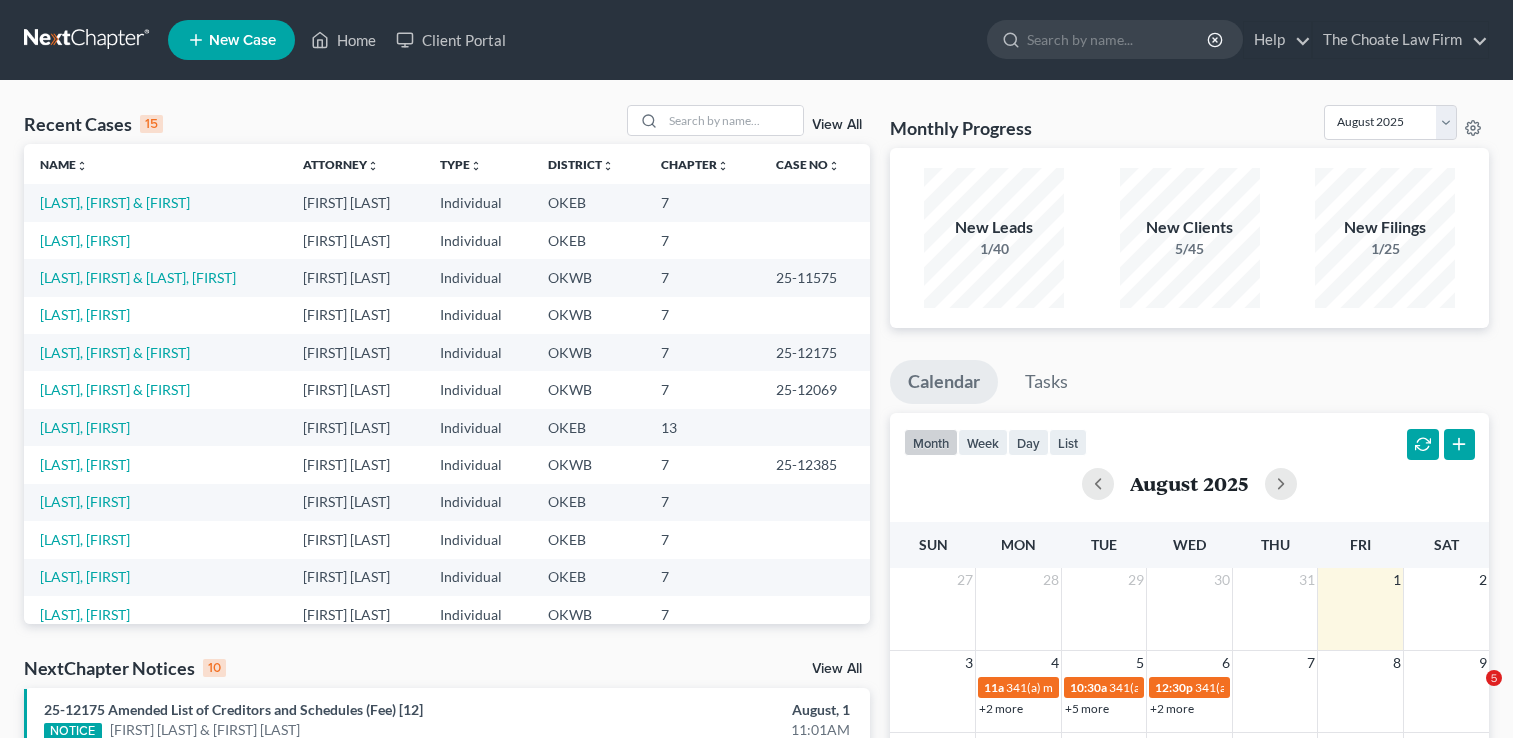 scroll, scrollTop: 0, scrollLeft: 0, axis: both 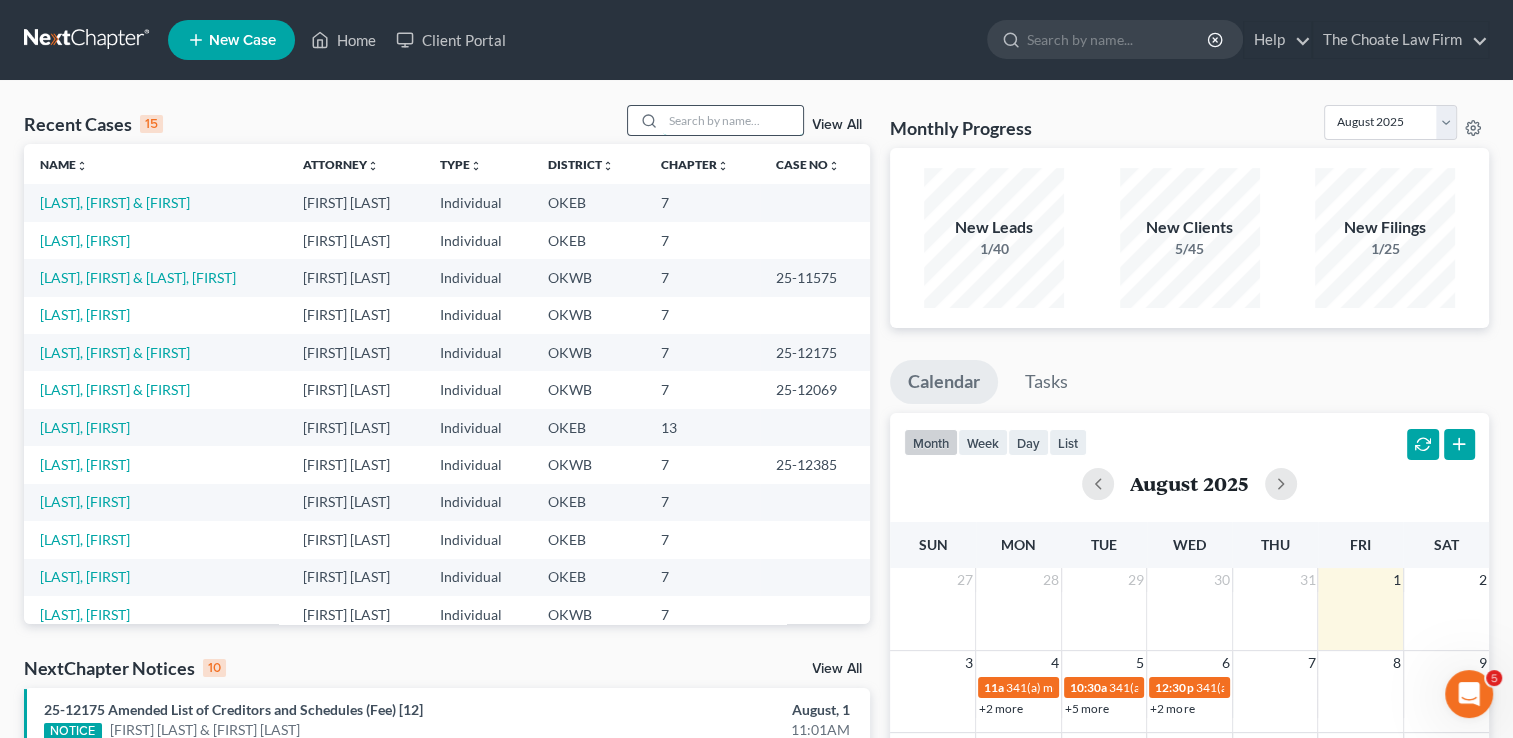 click at bounding box center (733, 120) 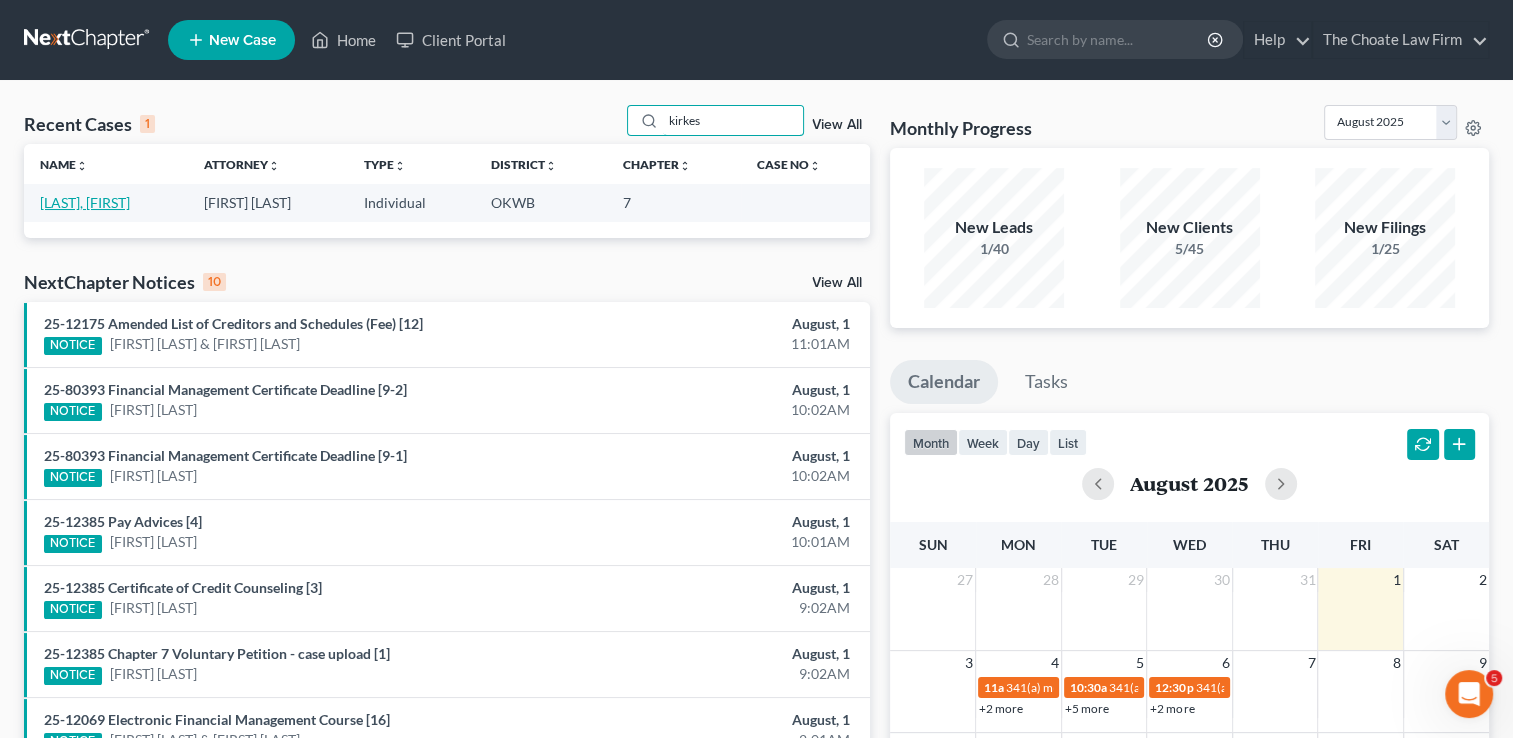 type on "kirkes" 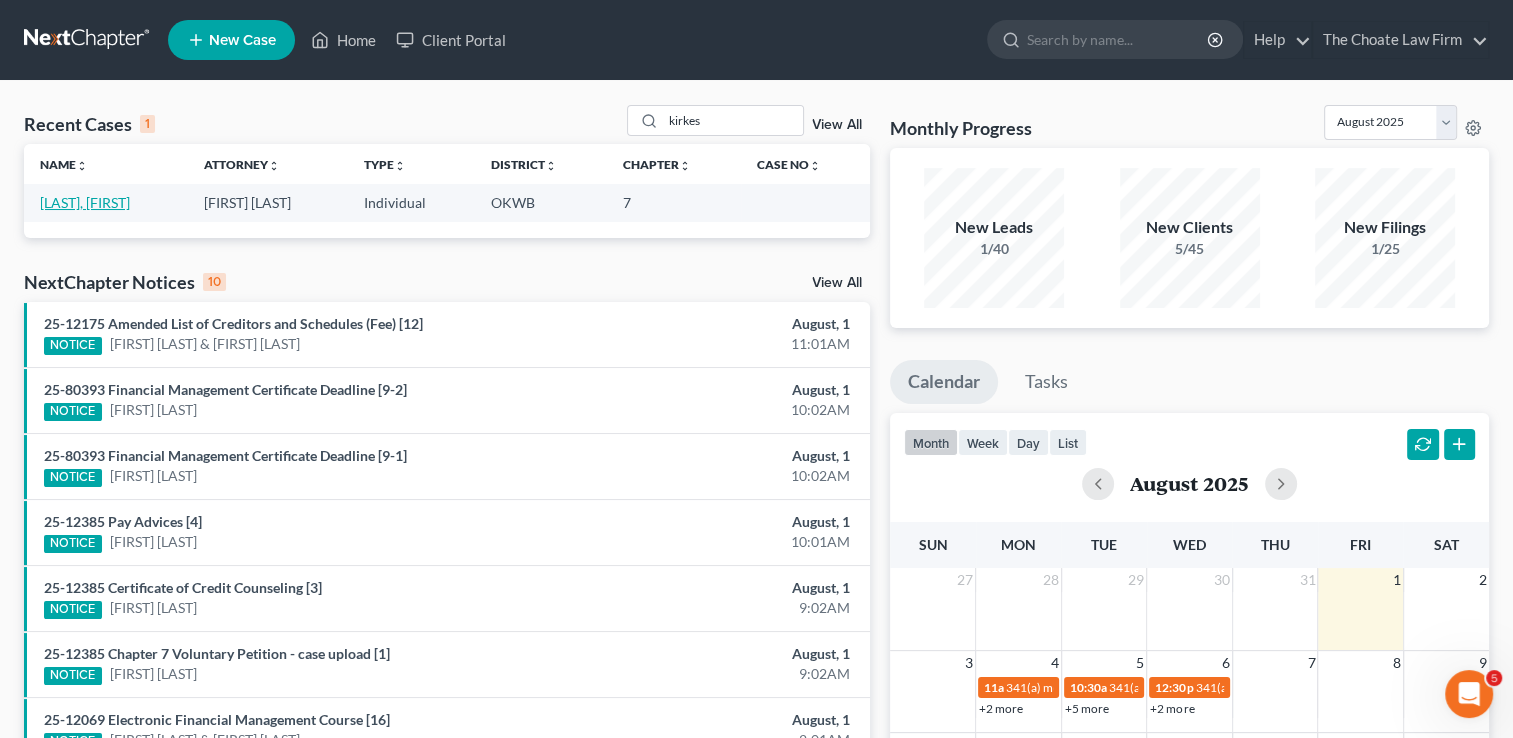 click on "[LAST], [FIRST]" at bounding box center (85, 202) 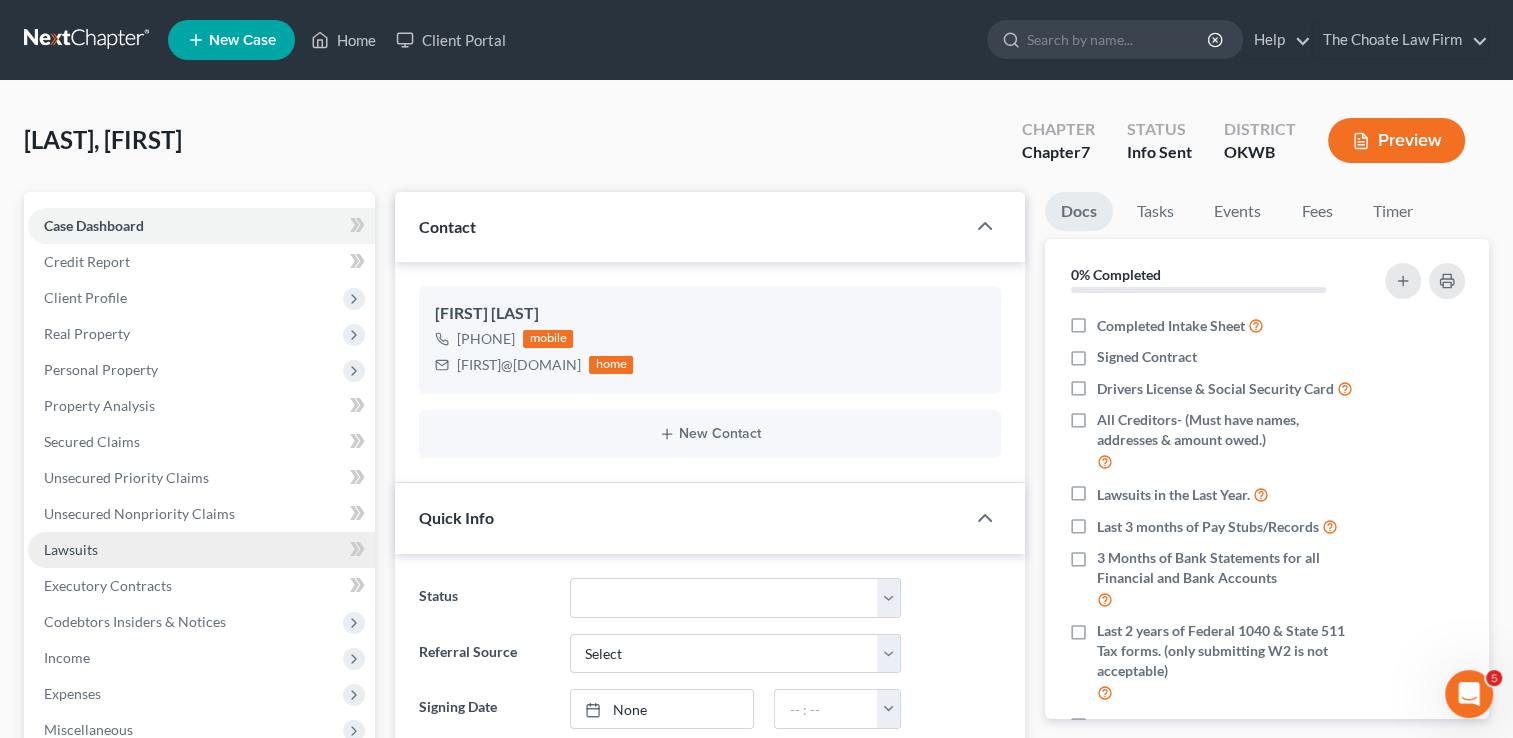 scroll, scrollTop: 286, scrollLeft: 0, axis: vertical 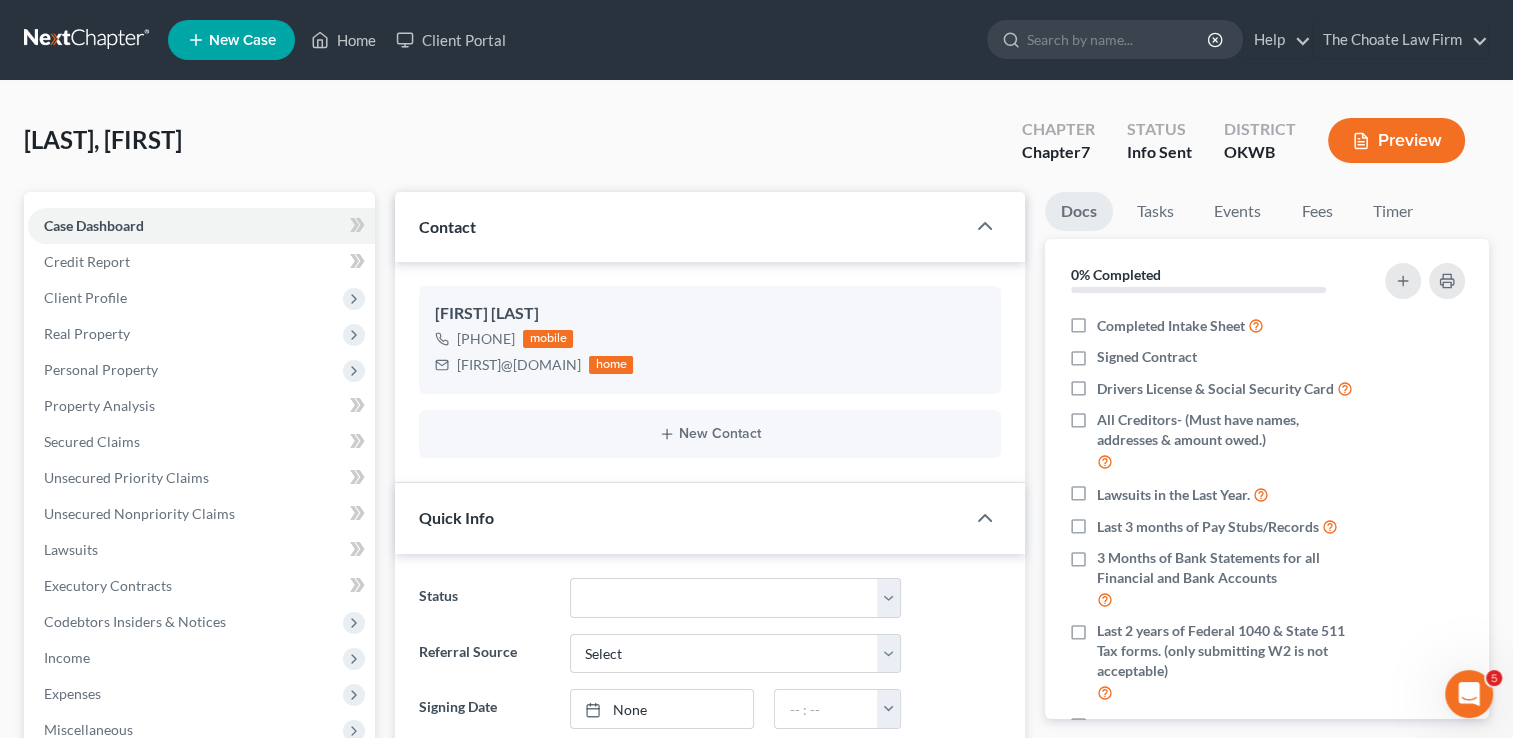 click on "Income" at bounding box center [67, 657] 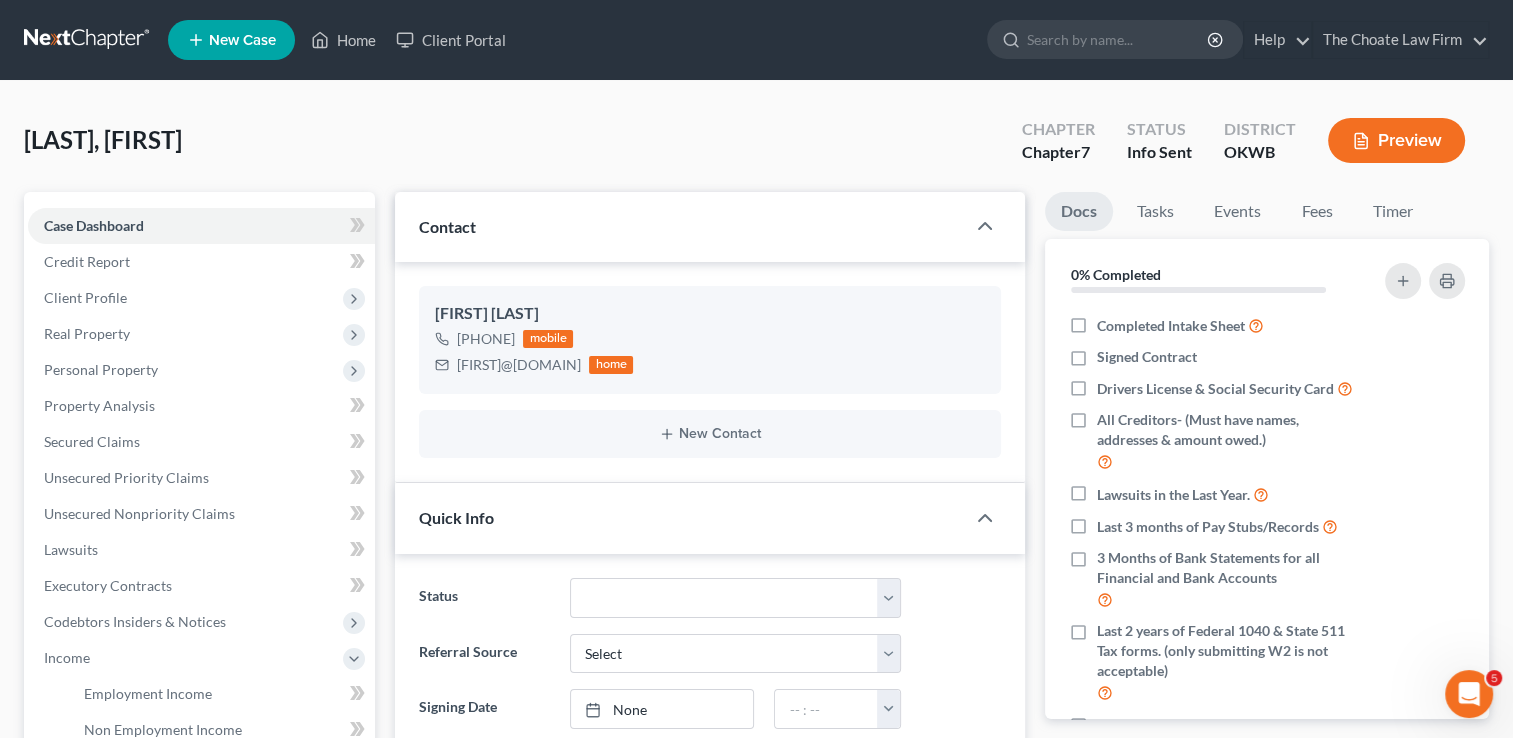 scroll, scrollTop: 200, scrollLeft: 0, axis: vertical 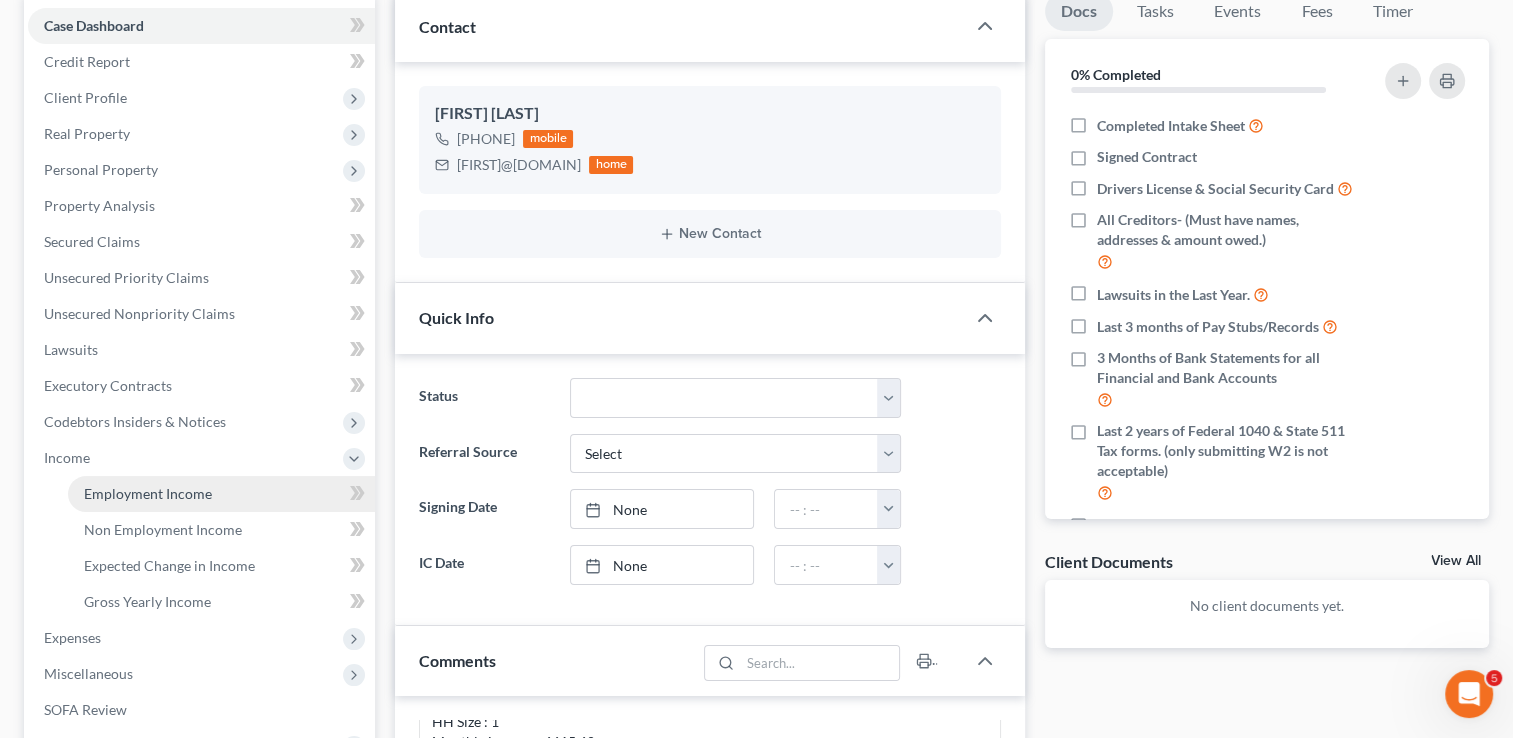 click on "Employment Income" at bounding box center [148, 493] 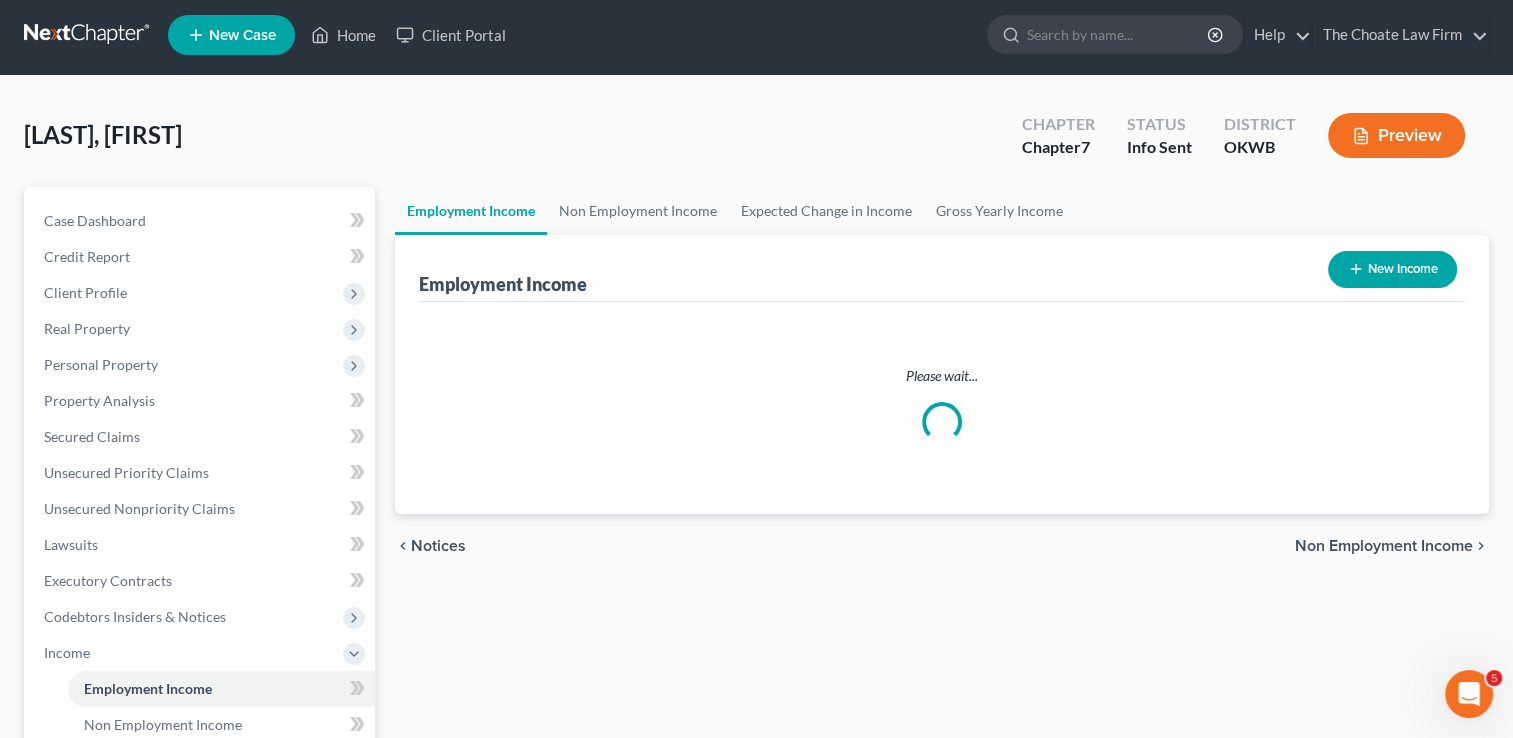 scroll, scrollTop: 0, scrollLeft: 0, axis: both 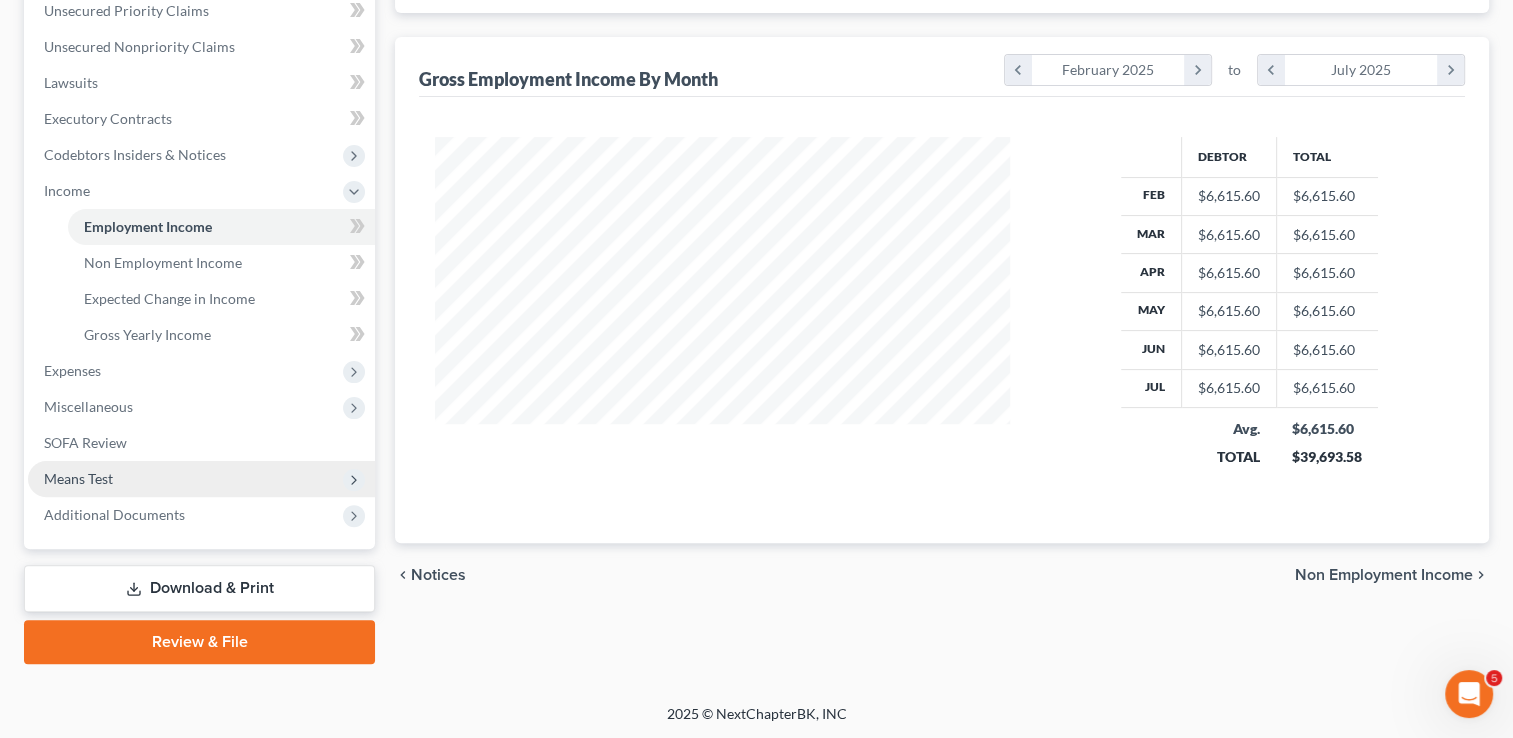 click on "Means Test" at bounding box center [78, 478] 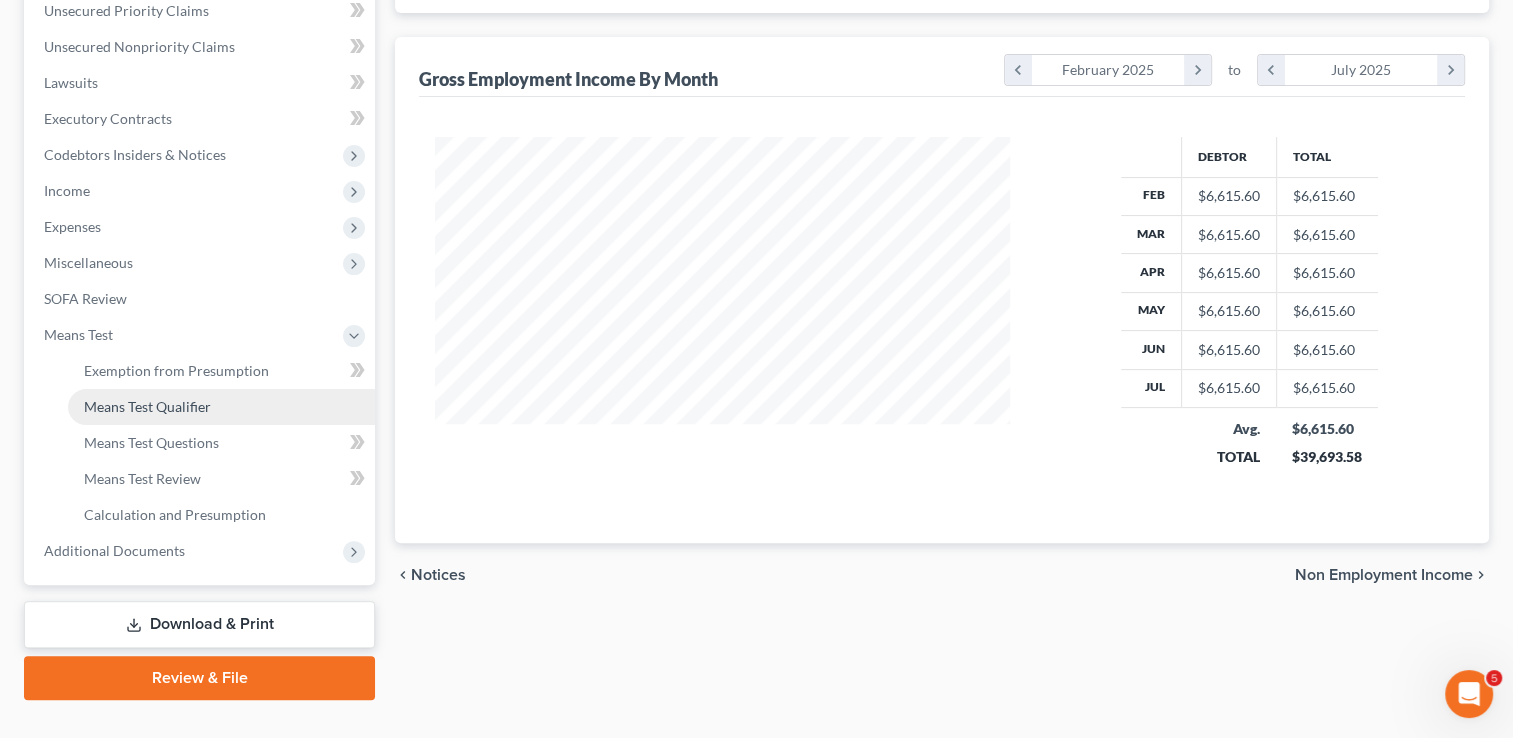 click on "Means Test Qualifier" at bounding box center [147, 406] 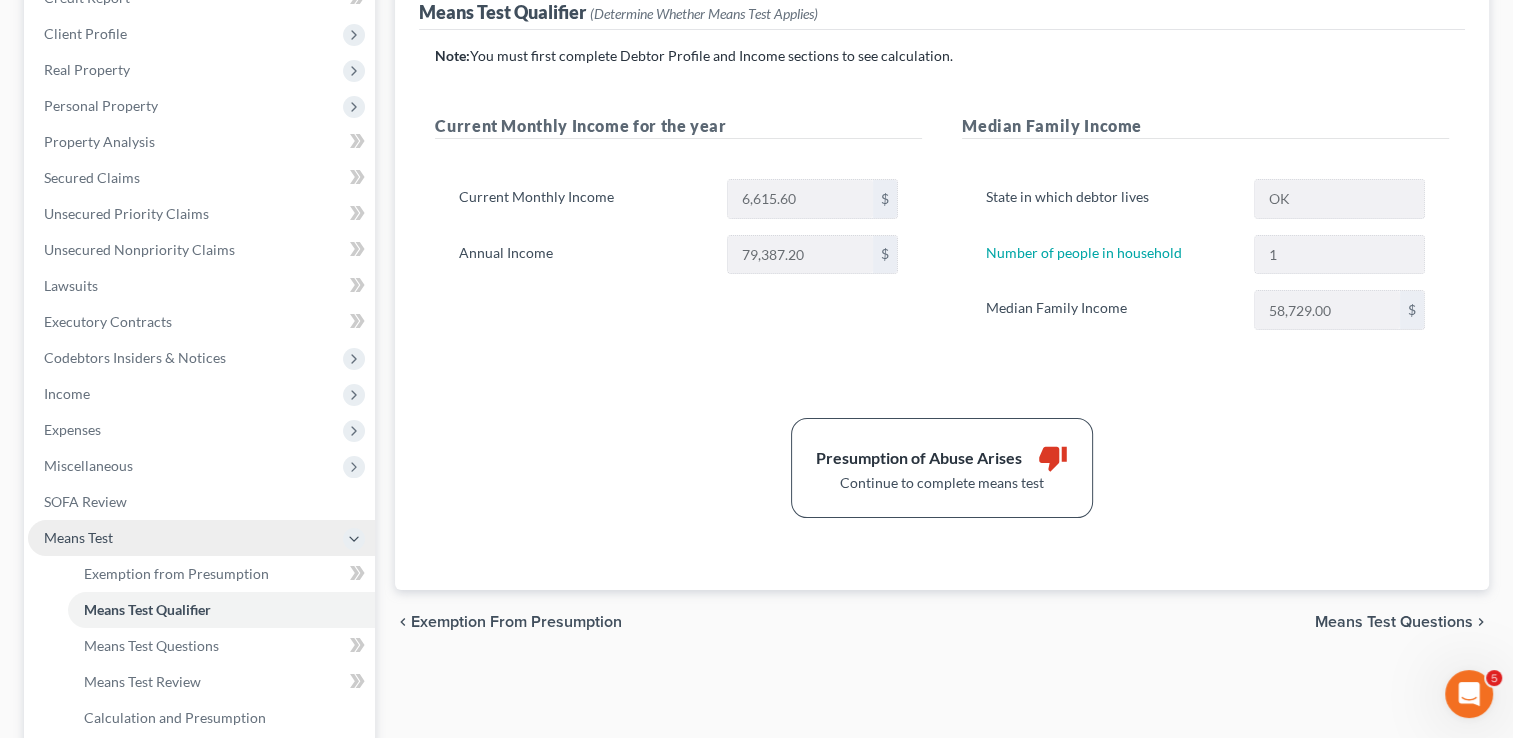 scroll, scrollTop: 300, scrollLeft: 0, axis: vertical 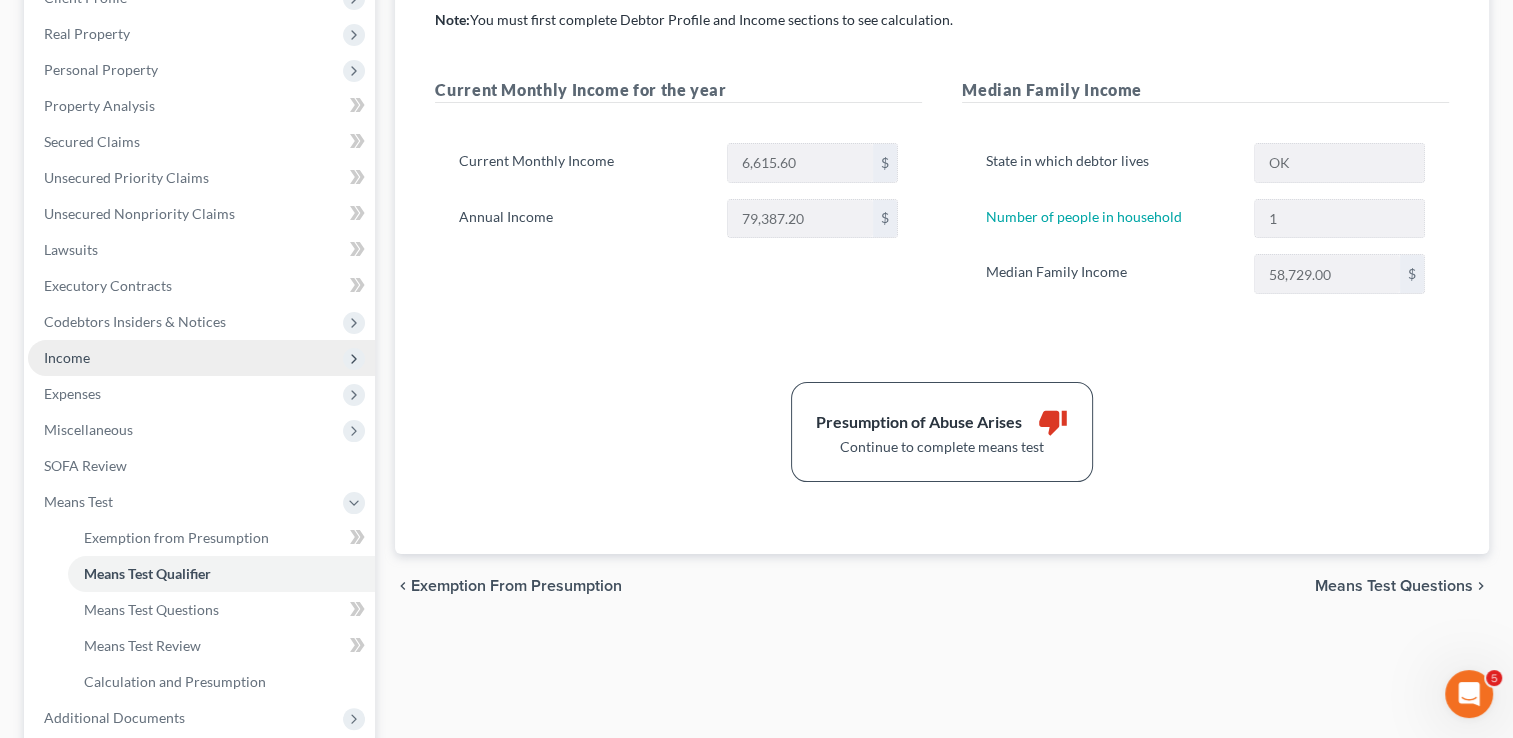 click on "Income" at bounding box center [201, 358] 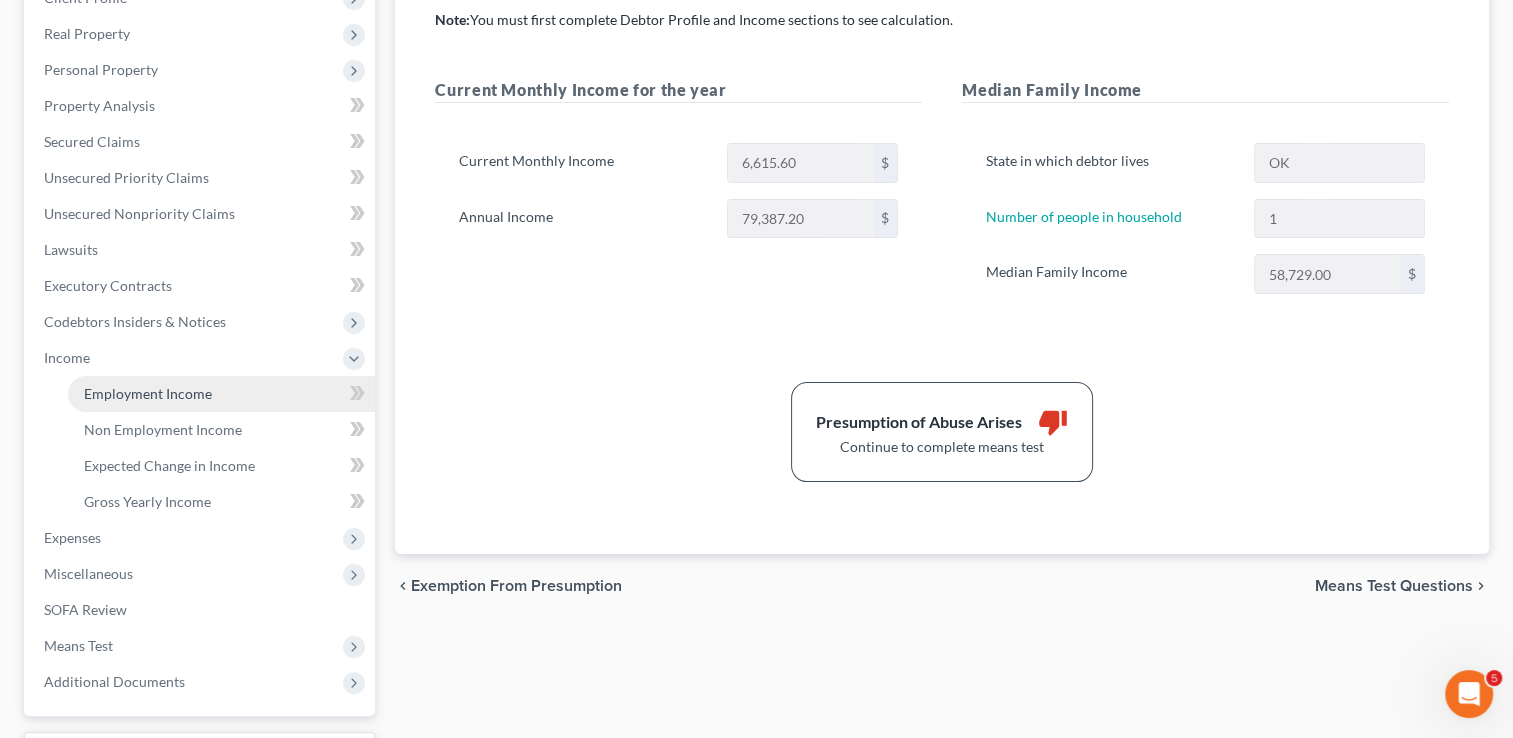 click on "Employment Income" at bounding box center [148, 393] 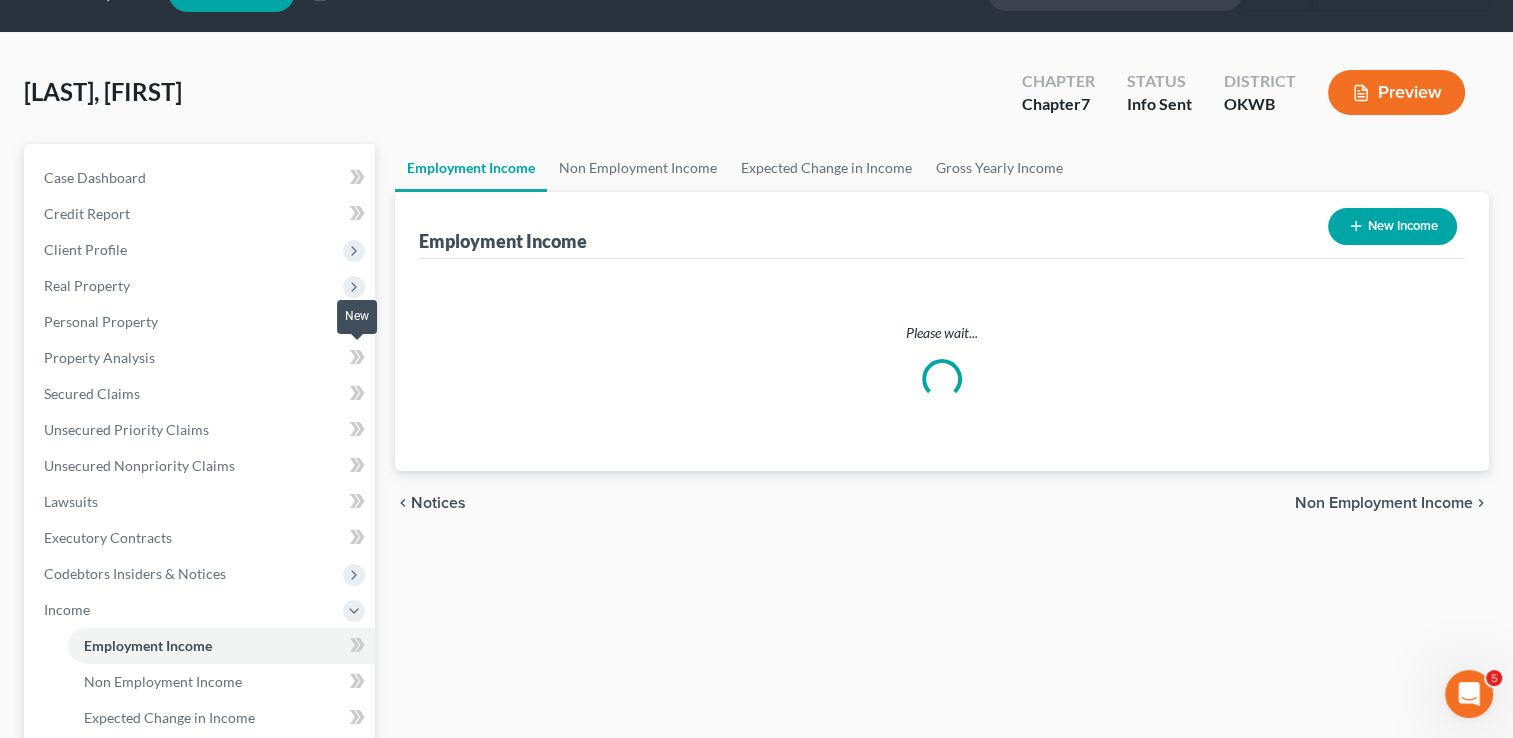 scroll, scrollTop: 0, scrollLeft: 0, axis: both 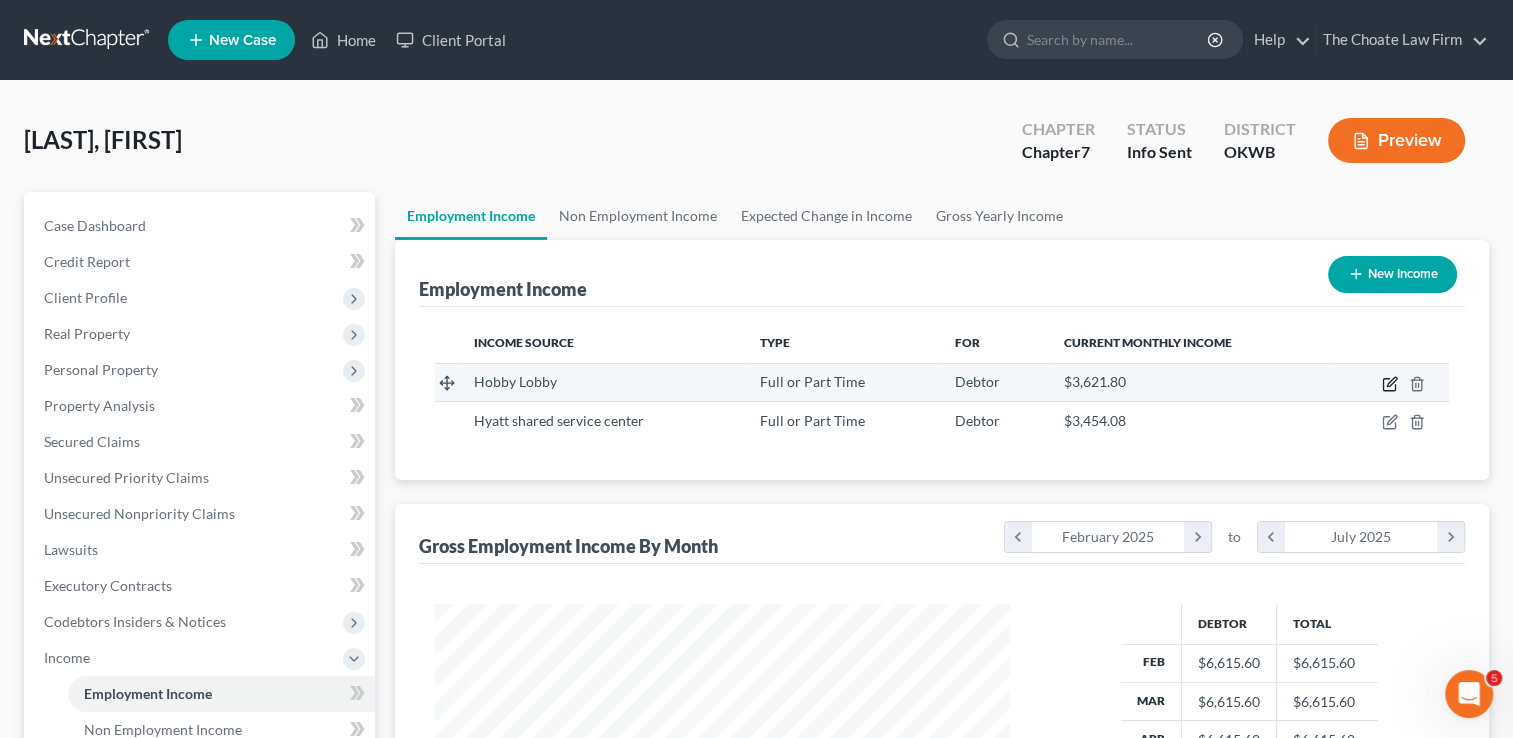 click 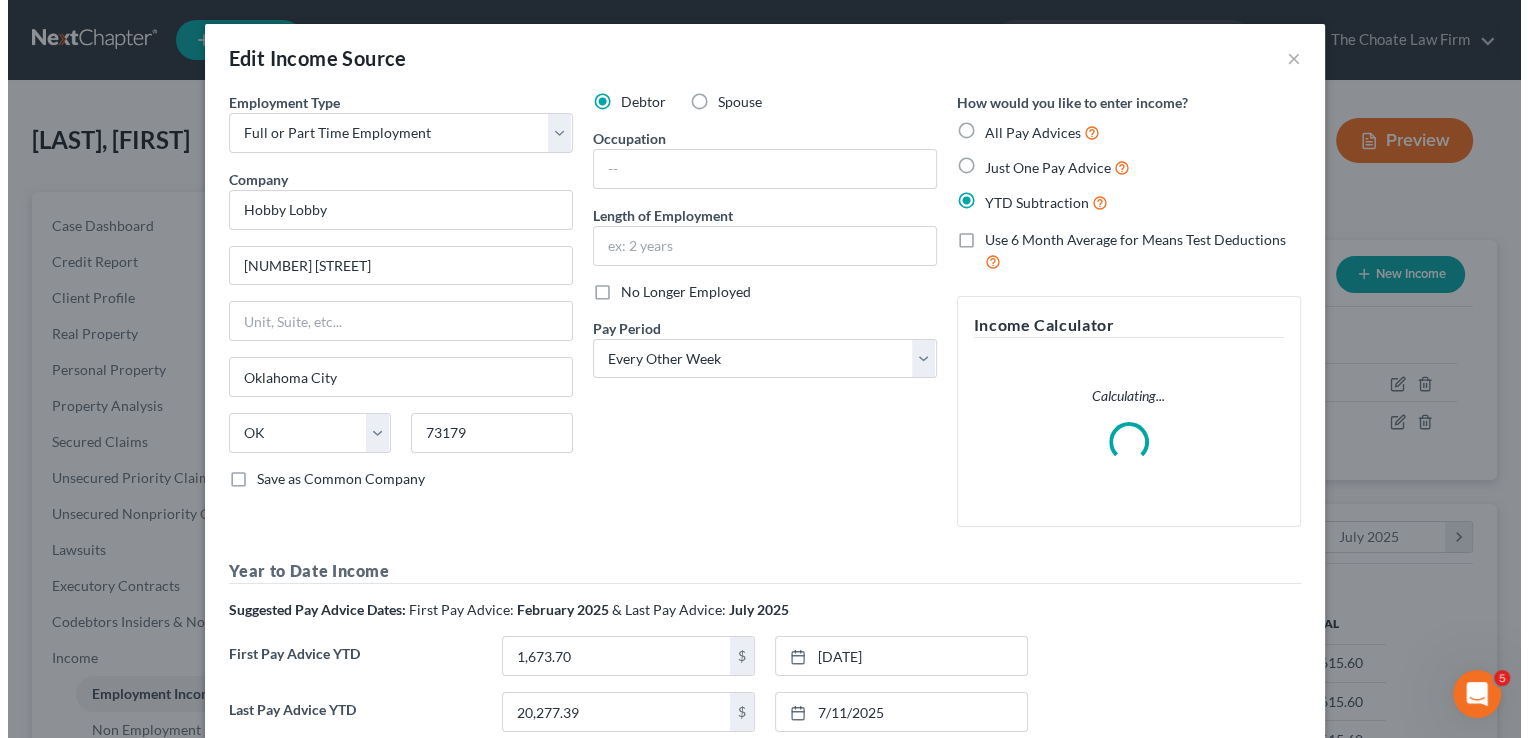 scroll, scrollTop: 999643, scrollLeft: 999378, axis: both 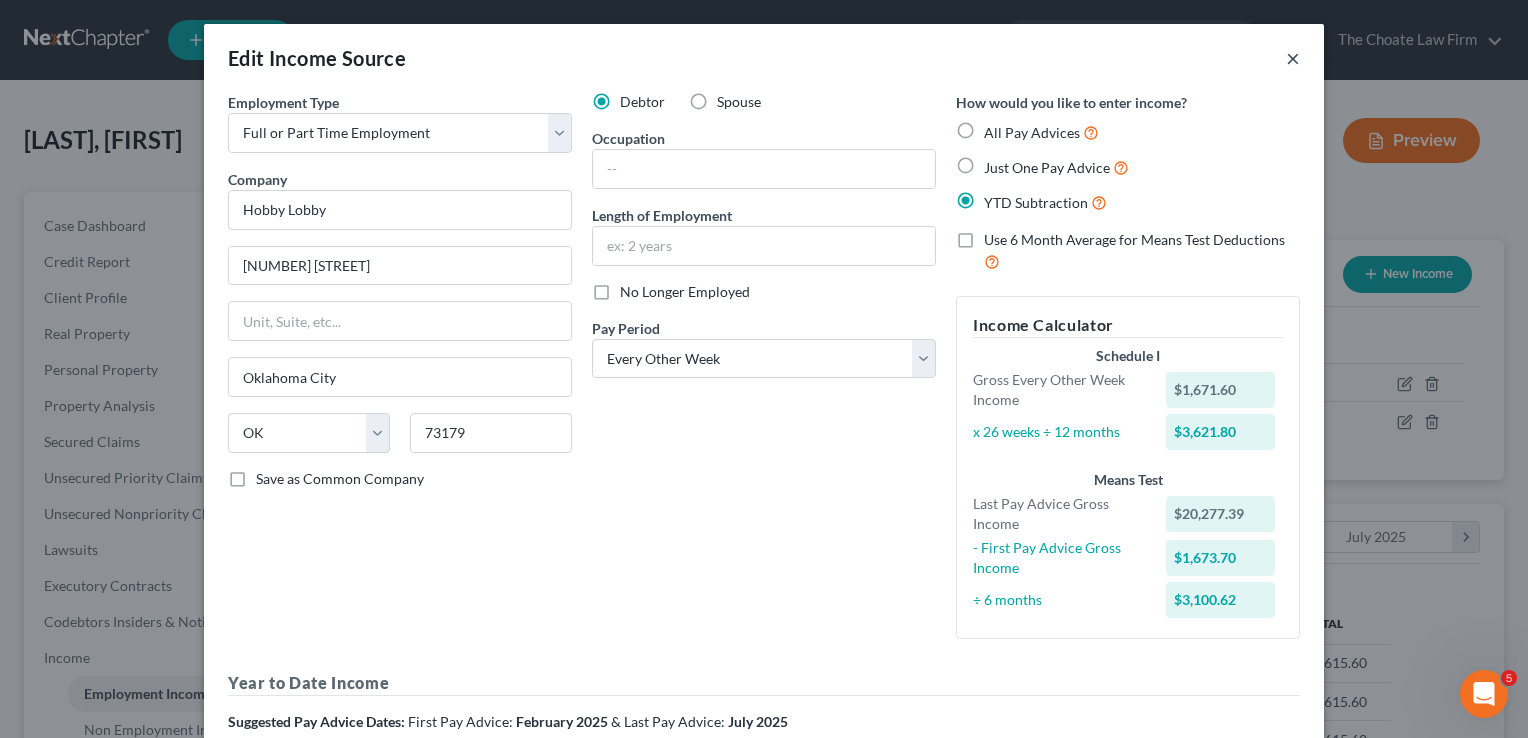 click on "×" at bounding box center [1293, 58] 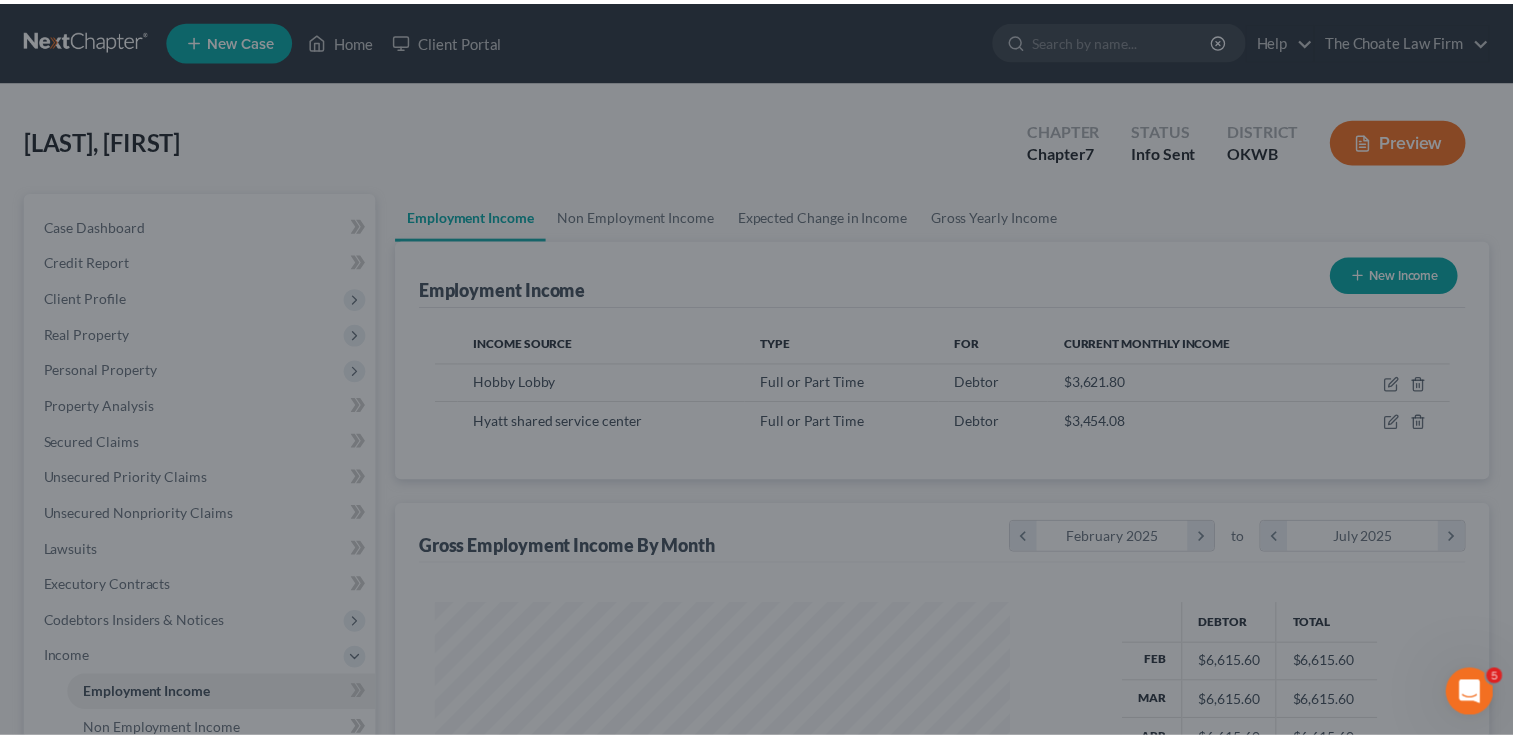 scroll, scrollTop: 356, scrollLeft: 615, axis: both 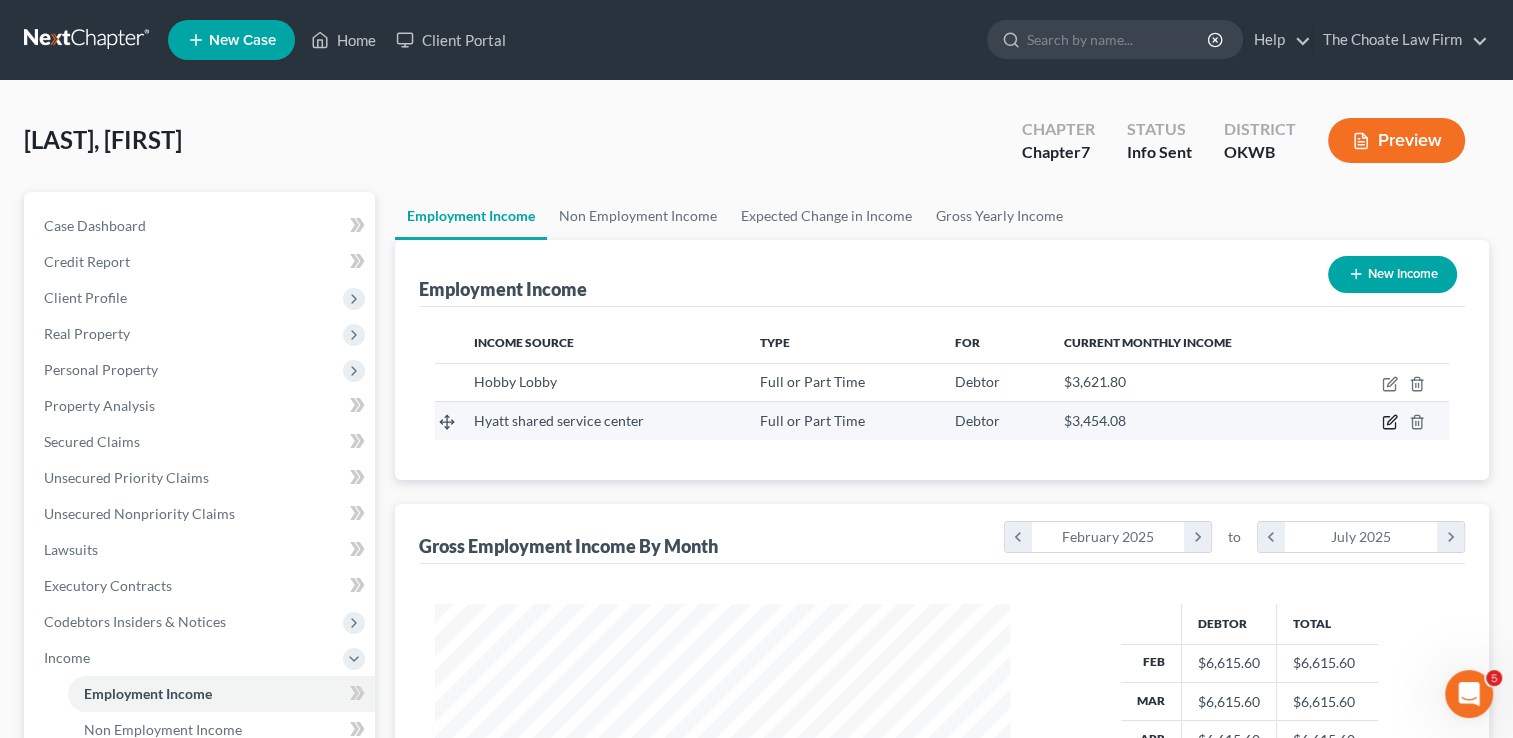 click 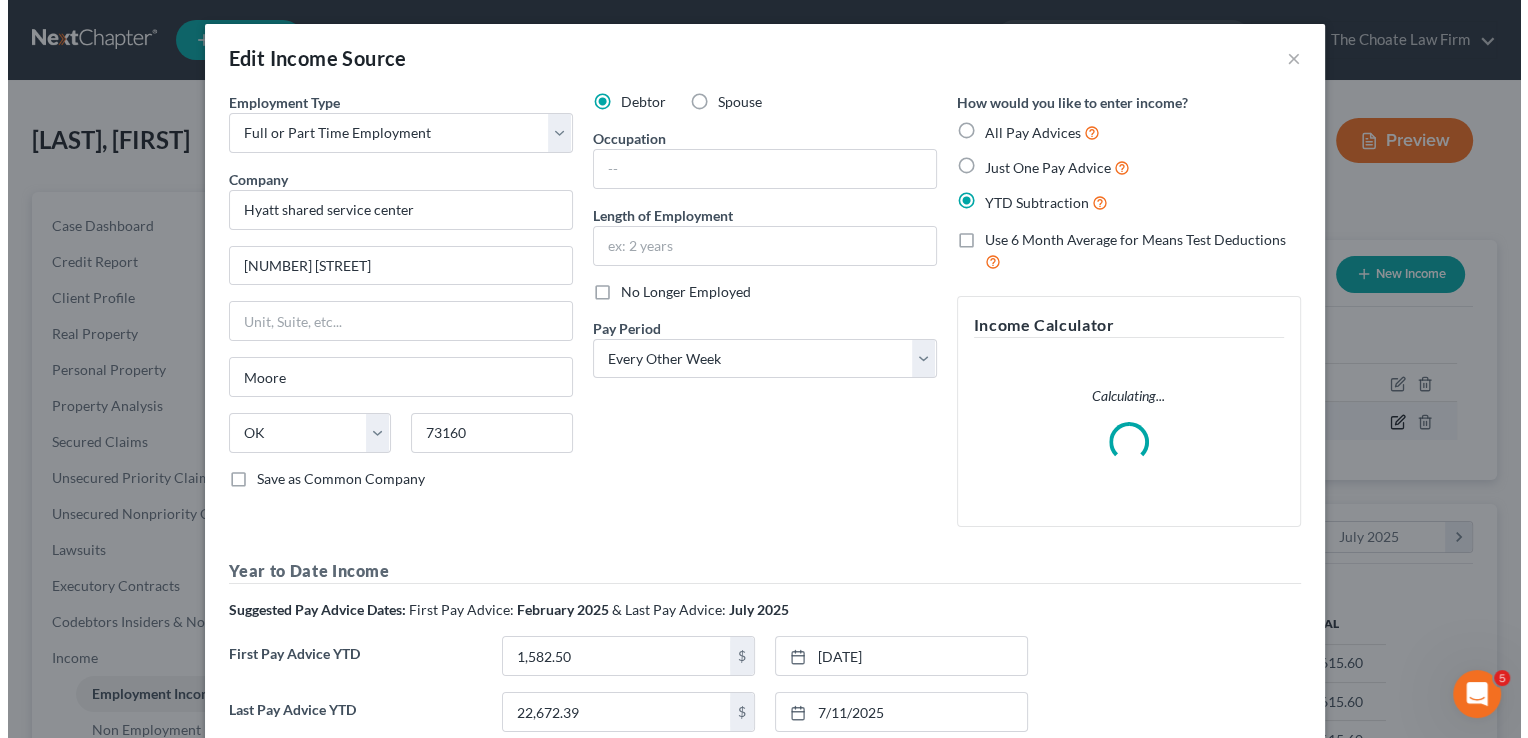 scroll, scrollTop: 999643, scrollLeft: 999378, axis: both 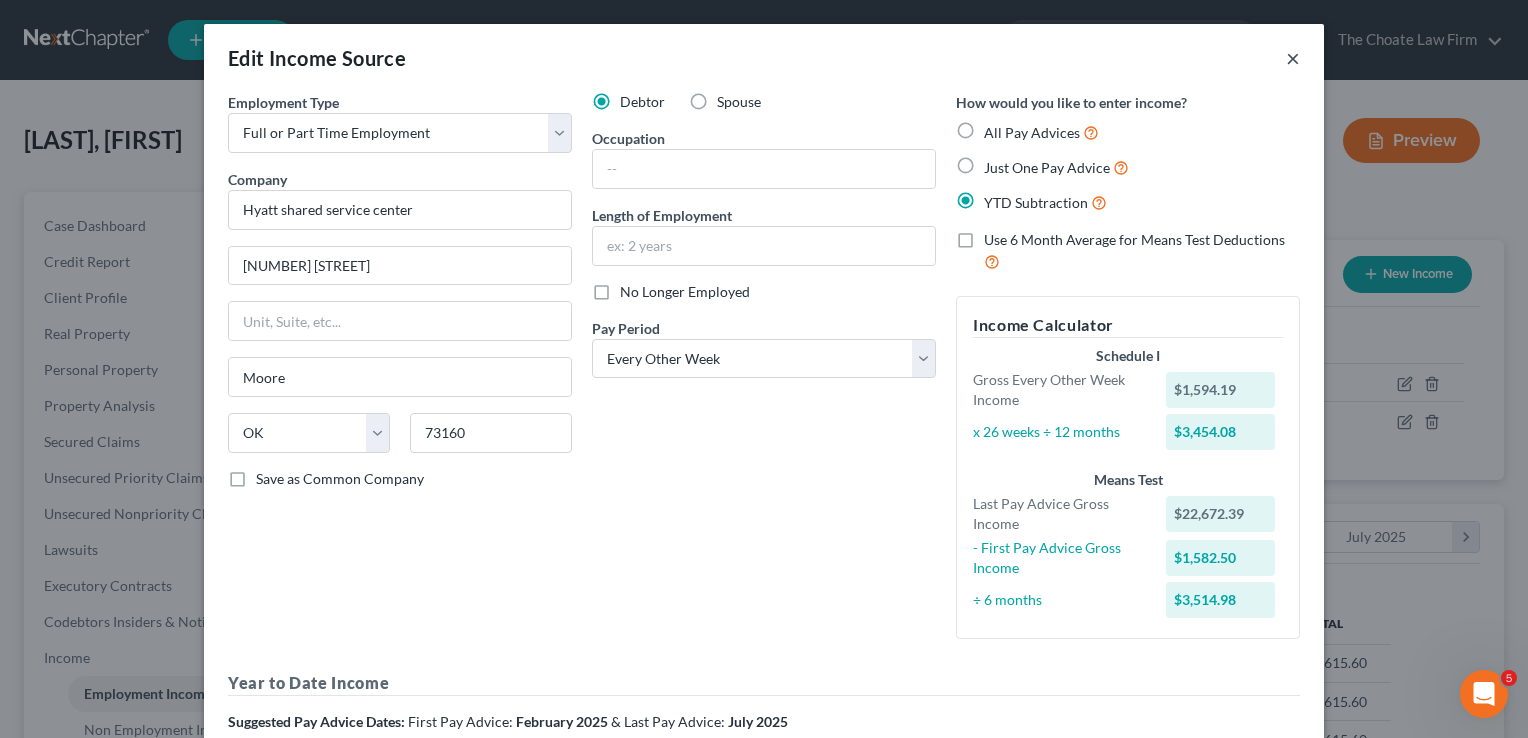 click on "×" at bounding box center [1293, 58] 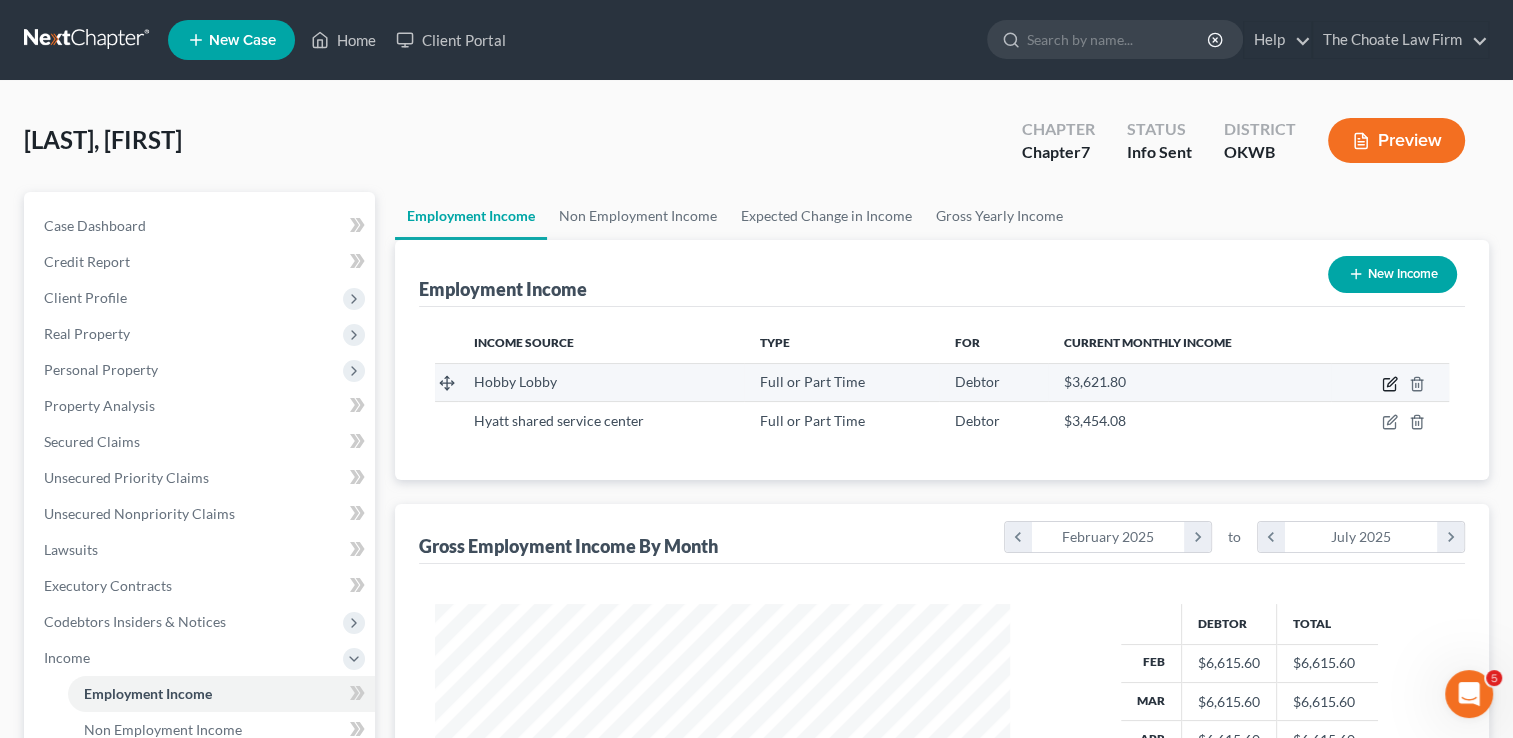 click 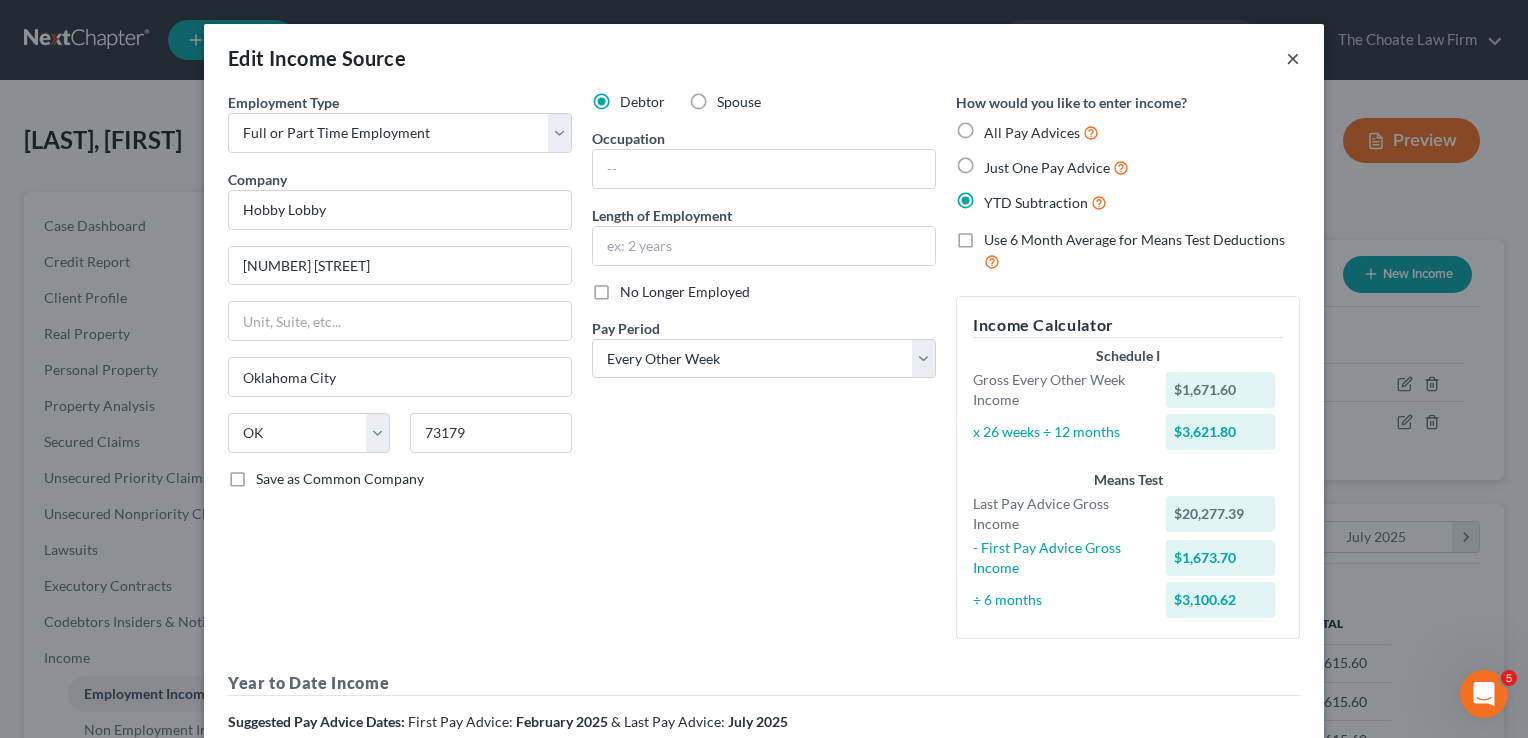 click on "×" at bounding box center (1293, 58) 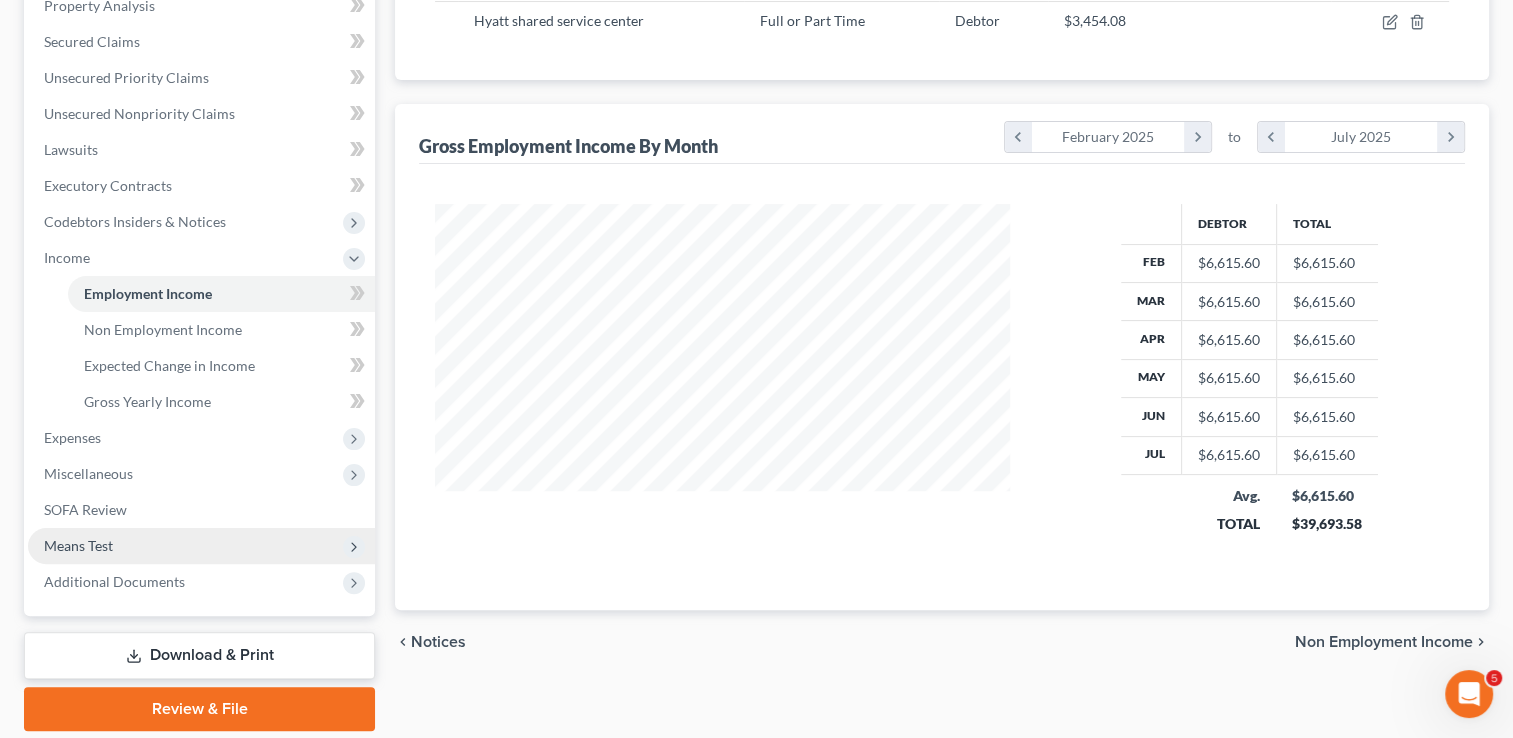 click on "Means Test" at bounding box center [78, 545] 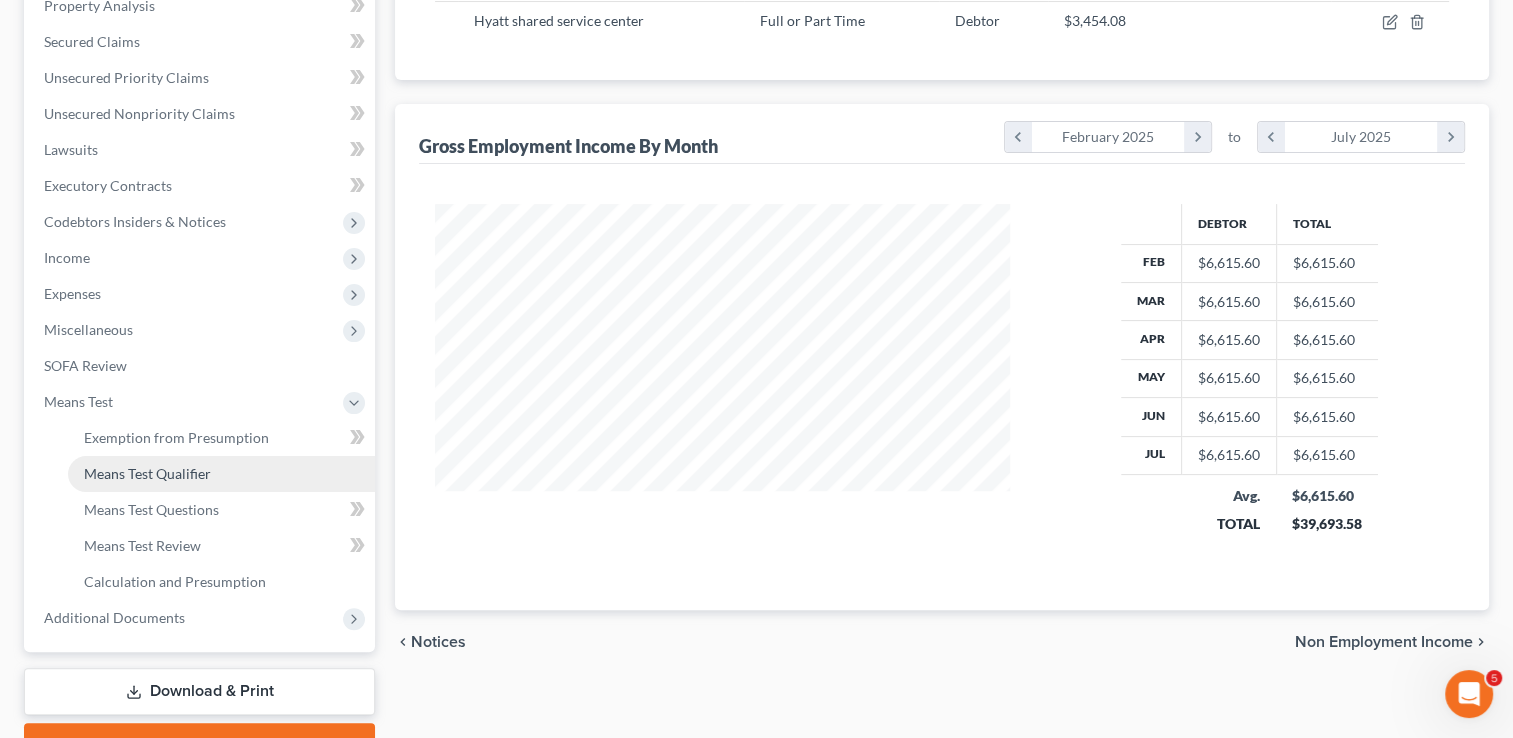 click on "Means Test Qualifier" at bounding box center (147, 473) 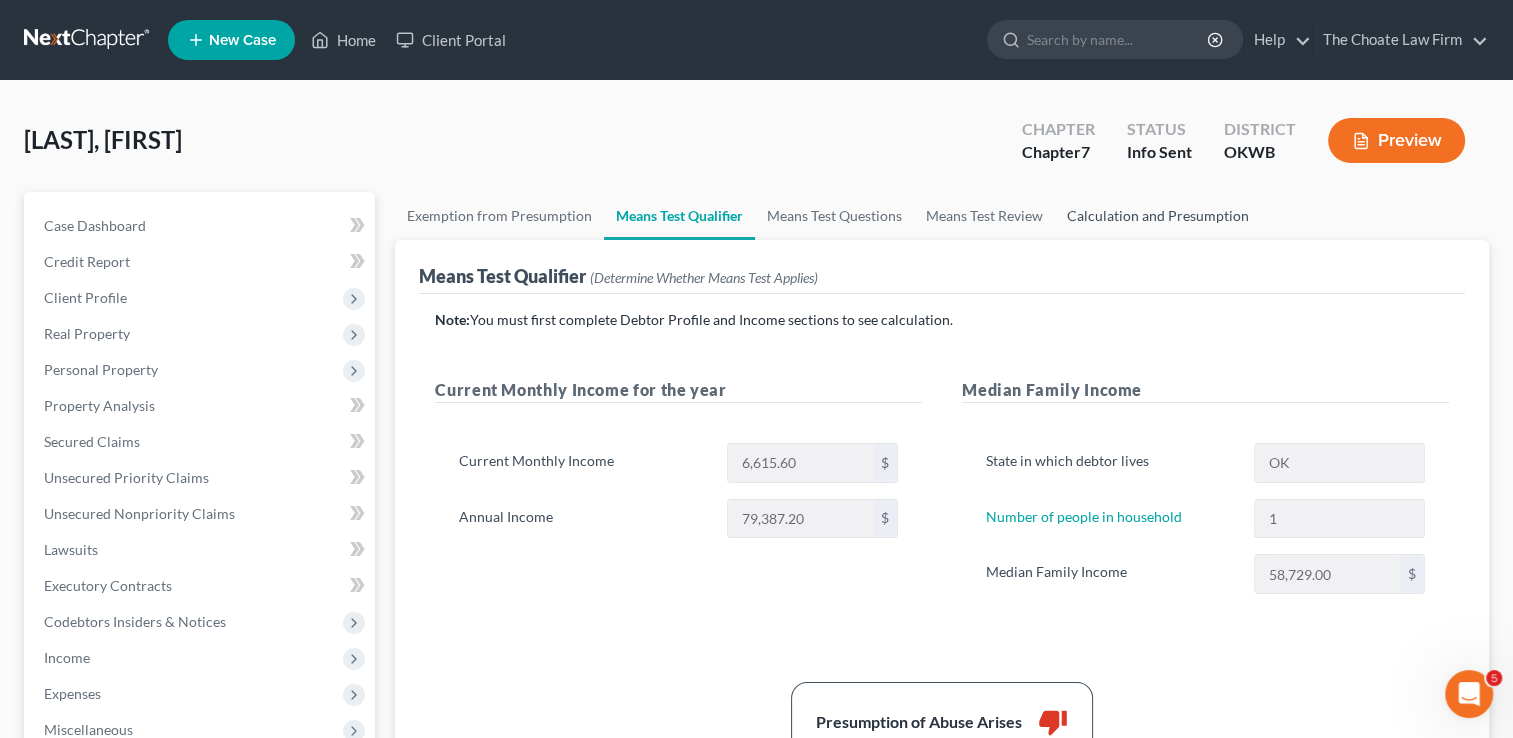 click on "Calculation and Presumption" at bounding box center (1158, 216) 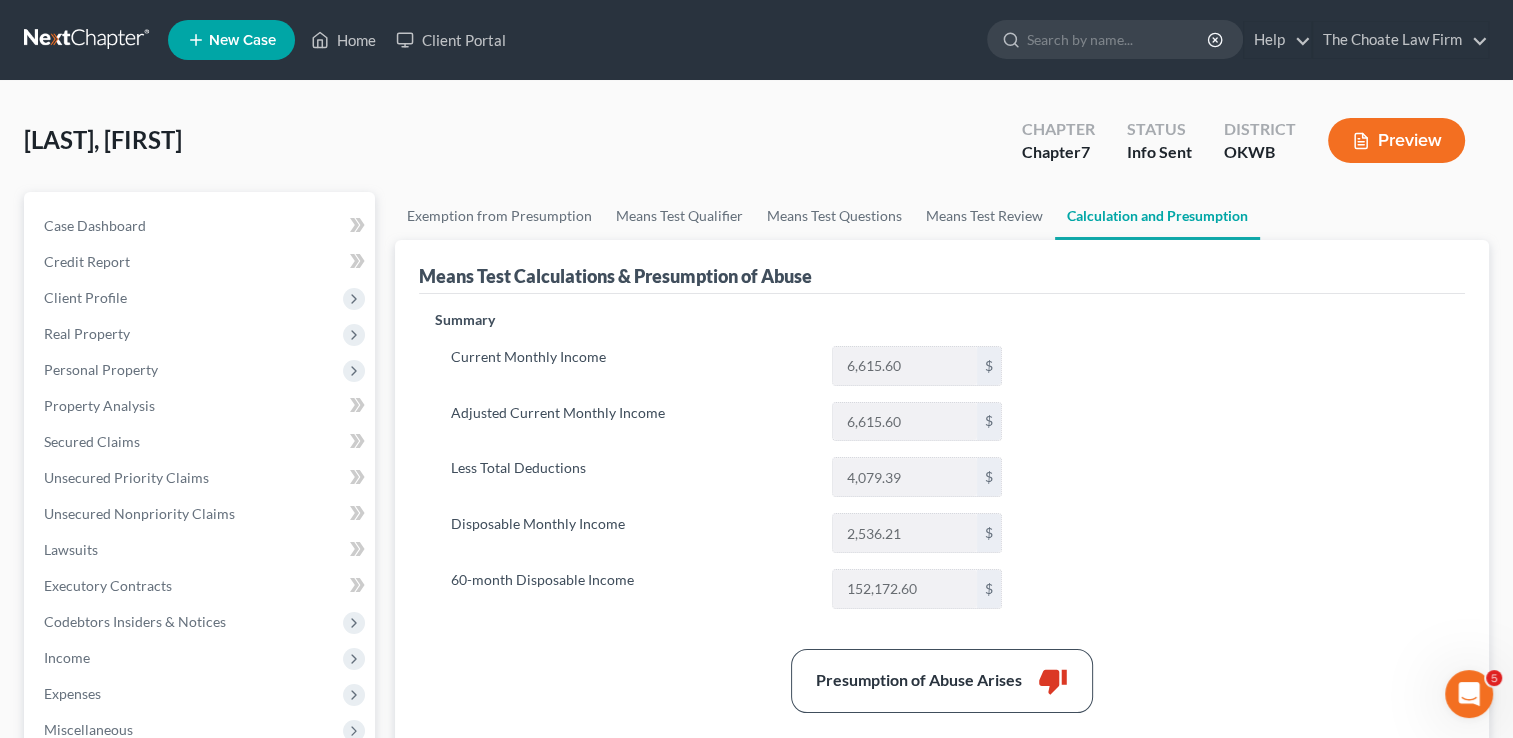 click at bounding box center (88, 40) 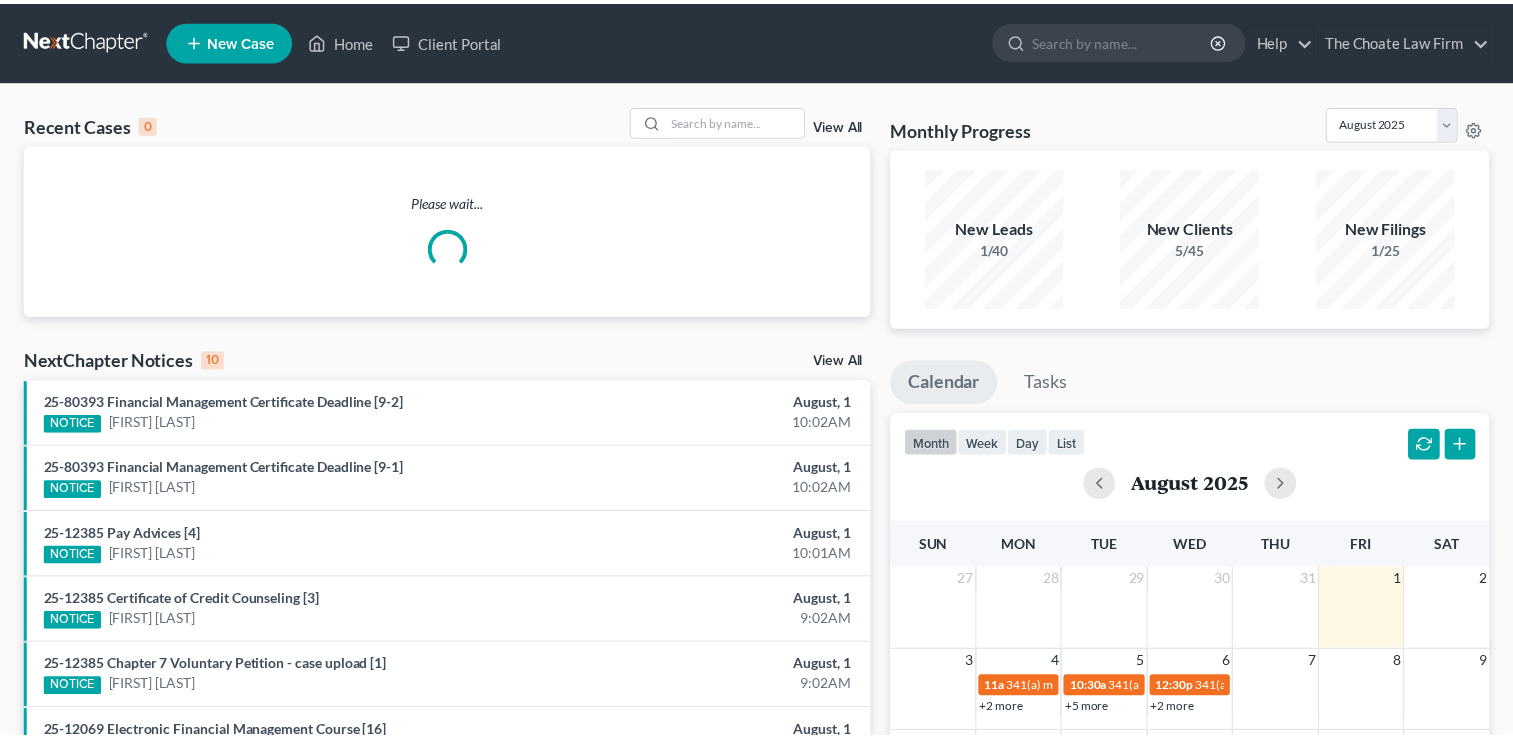scroll, scrollTop: 0, scrollLeft: 0, axis: both 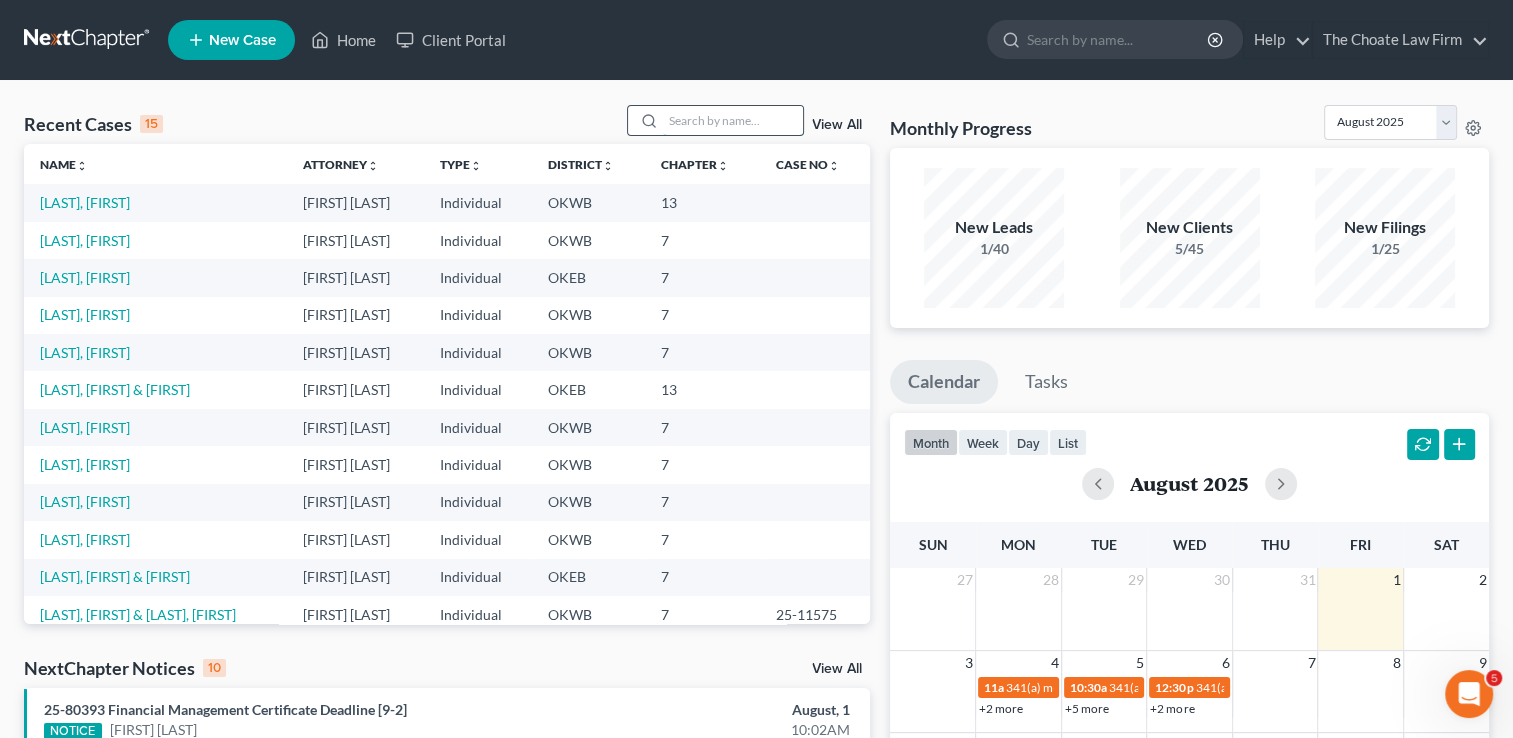 click at bounding box center [733, 120] 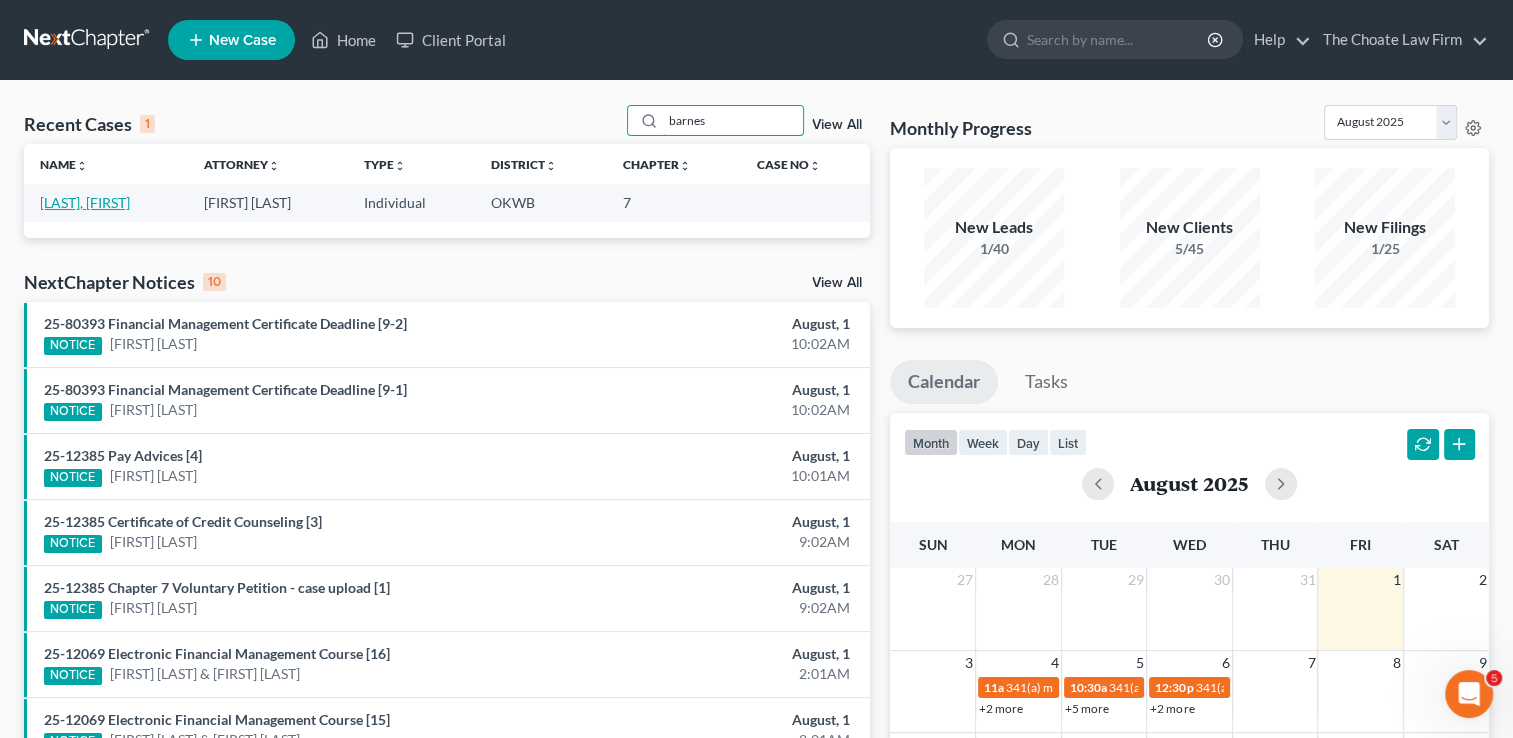 type on "barnes" 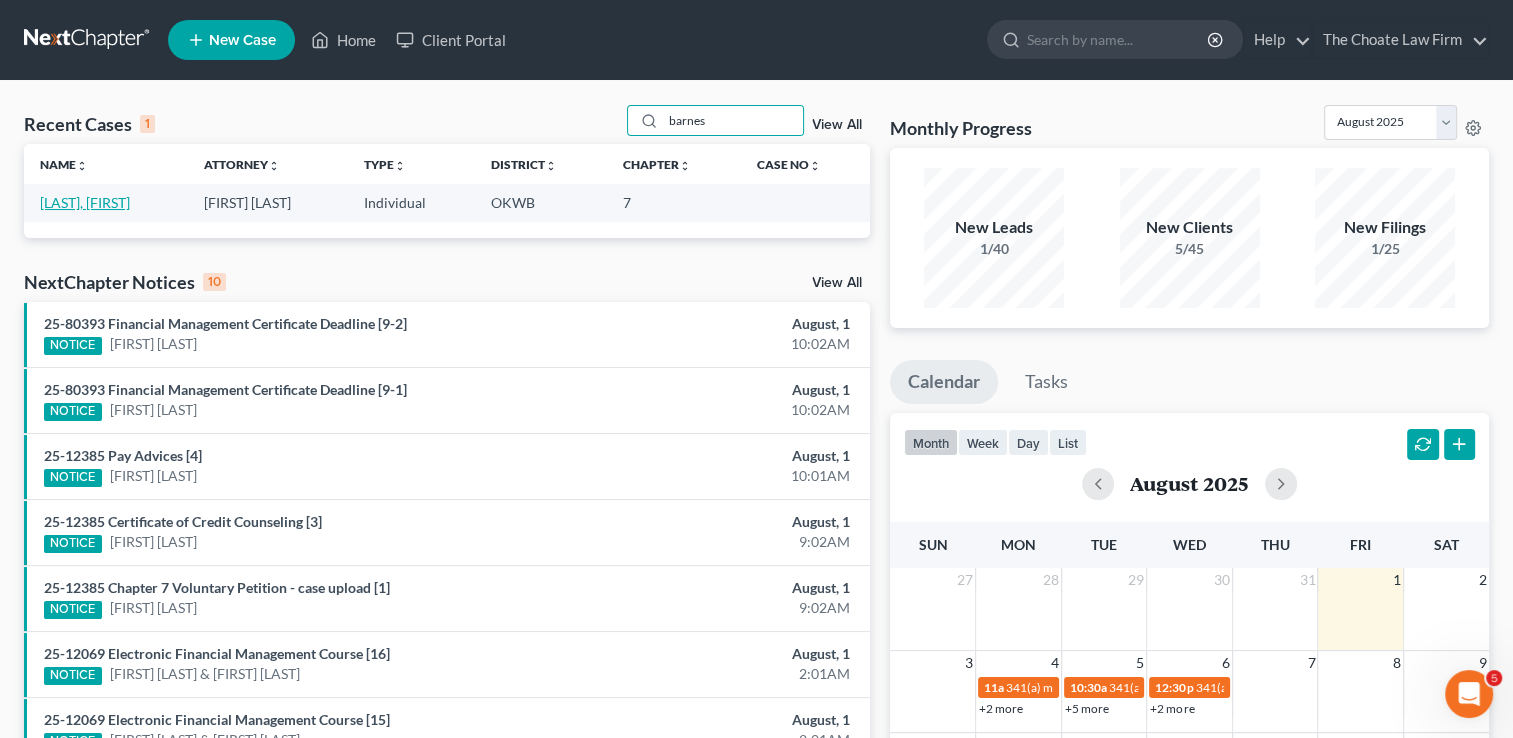 click on "[LAST], [FIRST]" at bounding box center [85, 202] 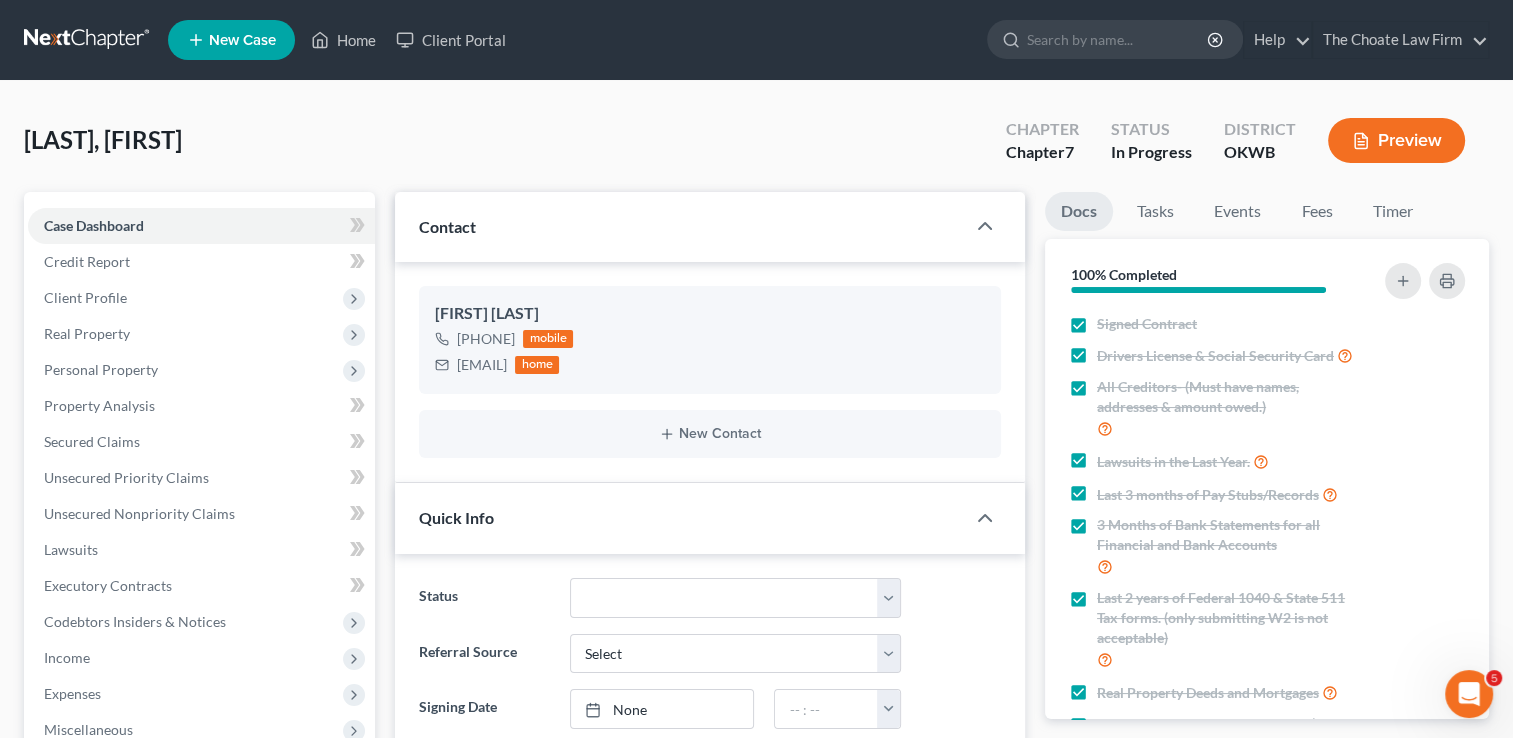 scroll, scrollTop: 2117, scrollLeft: 0, axis: vertical 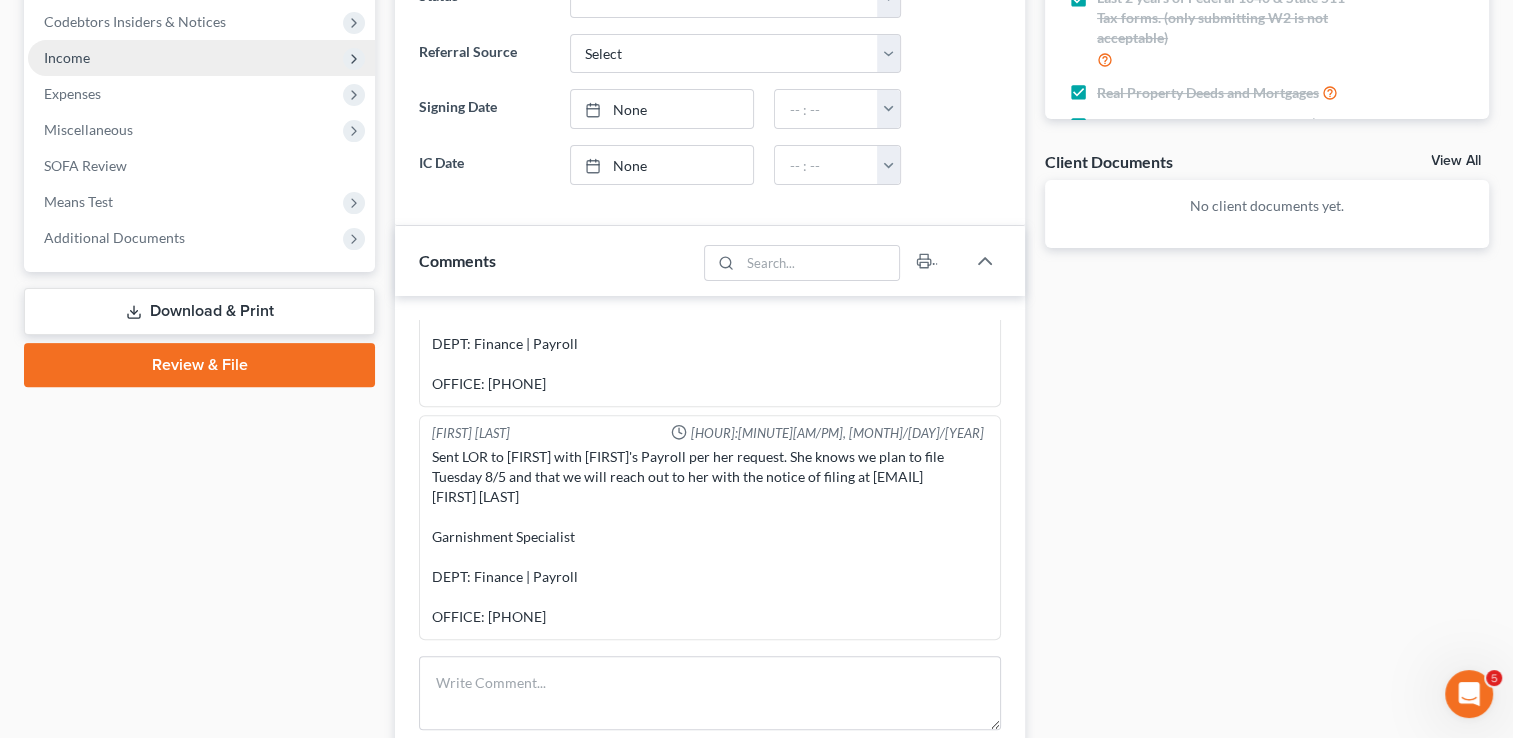 click on "Income" at bounding box center [67, 57] 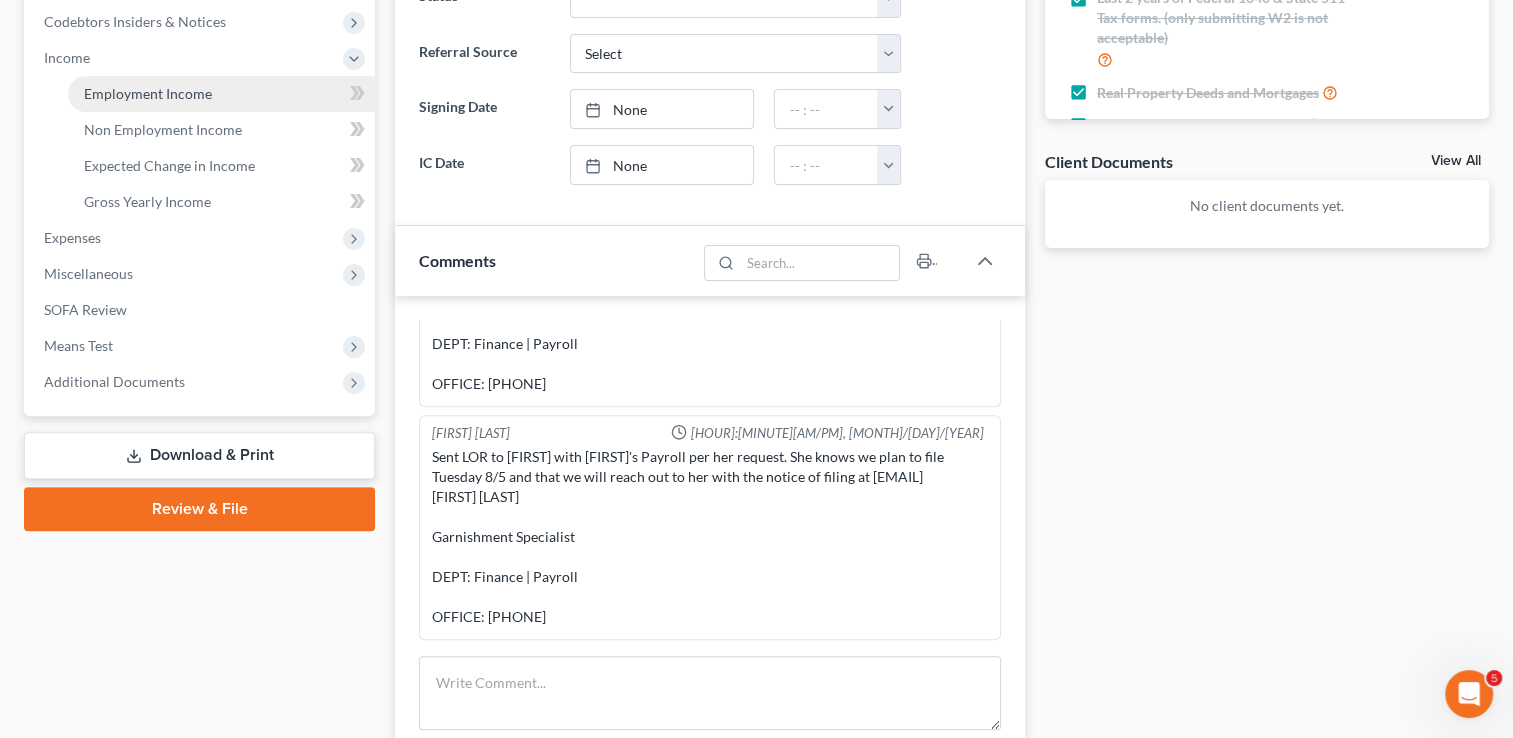 click on "Employment Income" at bounding box center [148, 93] 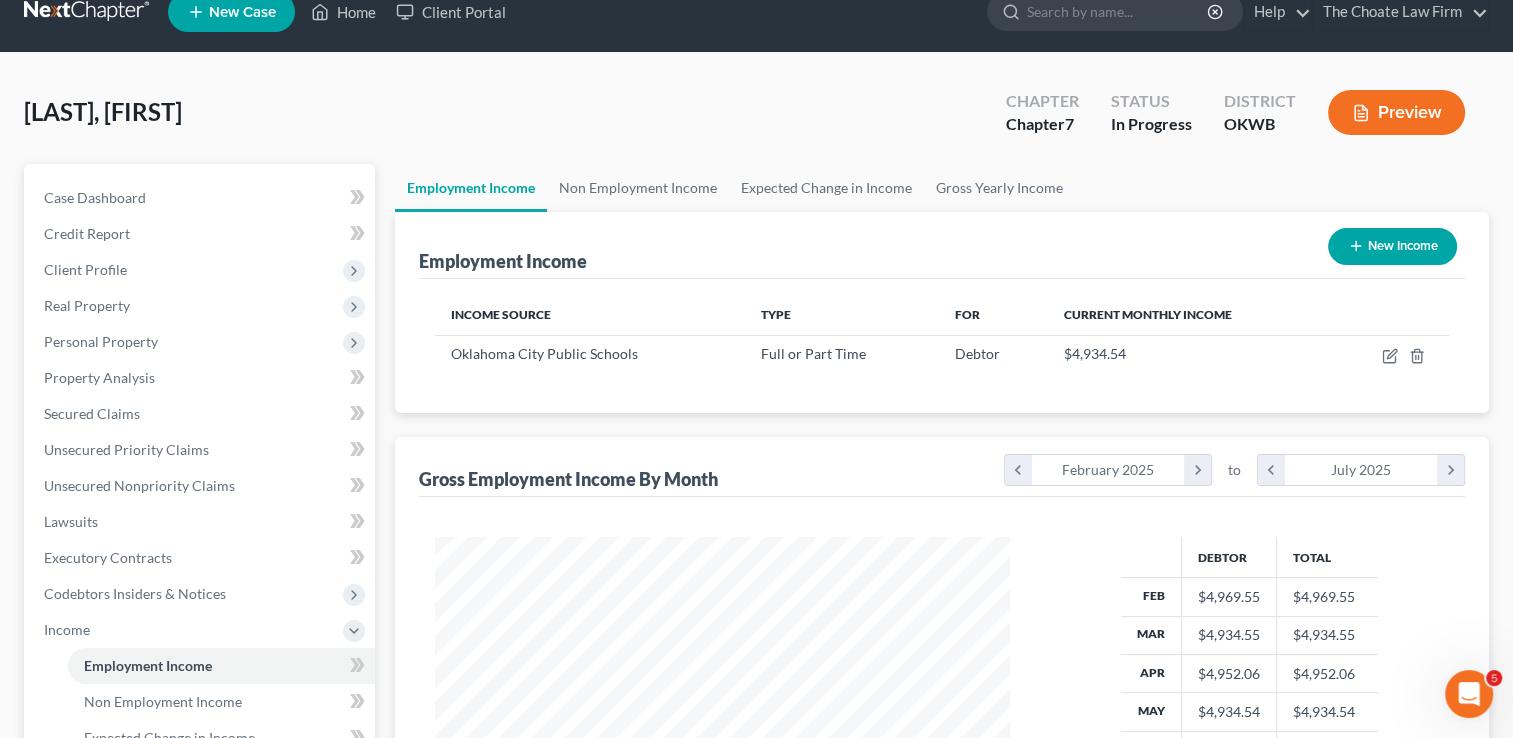 scroll, scrollTop: 0, scrollLeft: 0, axis: both 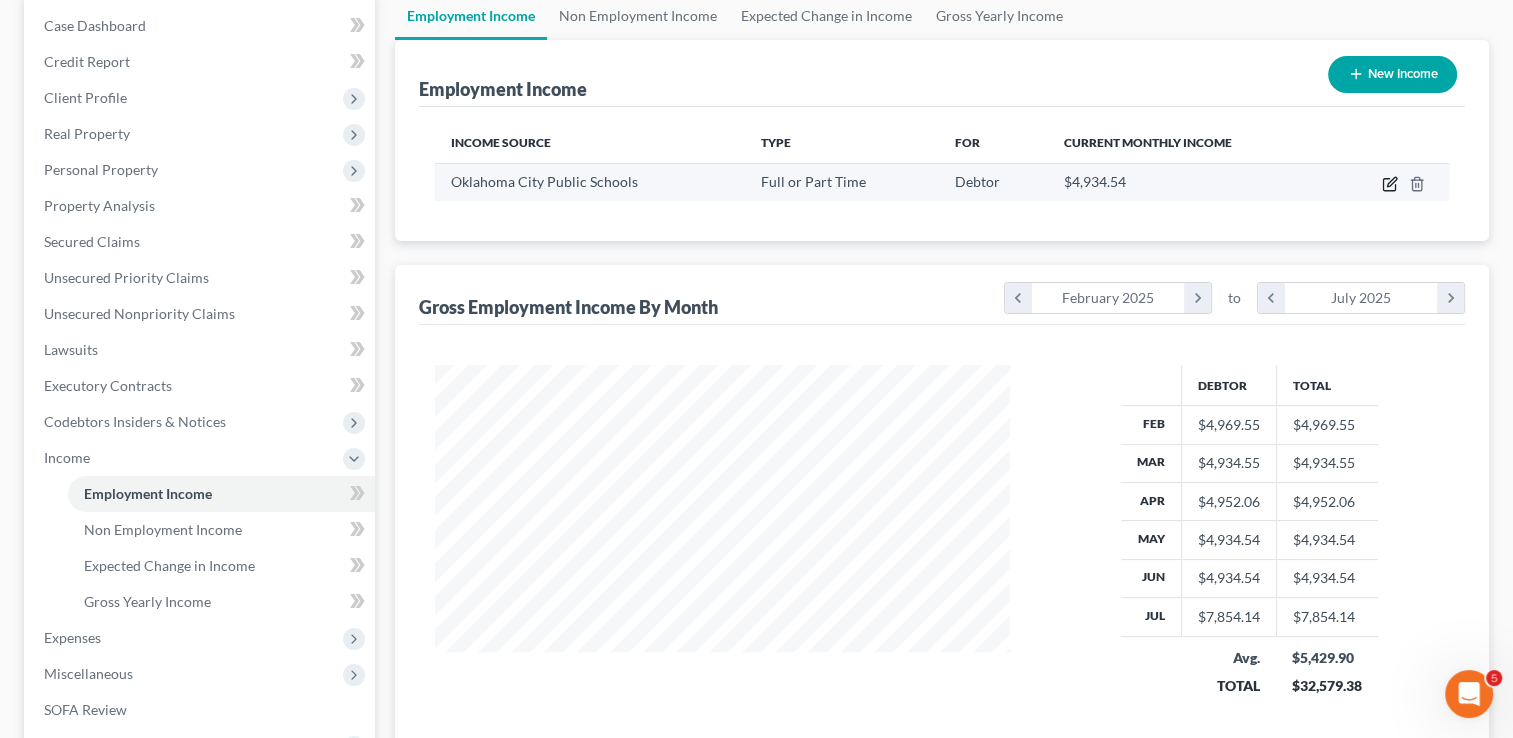 click 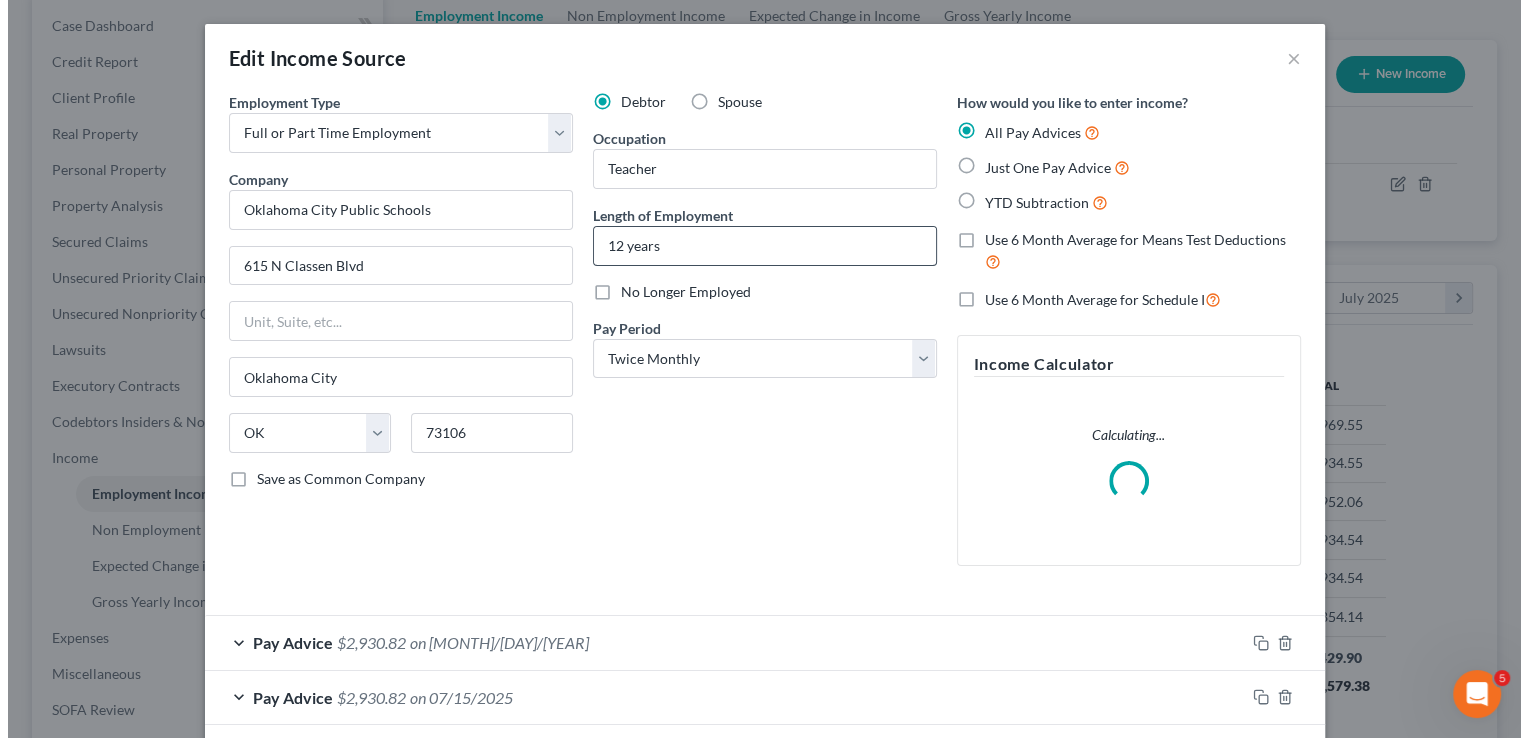 scroll, scrollTop: 999643, scrollLeft: 999378, axis: both 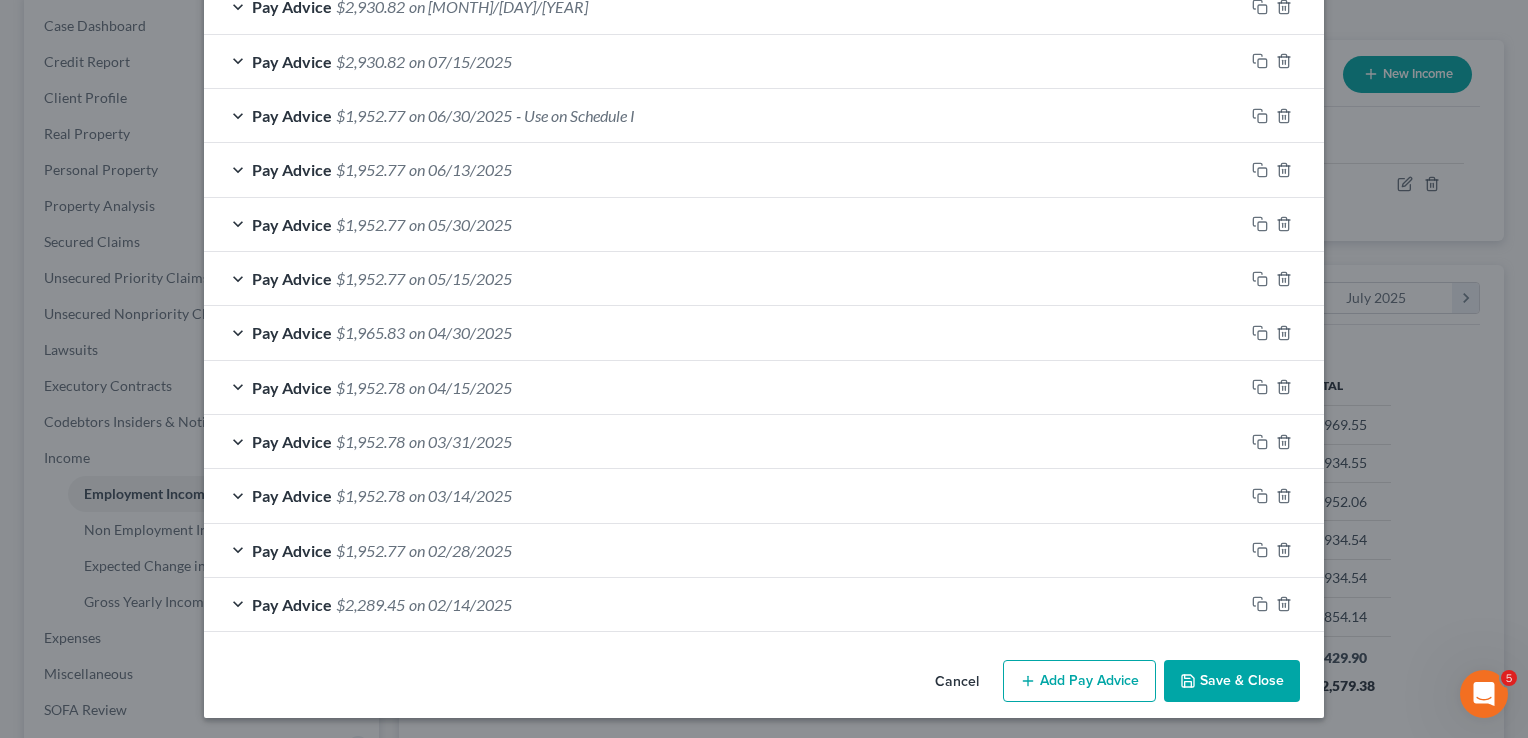 click on "Cancel" at bounding box center (957, 682) 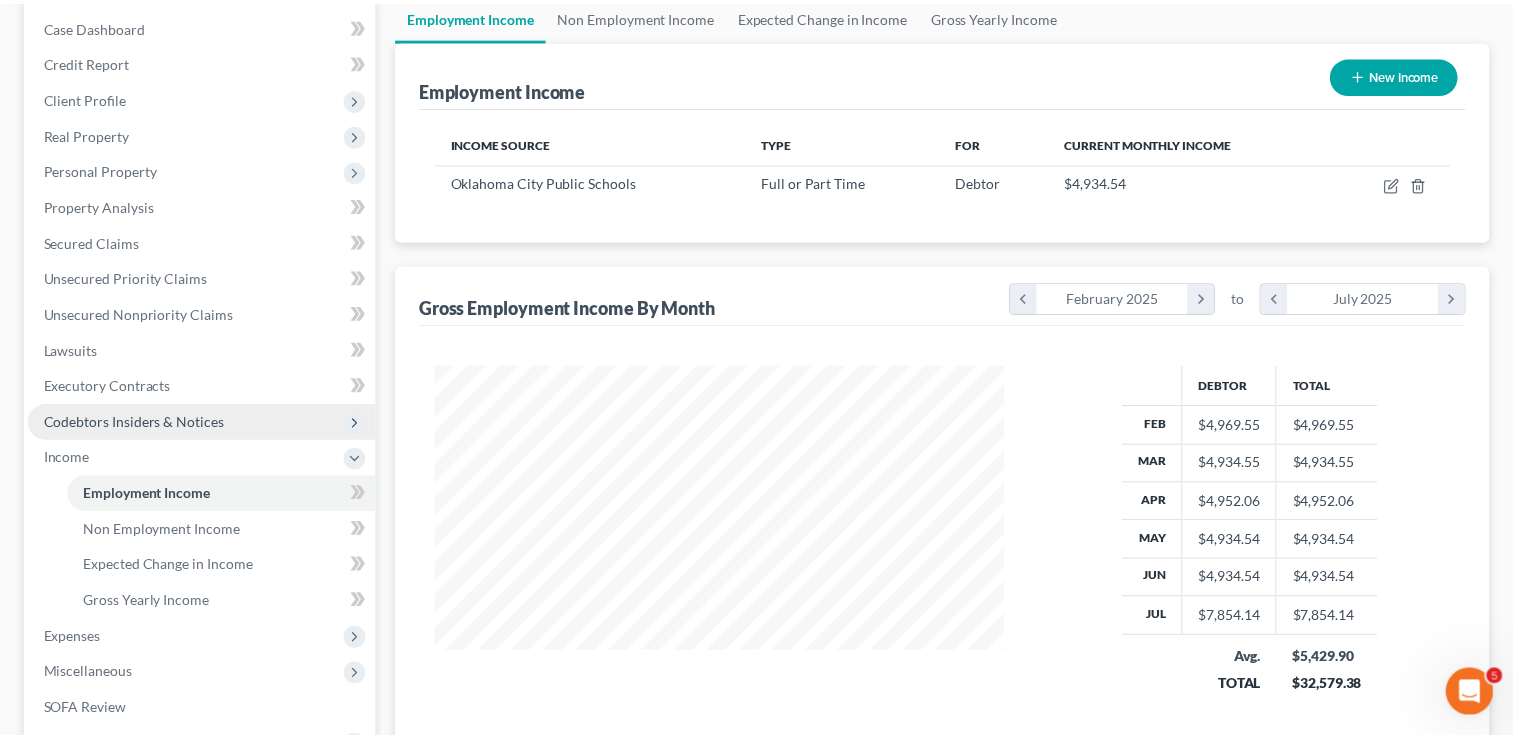 scroll, scrollTop: 356, scrollLeft: 615, axis: both 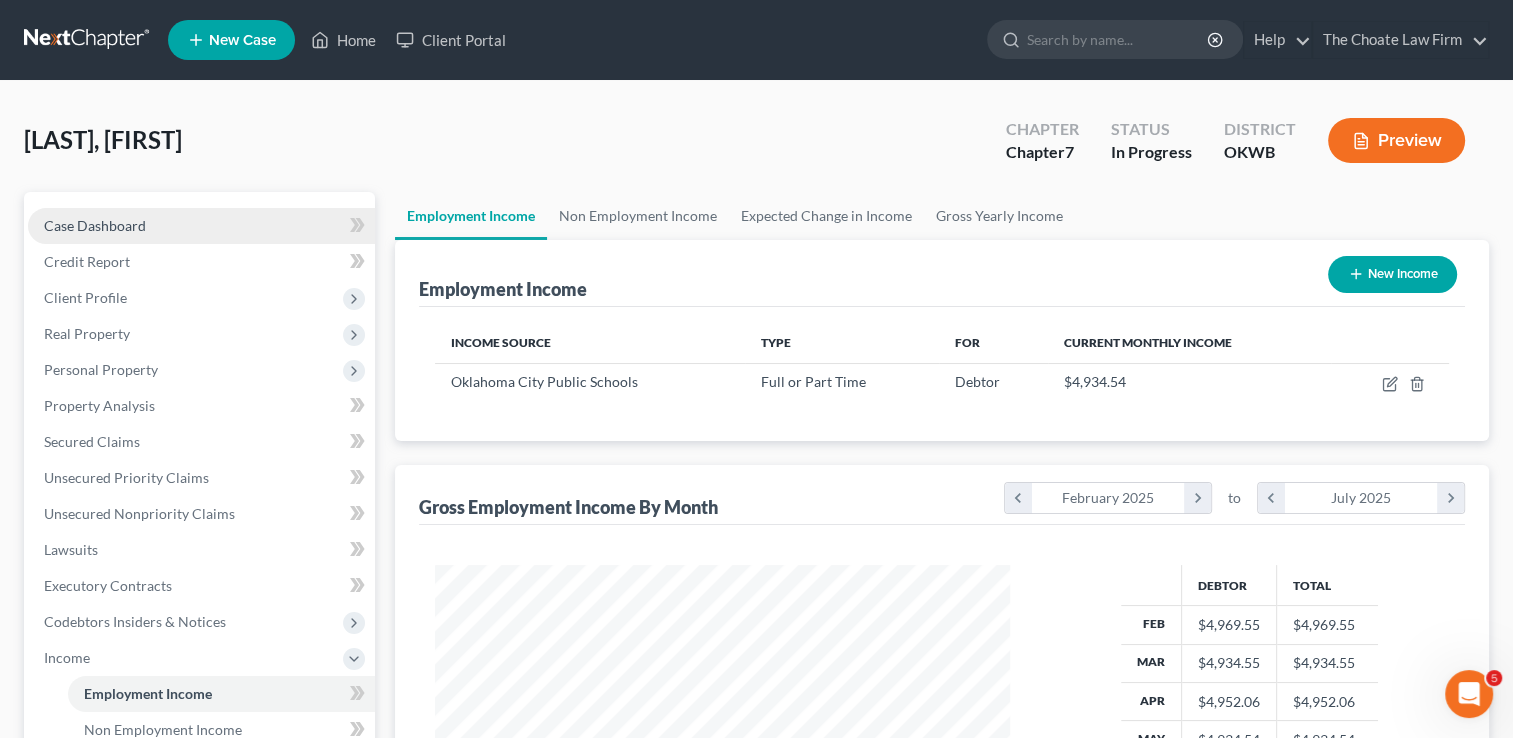 click on "Case Dashboard" at bounding box center [95, 225] 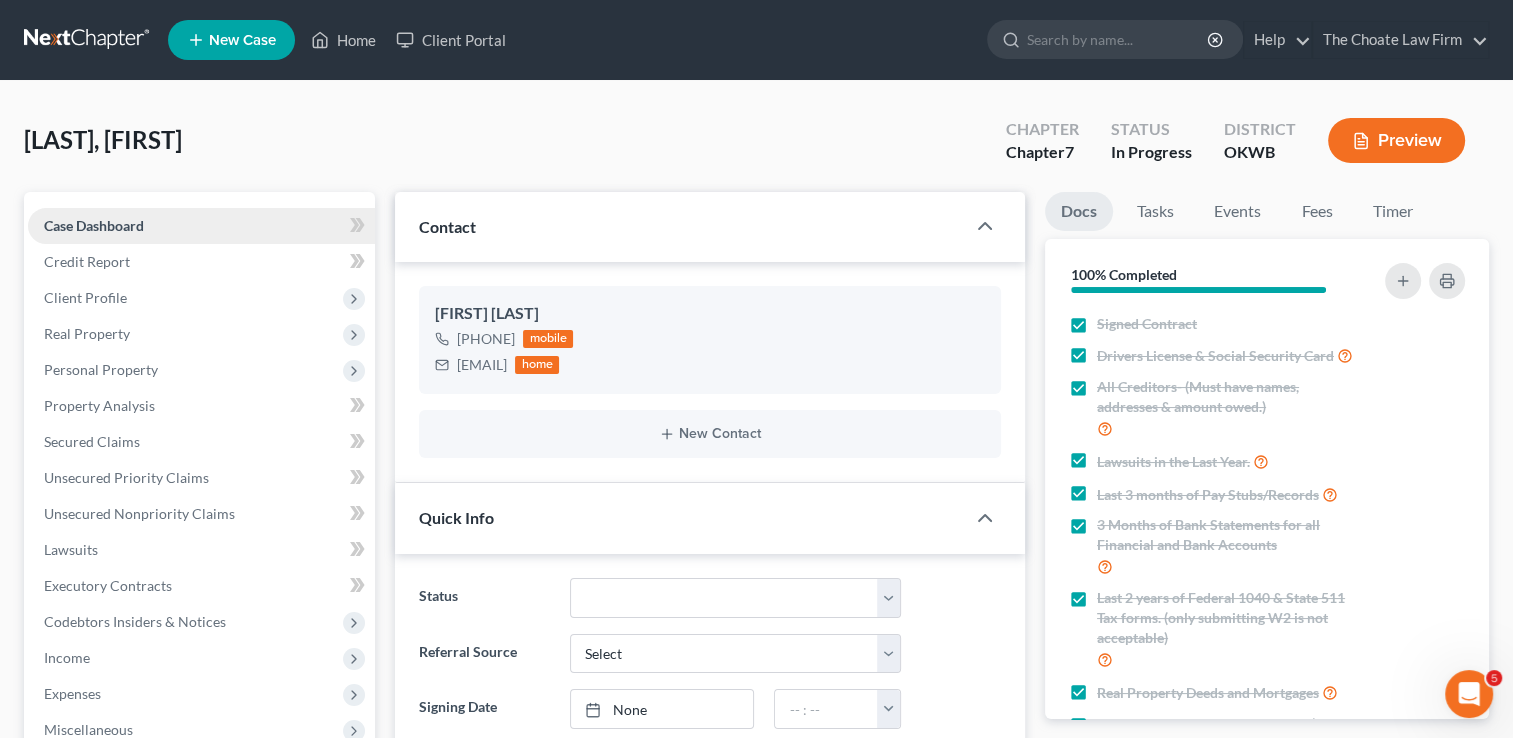scroll, scrollTop: 2117, scrollLeft: 0, axis: vertical 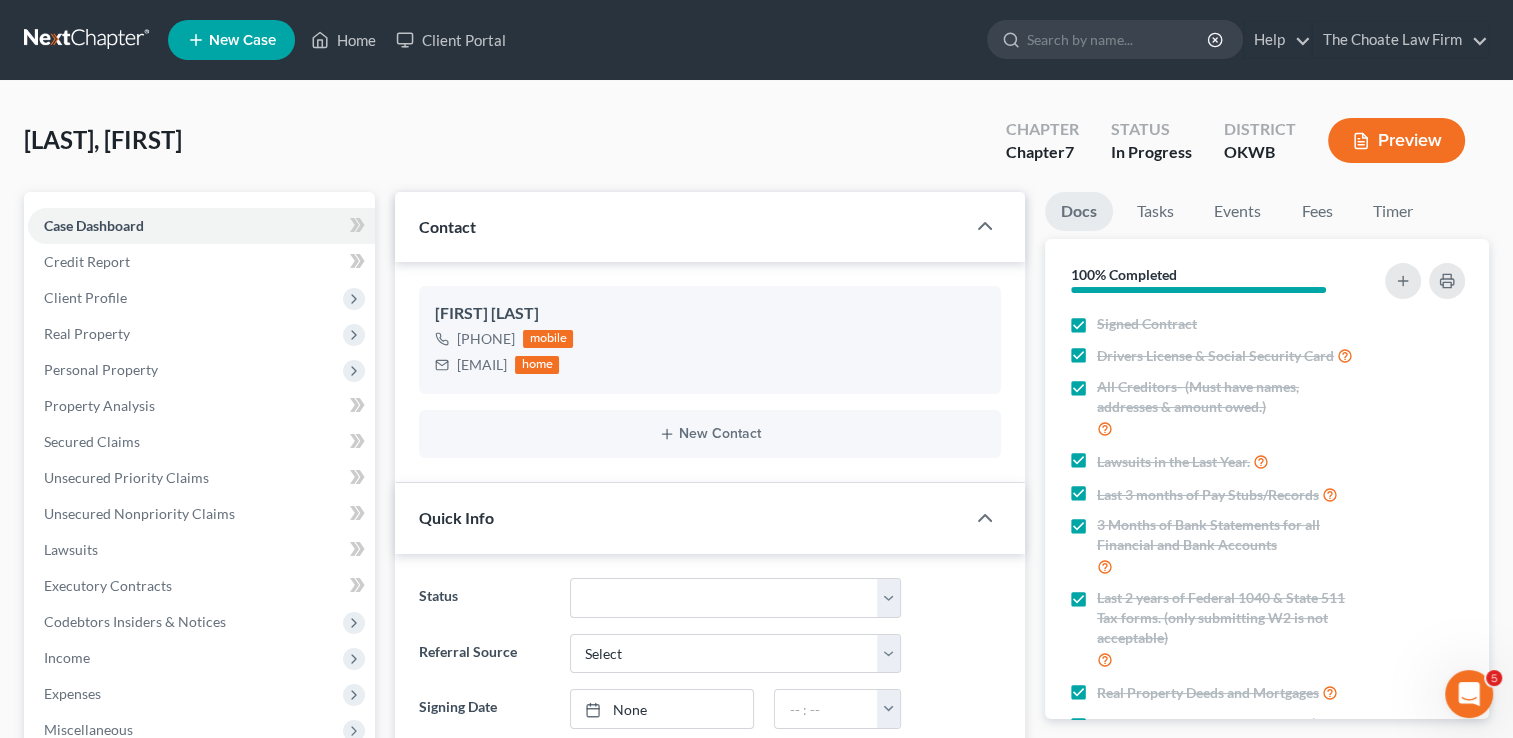 click at bounding box center [88, 40] 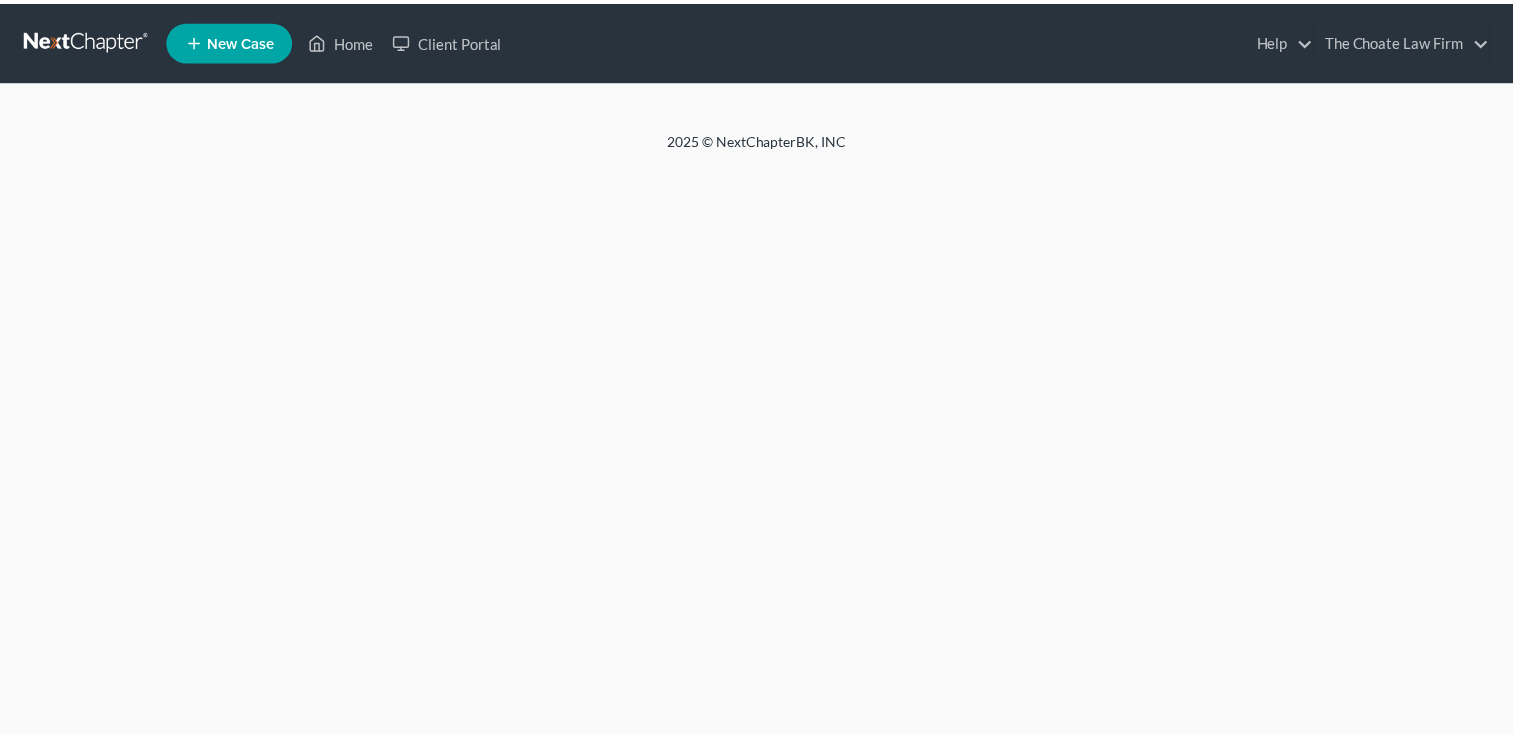 scroll, scrollTop: 0, scrollLeft: 0, axis: both 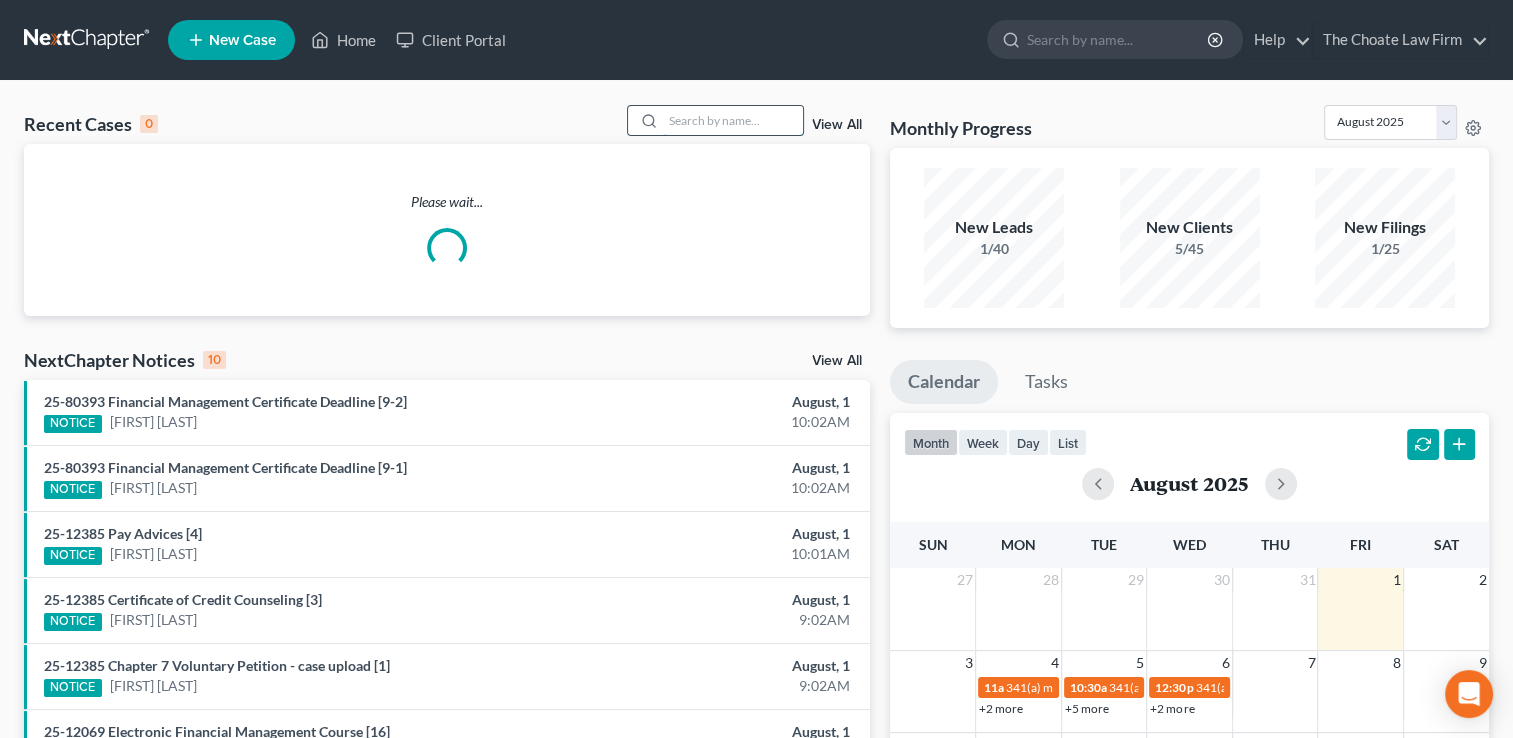 click at bounding box center (733, 120) 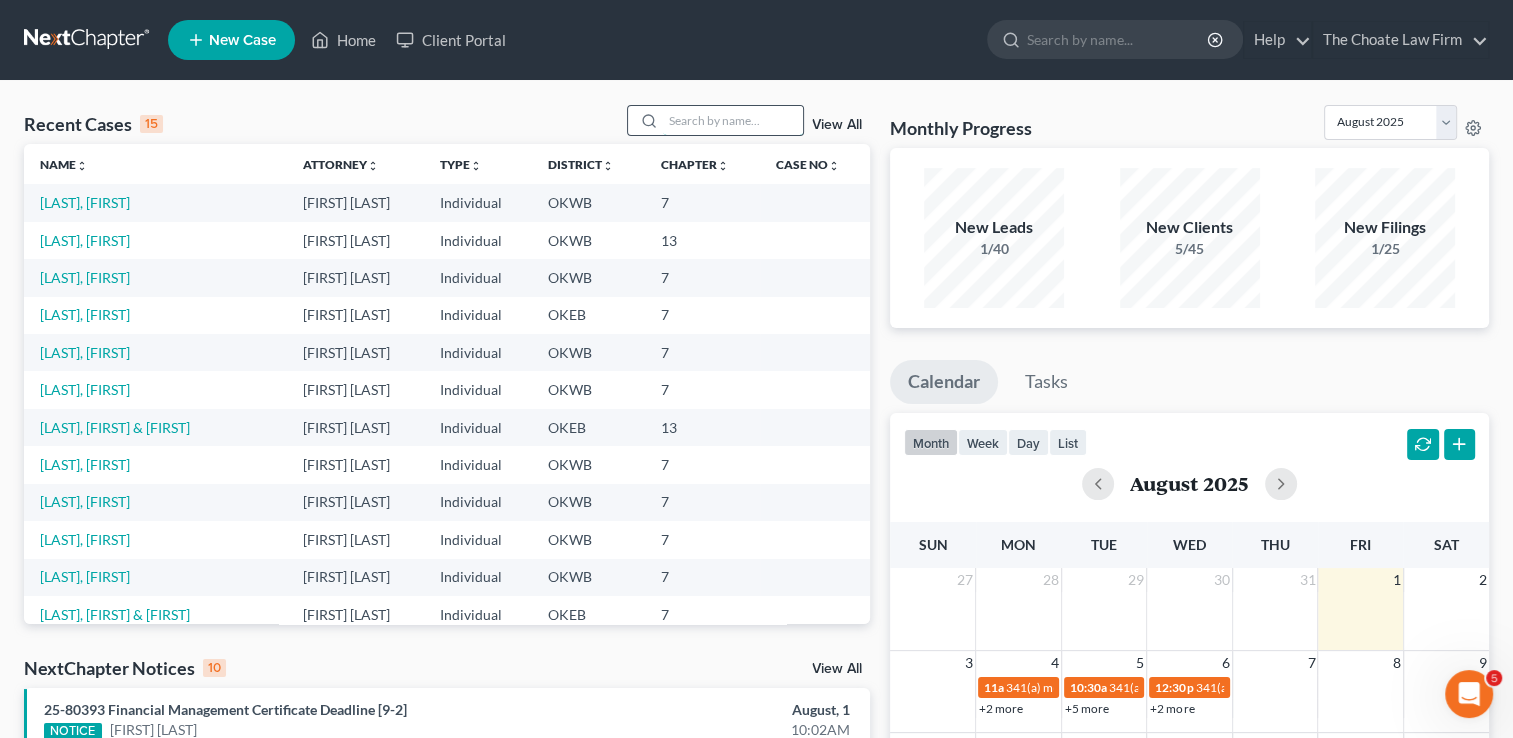 scroll, scrollTop: 0, scrollLeft: 0, axis: both 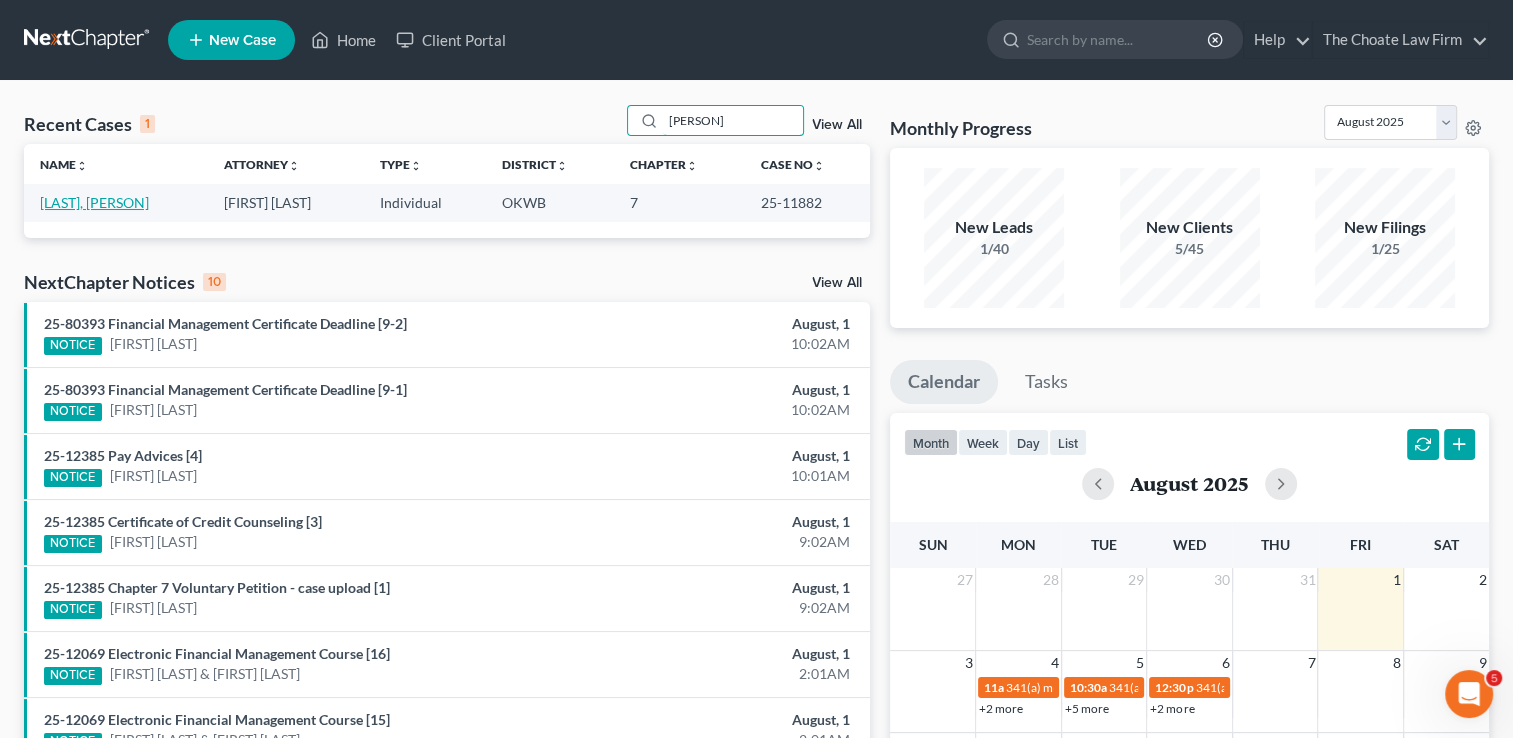 type on "[PERSON]" 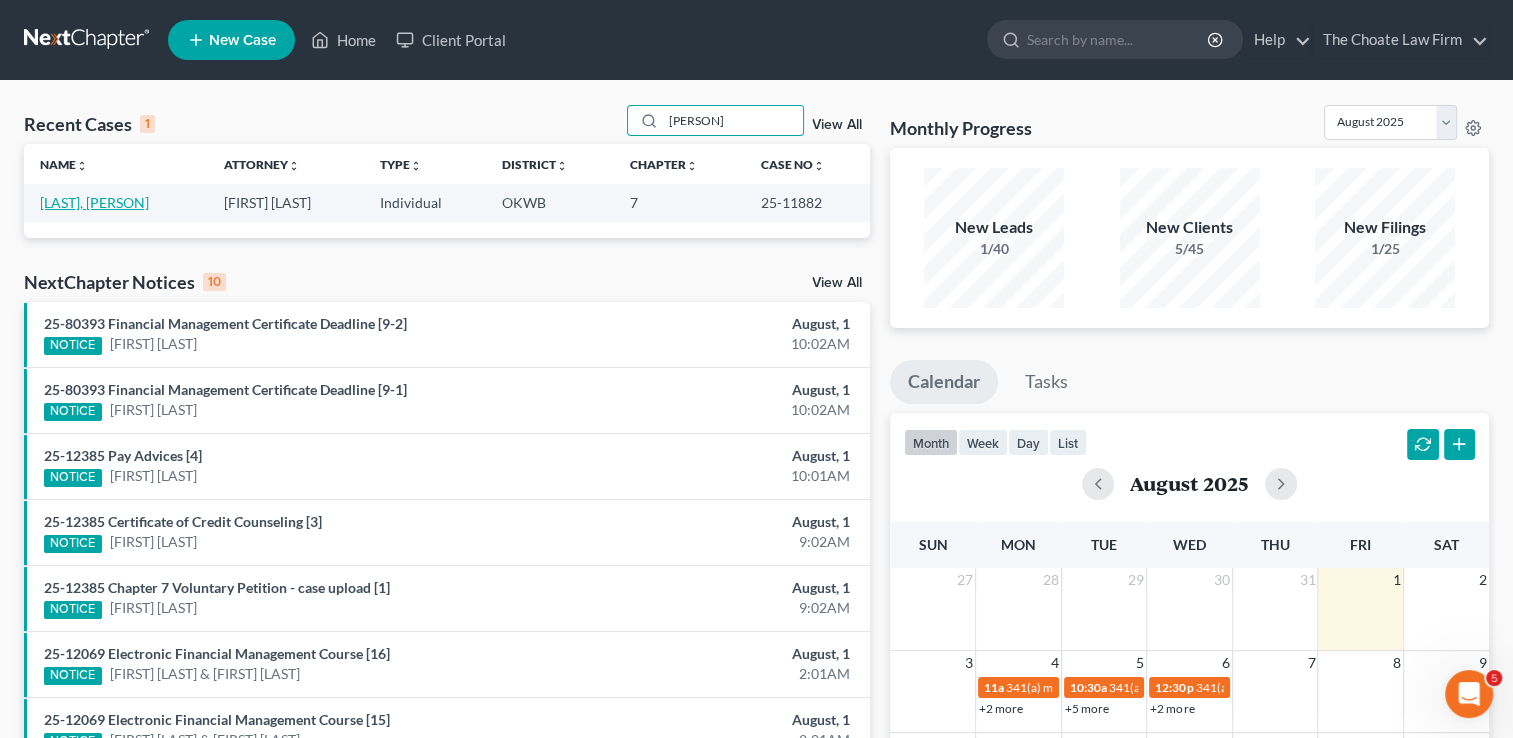 click on "[LAST], [PERSON]" at bounding box center (94, 202) 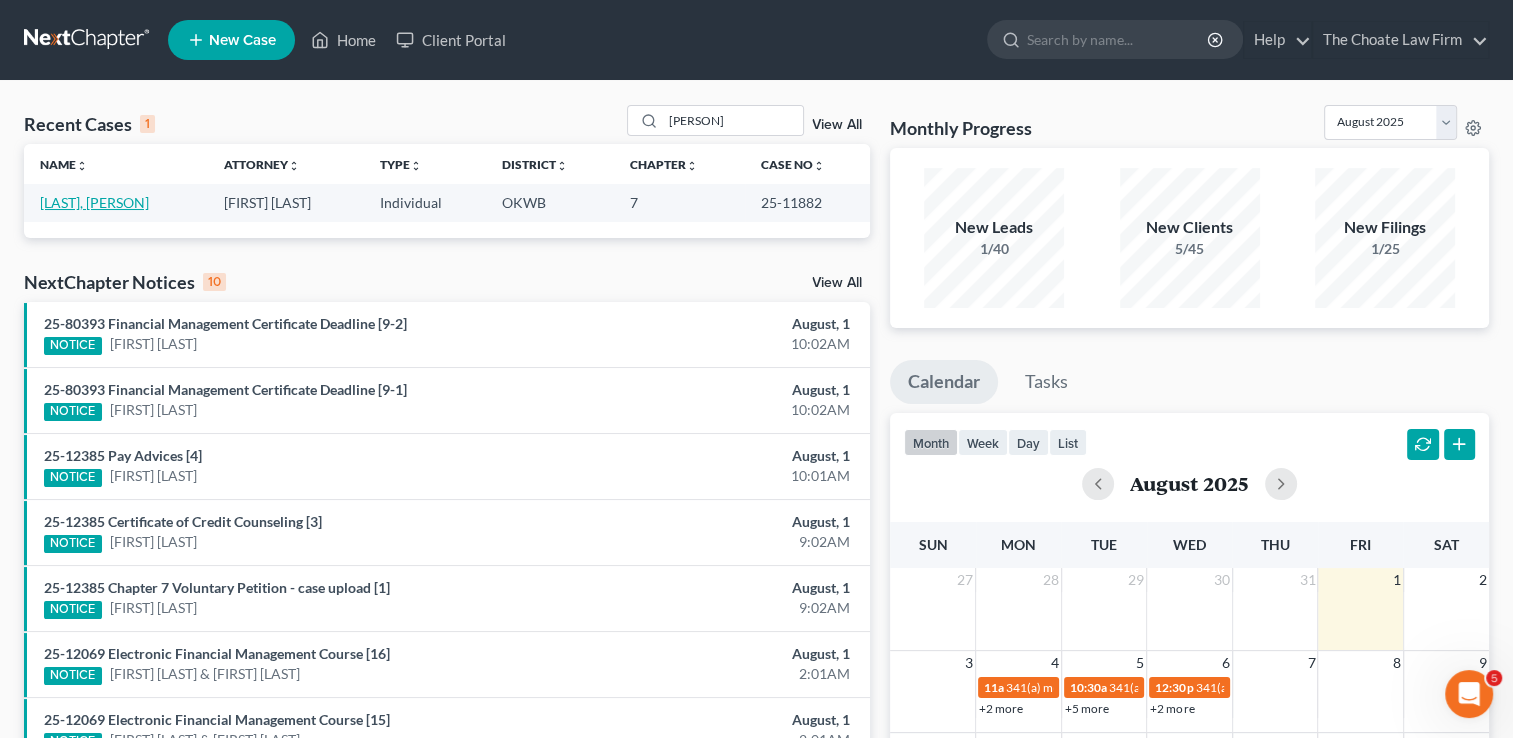 select on "1" 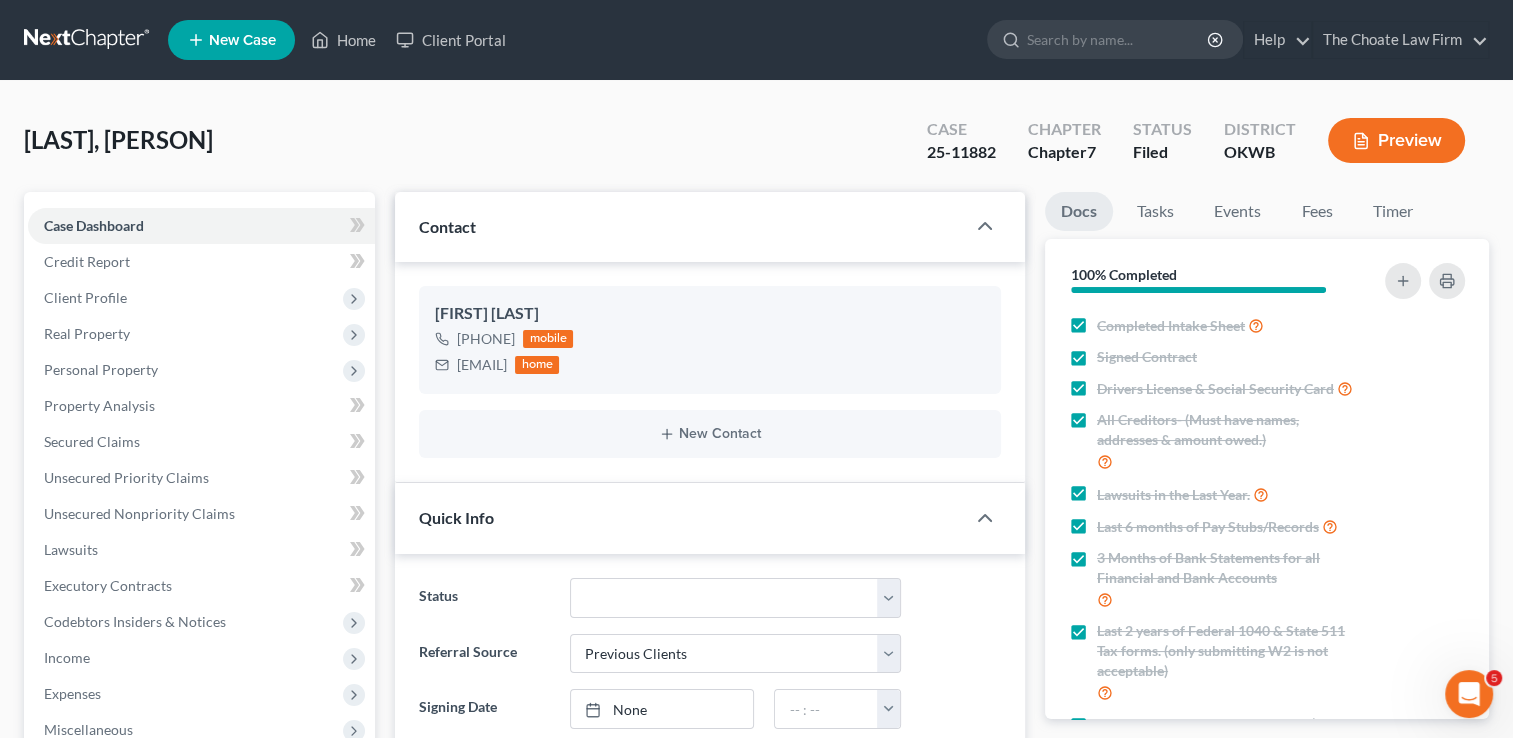 scroll, scrollTop: 4237, scrollLeft: 0, axis: vertical 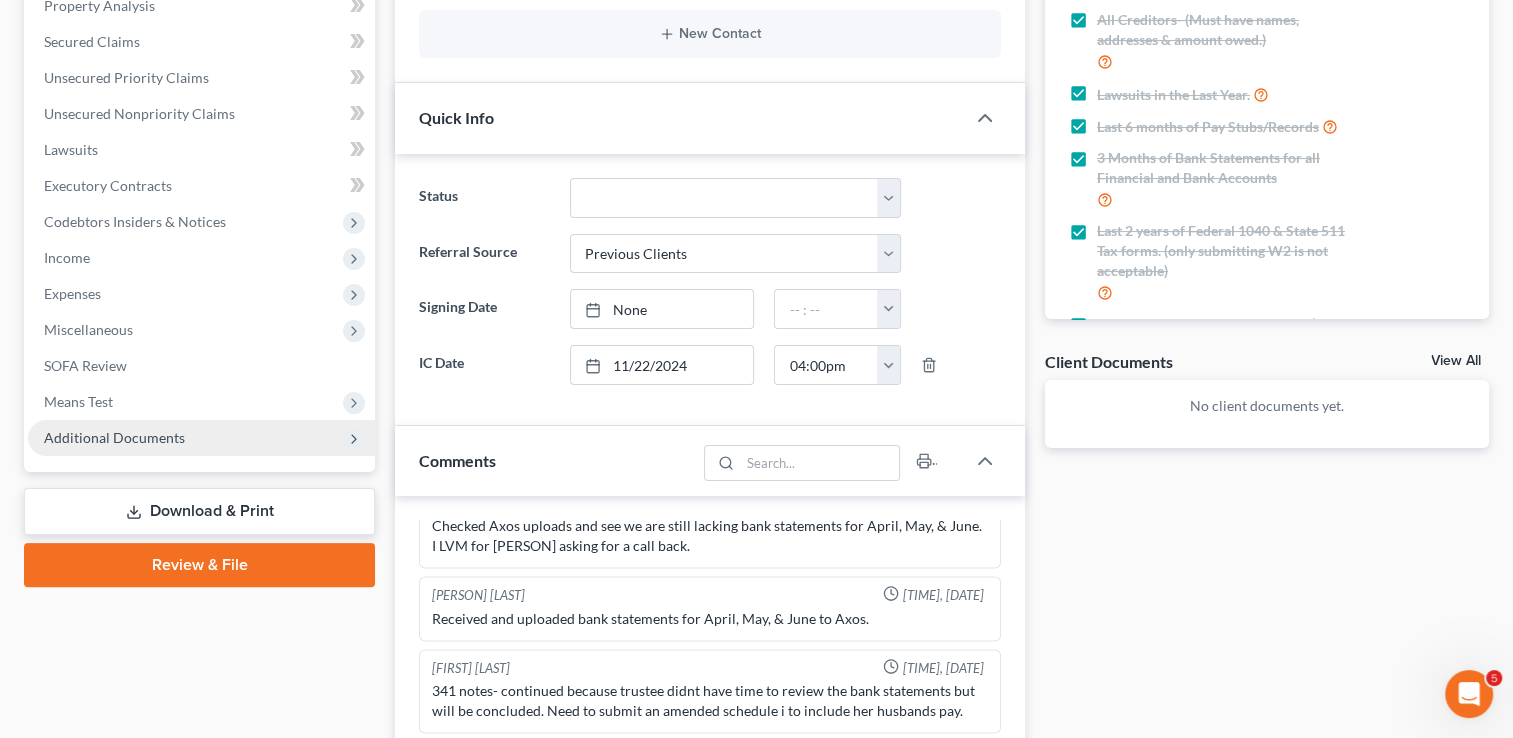 click on "Additional Documents" at bounding box center (114, 437) 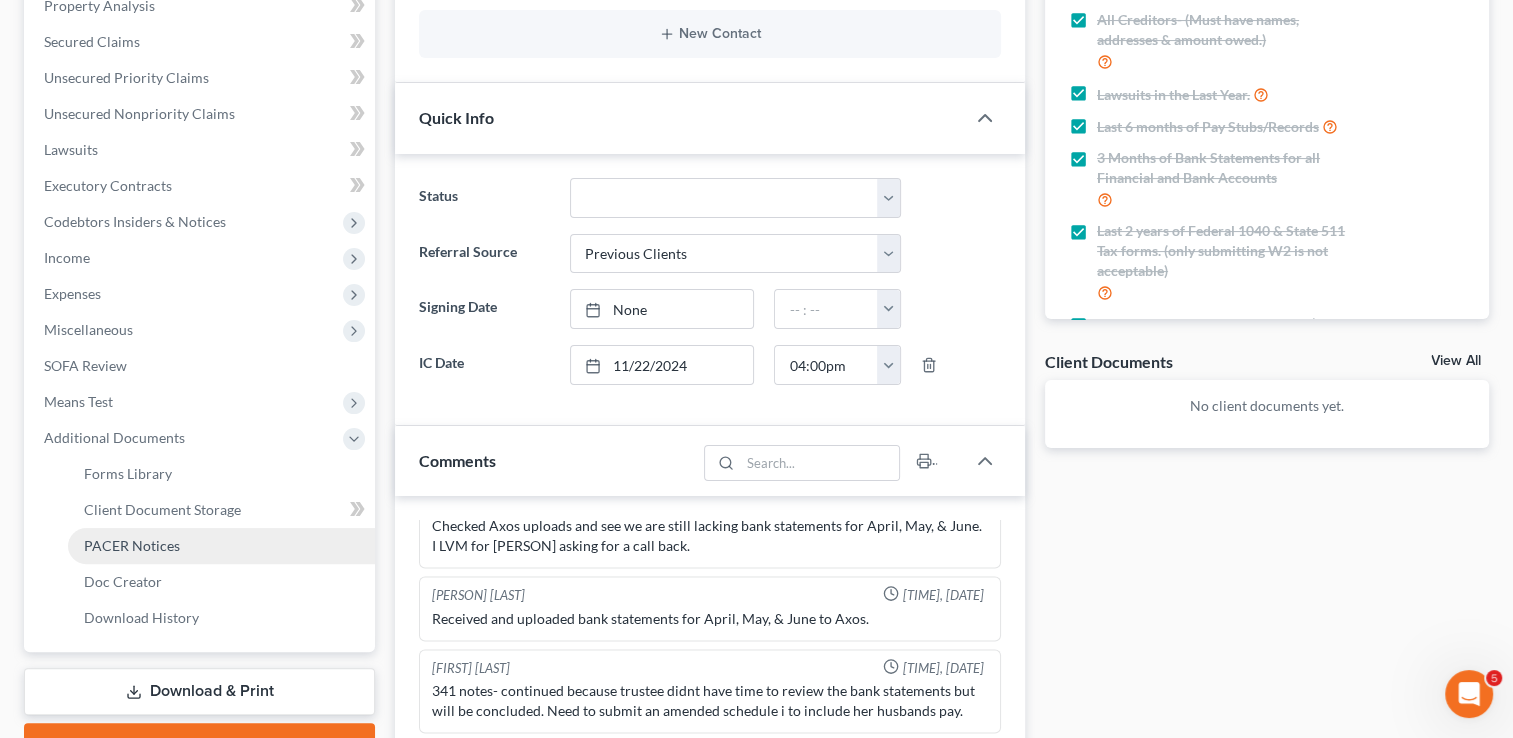 click on "PACER Notices" at bounding box center (132, 545) 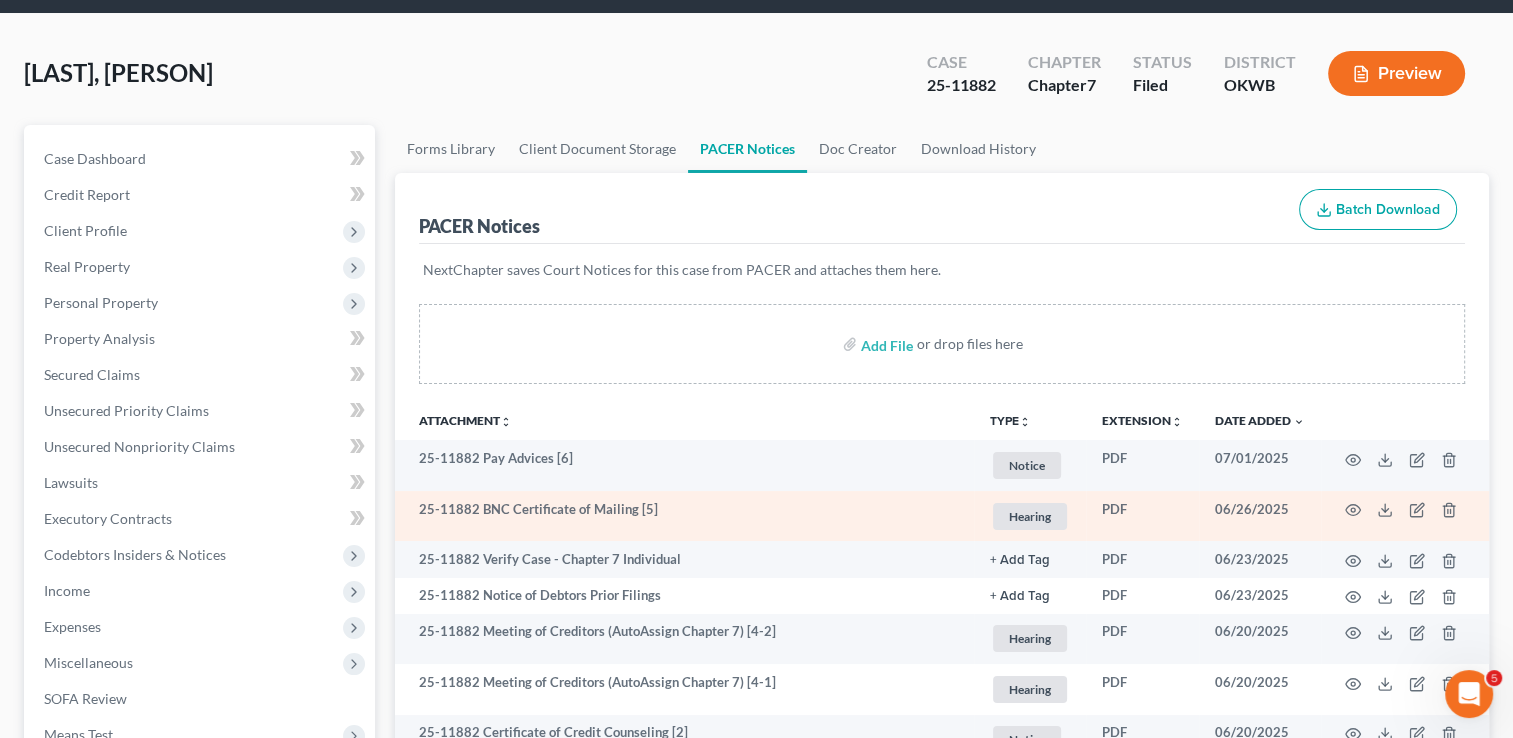 scroll, scrollTop: 100, scrollLeft: 0, axis: vertical 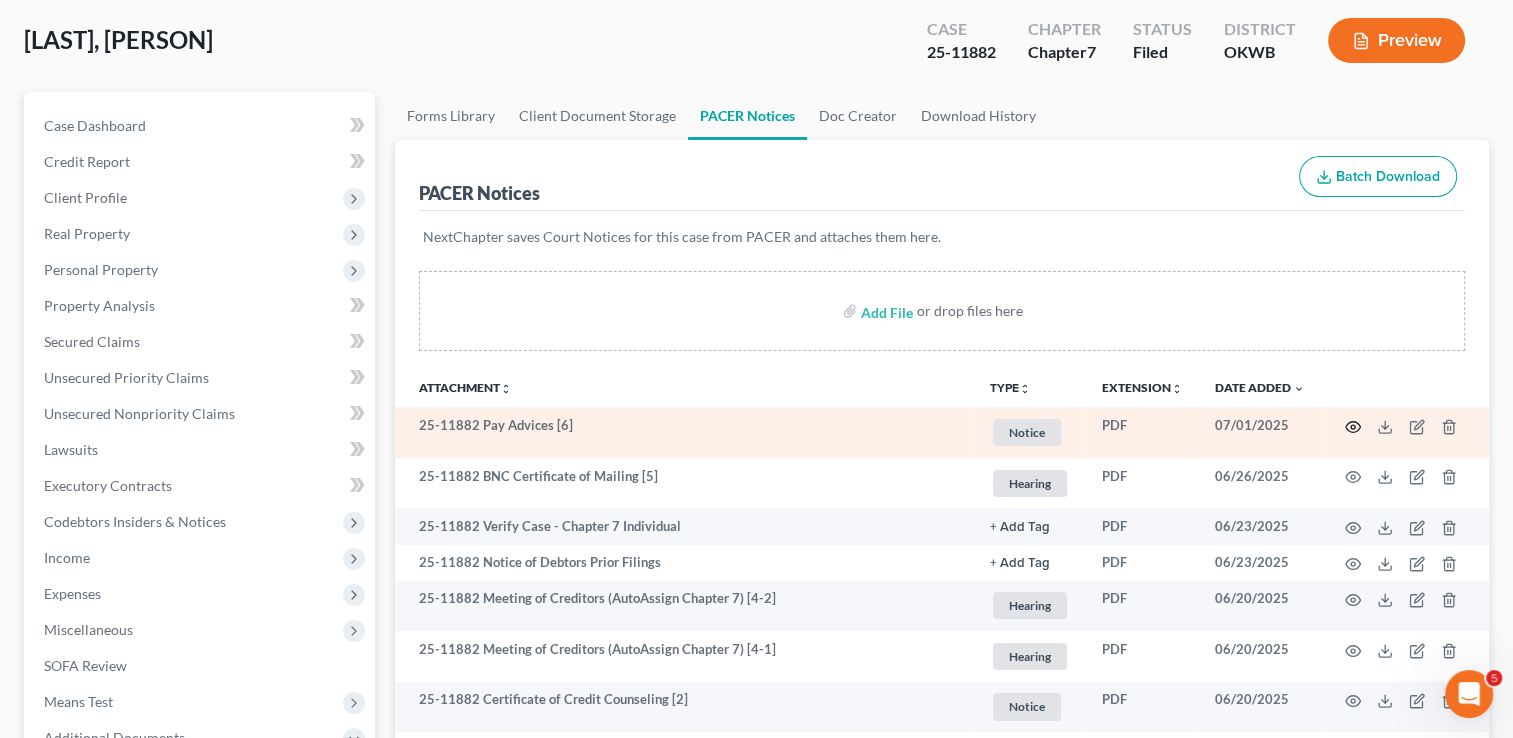 click 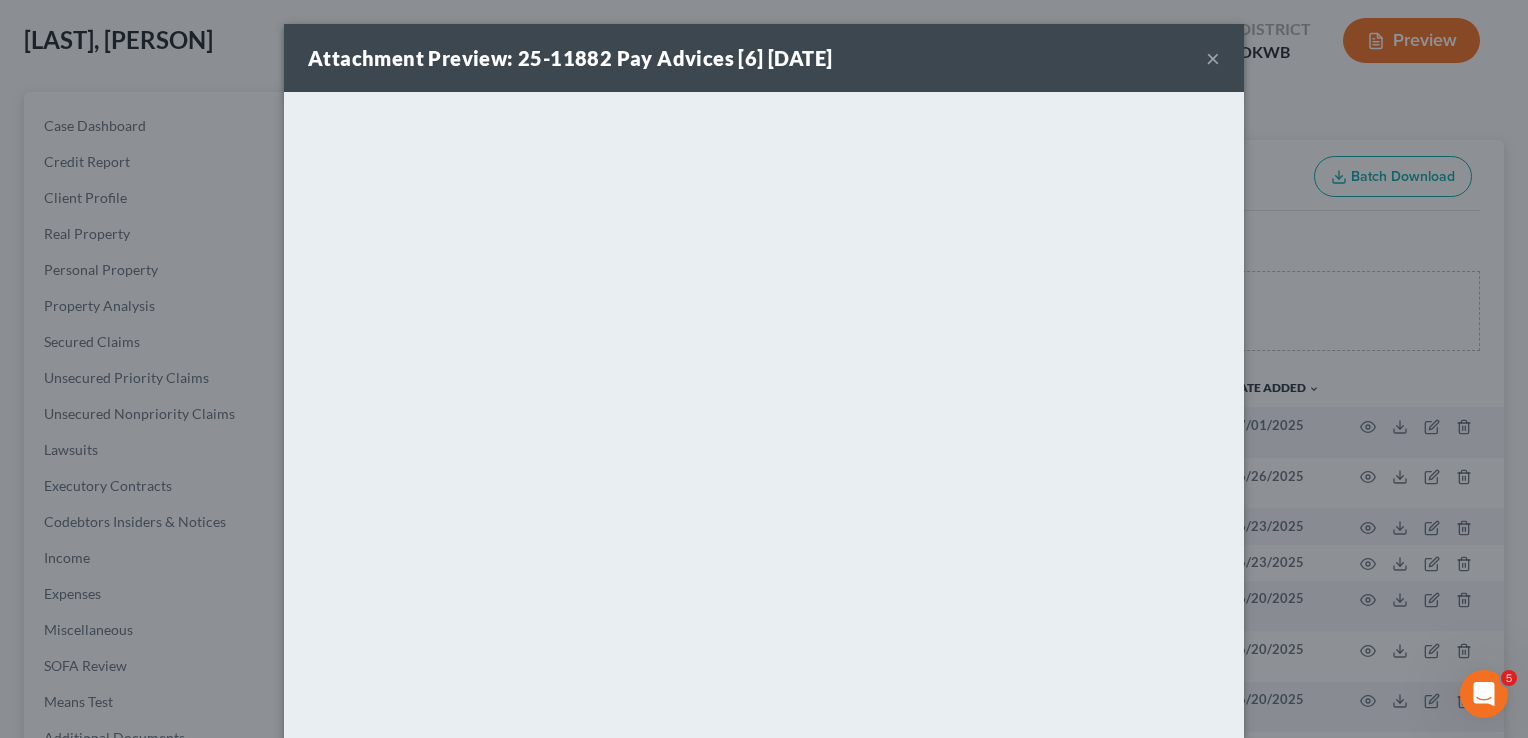 click on "×" at bounding box center [1213, 58] 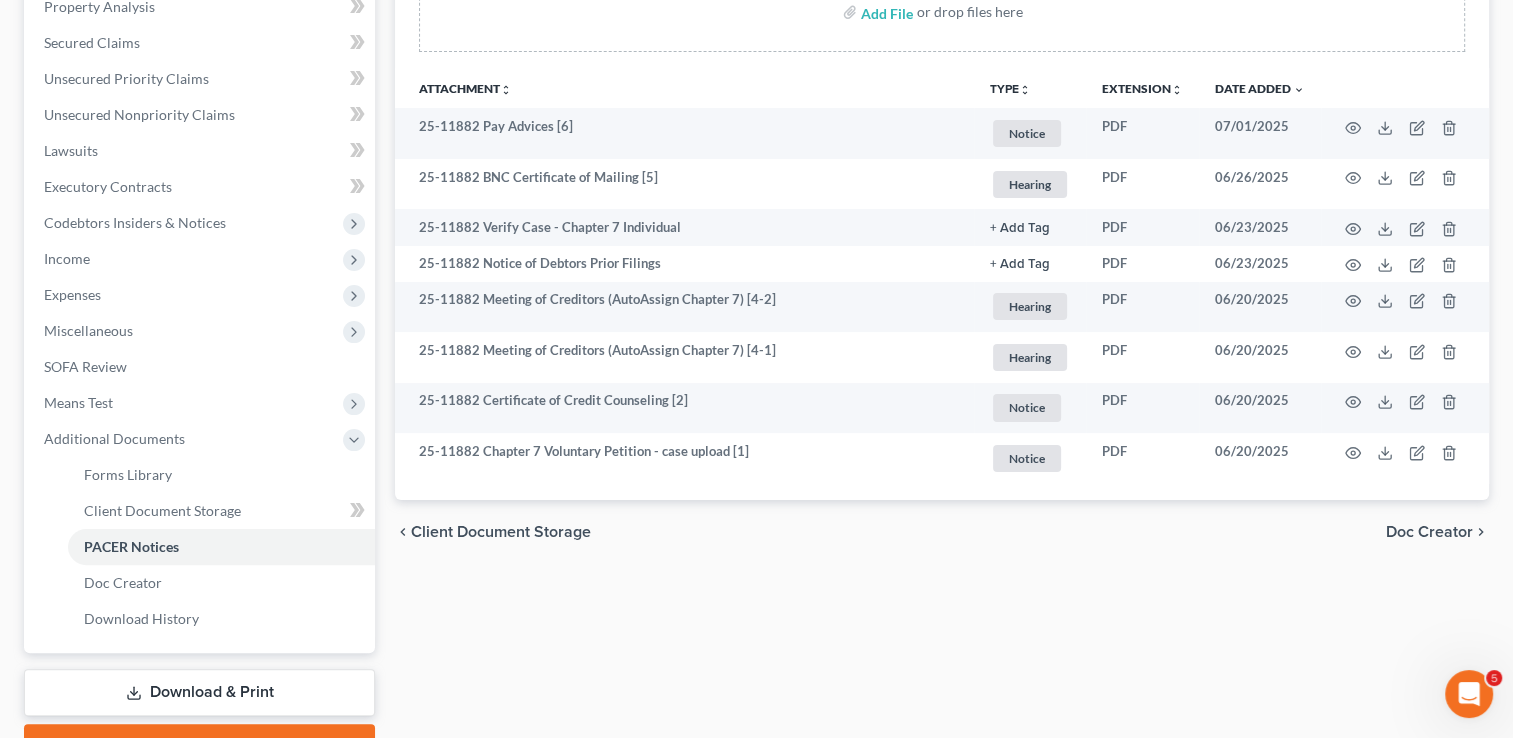 scroll, scrollTop: 400, scrollLeft: 0, axis: vertical 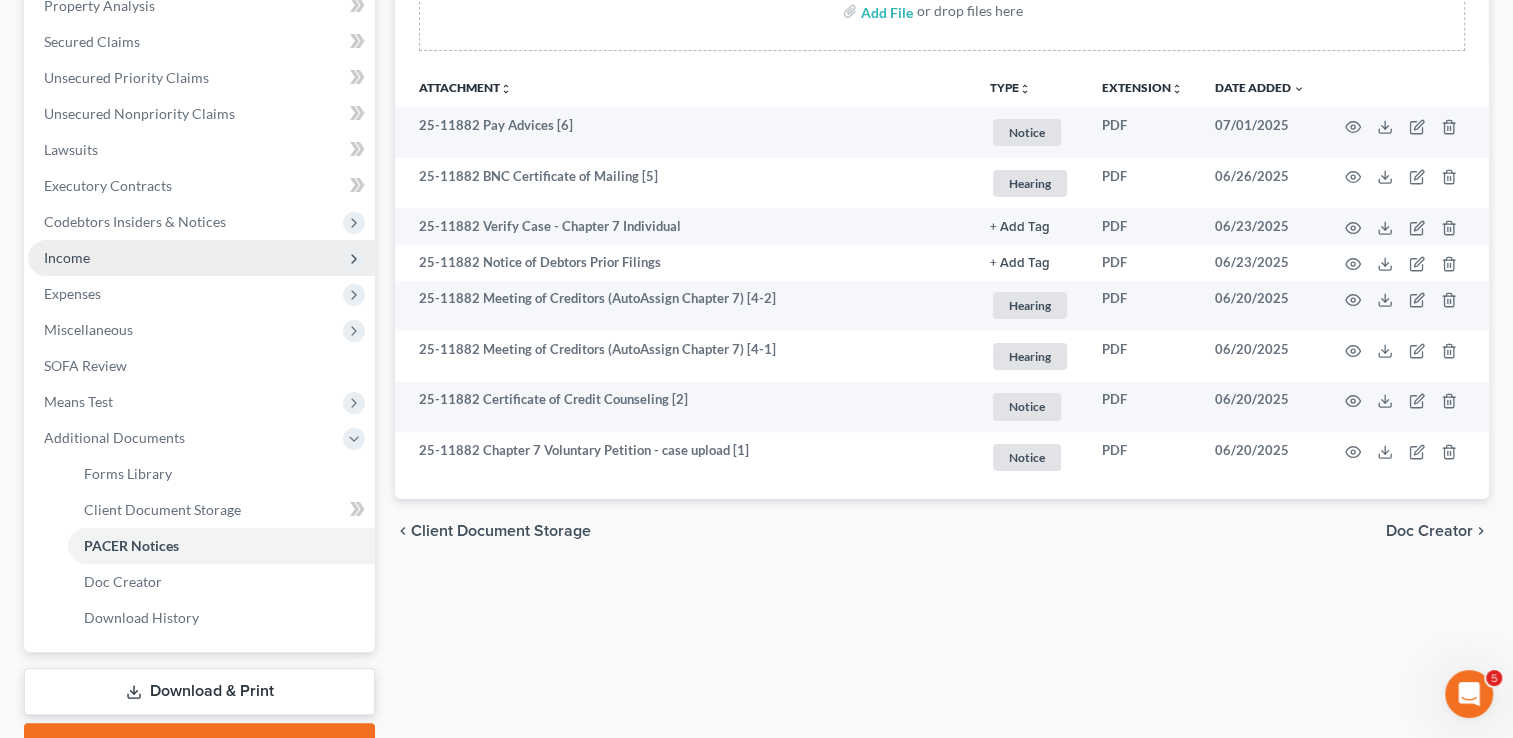 click on "Income" at bounding box center [201, 258] 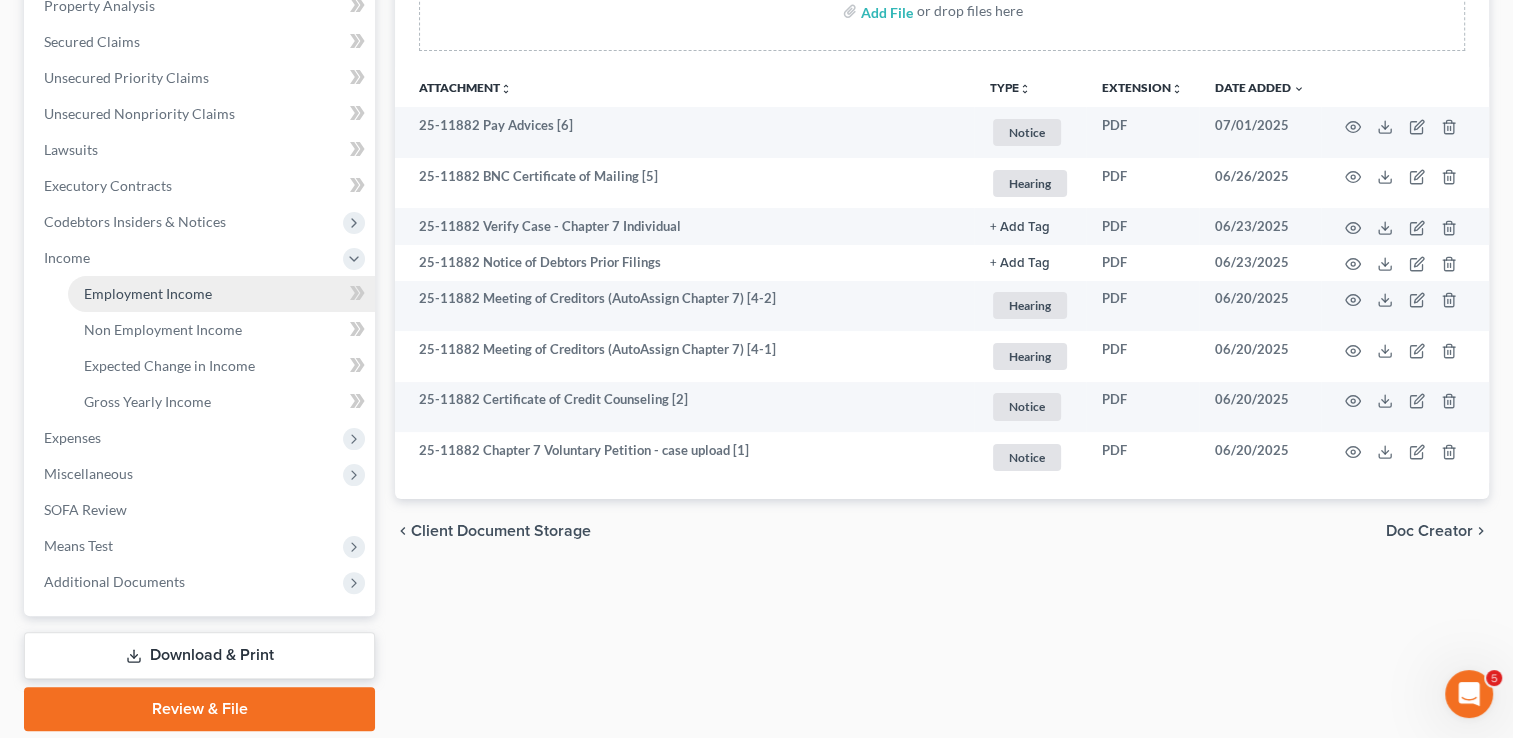 click on "Employment Income" at bounding box center [148, 293] 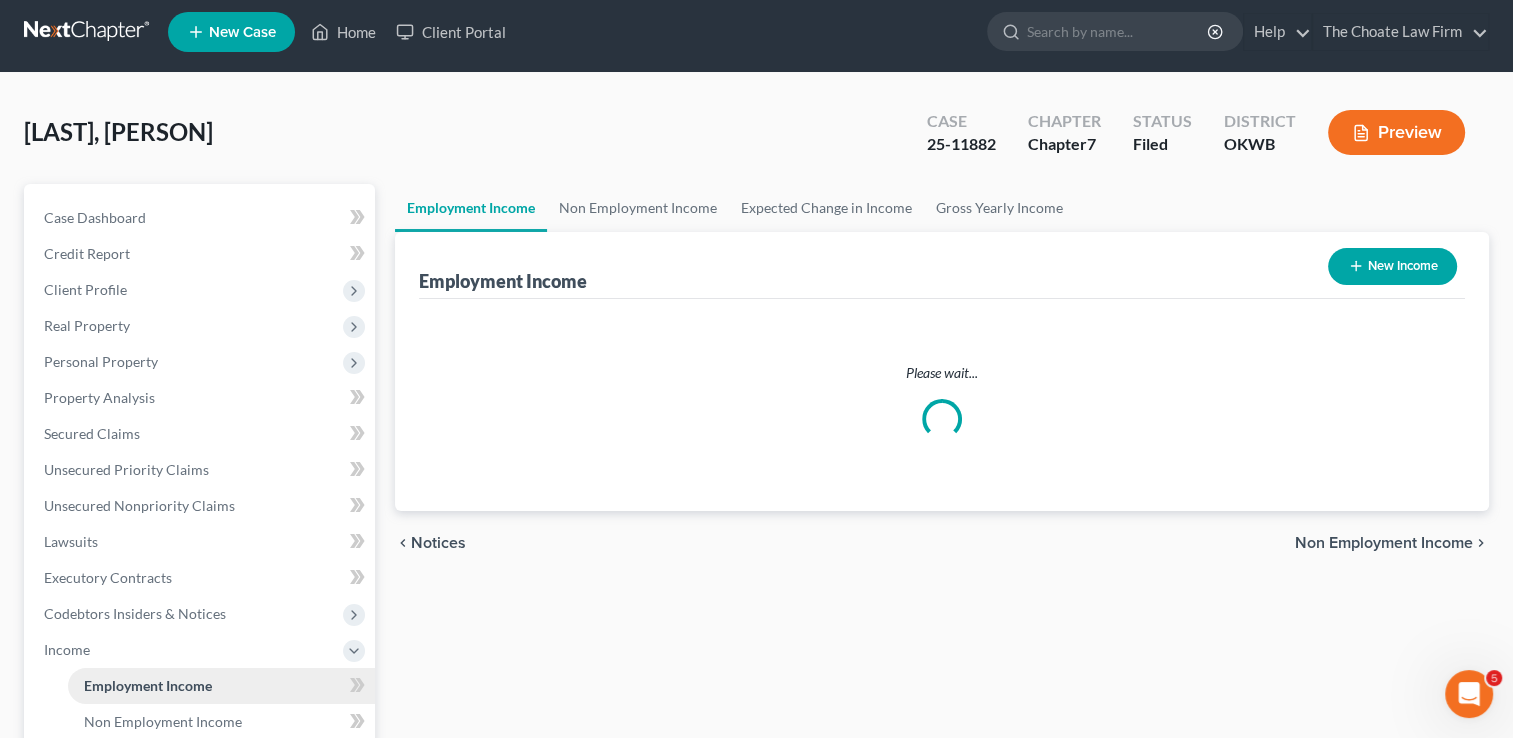 scroll, scrollTop: 0, scrollLeft: 0, axis: both 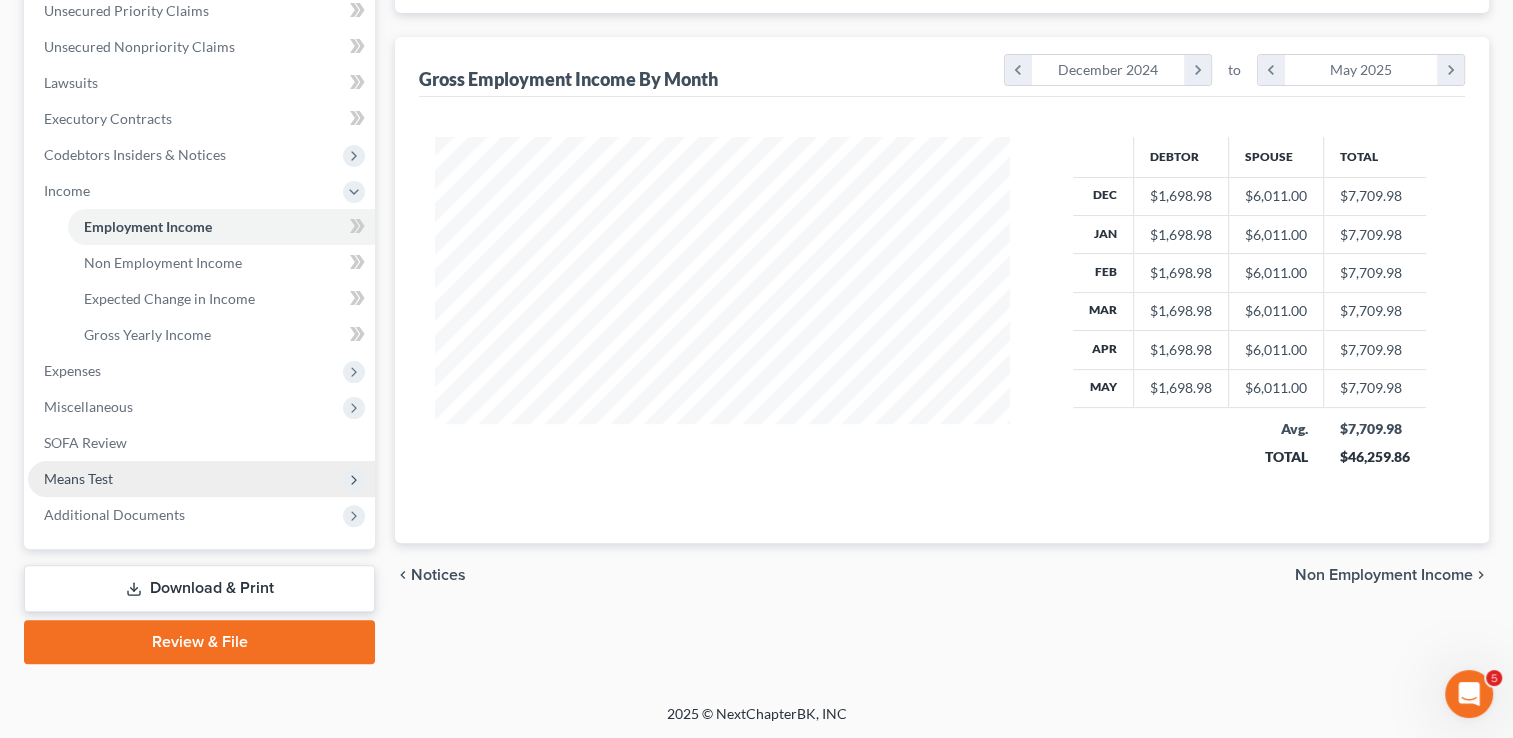 click on "Means Test" at bounding box center [78, 478] 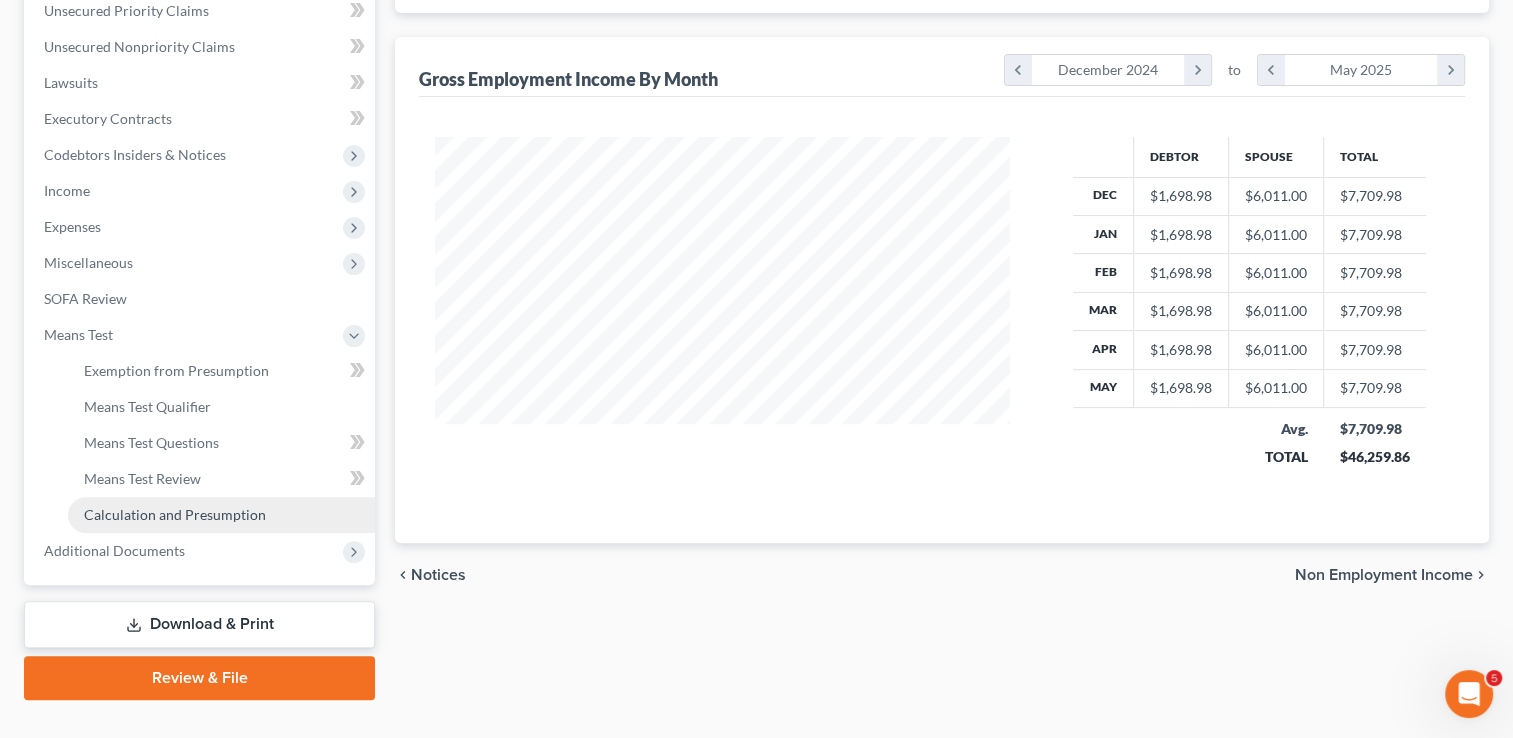 click on "Calculation and Presumption" at bounding box center (175, 514) 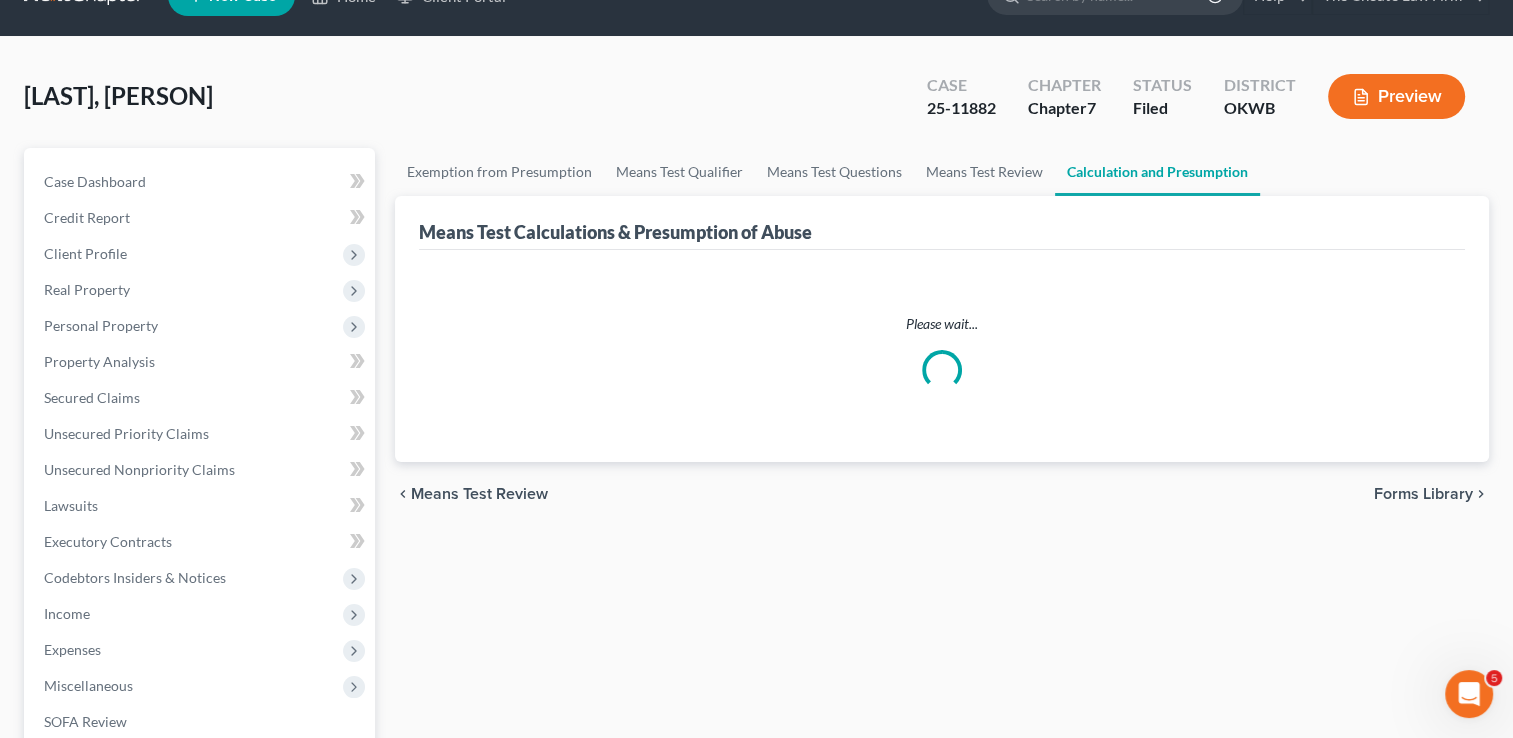 scroll, scrollTop: 0, scrollLeft: 0, axis: both 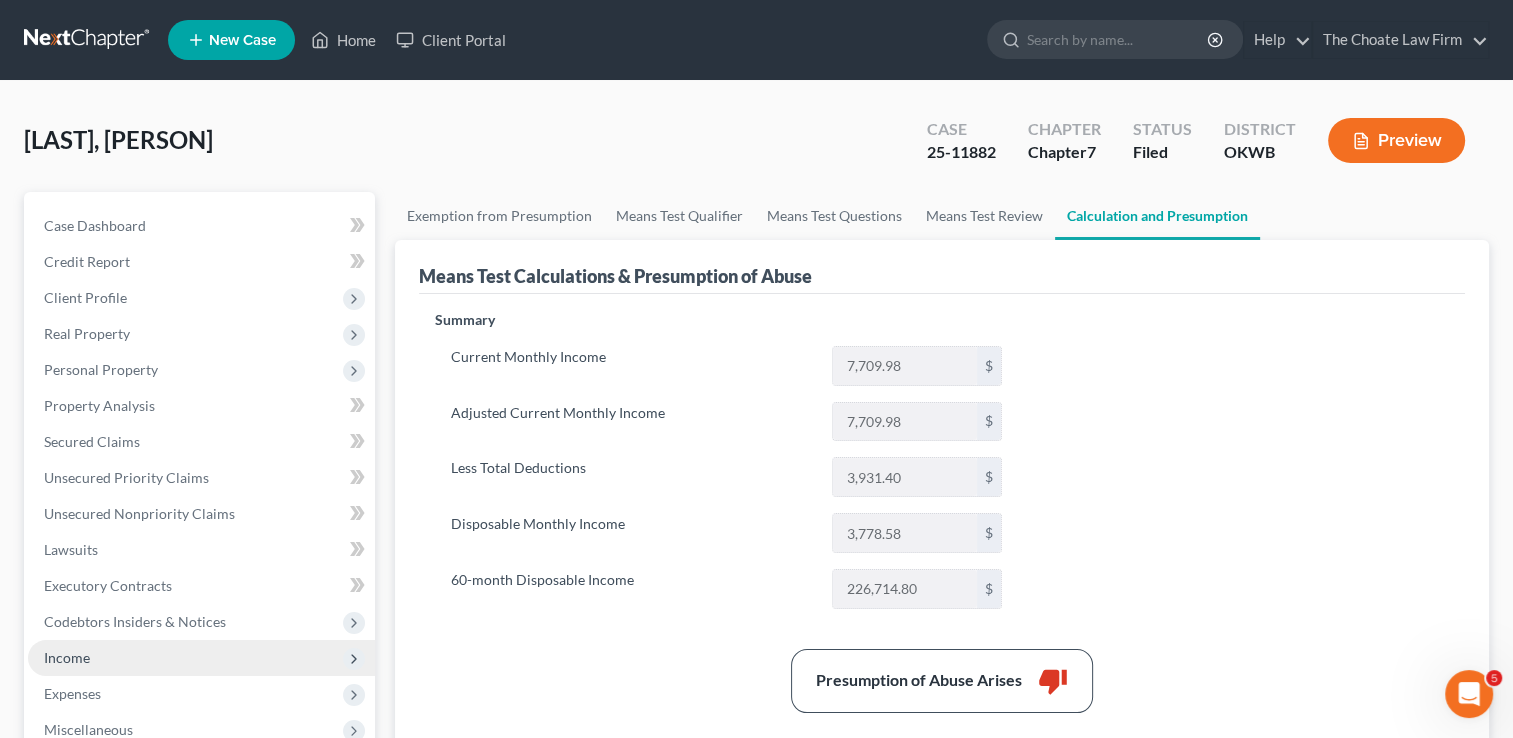 click on "Income" at bounding box center [201, 658] 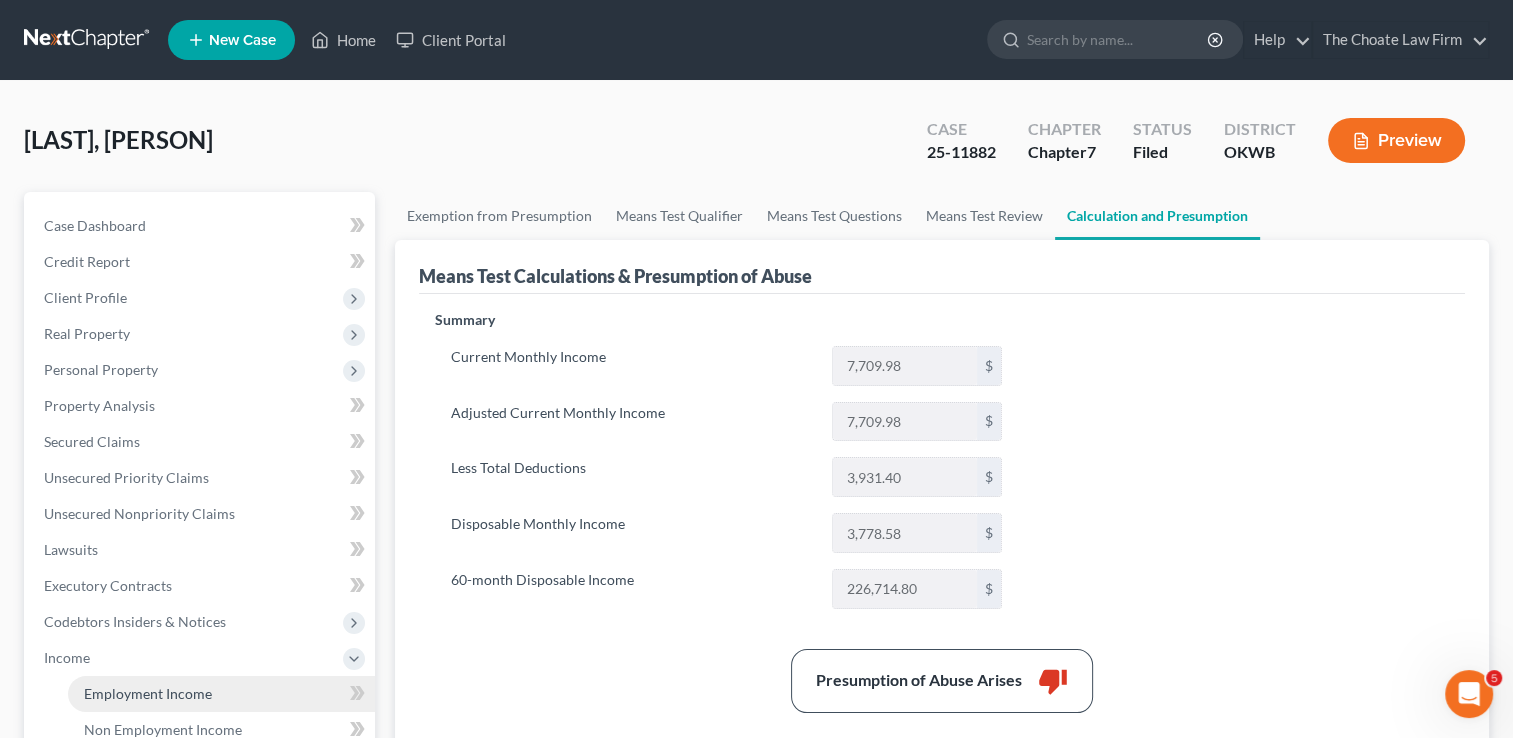 click on "Employment Income" at bounding box center (148, 693) 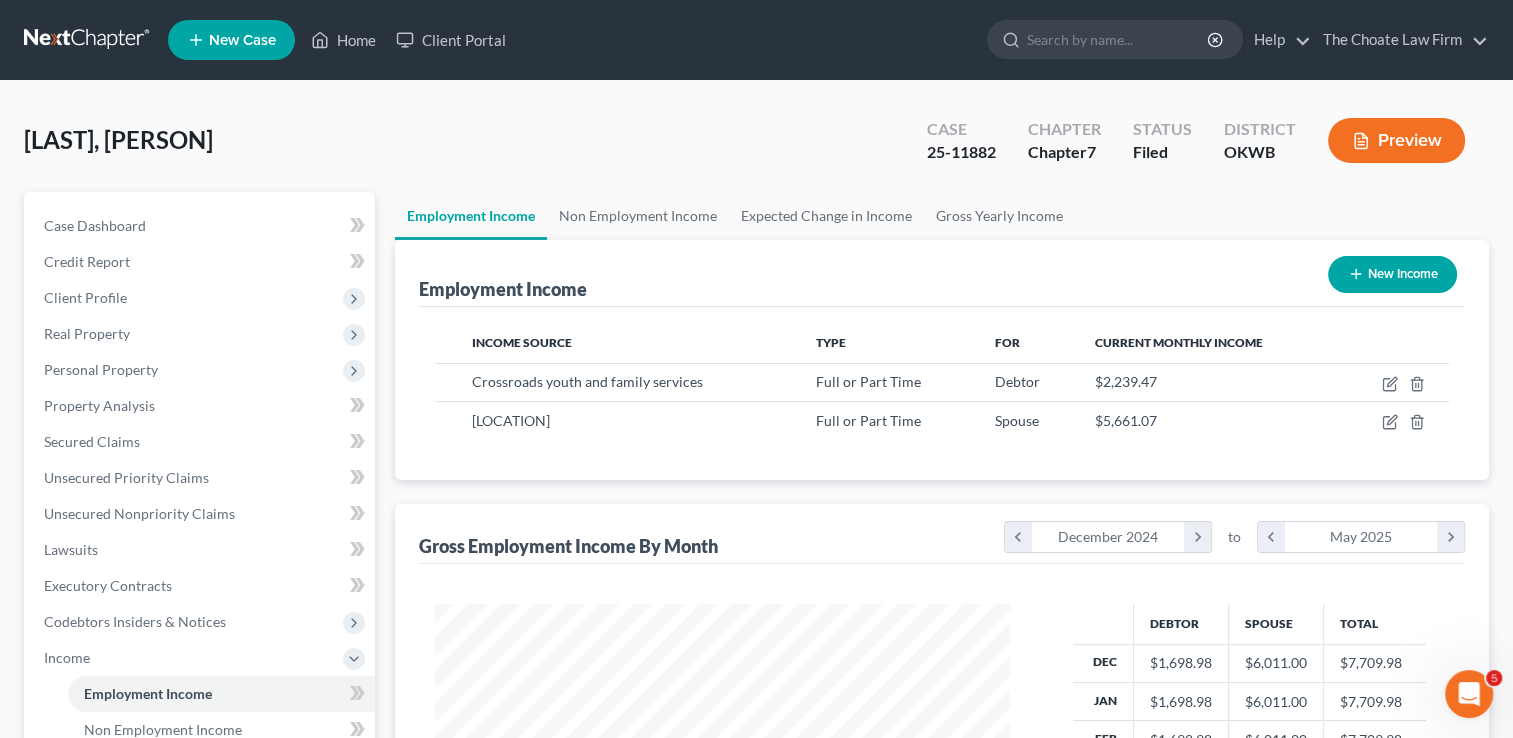 scroll, scrollTop: 999643, scrollLeft: 999385, axis: both 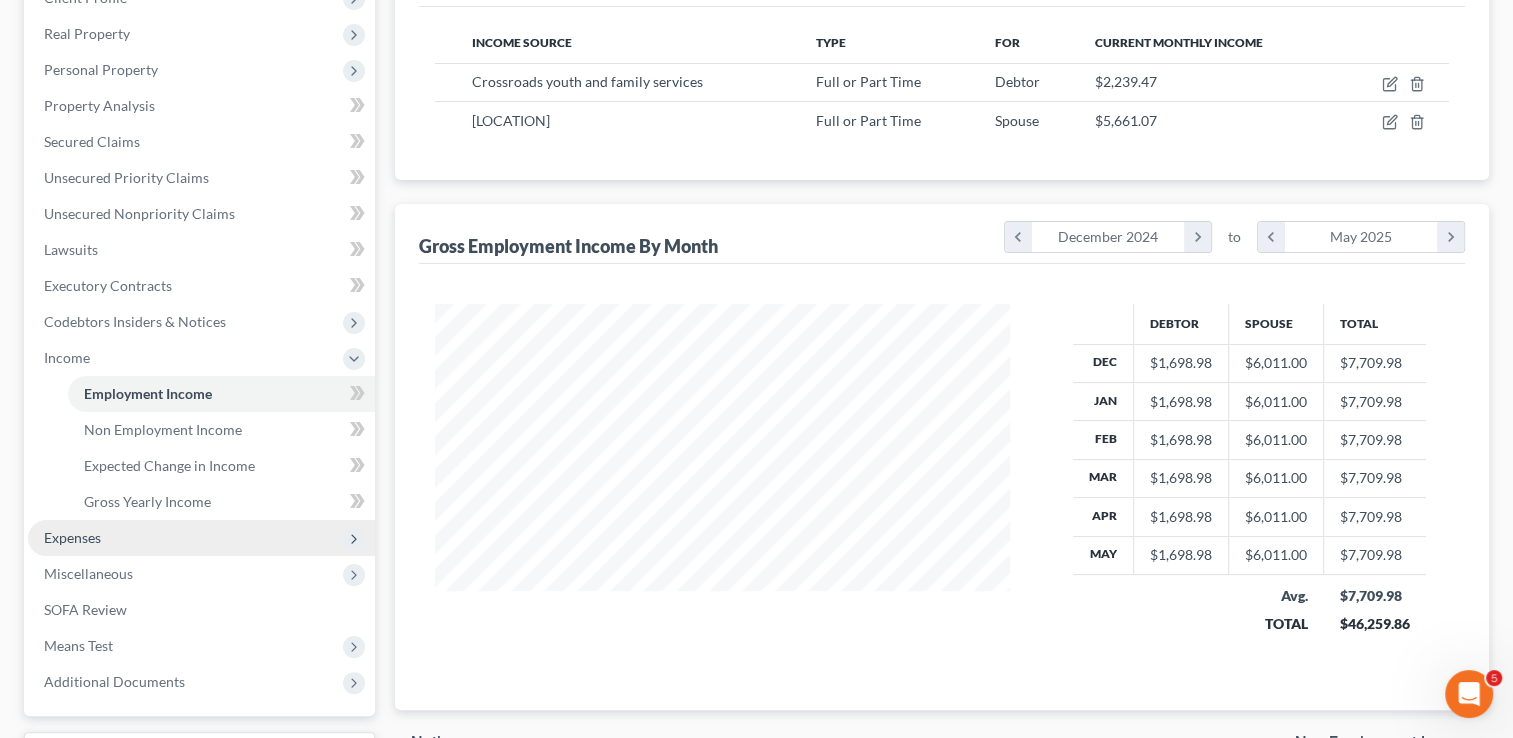 click on "Expenses" at bounding box center (72, 537) 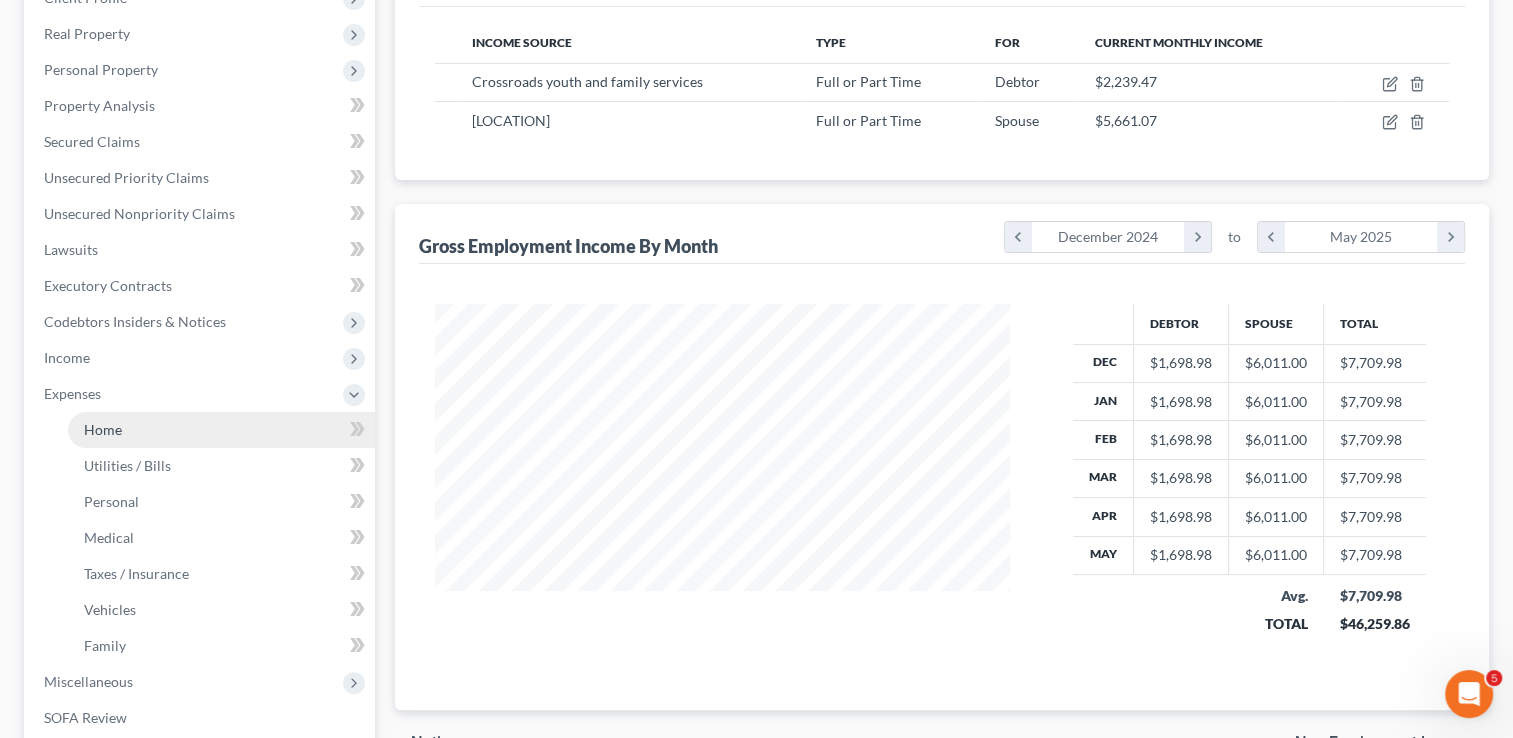 click on "Home" at bounding box center (221, 430) 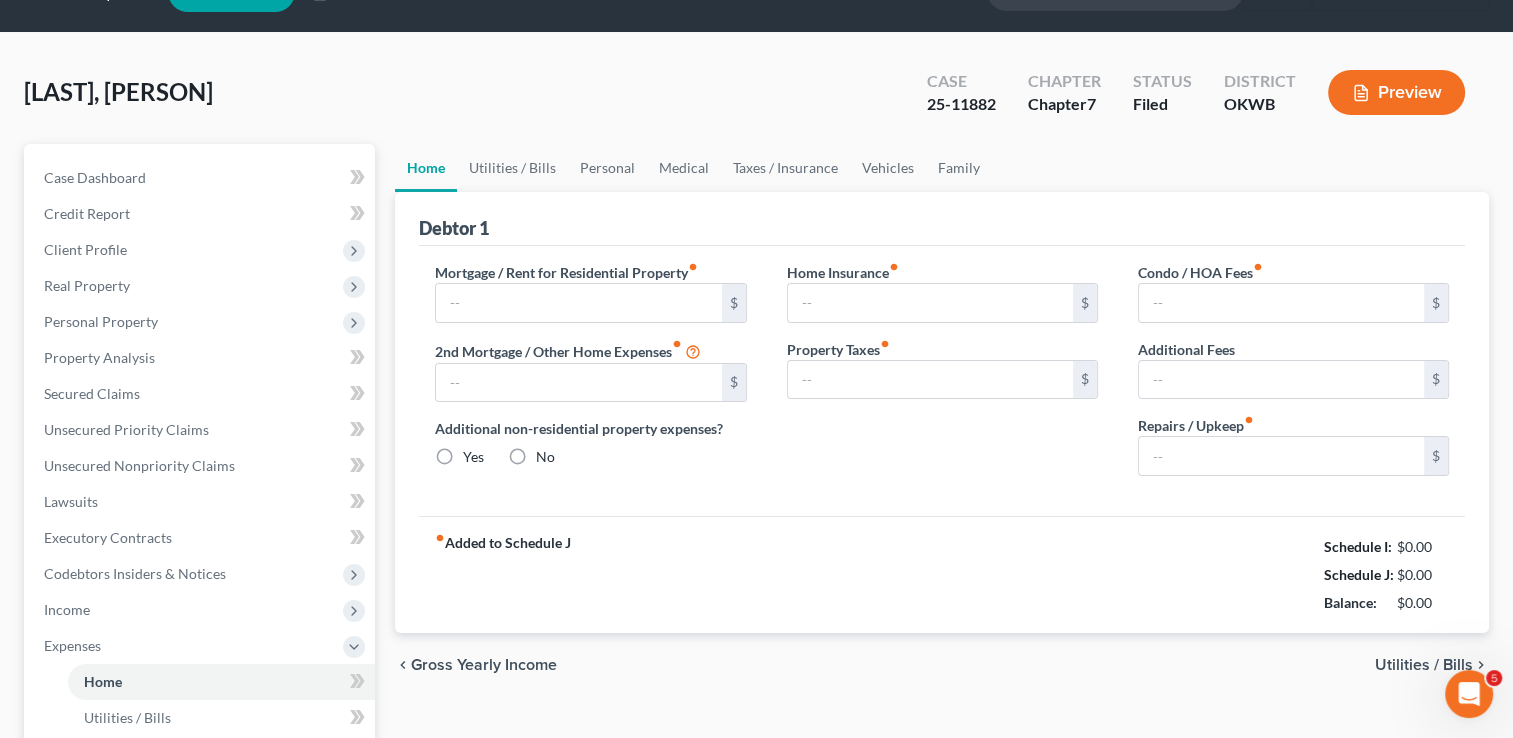 scroll, scrollTop: 0, scrollLeft: 0, axis: both 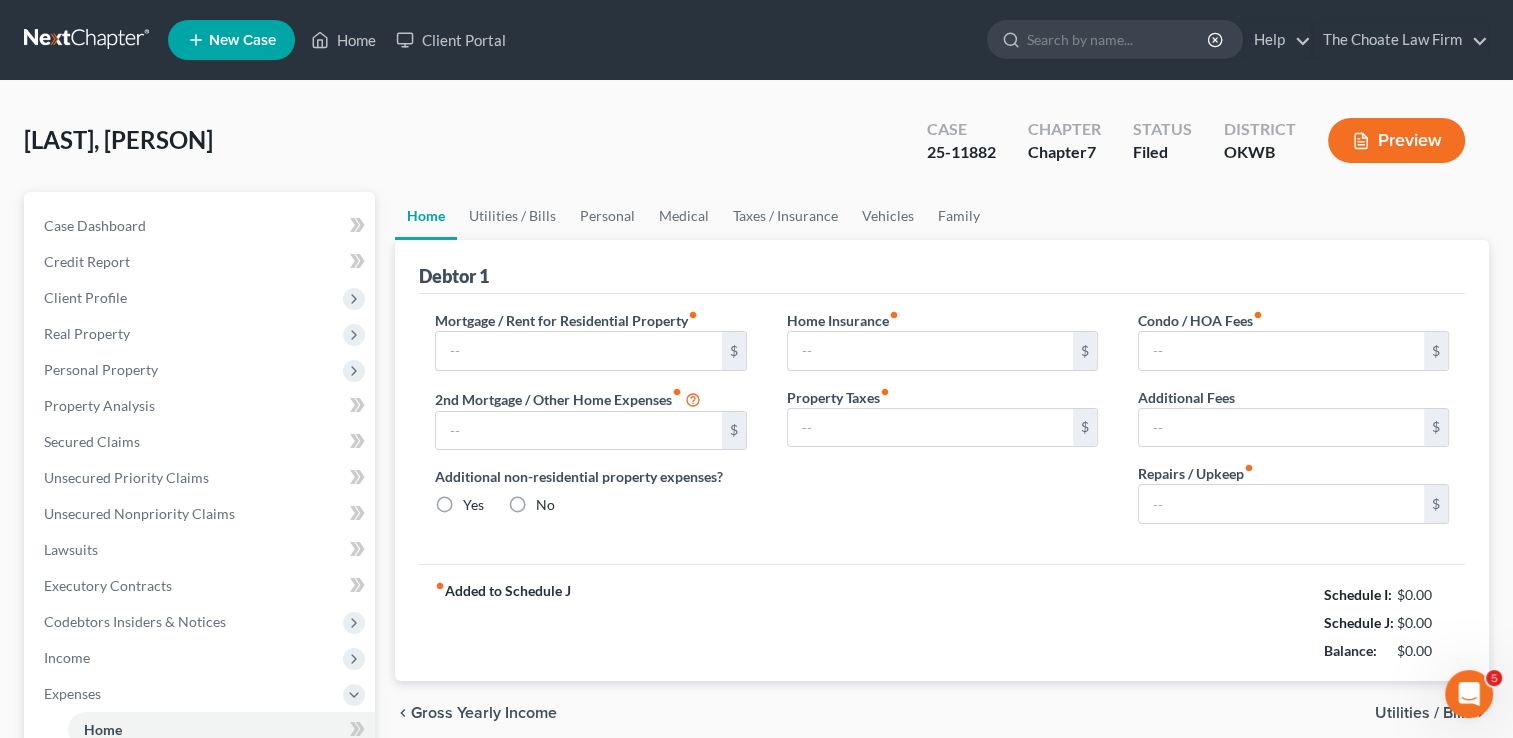 type on "500.00" 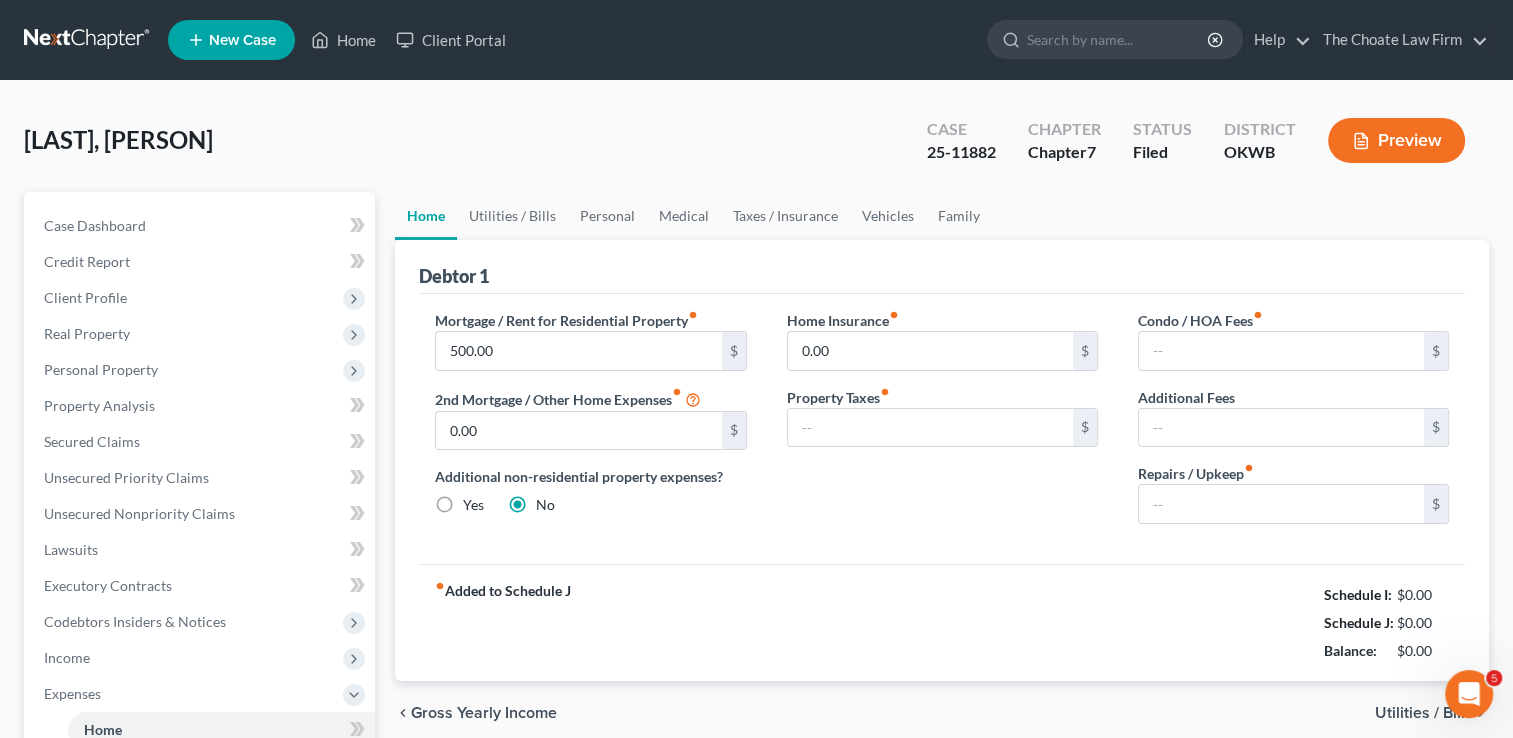 type on "0.00" 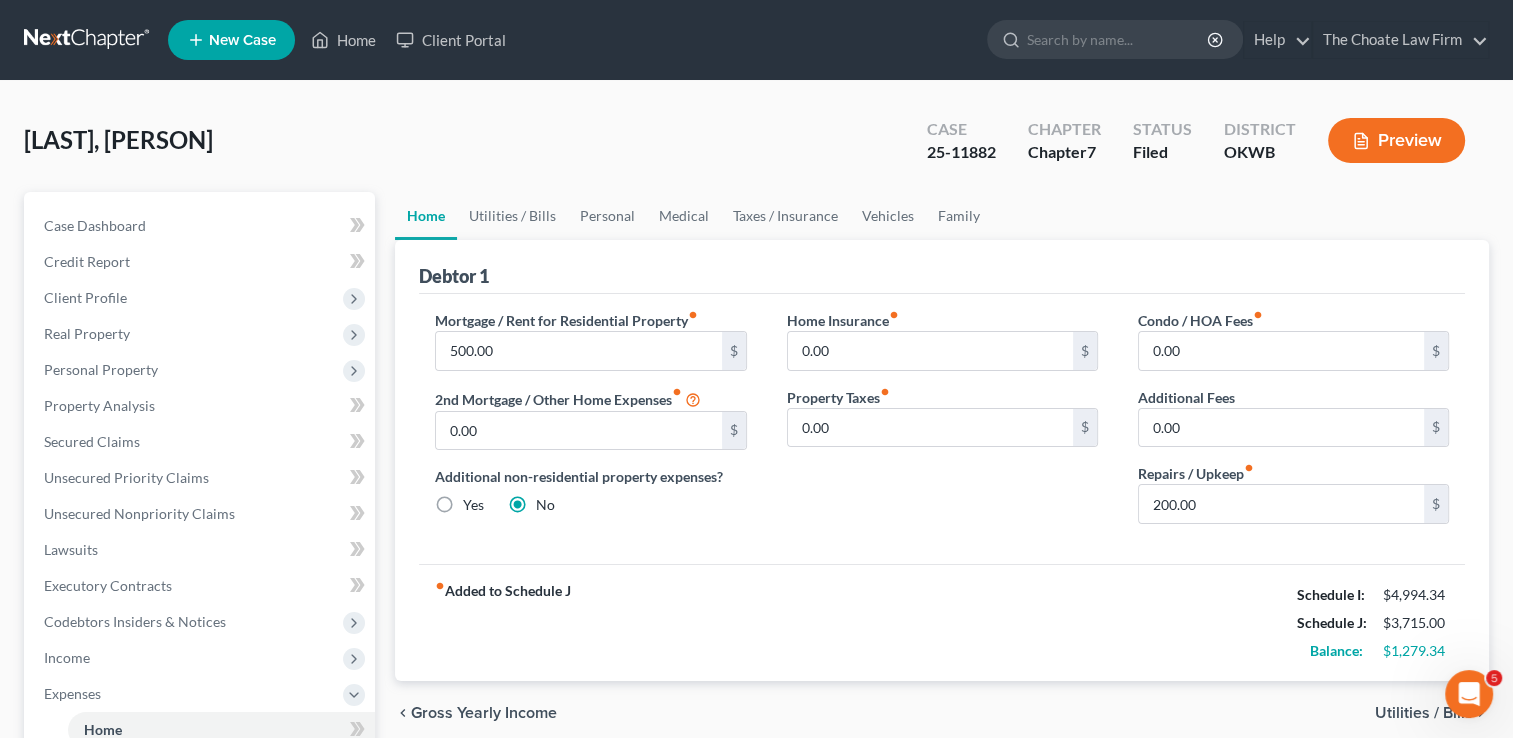 click at bounding box center [88, 40] 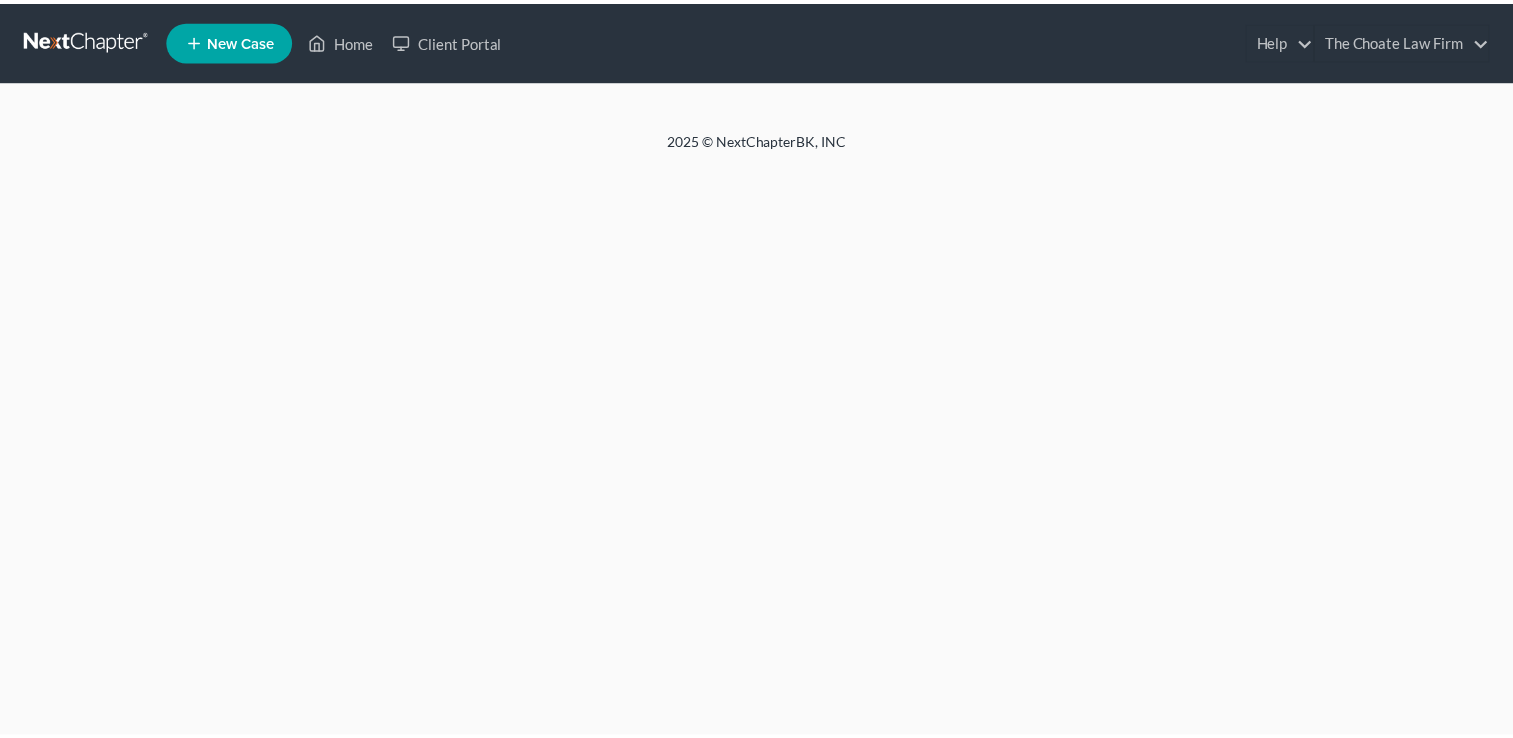 scroll, scrollTop: 0, scrollLeft: 0, axis: both 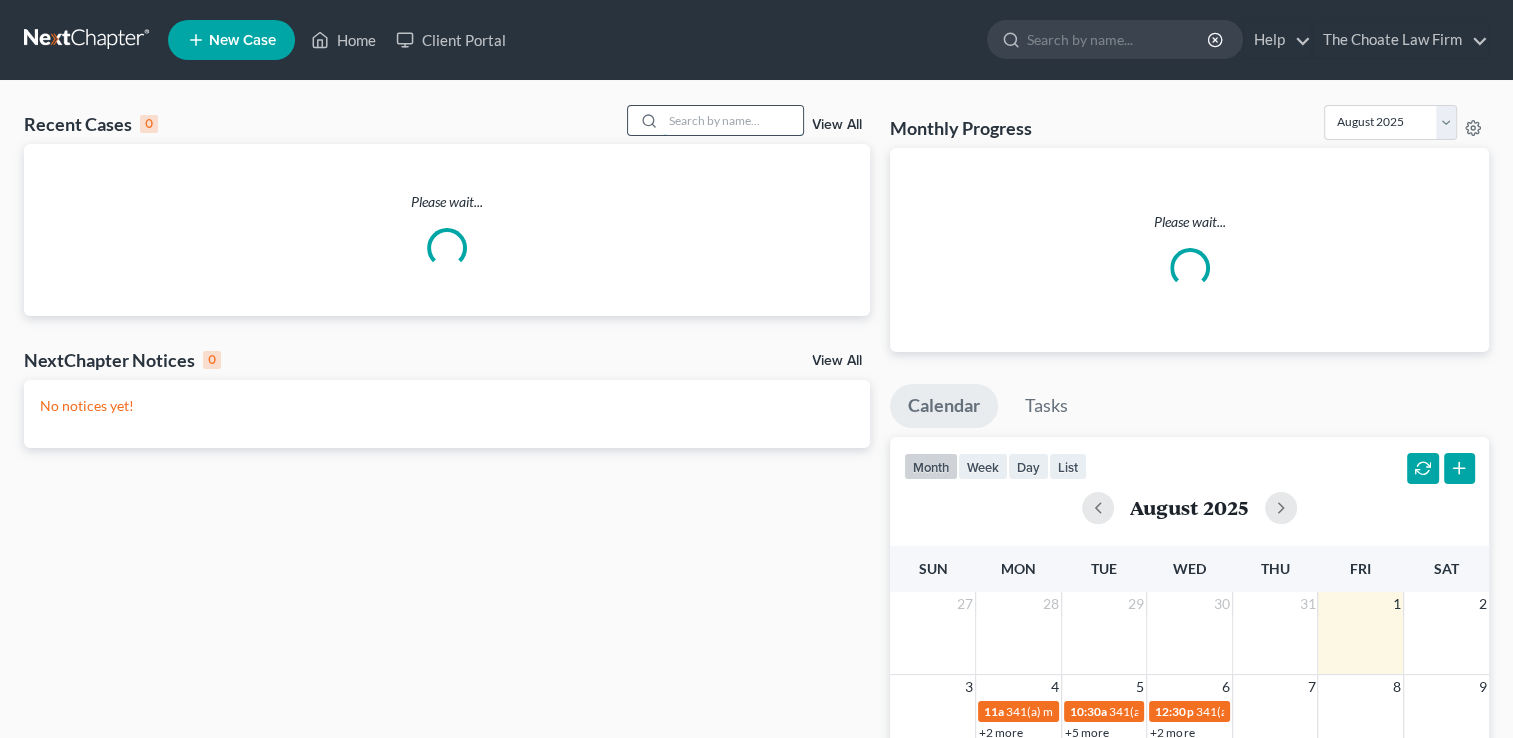 click at bounding box center (733, 120) 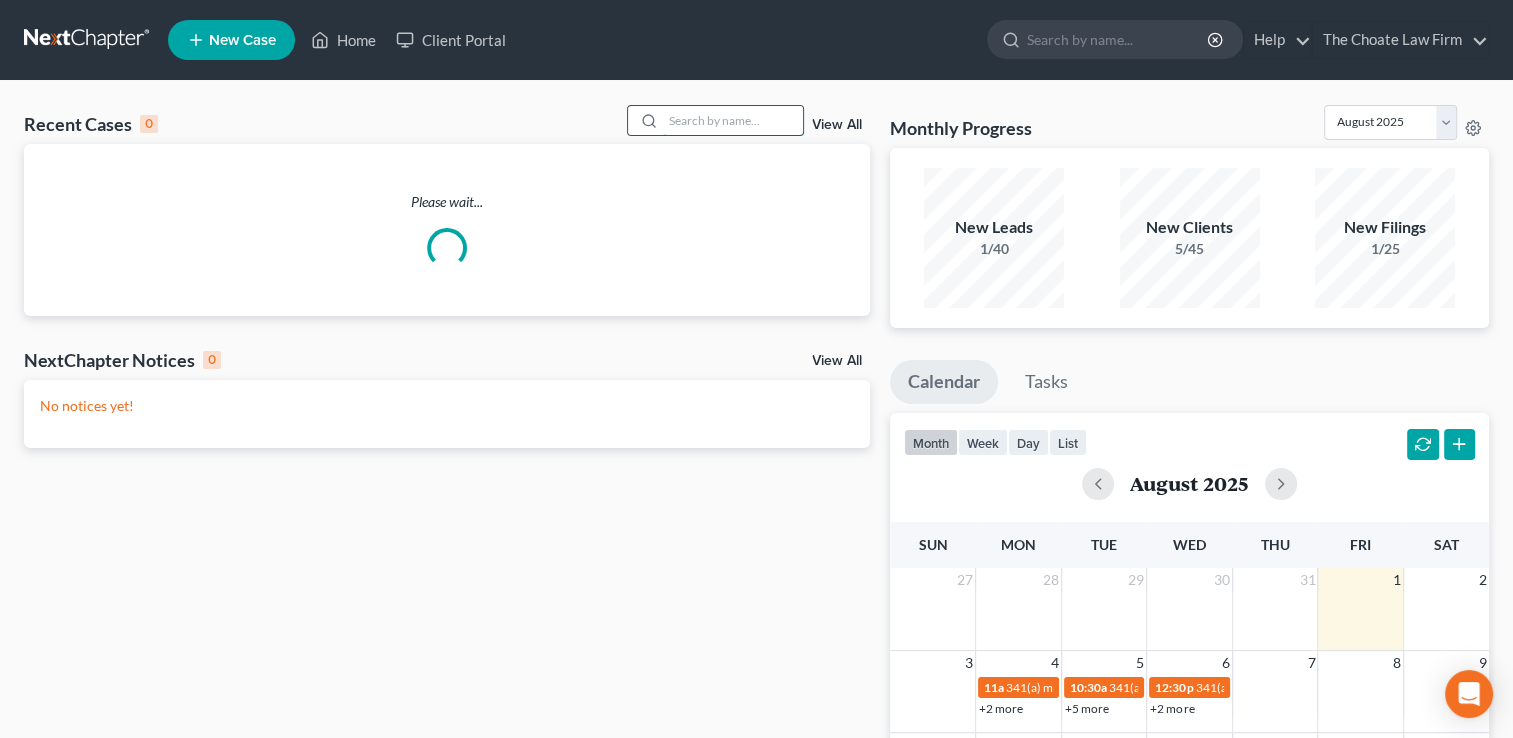 click at bounding box center (733, 120) 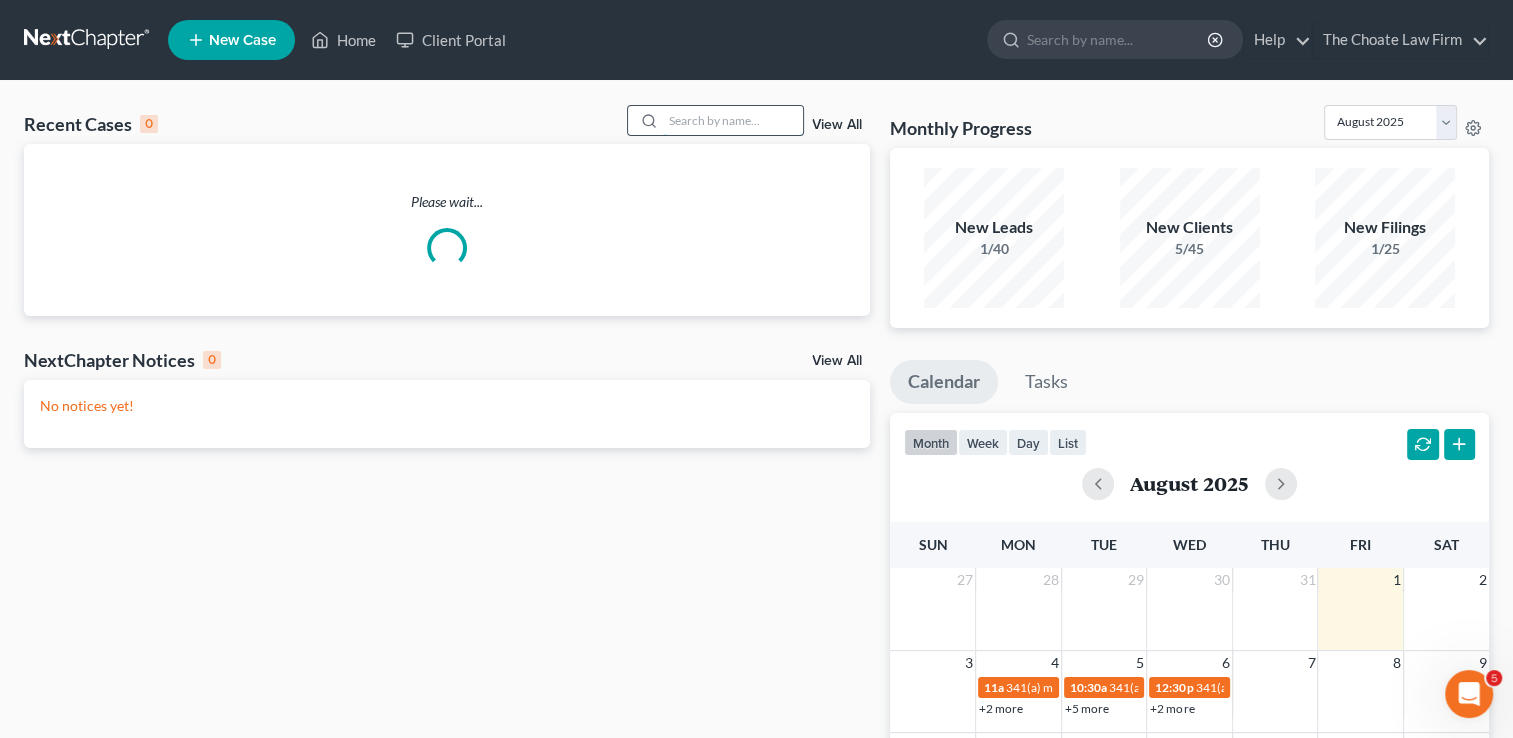 scroll, scrollTop: 0, scrollLeft: 0, axis: both 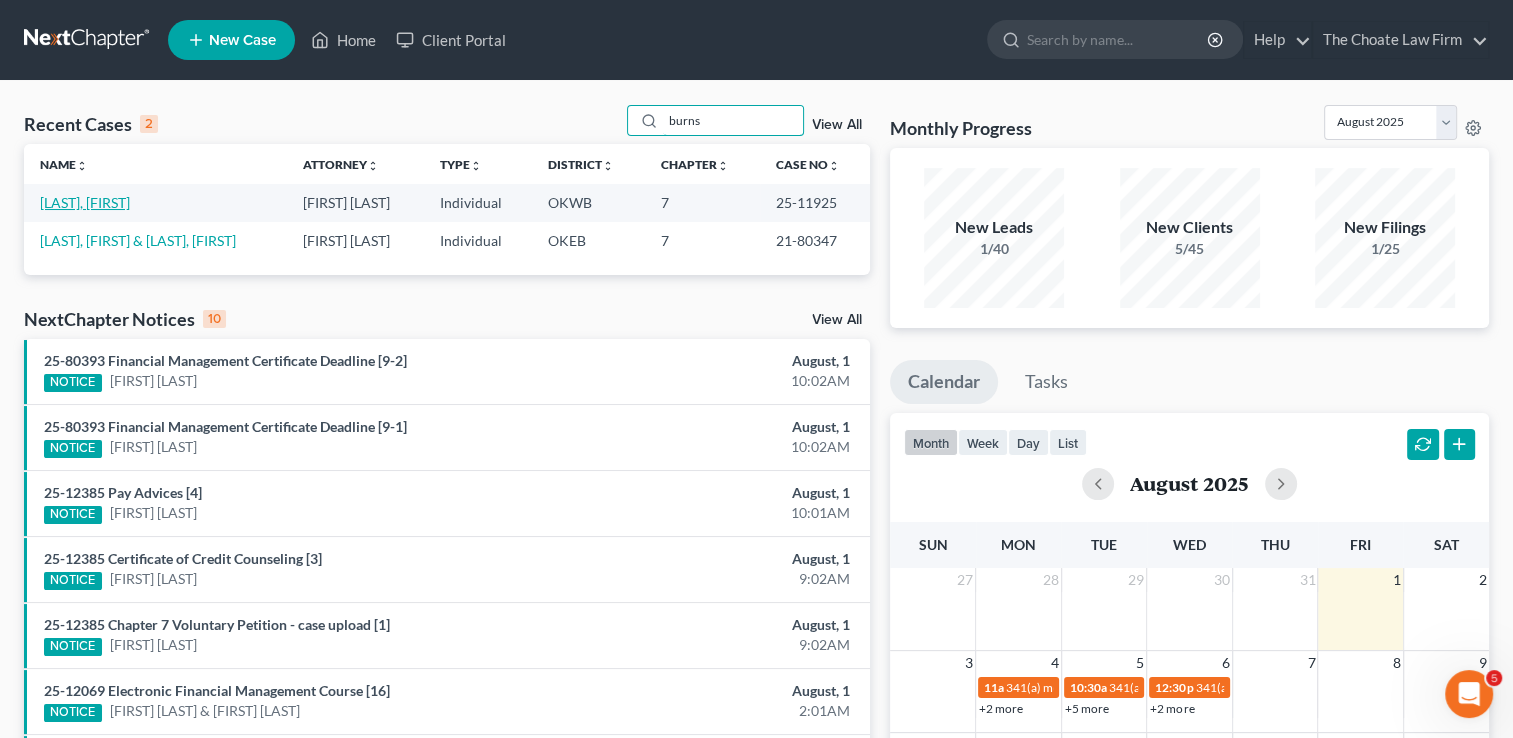 type on "burns" 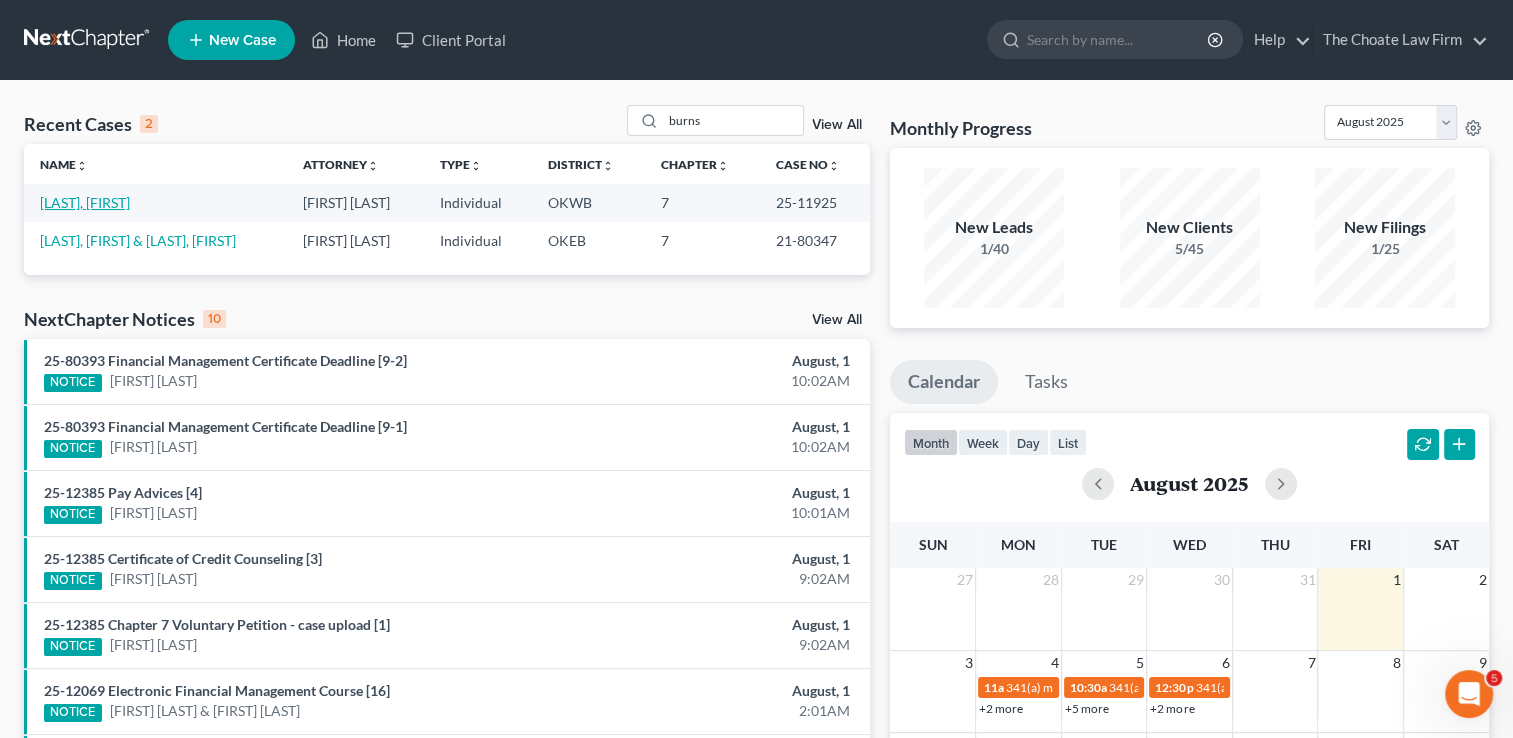 click on "Burns, Nicole" at bounding box center (85, 202) 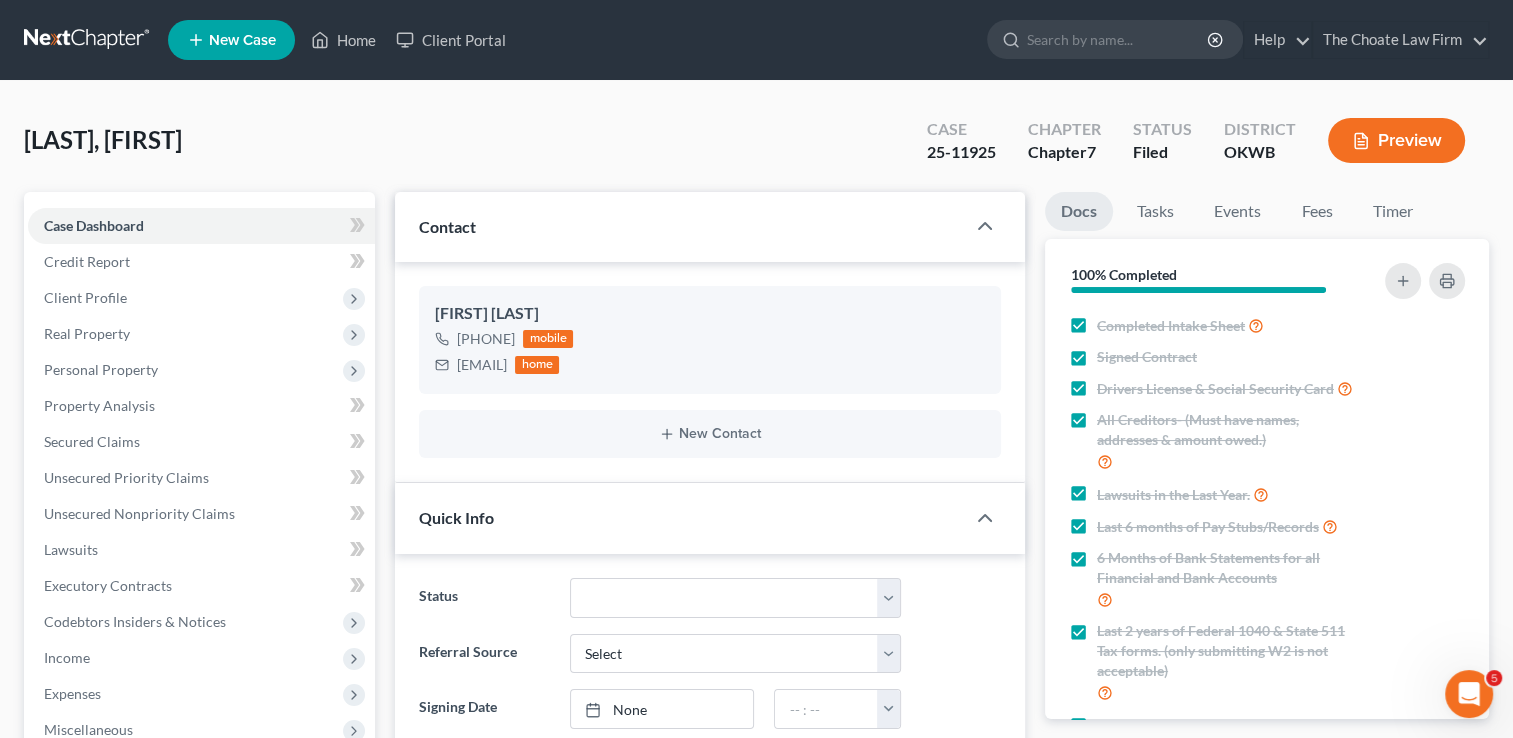 scroll, scrollTop: 1285, scrollLeft: 0, axis: vertical 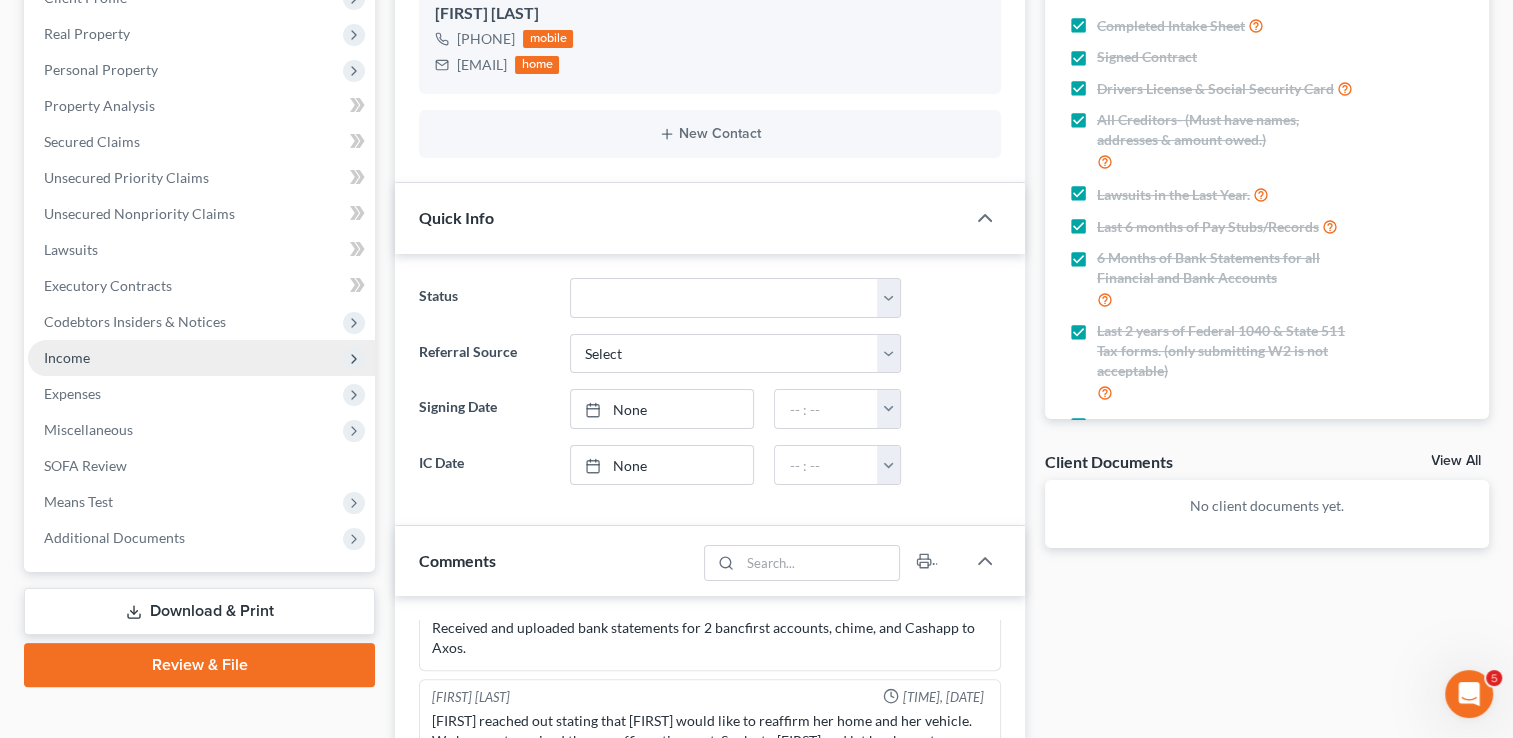 click on "Income" at bounding box center (67, 357) 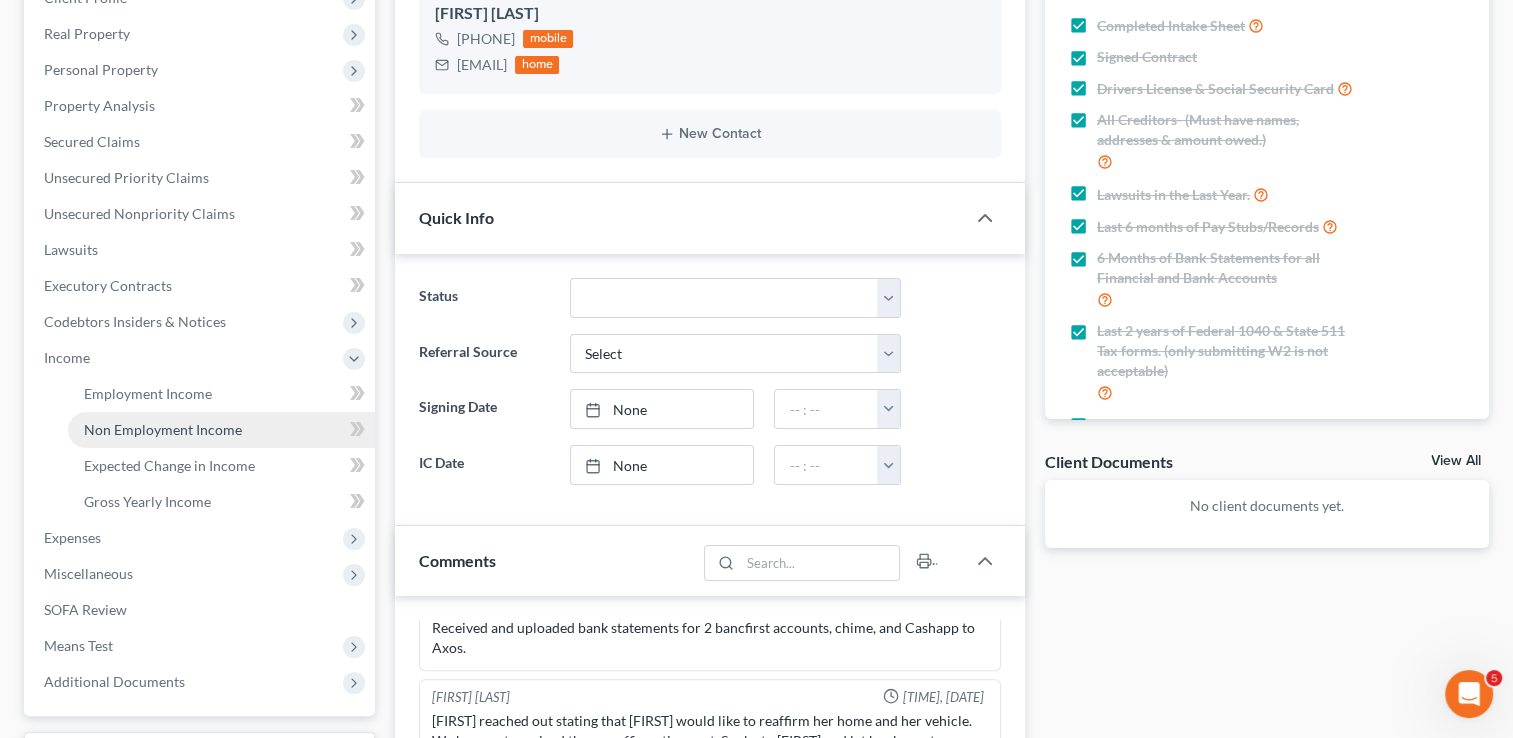 click on "Non Employment Income" at bounding box center (163, 429) 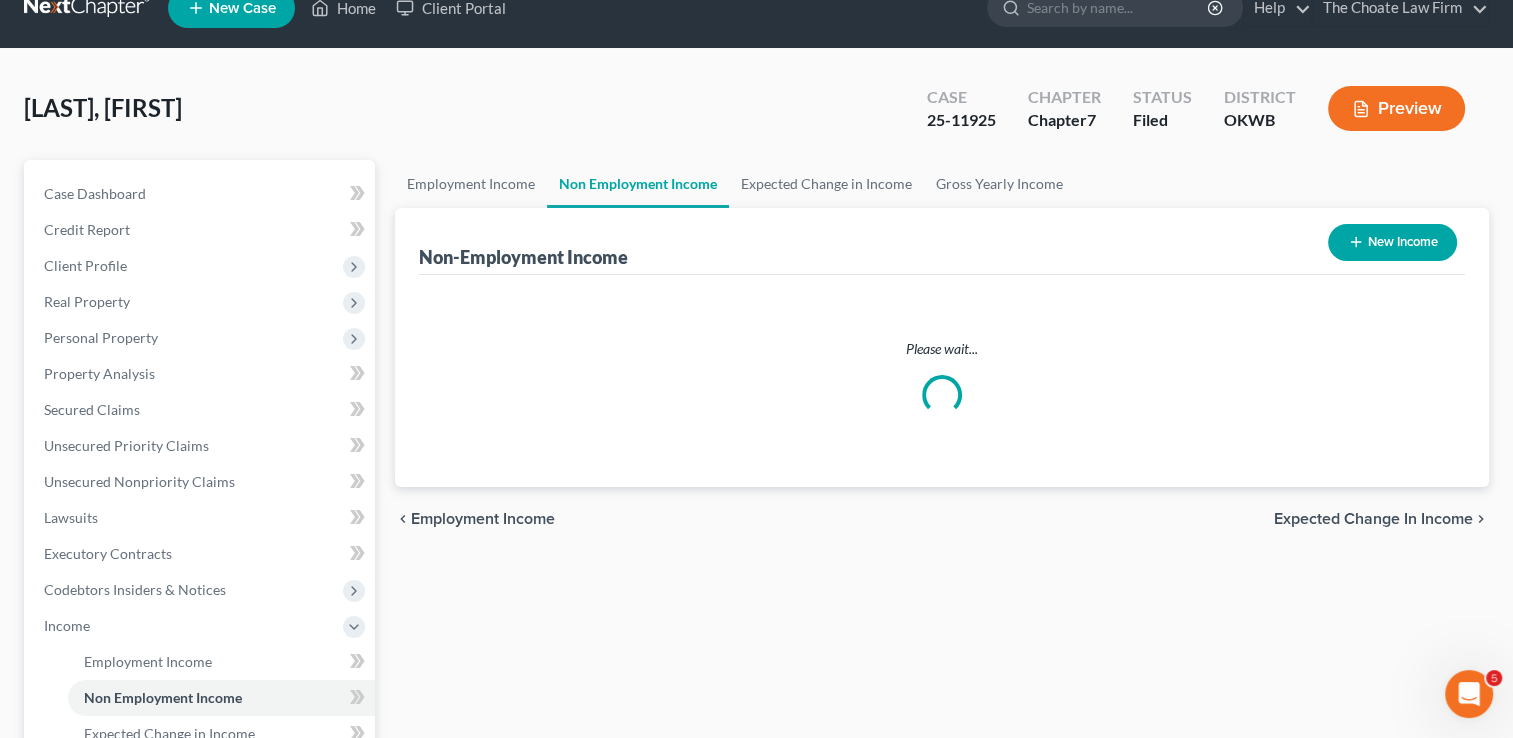 scroll, scrollTop: 0, scrollLeft: 0, axis: both 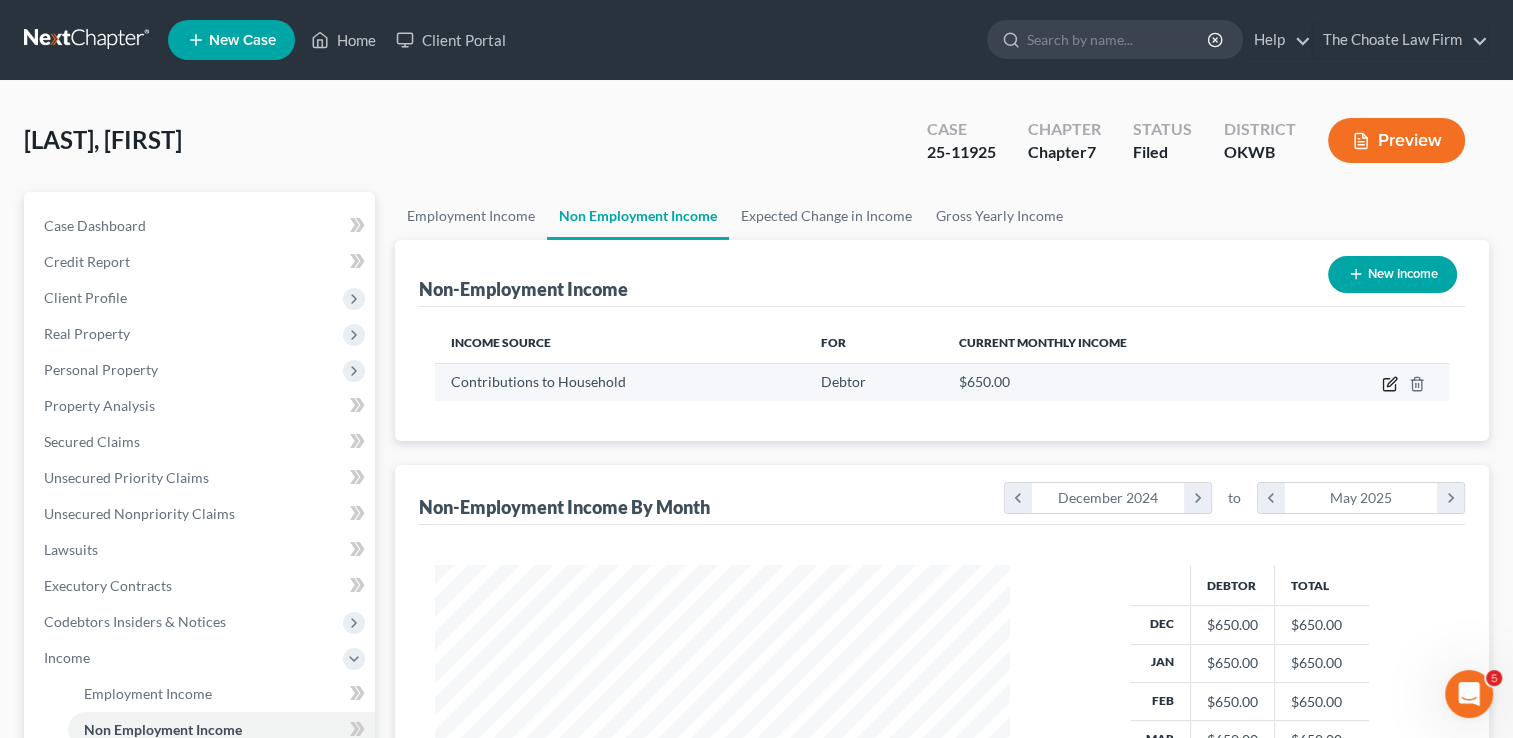 click 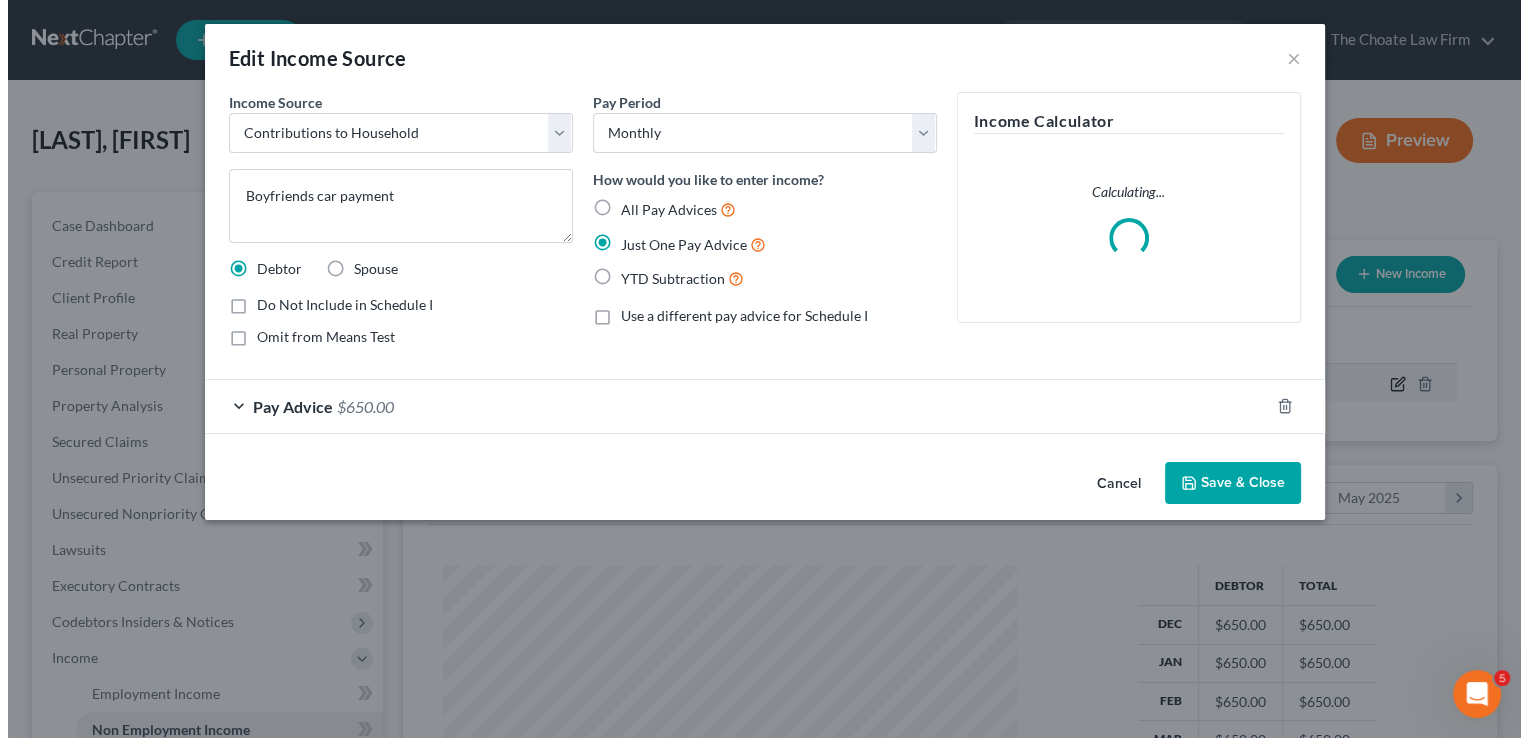 scroll, scrollTop: 999643, scrollLeft: 999378, axis: both 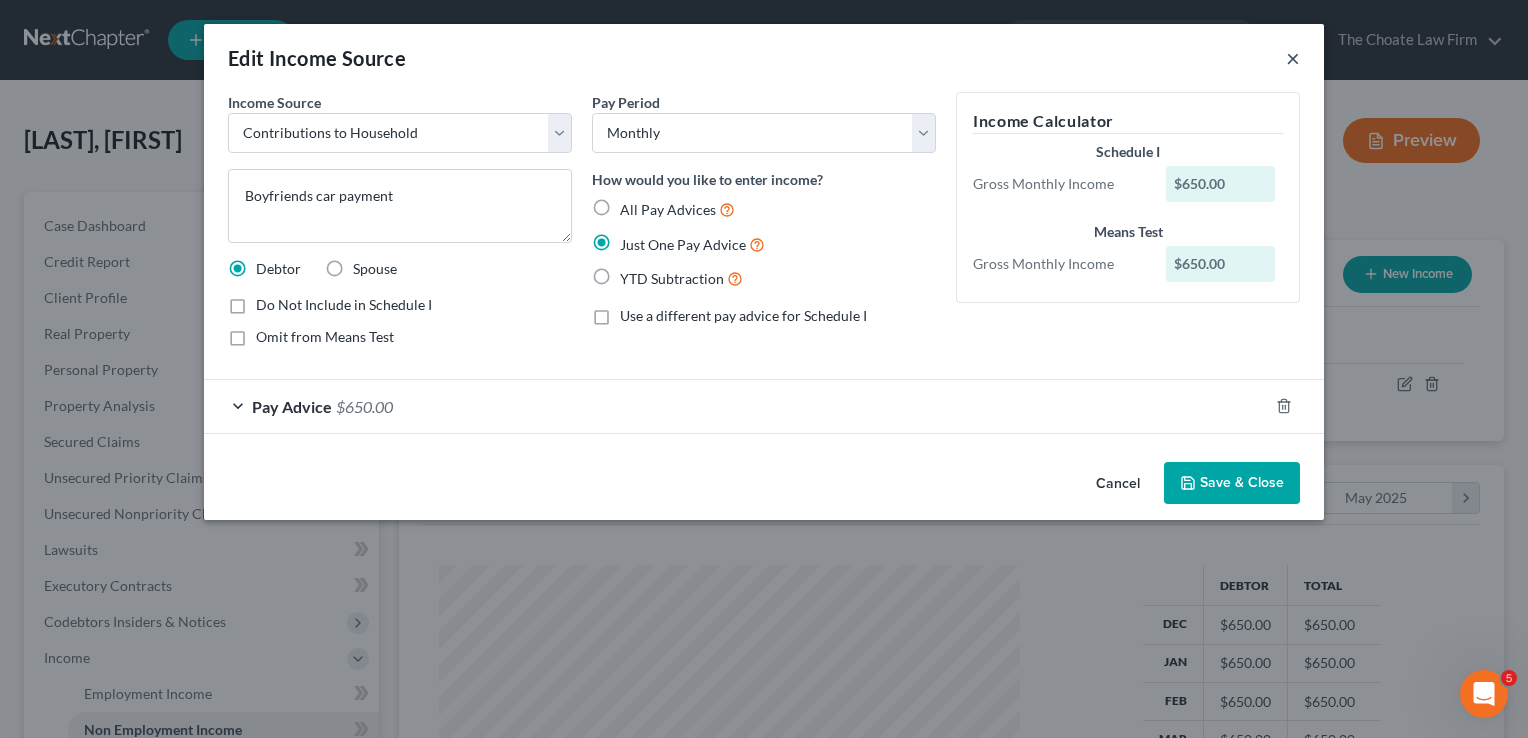 click on "×" at bounding box center (1293, 58) 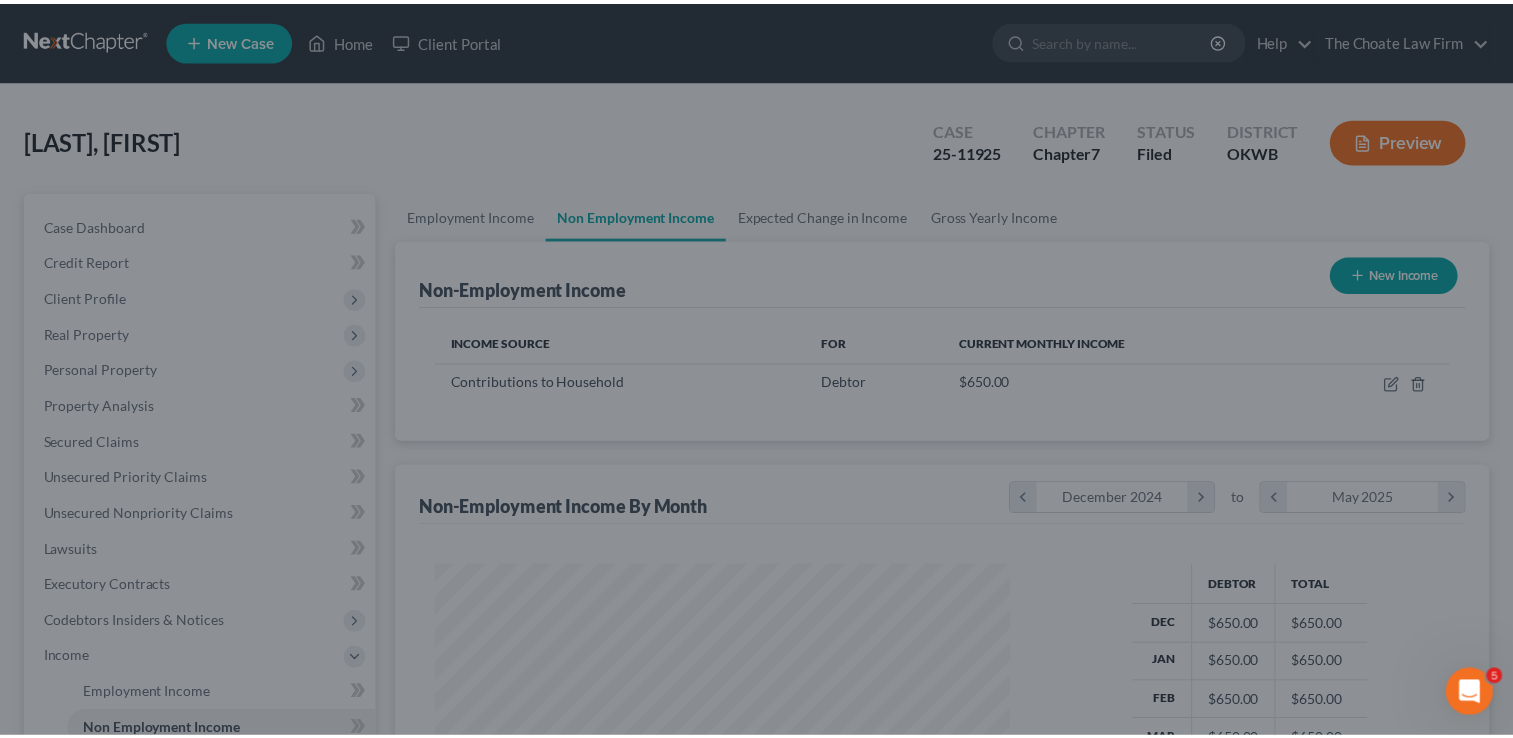 scroll, scrollTop: 356, scrollLeft: 615, axis: both 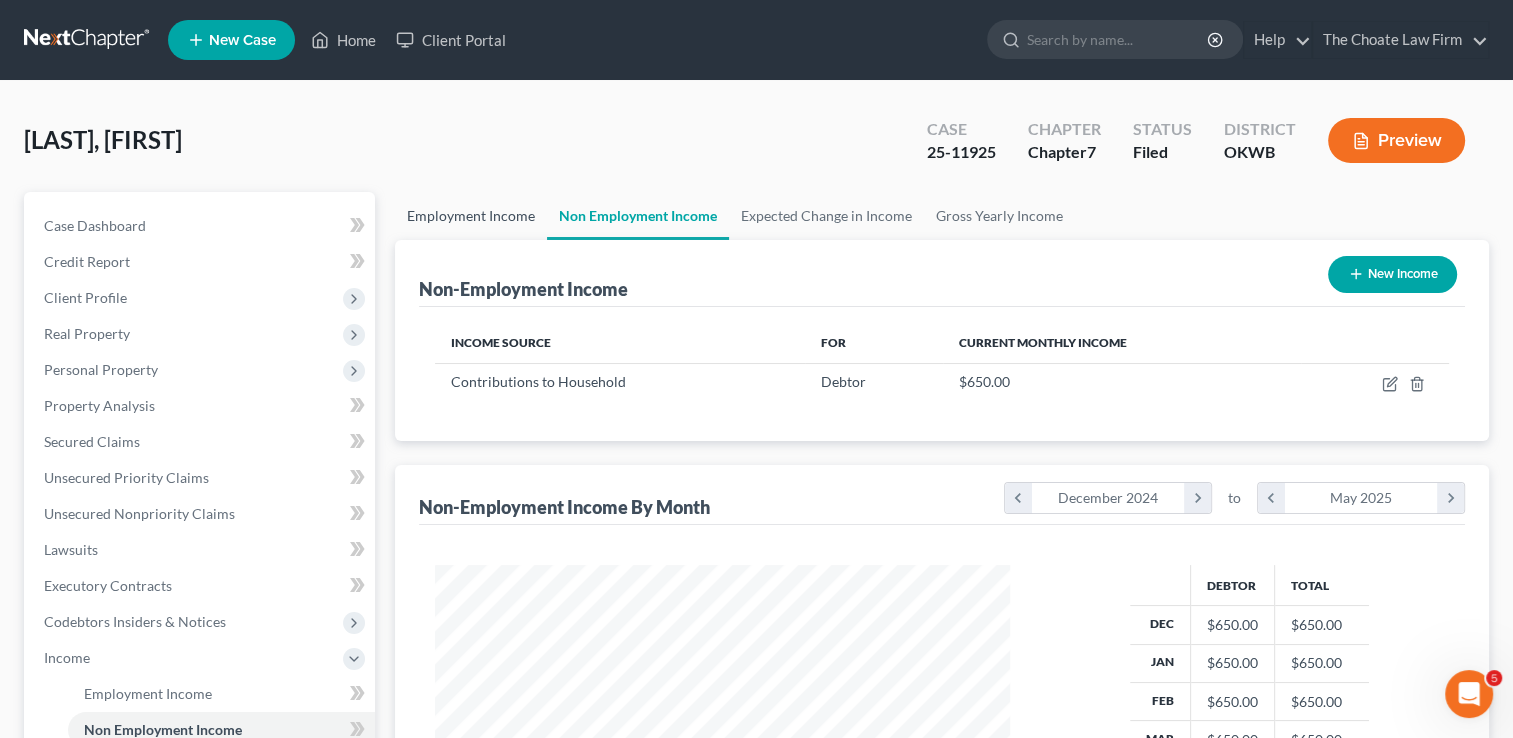 click on "Employment Income" at bounding box center [471, 216] 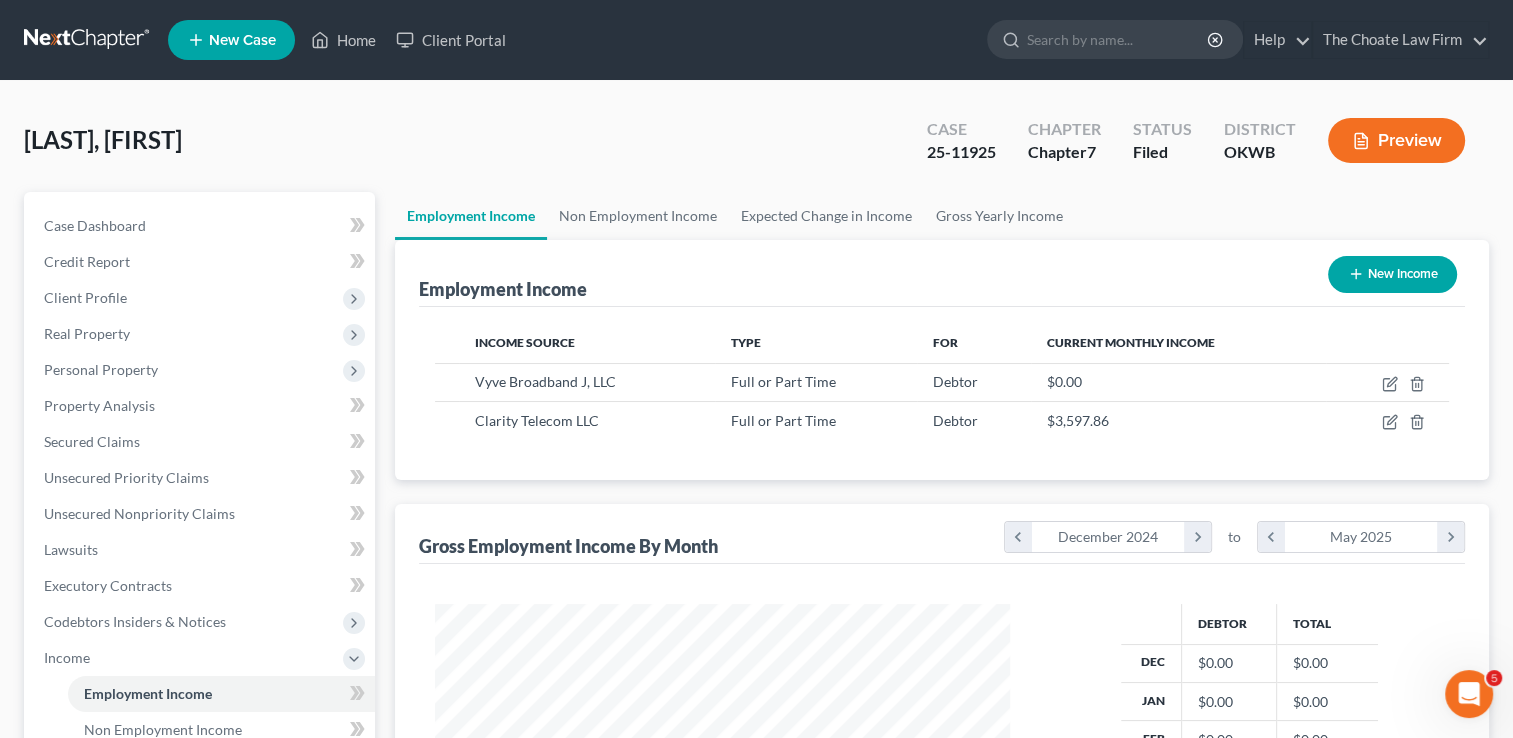 scroll, scrollTop: 999643, scrollLeft: 999385, axis: both 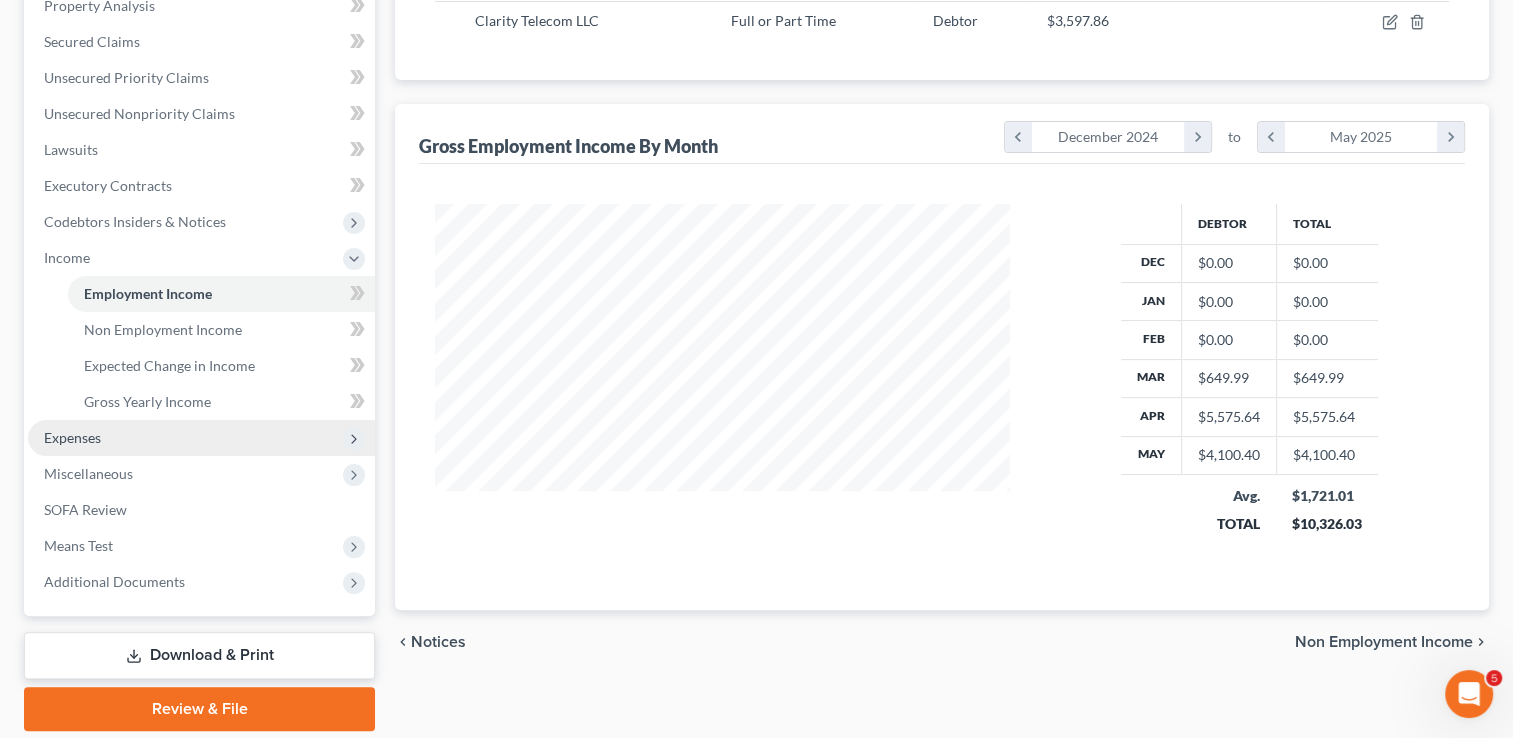 click on "Expenses" at bounding box center [201, 438] 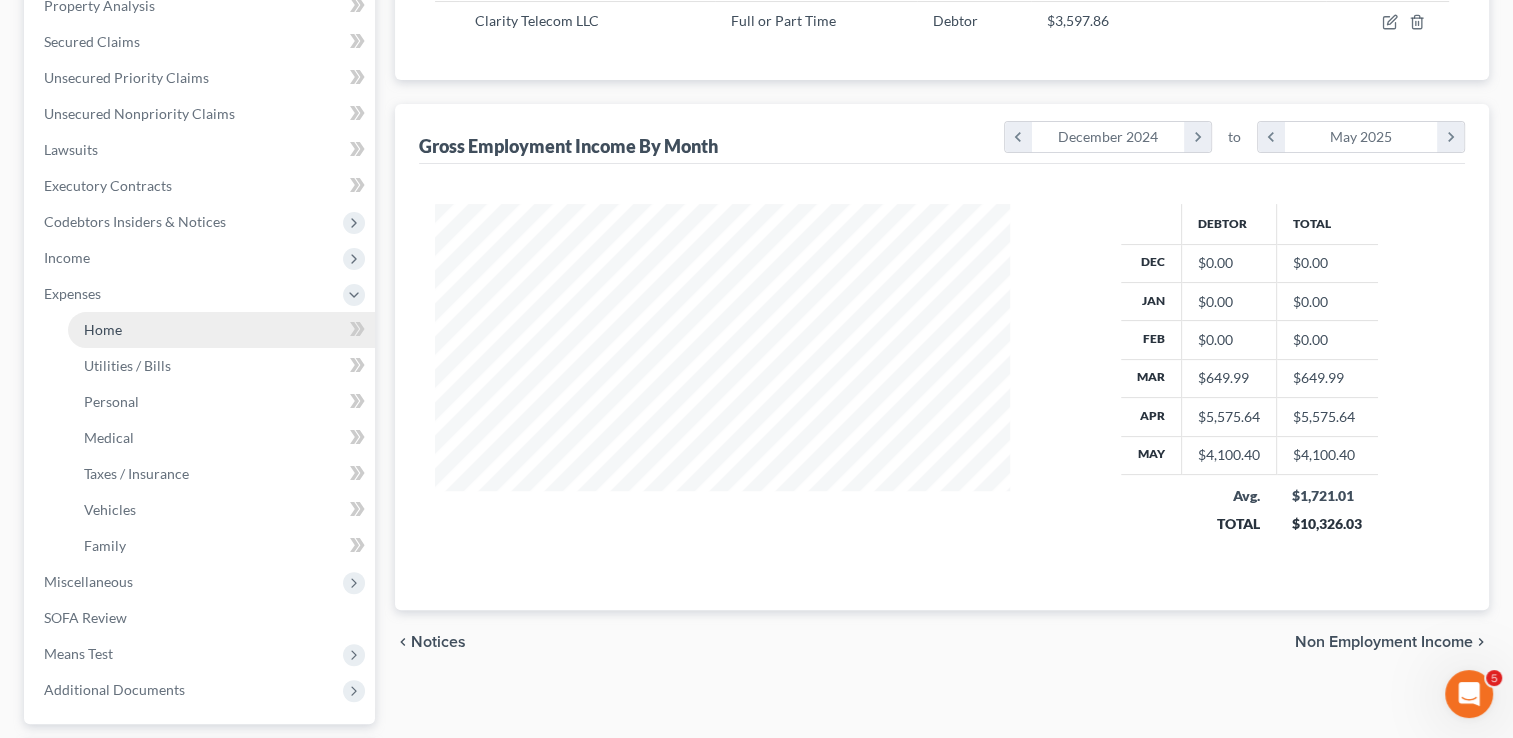 click on "Home" at bounding box center (221, 330) 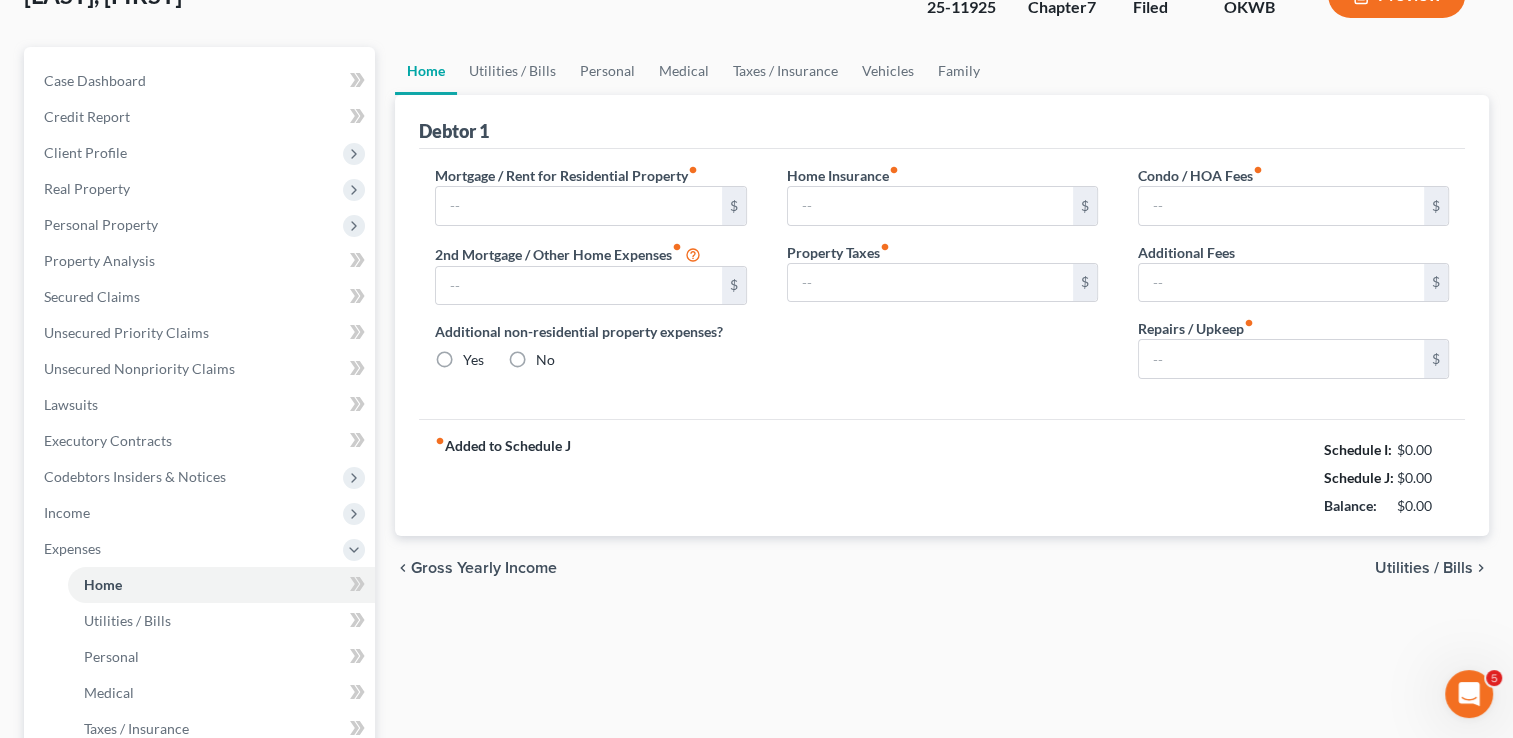 scroll, scrollTop: 8, scrollLeft: 0, axis: vertical 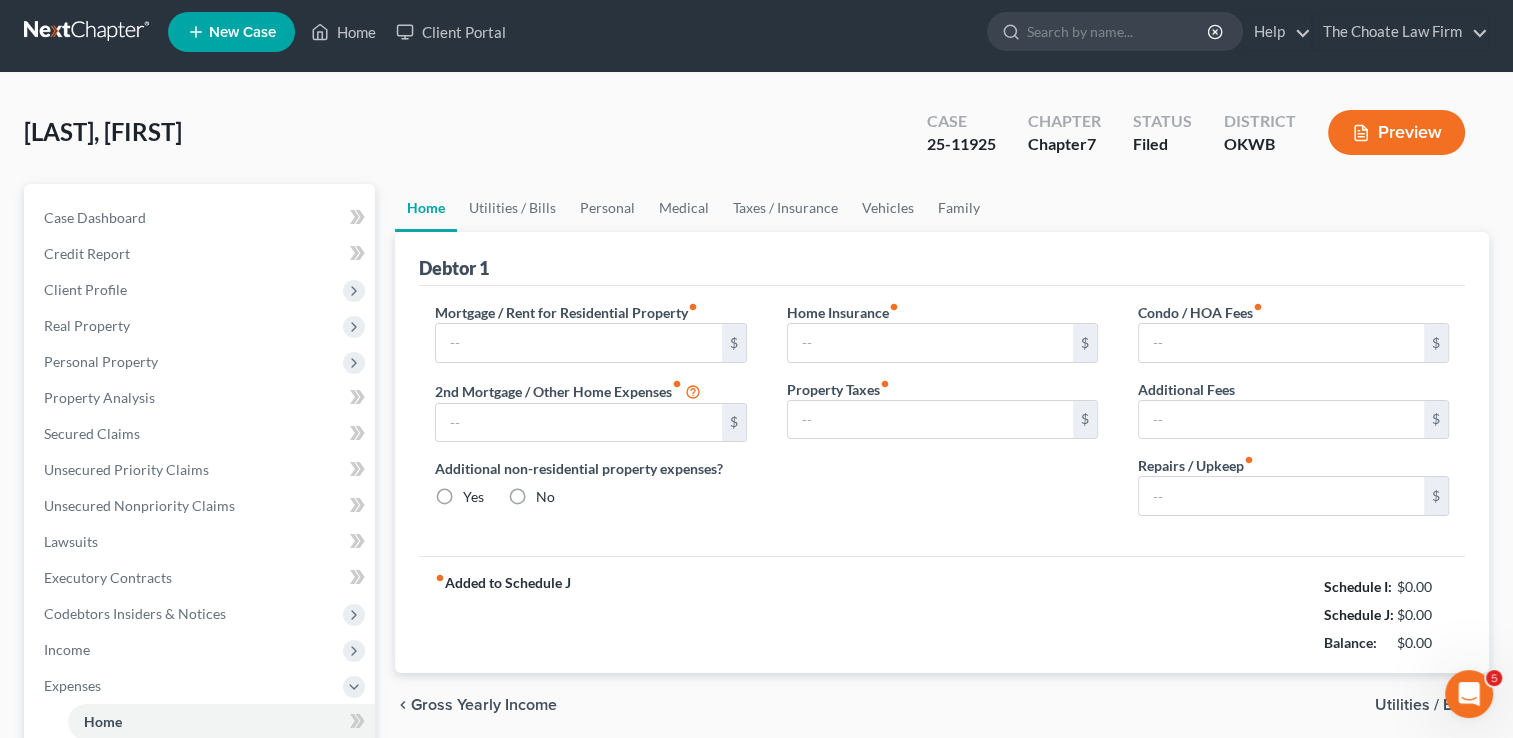 type on "548.00" 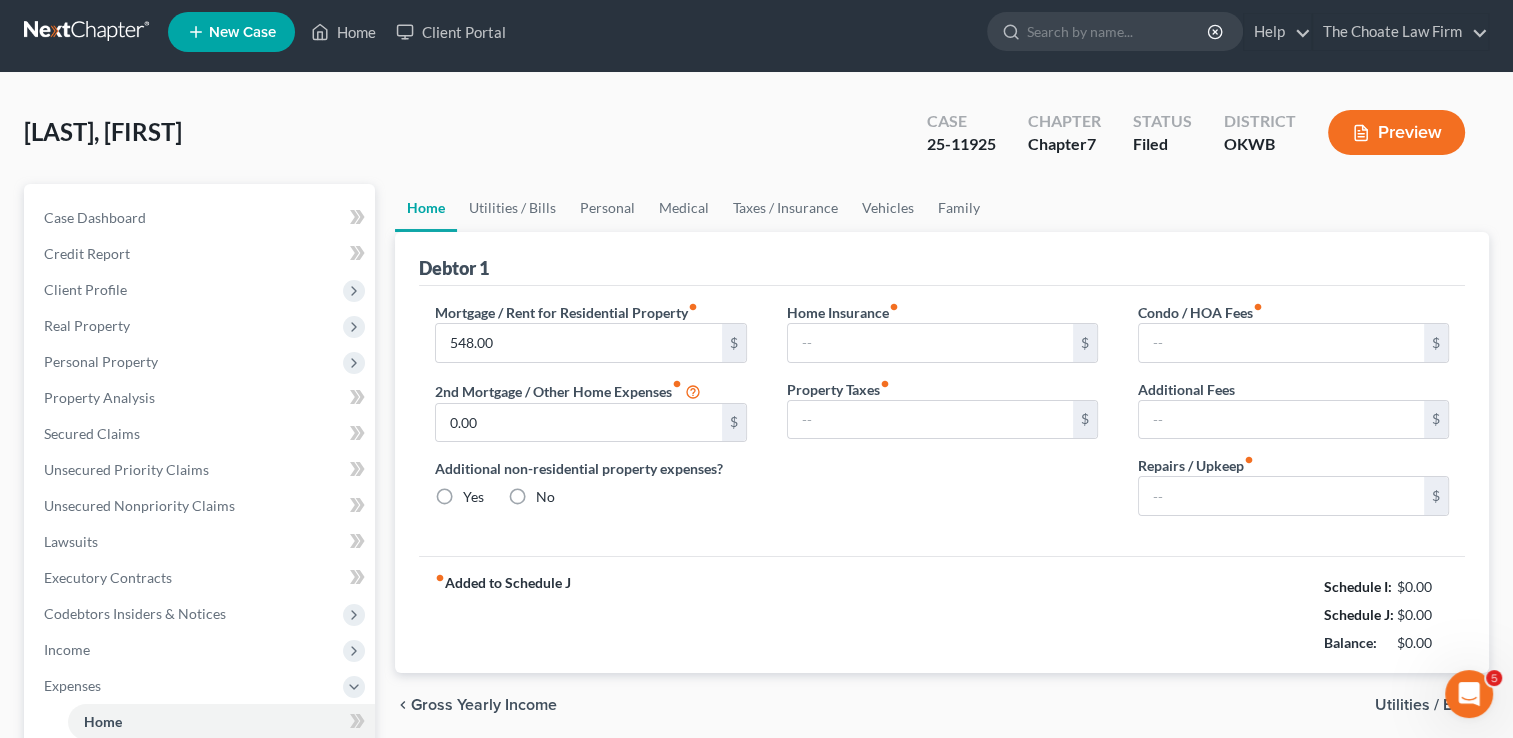 radio on "true" 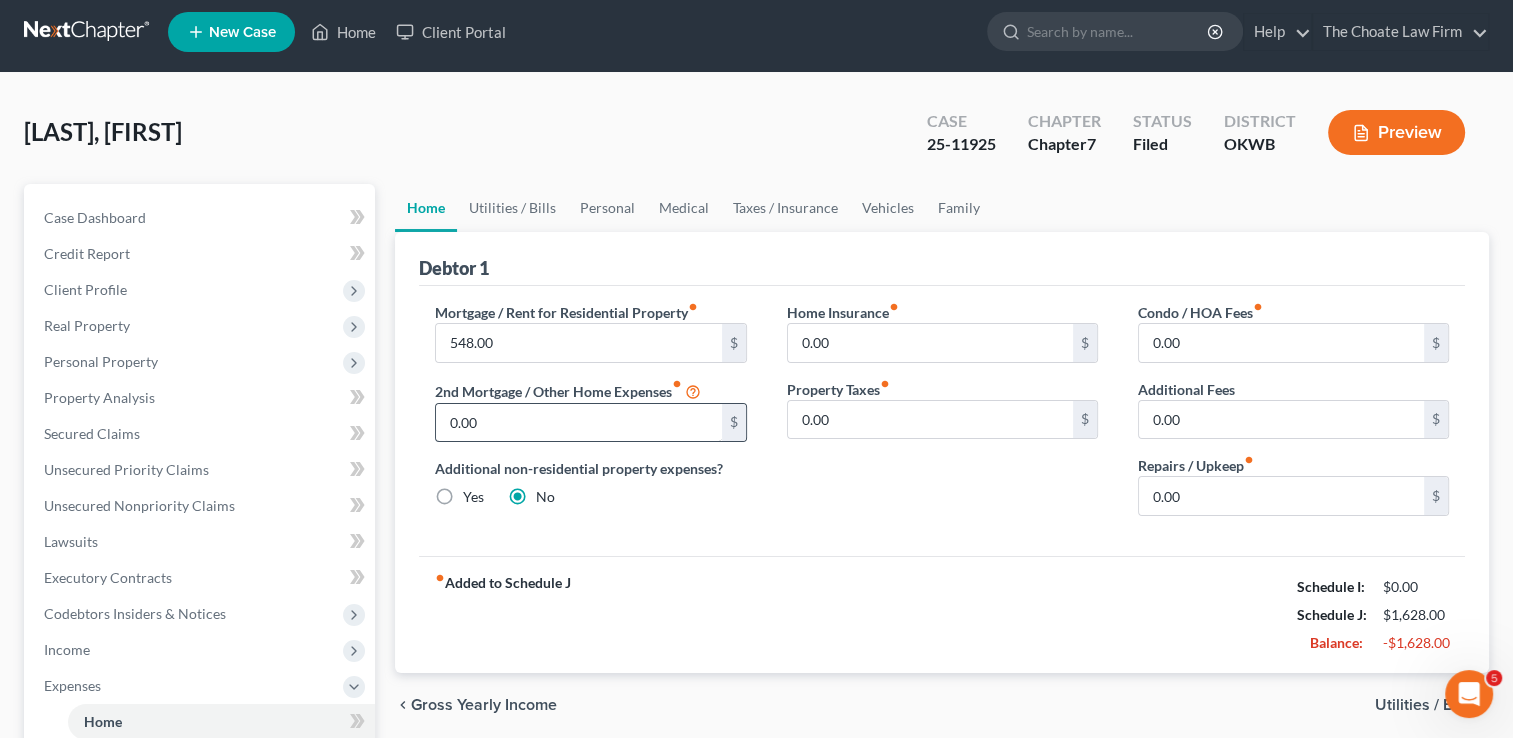 scroll, scrollTop: 0, scrollLeft: 0, axis: both 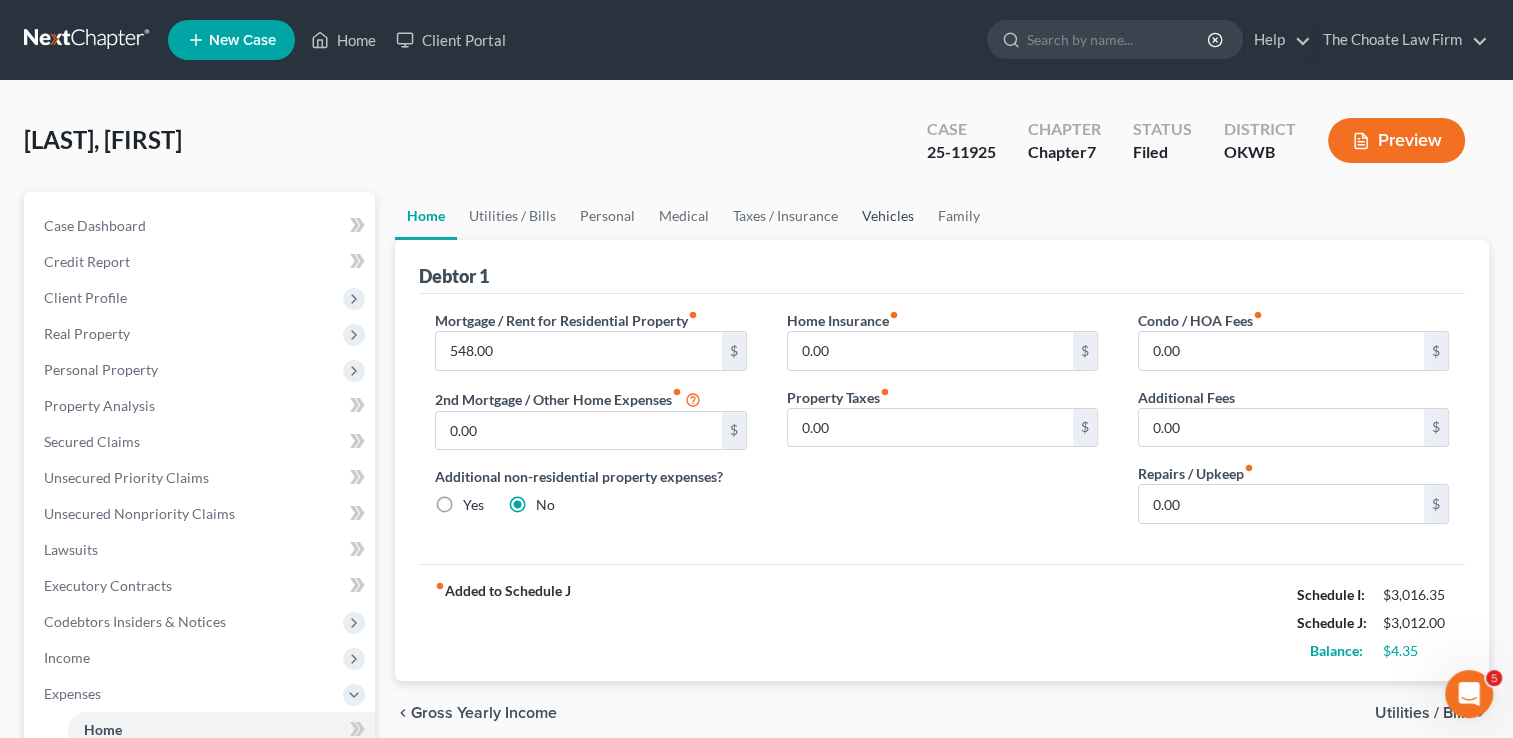 click on "Vehicles" at bounding box center [888, 216] 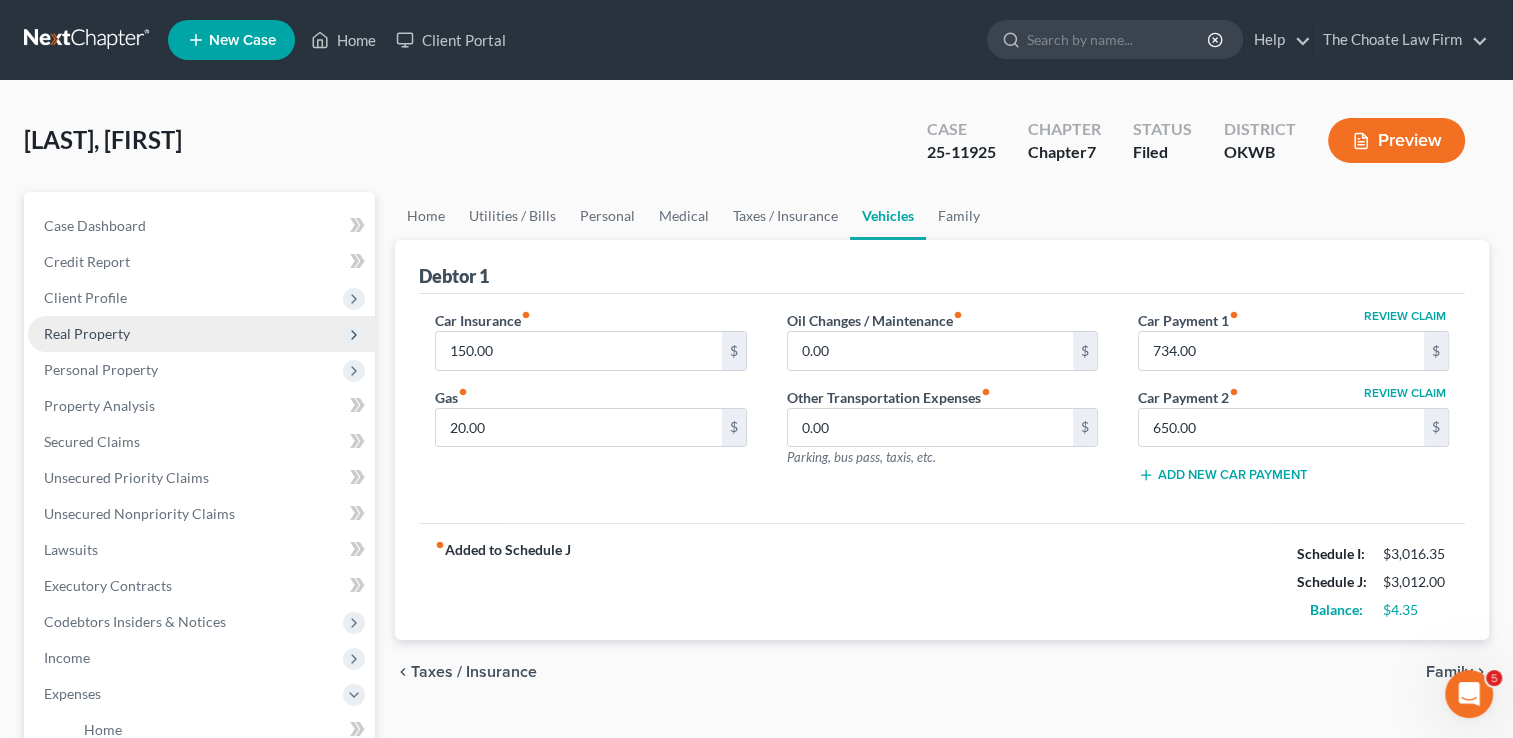 click on "Real Property" at bounding box center [87, 333] 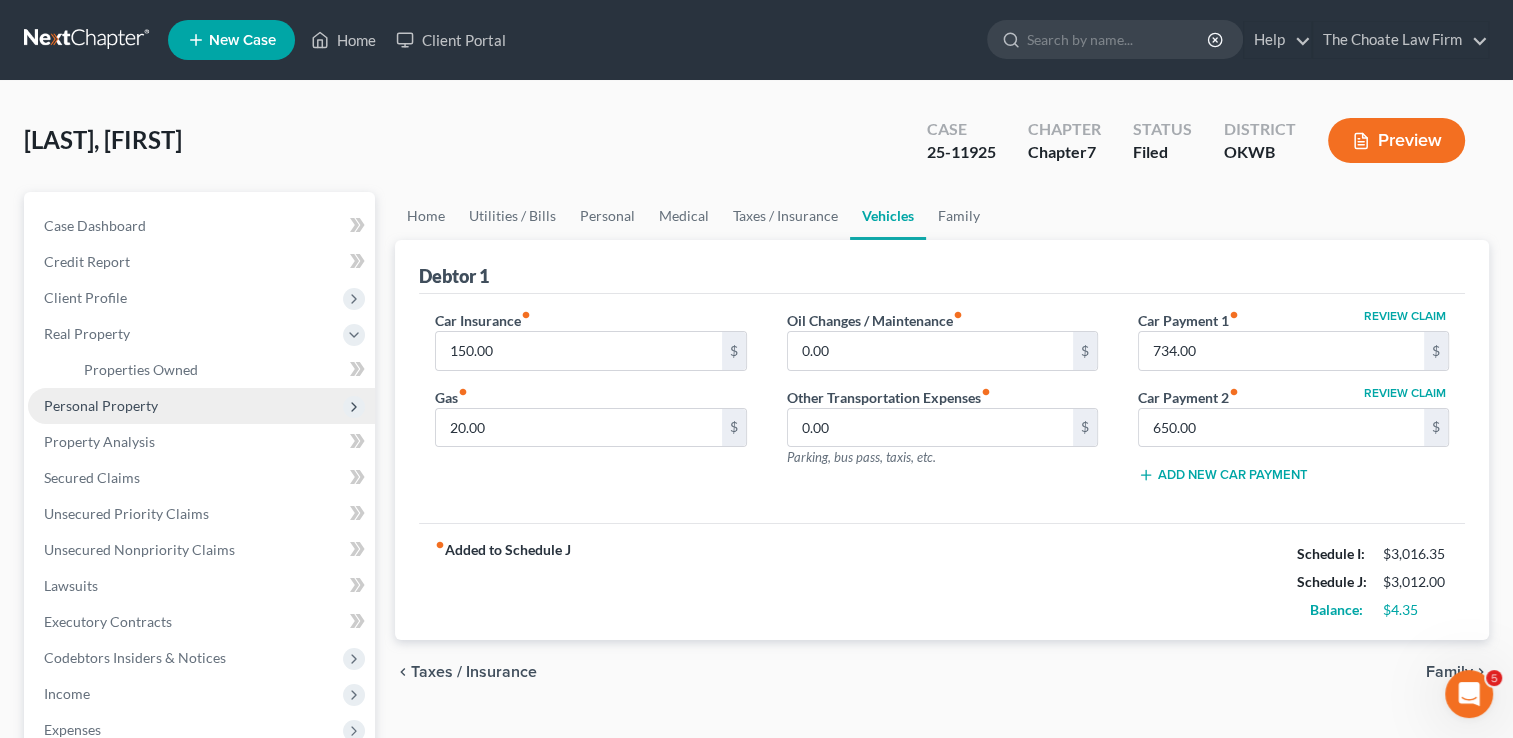 click on "Personal Property" at bounding box center (101, 405) 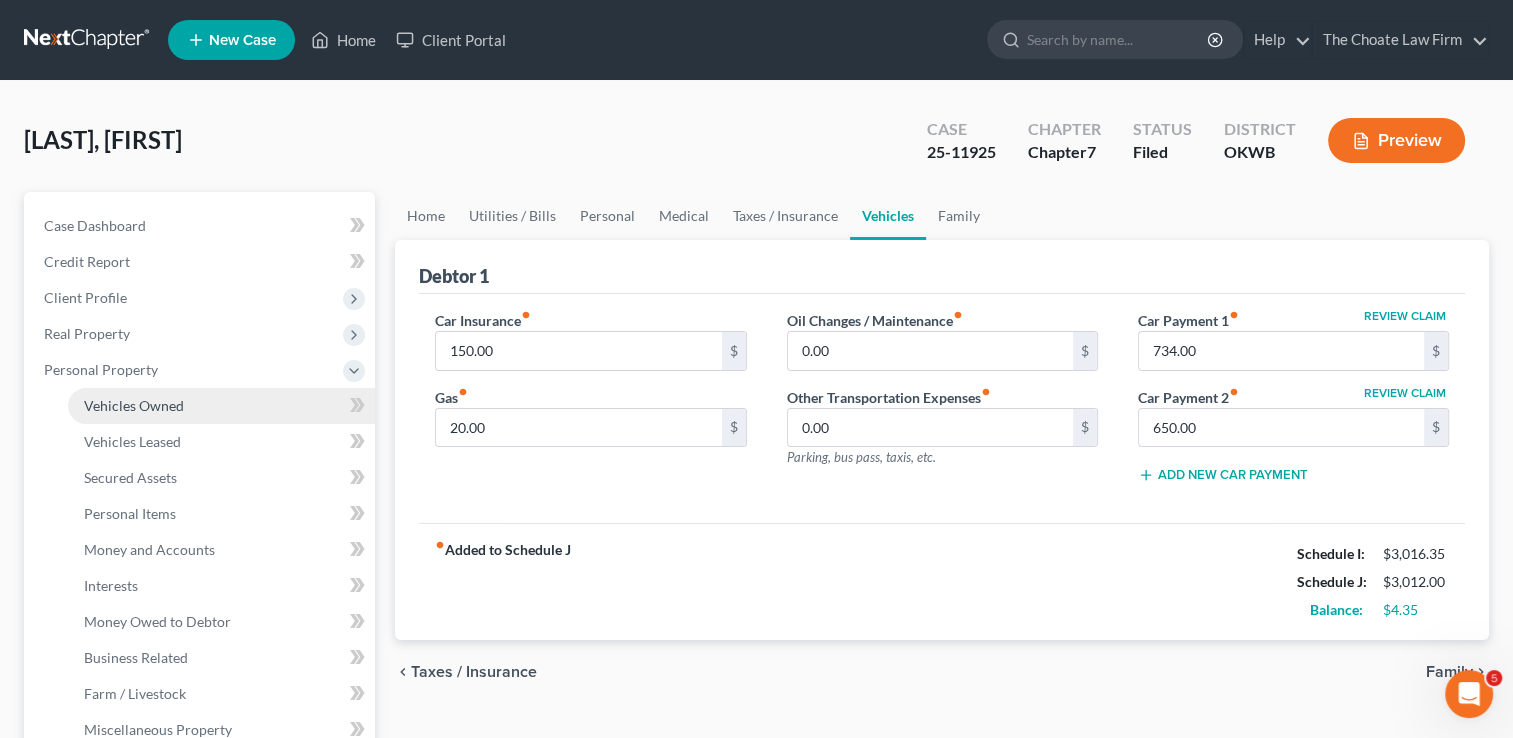 click on "Vehicles Owned" at bounding box center [134, 405] 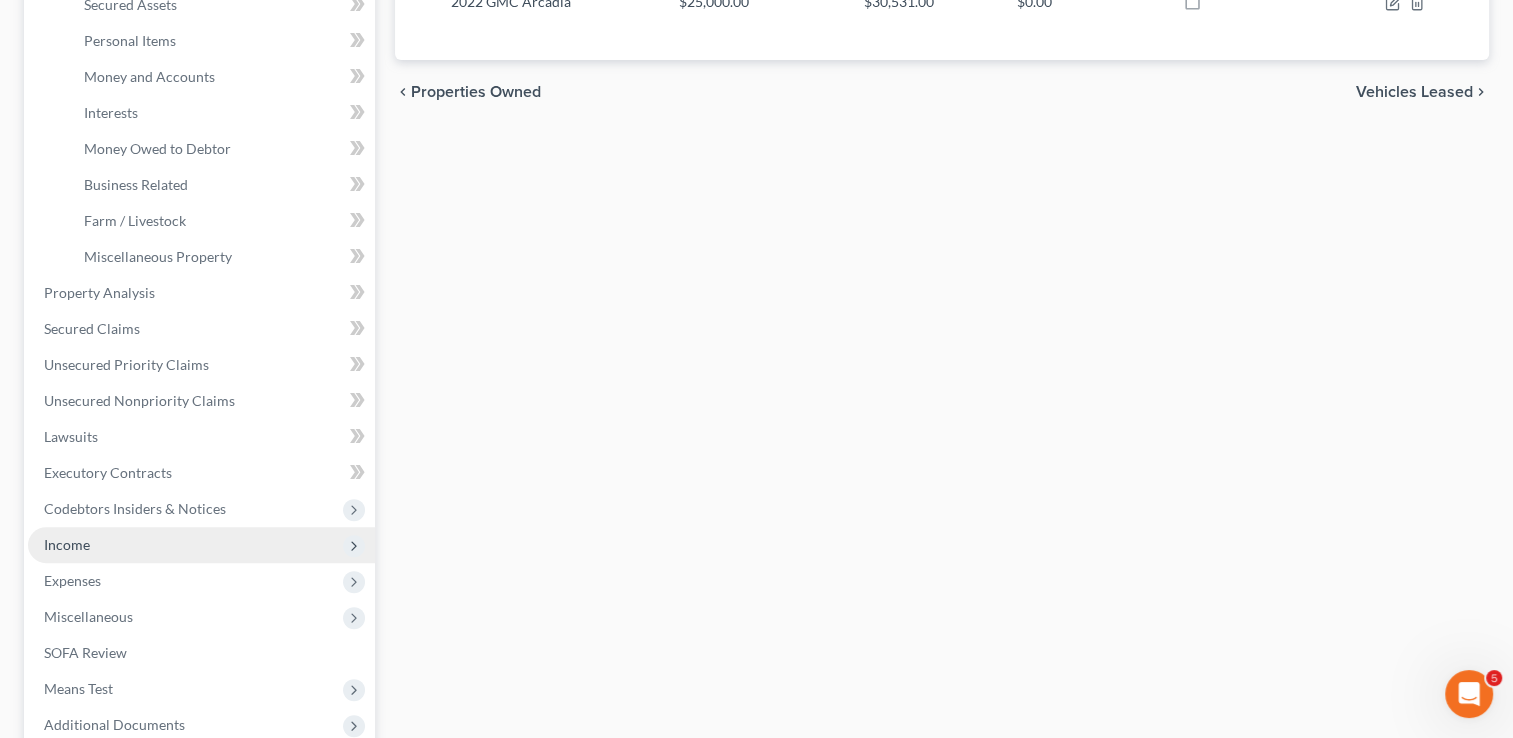 scroll, scrollTop: 500, scrollLeft: 0, axis: vertical 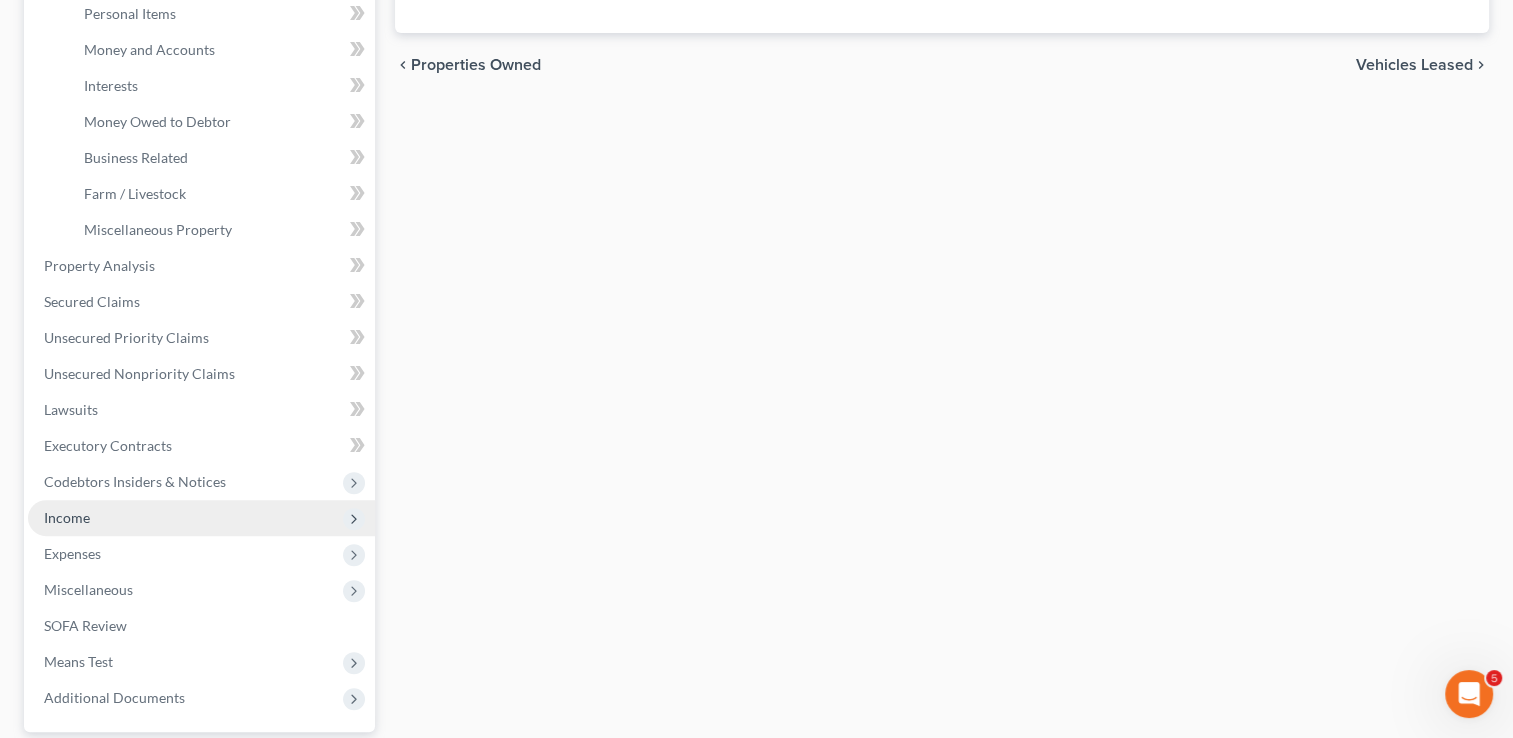 click on "Income" at bounding box center (201, 518) 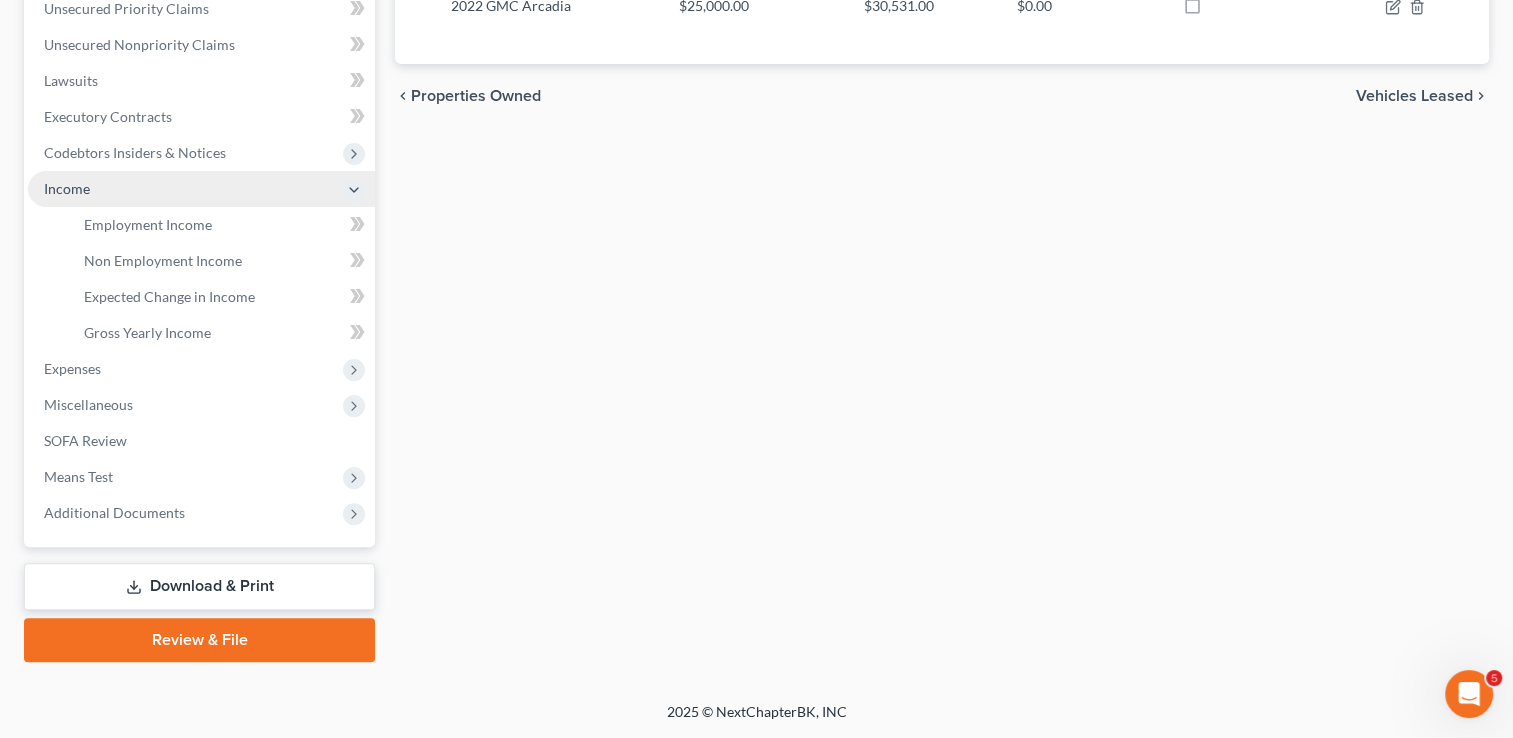 scroll, scrollTop: 467, scrollLeft: 0, axis: vertical 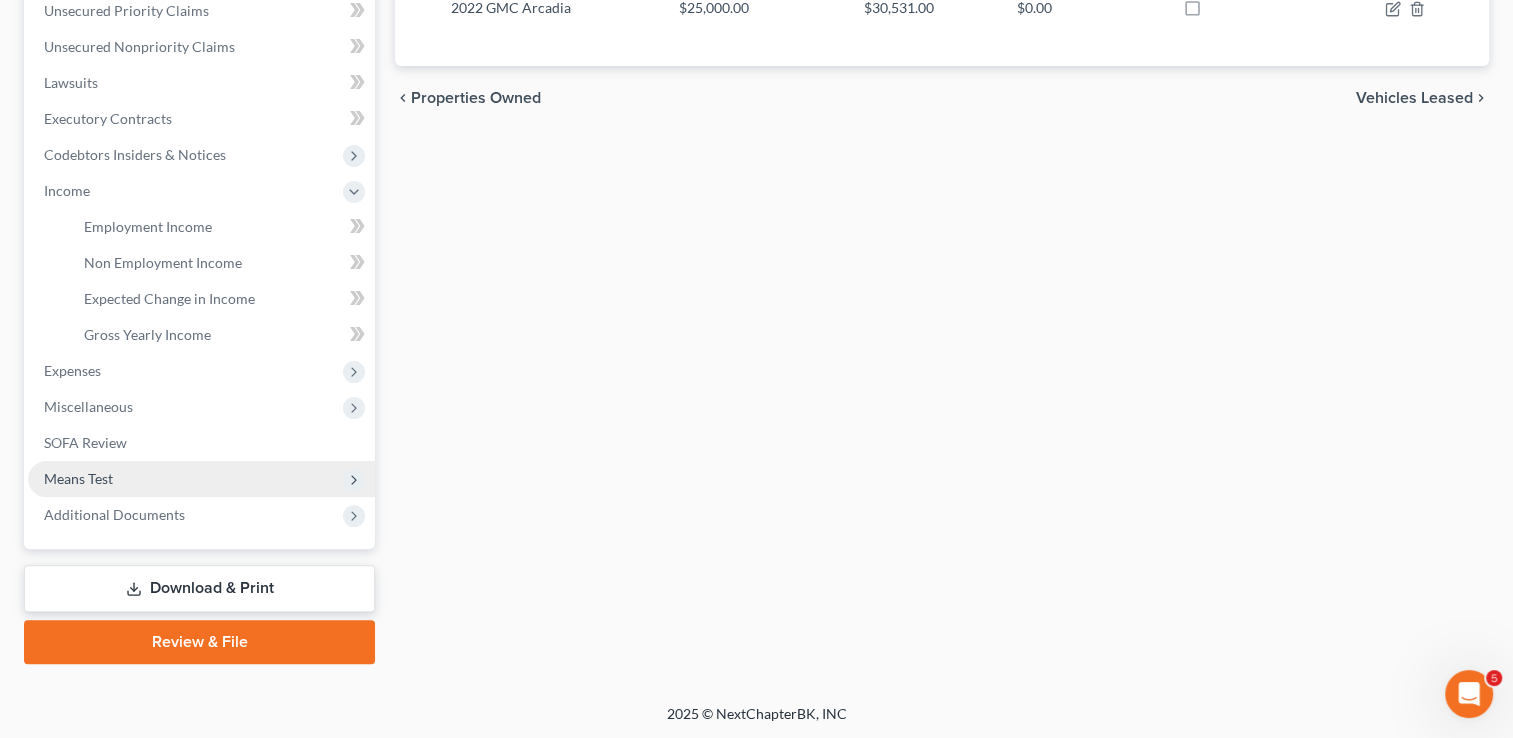 click on "Means Test" at bounding box center (78, 478) 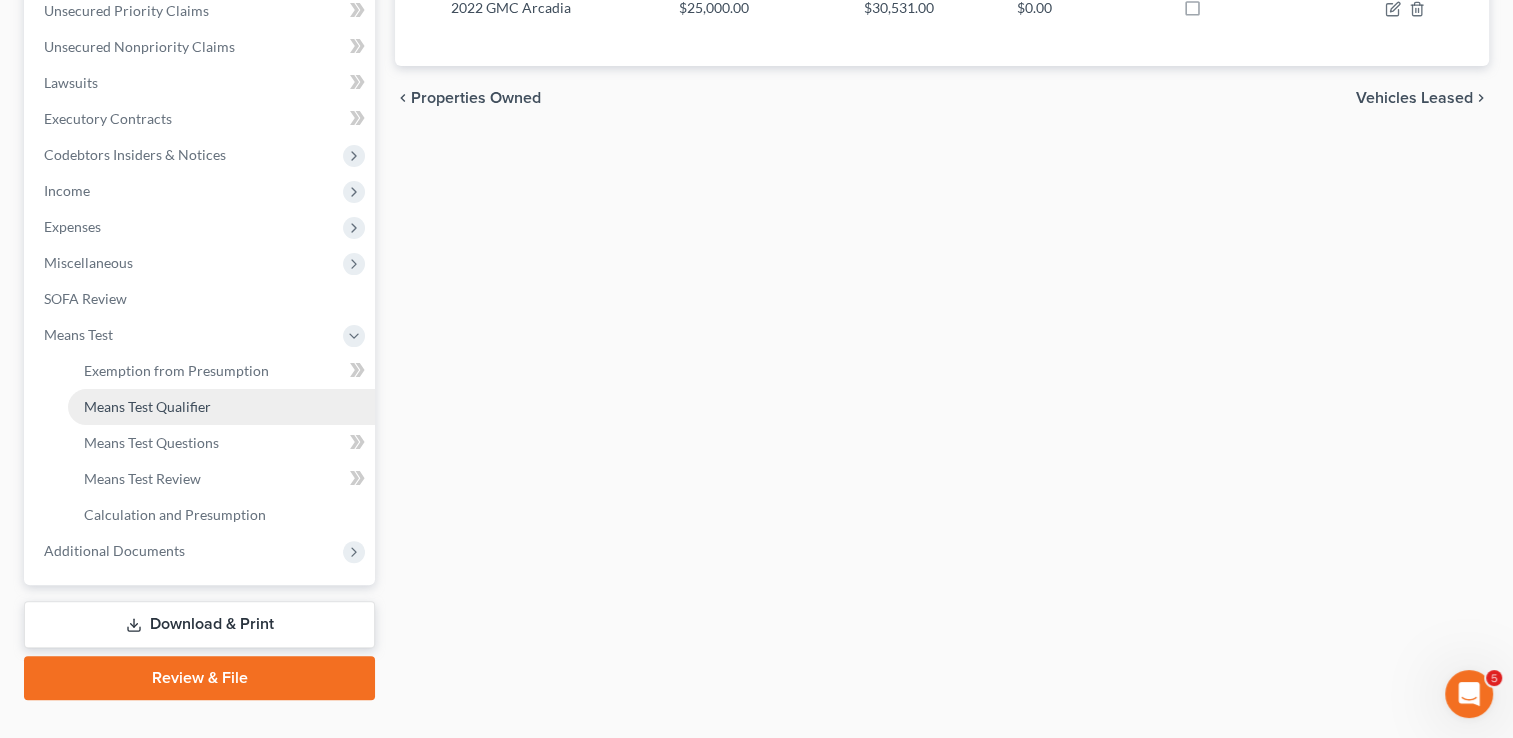 click on "Means Test Qualifier" at bounding box center [147, 406] 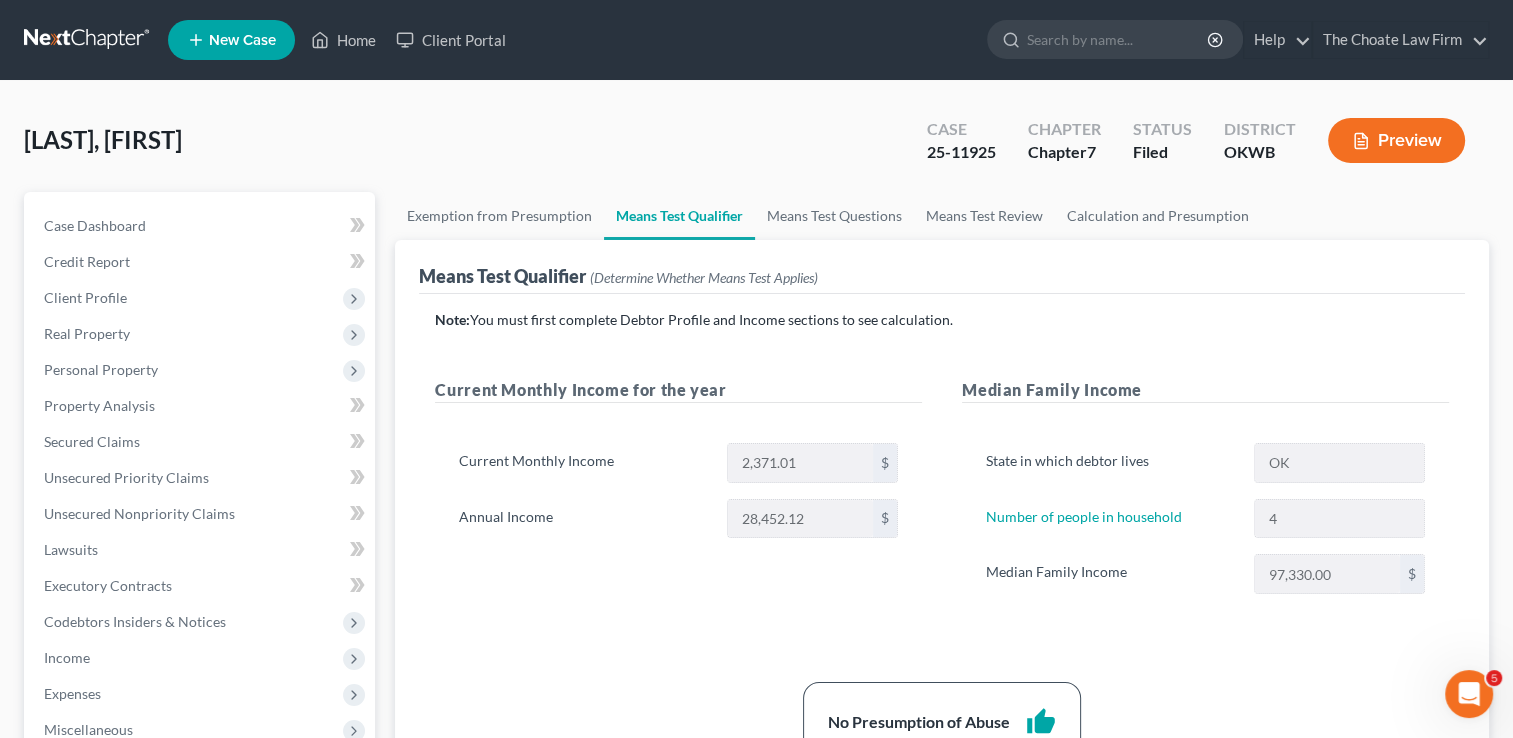 scroll, scrollTop: 200, scrollLeft: 0, axis: vertical 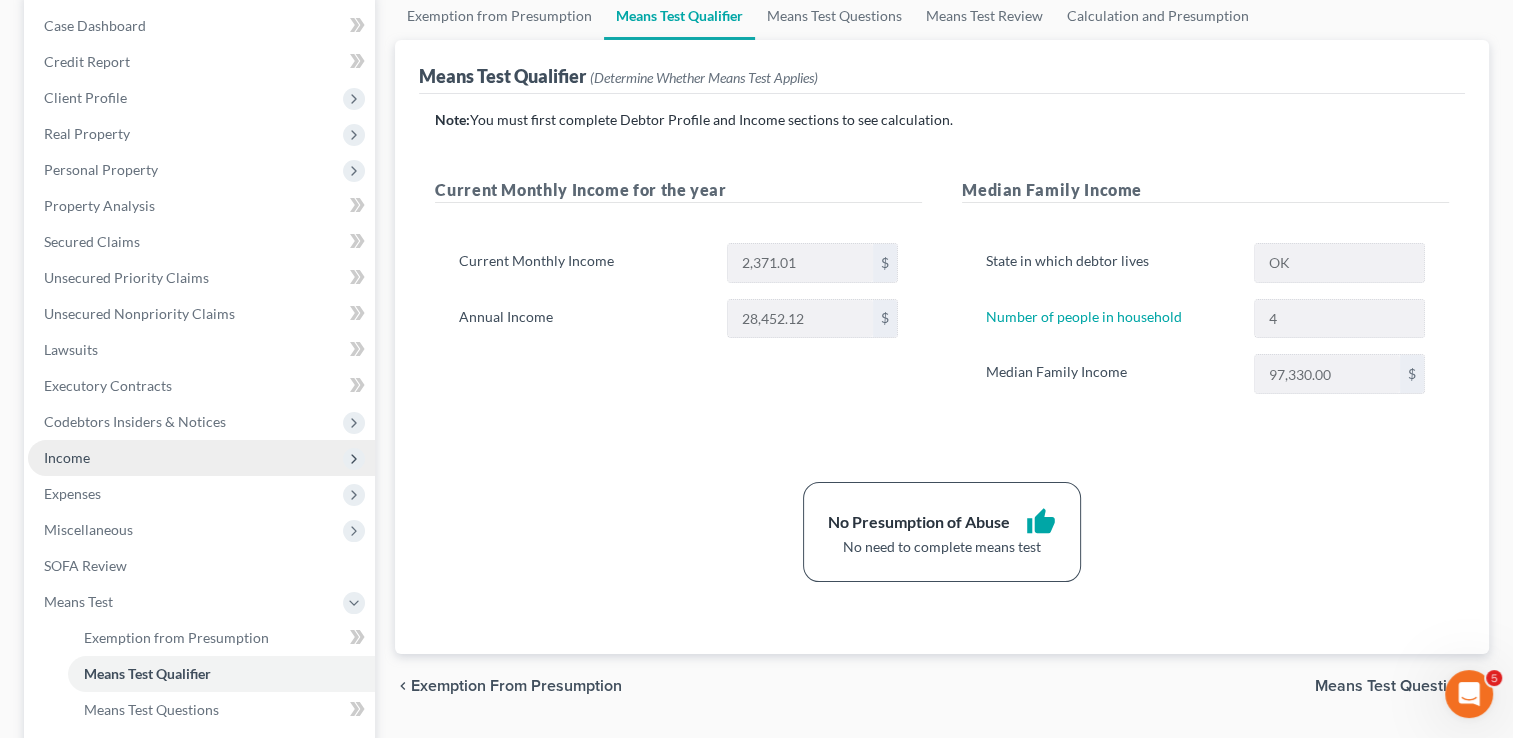 click on "Income" at bounding box center [201, 458] 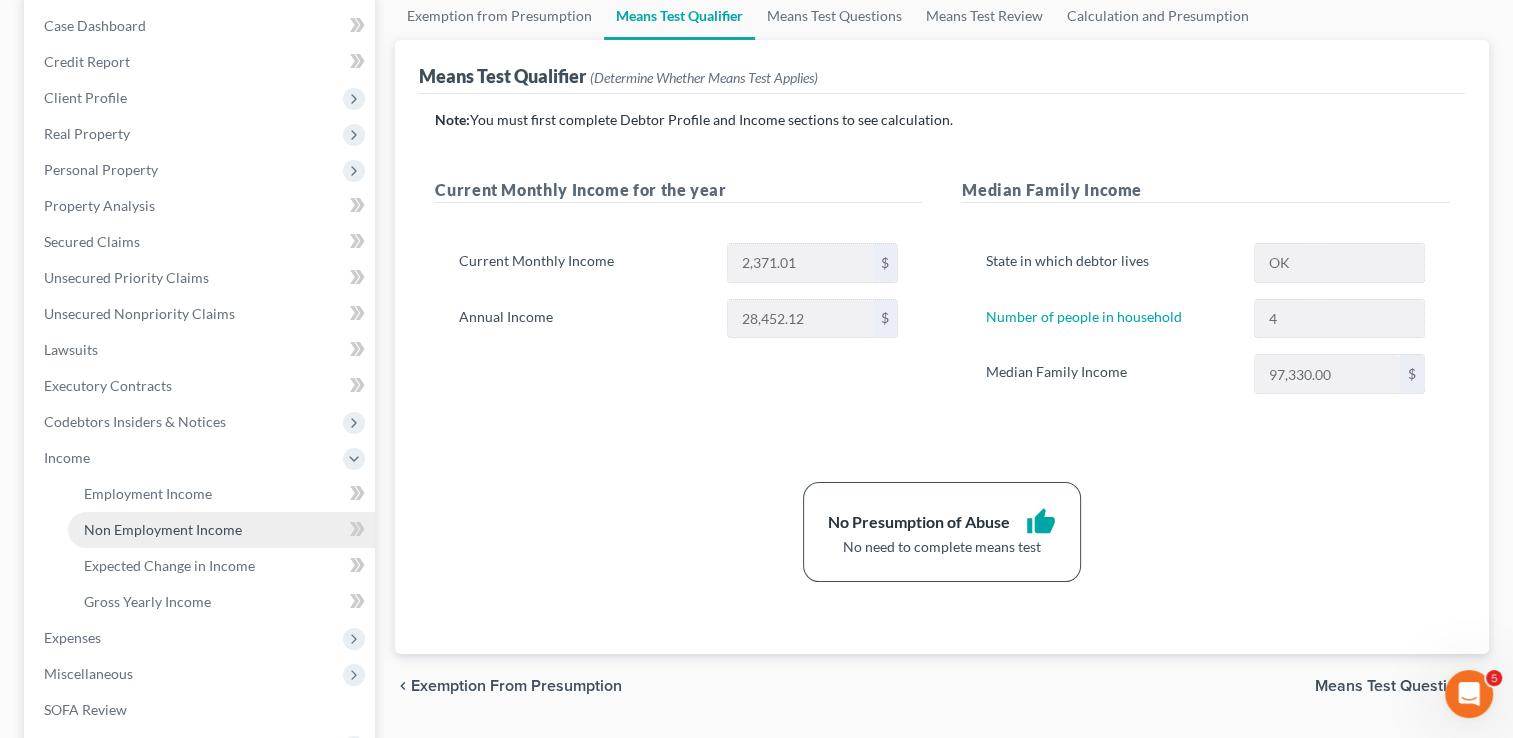 click on "Non Employment Income" at bounding box center [163, 529] 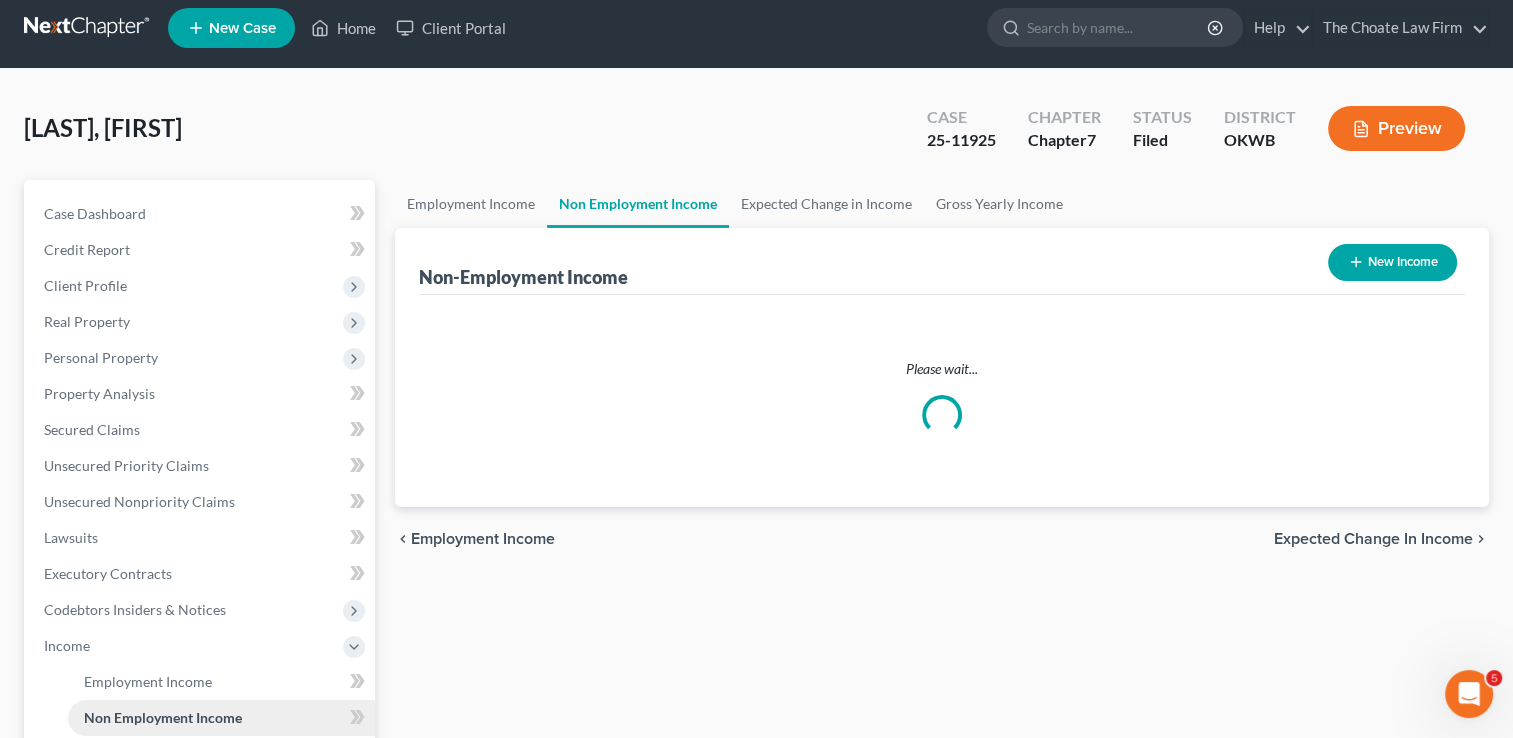 scroll, scrollTop: 0, scrollLeft: 0, axis: both 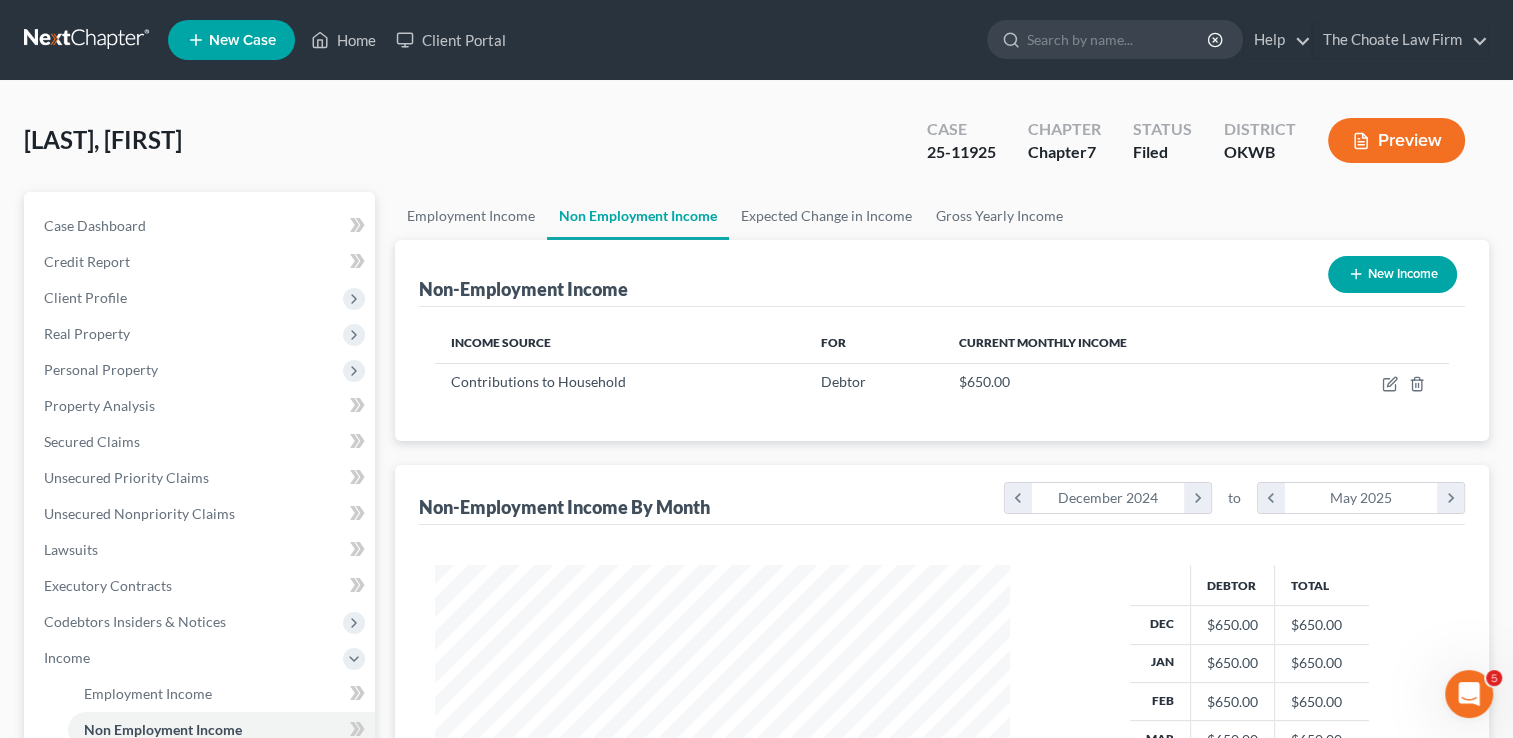 click on "Case Dashboard
Payments
Invoices
Payments
Payments
Credit Report
Client Profile
Home" at bounding box center [199, 604] 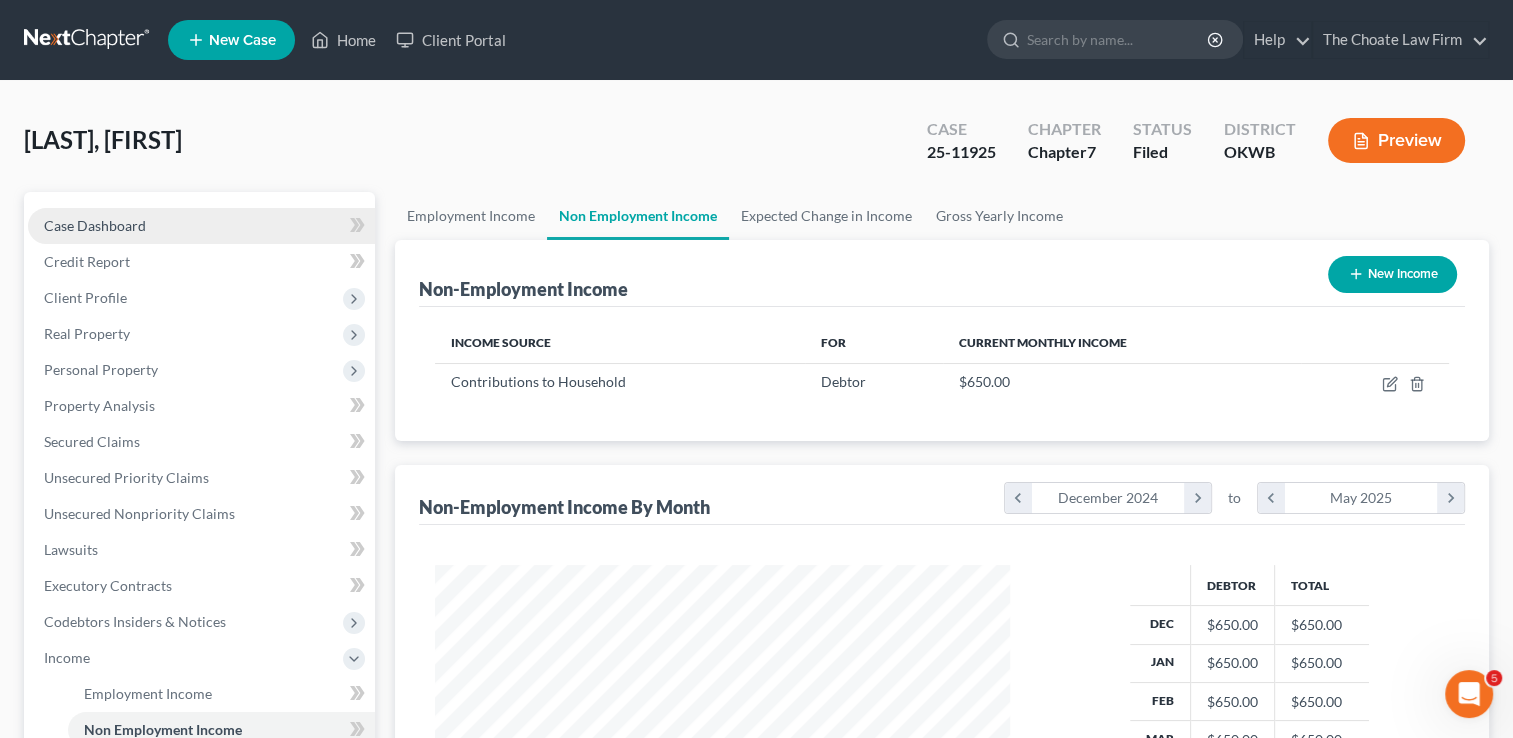 click on "Case Dashboard" at bounding box center (95, 225) 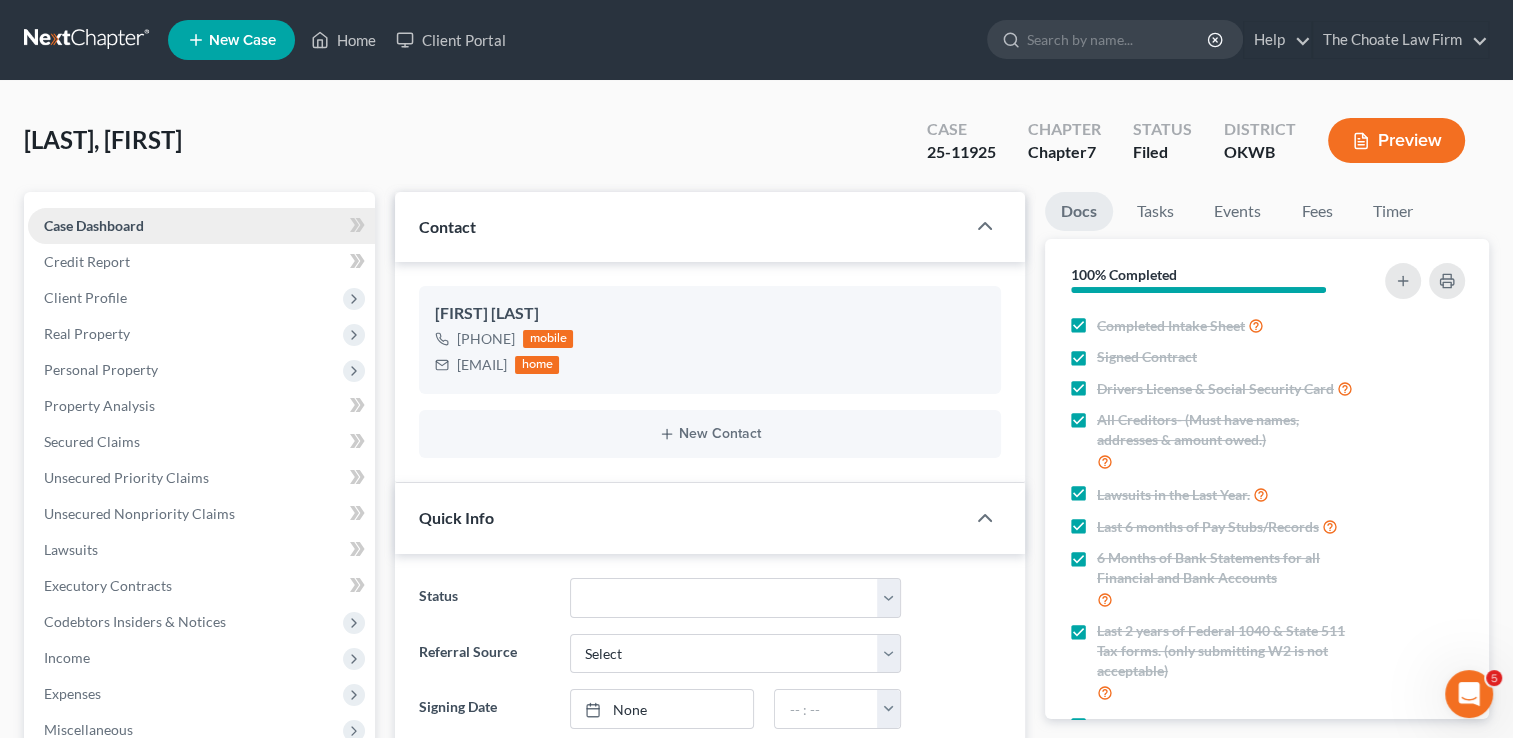 scroll, scrollTop: 1285, scrollLeft: 0, axis: vertical 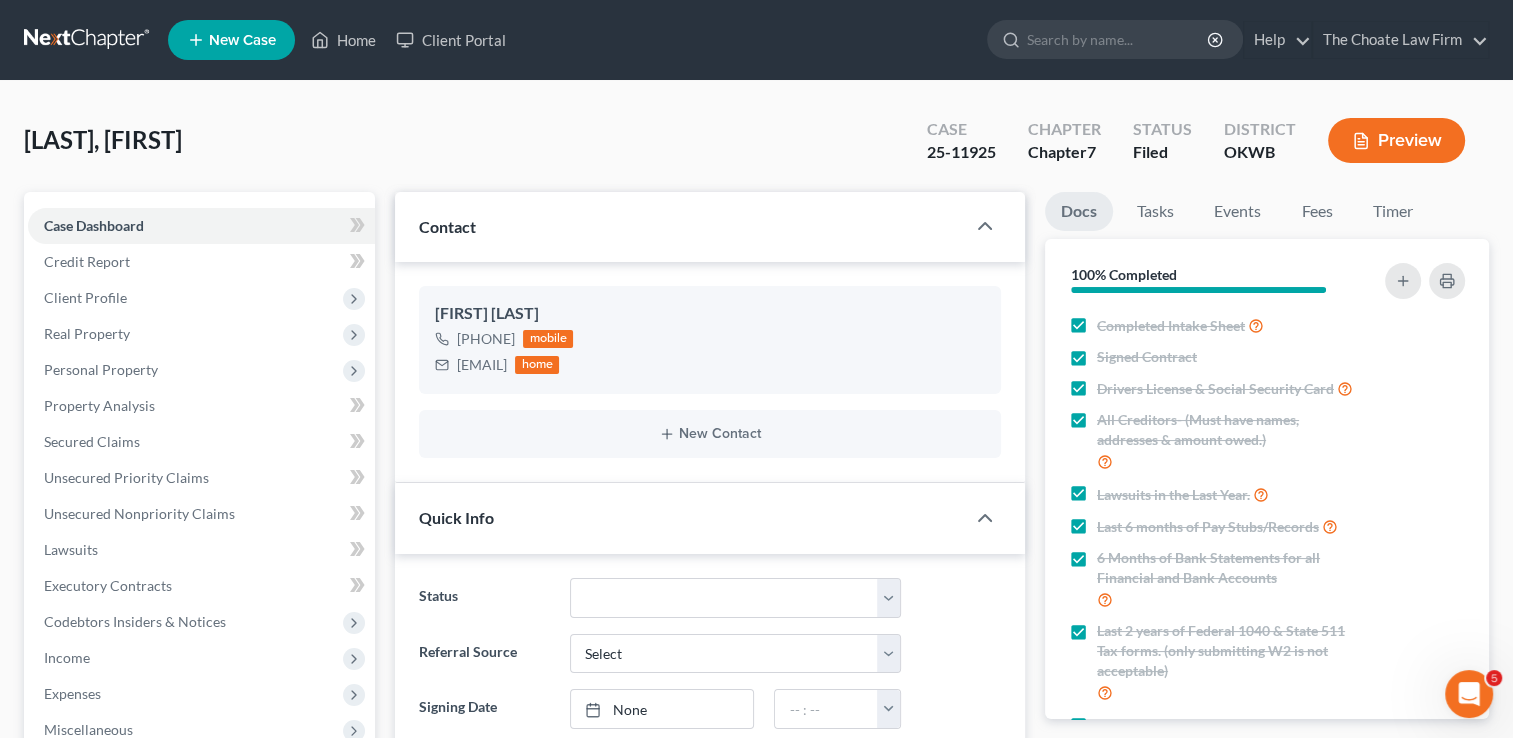 click at bounding box center [88, 40] 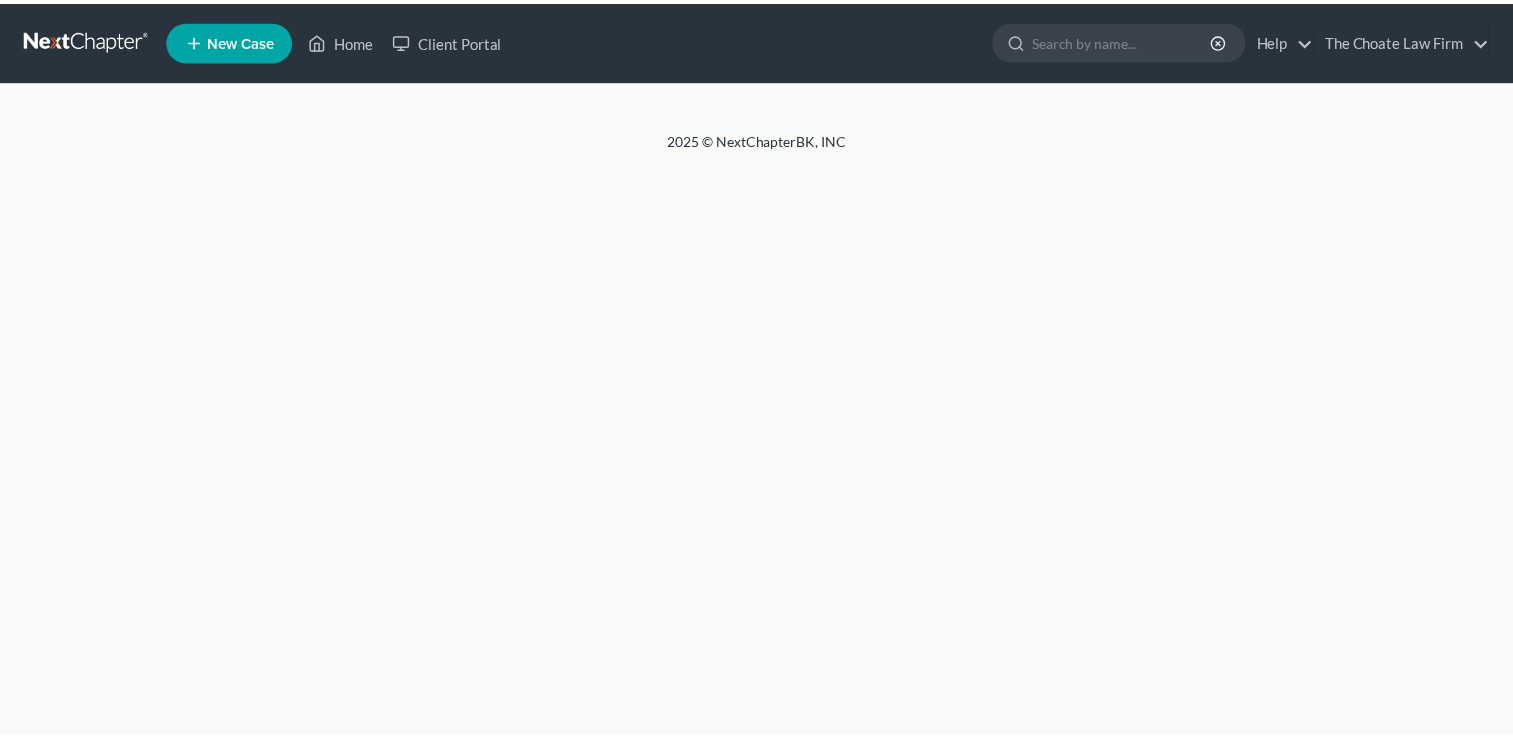 scroll, scrollTop: 0, scrollLeft: 0, axis: both 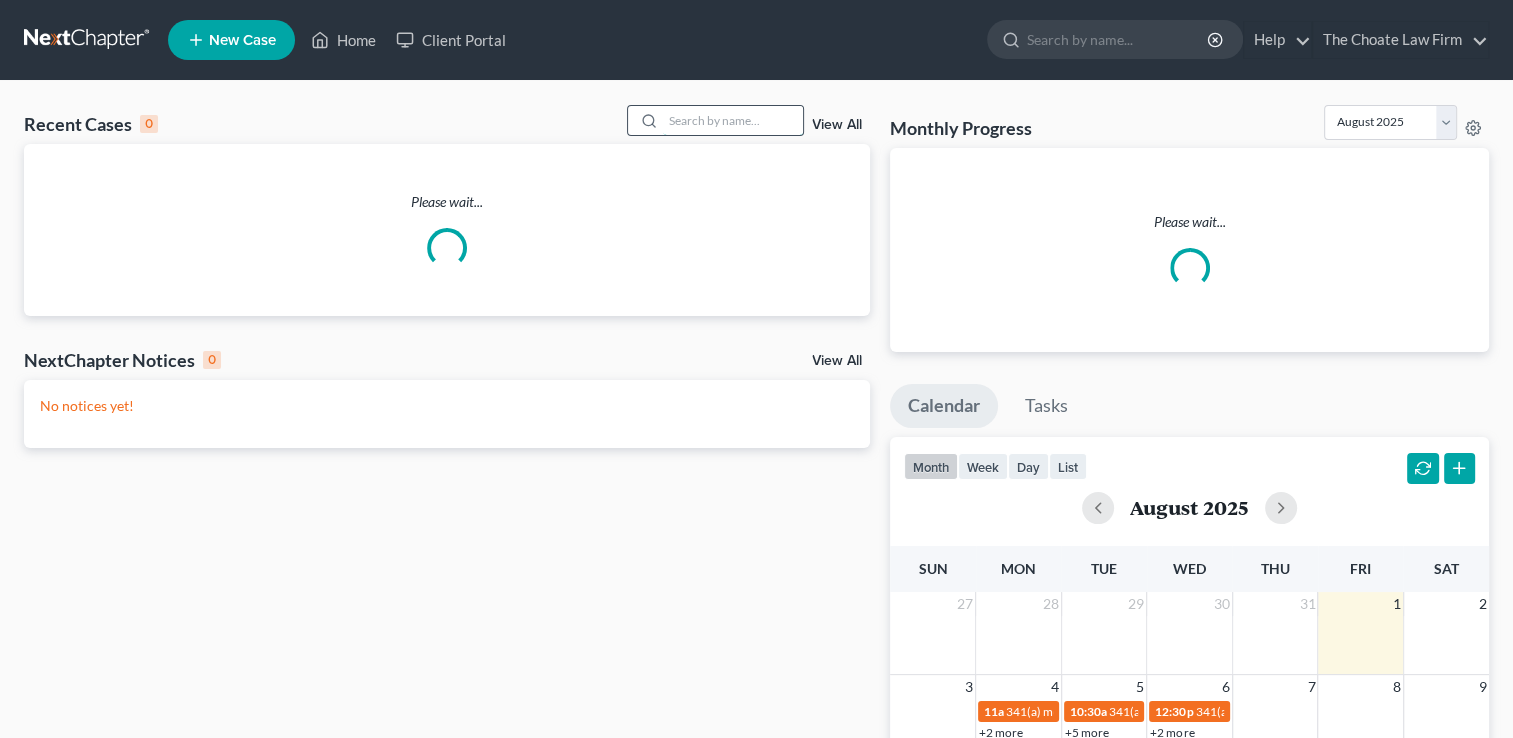 click at bounding box center (733, 120) 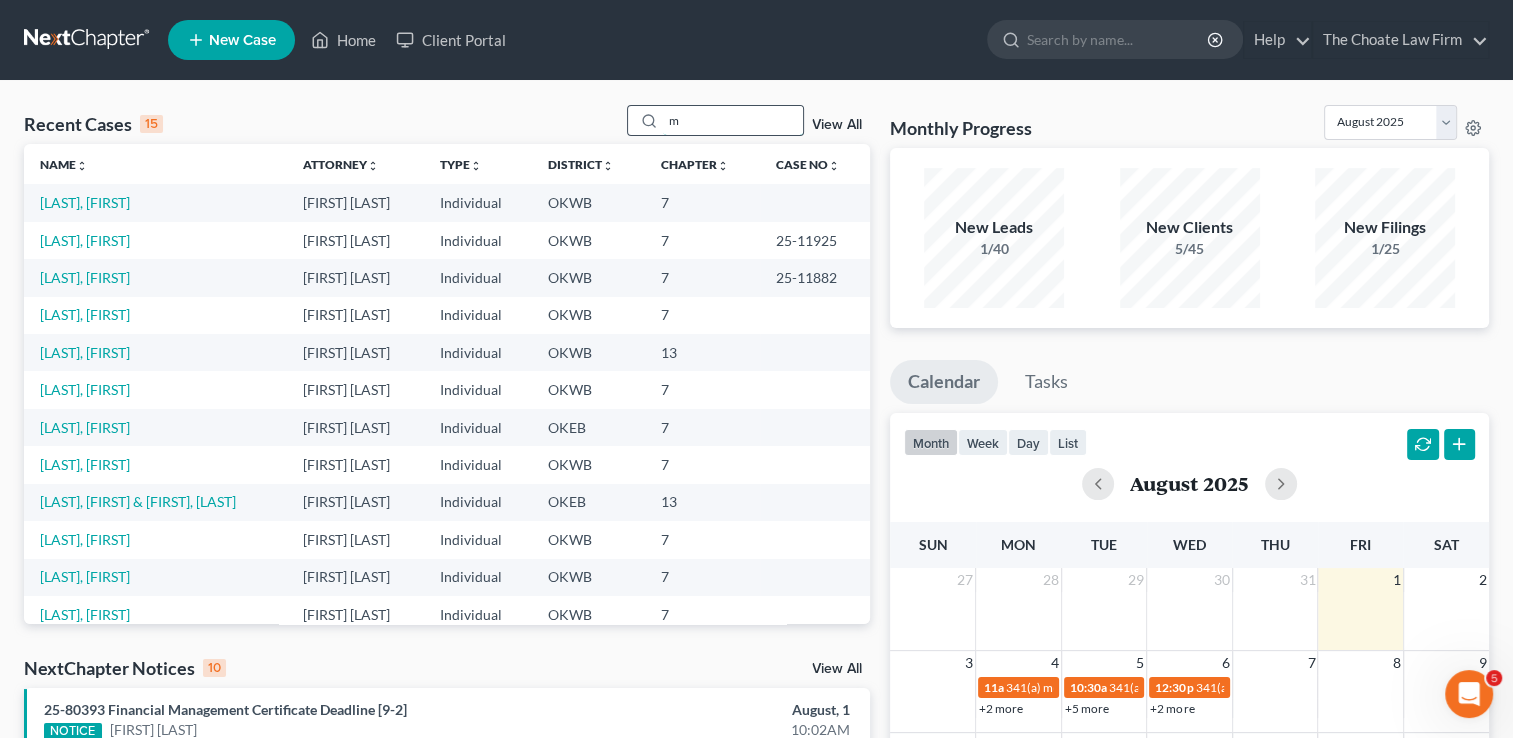 scroll, scrollTop: 0, scrollLeft: 0, axis: both 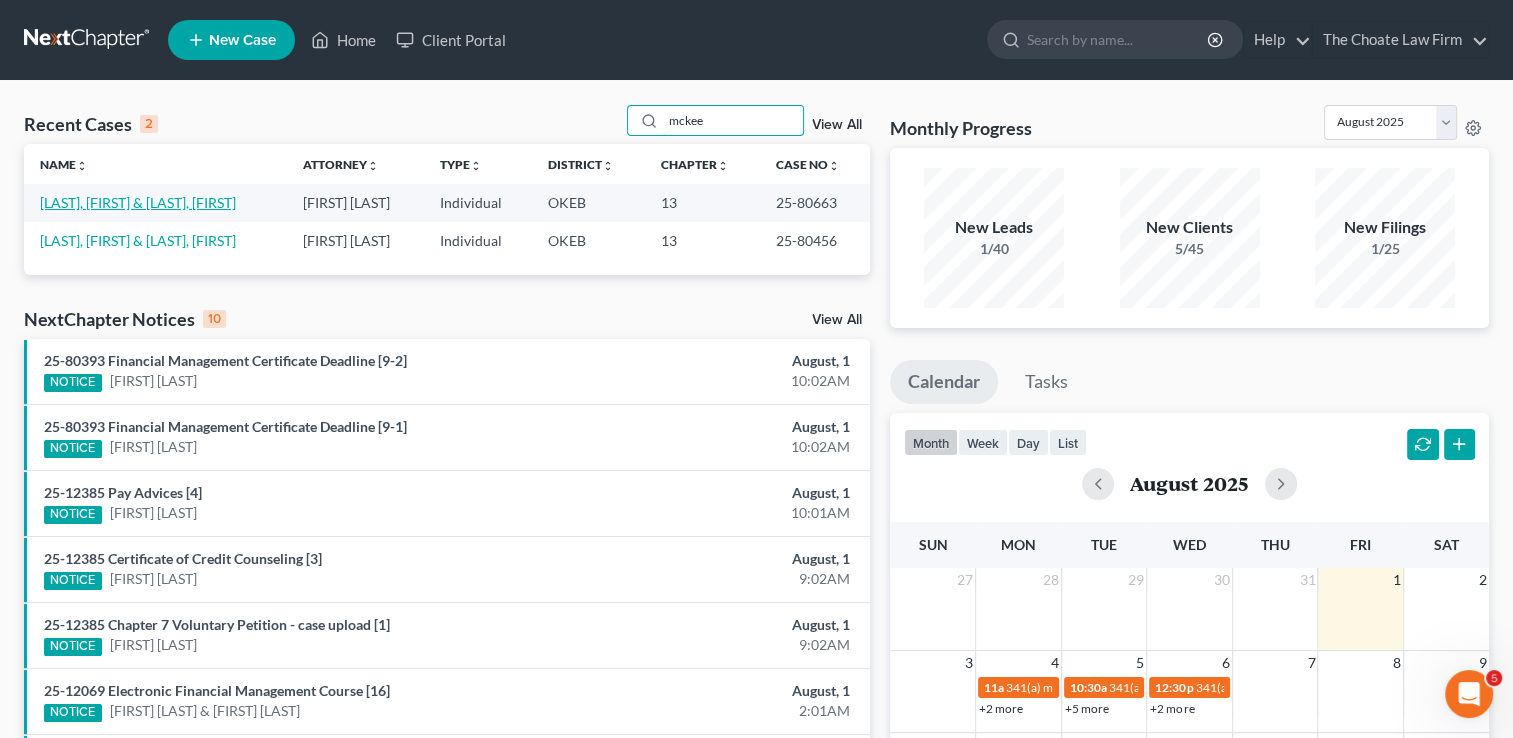 type on "mckee" 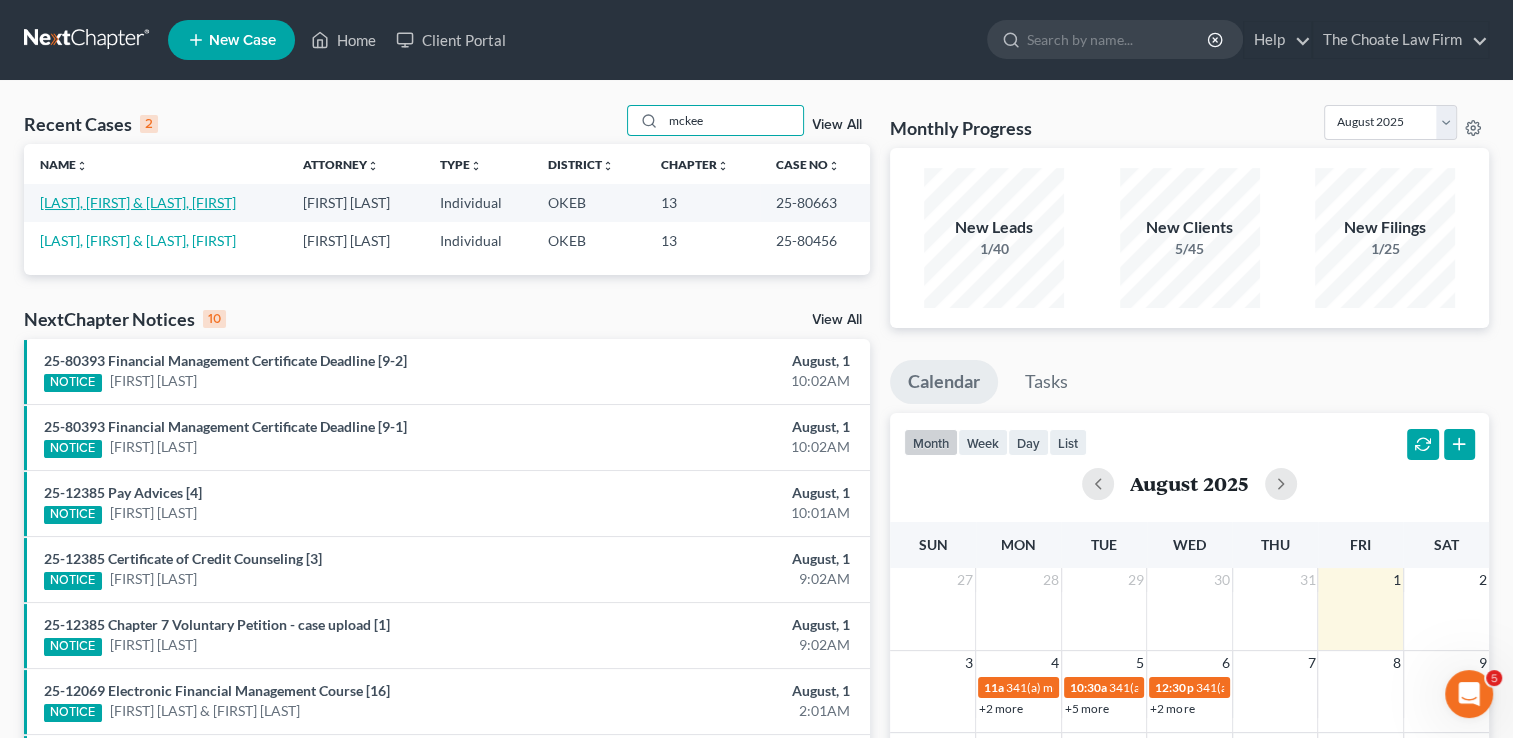 click on "[LAST], [FIRST] and [LAST], [FIRST]" at bounding box center [138, 202] 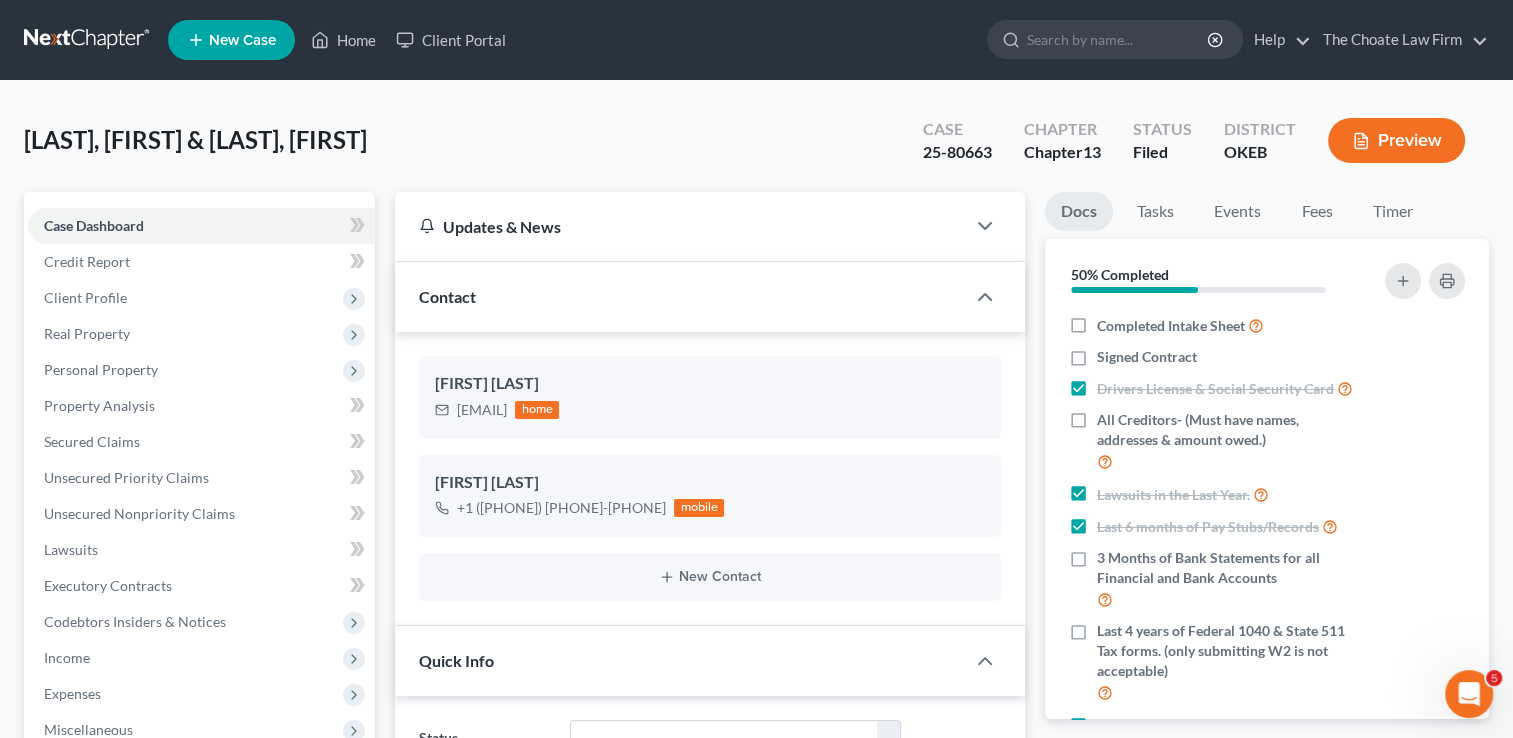scroll, scrollTop: 1725, scrollLeft: 0, axis: vertical 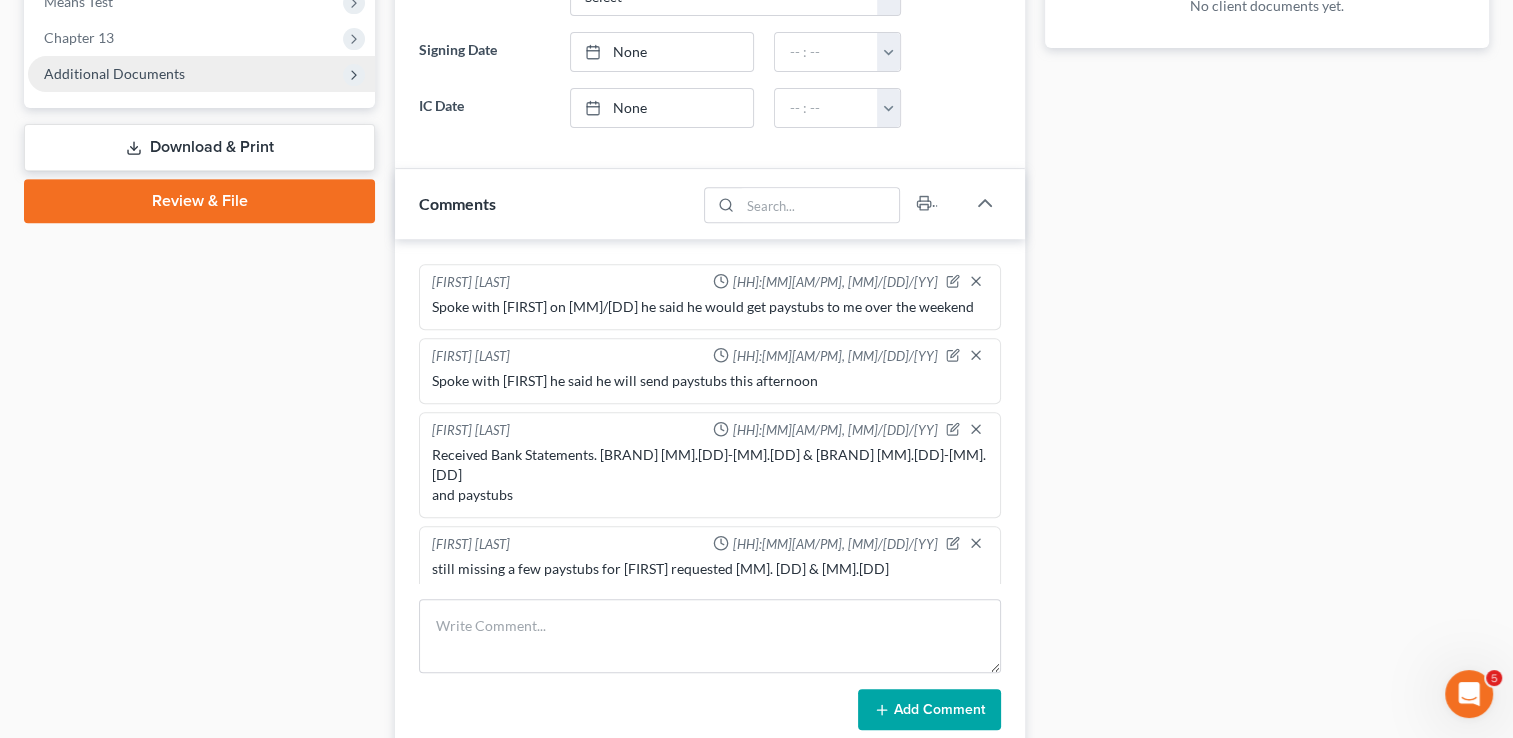 click on "Additional Documents" at bounding box center (114, 73) 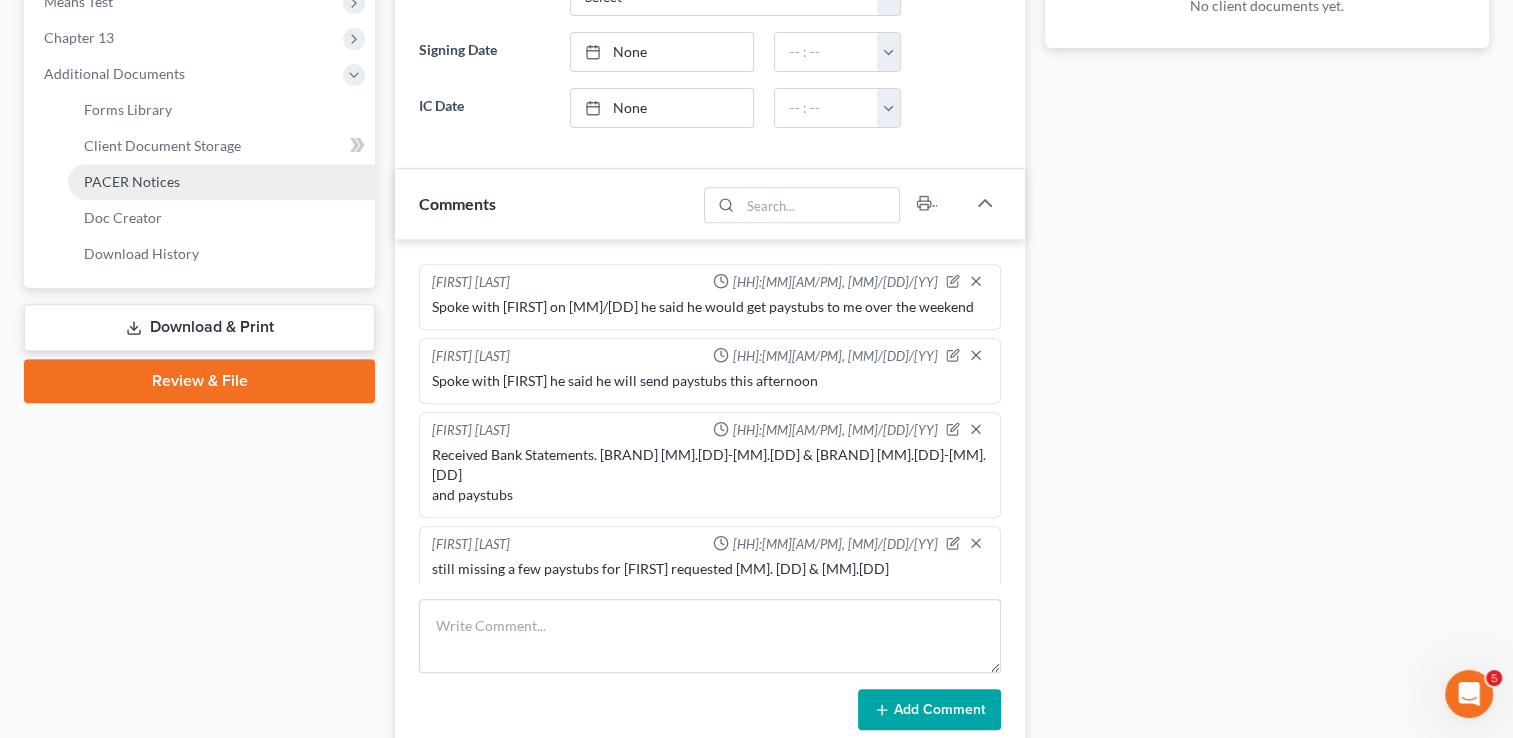 click on "PACER Notices" at bounding box center [132, 181] 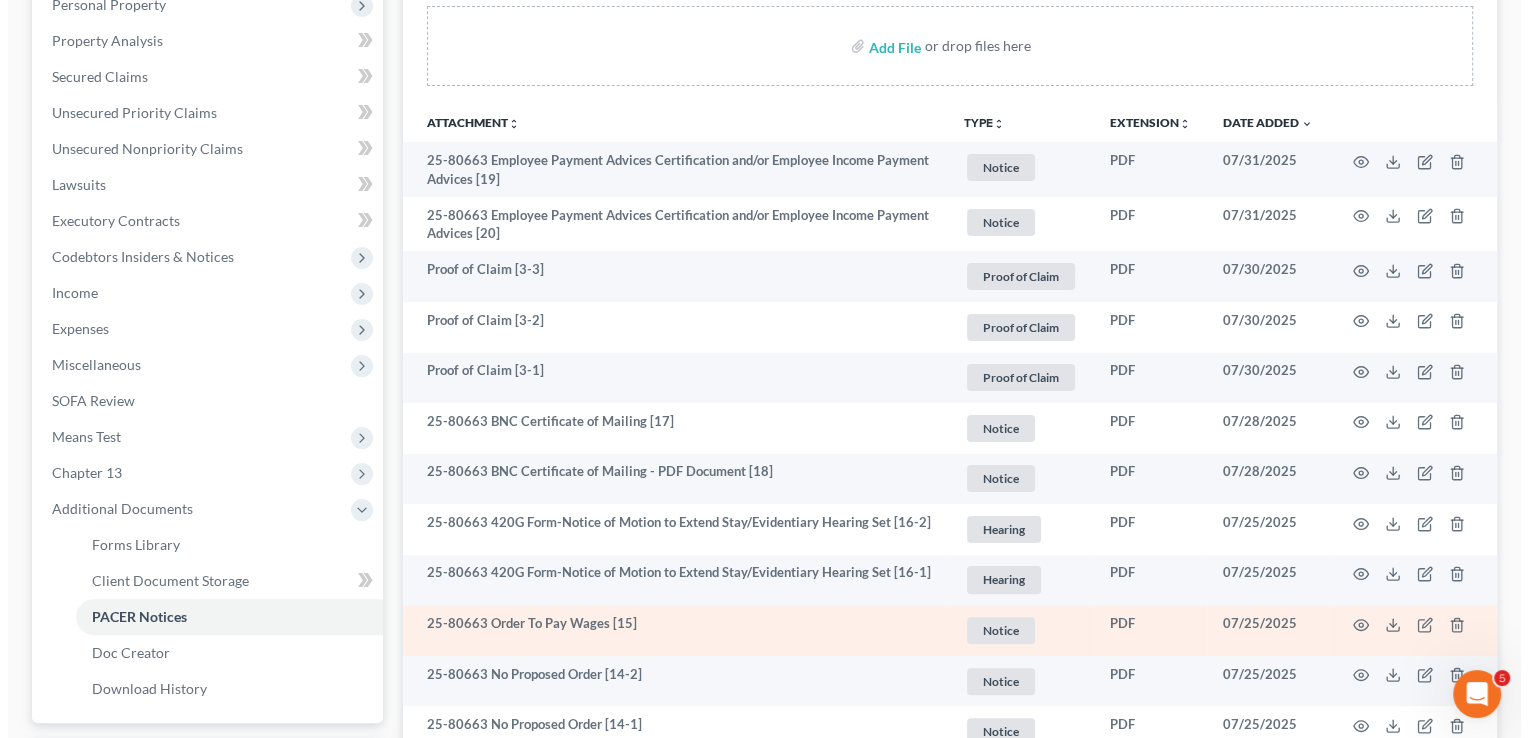 scroll, scrollTop: 400, scrollLeft: 0, axis: vertical 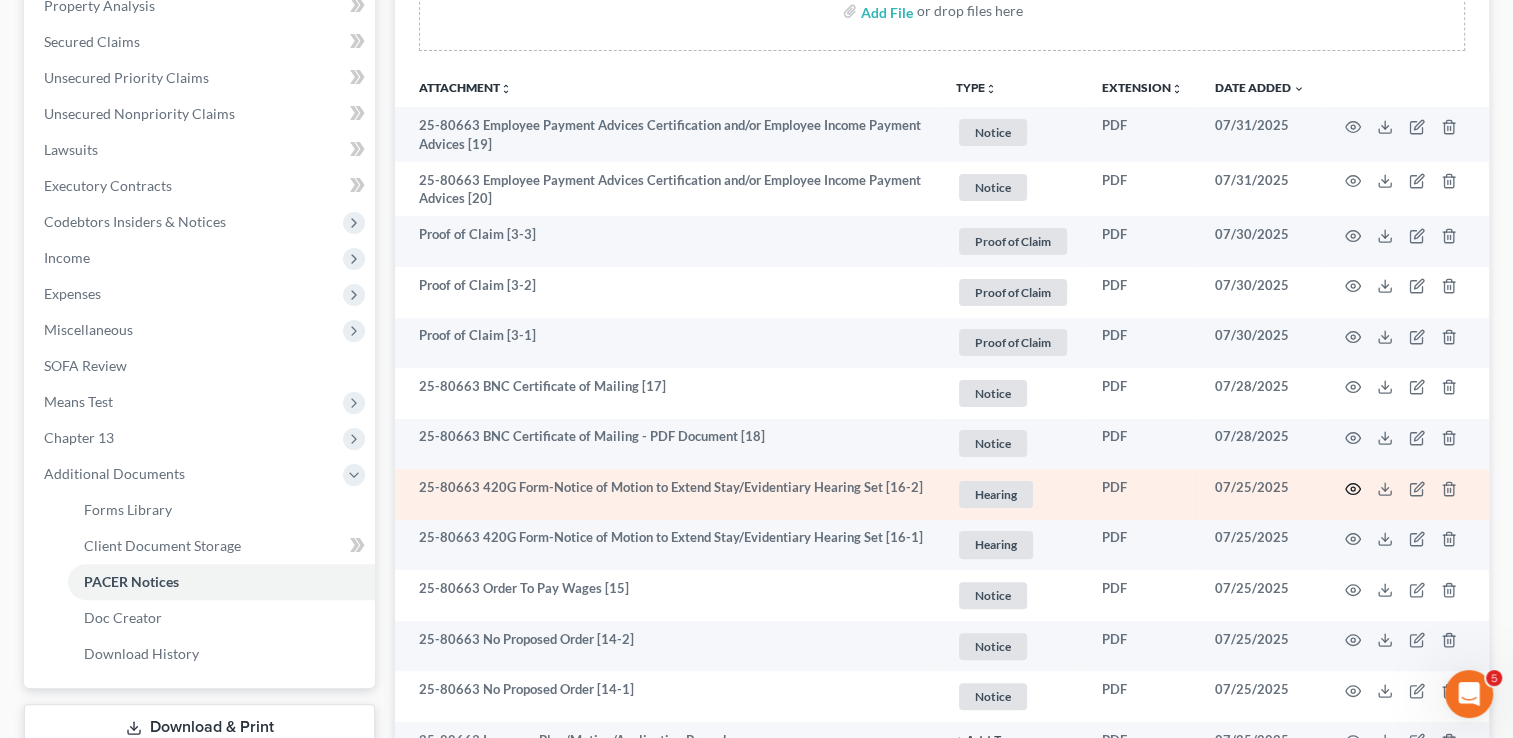 click 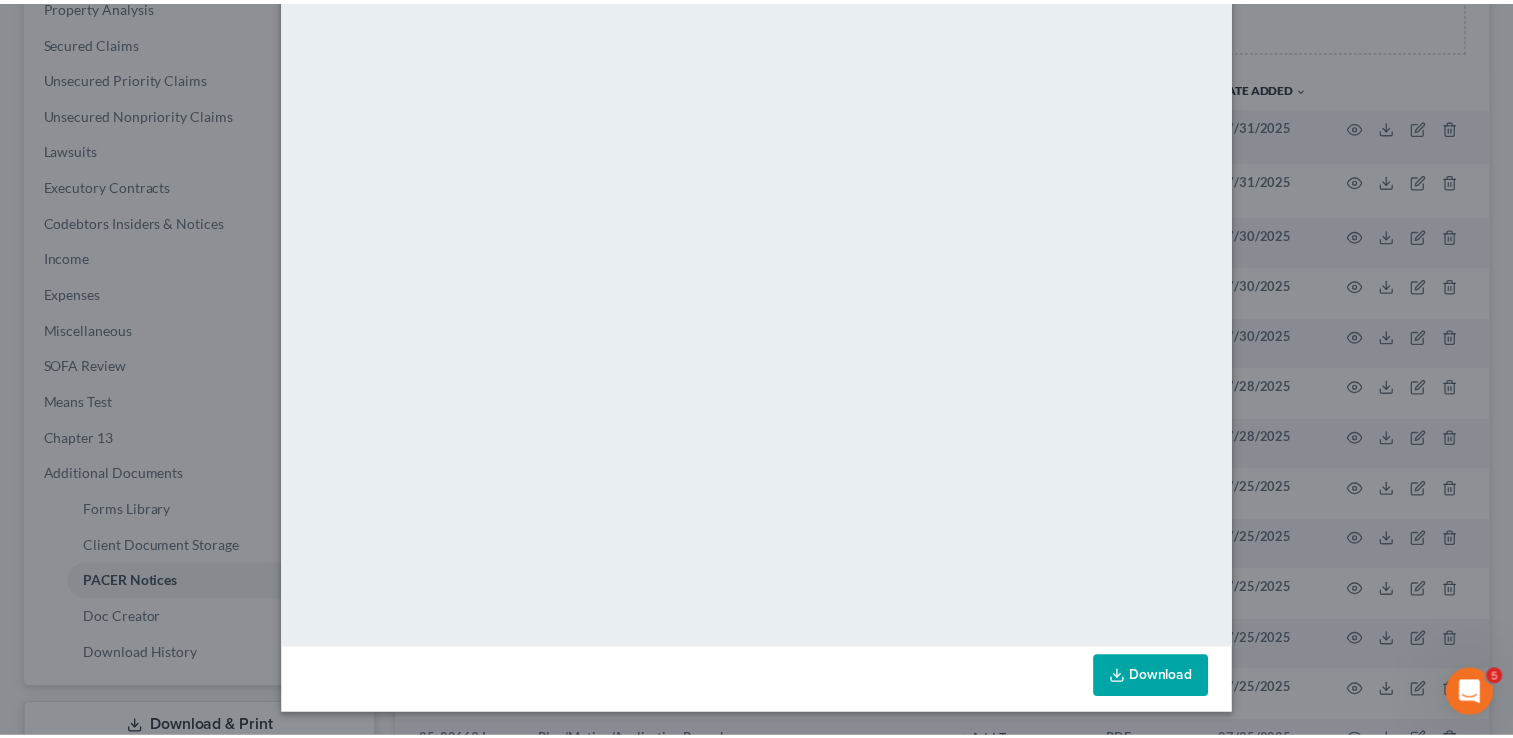 scroll, scrollTop: 0, scrollLeft: 0, axis: both 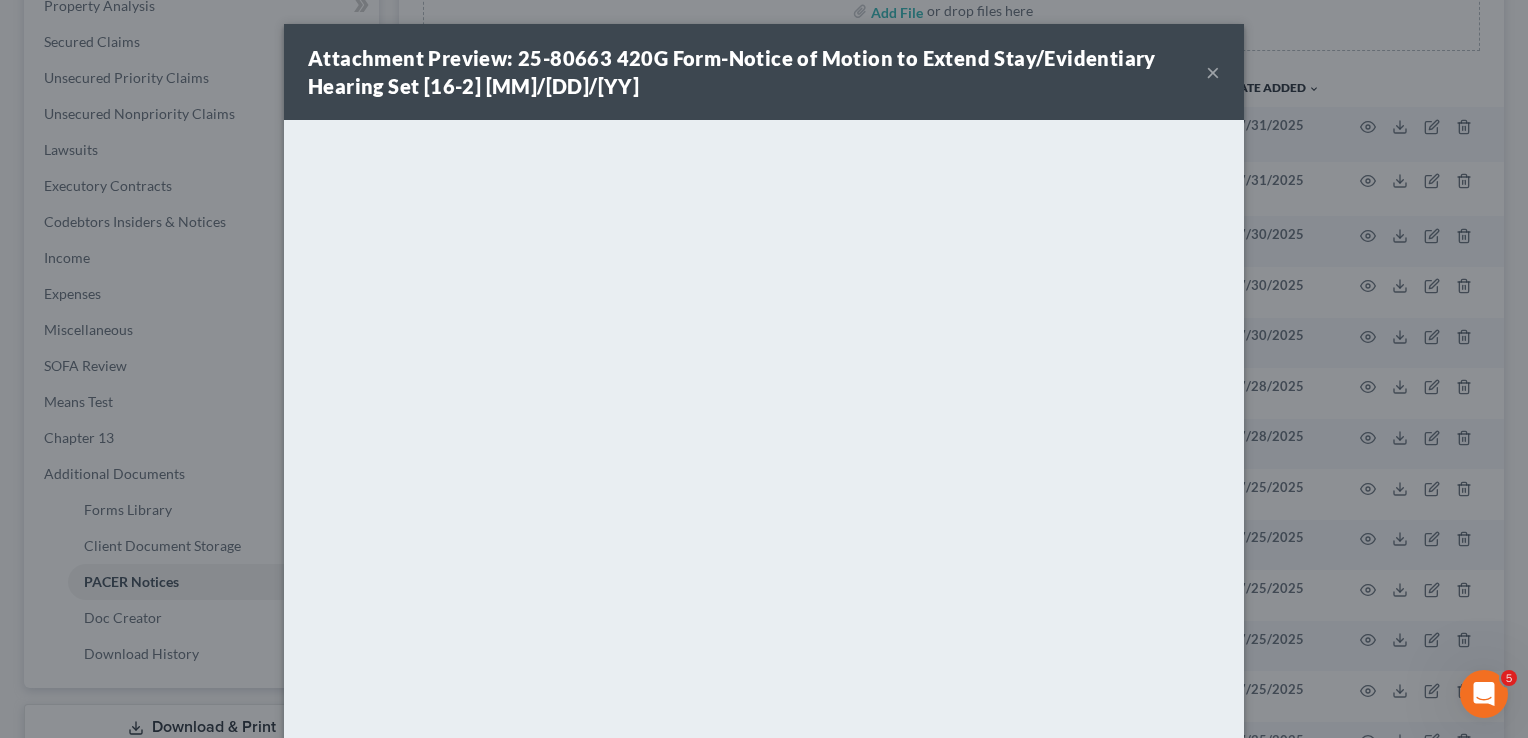 click on "×" at bounding box center [1213, 72] 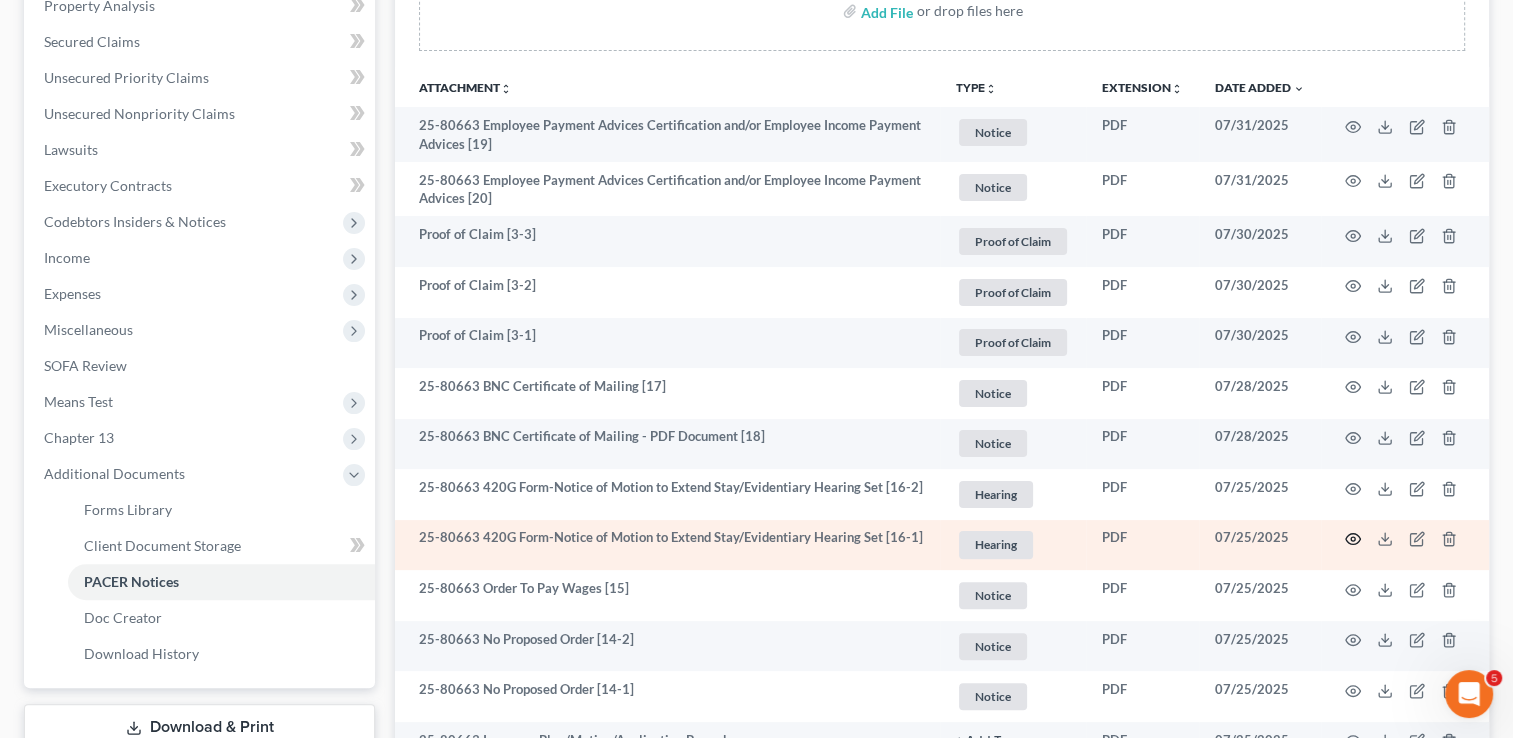 click 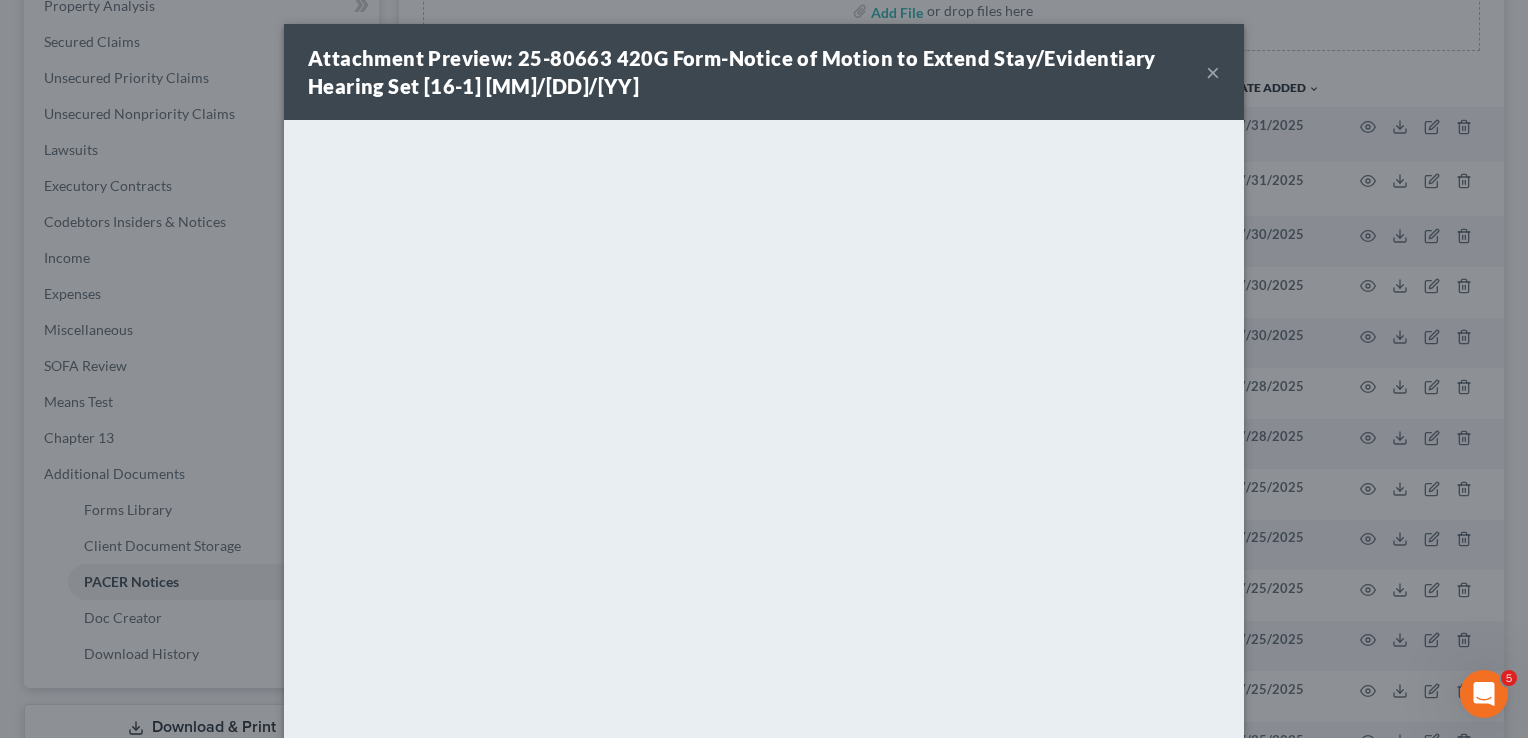 click on "Attachment Preview: 25-80663 420G Form-Notice of Motion to Extend Stay/Evidentiary Hearing Set [16-1] 07/25/2025" at bounding box center (732, 72) 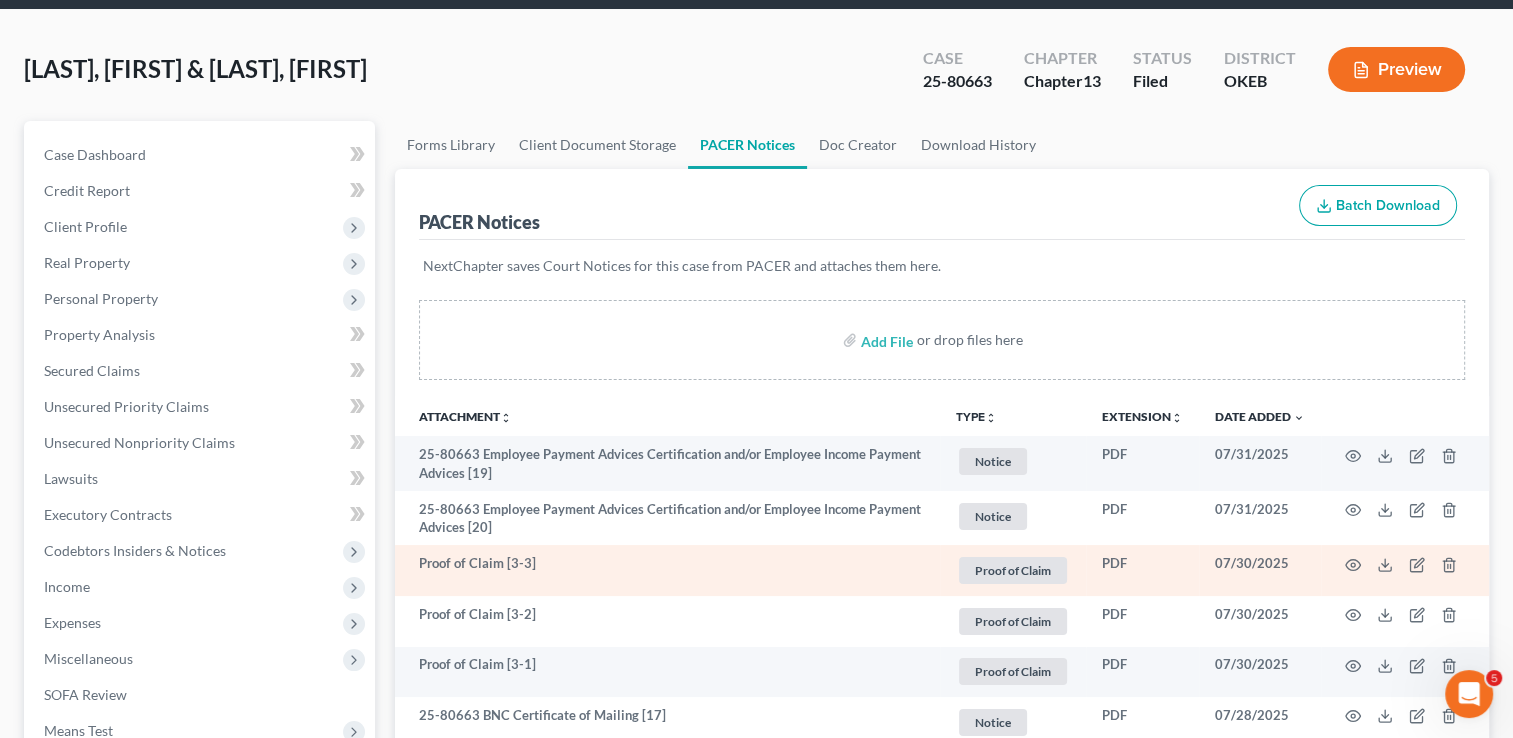 scroll, scrollTop: 0, scrollLeft: 0, axis: both 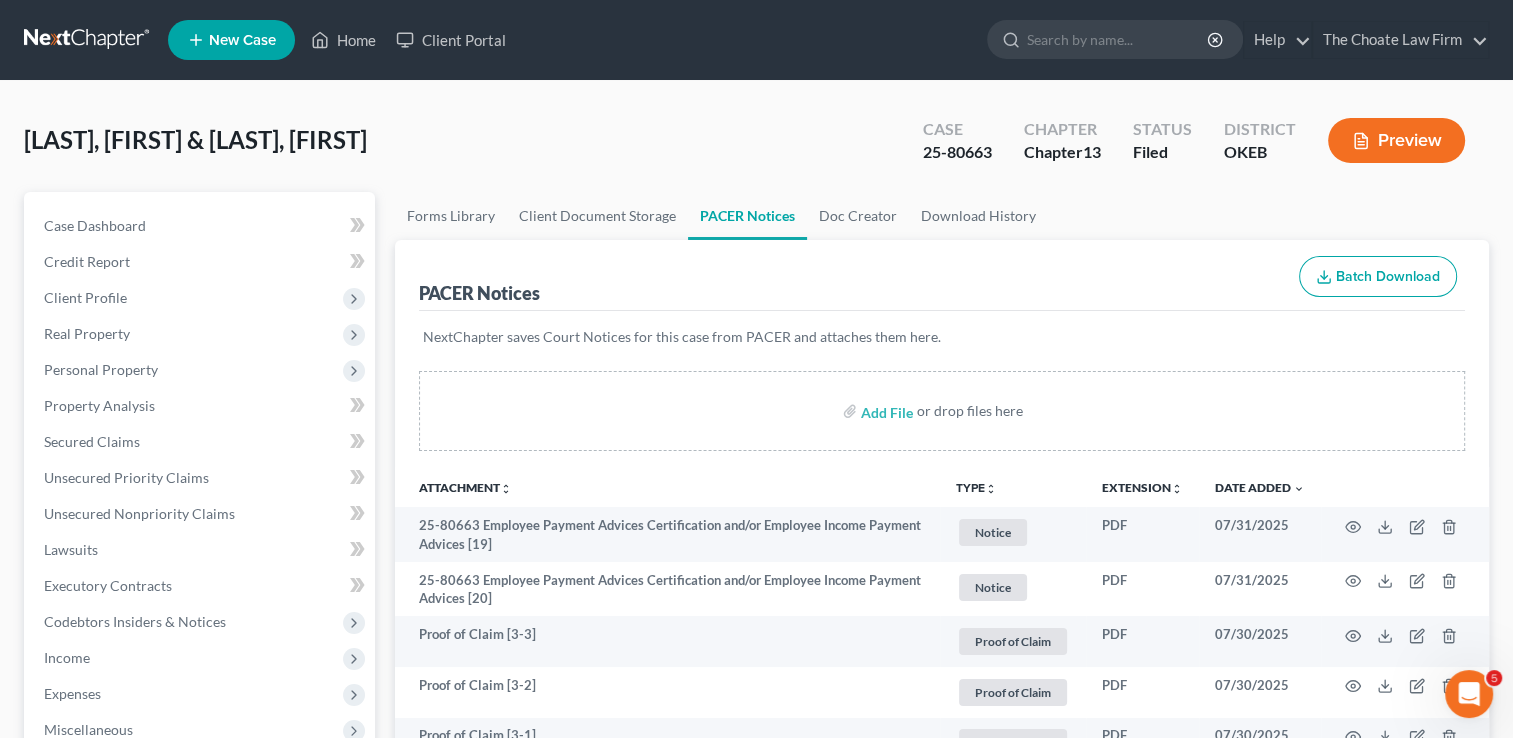 click at bounding box center [88, 40] 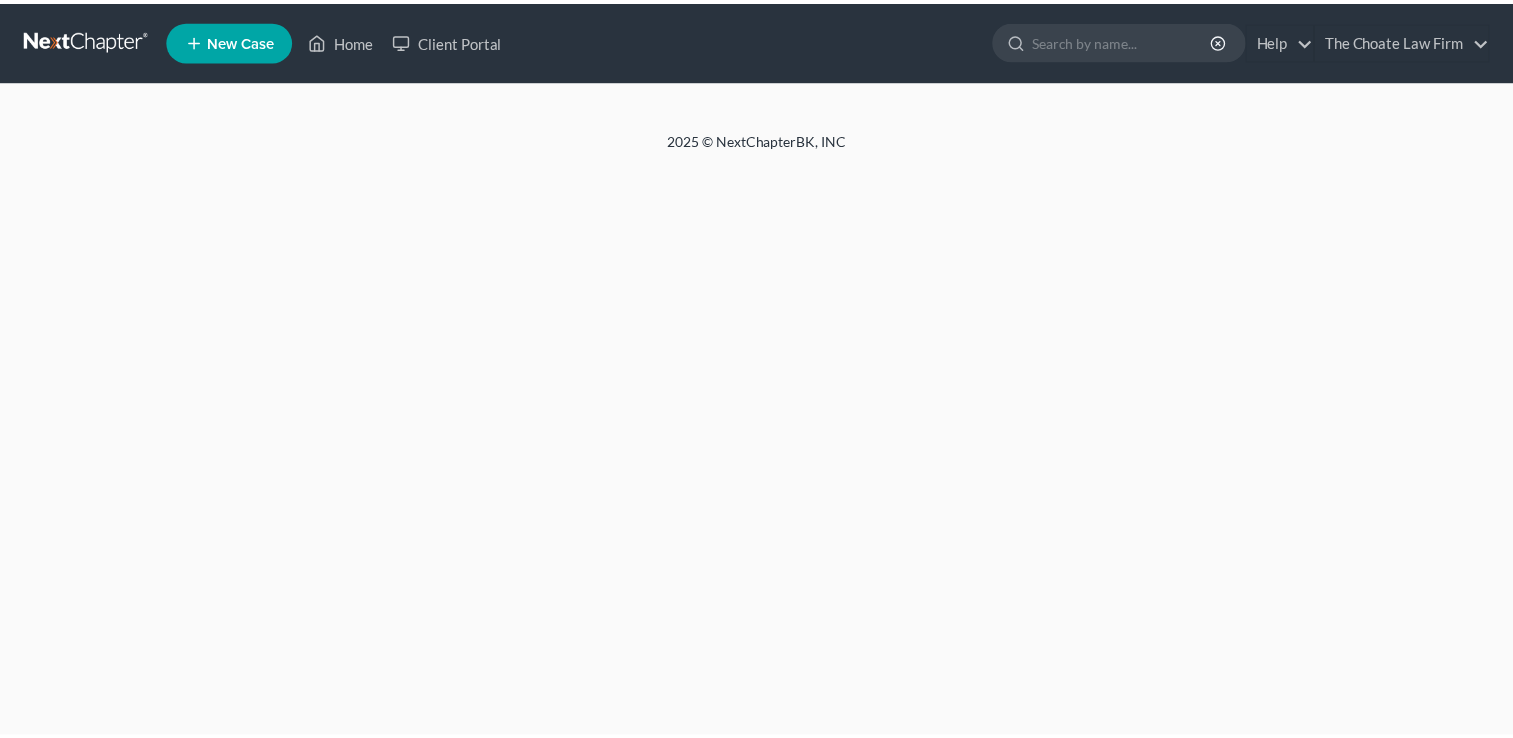 scroll, scrollTop: 0, scrollLeft: 0, axis: both 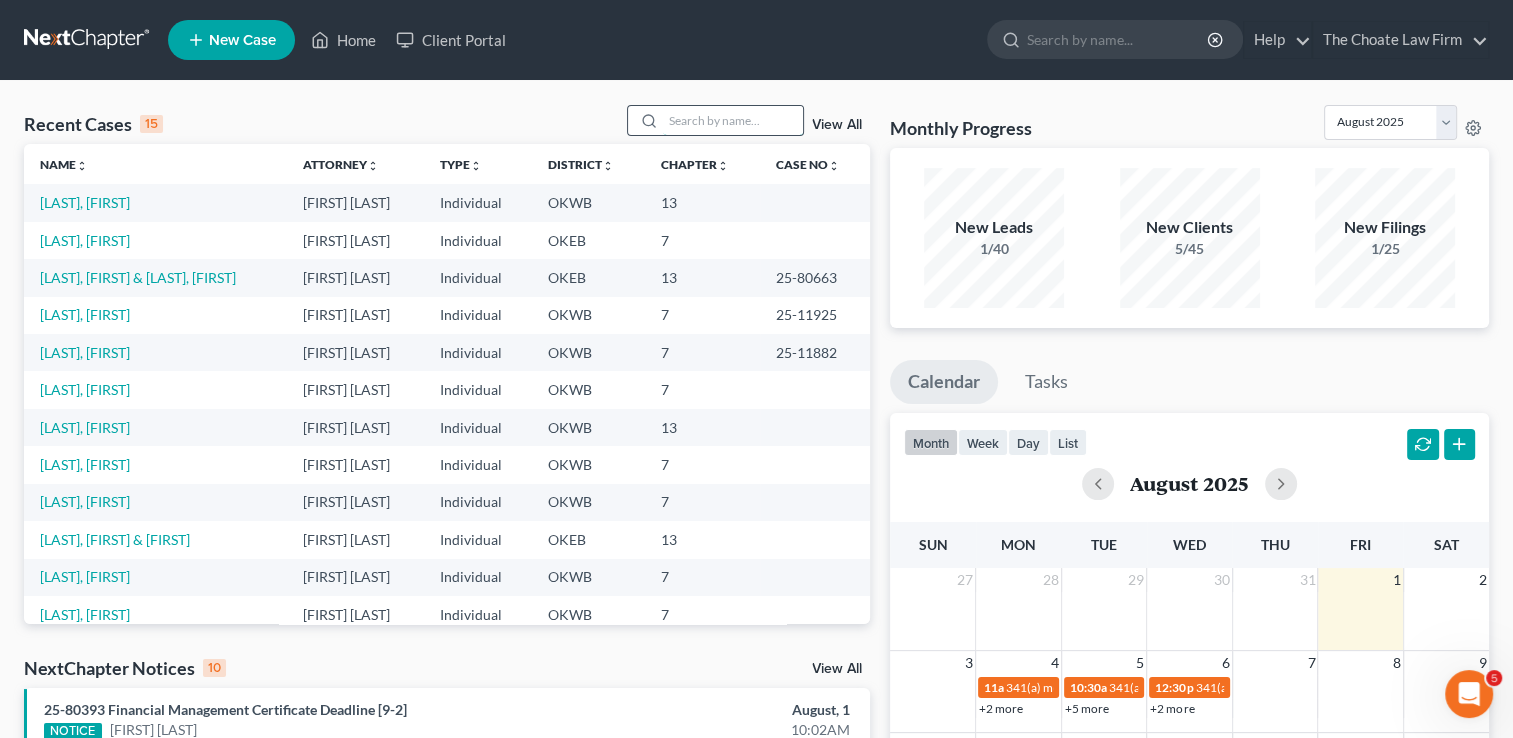 click at bounding box center [733, 120] 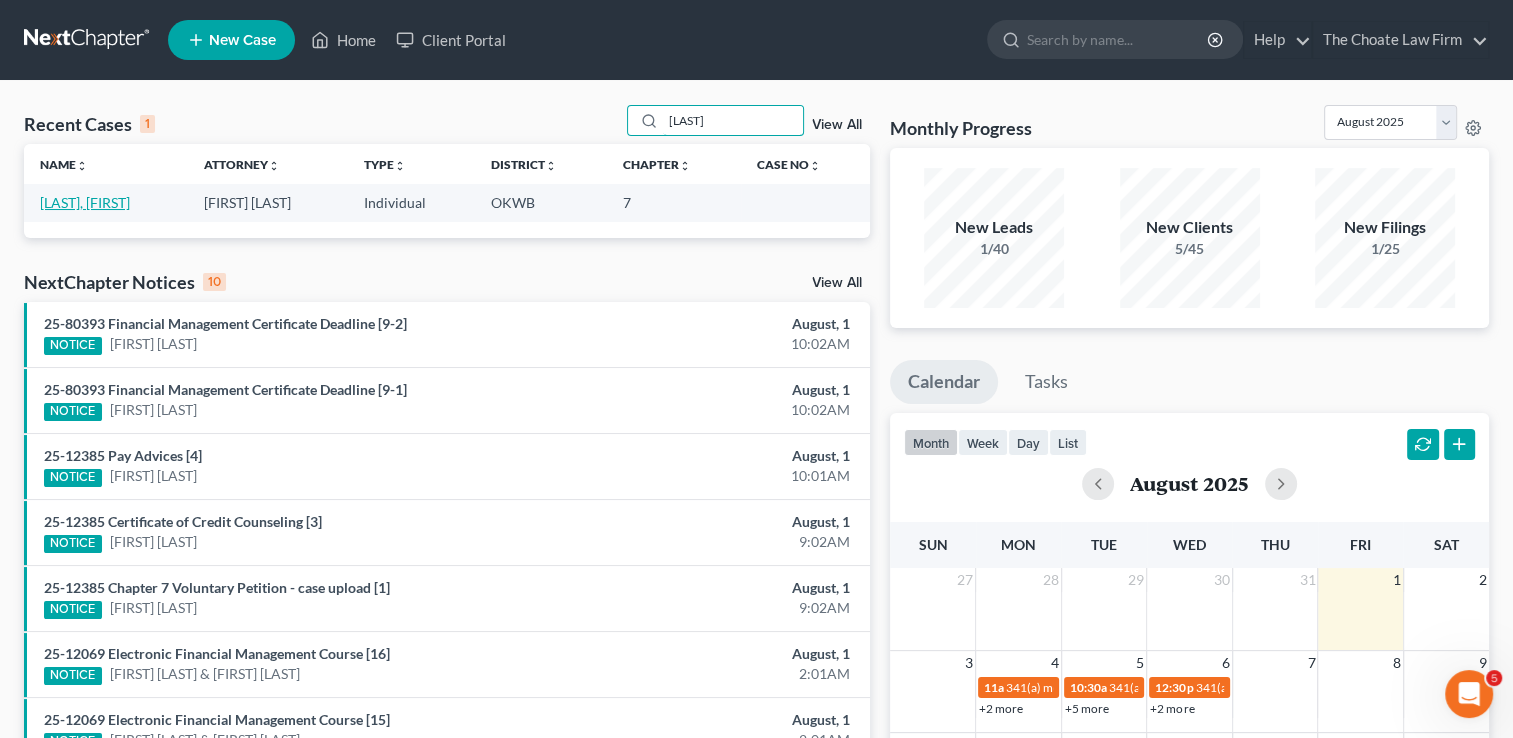 type on "schotts" 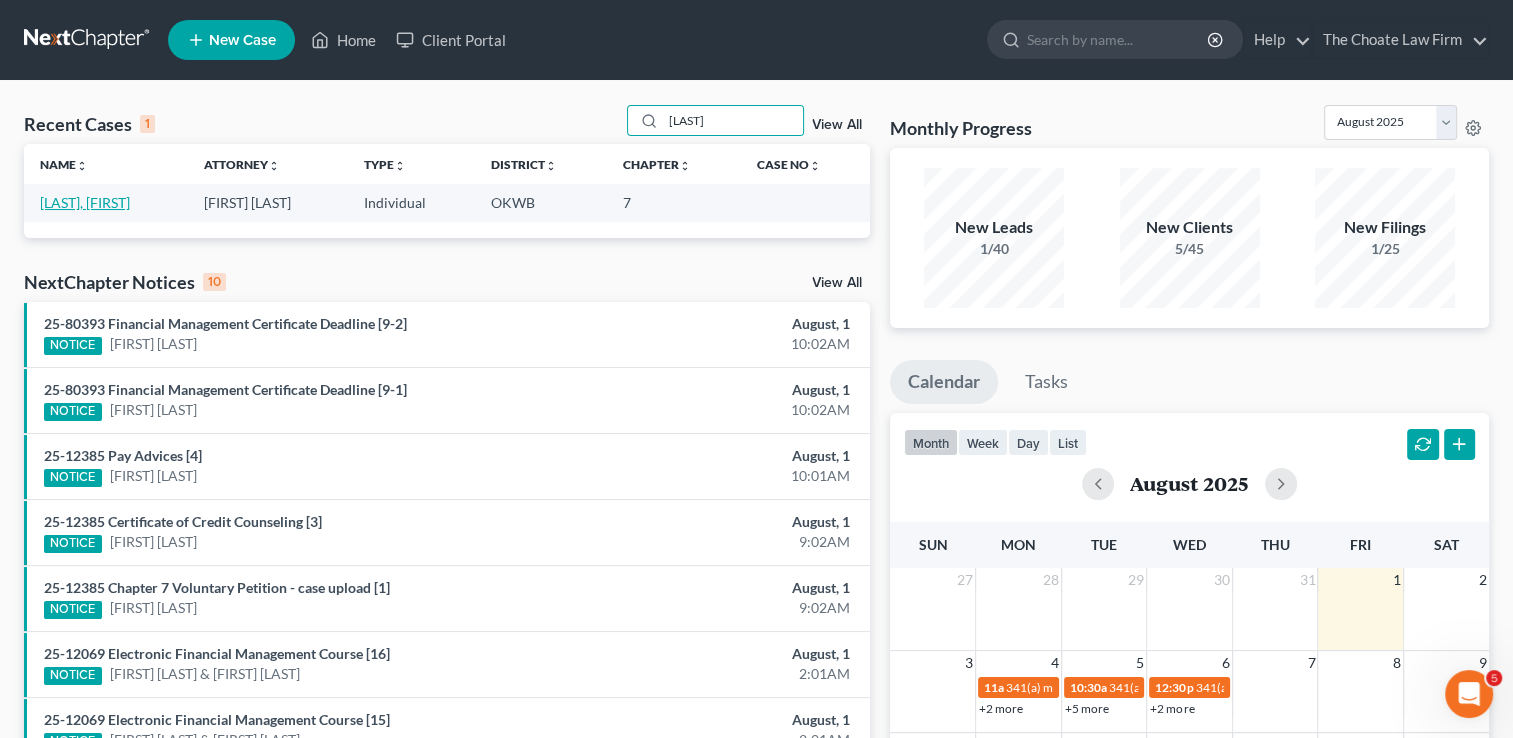 click on "[LAST], [FIRST]" at bounding box center [85, 202] 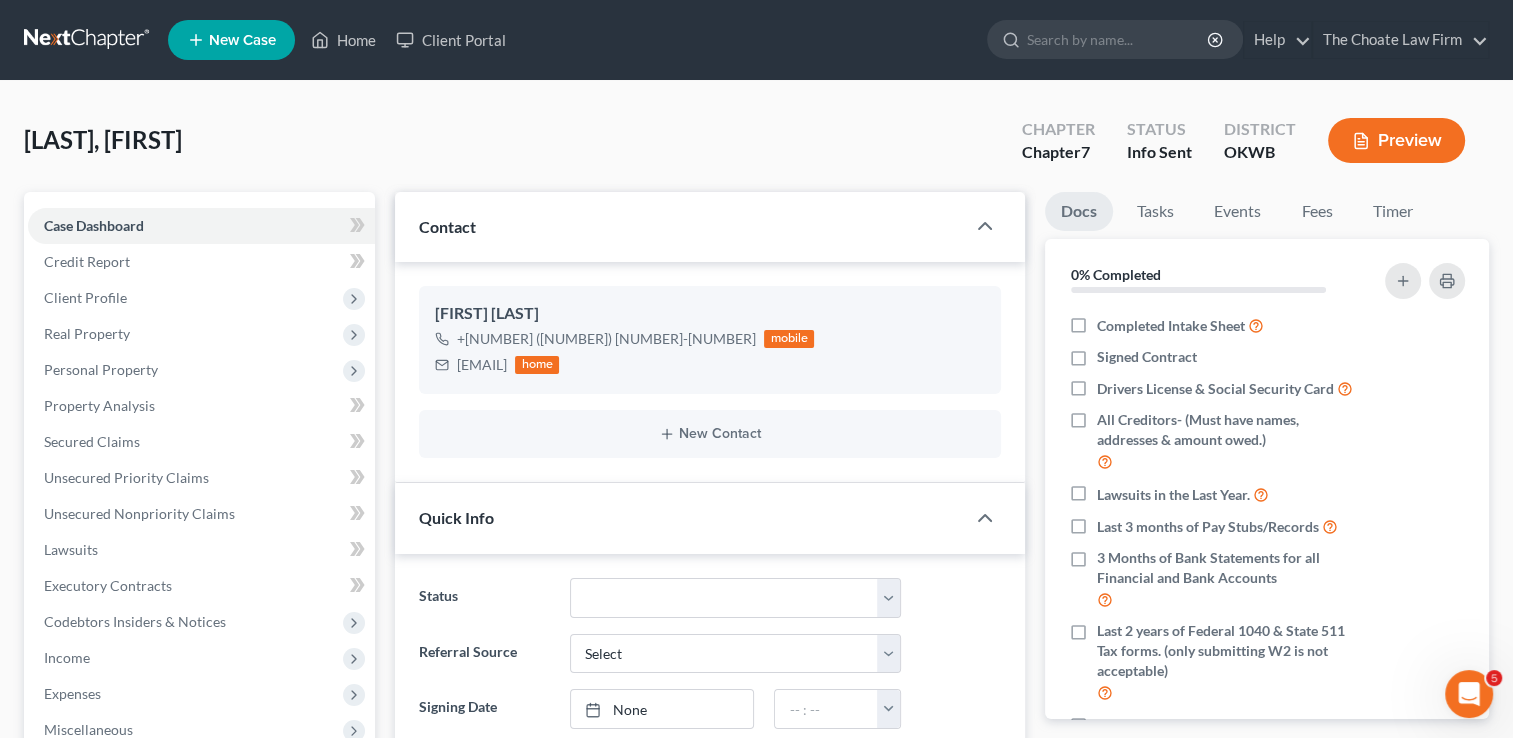 scroll, scrollTop: 132, scrollLeft: 0, axis: vertical 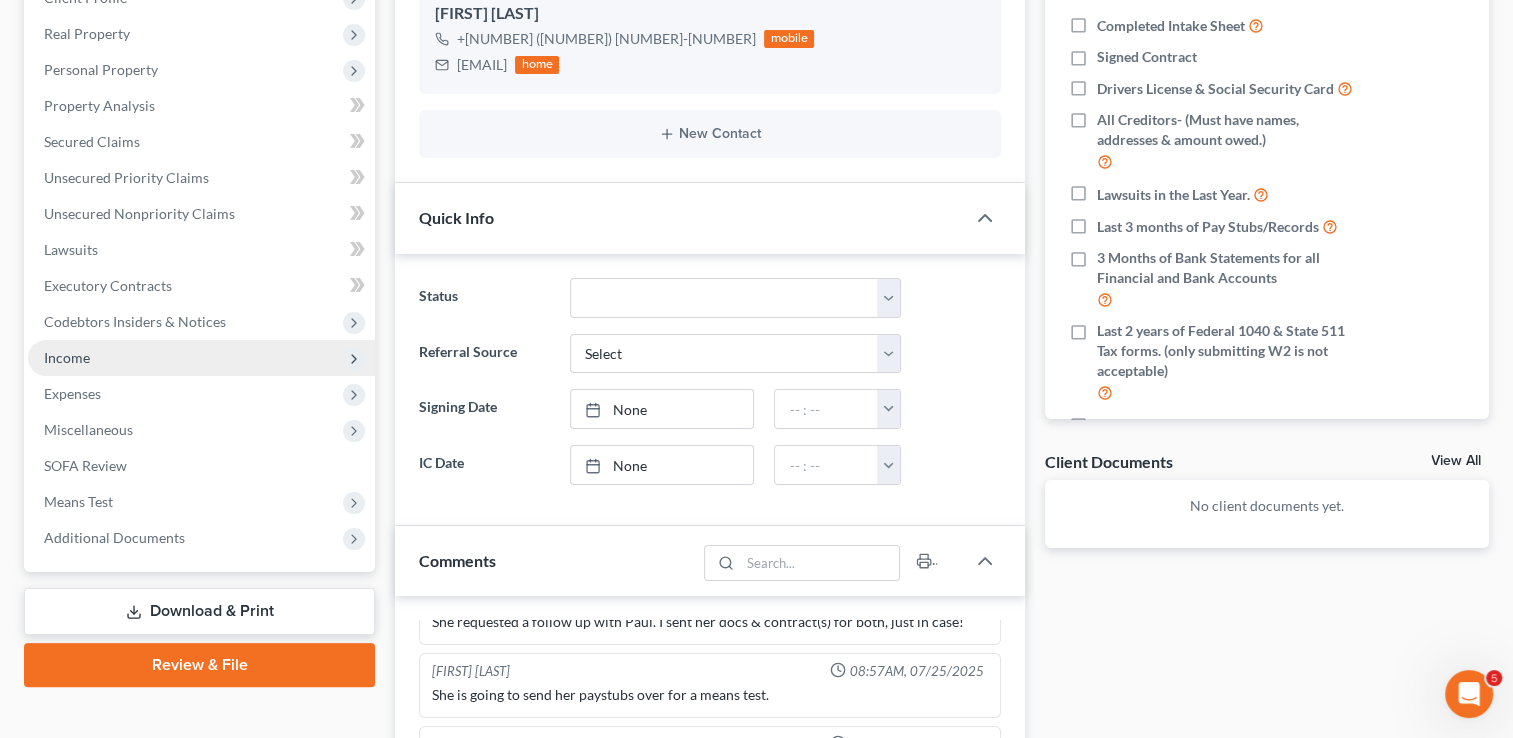 click on "Income" at bounding box center (67, 357) 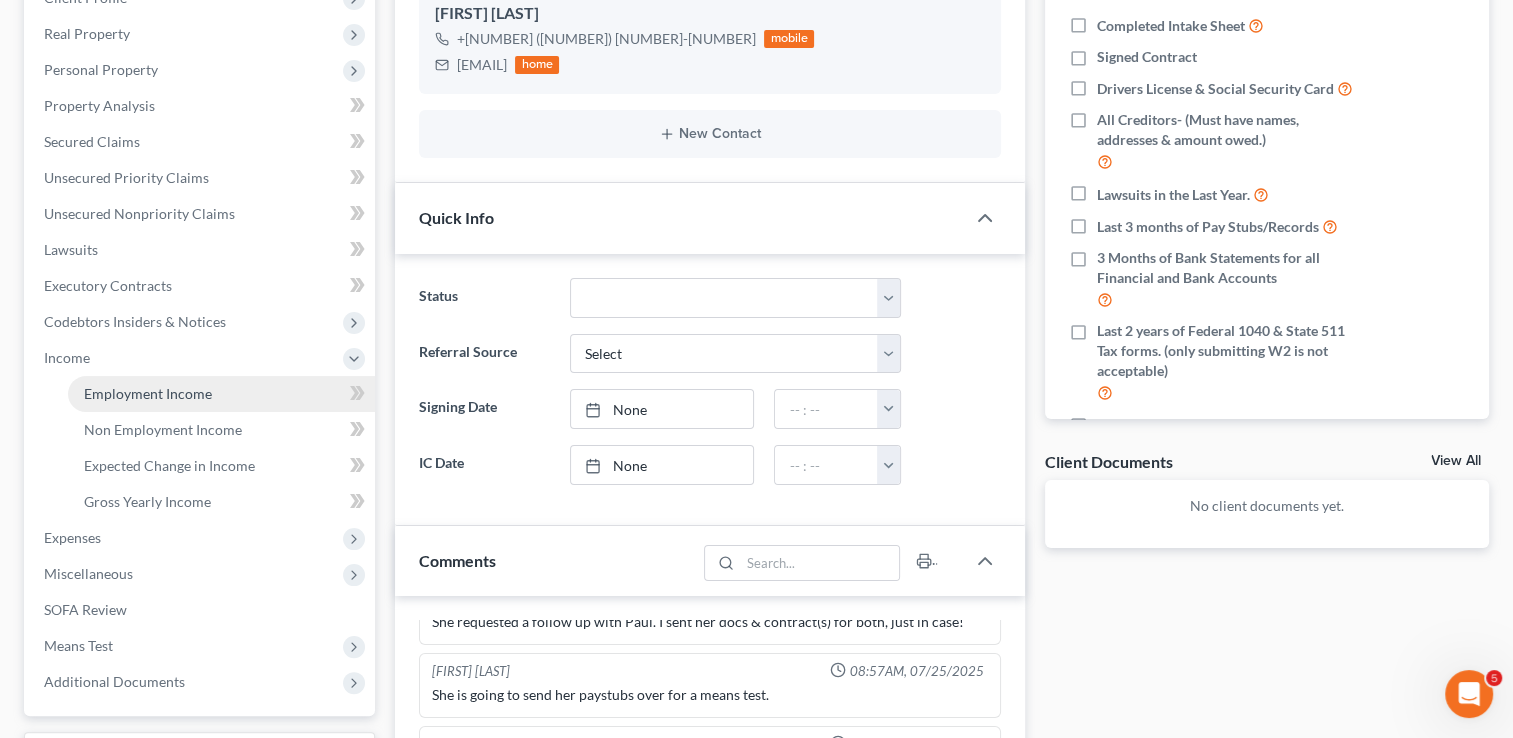 click on "Employment Income" at bounding box center [148, 393] 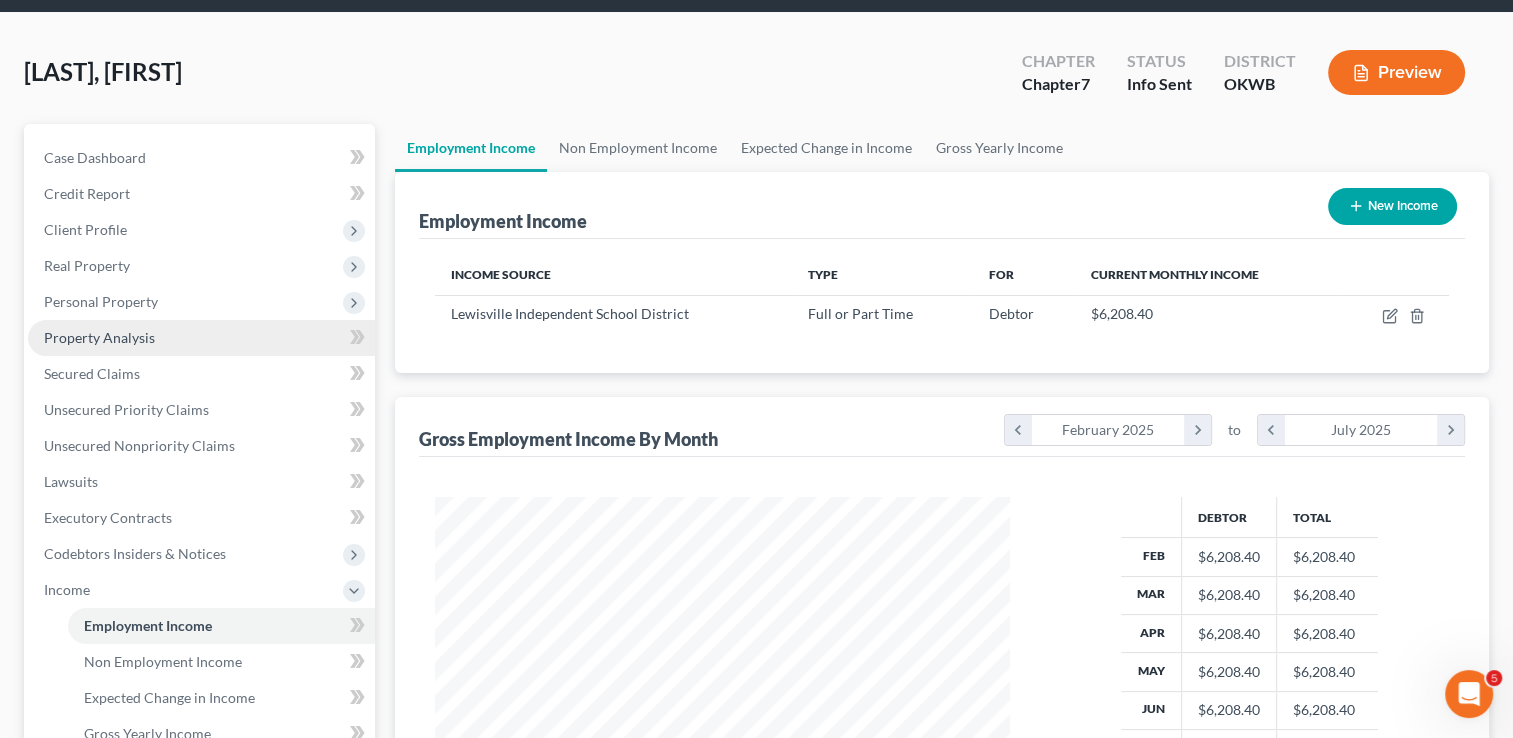 scroll, scrollTop: 0, scrollLeft: 0, axis: both 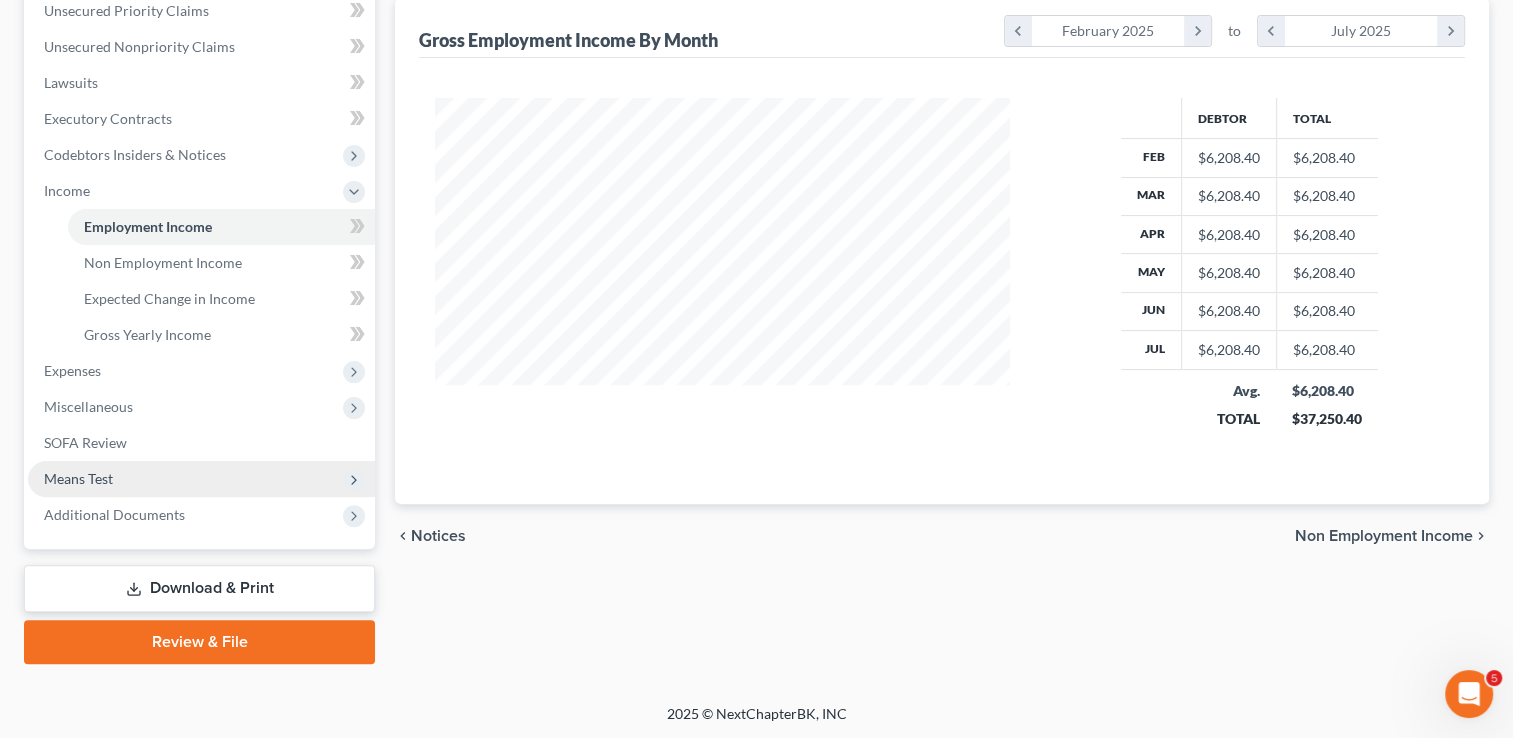 click on "Means Test" at bounding box center [78, 478] 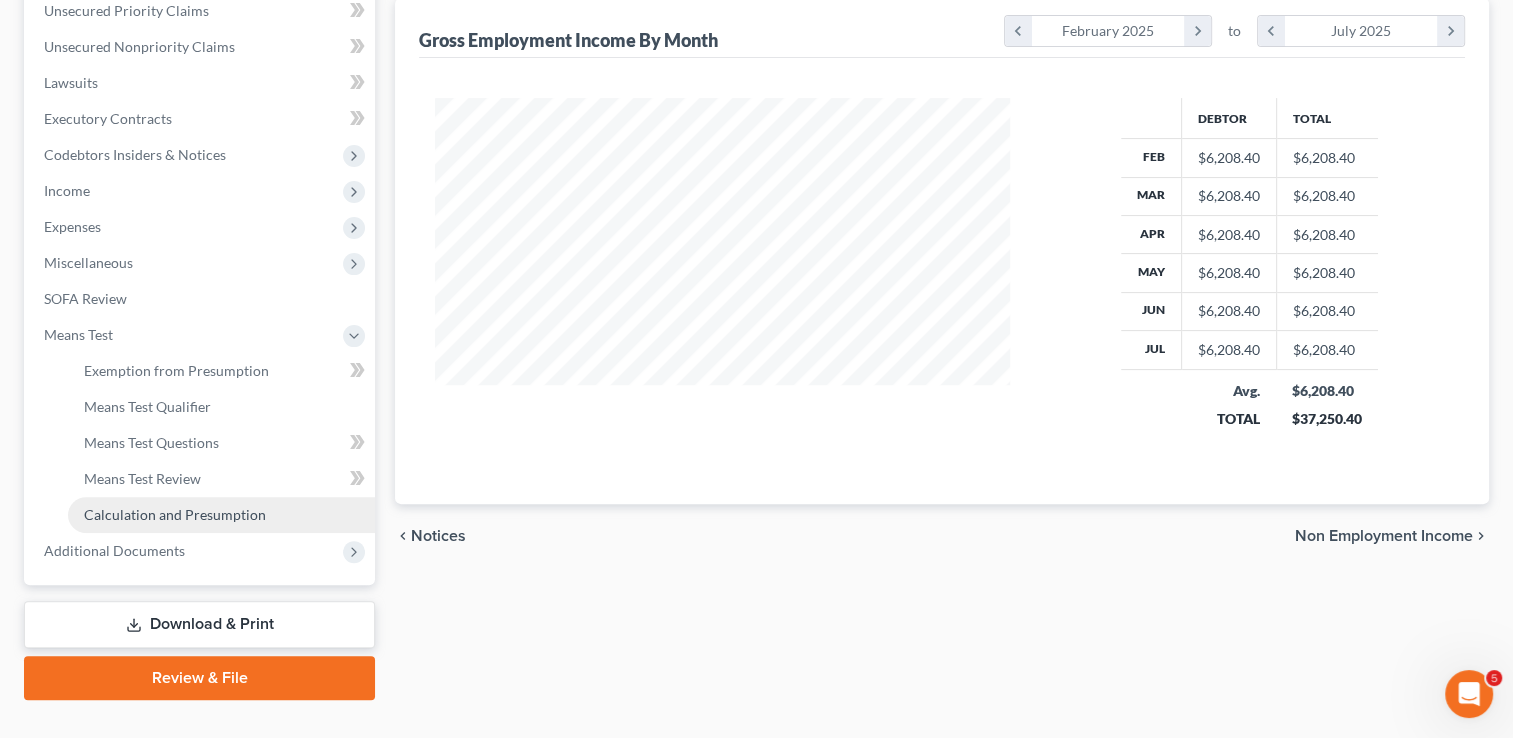 click on "Calculation and Presumption" at bounding box center (175, 514) 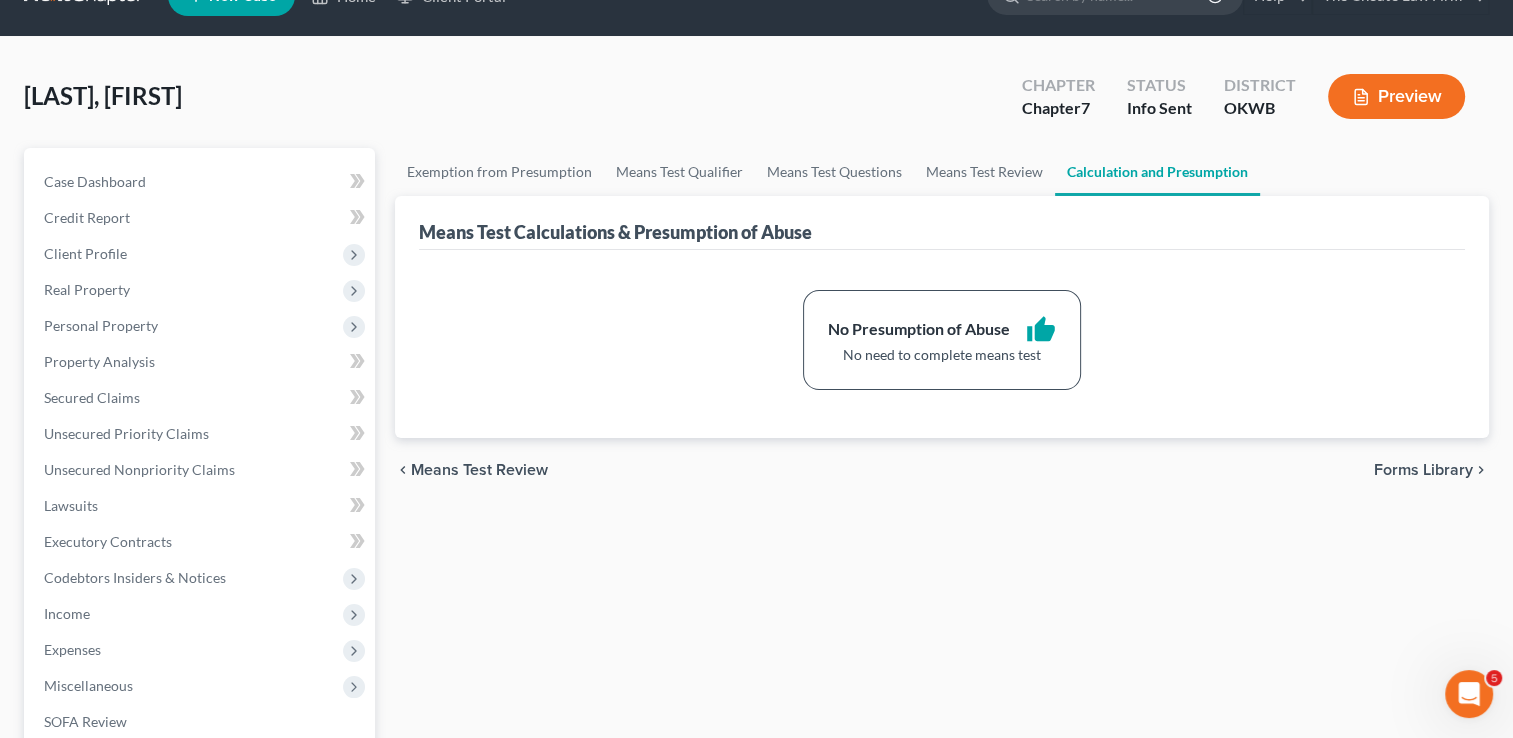 scroll, scrollTop: 0, scrollLeft: 0, axis: both 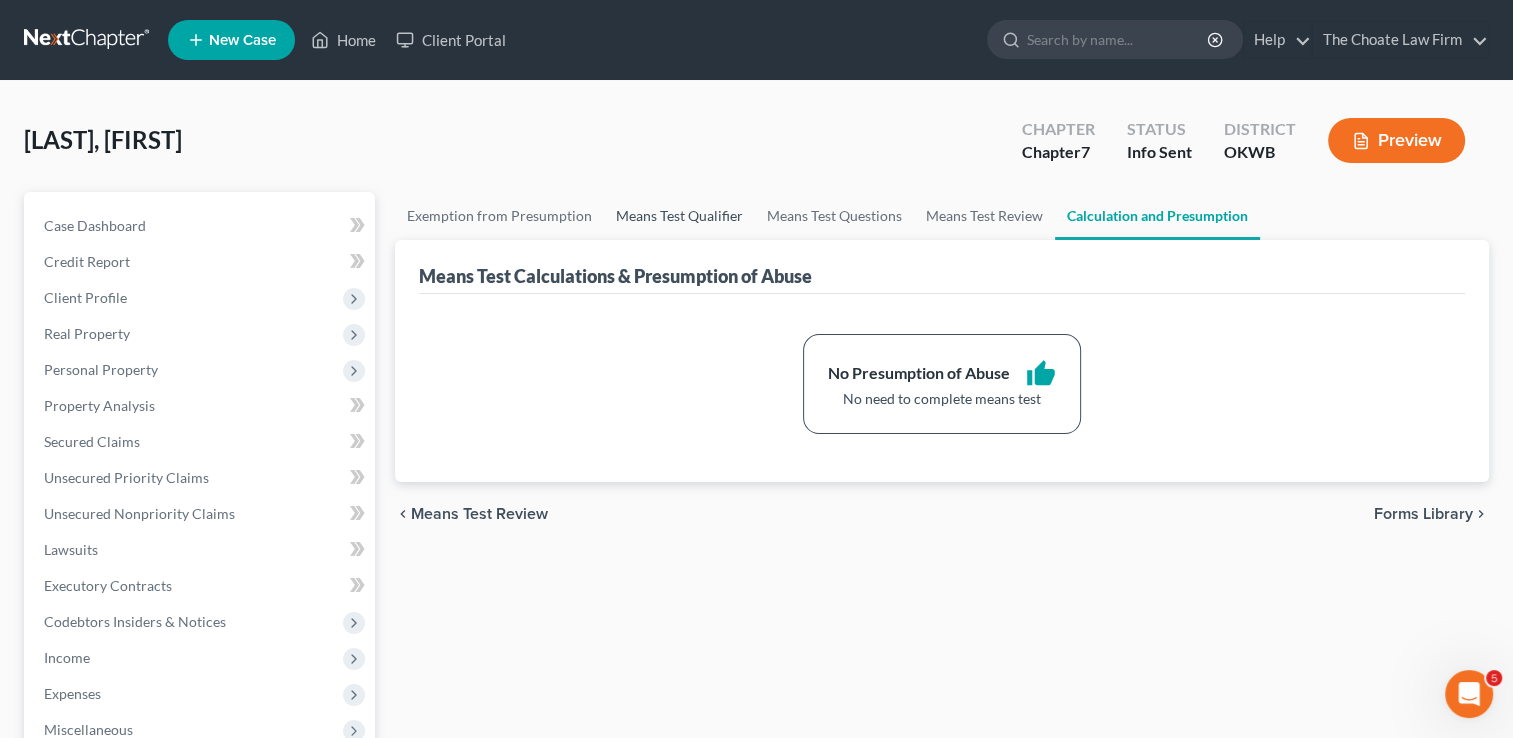 click on "Means Test Qualifier" at bounding box center (679, 216) 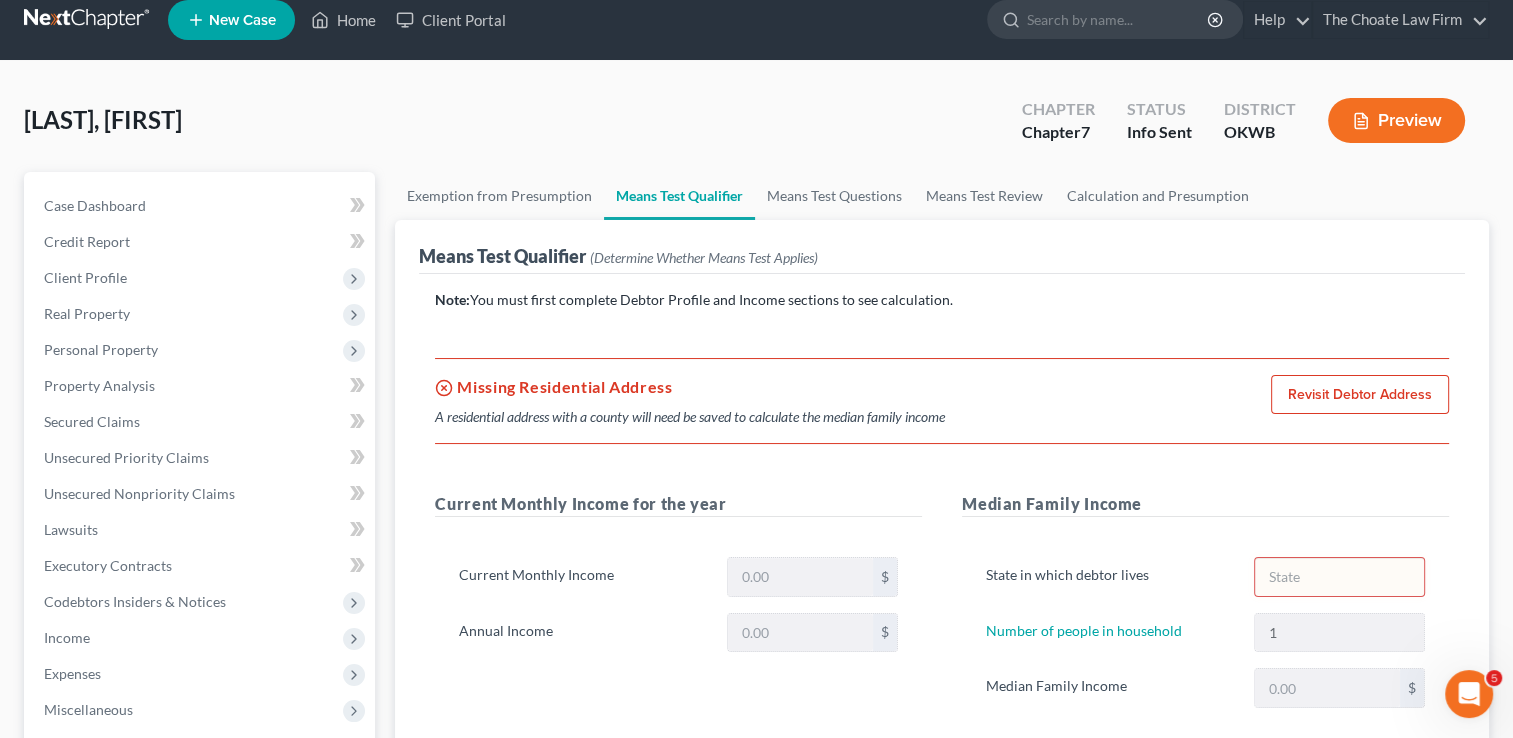 scroll, scrollTop: 0, scrollLeft: 0, axis: both 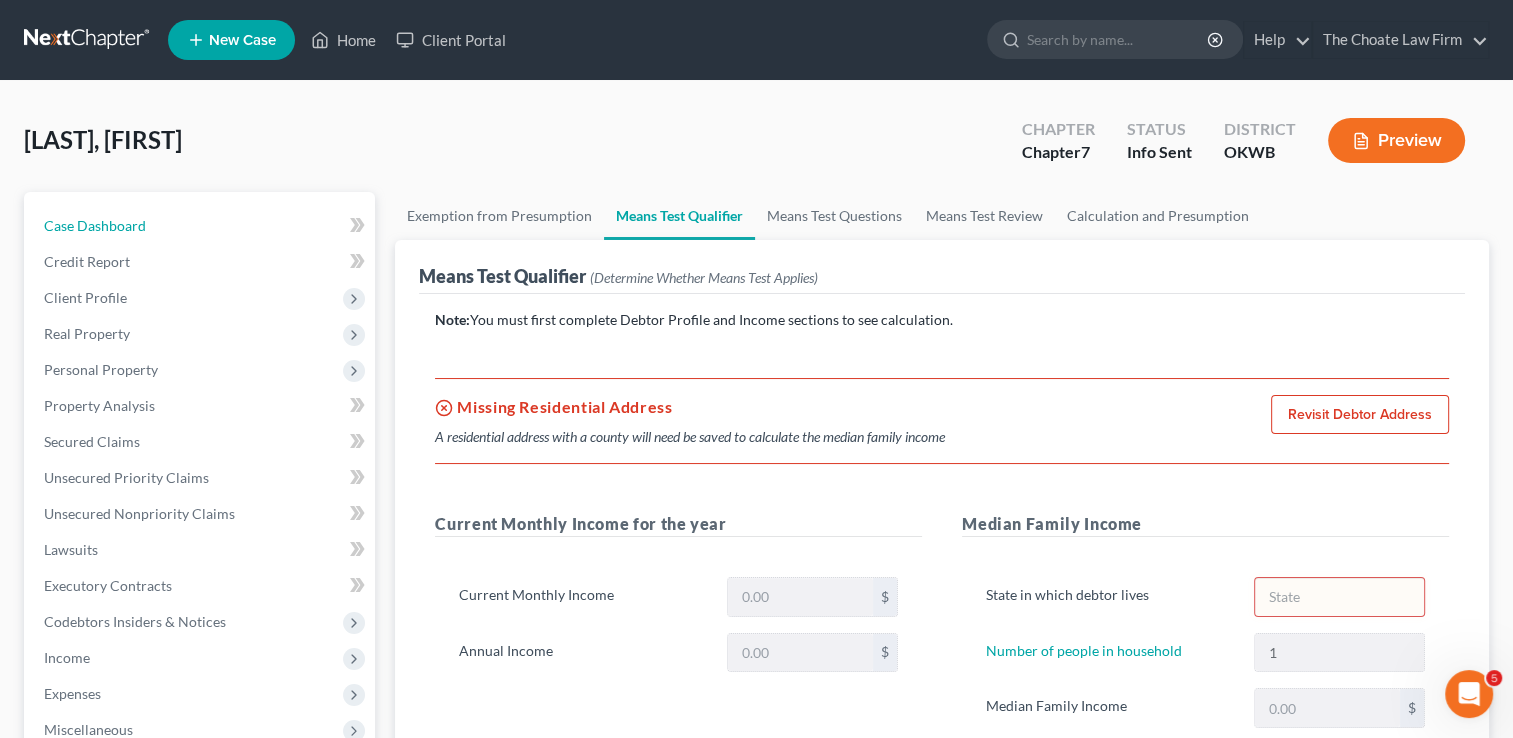 click on "Case Dashboard" at bounding box center [95, 225] 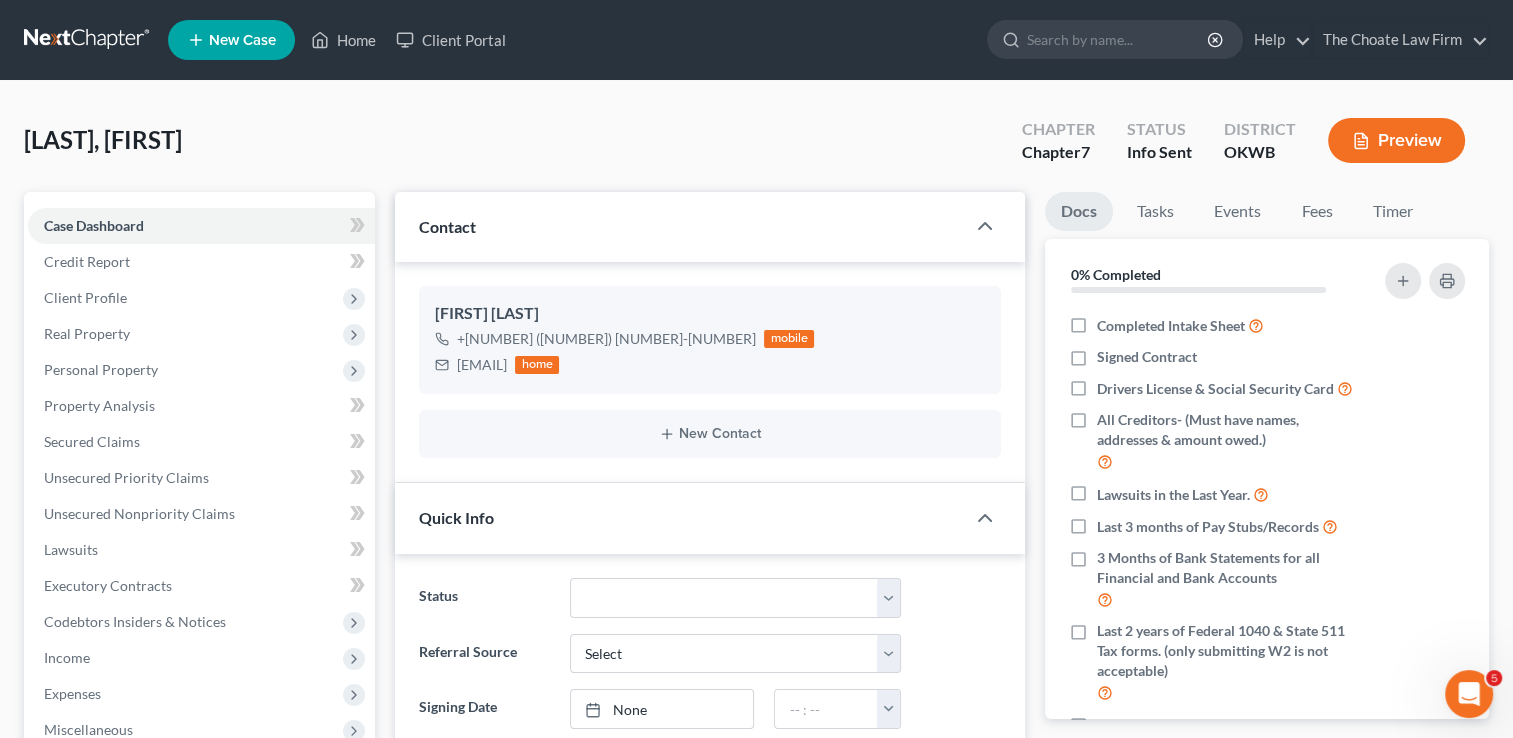 scroll, scrollTop: 132, scrollLeft: 0, axis: vertical 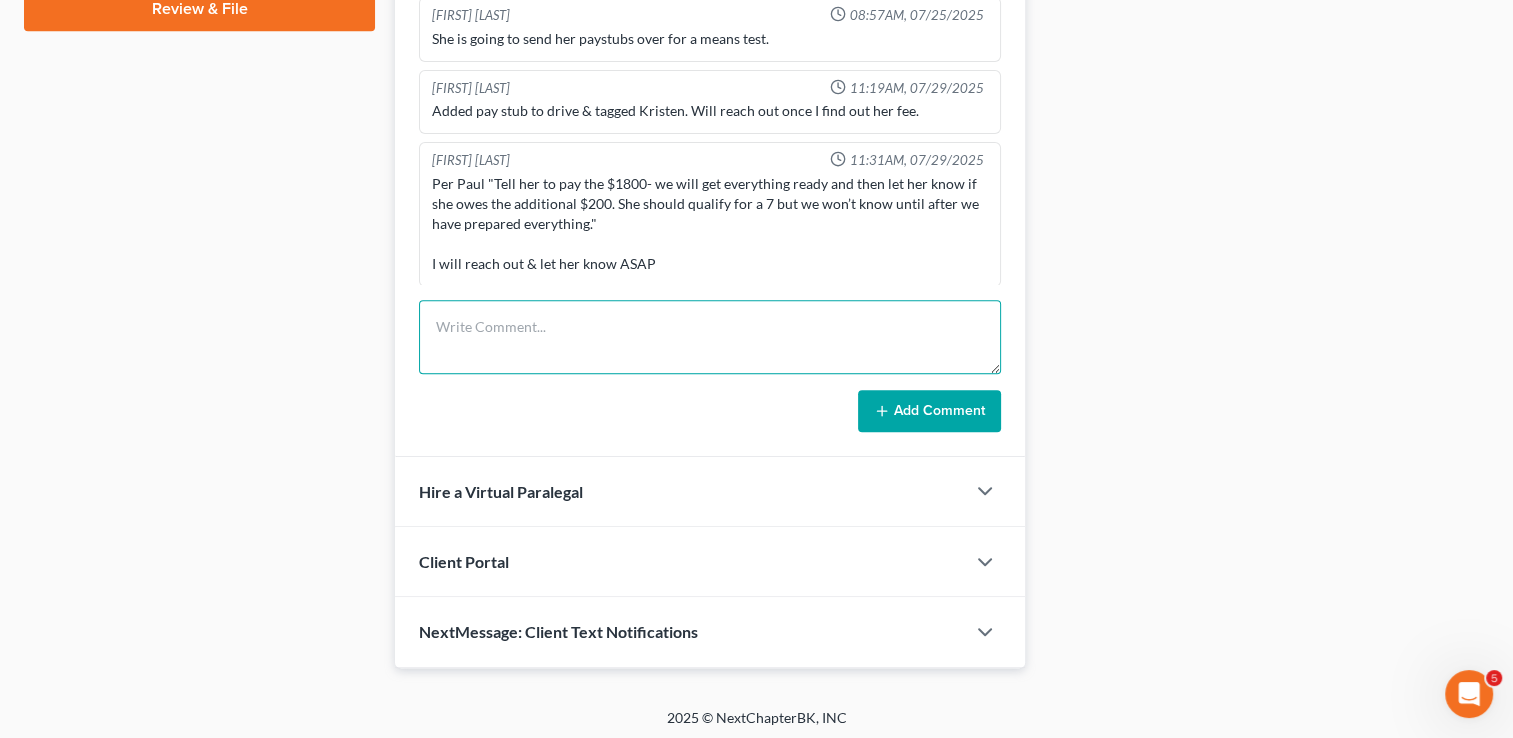 click at bounding box center (710, 337) 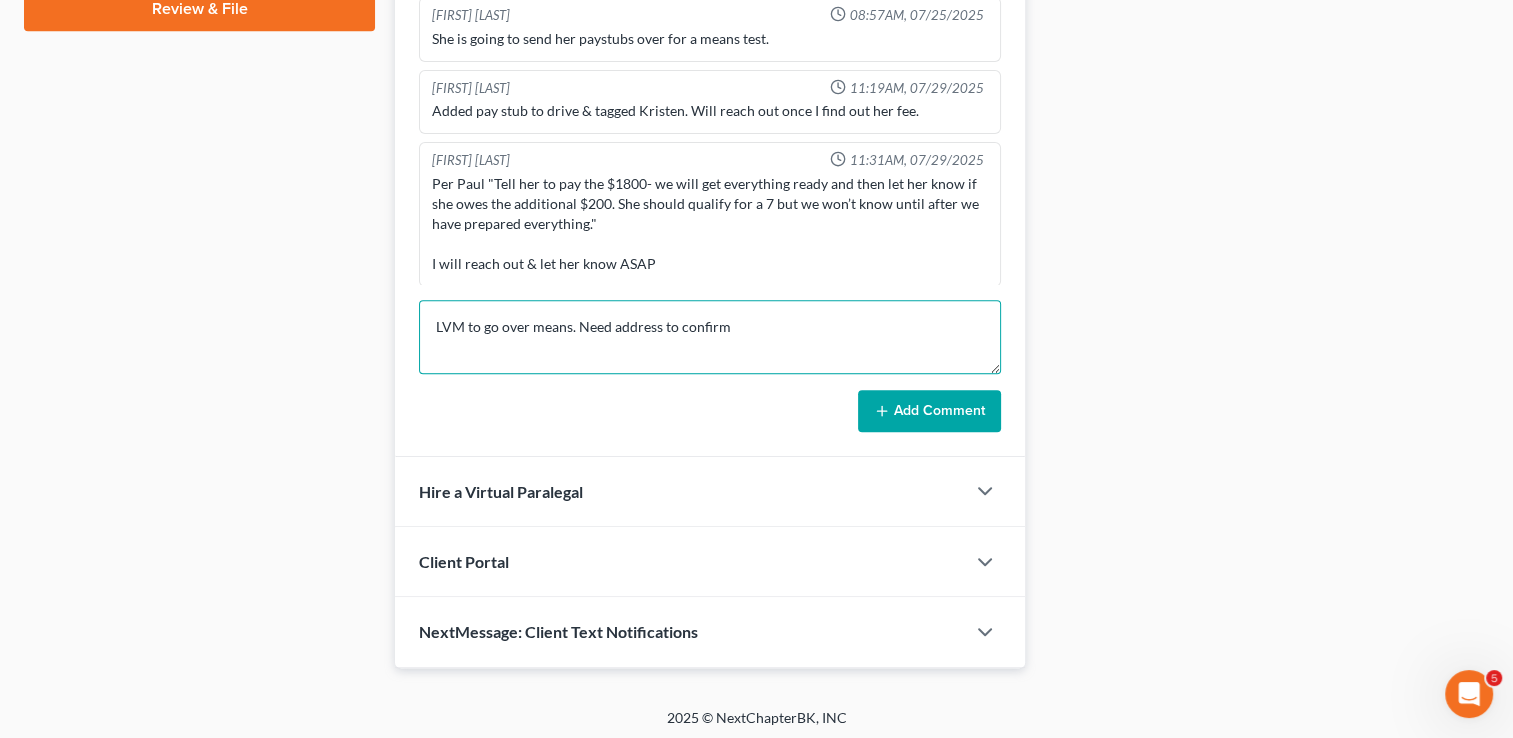 type on "LVM to go over means. Need address to confirm" 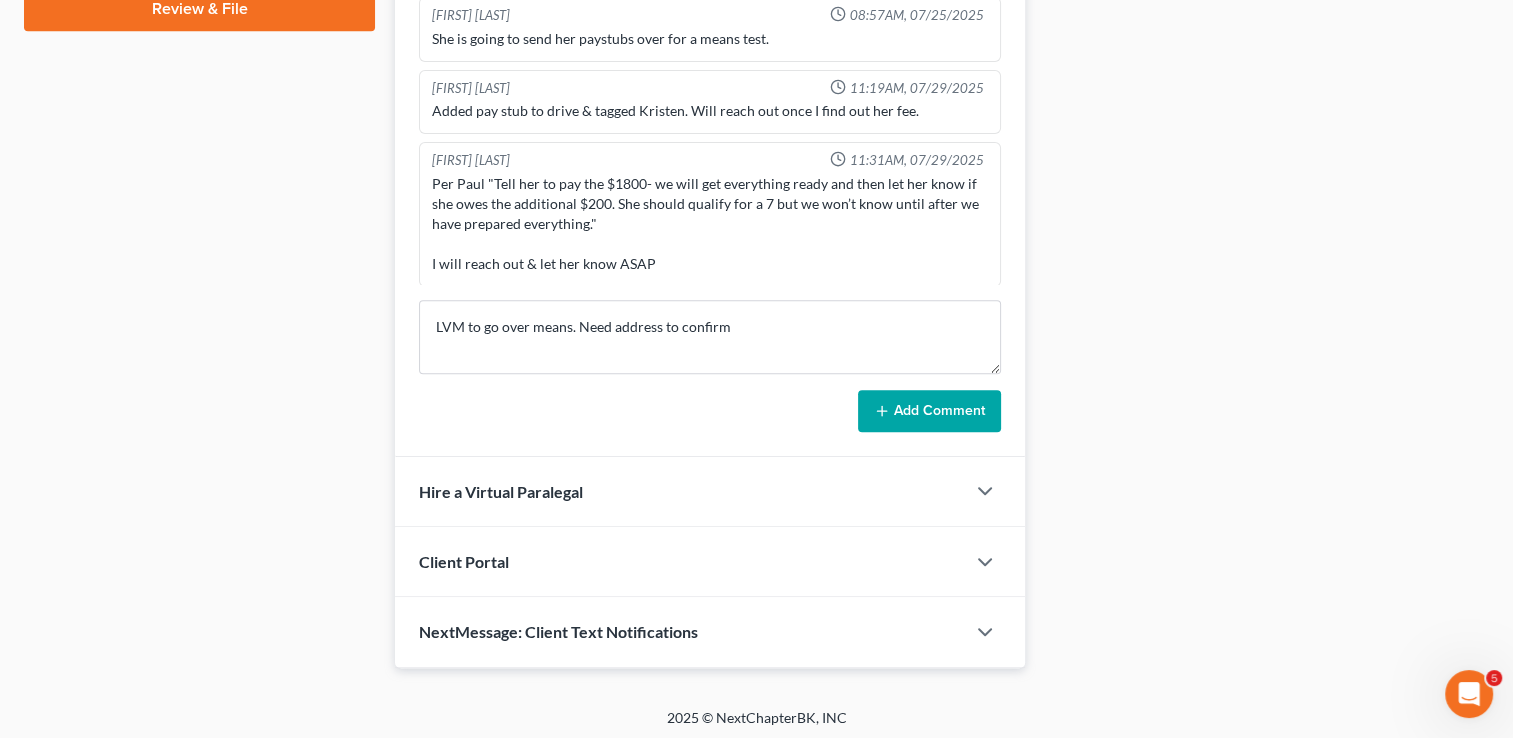 click on "Add Comment" at bounding box center [929, 411] 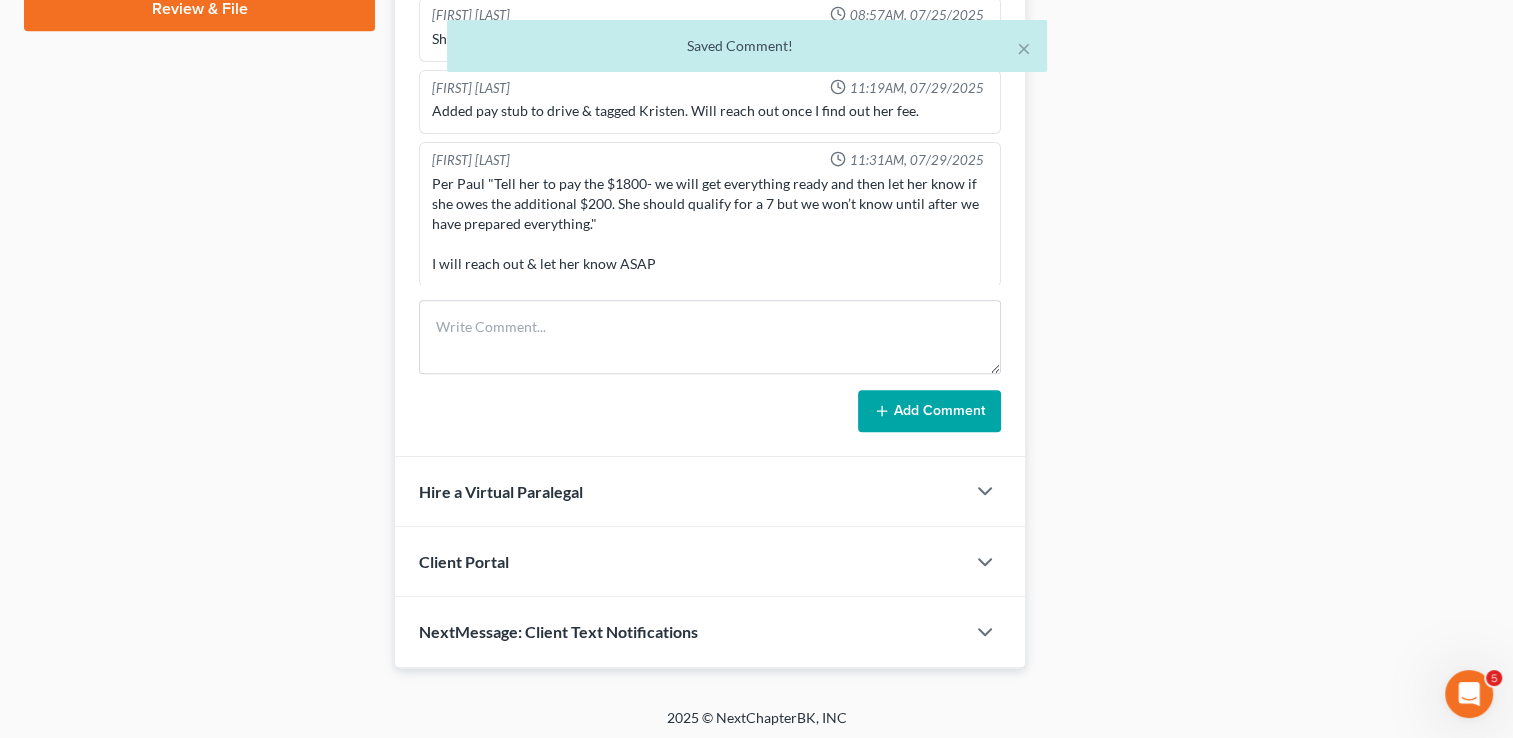 scroll, scrollTop: 206, scrollLeft: 0, axis: vertical 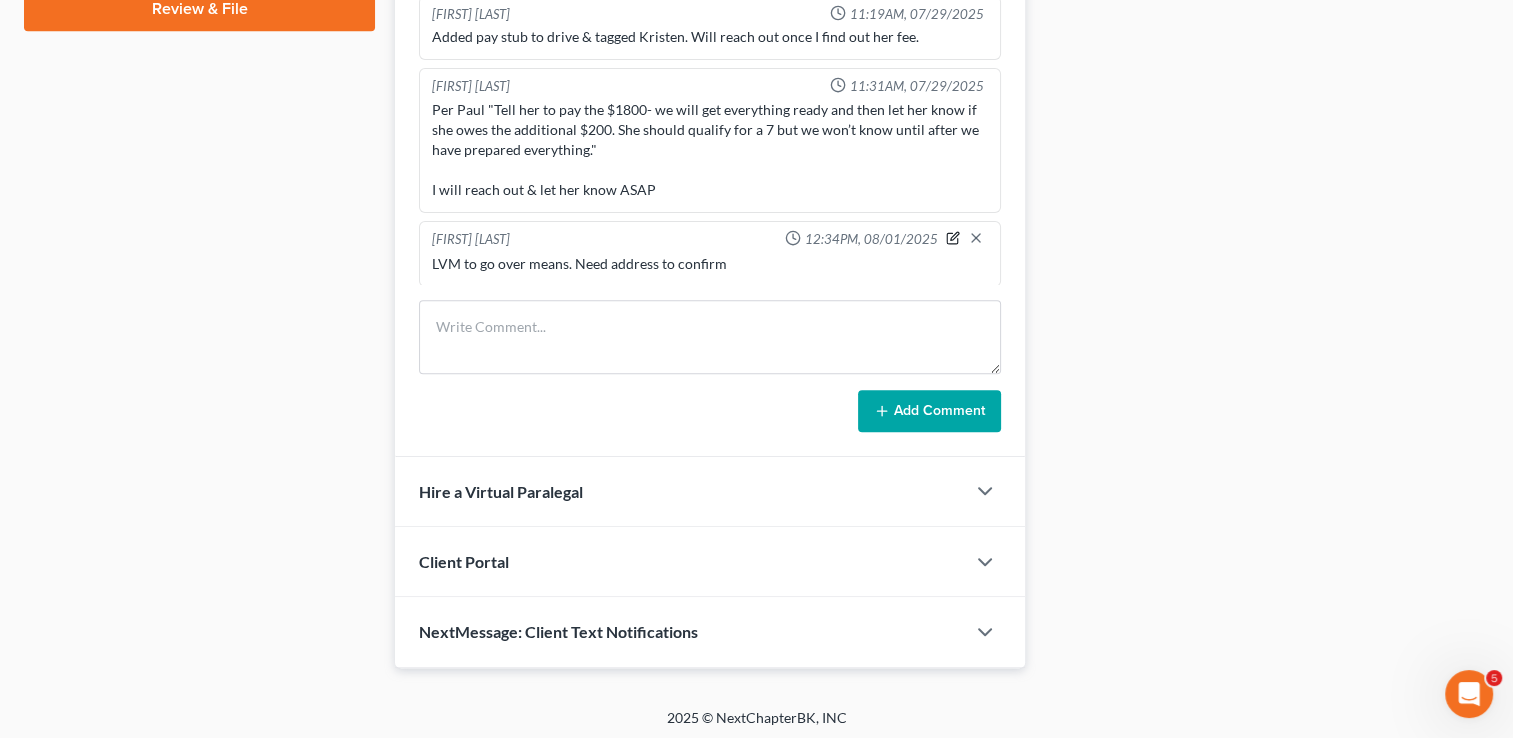 click 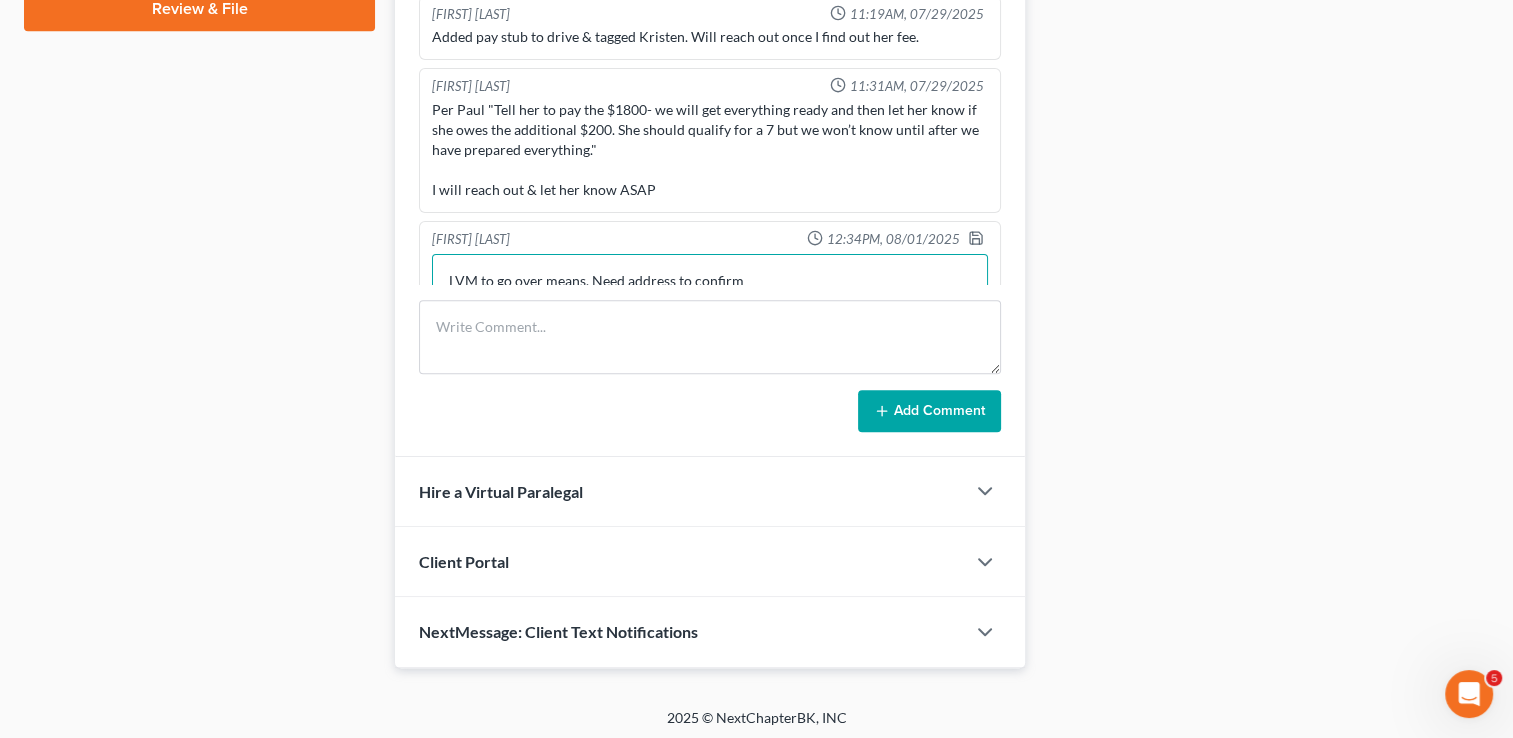 click on "LVM to go over means. Need address to confirm" at bounding box center [710, 291] 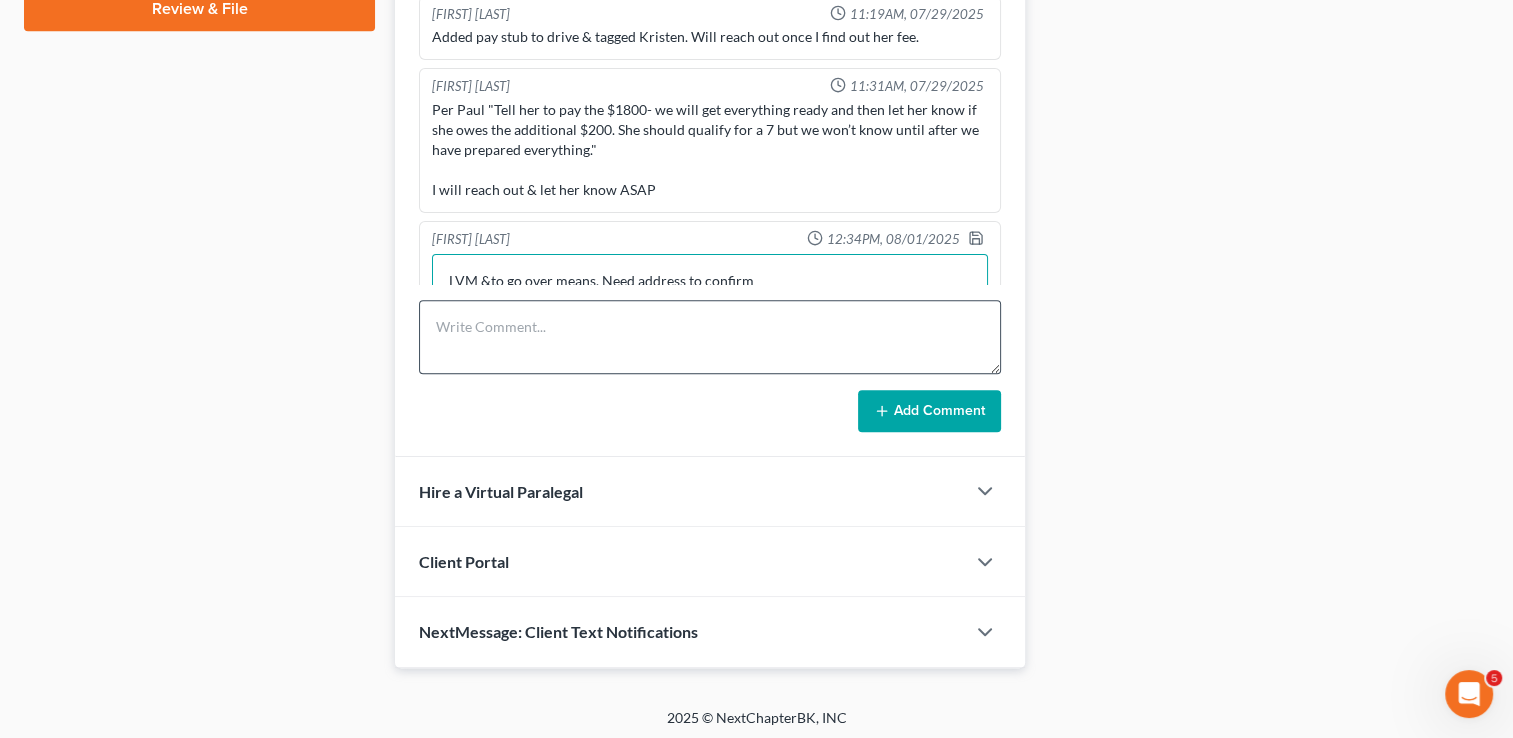 scroll, scrollTop: 208, scrollLeft: 0, axis: vertical 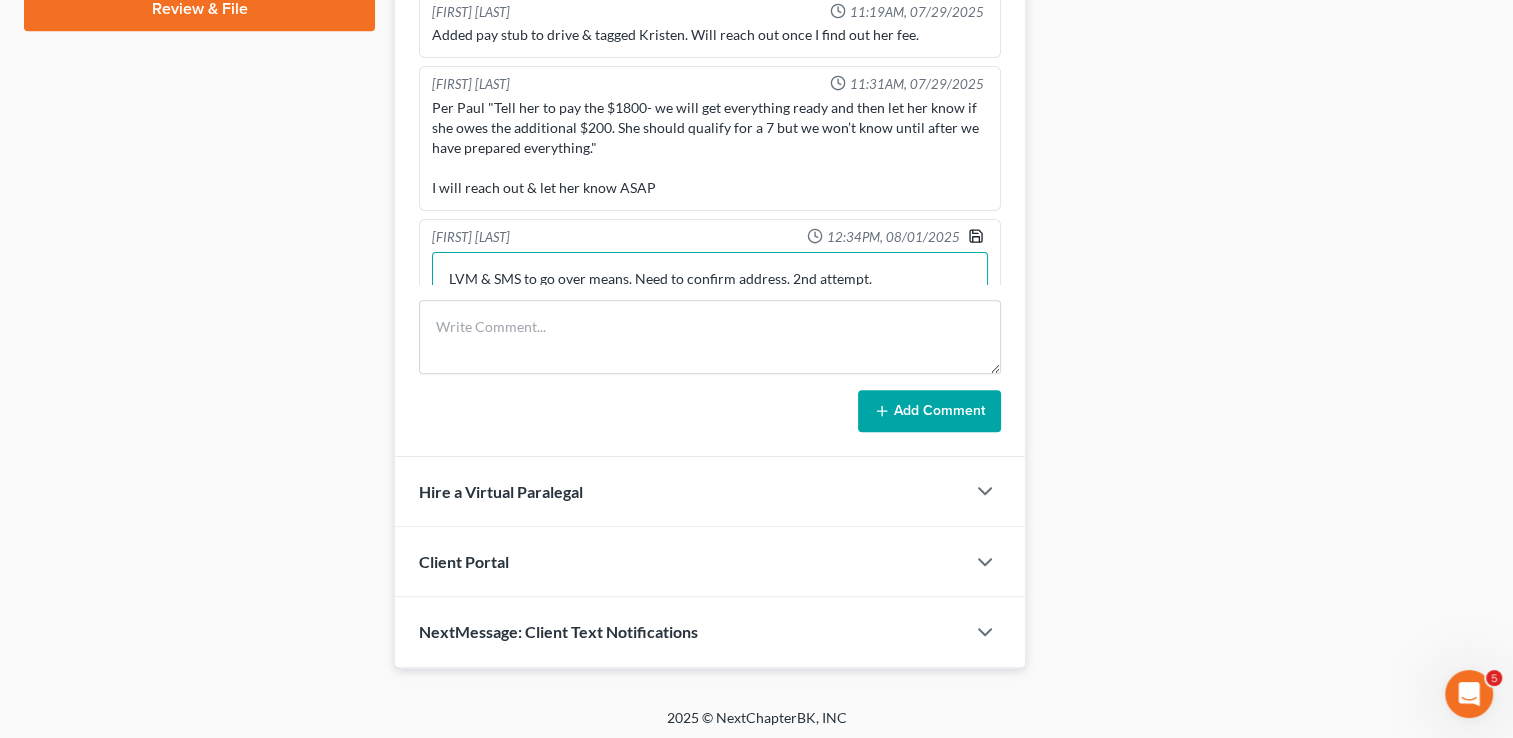 type on "LVM & SMS to go over means. Need to confirm address. 2nd attempt." 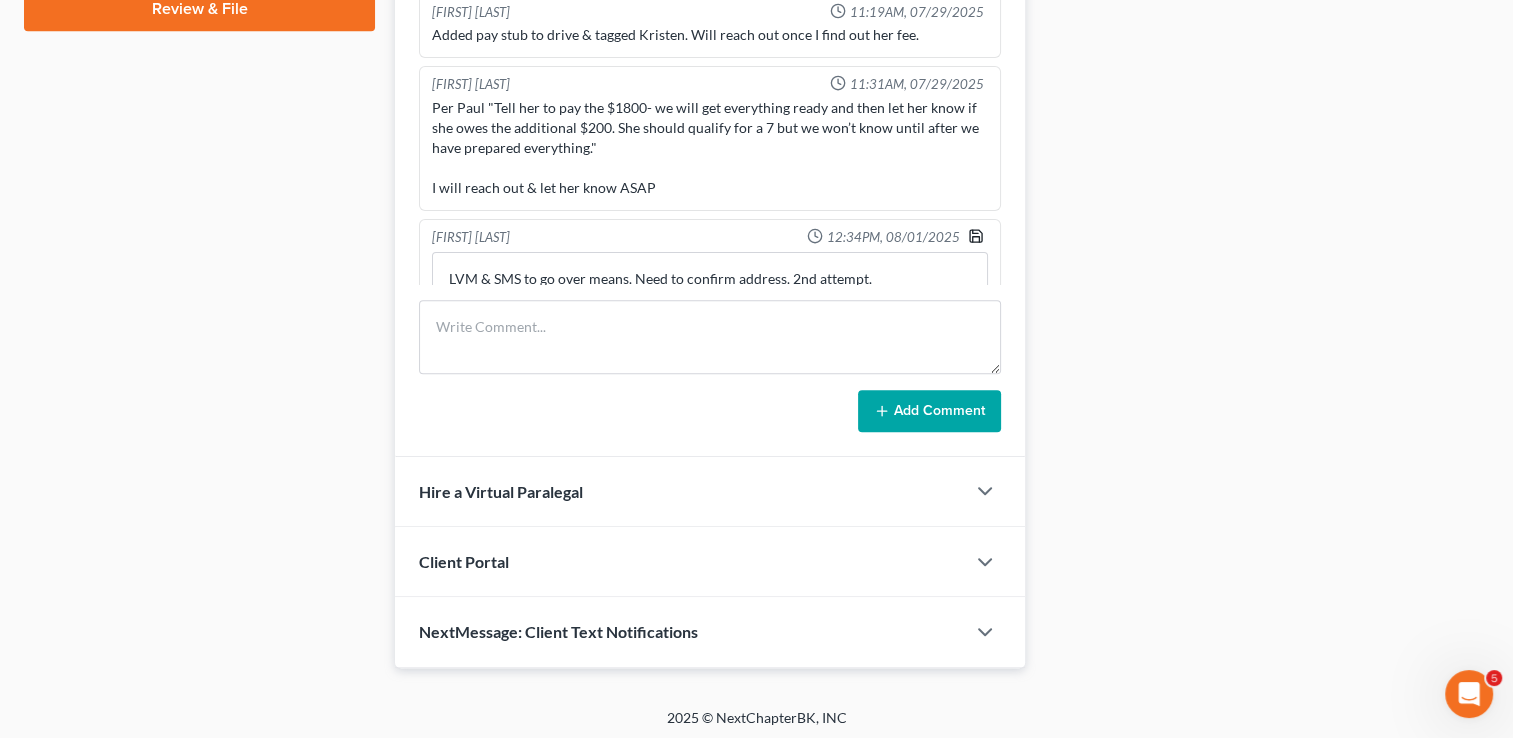 click 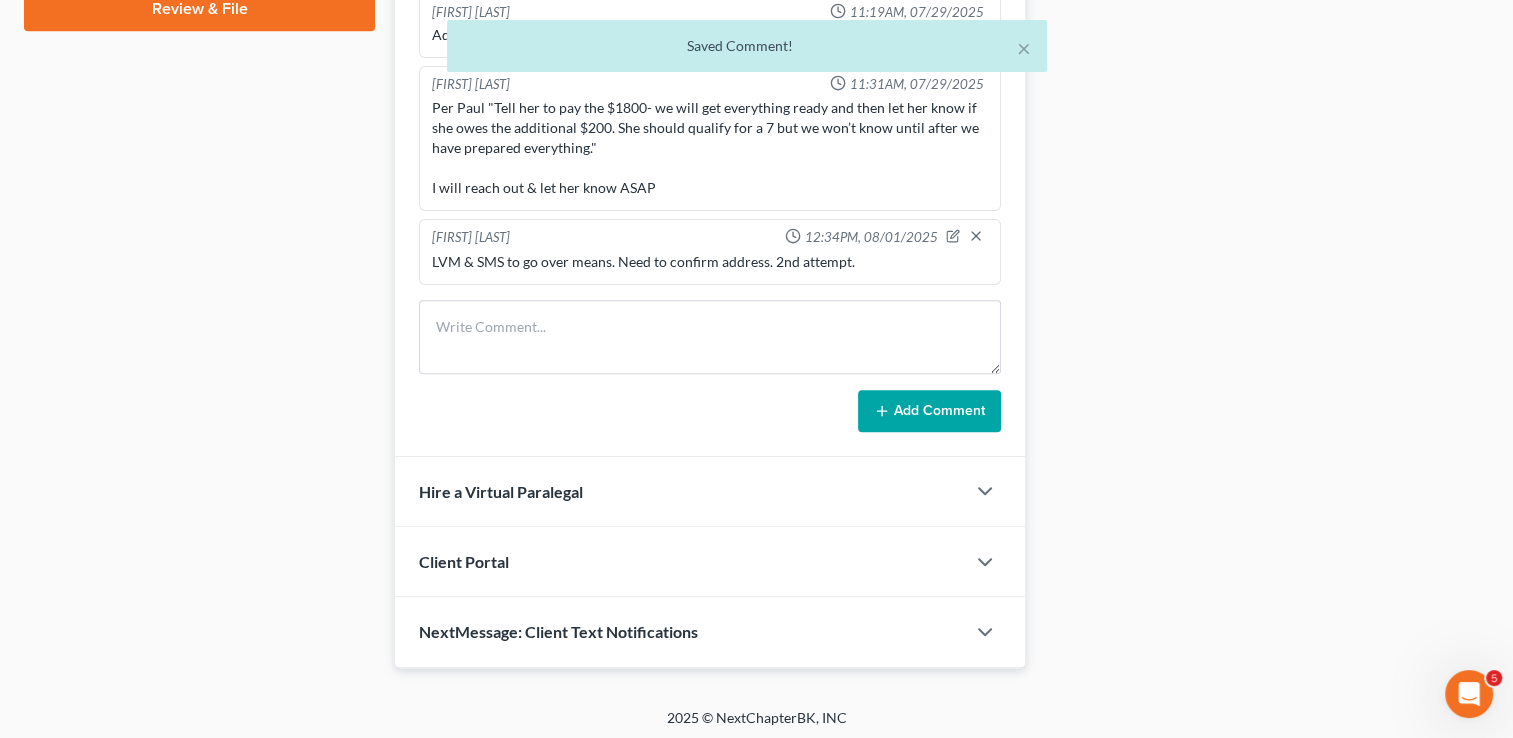 scroll, scrollTop: 206, scrollLeft: 0, axis: vertical 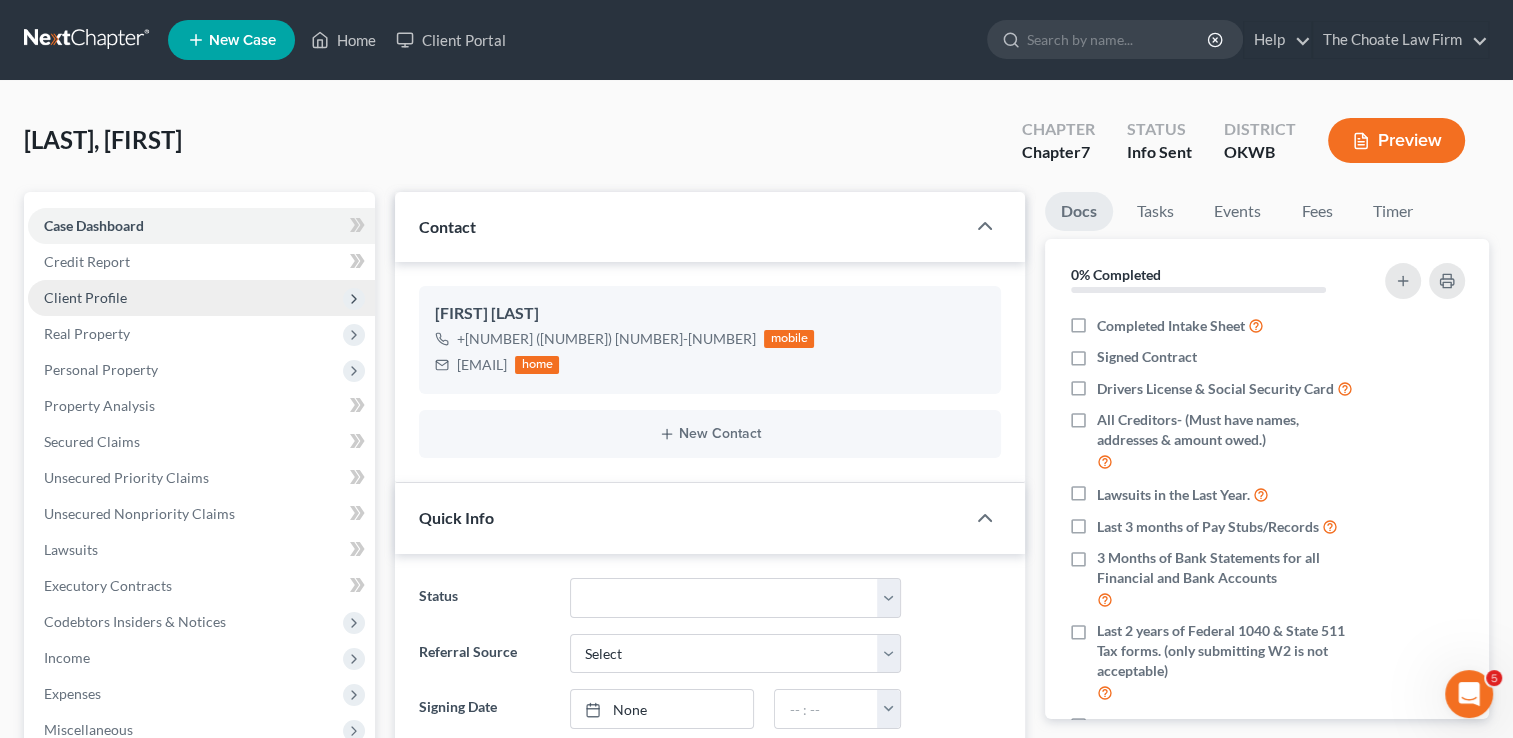 click on "Client Profile" at bounding box center (85, 297) 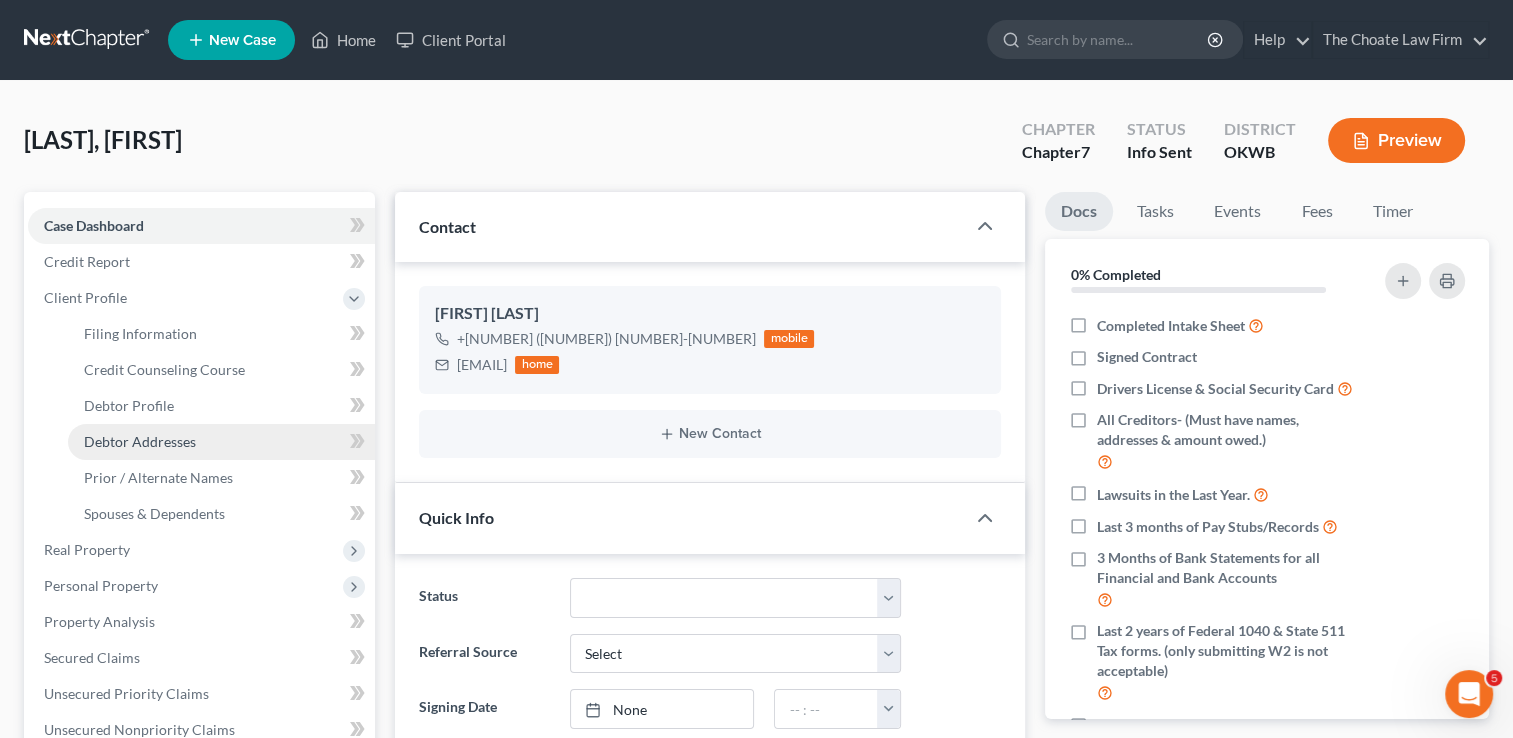 click on "Debtor Addresses" at bounding box center (140, 441) 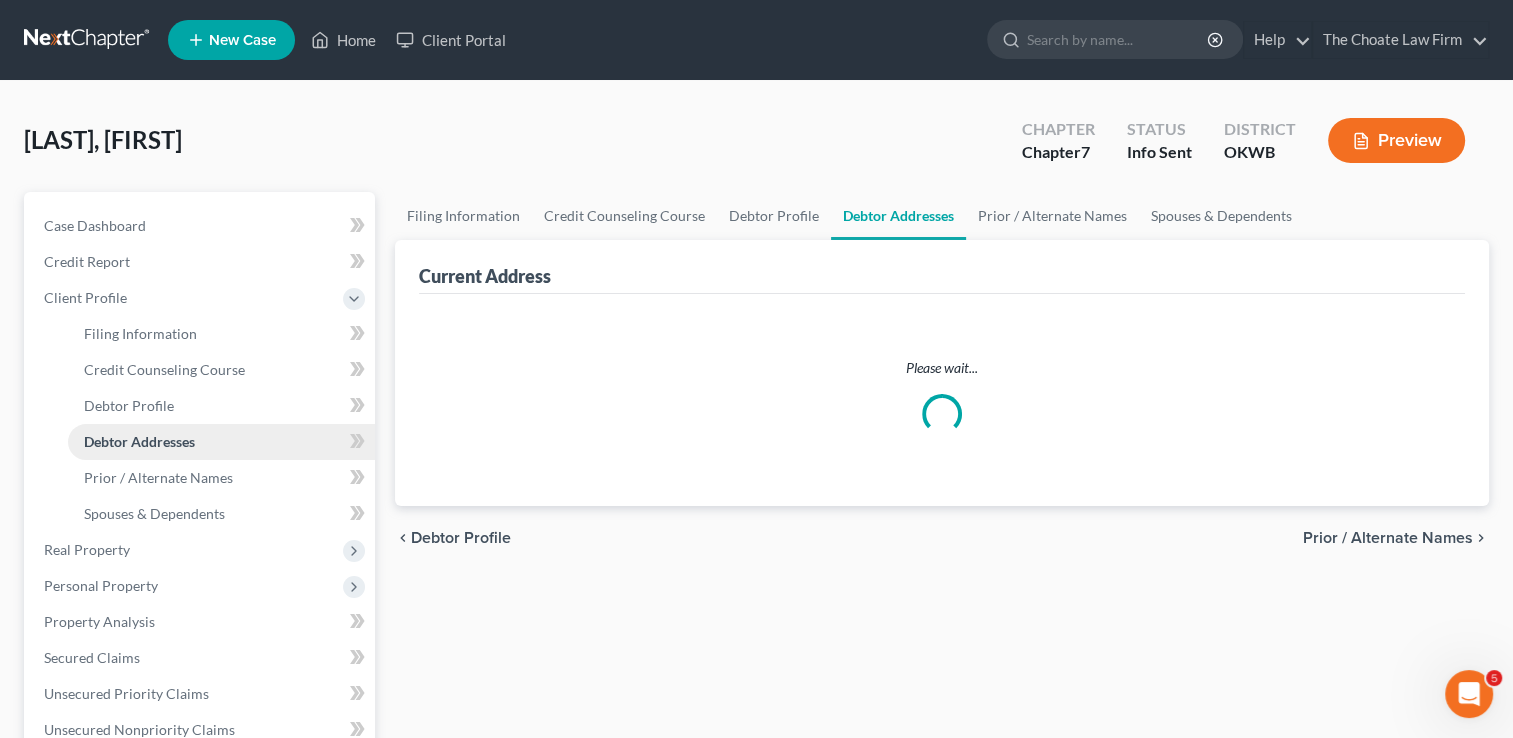 select on "0" 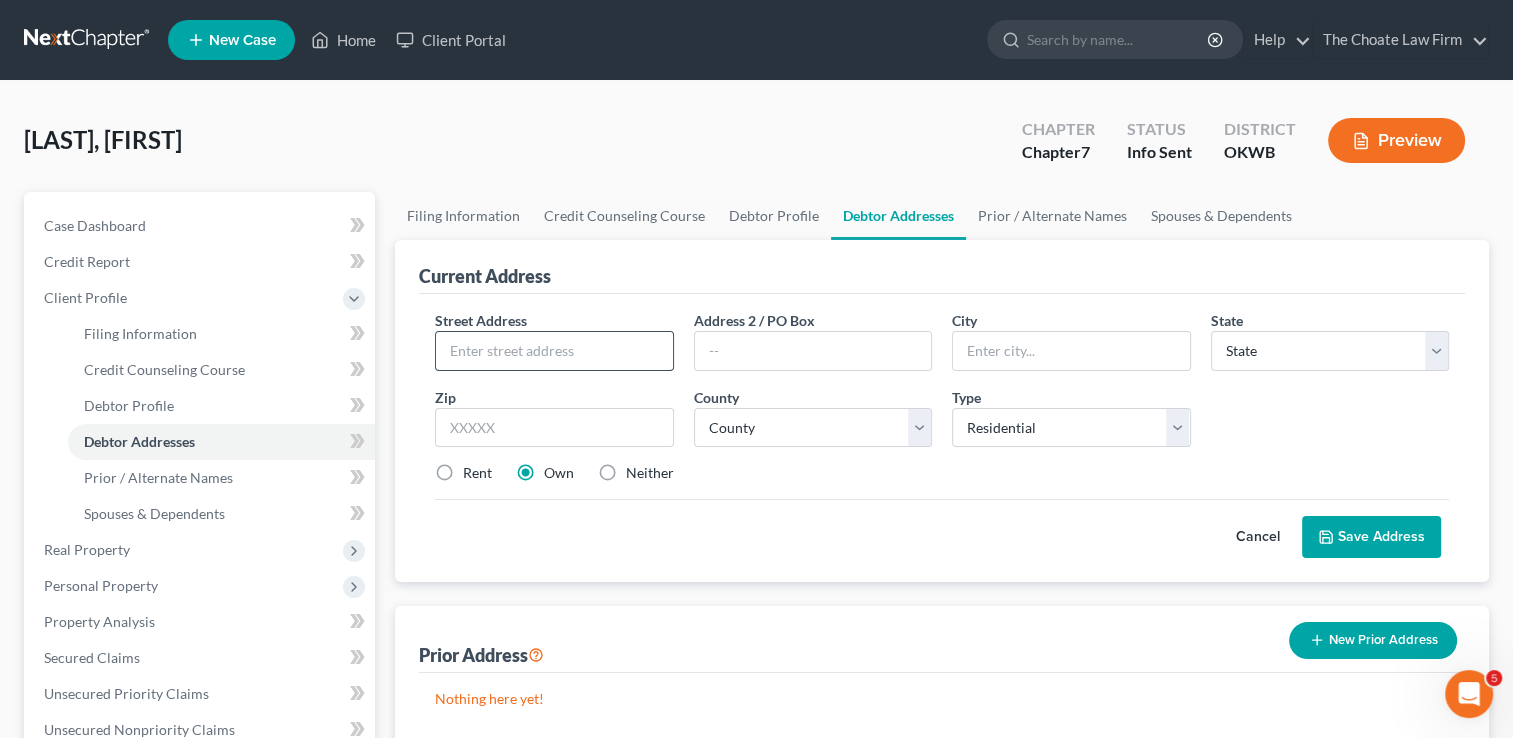 click at bounding box center [554, 351] 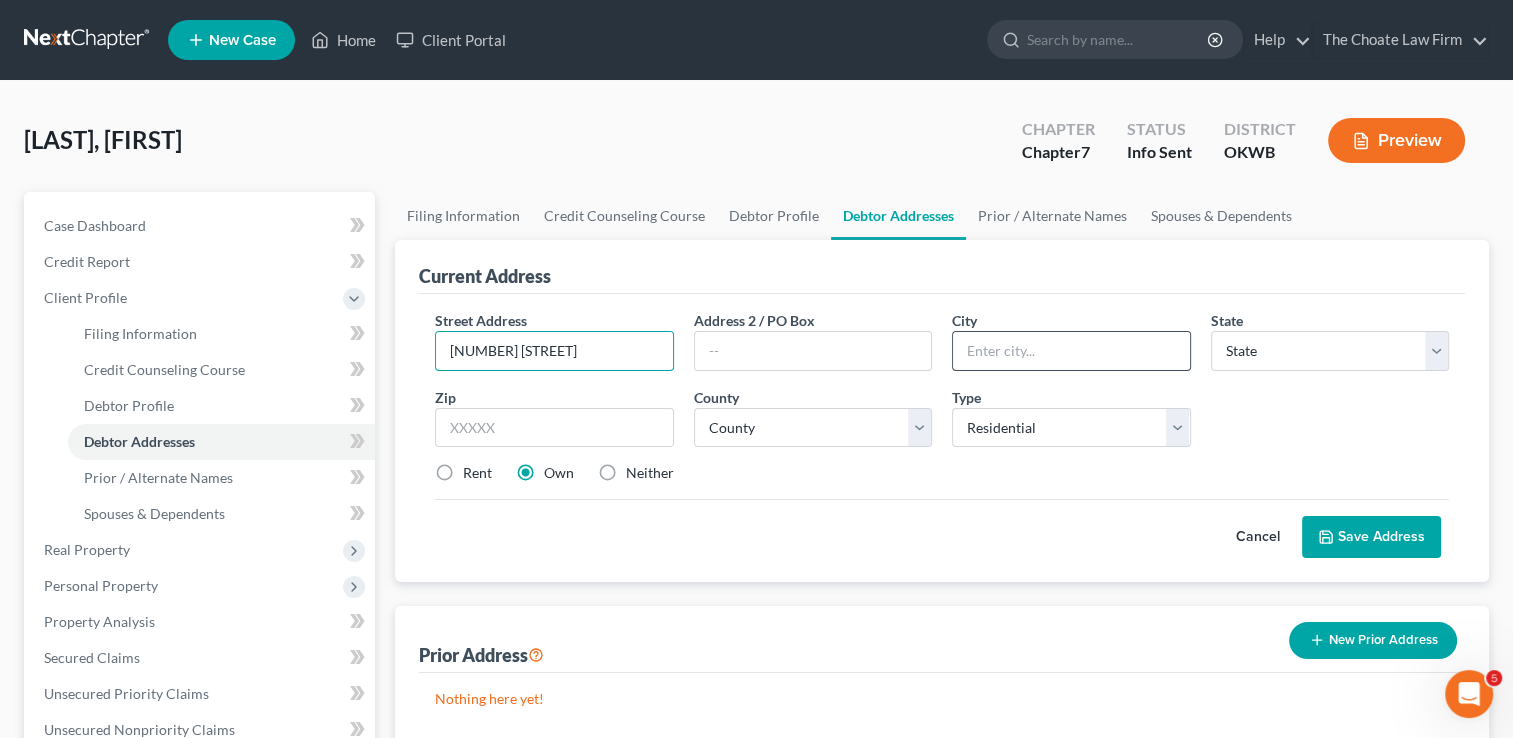 type on "13553 Hwy 9A" 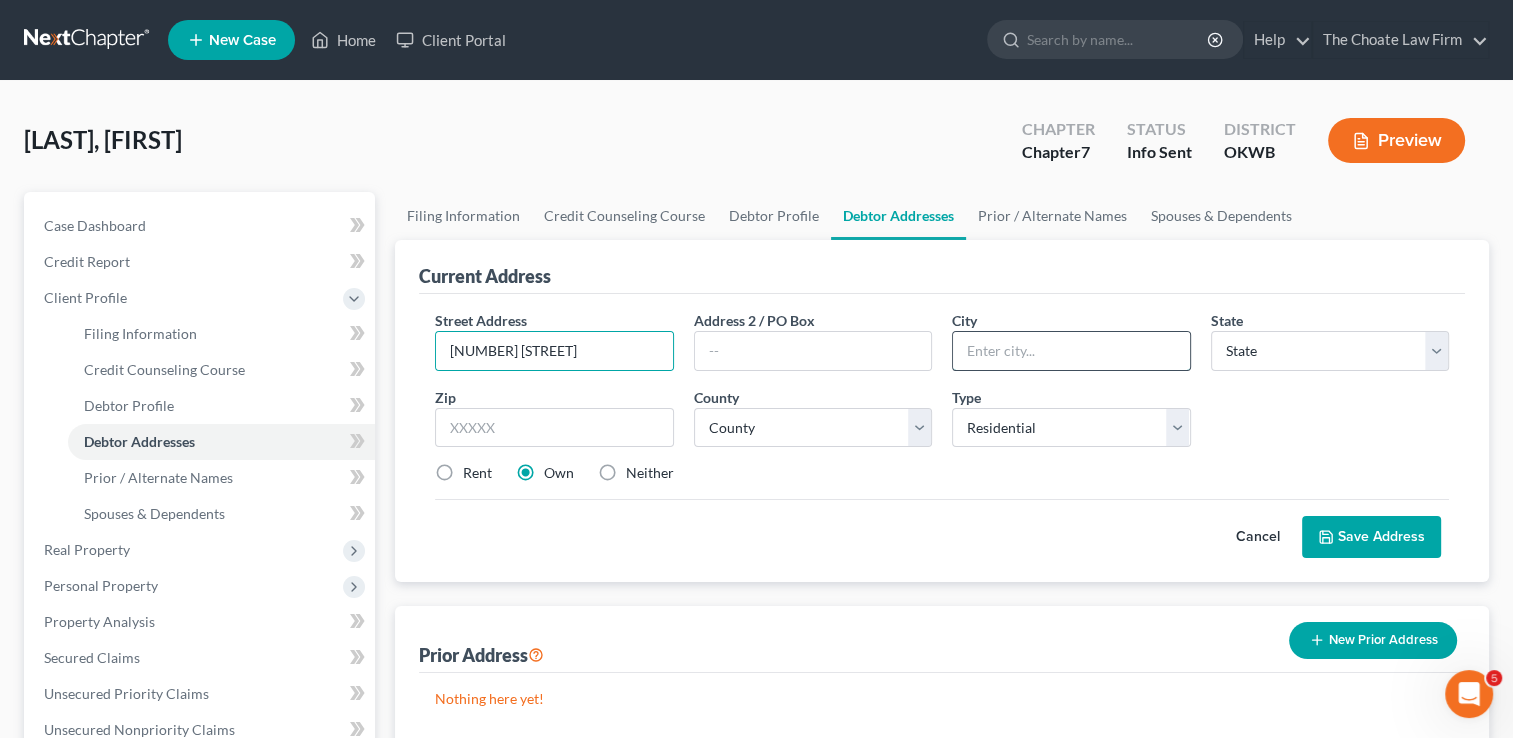 click at bounding box center (1071, 351) 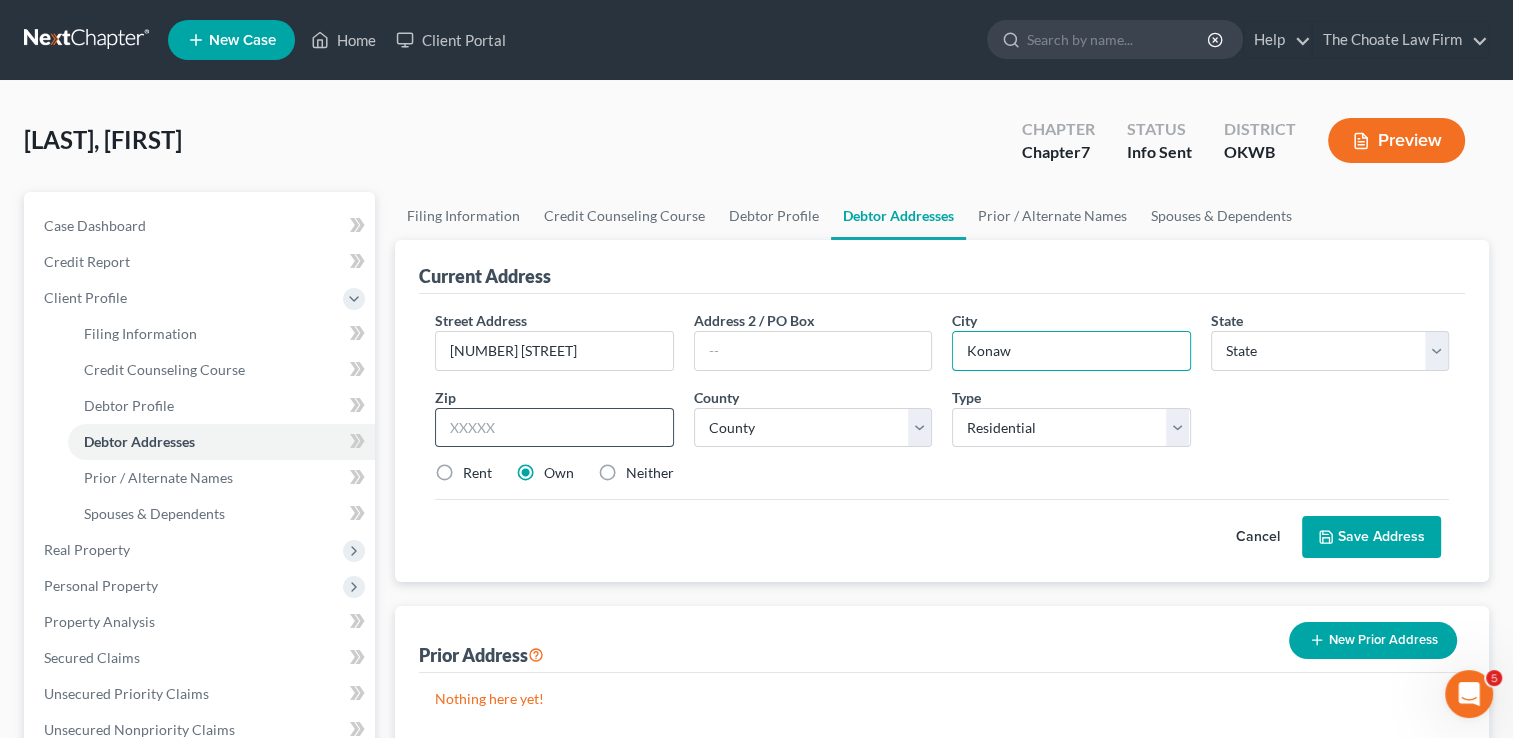 type on "Konaw" 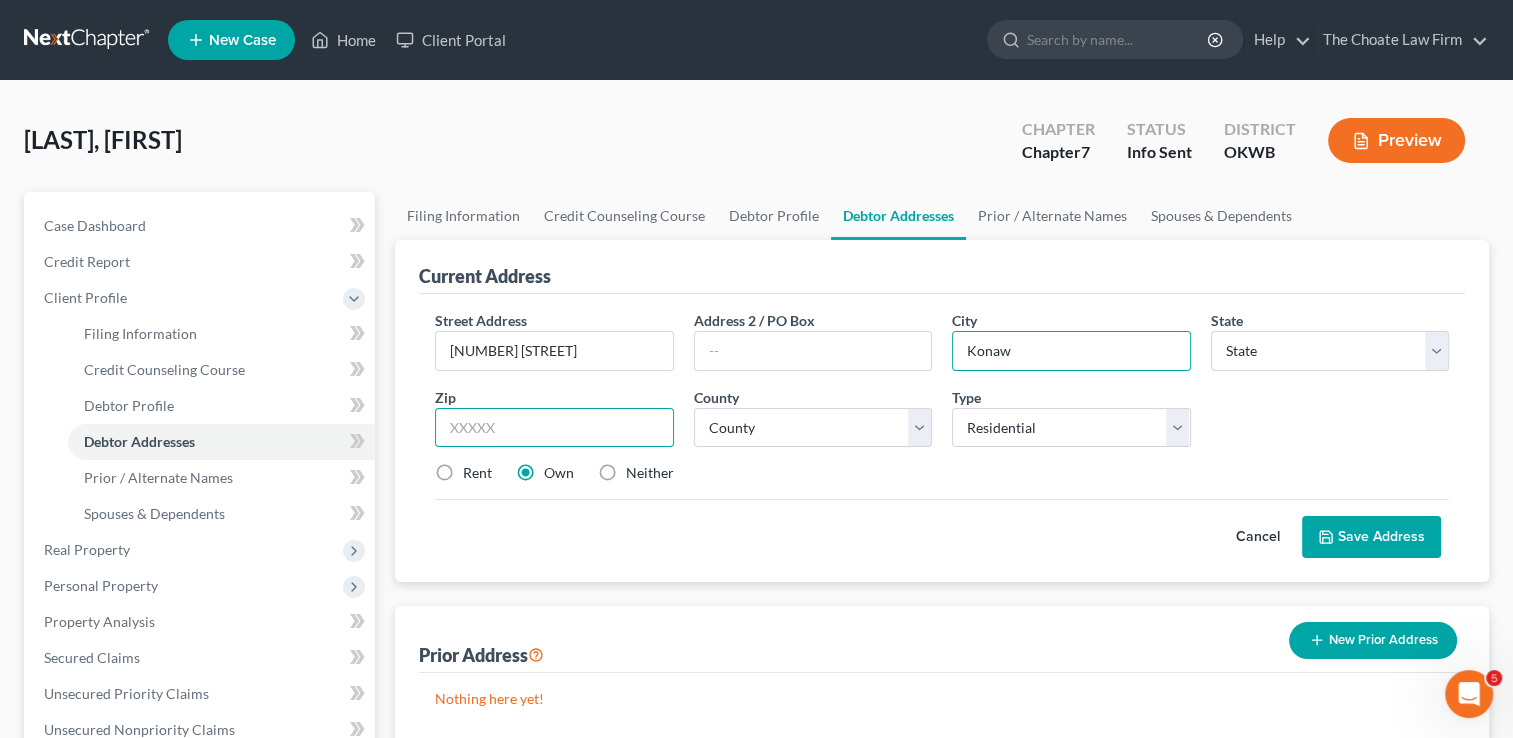 click at bounding box center [554, 428] 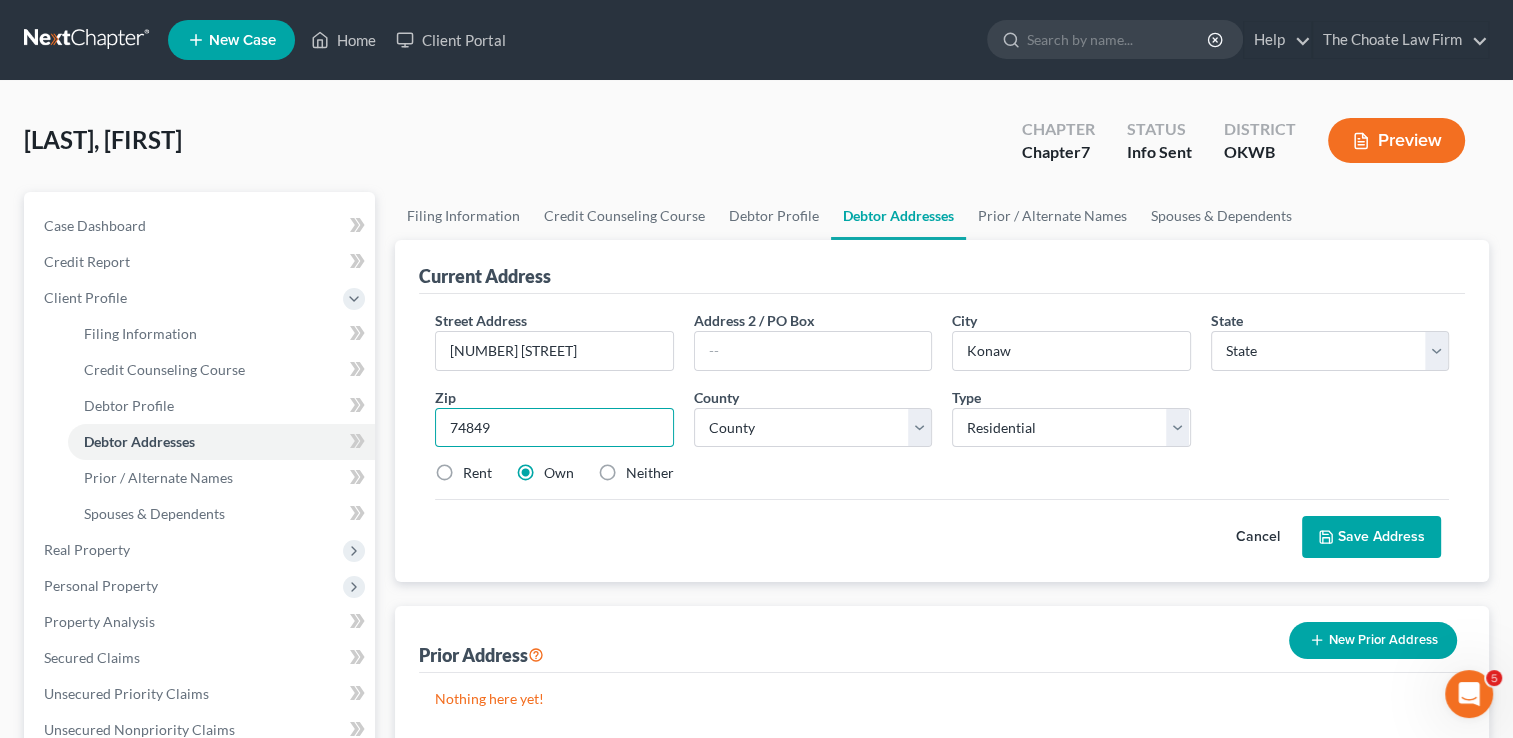 type on "74849" 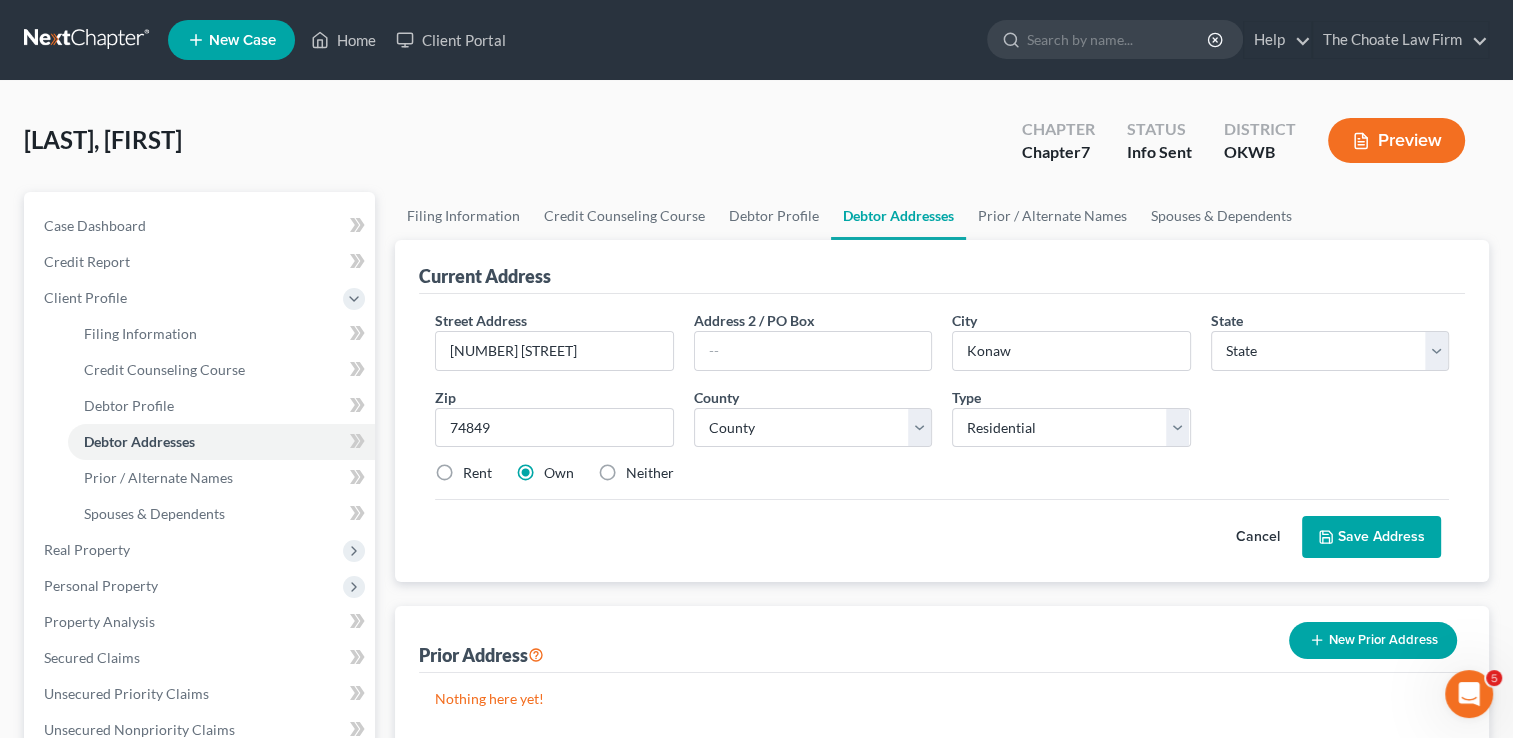 click on "Cancel Save Address" at bounding box center [942, 528] 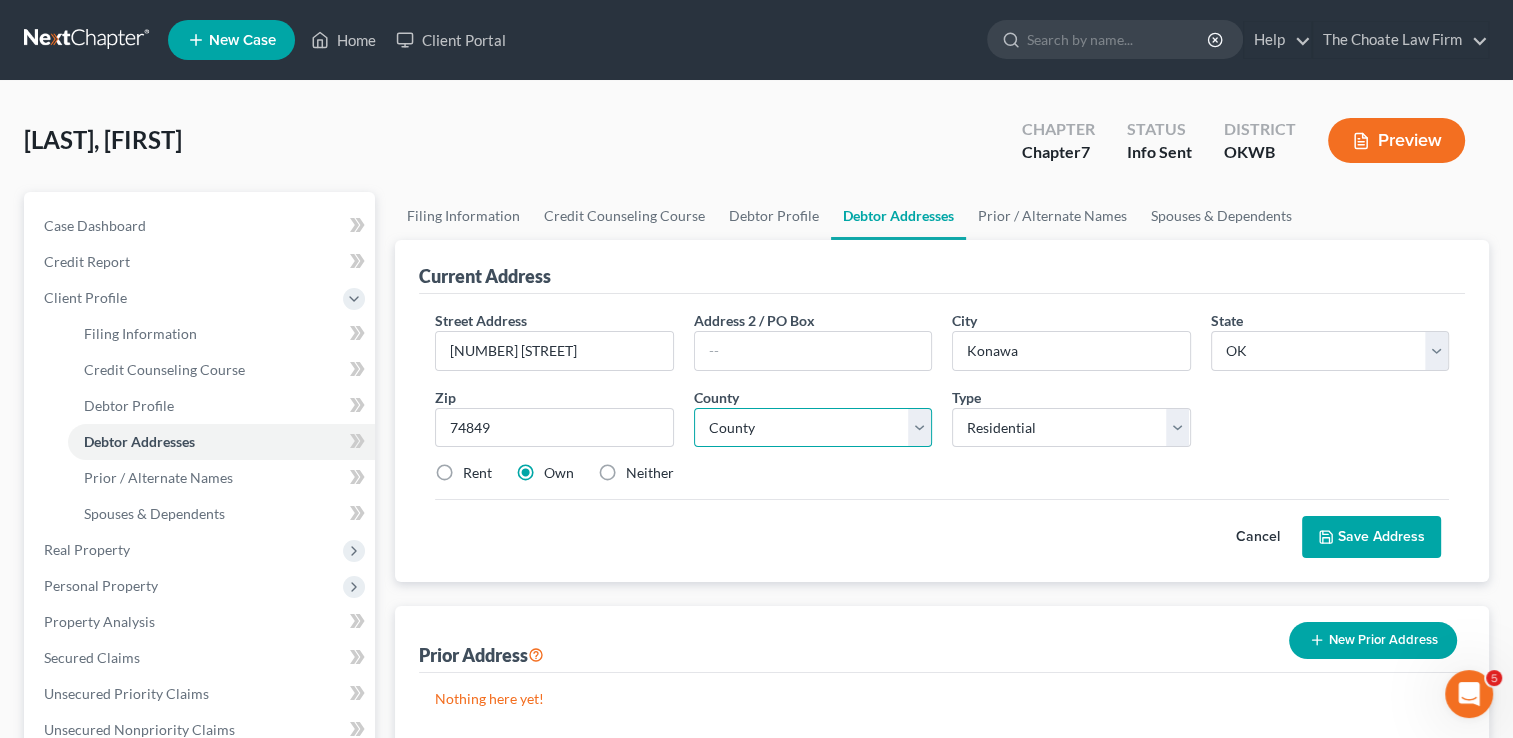 click on "County Adair County Alfalfa County Atoka County Beaver County Beckham County Blaine County Bryan County Caddo County Canadian County Carter County Cherokee County Choctaw County Cimarron County Cleveland County Coal County Comanche County Cotton County Craig County Creek County Custer County Delaware County Dewey County Ellis County Garfield County Garvin County Grady County Grant County Greer County Harmon County Harper County Haskell County Hughes County Jackson County Jefferson County Johnston County Kay County Kingfisher County Kiowa County Latimer County Le Flore County Lincoln County Logan County Love County Major County Marshall County Mayes County McClain County McCurtain County McIntosh County Murray County Muskogee County Noble County Nowata County Okfuskee County Oklahoma County Okmulgee County Osage County Ottawa County Pawnee County Payne County Pittsburg County Pontotoc County Pottawatomie County Pushmataha County Roger Mills County Rogers County Seminole County Sequoyah County Stephens County" at bounding box center [813, 428] 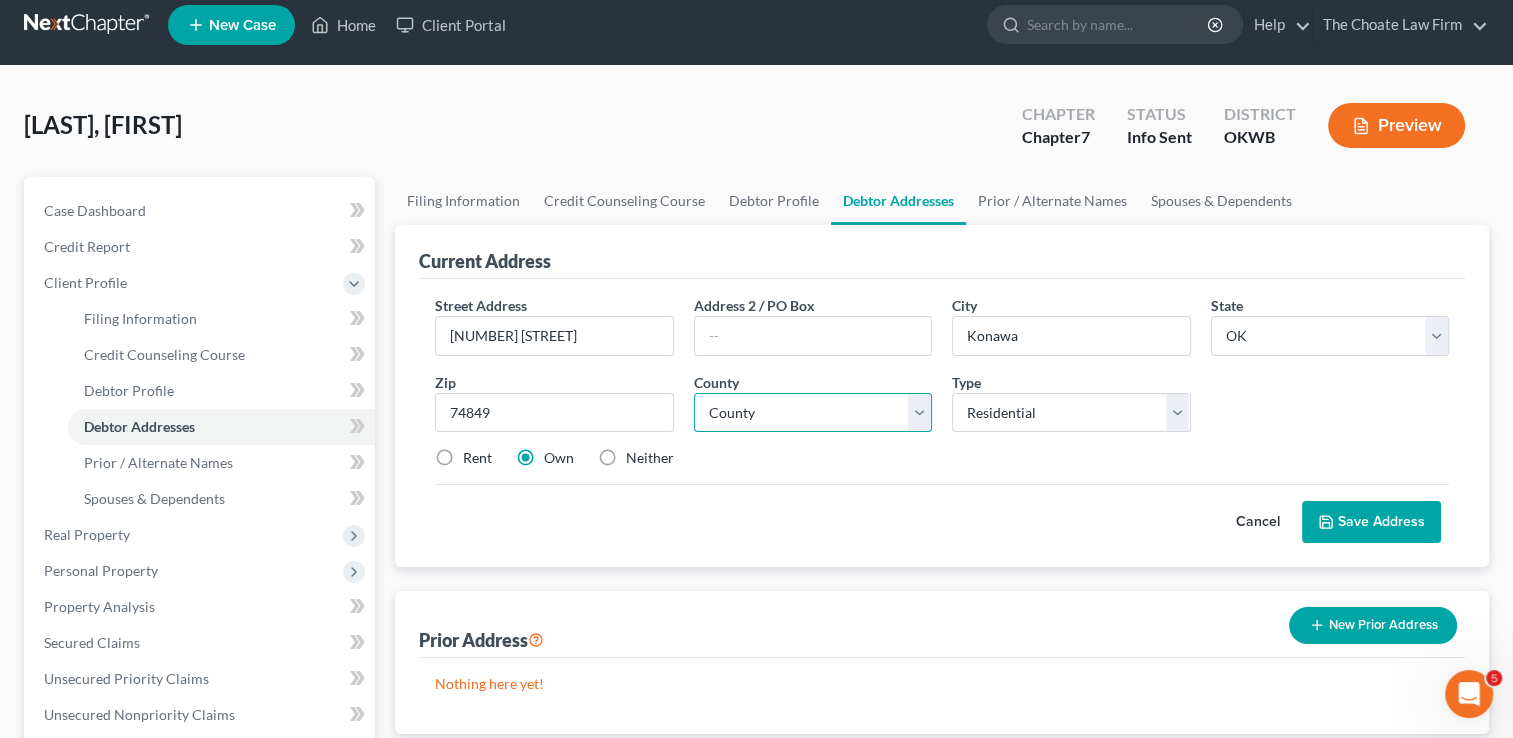 scroll, scrollTop: 0, scrollLeft: 0, axis: both 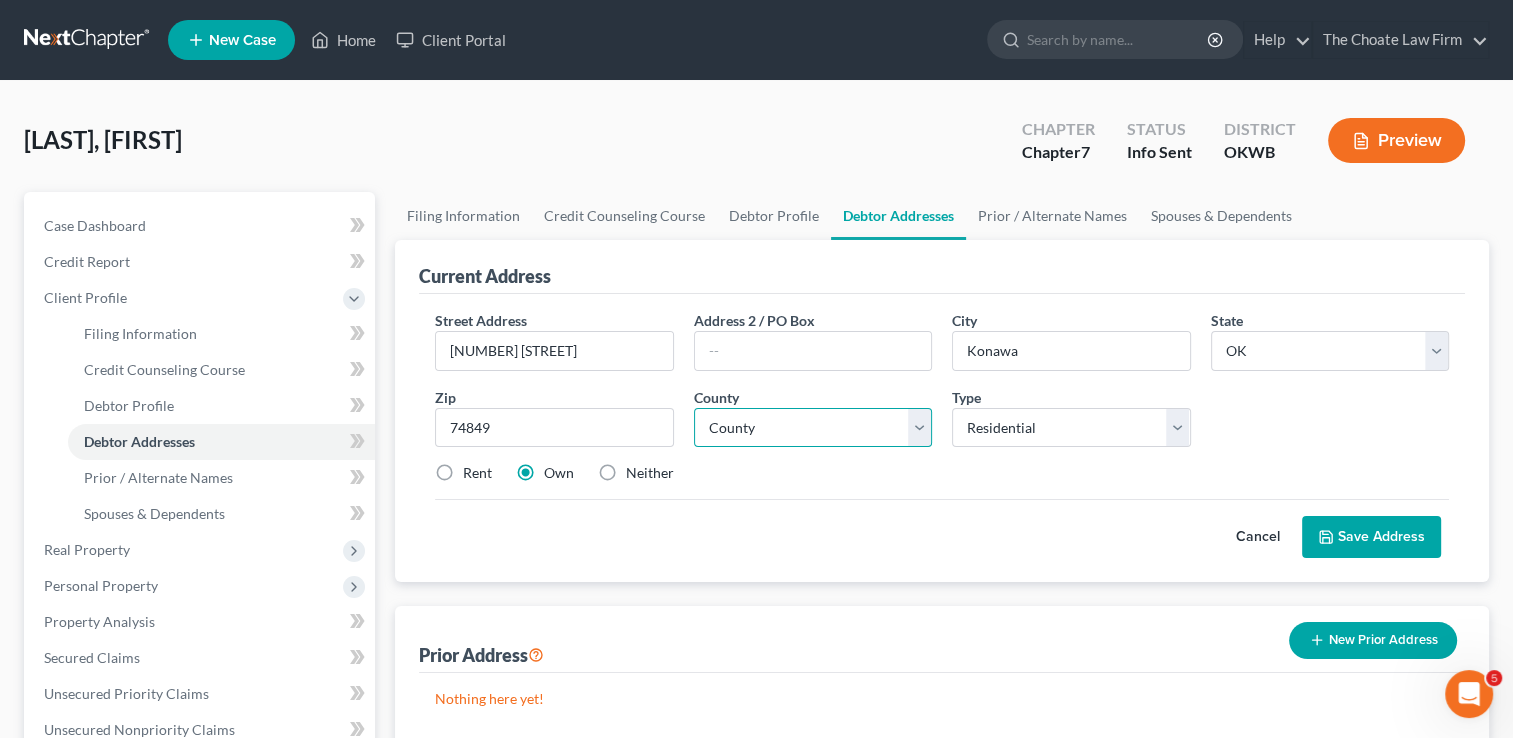 select on "66" 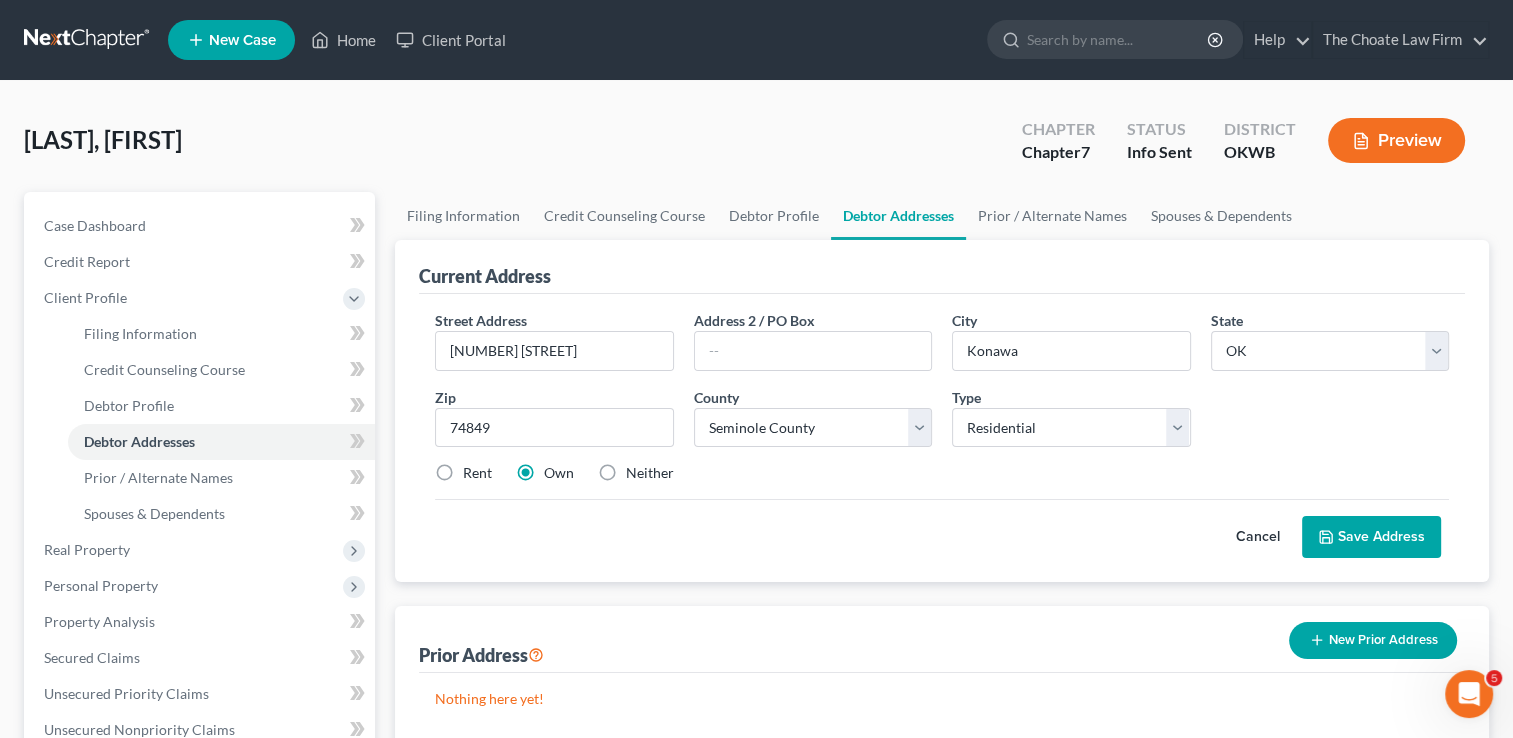 click on "Street Address
*
13553 Hwy 9A Address 2 / PO Box
City
*
Konawa
State
*
State AL AK AR AZ CA CO CT DE DC FL GA GU HI ID IL IN IA KS KY LA ME MD MA MI MN MS MO MT NC ND NE NV NH NJ NM NY OH OK OR PA PR RI SC SD TN TX UT VI VA VT WA WV WI WY
Zip
*
74849
County
*
County Adair County Alfalfa County Atoka County Beaver County Beckham County Blaine County Bryan County Caddo County Canadian County Carter County Cherokee County Choctaw County Cimarron County Cleveland County Coal County Comanche County Cotton County Craig County Creek County Custer County Delaware County Dewey County Ellis County Garfield County Garvin County Grady County Grant County Greer County Harmon County Harper County Haskell County Hughes County Jackson County Jefferson County Johnston County Kay County Kingfisher County Kiowa County Latimer County Le Flore County Lincoln County Logan County Love County Major County Marshall County Mayes County McClain County McIntosh County" at bounding box center (942, 405) 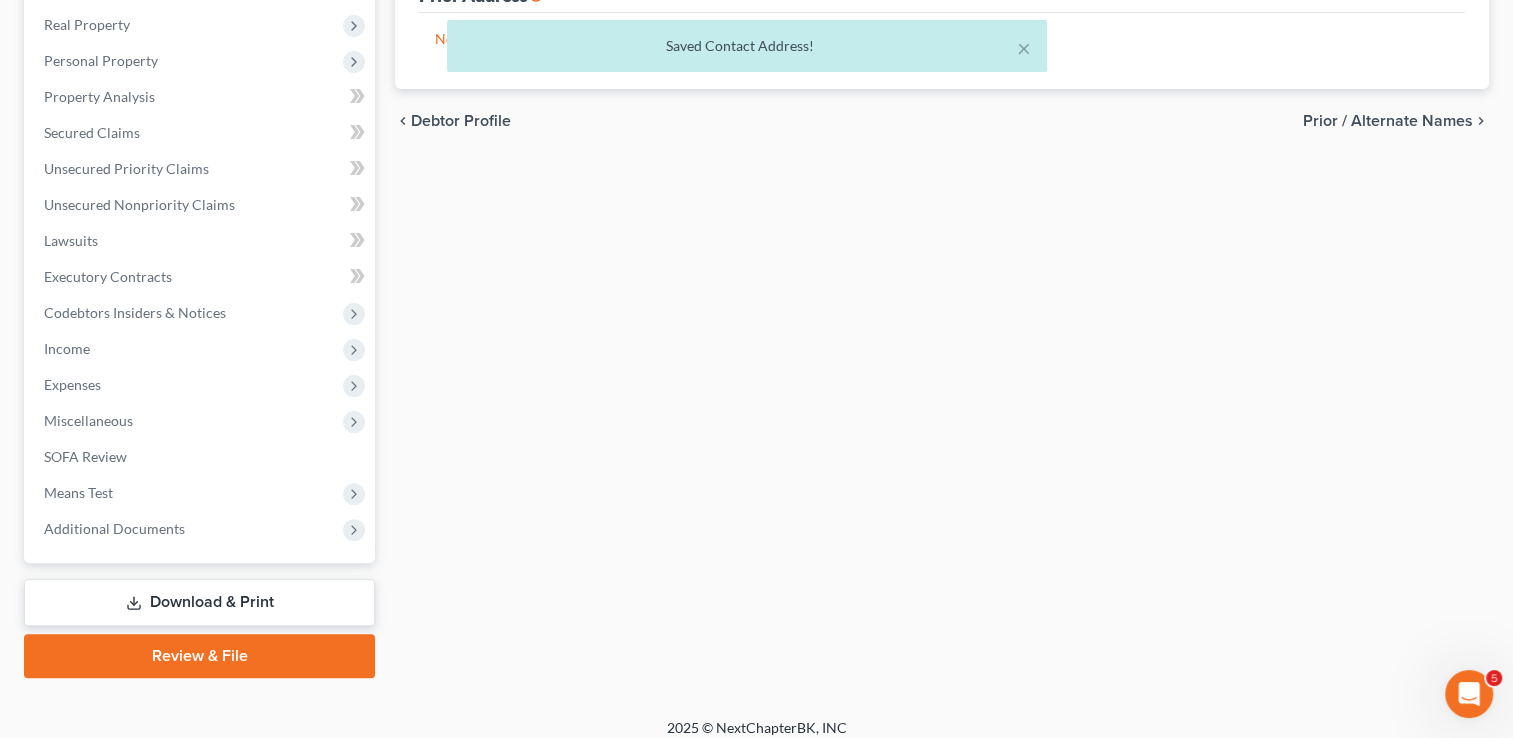 scroll, scrollTop: 539, scrollLeft: 0, axis: vertical 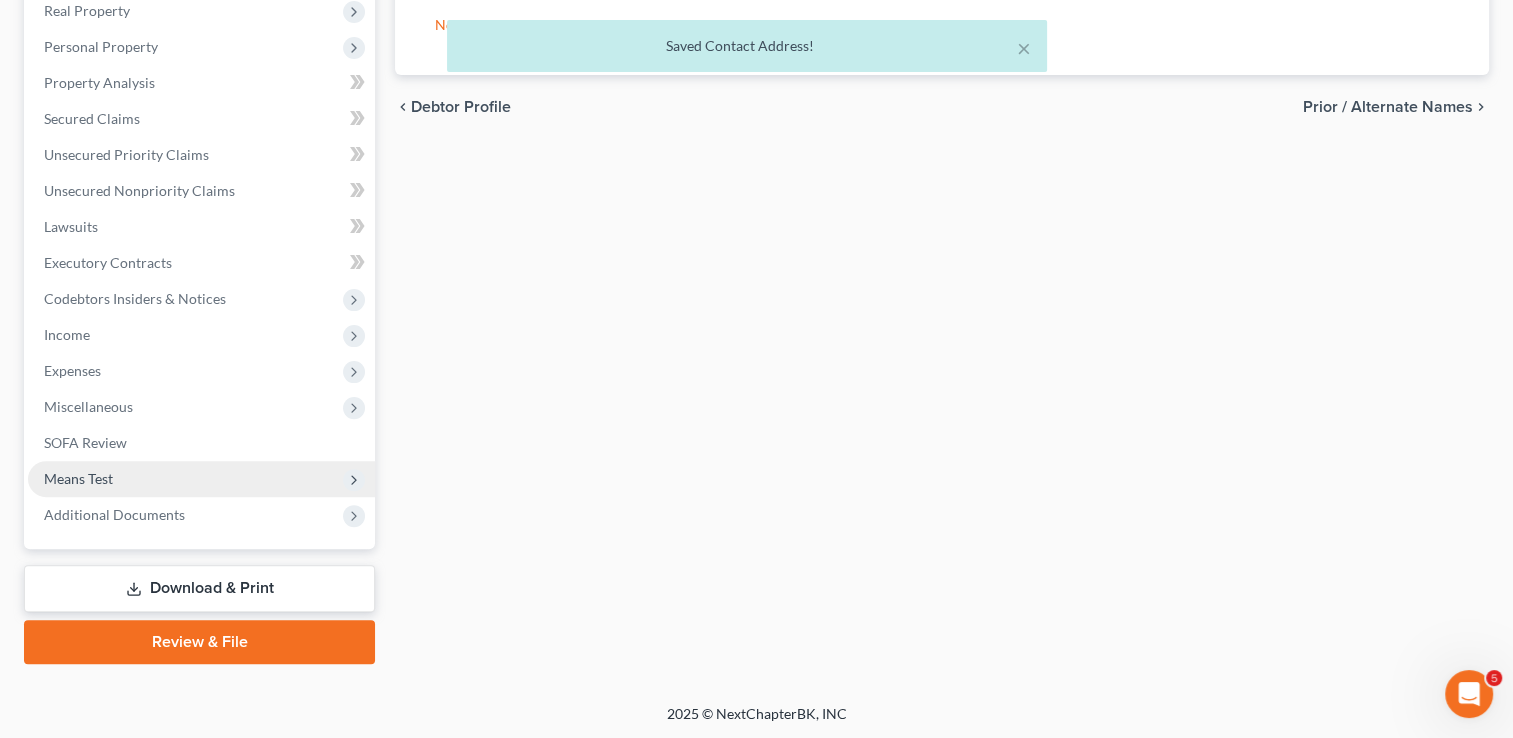 click on "Means Test" at bounding box center [78, 478] 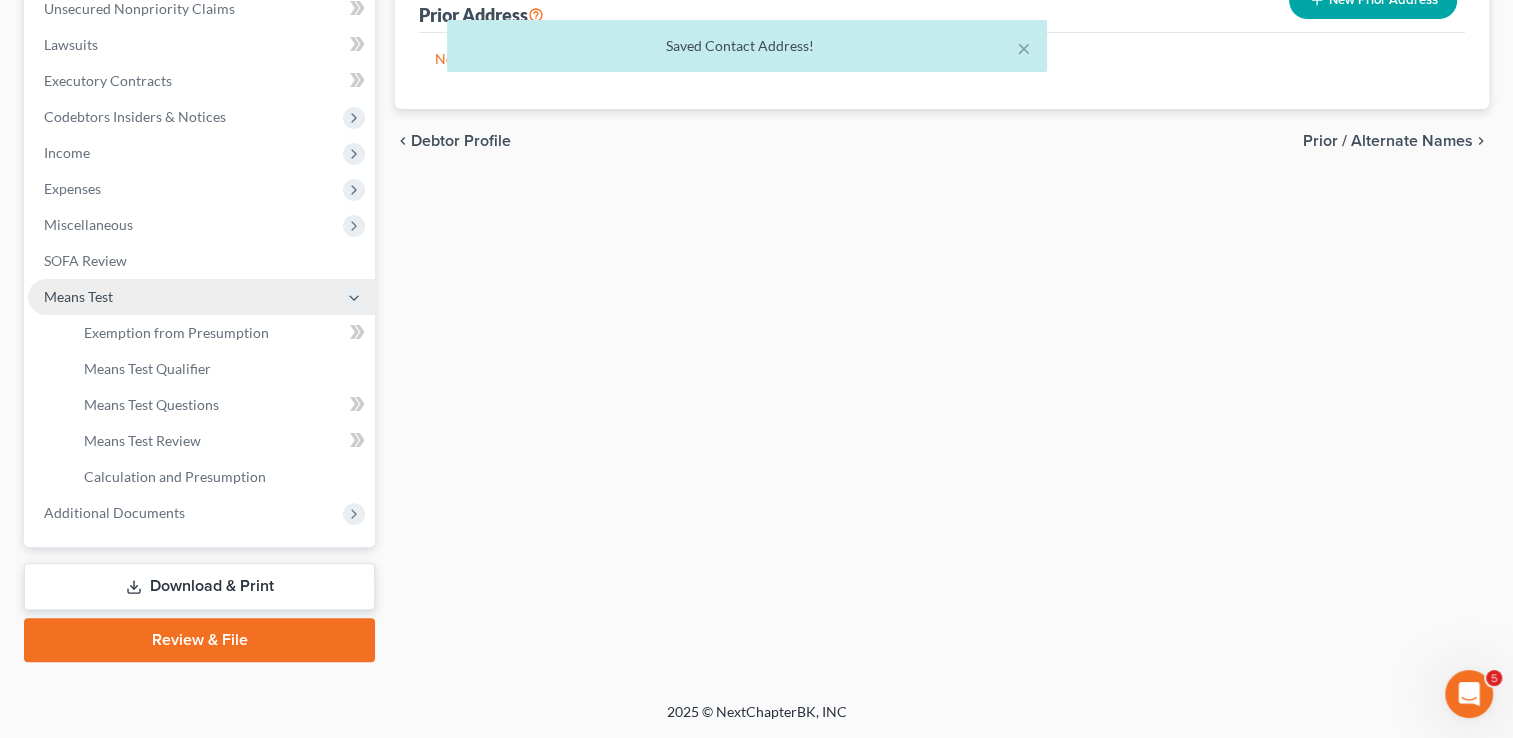 scroll, scrollTop: 323, scrollLeft: 0, axis: vertical 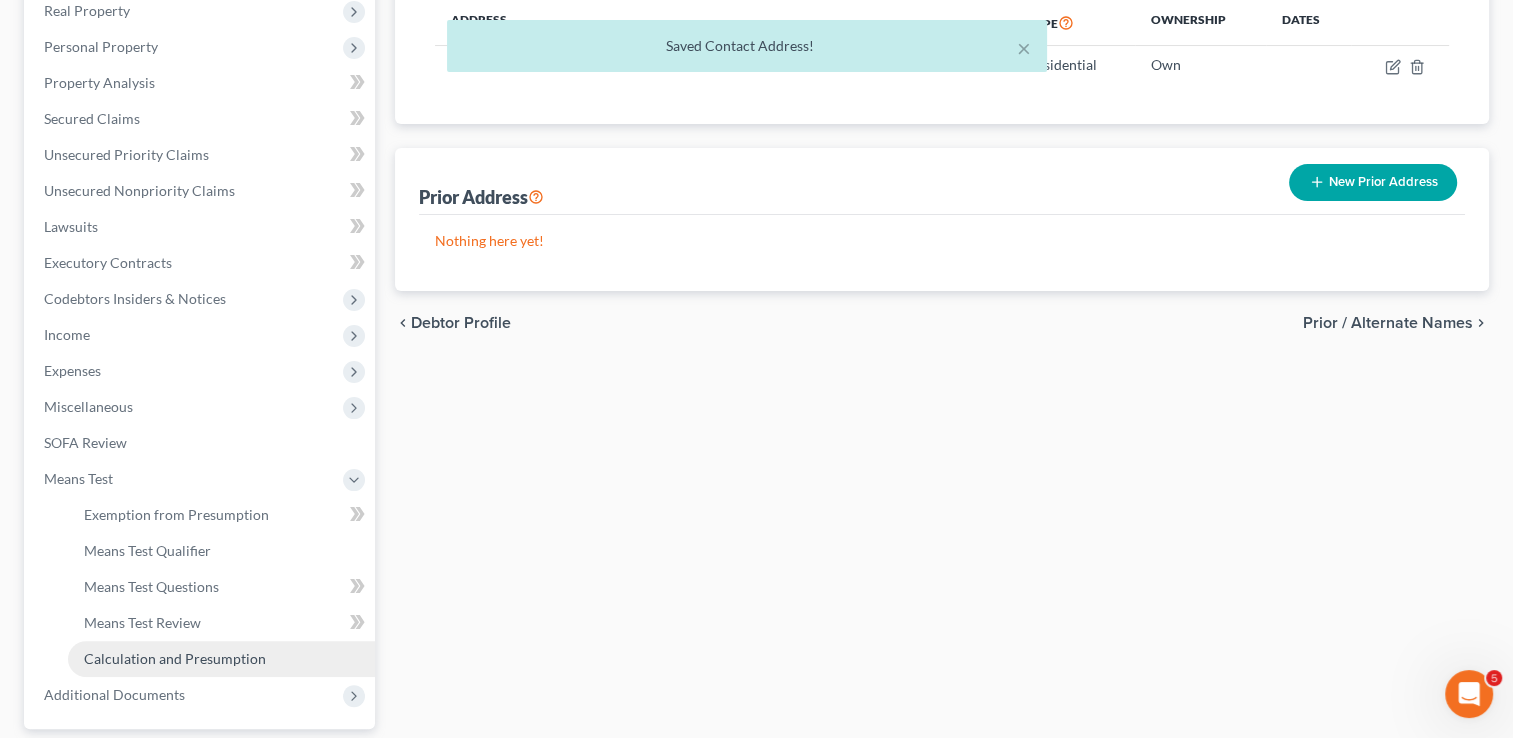click on "Calculation and Presumption" at bounding box center (175, 658) 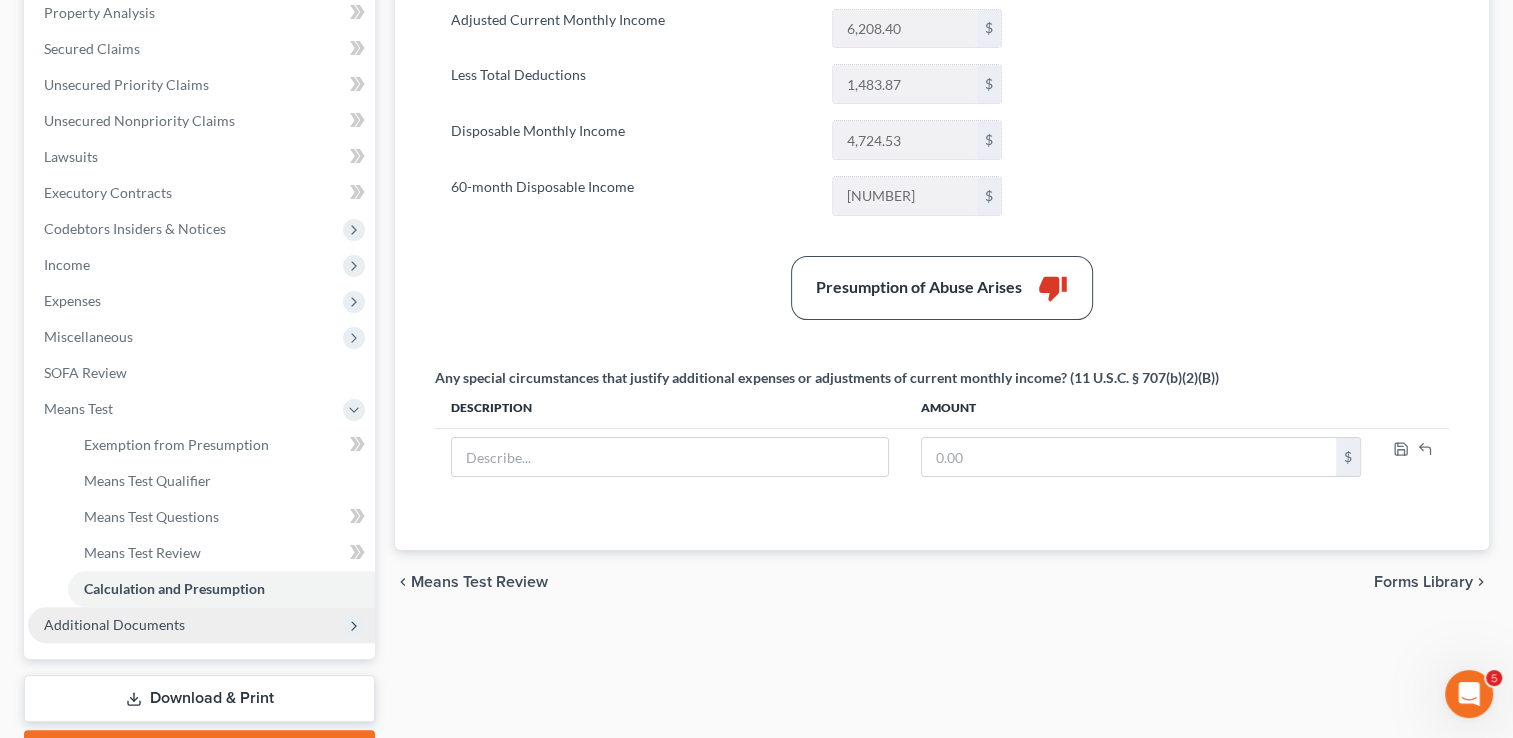 scroll, scrollTop: 500, scrollLeft: 0, axis: vertical 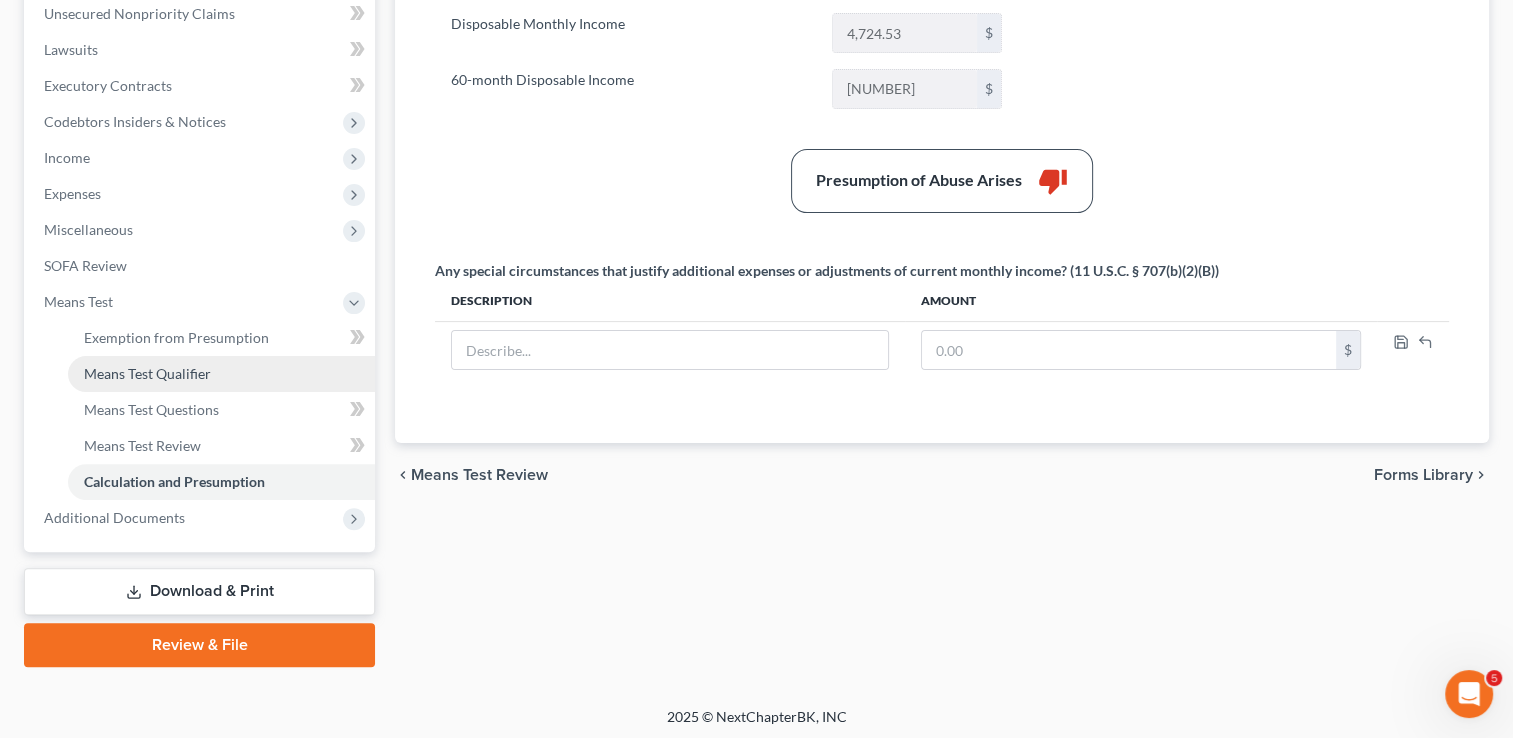 click on "Means Test Qualifier" at bounding box center [147, 373] 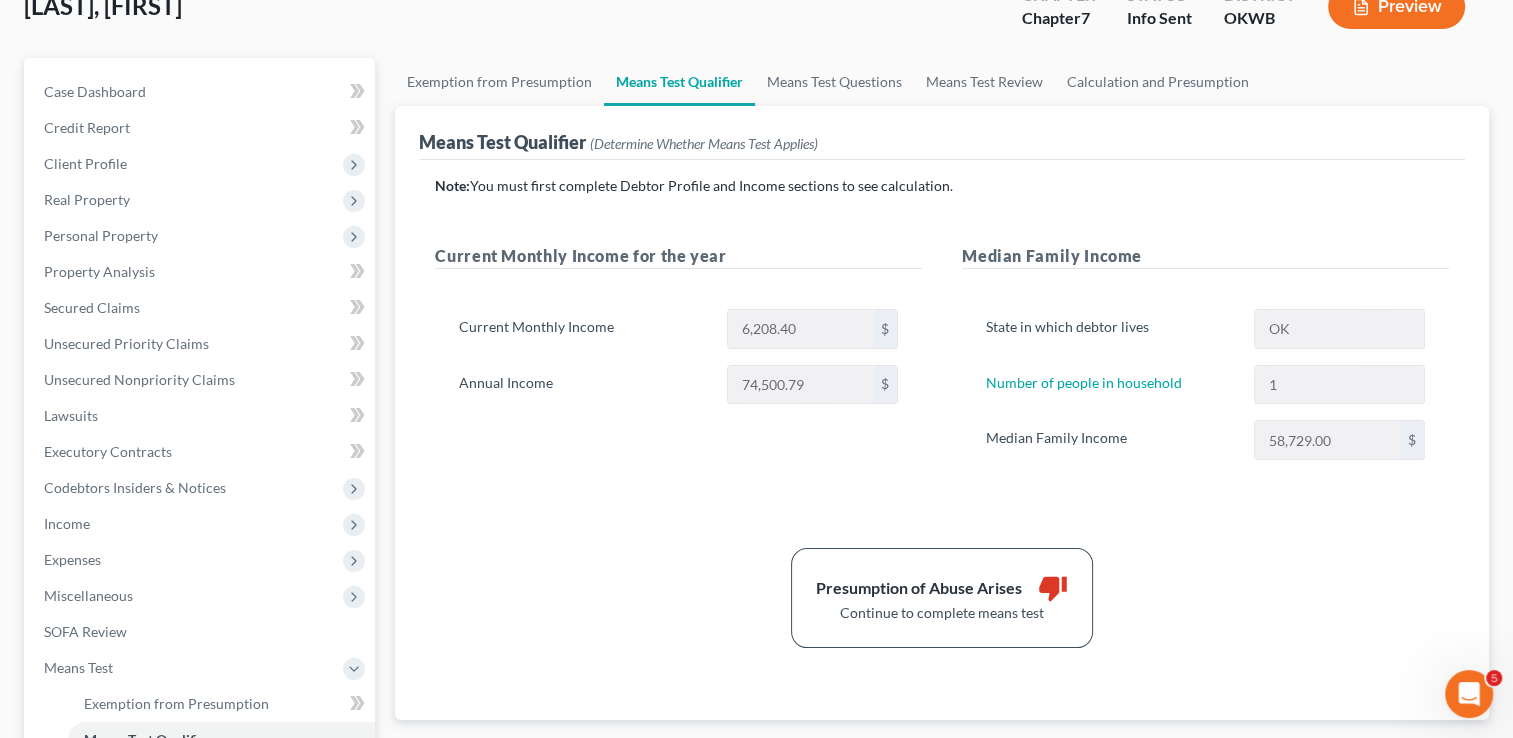 scroll, scrollTop: 100, scrollLeft: 0, axis: vertical 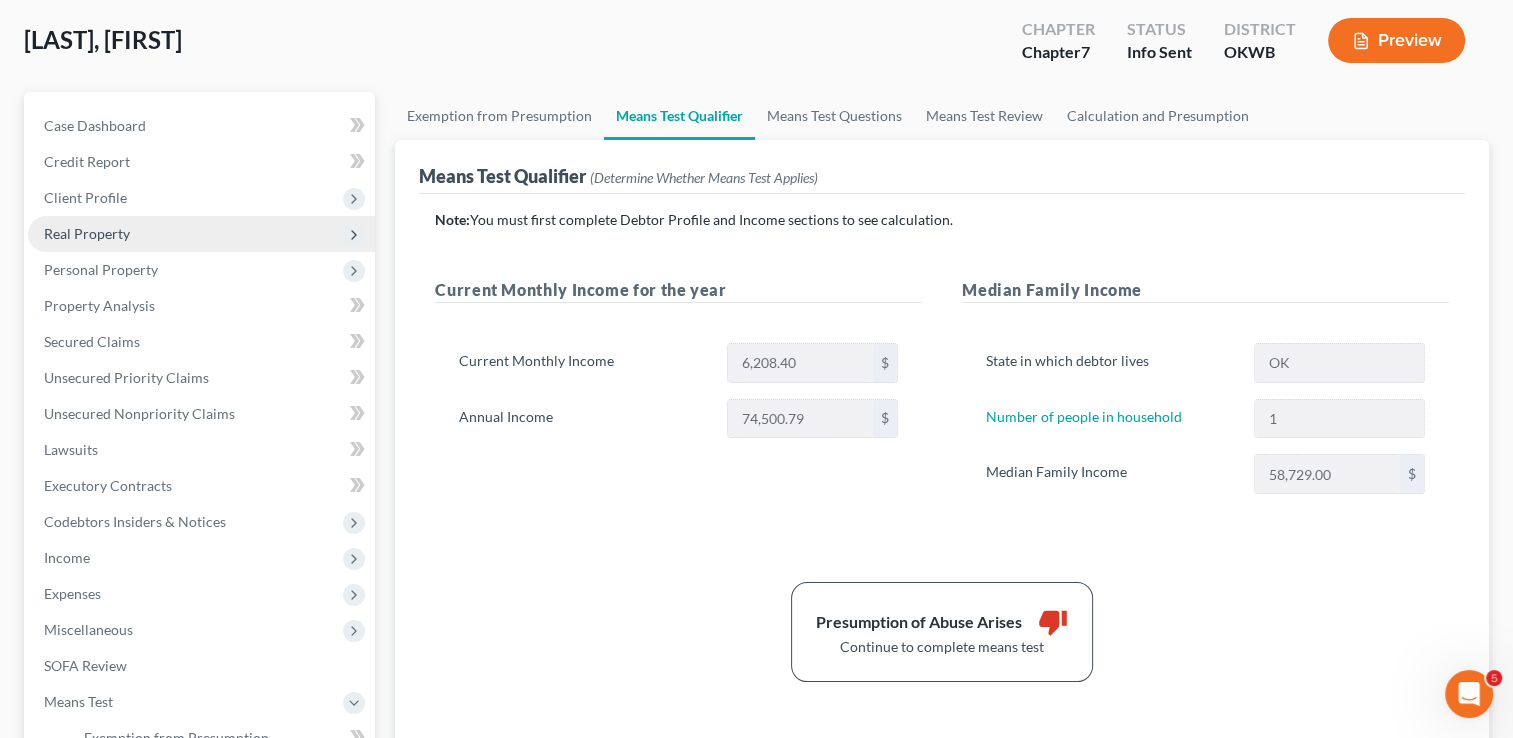 click on "Real Property" at bounding box center (201, 234) 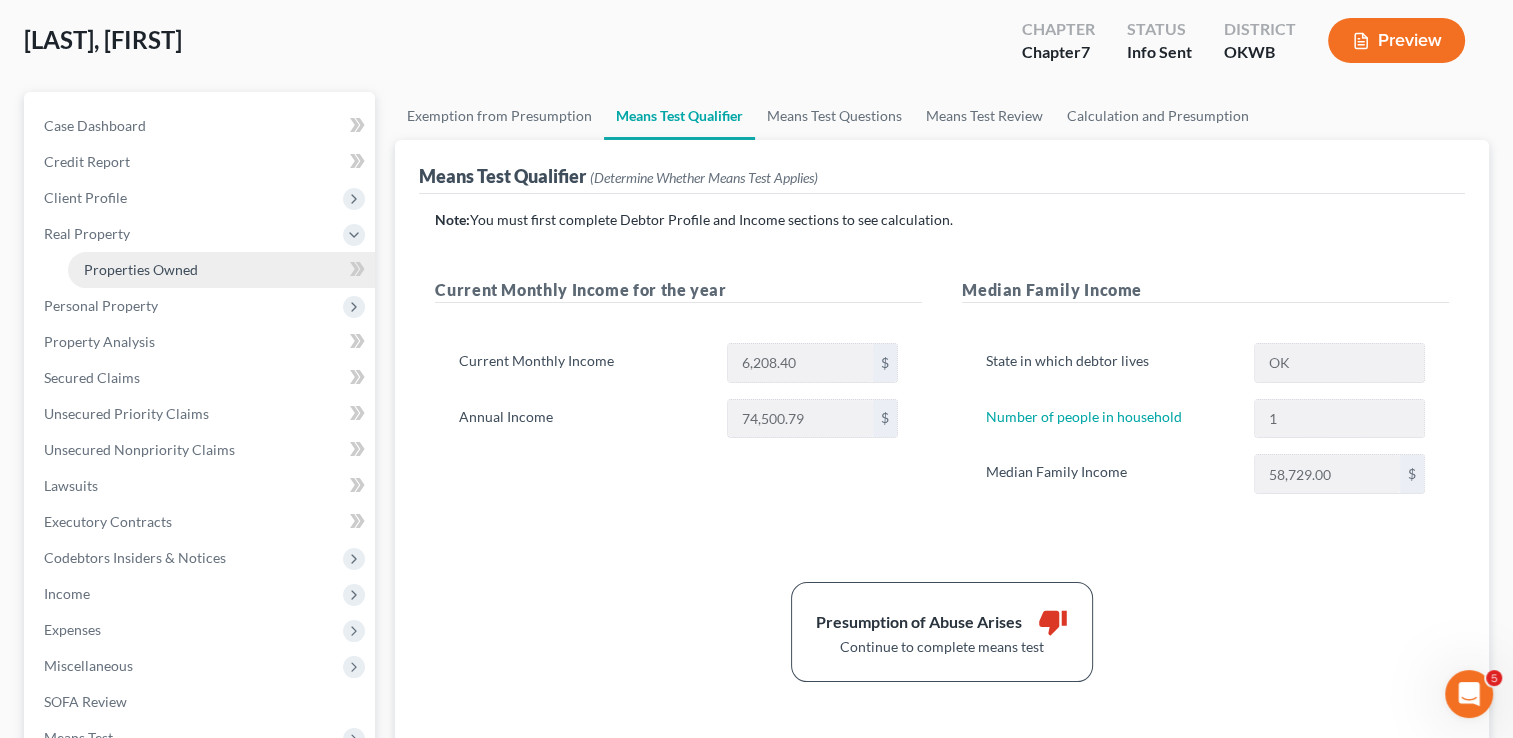 click on "Properties Owned" at bounding box center (221, 270) 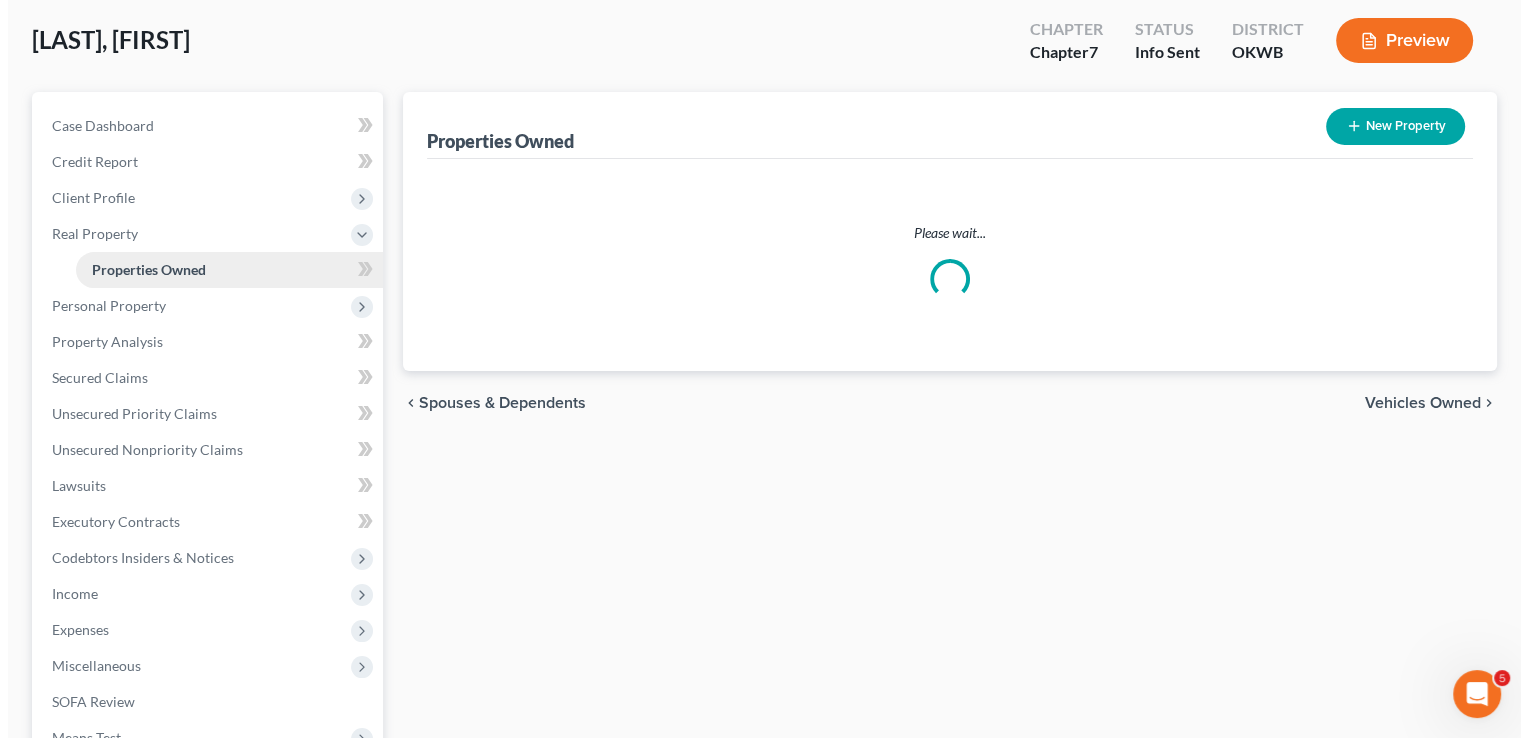 scroll, scrollTop: 0, scrollLeft: 0, axis: both 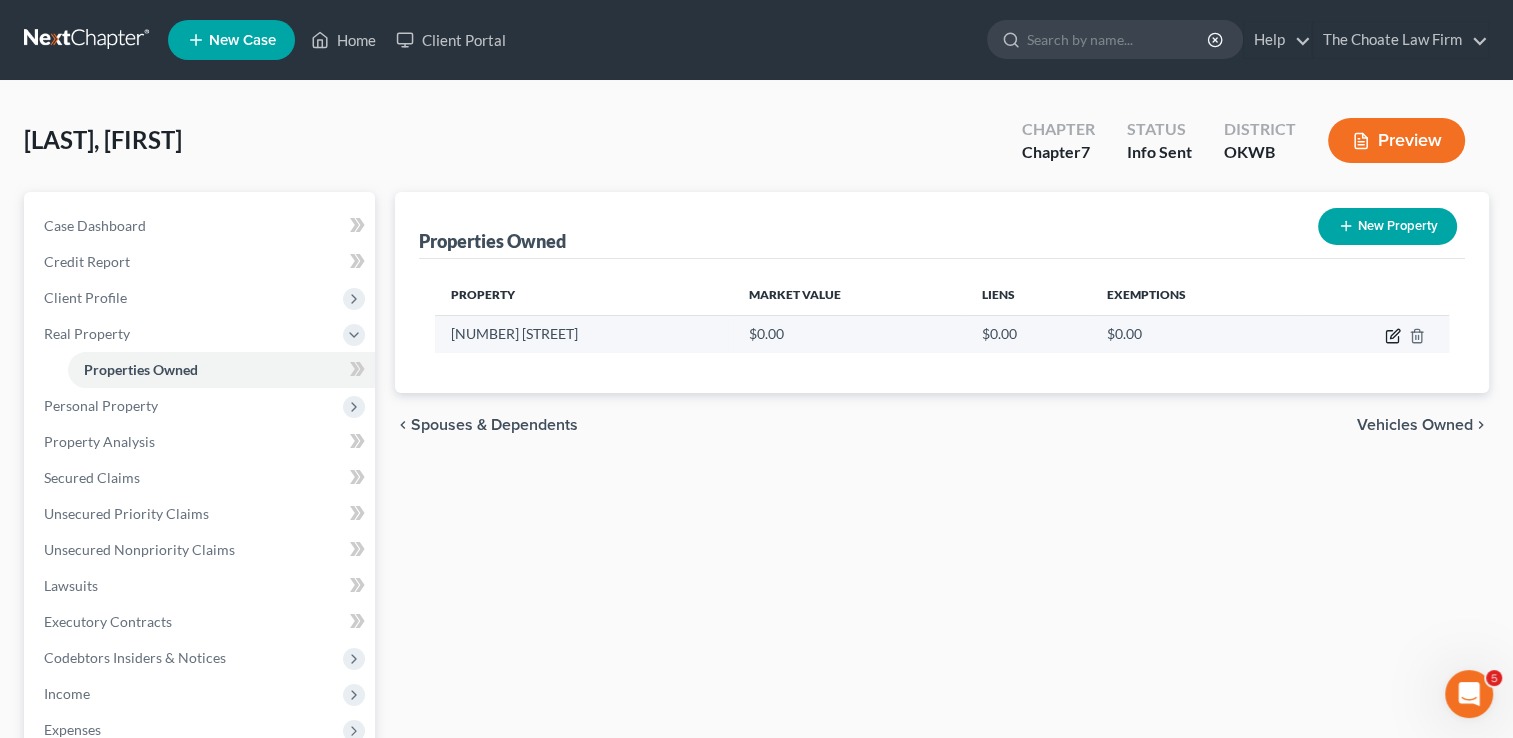 click 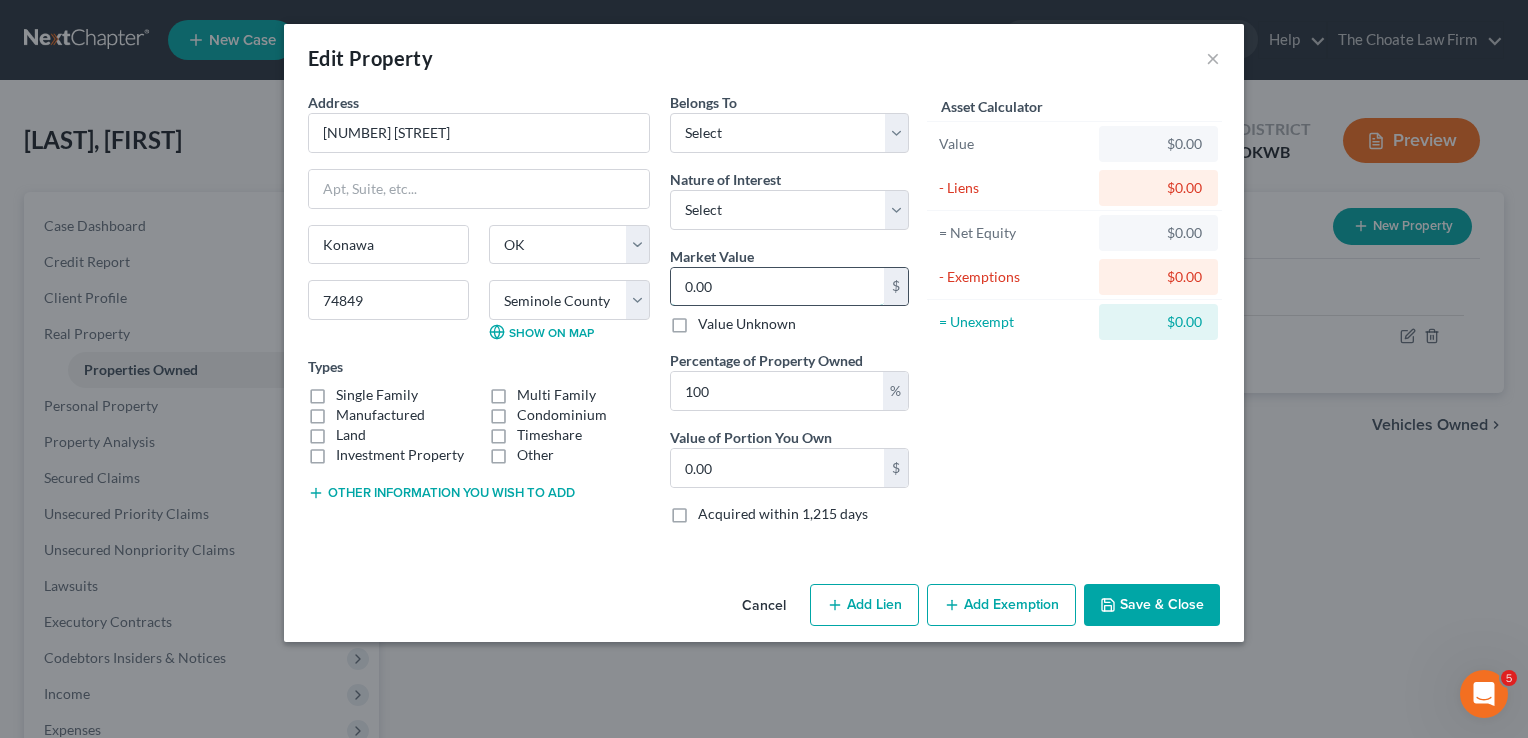 click on "0.00" at bounding box center (777, 287) 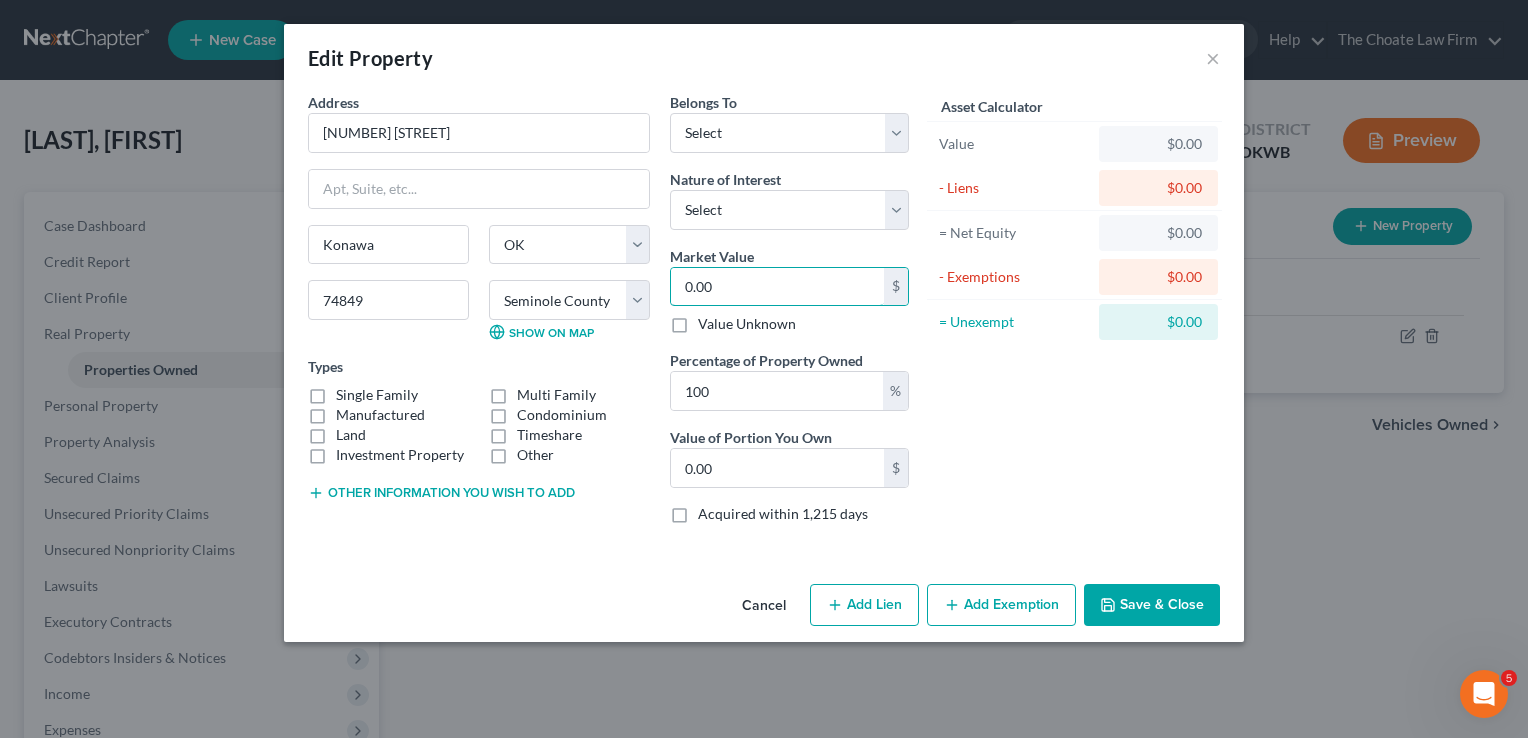 type on "2" 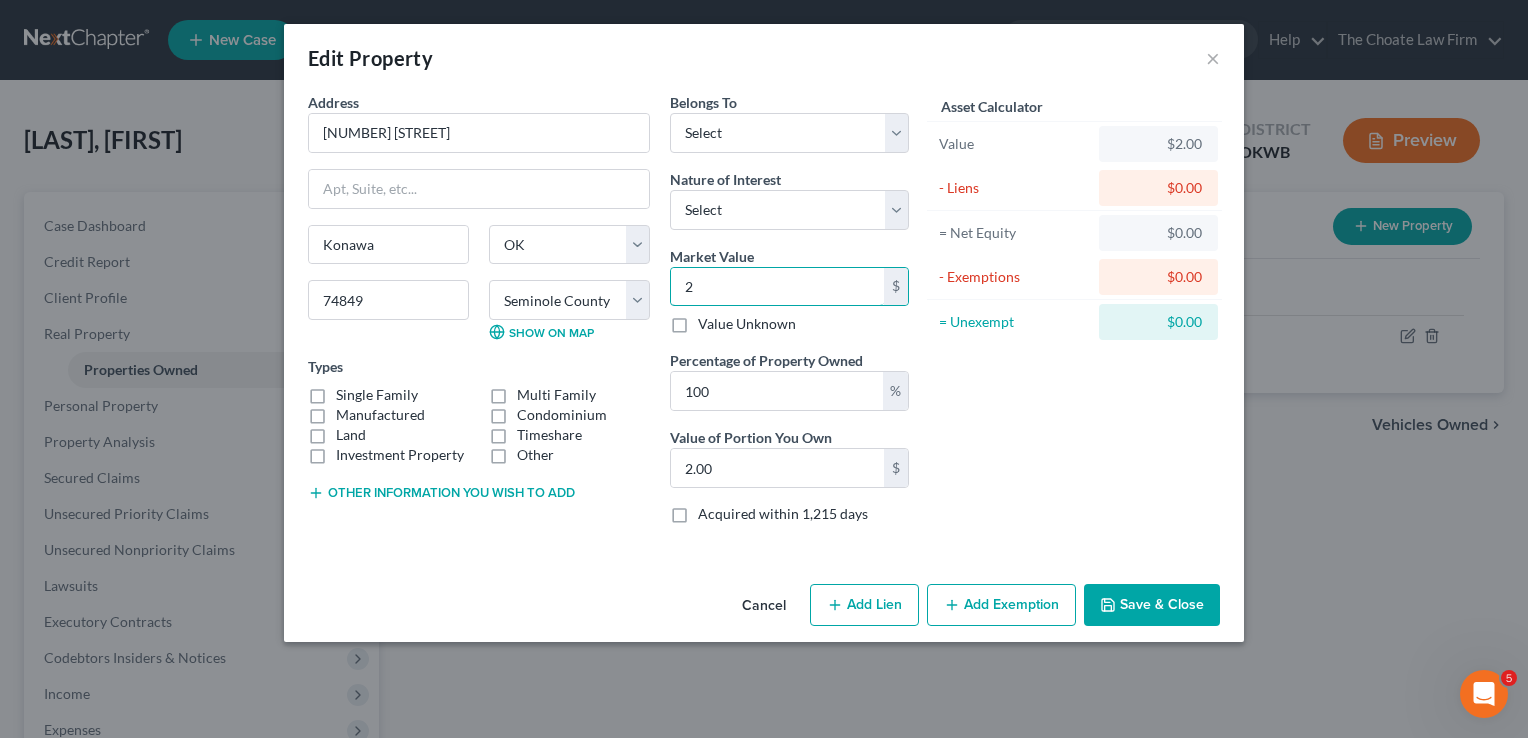 type on "20" 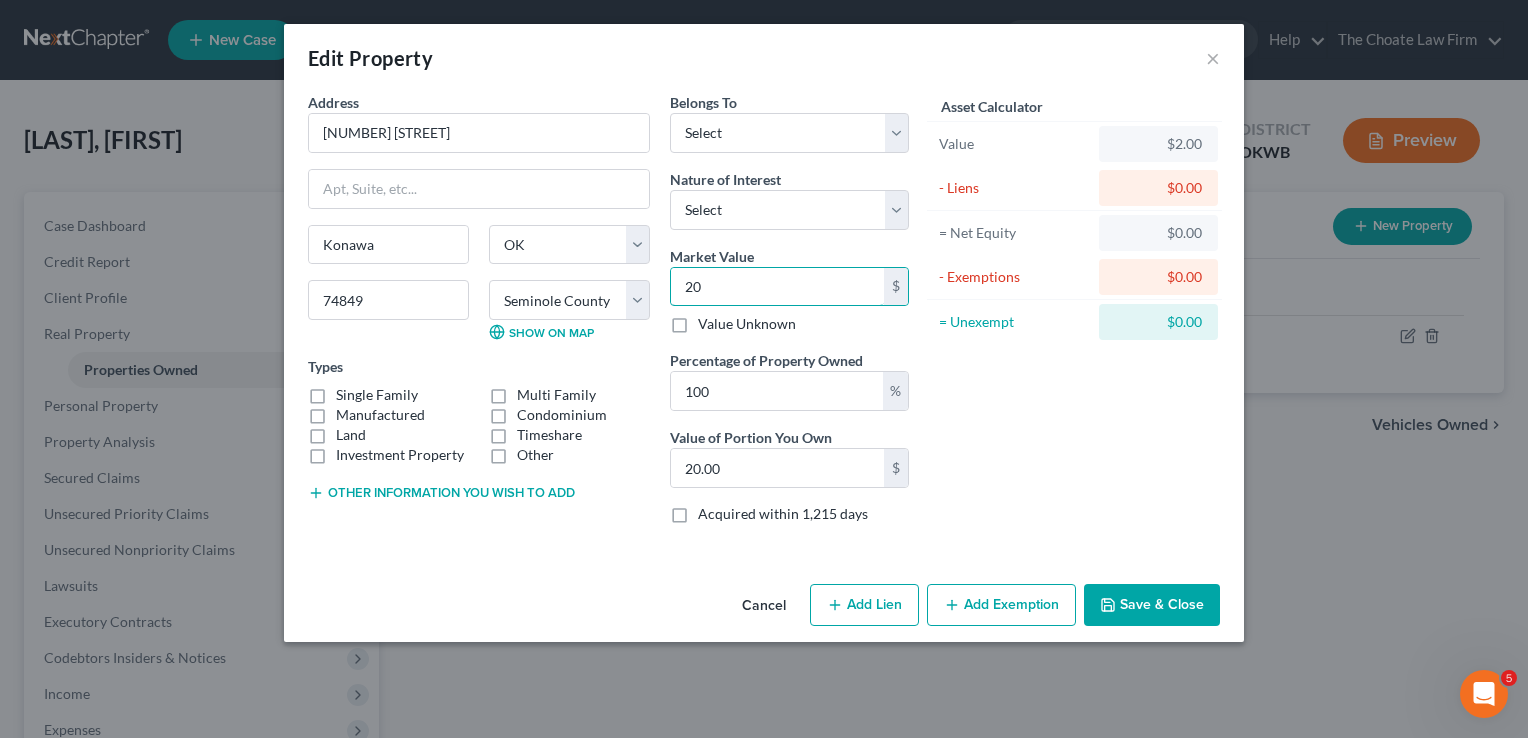 type on "200" 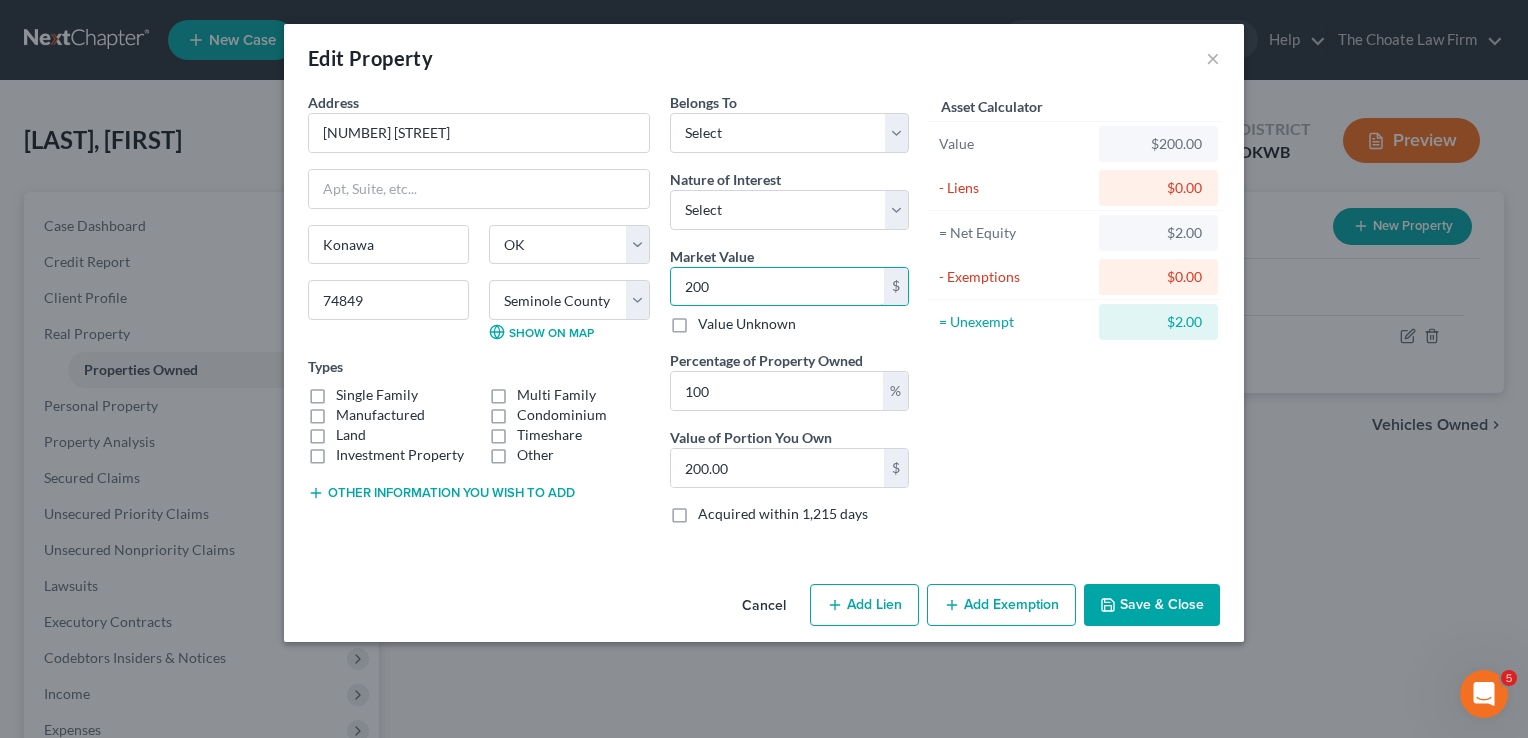 type on "2000" 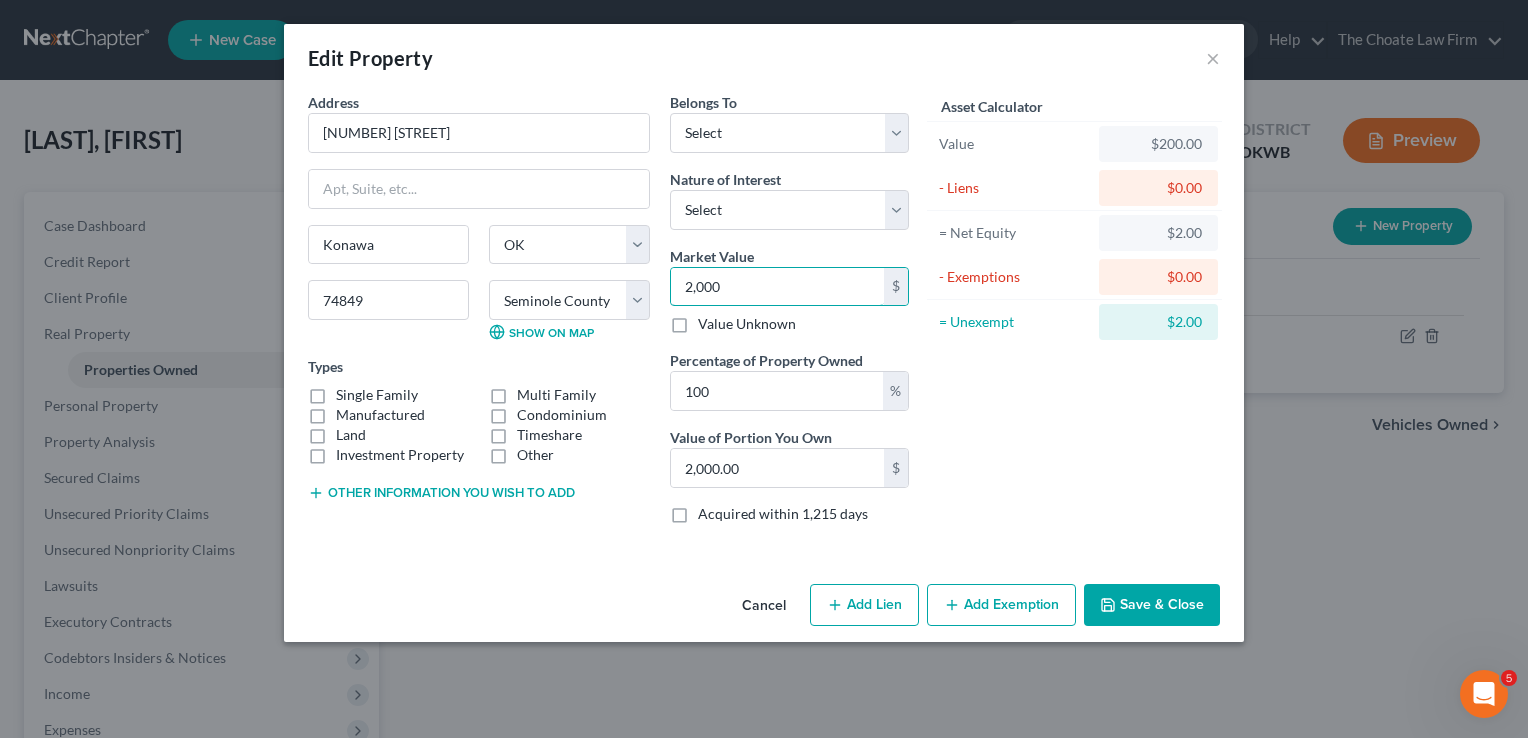 type on "2,0000" 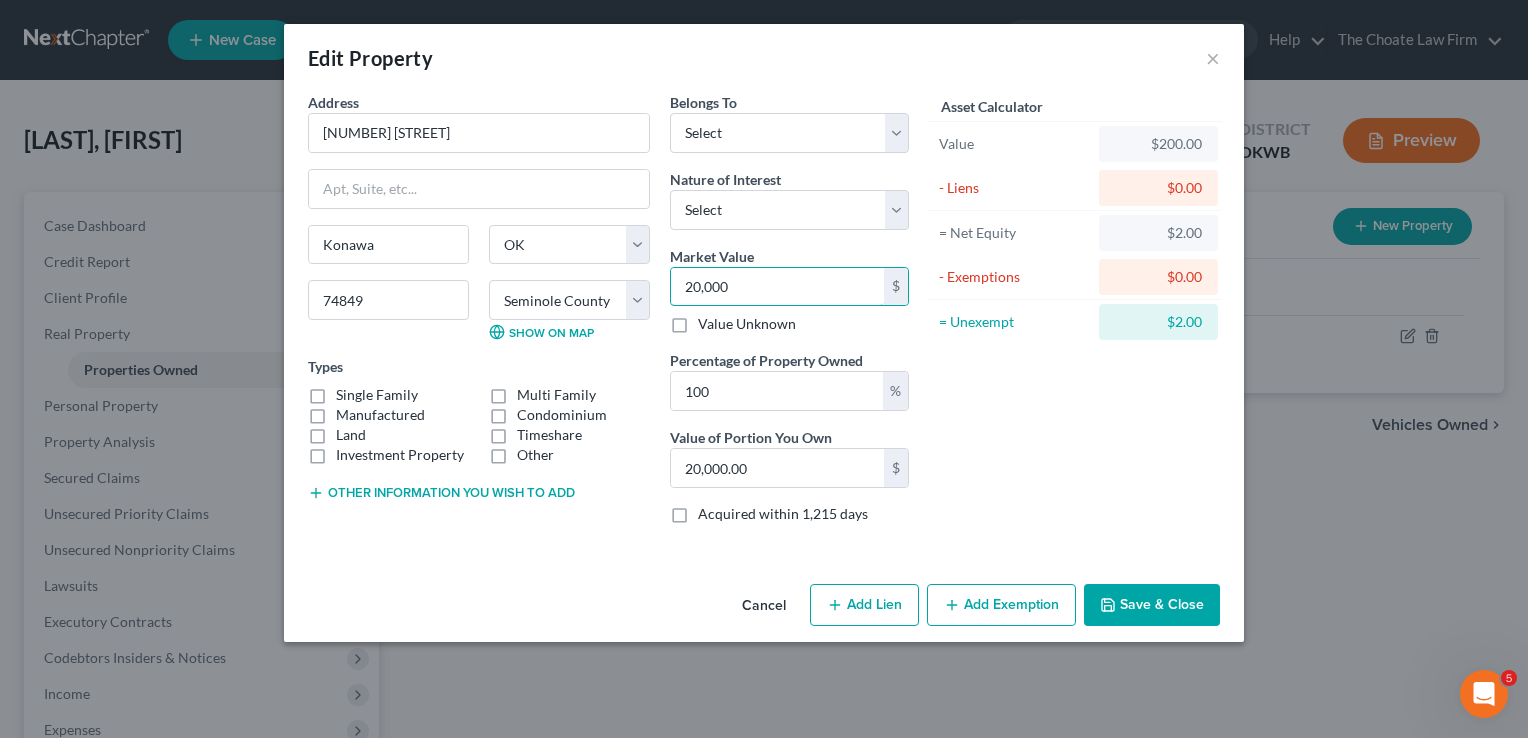 type on "20,0000" 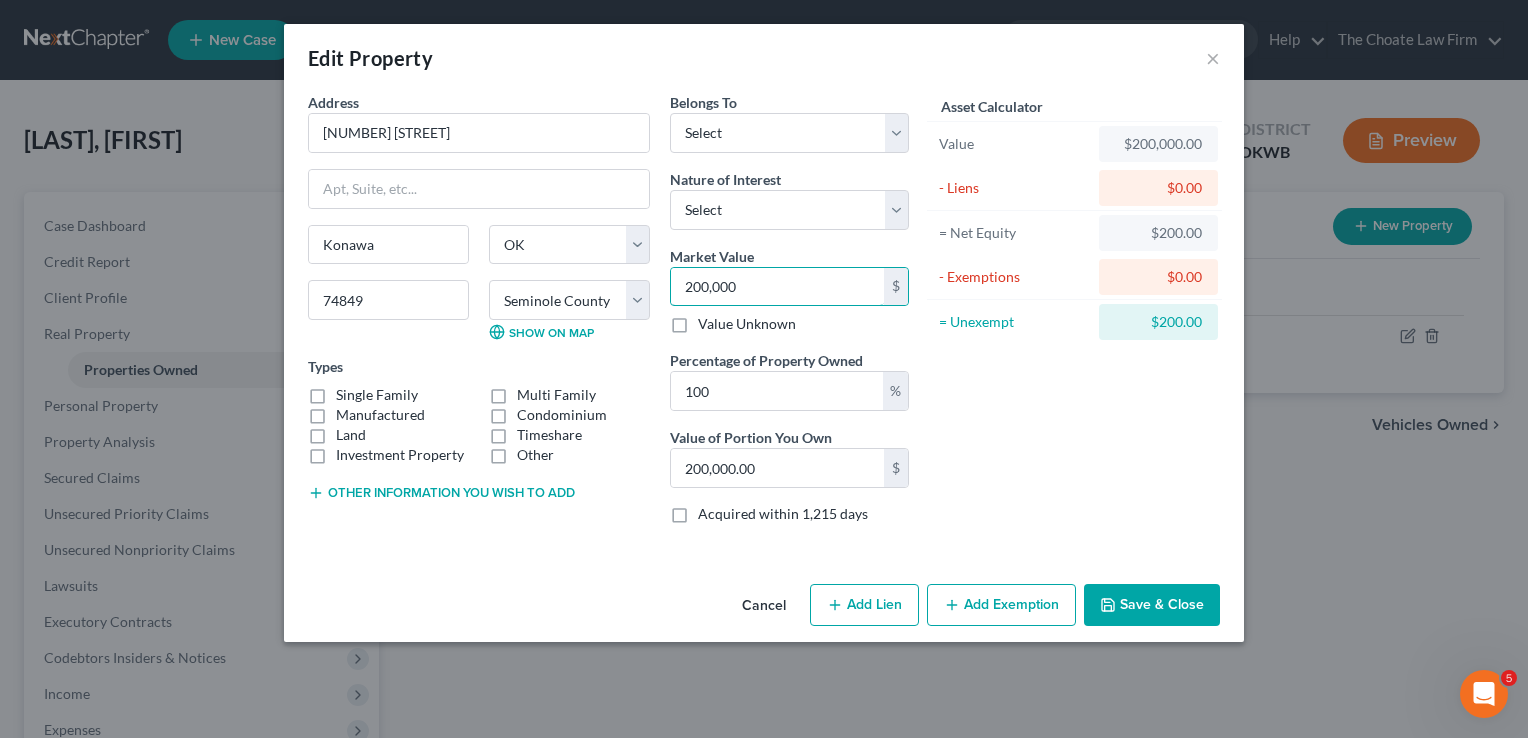 type on "200,000" 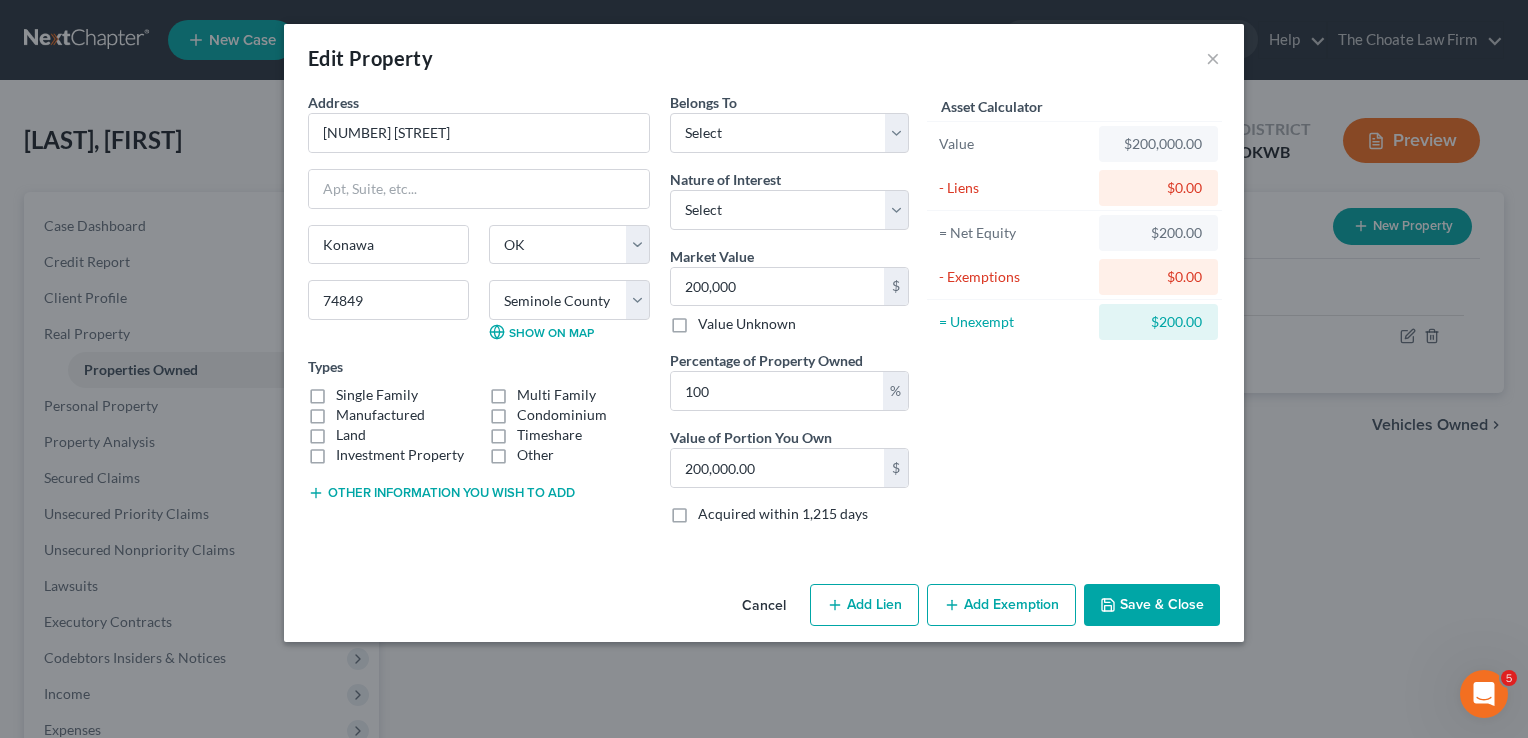click on "Add Lien" at bounding box center [864, 605] 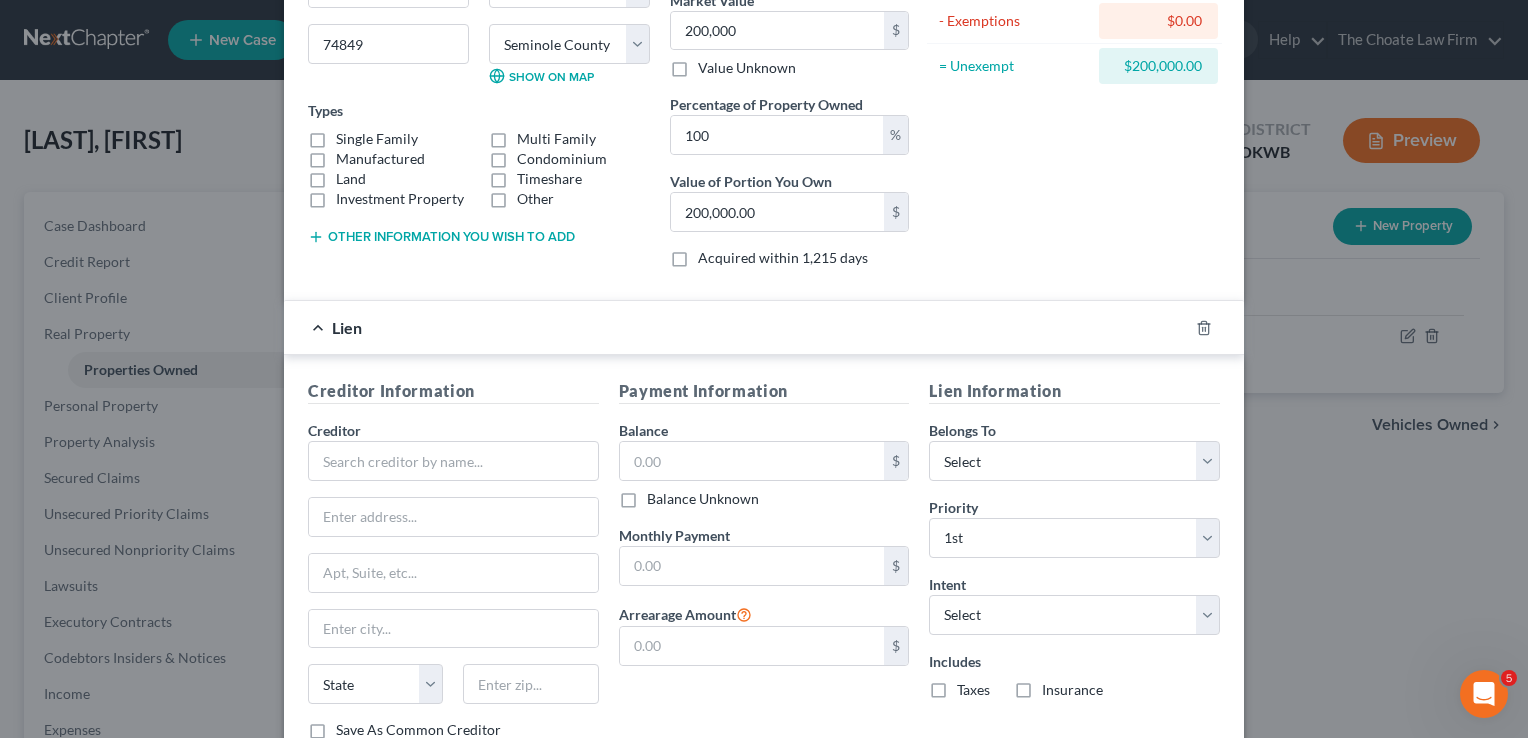 scroll, scrollTop: 395, scrollLeft: 0, axis: vertical 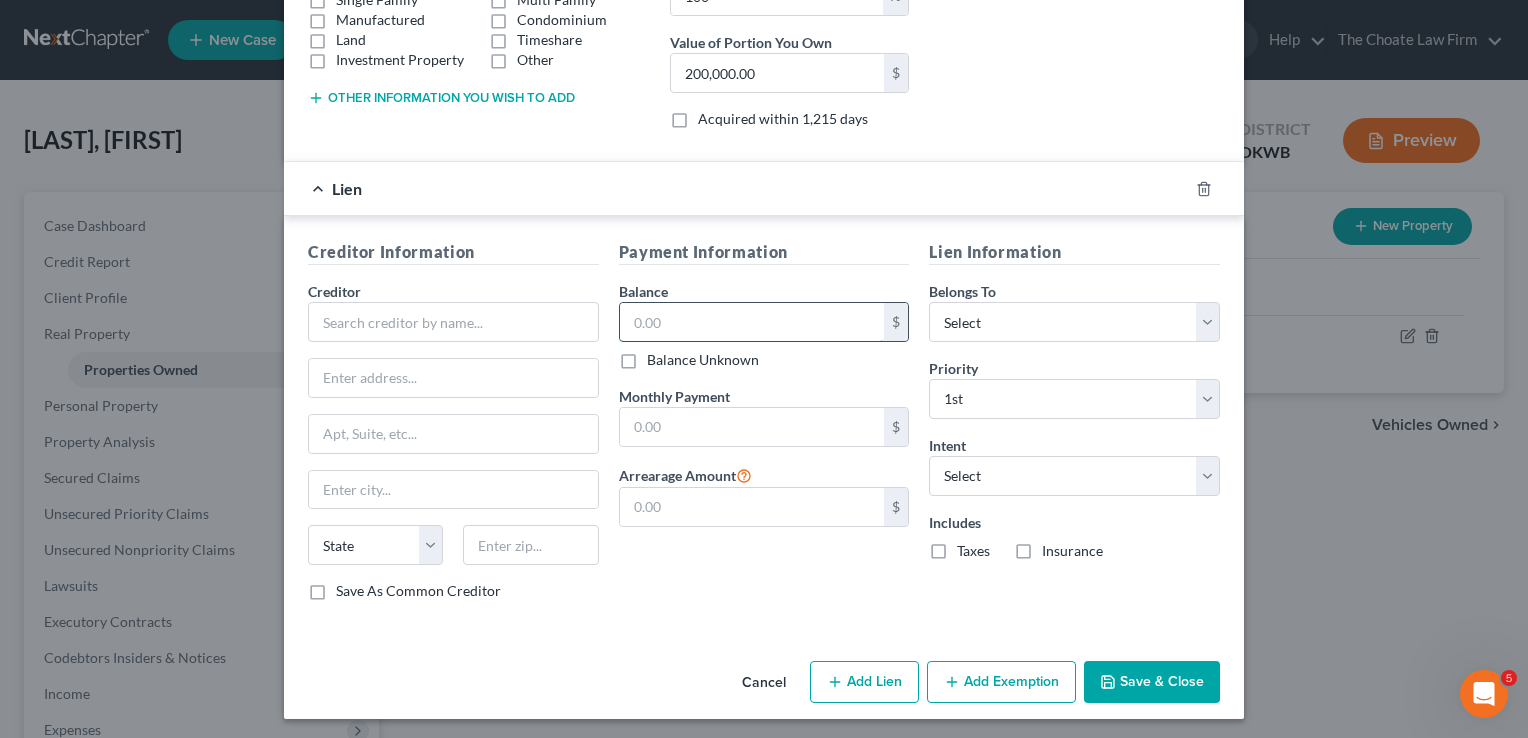 click at bounding box center (752, 322) 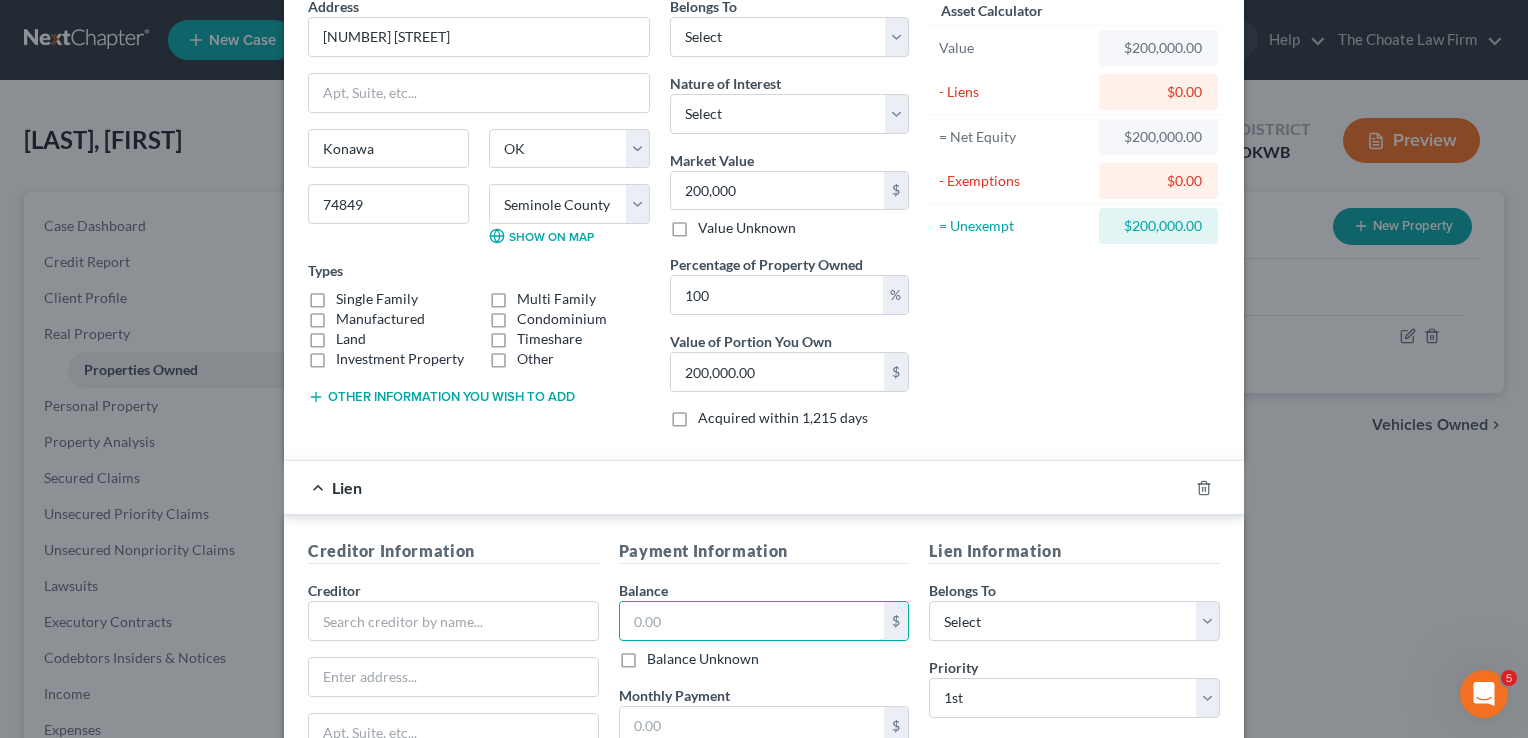 scroll, scrollTop: 95, scrollLeft: 0, axis: vertical 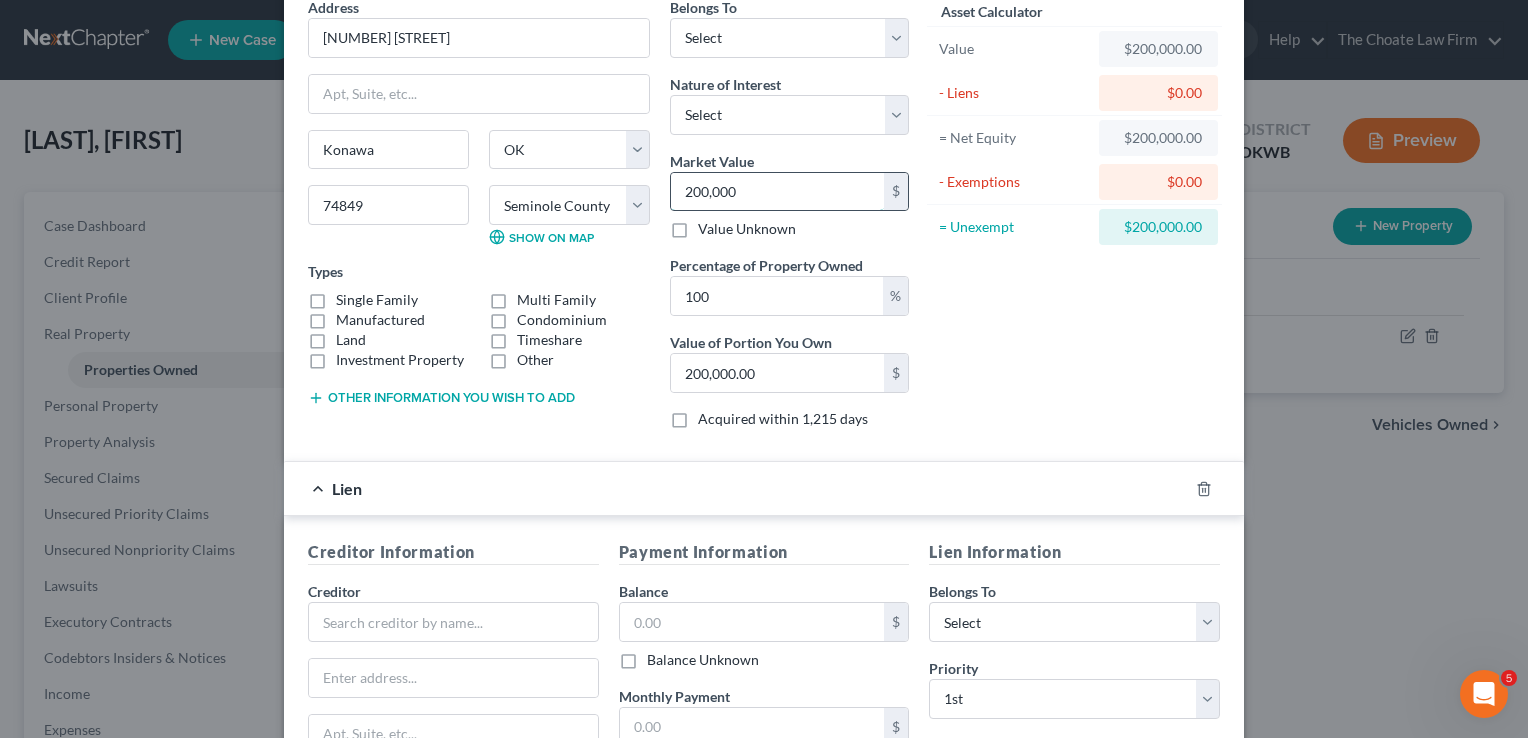 click on "200,000" at bounding box center (777, 192) 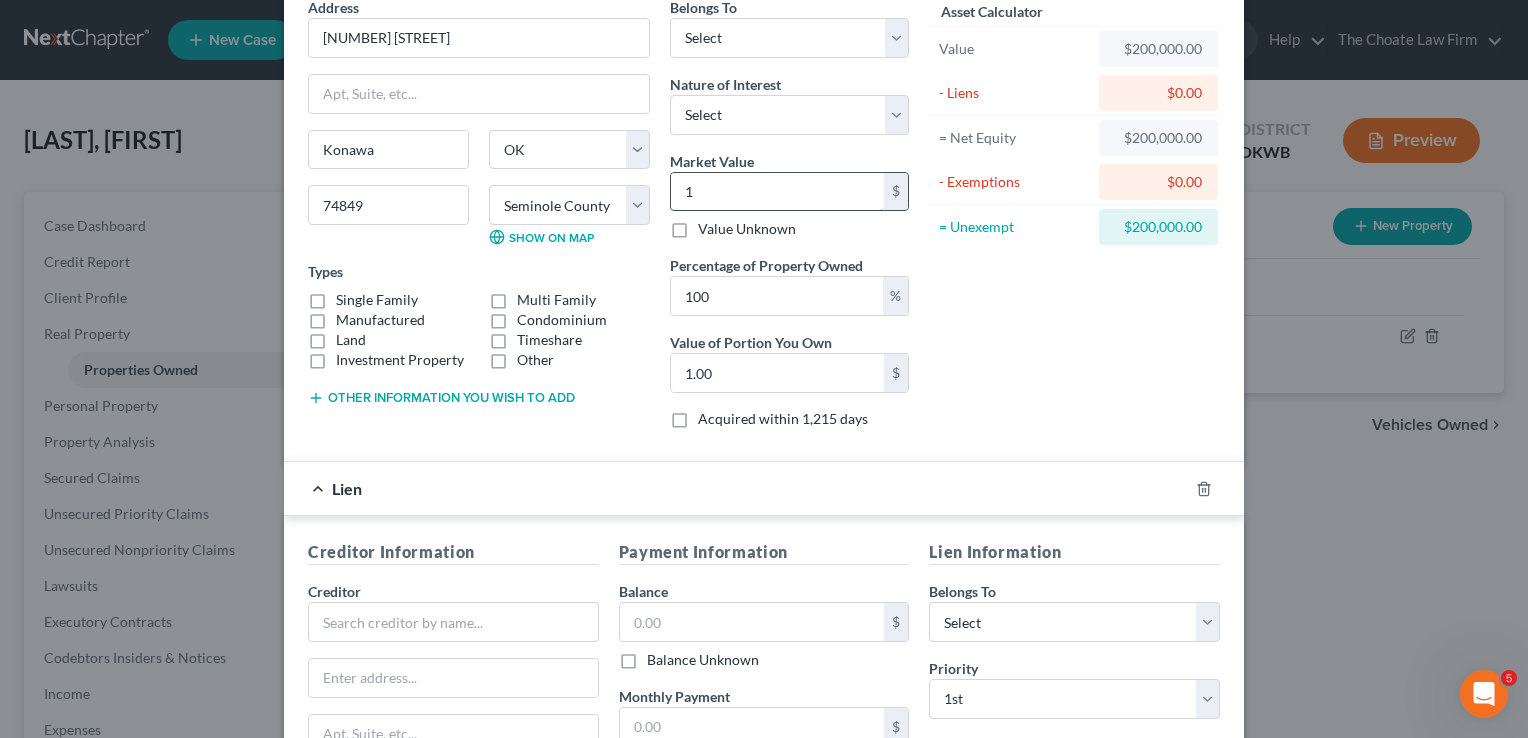 type on "17" 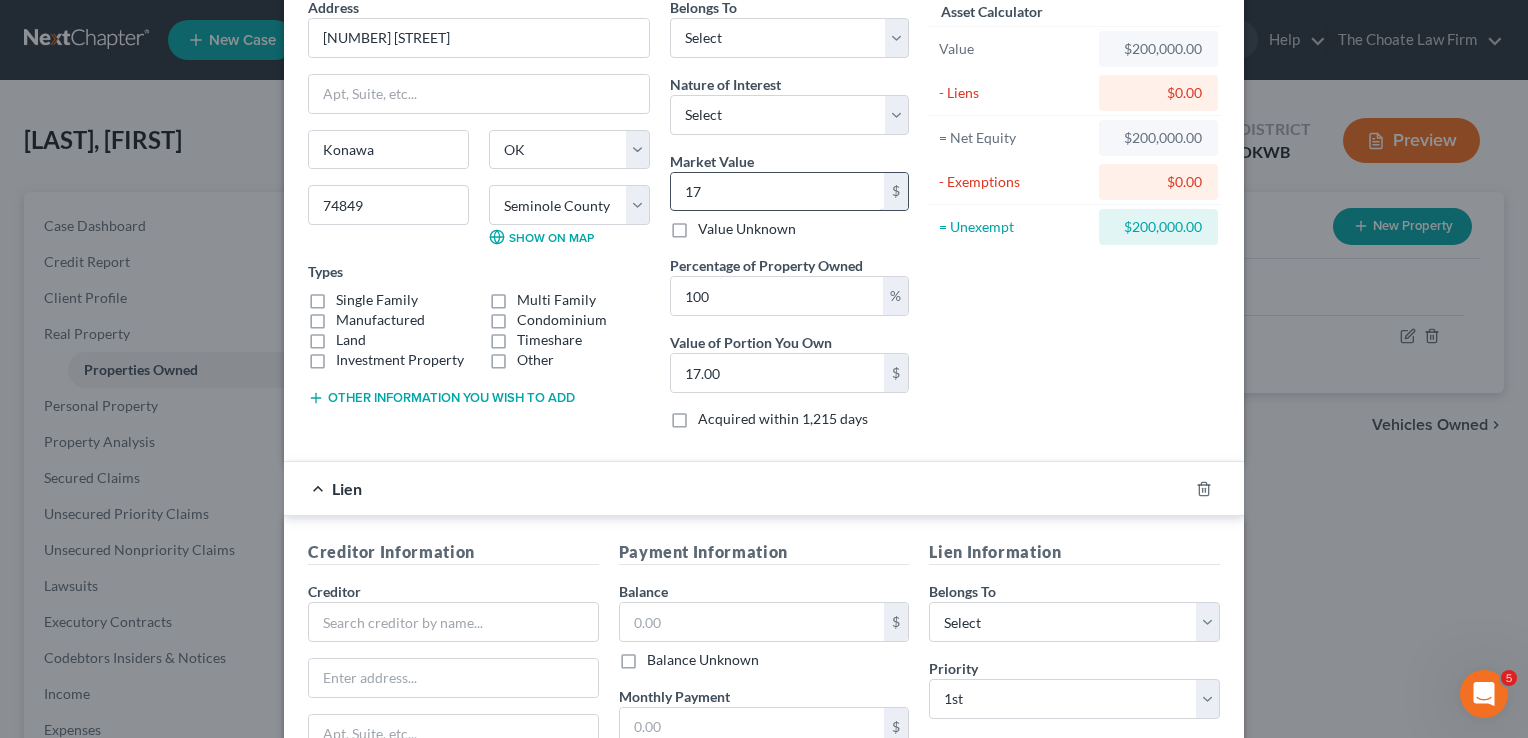 type on "179" 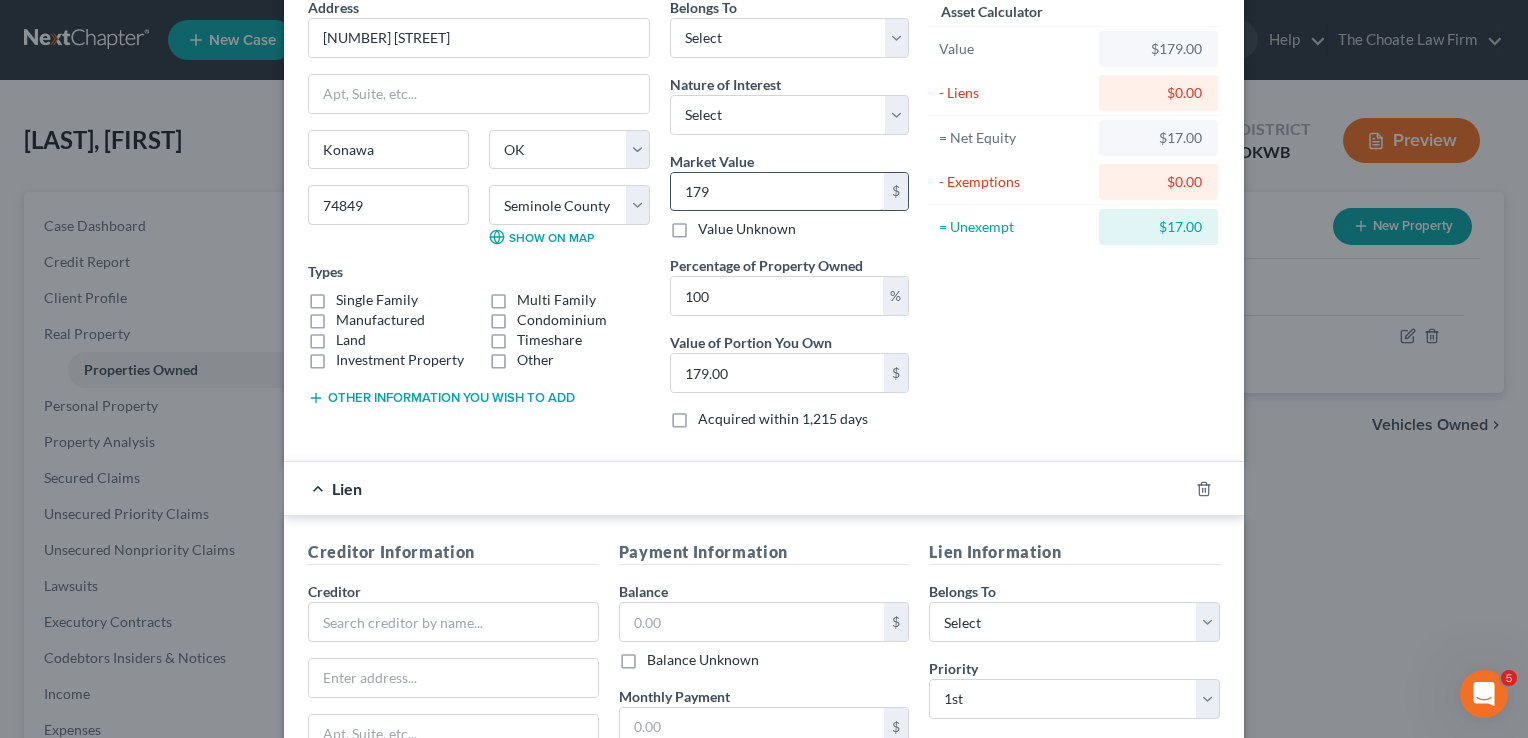 type on "1792" 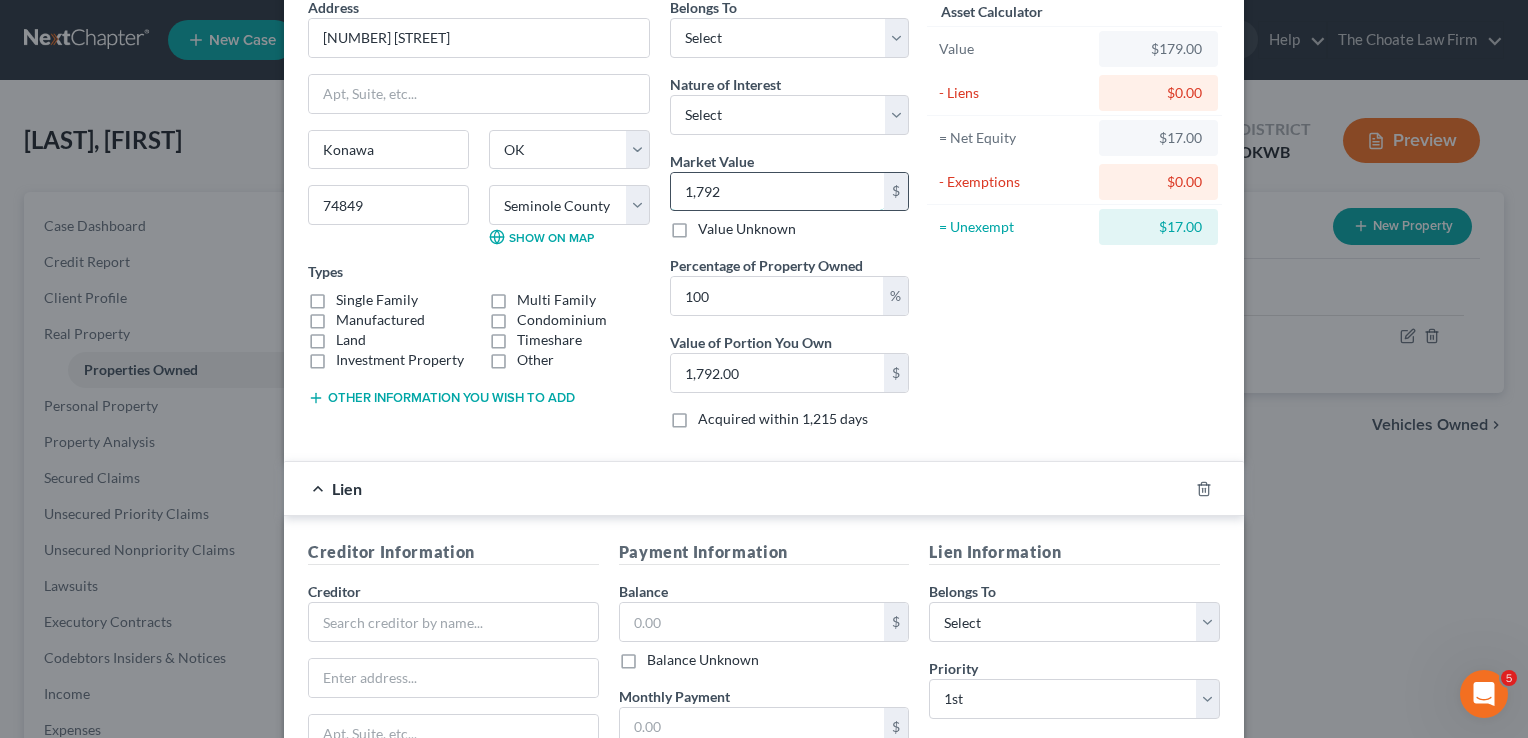type on "1,7920" 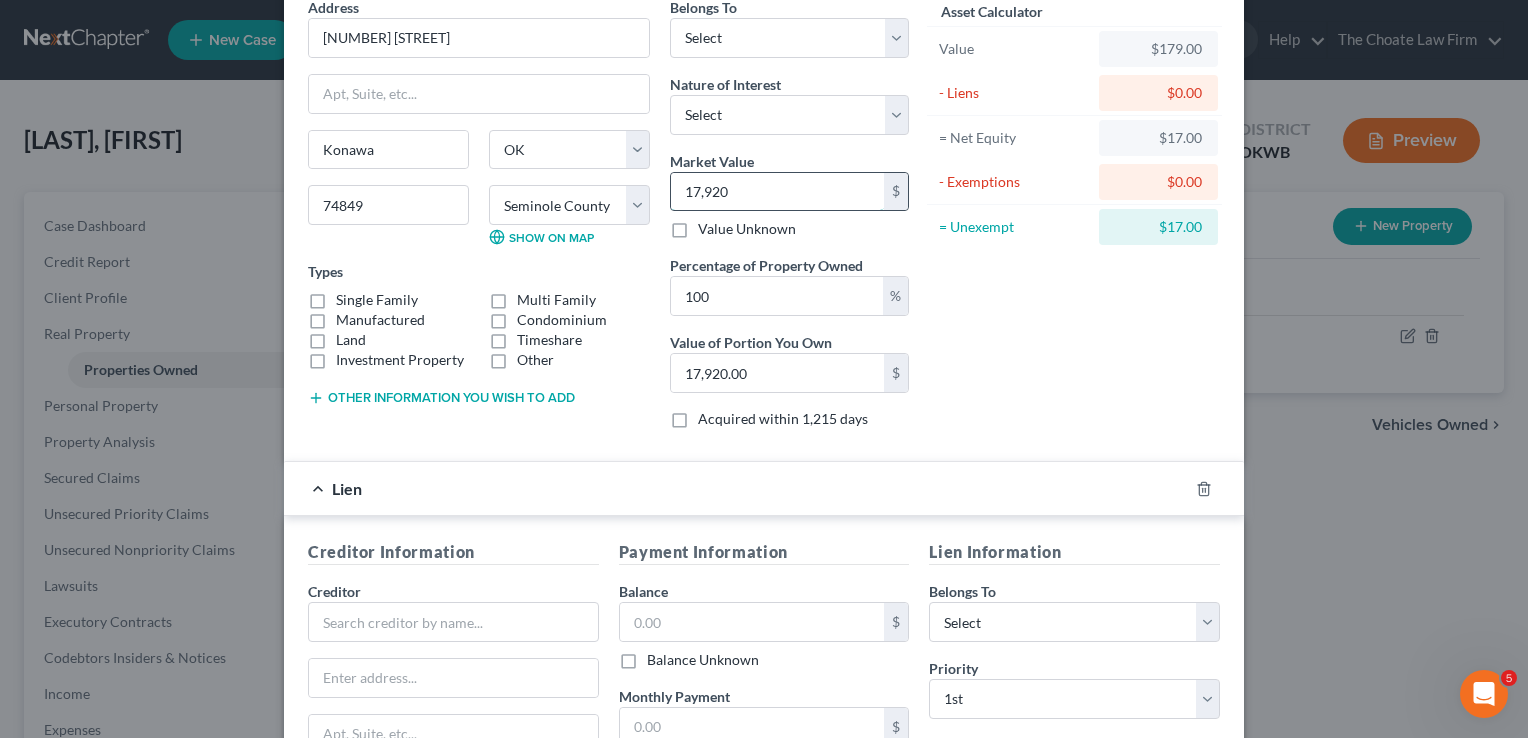 type on "17,9200" 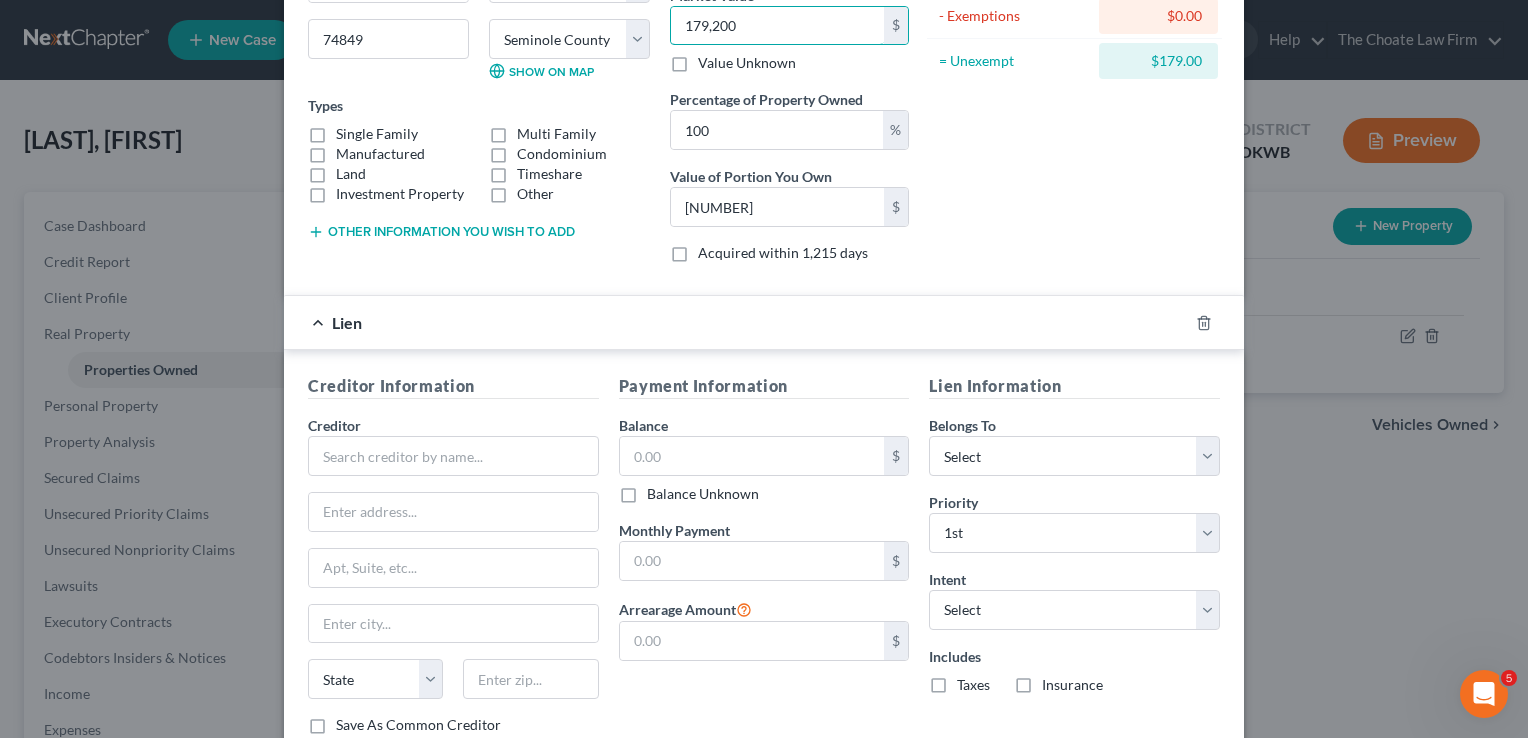 scroll, scrollTop: 295, scrollLeft: 0, axis: vertical 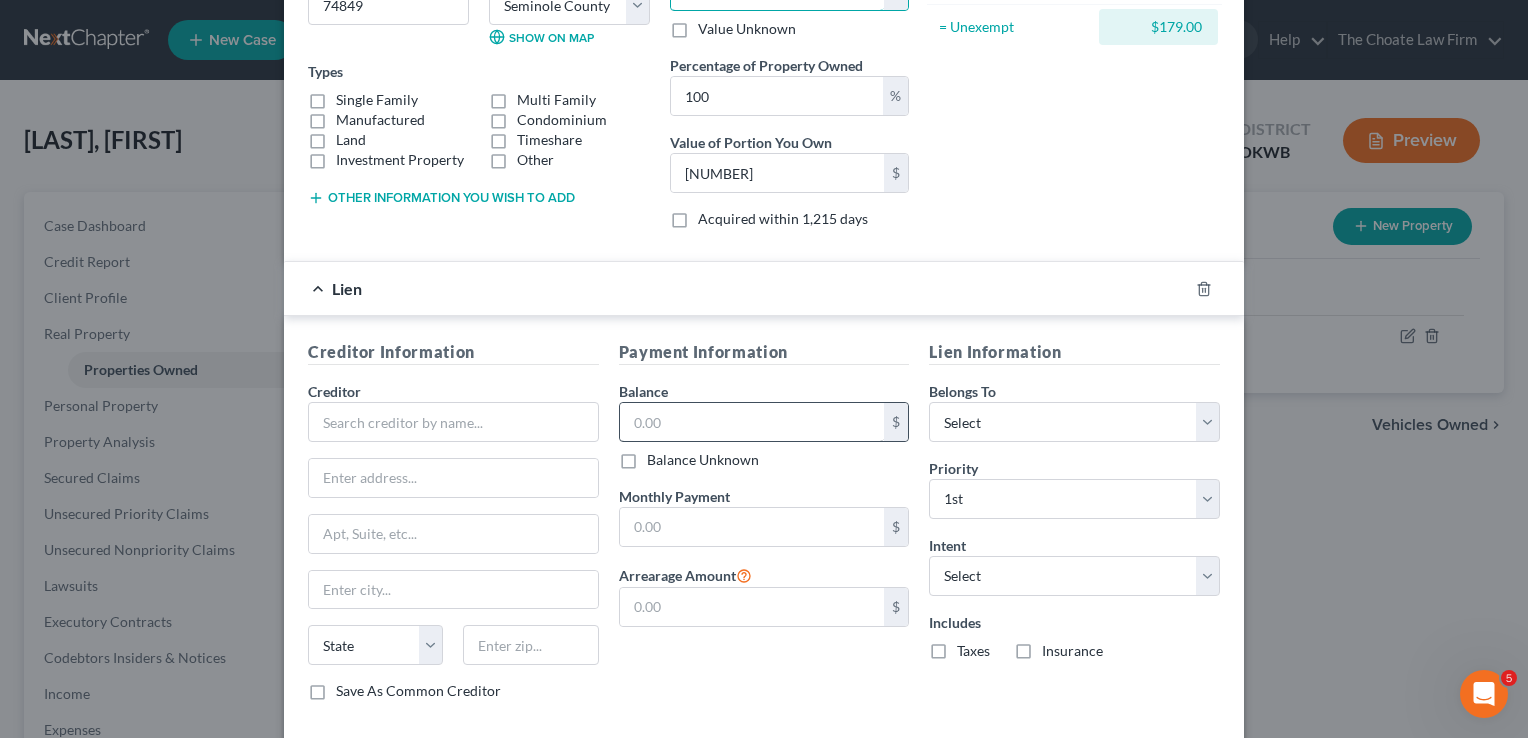 type on "179,200" 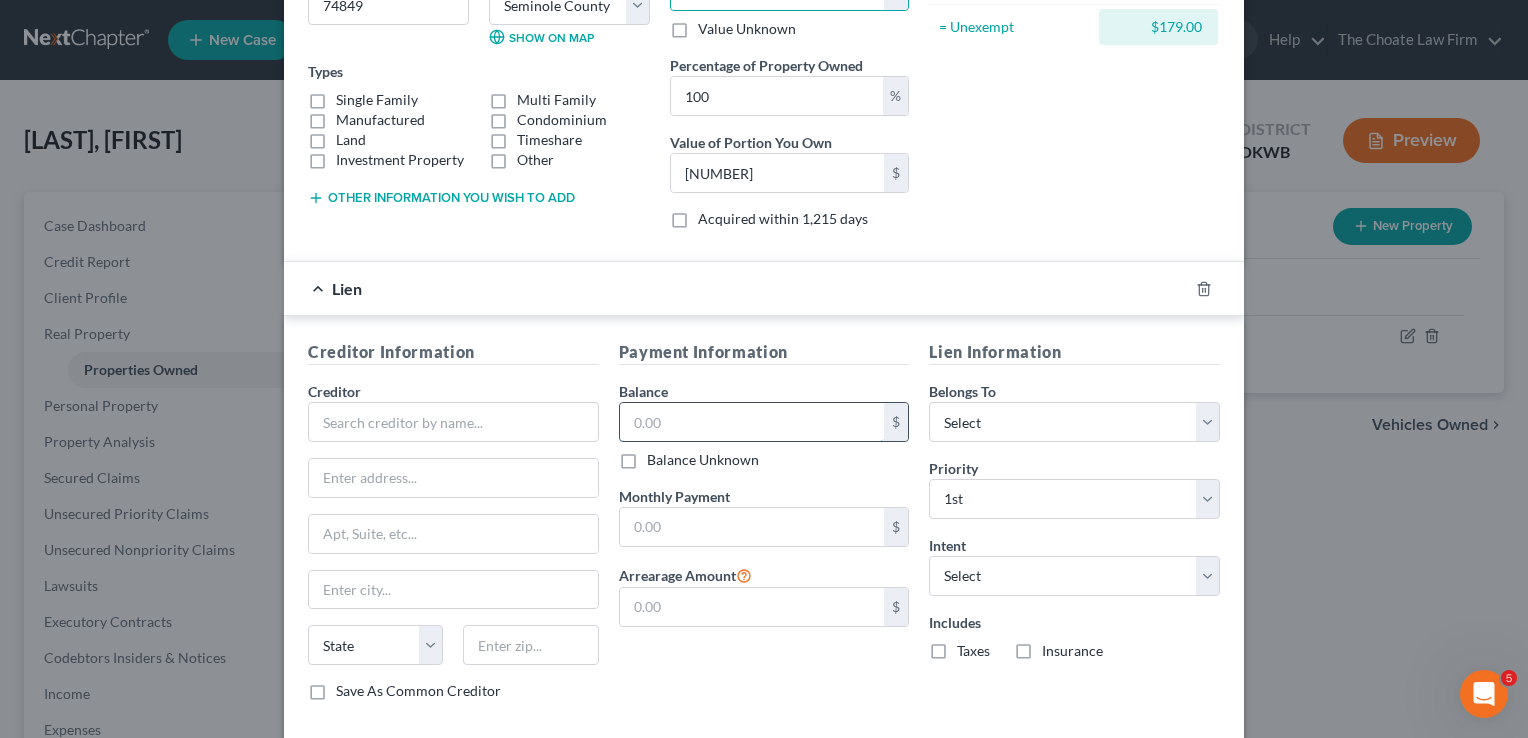 click at bounding box center [752, 422] 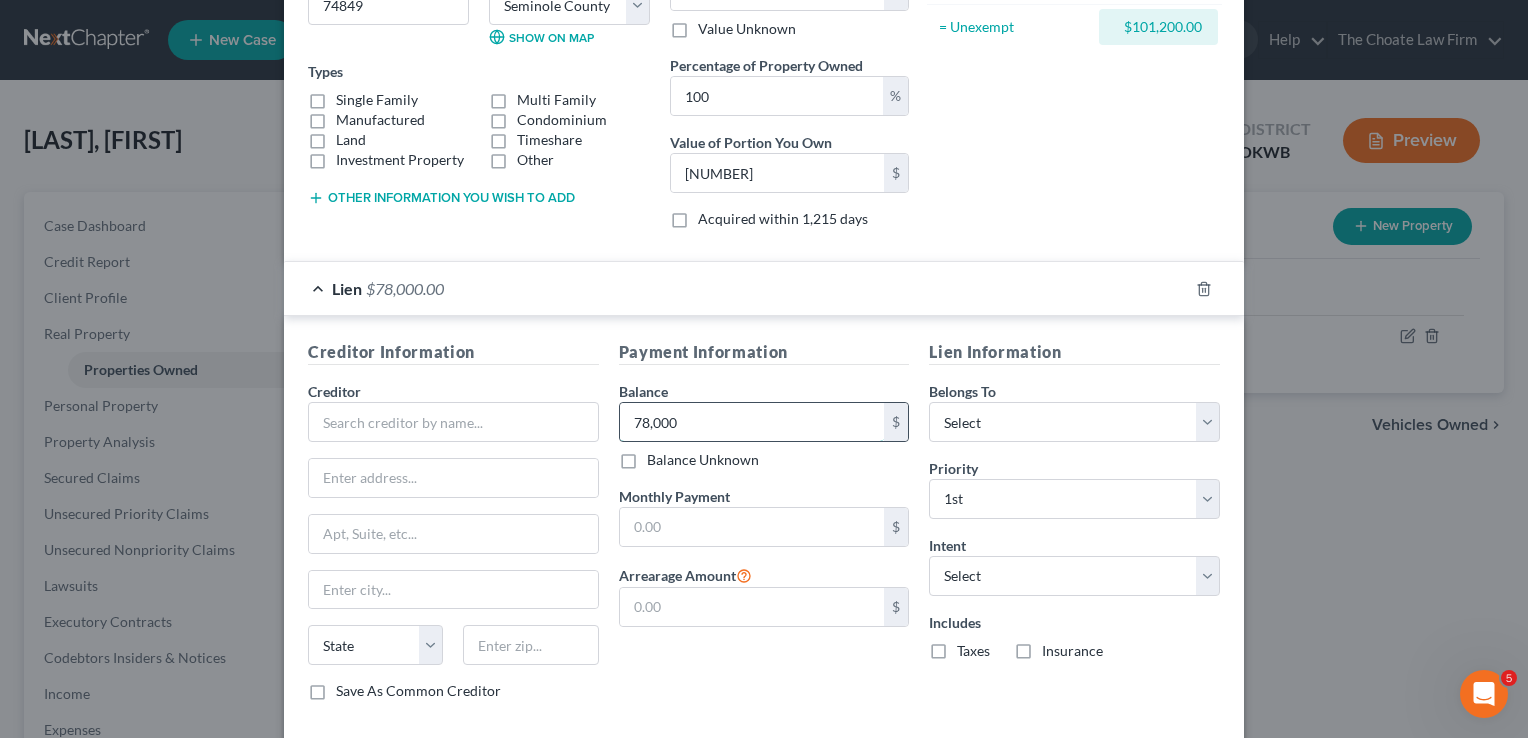 click on "78,000" at bounding box center (752, 422) 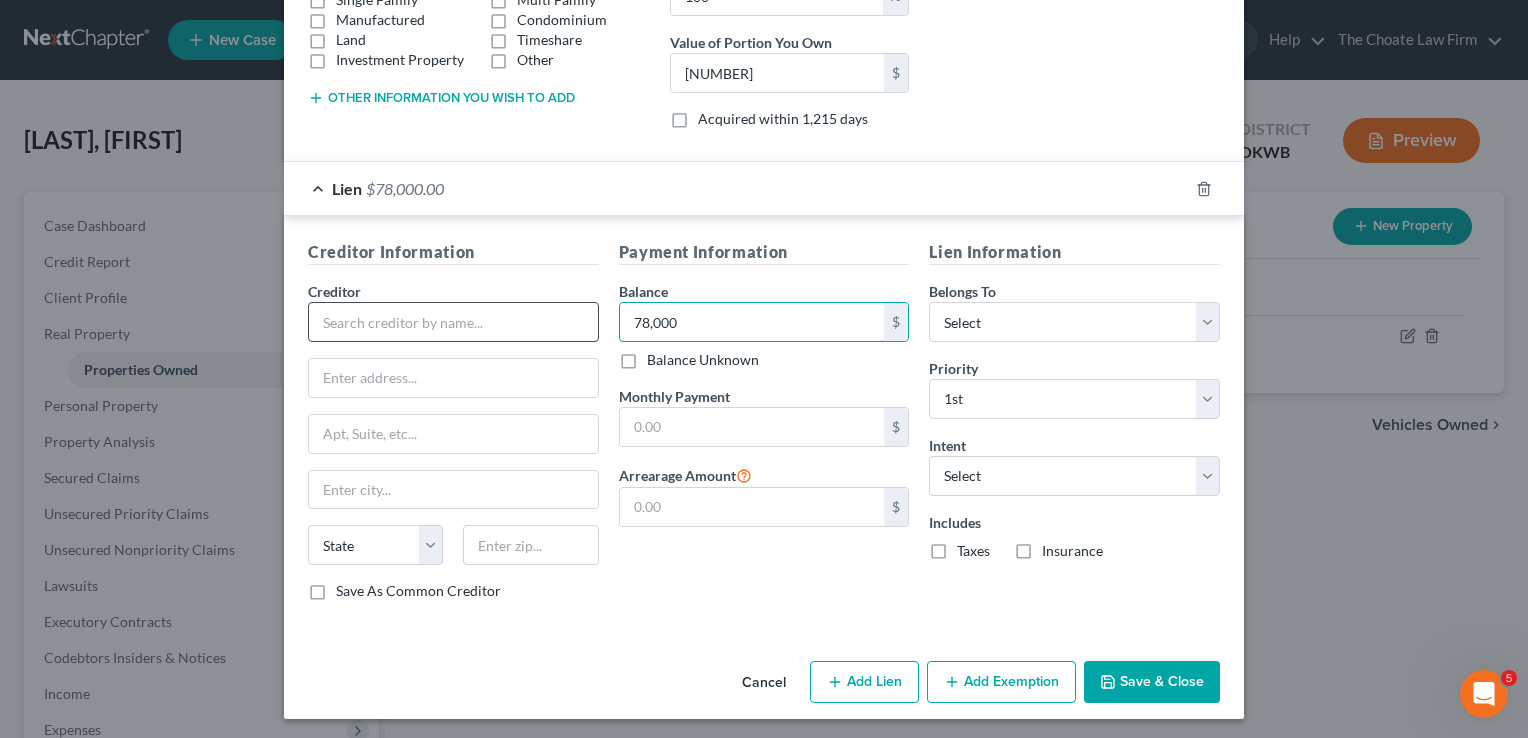 type on "78,000" 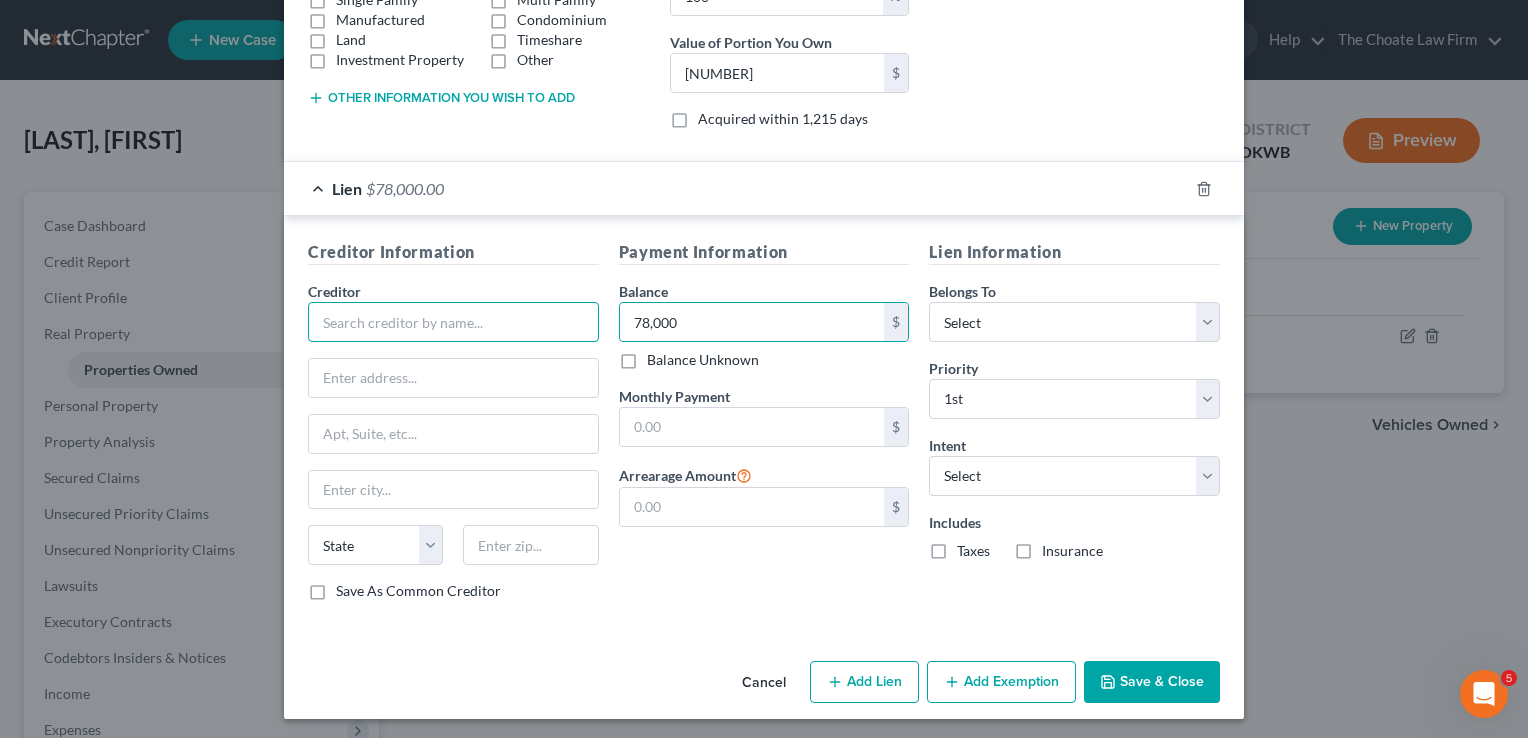click at bounding box center [453, 322] 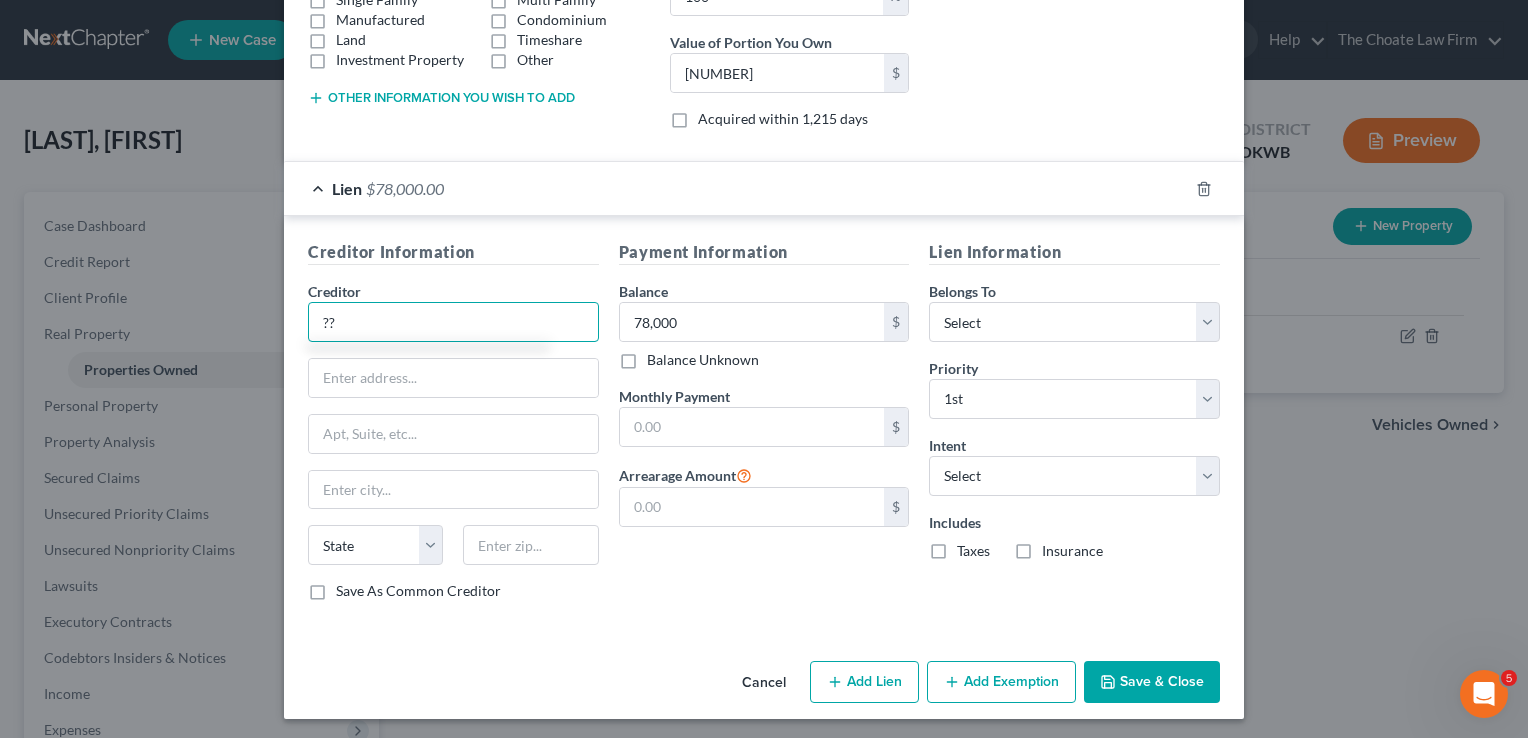 type on "??" 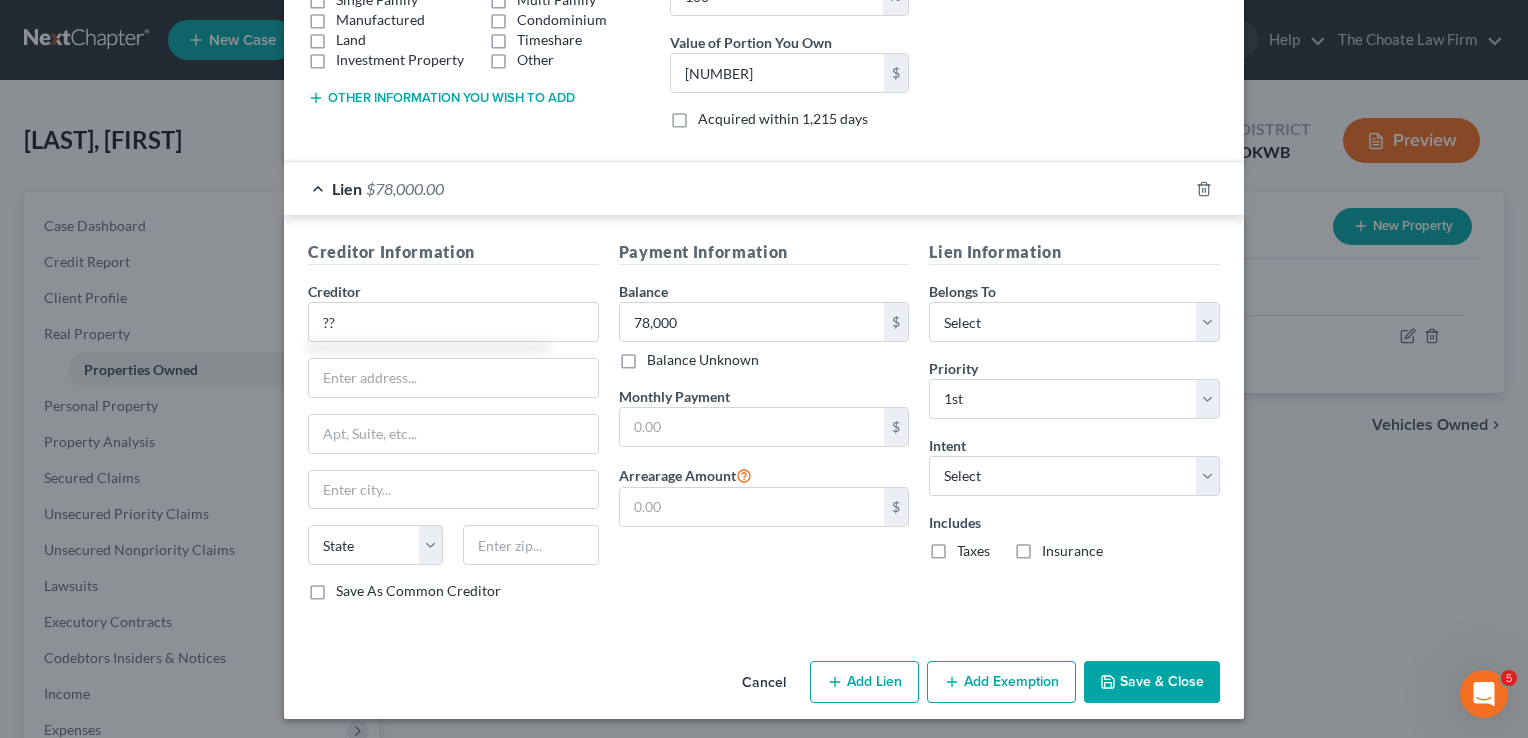 click on "Save & Close" at bounding box center (1152, 682) 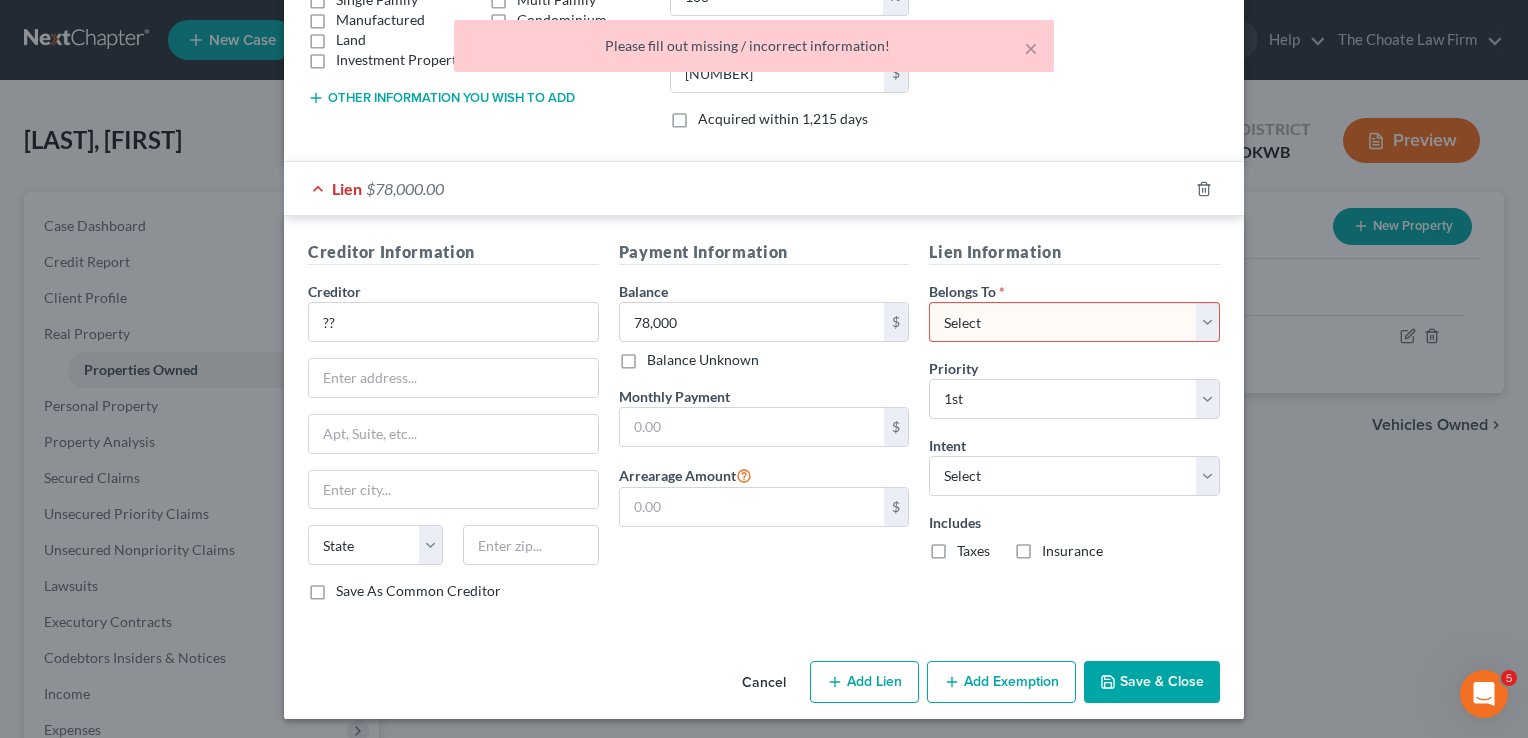click on "Select Debtor 1 Only Debtor 2 Only Debtor 1 And Debtor 2 Only At Least One Of The Debtors And Another Community Property" at bounding box center [1074, 322] 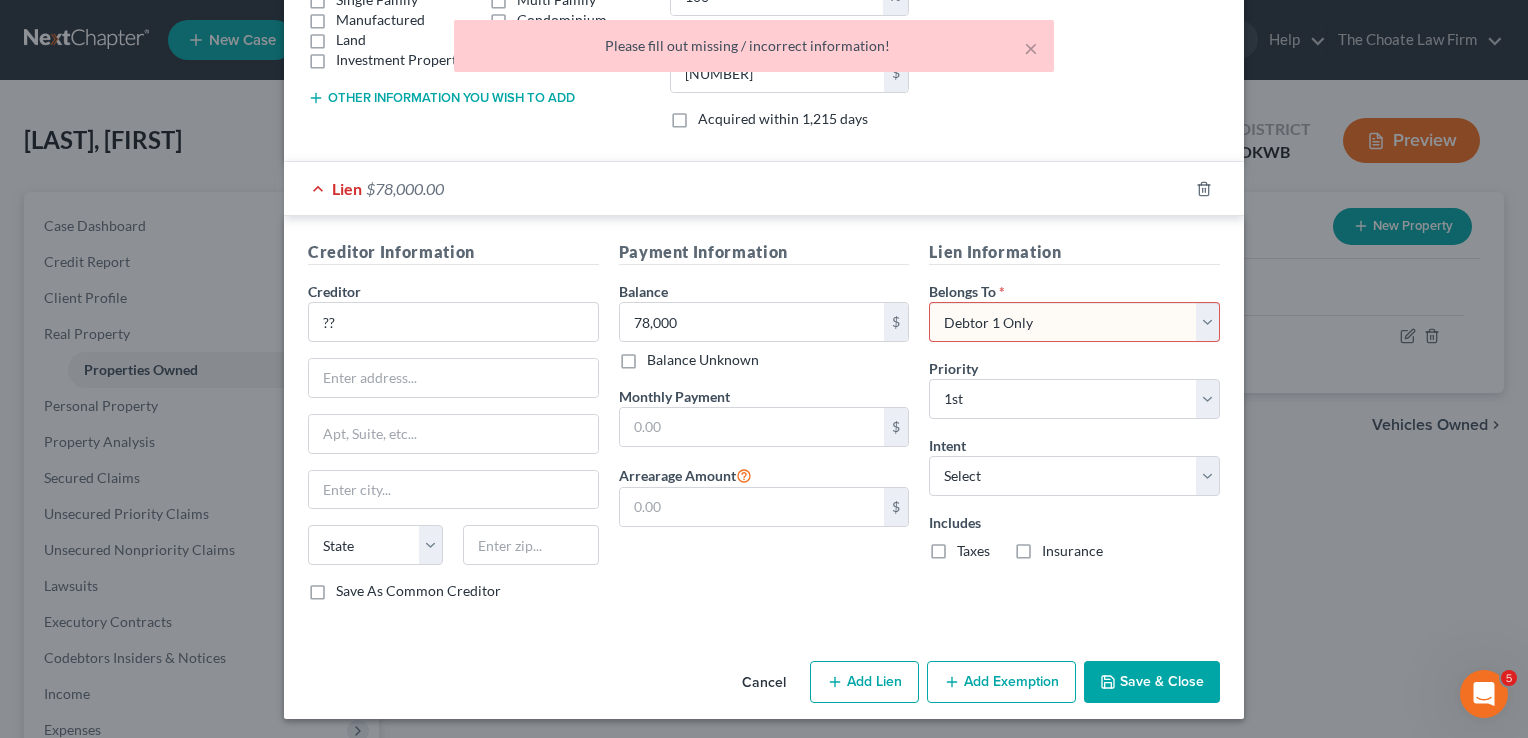 click on "Select Debtor 1 Only Debtor 2 Only Debtor 1 And Debtor 2 Only At Least One Of The Debtors And Another Community Property" at bounding box center (1074, 322) 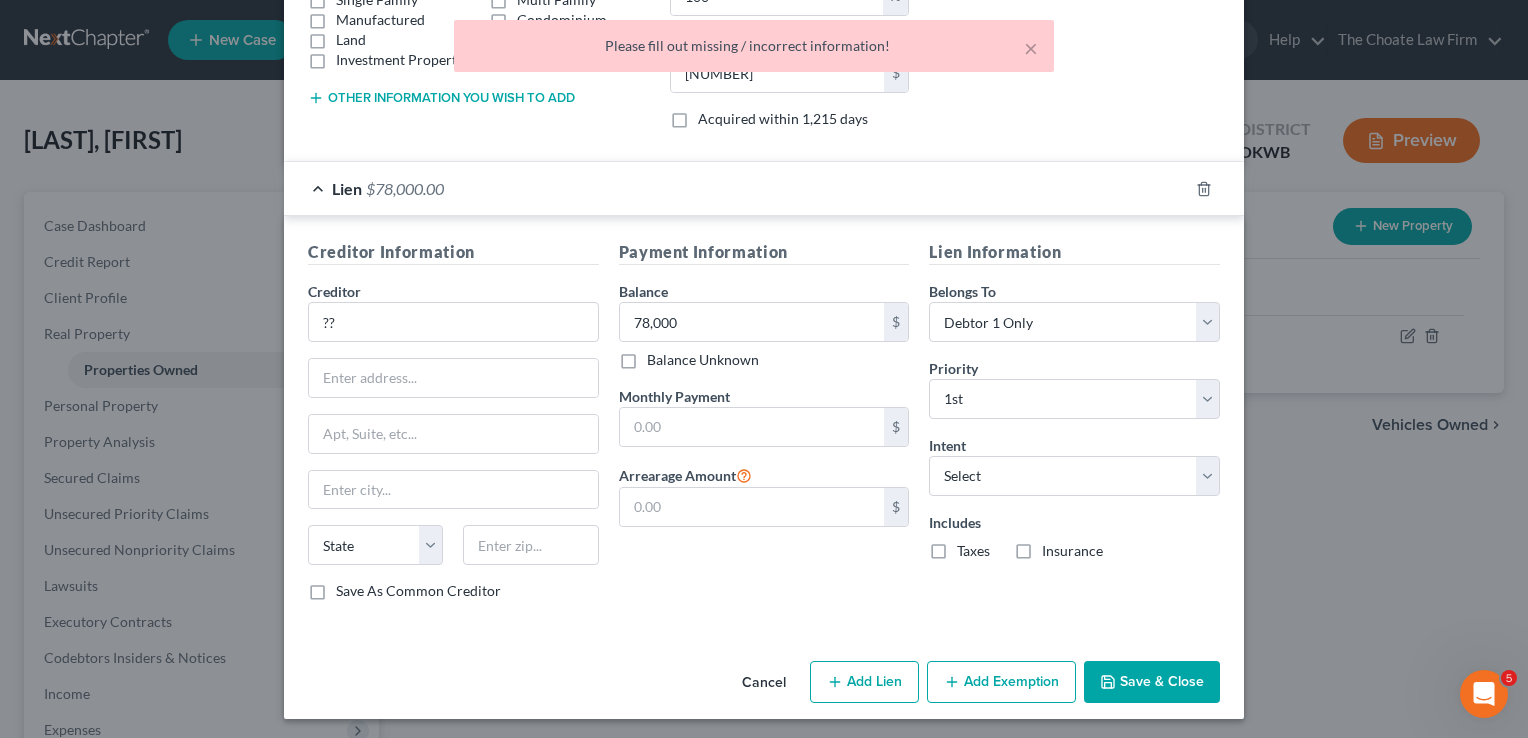 click on "Save & Close" at bounding box center [1152, 682] 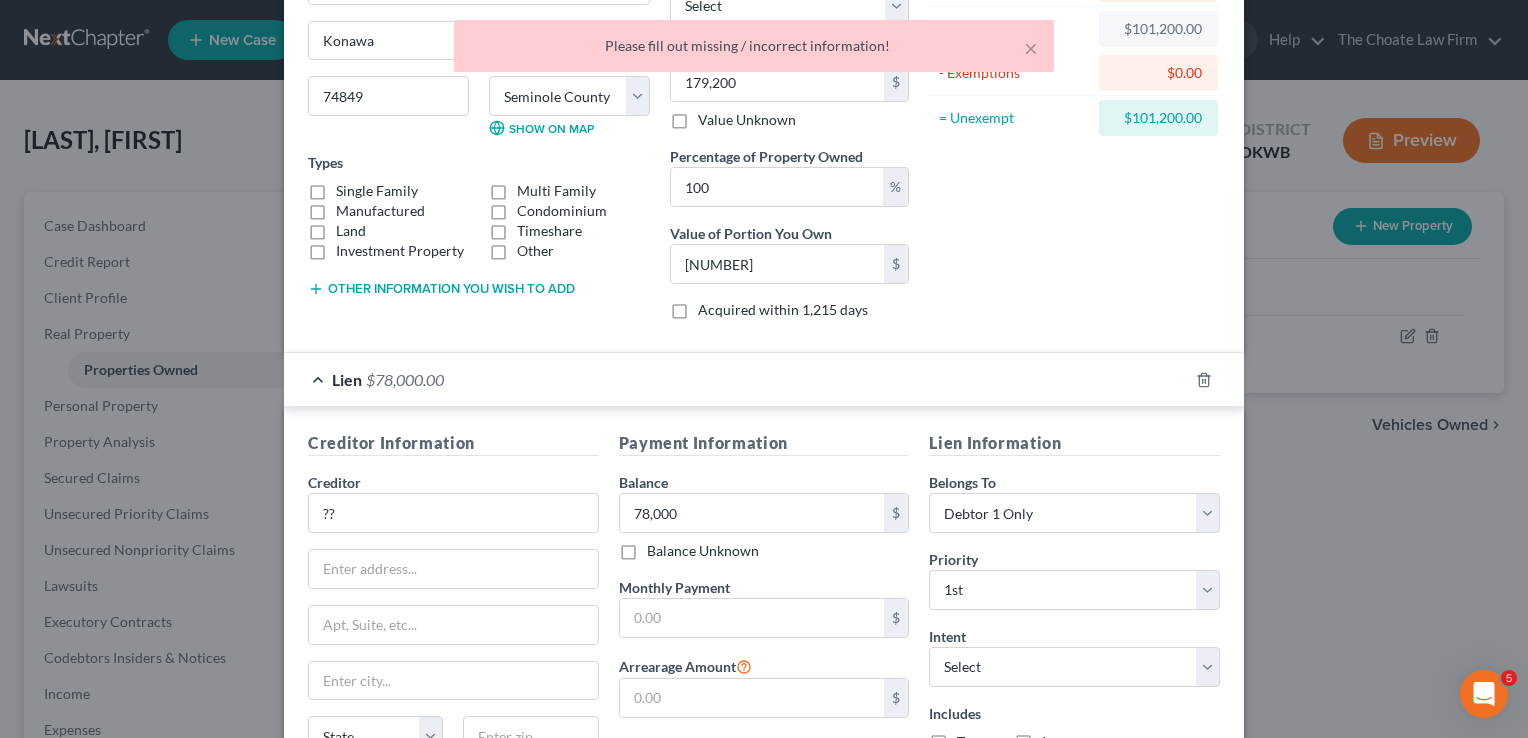 scroll, scrollTop: 0, scrollLeft: 0, axis: both 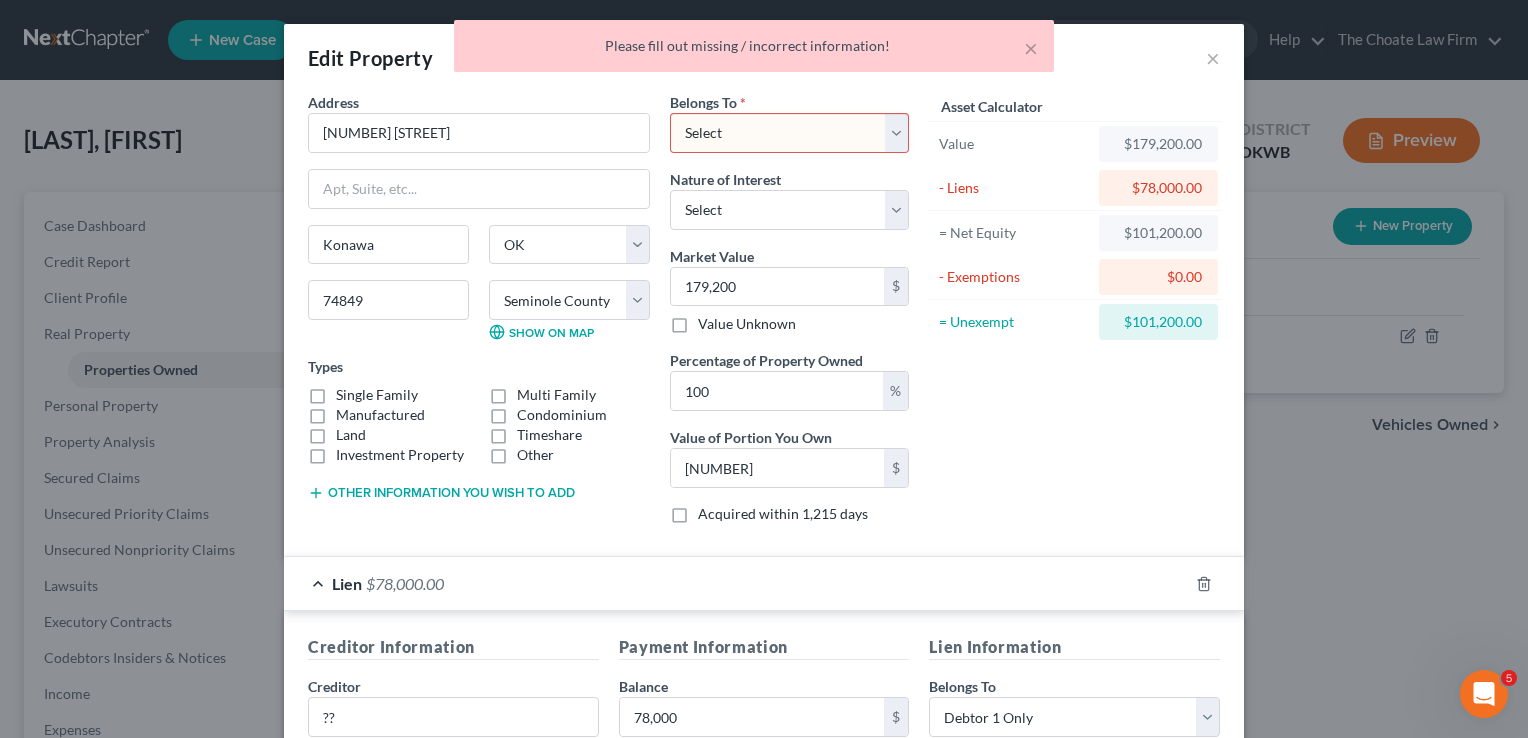 click on "Select Debtor 1 Only Debtor 2 Only Debtor 1 And Debtor 2 Only At Least One Of The Debtors And Another Community Property" at bounding box center (789, 133) 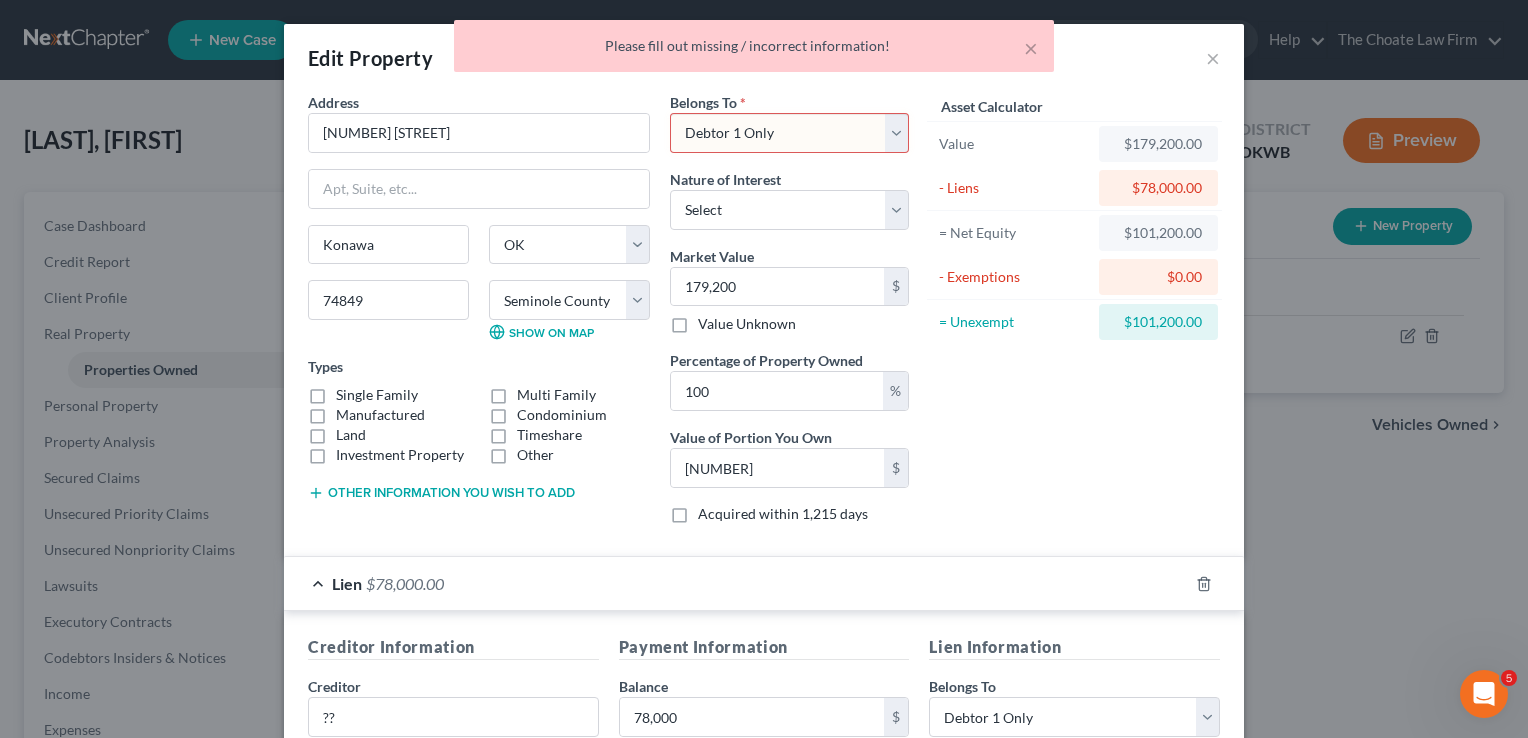 click on "Select Debtor 1 Only Debtor 2 Only Debtor 1 And Debtor 2 Only At Least One Of The Debtors And Another Community Property" at bounding box center [789, 133] 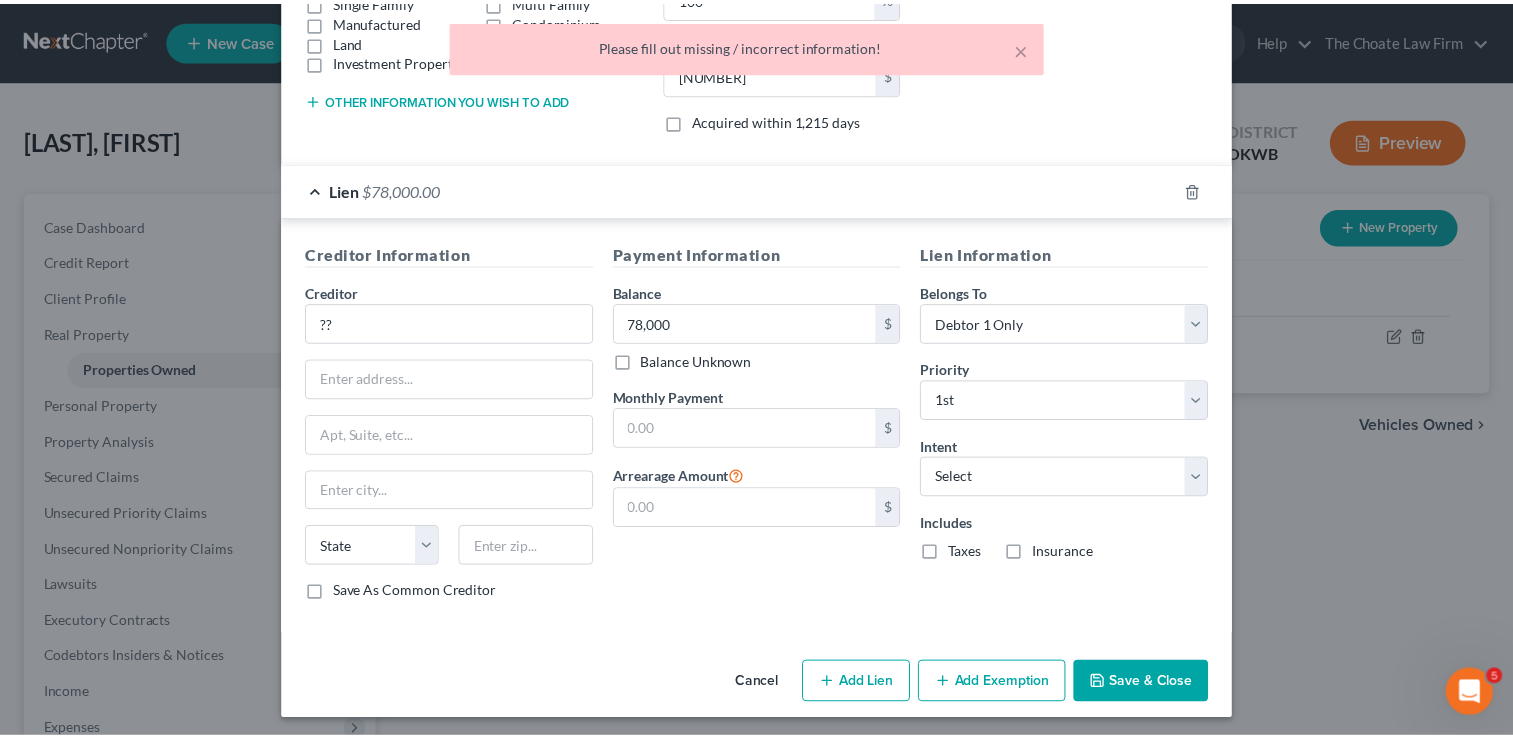 scroll, scrollTop: 395, scrollLeft: 0, axis: vertical 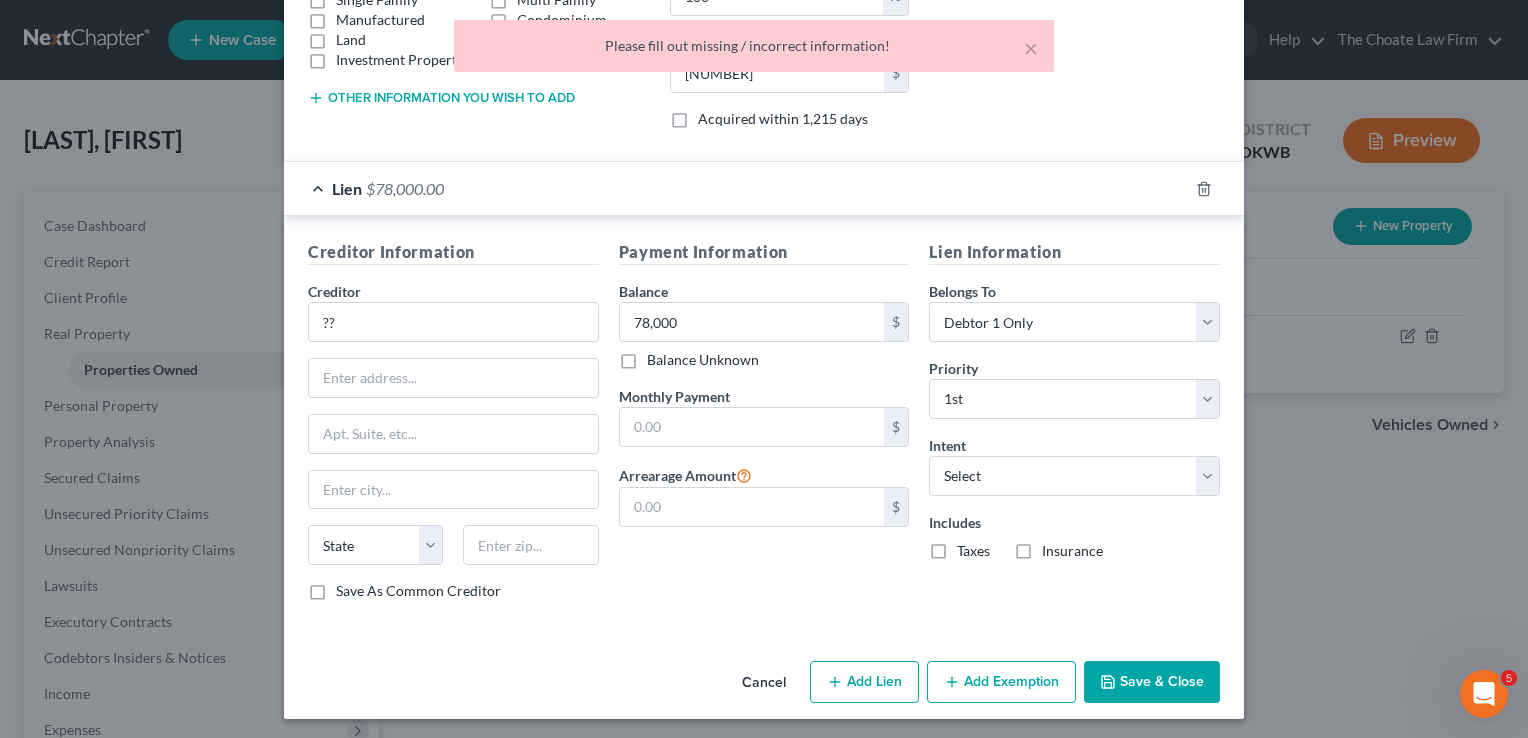 click on "Save & Close" at bounding box center (1152, 682) 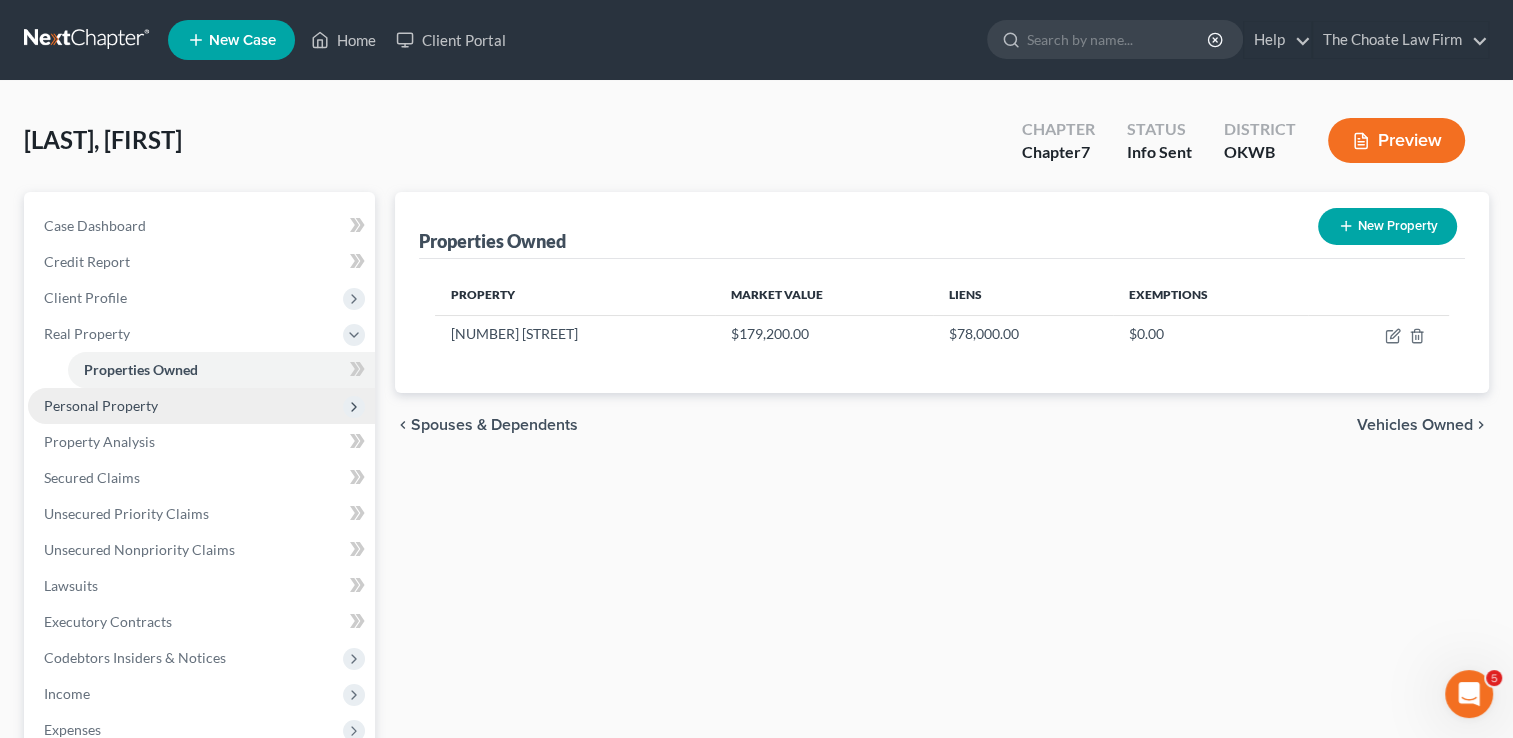 click on "Personal Property" at bounding box center [201, 406] 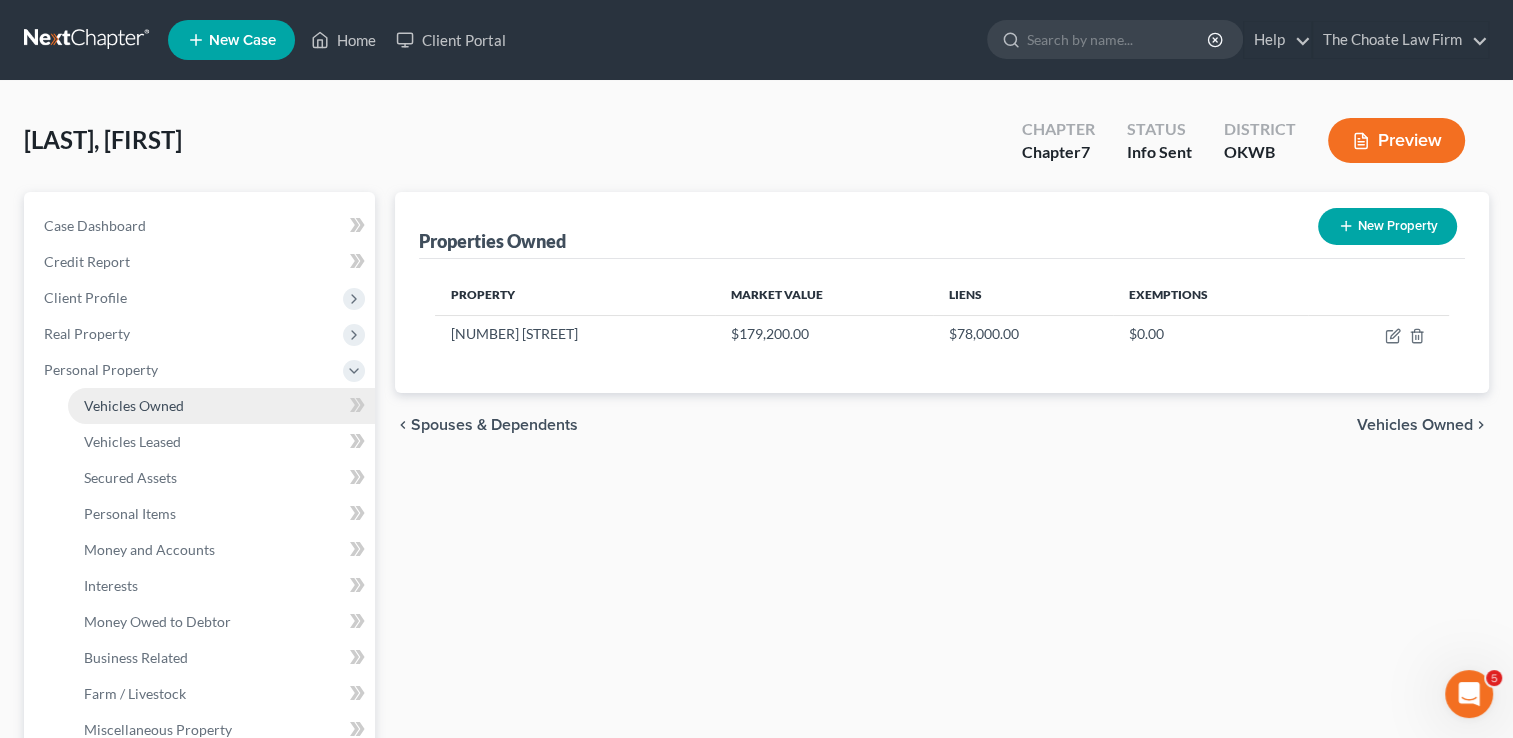 click on "Vehicles Owned" at bounding box center (221, 406) 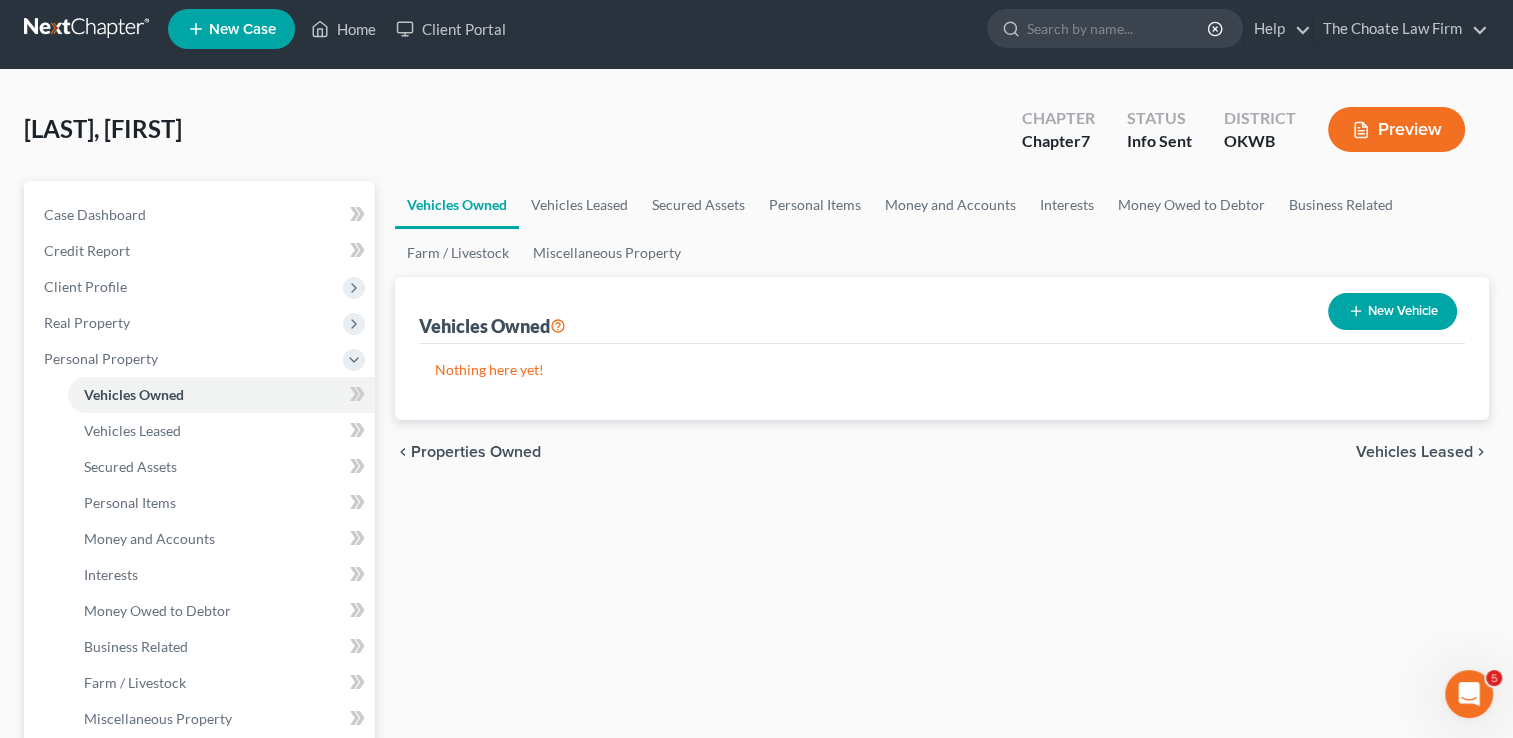 scroll, scrollTop: 0, scrollLeft: 0, axis: both 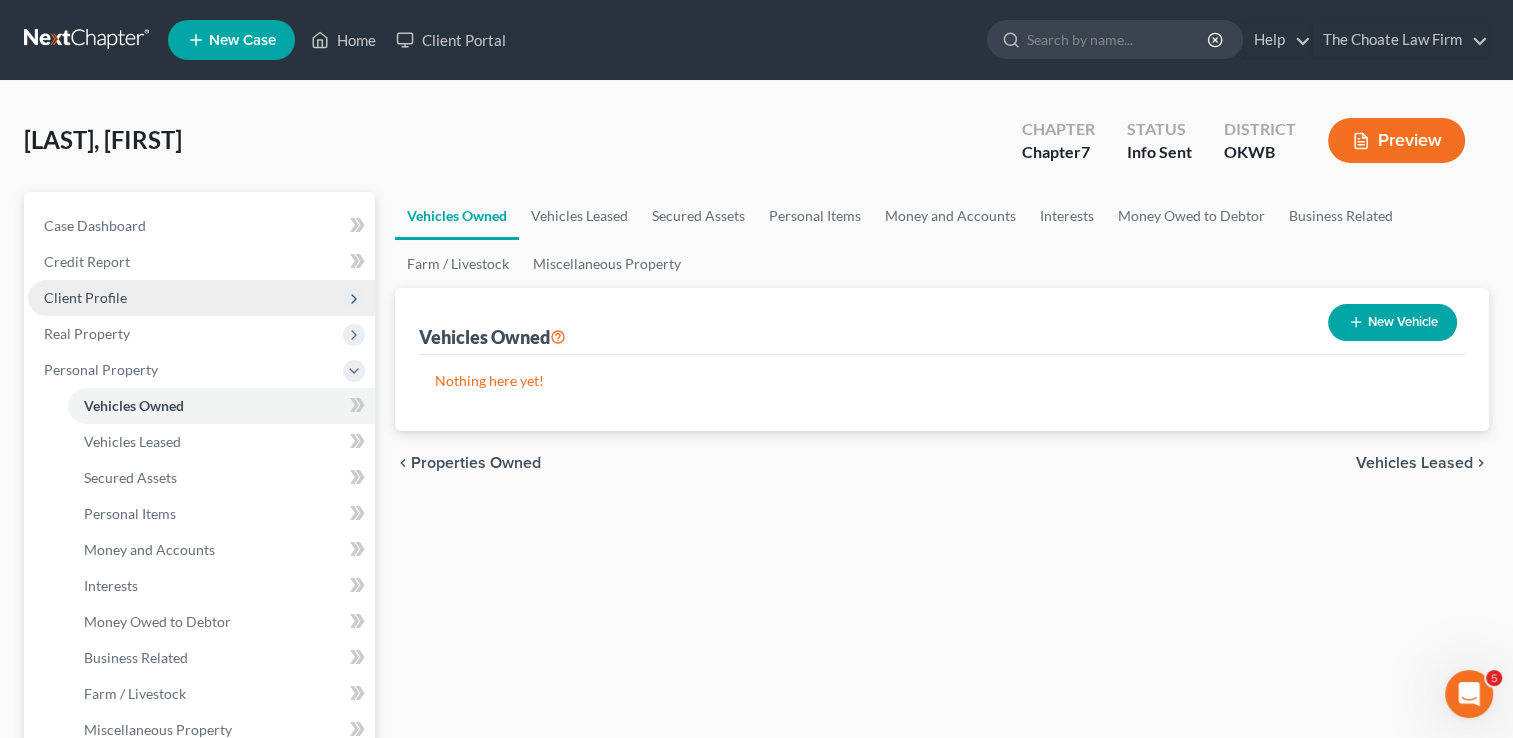 click on "Client Profile" at bounding box center [85, 297] 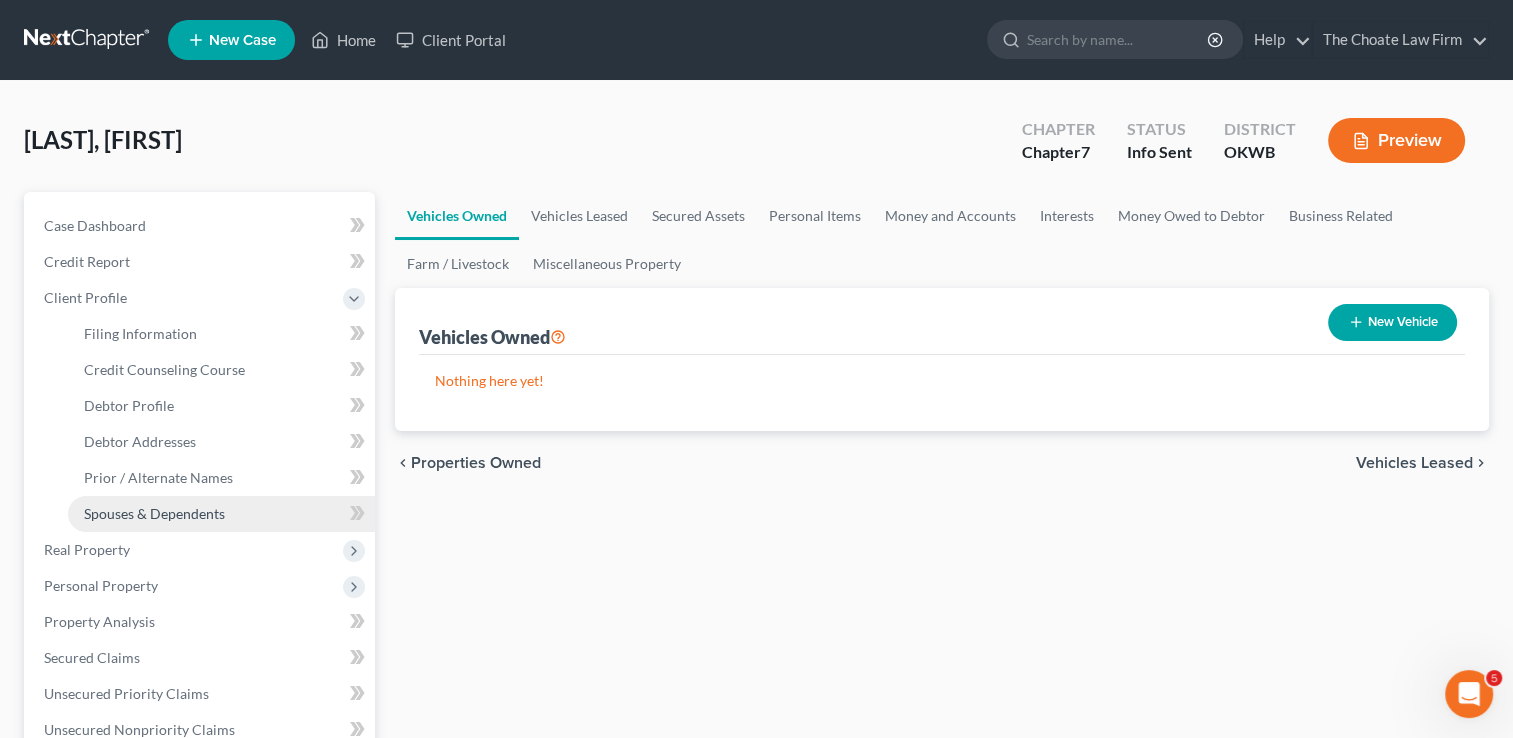 click on "Spouses & Dependents" at bounding box center (221, 514) 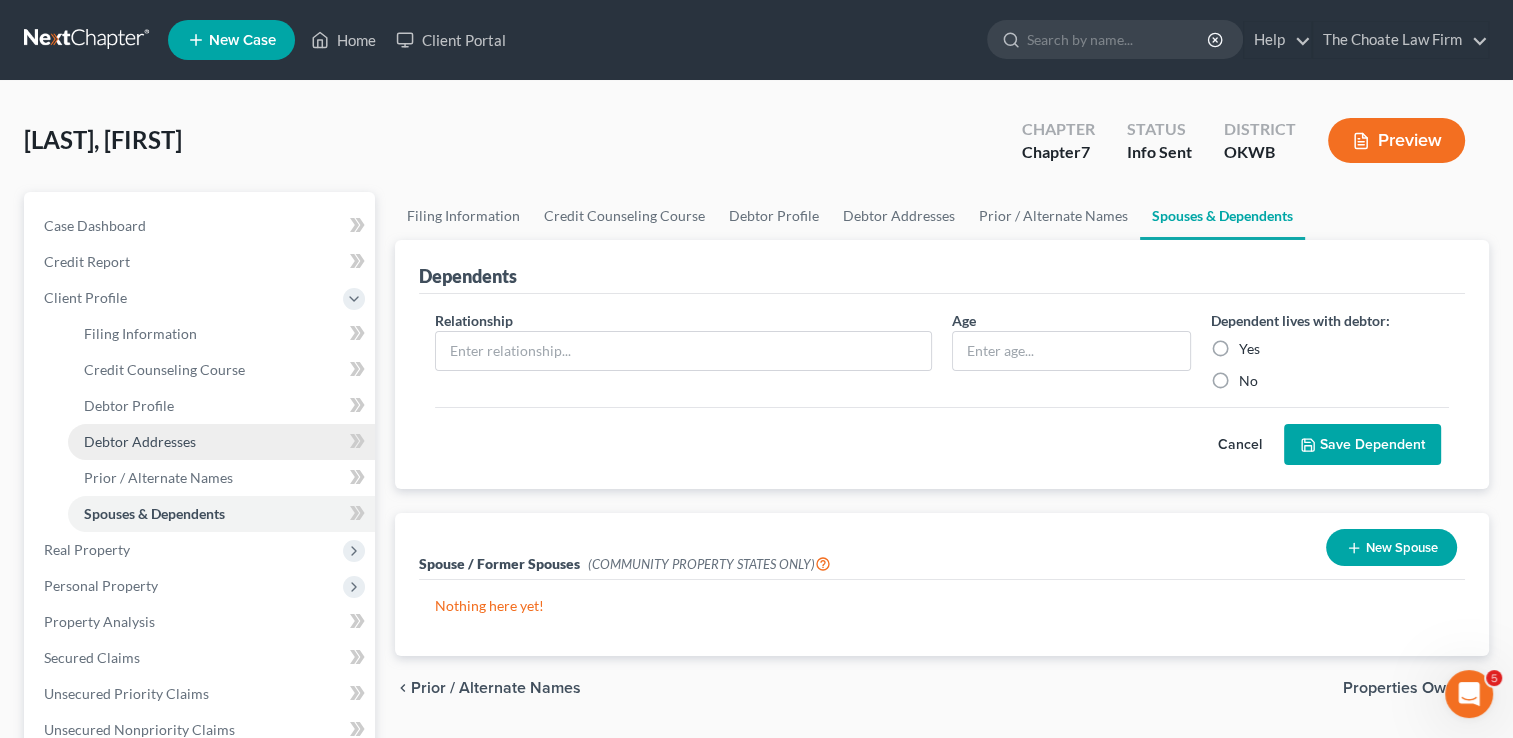 click on "Debtor Addresses" at bounding box center (140, 441) 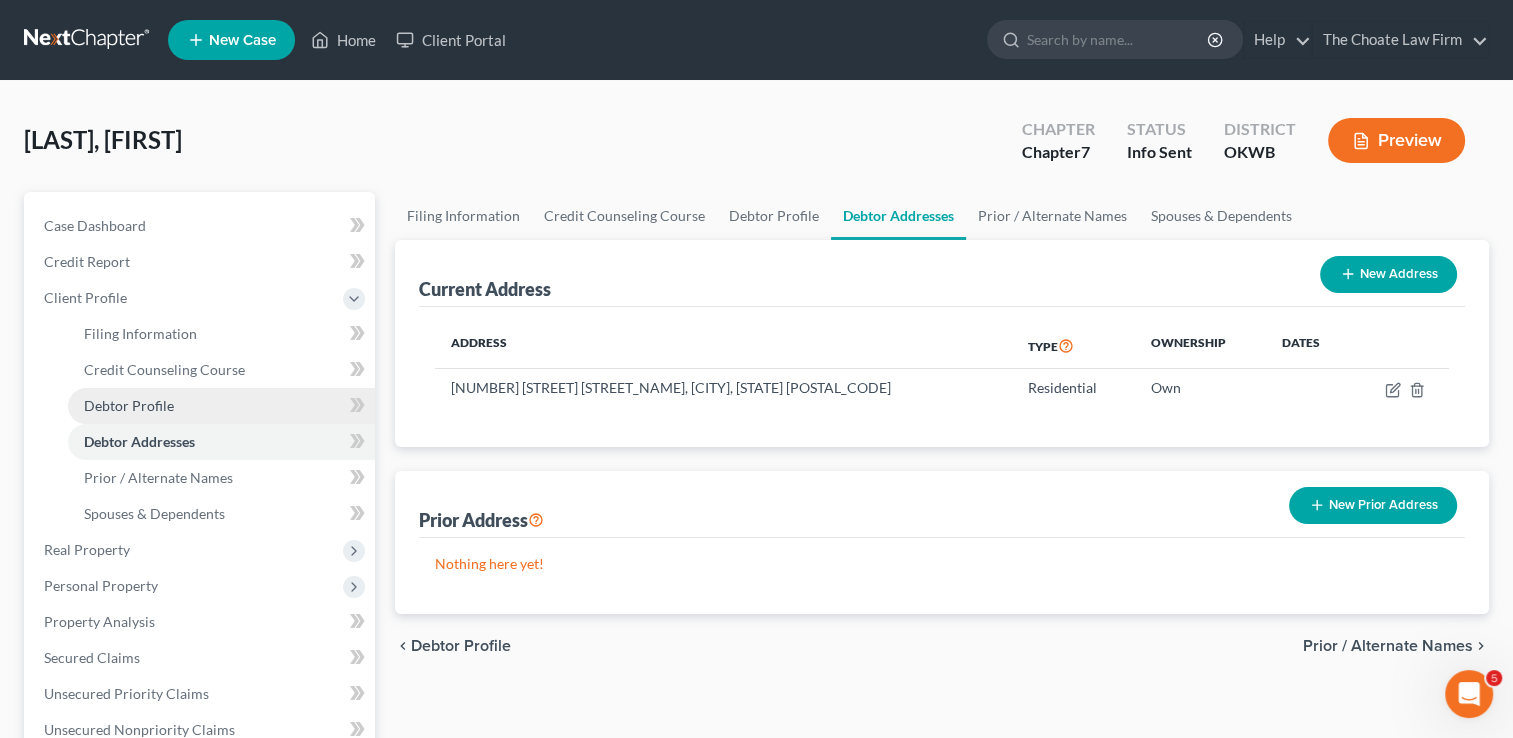 click on "Debtor Profile" at bounding box center [129, 405] 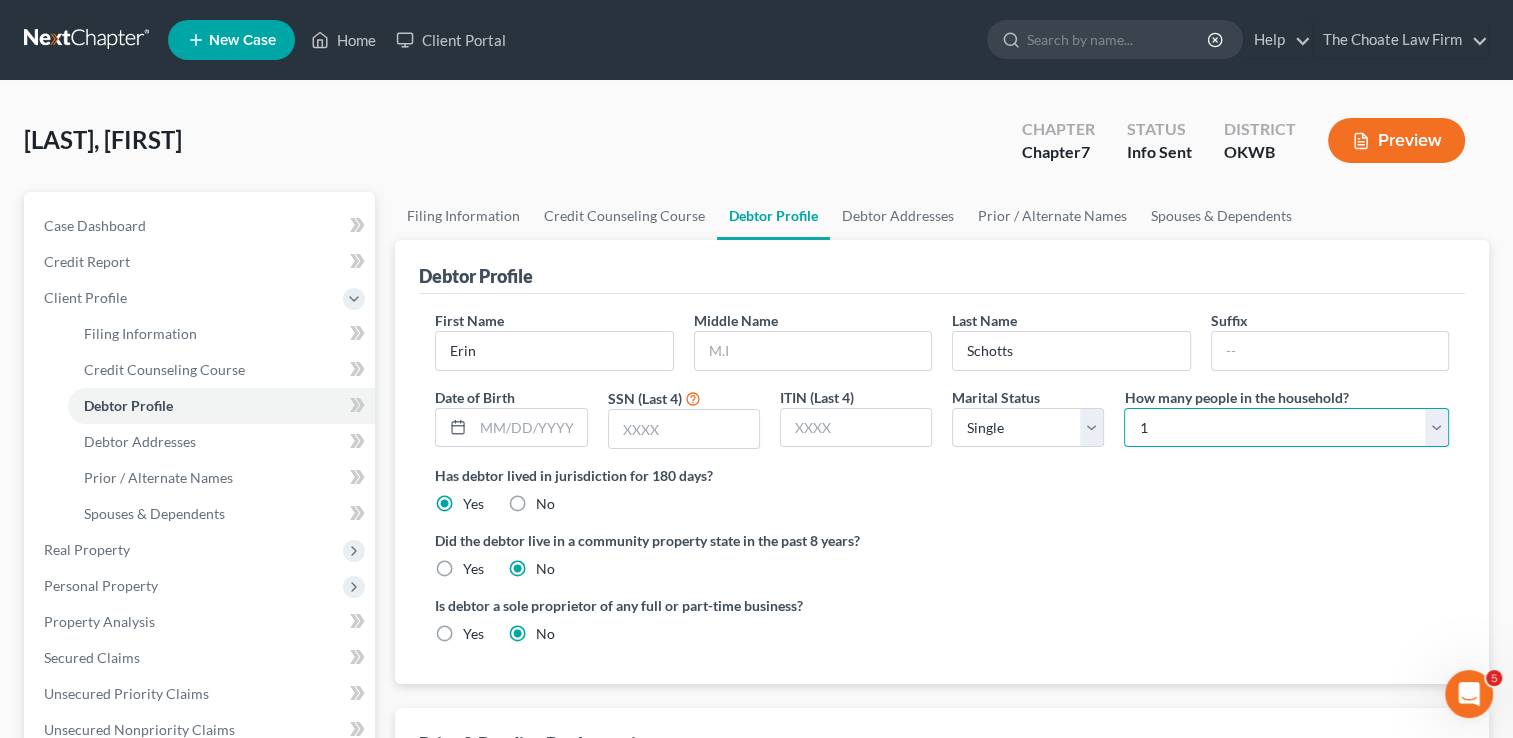 click on "Select 1 2 3 4 5 6 7 8 9 10 11 12 13 14 15 16 17 18 19 20" at bounding box center [1286, 428] 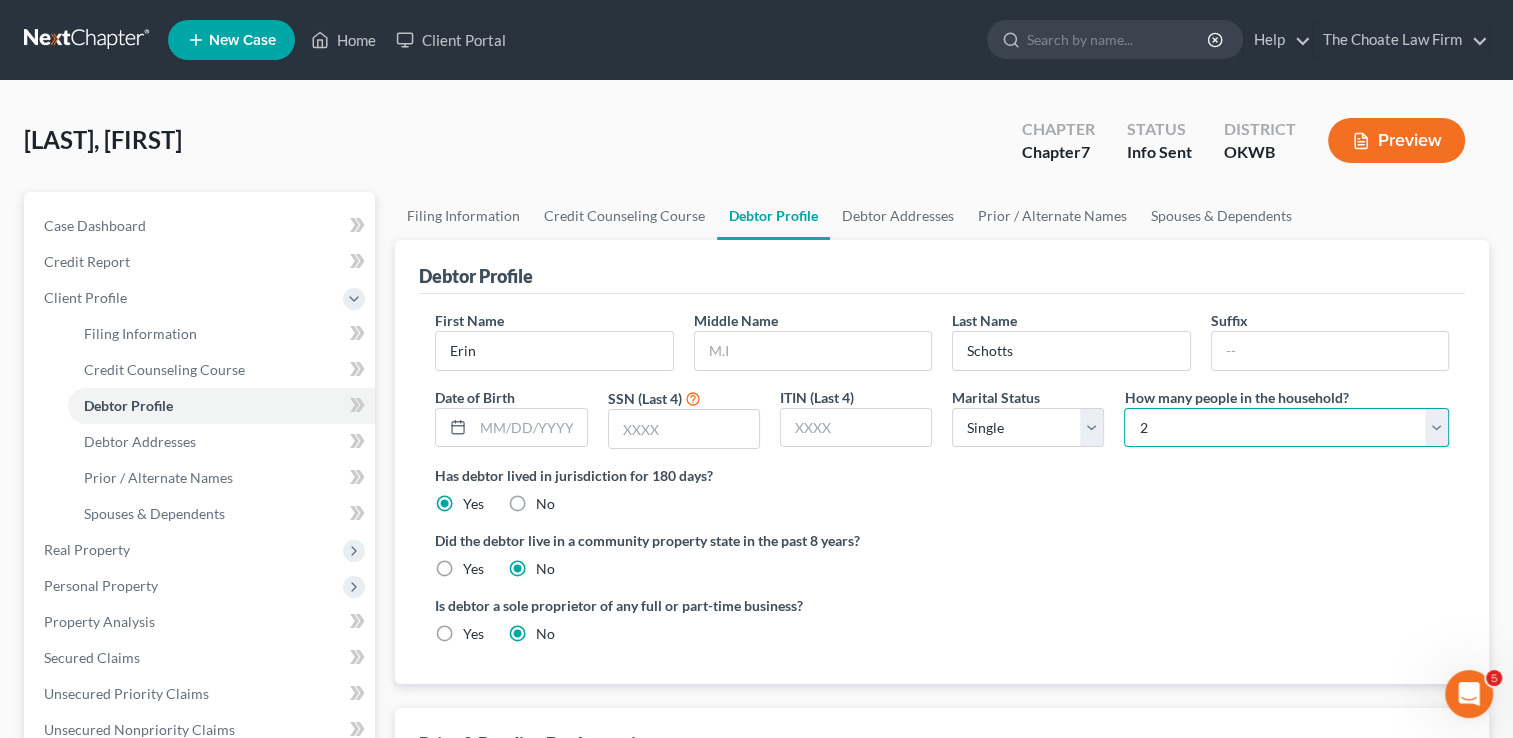 click on "Select 1 2 3 4 5 6 7 8 9 10 11 12 13 14 15 16 17 18 19 20" at bounding box center [1286, 428] 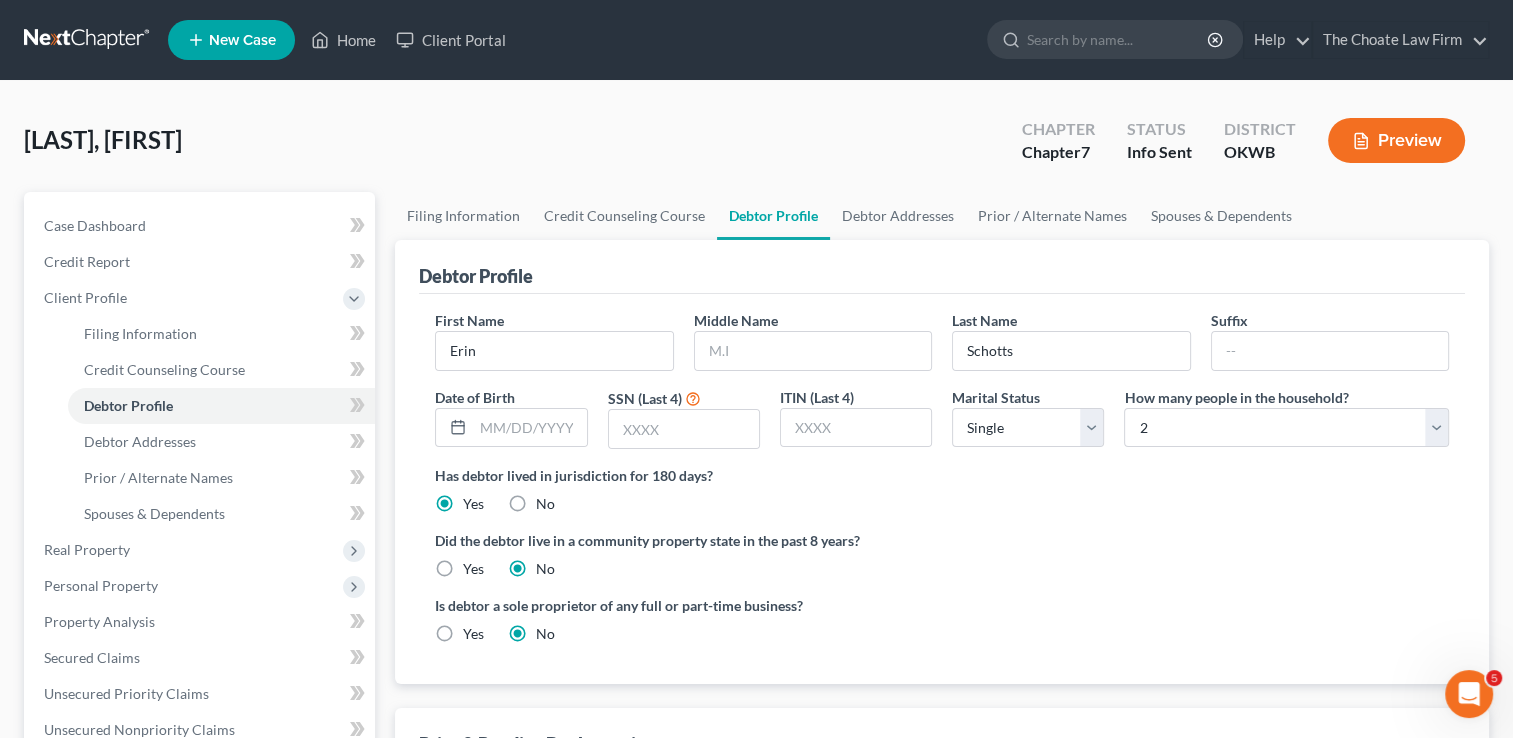 click on "Has debtor lived in jurisdiction for 180 days? Yes No Debtor must reside in jurisdiction for 180 prior to filing bankruptcy pursuant to U.S.C. 11 28 USC § 1408.   More Info" at bounding box center [942, 489] 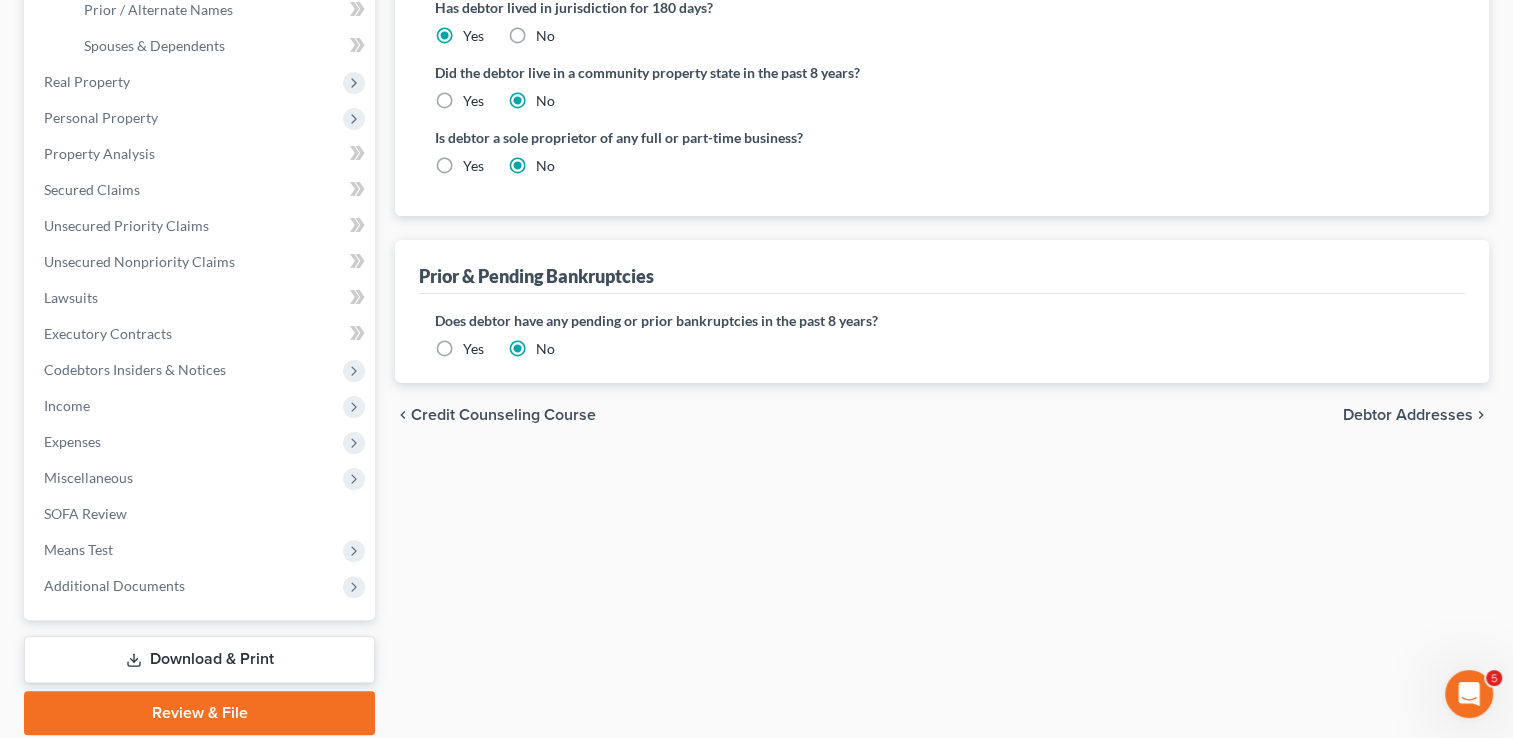 scroll, scrollTop: 539, scrollLeft: 0, axis: vertical 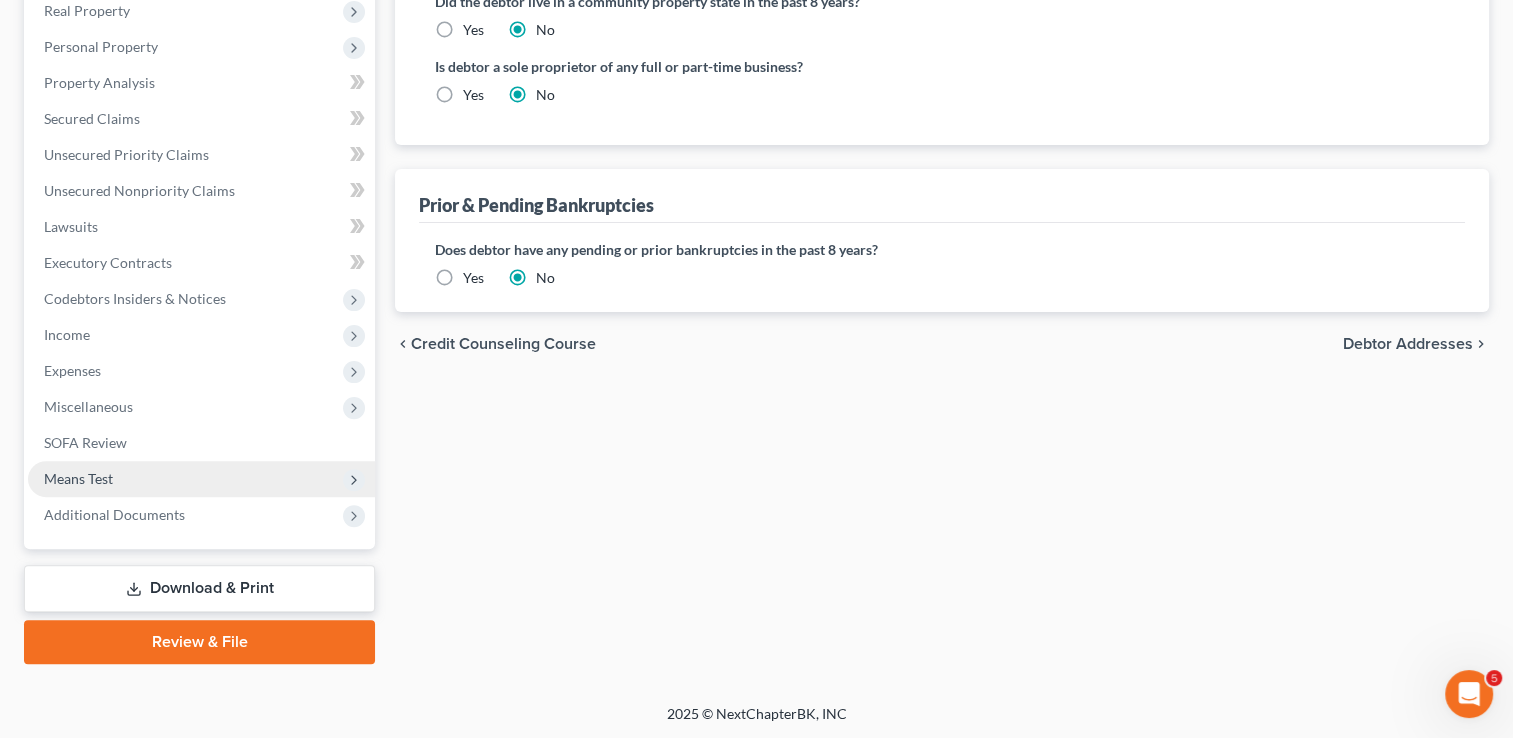 click on "Means Test" at bounding box center [78, 478] 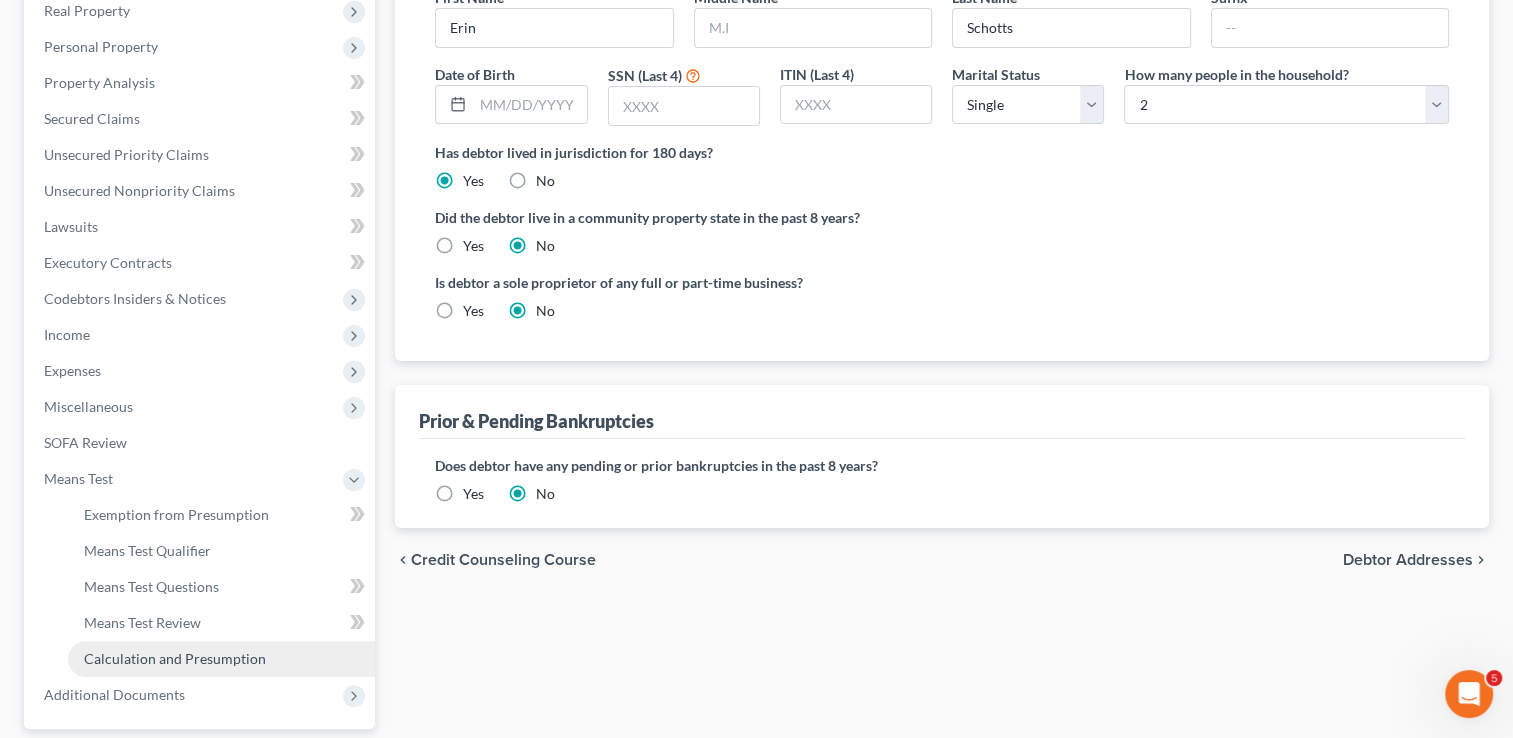 click on "Calculation and Presumption" at bounding box center [175, 658] 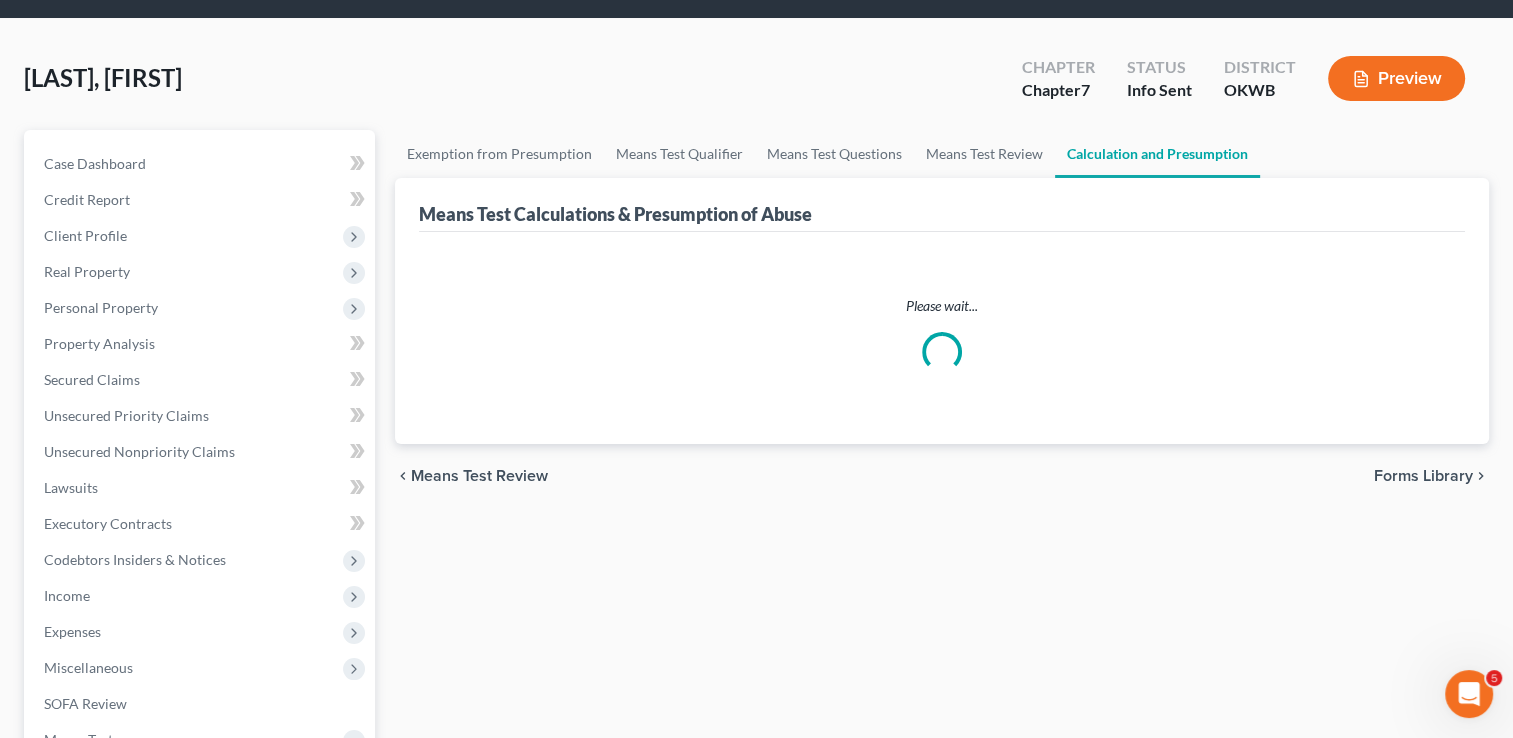 scroll, scrollTop: 0, scrollLeft: 0, axis: both 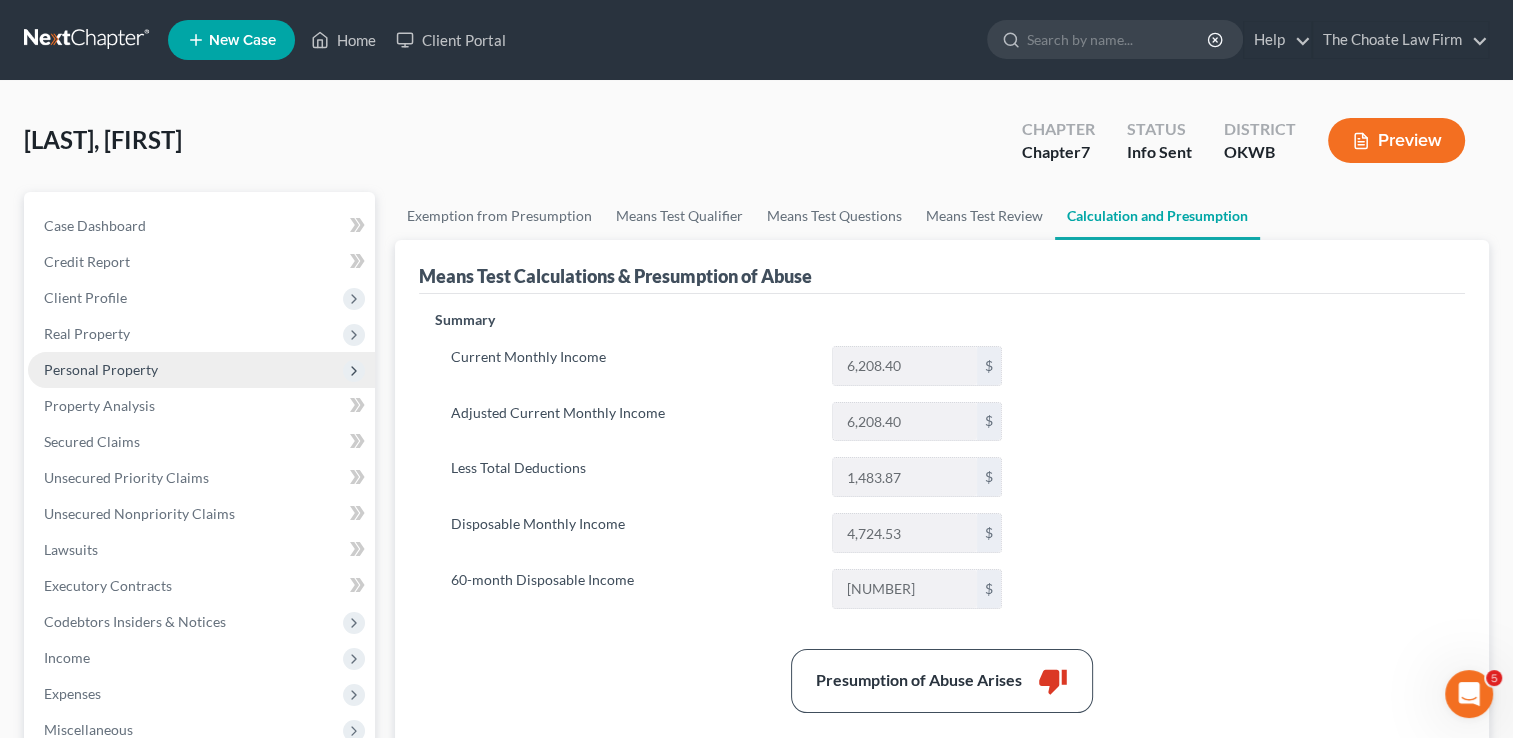 click on "Personal Property" at bounding box center [101, 369] 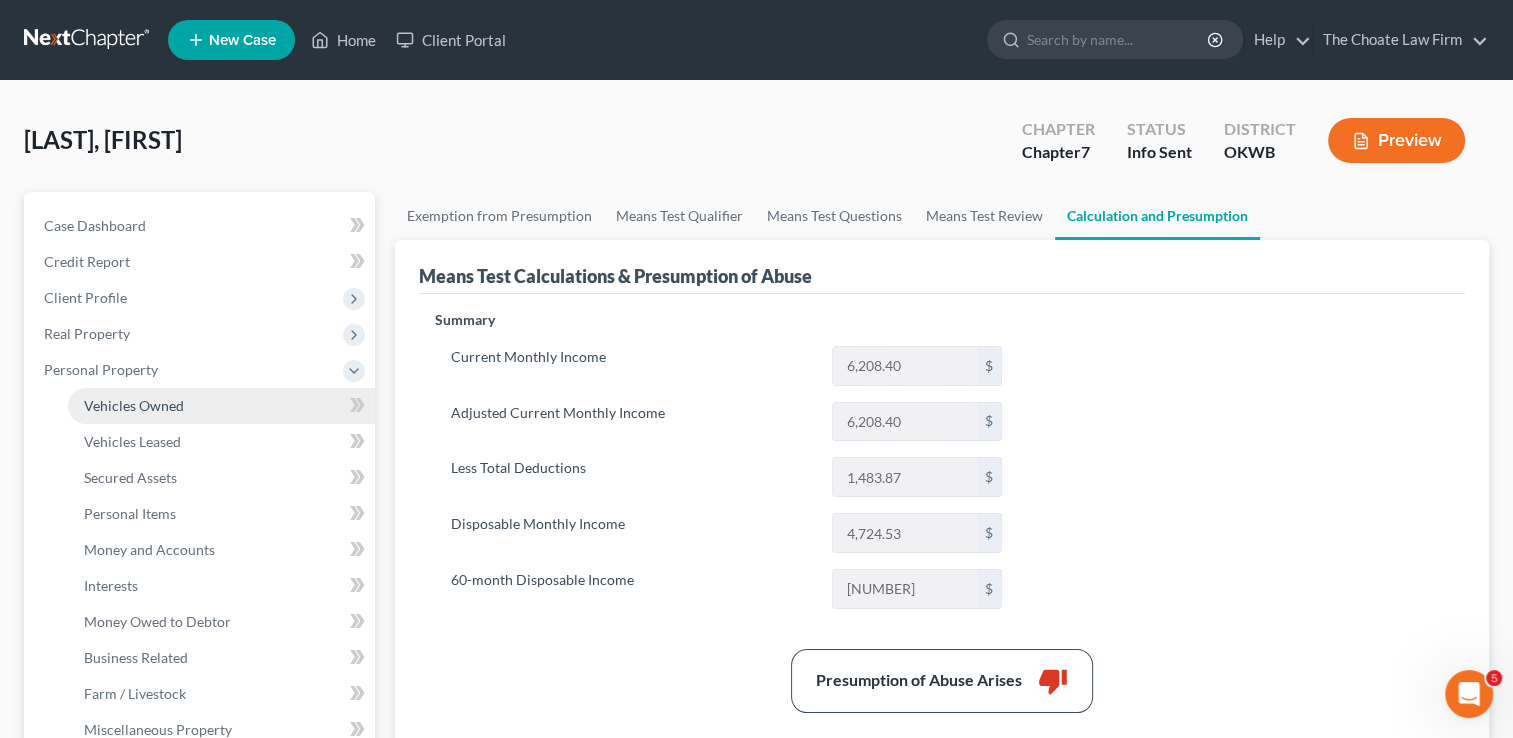 click on "Vehicles Owned" at bounding box center (134, 405) 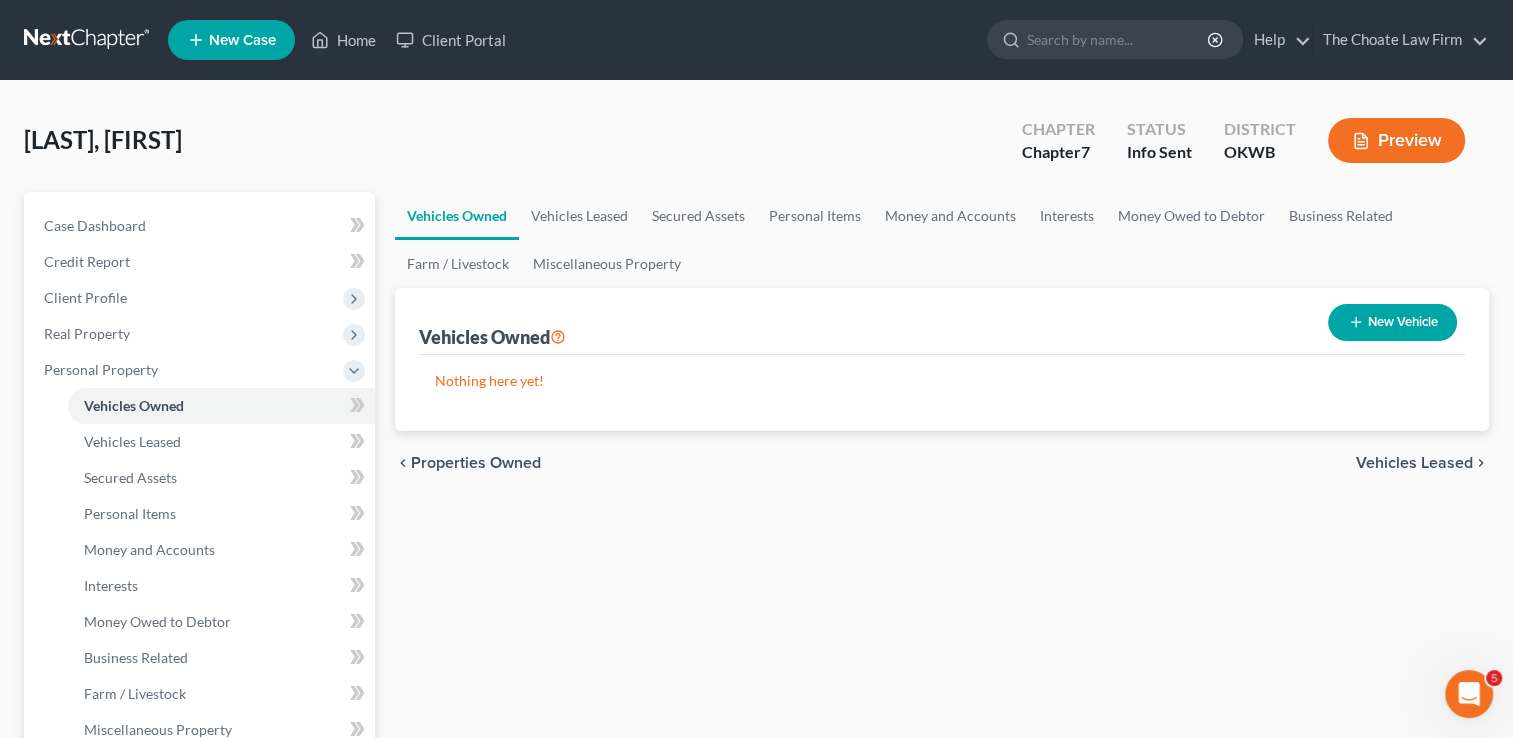 click on "New Vehicle" at bounding box center [1392, 322] 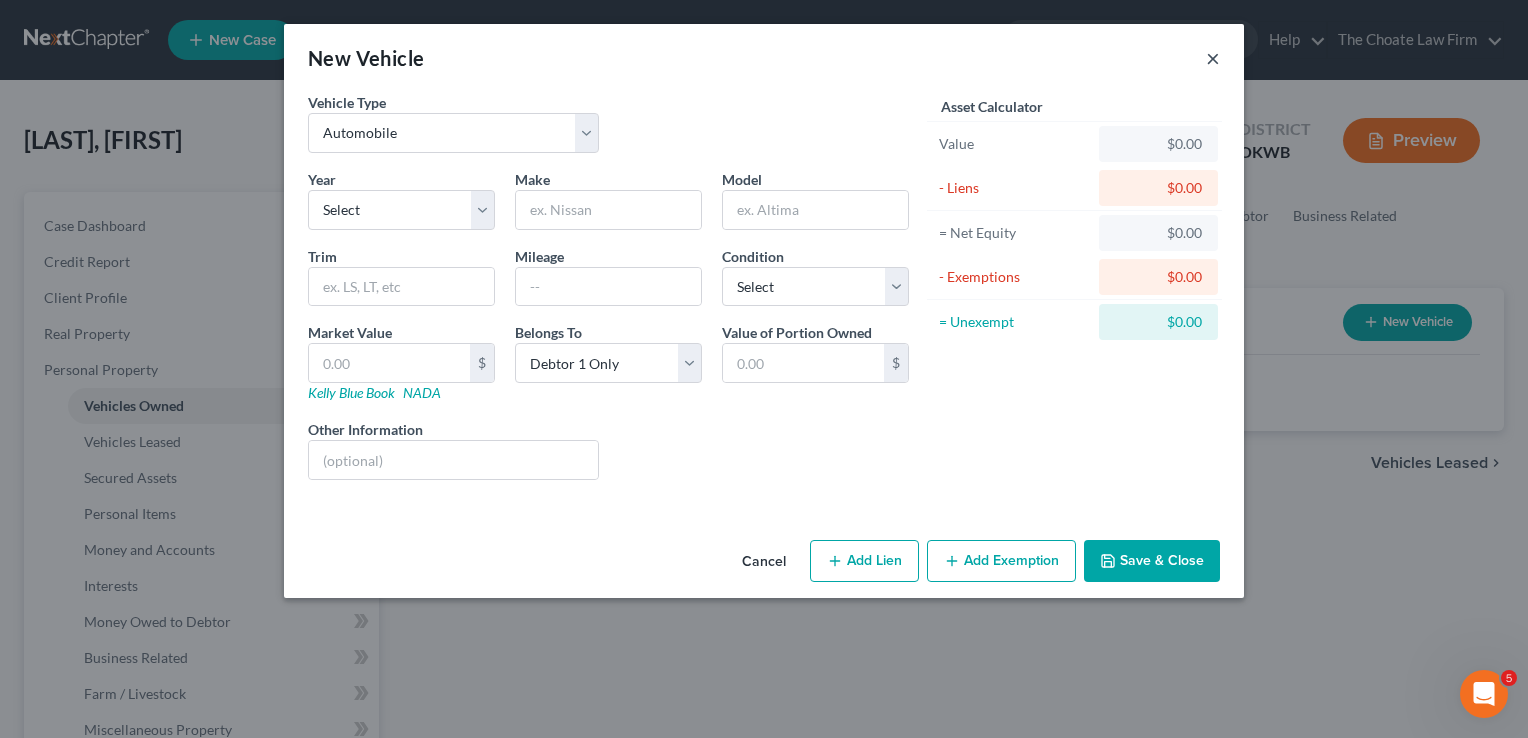 click on "×" at bounding box center (1213, 58) 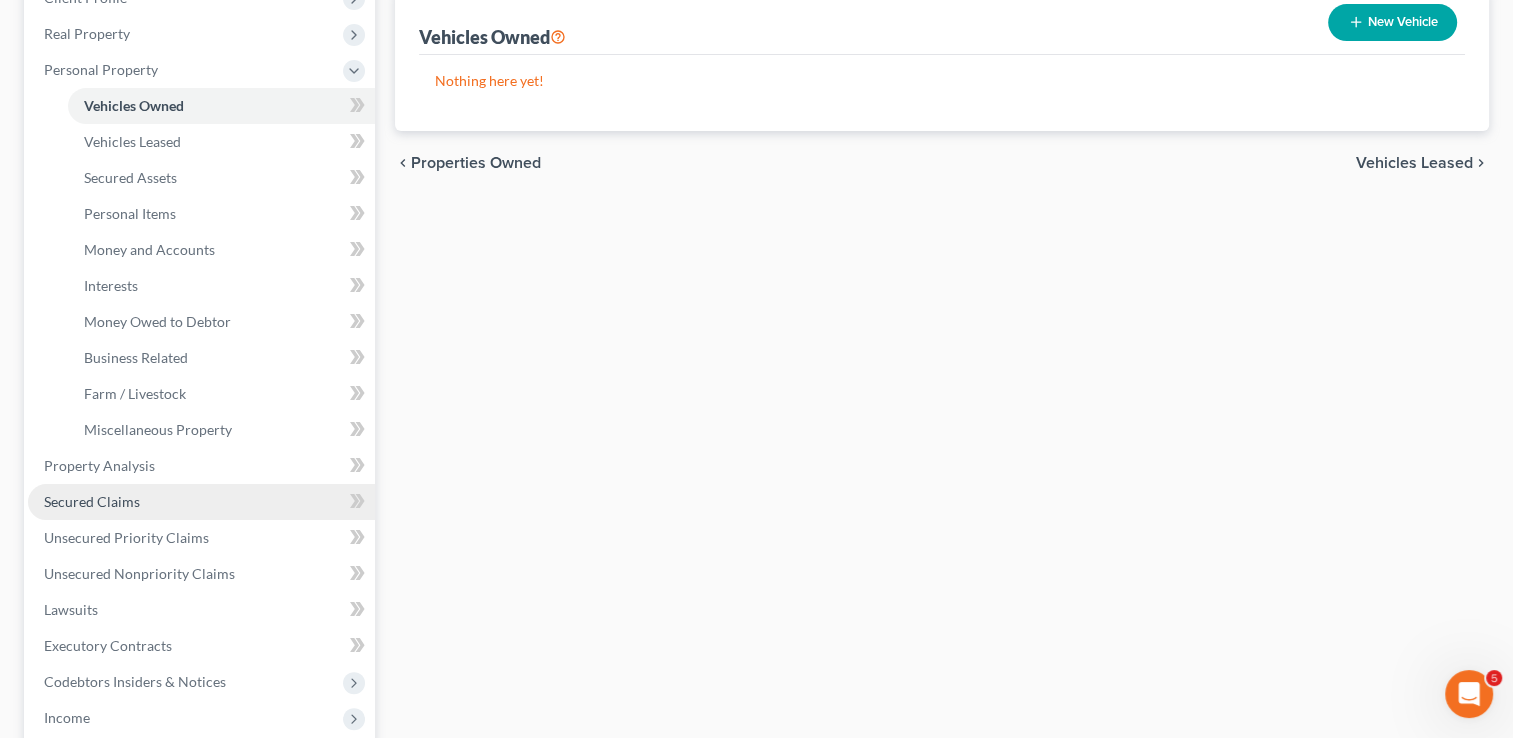 click on "Secured Claims" at bounding box center [92, 501] 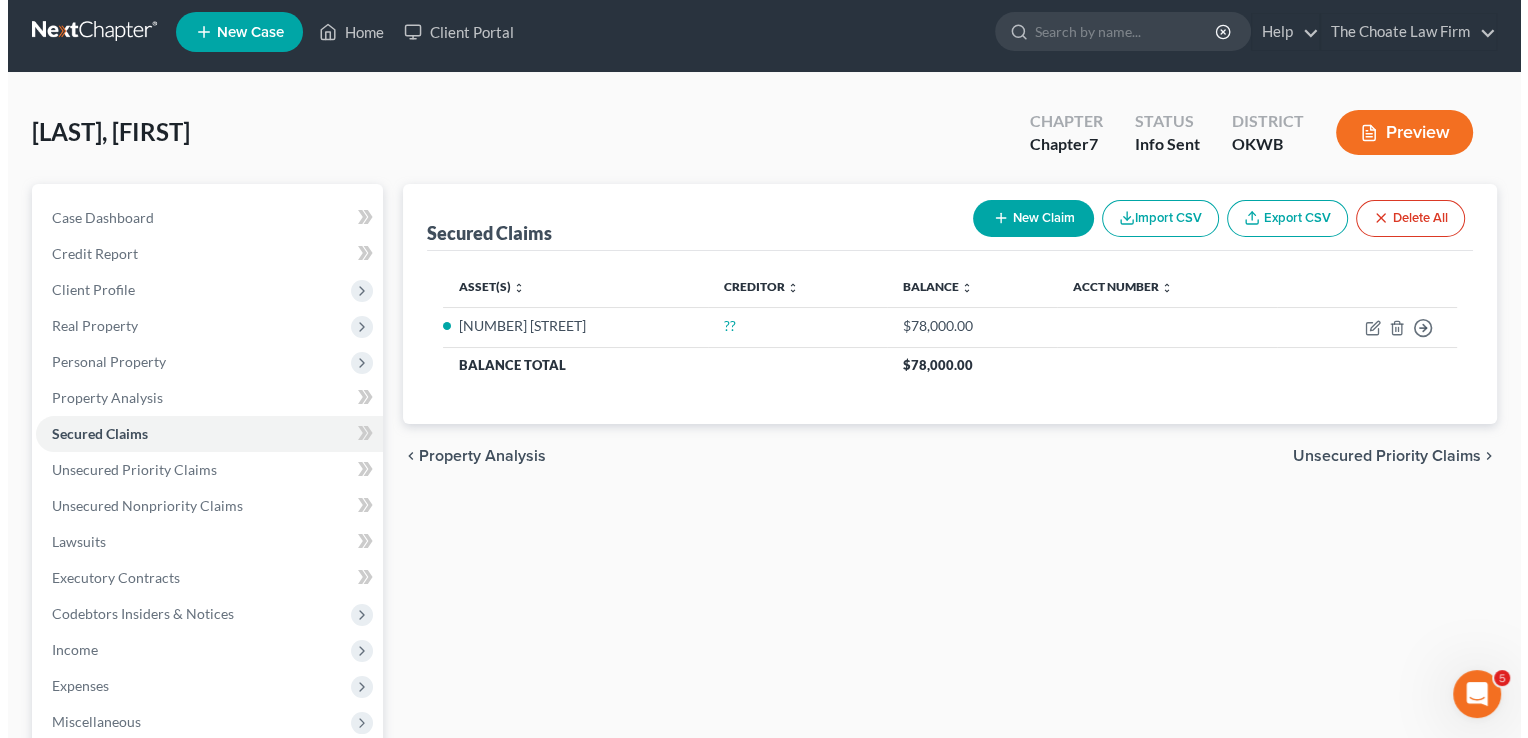 scroll, scrollTop: 0, scrollLeft: 0, axis: both 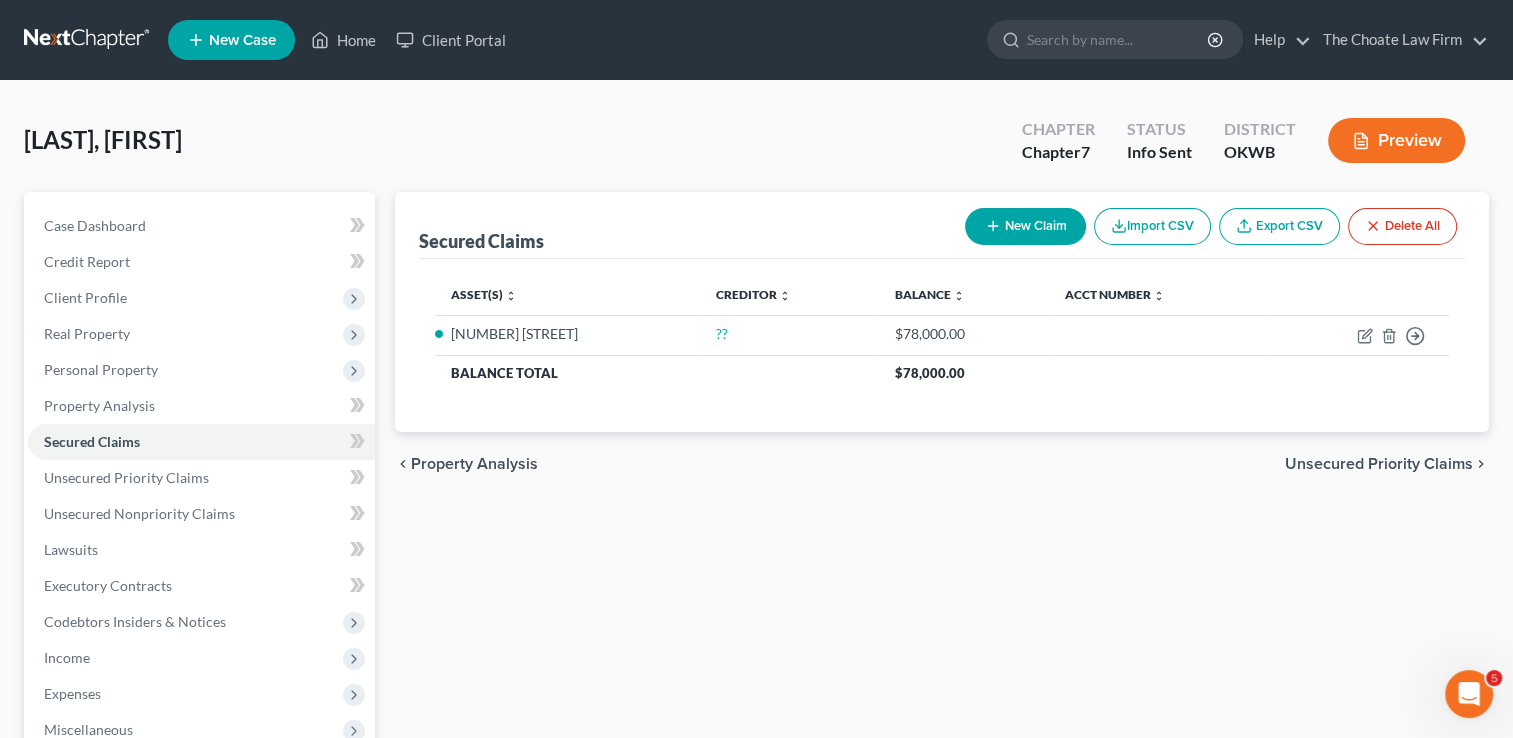 click on "New Claim" at bounding box center [1025, 226] 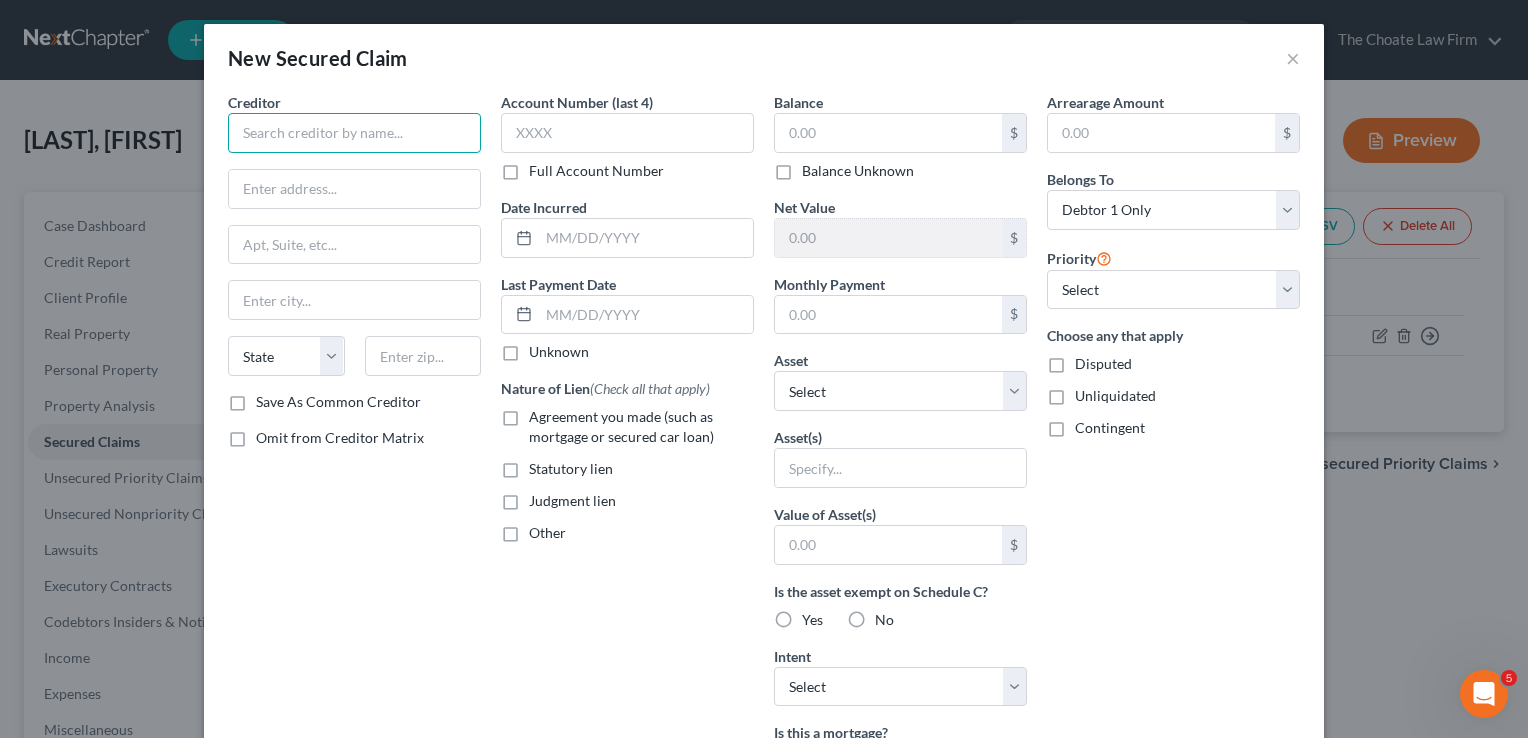 click at bounding box center (354, 133) 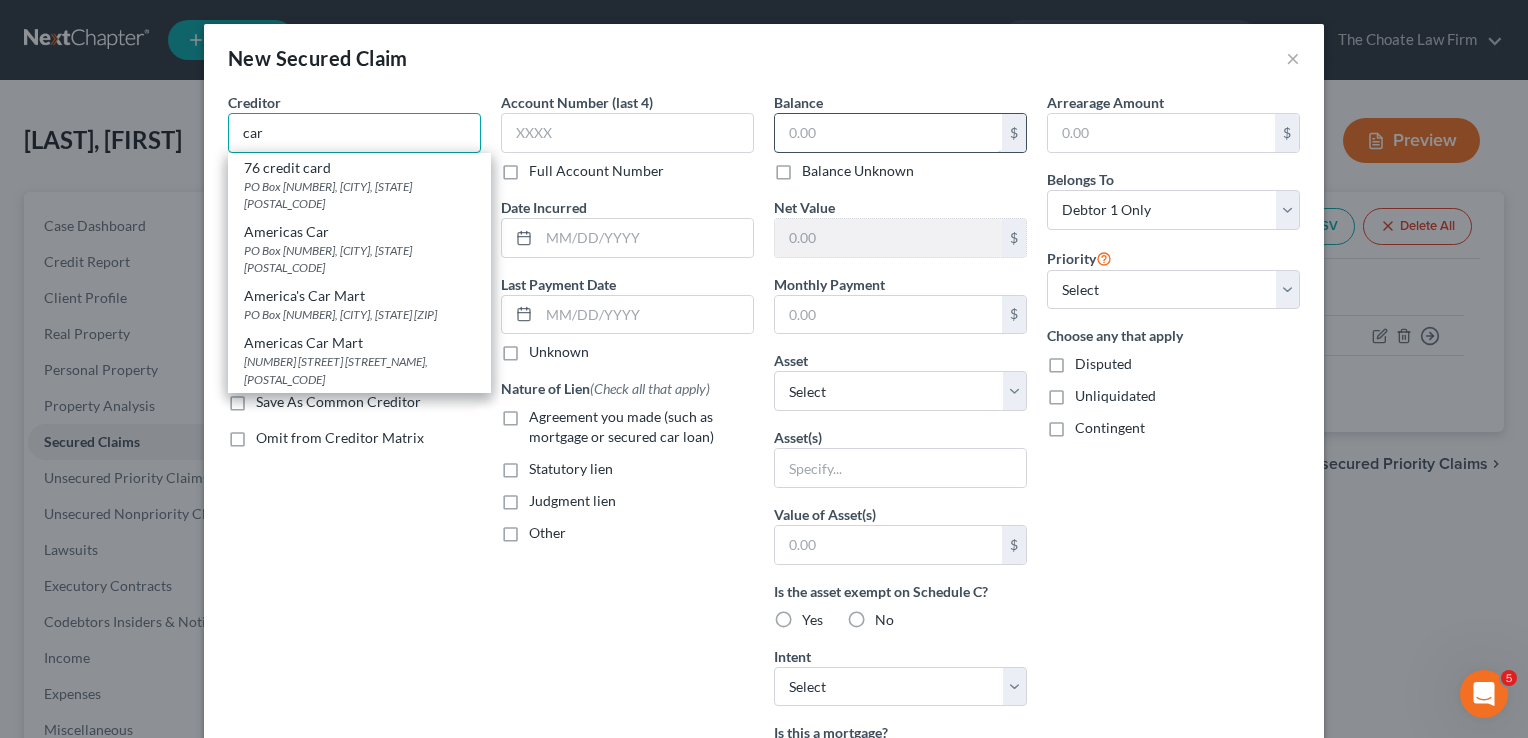 type on "car" 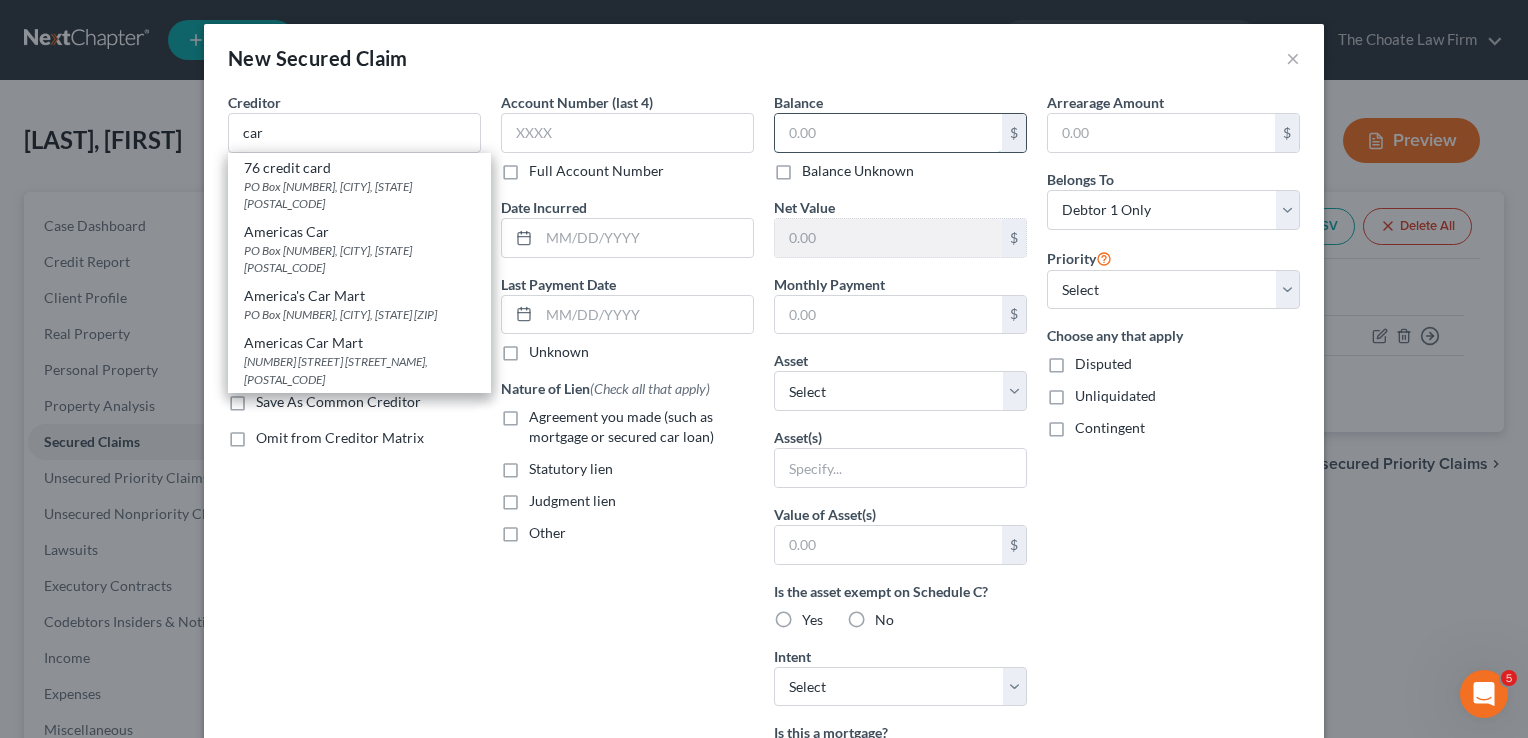 click at bounding box center [888, 133] 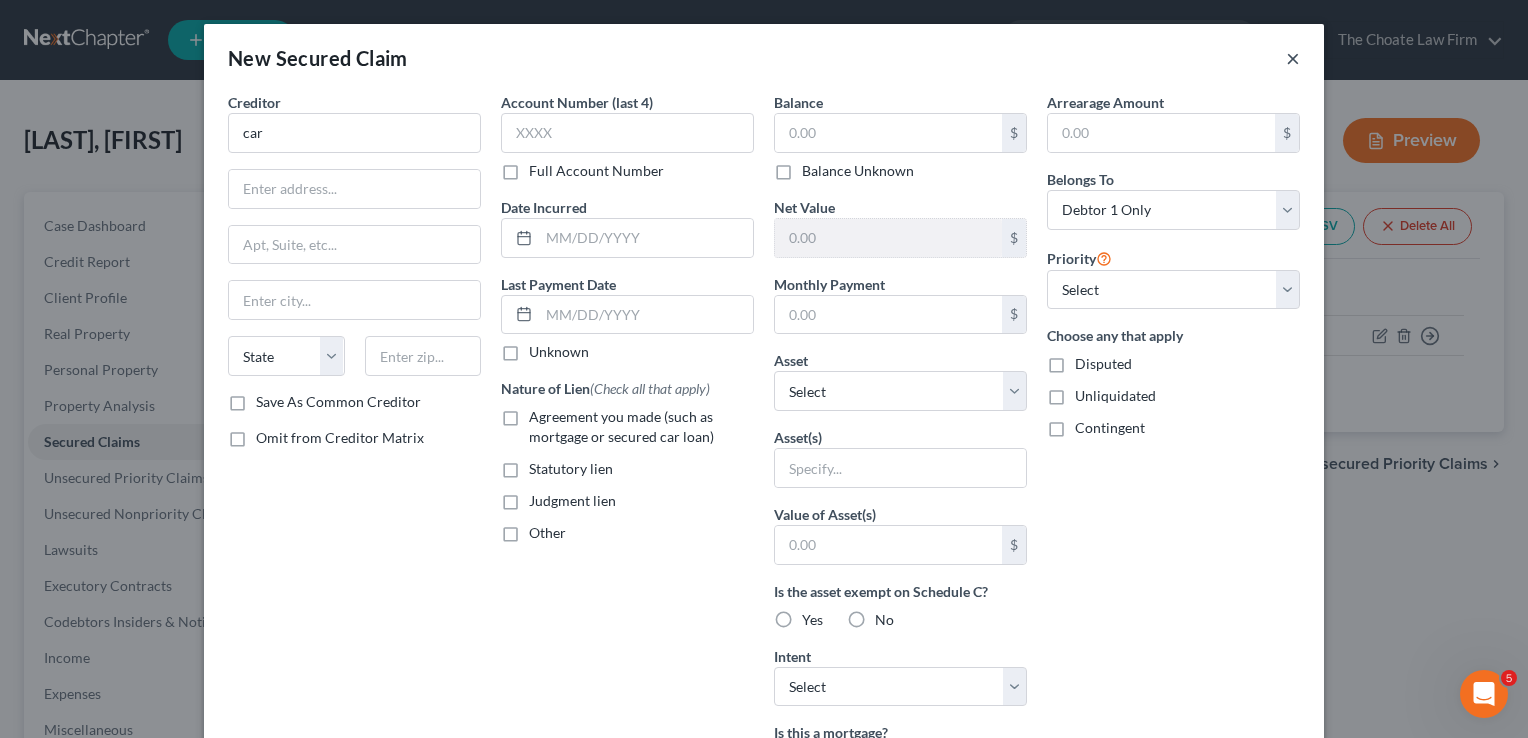 click on "×" at bounding box center (1293, 58) 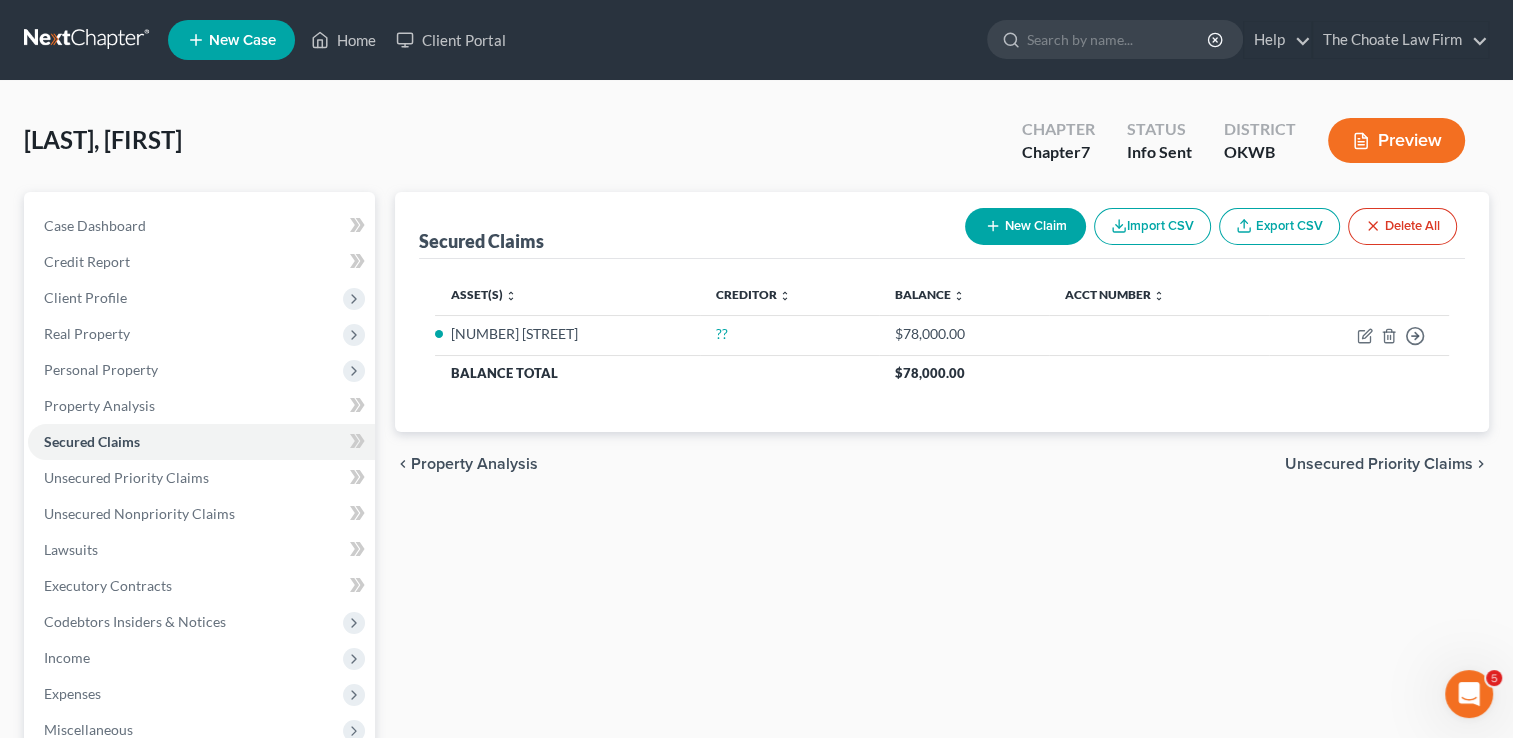click on "New Claim" at bounding box center [1025, 226] 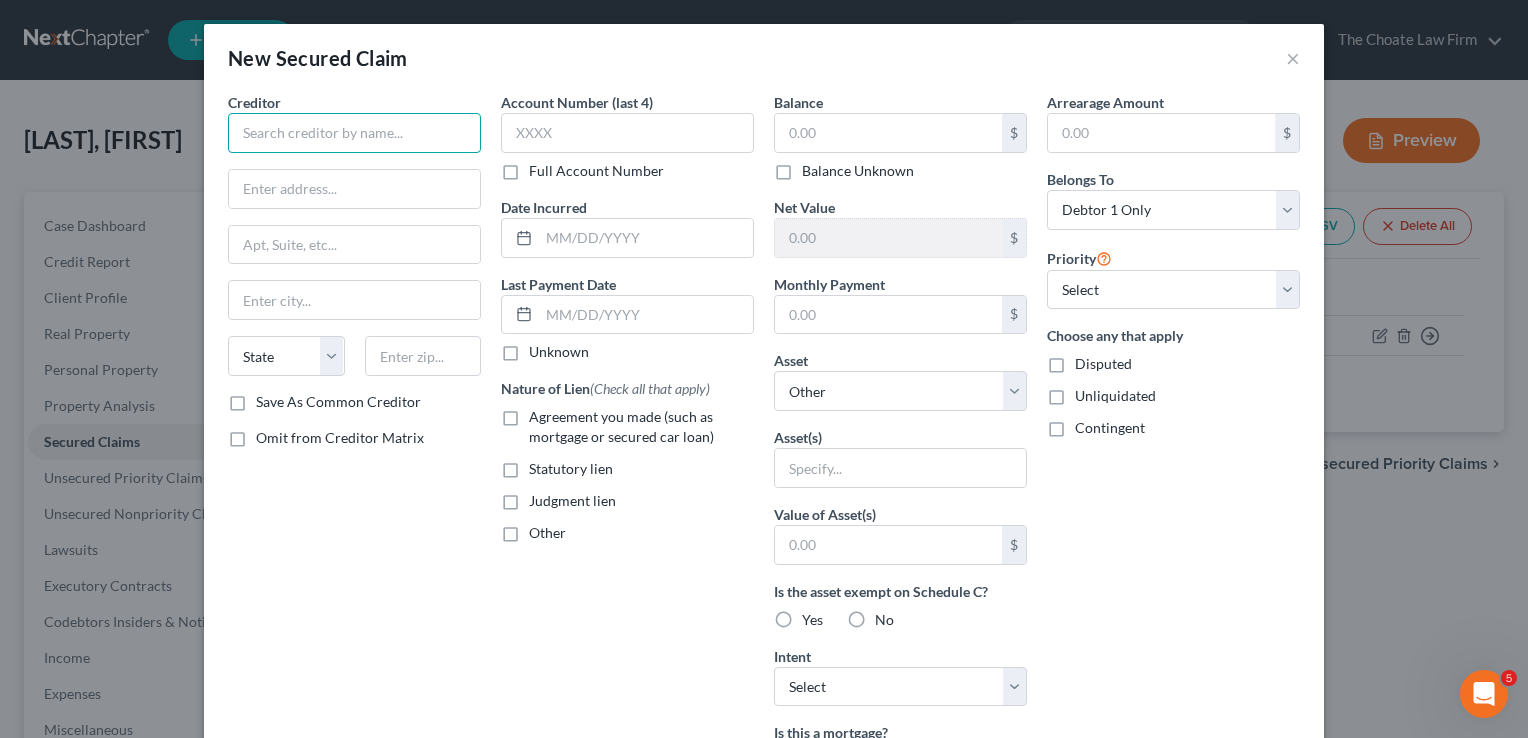 click at bounding box center (354, 133) 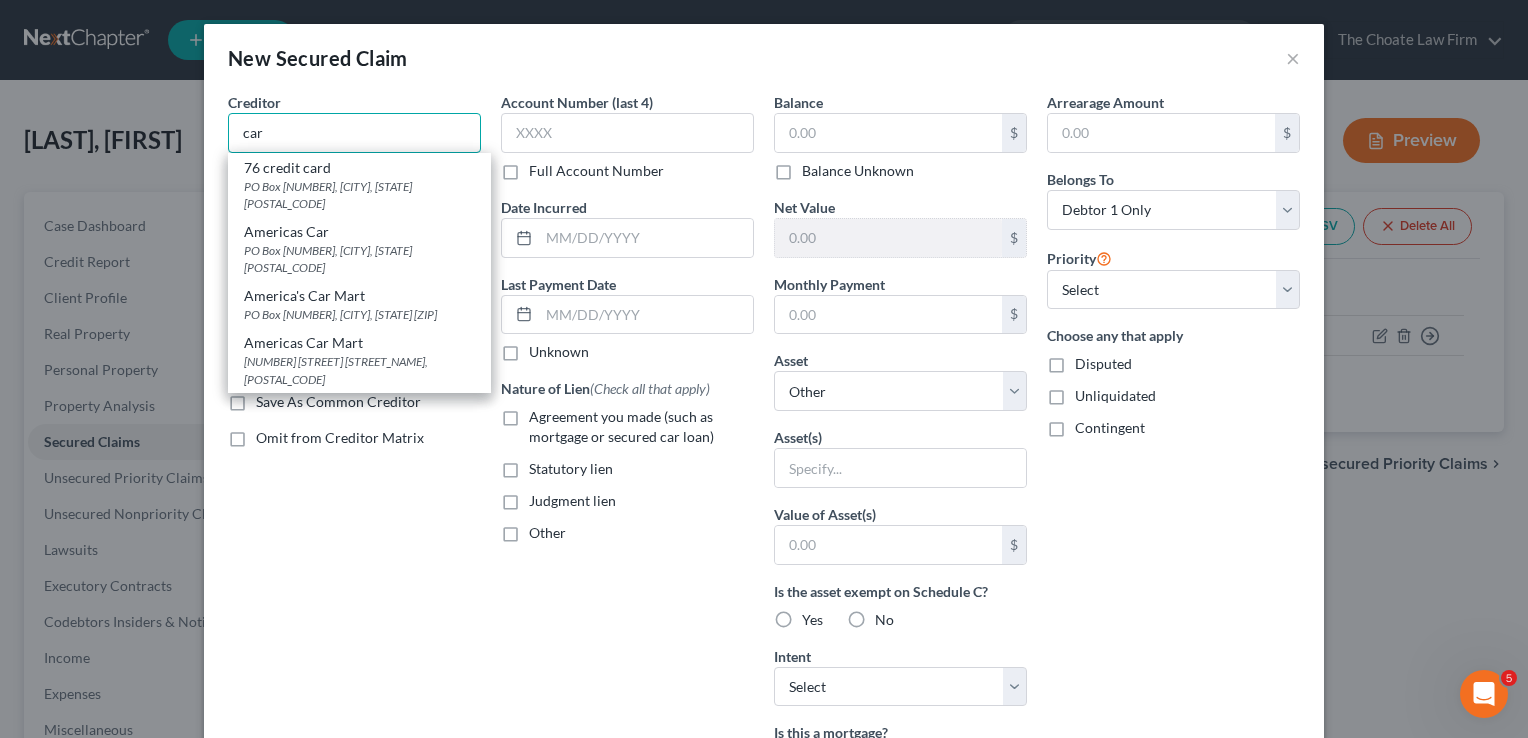 type on "car" 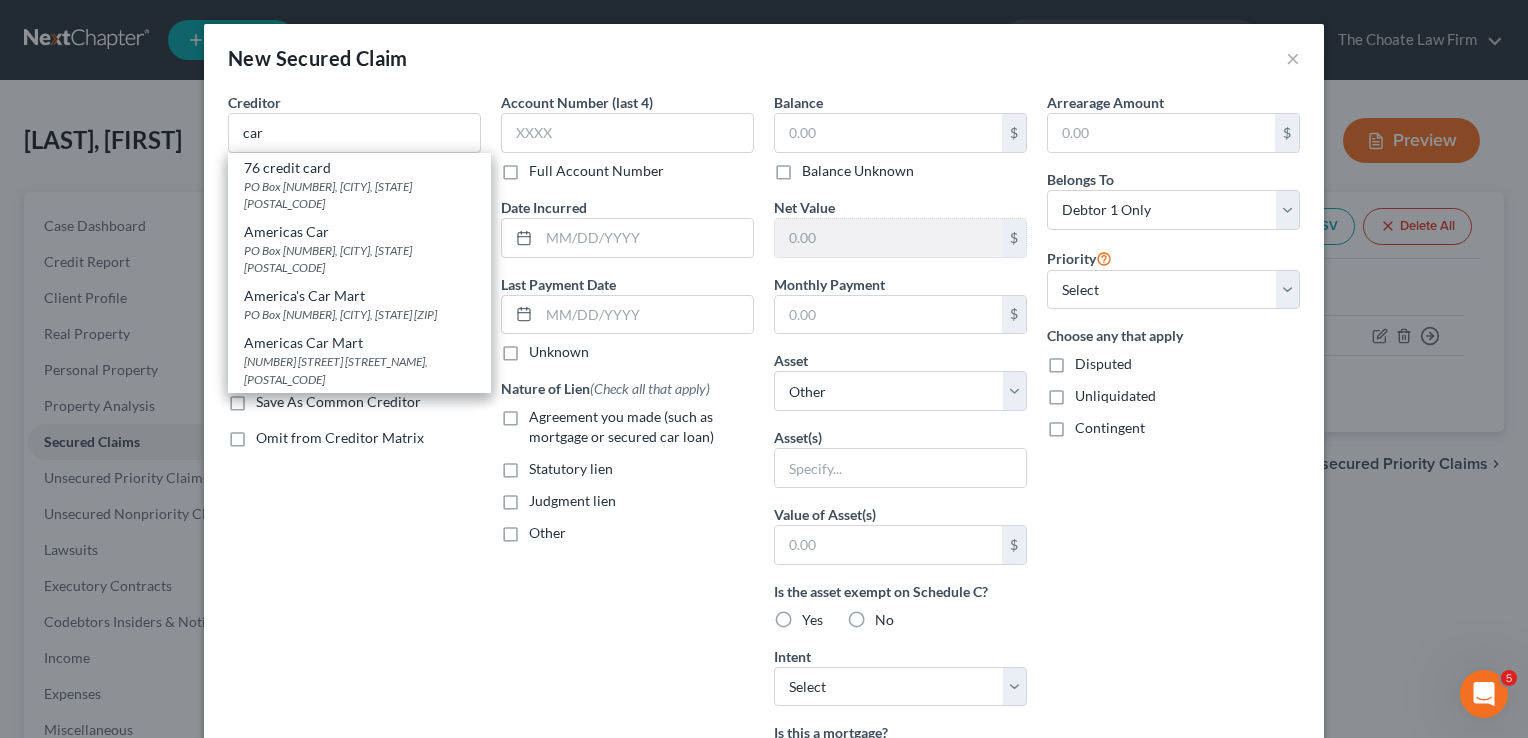 click on "Arrearage Amount $
Belongs To
*
Select Debtor 1 Only Debtor 2 Only Debtor 1 And Debtor 2 Only At Least One Of The Debtors And Another Community Property Priority  Select 1st 2nd 3rd 4th 5th 6th 7th 8th 9th 10th 11th 12th 13th 14th 15th 16th 17th 18th 19th 20th 21th 22th 23th 24th 25th 26th 27th 28th 29th 30th Choose any that apply Disputed Unliquidated Contingent" at bounding box center (1173, 538) 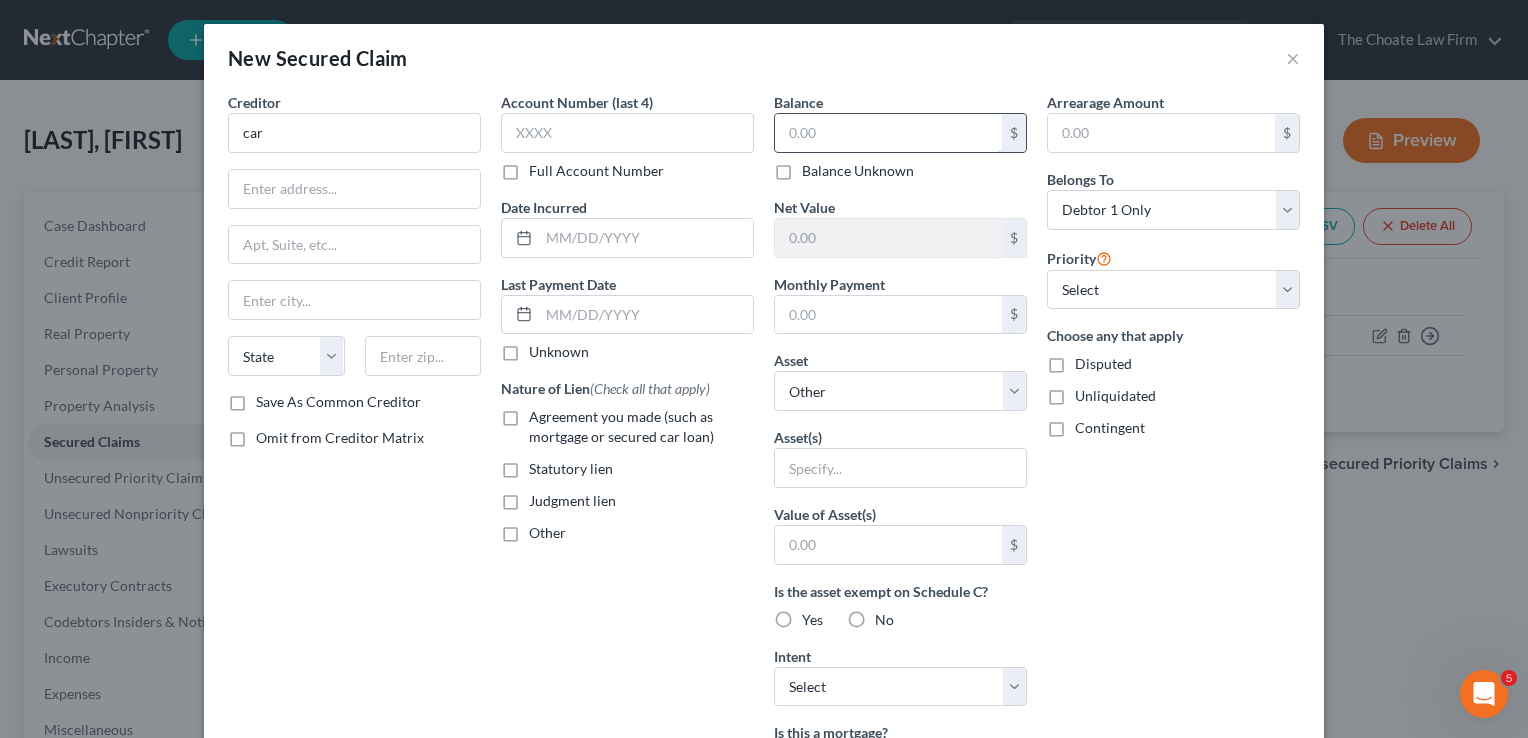 click at bounding box center [888, 133] 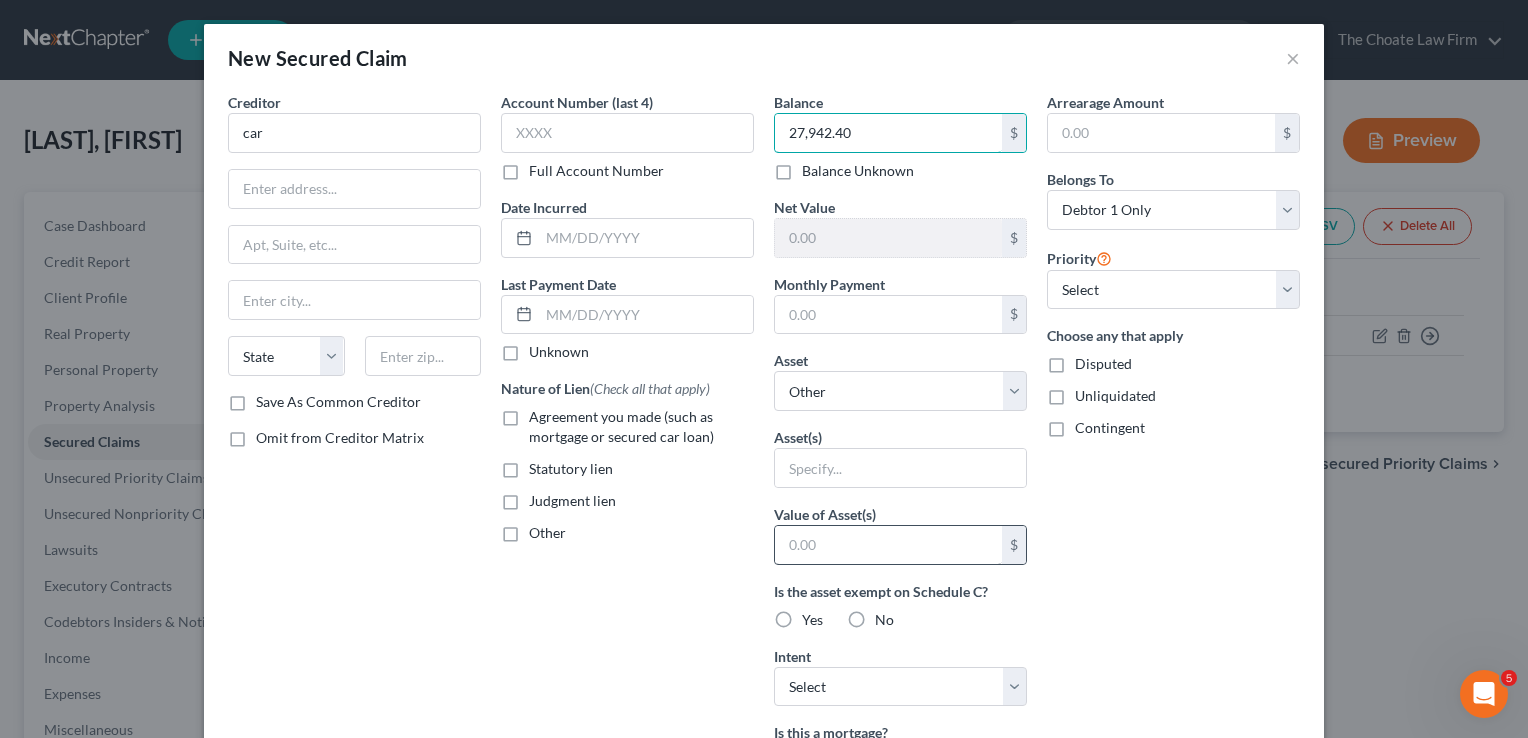 type on "27,942.40" 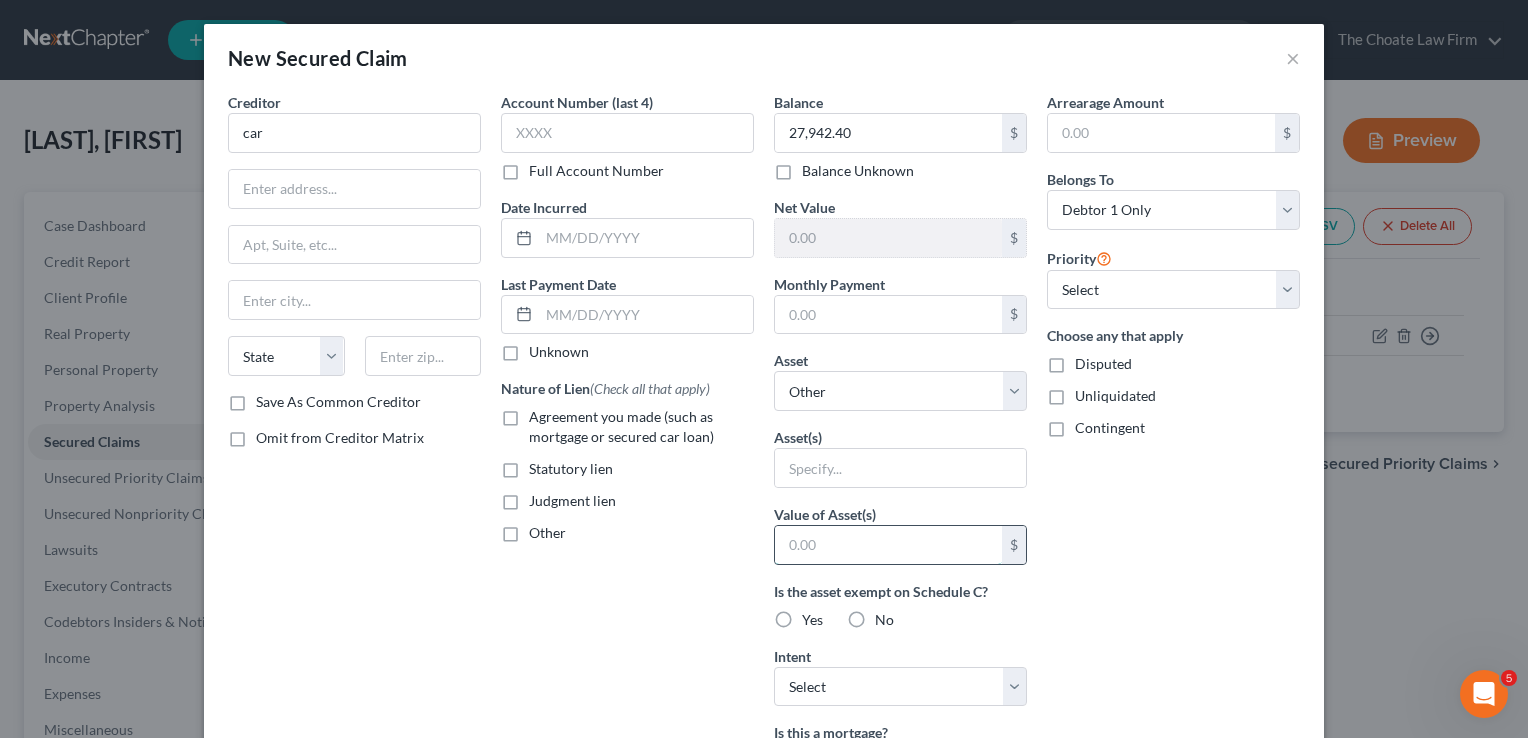 click at bounding box center [888, 545] 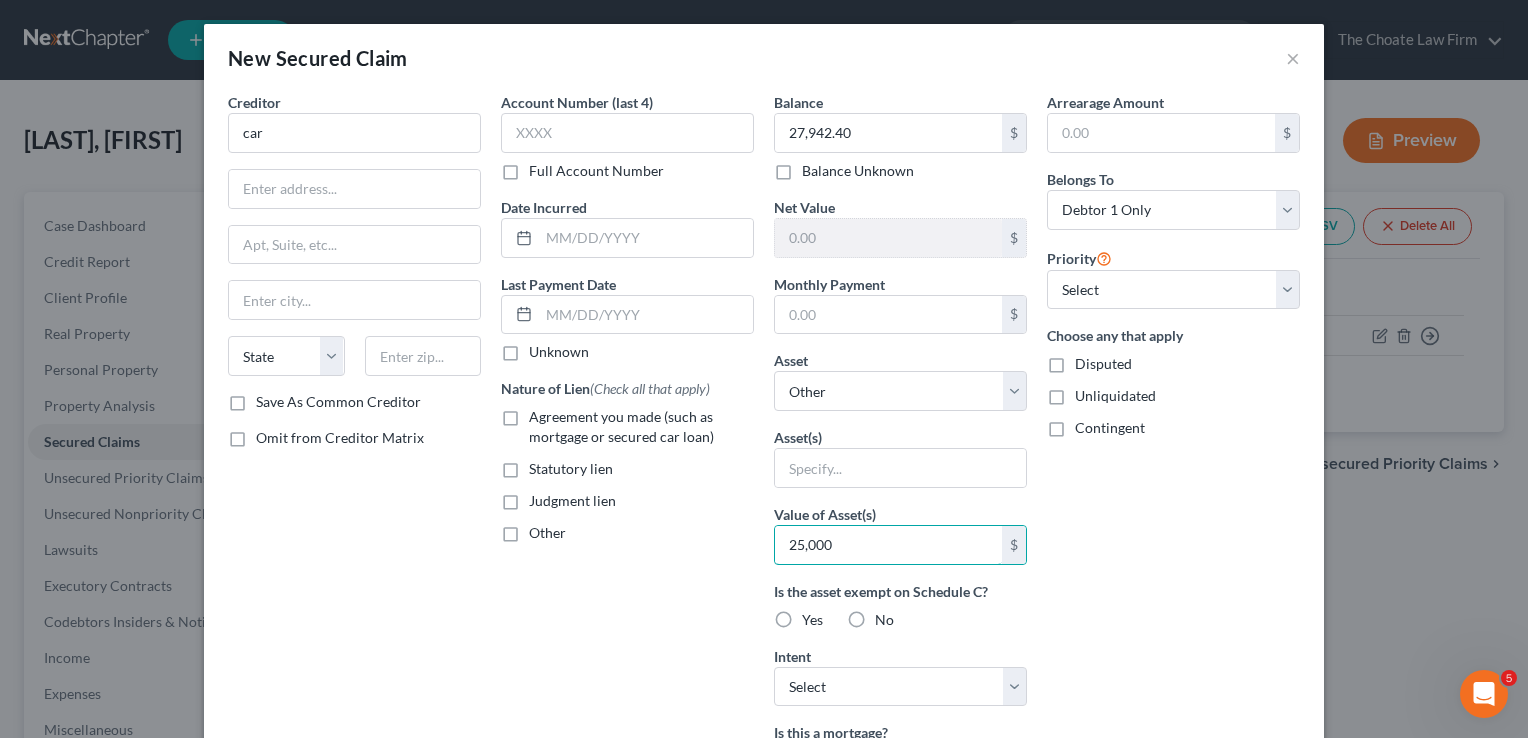 type on "25,000" 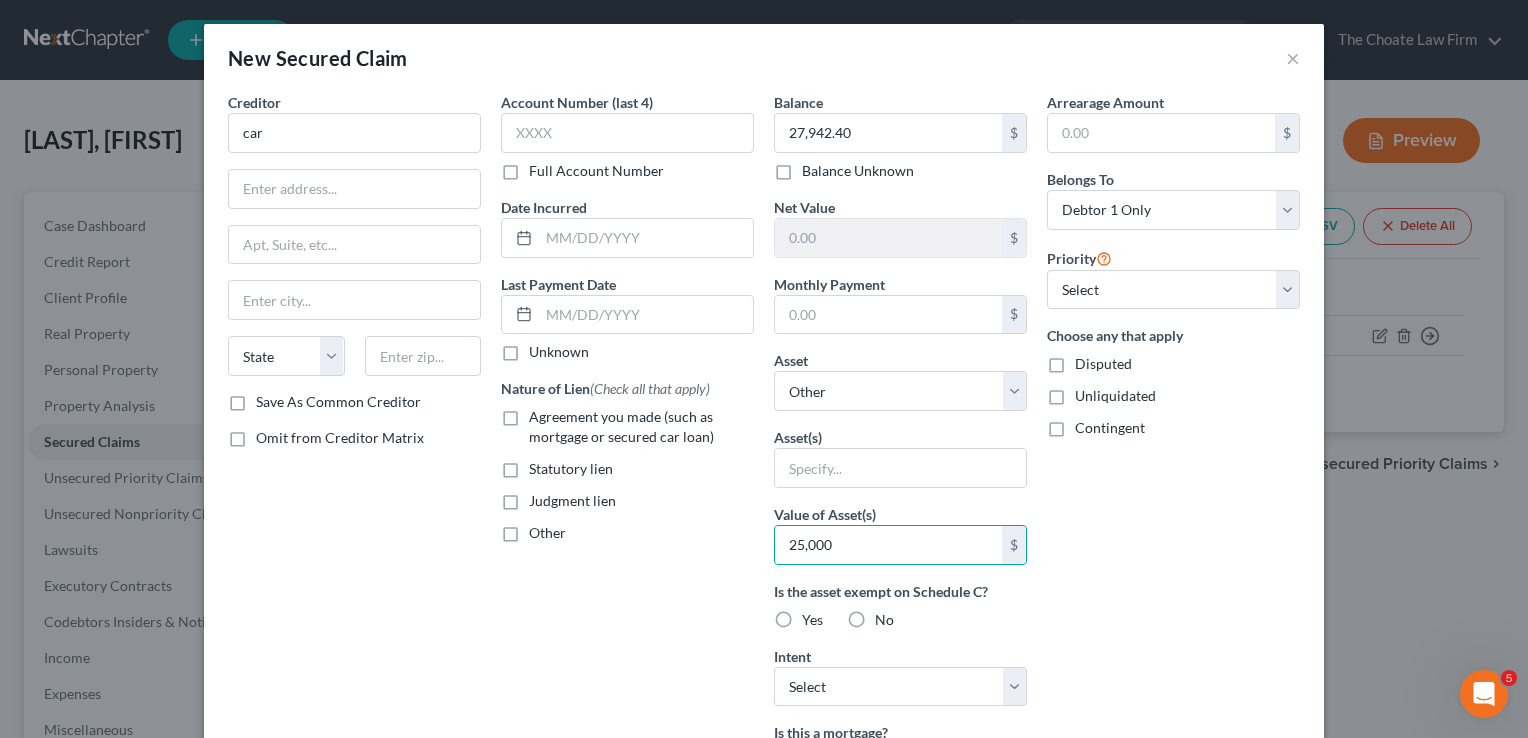 click on "Arrearage Amount $
Belongs To
*
Select Debtor 1 Only Debtor 2 Only Debtor 1 And Debtor 2 Only At Least One Of The Debtors And Another Community Property Priority  Select 1st 2nd 3rd 4th 5th 6th 7th 8th 9th 10th 11th 12th 13th 14th 15th 16th 17th 18th 19th 20th 21th 22th 23th 24th 25th 26th 27th 28th 29th 30th Choose any that apply Disputed Unliquidated Contingent" at bounding box center (1173, 538) 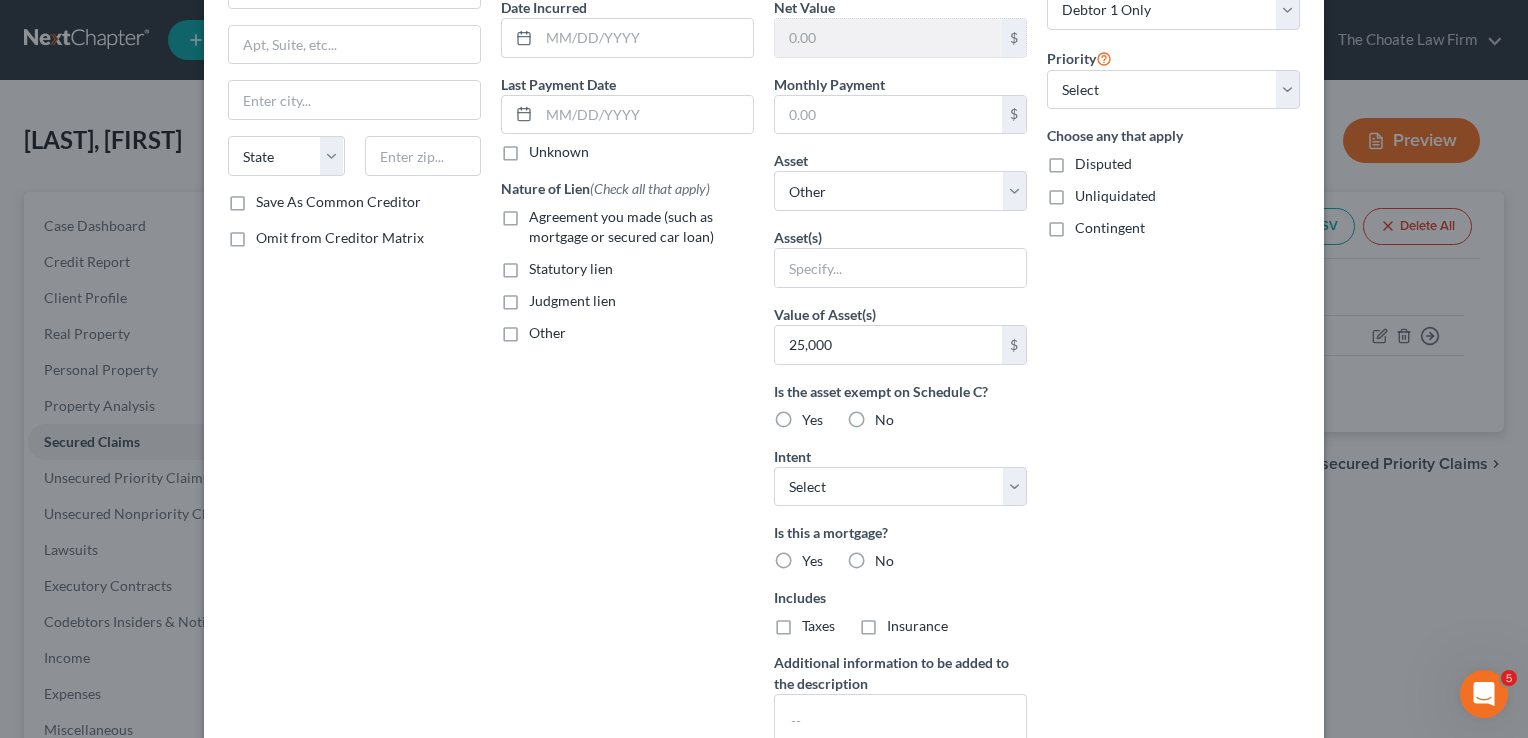 scroll, scrollTop: 368, scrollLeft: 0, axis: vertical 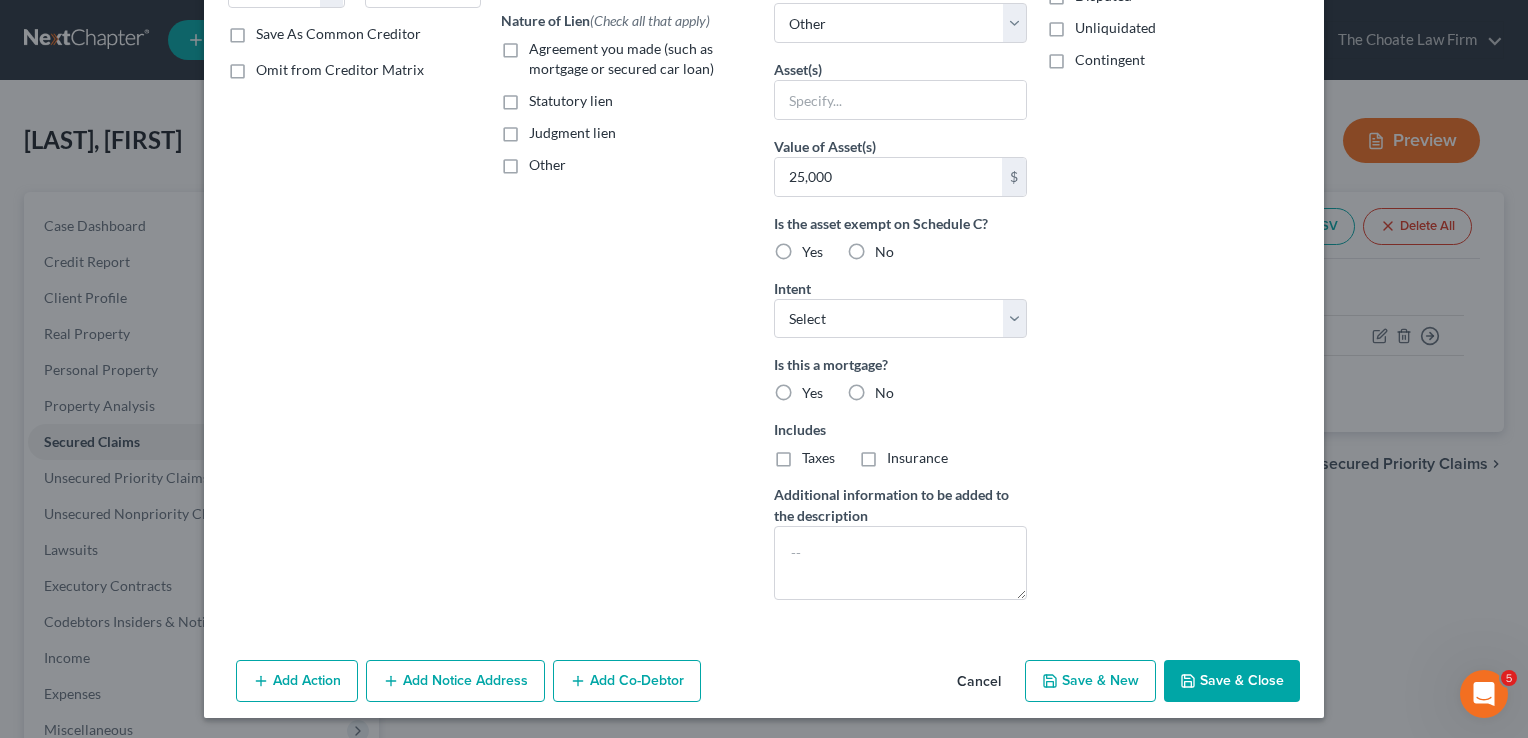click on "Save & Close" at bounding box center [1232, 681] 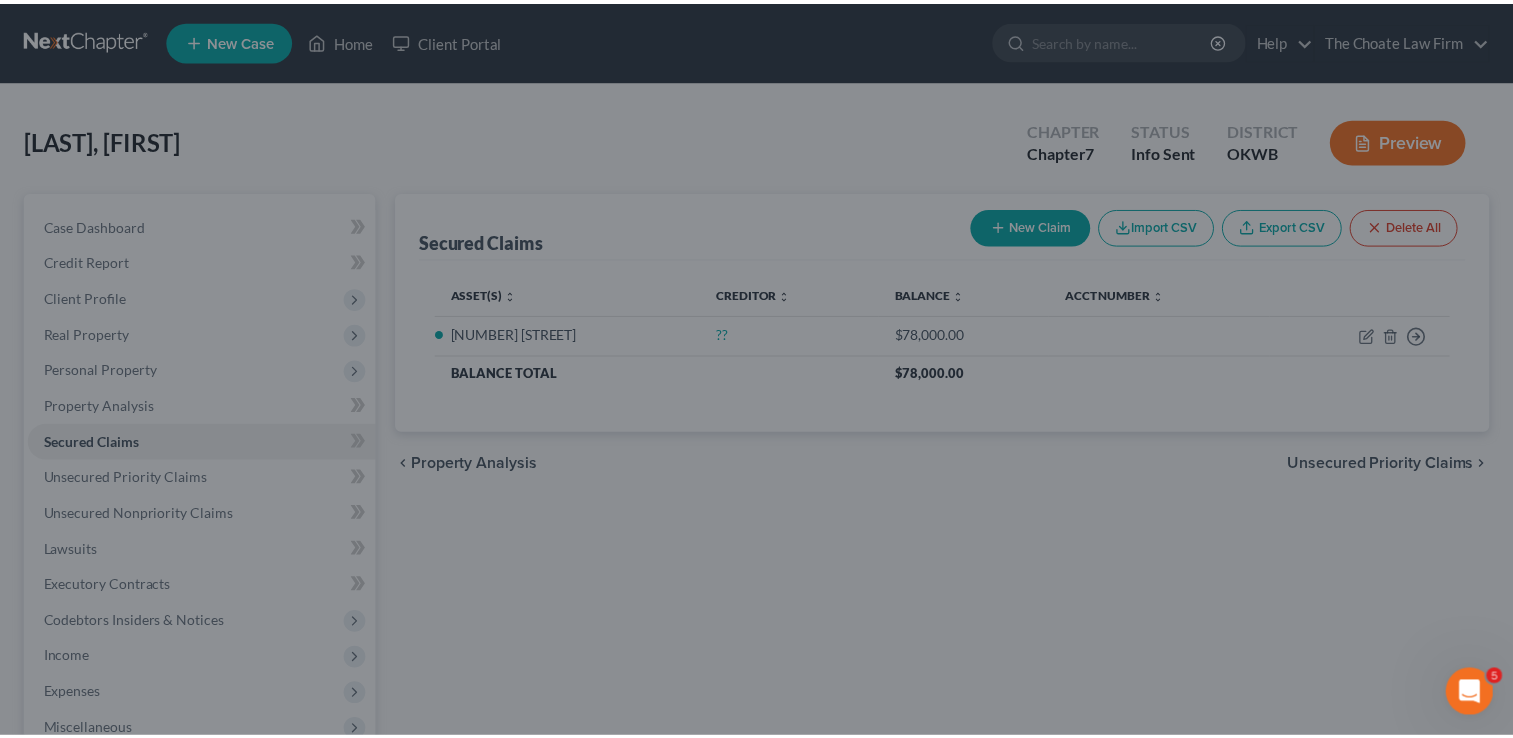 scroll, scrollTop: 151, scrollLeft: 0, axis: vertical 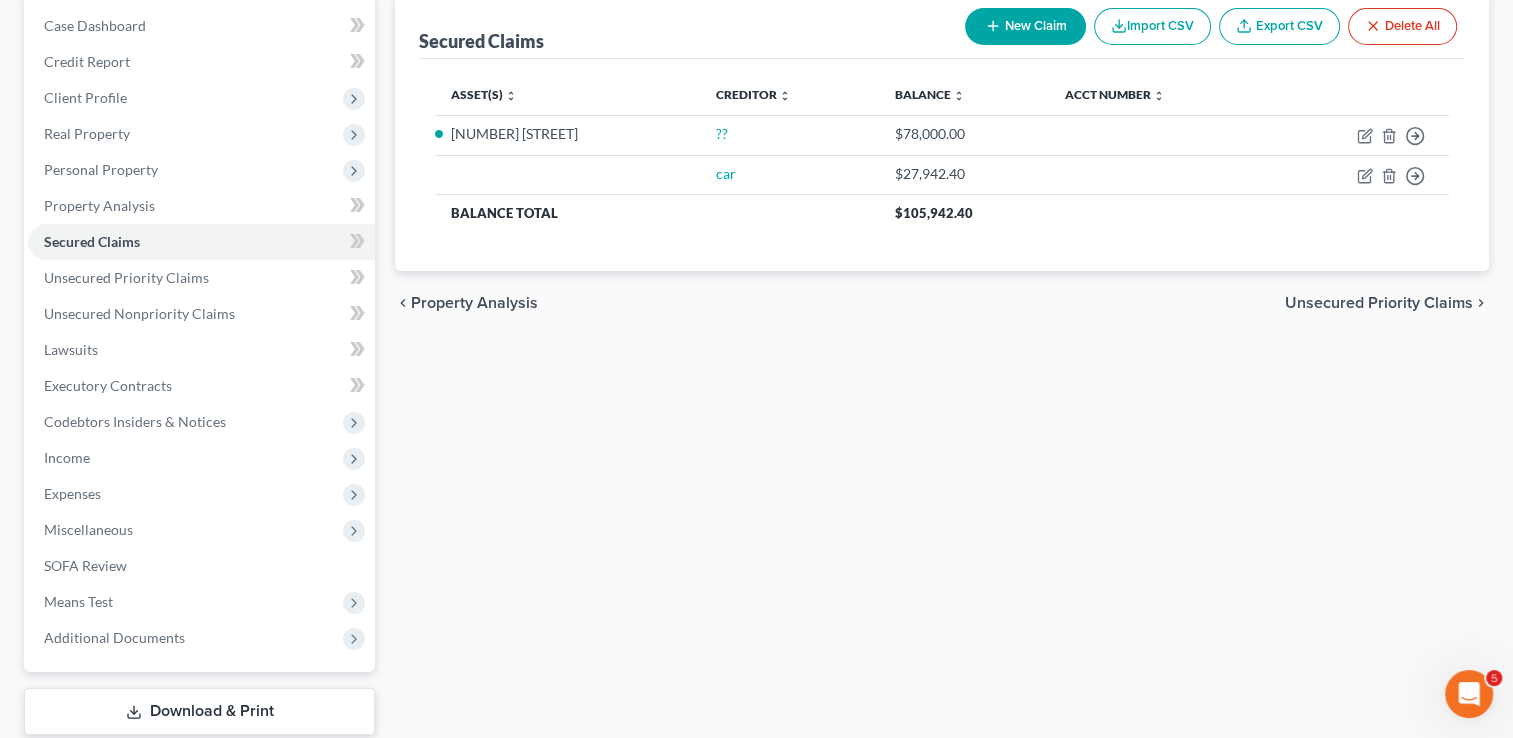 click on "New Claim" at bounding box center (1025, 26) 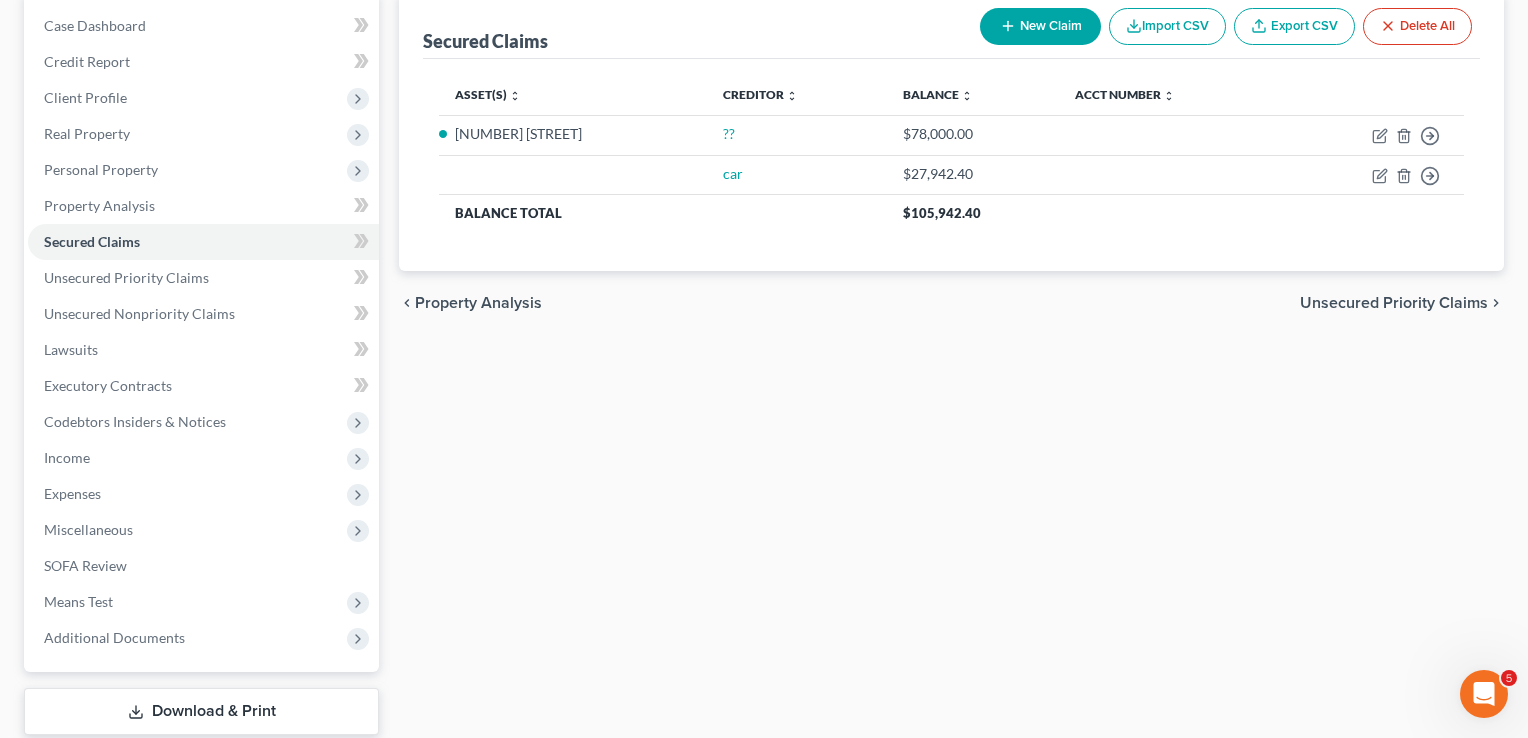 select on "0" 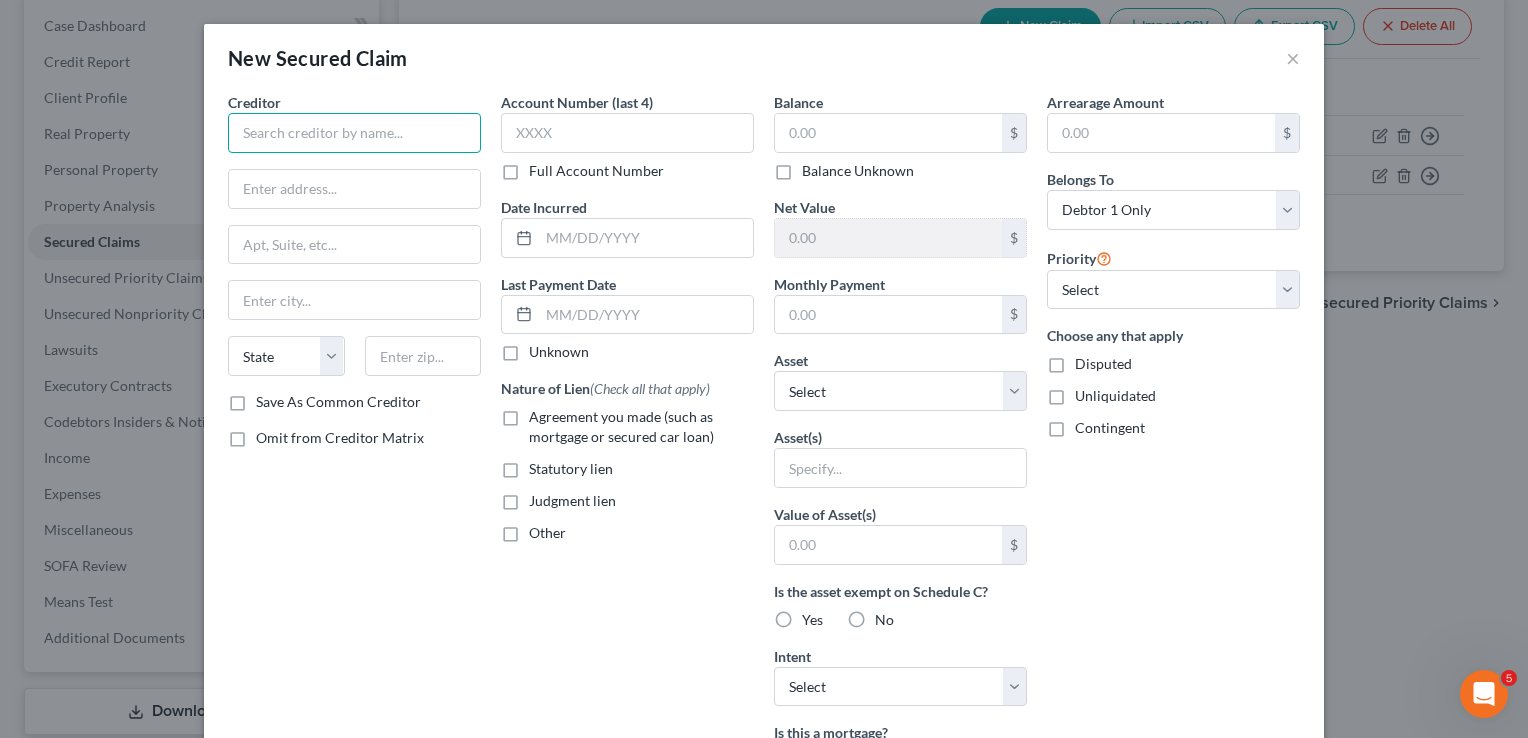 click at bounding box center (354, 133) 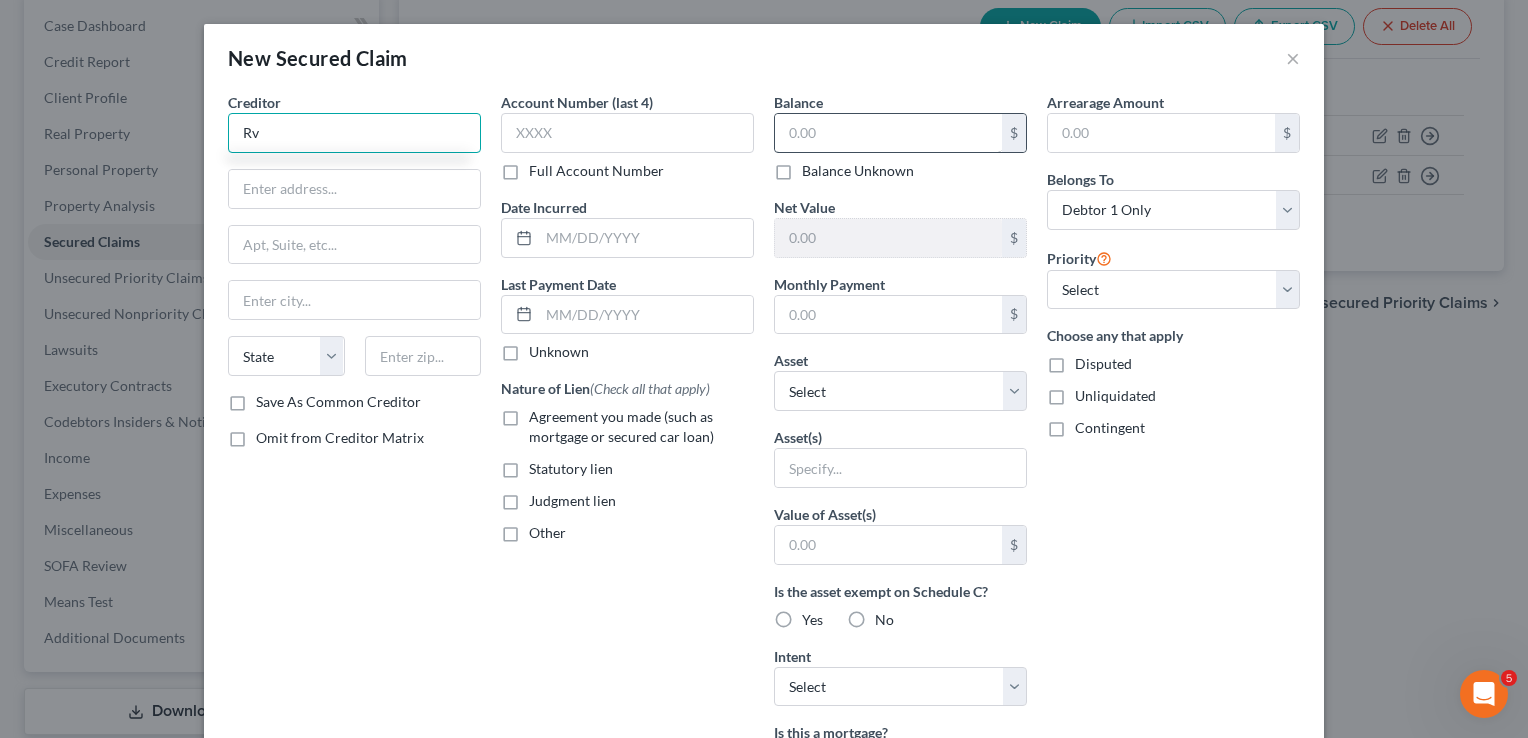 type on "Rv" 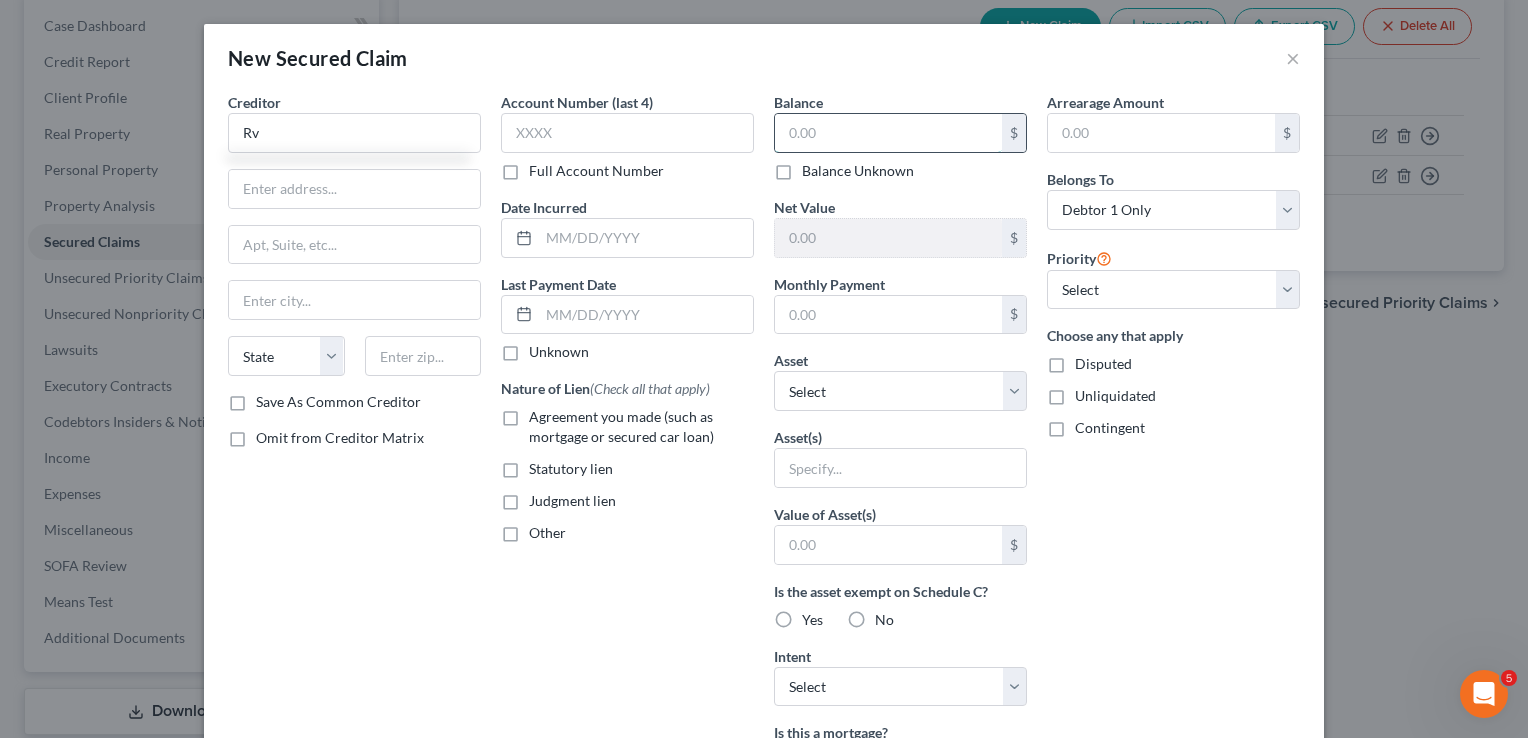 click at bounding box center [888, 133] 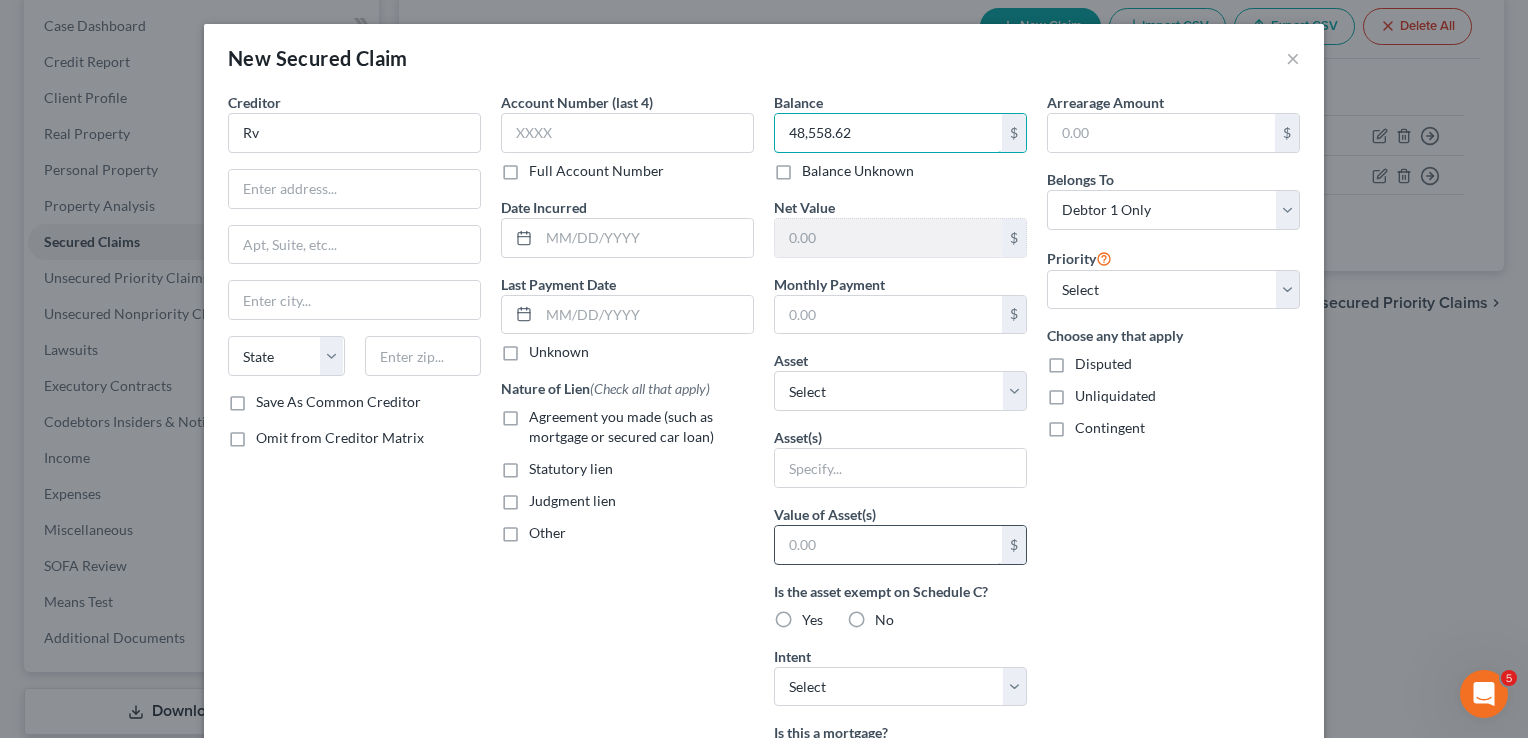 type on "48,558.62" 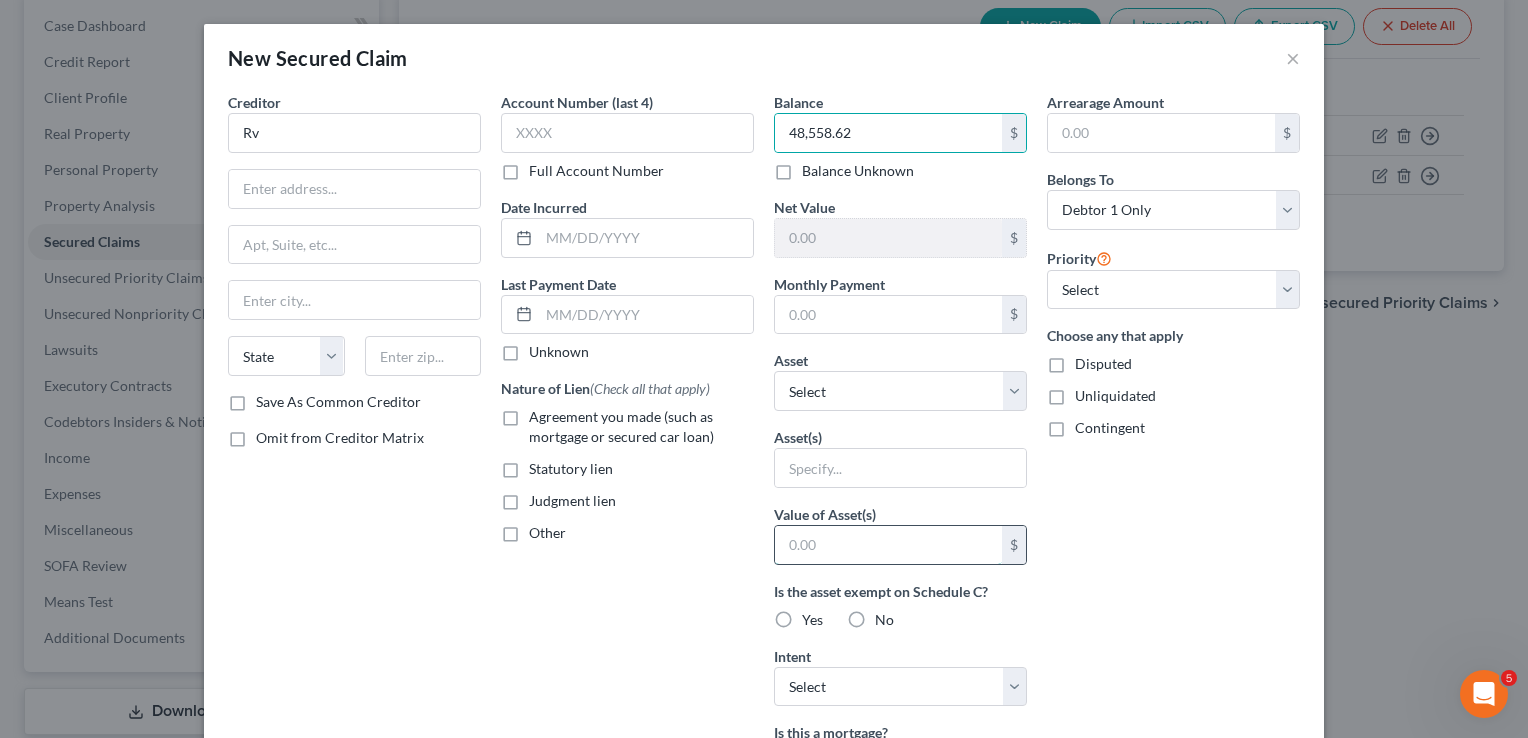 click at bounding box center [888, 545] 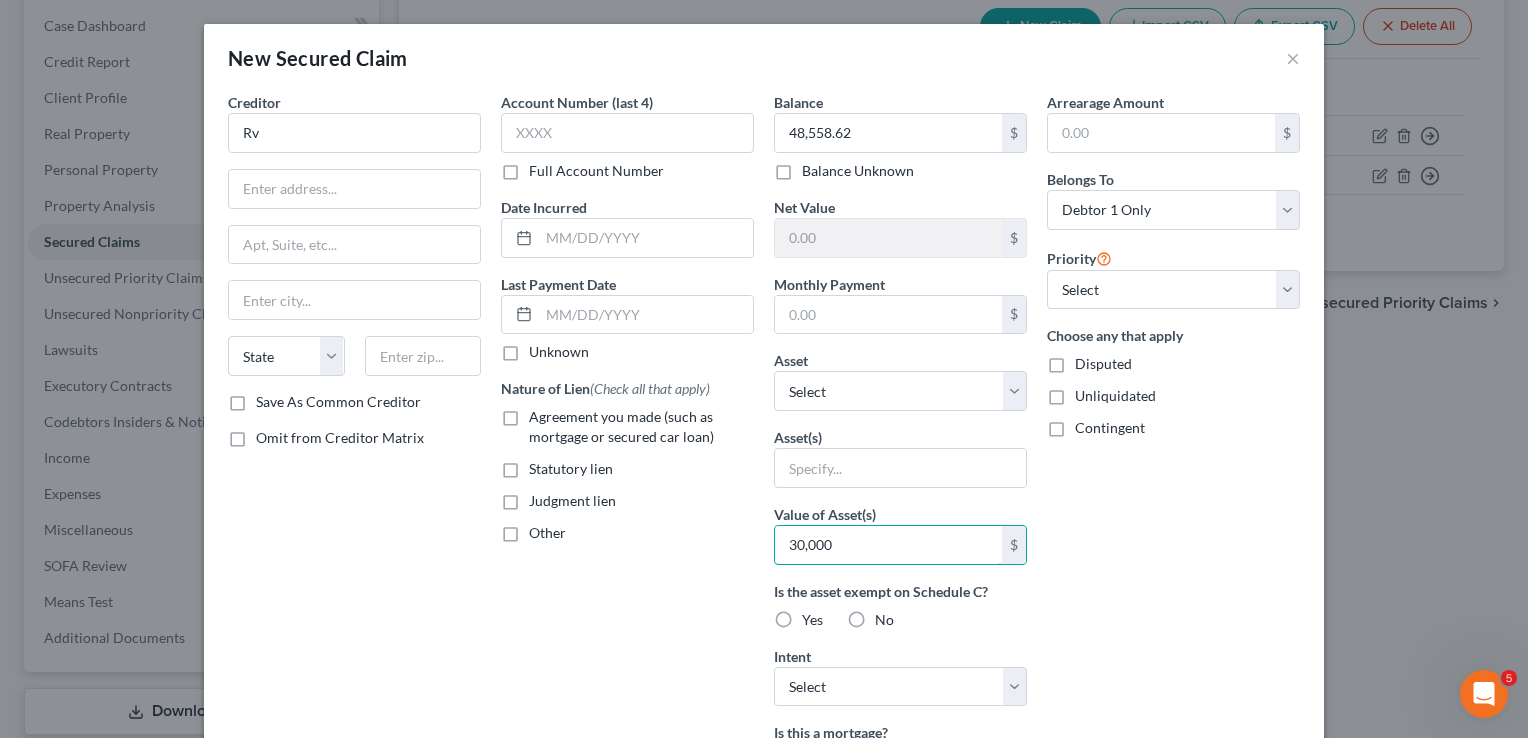 type on "30,000" 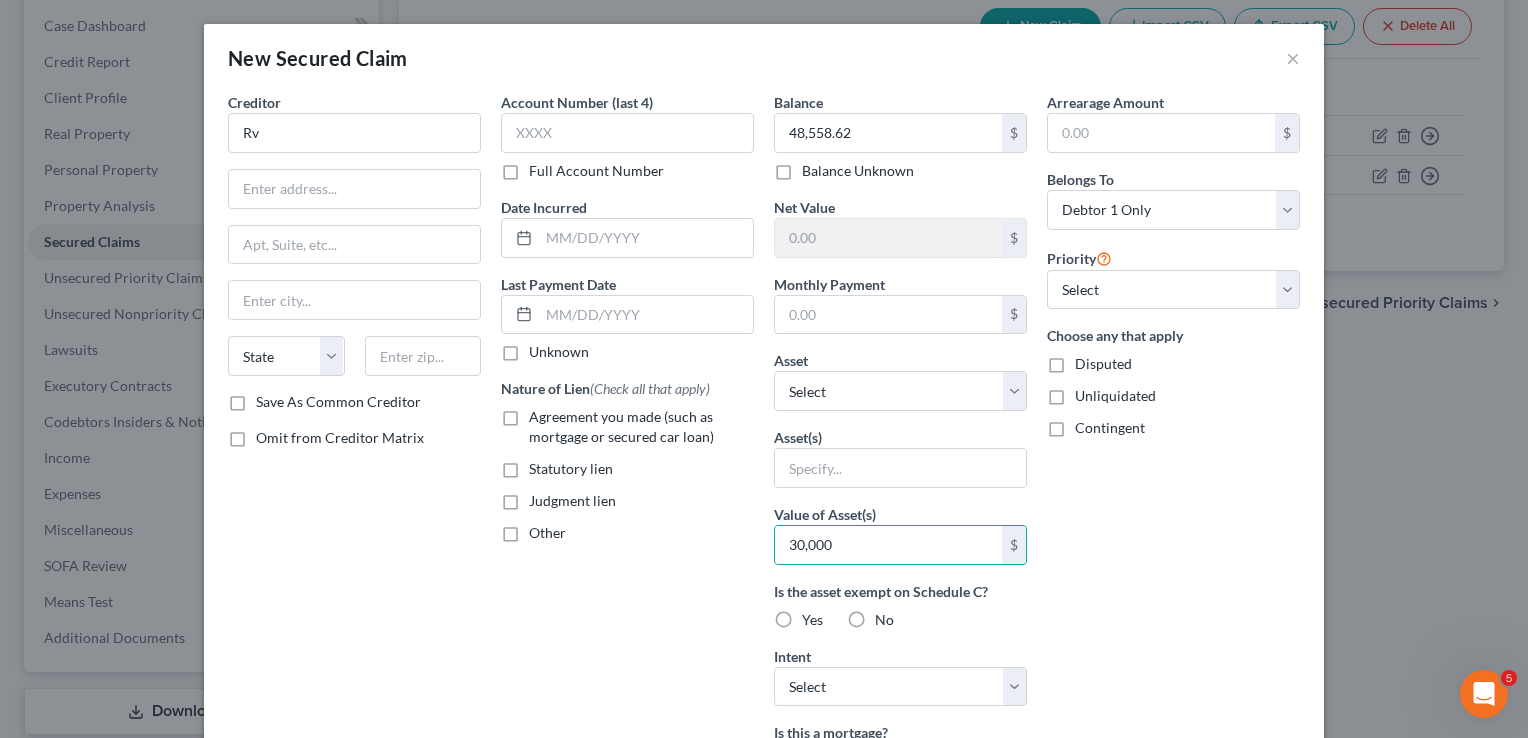 click on "Arrearage Amount $
Belongs To
*
Select Debtor 1 Only Debtor 2 Only Debtor 1 And Debtor 2 Only At Least One Of The Debtors And Another Community Property Priority  Select 1st 2nd 3rd 4th 5th 6th 7th 8th 9th 10th 11th 12th 13th 14th 15th 16th 17th 18th 19th 20th 21th 22th 23th 24th 25th 26th 27th 28th 29th 30th Choose any that apply Disputed Unliquidated Contingent" at bounding box center [1173, 538] 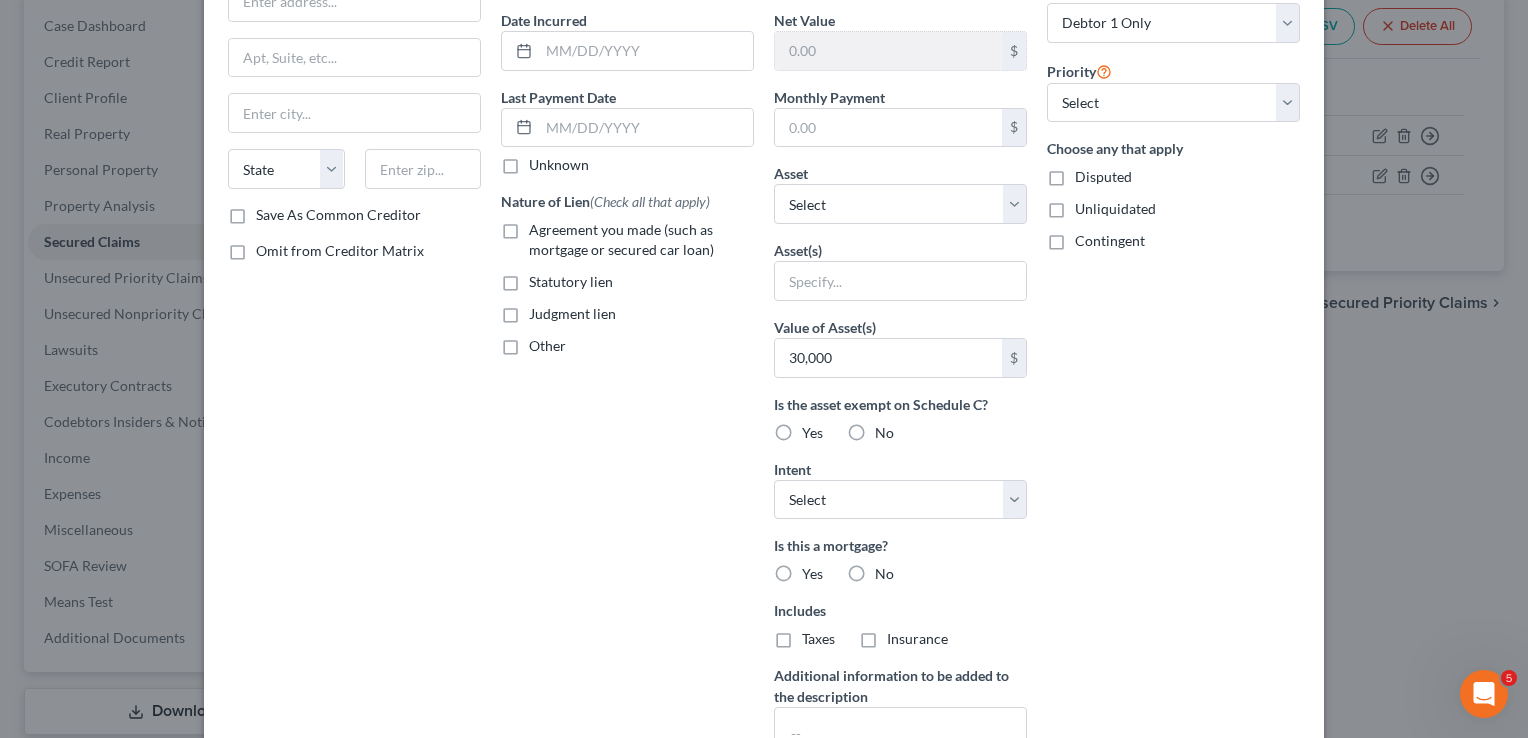 scroll, scrollTop: 368, scrollLeft: 0, axis: vertical 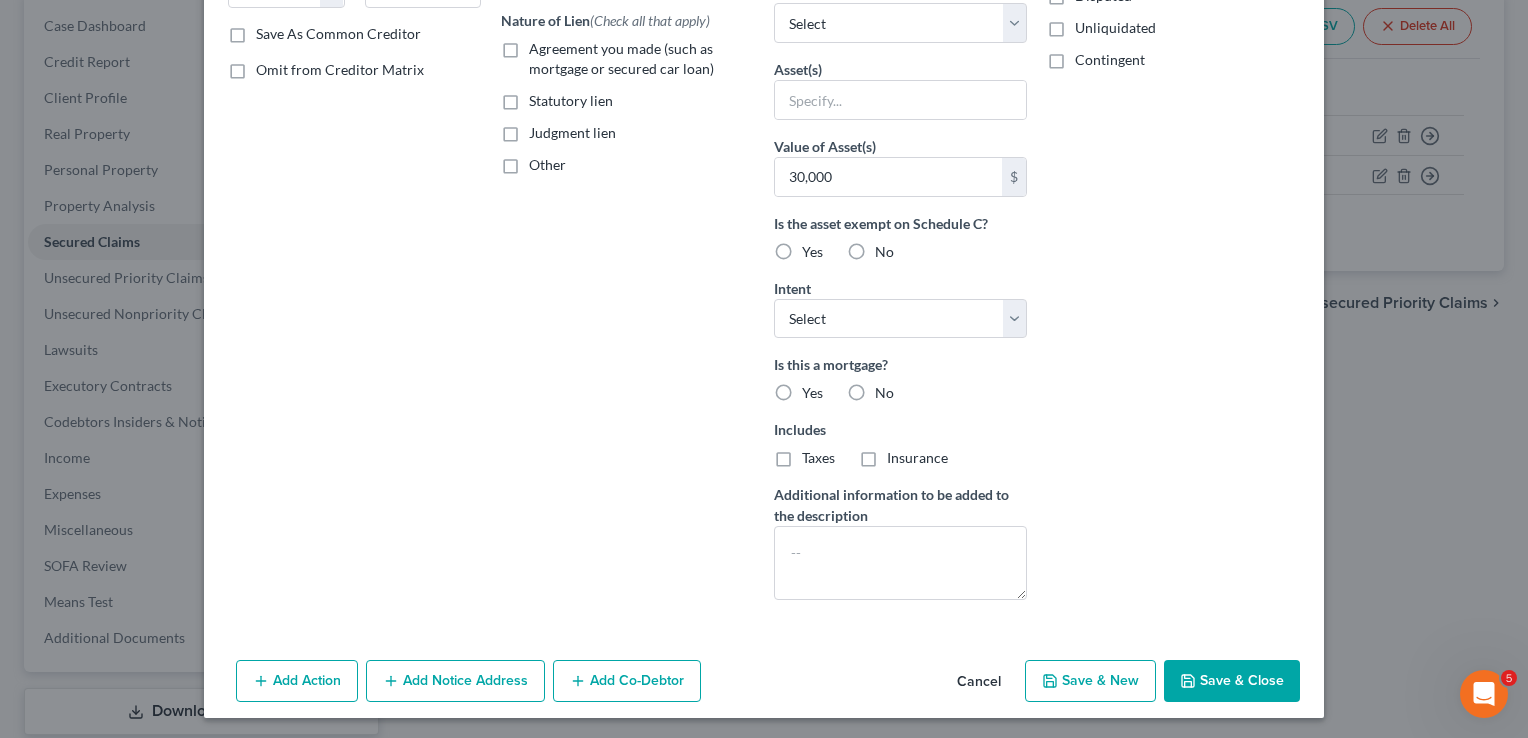 click on "Save & Close" at bounding box center (1232, 681) 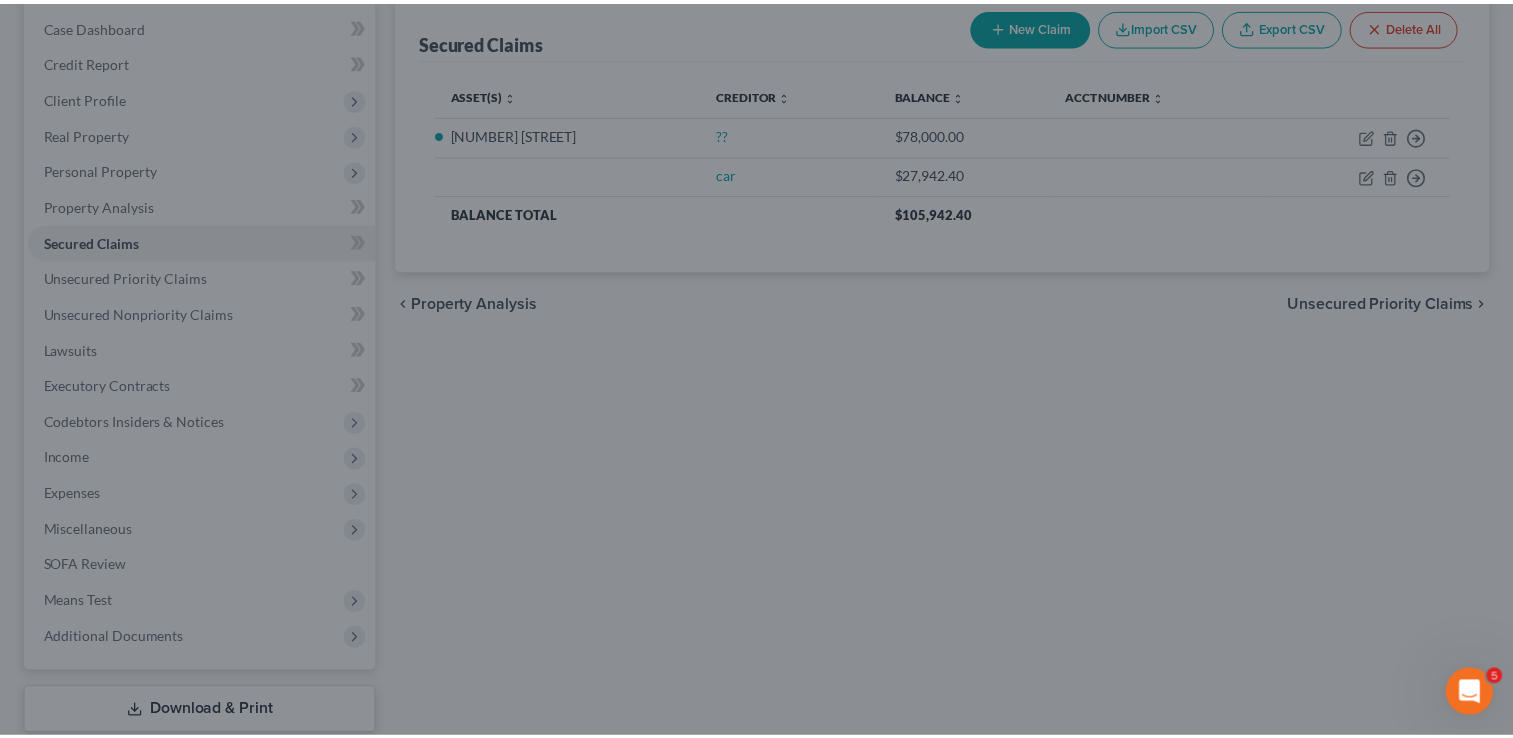 scroll, scrollTop: 151, scrollLeft: 0, axis: vertical 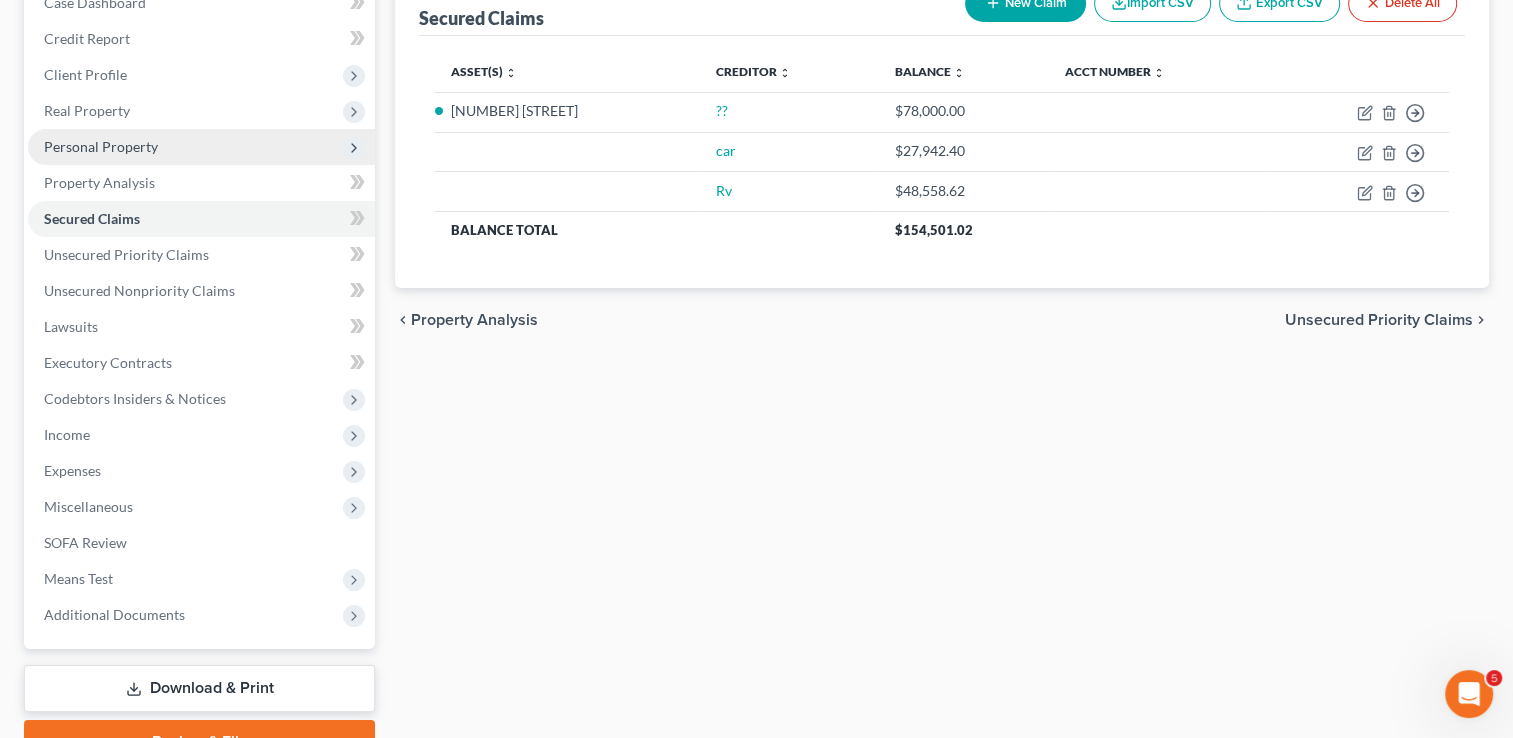 click on "Personal Property" at bounding box center [101, 146] 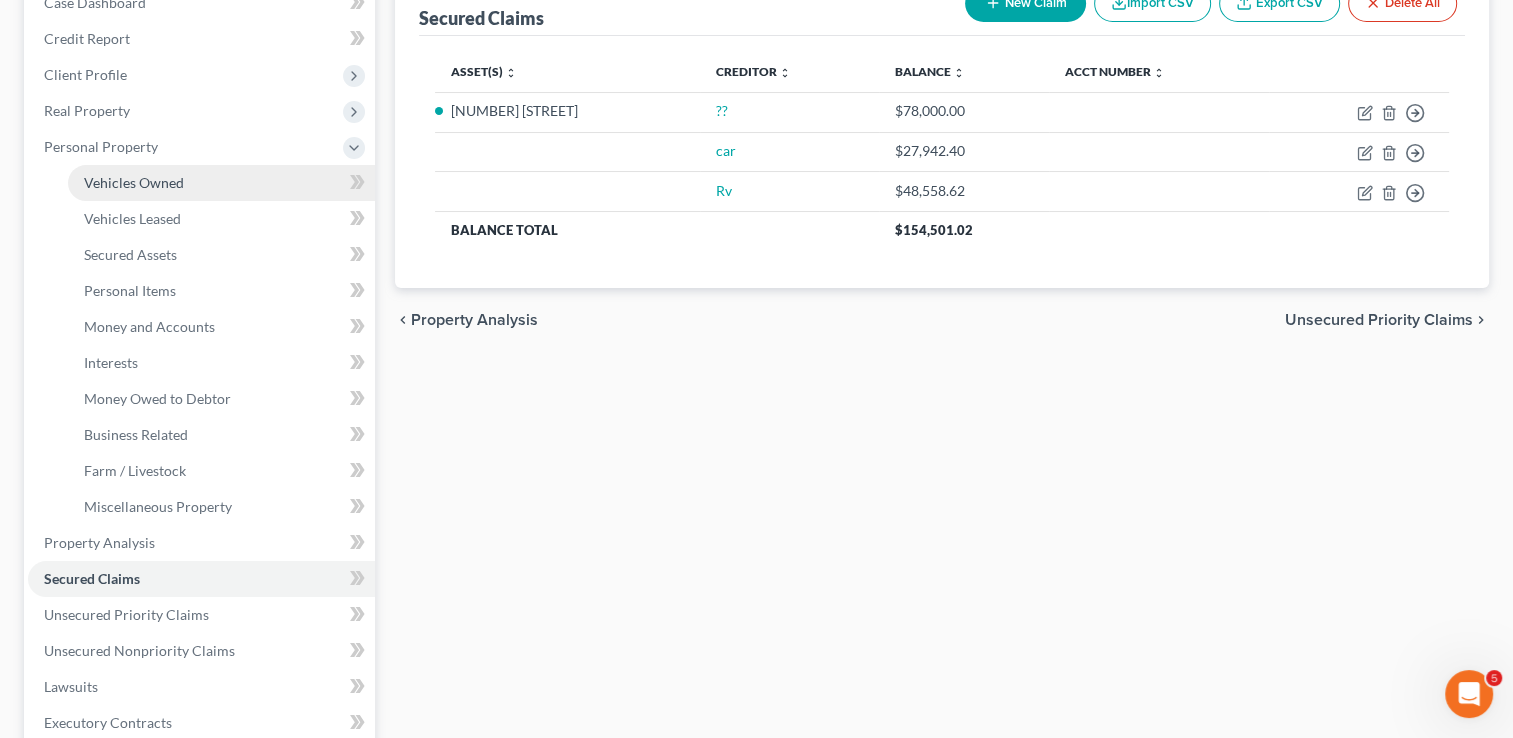 click on "Vehicles Owned" at bounding box center [134, 182] 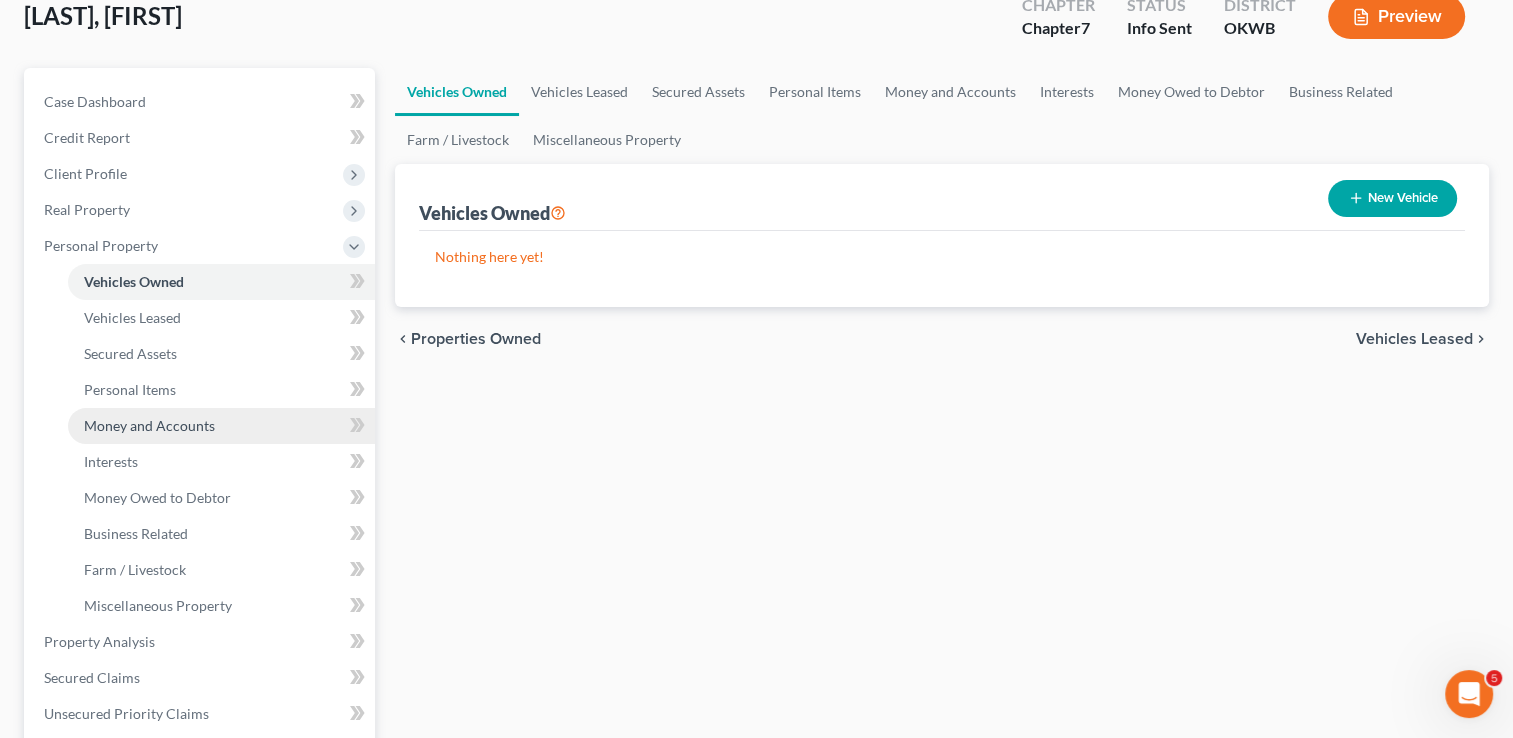 scroll, scrollTop: 100, scrollLeft: 0, axis: vertical 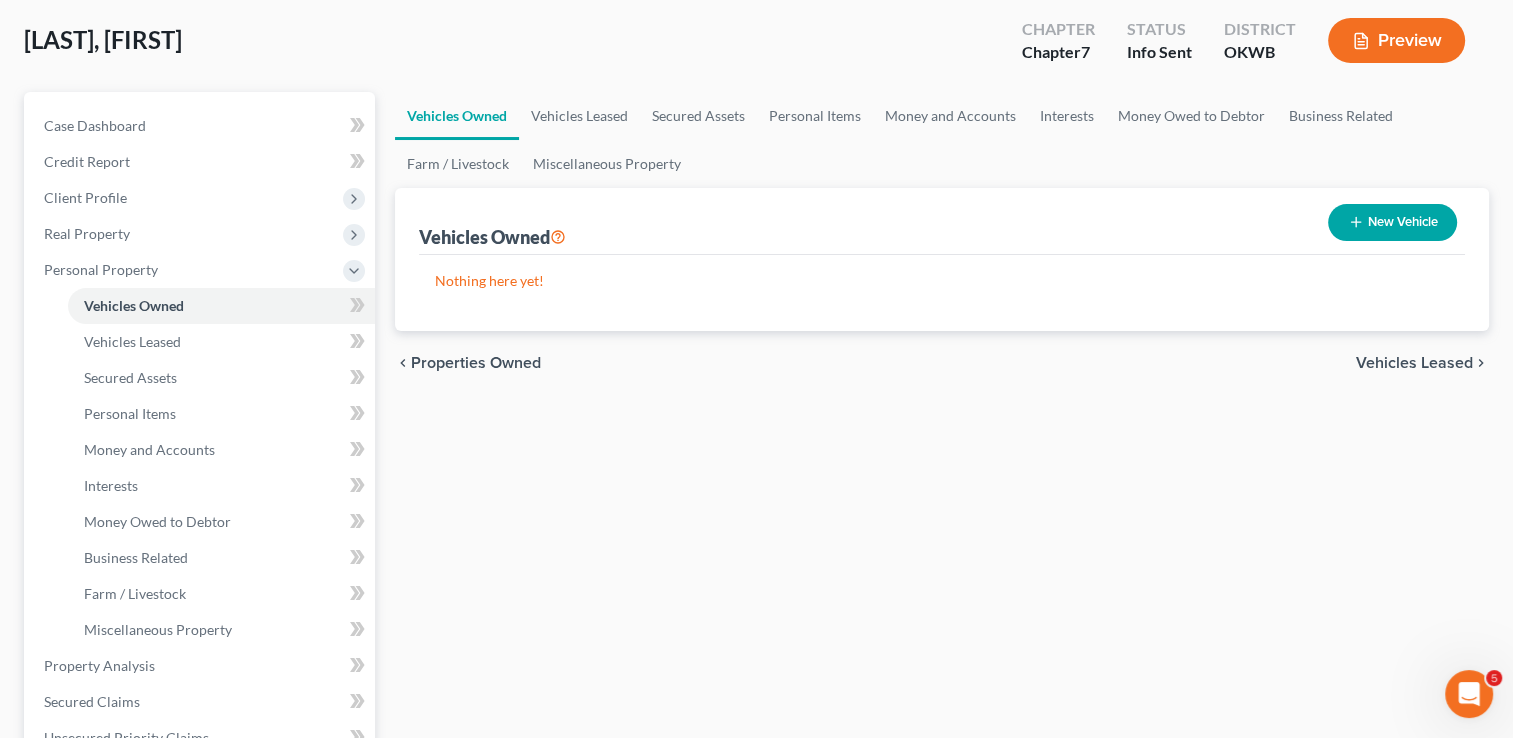 click on "New Vehicle" at bounding box center (1392, 222) 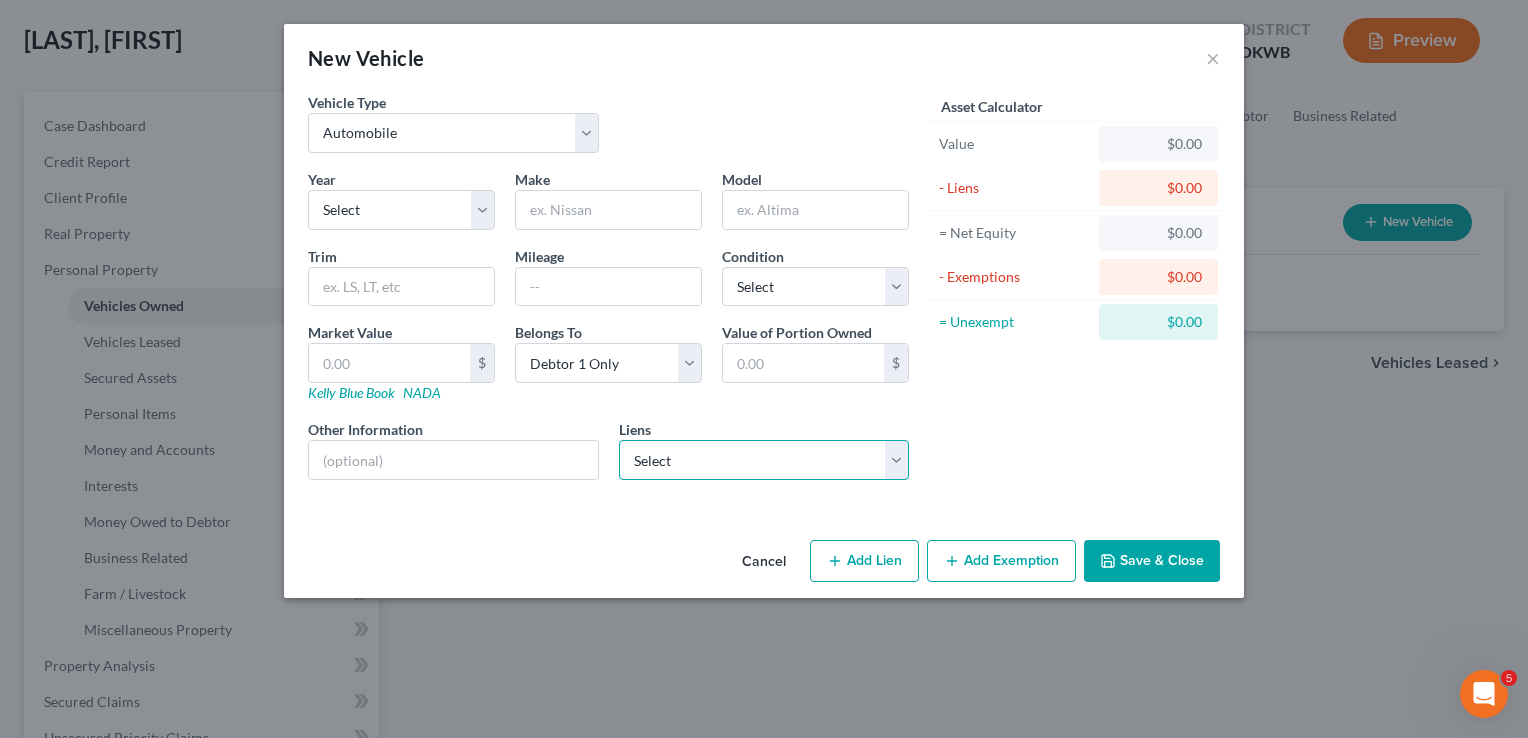 click on "Select car - $27,942.40 Rv - $48,558.62" at bounding box center (764, 460) 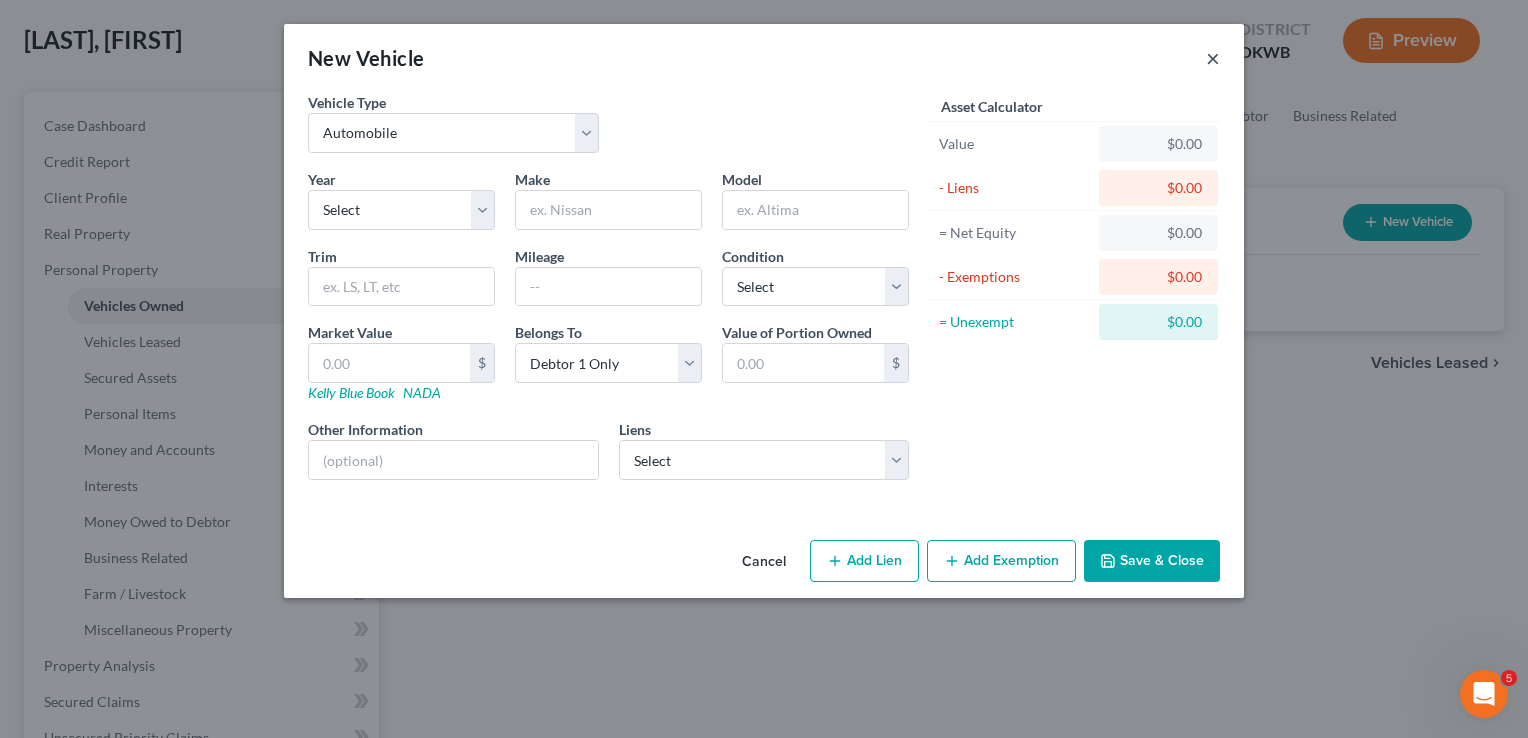 click on "×" at bounding box center [1213, 58] 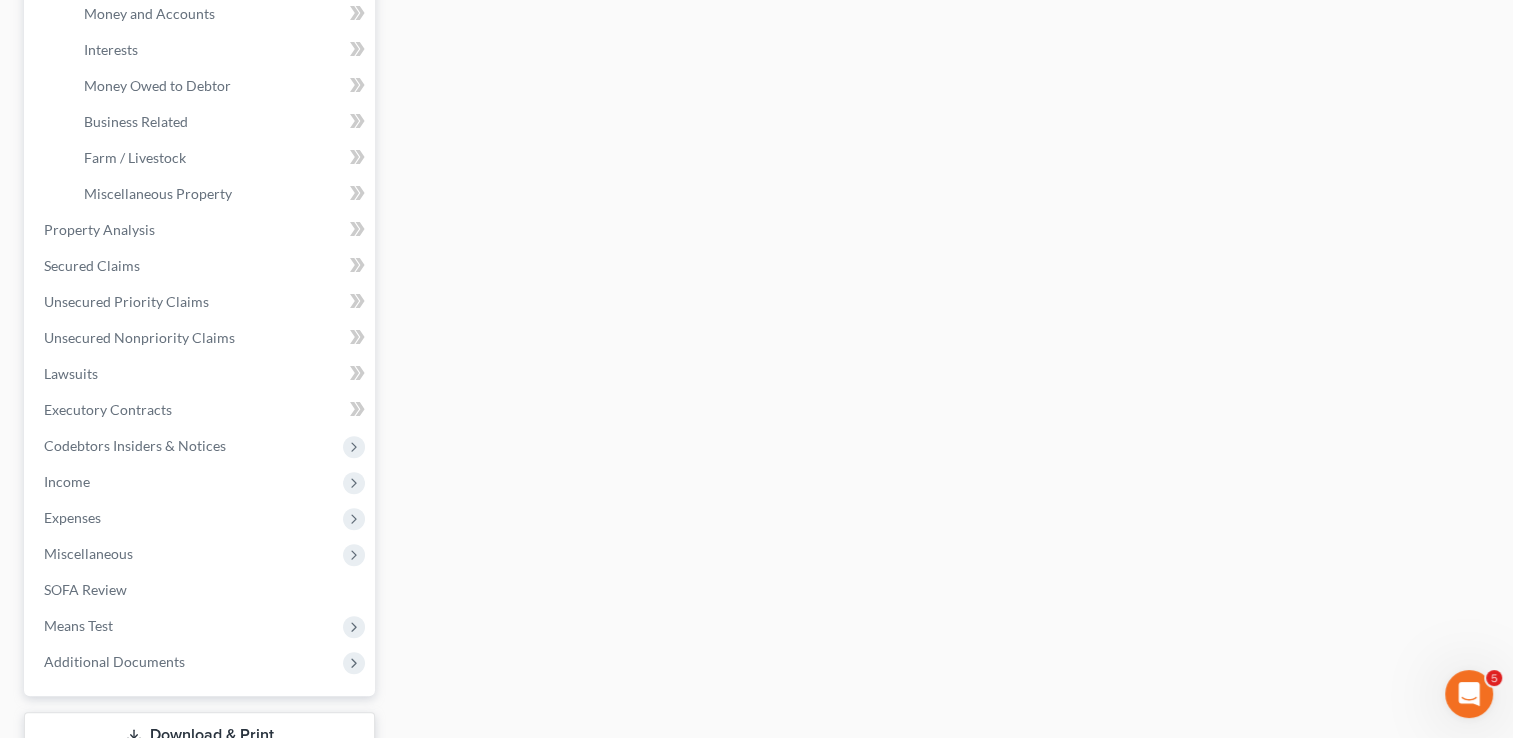 scroll, scrollTop: 600, scrollLeft: 0, axis: vertical 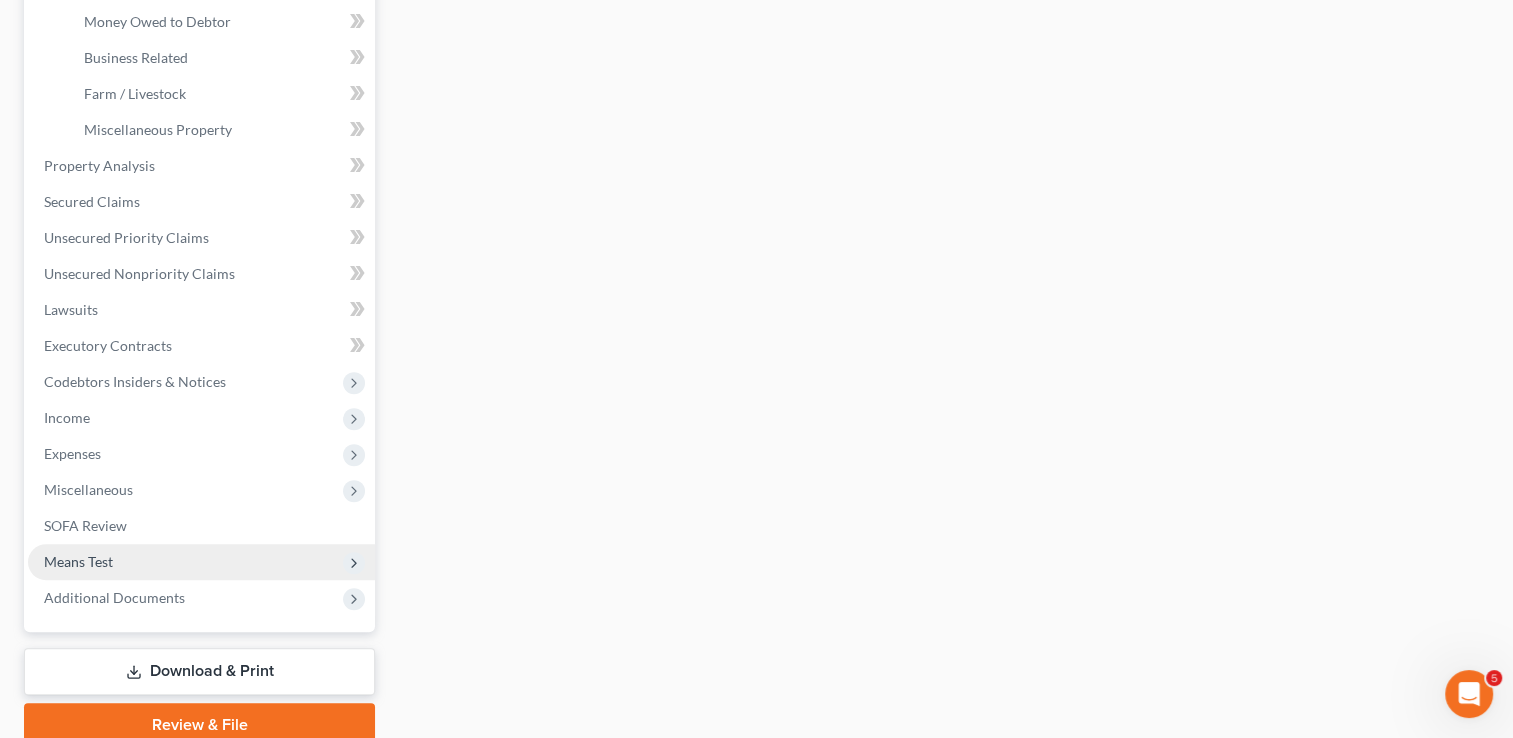 click on "Means Test" at bounding box center [78, 561] 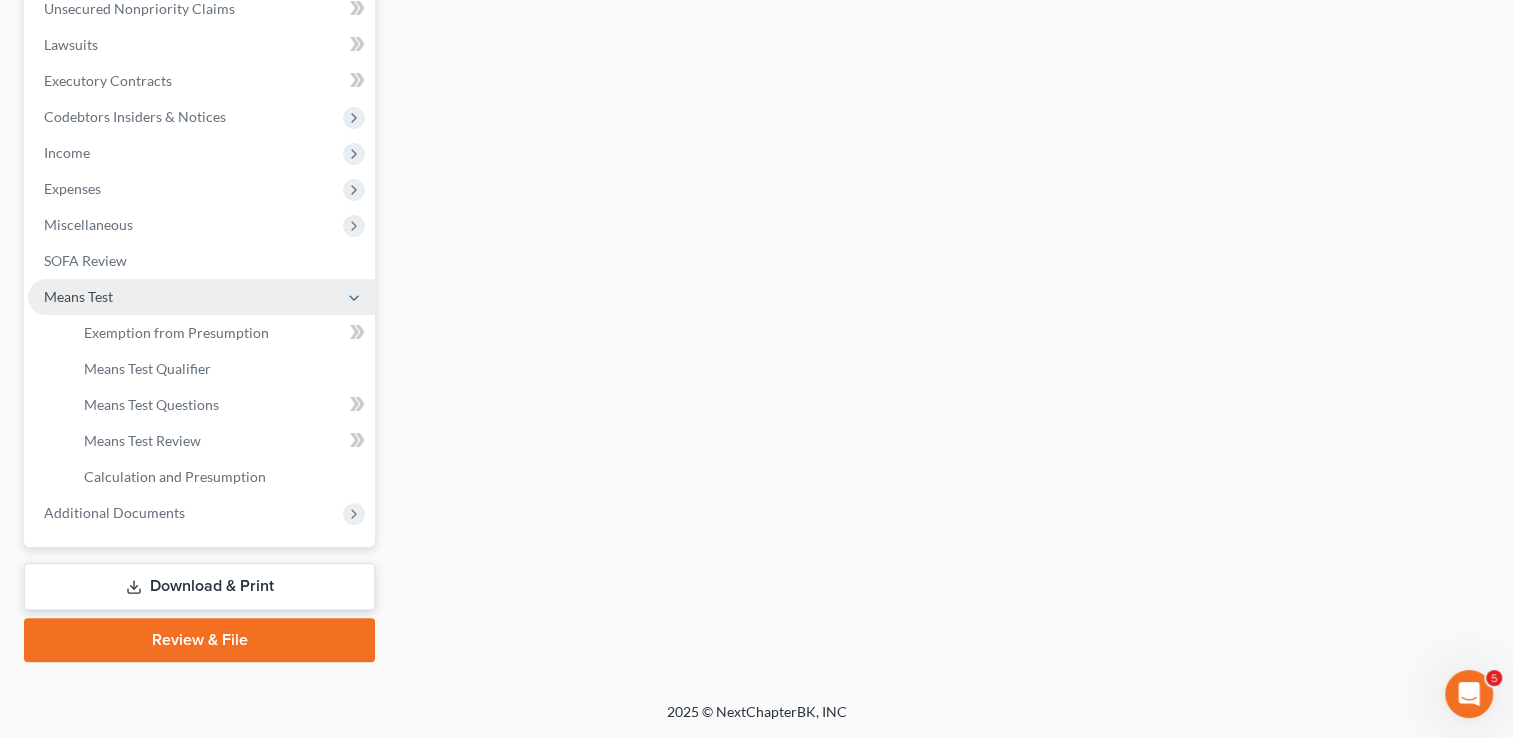 scroll, scrollTop: 503, scrollLeft: 0, axis: vertical 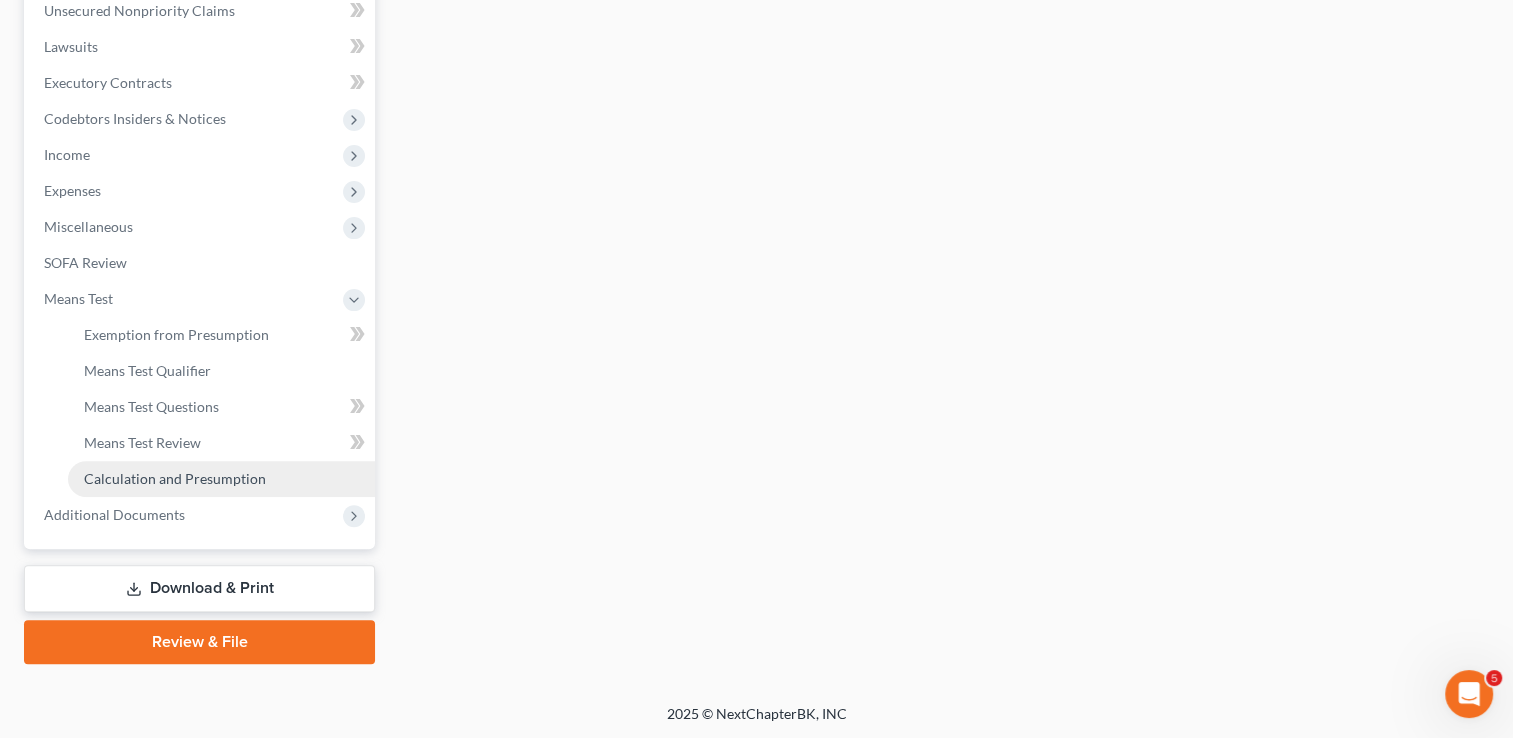 click on "Calculation and Presumption" at bounding box center [175, 478] 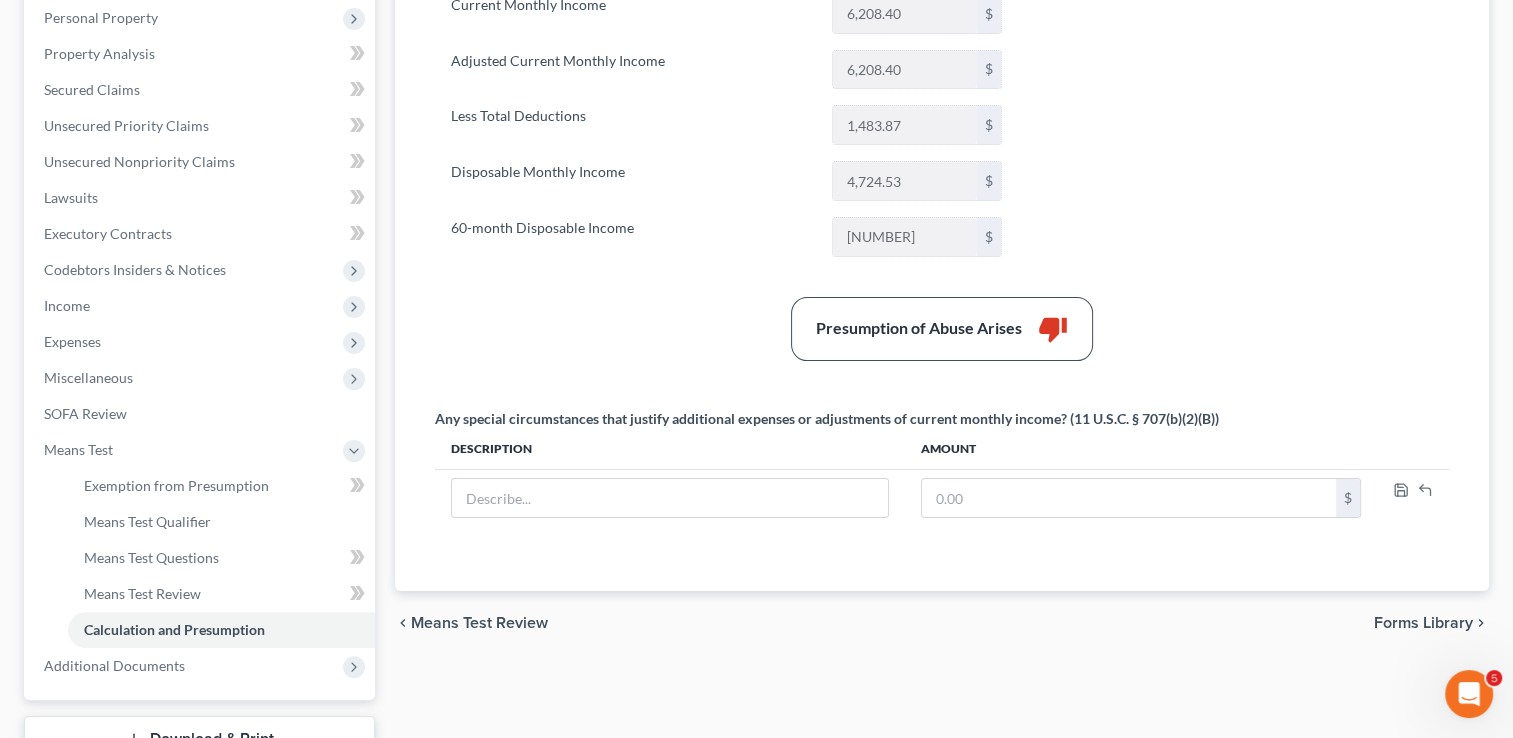 scroll, scrollTop: 400, scrollLeft: 0, axis: vertical 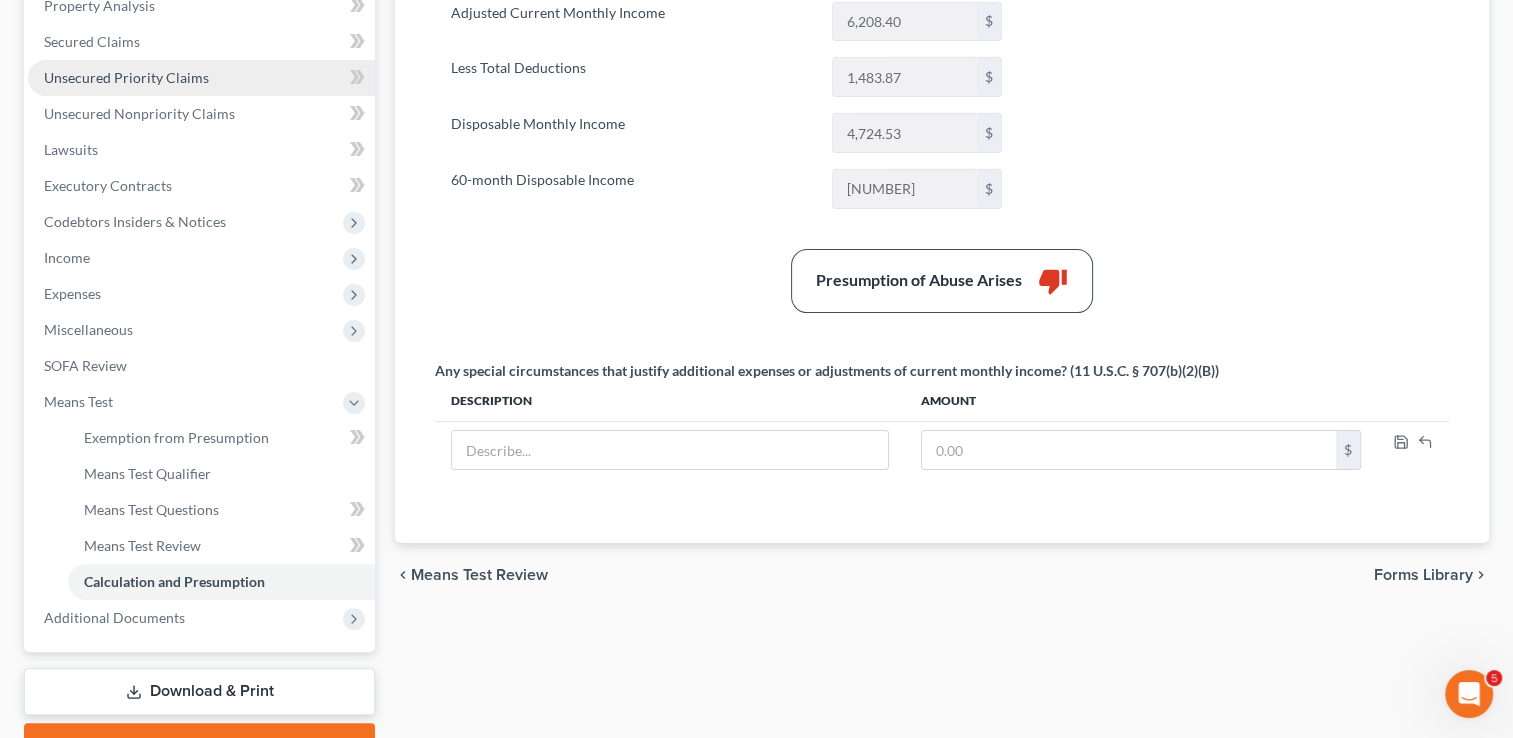 click on "Unsecured Priority Claims" at bounding box center [126, 77] 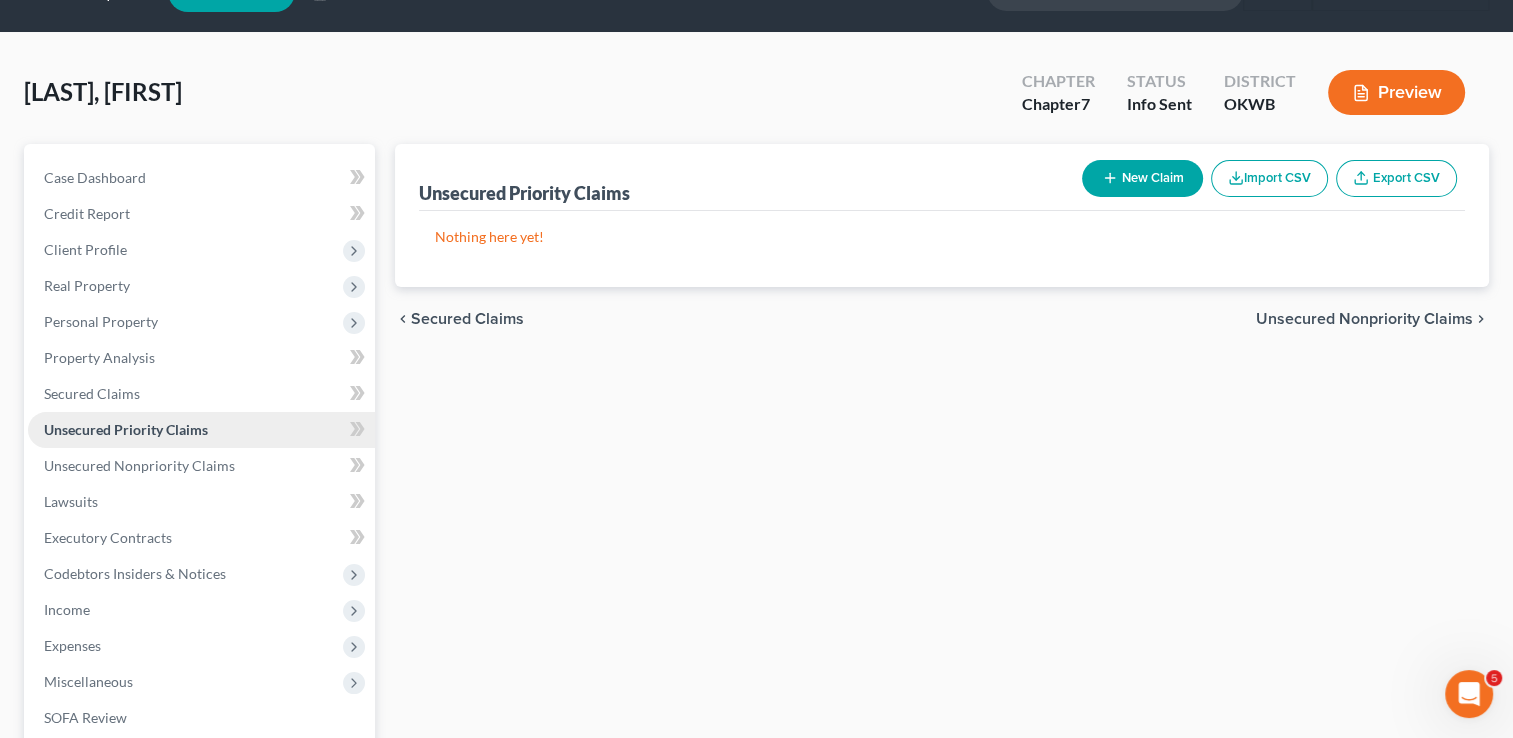 scroll, scrollTop: 0, scrollLeft: 0, axis: both 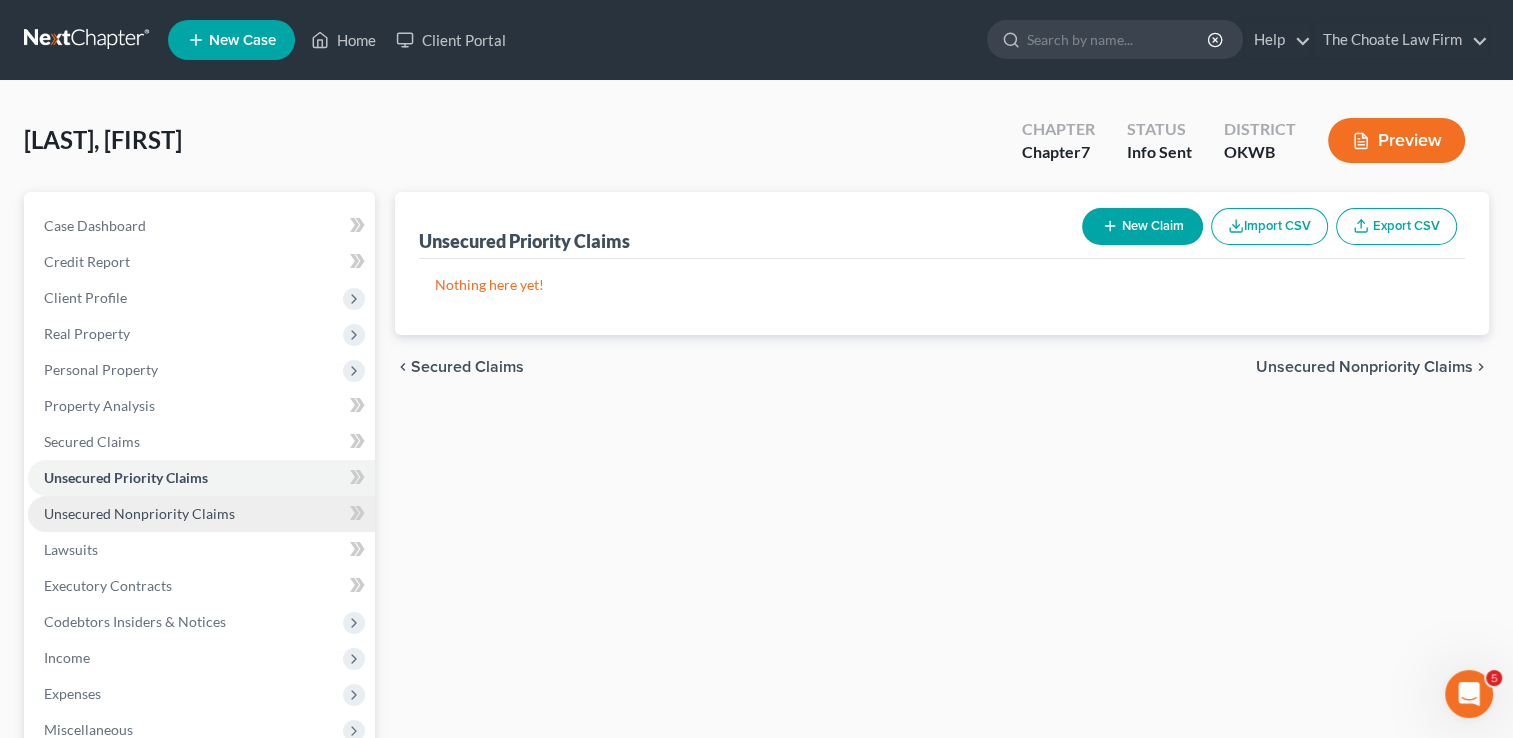 click on "Unsecured Nonpriority Claims" at bounding box center [139, 513] 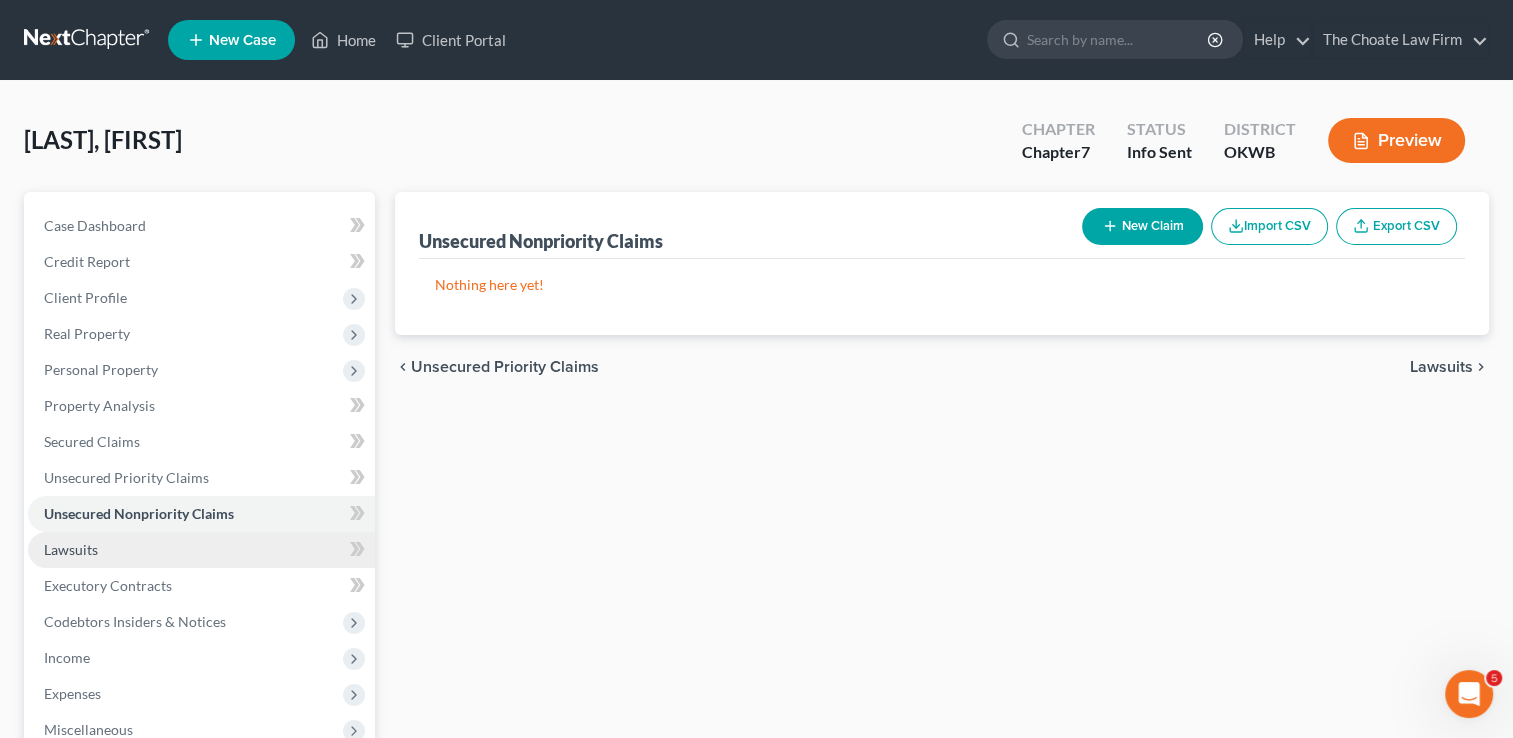 click on "Lawsuits" at bounding box center (71, 549) 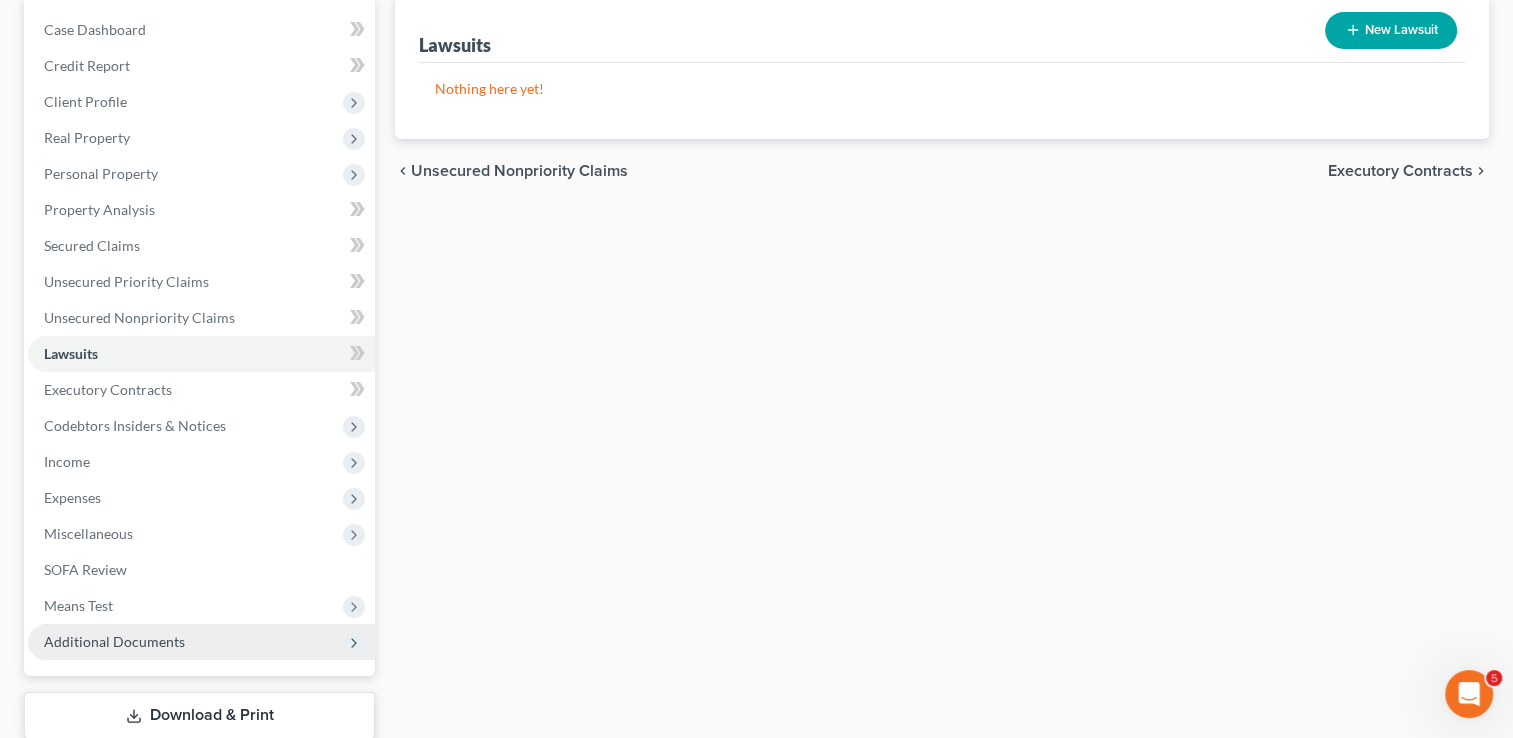 scroll, scrollTop: 300, scrollLeft: 0, axis: vertical 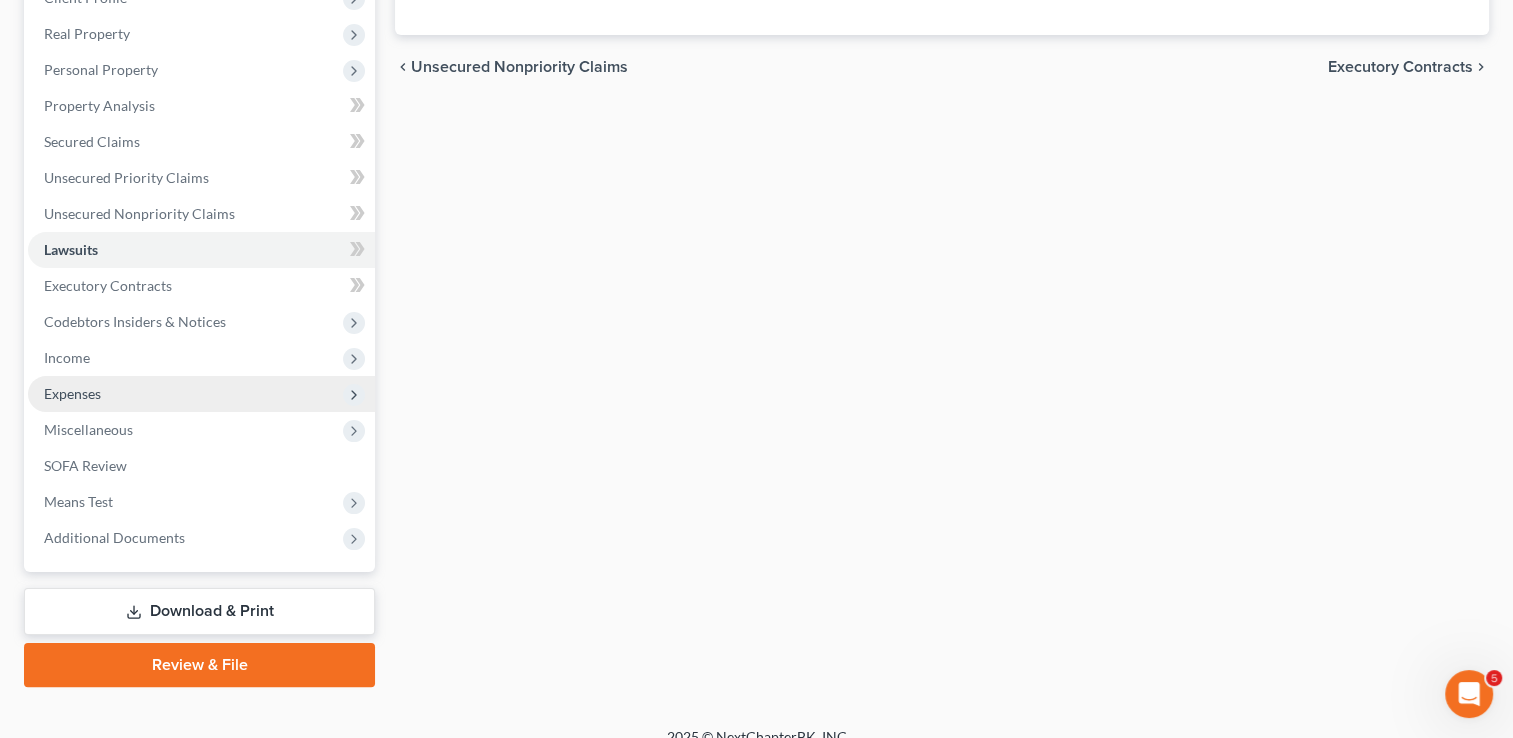 click on "Expenses" at bounding box center [72, 393] 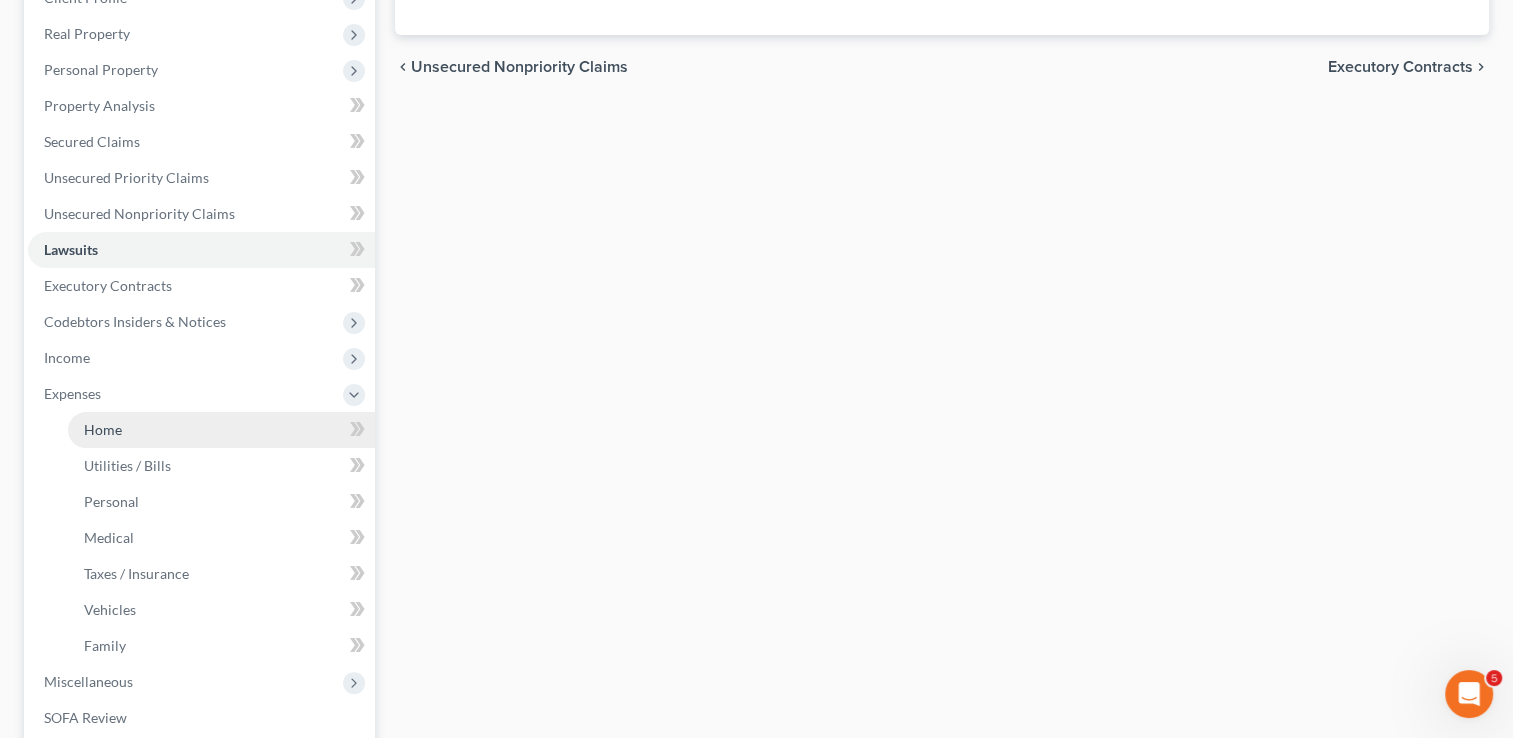 click on "Home" at bounding box center (221, 430) 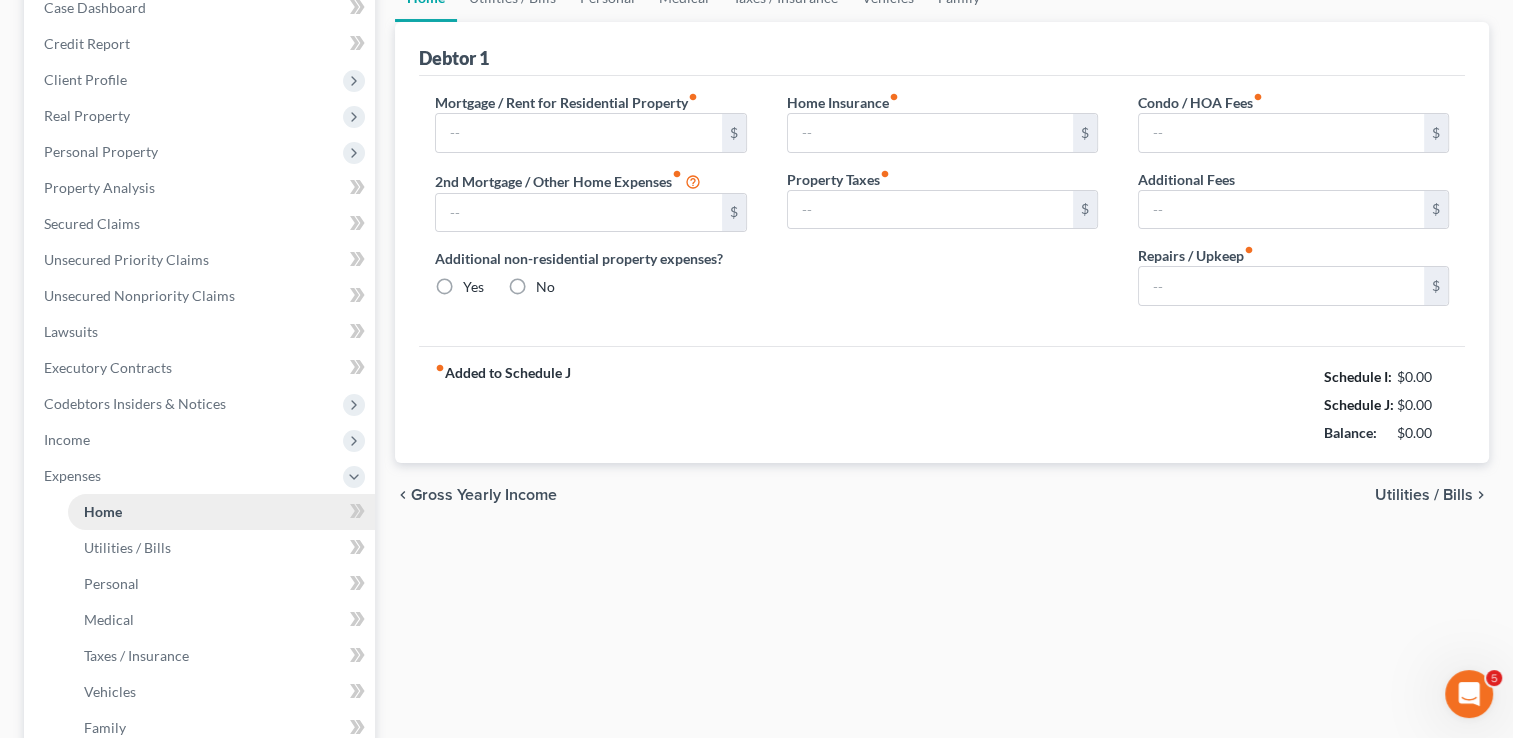 scroll, scrollTop: 0, scrollLeft: 0, axis: both 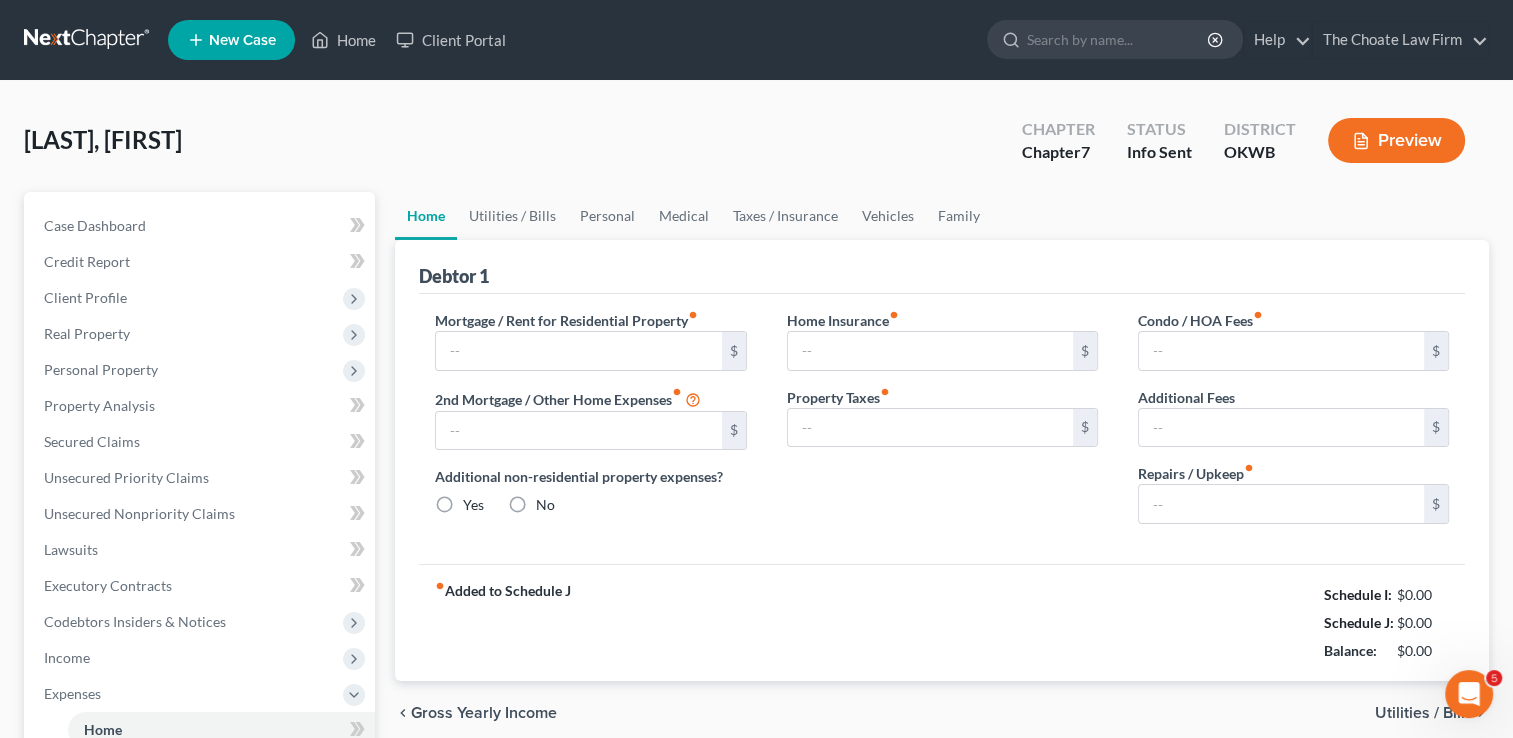 type on "0.00" 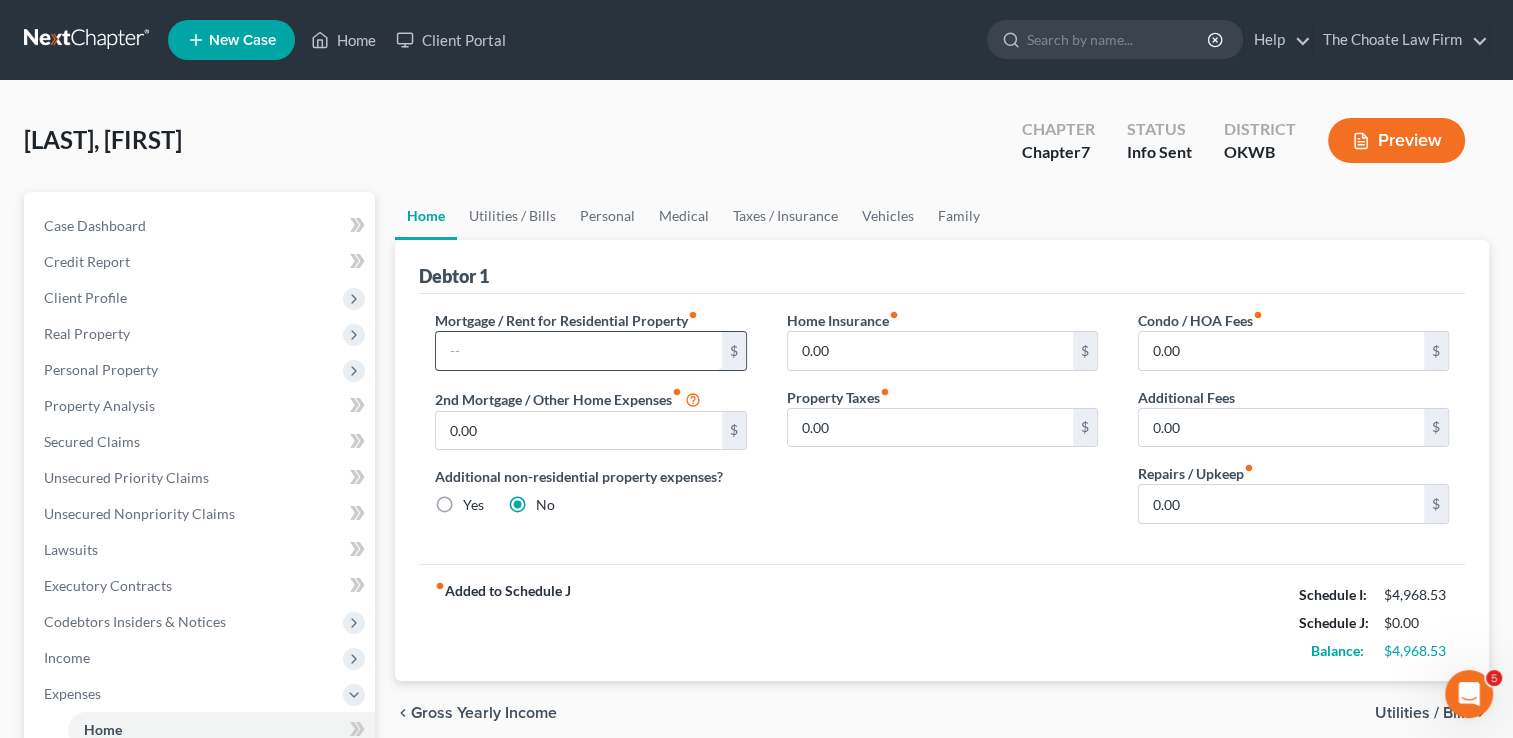 click at bounding box center (578, 351) 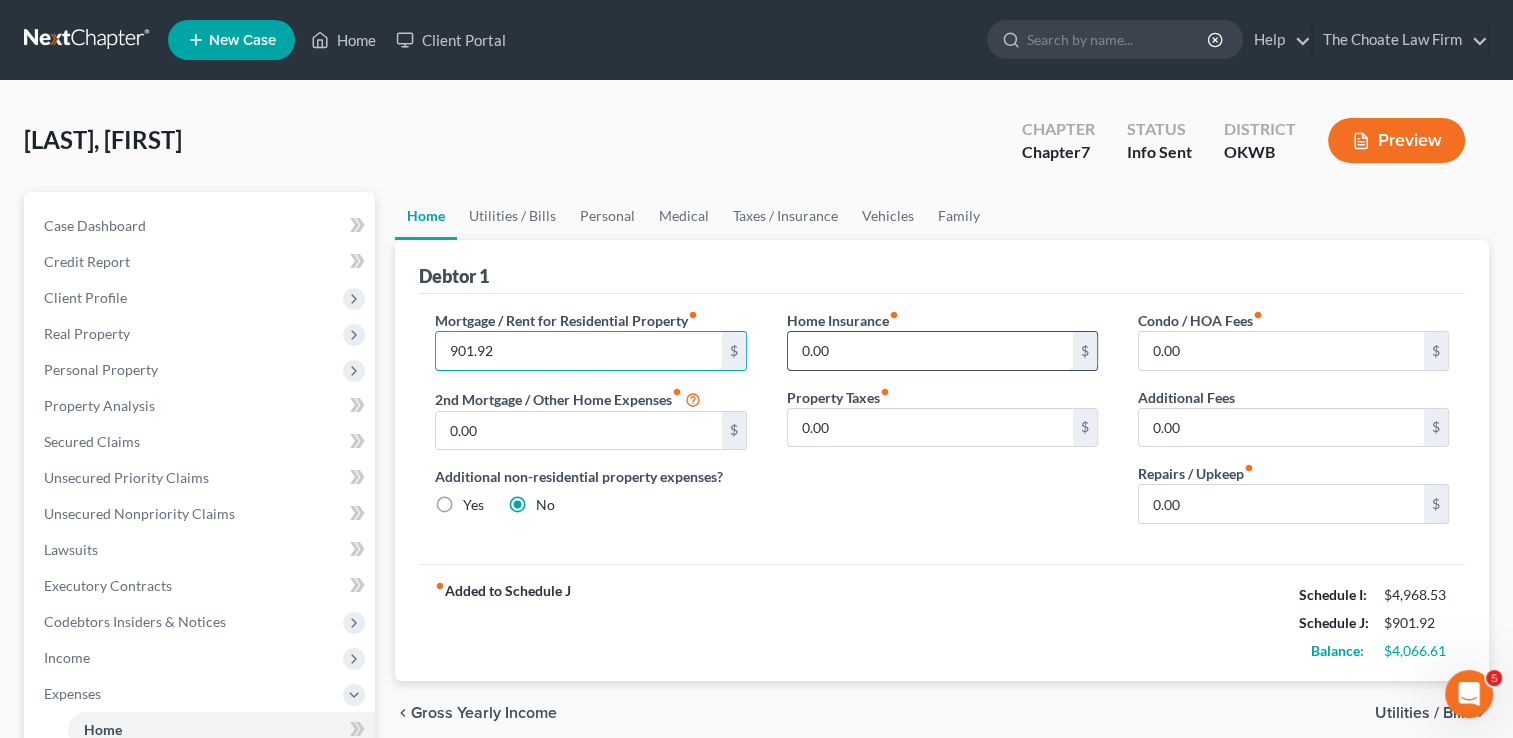 type on "901.92" 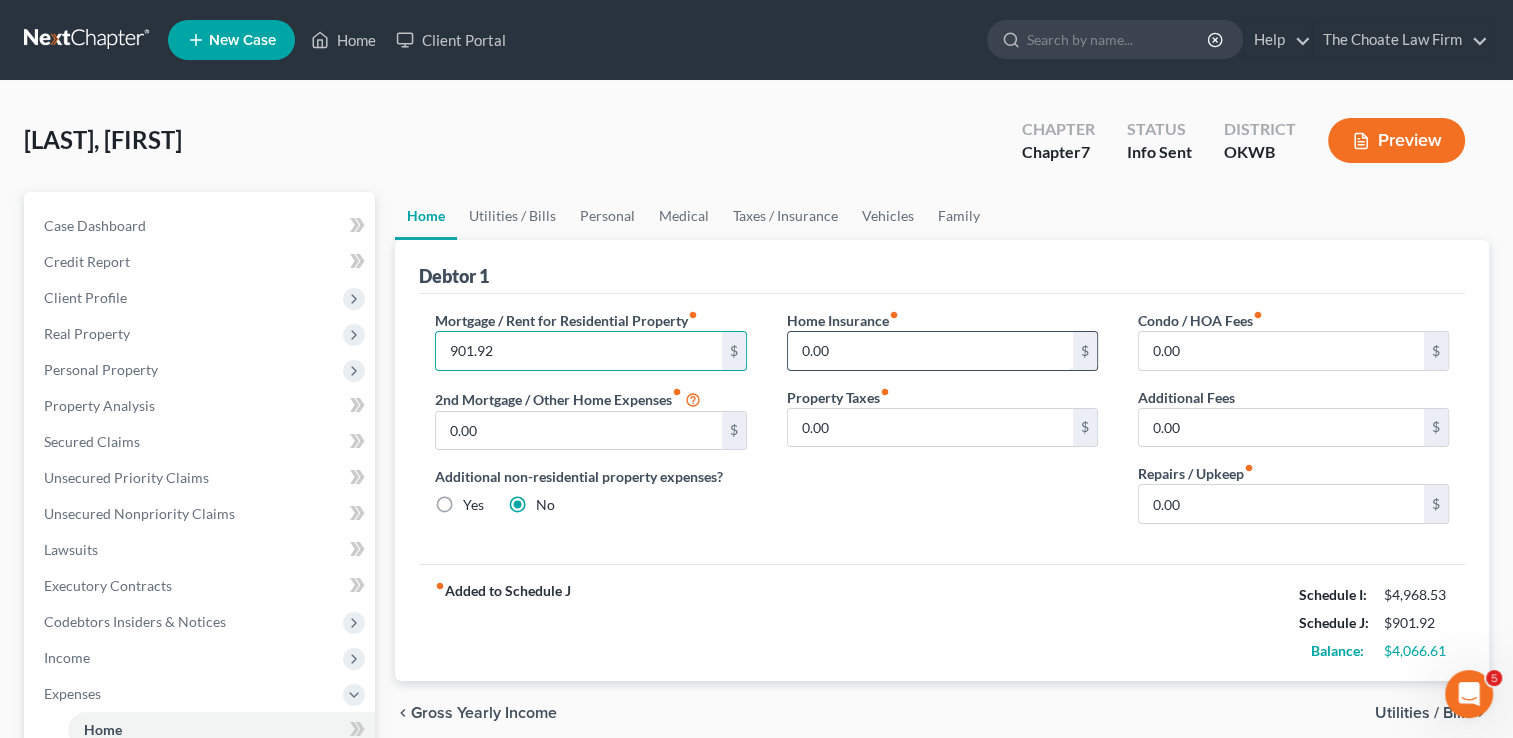 click on "0.00" at bounding box center (930, 351) 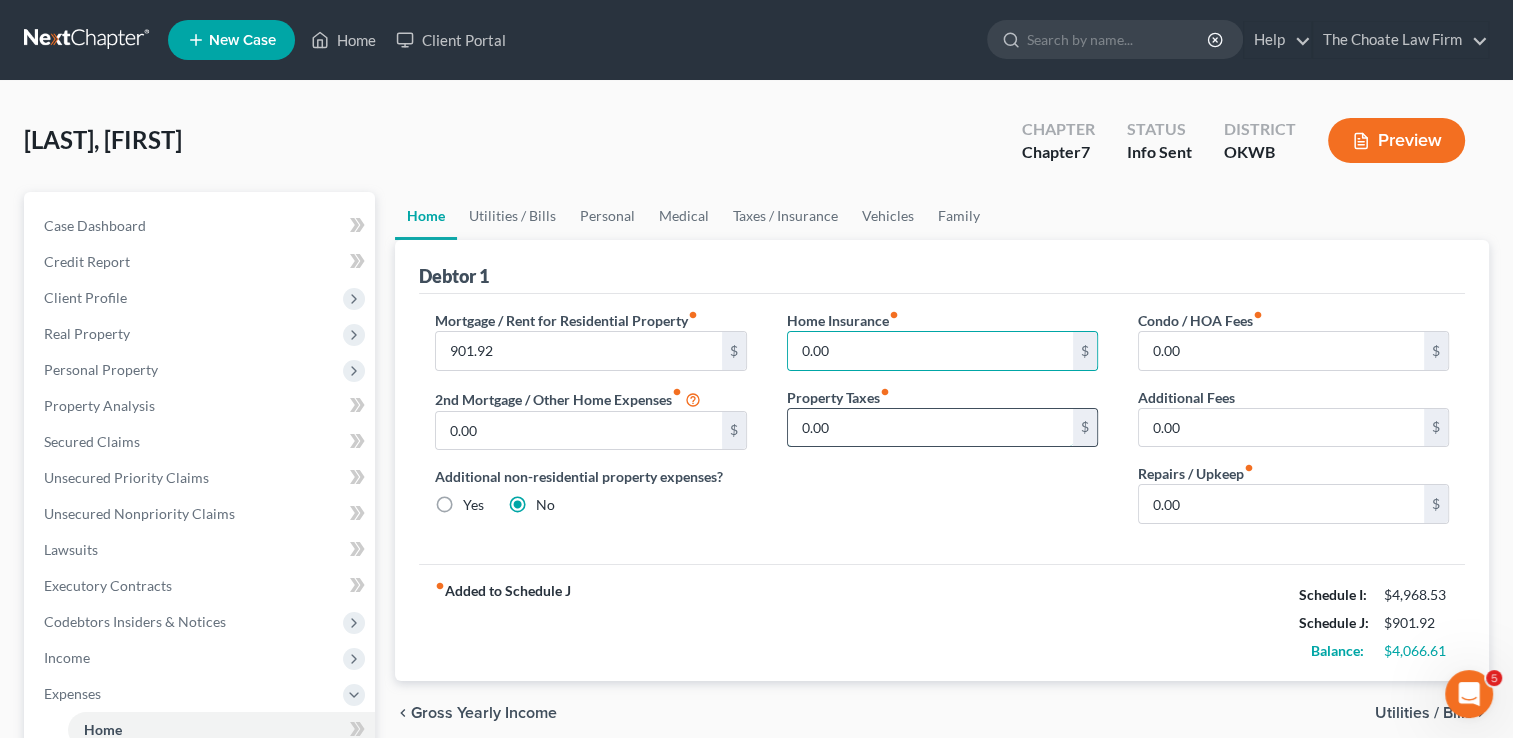 click on "0.00" at bounding box center [930, 428] 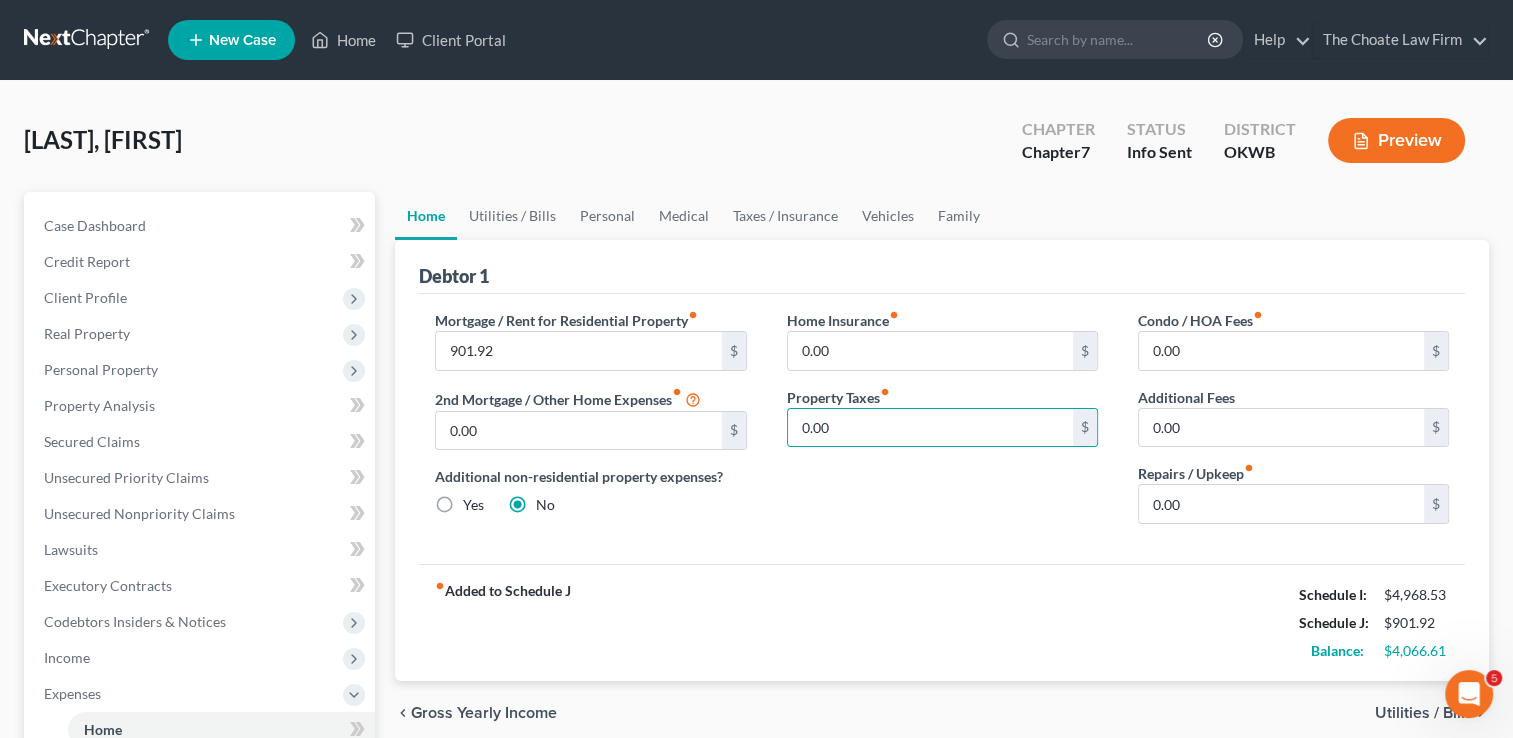 click on "Mortgage / Rent for Residential Property  fiber_manual_record 901.92 $ 2nd Mortgage / Other Home Expenses  fiber_manual_record   0.00 $ Additional non-residential property expenses? Yes No Home Insurance  fiber_manual_record 0.00 $ Property Taxes  fiber_manual_record 0.00 $ Condo / HOA Fees  fiber_manual_record 0.00 $ Additional Fees 0.00 $ Repairs / Upkeep  fiber_manual_record 0.00 $" at bounding box center [942, 429] 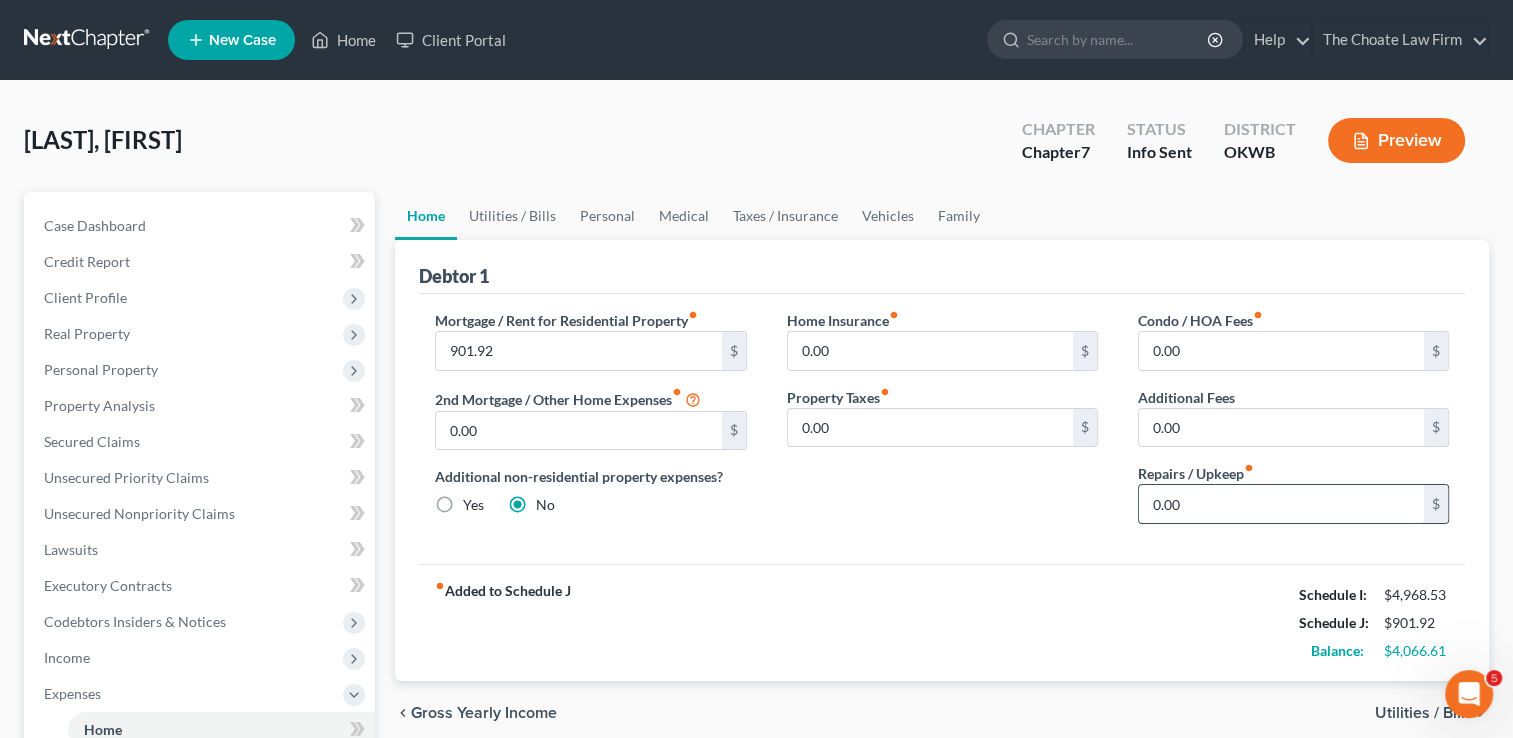 click on "0.00" at bounding box center [1281, 504] 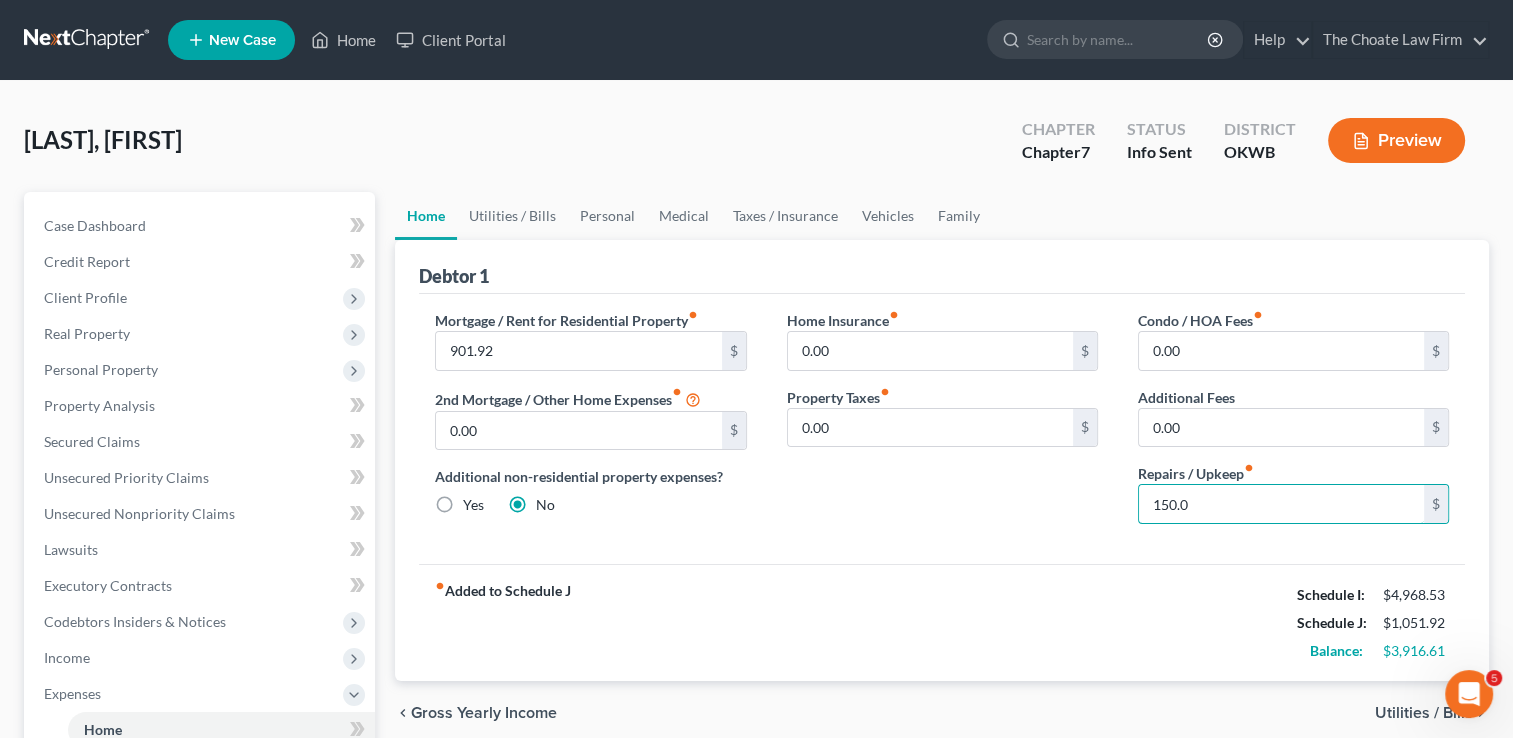type on "150.00" 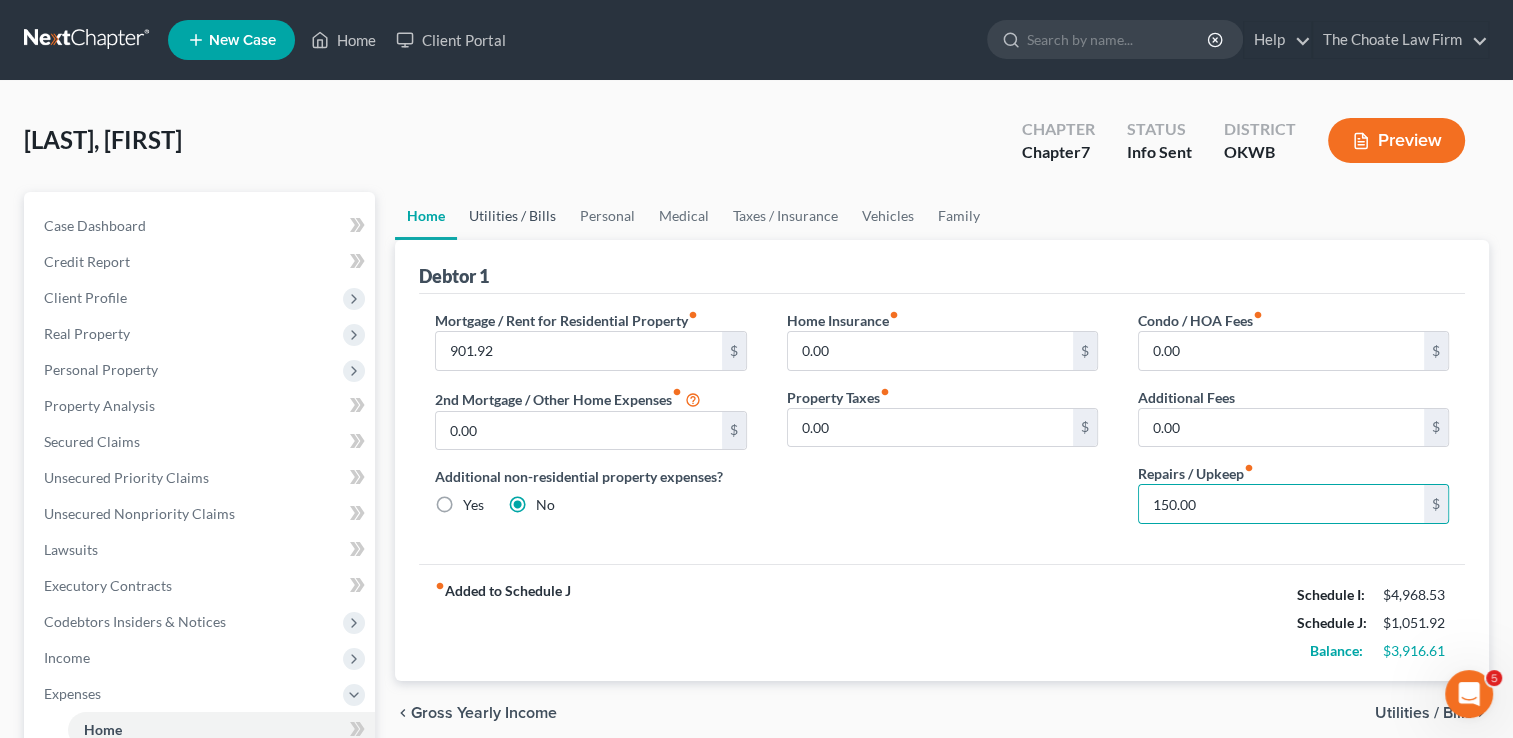 click on "Utilities / Bills" at bounding box center [512, 216] 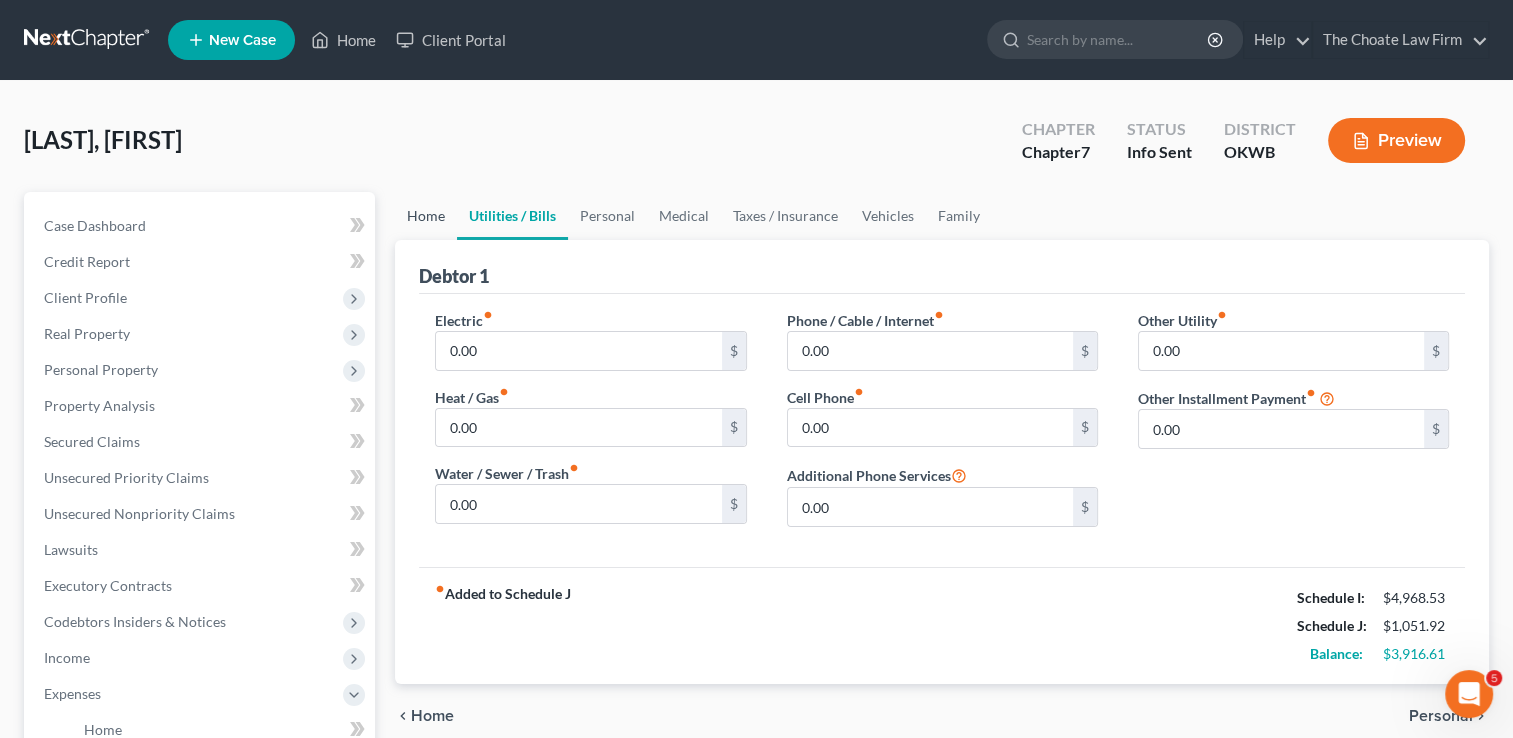 click on "Home" at bounding box center [426, 216] 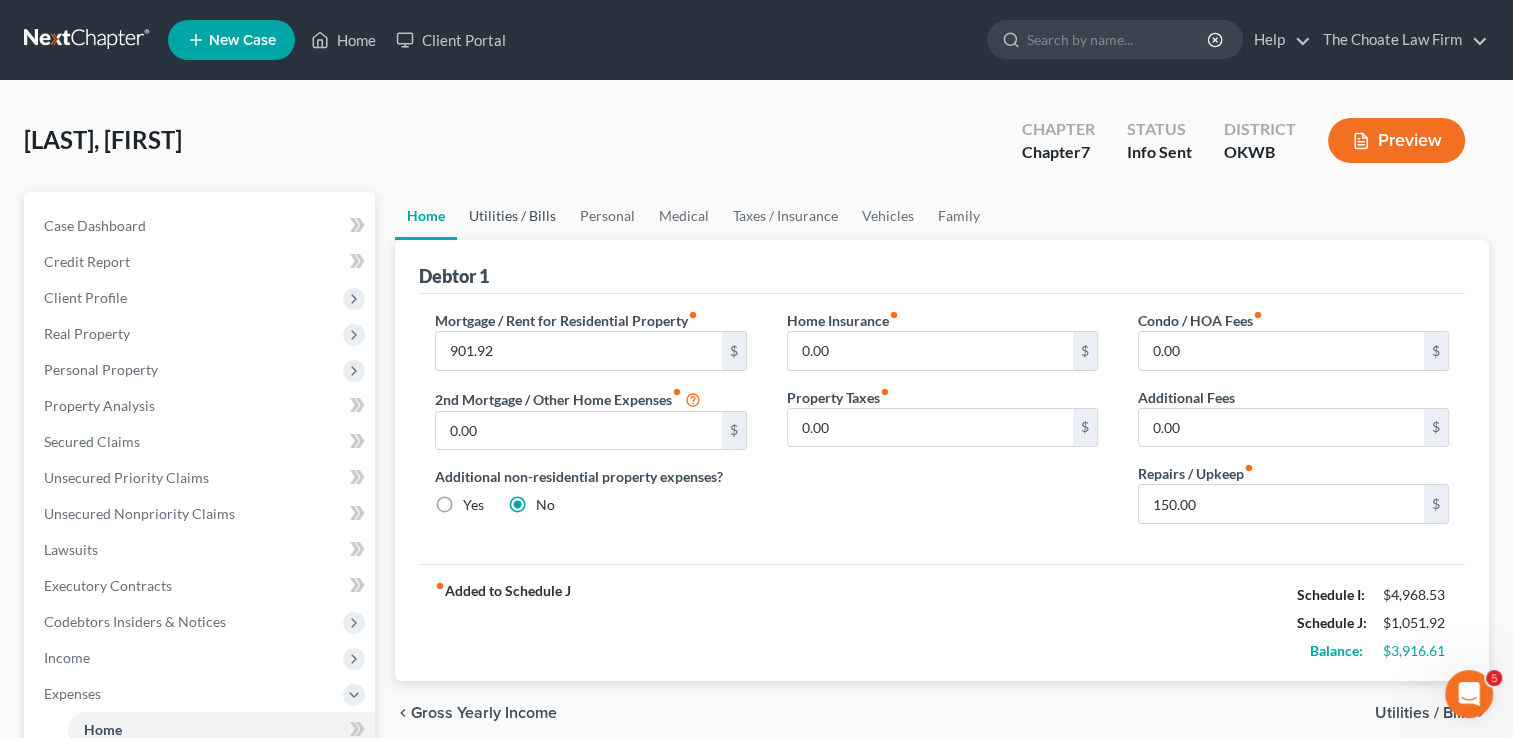 click on "Utilities / Bills" at bounding box center (512, 216) 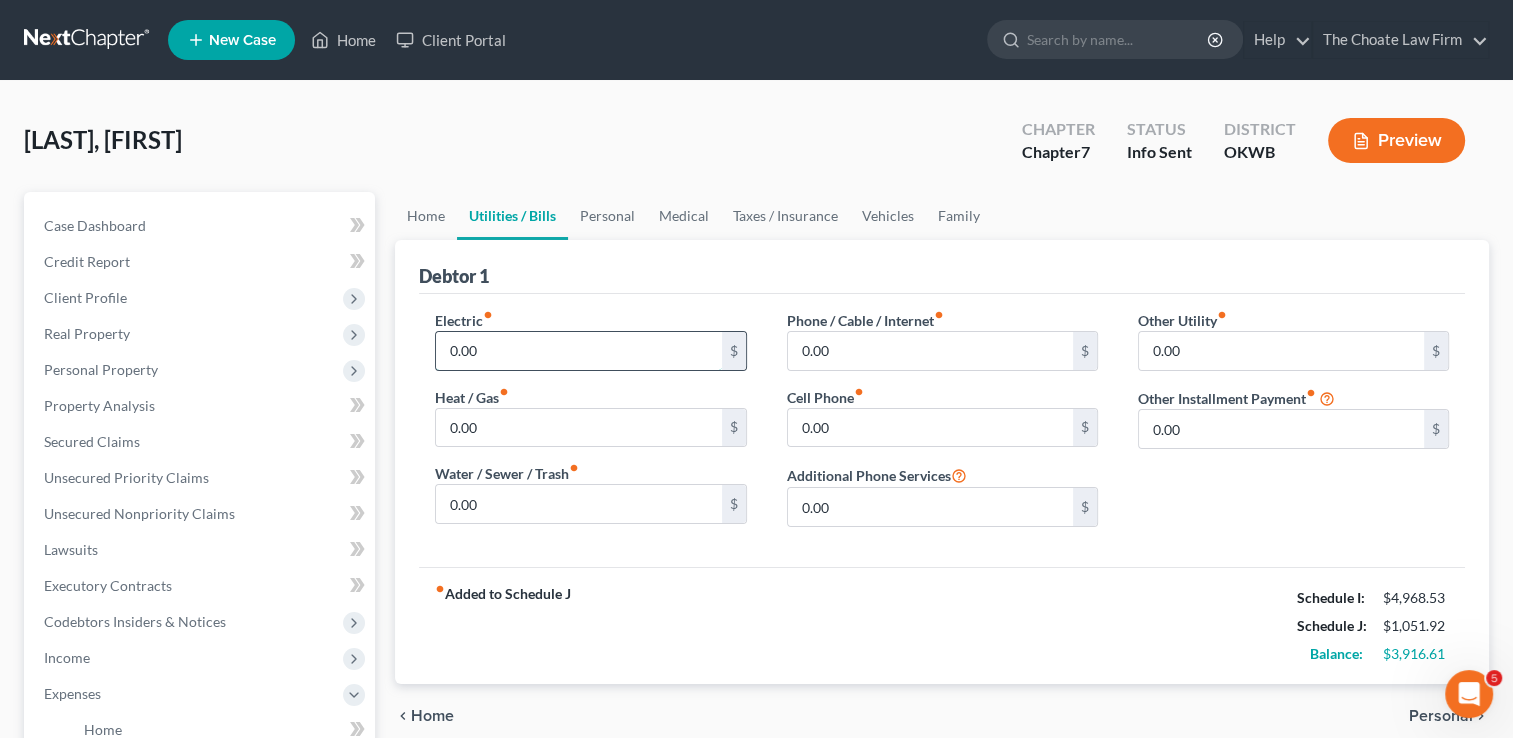click on "0.00" at bounding box center (578, 351) 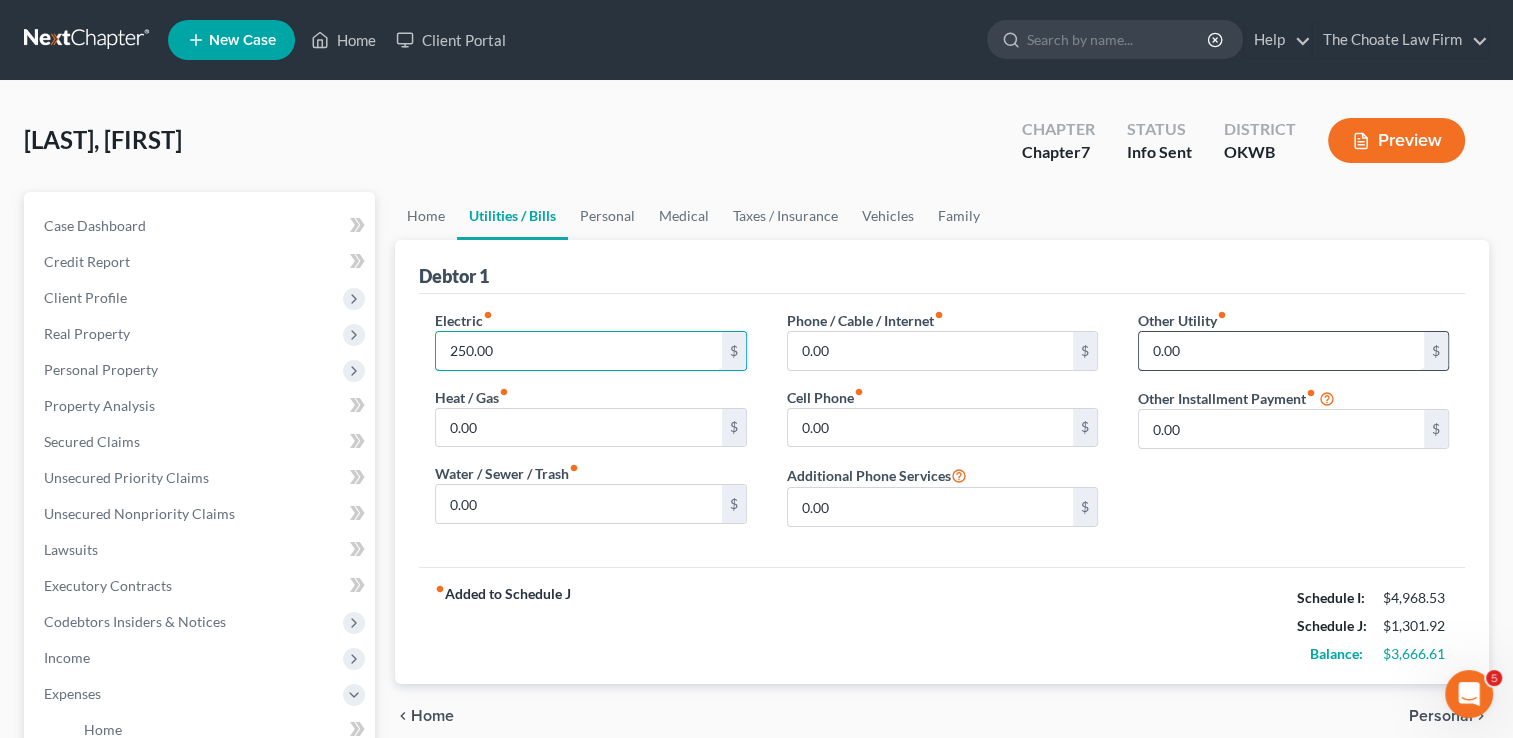 type on "250.00" 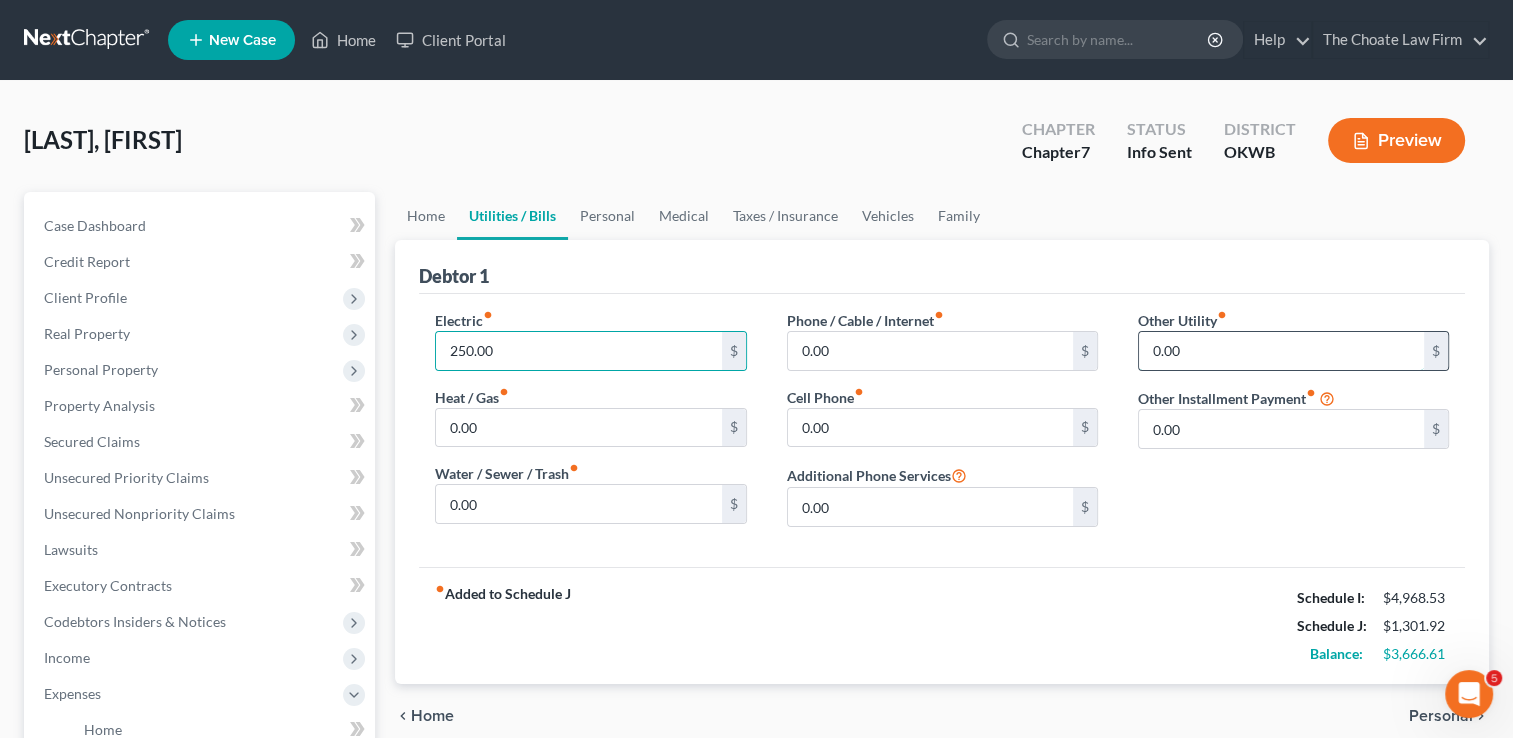 click on "0.00" at bounding box center [1281, 351] 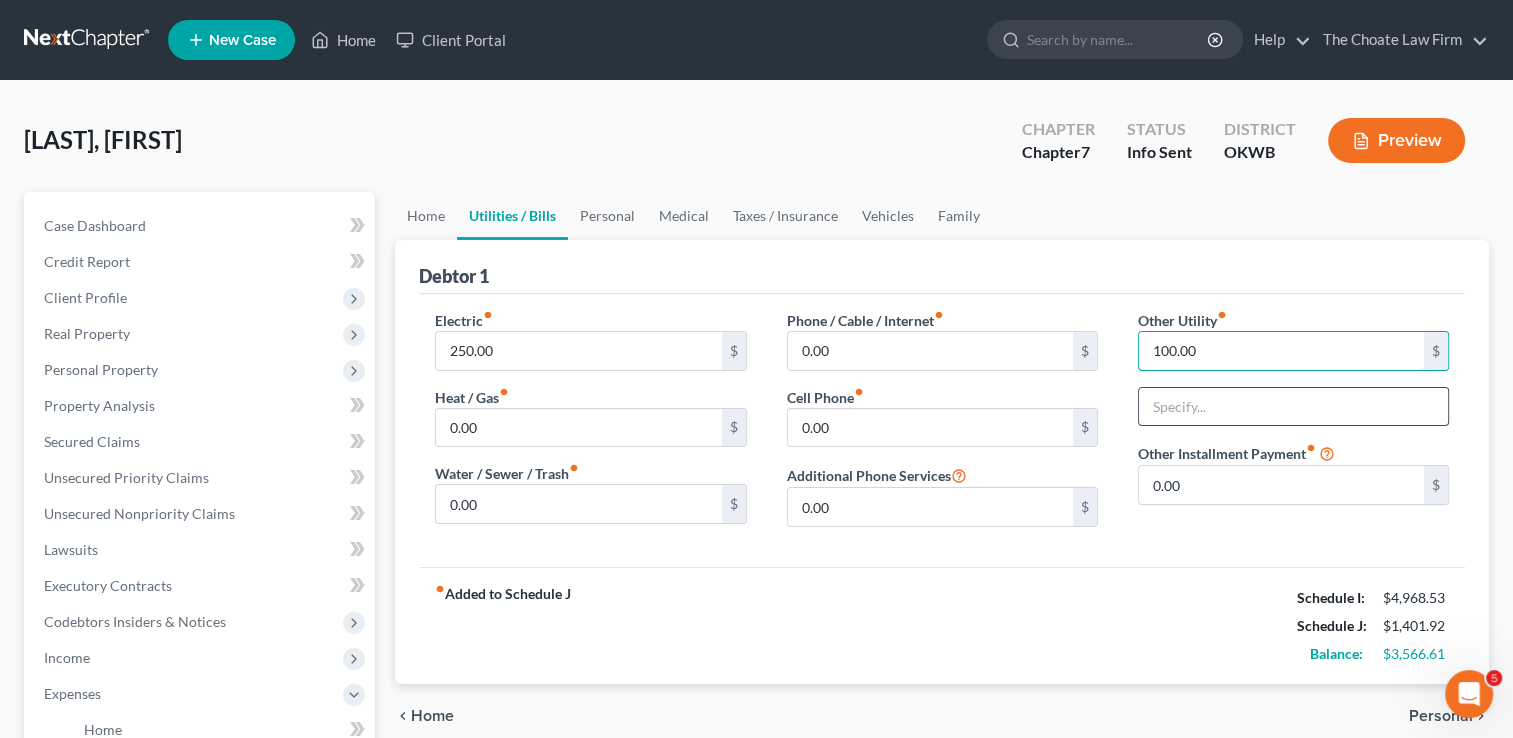 type on "100.00" 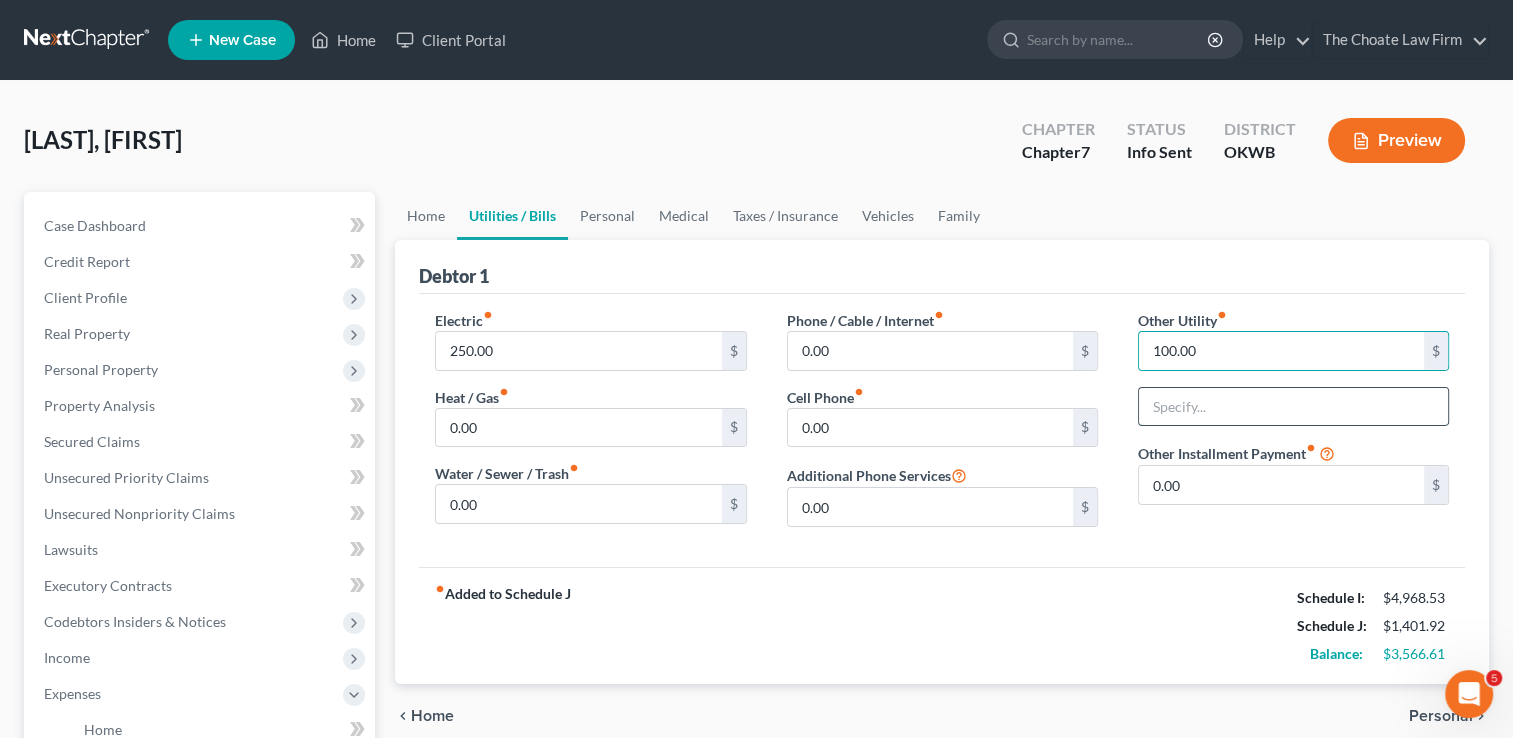 click at bounding box center [1293, 407] 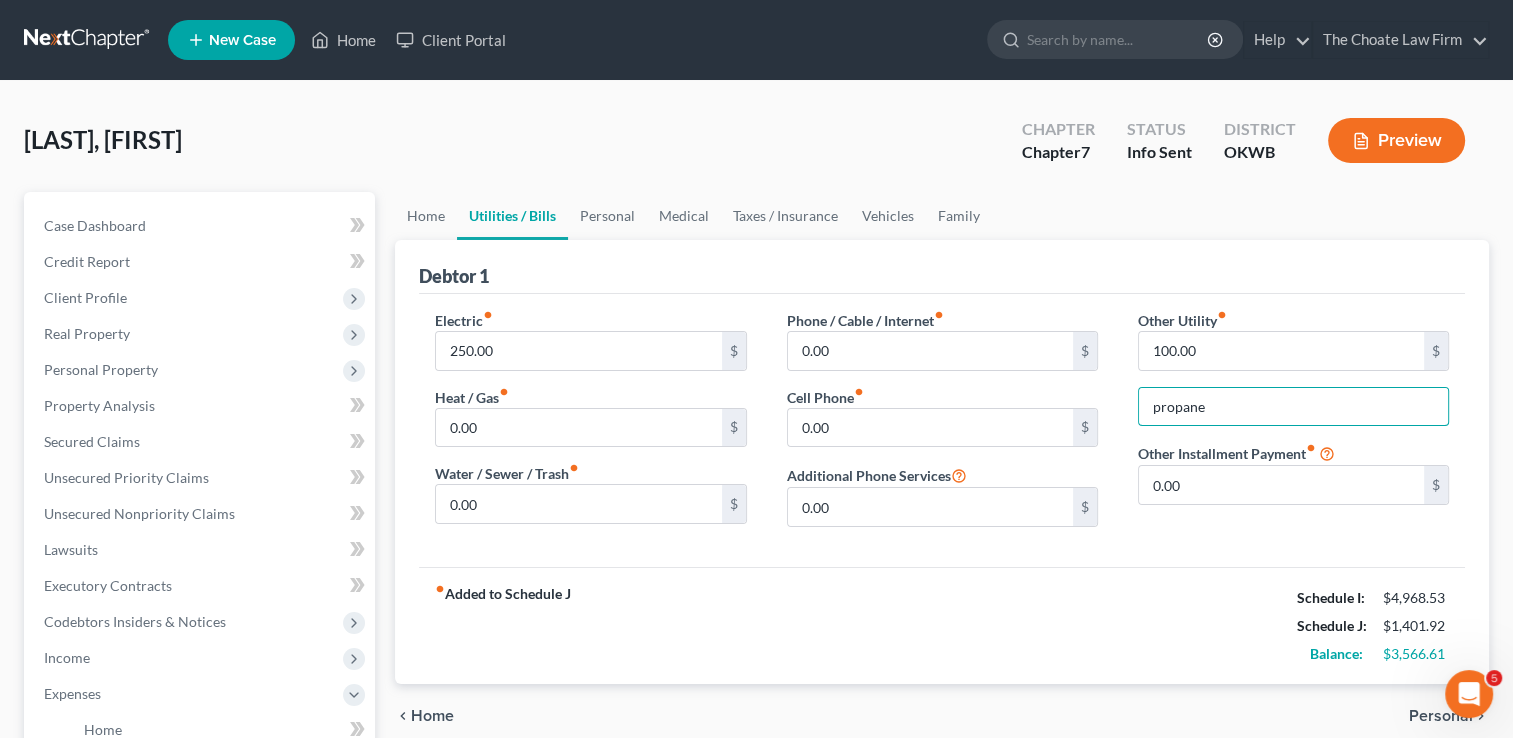 type on "propane" 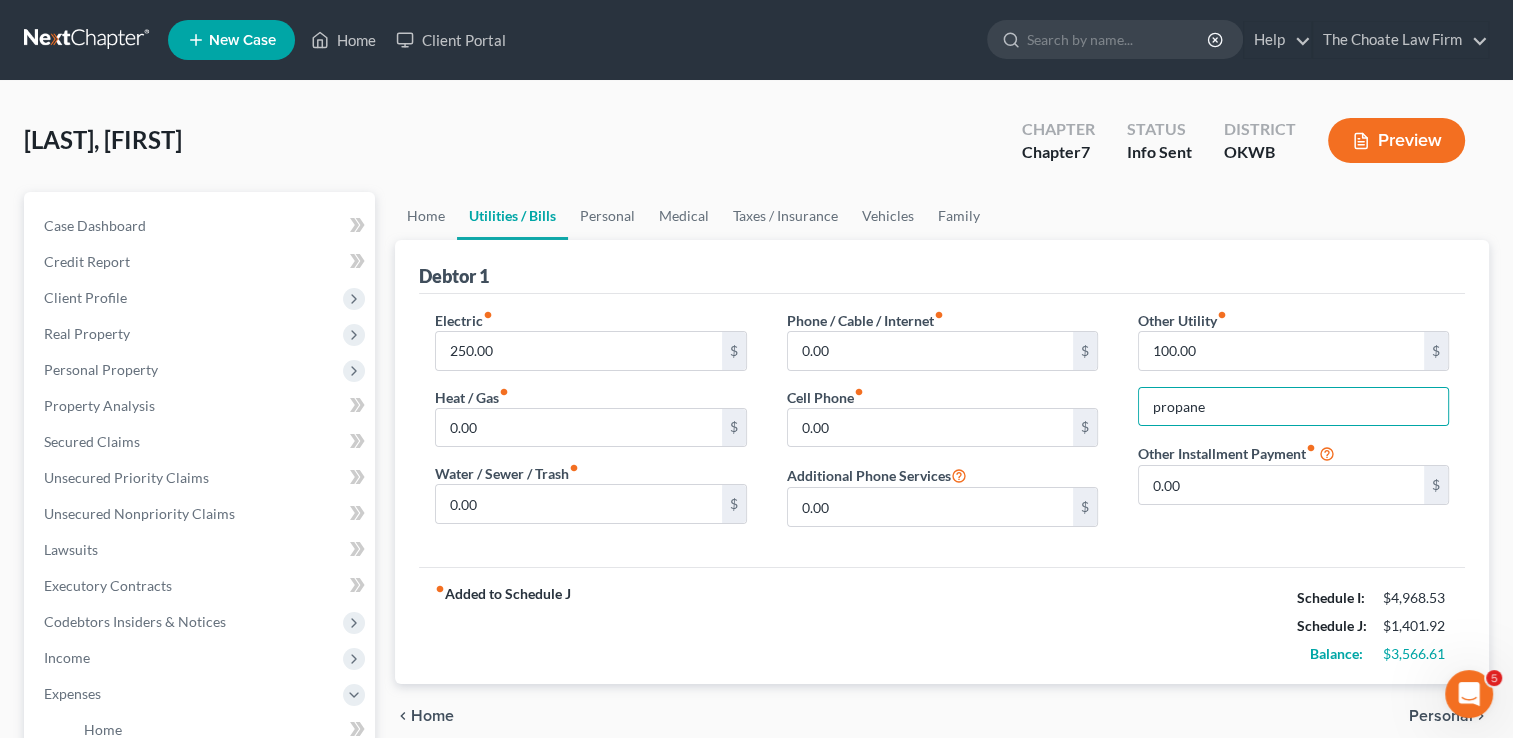 click on "Electric  fiber_manual_record 250.00 $ Heat / Gas  fiber_manual_record 0.00 $  Water / Sewer / Trash  fiber_manual_record 0.00 $ Phone / Cable / Internet  fiber_manual_record 0.00 $ Cell Phone  fiber_manual_record 0.00 $ Additional Phone Services  0.00 $ Other Utility  fiber_manual_record 100.00 $ propane Other Installment Payment  fiber_manual_record   0.00 $" at bounding box center (942, 430) 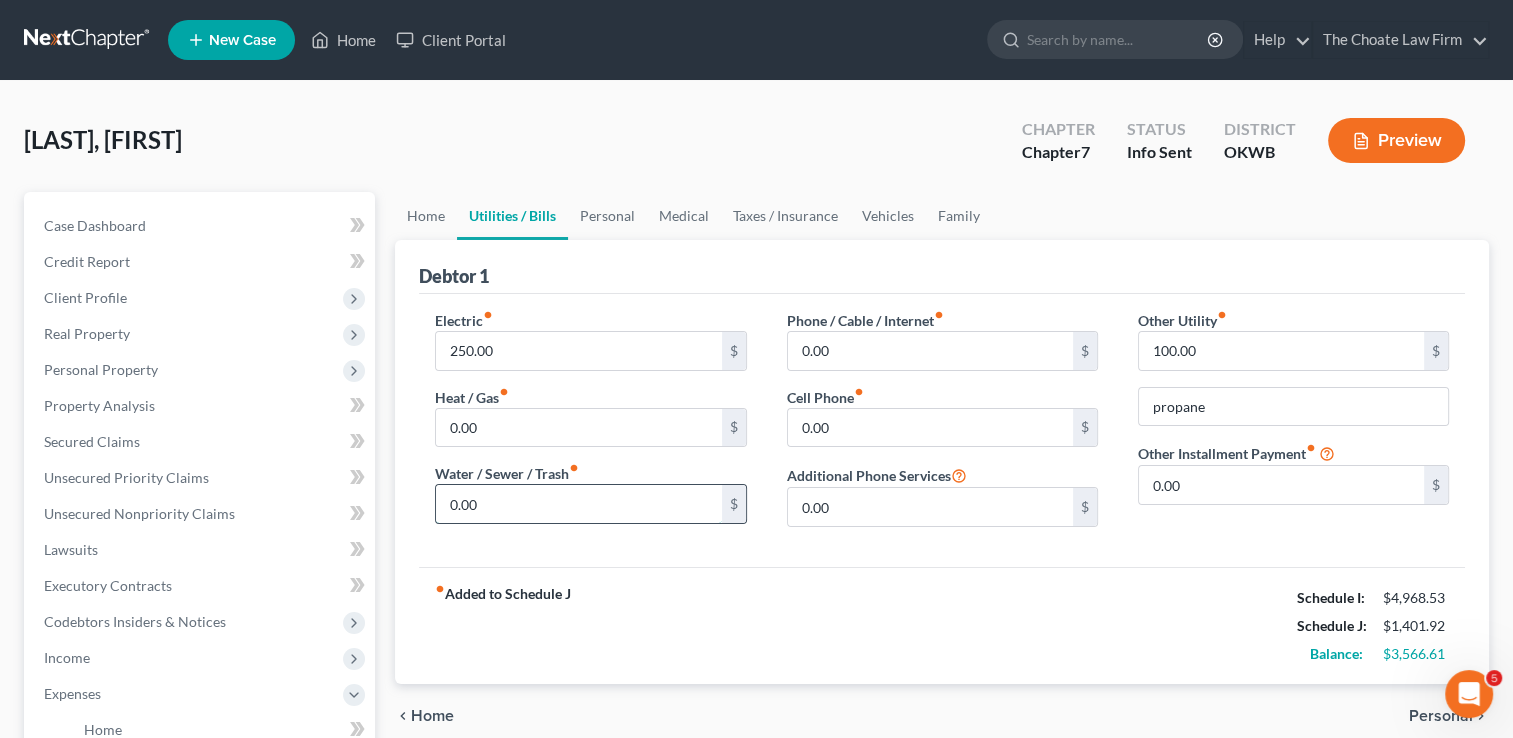click on "0.00" at bounding box center [578, 504] 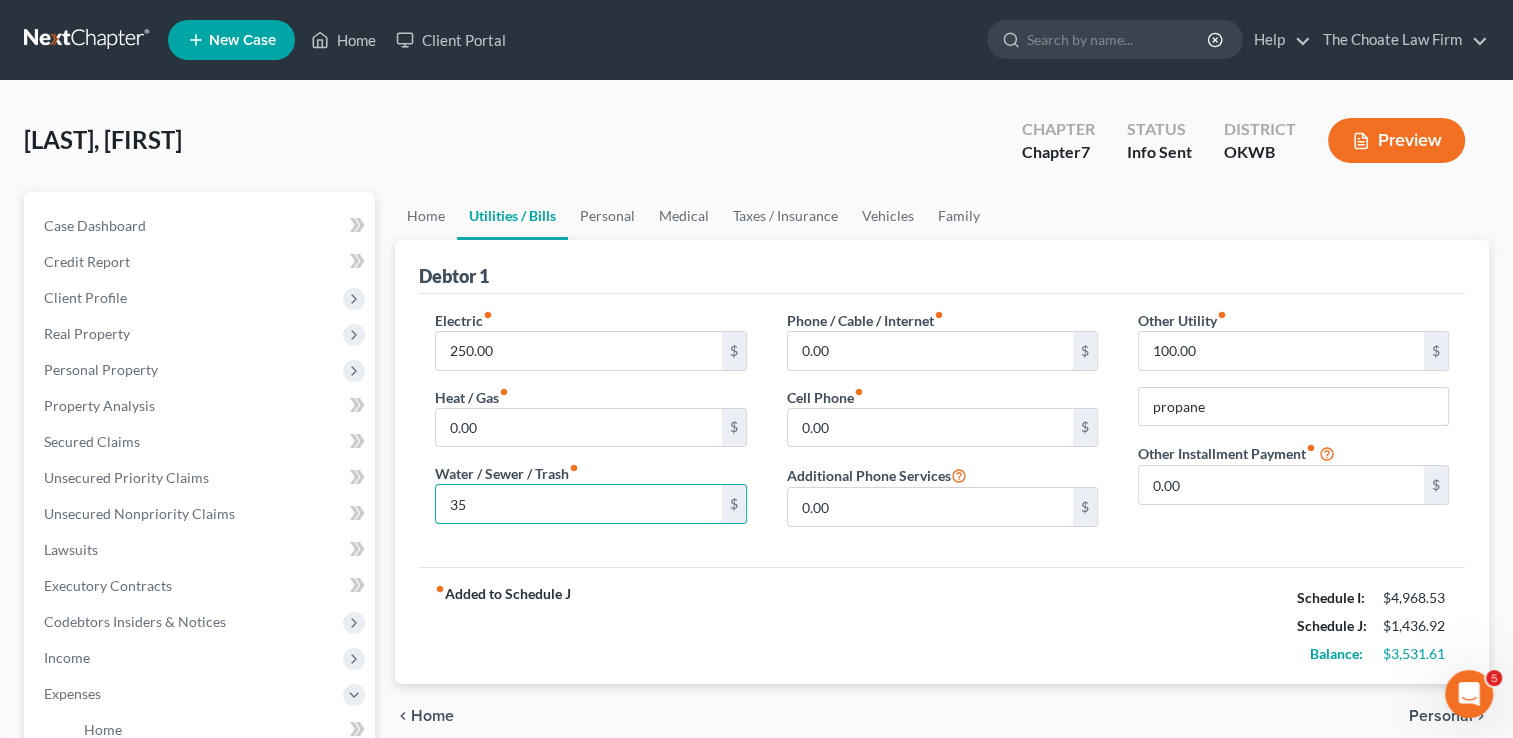 type on "3" 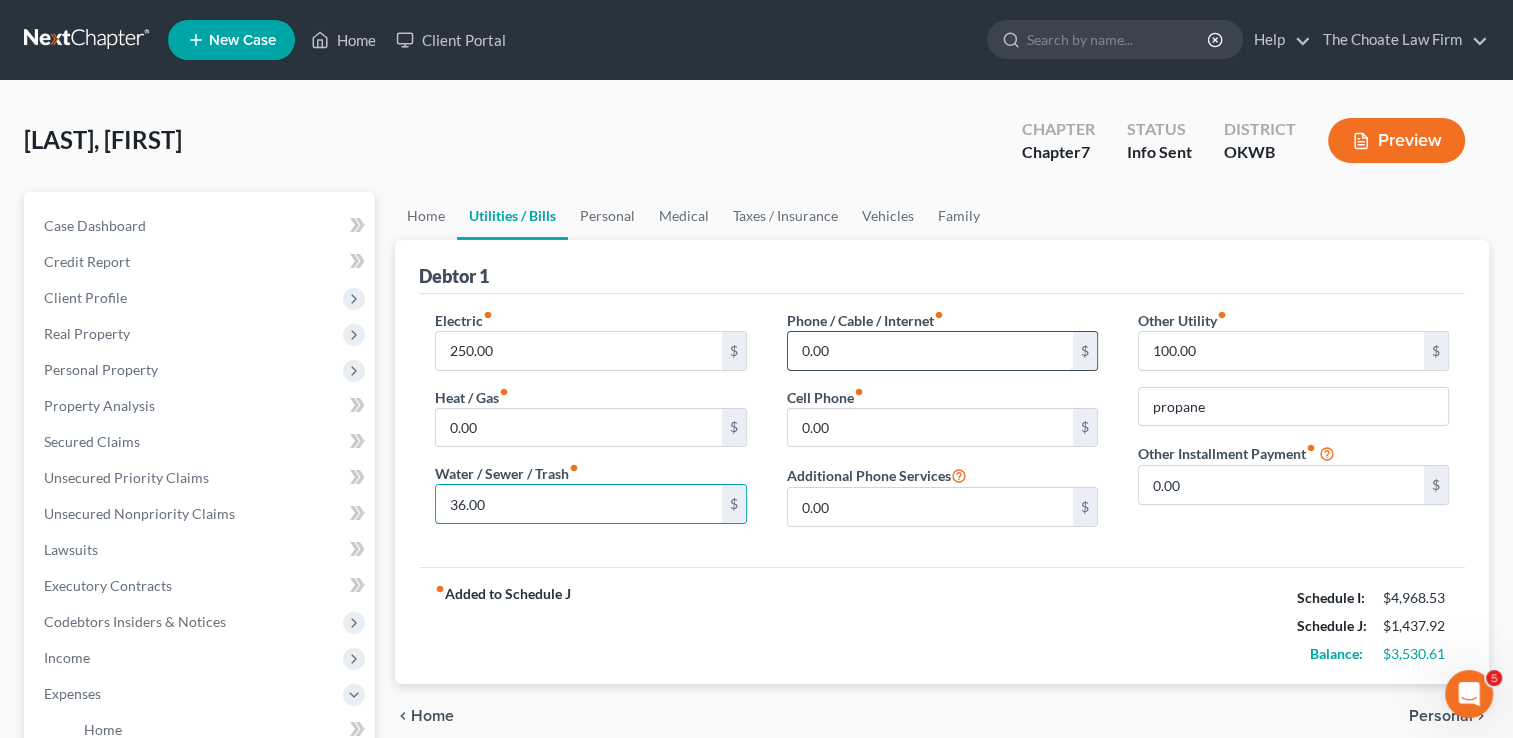 type on "36.00" 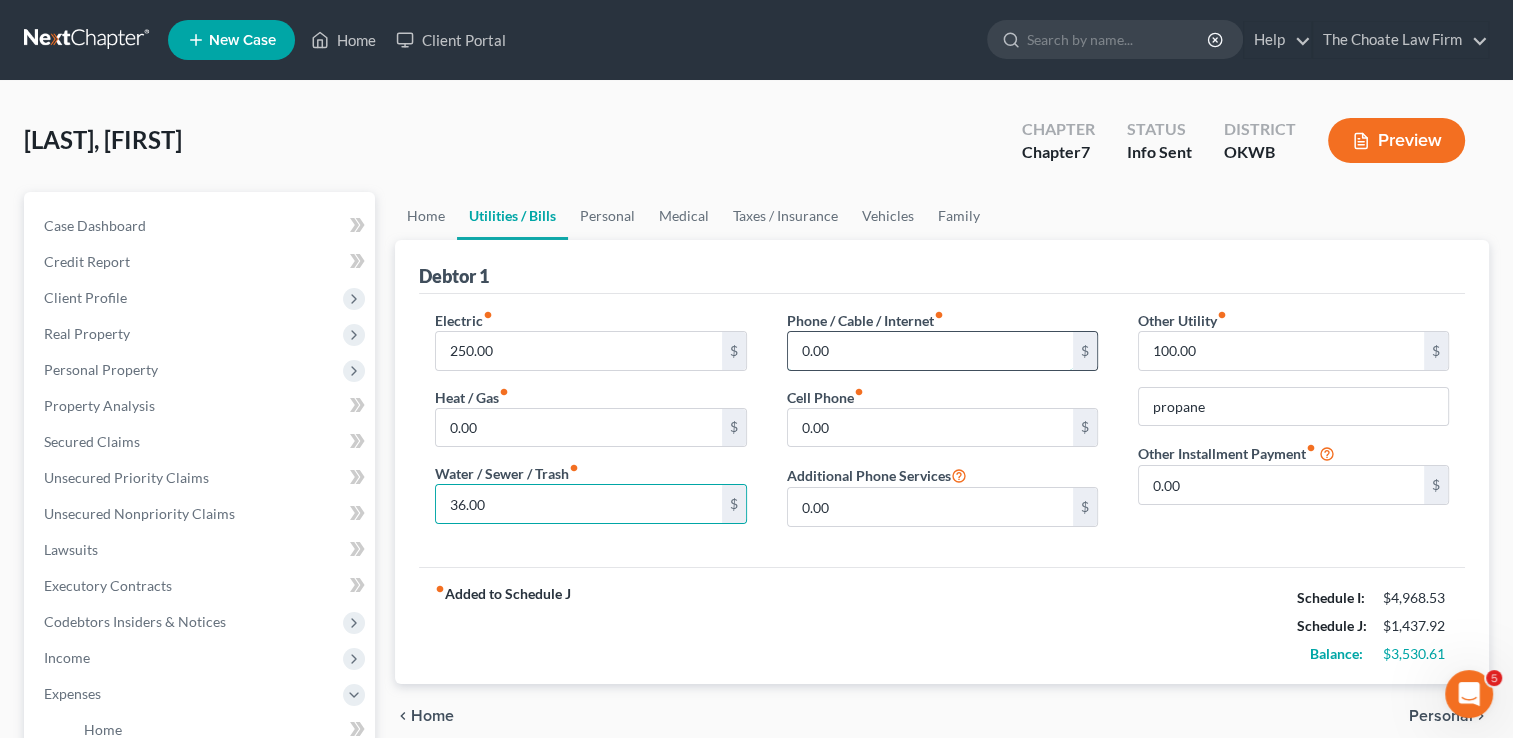 click on "0.00" at bounding box center [930, 351] 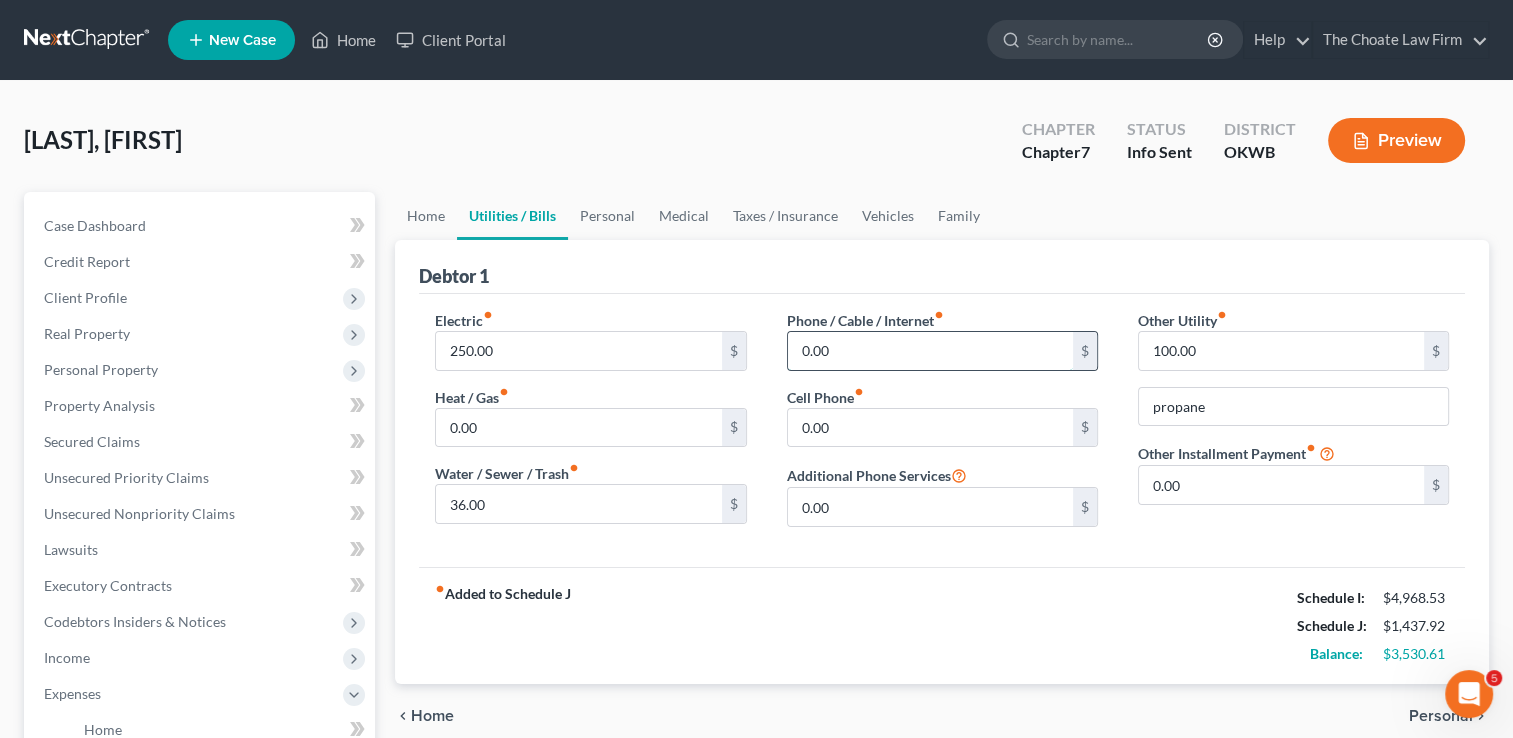 type on "5" 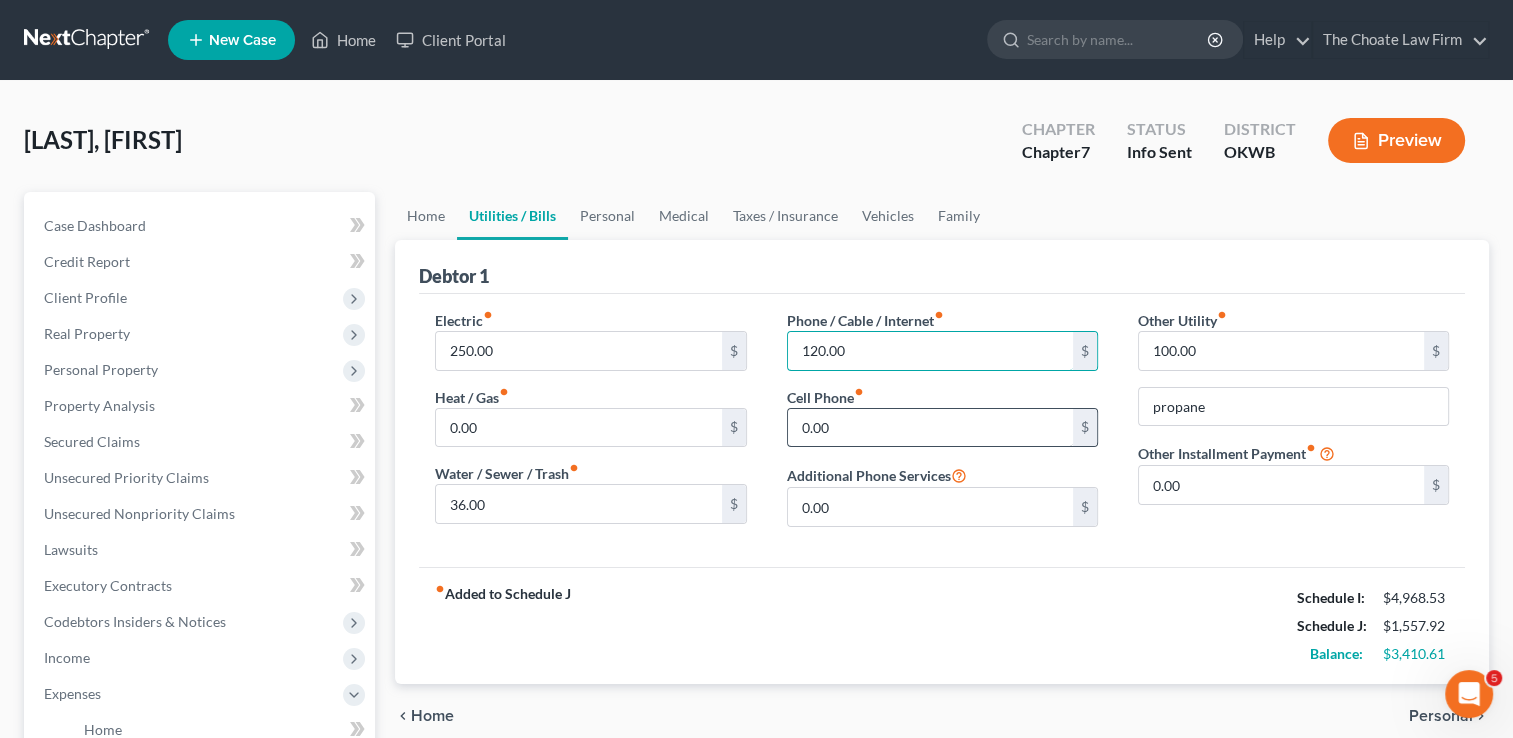 type on "120.00" 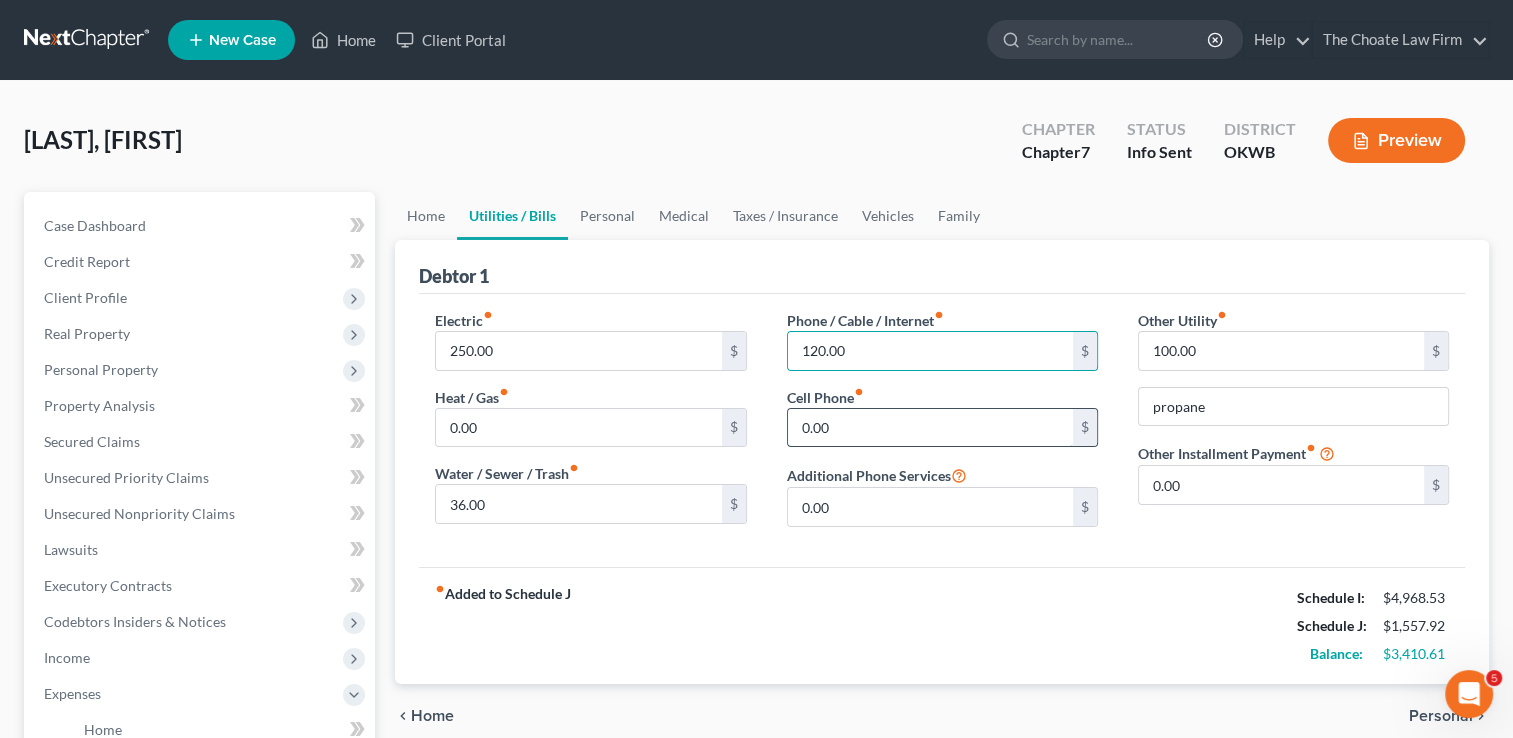 click on "0.00" at bounding box center (930, 428) 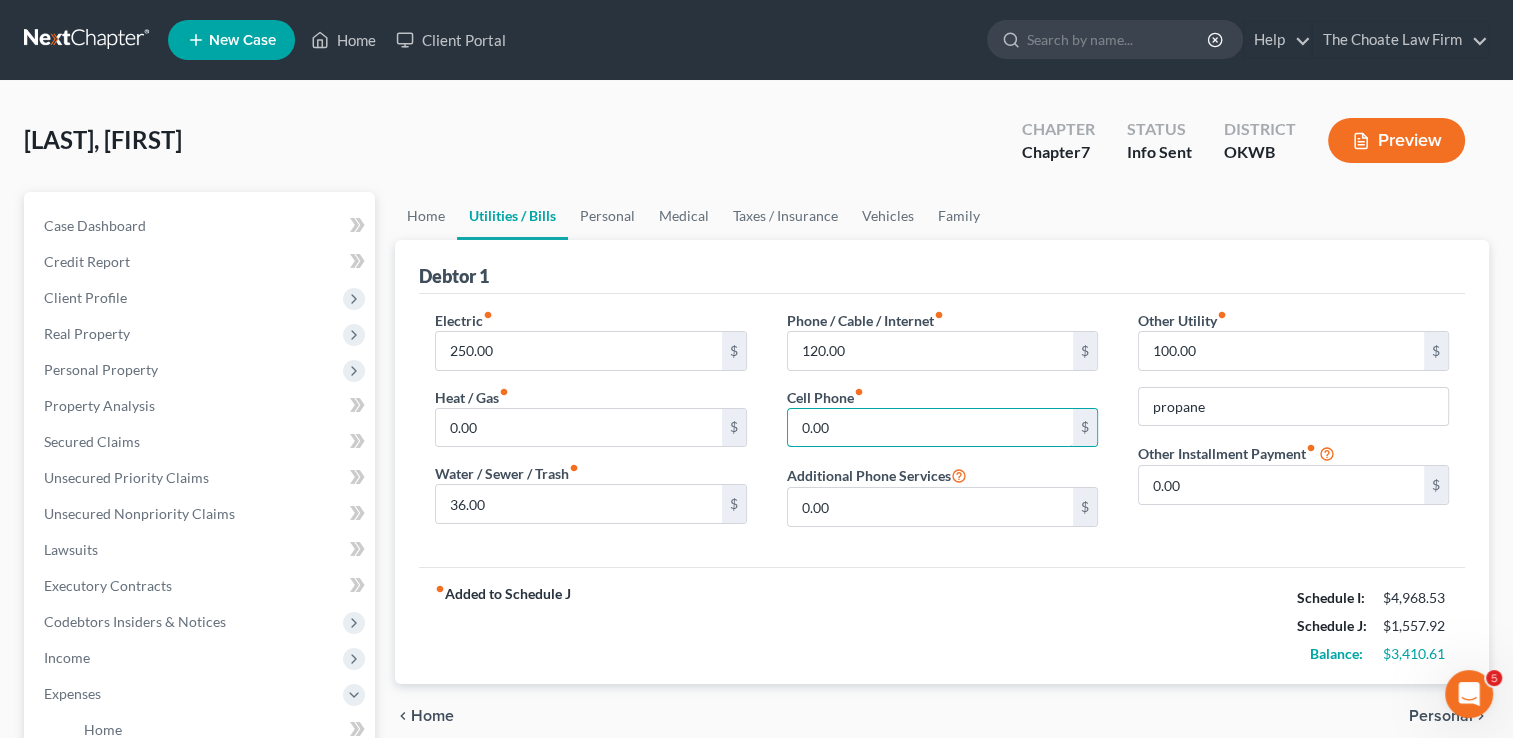 type on "2" 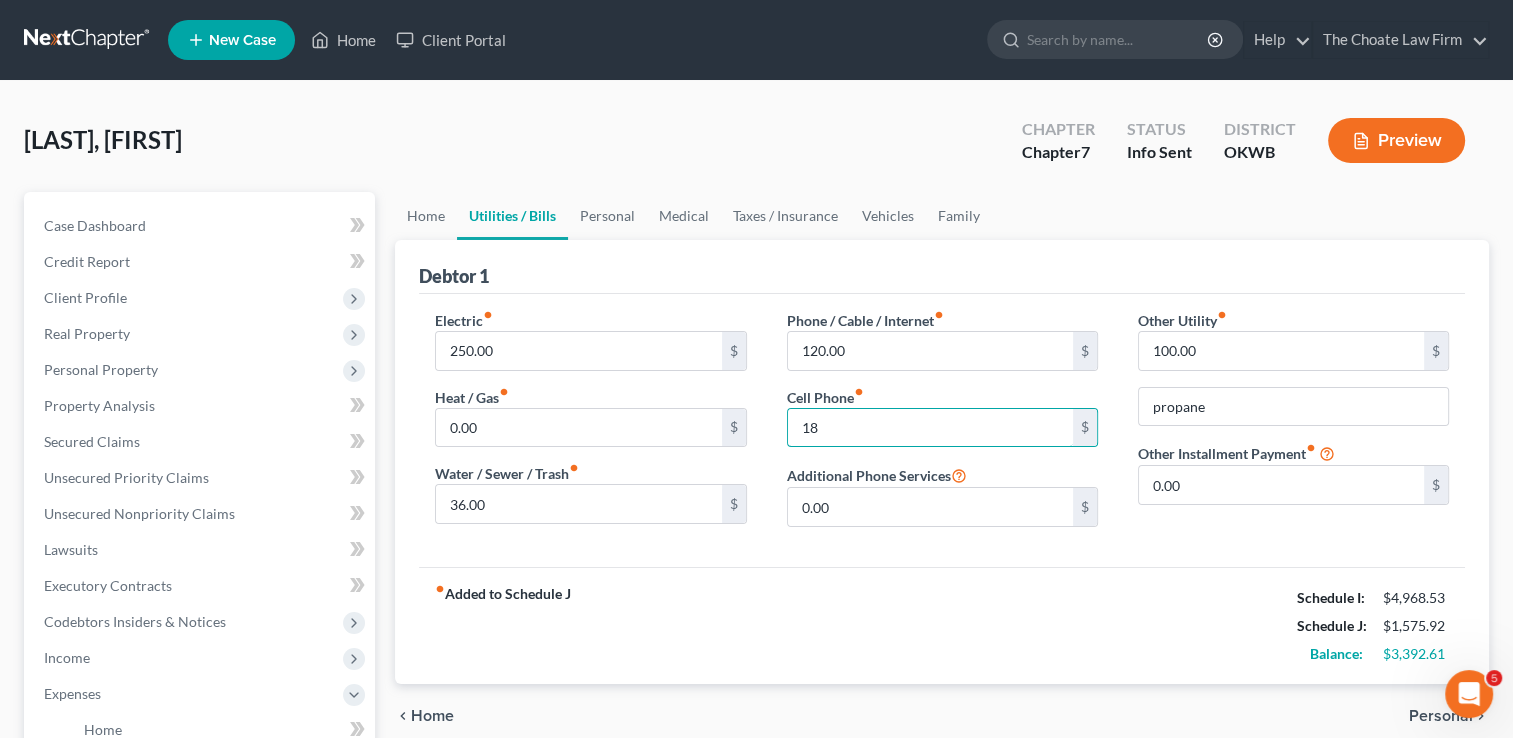 type on "1" 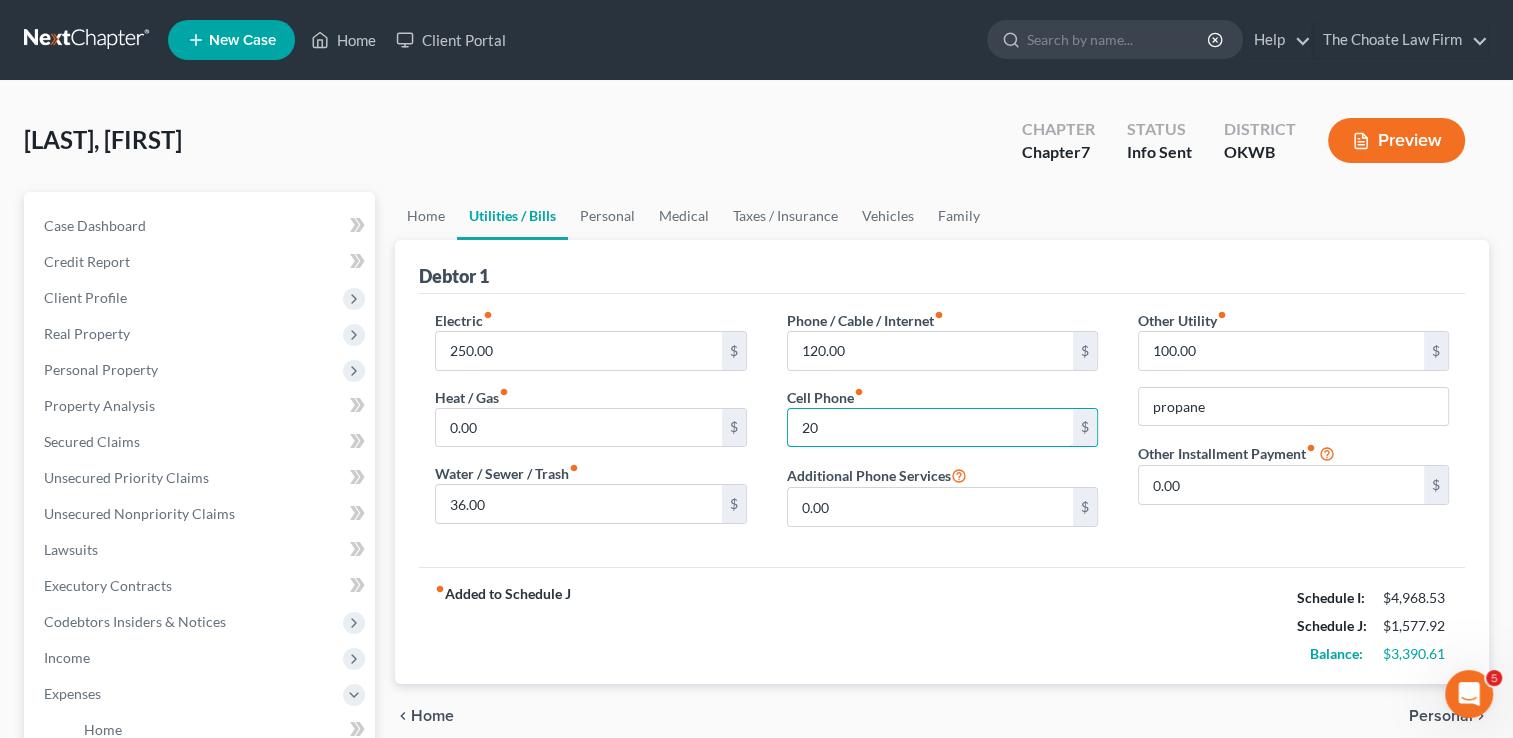 type on "2" 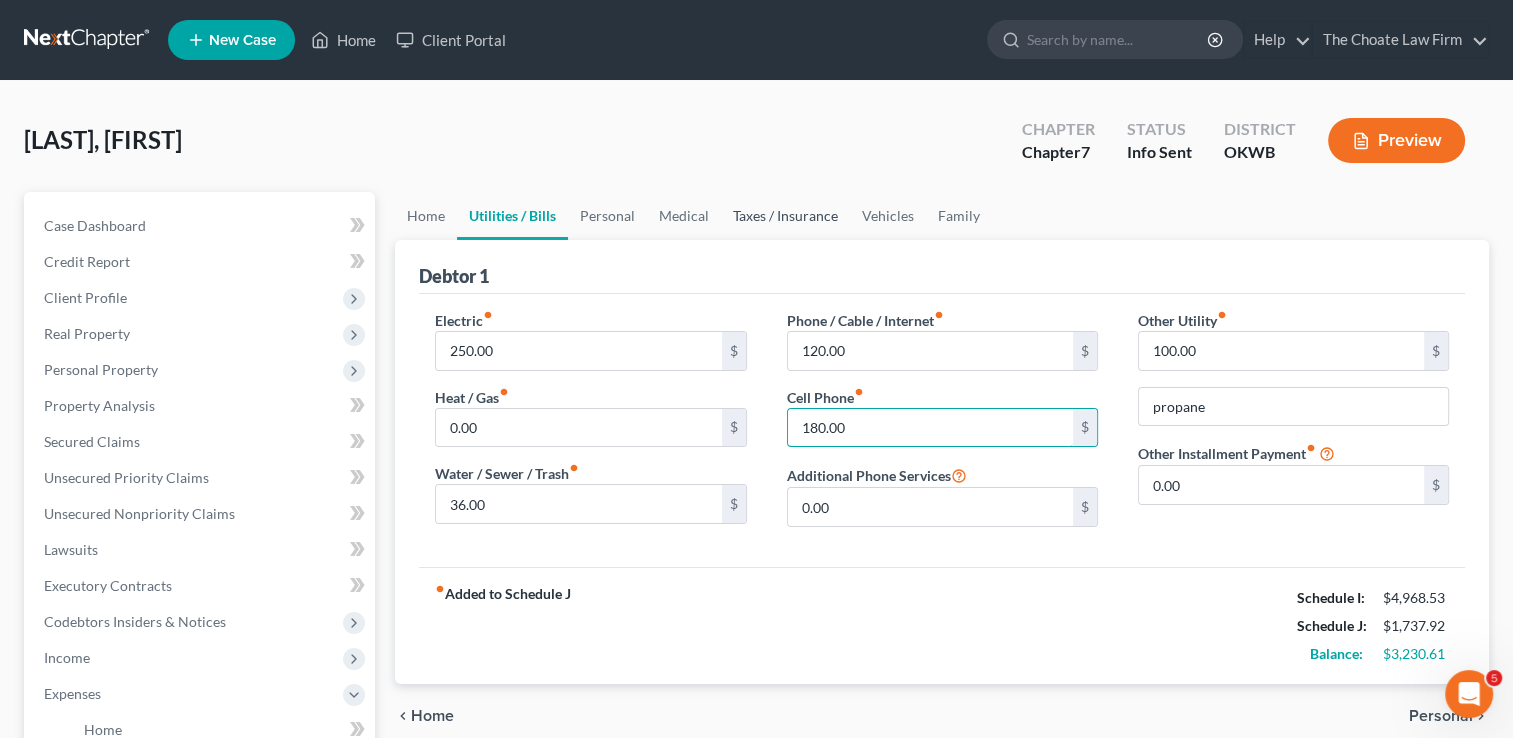 type on "180.00" 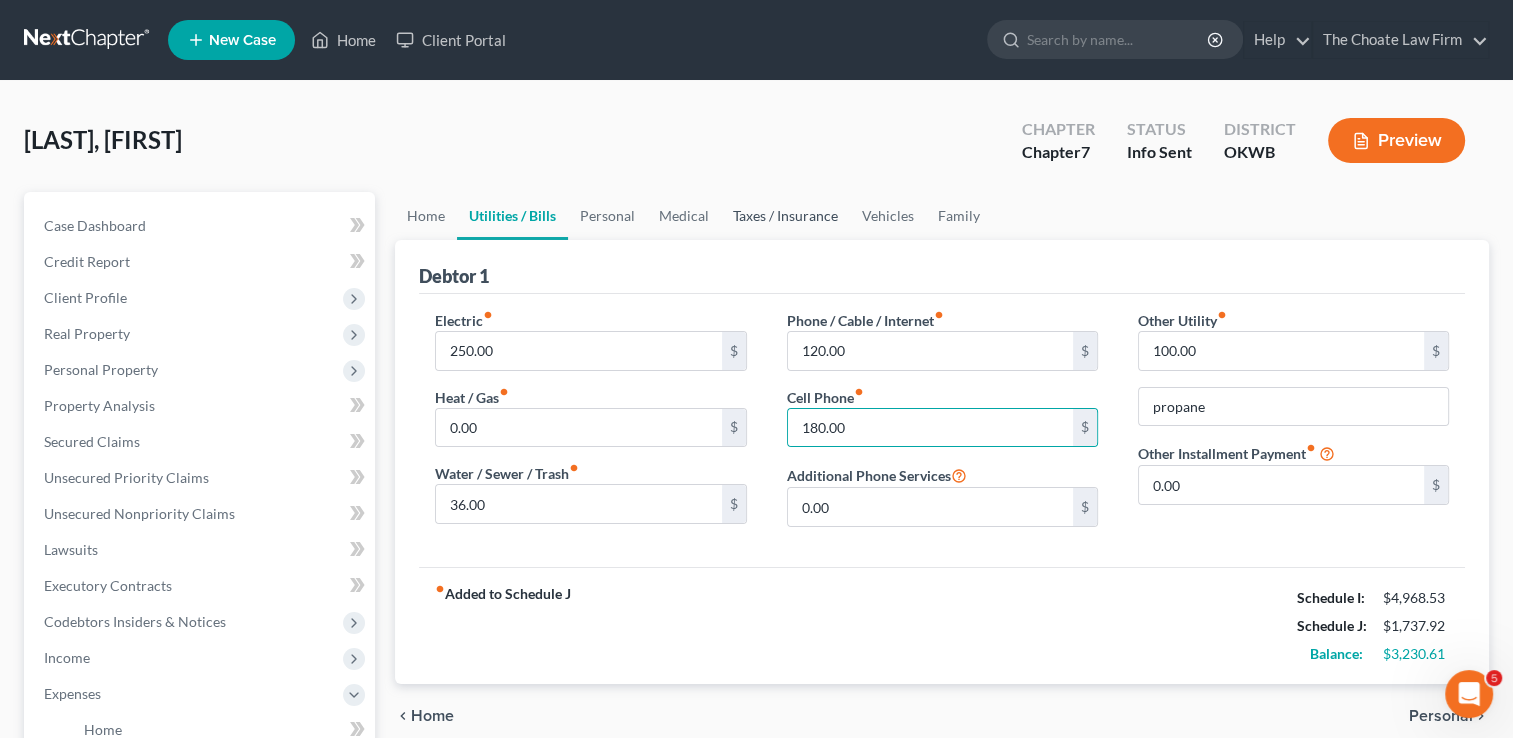 click on "Taxes / Insurance" at bounding box center (785, 216) 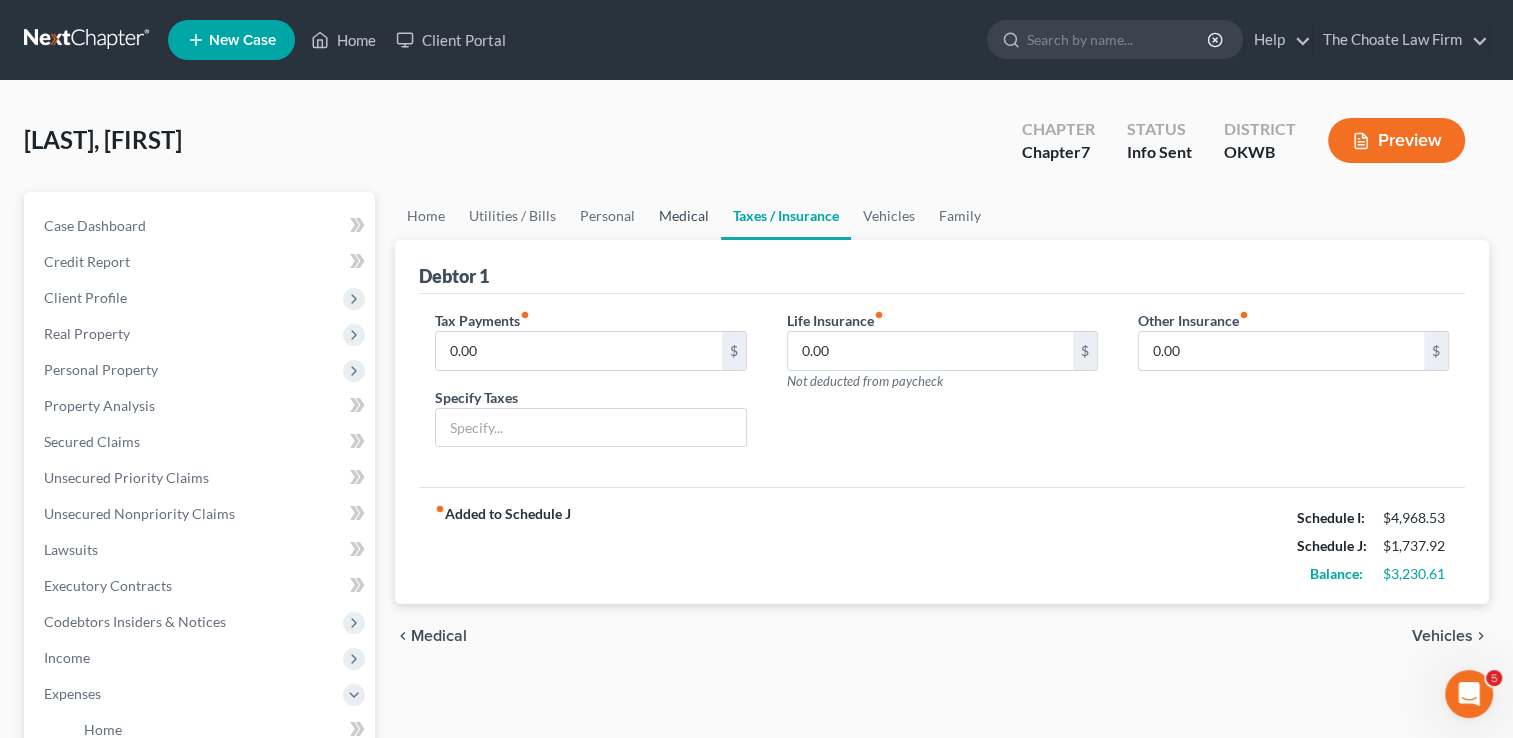 click on "Medical" at bounding box center [684, 216] 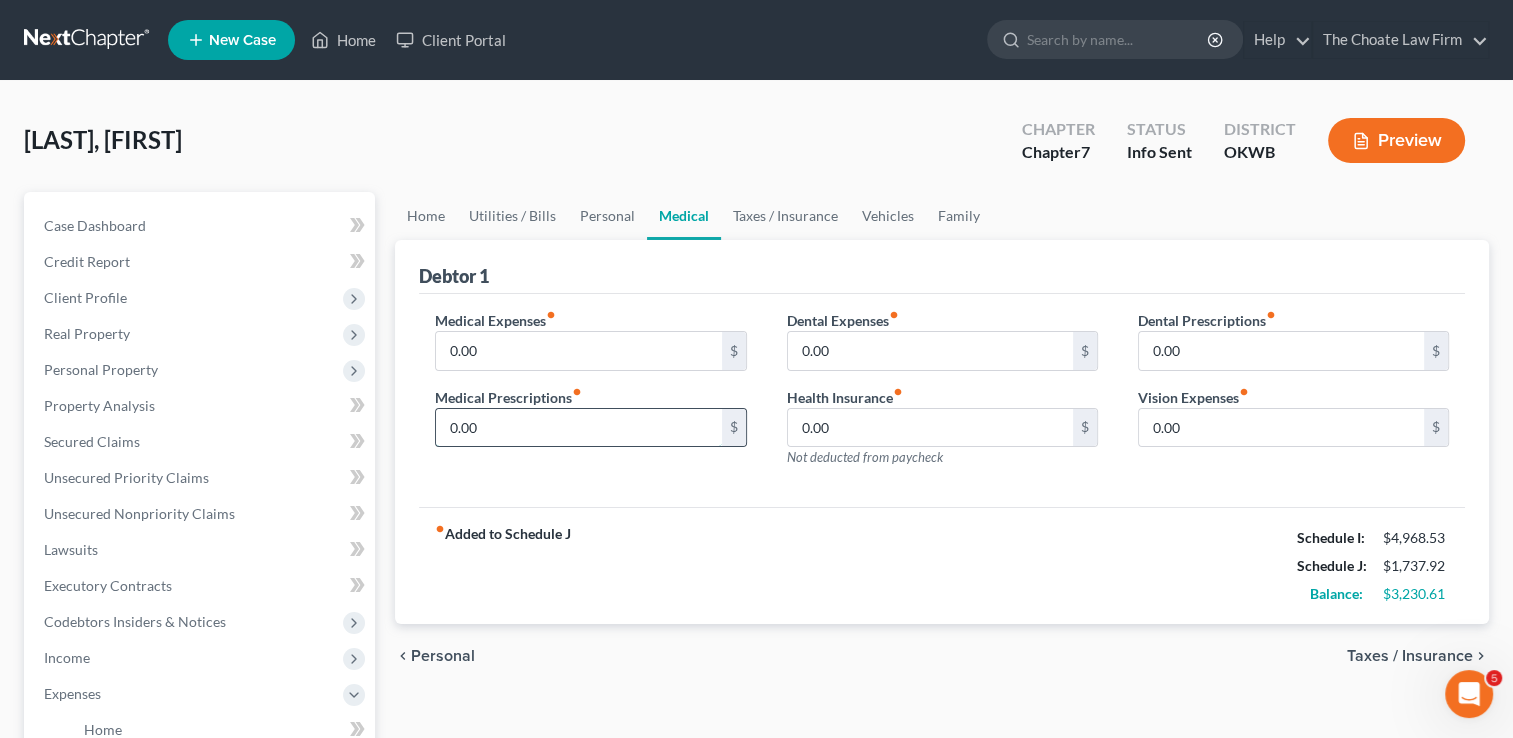 click on "0.00" at bounding box center [578, 428] 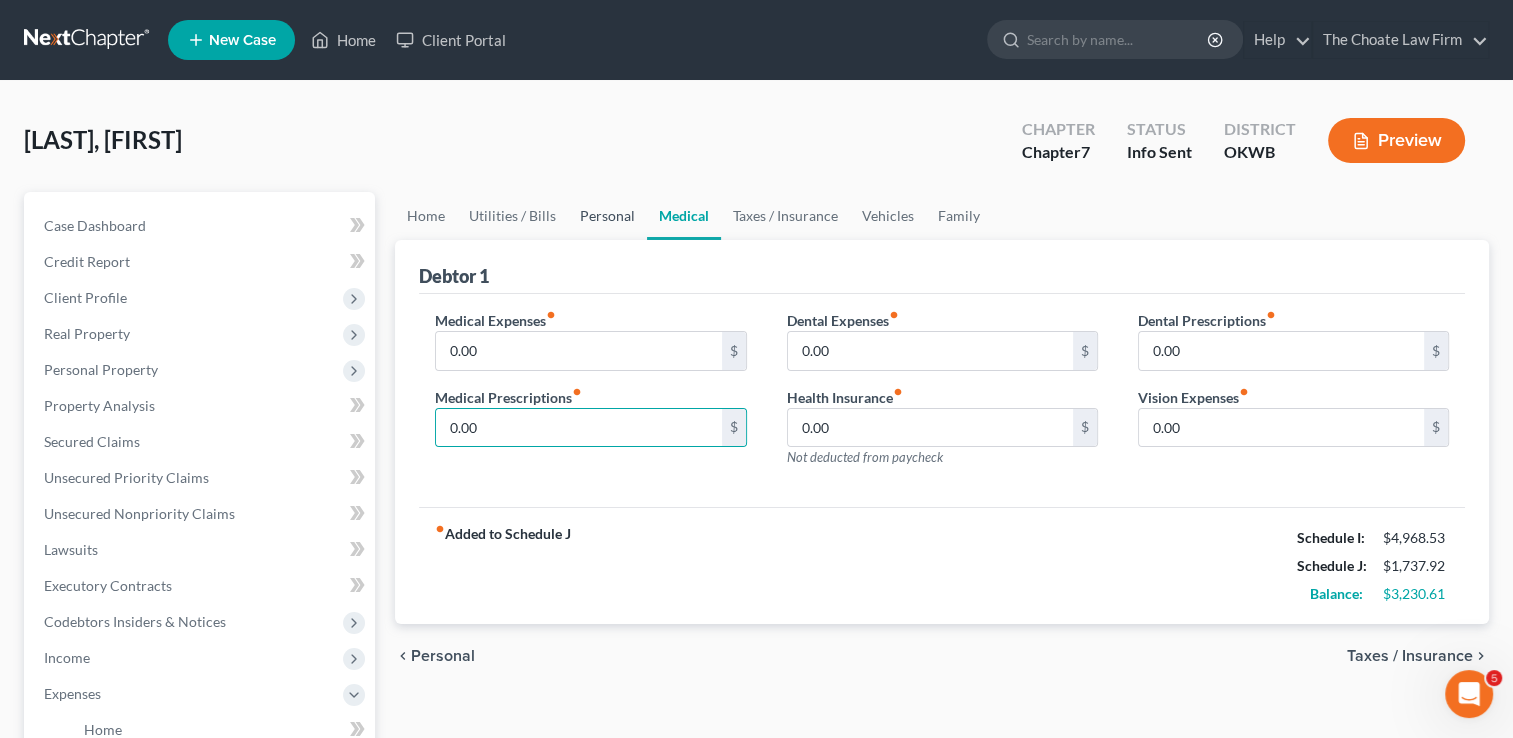 click on "Personal" at bounding box center [607, 216] 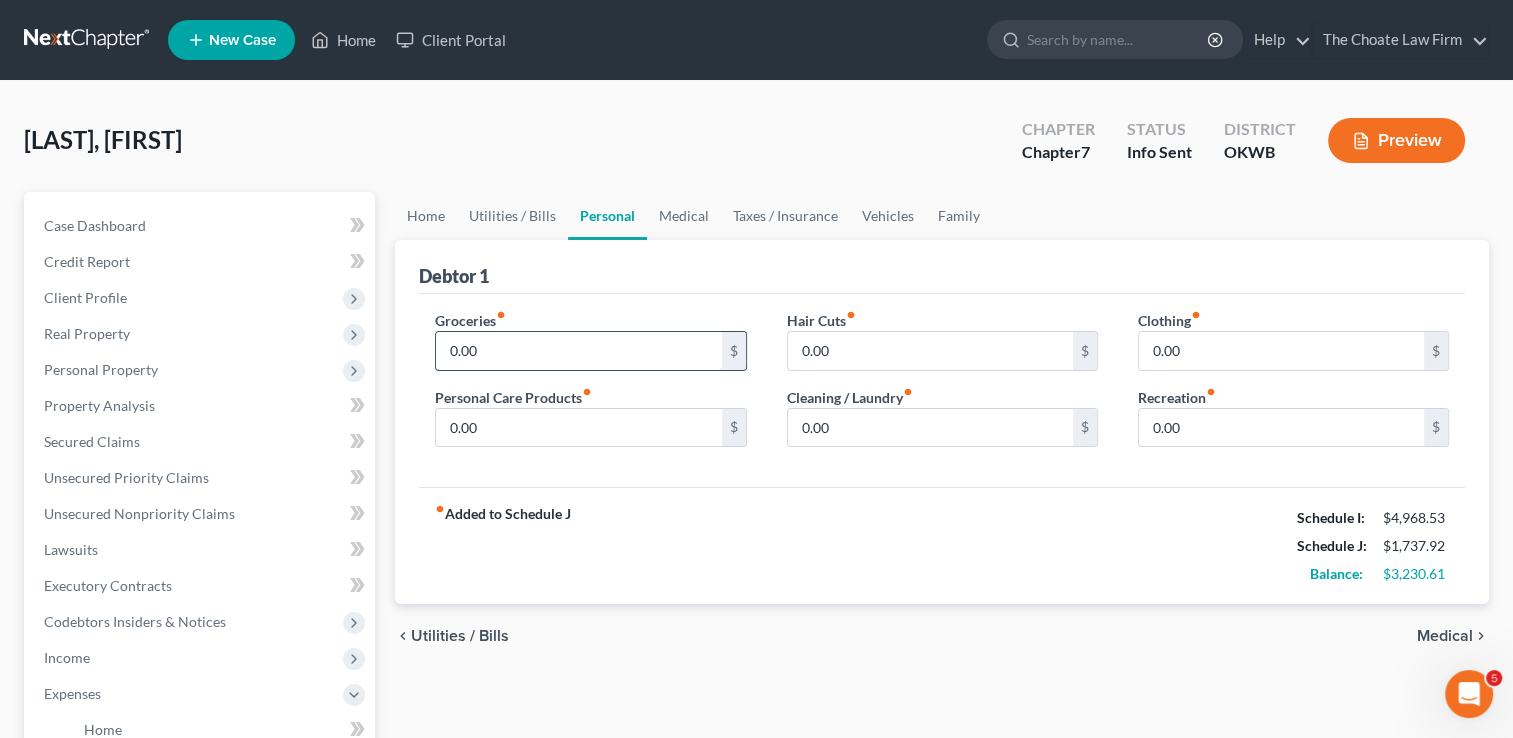 click on "0.00" at bounding box center (578, 351) 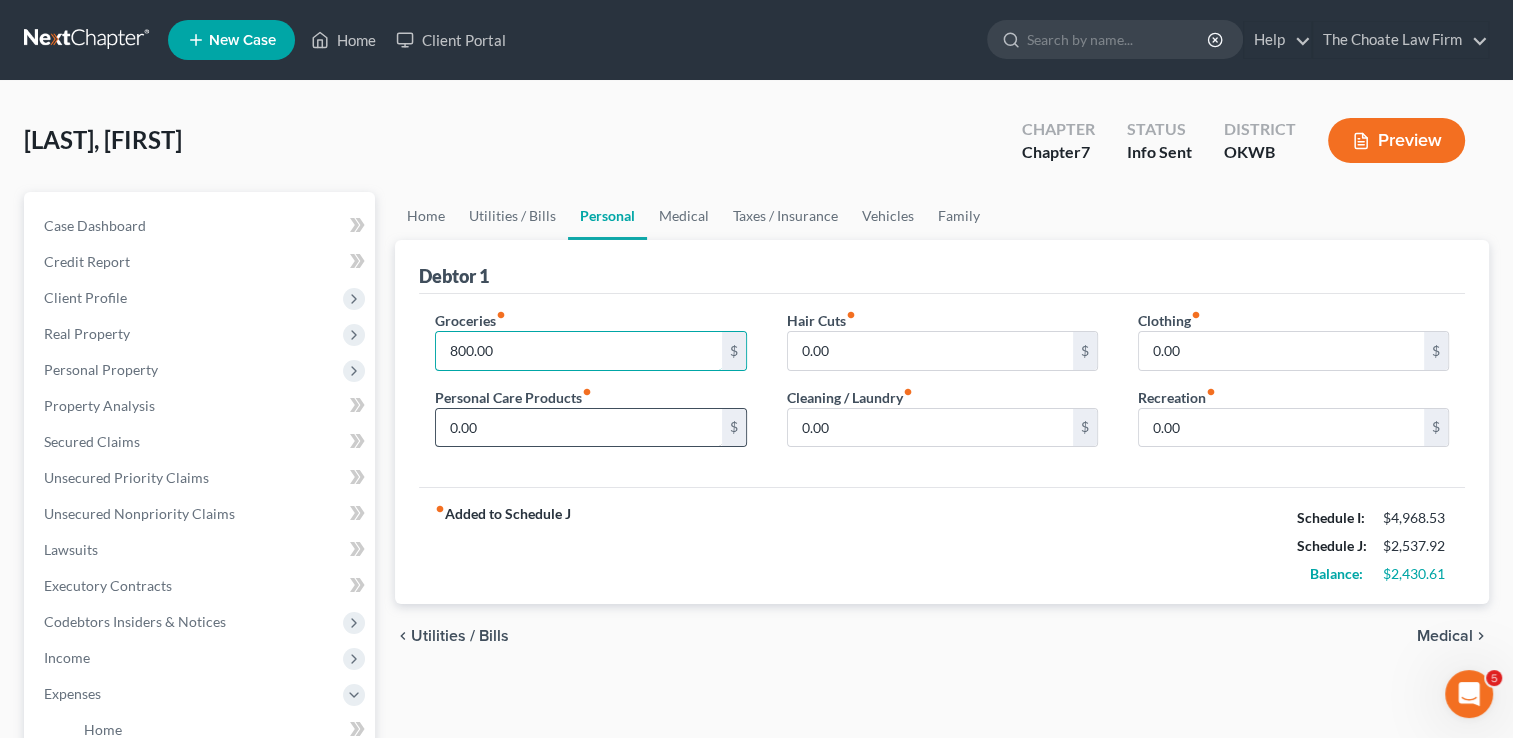 type on "800.00" 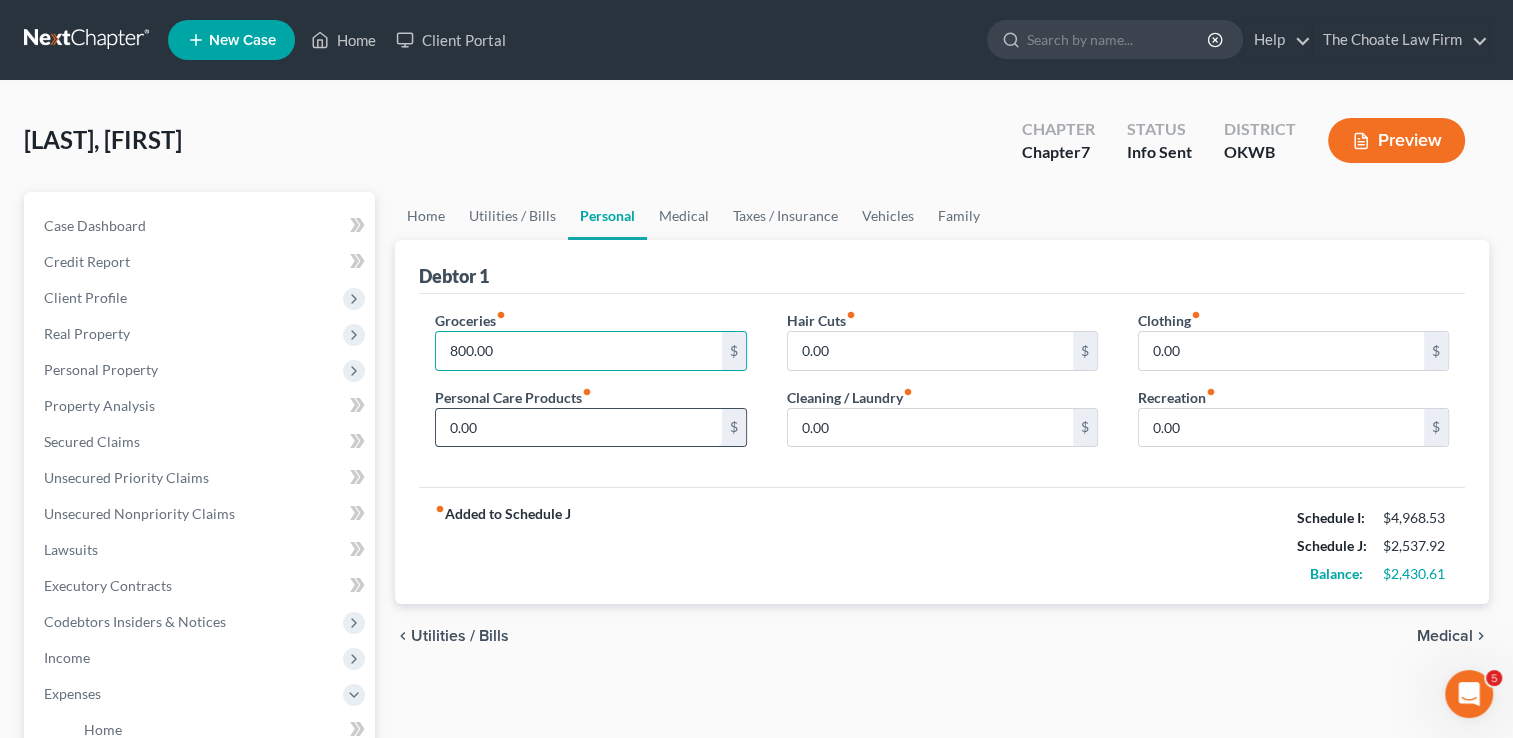 click on "0.00" at bounding box center (578, 428) 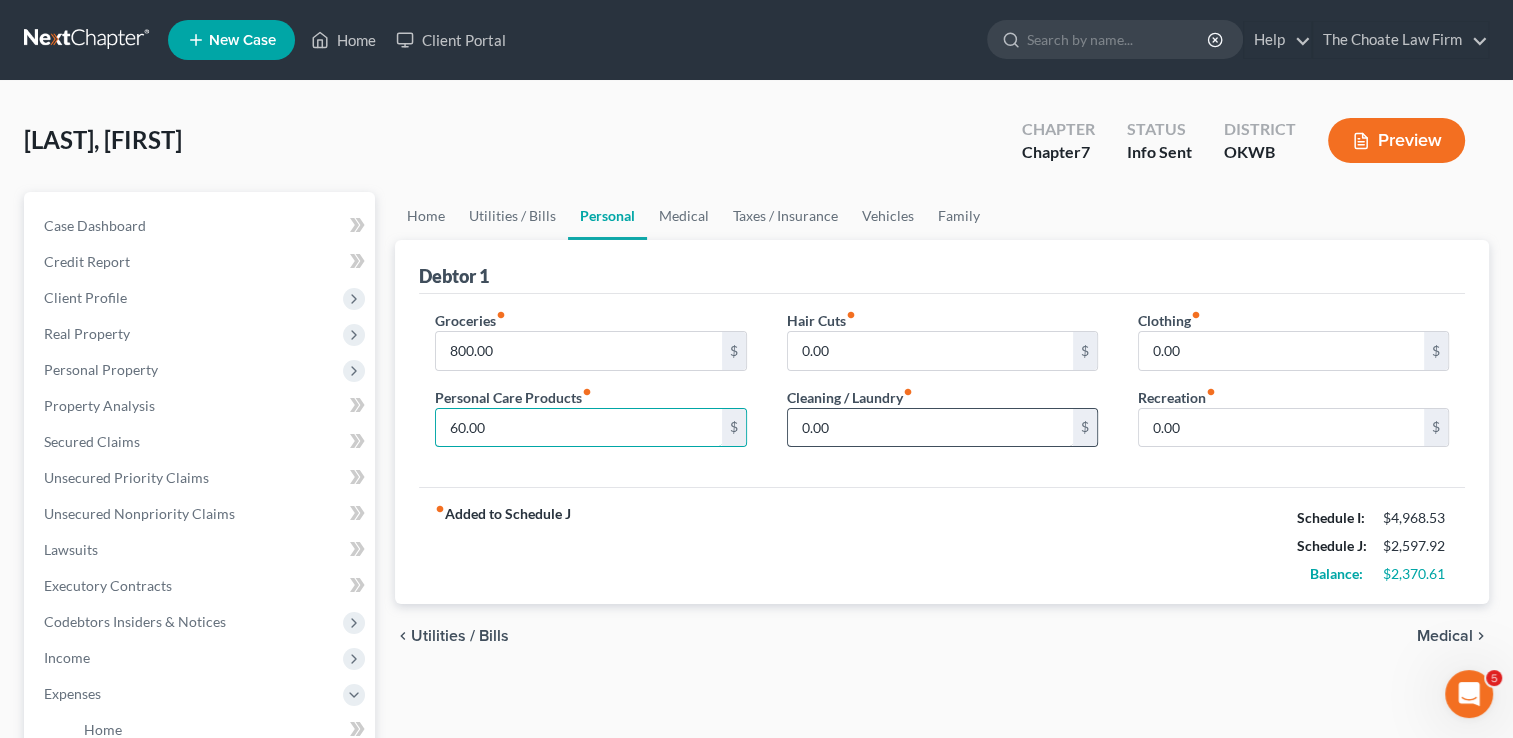 type on "60.00" 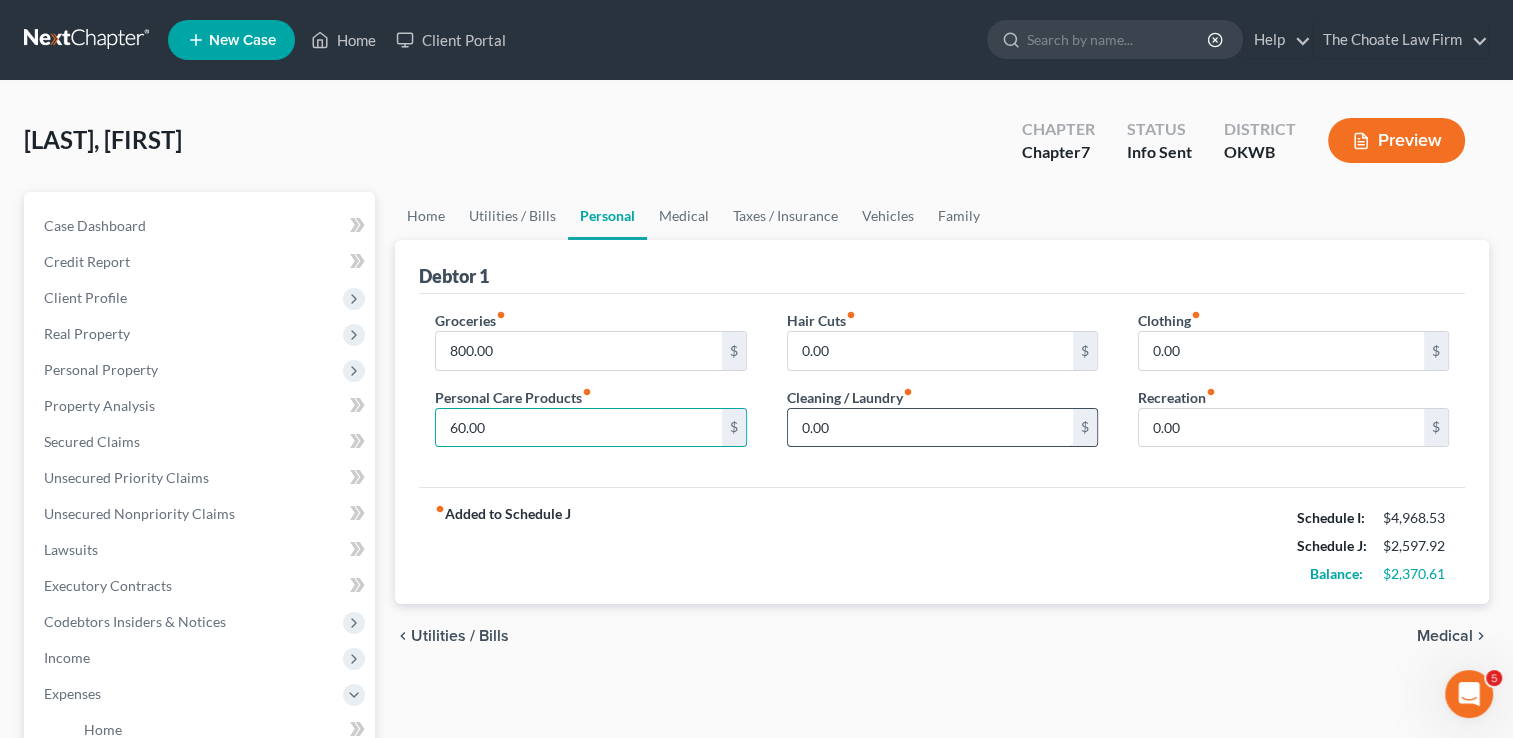 click on "0.00" at bounding box center (930, 428) 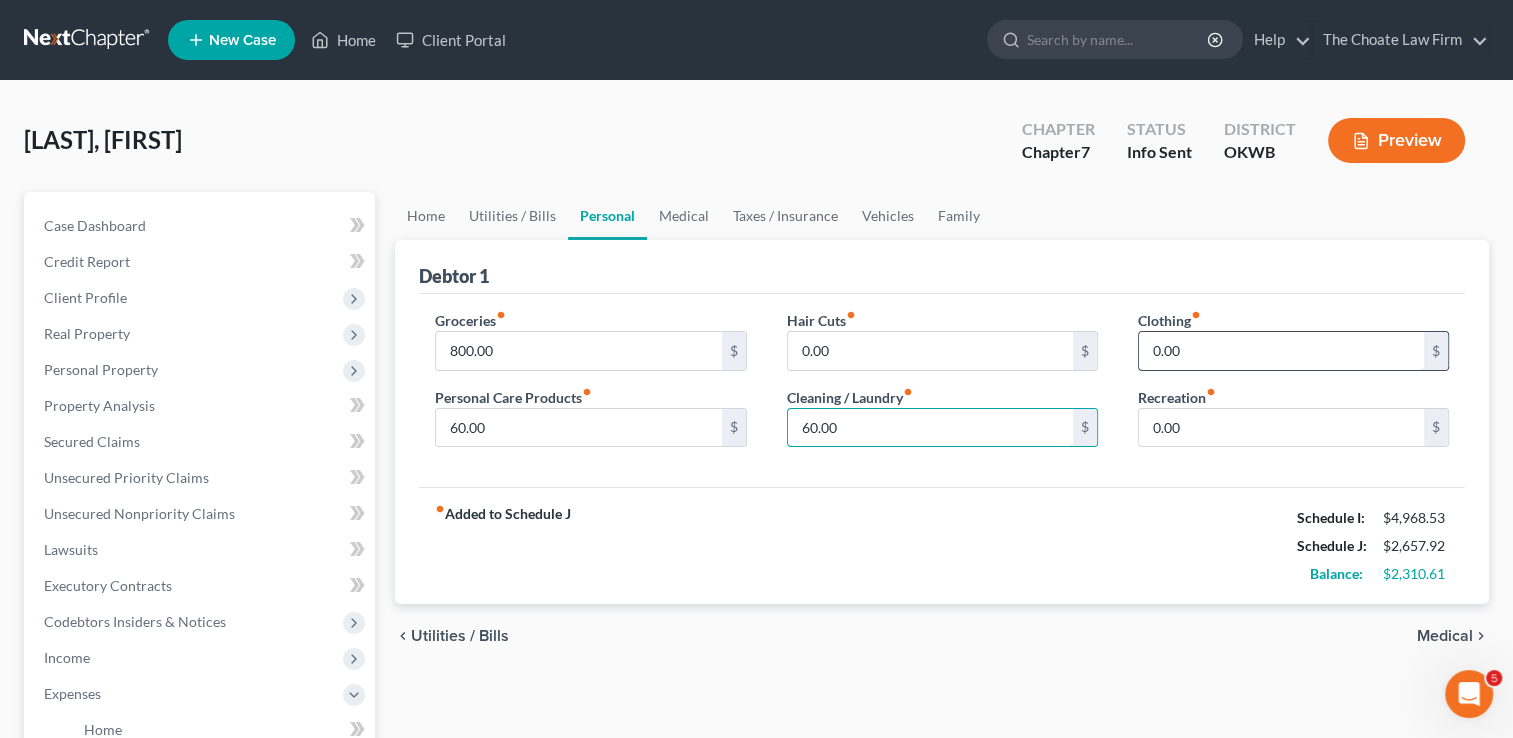 type on "60.00" 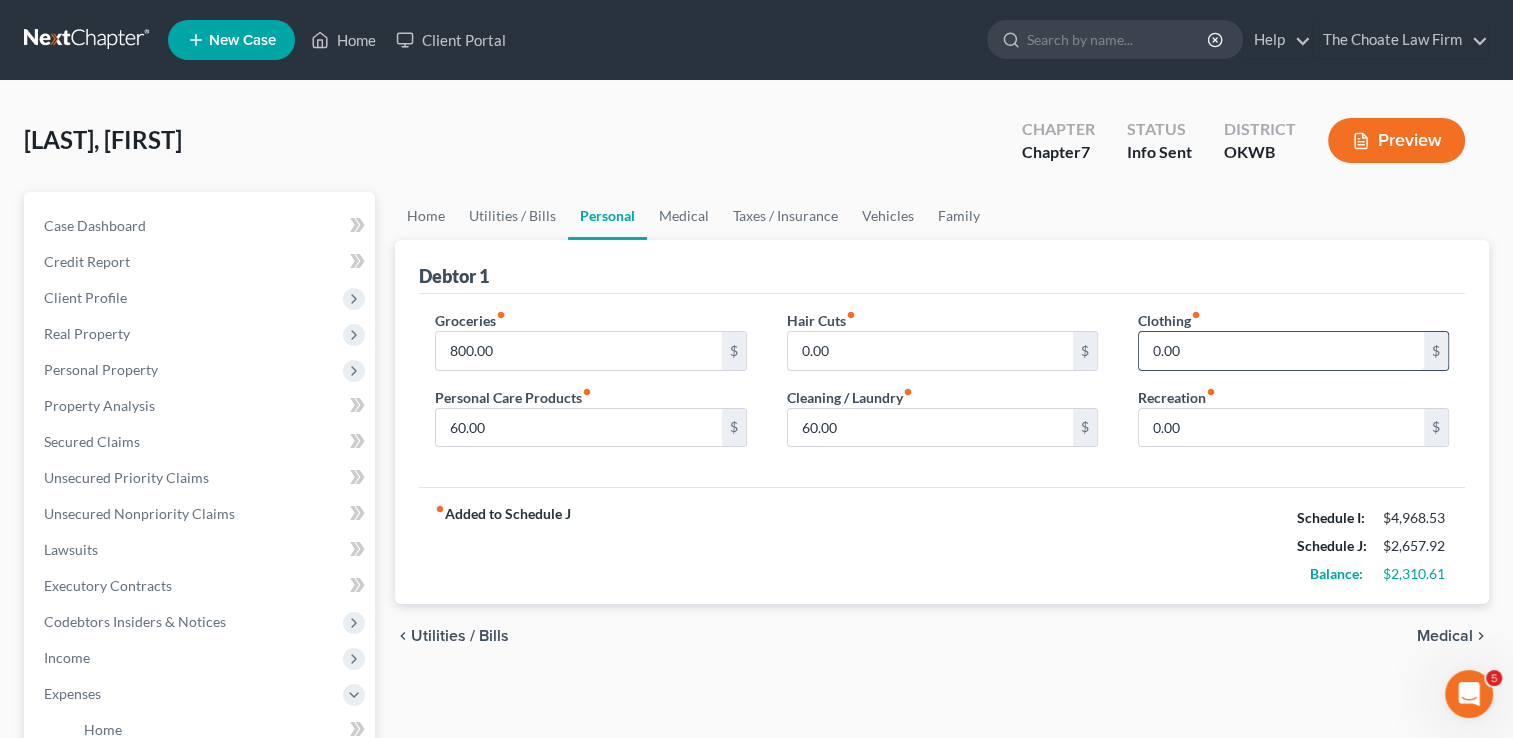 click on "0.00" at bounding box center (1281, 351) 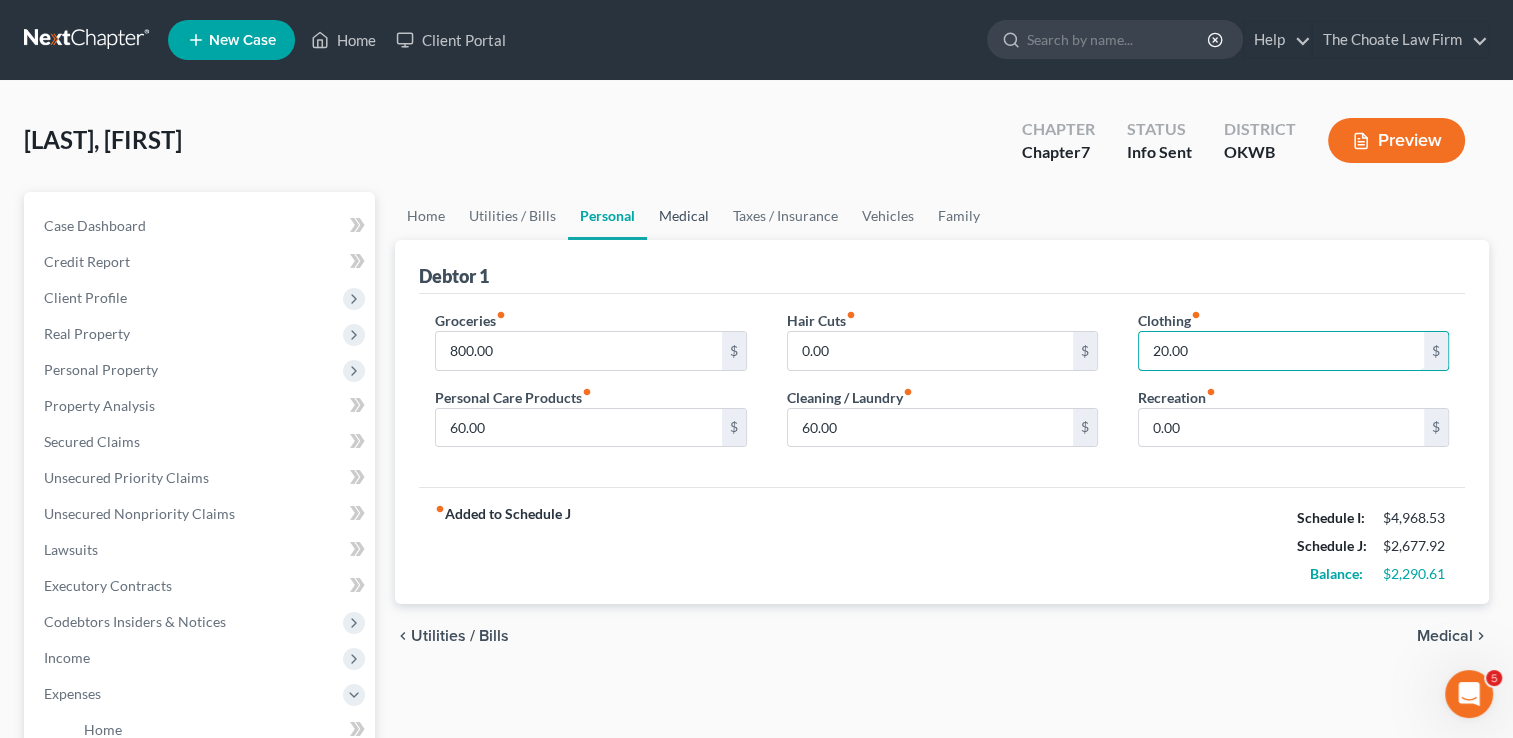 type on "20.00" 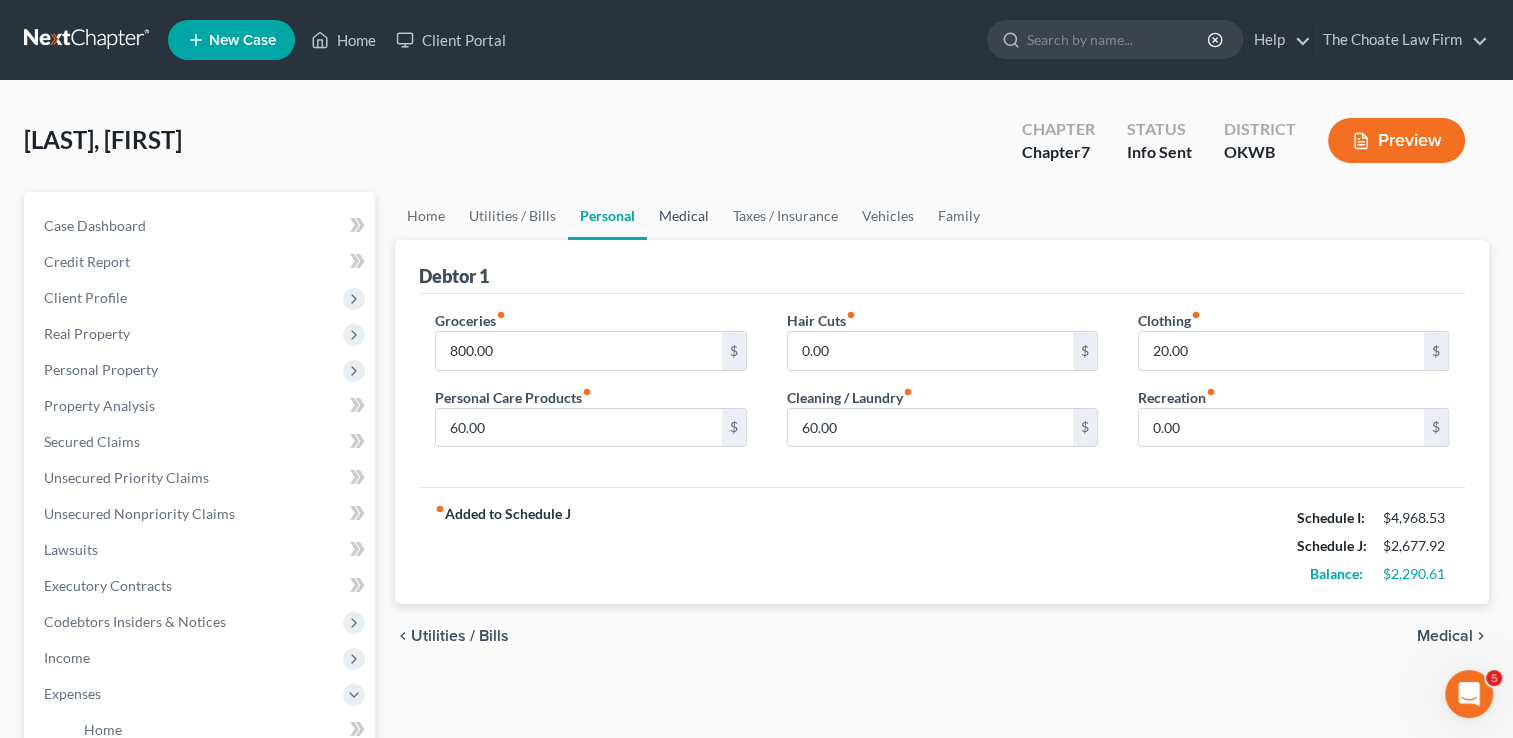 click on "Medical" at bounding box center (684, 216) 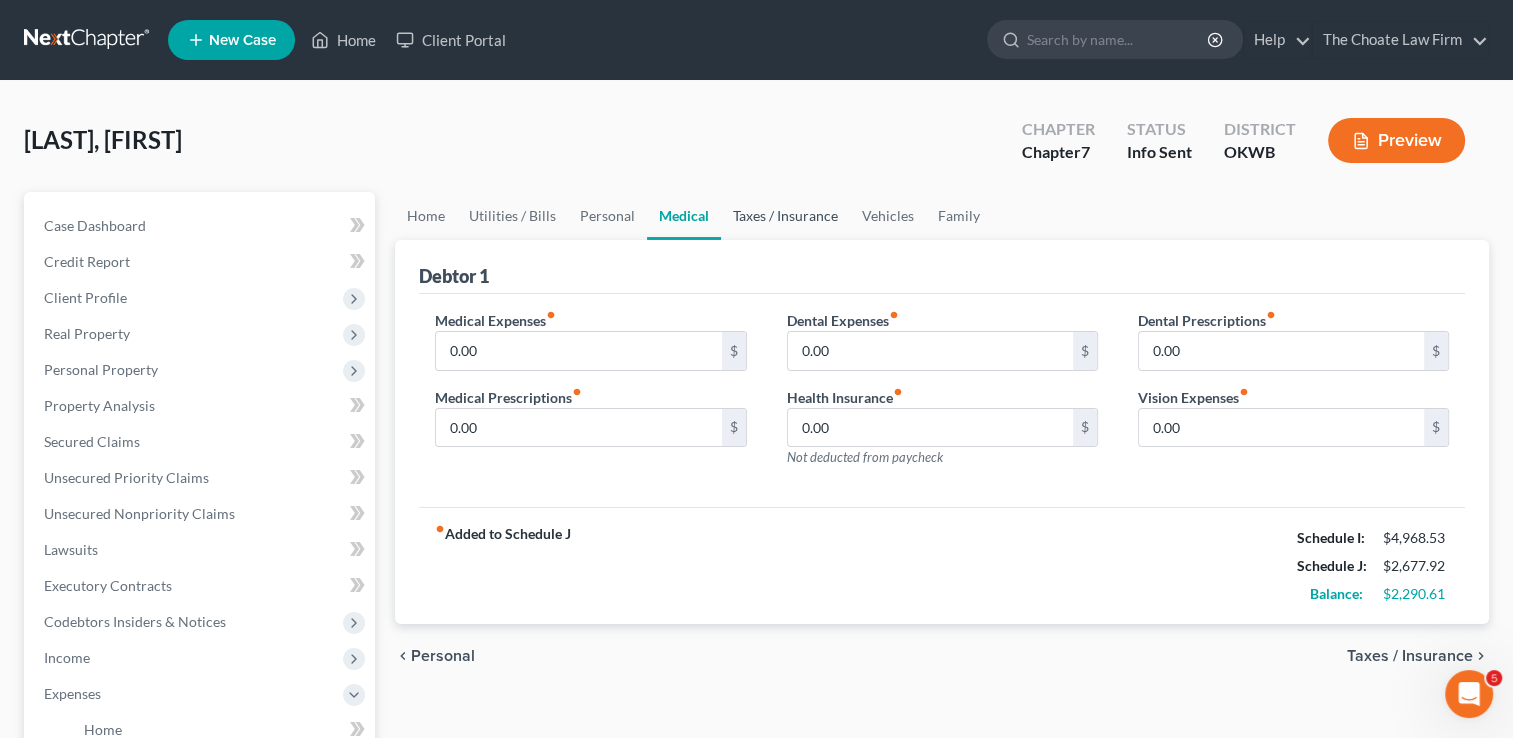 click on "Taxes / Insurance" at bounding box center (785, 216) 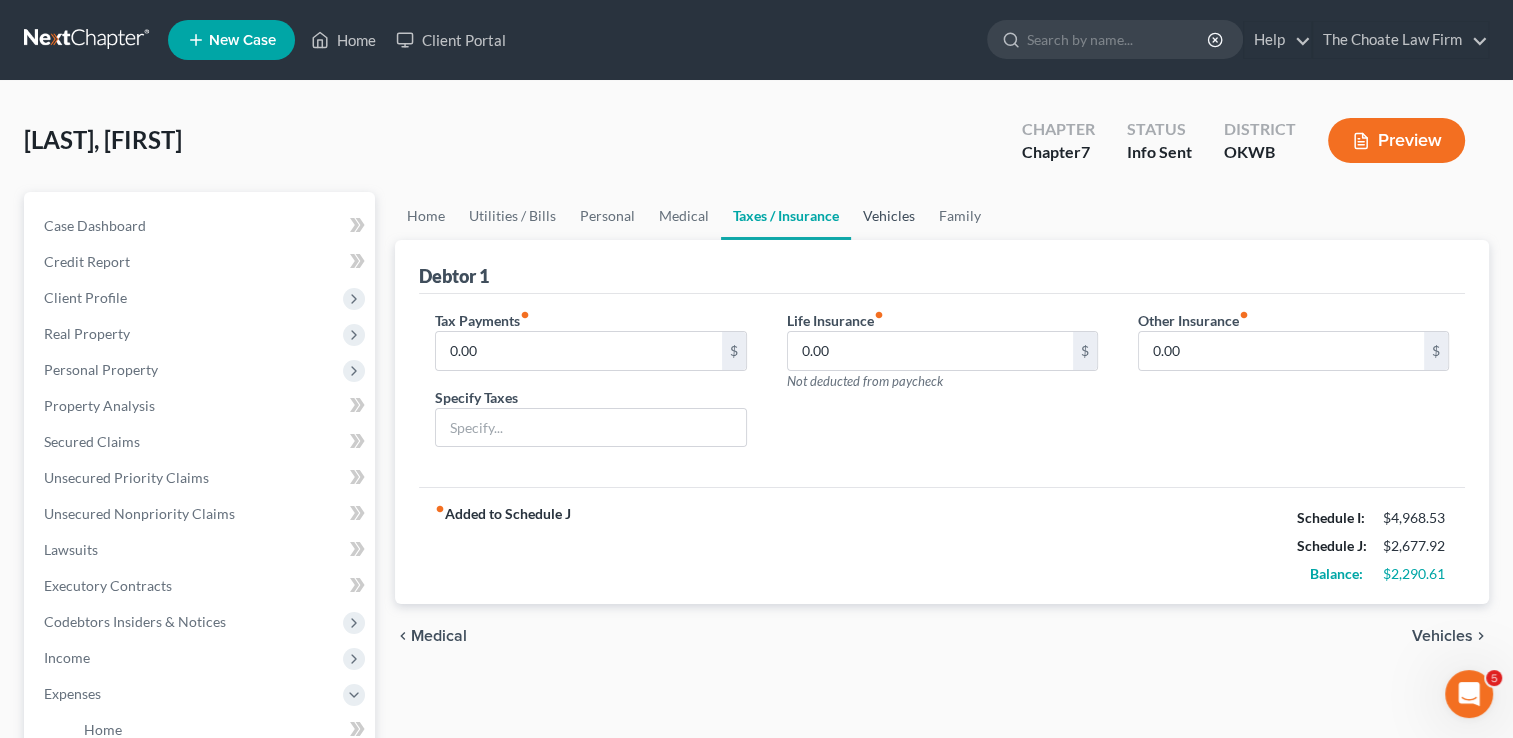 click on "Vehicles" at bounding box center [889, 216] 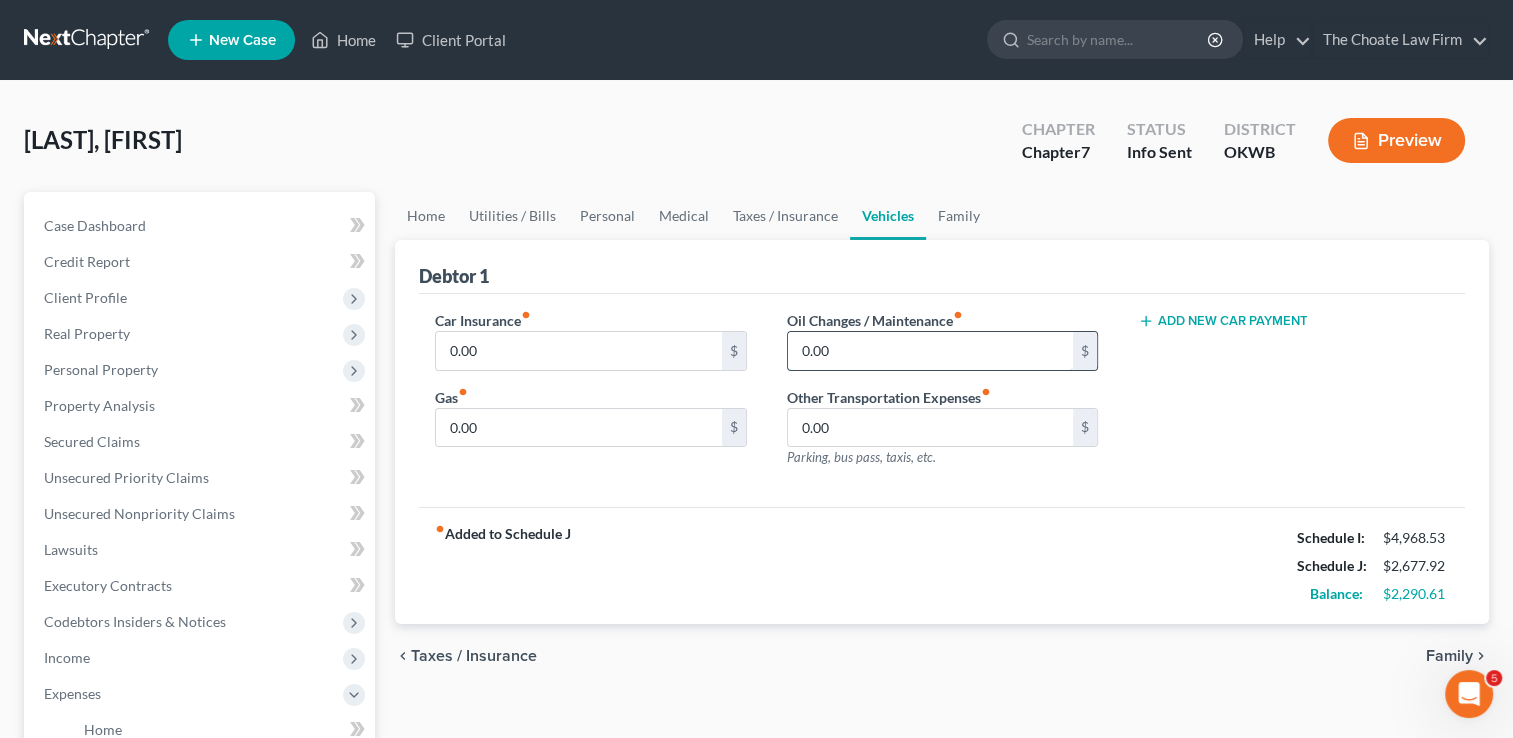 click on "0.00" at bounding box center [930, 351] 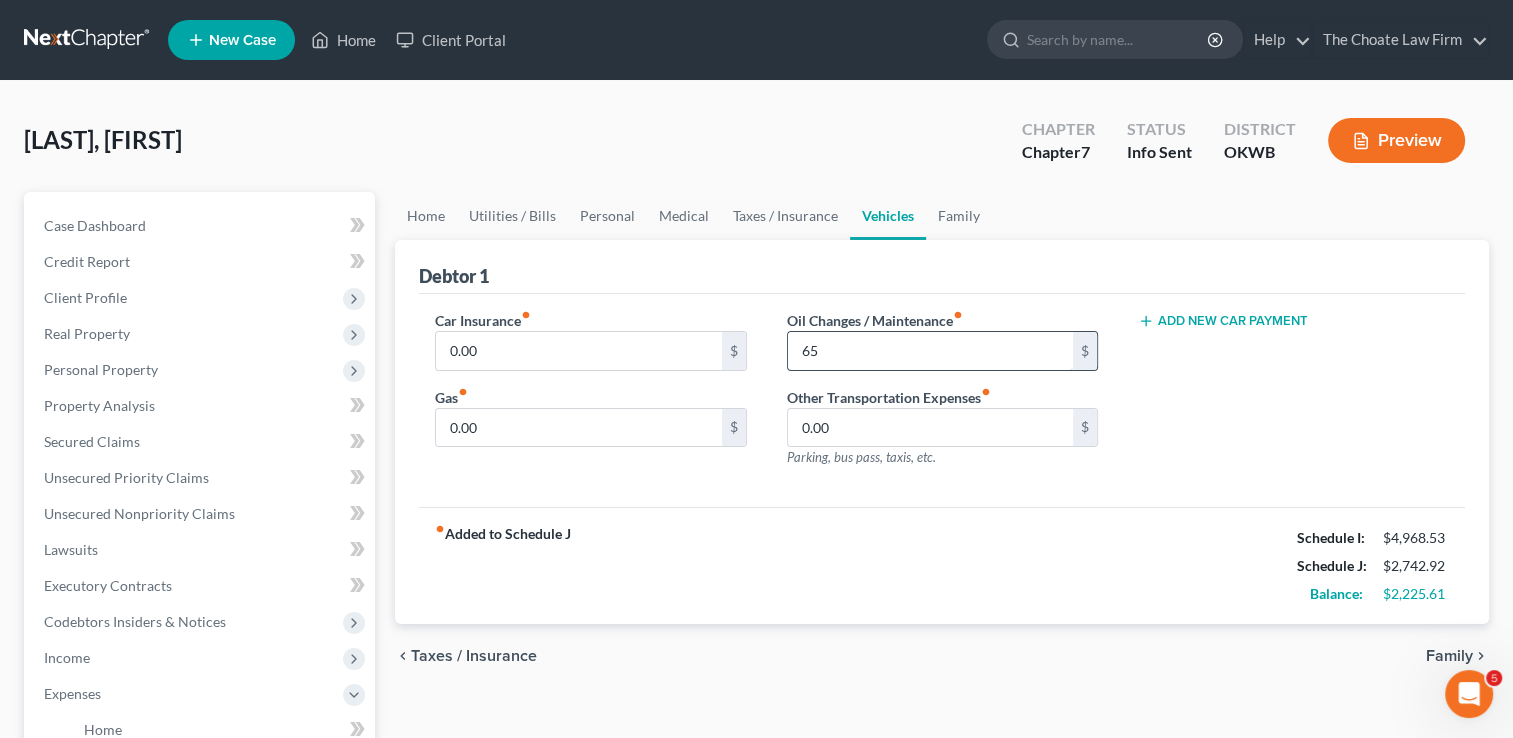 type on "6" 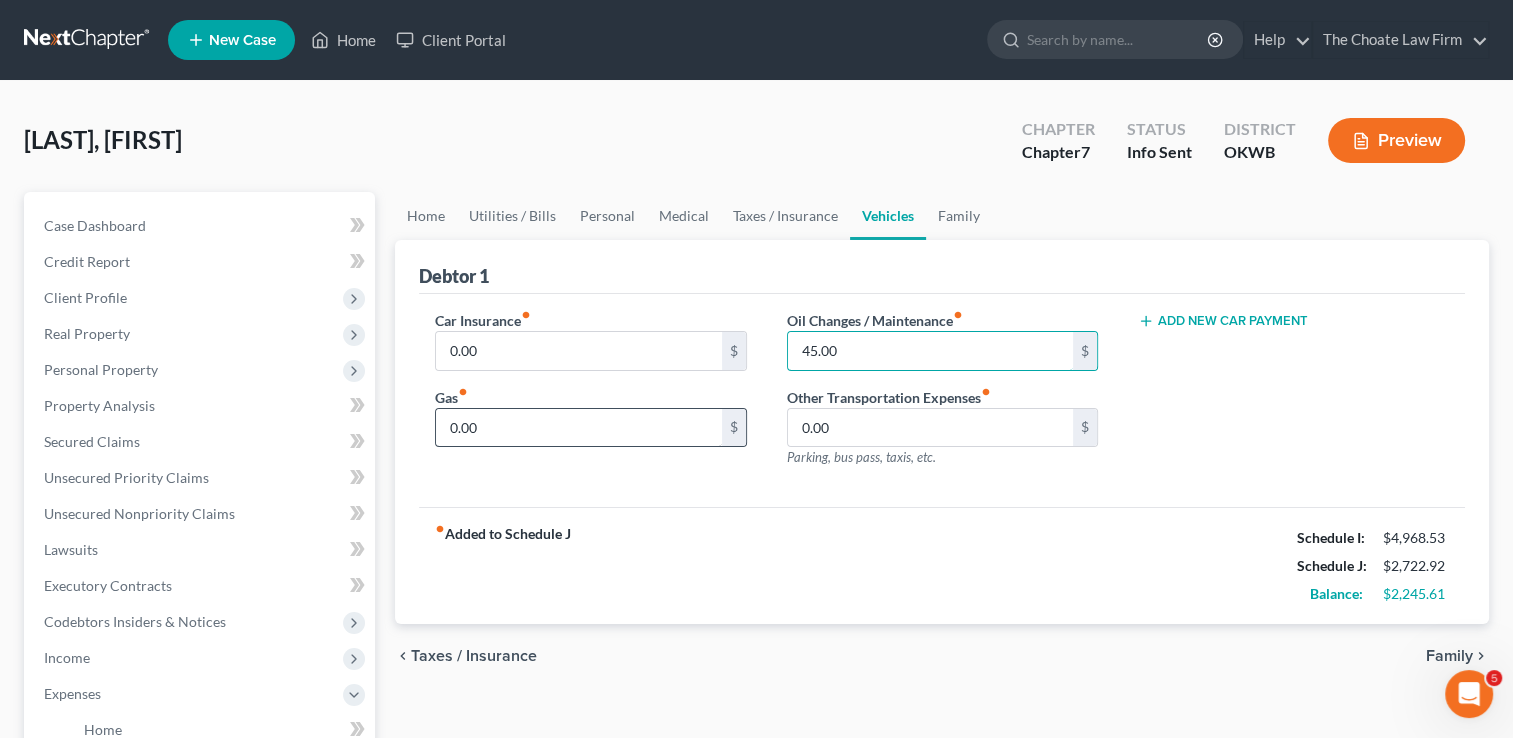 type on "45.00" 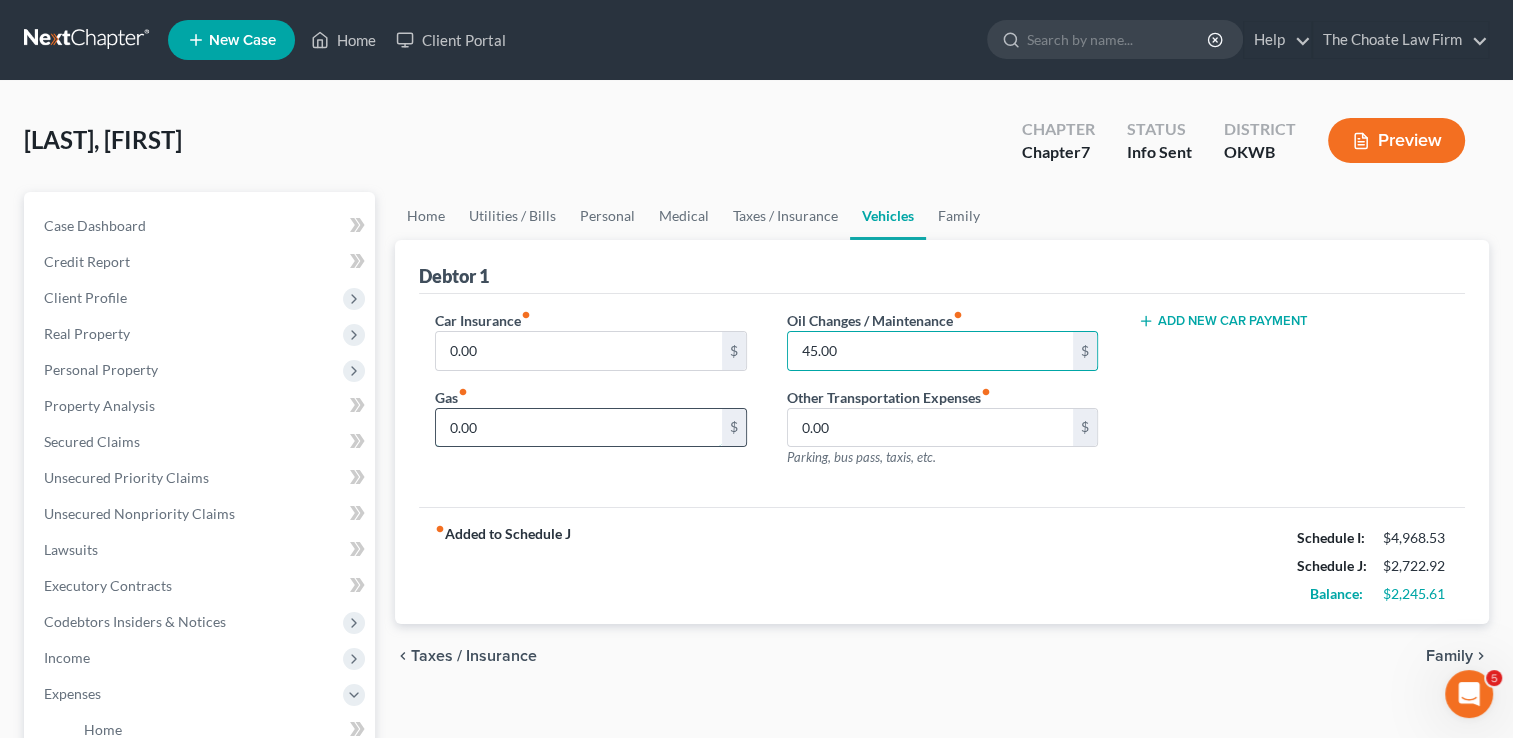 click on "0.00" at bounding box center [578, 428] 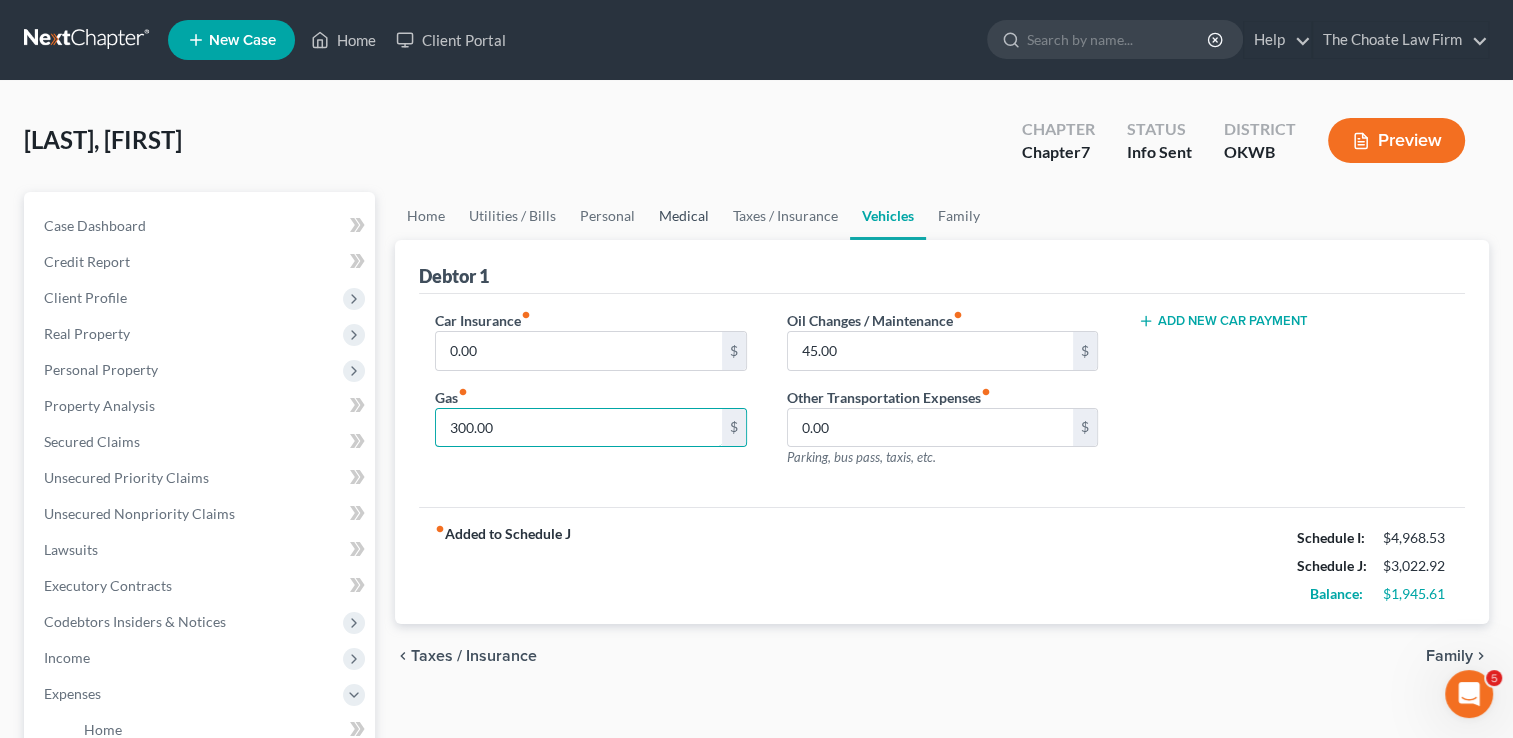 type on "300.00" 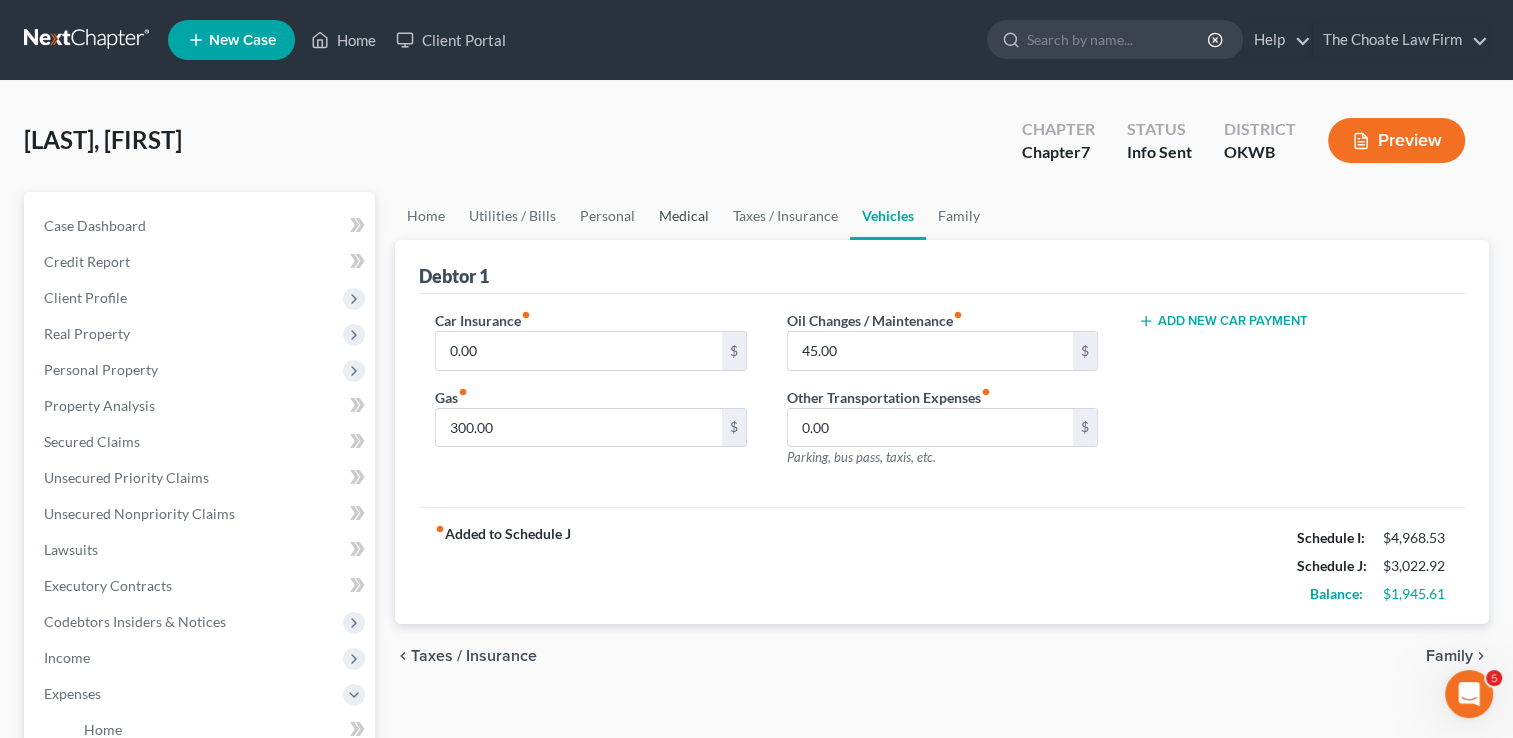 click on "Medical" at bounding box center [684, 216] 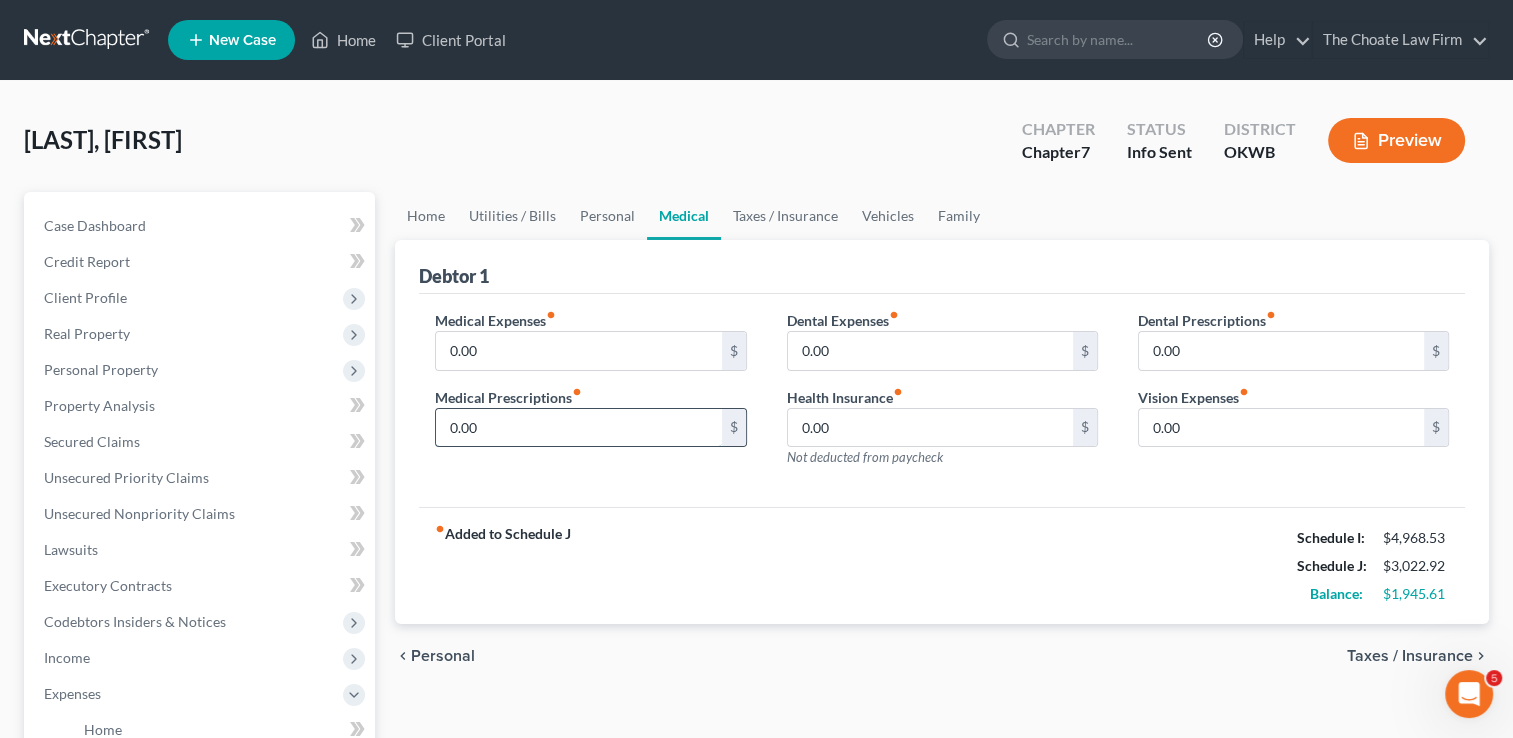 click on "0.00" at bounding box center [578, 428] 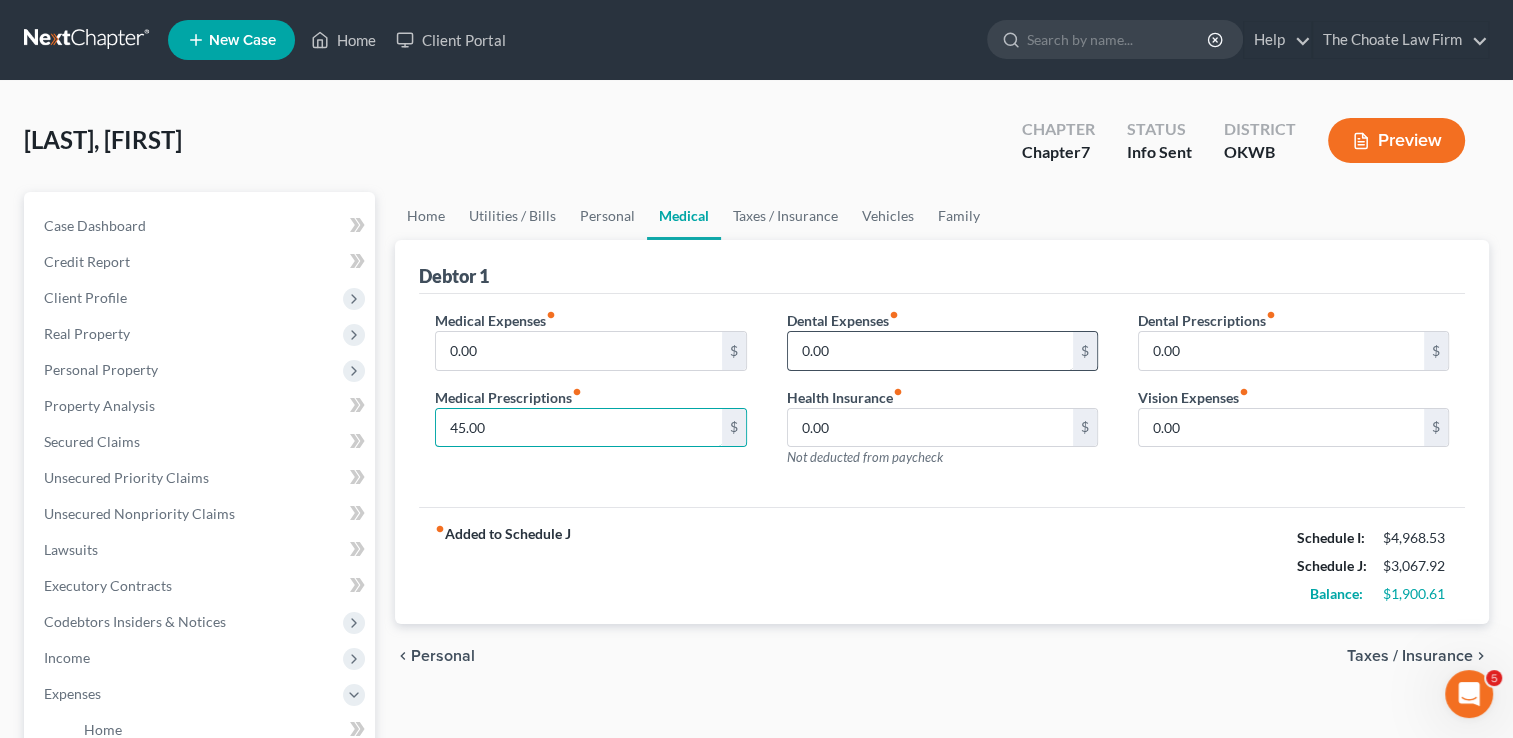 type on "45.00" 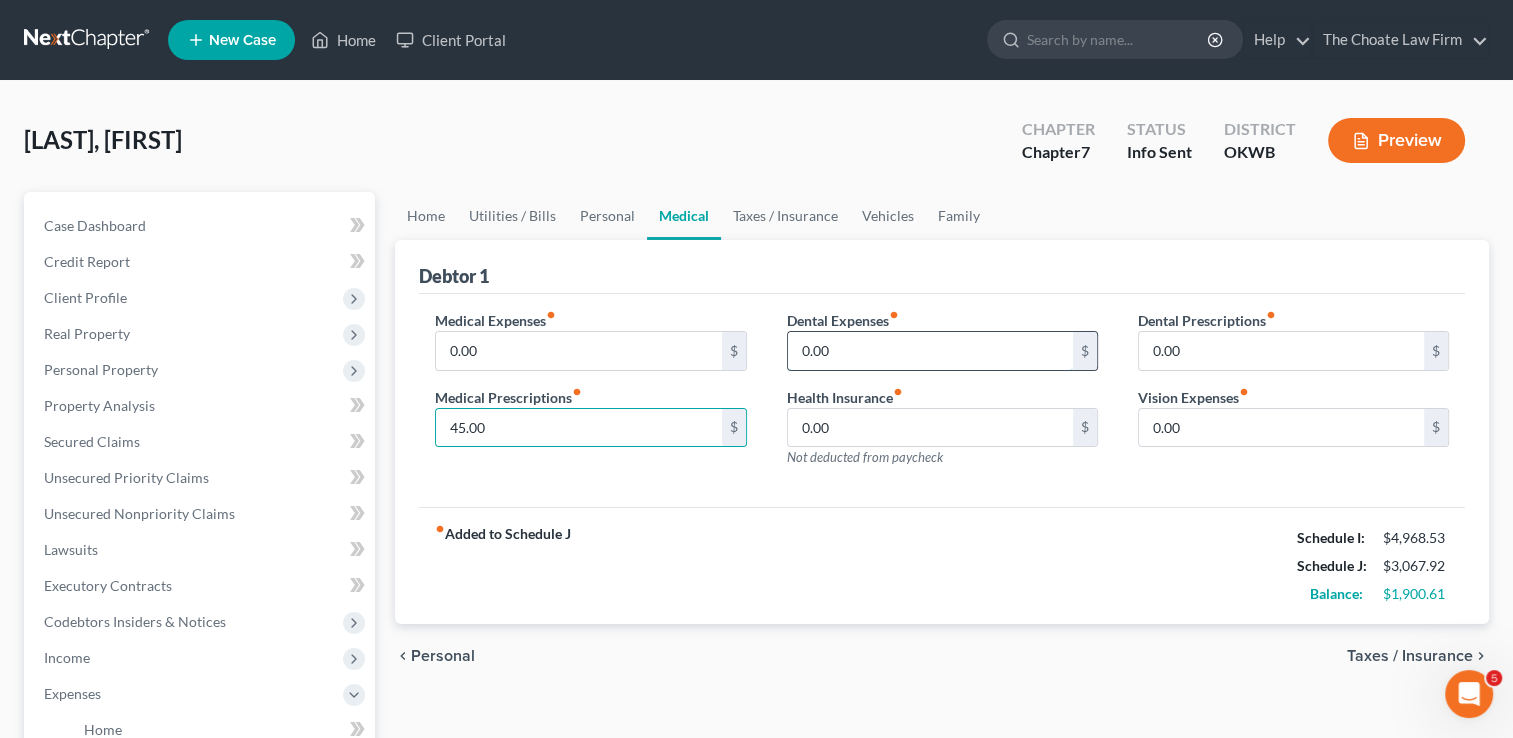 click on "0.00" at bounding box center [930, 351] 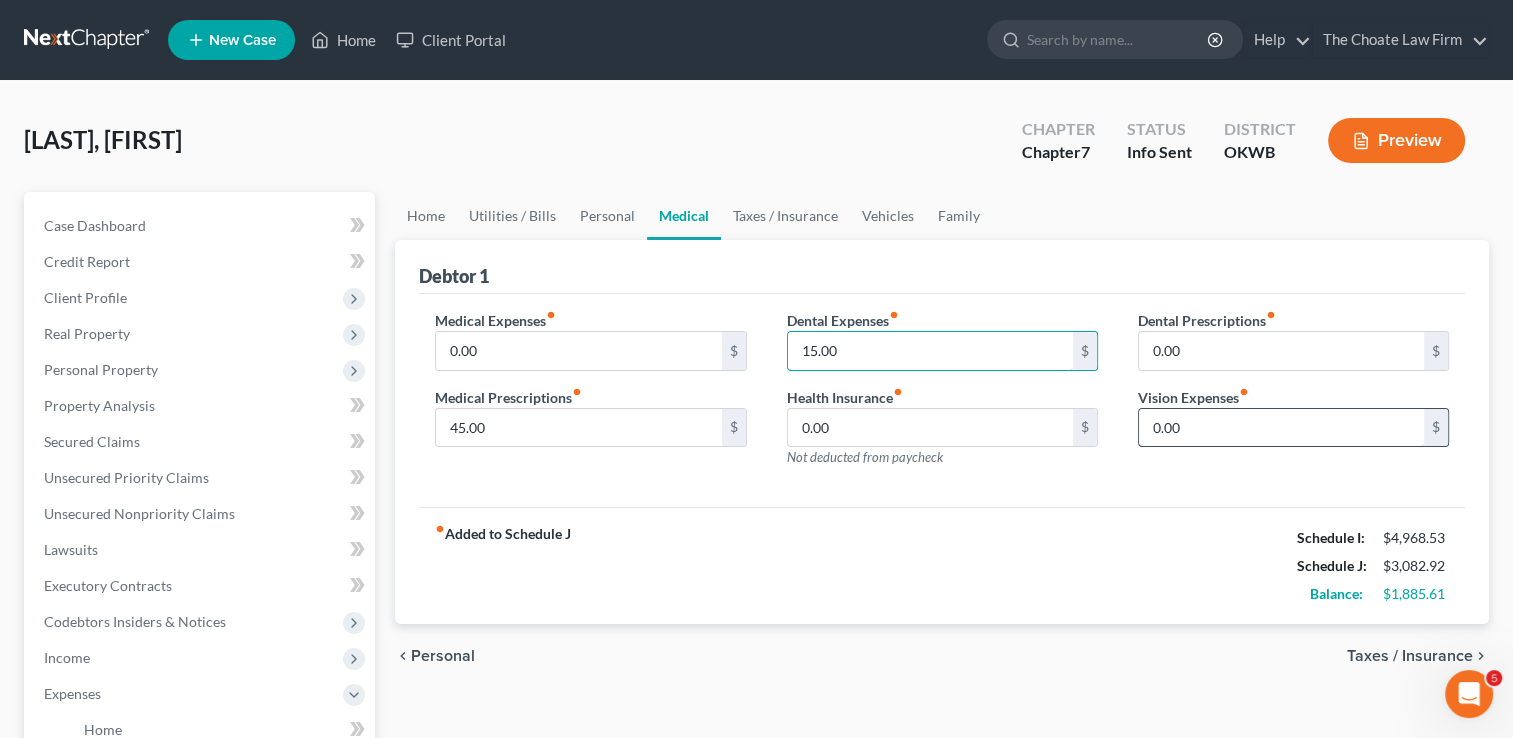 type on "15.00" 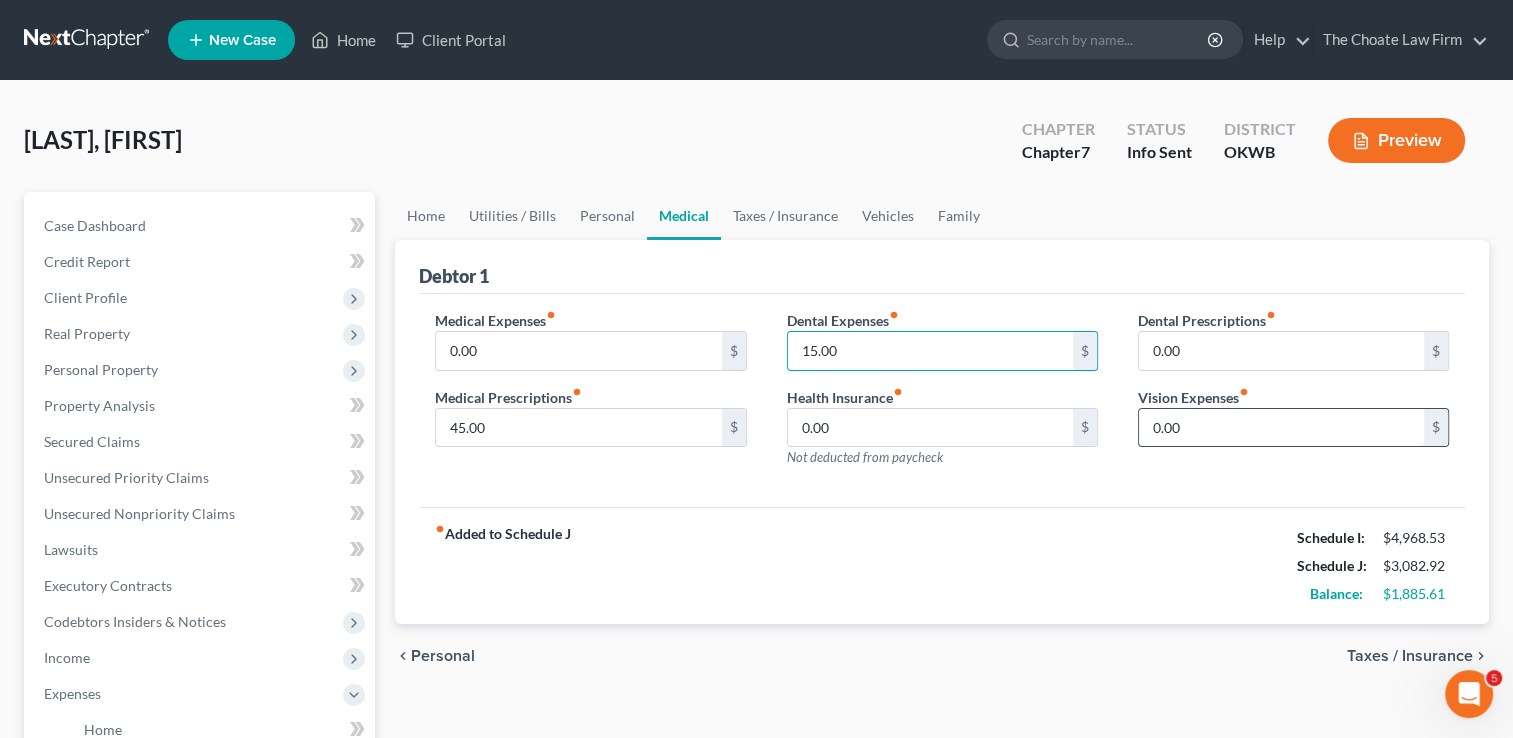 click on "0.00" at bounding box center [1281, 428] 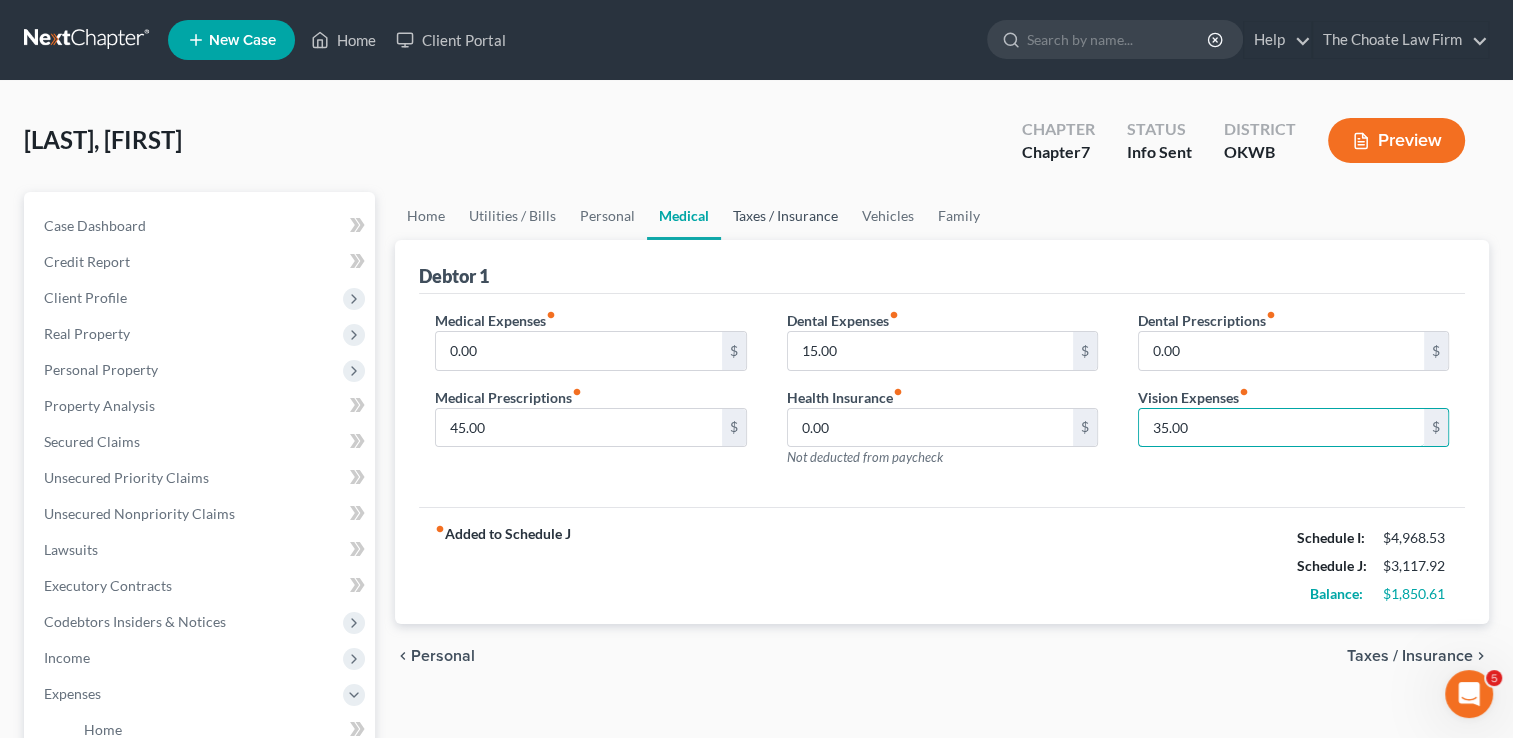 type on "35.00" 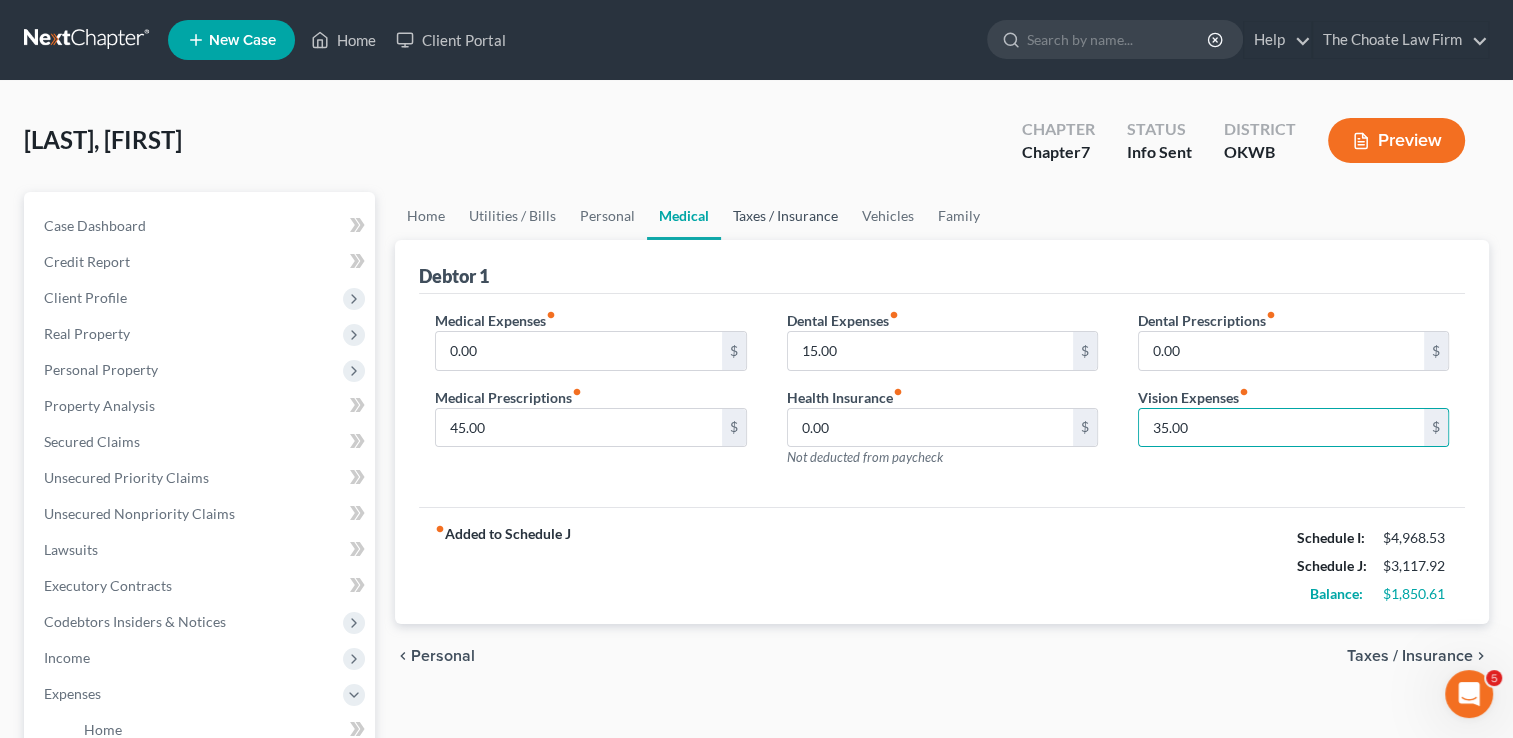click on "Taxes / Insurance" at bounding box center (785, 216) 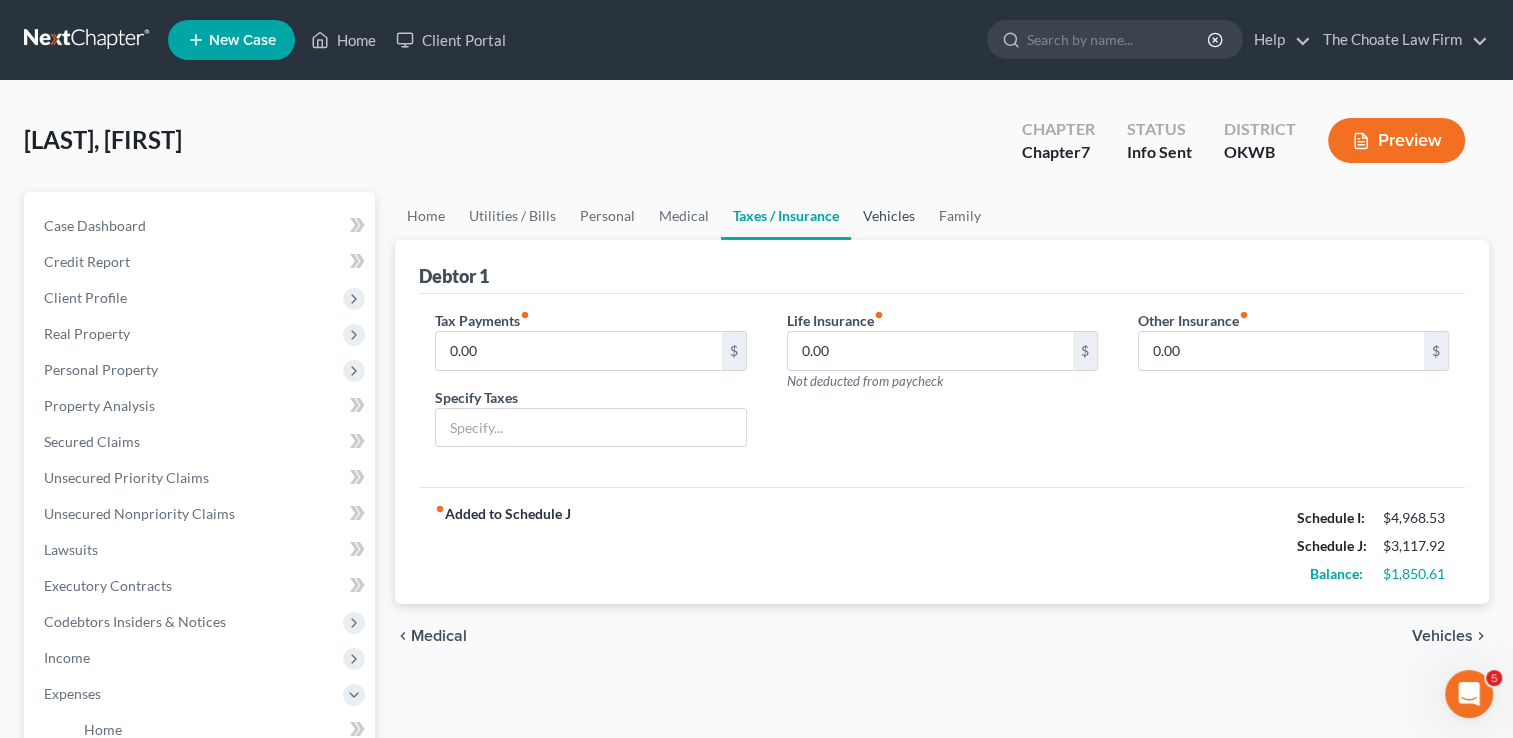 click on "Vehicles" at bounding box center [889, 216] 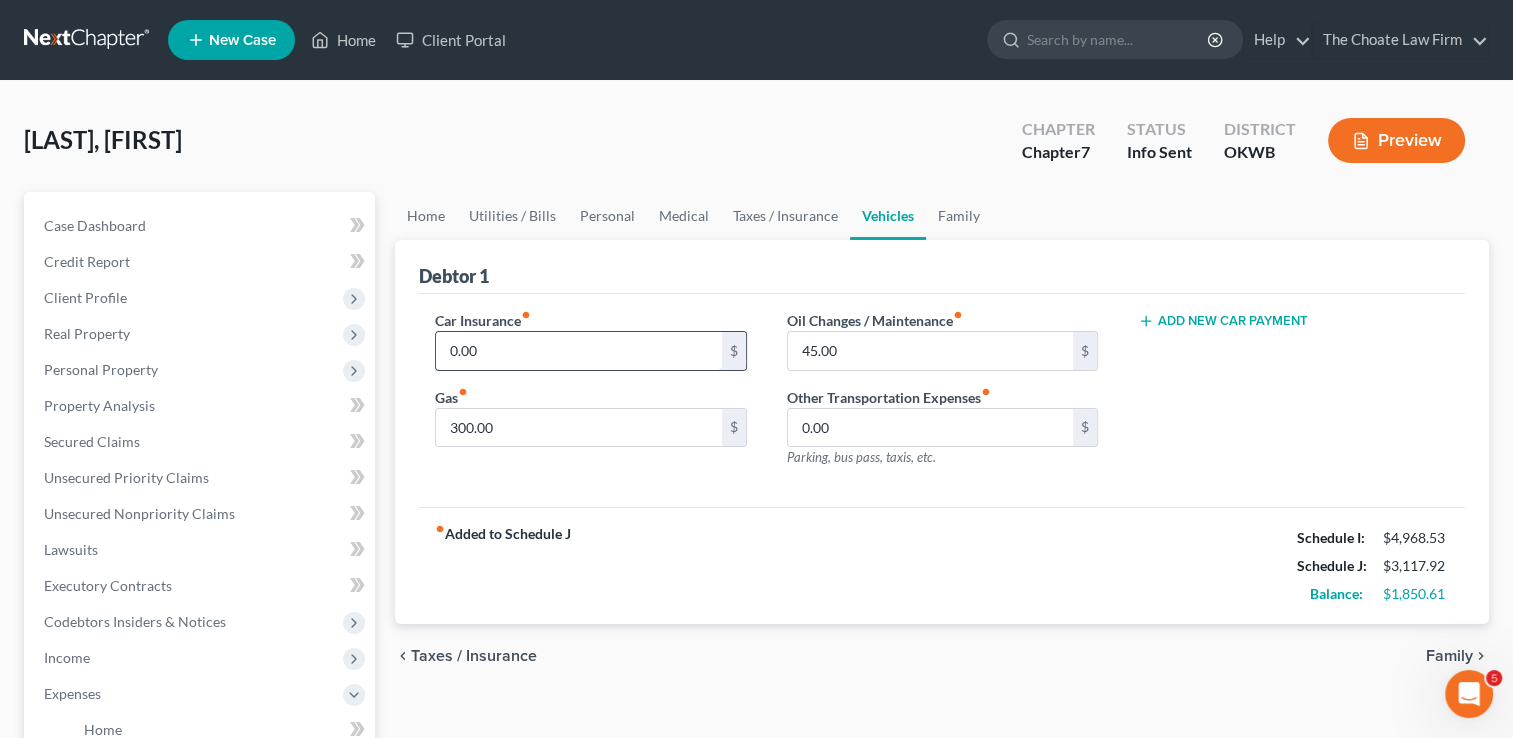 click on "0.00" at bounding box center [578, 351] 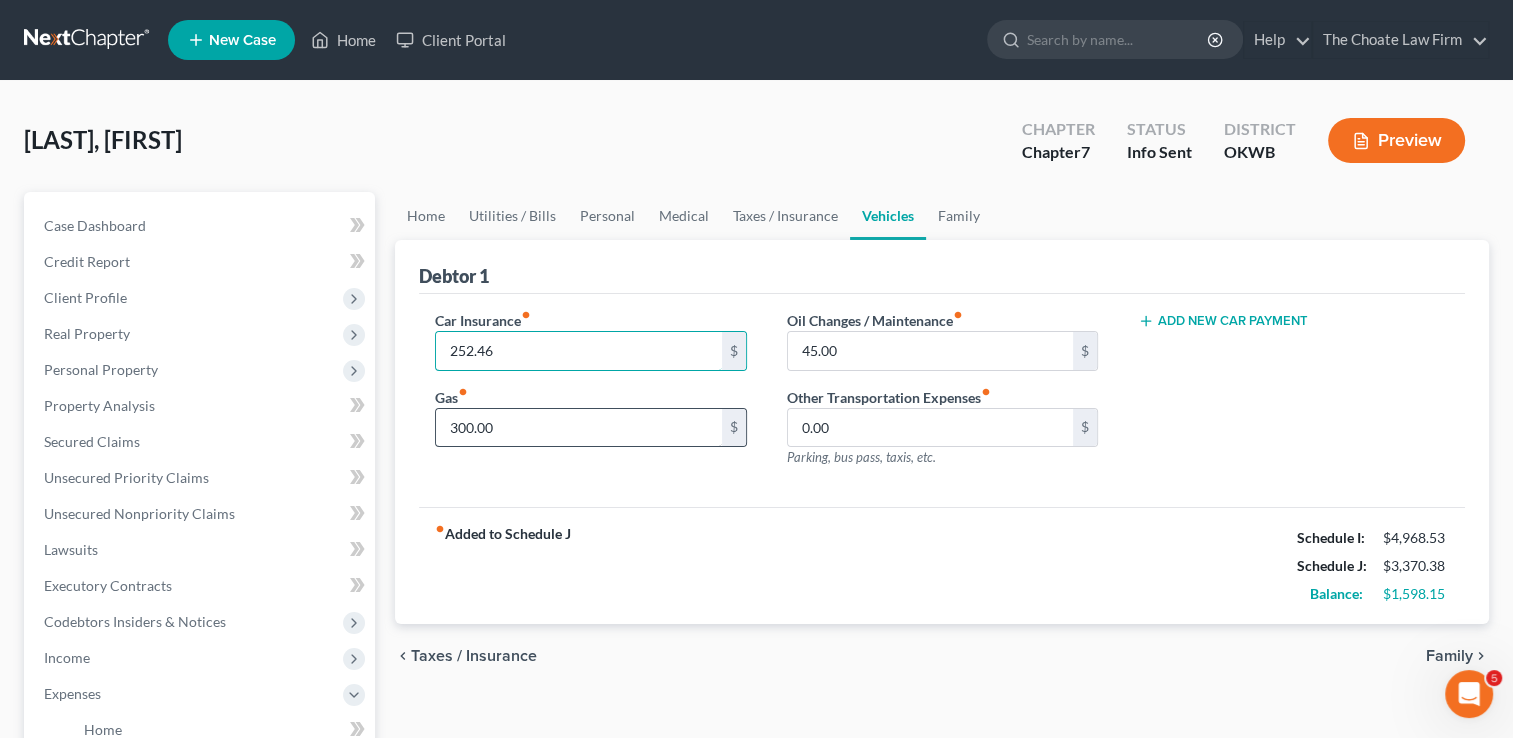 type on "252.46" 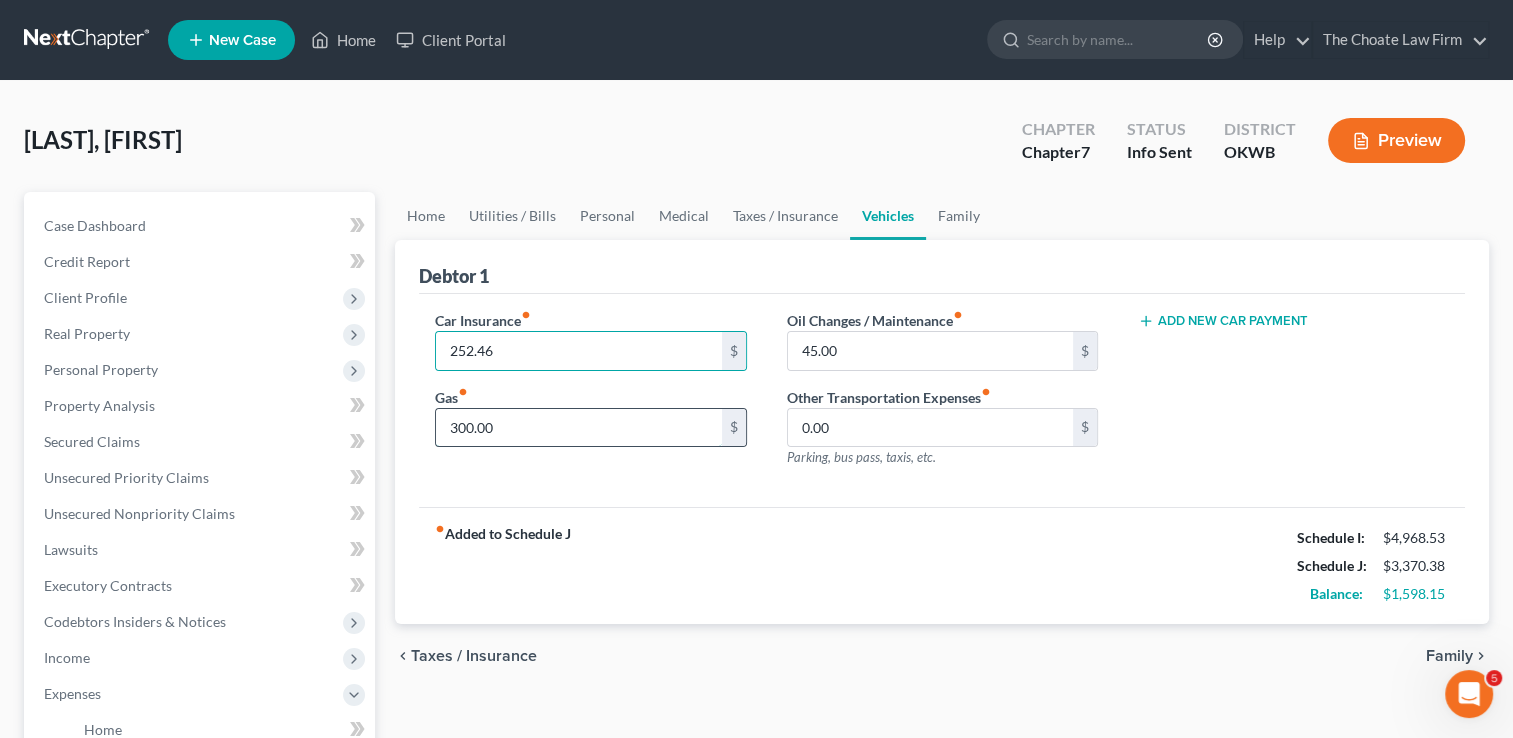 click on "300.00" at bounding box center [578, 428] 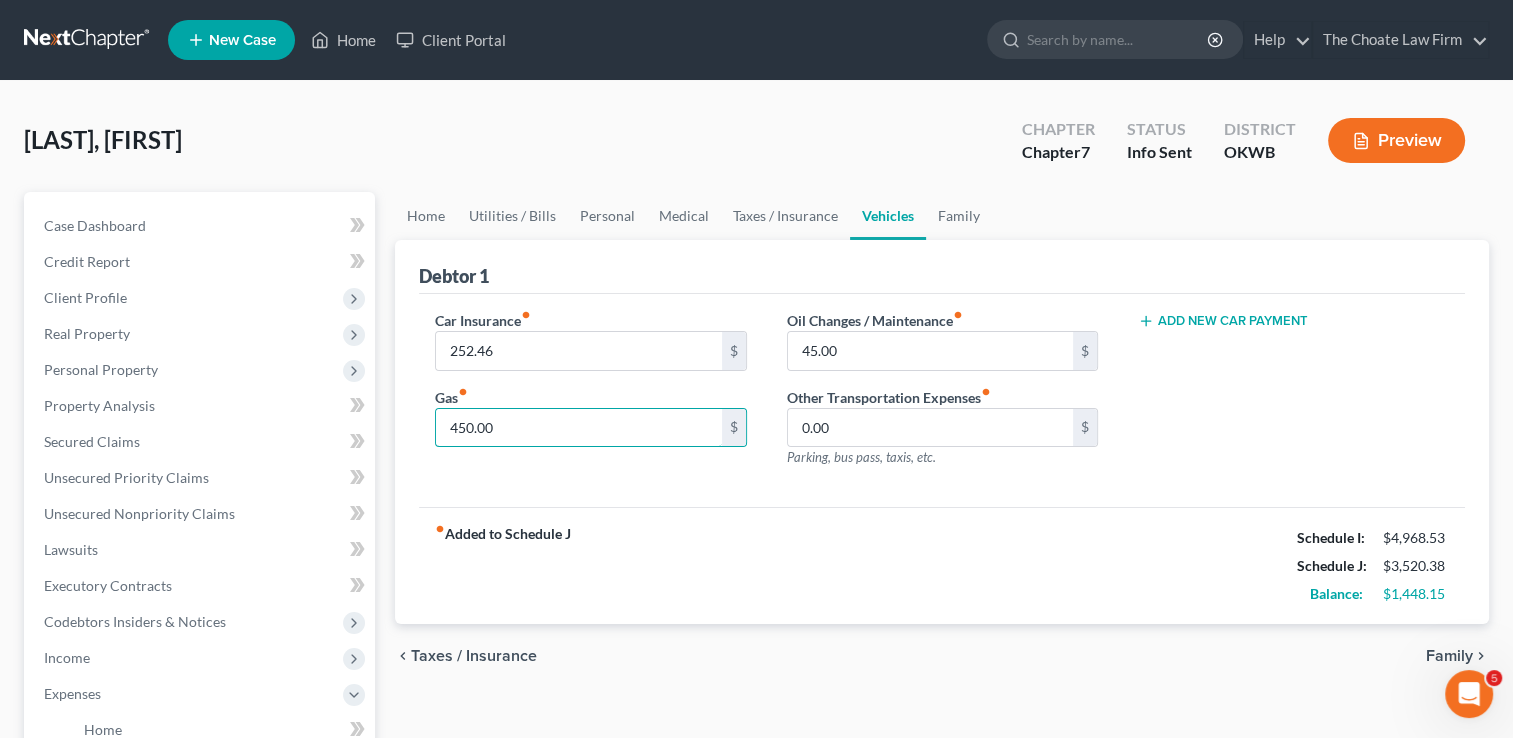 type on "450.00" 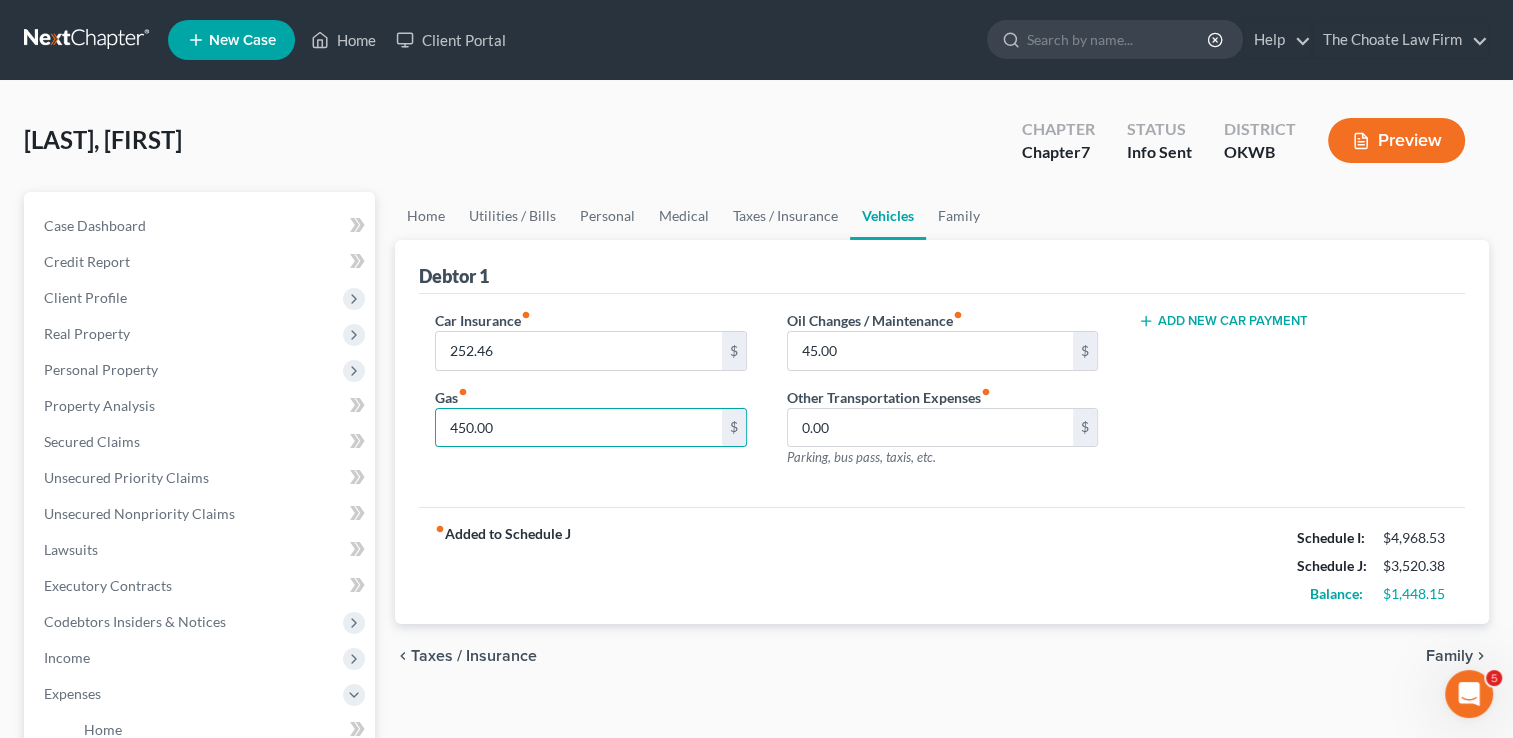 click on "Add New Car Payment" at bounding box center [1223, 321] 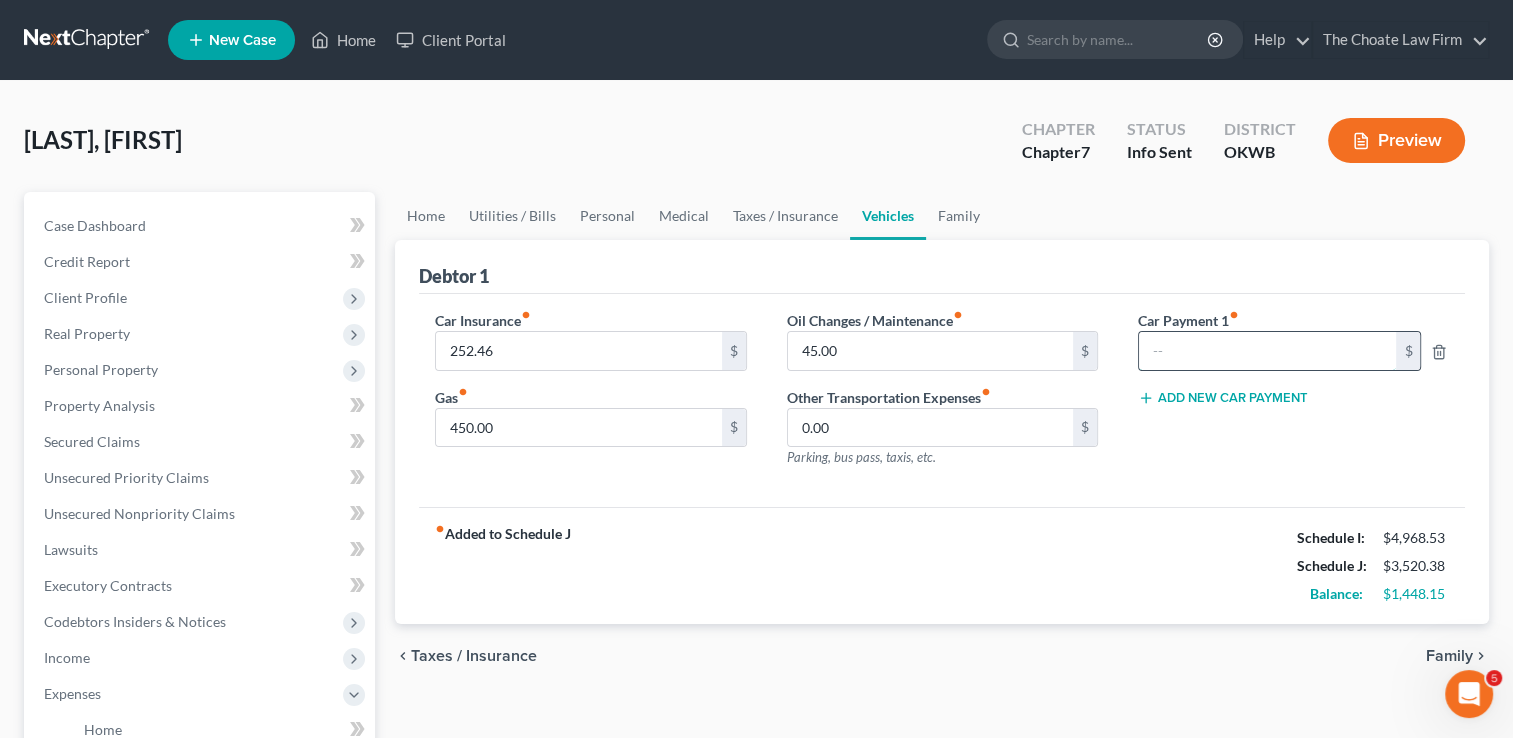 click at bounding box center (1268, 351) 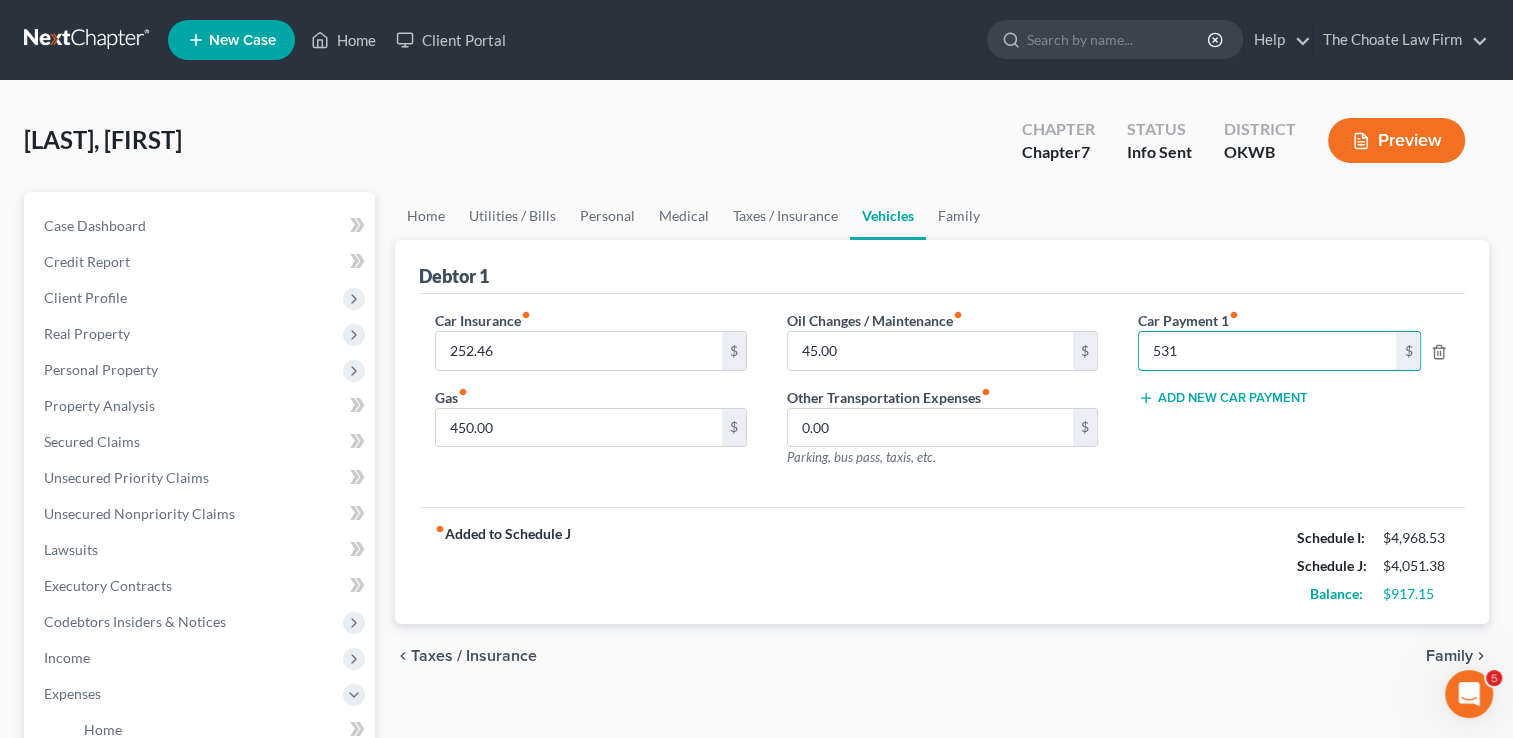 type on "531" 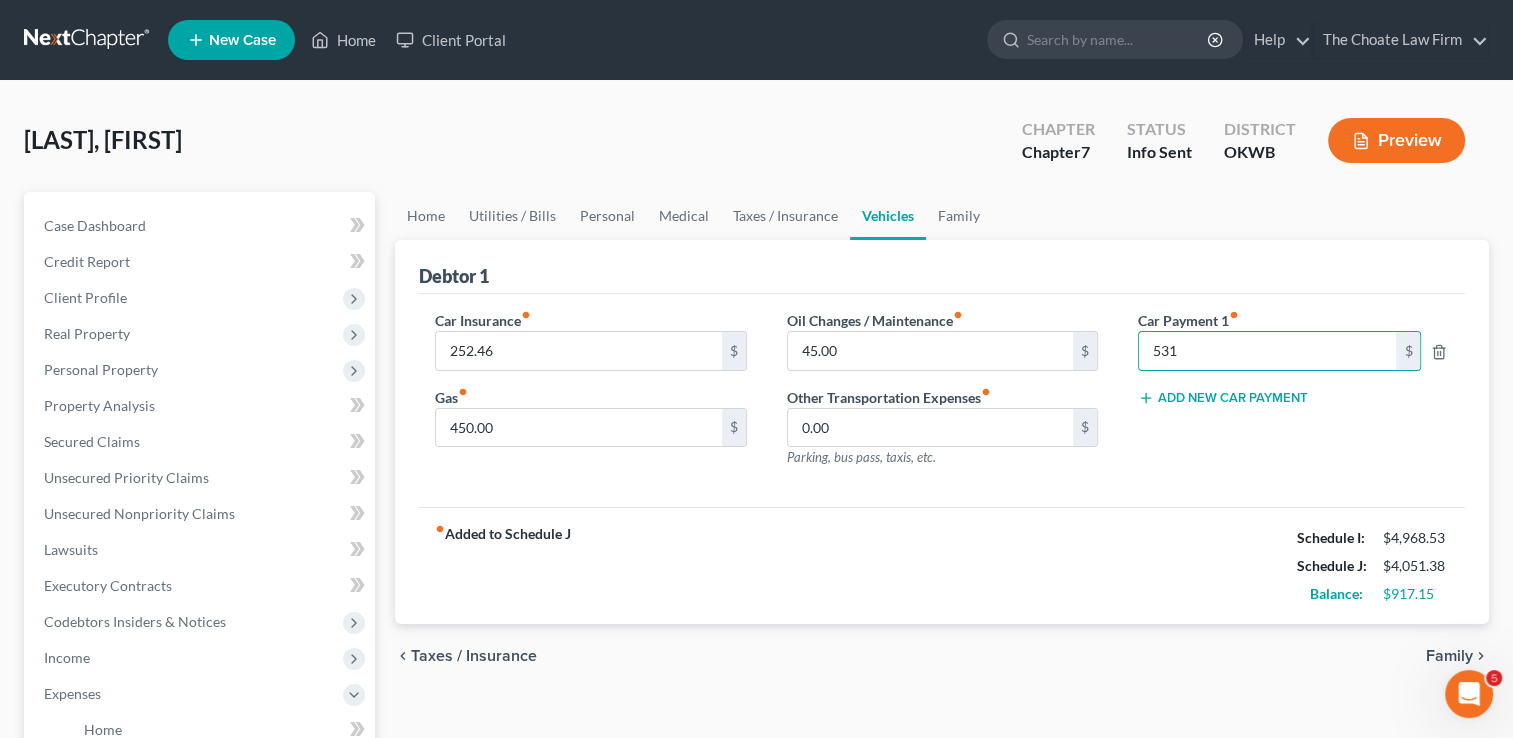 click on "Add New Car Payment" at bounding box center [1223, 398] 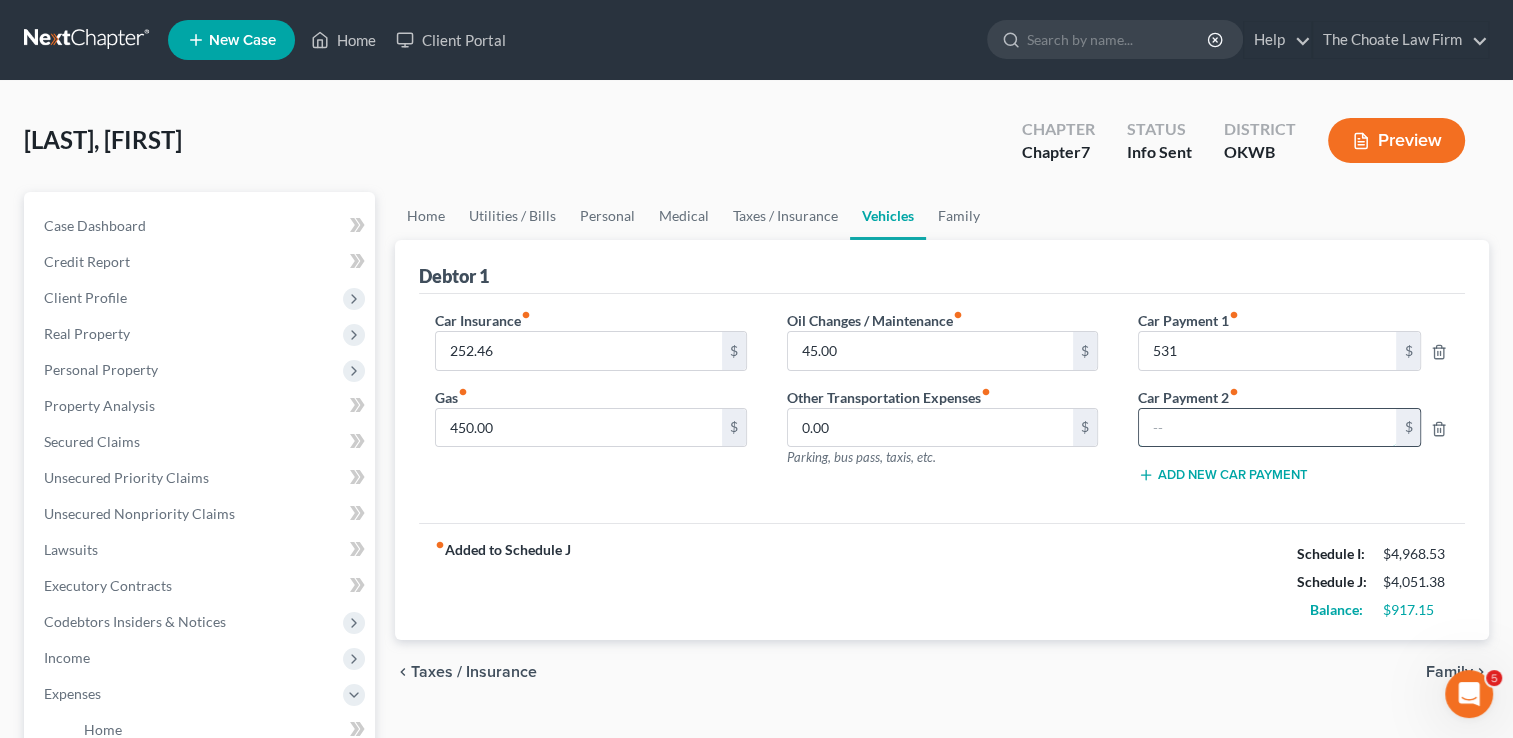 click at bounding box center (1268, 428) 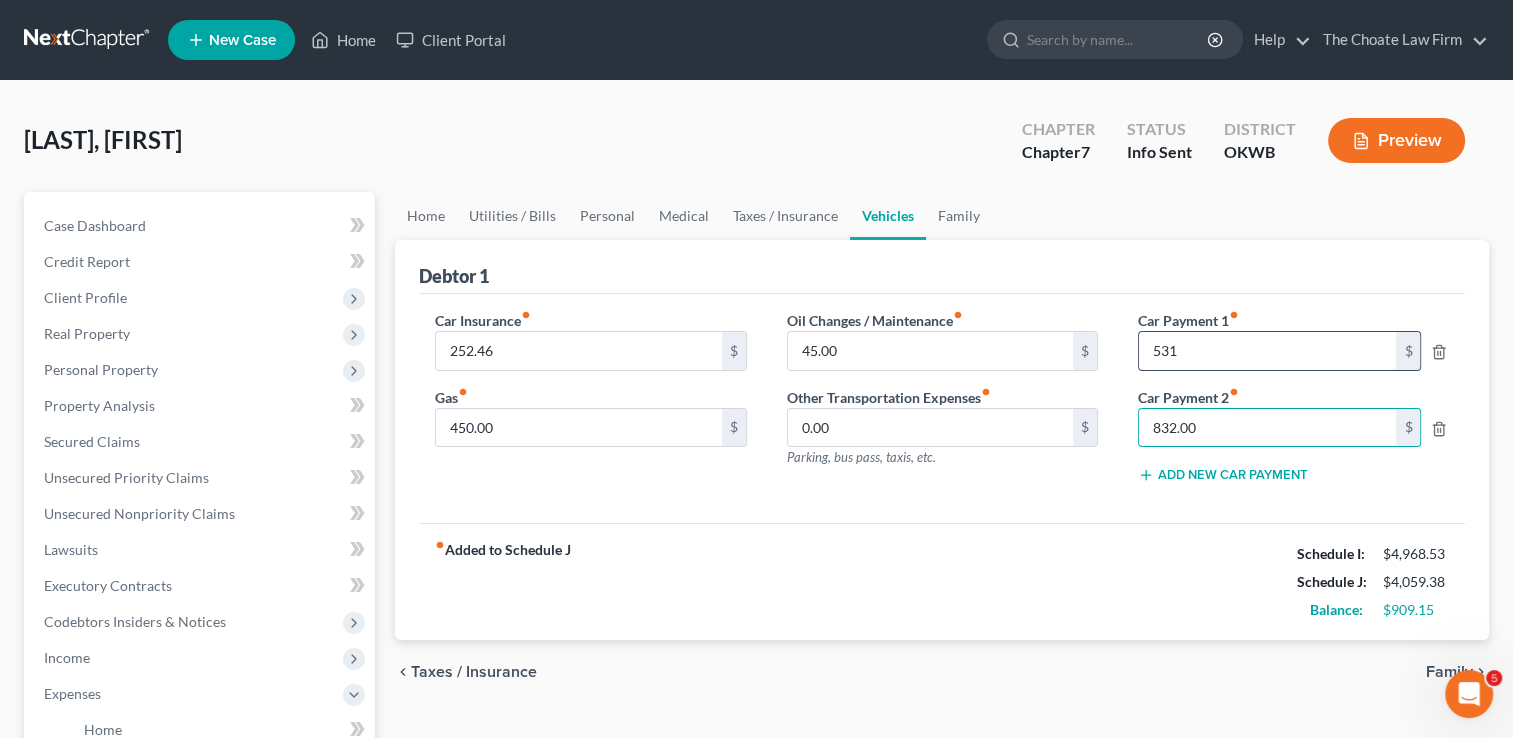 type on "832.00" 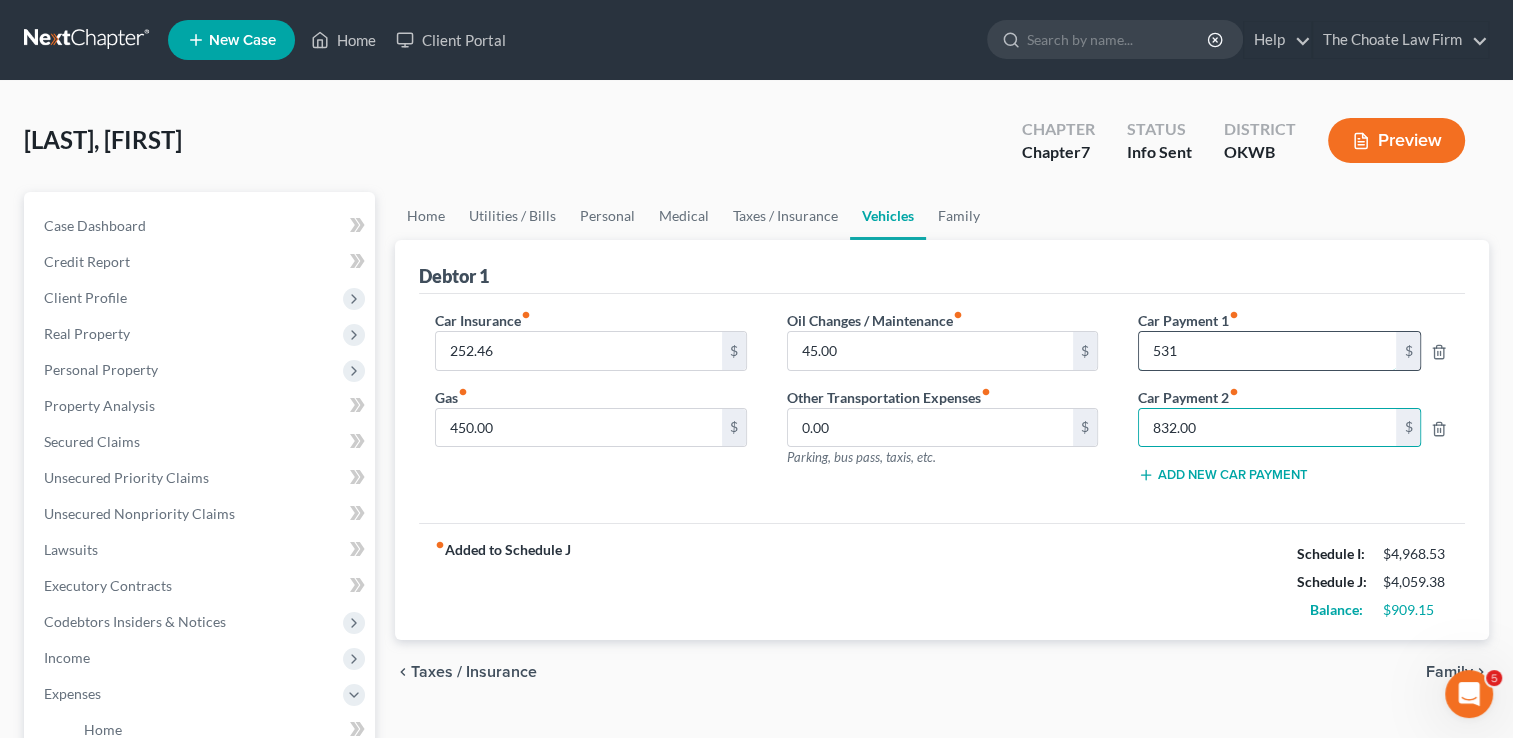 click on "531" at bounding box center (1268, 351) 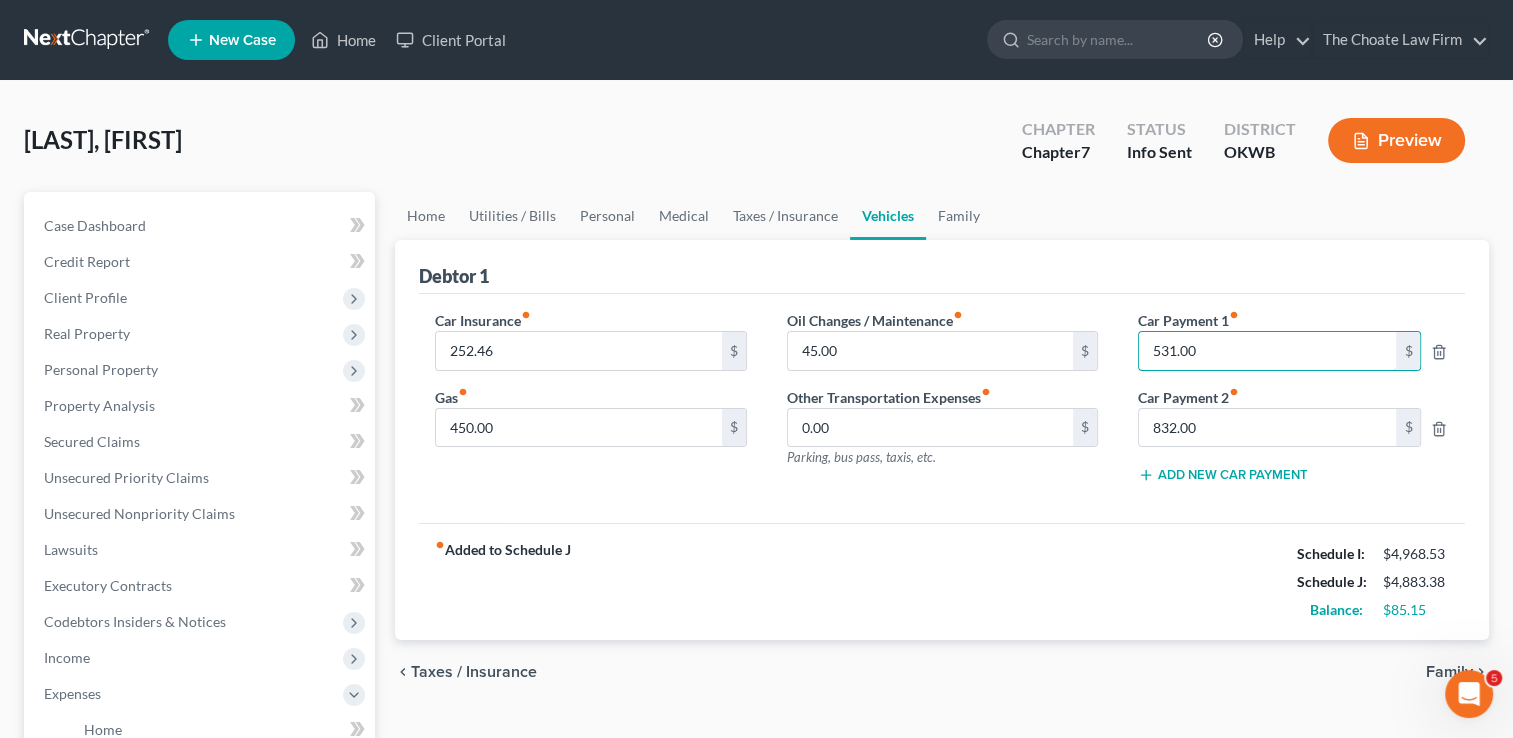 type on "531.00" 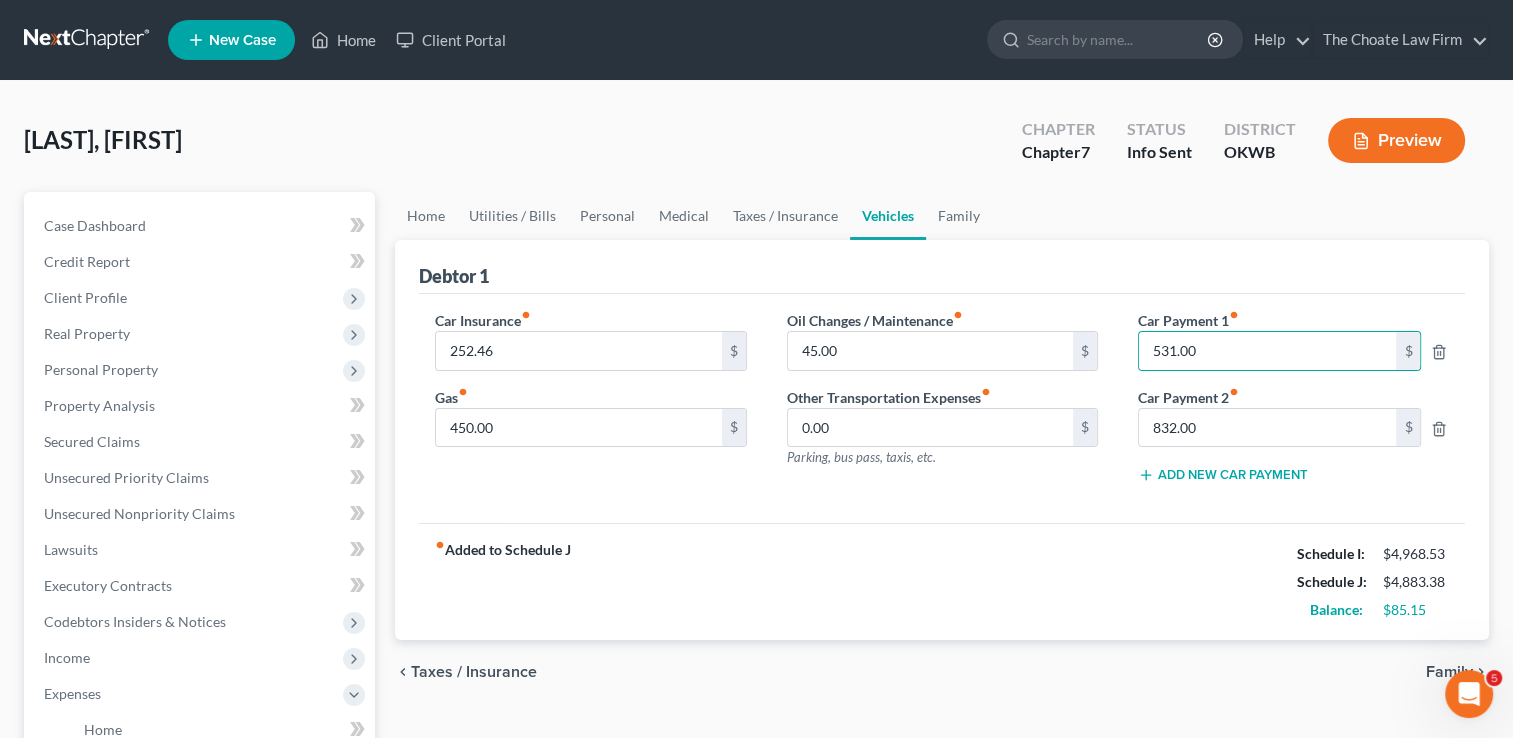 click on "fiber_manual_record  Added to Schedule J Schedule I: $4,968.53 Schedule J: $4,883.38 Balance: $85.15" at bounding box center [942, 581] 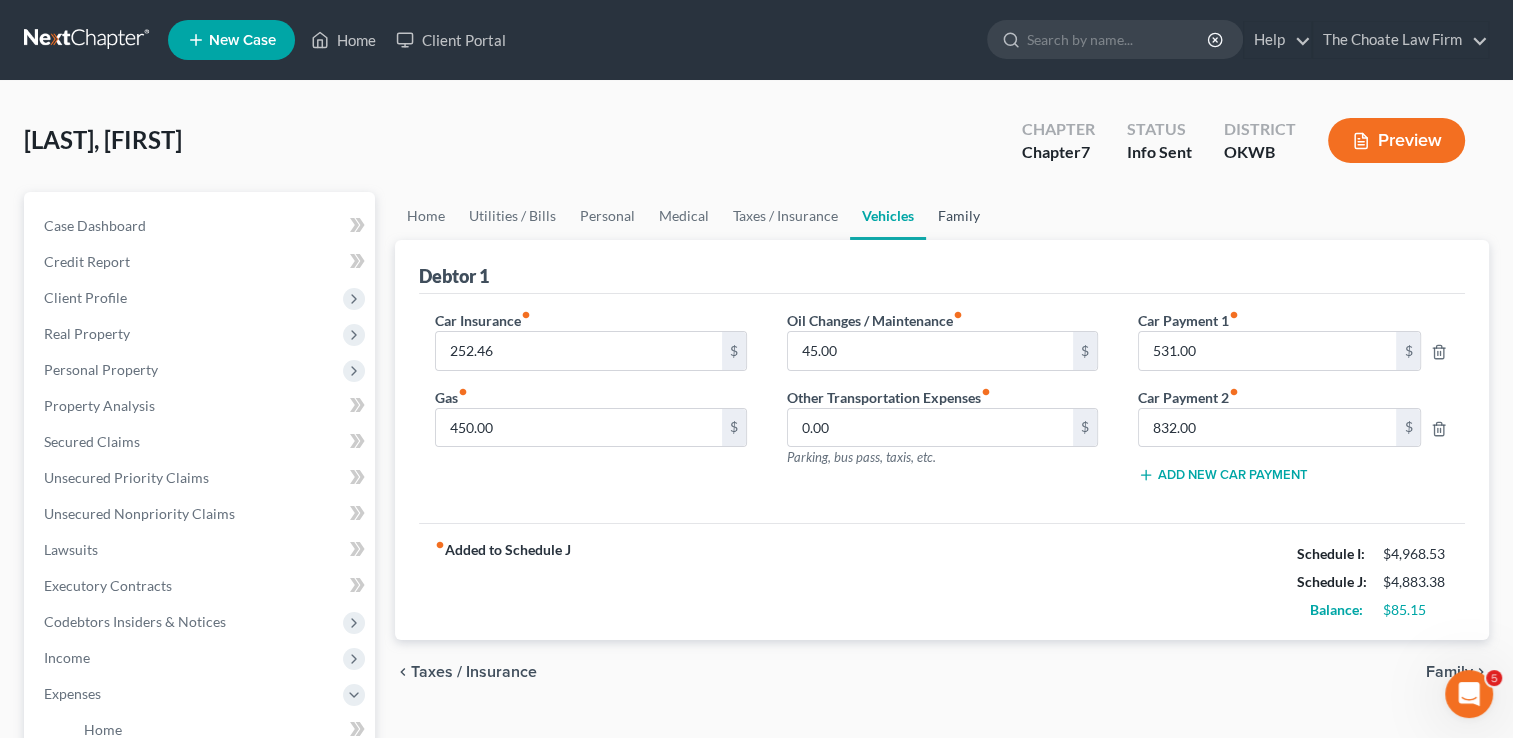 click on "Family" at bounding box center [959, 216] 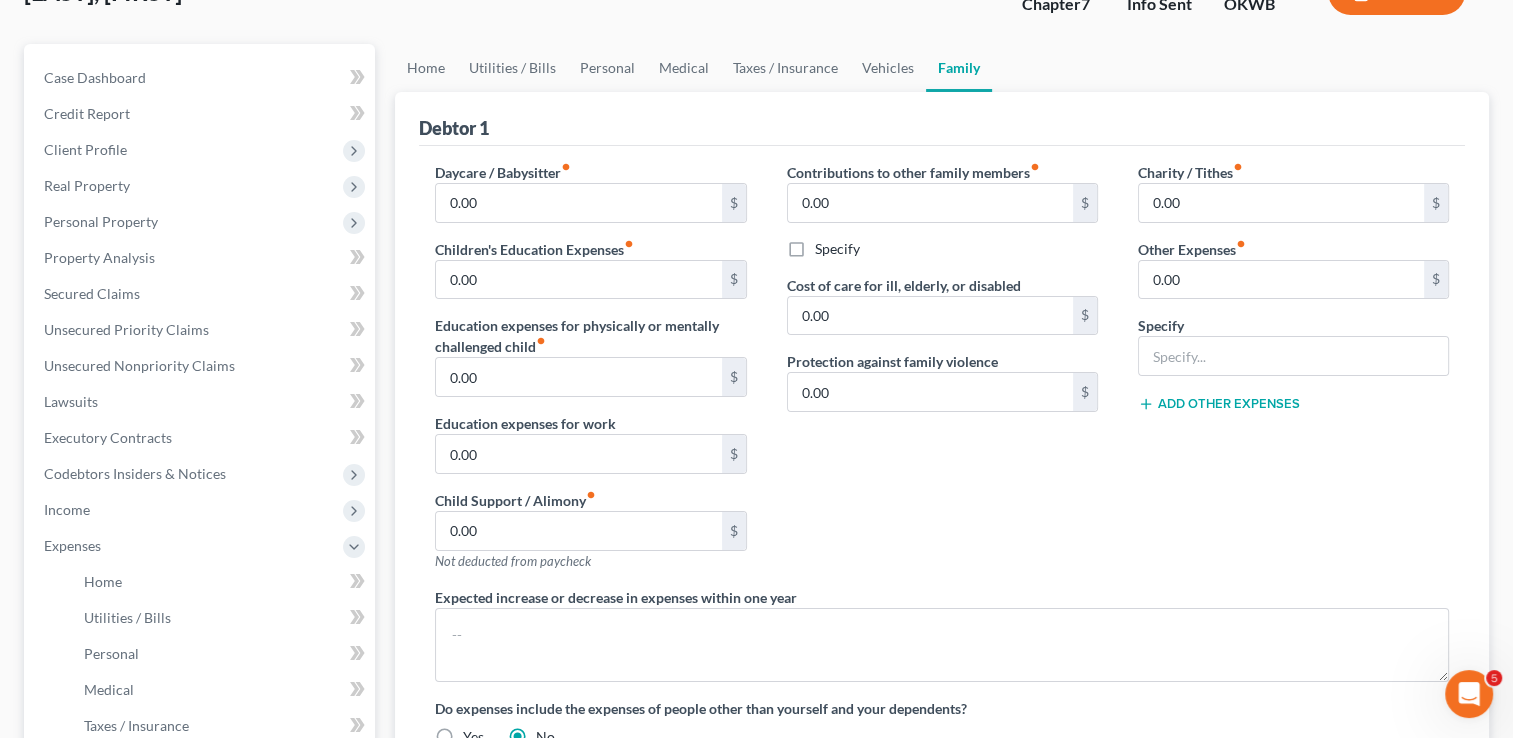 scroll, scrollTop: 100, scrollLeft: 0, axis: vertical 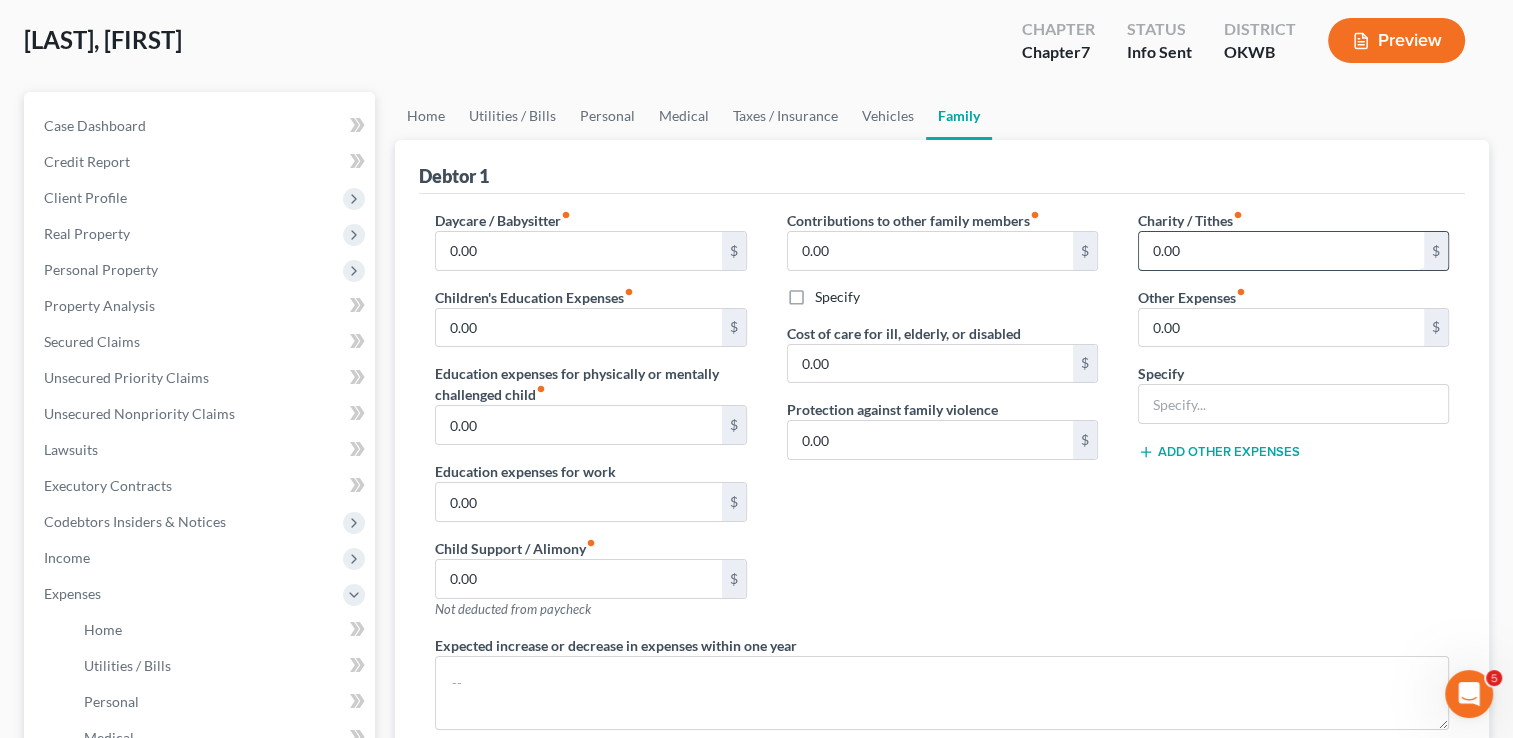click on "0.00" at bounding box center [1281, 251] 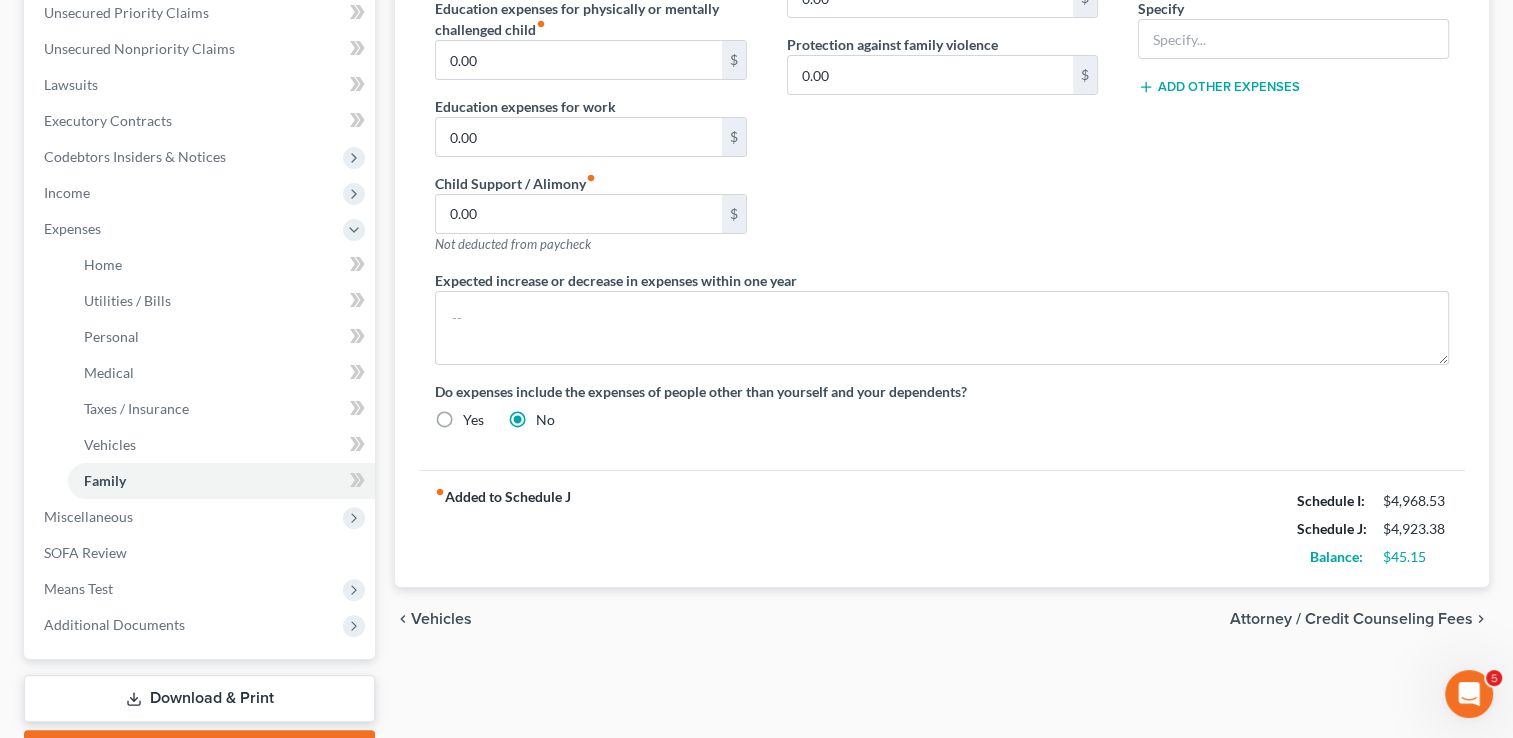 scroll, scrollTop: 500, scrollLeft: 0, axis: vertical 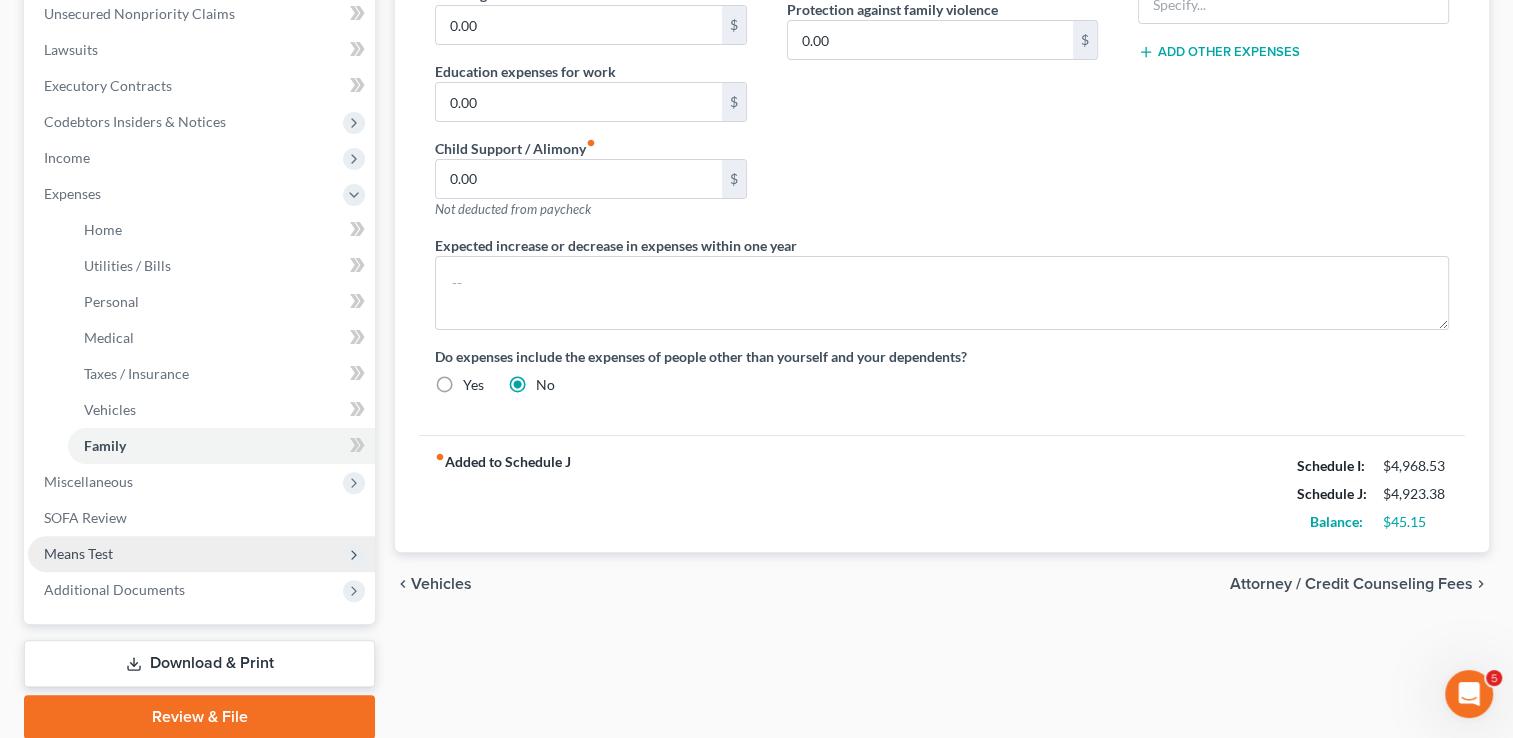 type on "40.00" 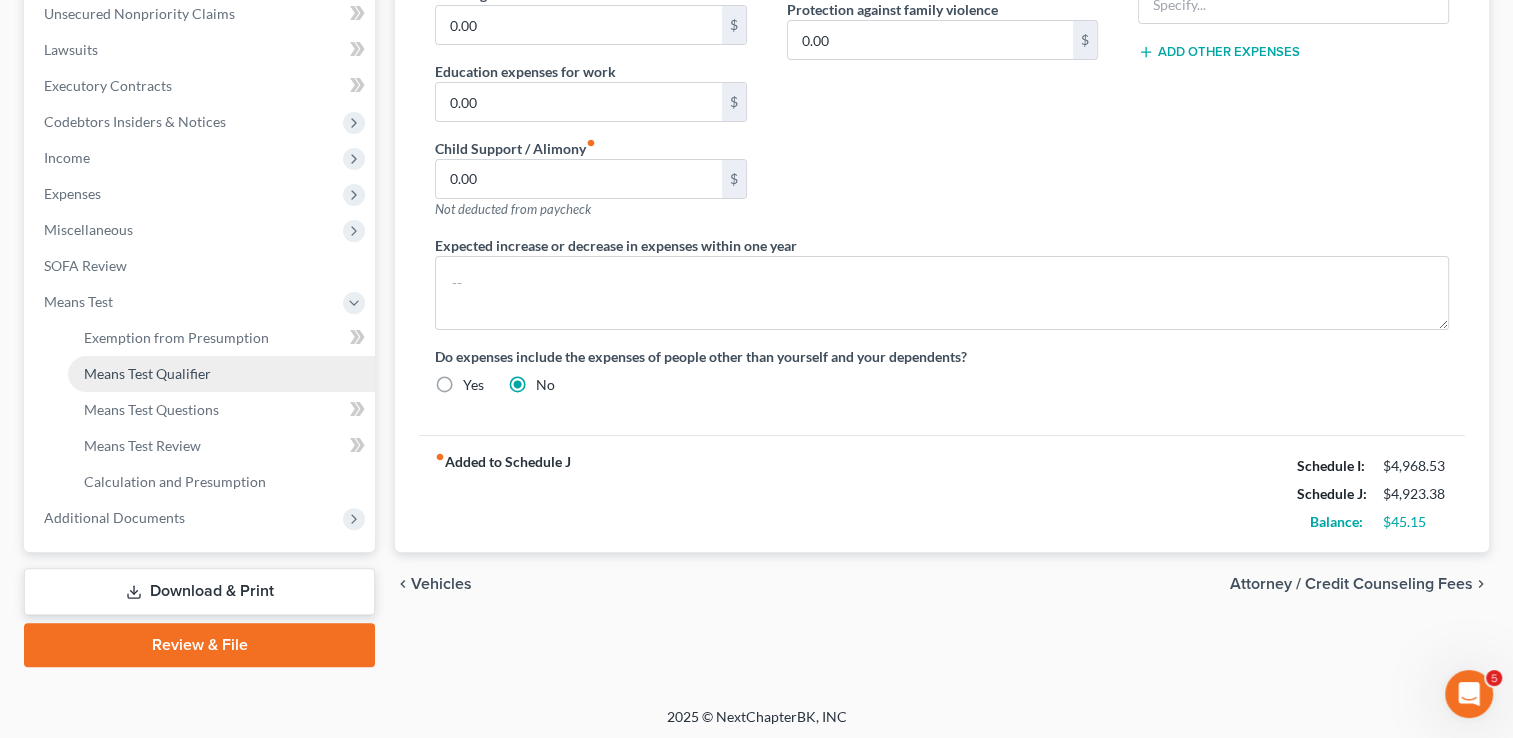 click on "Means Test Qualifier" at bounding box center (147, 373) 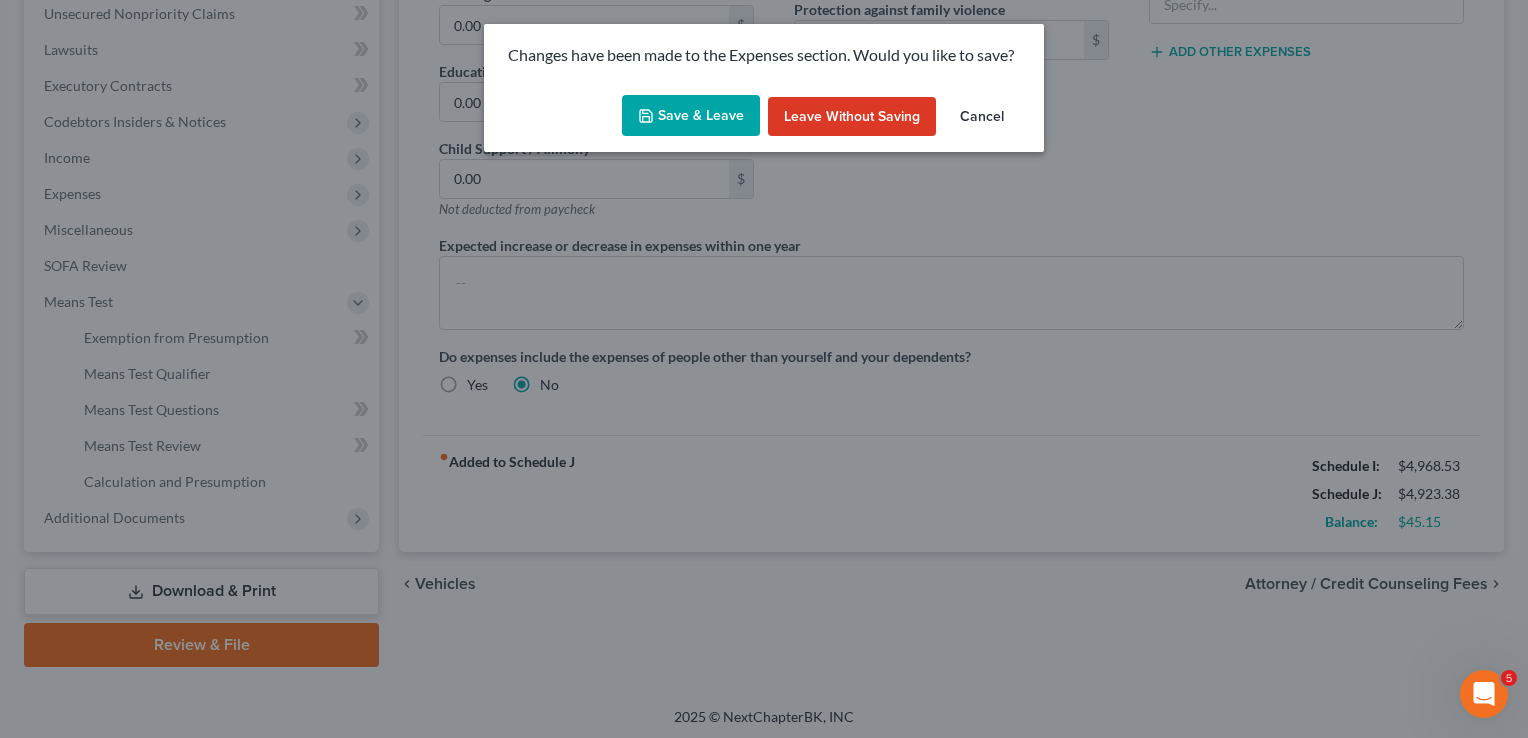 click on "Save & Leave" at bounding box center (691, 116) 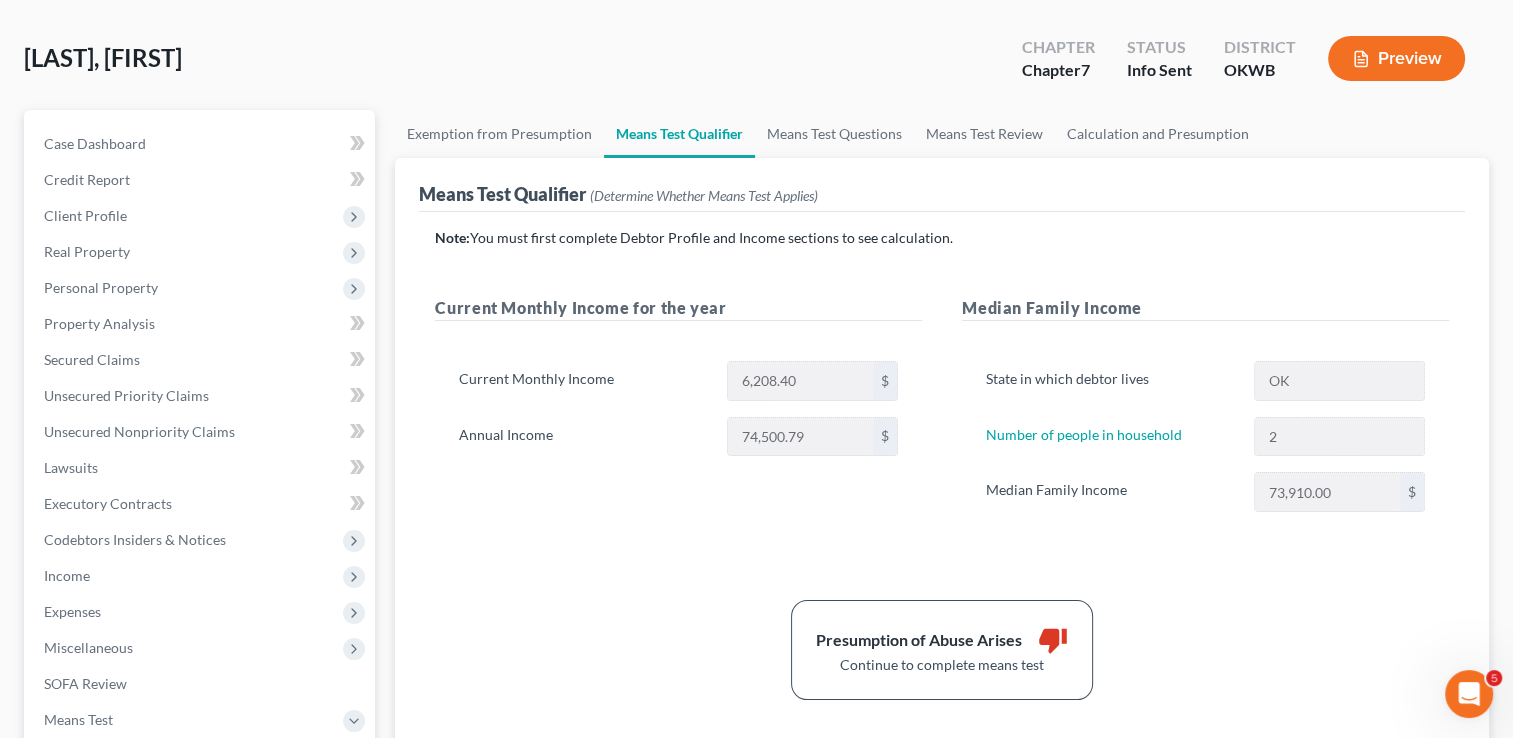 scroll, scrollTop: 200, scrollLeft: 0, axis: vertical 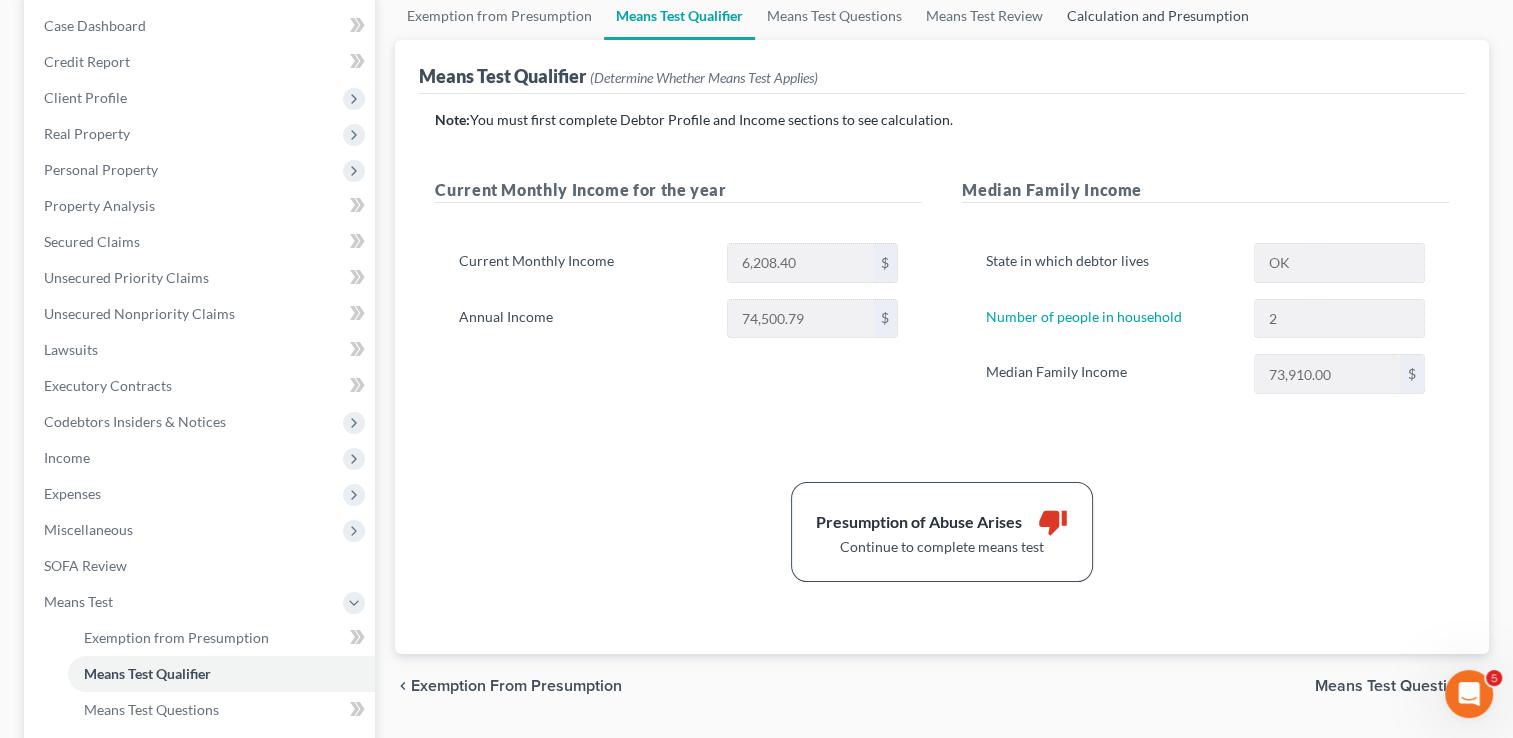 click on "Calculation and Presumption" at bounding box center [1158, 16] 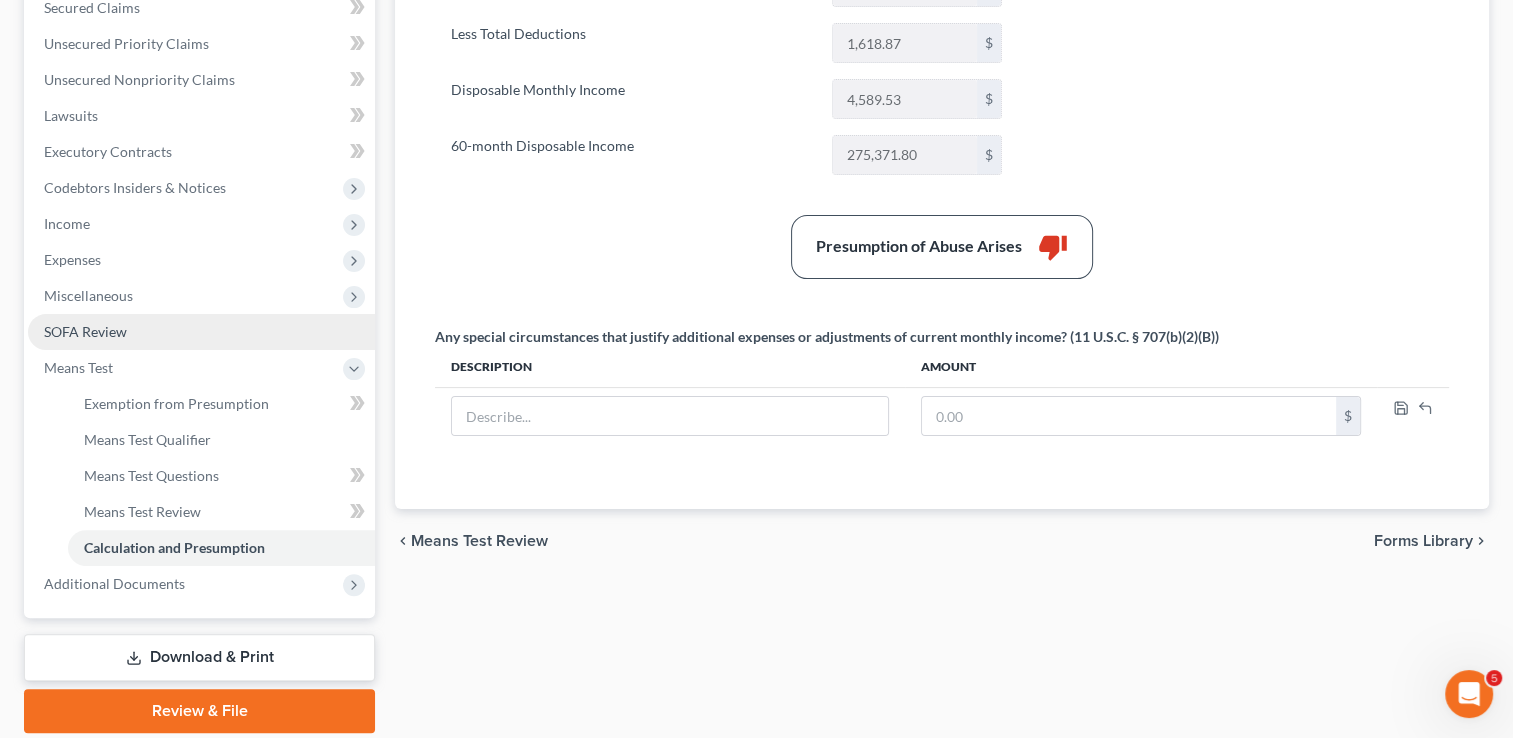 scroll, scrollTop: 400, scrollLeft: 0, axis: vertical 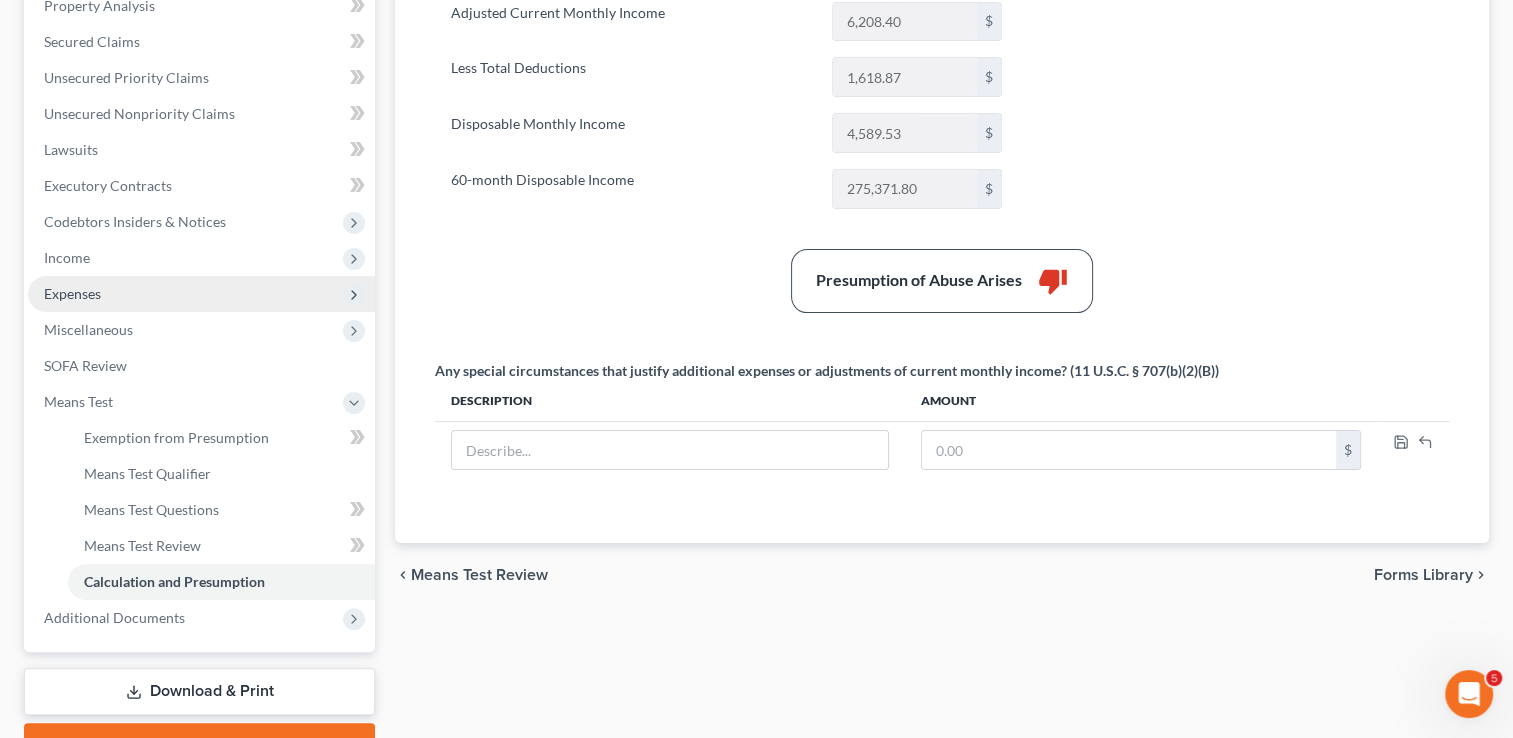 click on "Expenses" at bounding box center [201, 294] 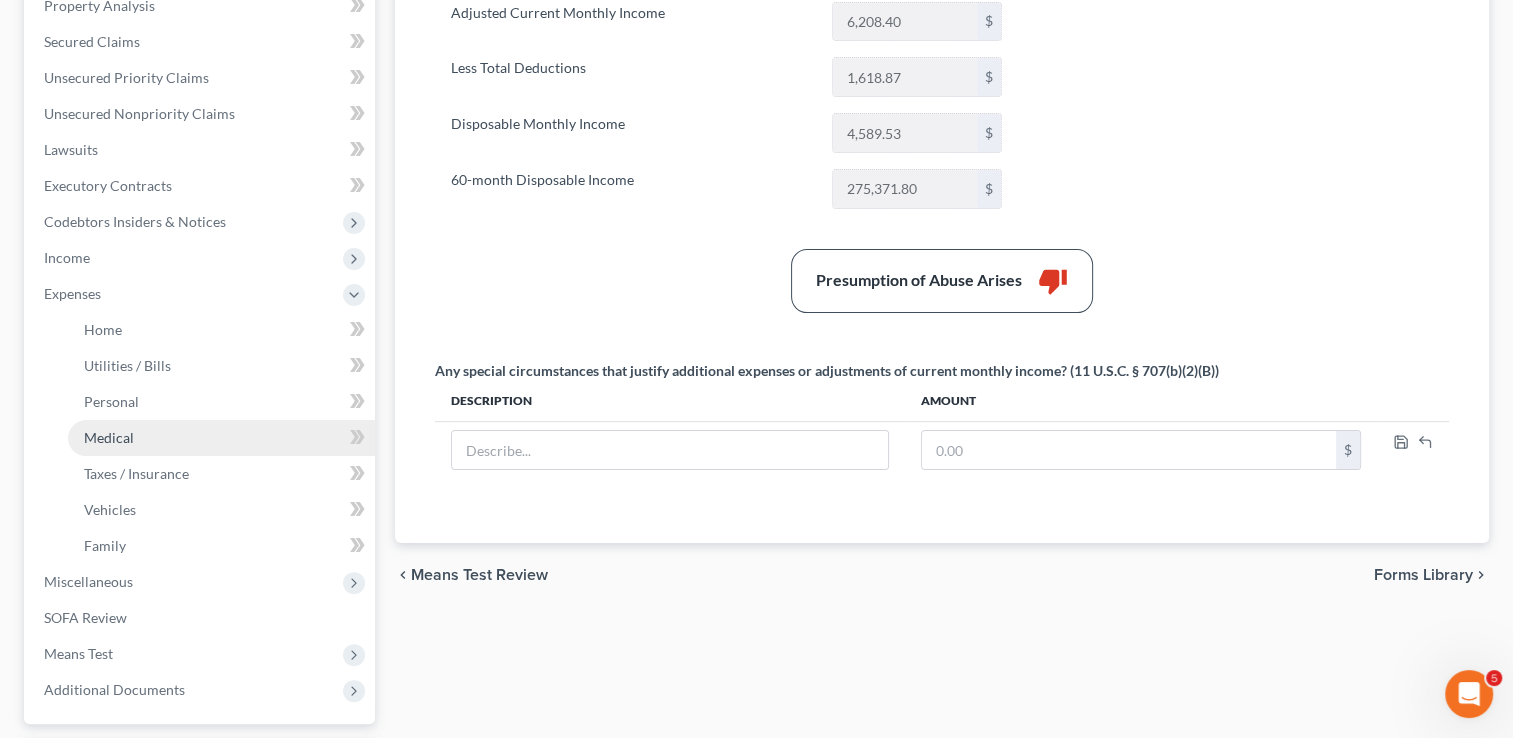 click on "Medical" at bounding box center [109, 437] 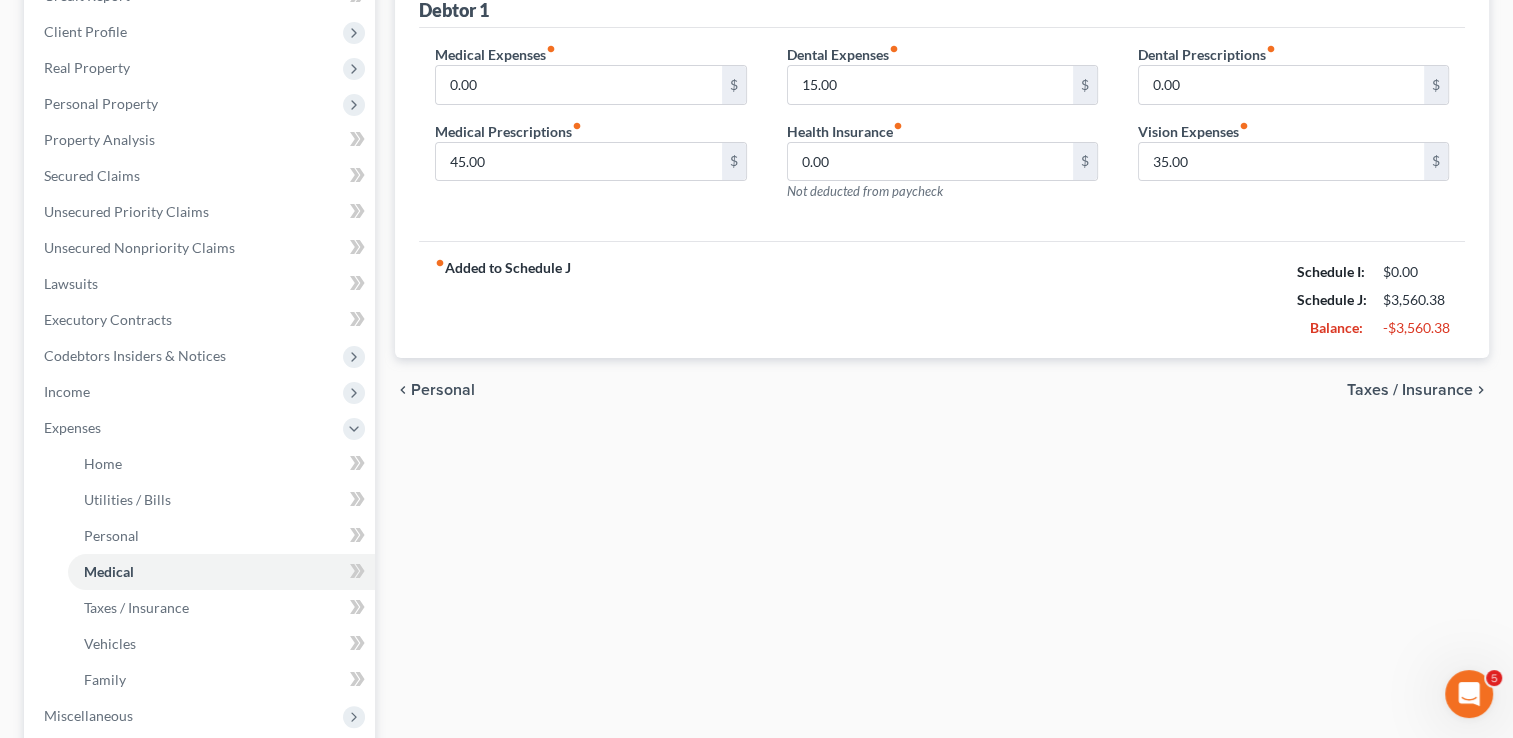 scroll, scrollTop: 0, scrollLeft: 0, axis: both 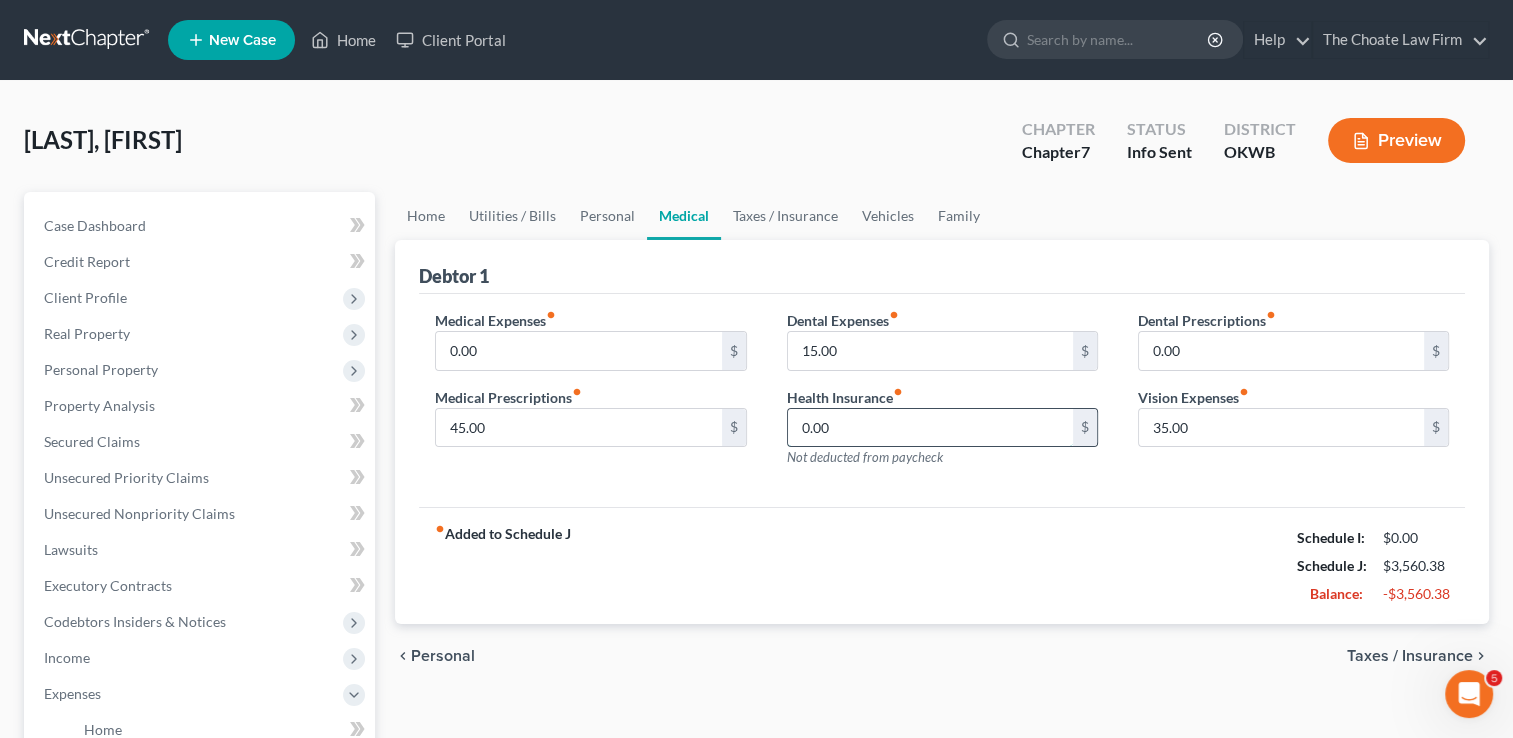 click on "0.00" at bounding box center [930, 428] 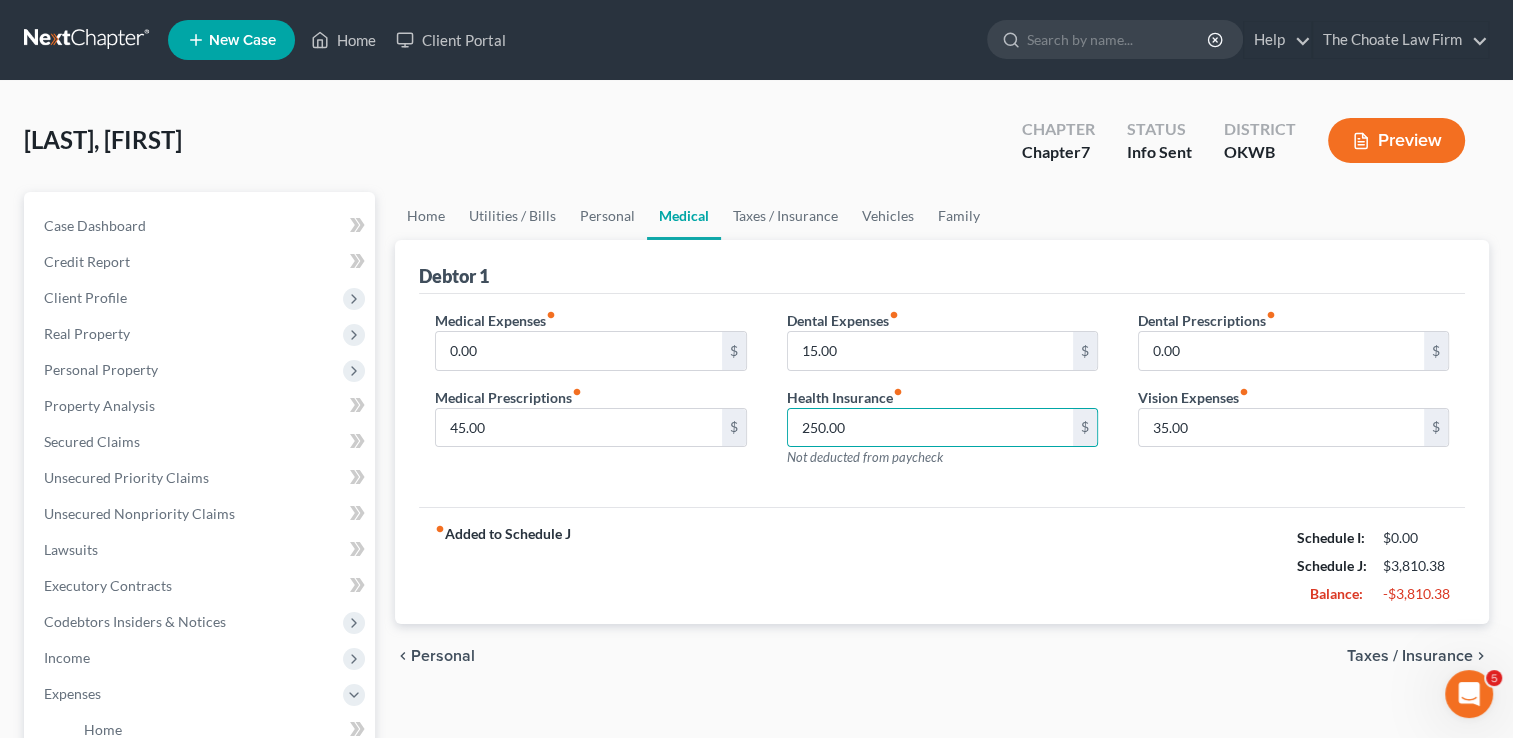 click on "Medical Expenses  fiber_manual_record 0.00 $ Medical Prescriptions  fiber_manual_record 45.00 $ Dental Expenses  fiber_manual_record 15.00 $ Health Insurance  fiber_manual_record 250.00 $ Not deducted from paycheck Dental Prescriptions  fiber_manual_record 0.00 $ Vision Expenses  fiber_manual_record 35.00 $" at bounding box center [942, 401] 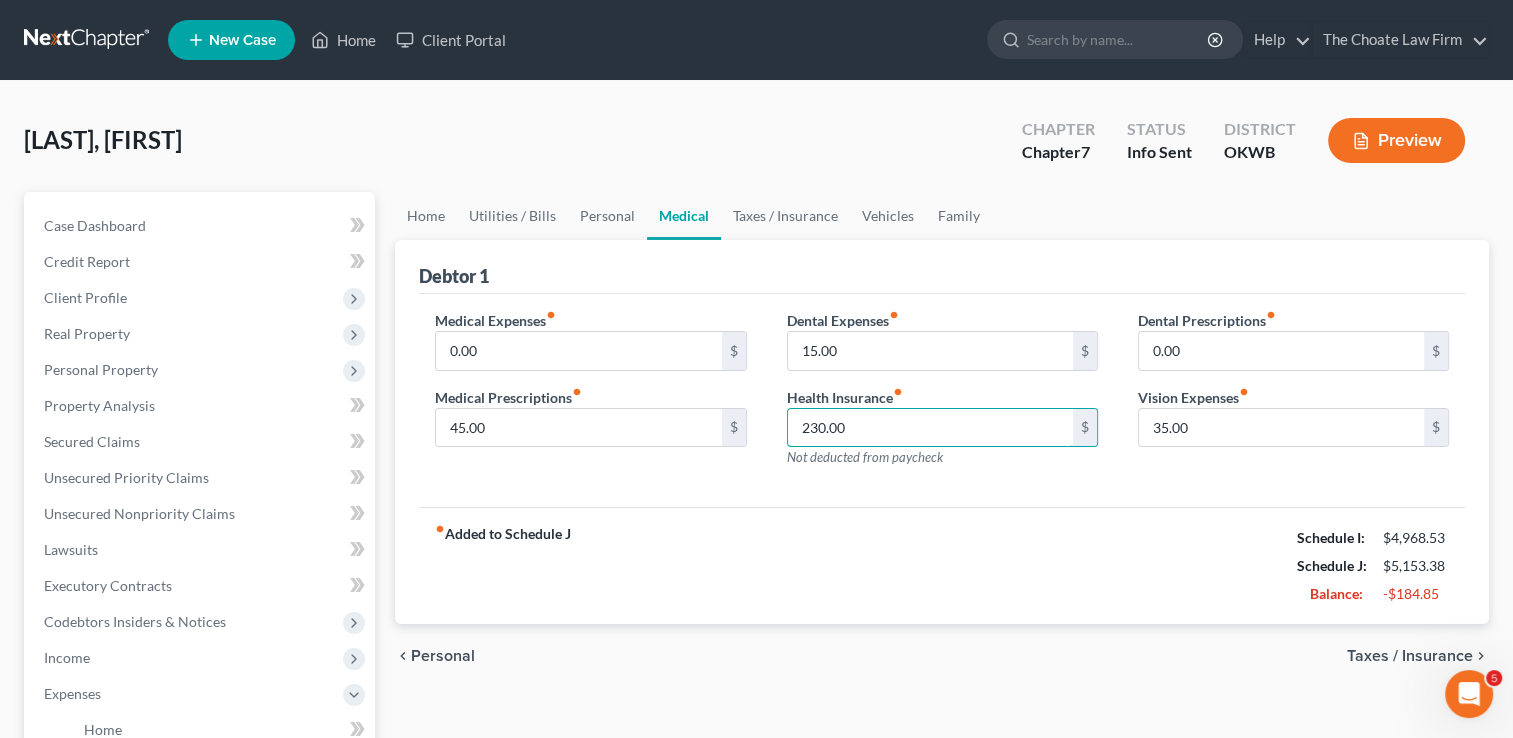 type on "230.00" 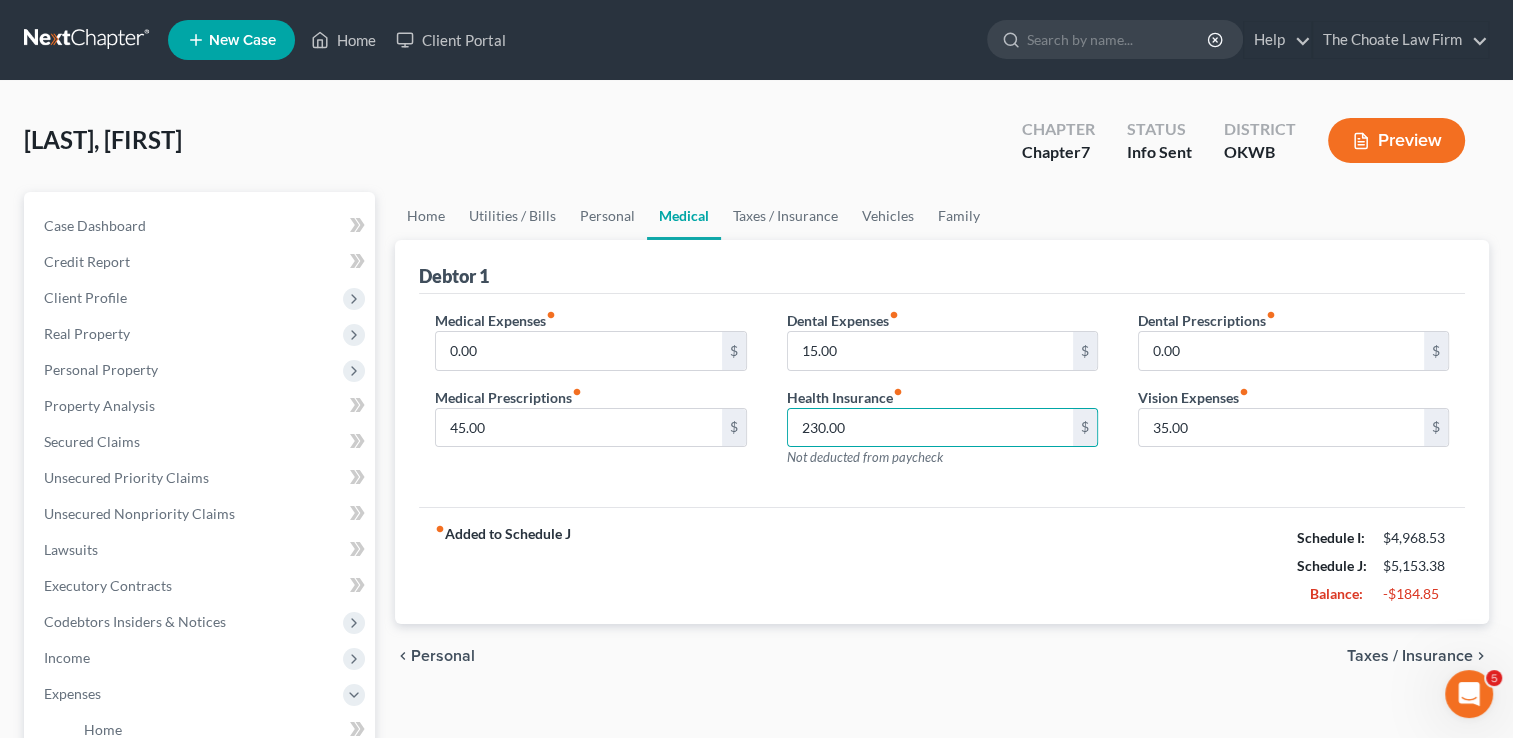 click on "fiber_manual_record  Added to Schedule J Schedule I: $4,968.53 Schedule J: $5,153.38 Balance: -$184.85" at bounding box center (942, 565) 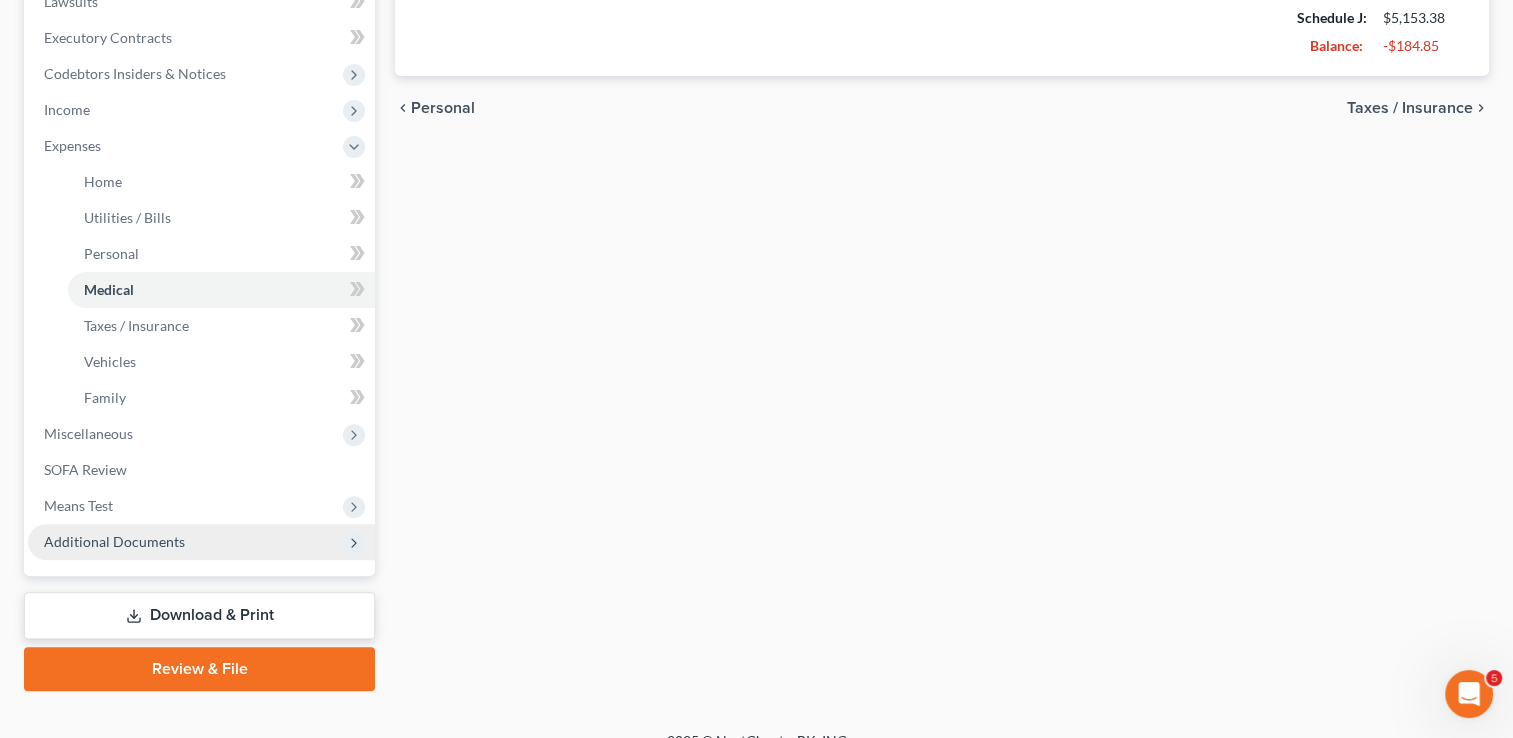 scroll, scrollTop: 575, scrollLeft: 0, axis: vertical 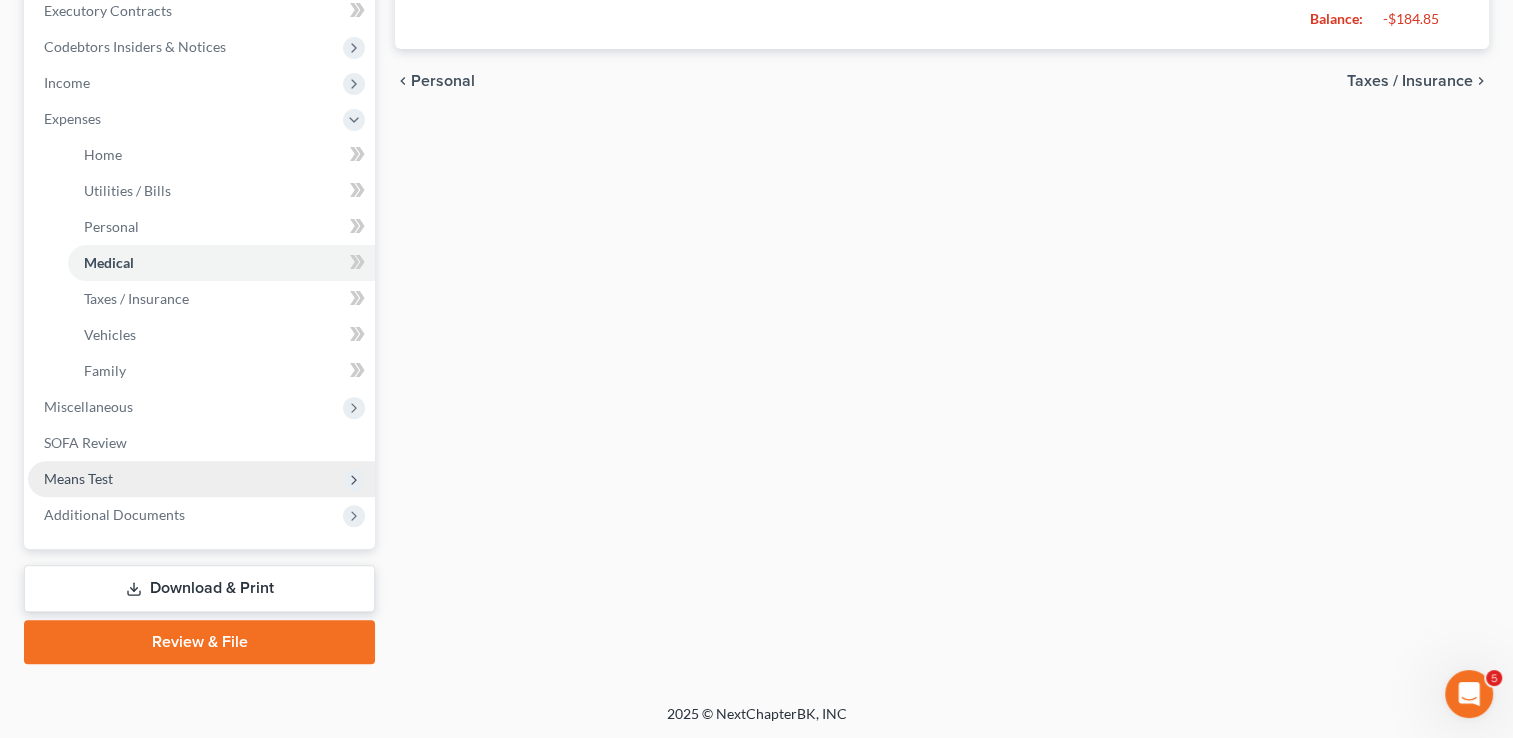 click on "Means Test" at bounding box center (78, 478) 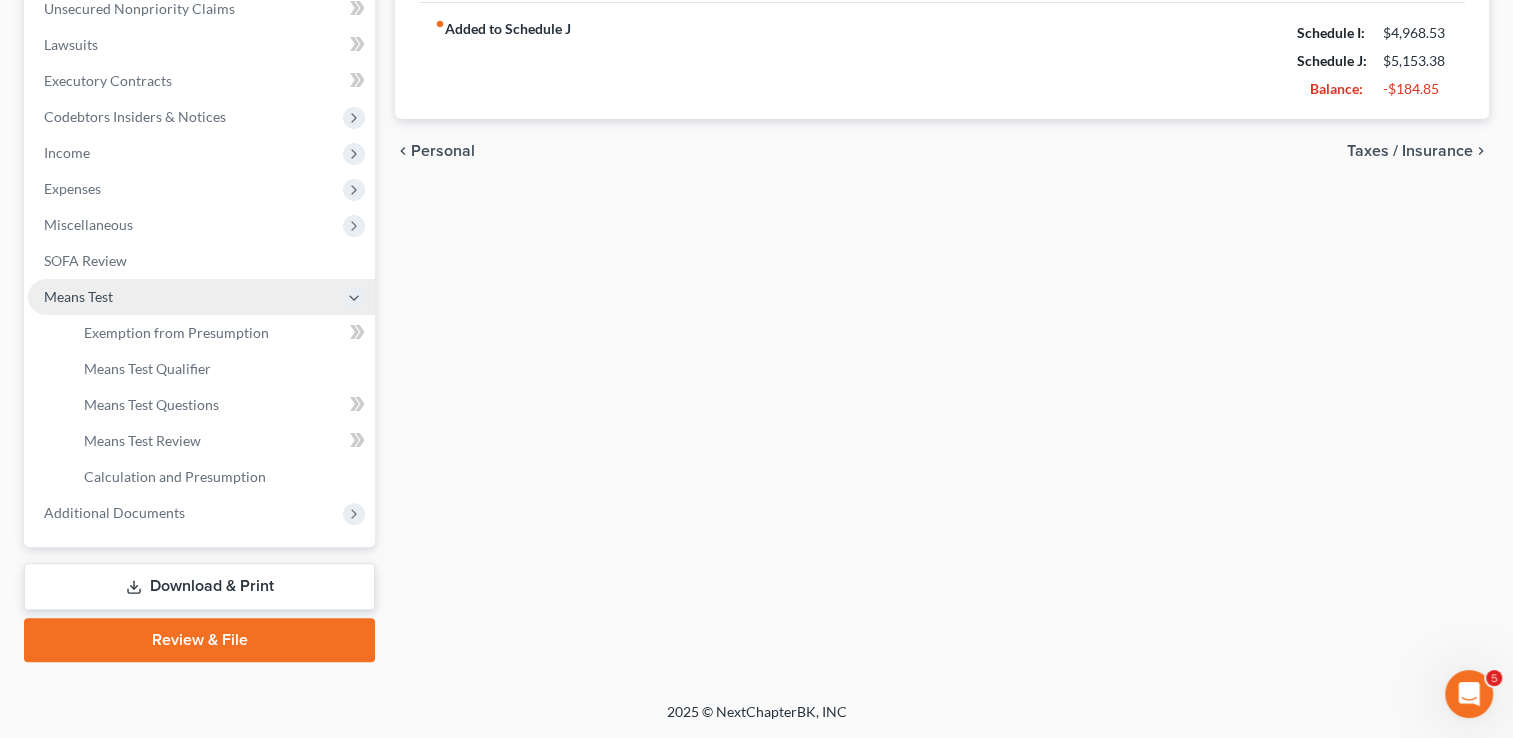 scroll, scrollTop: 503, scrollLeft: 0, axis: vertical 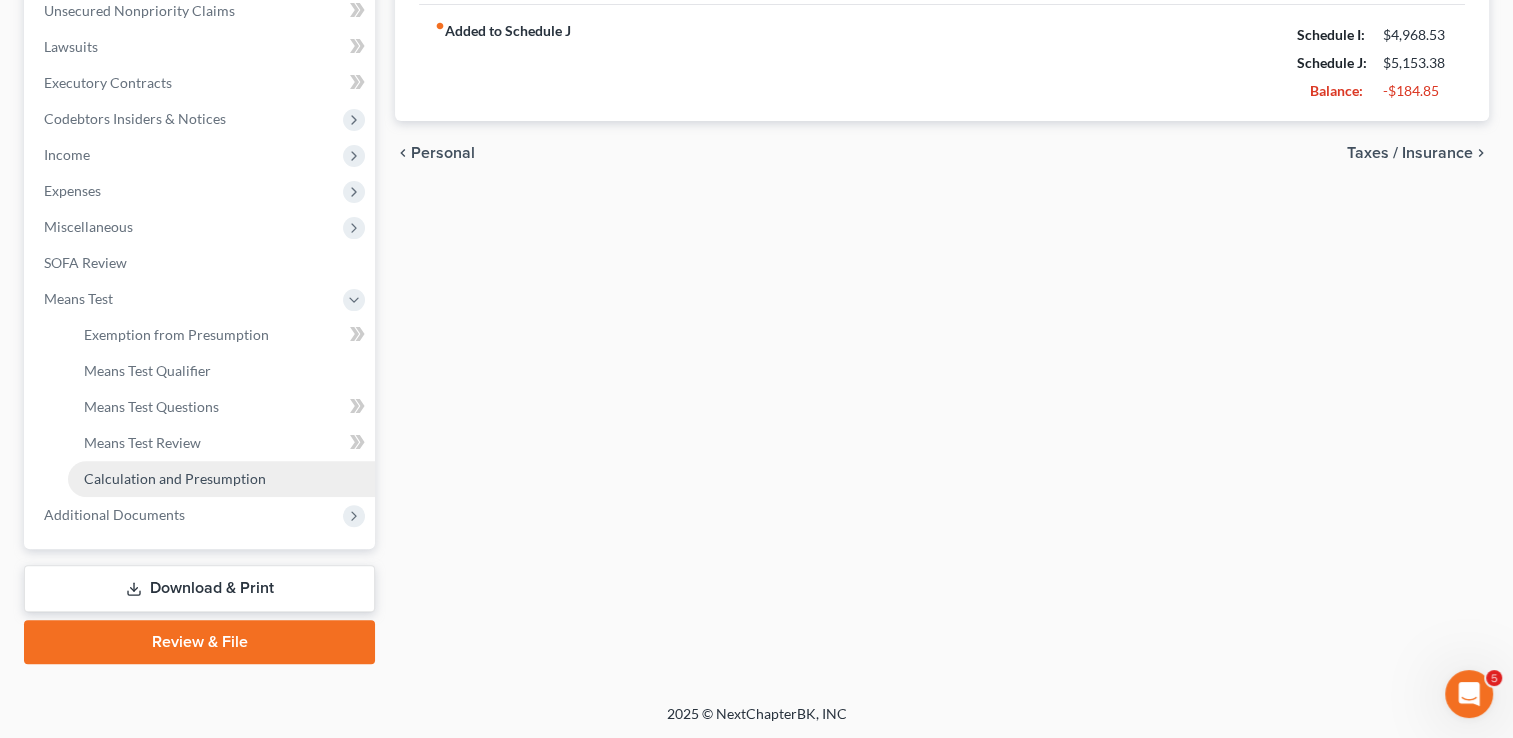 click on "Calculation and Presumption" at bounding box center [175, 478] 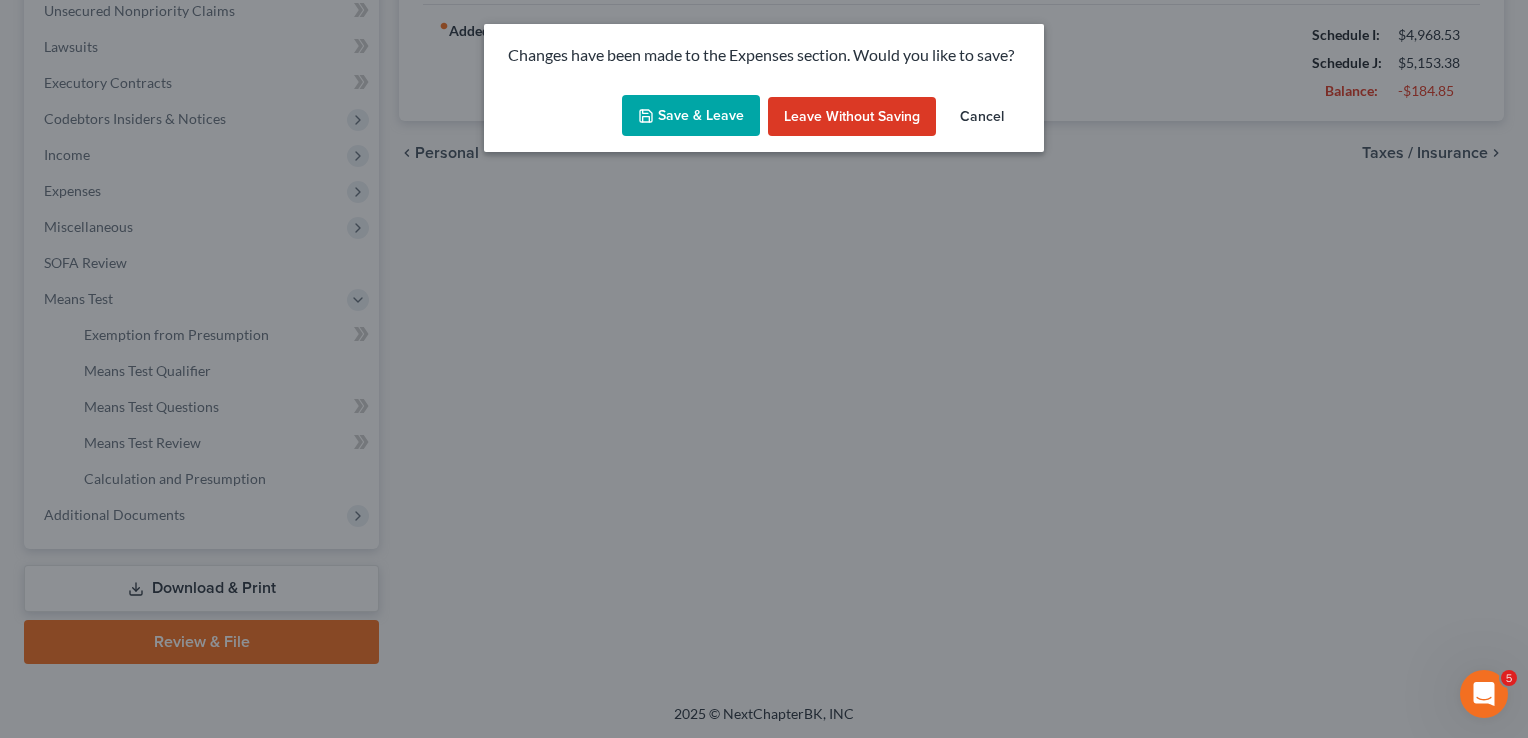 click on "Save & Leave" at bounding box center (691, 116) 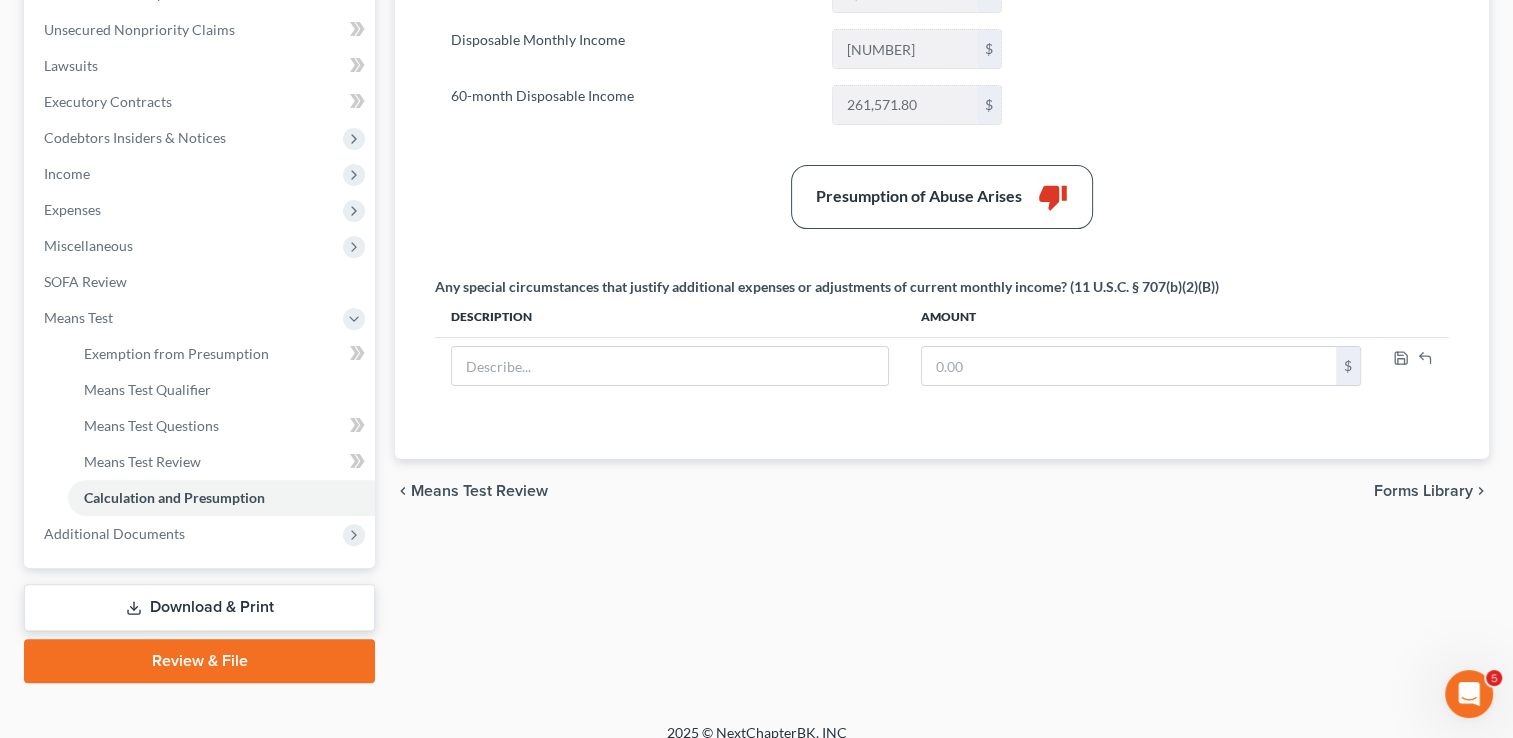scroll, scrollTop: 503, scrollLeft: 0, axis: vertical 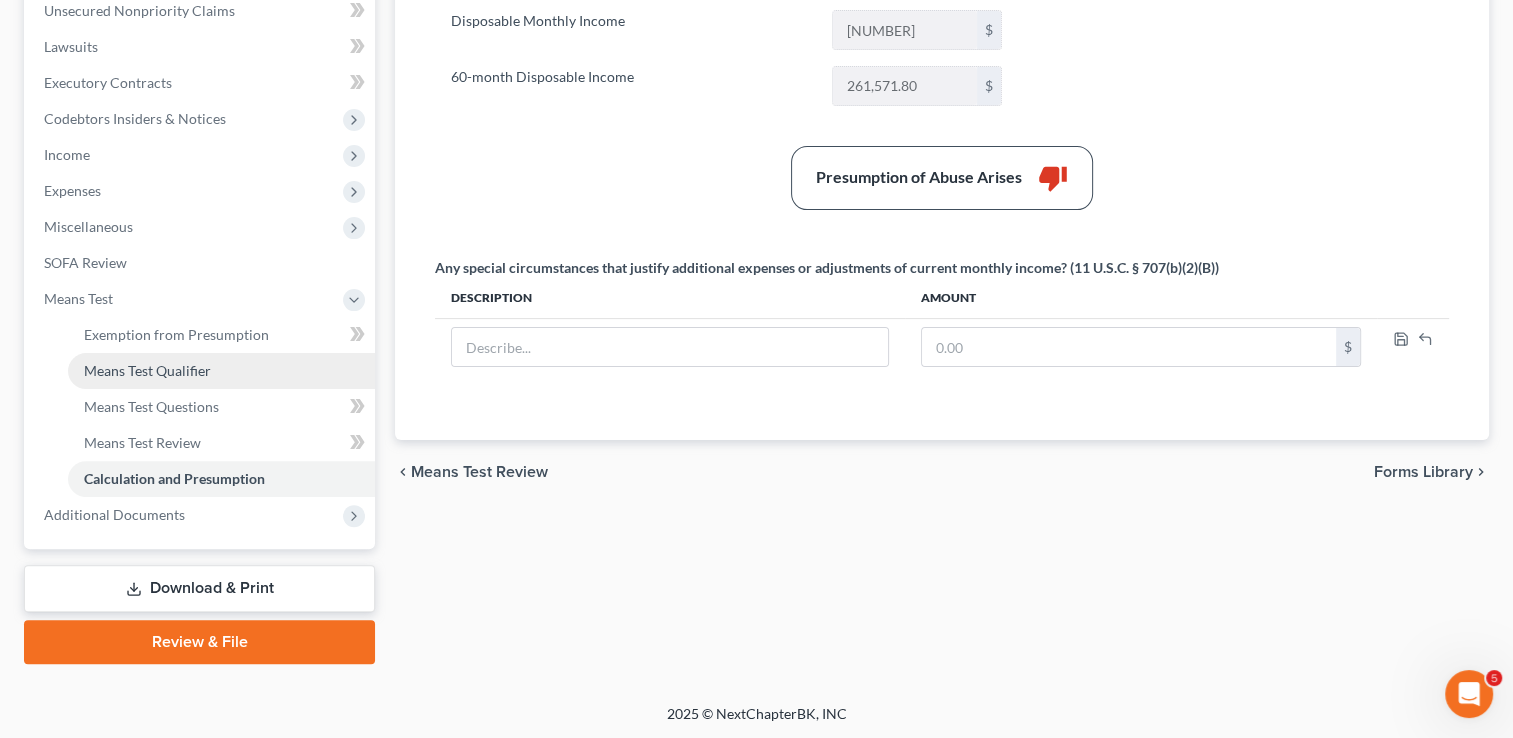 click on "Means Test Qualifier" at bounding box center (147, 370) 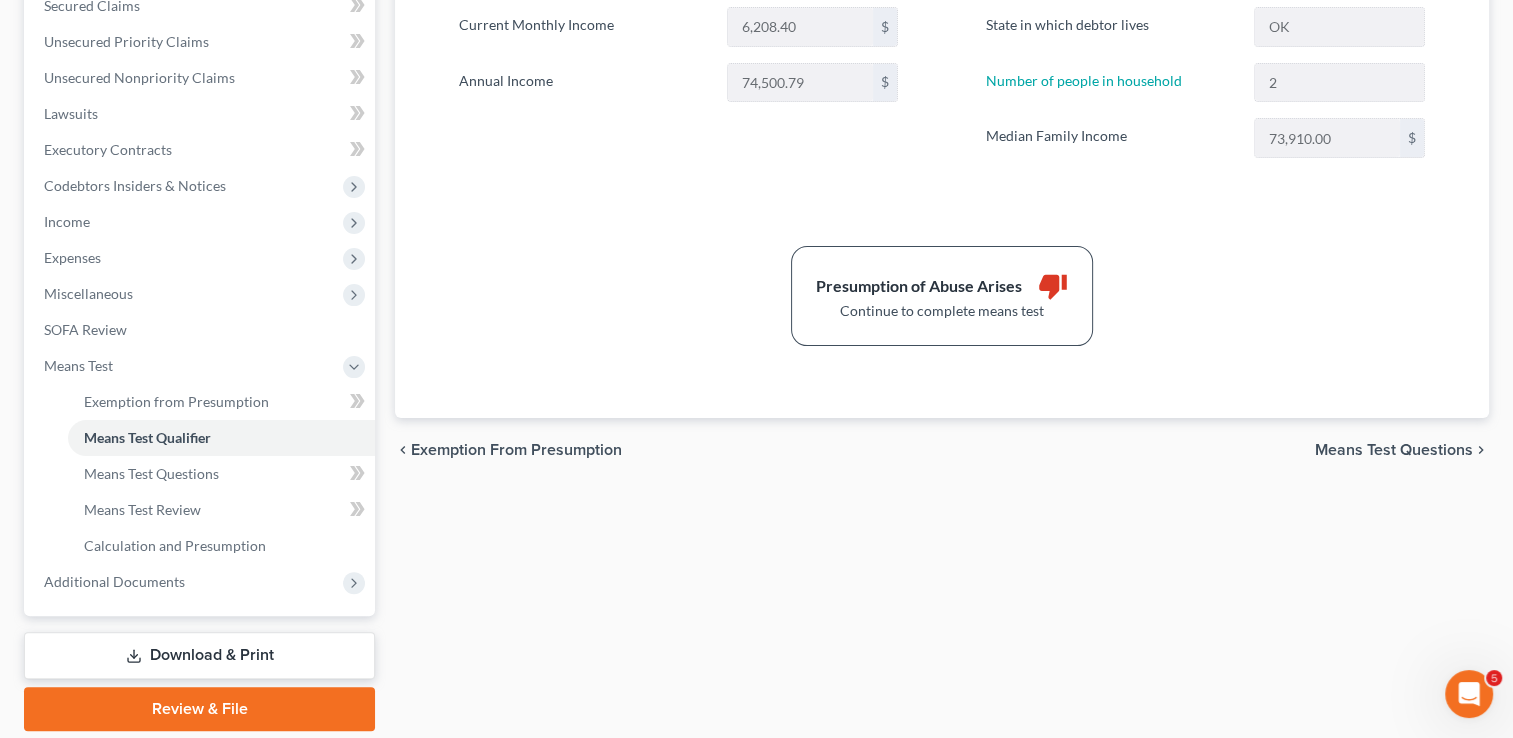 scroll, scrollTop: 403, scrollLeft: 0, axis: vertical 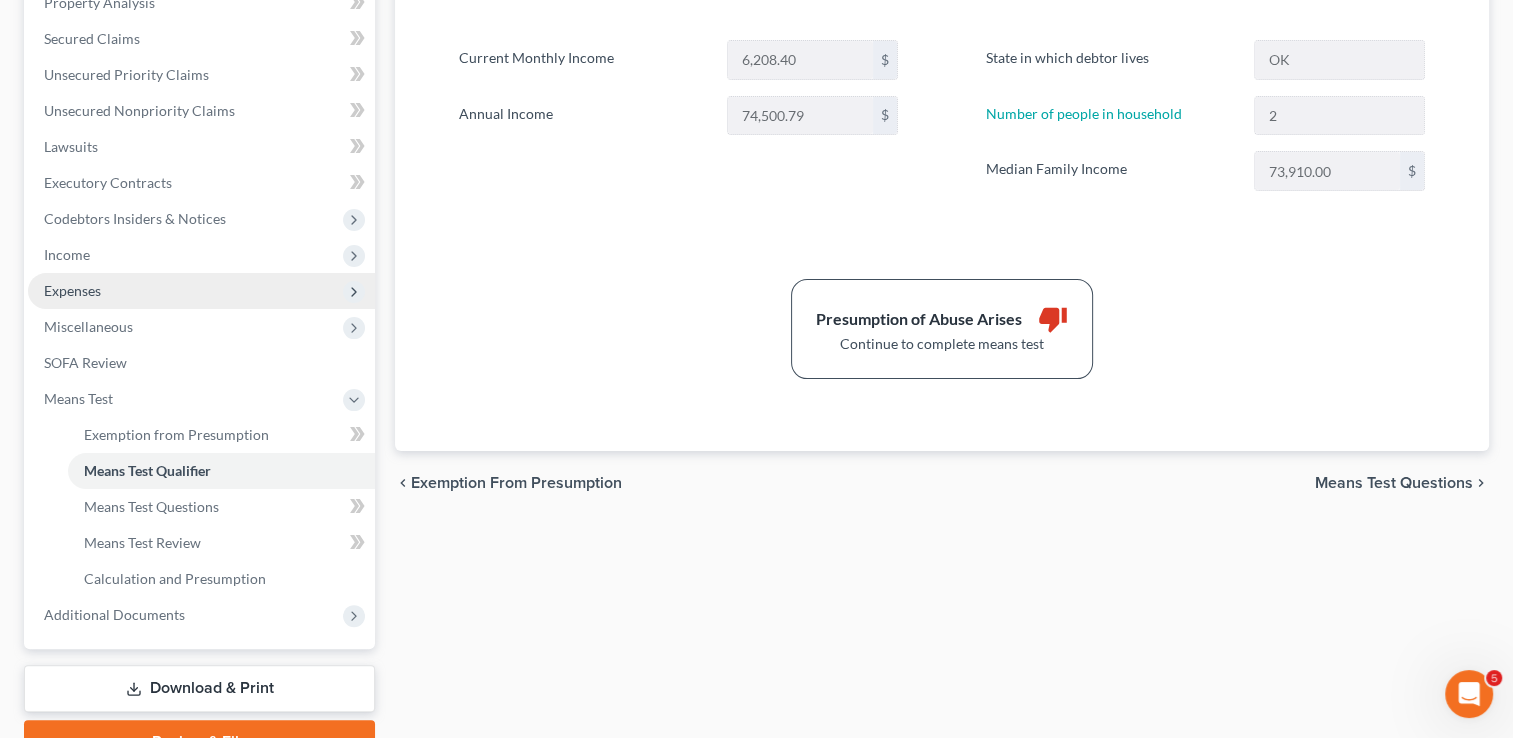 click on "Expenses" at bounding box center (201, 291) 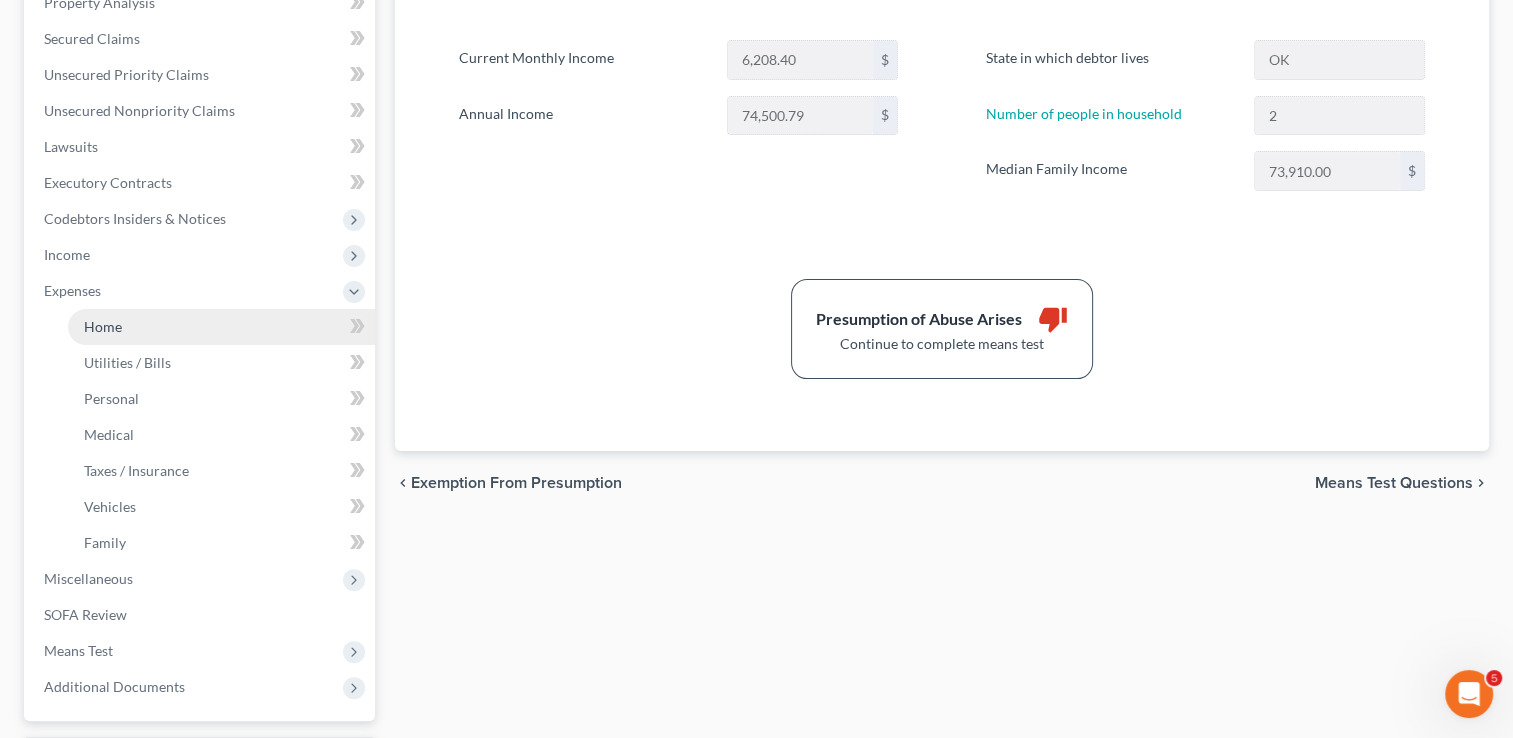 click on "Home" at bounding box center (221, 327) 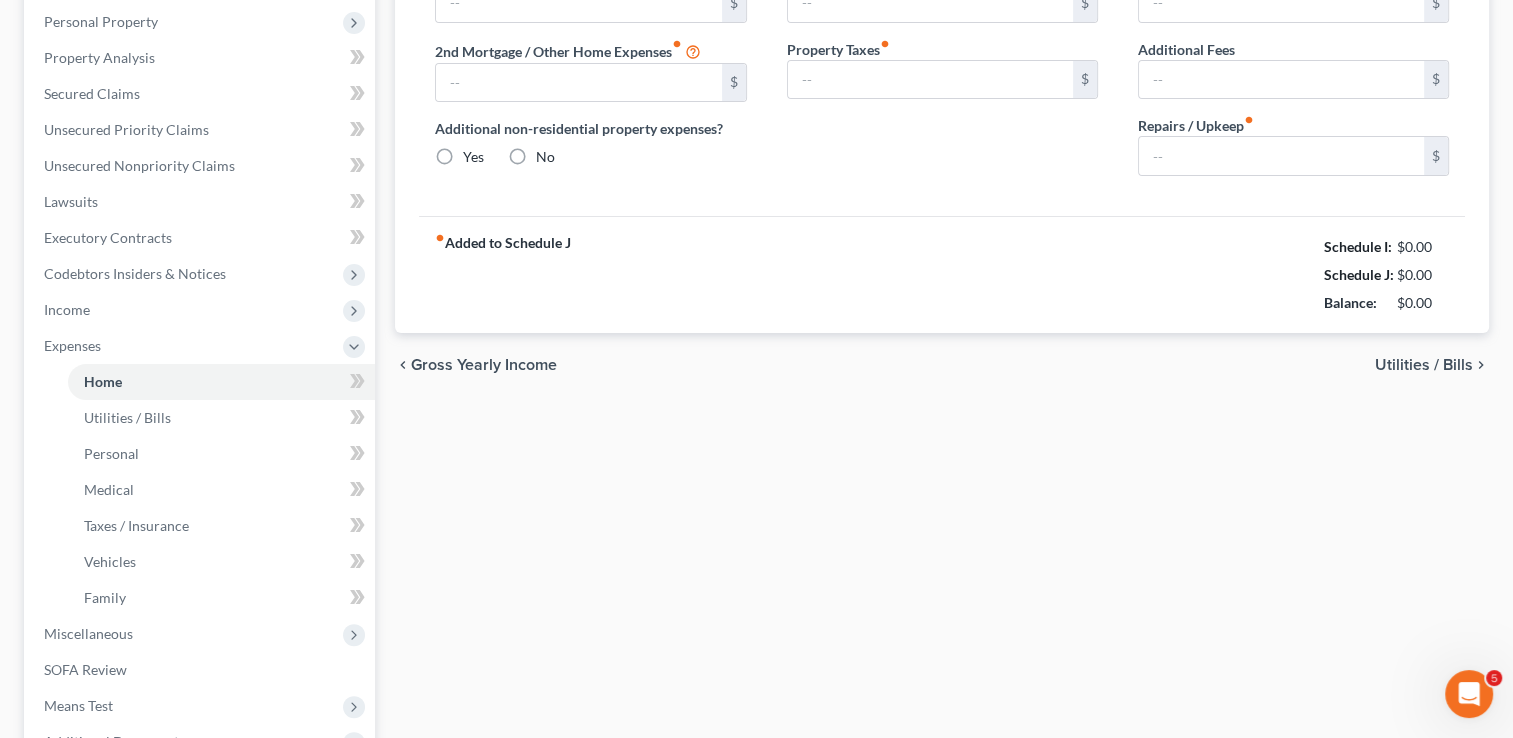 type on "901.92" 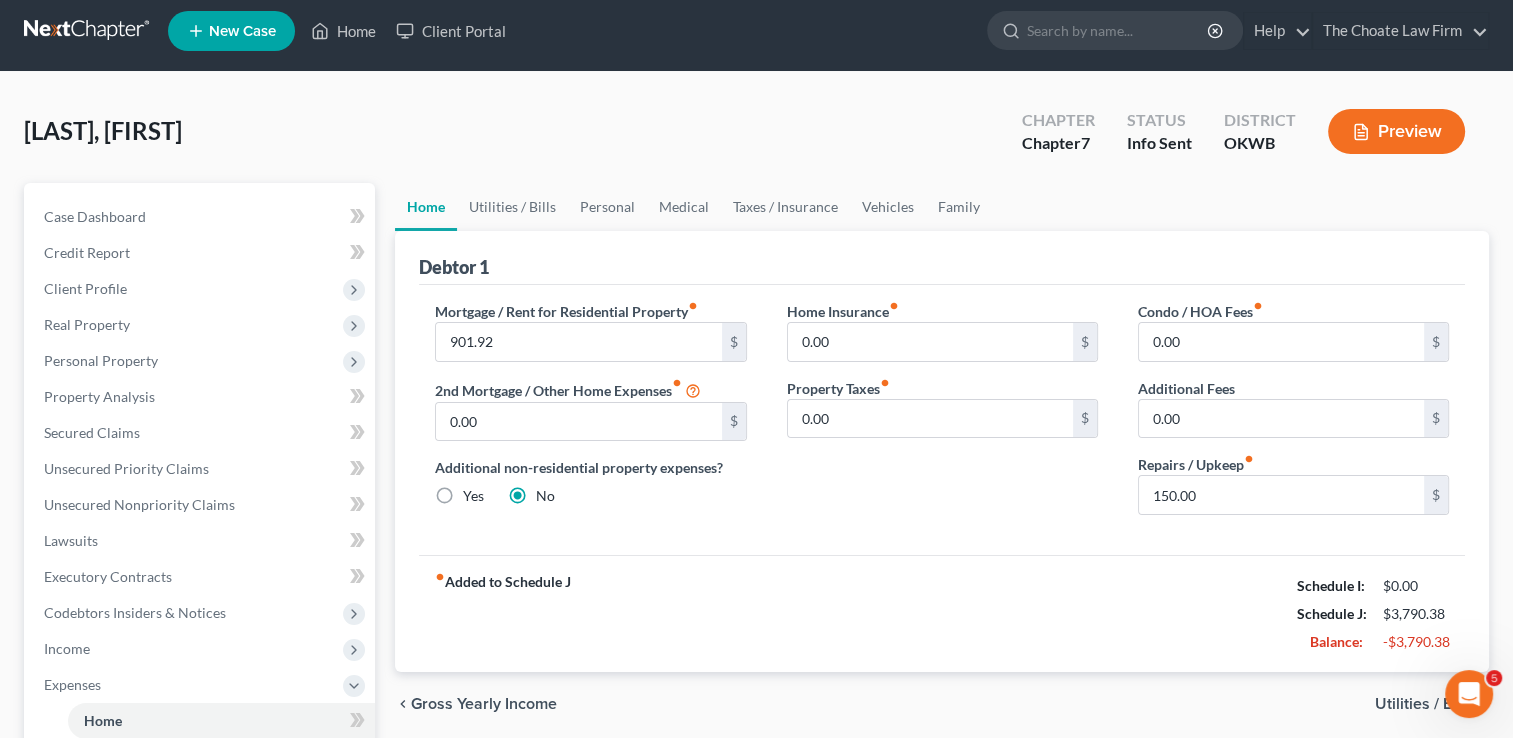 scroll, scrollTop: 0, scrollLeft: 0, axis: both 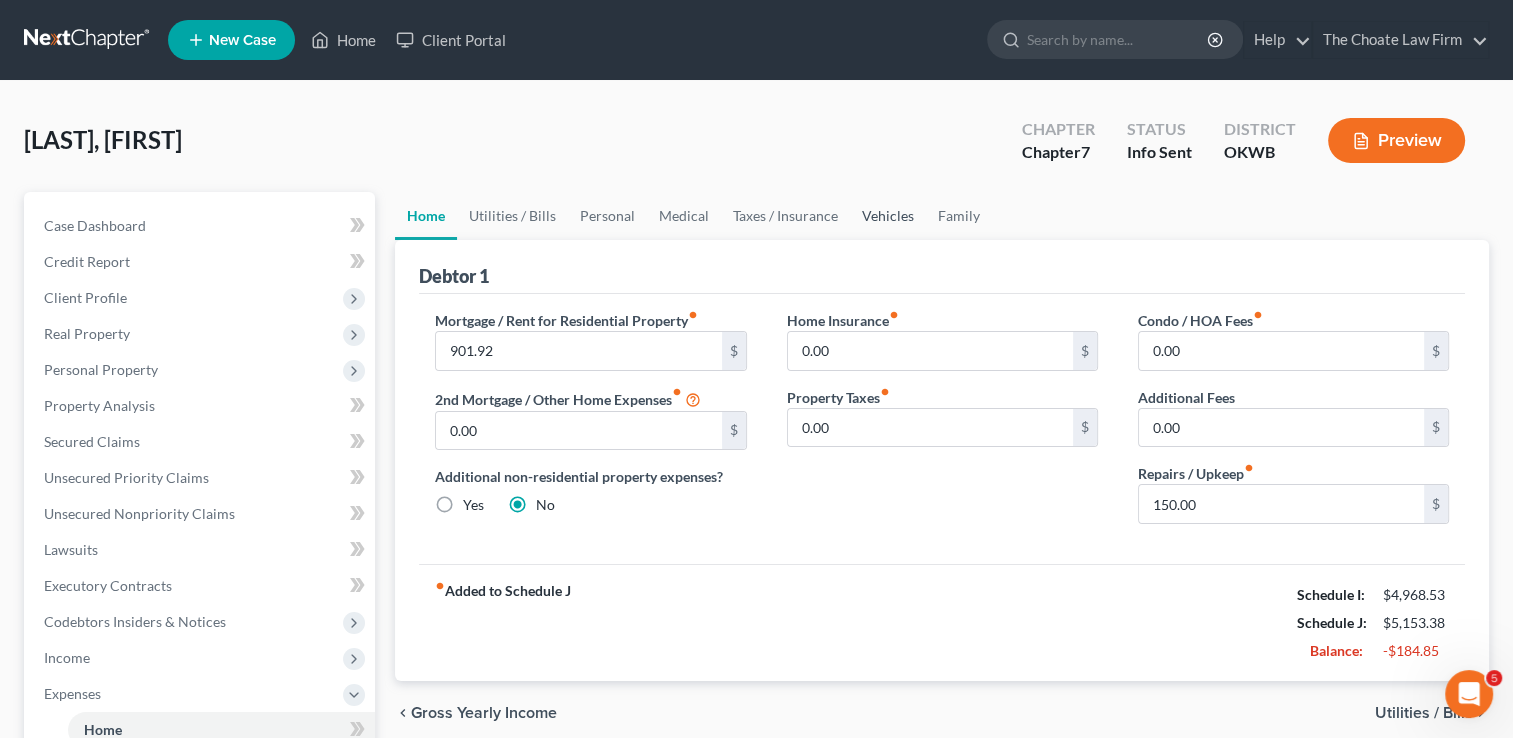 click on "Vehicles" at bounding box center (888, 216) 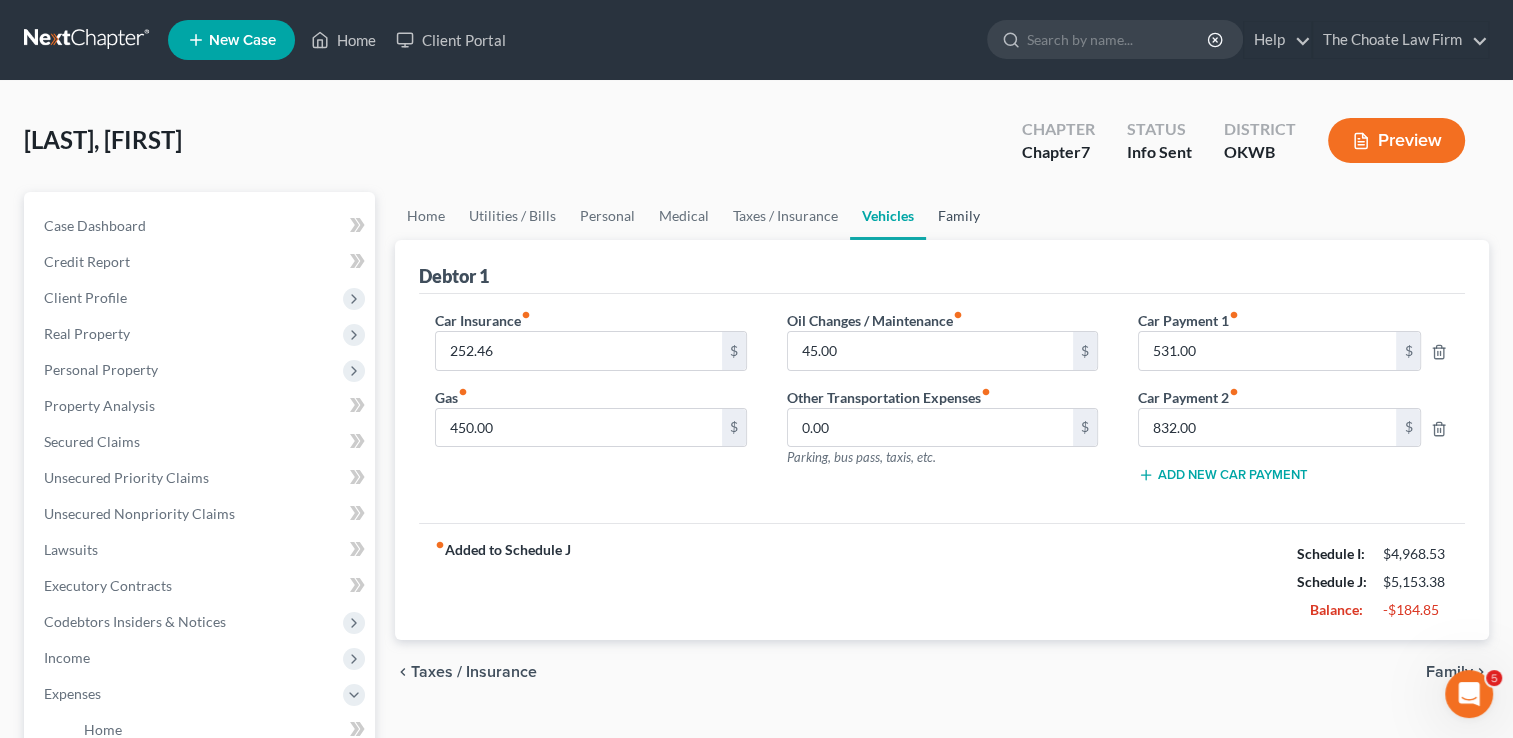 click on "Family" at bounding box center (959, 216) 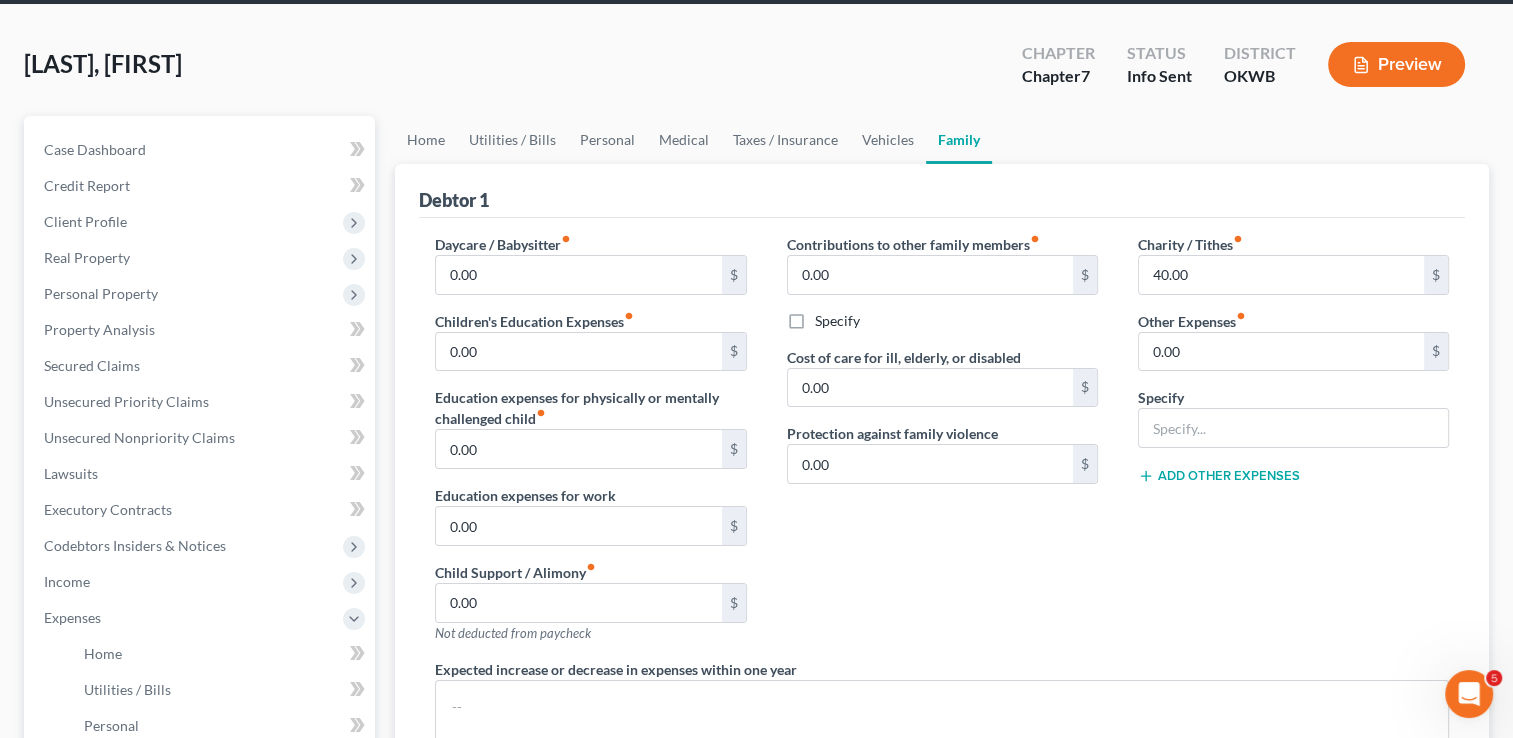 scroll, scrollTop: 75, scrollLeft: 0, axis: vertical 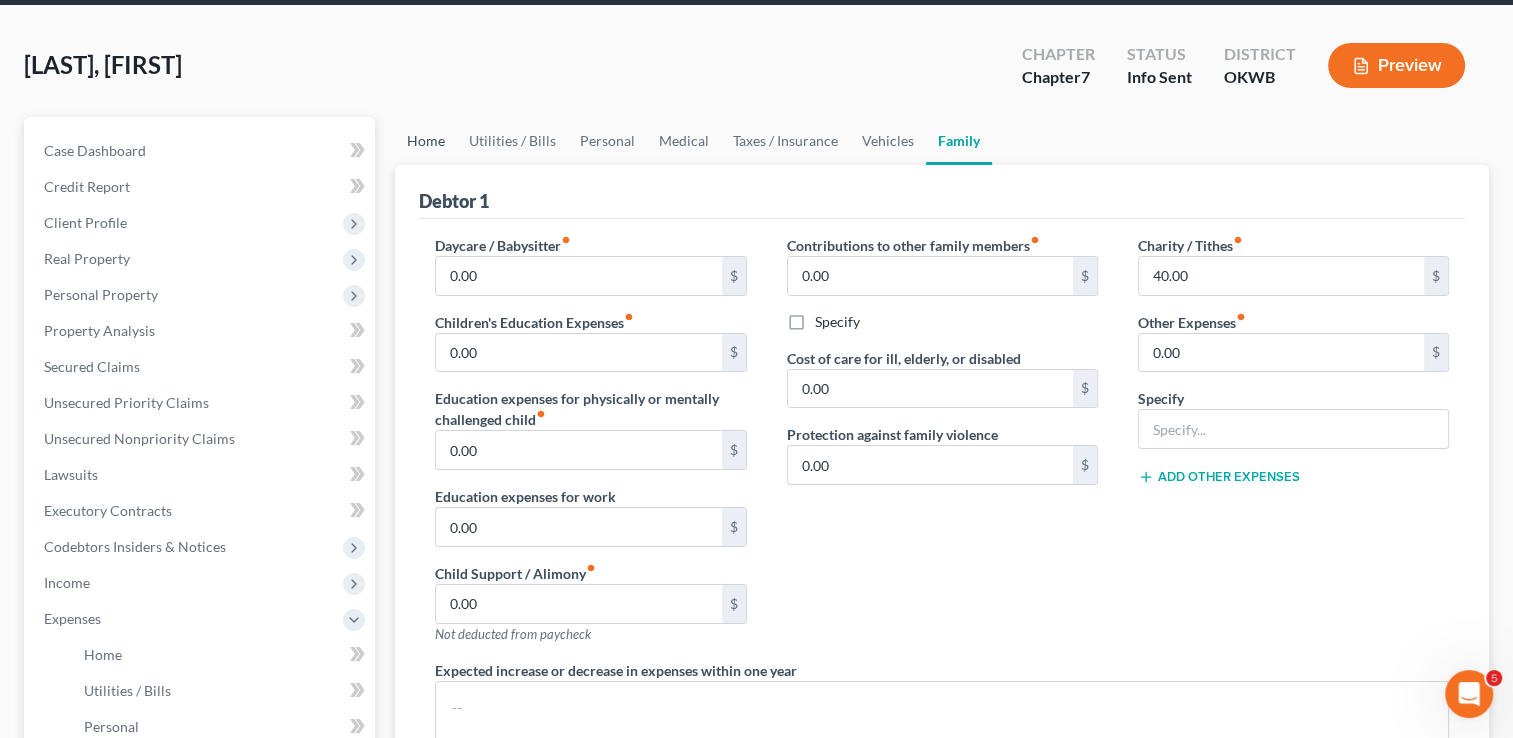 click on "Home" at bounding box center (426, 141) 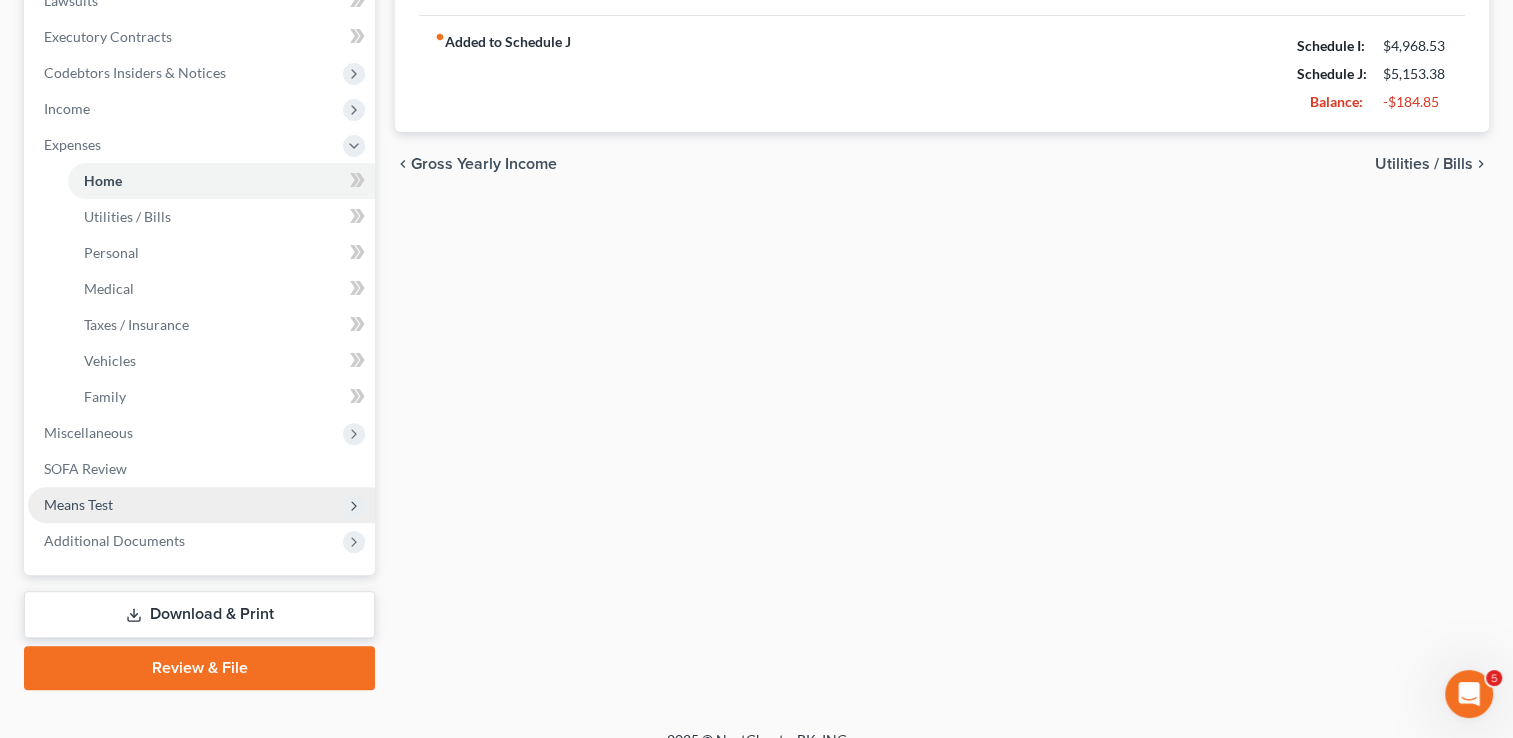 scroll, scrollTop: 575, scrollLeft: 0, axis: vertical 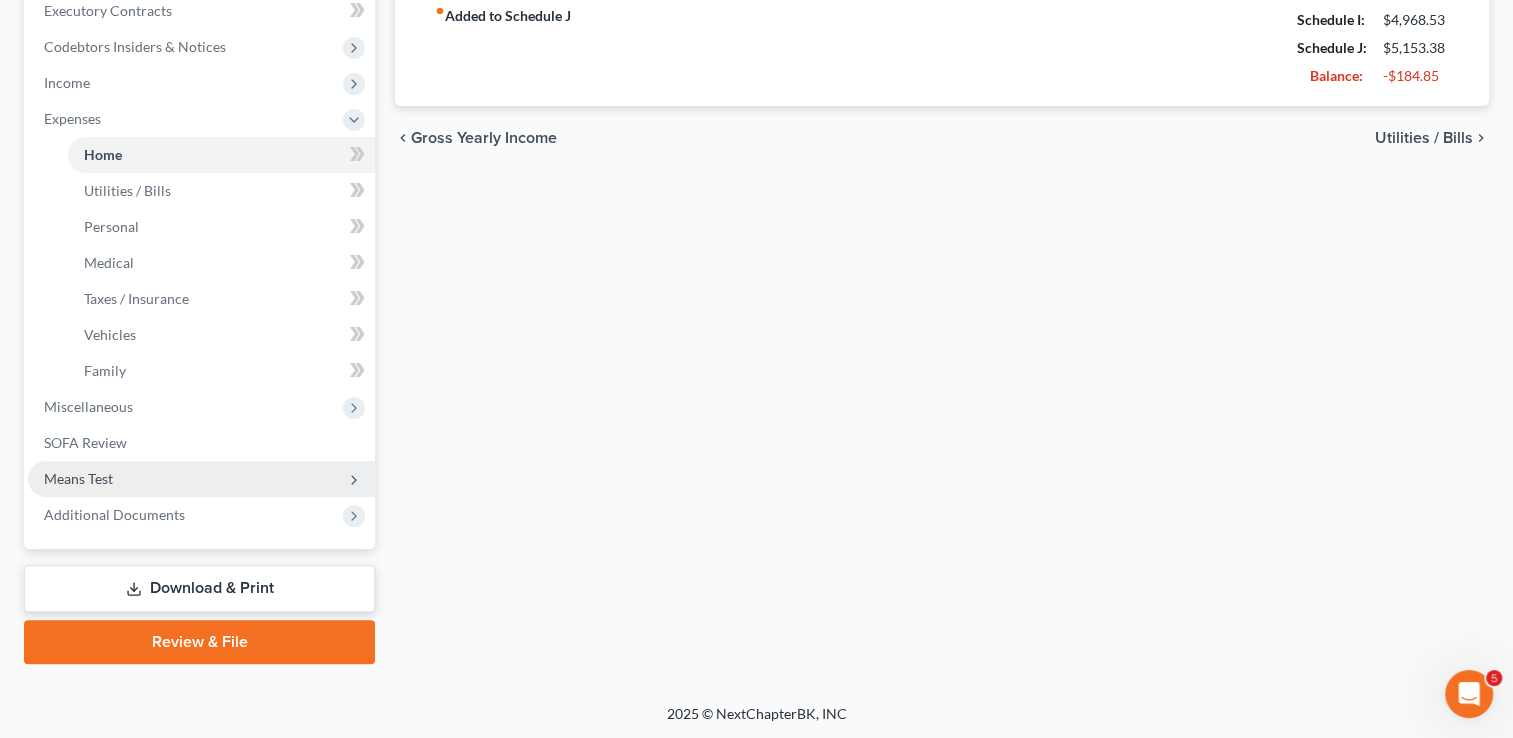 click on "Means Test" at bounding box center (78, 478) 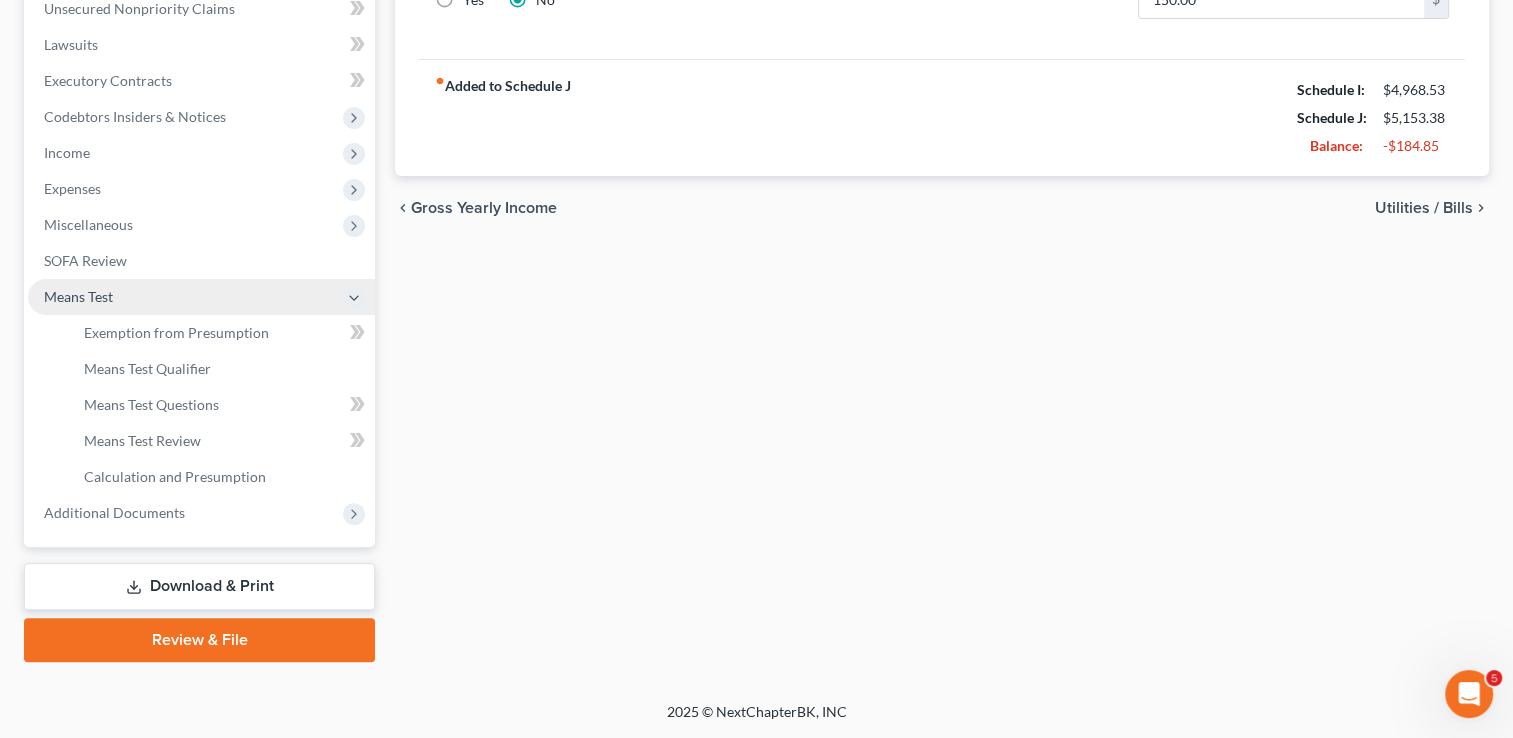 scroll, scrollTop: 503, scrollLeft: 0, axis: vertical 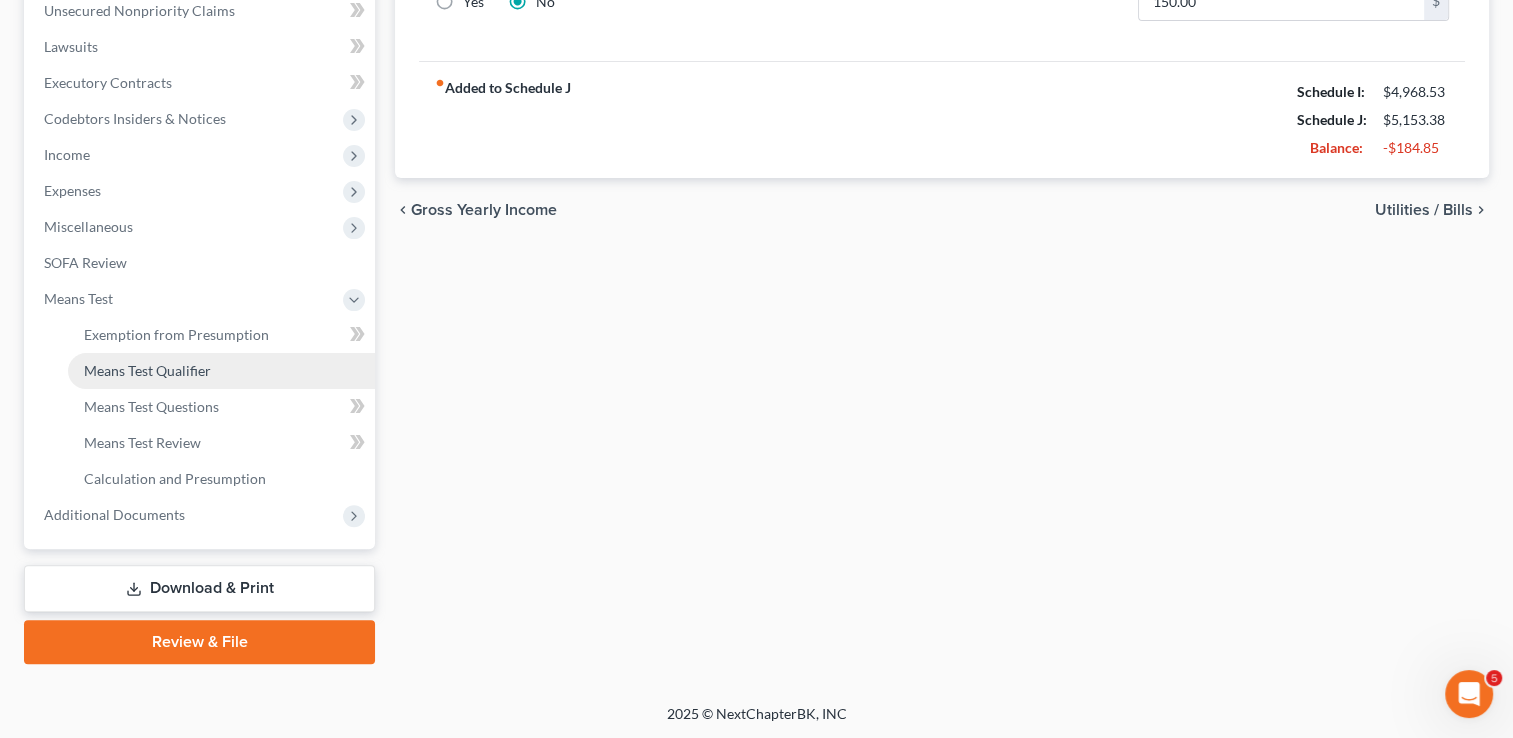 click on "Means Test Qualifier" at bounding box center (147, 370) 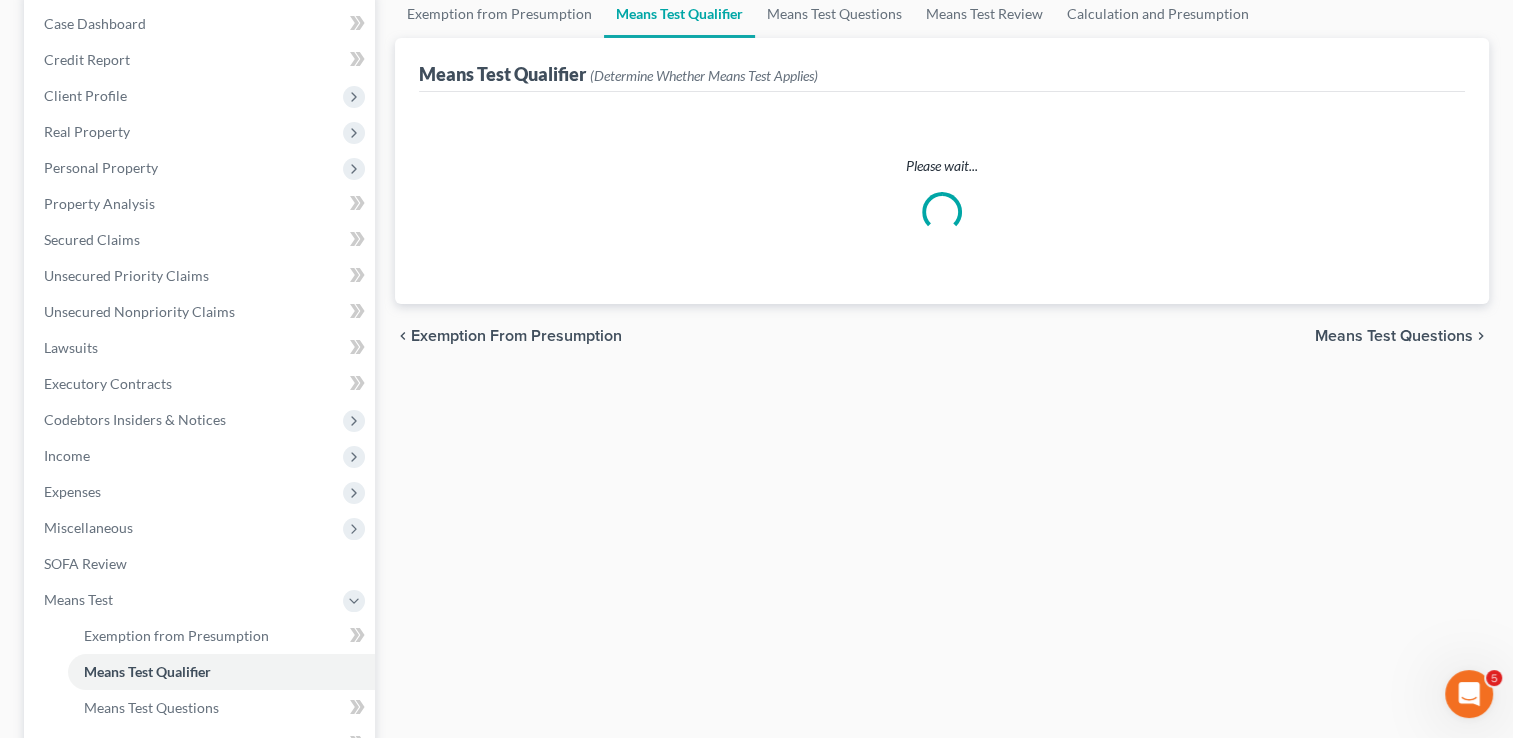 scroll, scrollTop: 0, scrollLeft: 0, axis: both 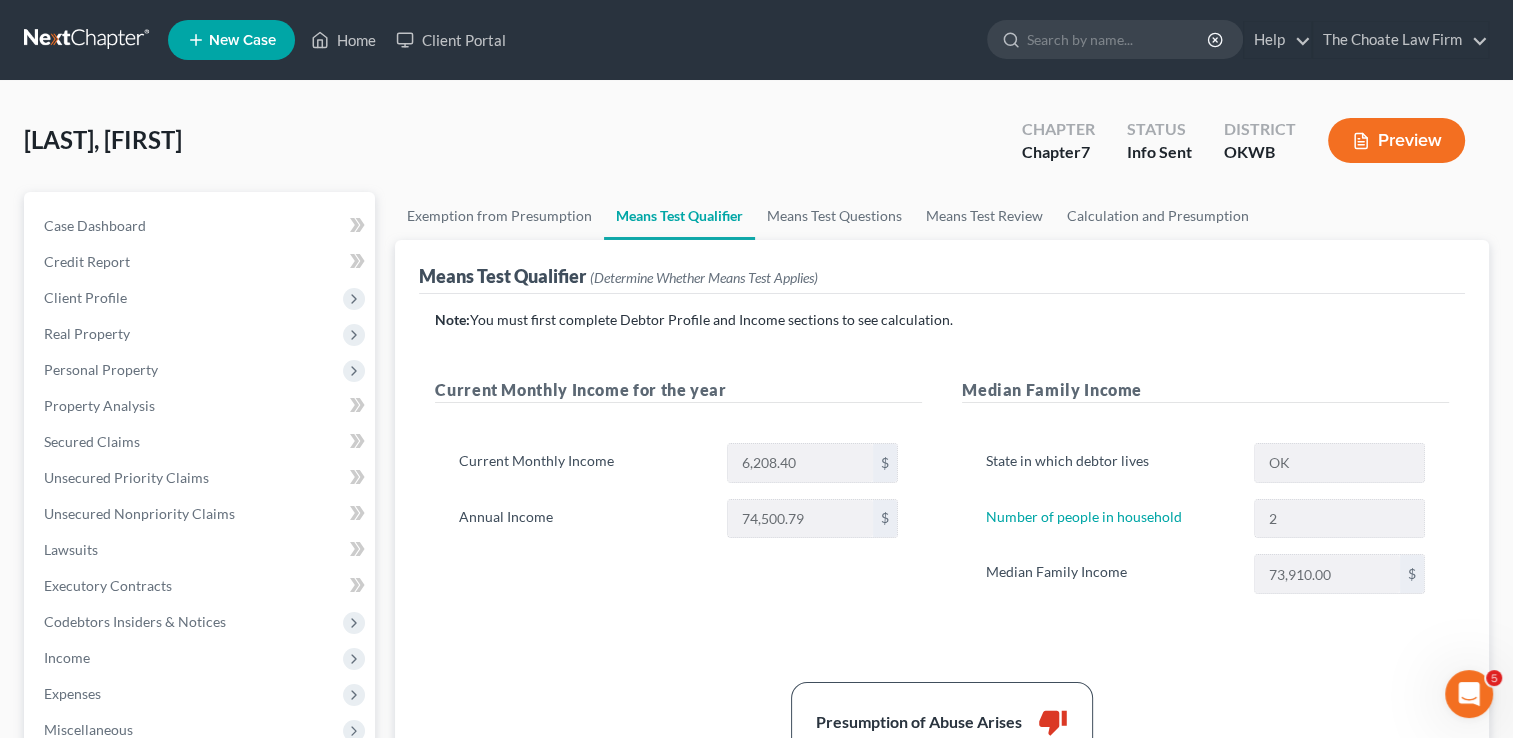 click at bounding box center (88, 40) 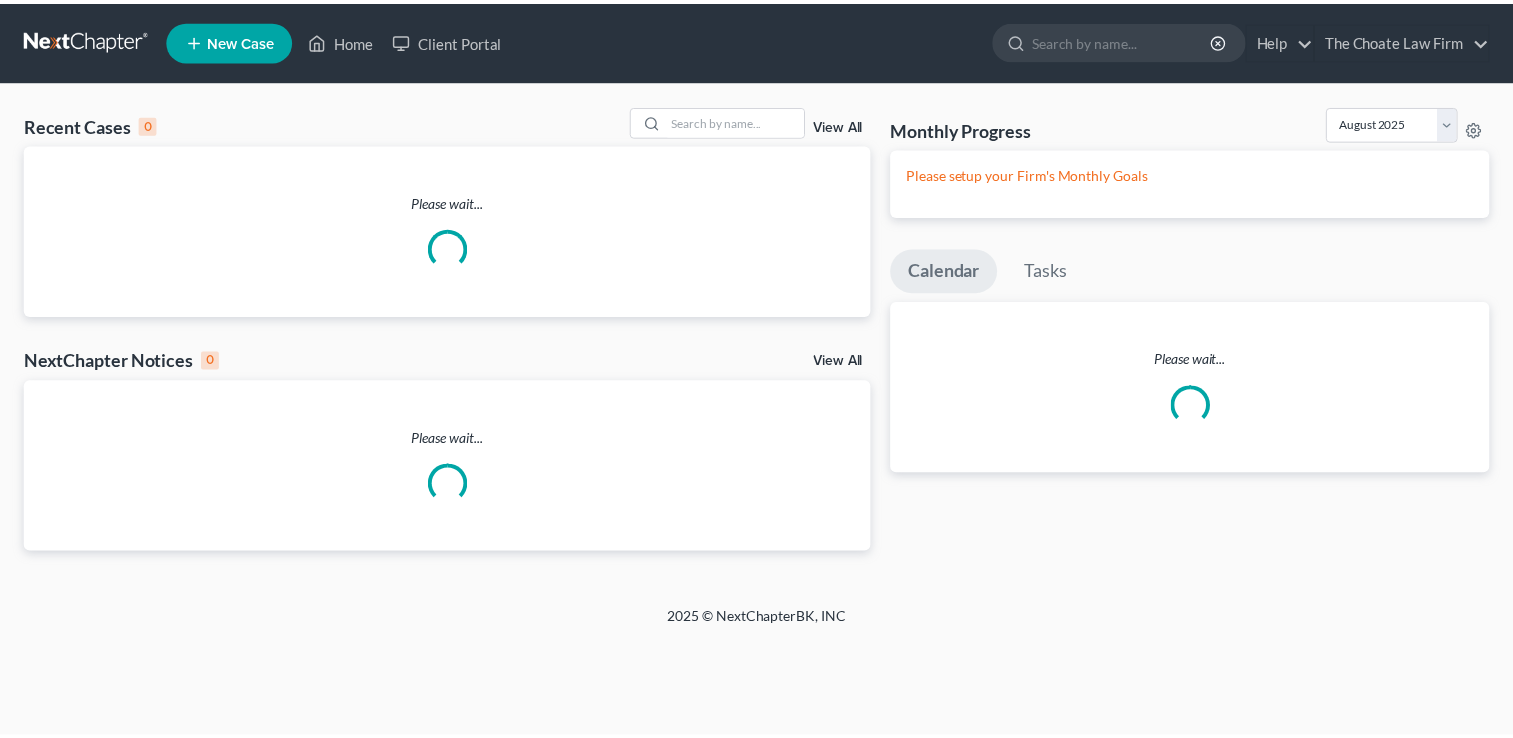 scroll, scrollTop: 0, scrollLeft: 0, axis: both 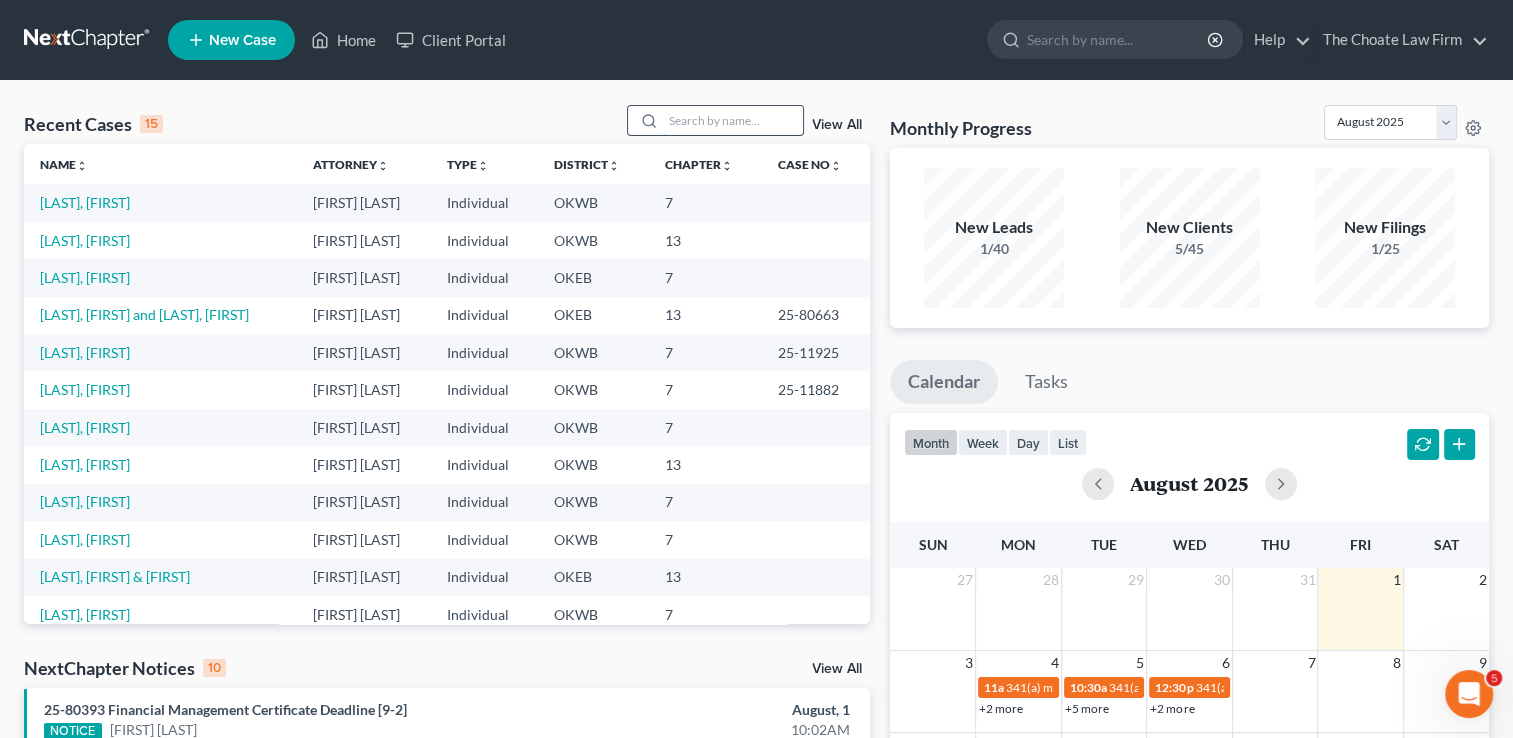 click at bounding box center (733, 120) 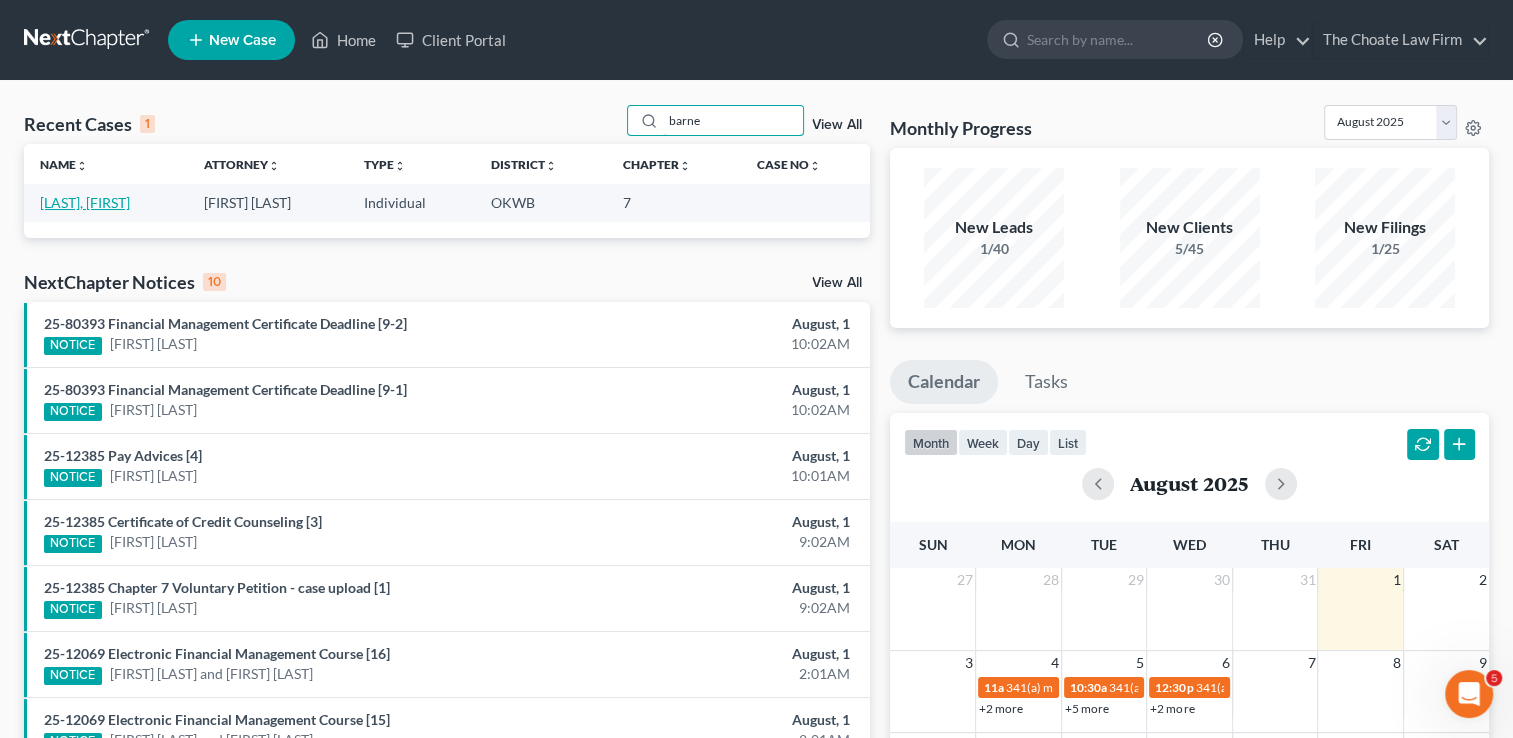 type on "barne" 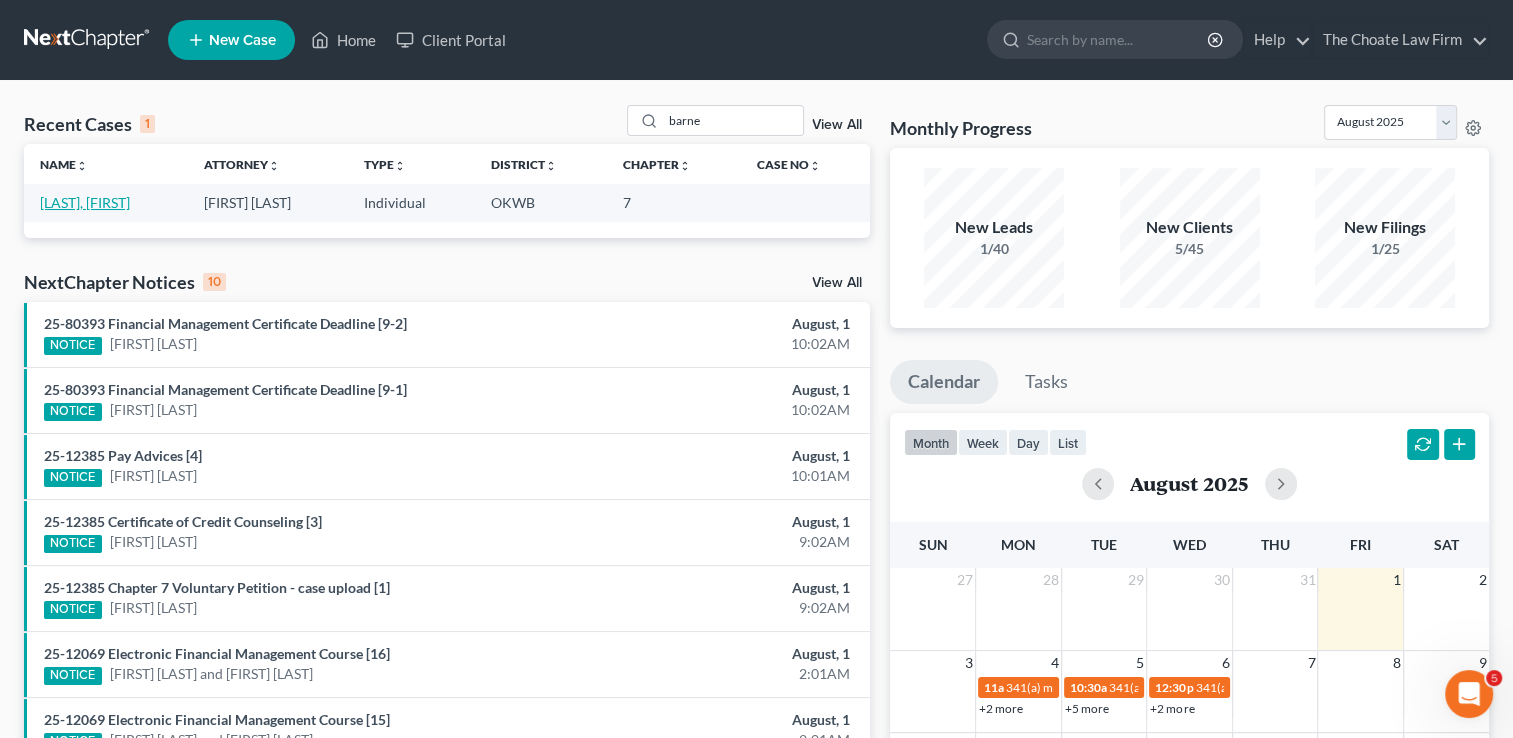 click on "[LAST], [FIRST]" at bounding box center [85, 202] 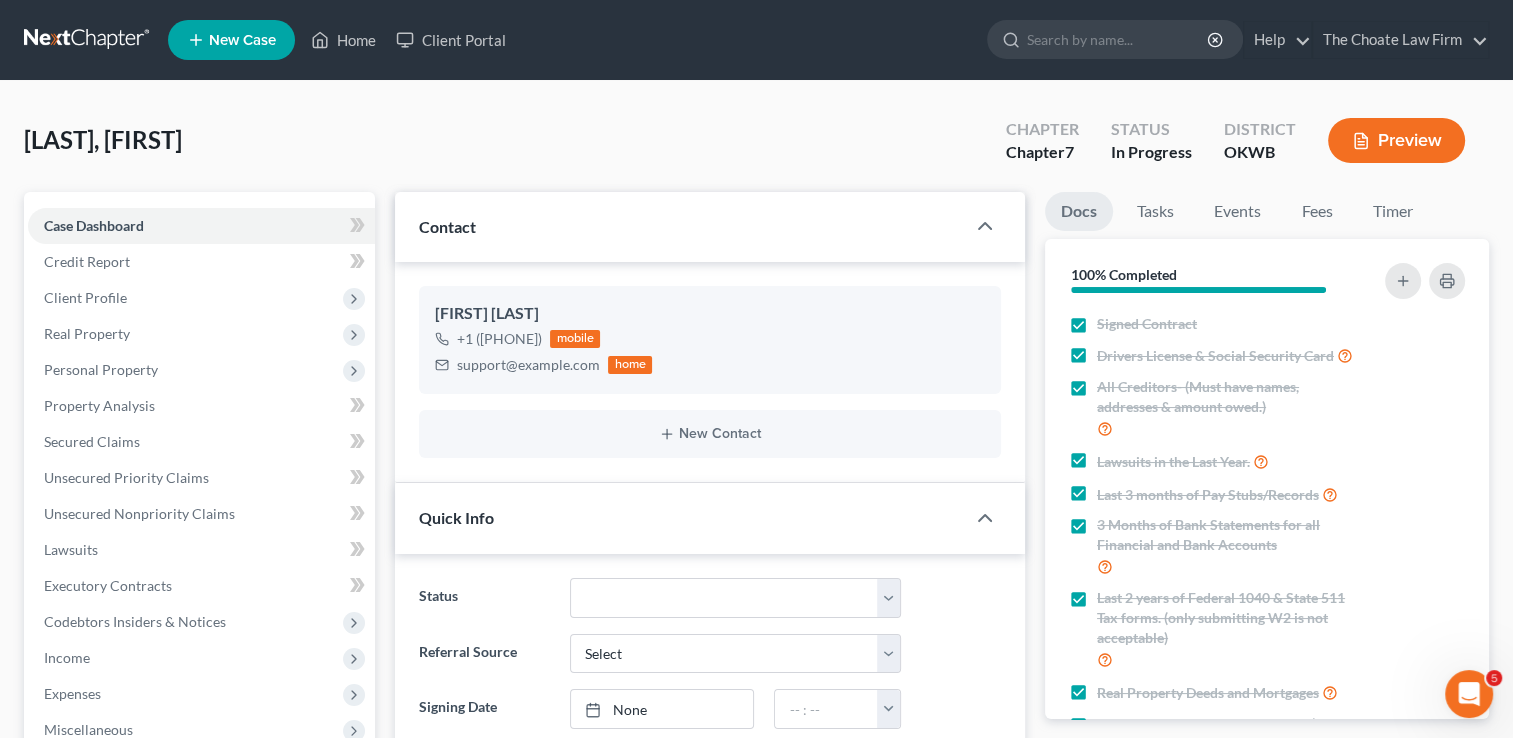 scroll, scrollTop: 2117, scrollLeft: 0, axis: vertical 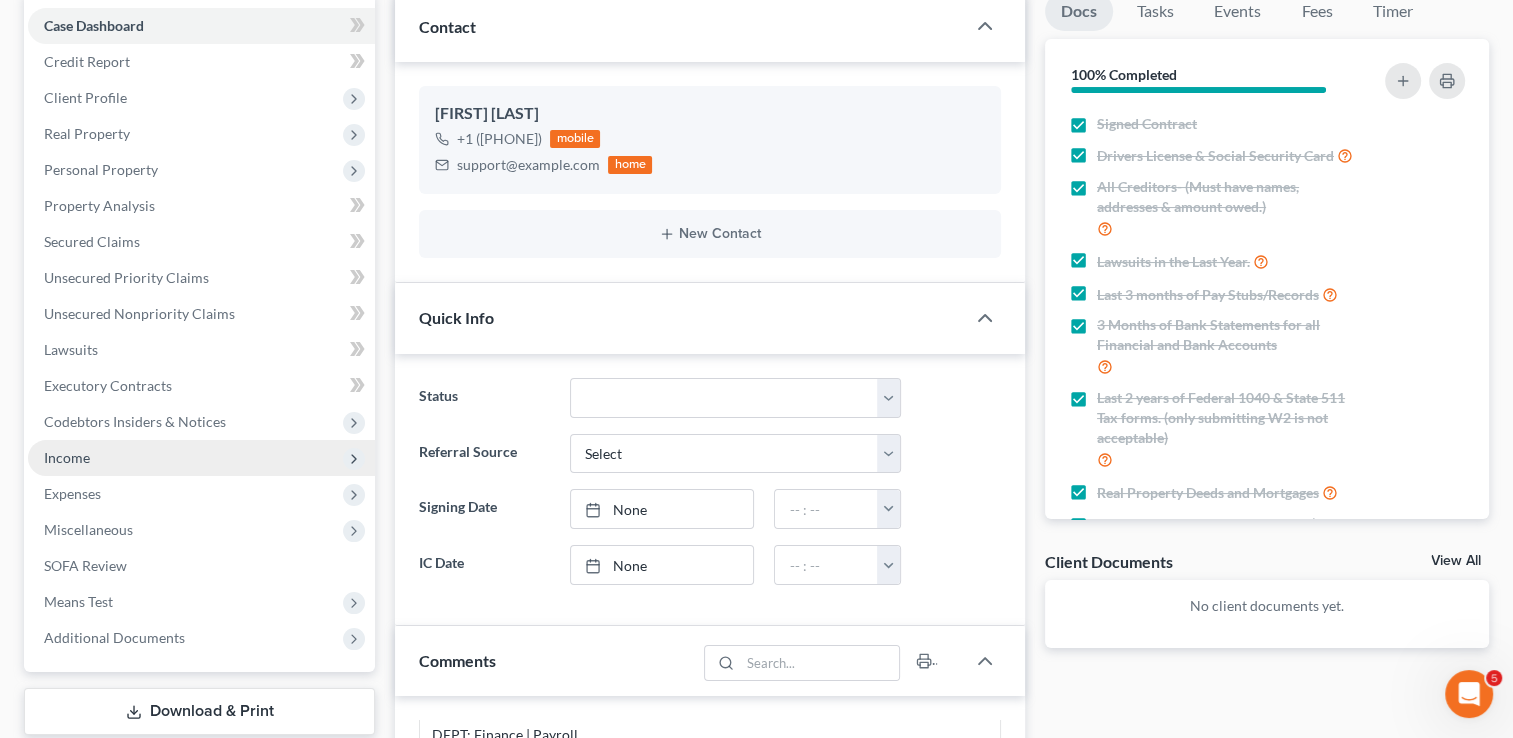 click on "Income" at bounding box center [201, 458] 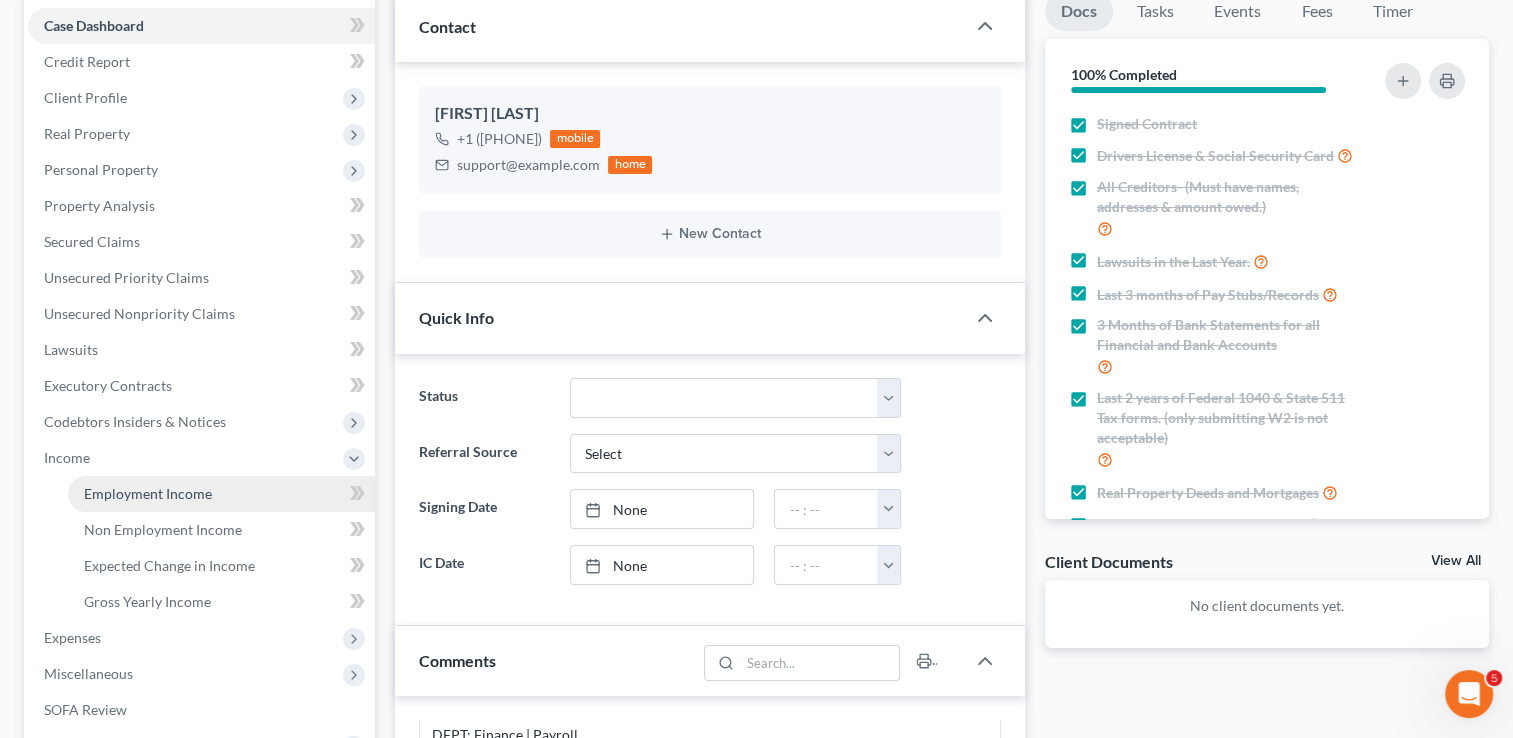 click on "Employment Income" at bounding box center (148, 493) 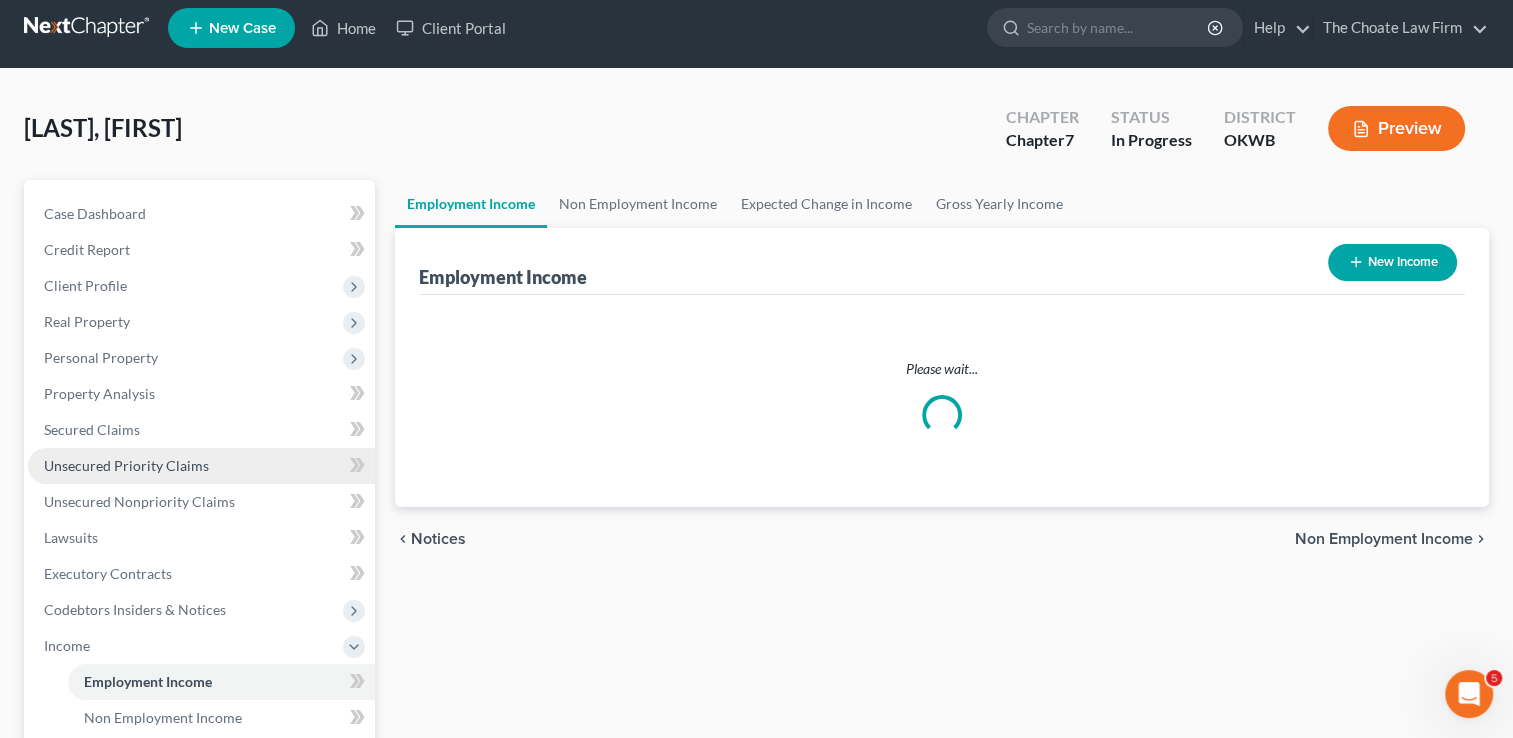 scroll, scrollTop: 0, scrollLeft: 0, axis: both 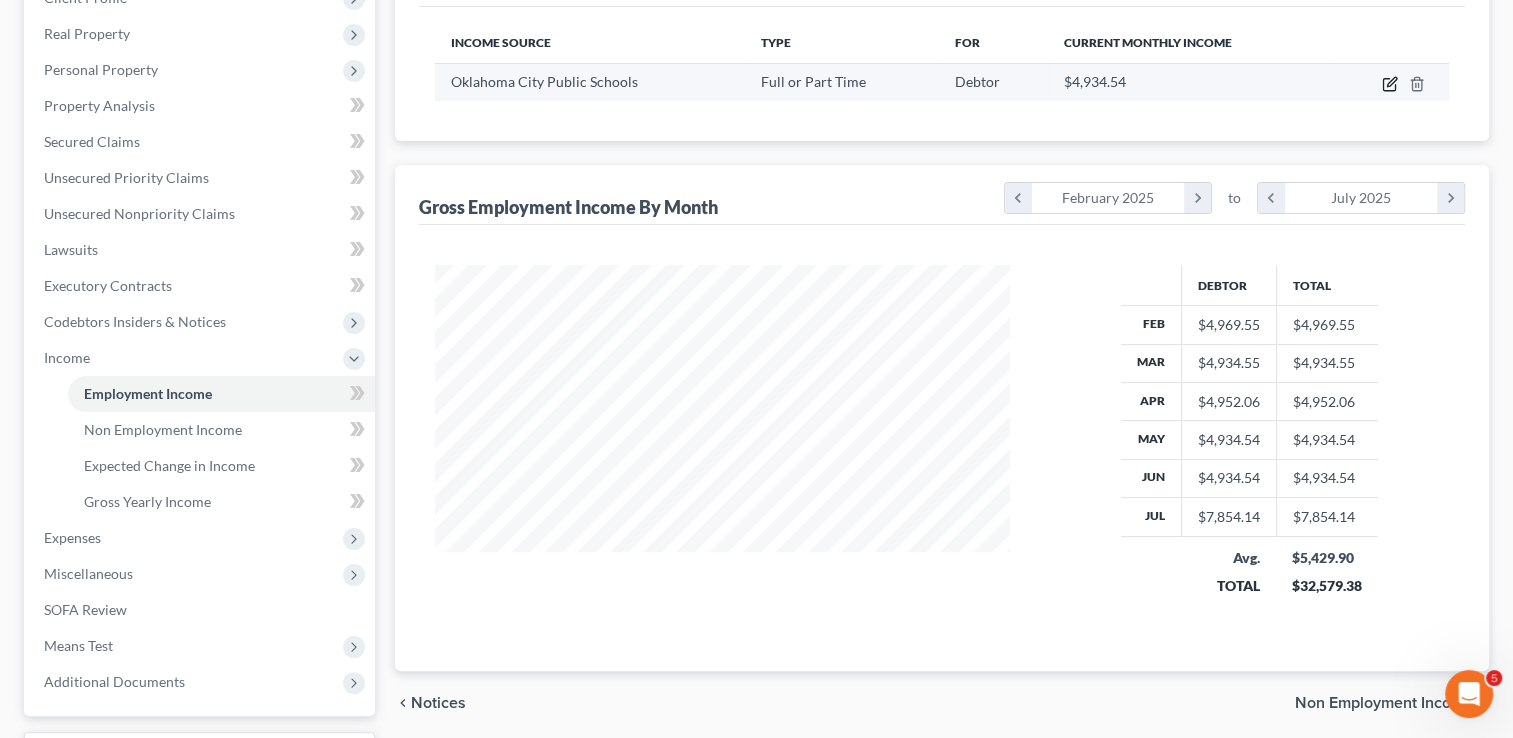 click 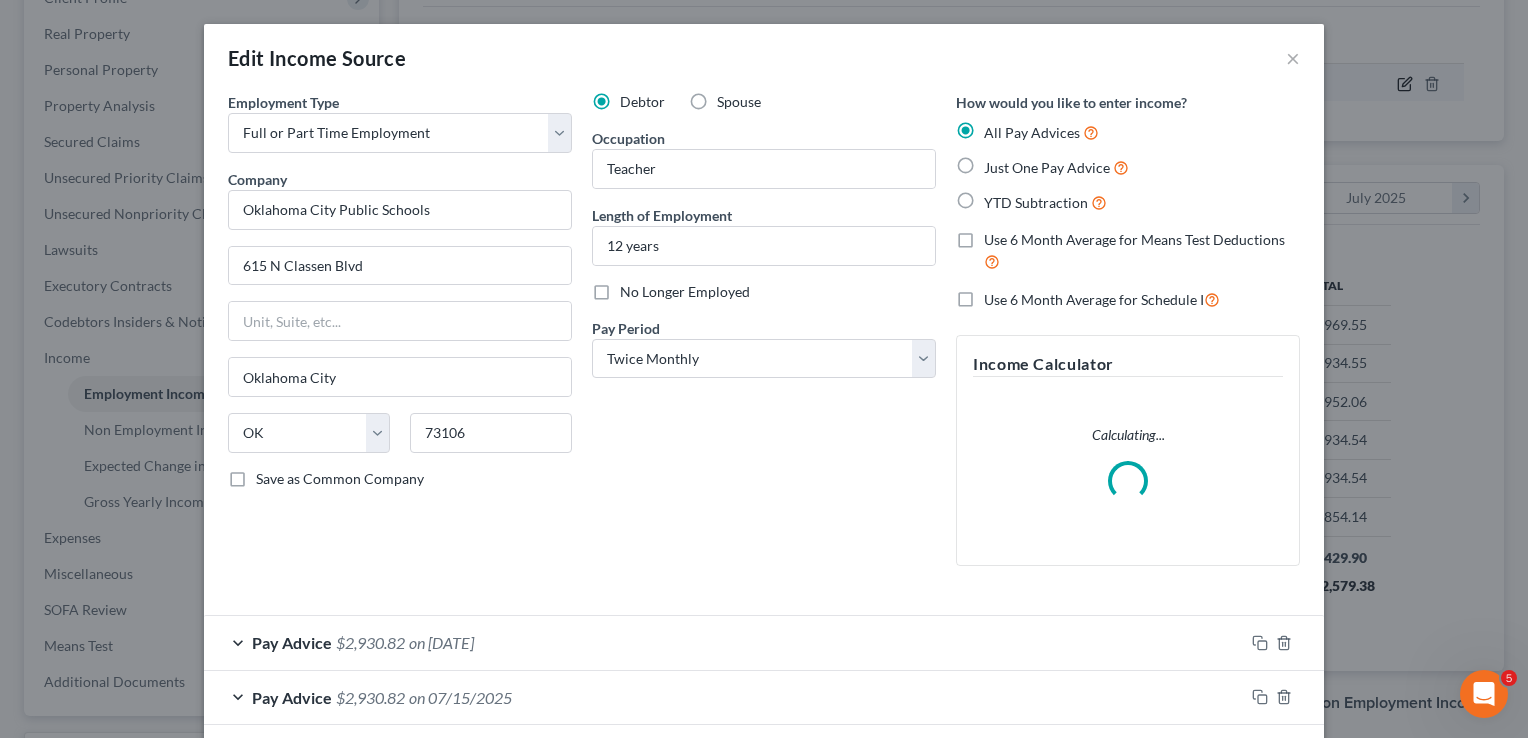 scroll, scrollTop: 999643, scrollLeft: 999378, axis: both 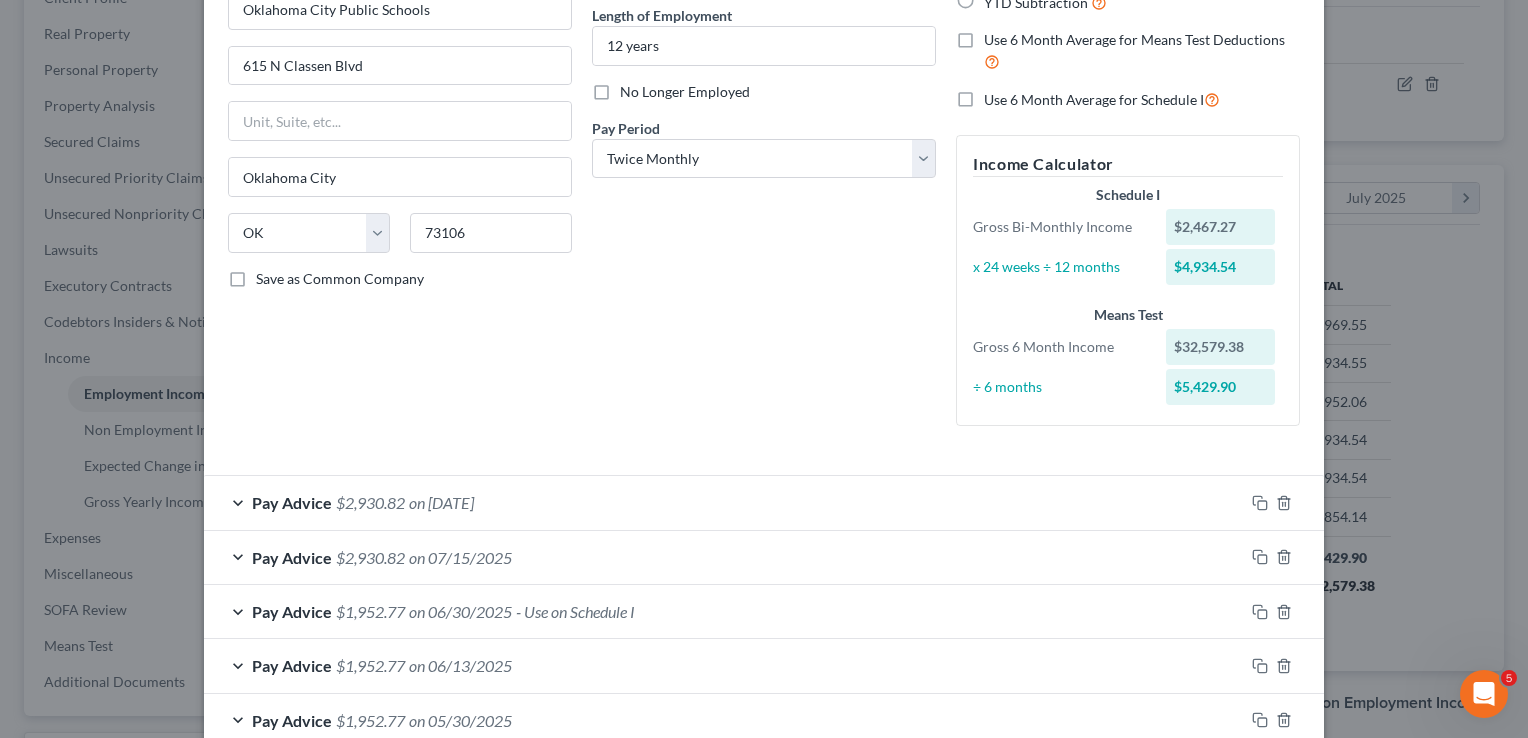 click on "Pay Advice $[AMOUNT] on [DATE]" at bounding box center (724, 502) 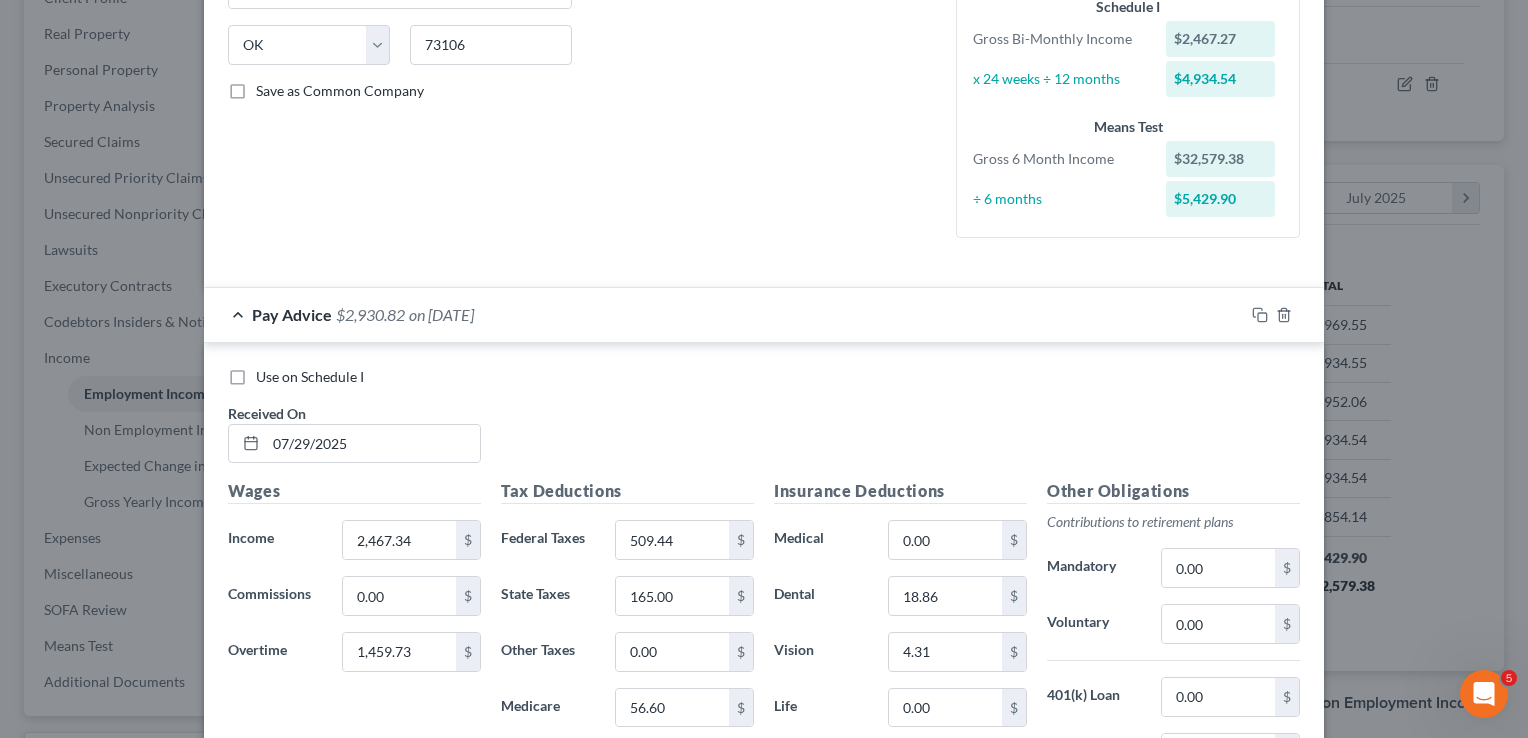scroll, scrollTop: 400, scrollLeft: 0, axis: vertical 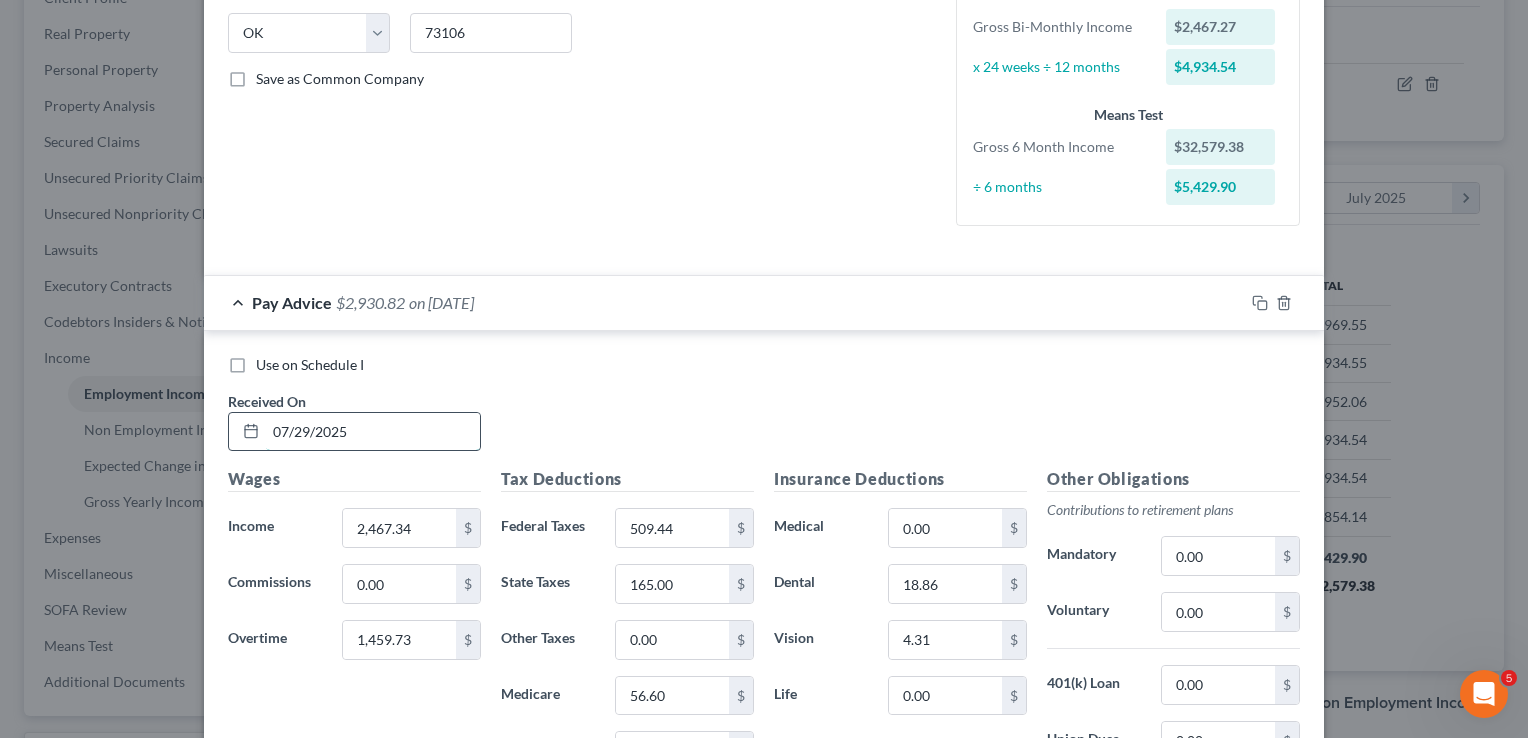 click on "07/29/2025" at bounding box center [373, 432] 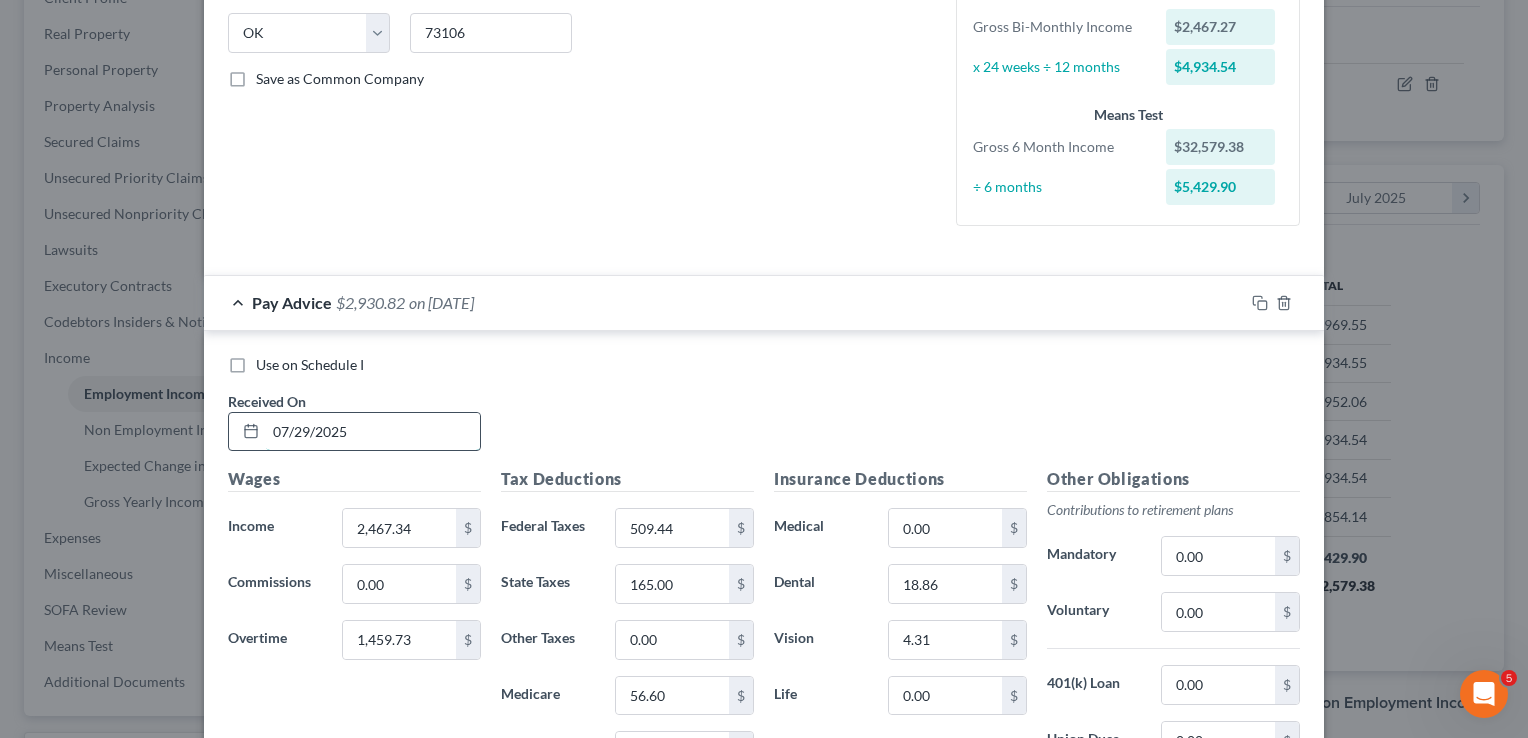 click on "07/29/2025" at bounding box center [373, 432] 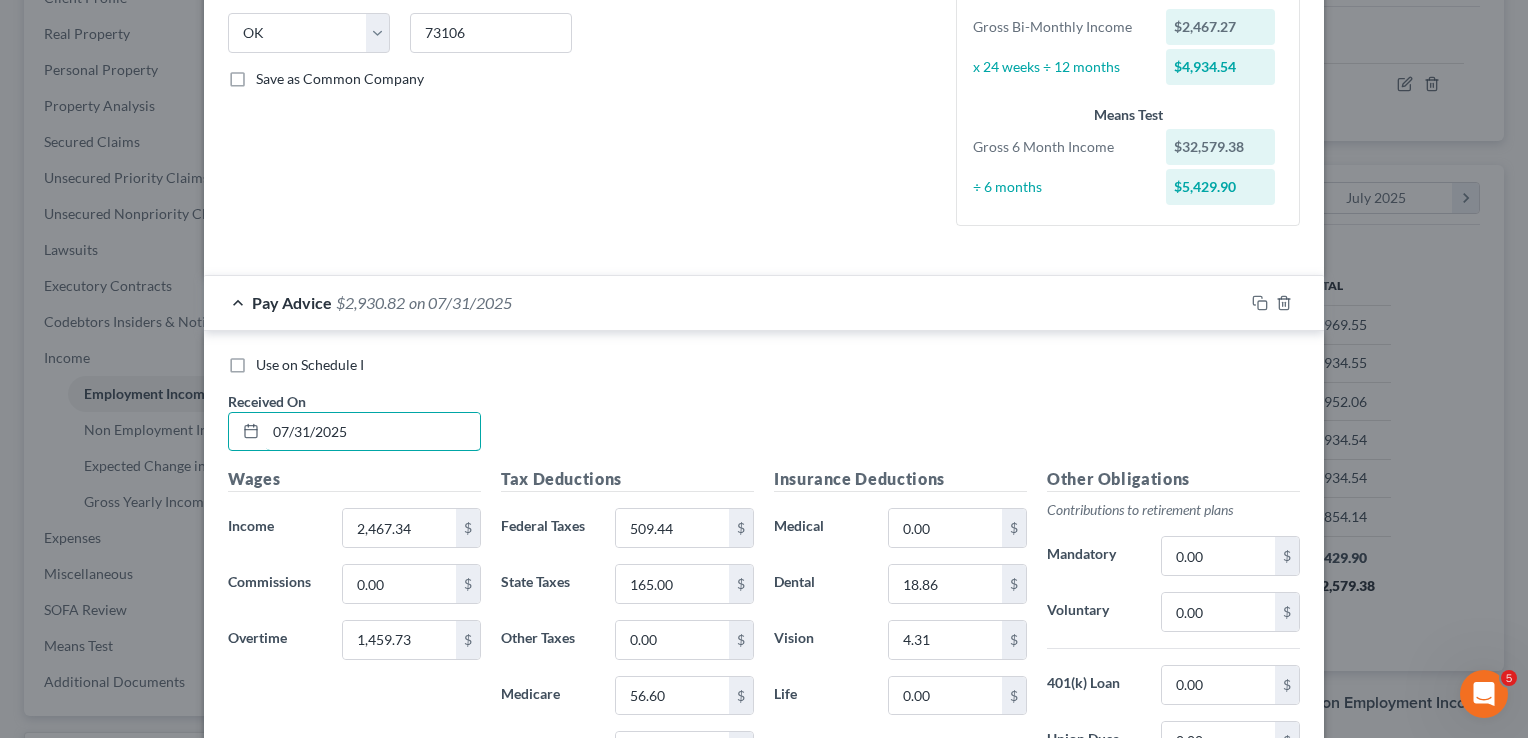 type on "07/31/2025" 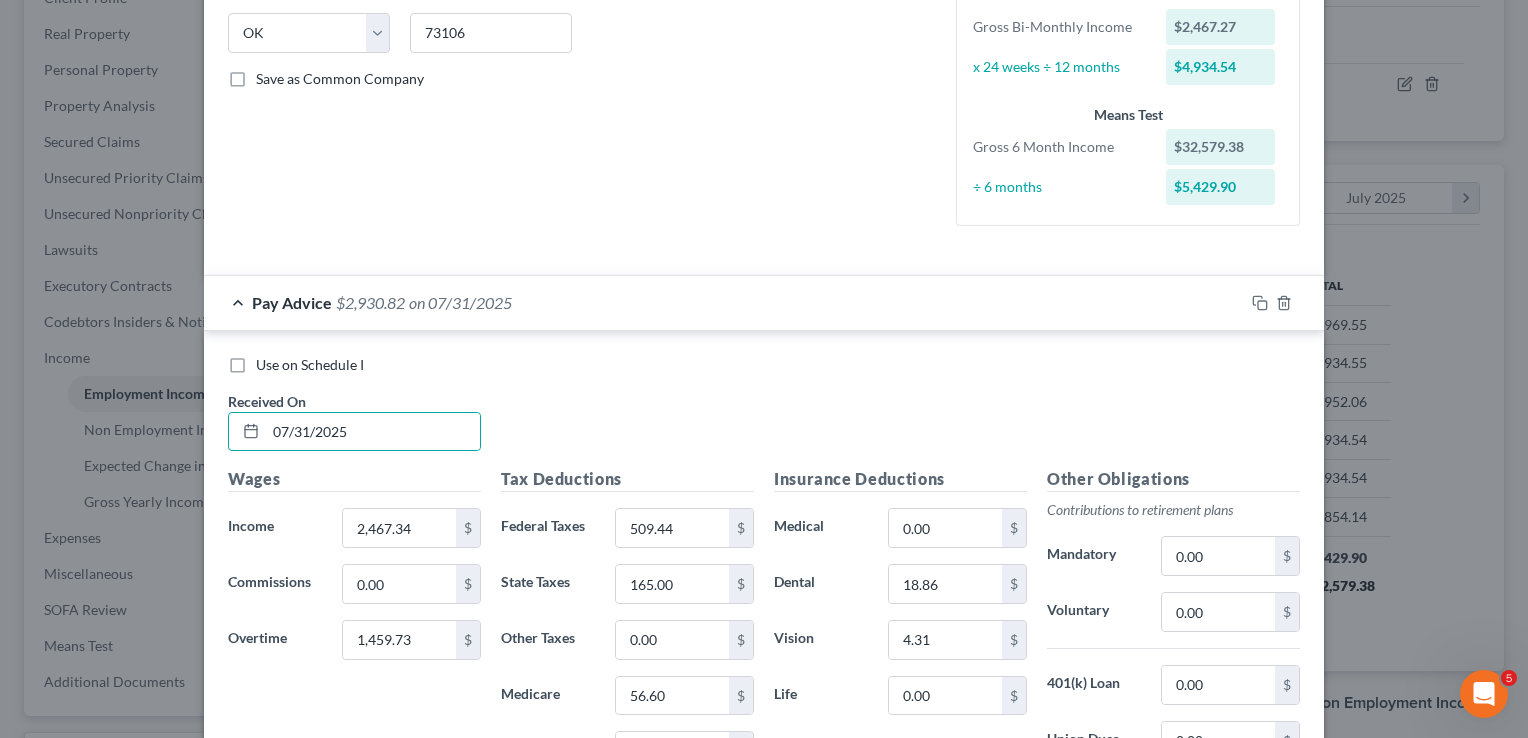 click on "Use on Schedule I
Received On
*
[DATE]" at bounding box center (764, 411) 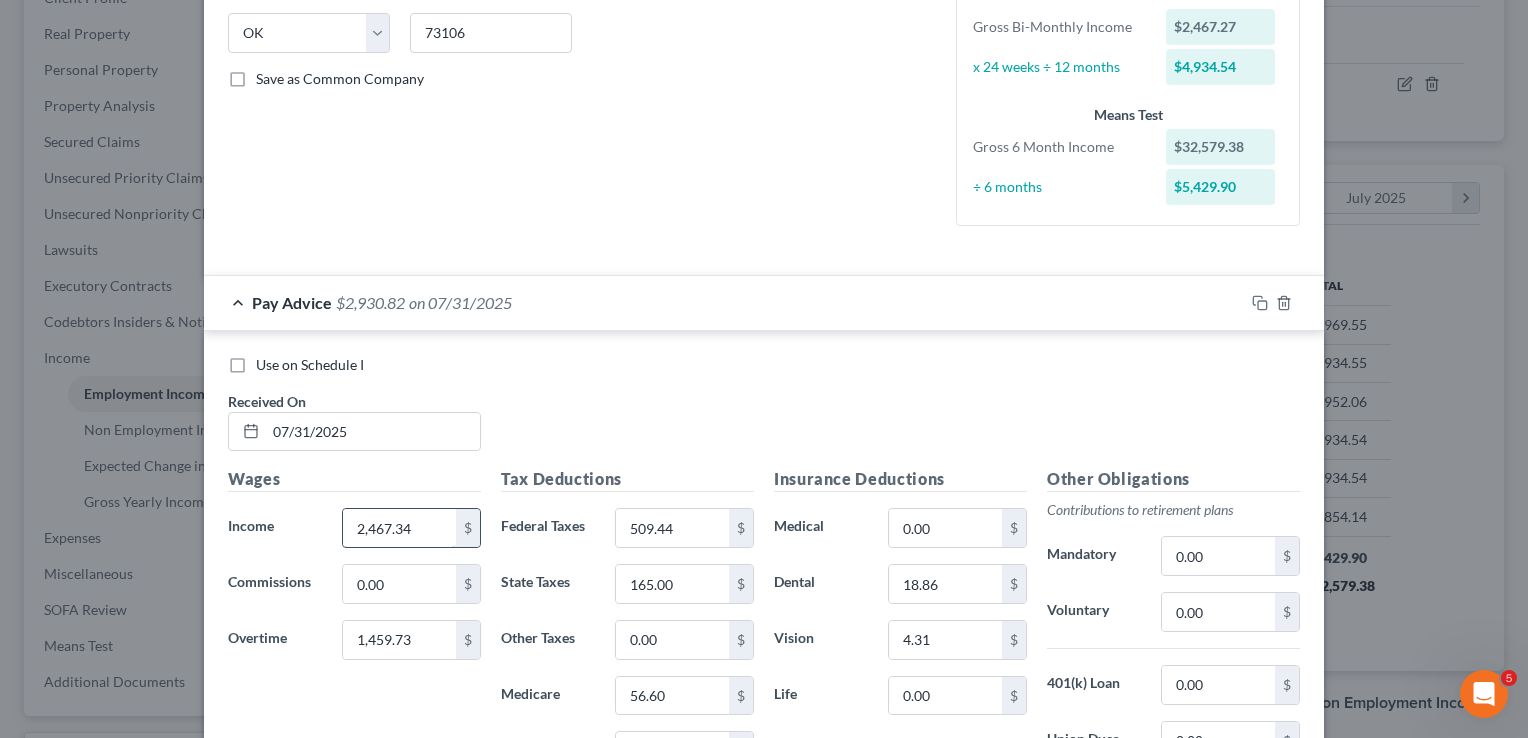 click on "2,467.34" at bounding box center [399, 528] 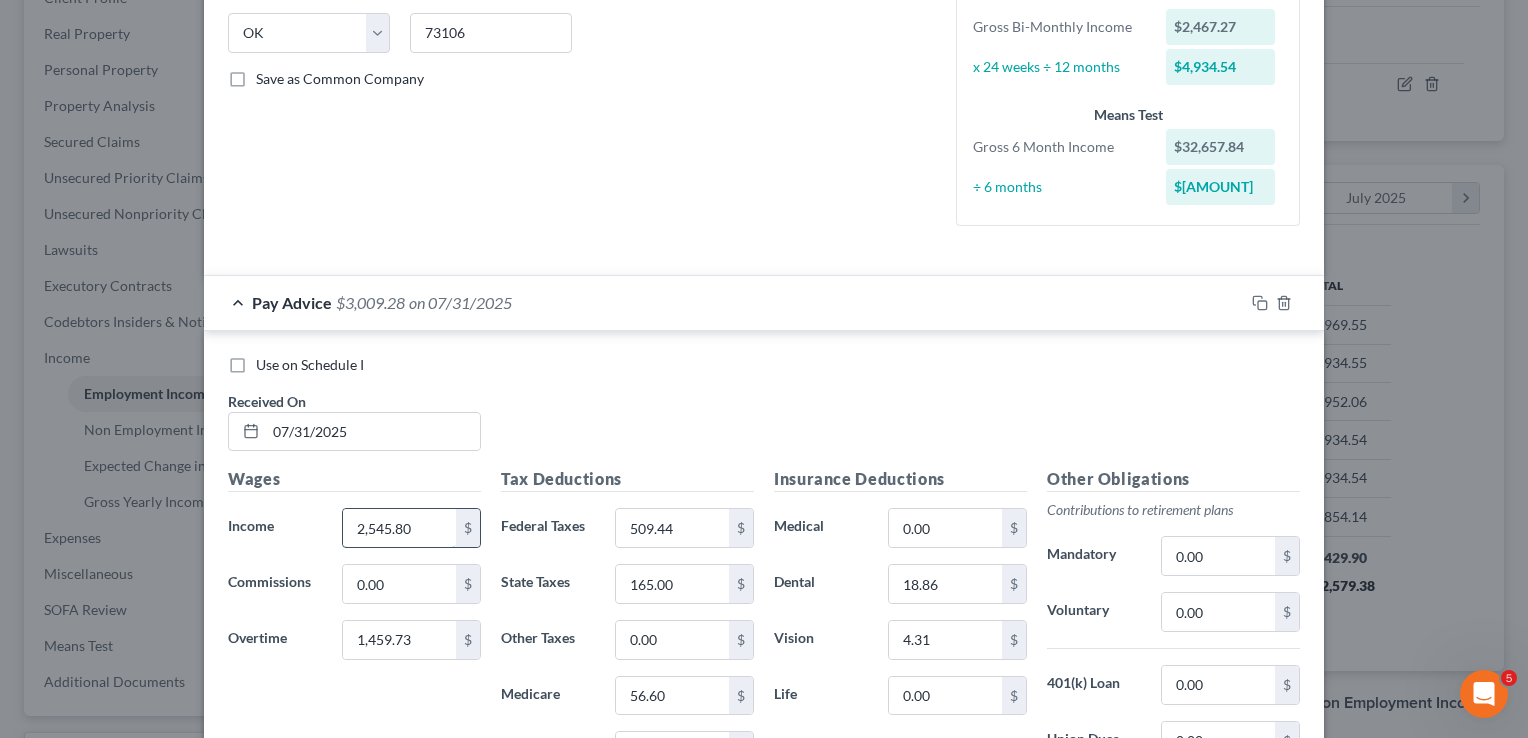 click on "2,545.80" at bounding box center (399, 528) 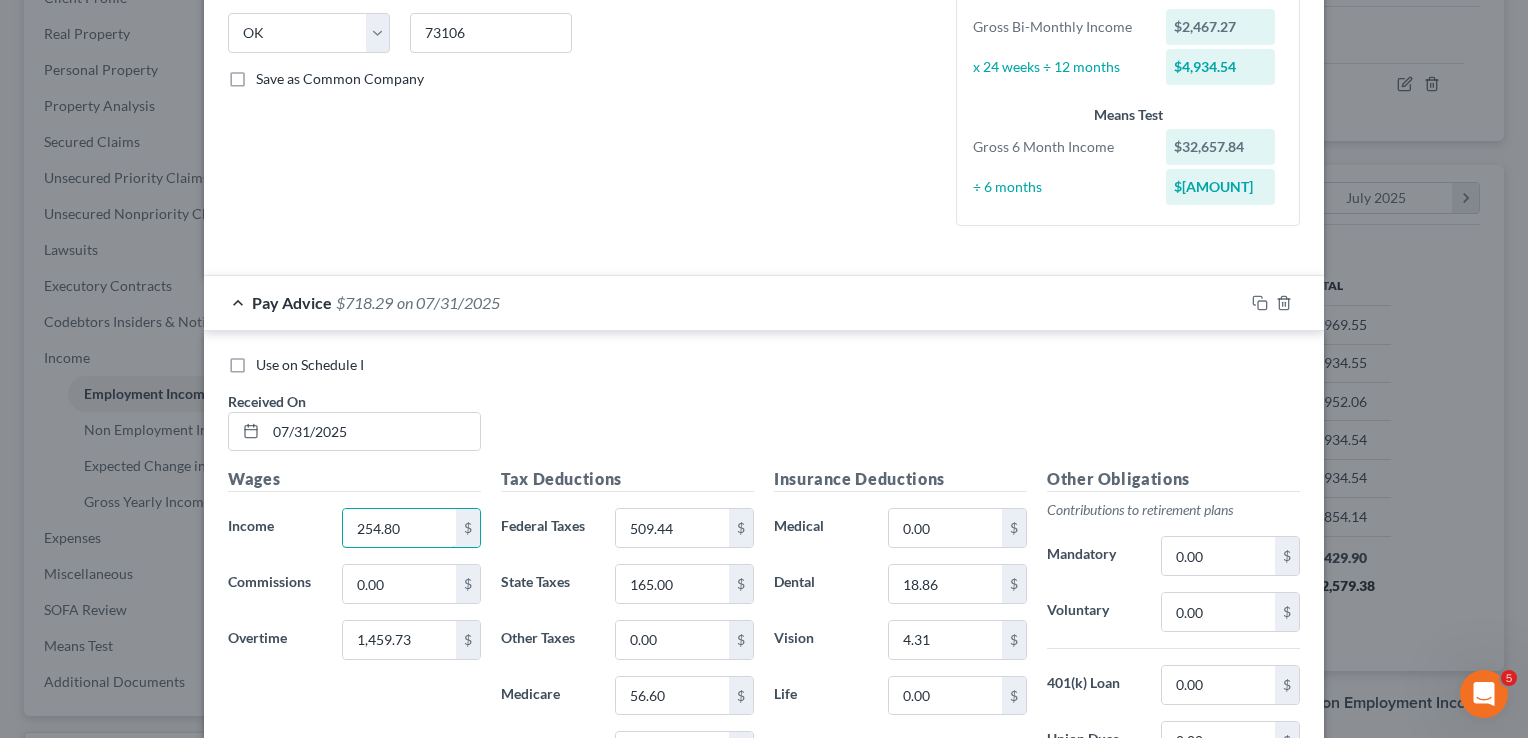 drag, startPoint x: 388, startPoint y: 529, endPoint x: 312, endPoint y: 522, distance: 76.321686 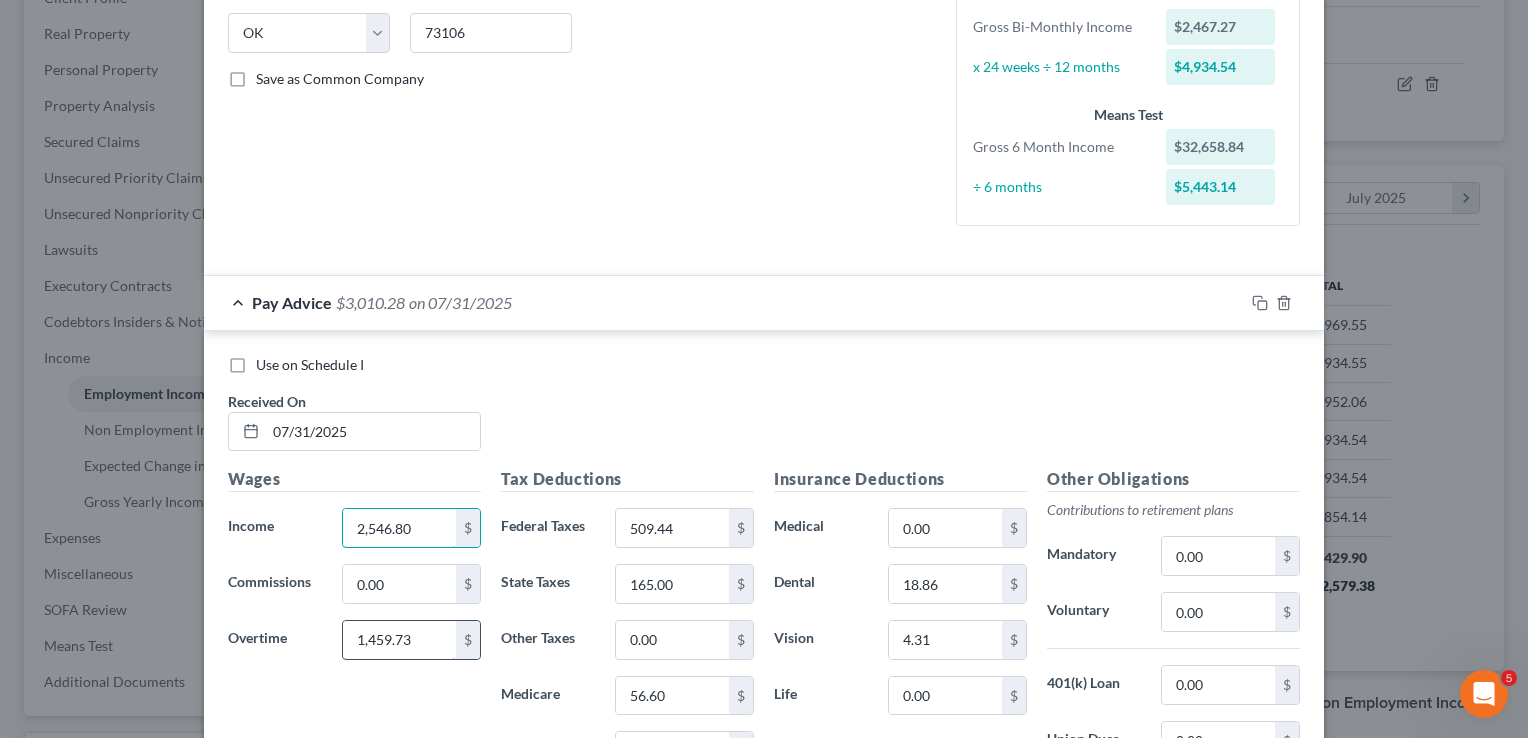 type on "2,546.80" 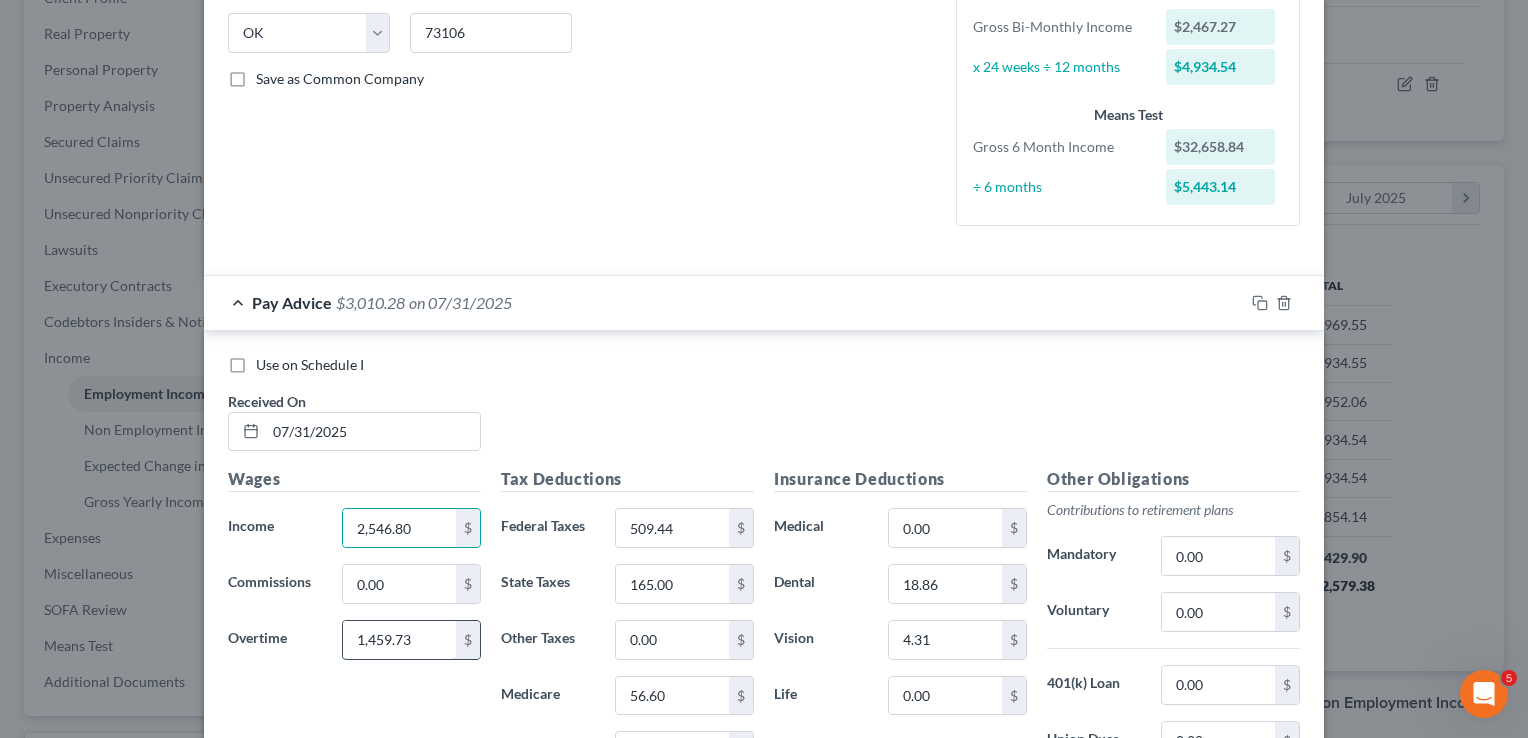 click on "1,459.73" at bounding box center (399, 640) 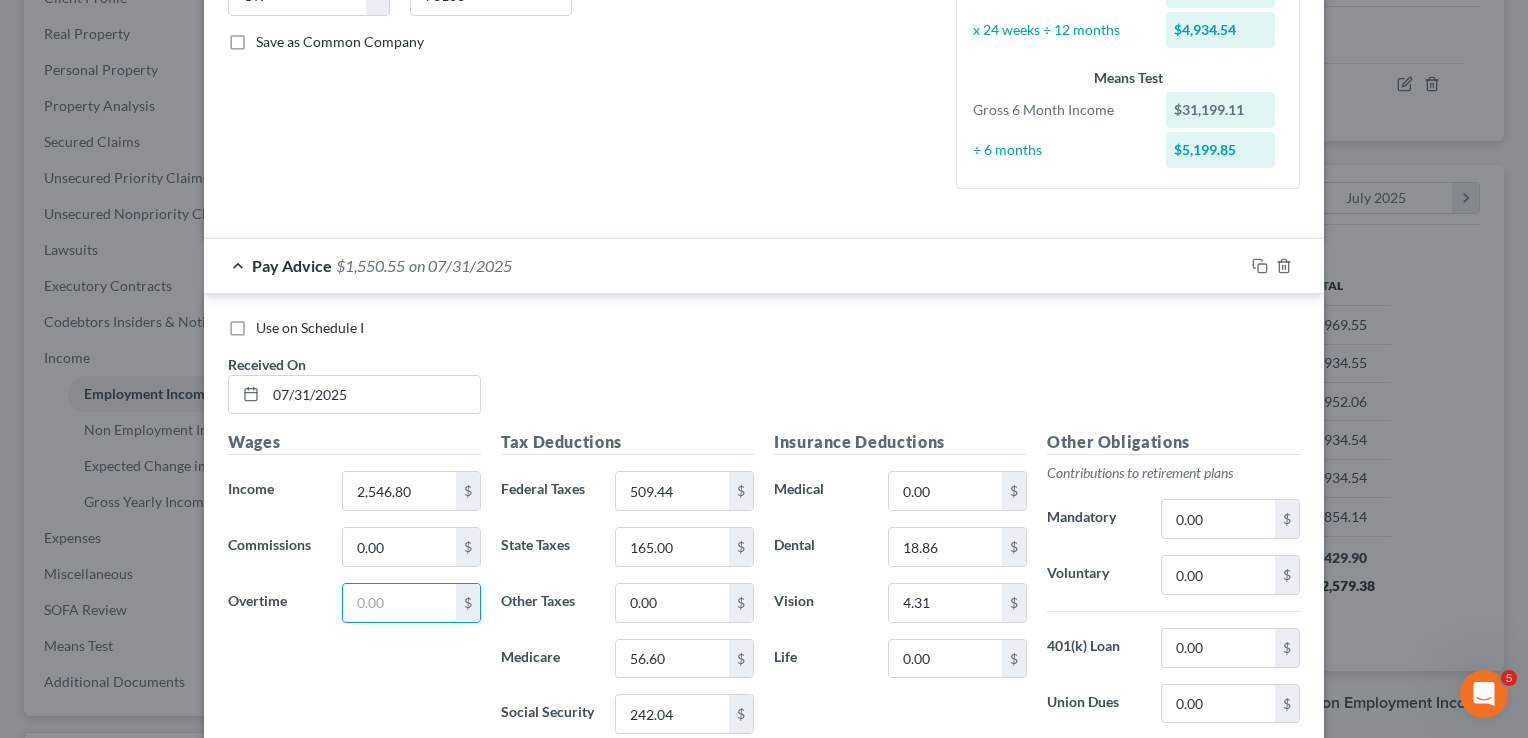 scroll, scrollTop: 500, scrollLeft: 0, axis: vertical 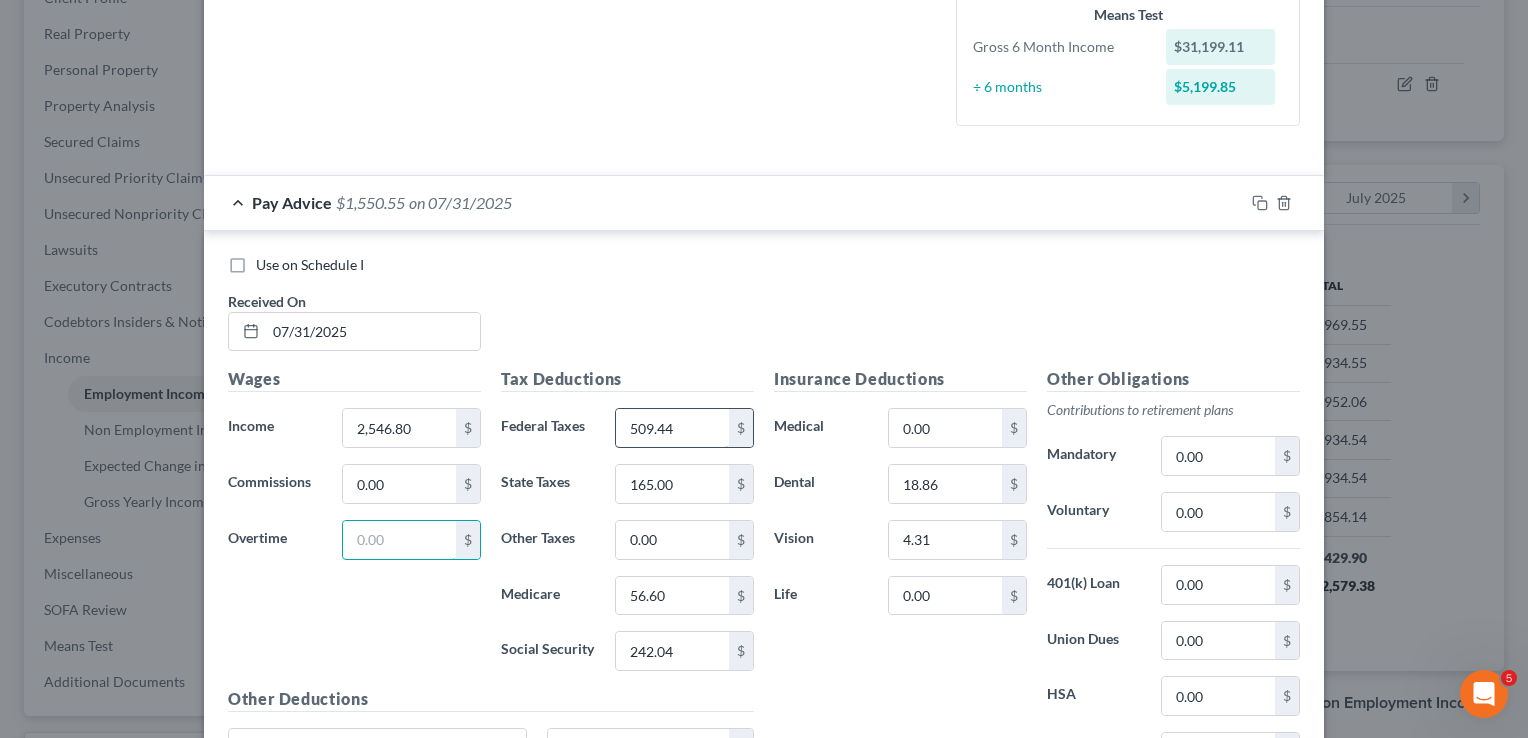 type 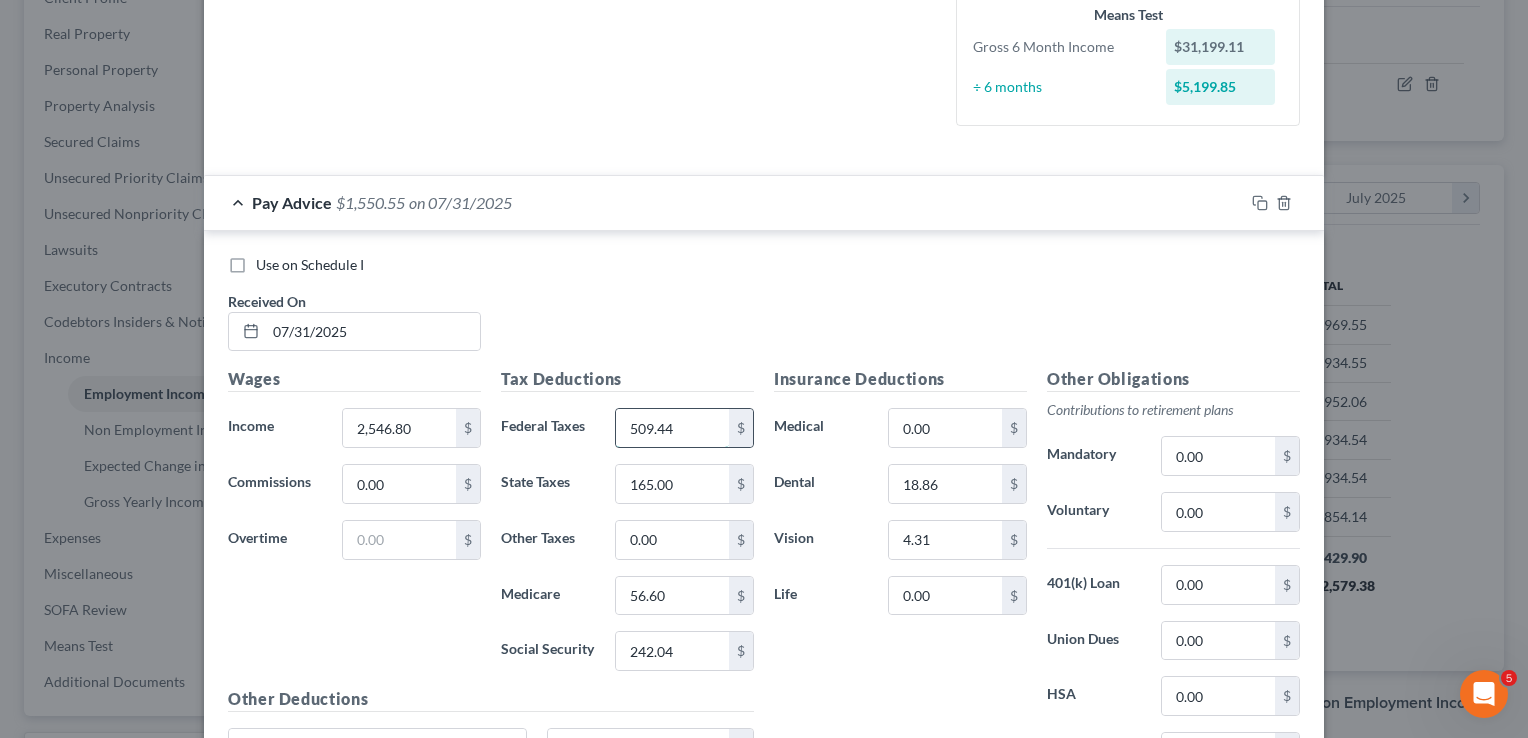 click on "509.44" at bounding box center [672, 428] 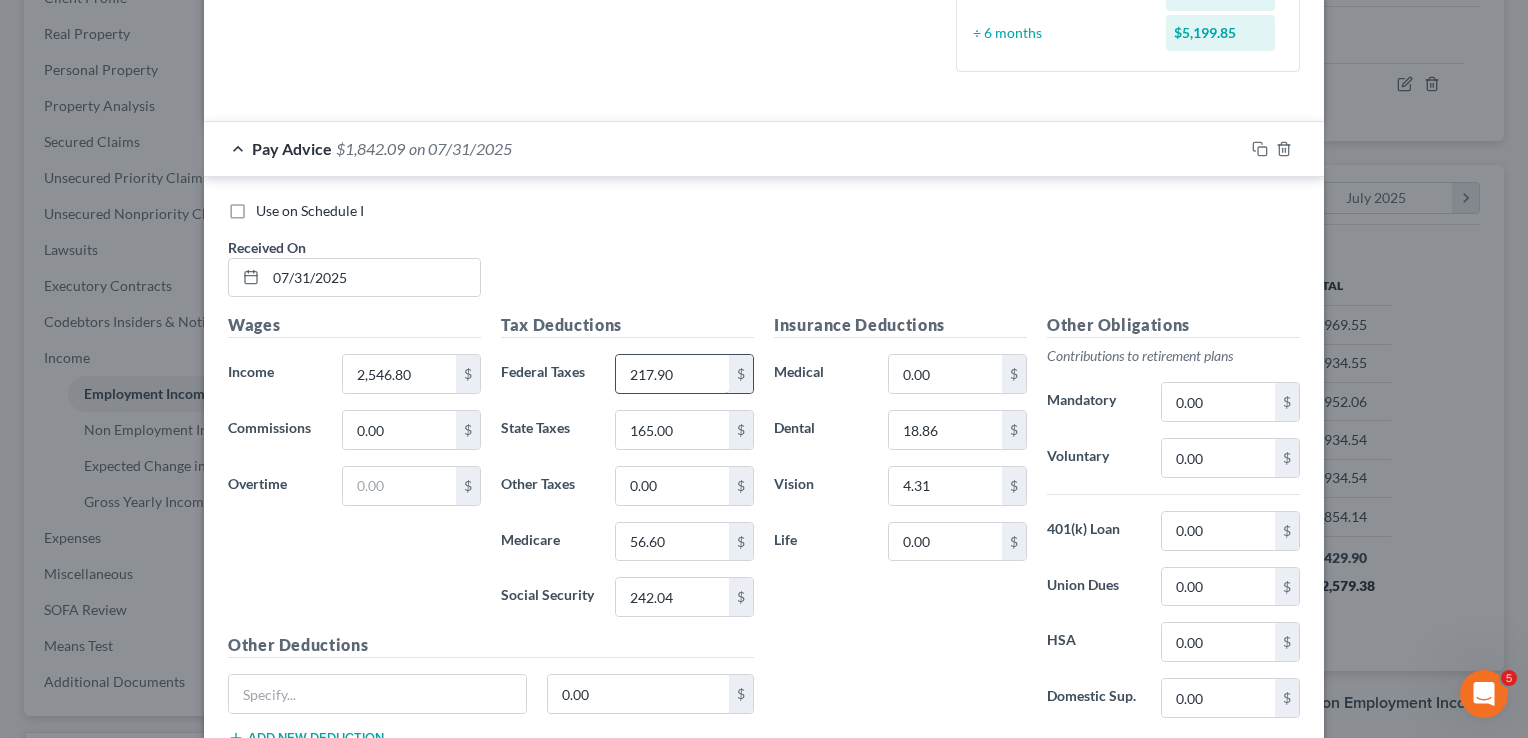 scroll, scrollTop: 600, scrollLeft: 0, axis: vertical 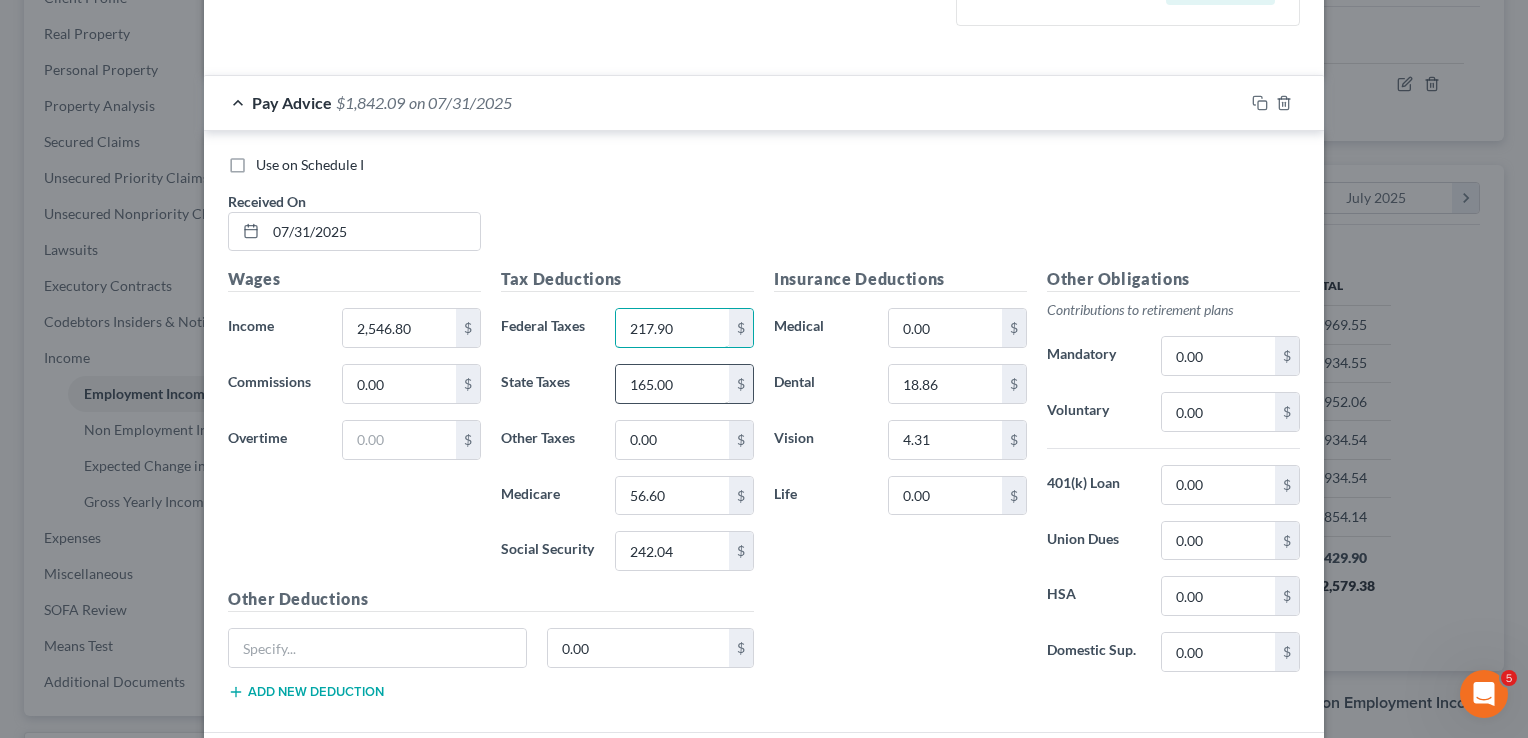 type on "217.90" 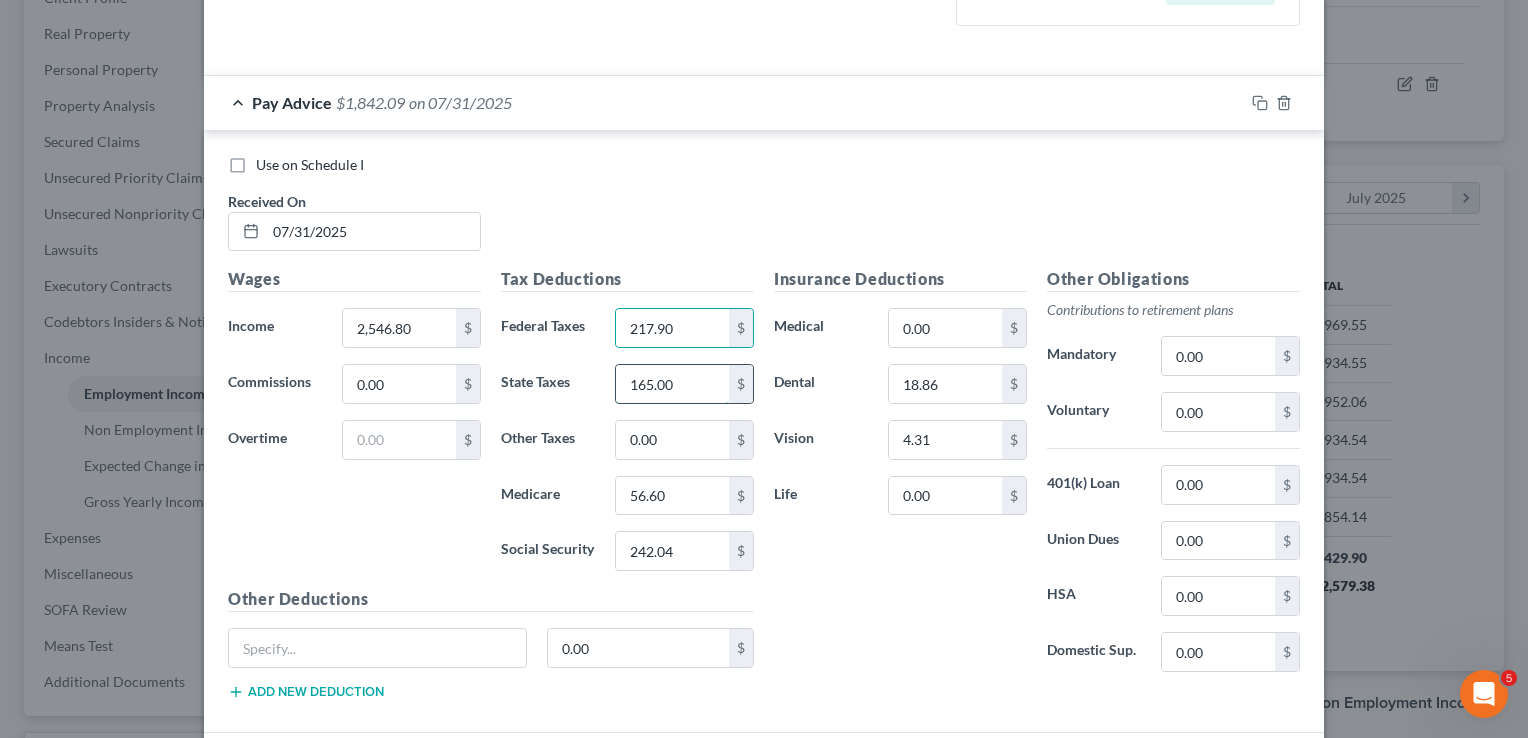 click on "165.00" at bounding box center (672, 384) 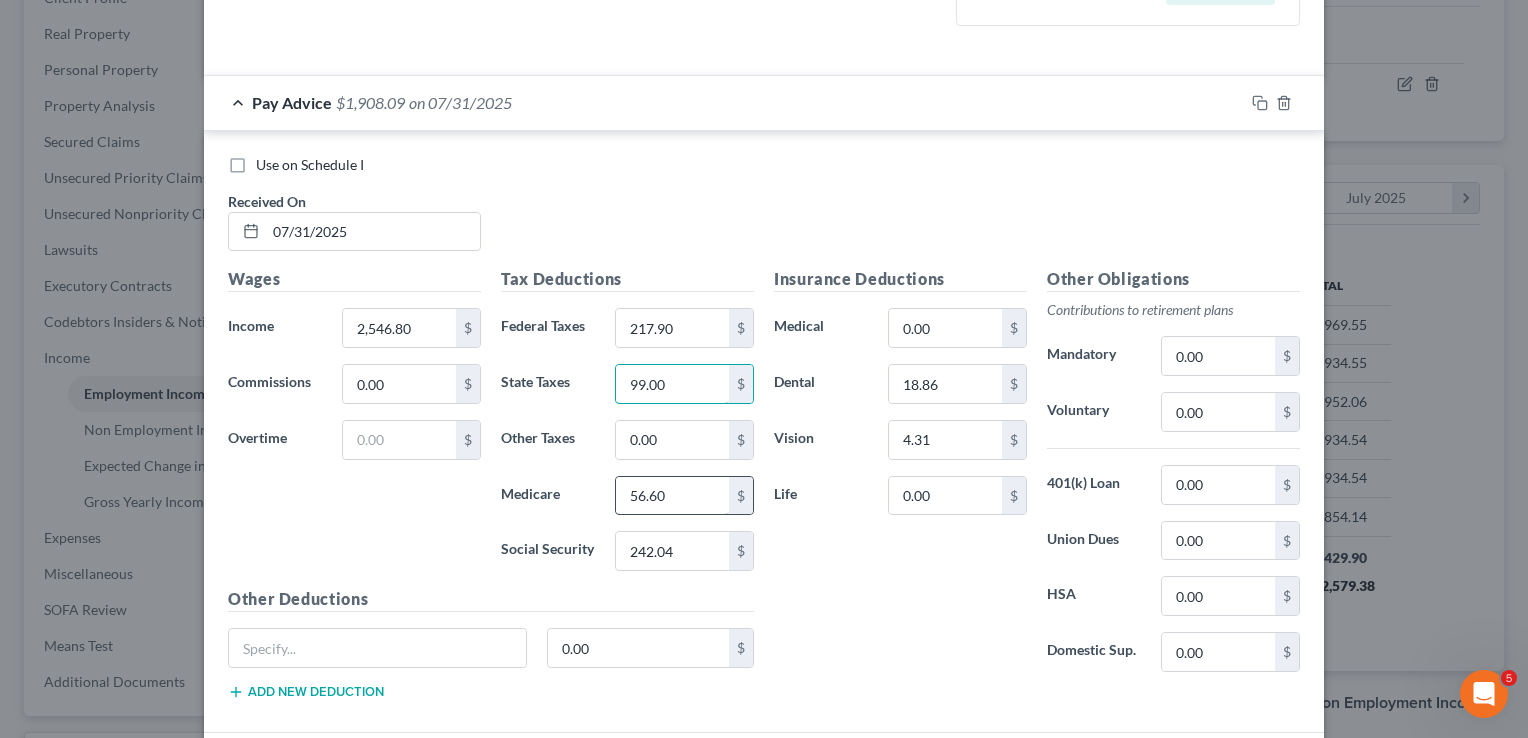 type on "99.00" 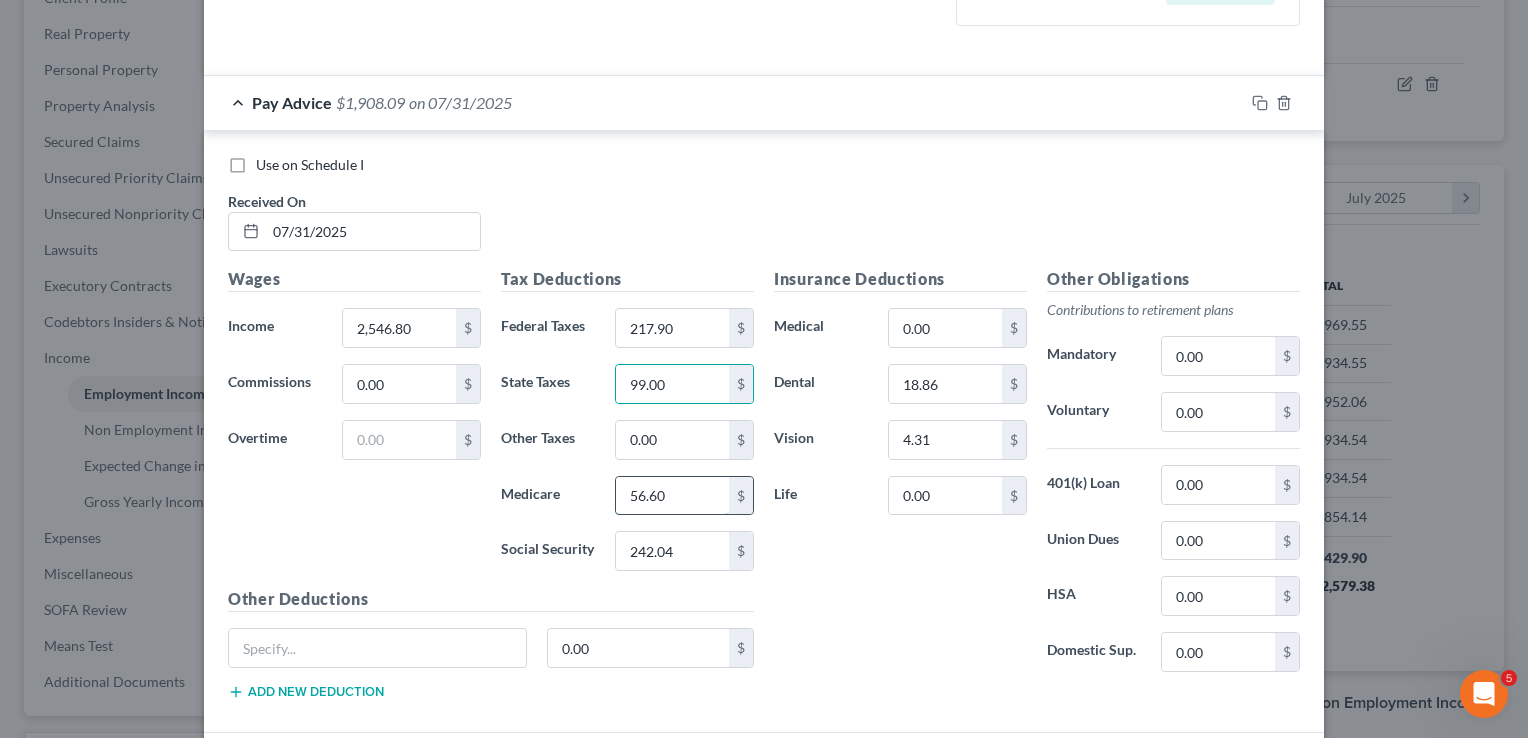 click on "56.60" at bounding box center (672, 496) 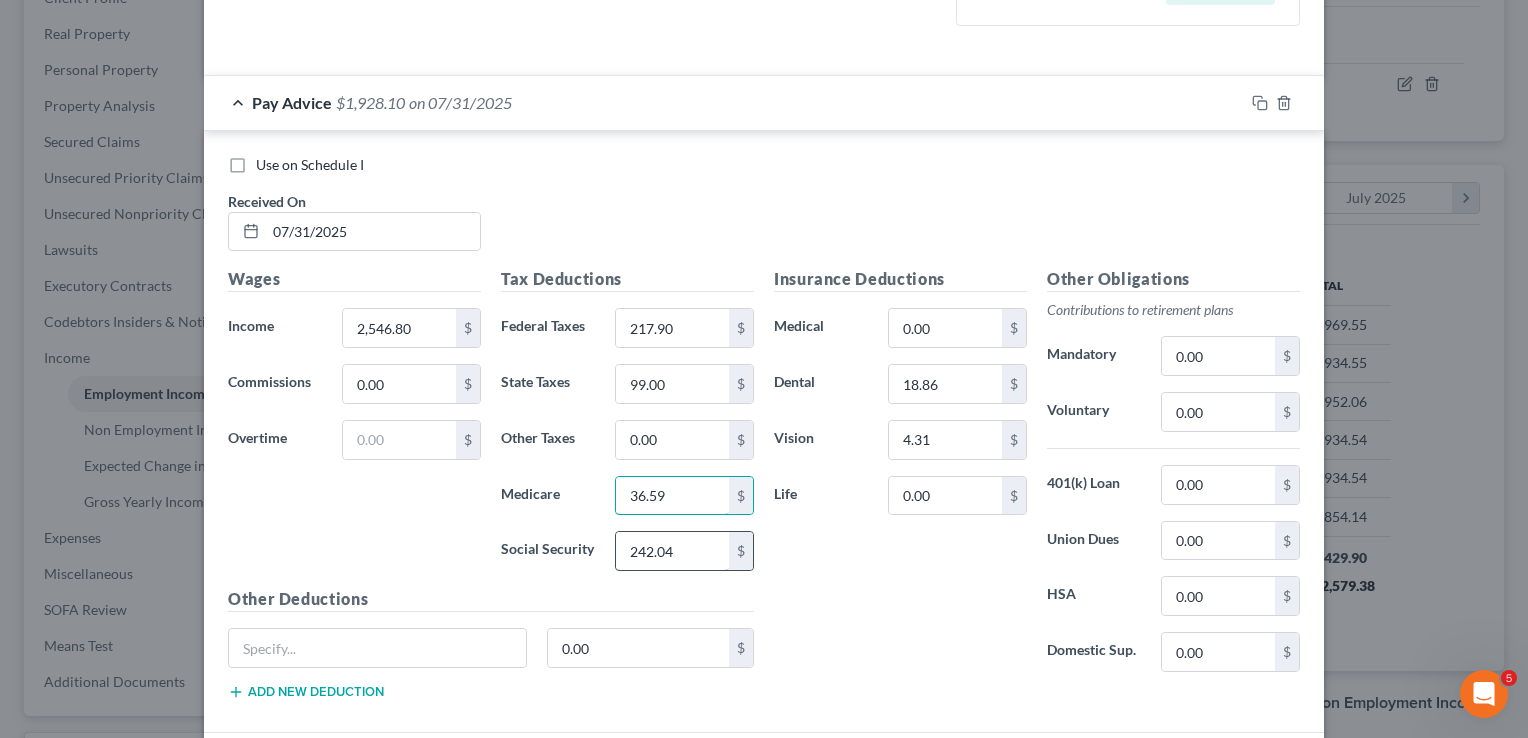 type on "36.59" 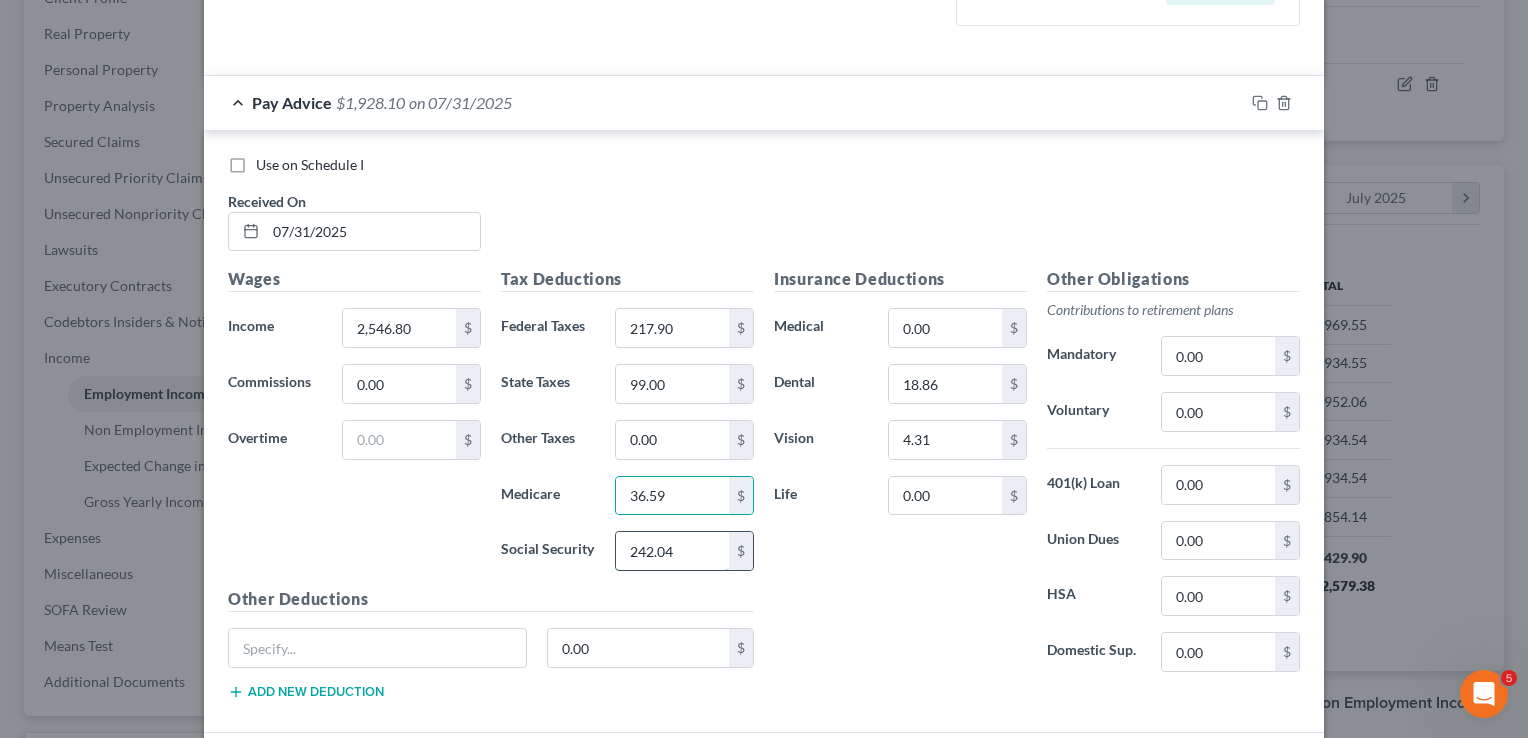 click on "242.04" at bounding box center [672, 551] 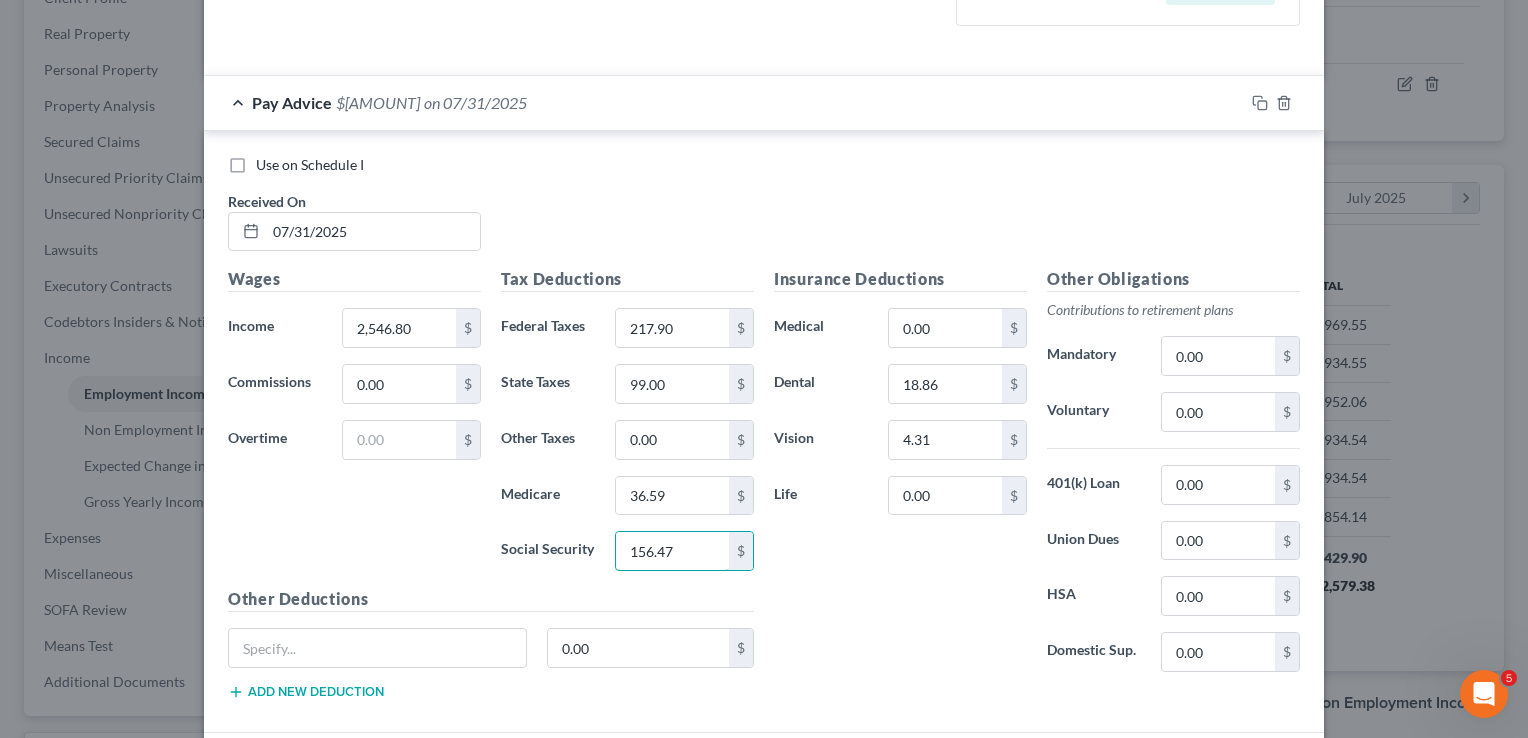 type on "156.47" 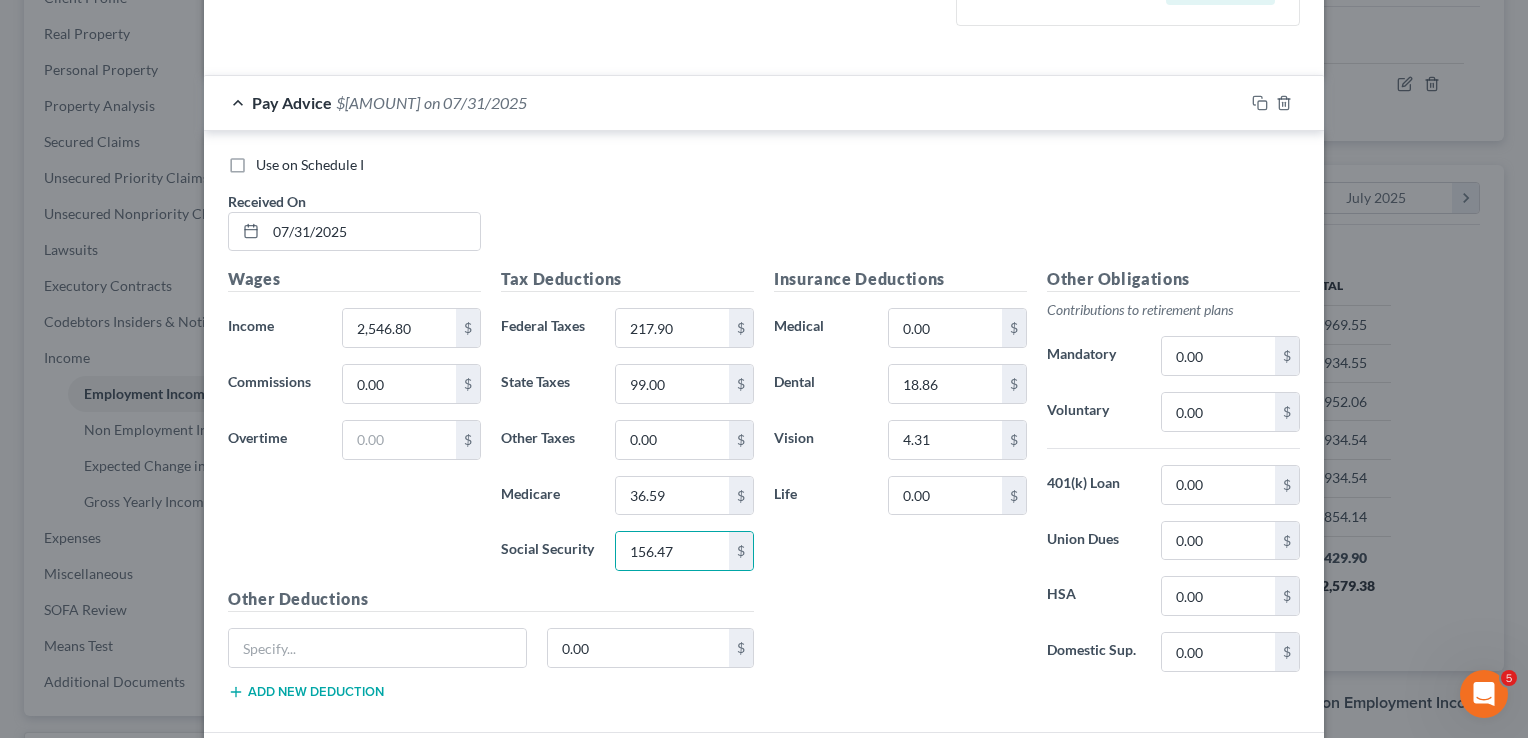 click on "Insurance Deductions Medical 0.00 $ Dental 18.86 $ Vision 4.31 $ Life 0.00 $" at bounding box center [900, 477] 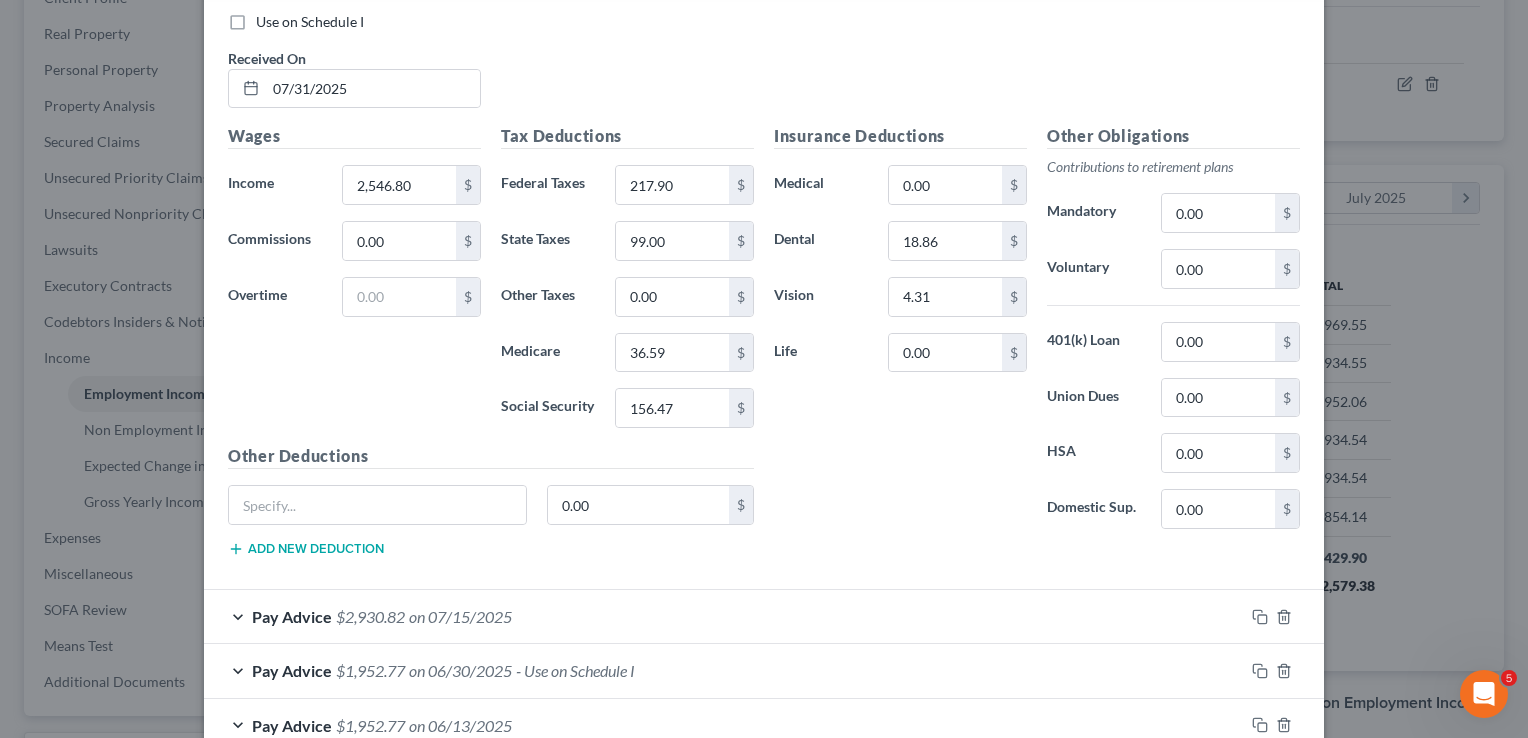 scroll, scrollTop: 1100, scrollLeft: 0, axis: vertical 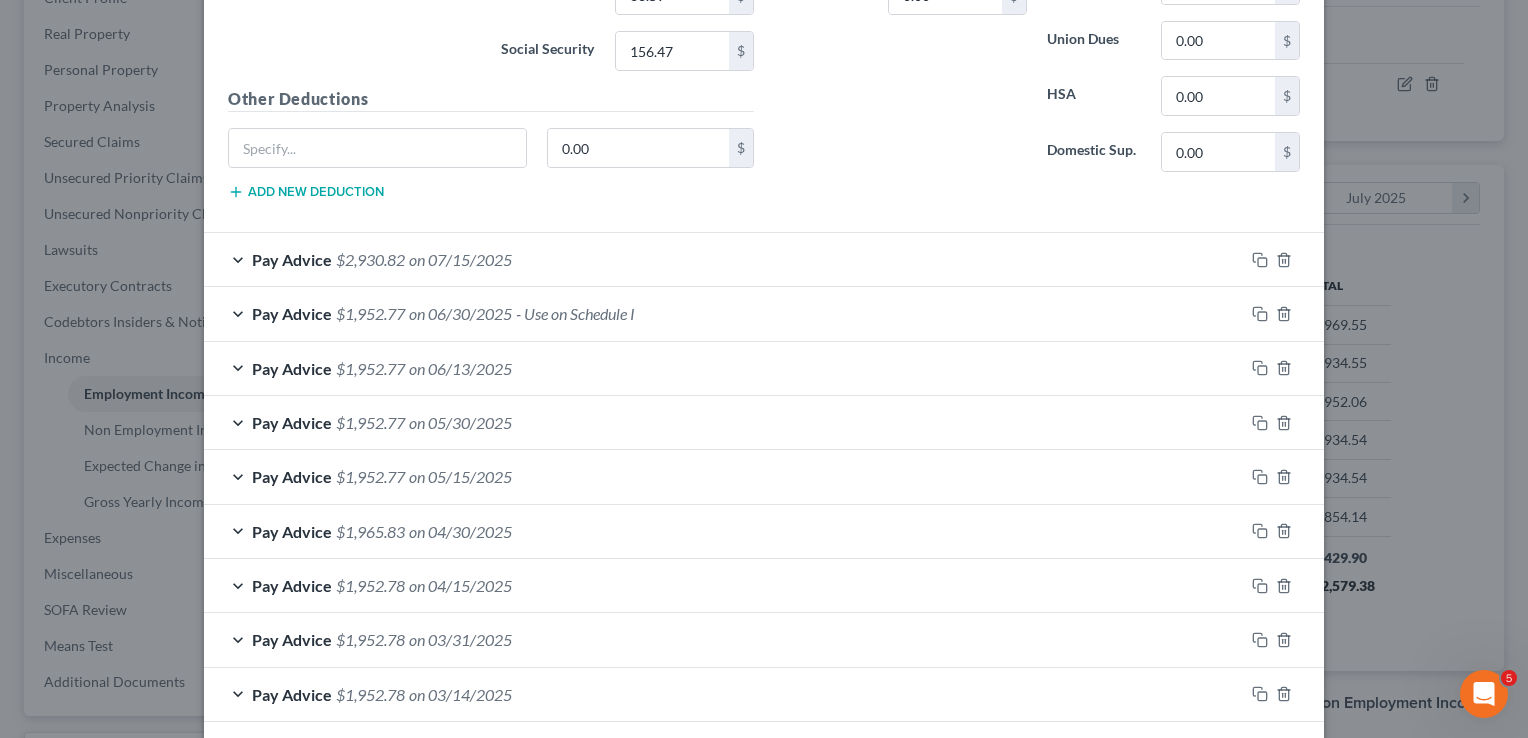 click on "Pay Advice $[AMOUNT] on [DATE] - Use on Schedule I" at bounding box center [724, 313] 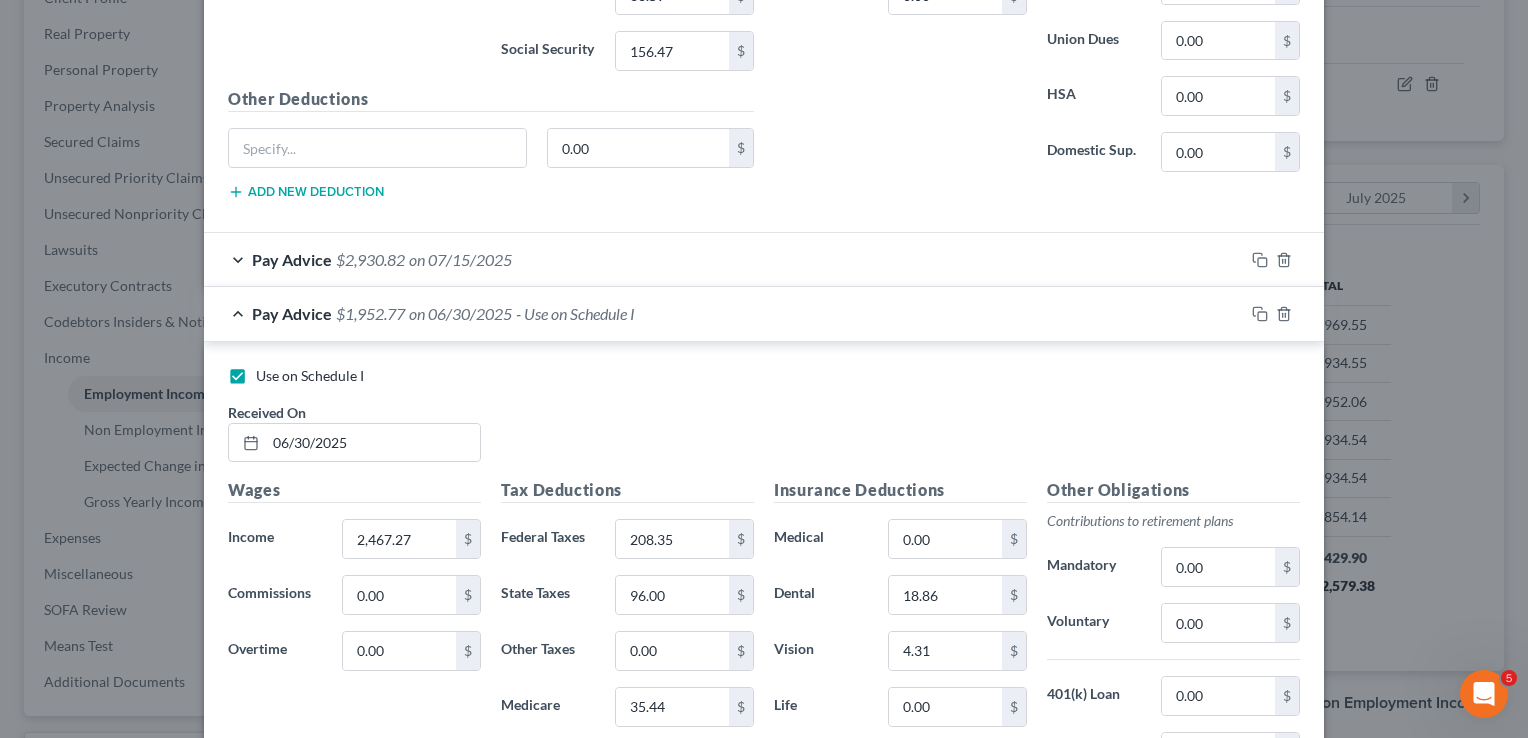 click on "Use on Schedule I" at bounding box center (310, 376) 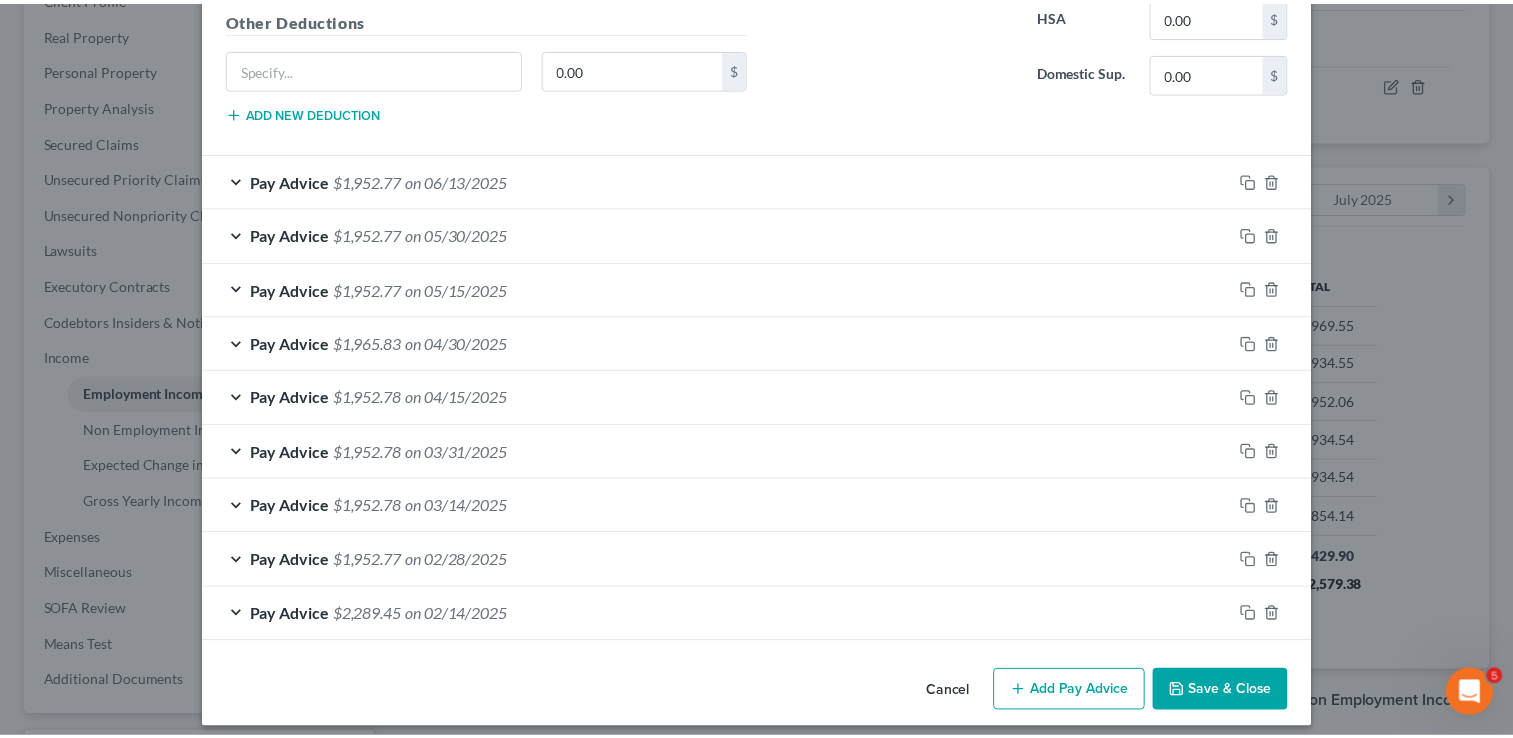 scroll, scrollTop: 1894, scrollLeft: 0, axis: vertical 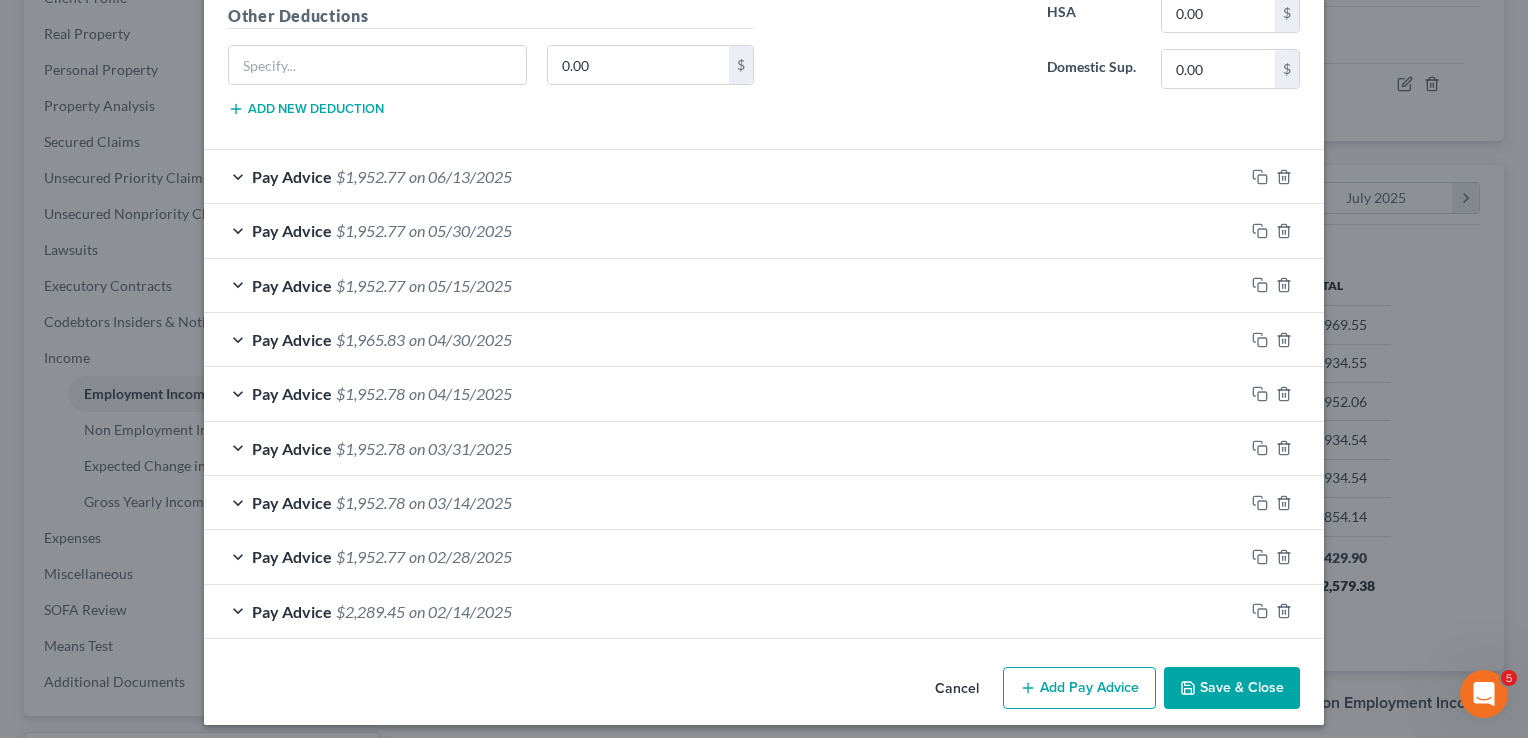 click on "Save & Close" at bounding box center (1232, 688) 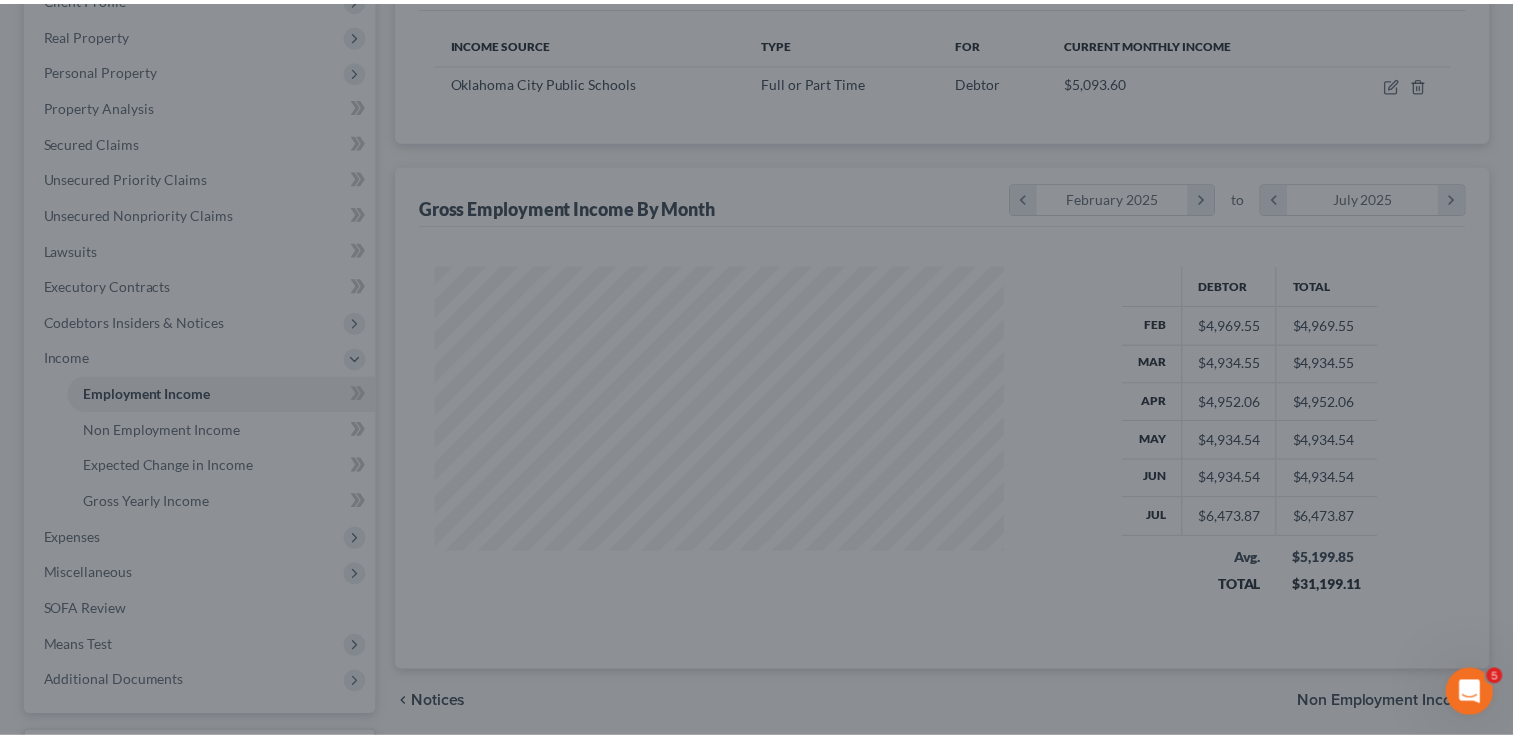 scroll, scrollTop: 356, scrollLeft: 615, axis: both 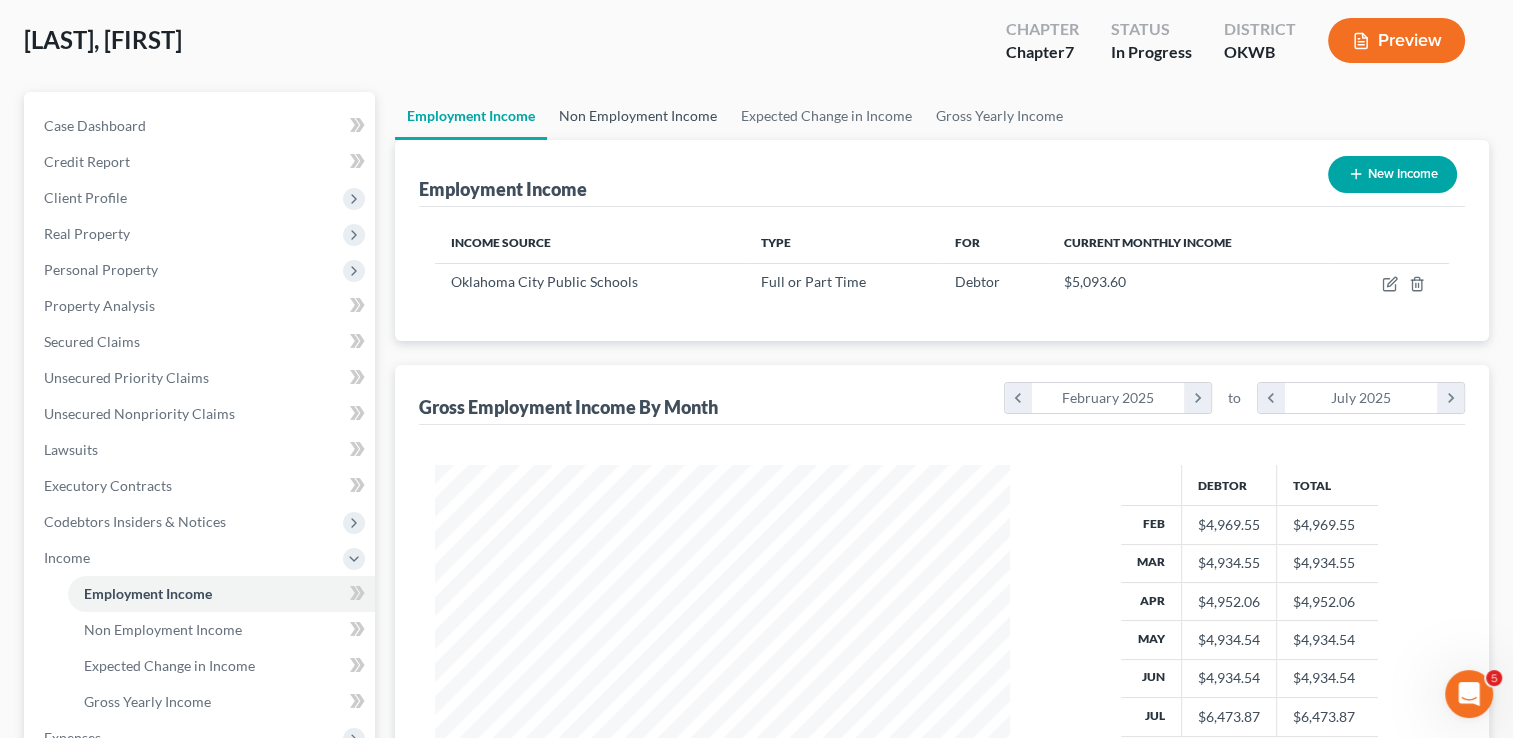 click on "Non Employment Income" at bounding box center [638, 116] 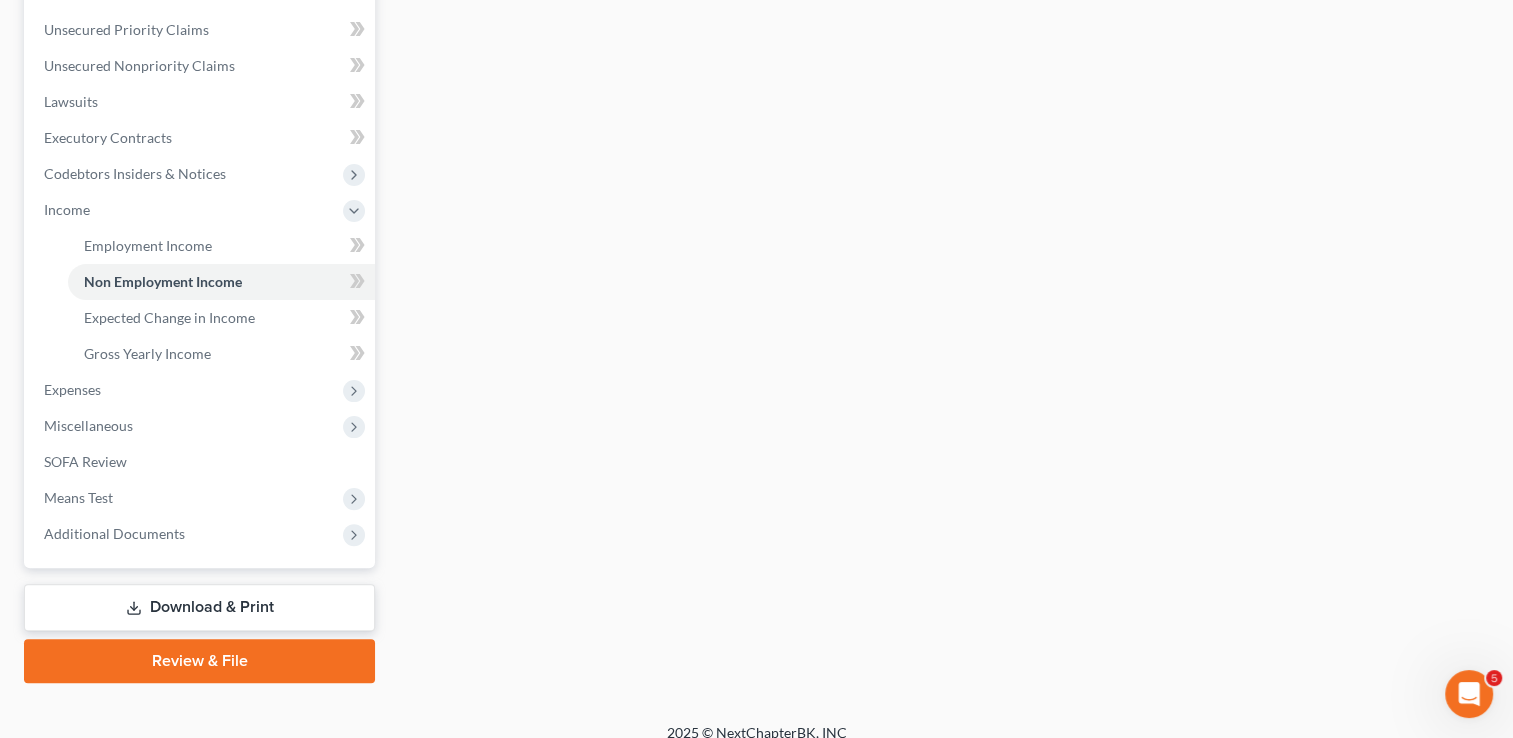 scroll, scrollTop: 467, scrollLeft: 0, axis: vertical 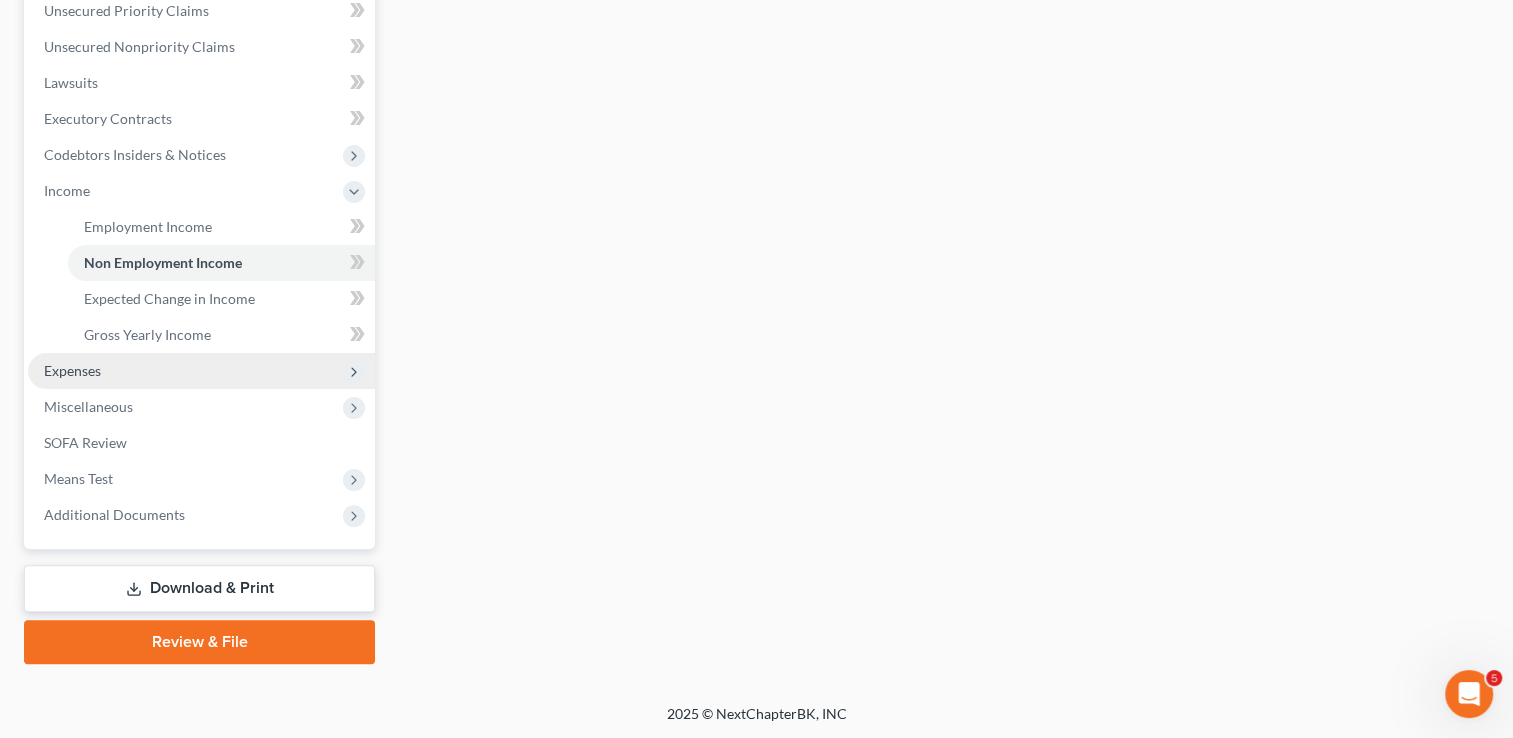 click on "Expenses" at bounding box center [72, 370] 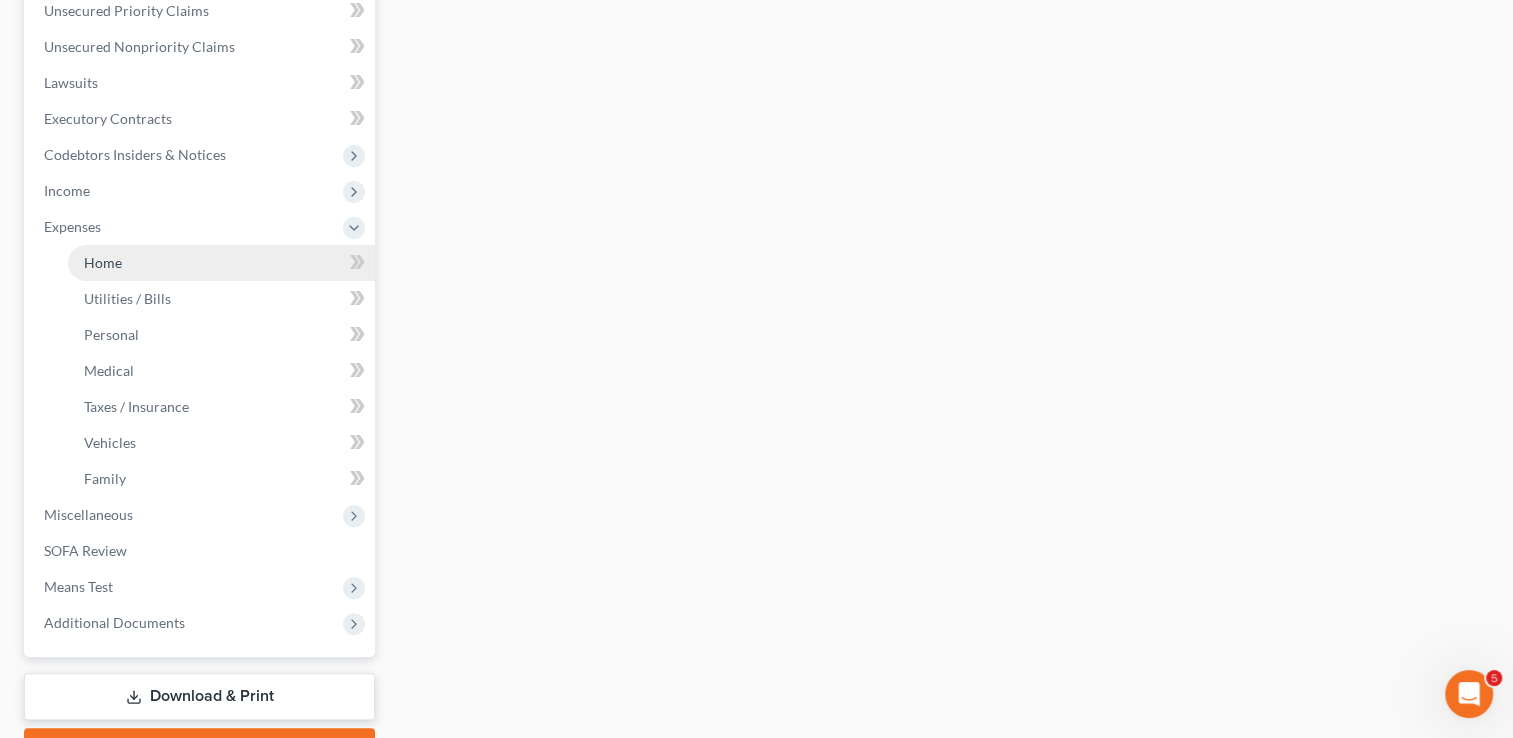 click on "Home" at bounding box center (221, 263) 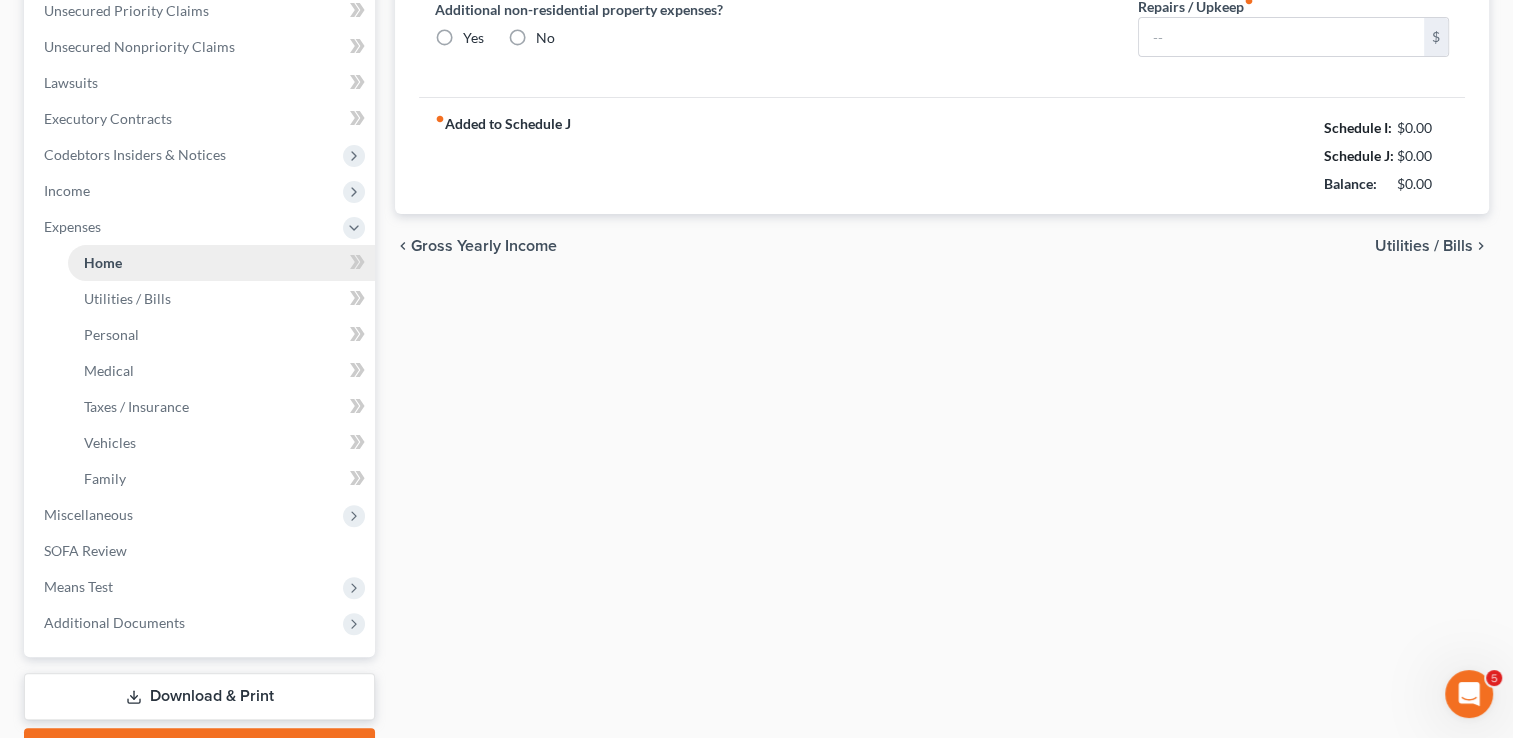 type on "785.00" 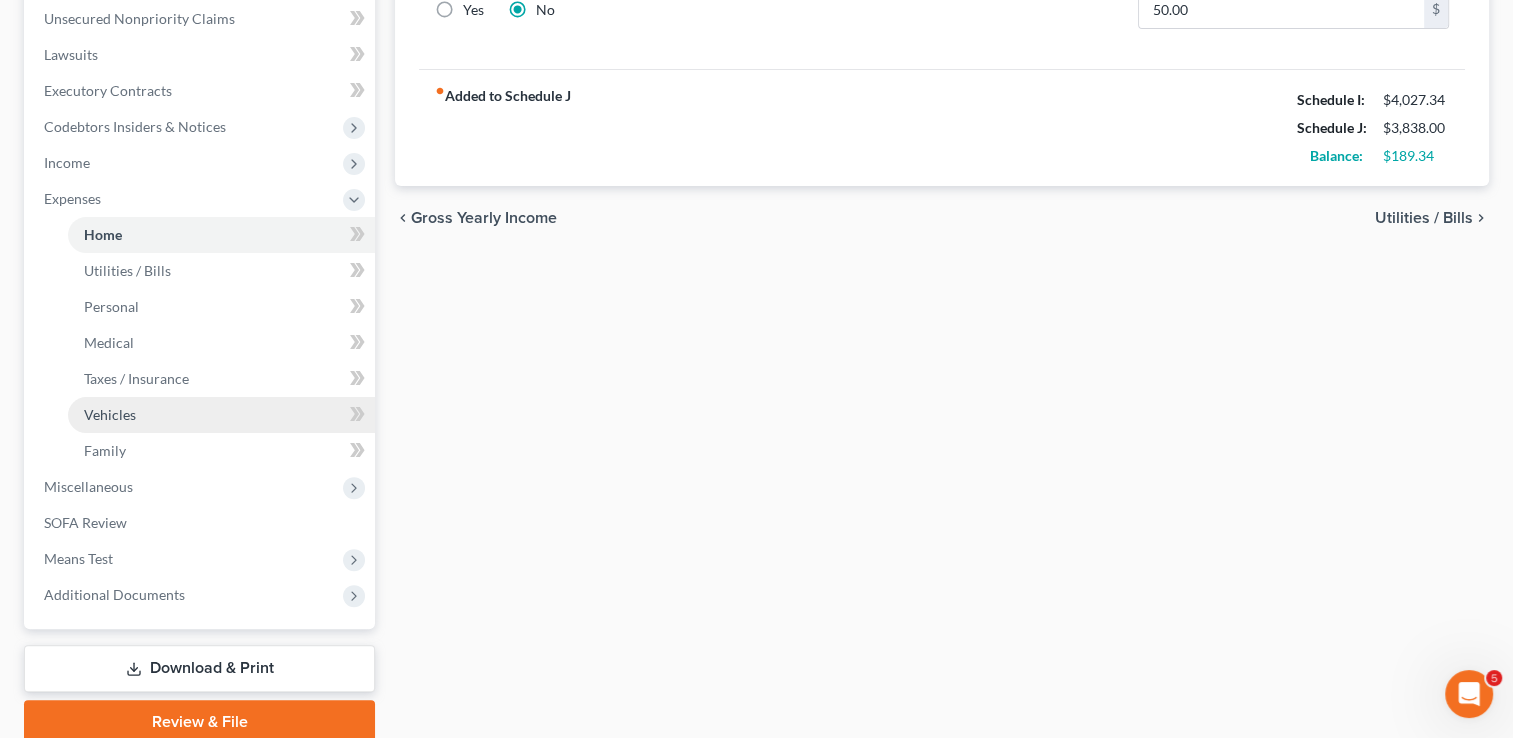 scroll, scrollTop: 575, scrollLeft: 0, axis: vertical 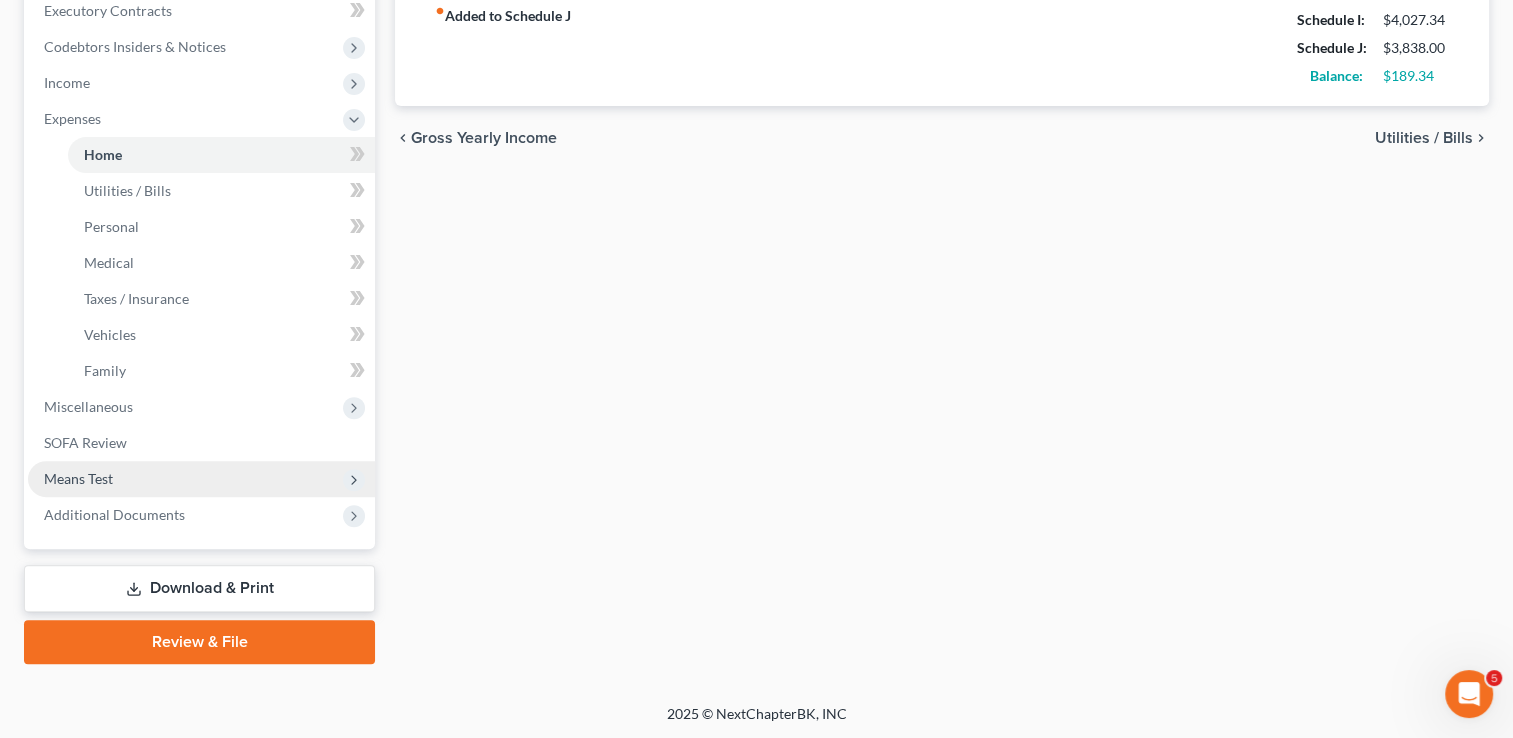 click on "Means Test" at bounding box center [78, 478] 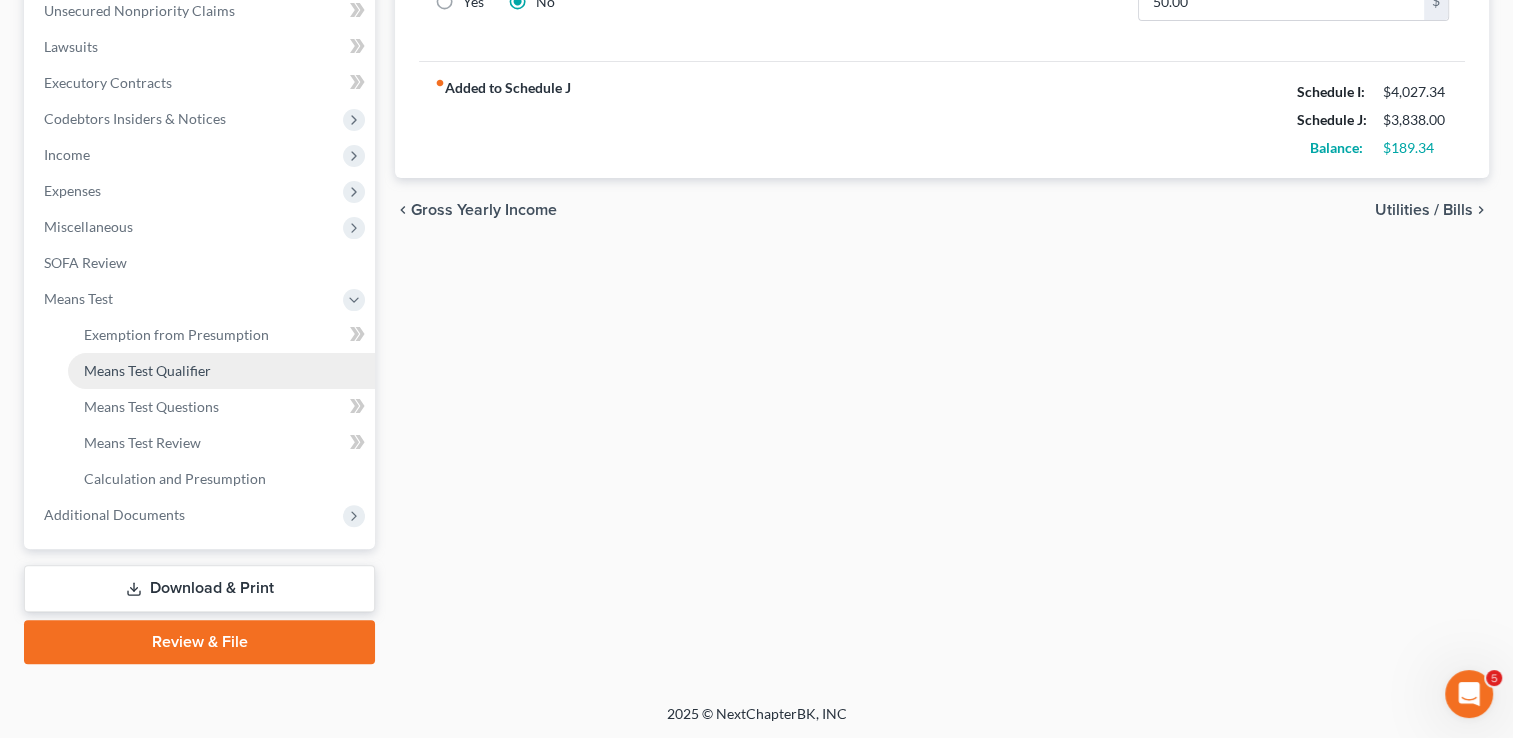 click on "Means Test Qualifier" at bounding box center (147, 370) 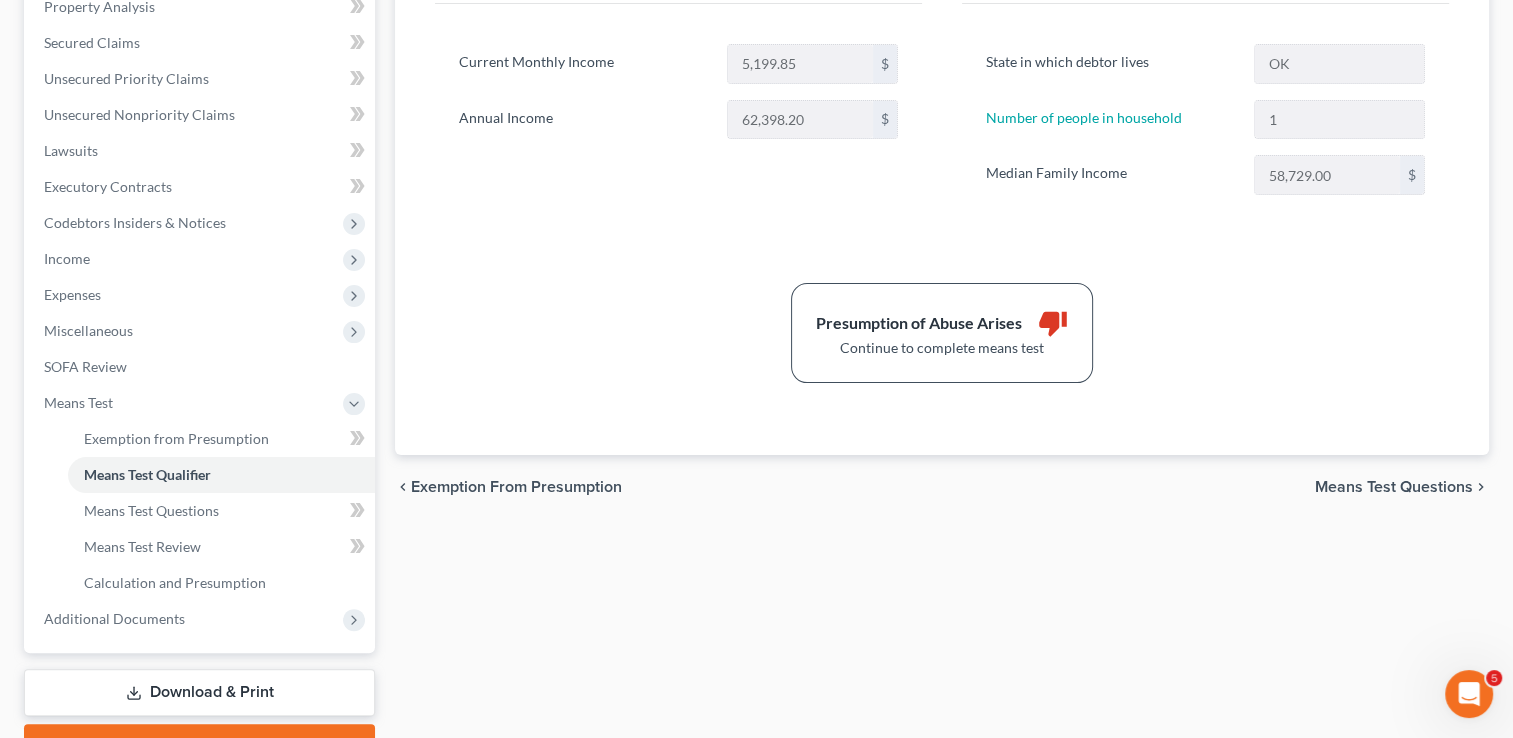 scroll, scrollTop: 400, scrollLeft: 0, axis: vertical 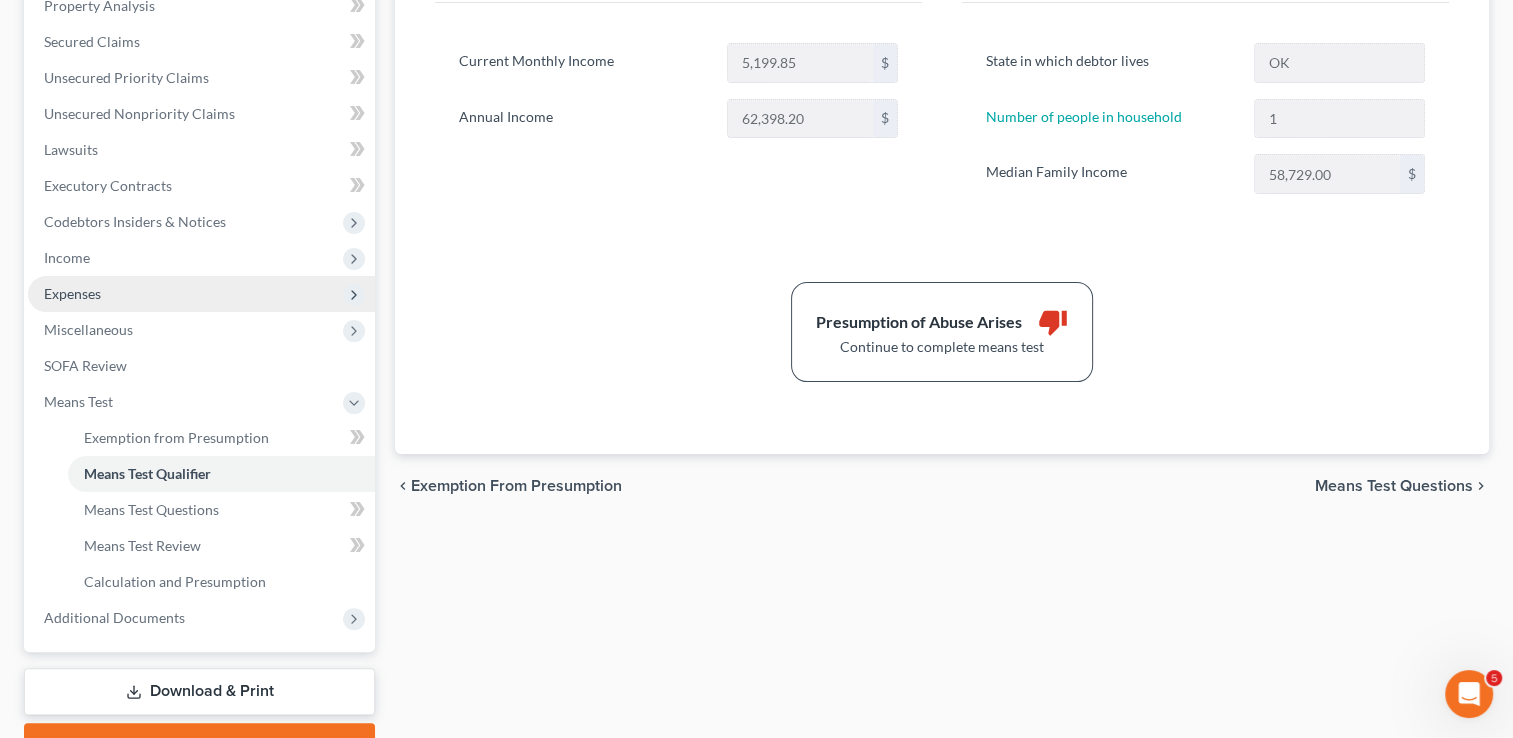 click on "Expenses" at bounding box center (201, 294) 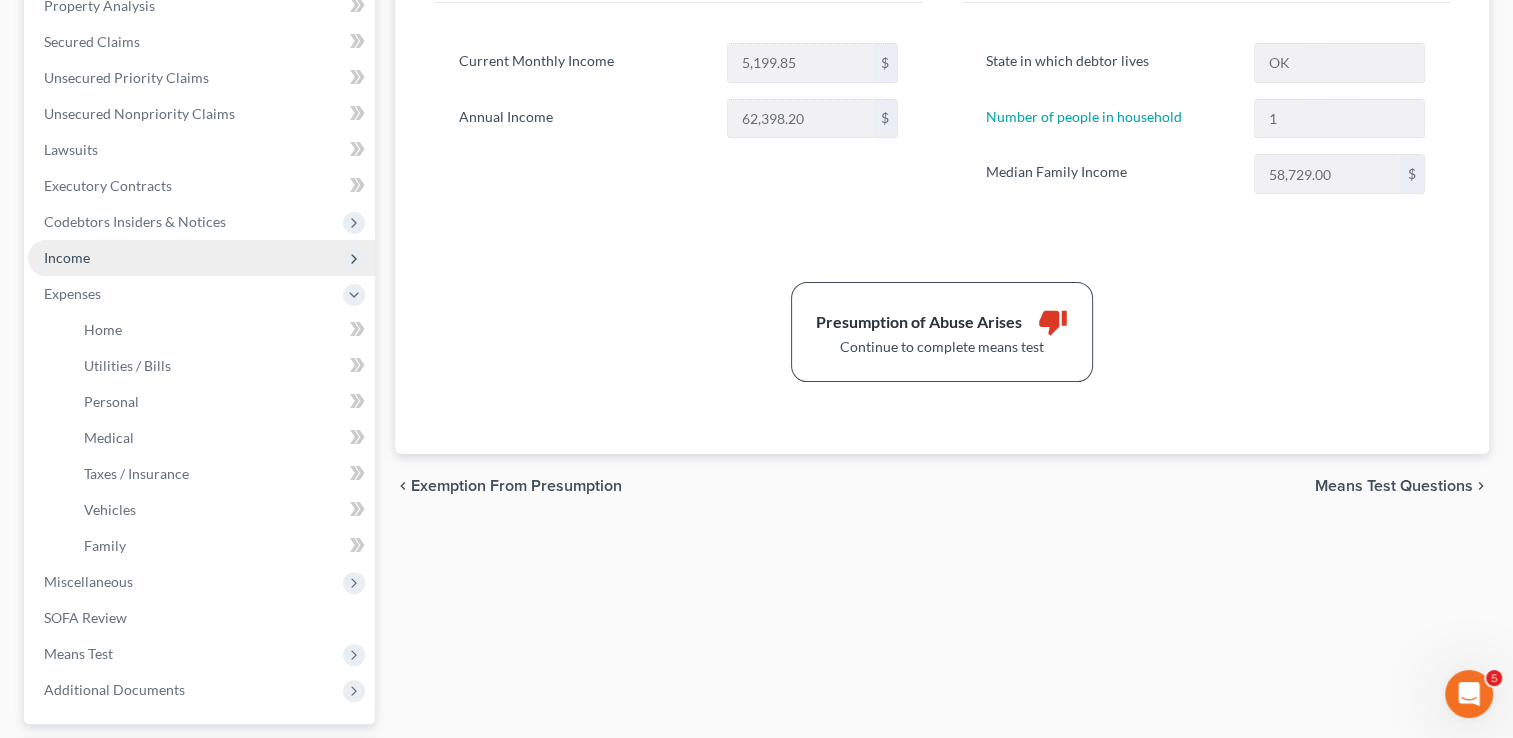 click on "Income" at bounding box center [201, 258] 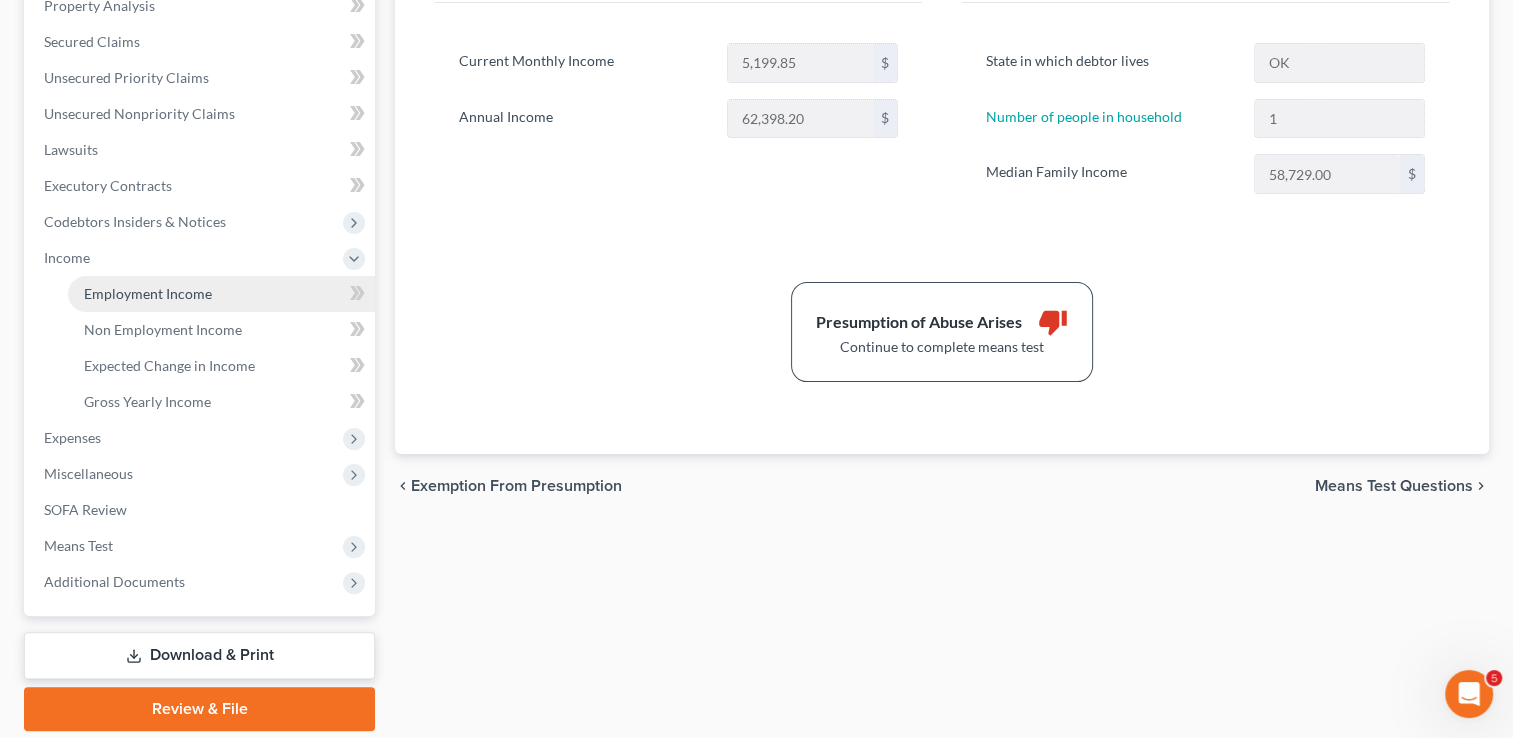 click on "Employment Income" at bounding box center [148, 293] 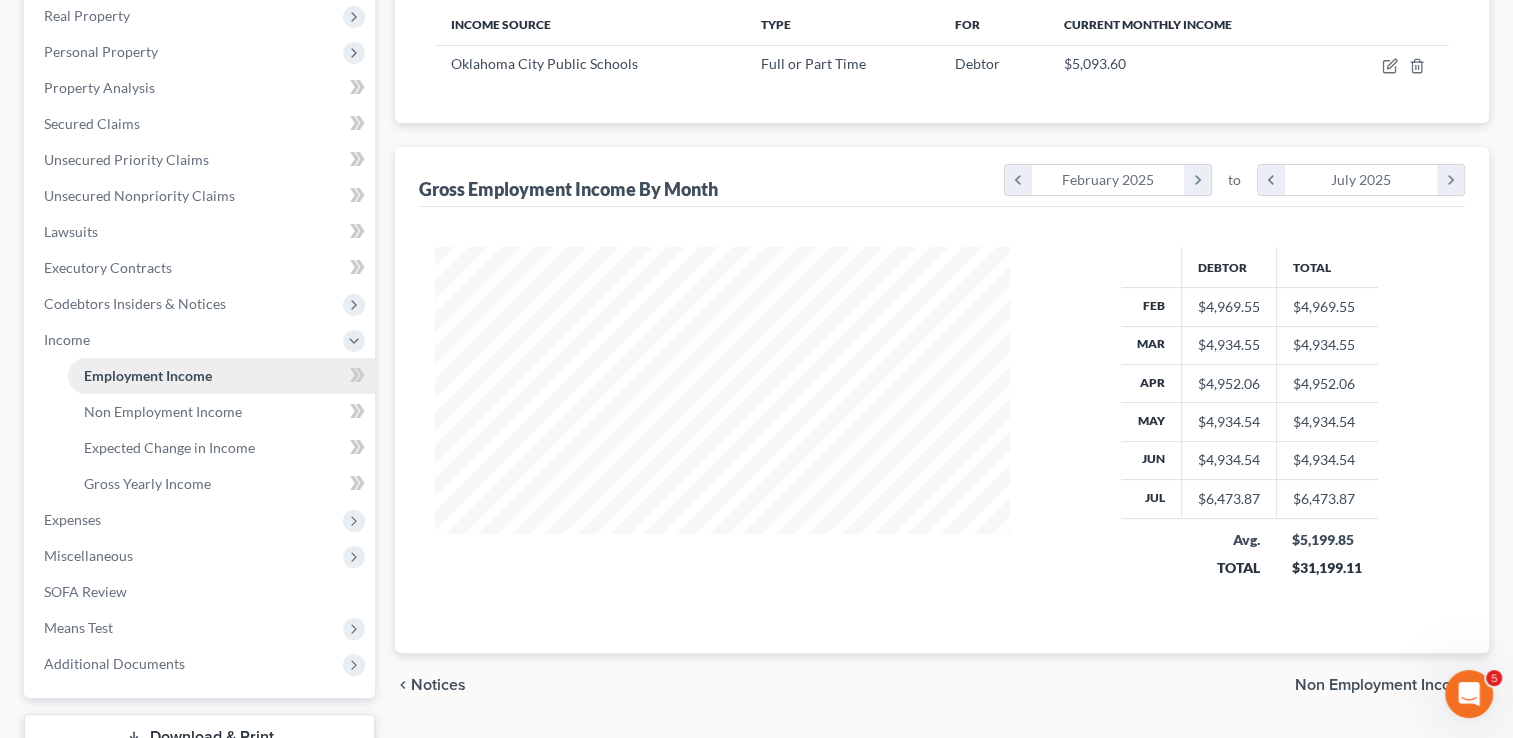 scroll, scrollTop: 0, scrollLeft: 0, axis: both 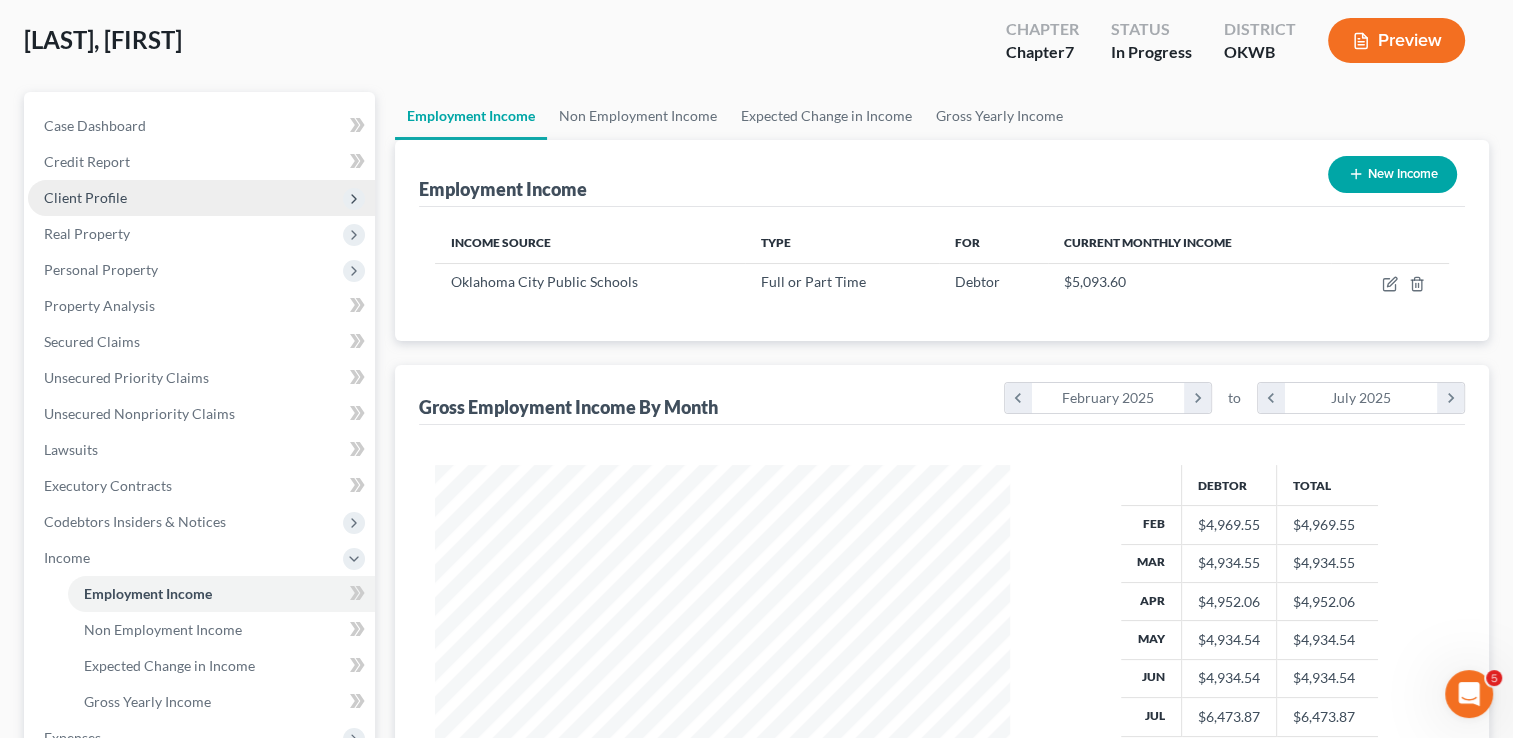 click on "Client Profile" at bounding box center [85, 197] 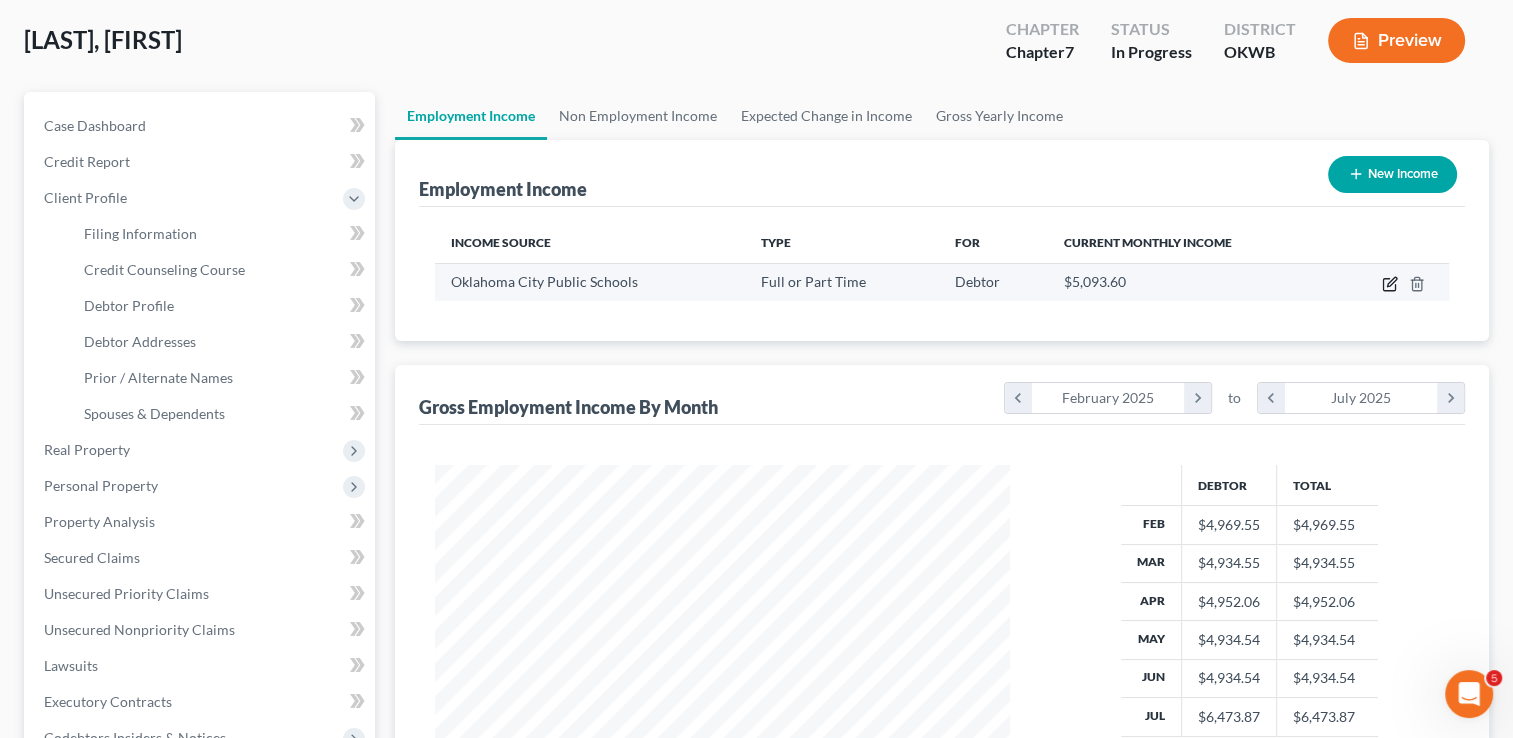 click 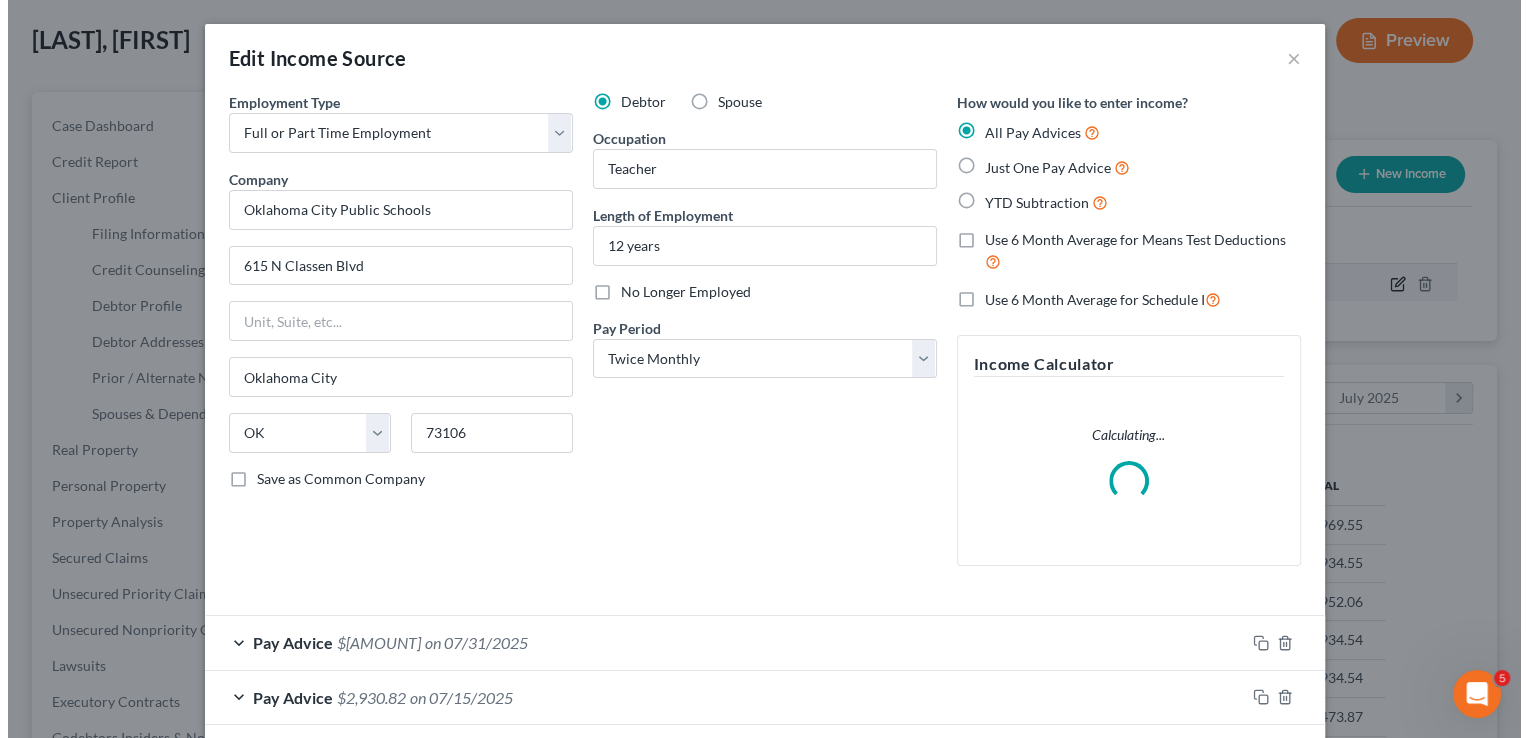 scroll, scrollTop: 999643, scrollLeft: 999378, axis: both 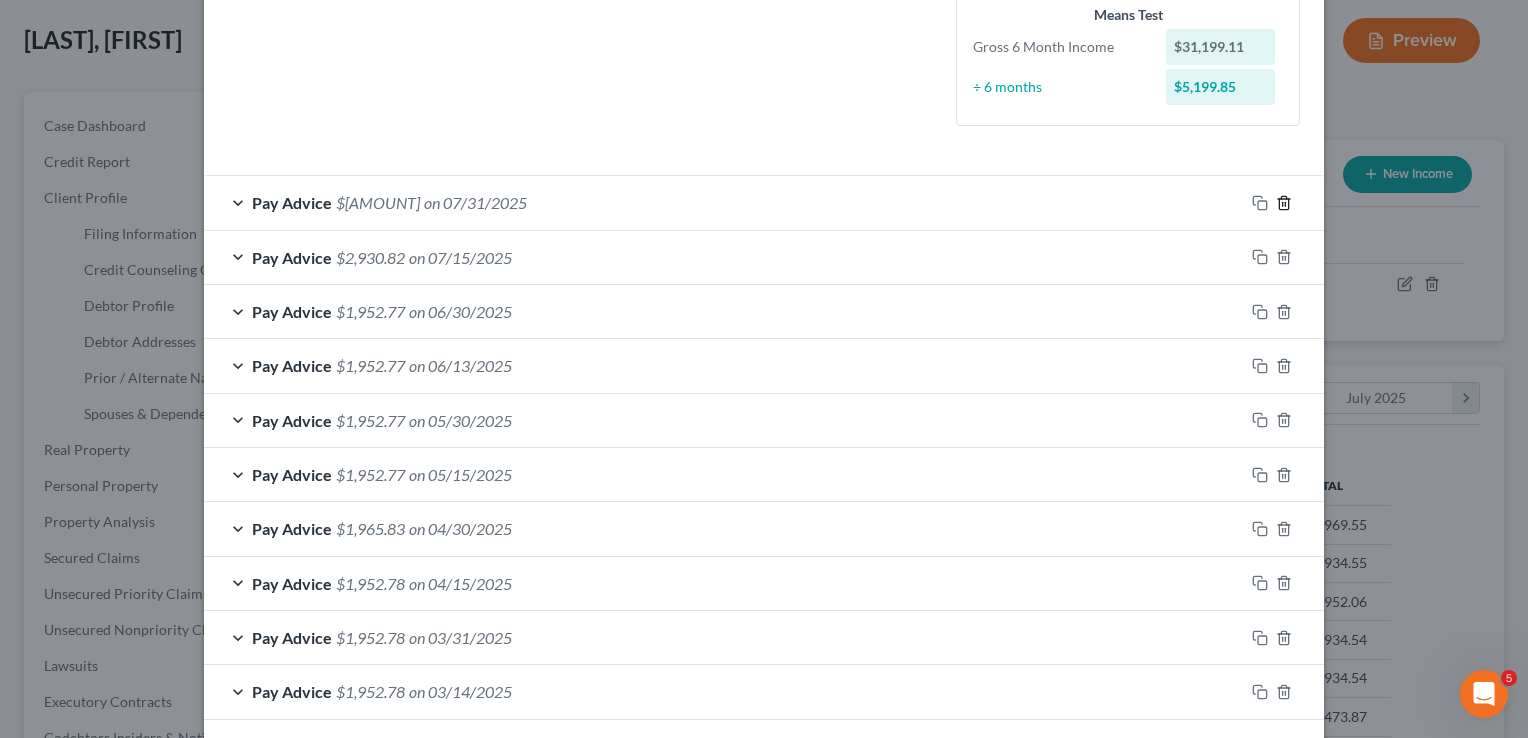 click 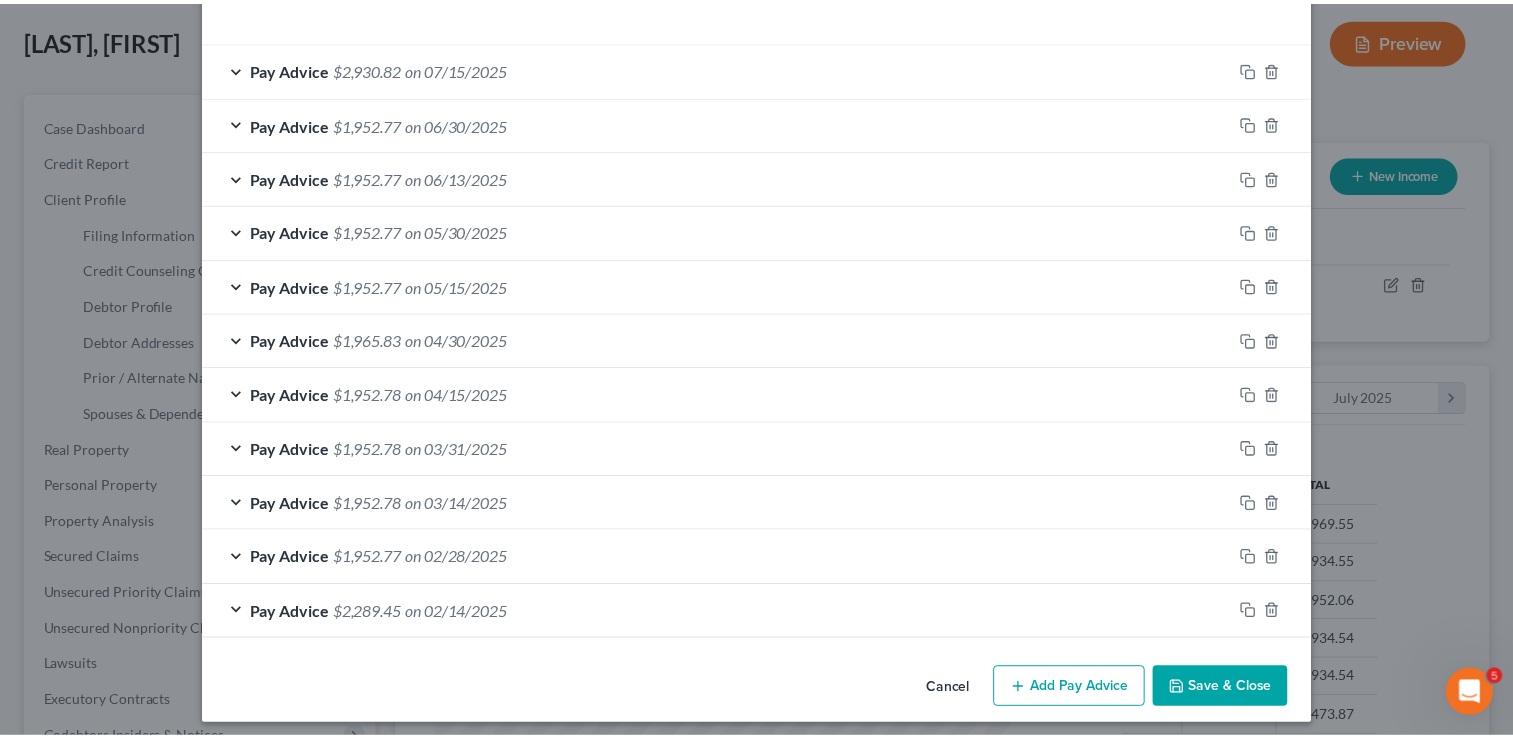 scroll, scrollTop: 642, scrollLeft: 0, axis: vertical 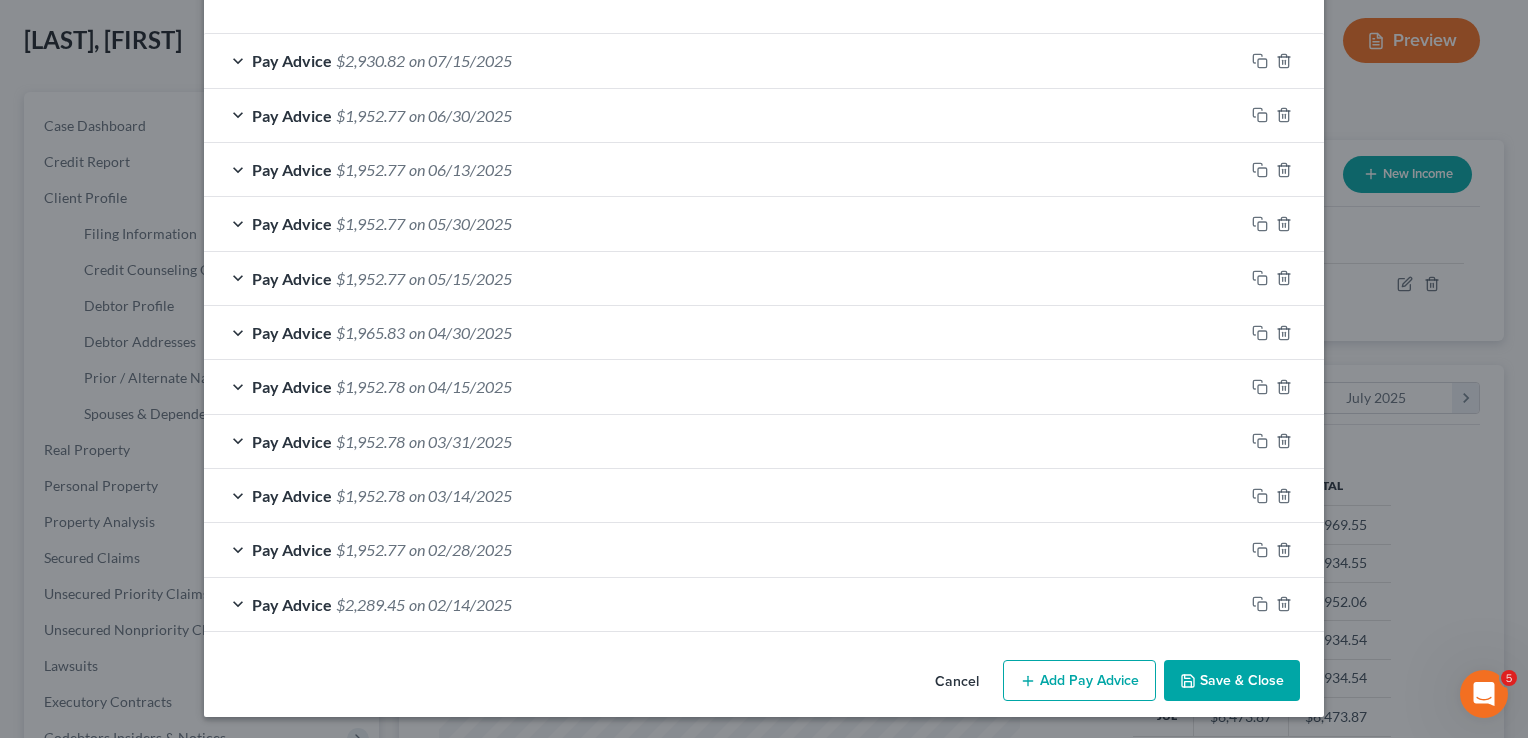 click on "Save & Close" at bounding box center [1232, 681] 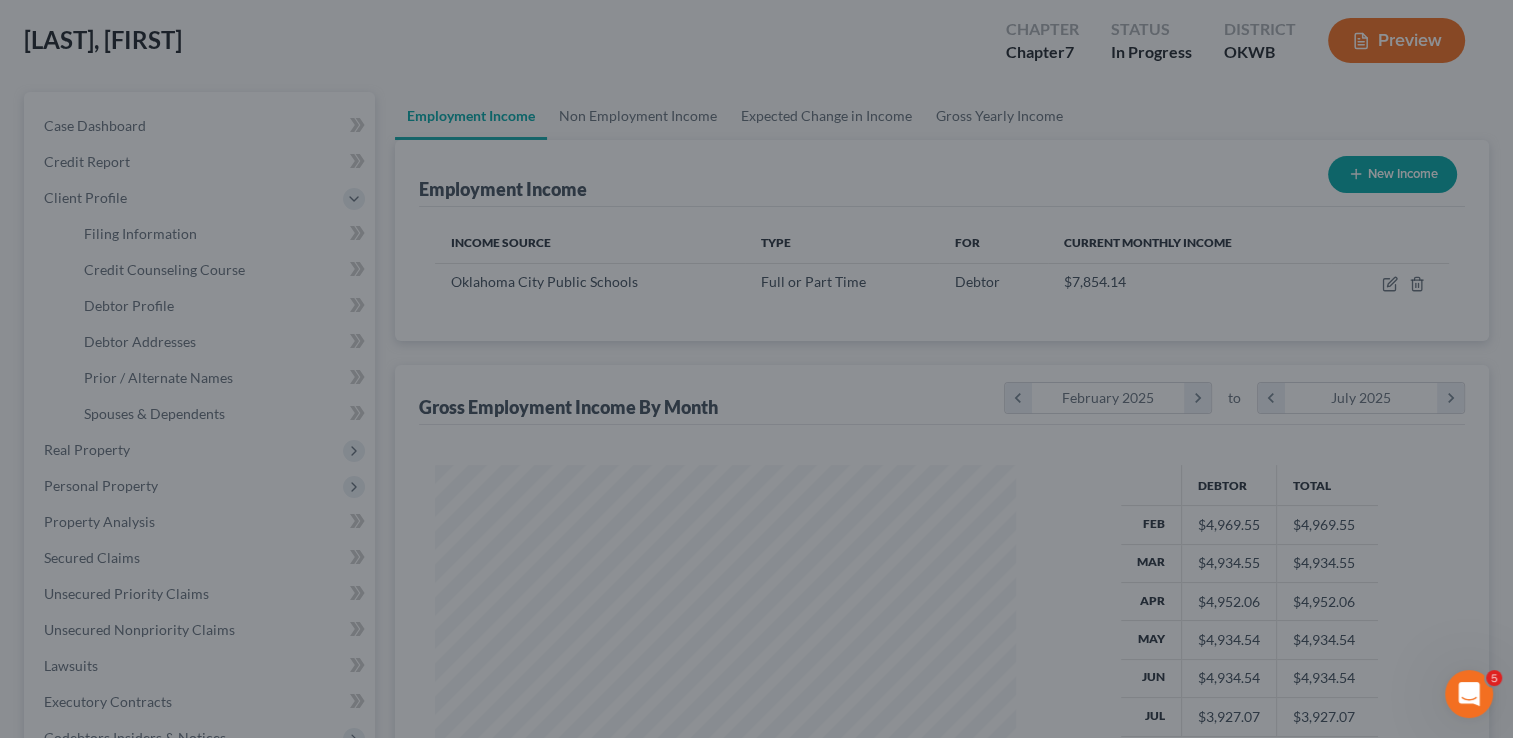 scroll, scrollTop: 356, scrollLeft: 615, axis: both 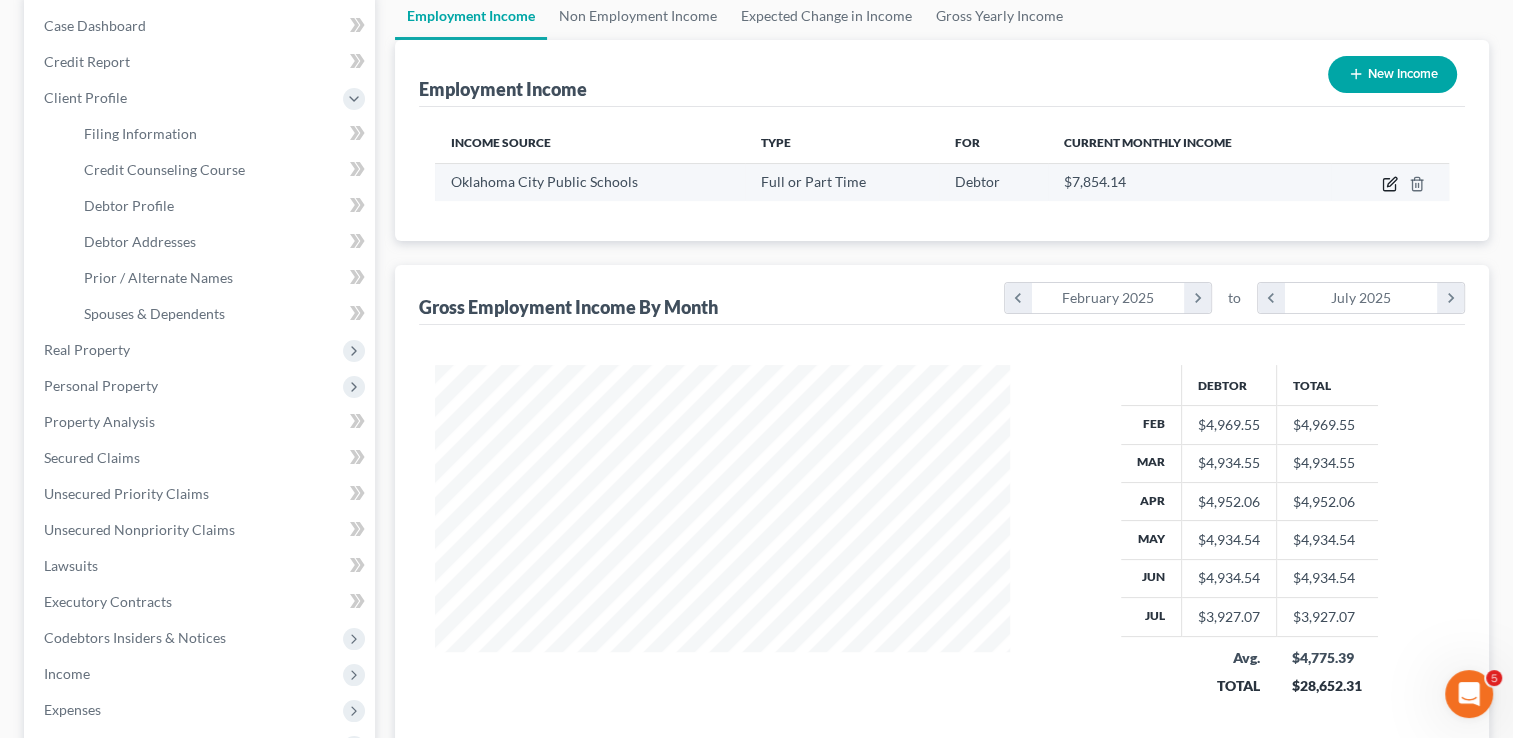 click 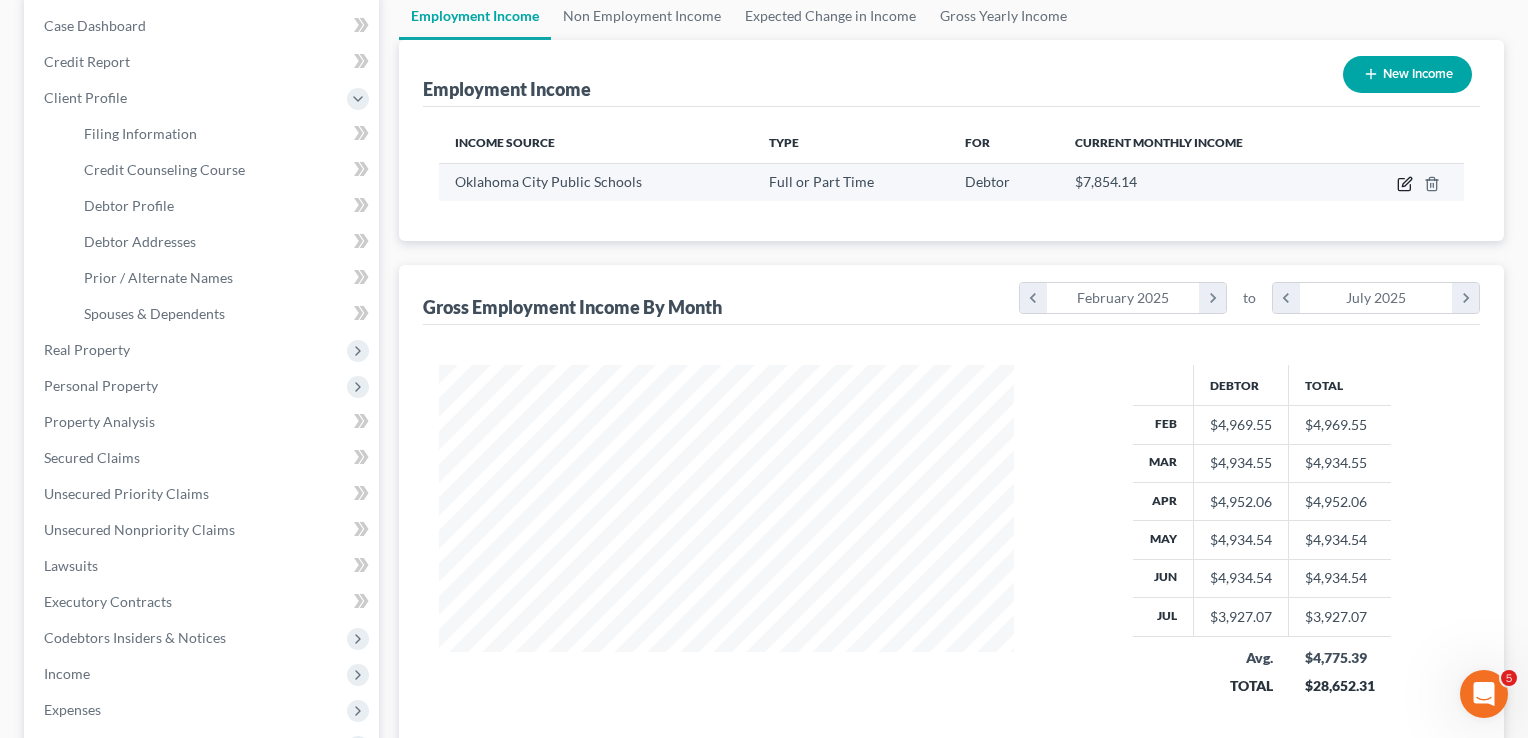 select on "0" 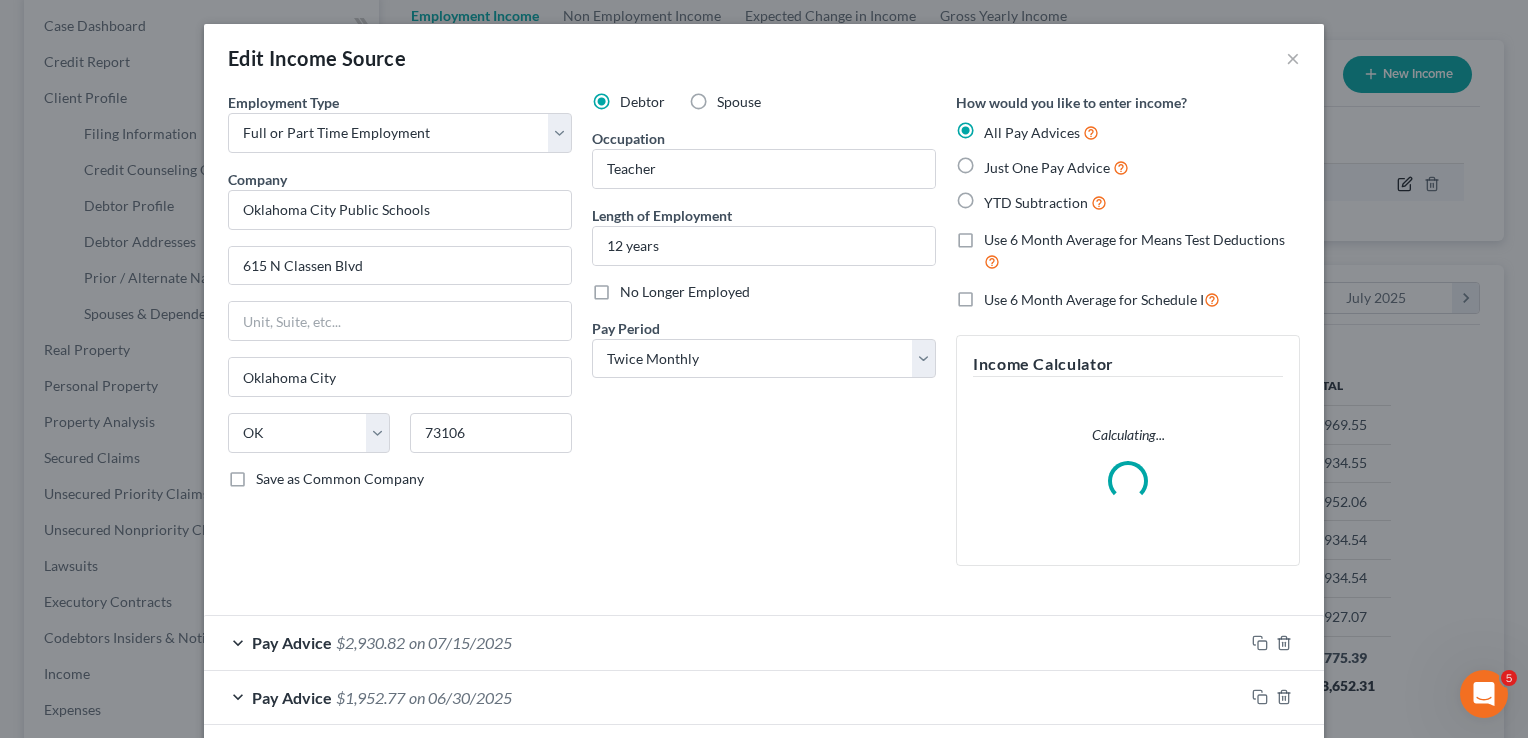 scroll, scrollTop: 999643, scrollLeft: 999378, axis: both 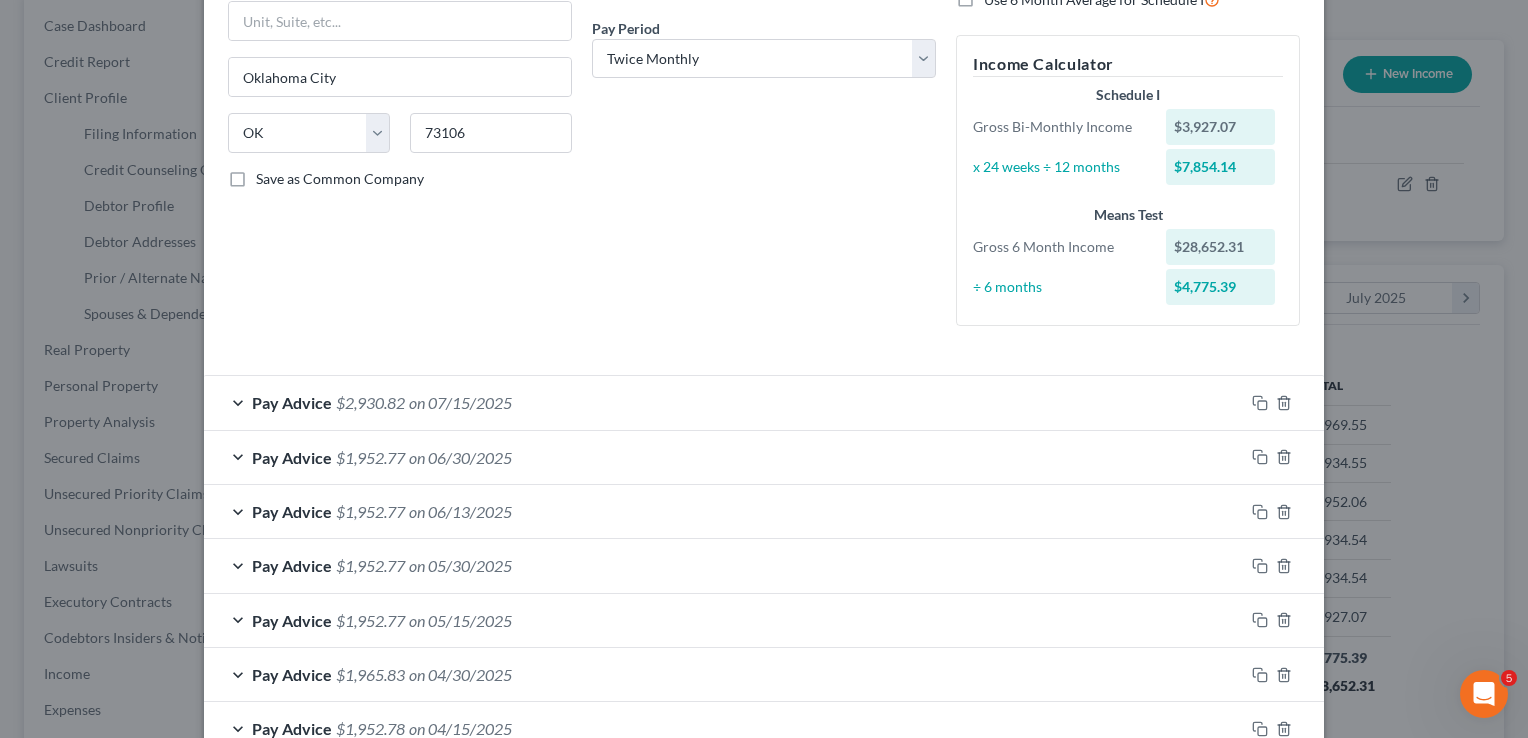 click on "Pay Advice $1,952.77 on 06/30/2025" at bounding box center (724, 457) 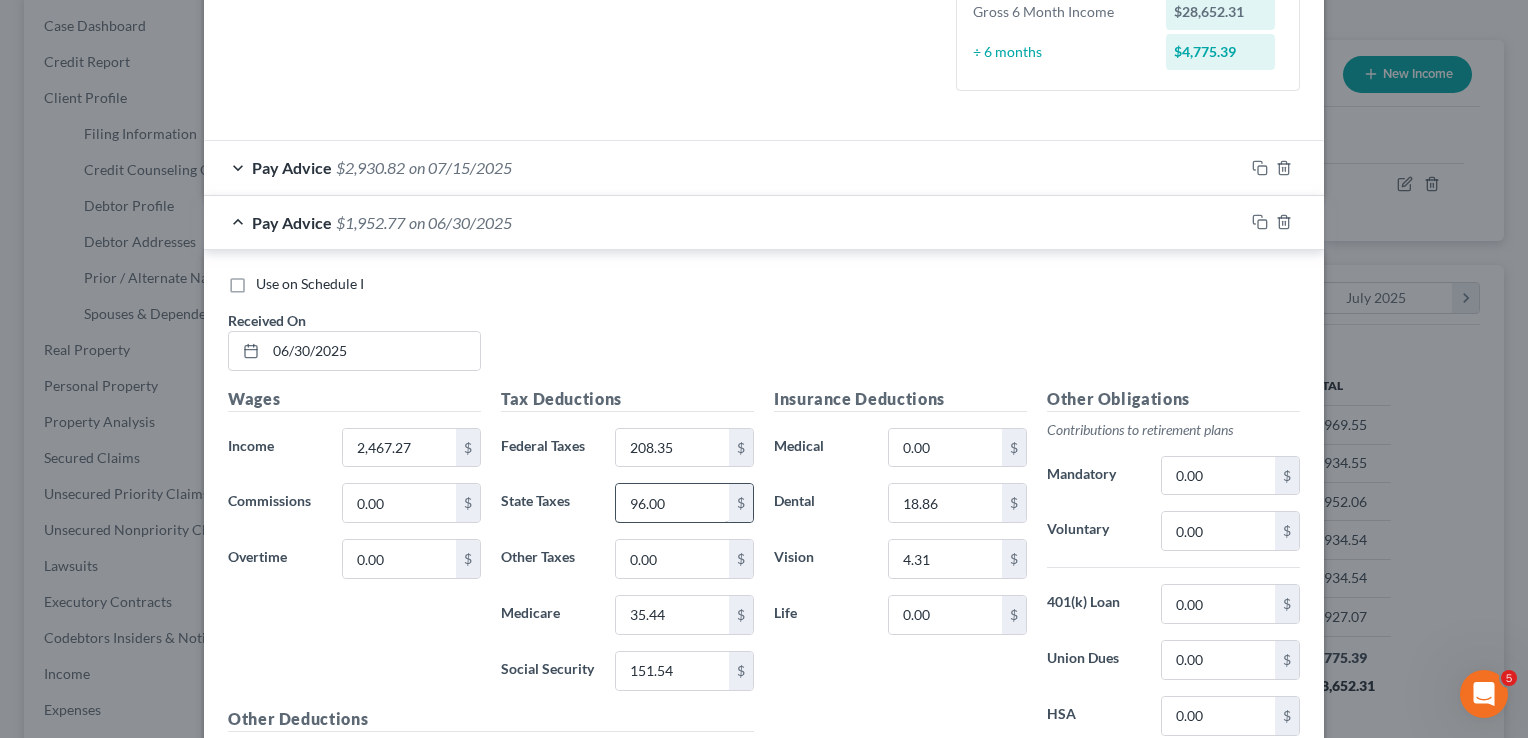 scroll, scrollTop: 600, scrollLeft: 0, axis: vertical 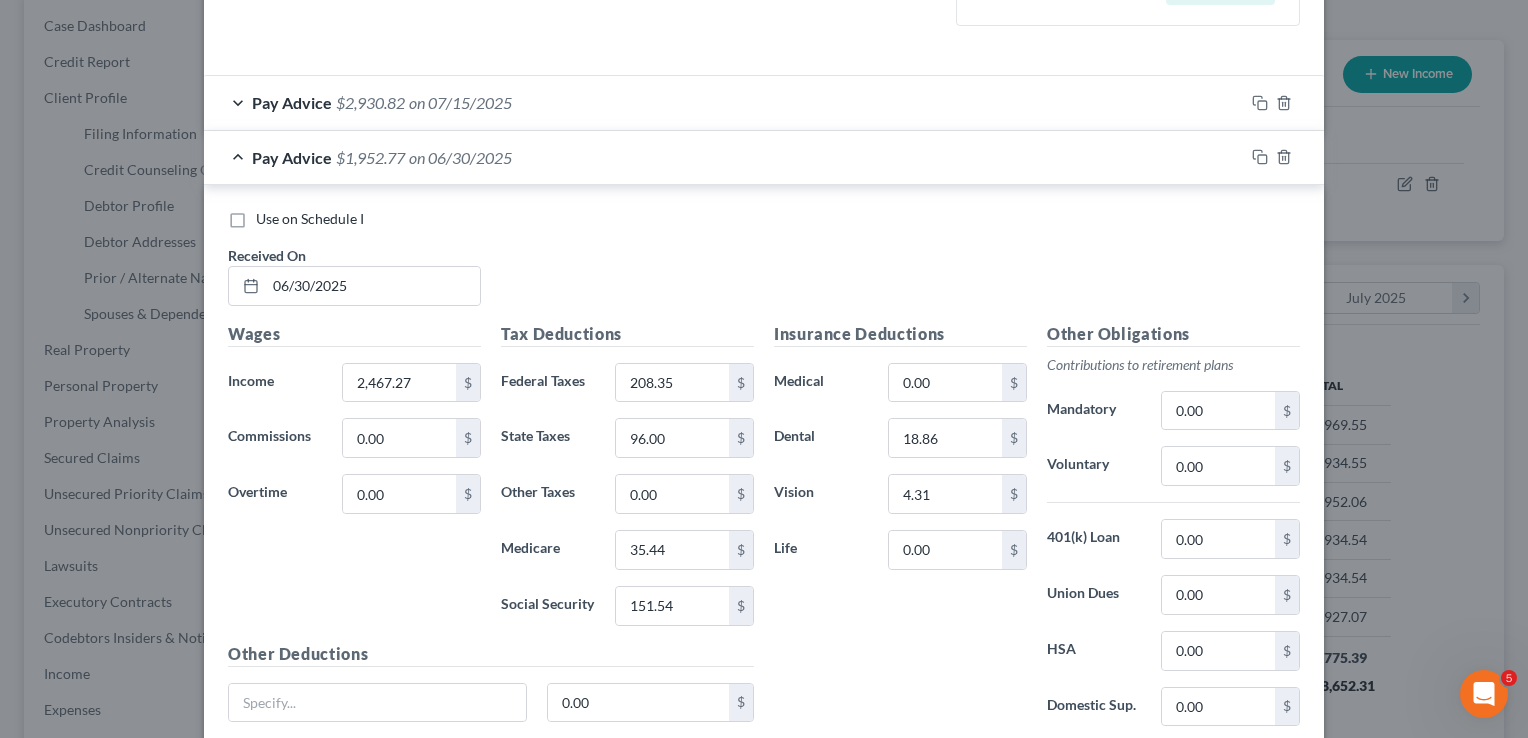 click on "Use on Schedule I" at bounding box center [310, 219] 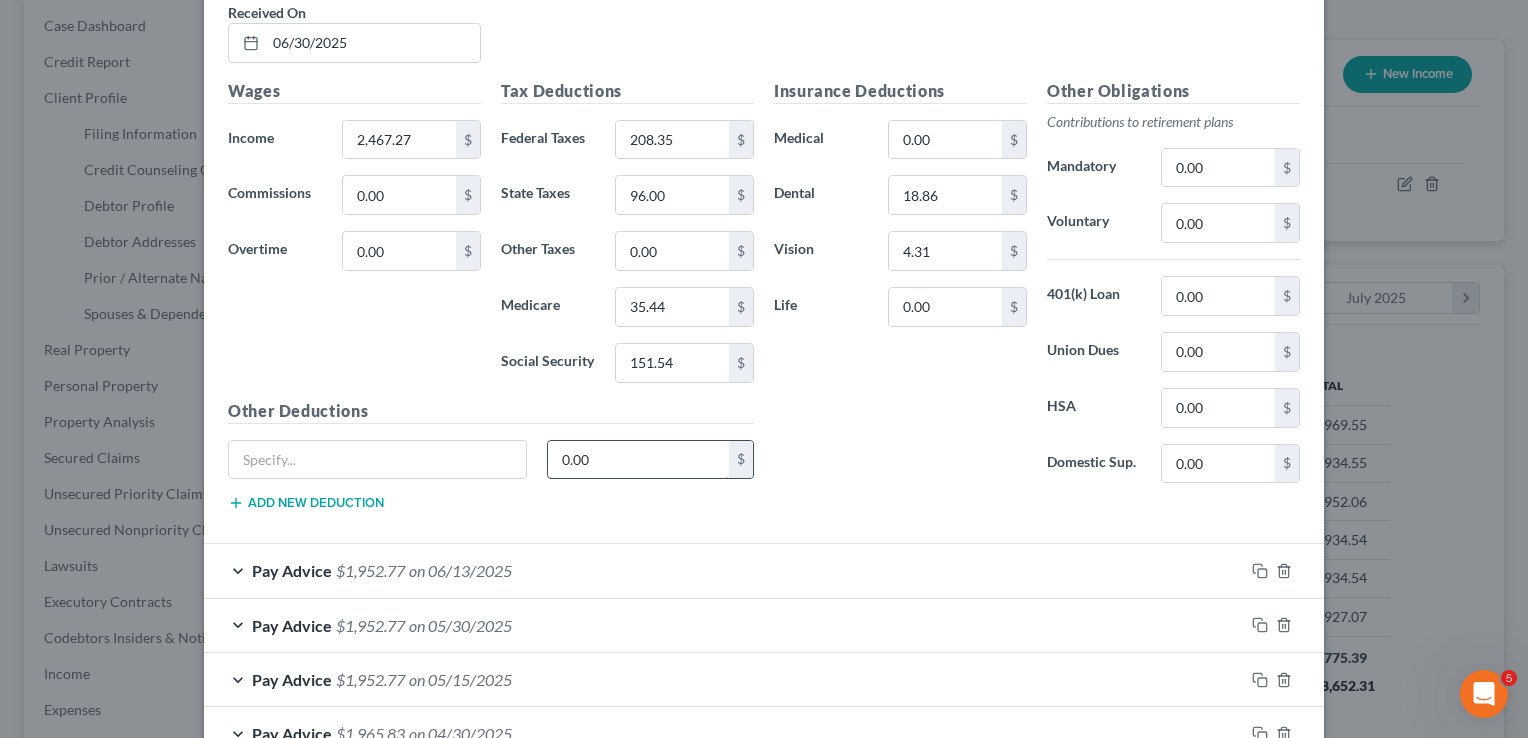 scroll, scrollTop: 900, scrollLeft: 0, axis: vertical 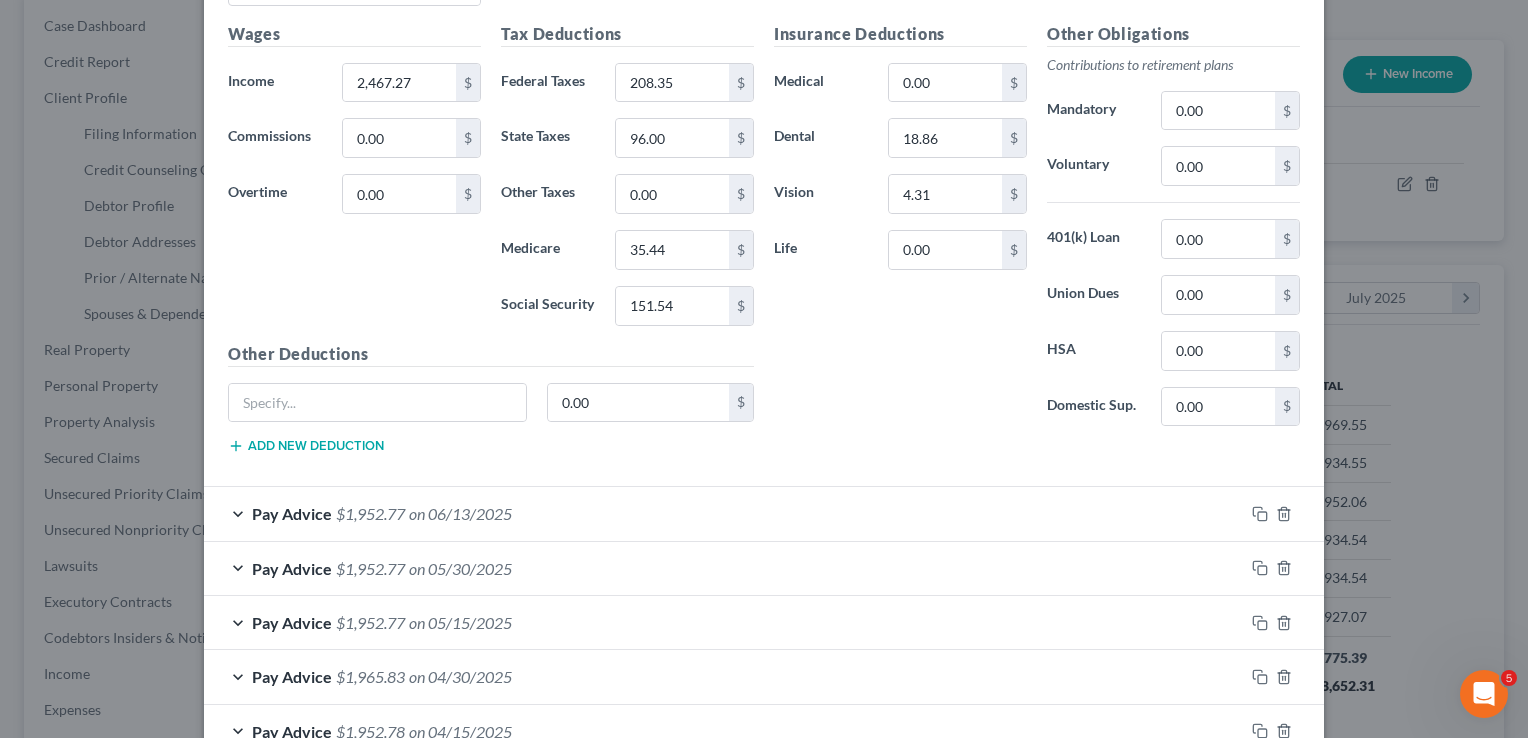 click on "Pay Advice $1,952.77 on 06/13/2025" at bounding box center [724, 513] 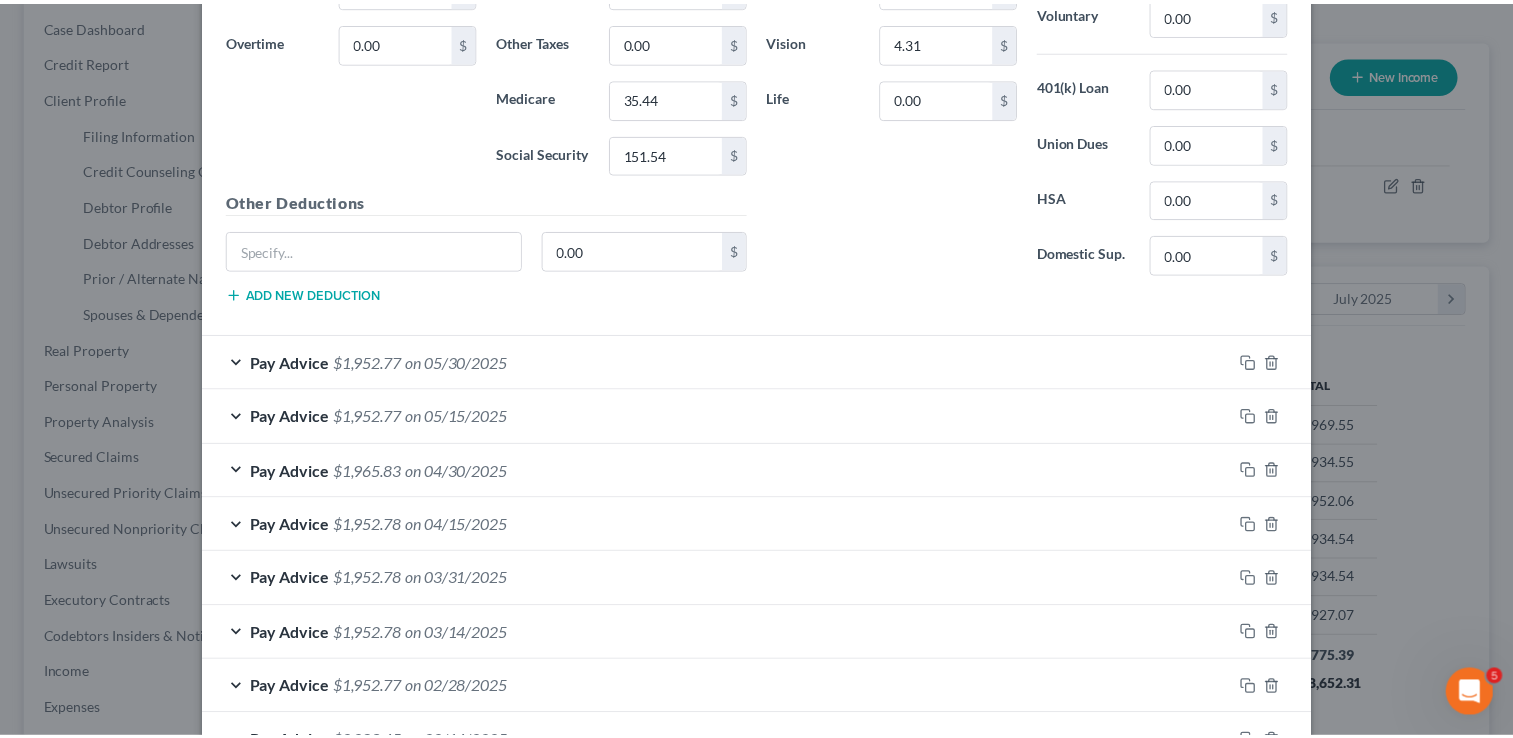 scroll, scrollTop: 1840, scrollLeft: 0, axis: vertical 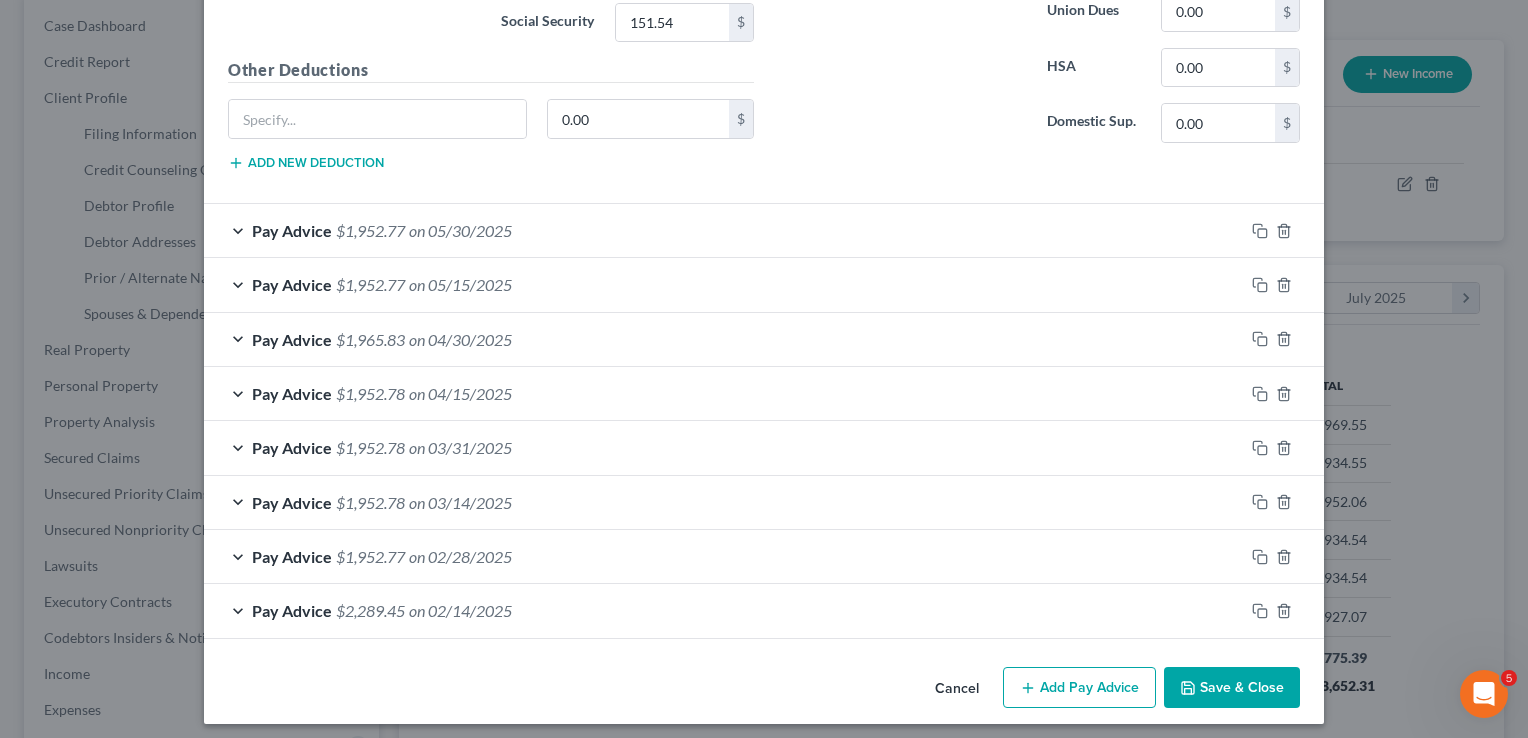 click on "Save & Close" at bounding box center [1232, 688] 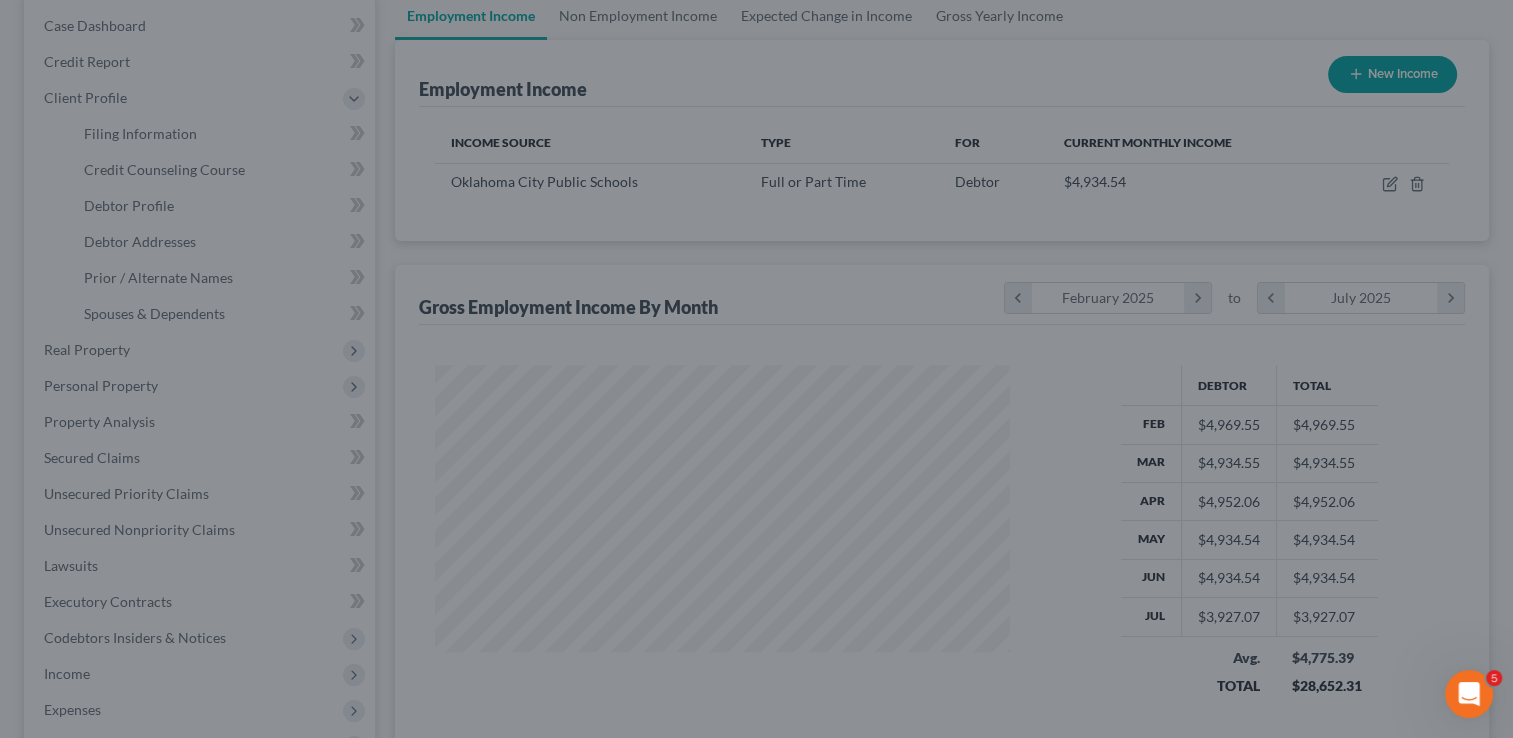 scroll, scrollTop: 356, scrollLeft: 615, axis: both 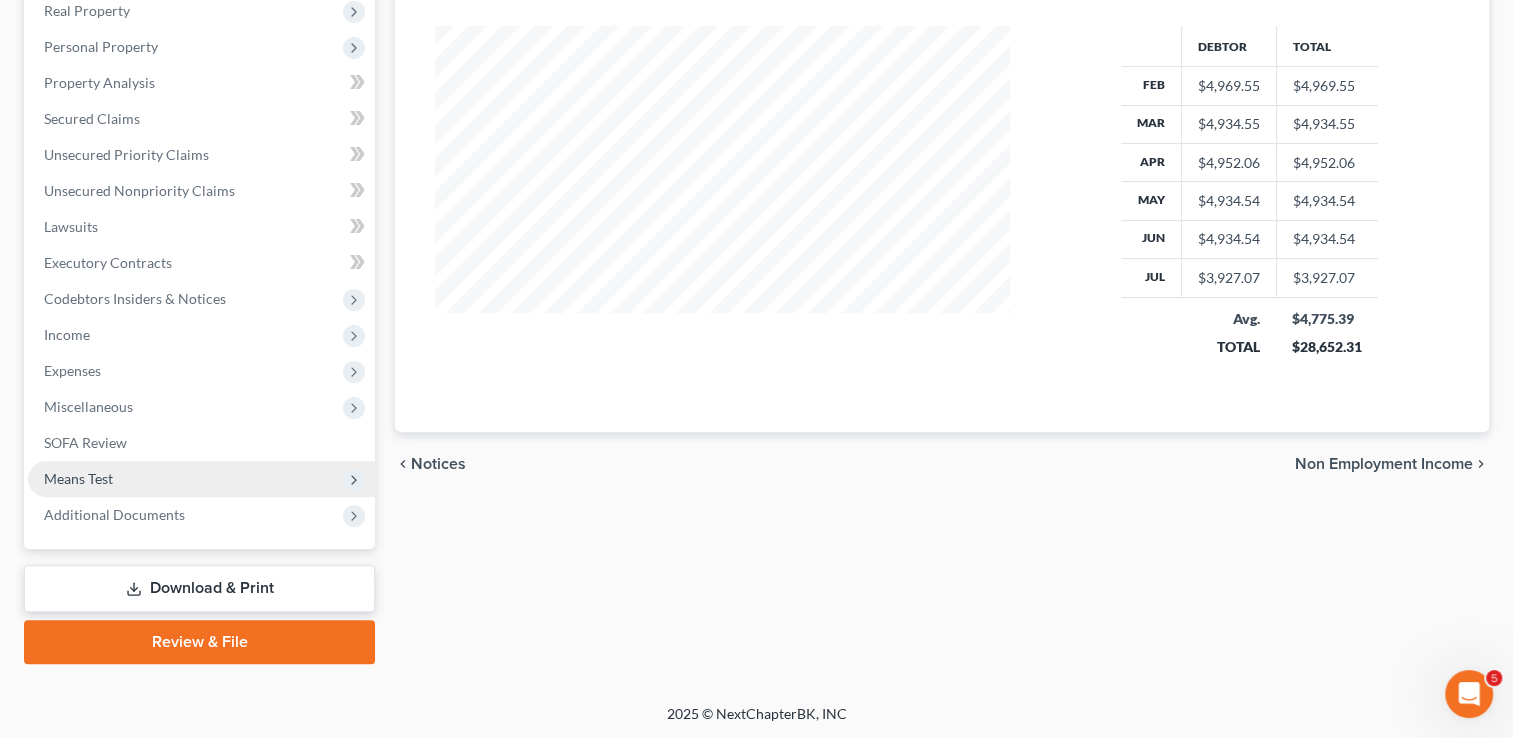 click on "Means Test" at bounding box center (78, 478) 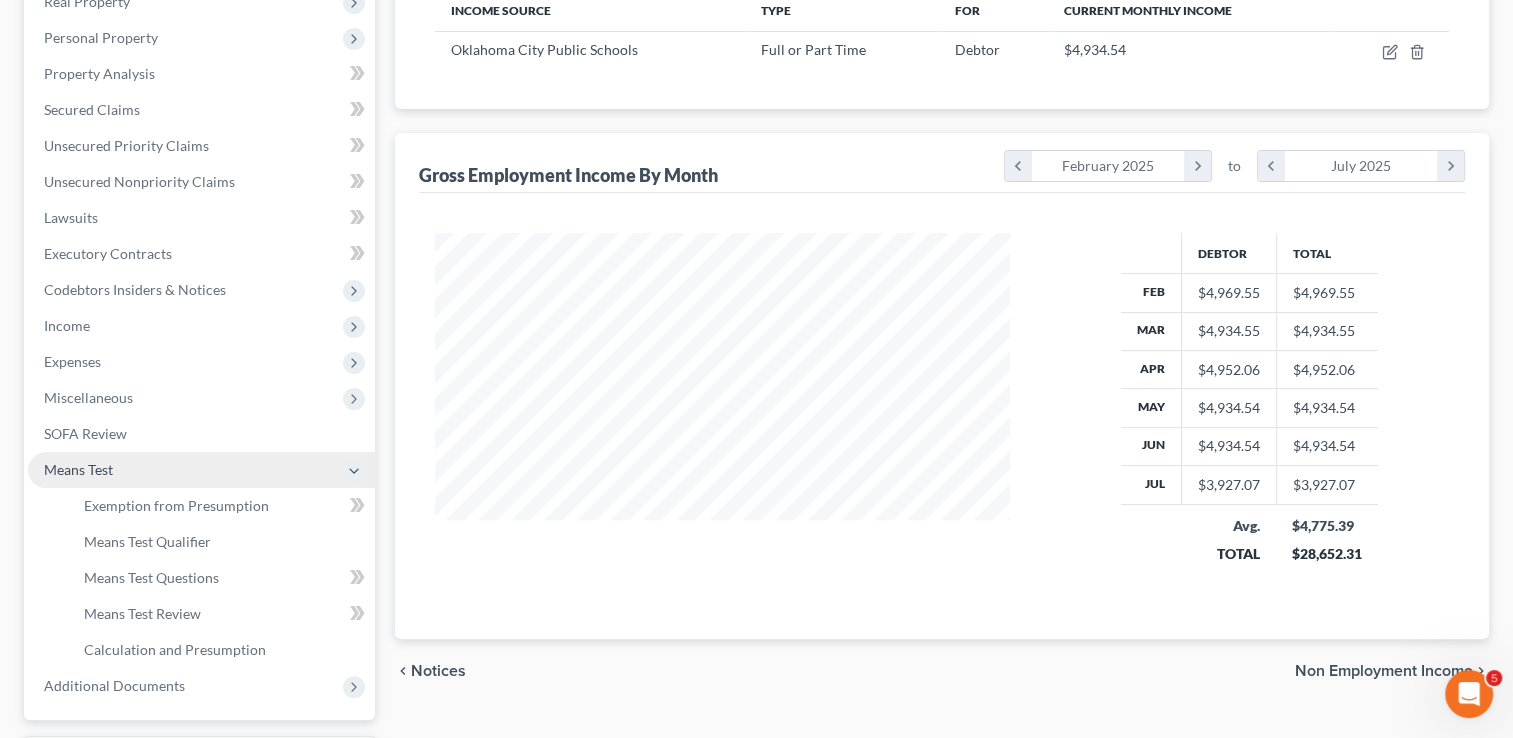 scroll, scrollTop: 323, scrollLeft: 0, axis: vertical 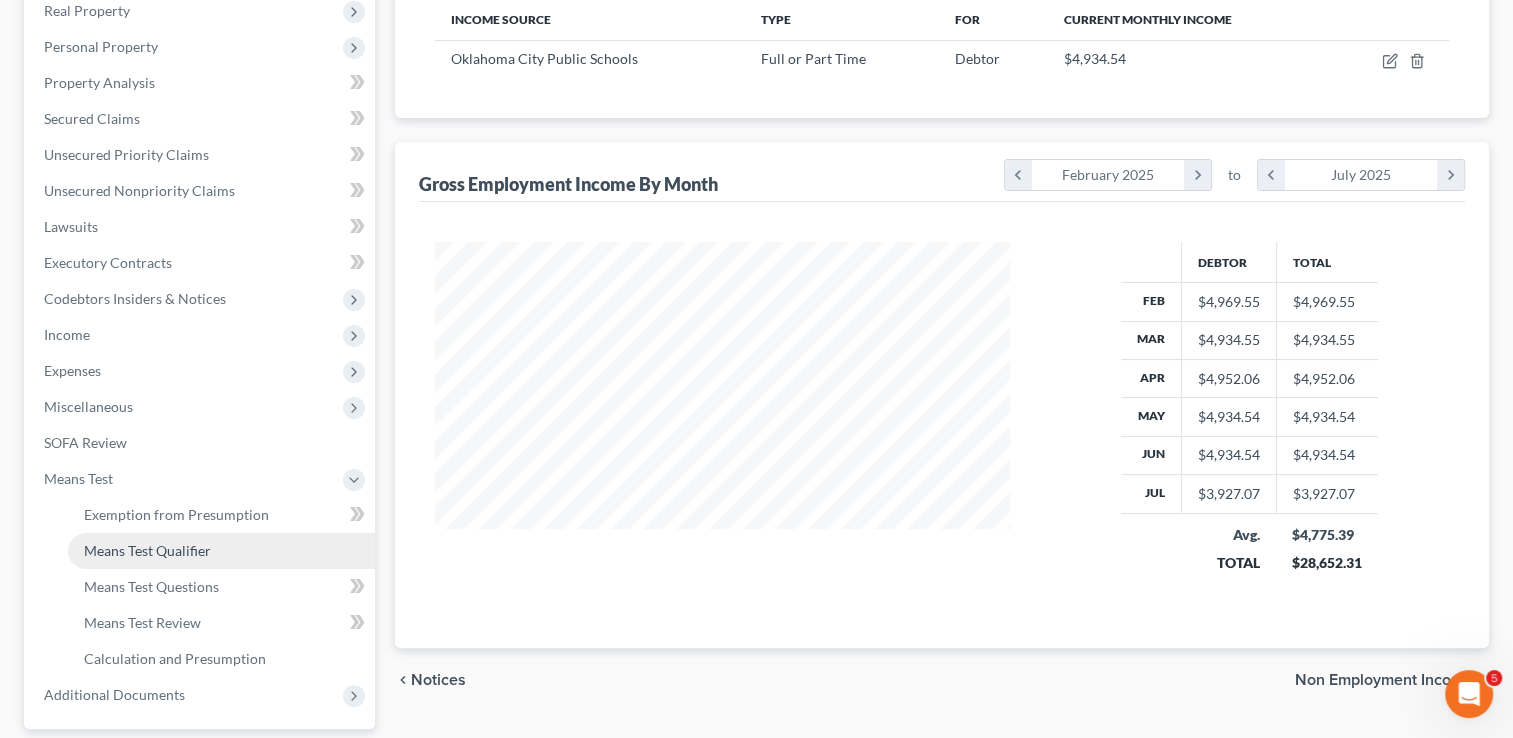 click on "Means Test Qualifier" at bounding box center [147, 550] 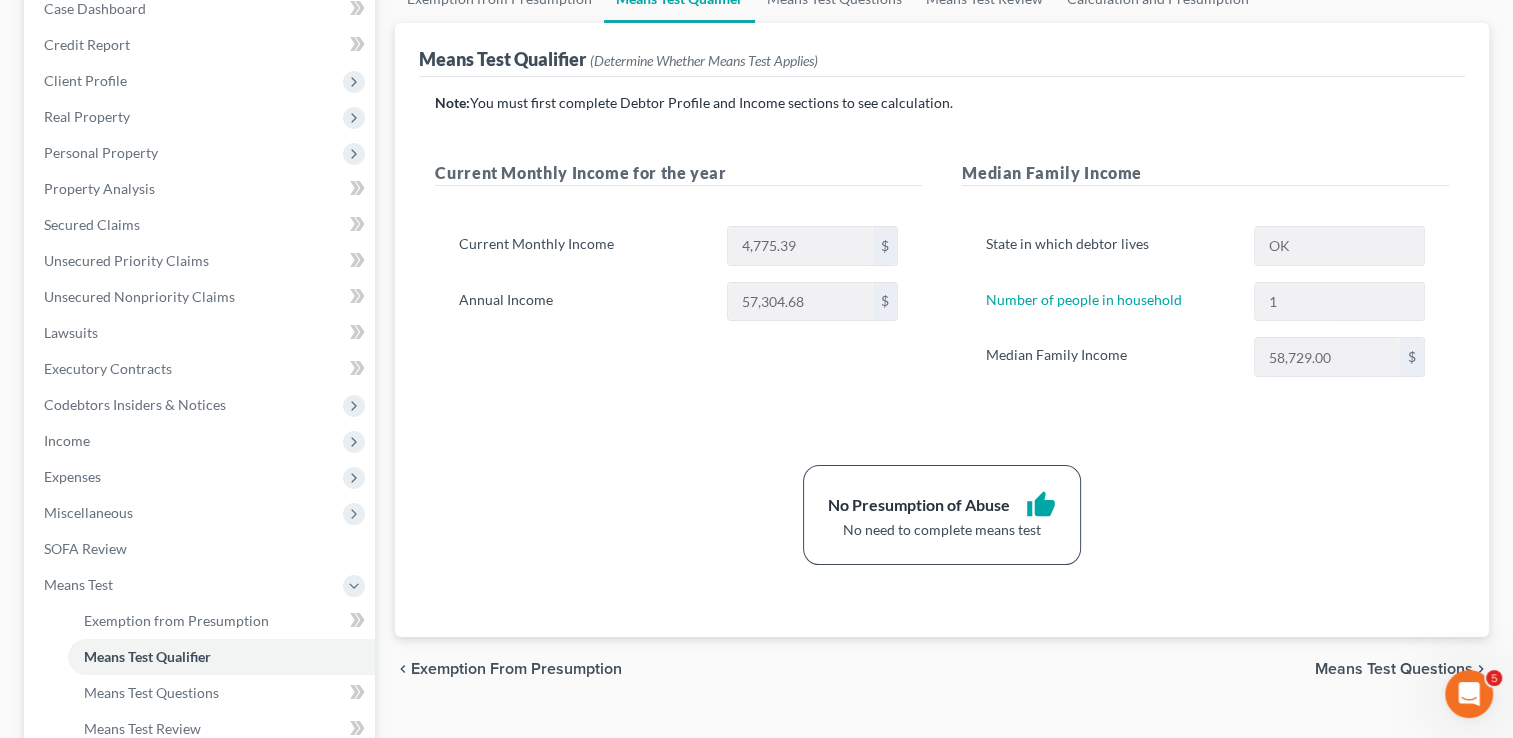 scroll, scrollTop: 100, scrollLeft: 0, axis: vertical 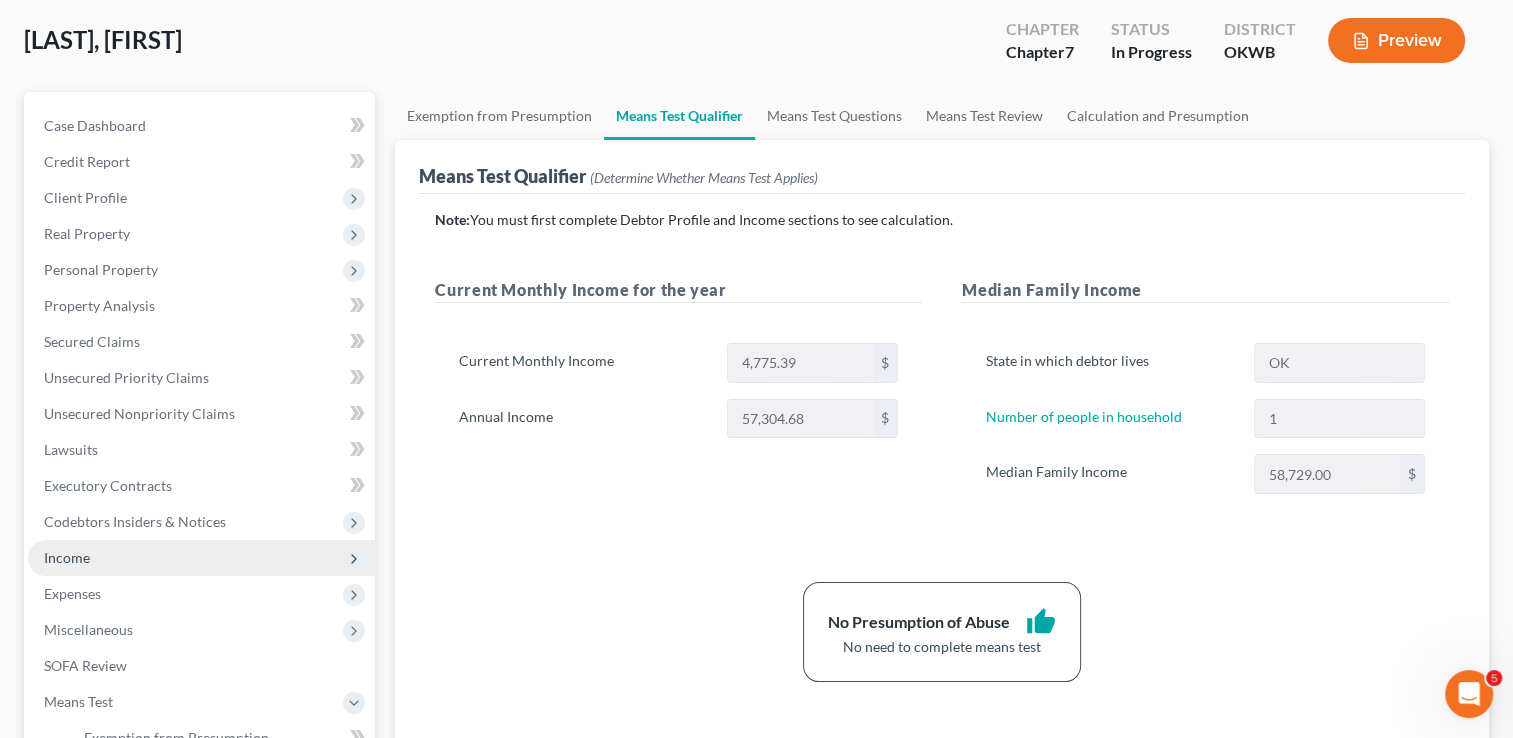 click on "Income" at bounding box center (67, 557) 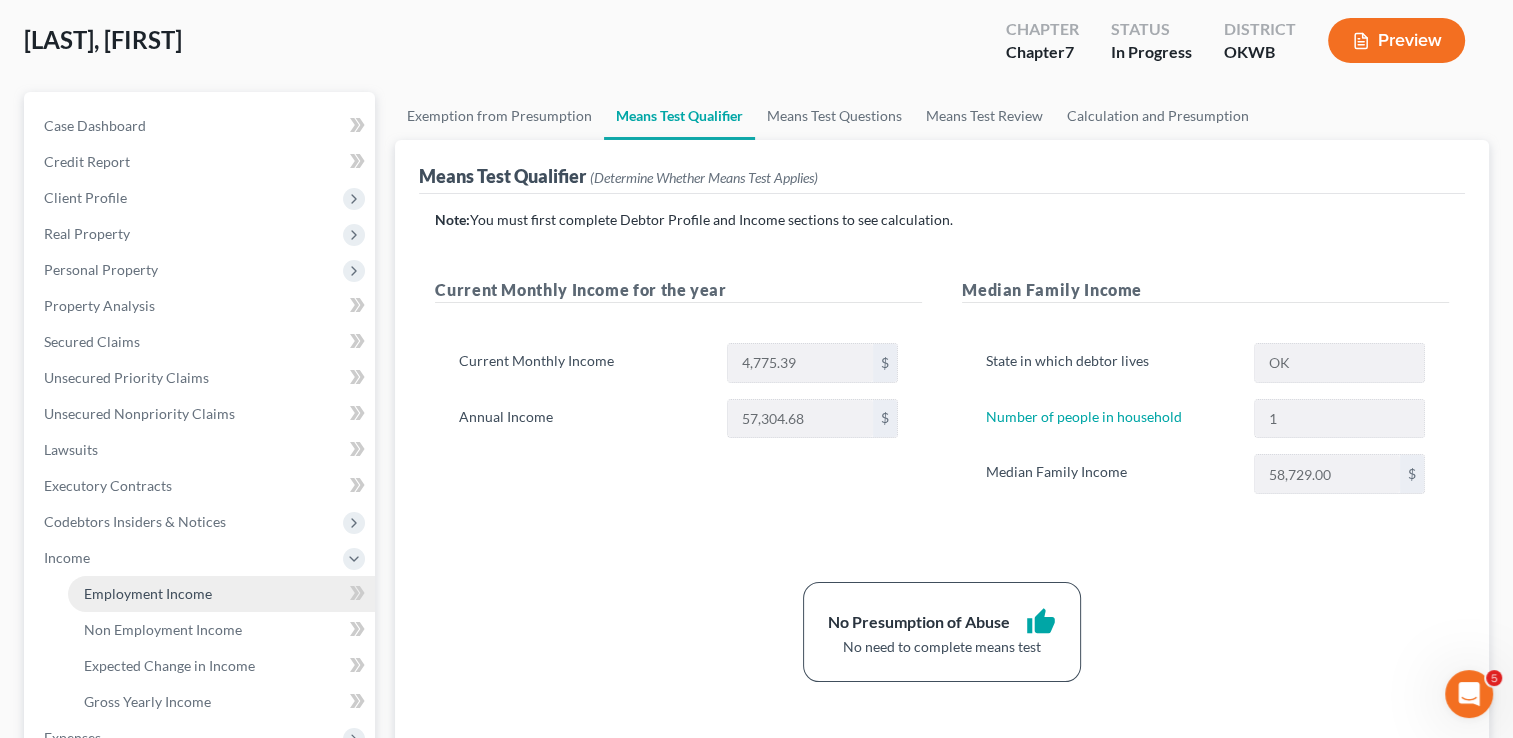 click on "Employment Income" at bounding box center [148, 593] 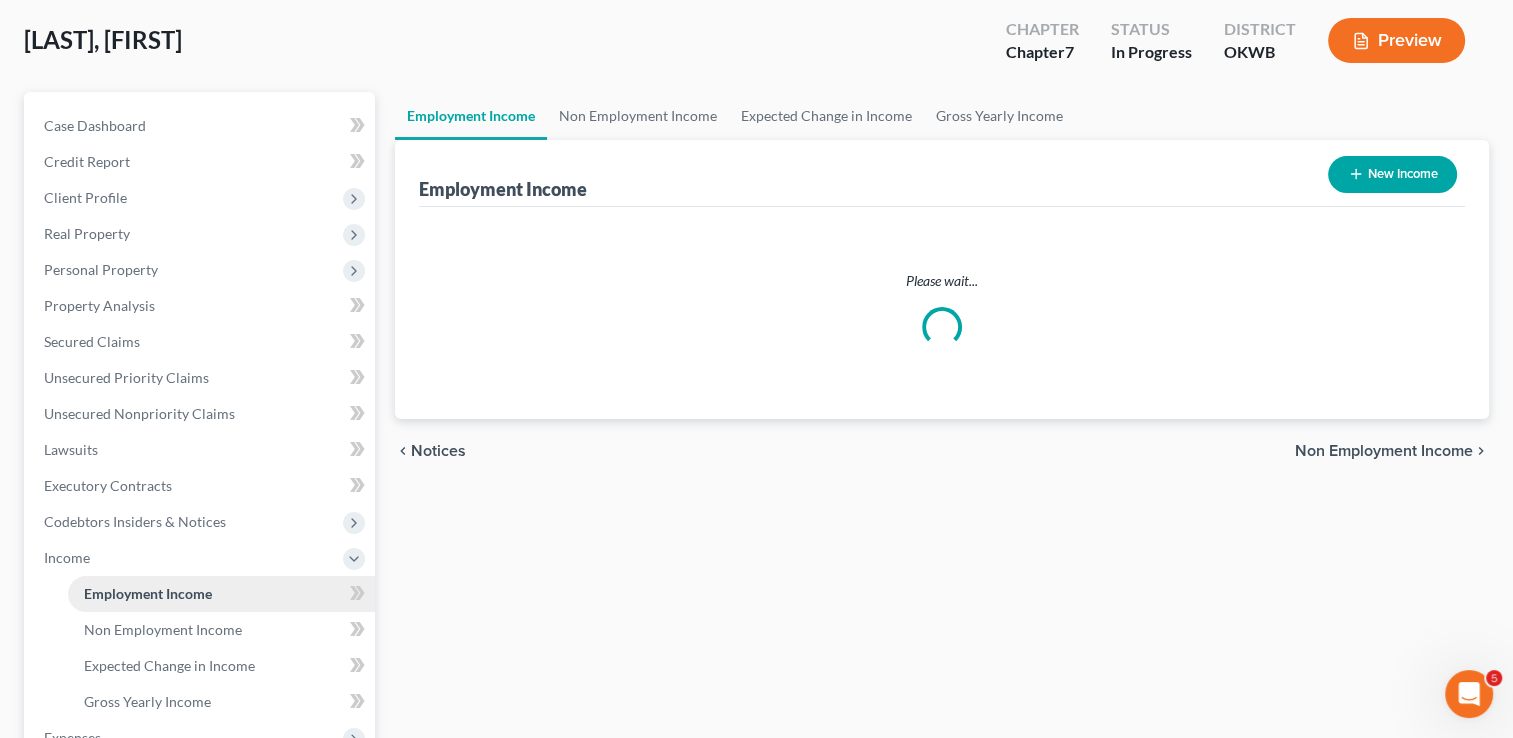 scroll, scrollTop: 0, scrollLeft: 0, axis: both 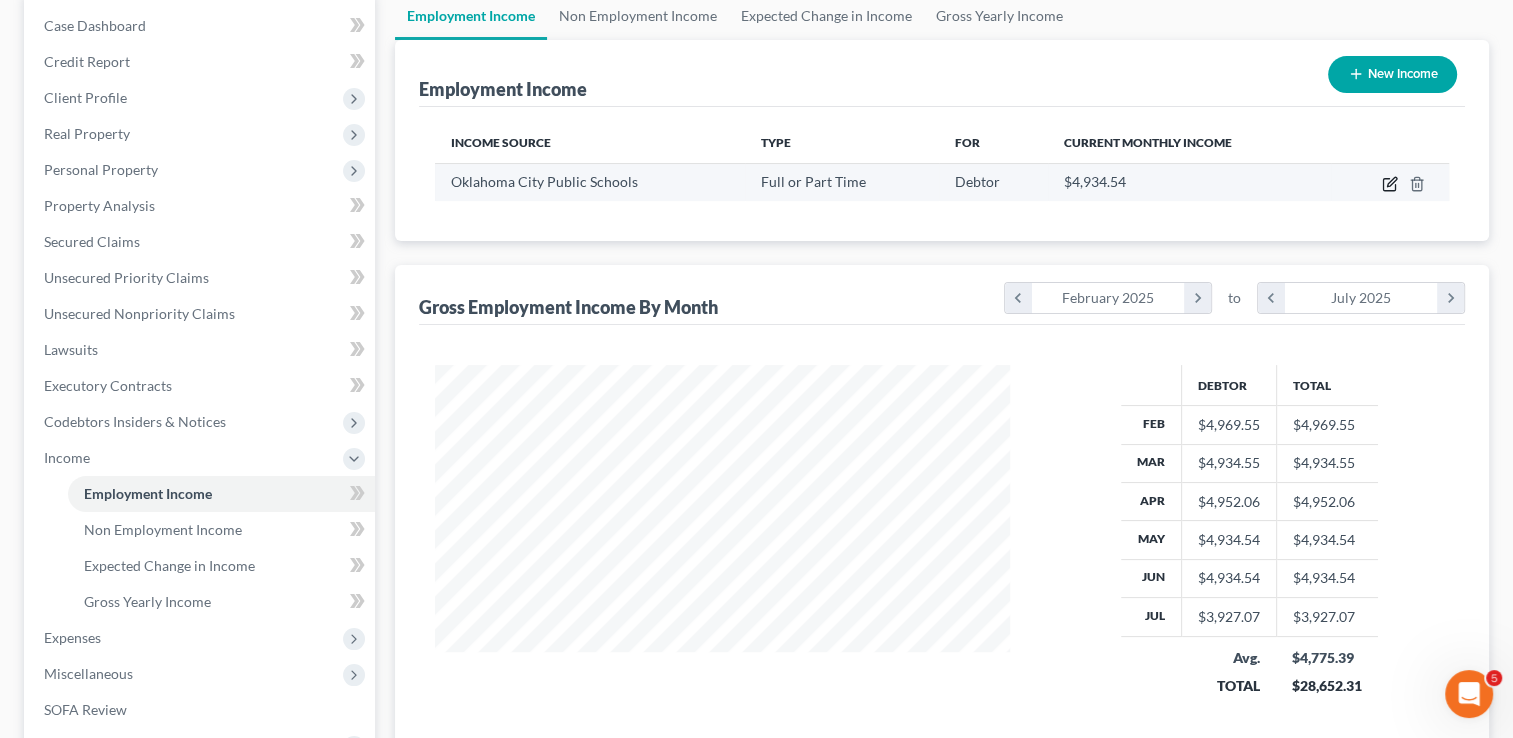 click 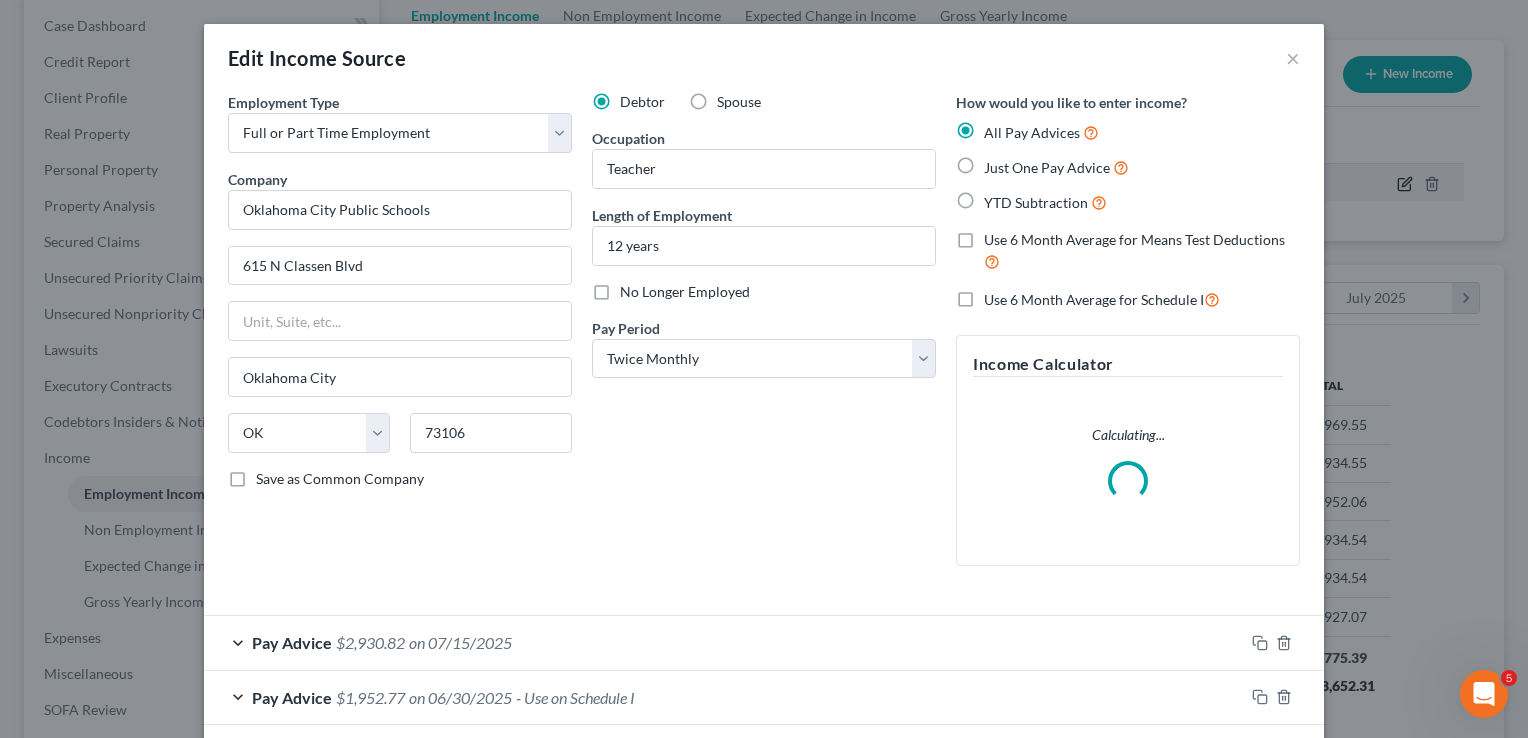 scroll, scrollTop: 999643, scrollLeft: 999378, axis: both 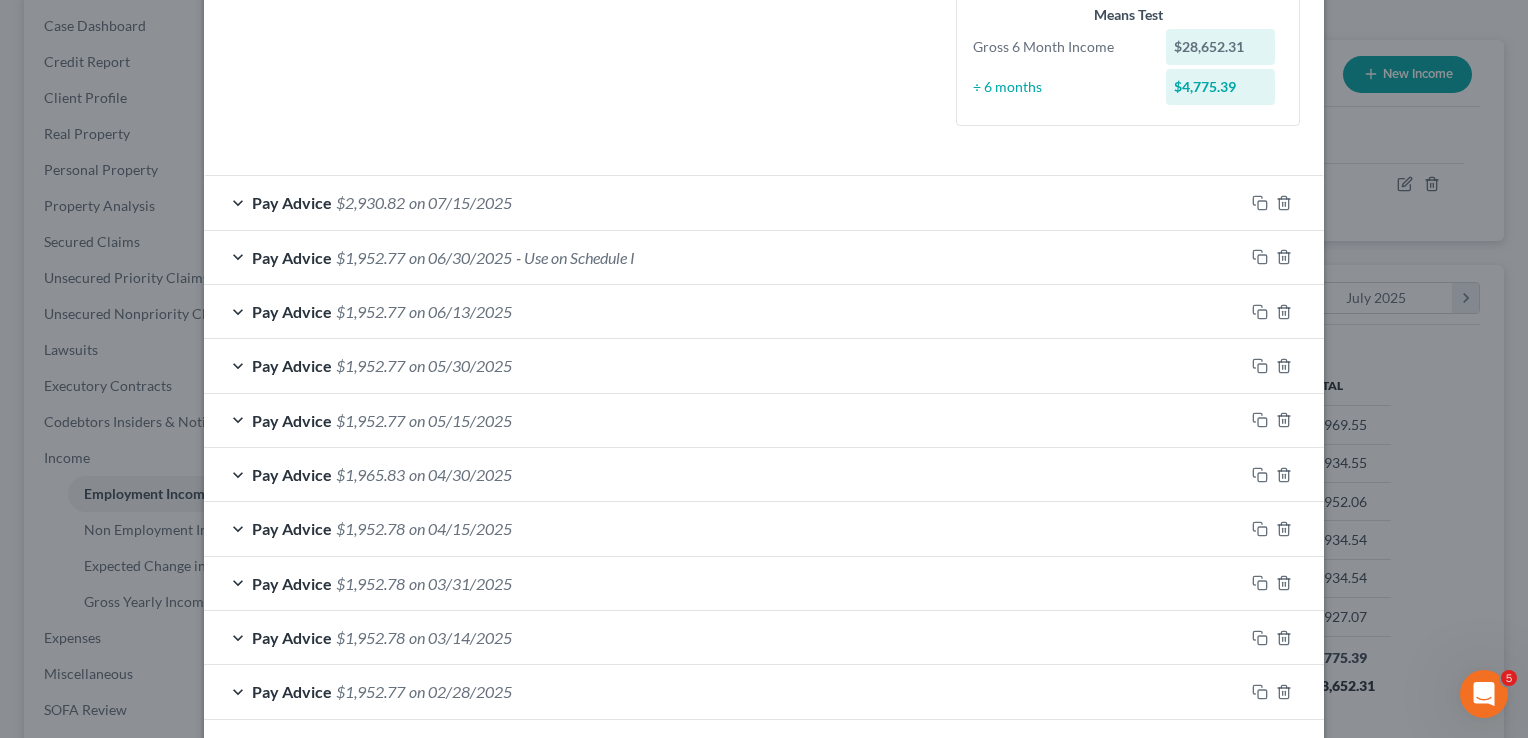 click on "Pay Advice $2,930.82 on 07/15/2025" at bounding box center [724, 202] 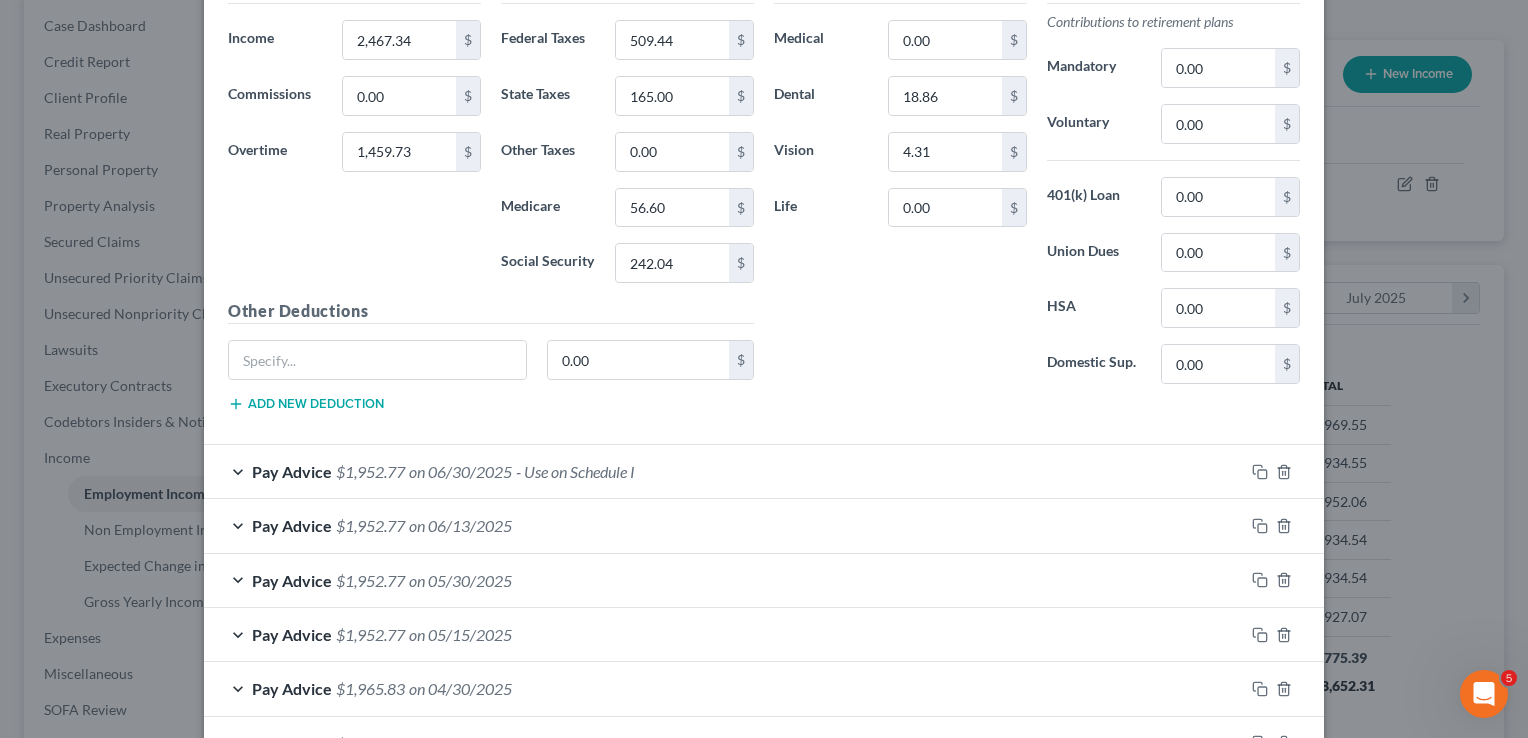 scroll, scrollTop: 900, scrollLeft: 0, axis: vertical 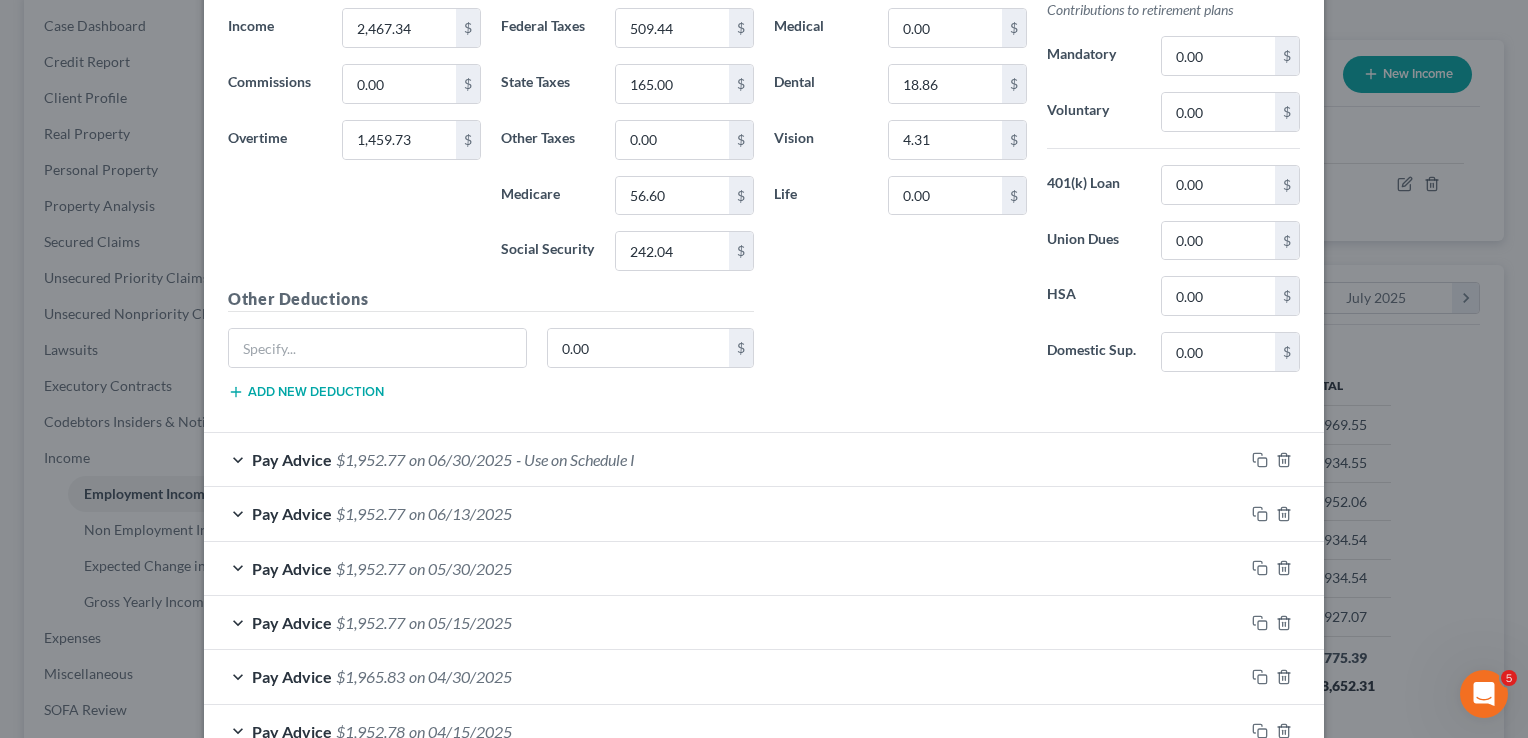click on "Pay Advice $1,952.77 on 06/30/2025 - Use on Schedule I" at bounding box center (724, 459) 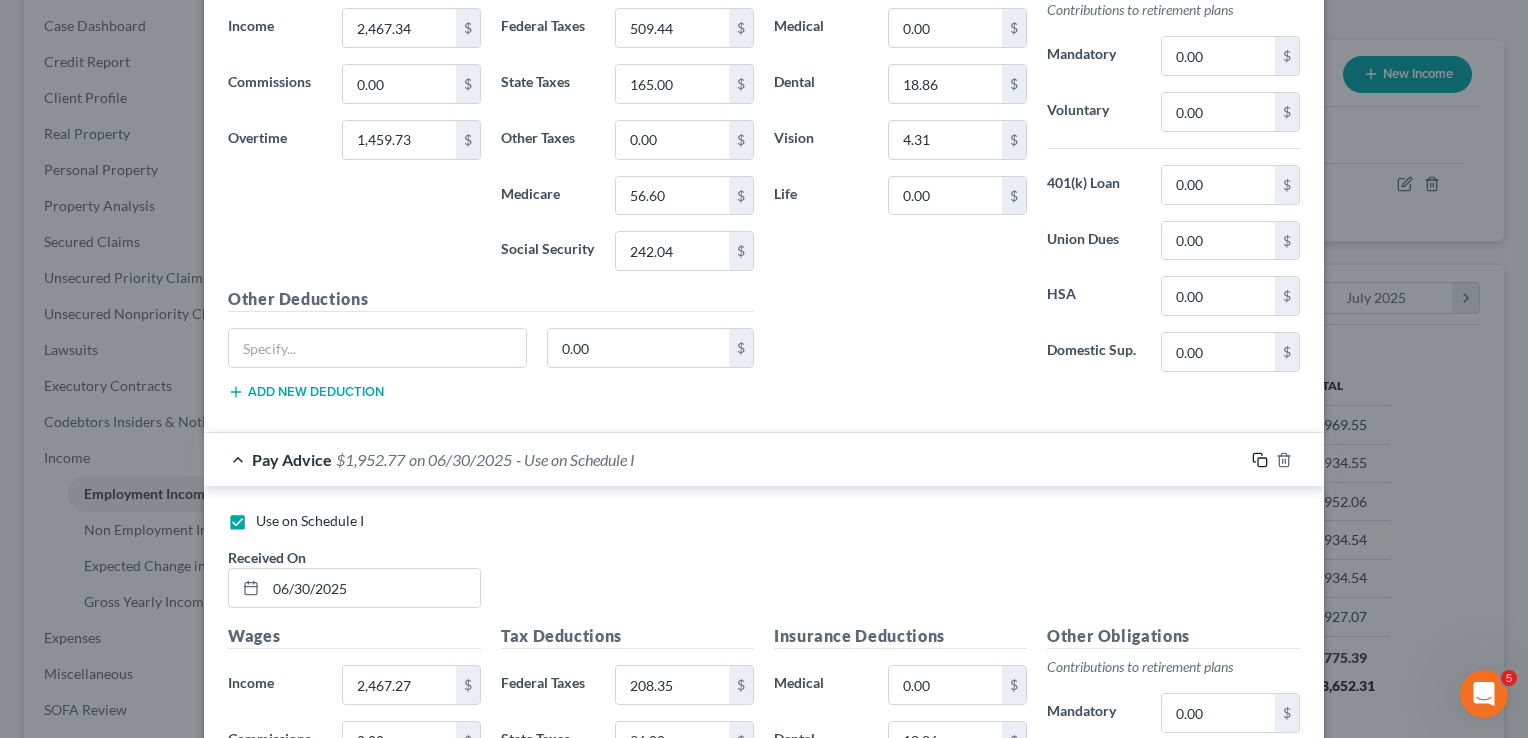 click 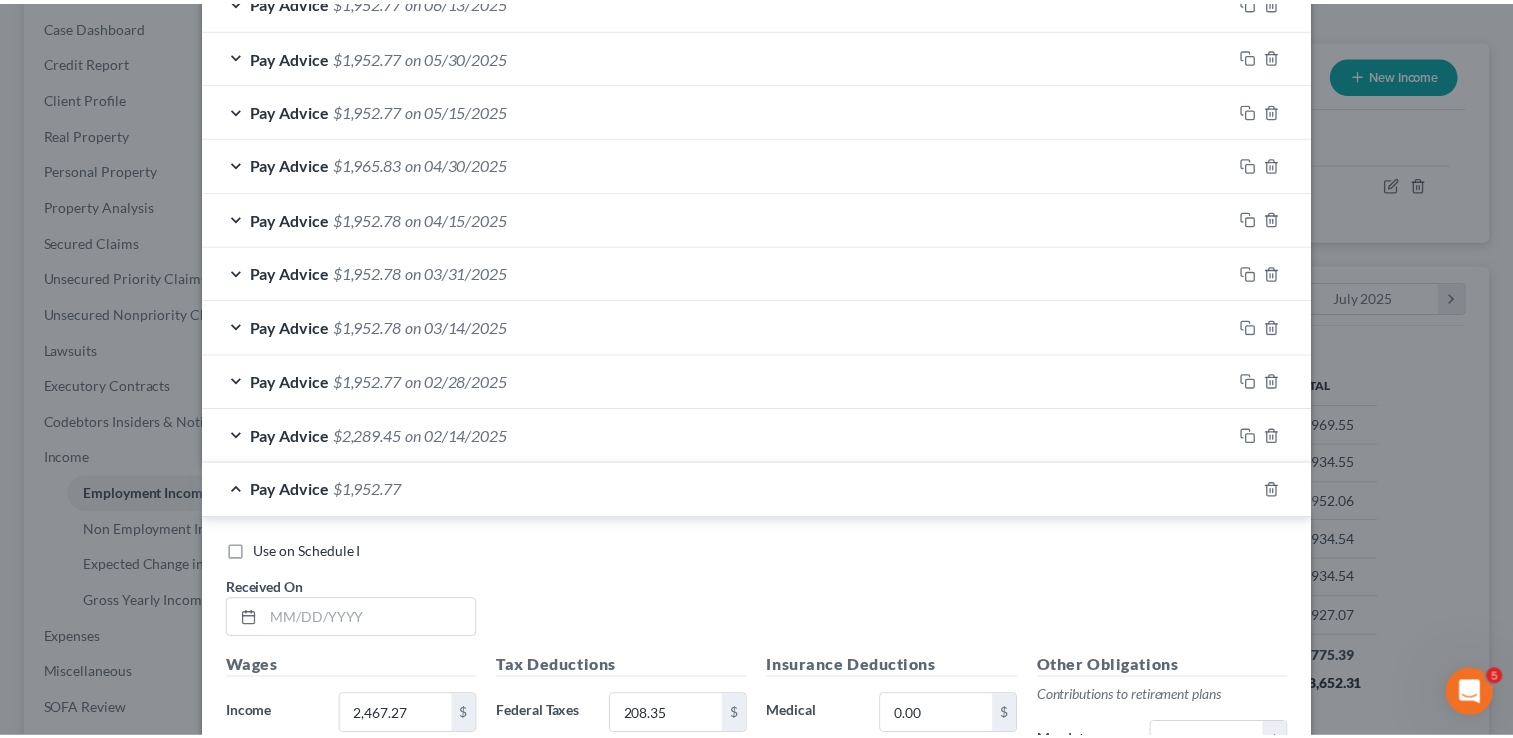 scroll, scrollTop: 1893, scrollLeft: 0, axis: vertical 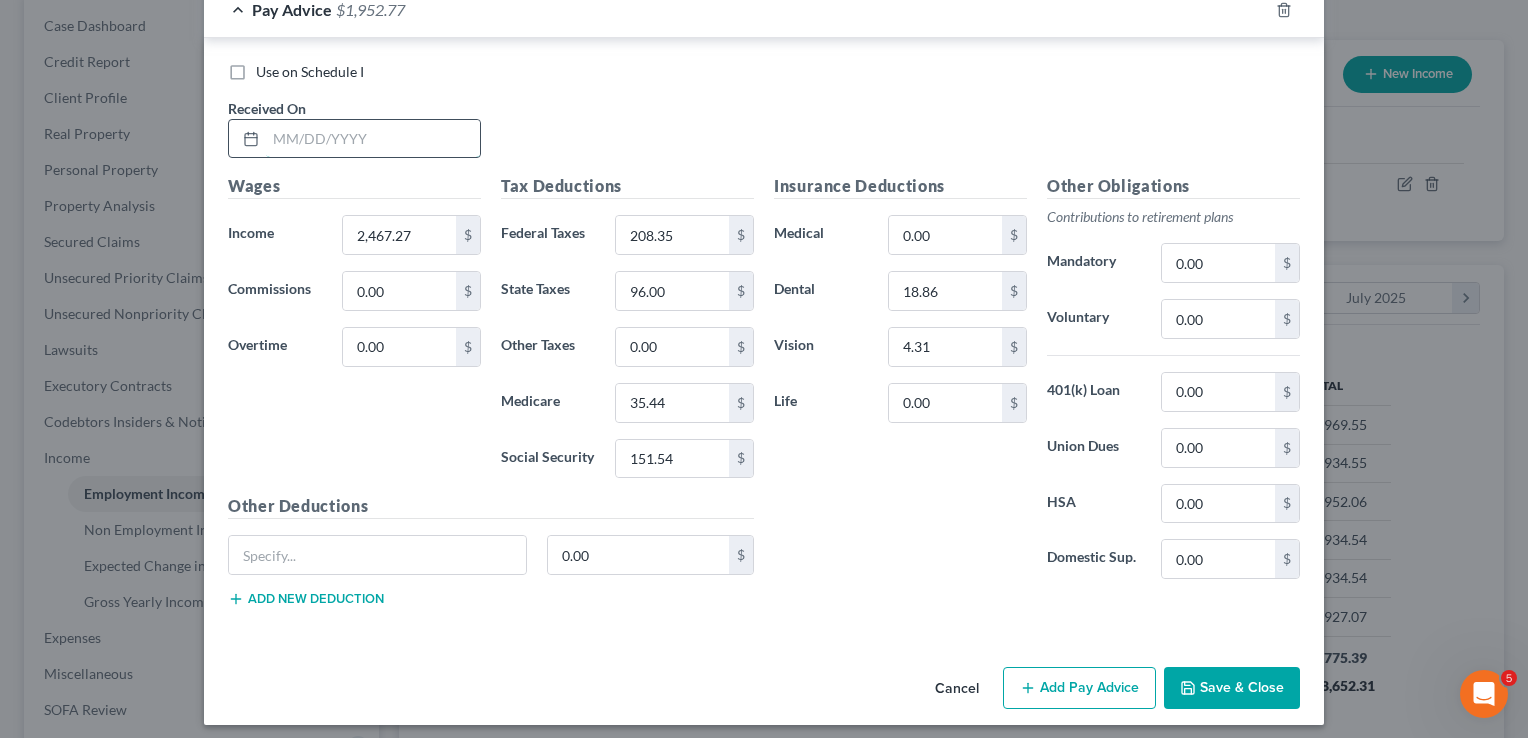 click at bounding box center (373, 139) 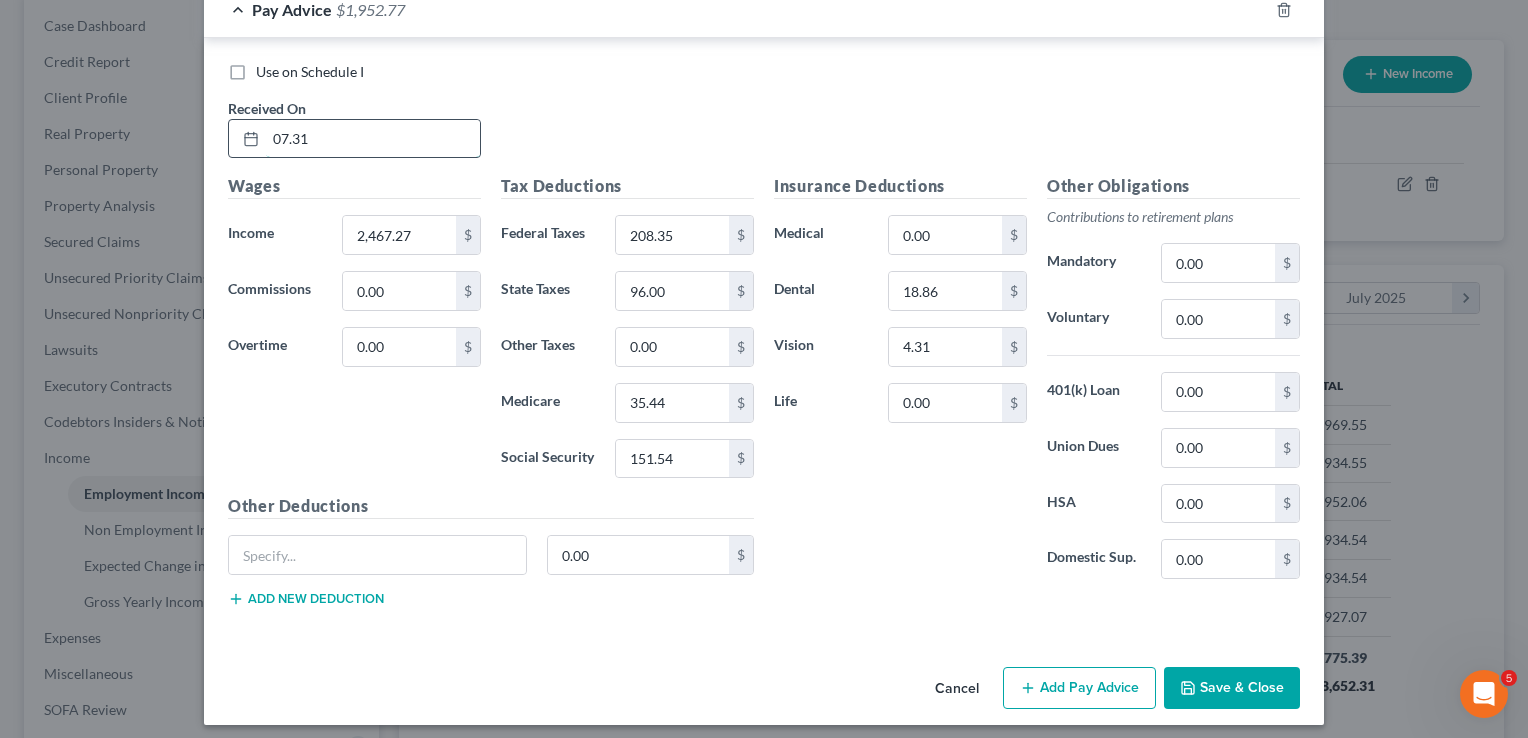 drag, startPoint x: 290, startPoint y: 130, endPoint x: 260, endPoint y: 130, distance: 30 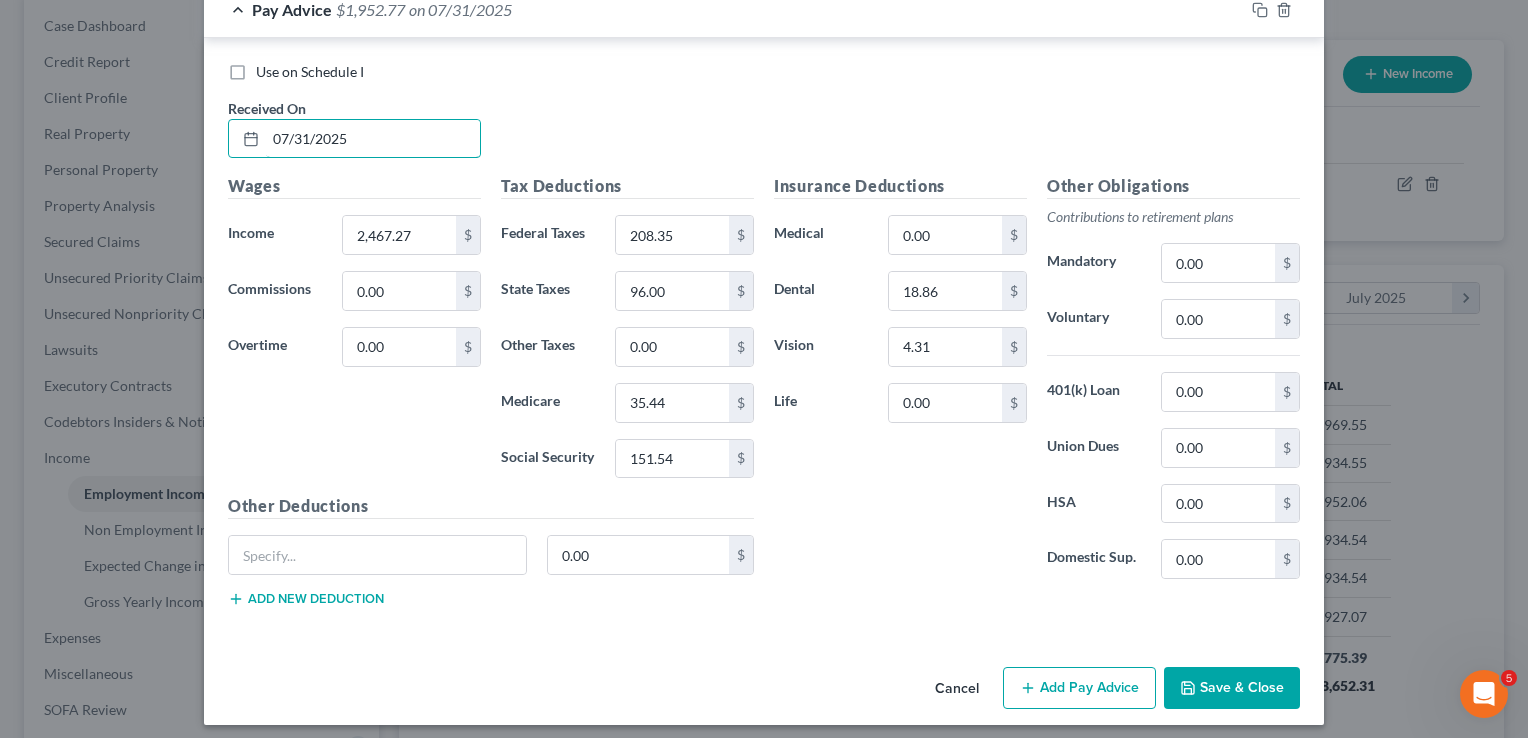 type on "07/31/2025" 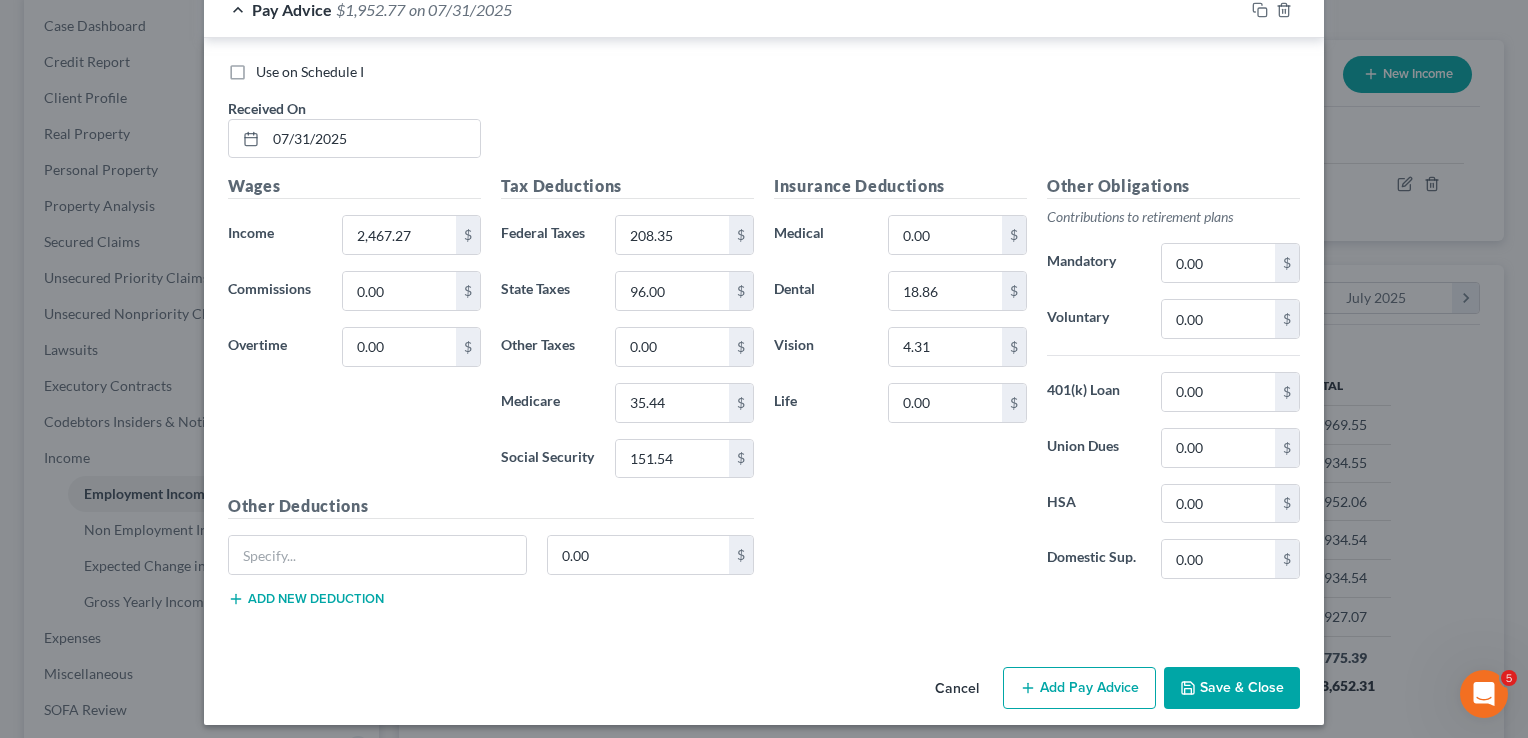 click on "Save & Close" at bounding box center [1232, 688] 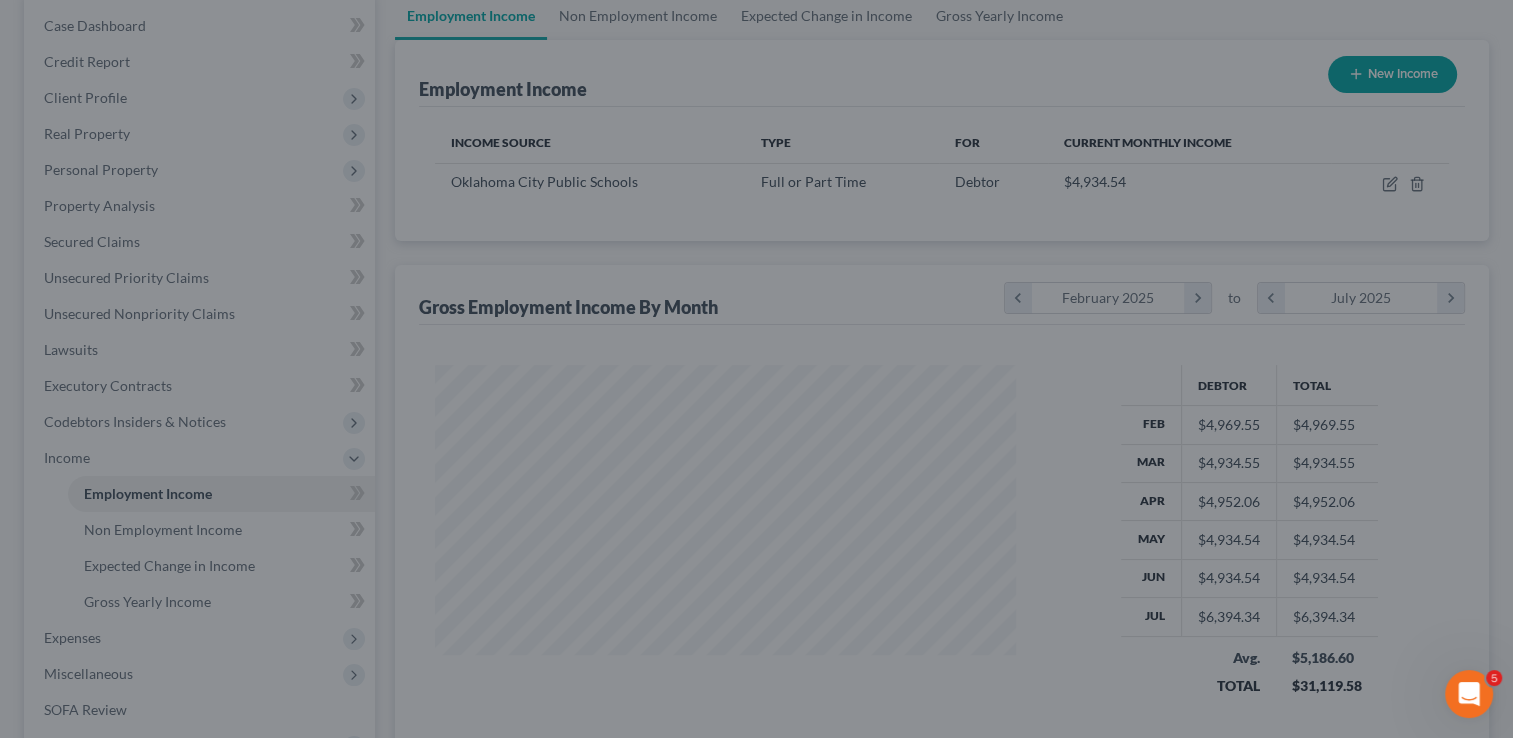scroll, scrollTop: 356, scrollLeft: 615, axis: both 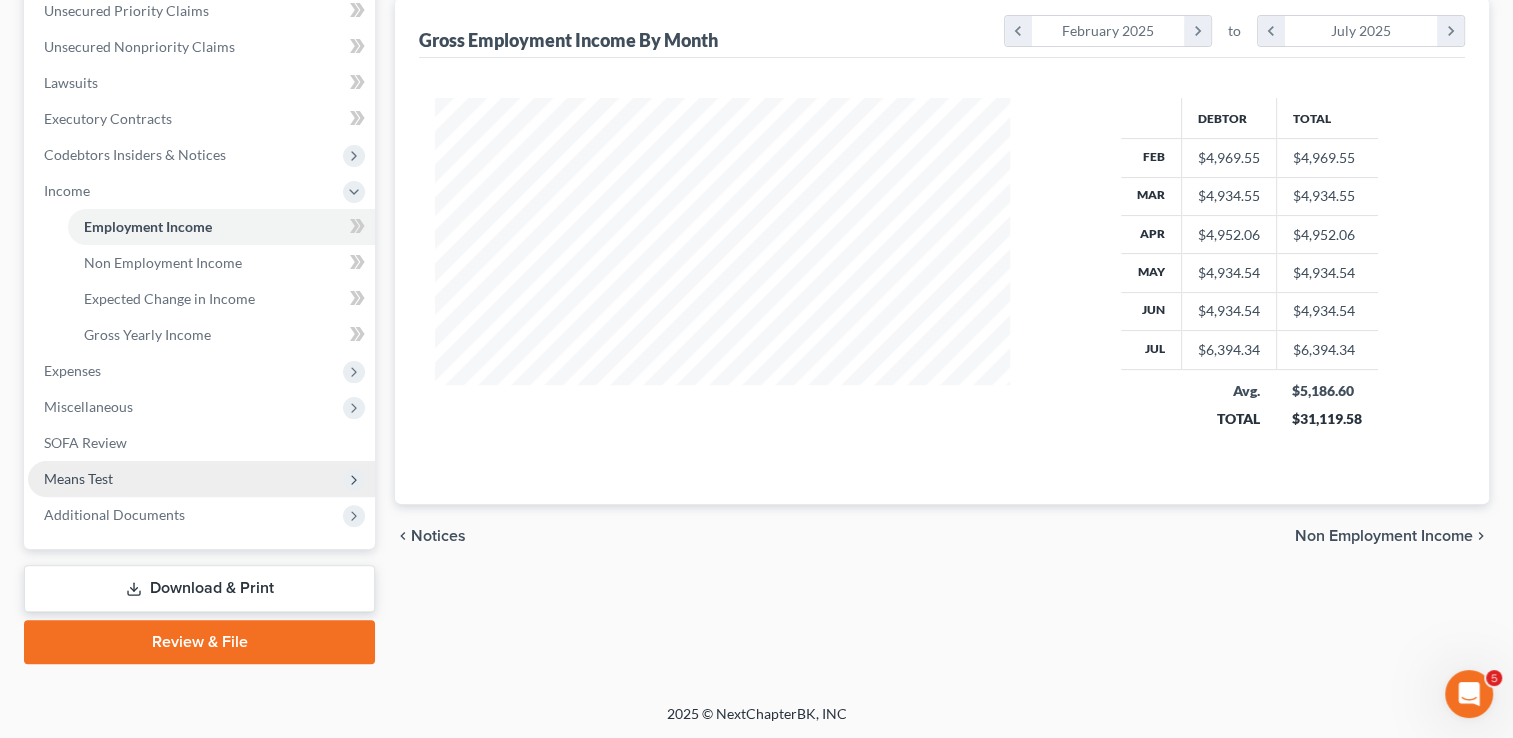 click on "Means Test" at bounding box center [201, 479] 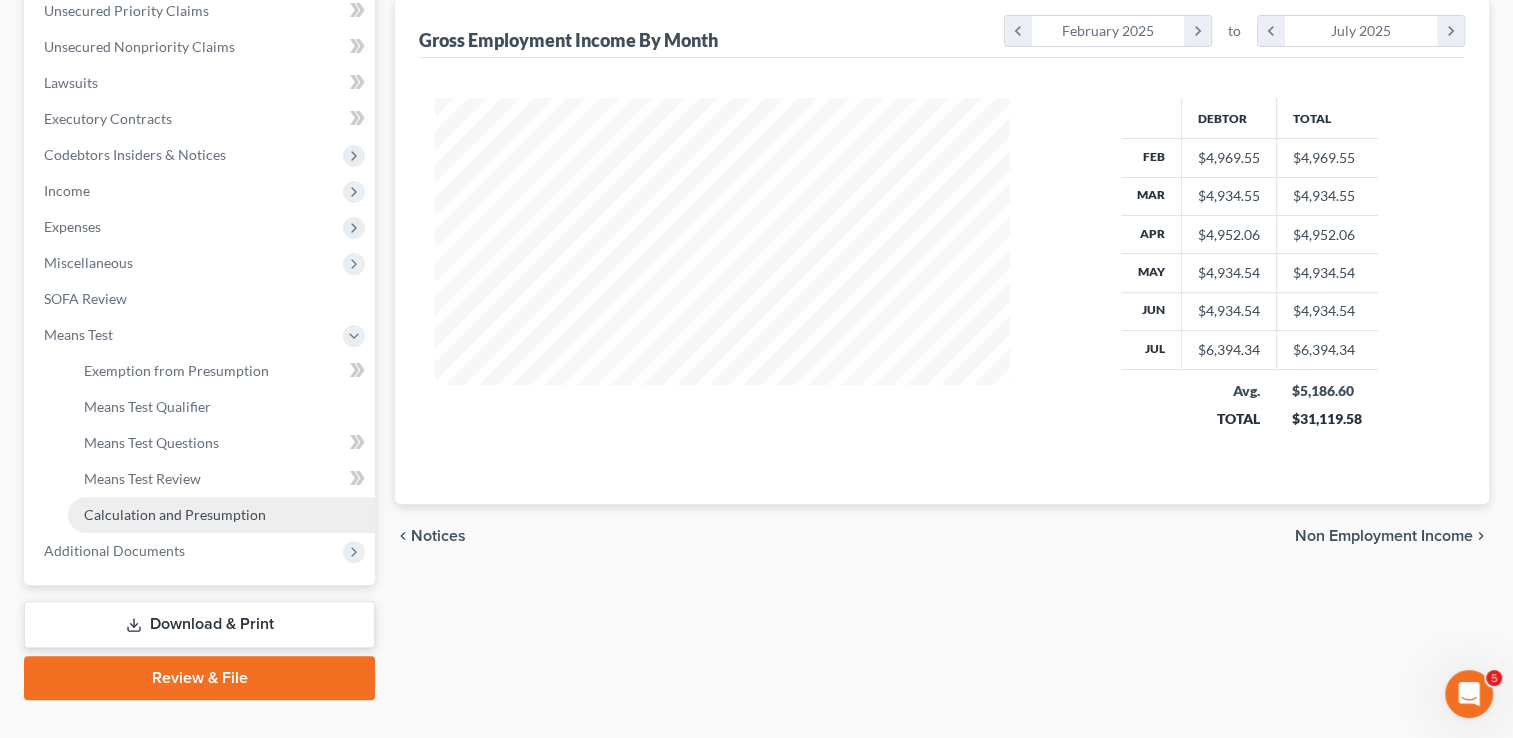 click on "Calculation and Presumption" at bounding box center (175, 514) 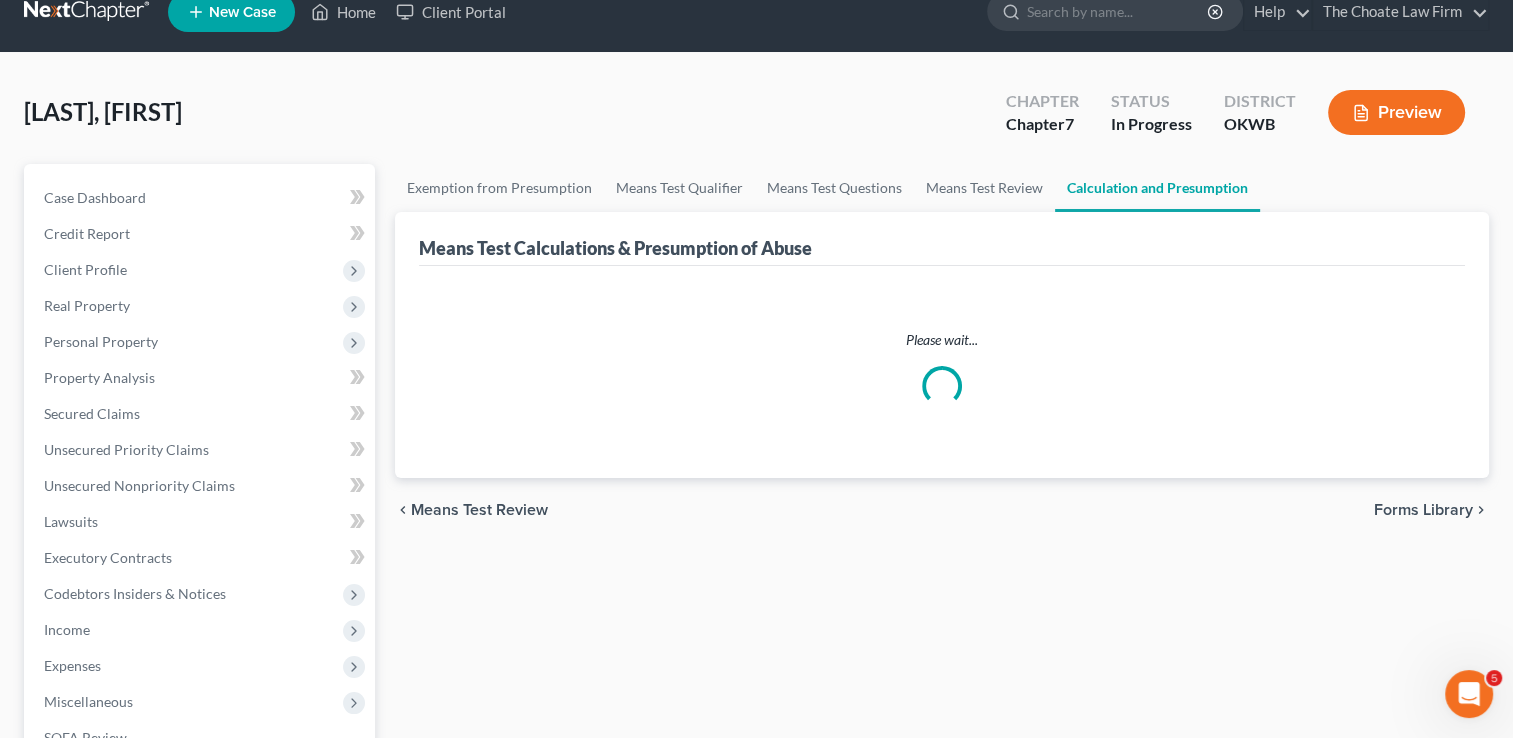 scroll, scrollTop: 0, scrollLeft: 0, axis: both 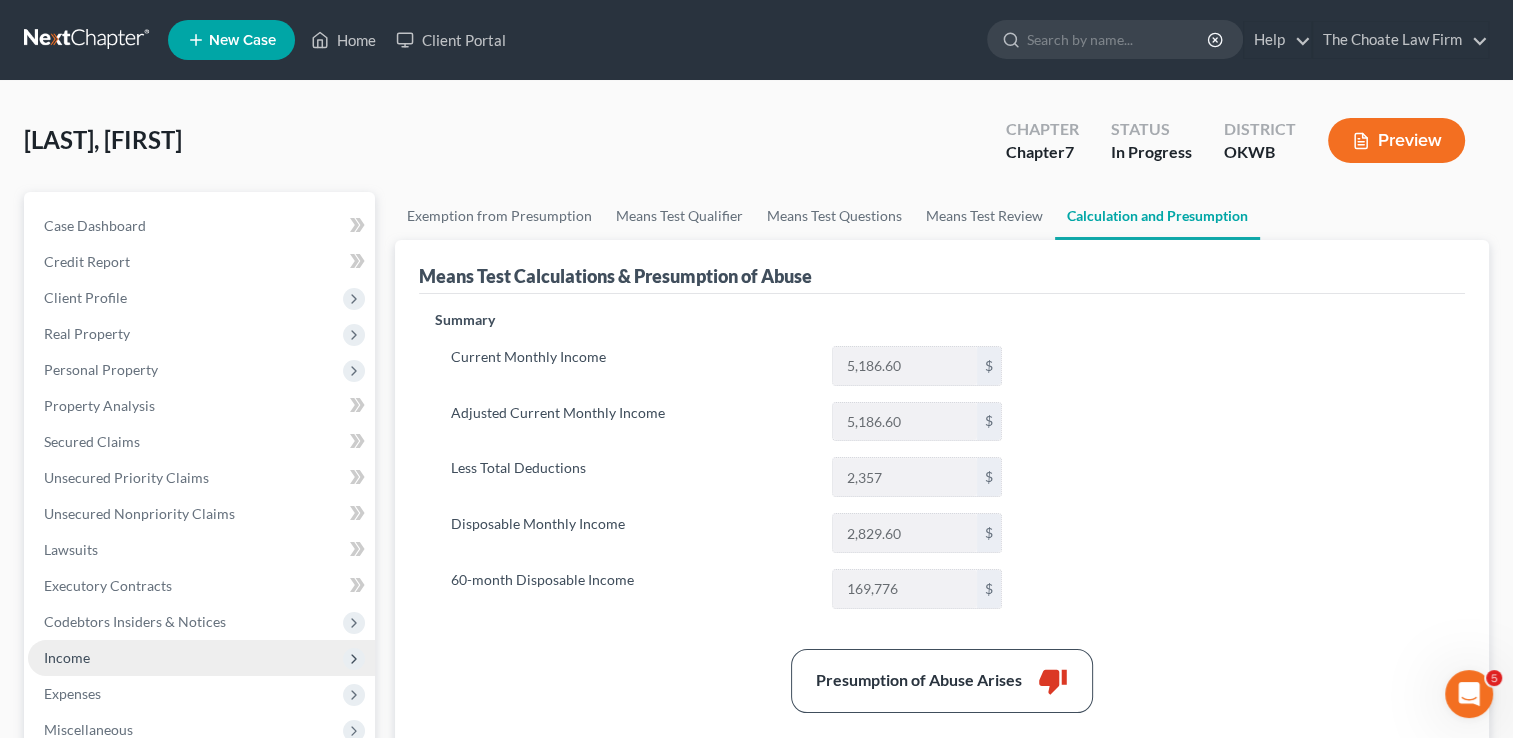 click on "Income" at bounding box center [67, 657] 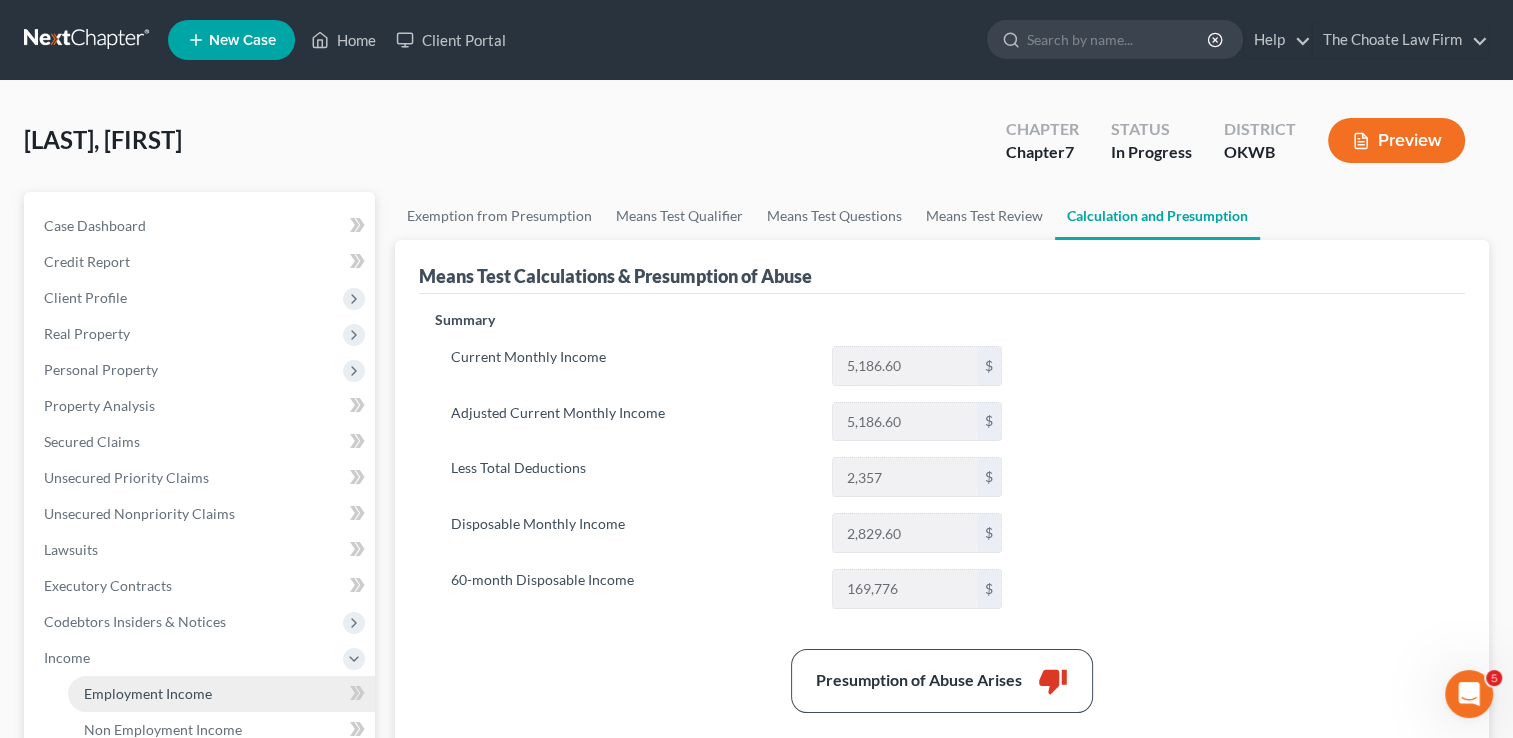 click on "Employment Income" at bounding box center [148, 693] 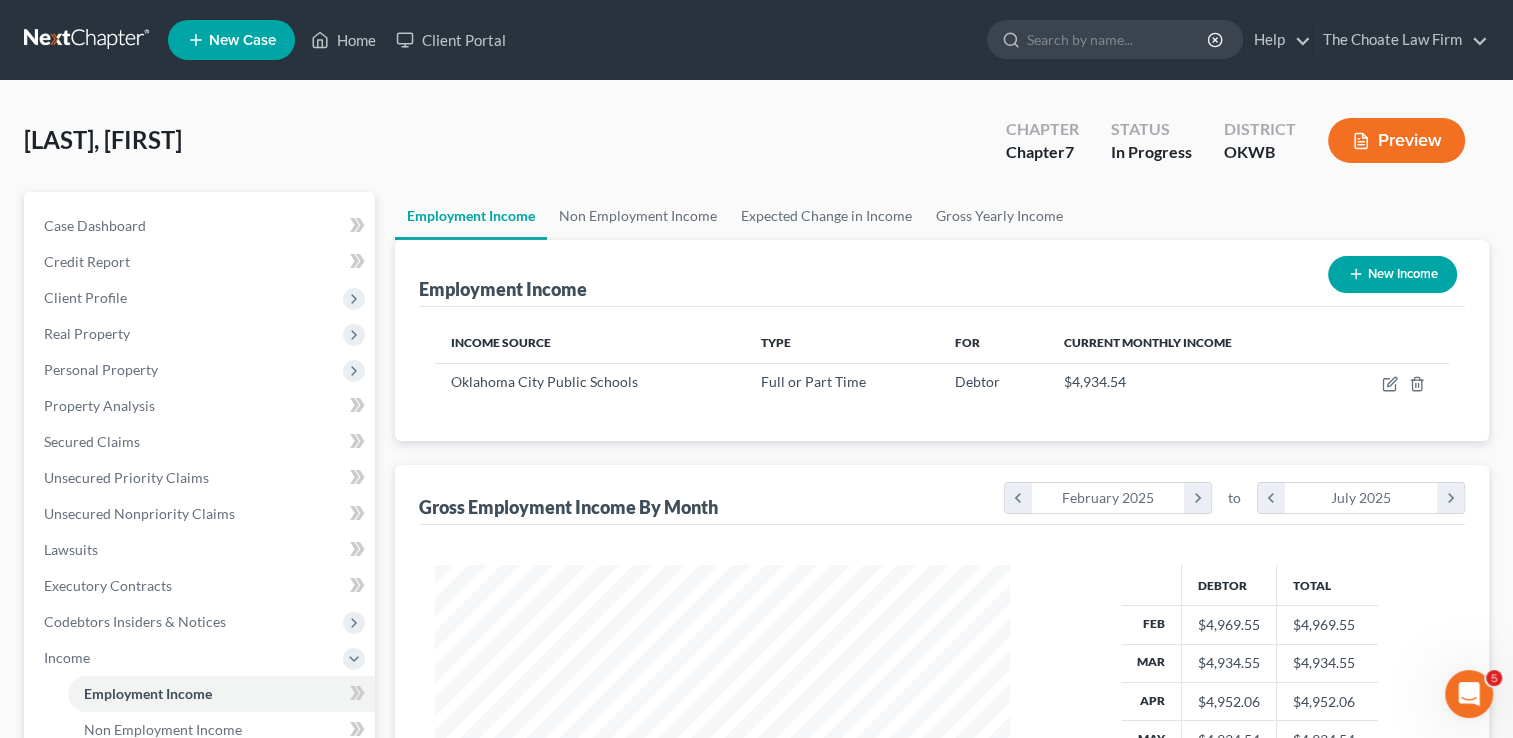 scroll, scrollTop: 999643, scrollLeft: 999385, axis: both 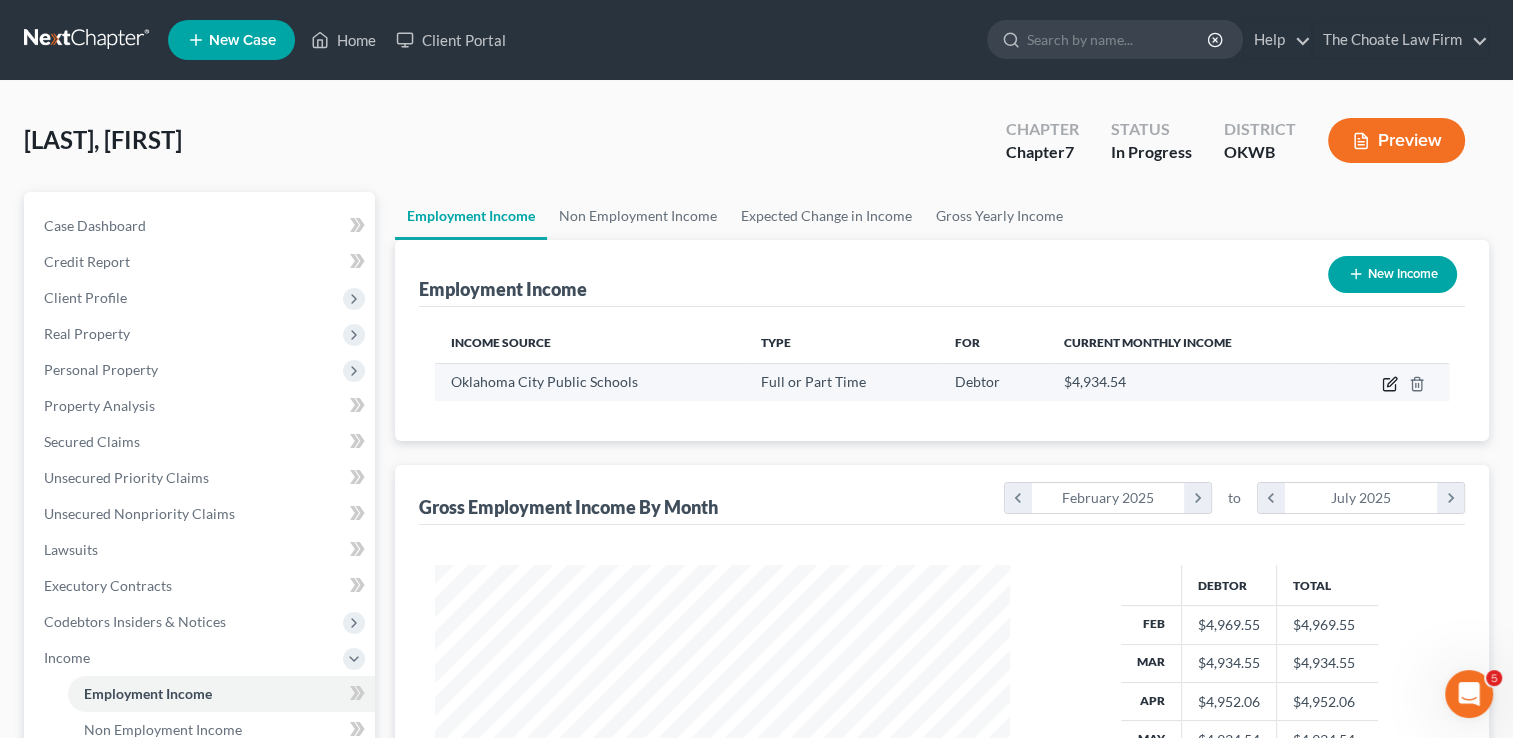 click 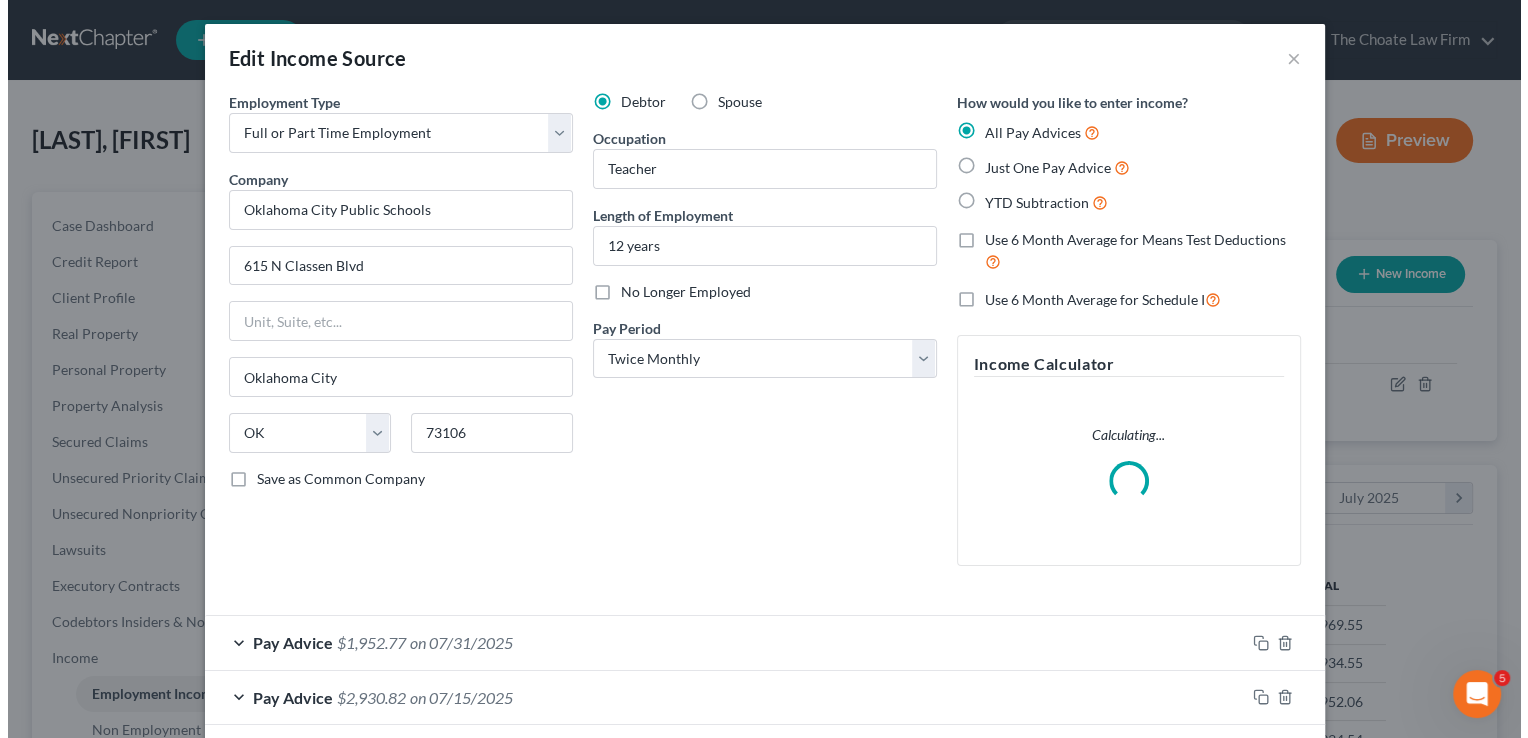 scroll, scrollTop: 999643, scrollLeft: 999378, axis: both 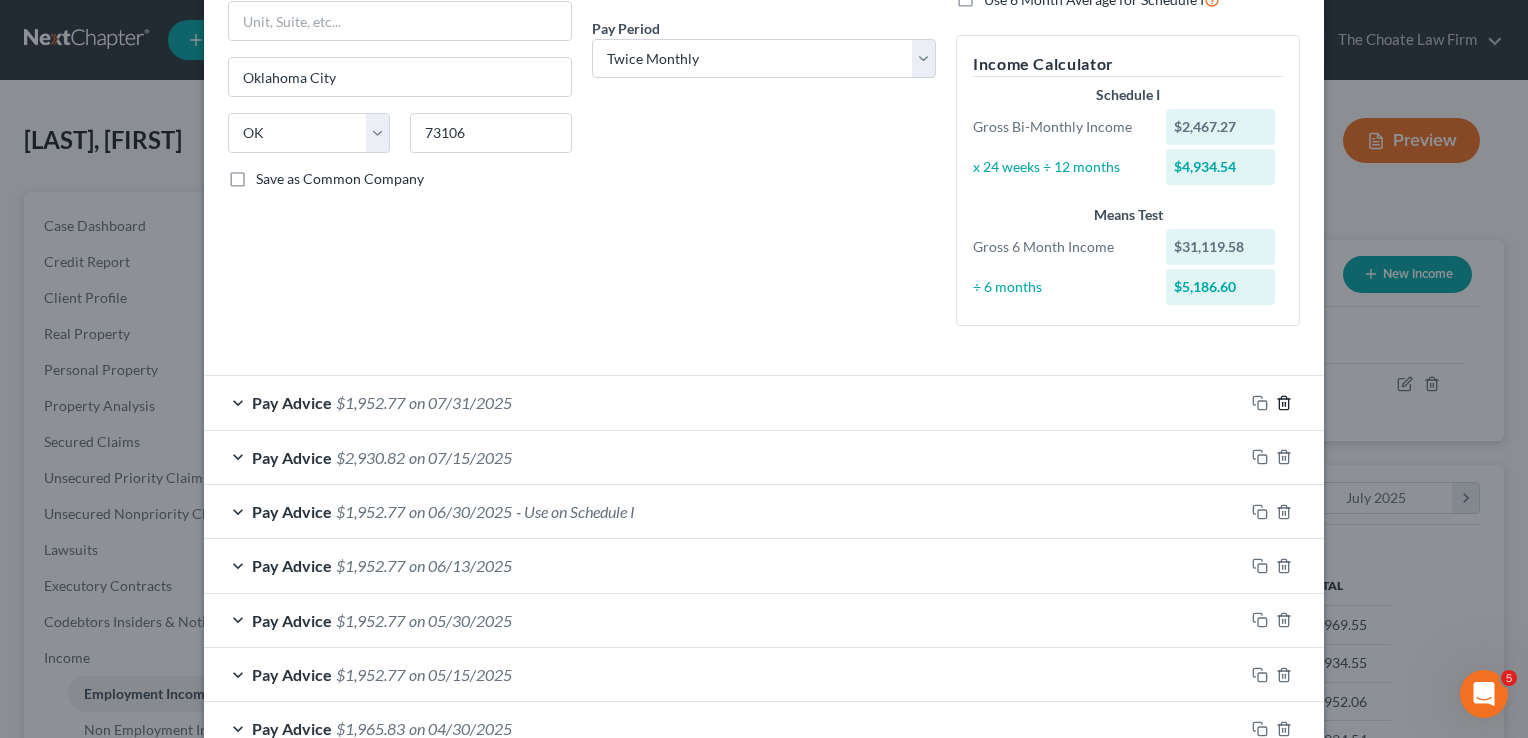 click 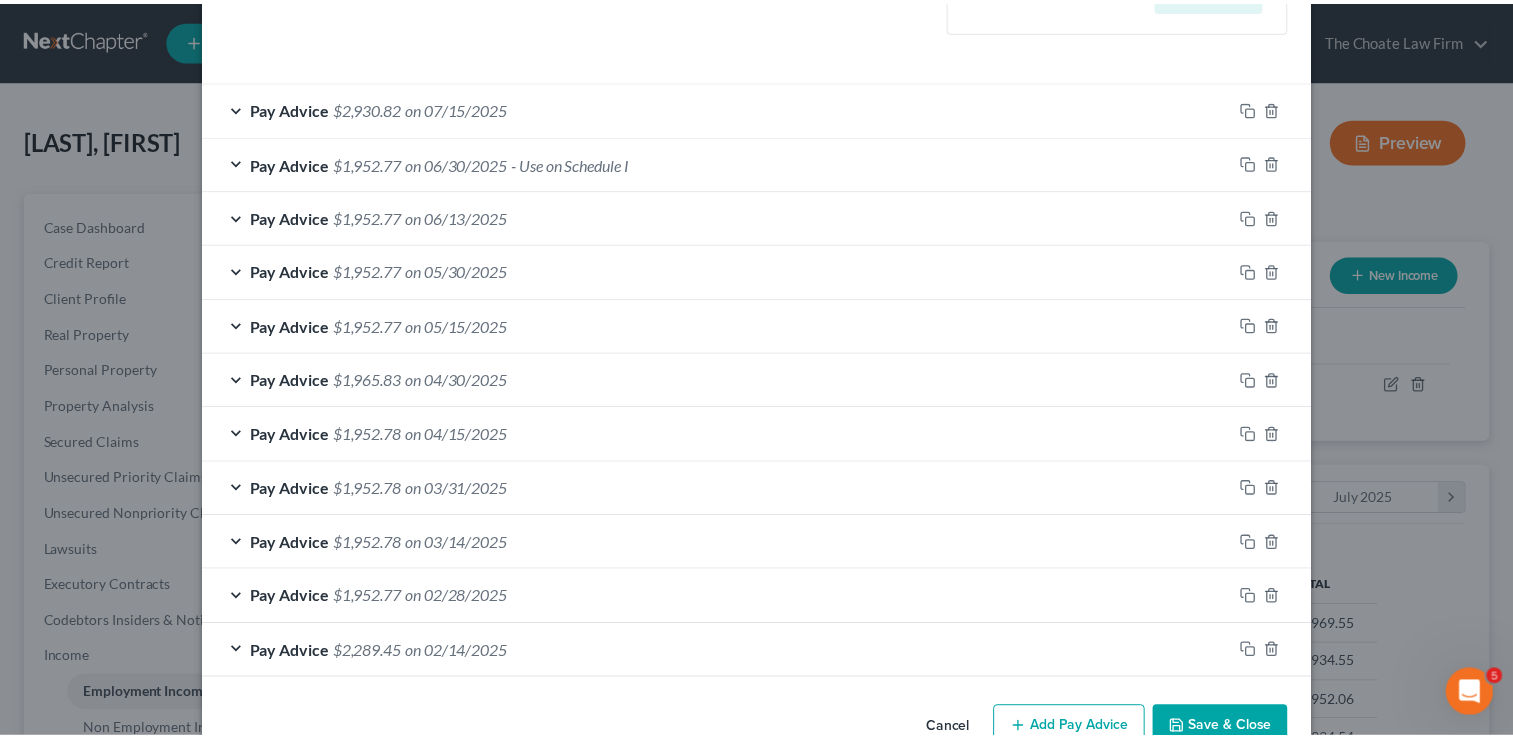 scroll, scrollTop: 642, scrollLeft: 0, axis: vertical 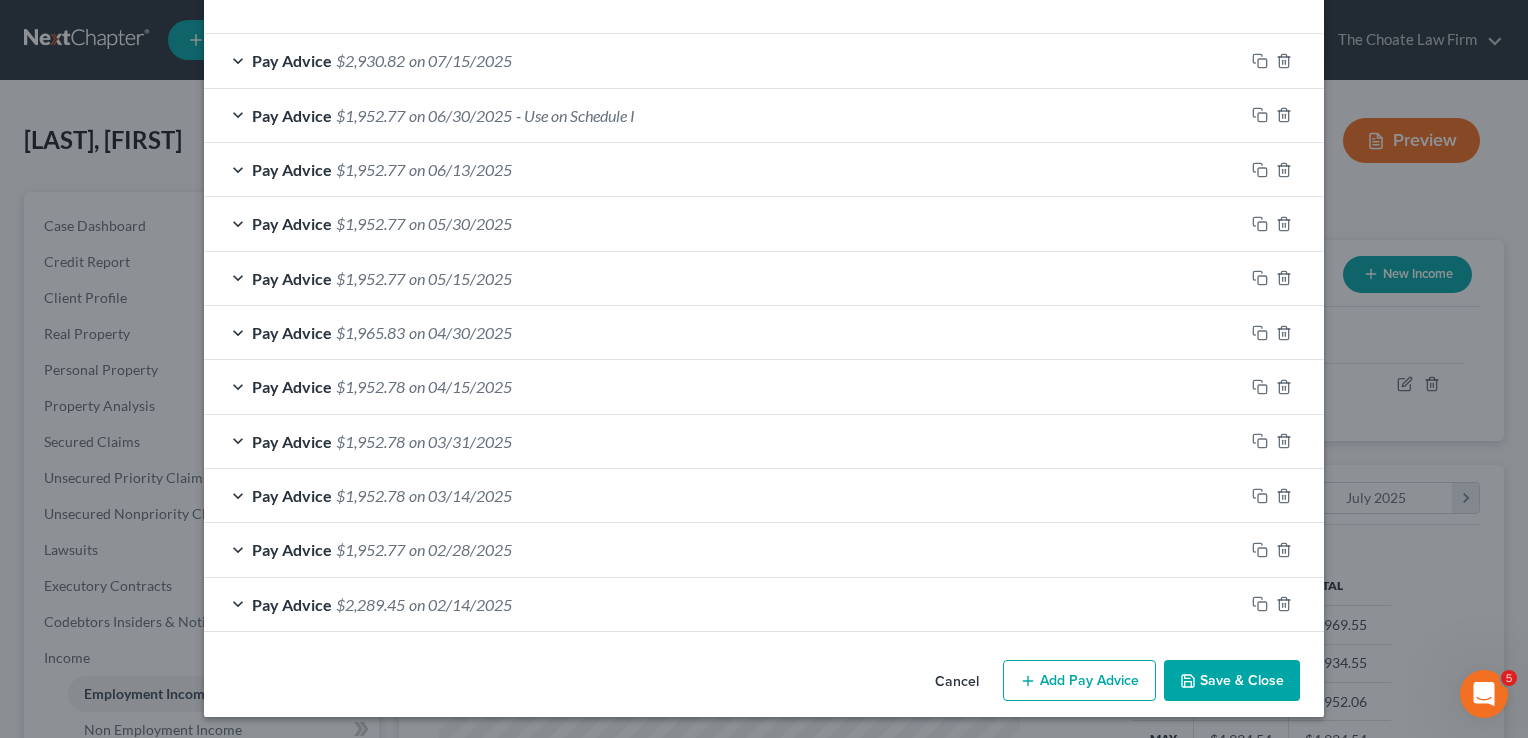 click on "Save & Close" at bounding box center [1232, 681] 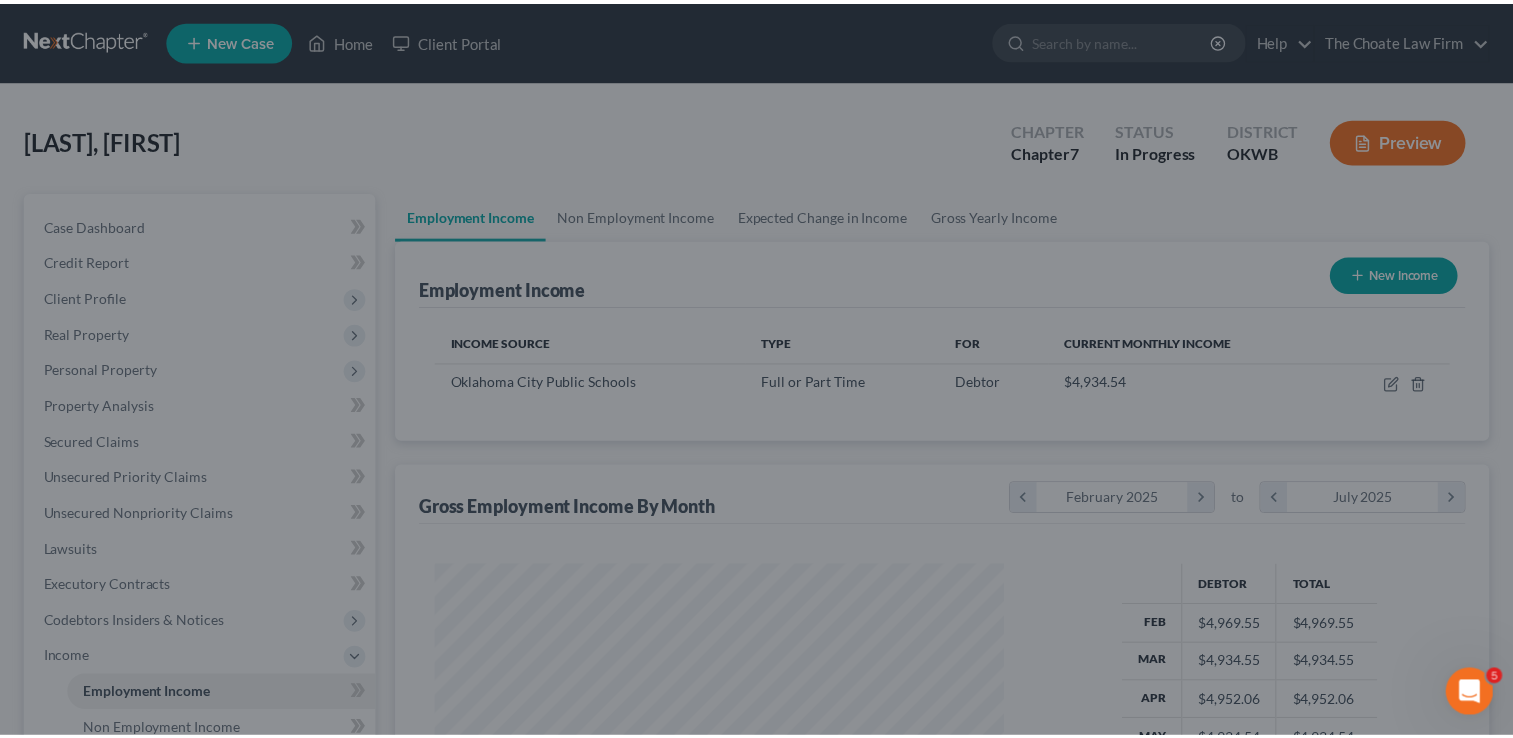 scroll, scrollTop: 356, scrollLeft: 615, axis: both 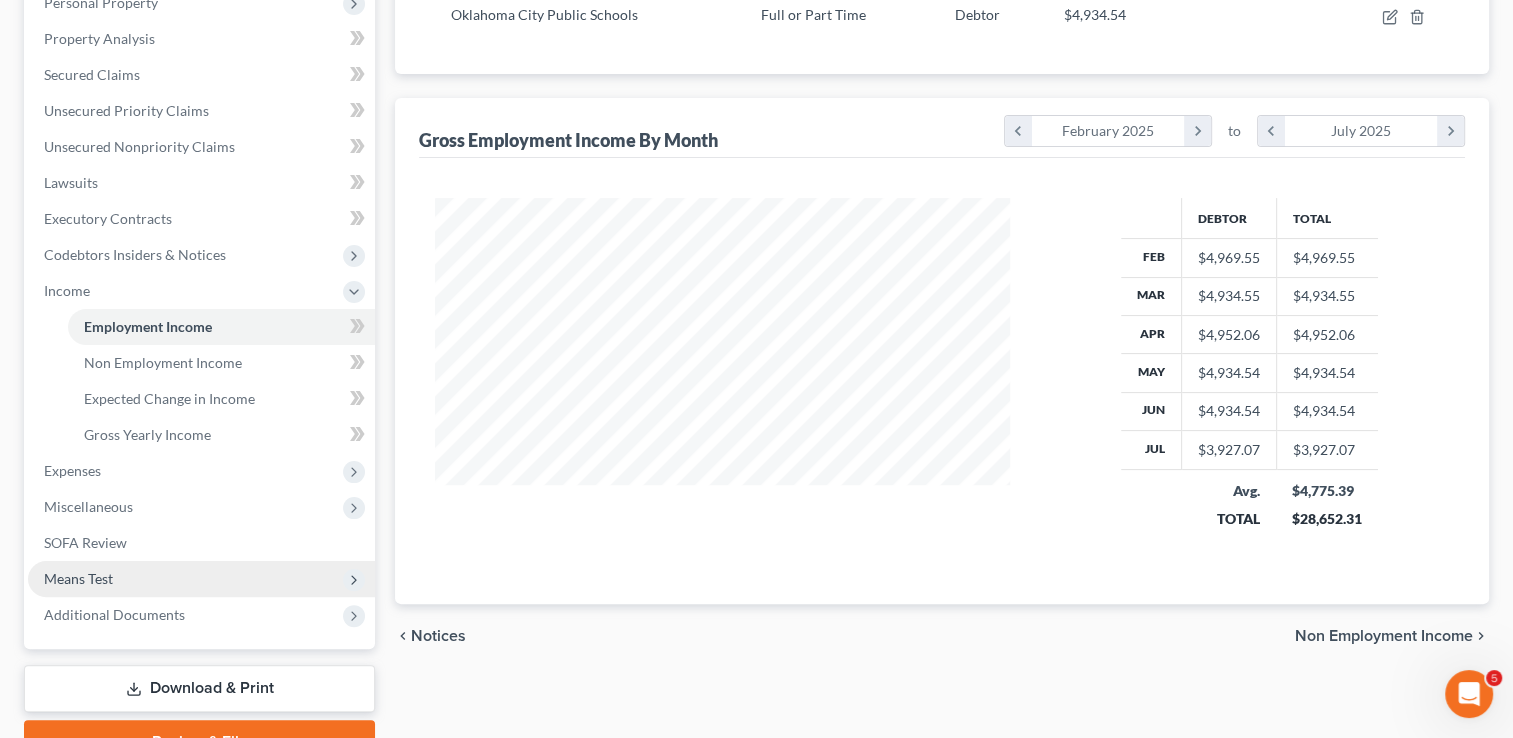click on "Means Test" at bounding box center [78, 578] 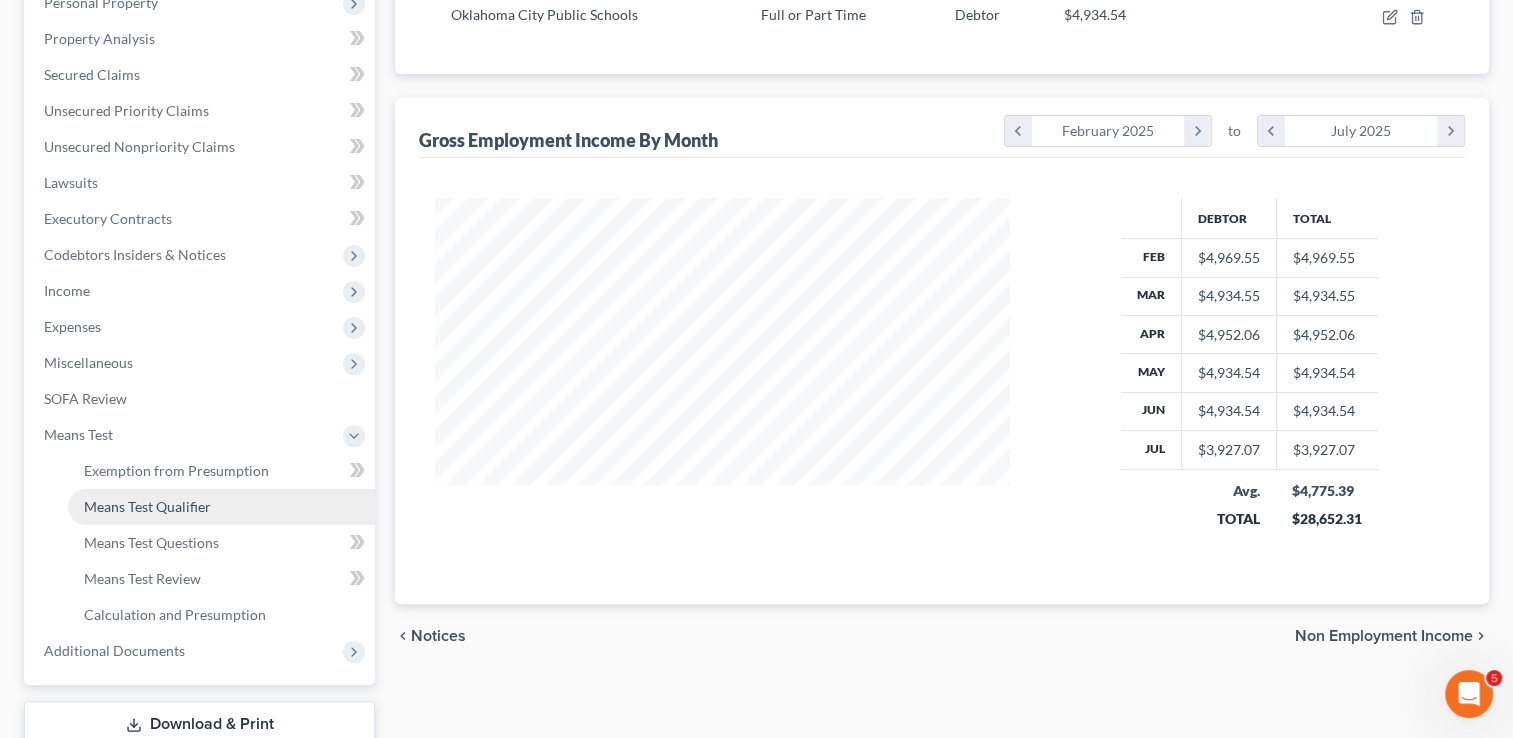 click on "Means Test Qualifier" at bounding box center (221, 507) 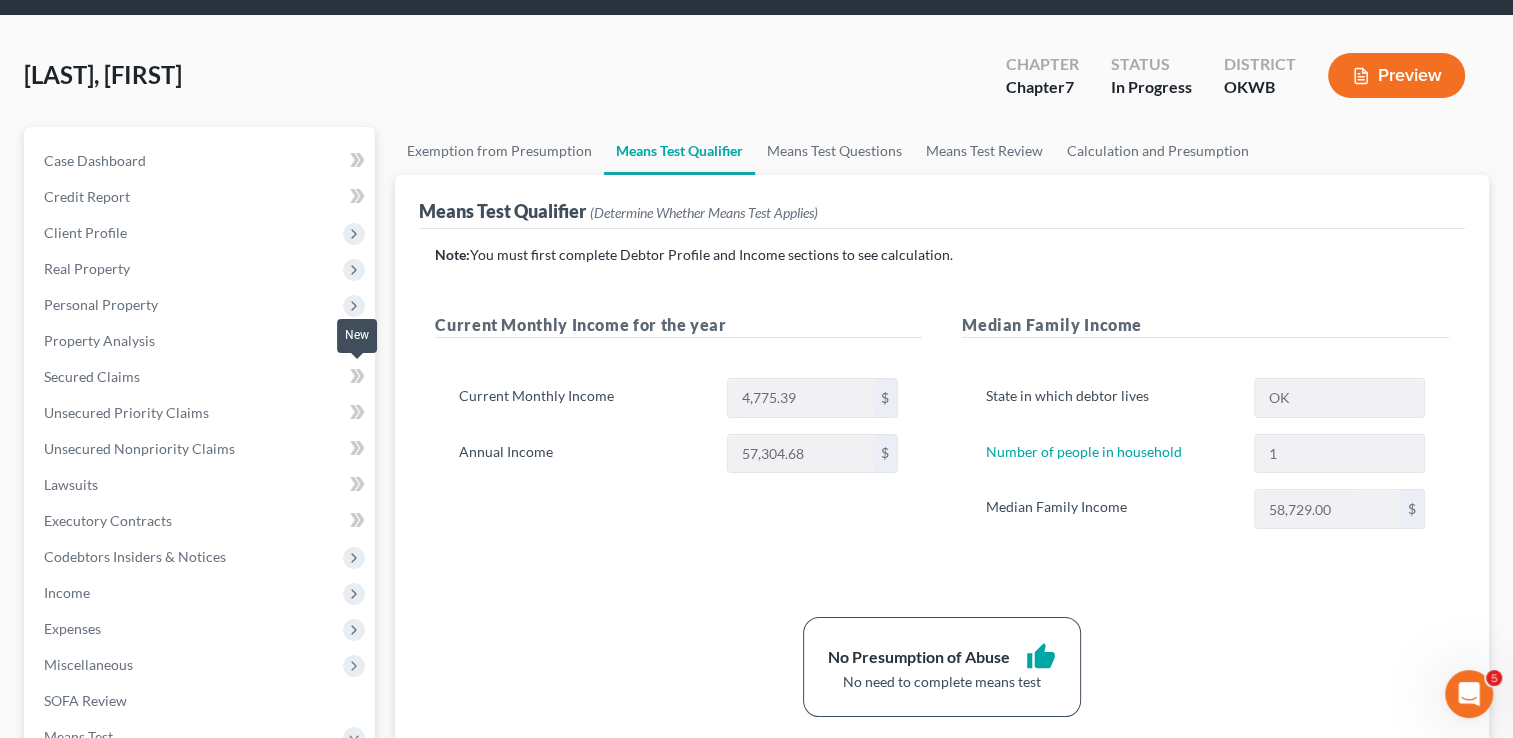 scroll, scrollTop: 100, scrollLeft: 0, axis: vertical 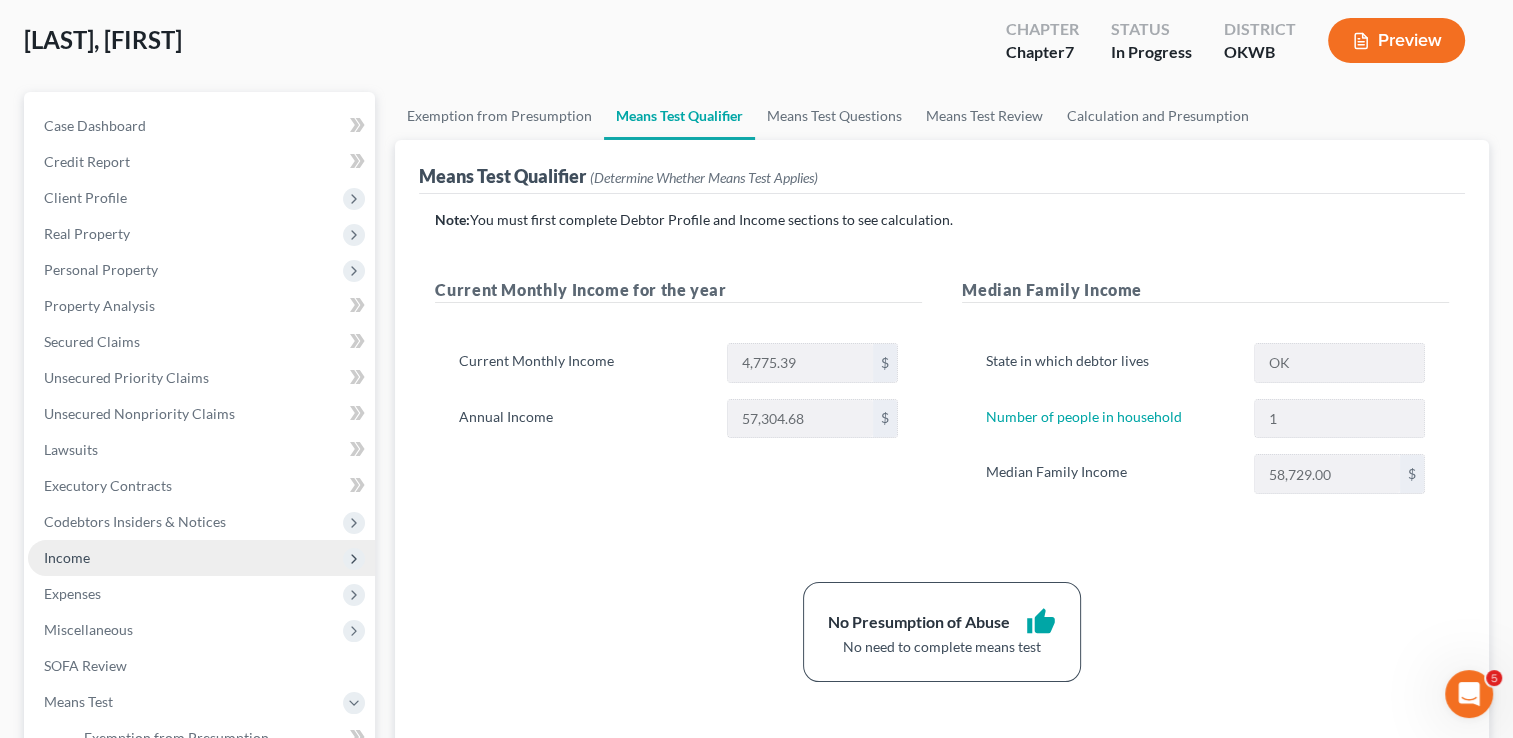 click on "Income" at bounding box center [67, 557] 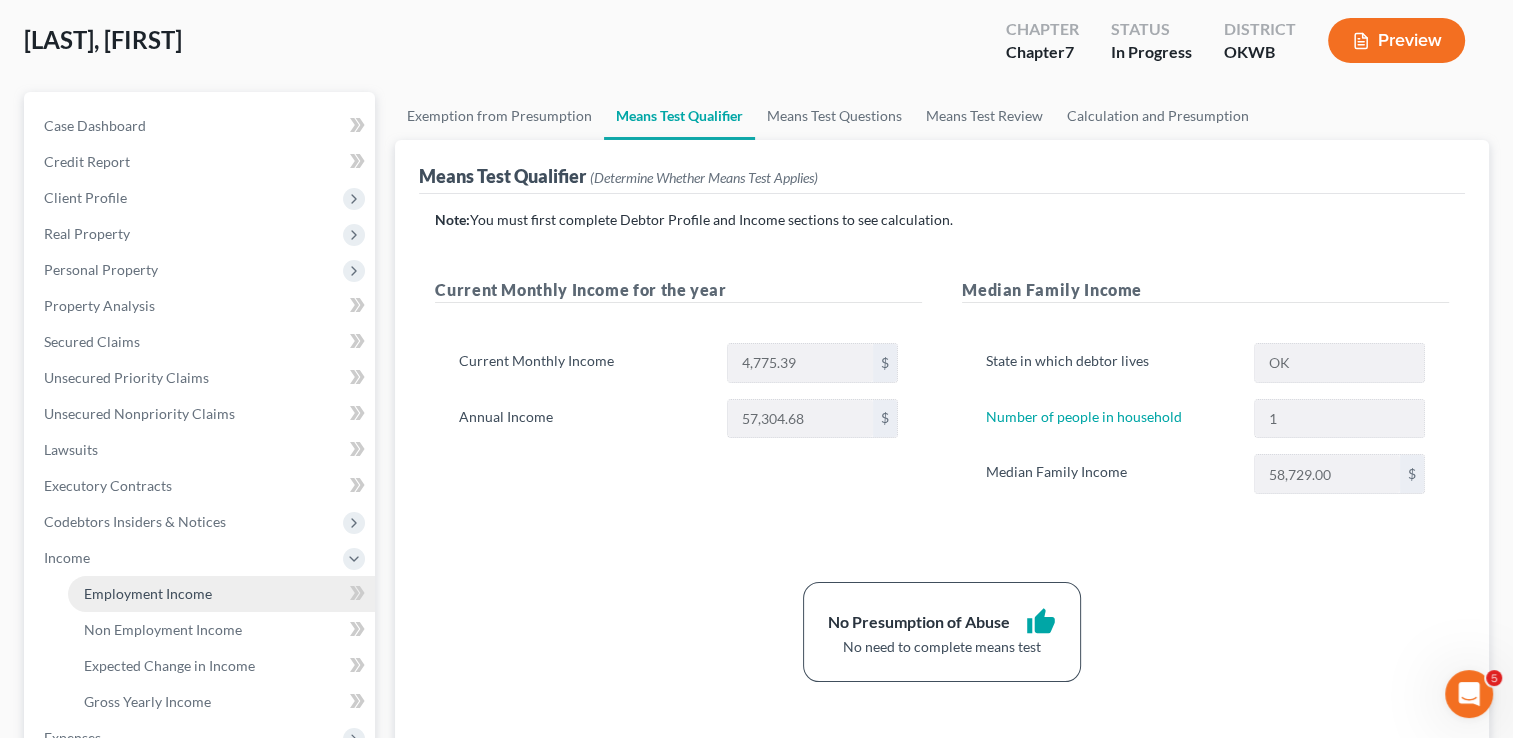 click on "Employment Income" at bounding box center [221, 594] 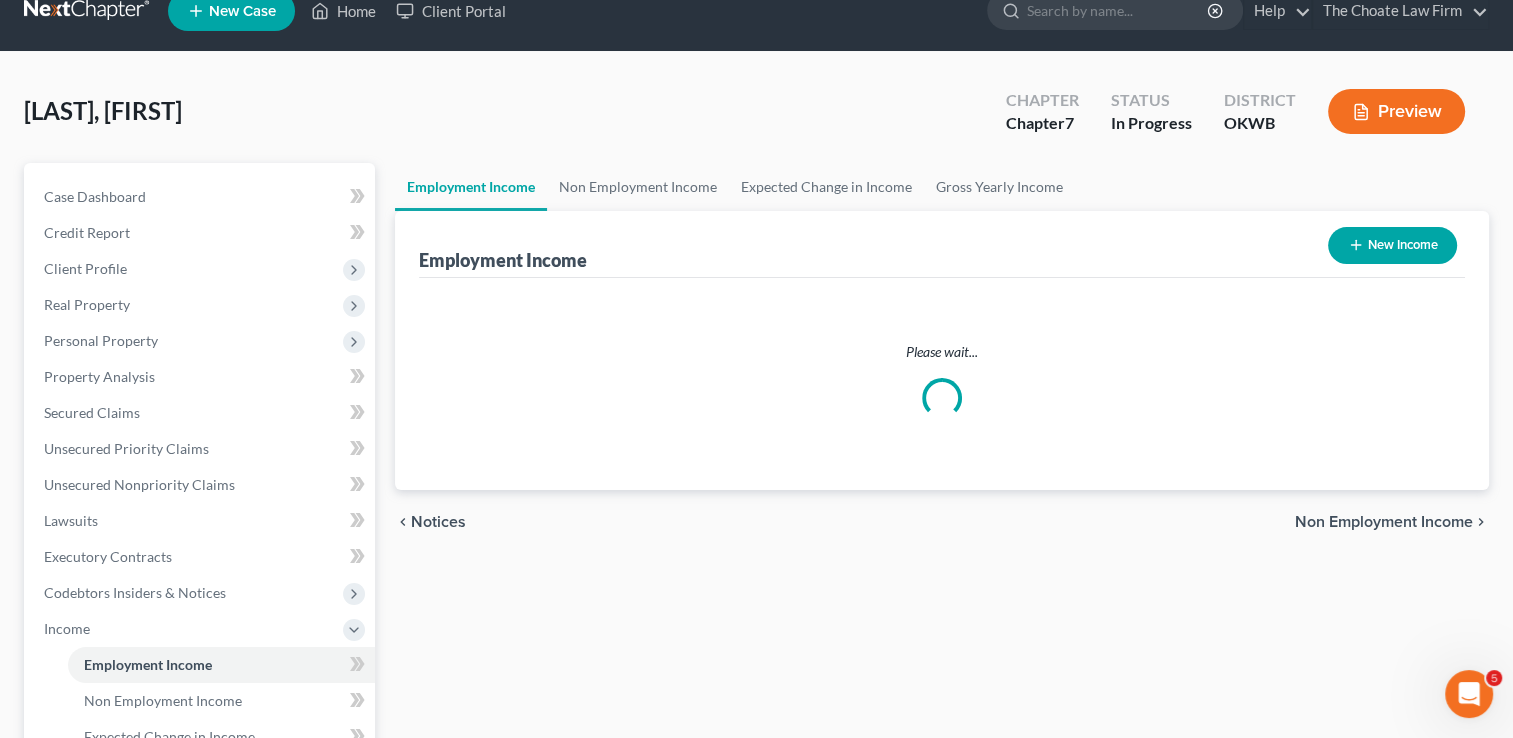 scroll, scrollTop: 0, scrollLeft: 0, axis: both 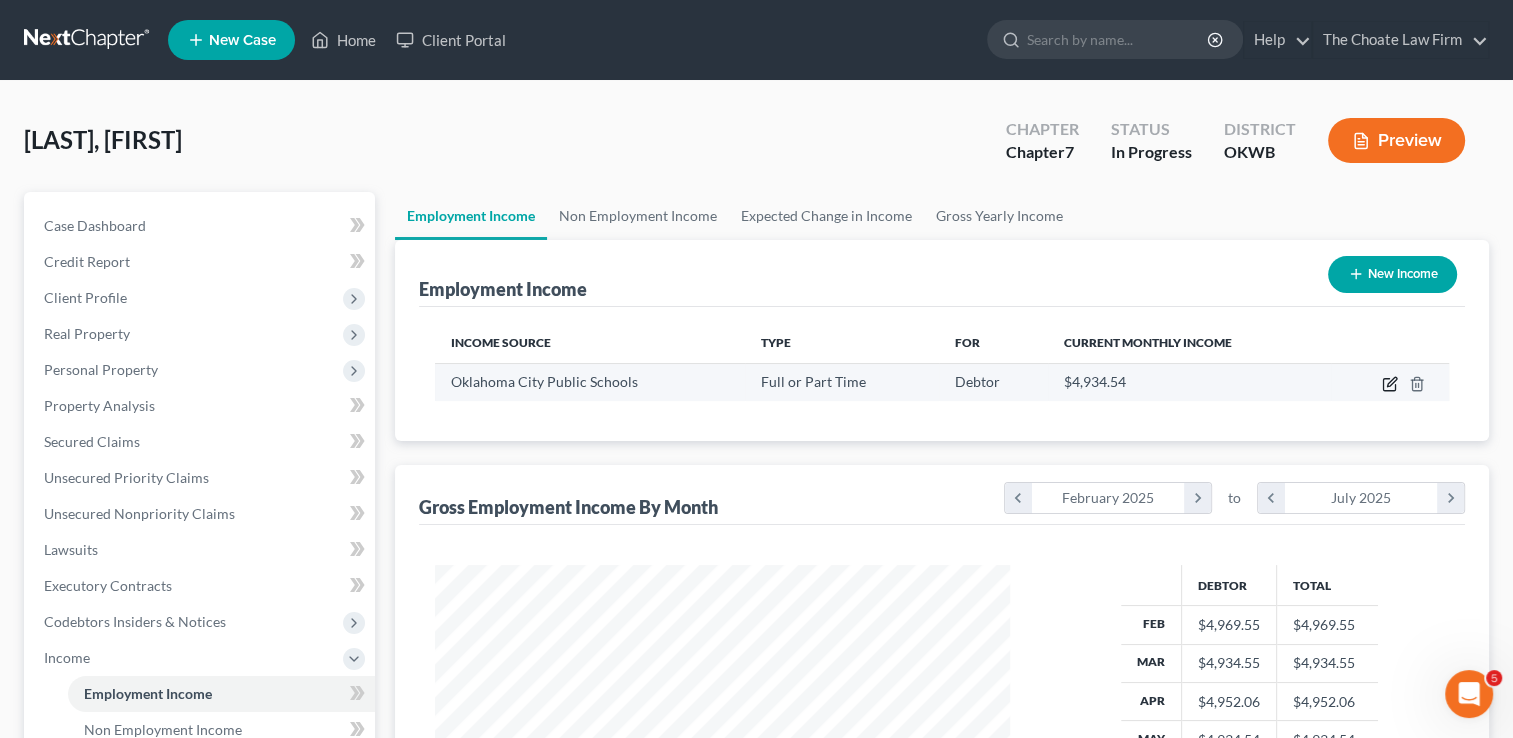 click 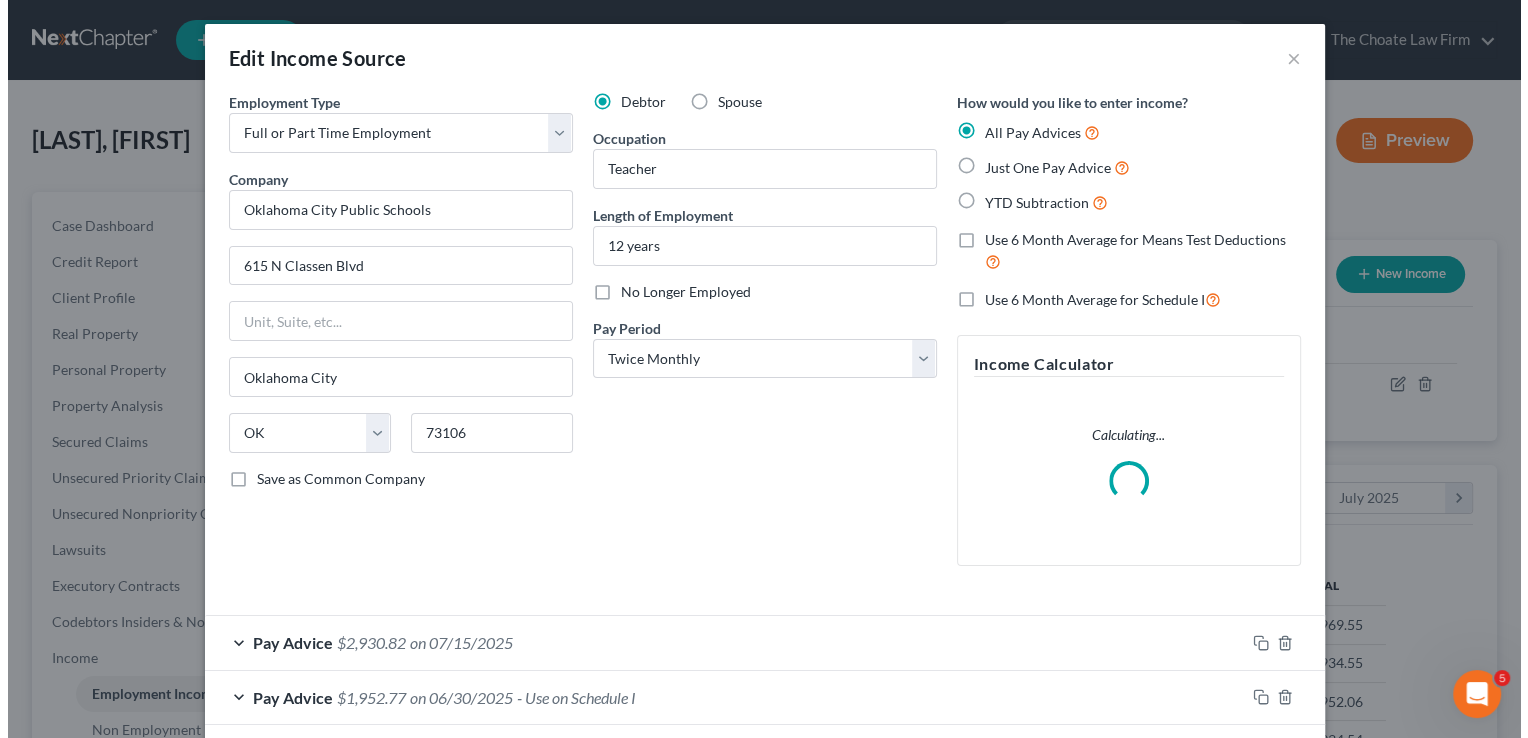 scroll, scrollTop: 999643, scrollLeft: 999378, axis: both 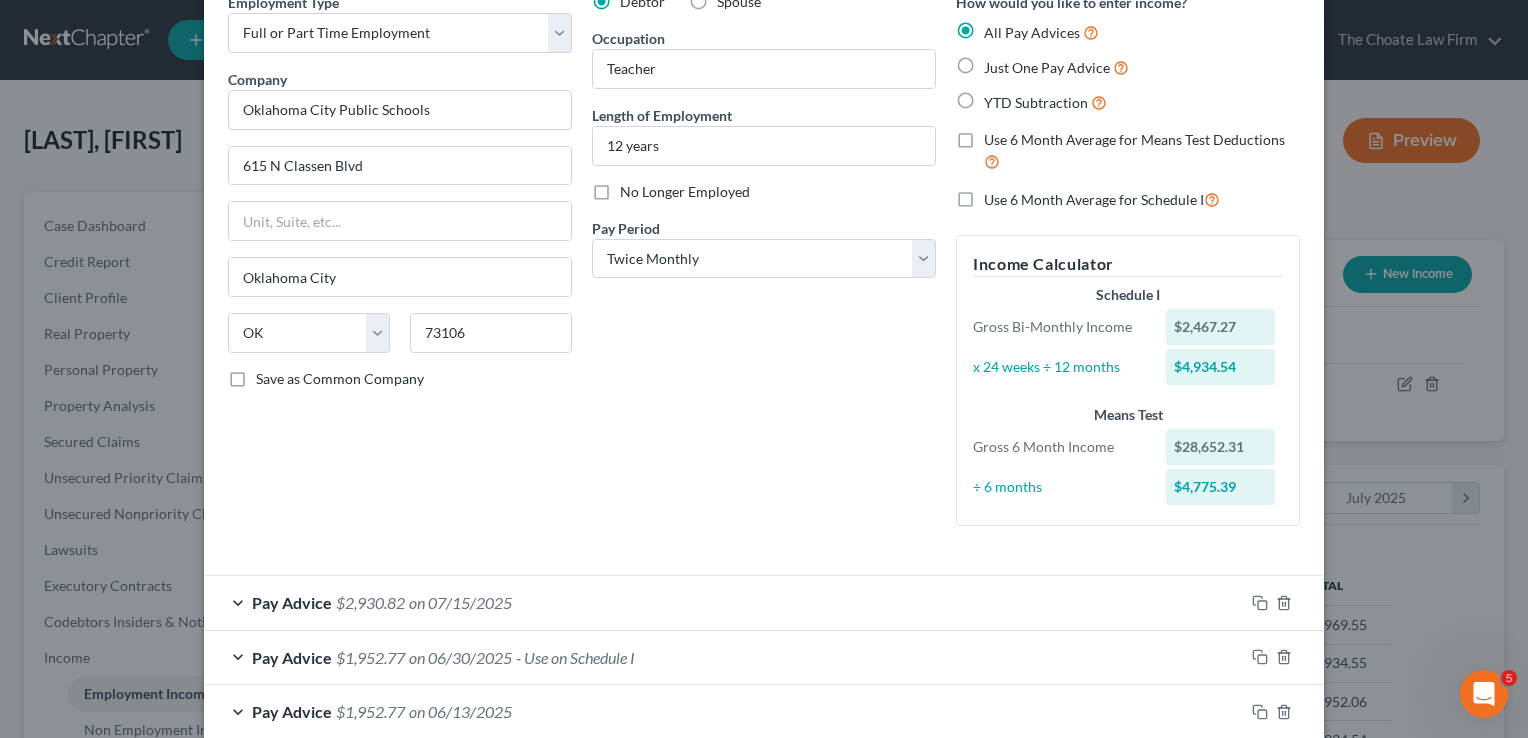 click on "Just One Pay Advice" at bounding box center [1056, 67] 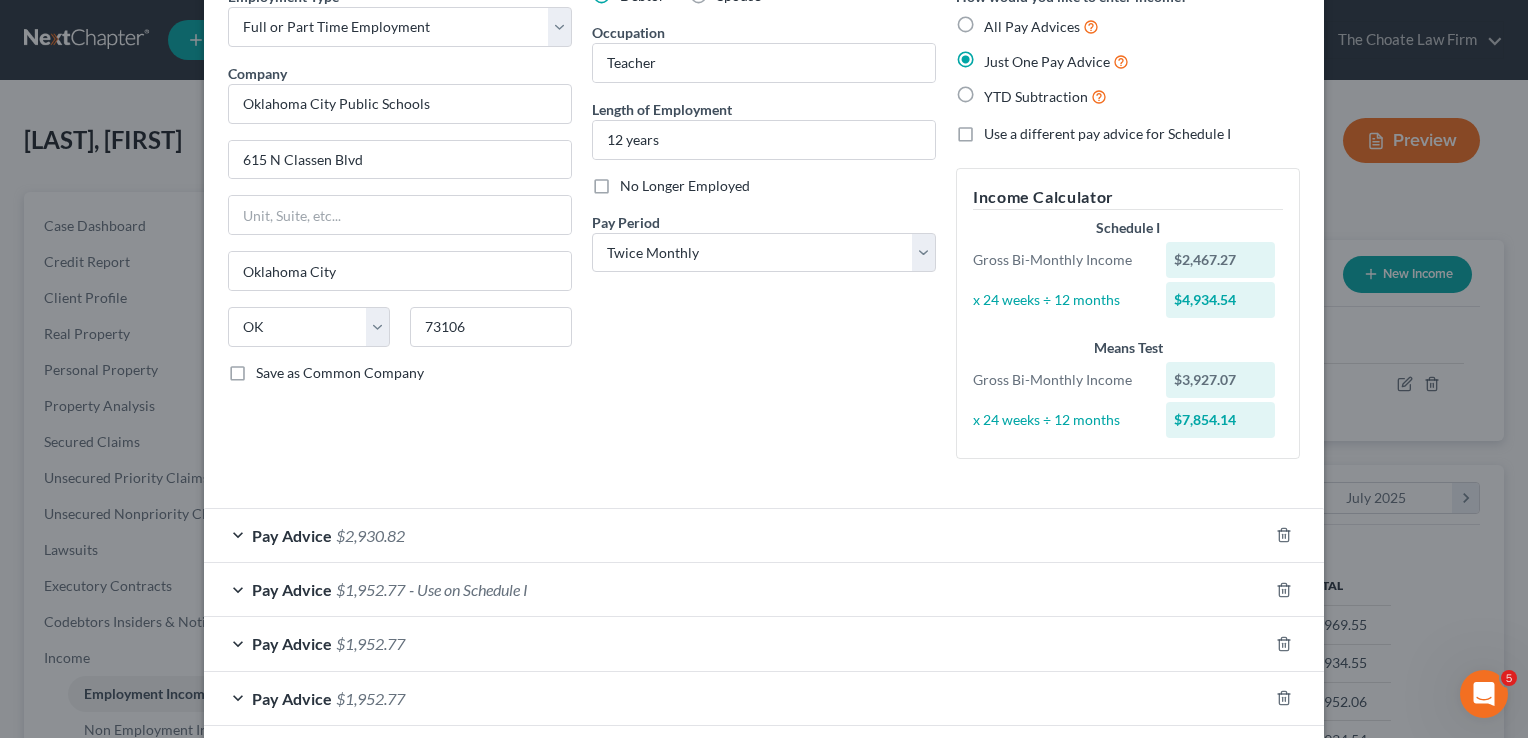scroll, scrollTop: 0, scrollLeft: 0, axis: both 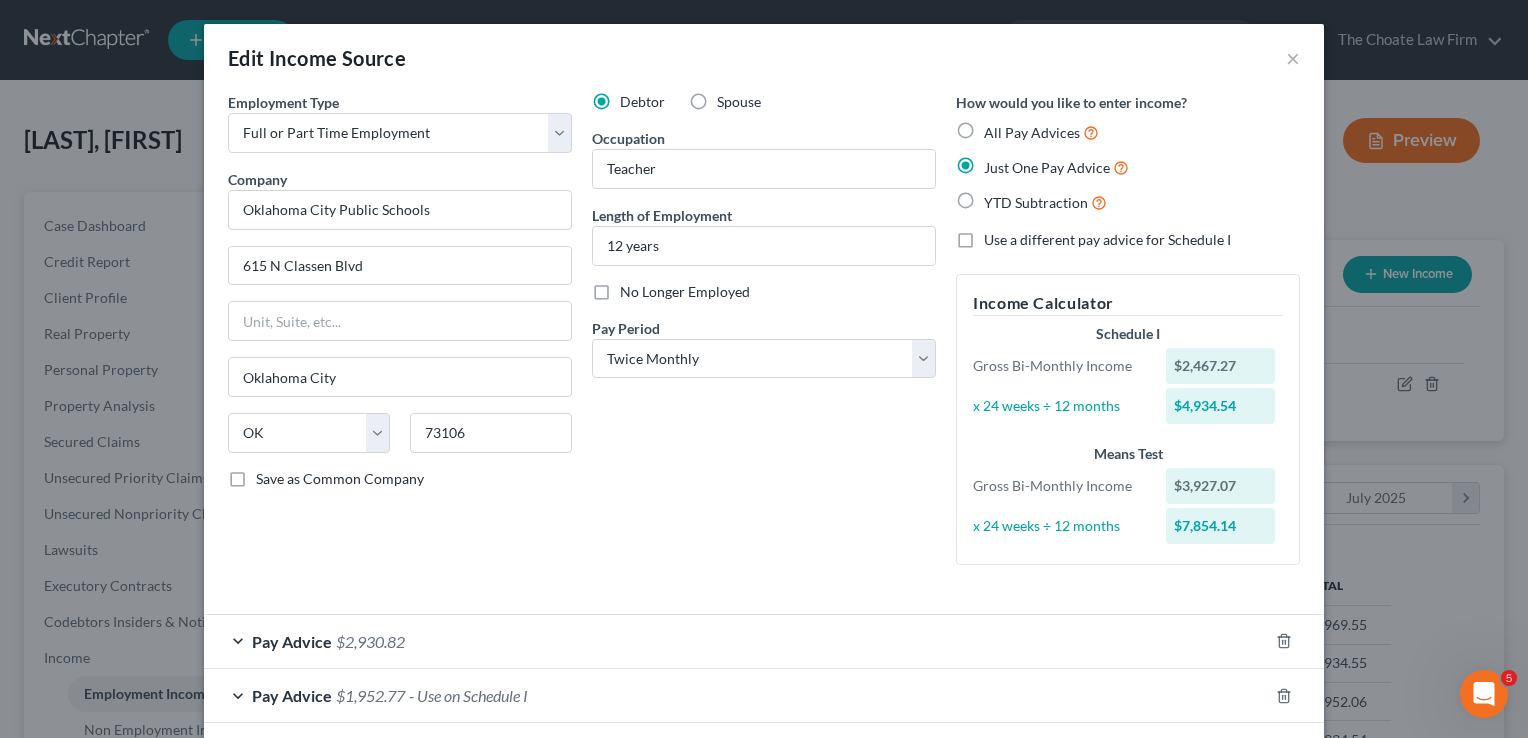 click on "All Pay Advices" at bounding box center (1041, 132) 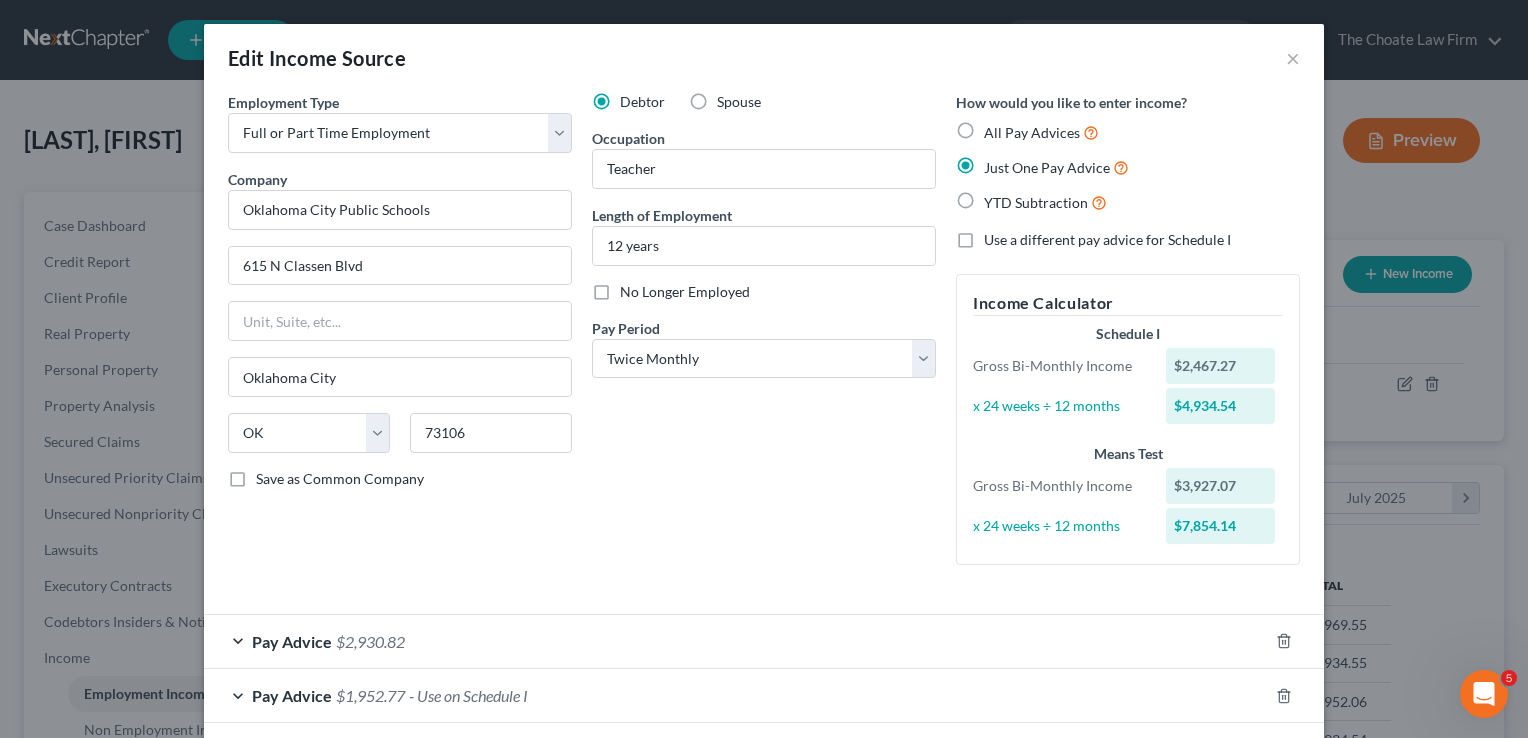 click on "All Pay Advices" at bounding box center (998, 127) 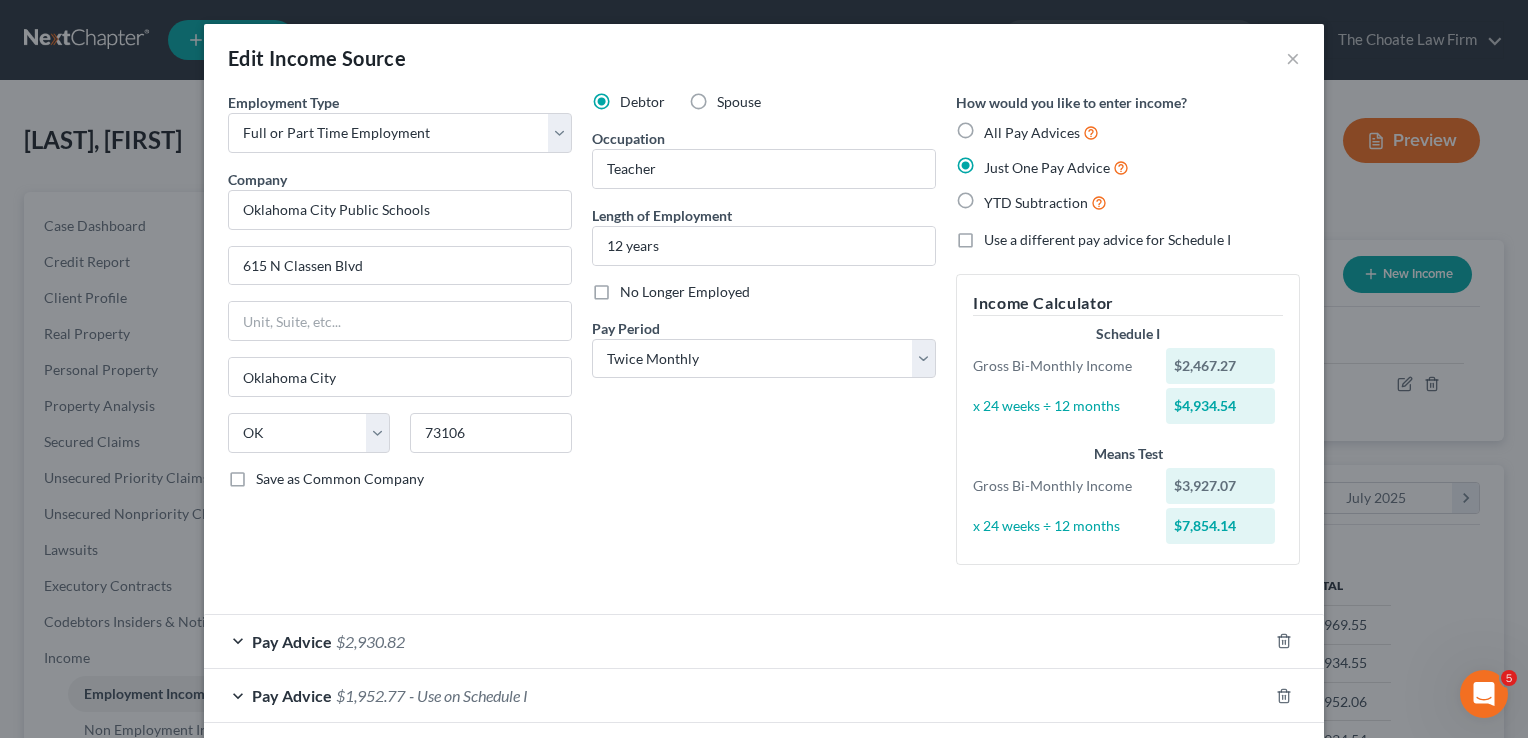radio on "true" 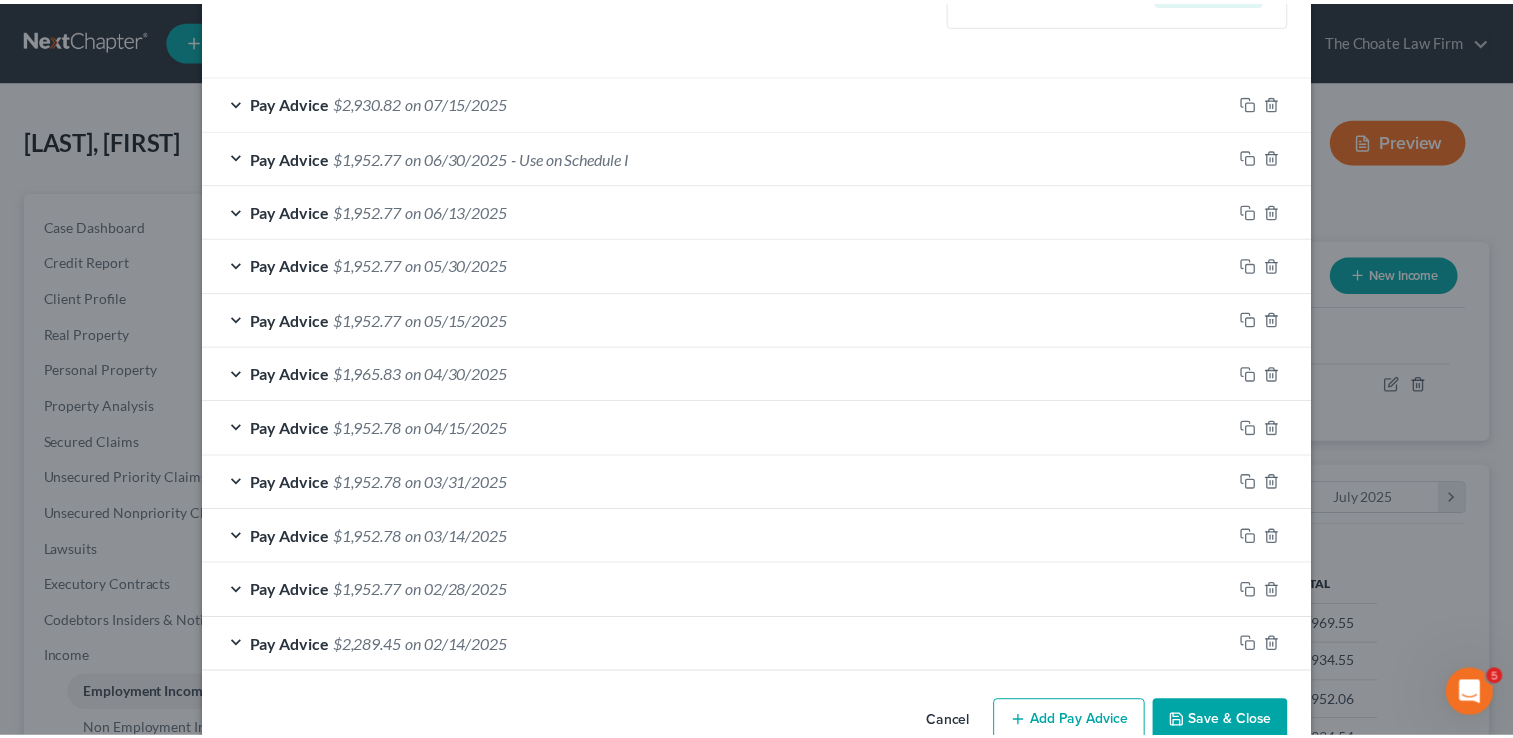 scroll, scrollTop: 642, scrollLeft: 0, axis: vertical 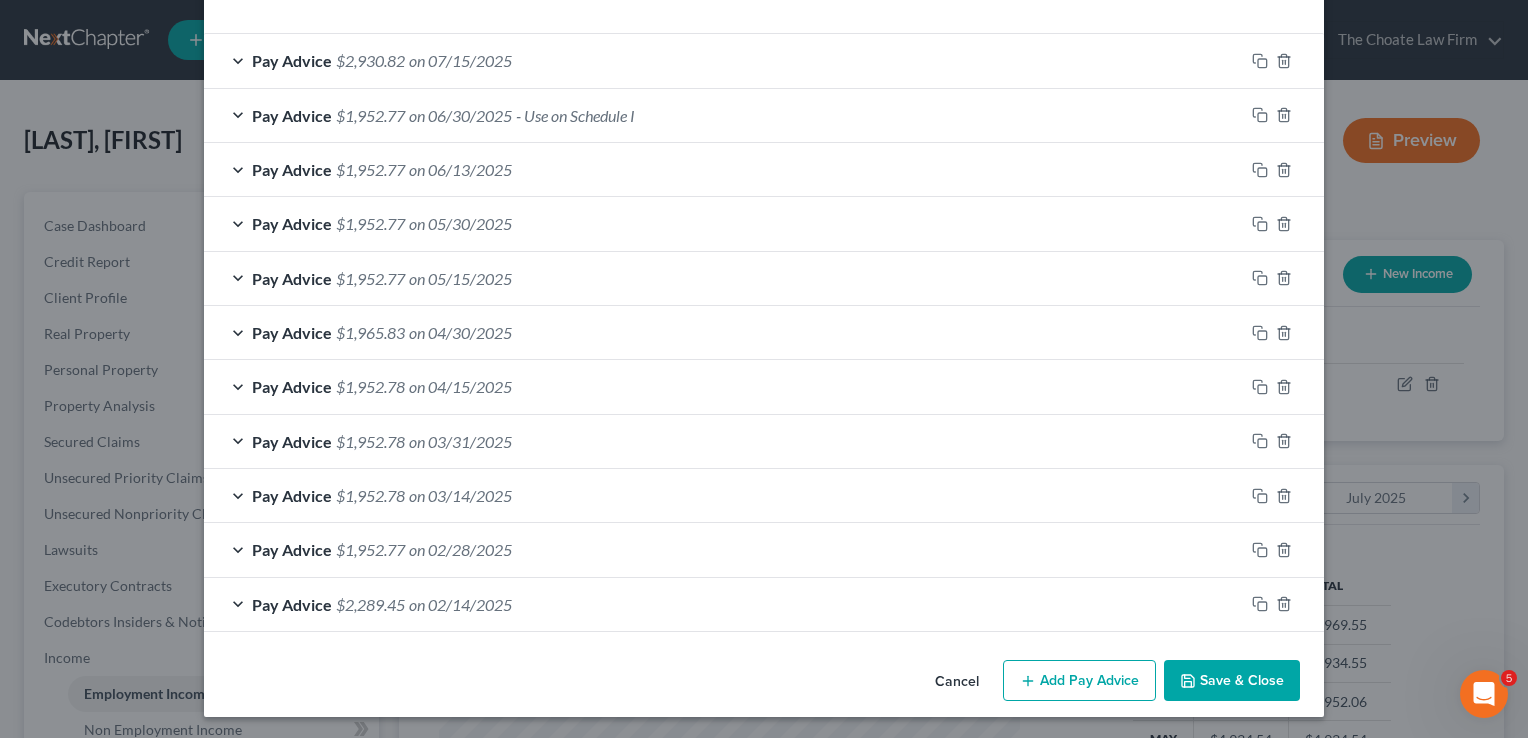 click on "Save & Close" at bounding box center [1232, 681] 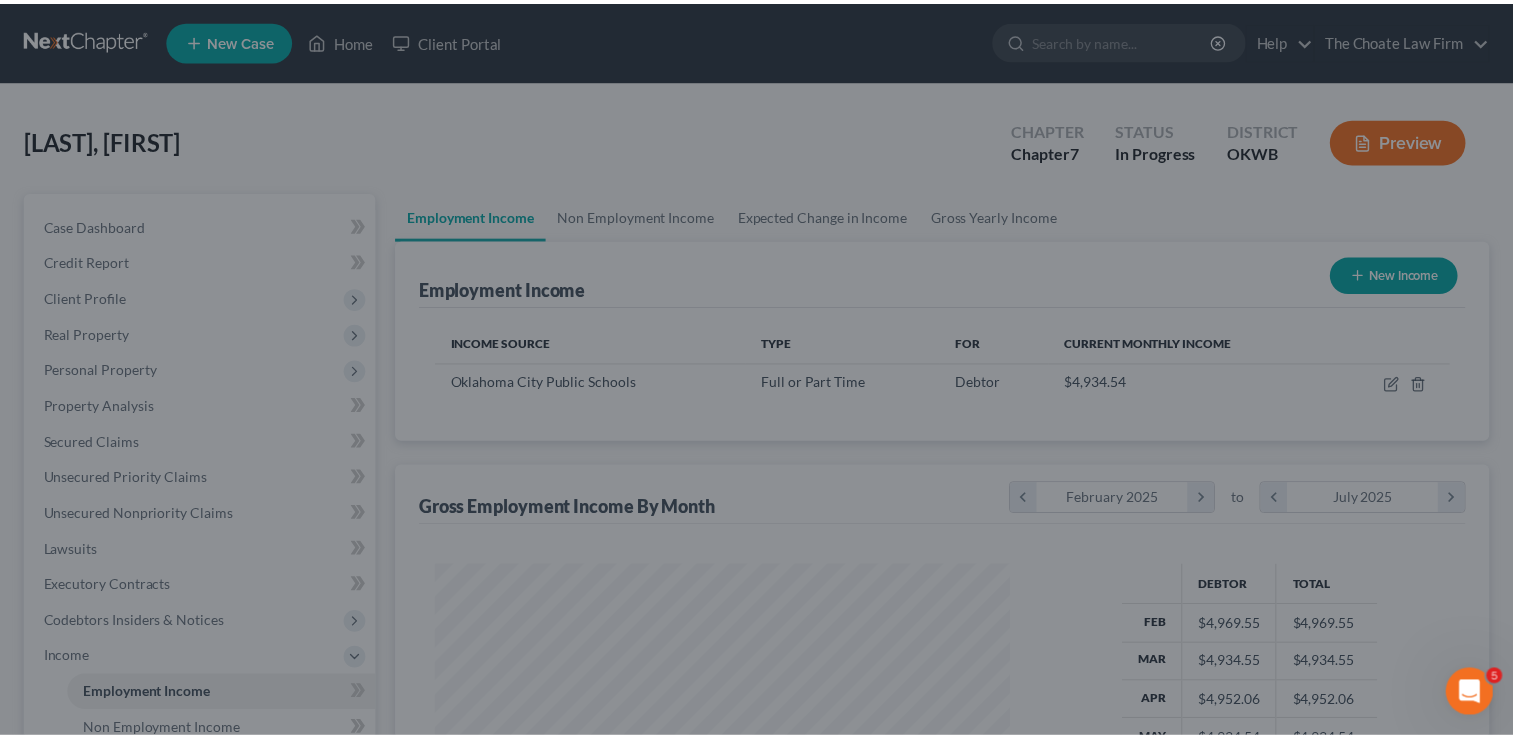 scroll, scrollTop: 356, scrollLeft: 615, axis: both 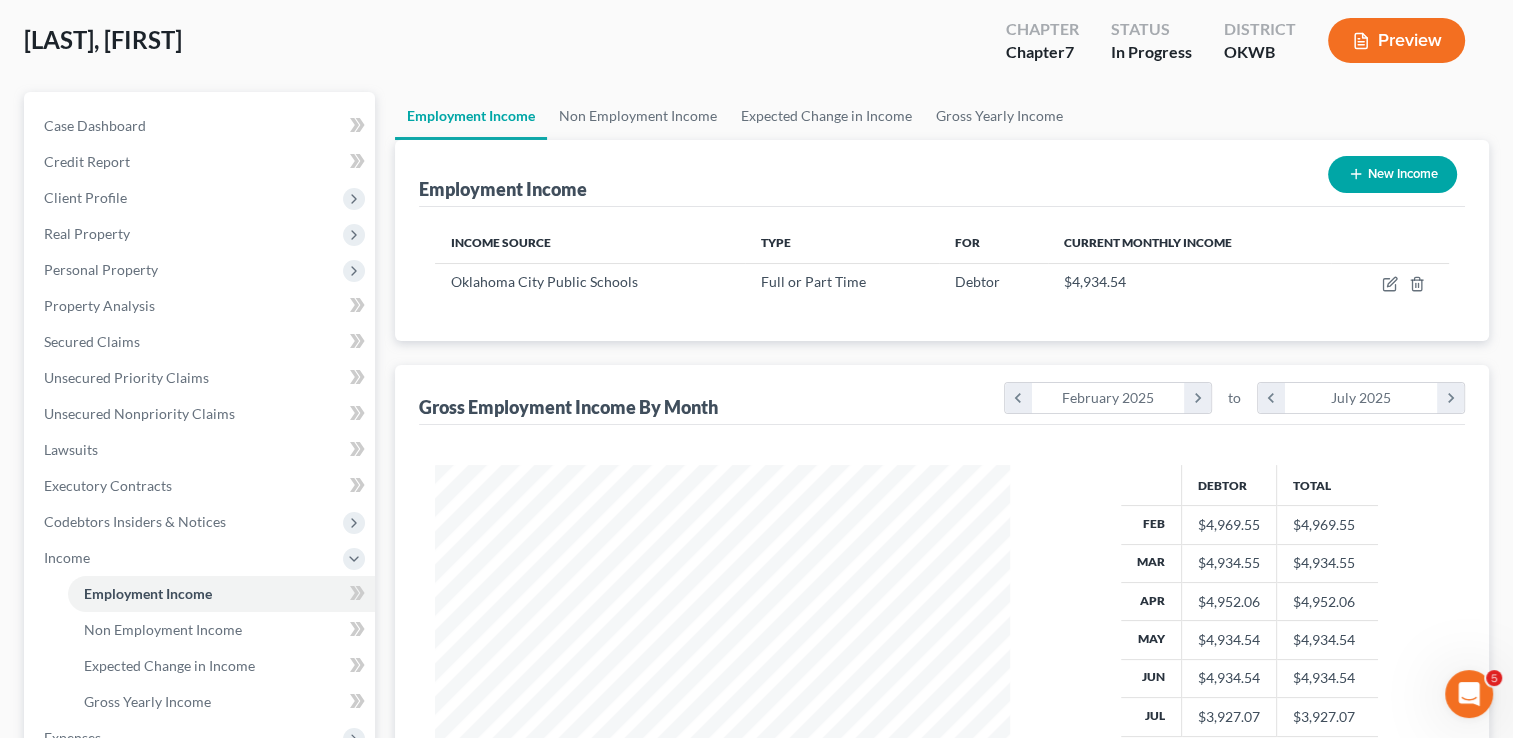 click on "New Income" at bounding box center [1392, 174] 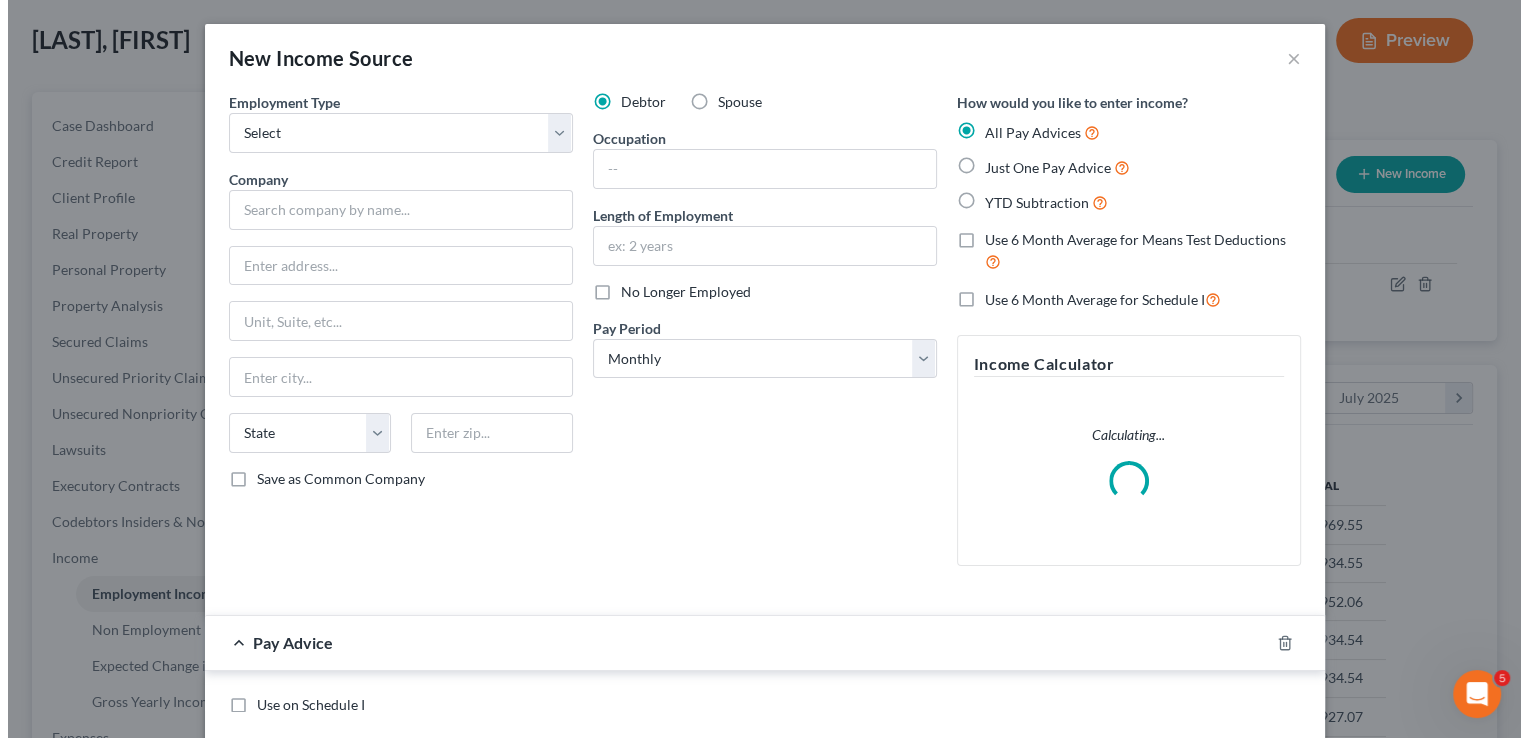 scroll, scrollTop: 999643, scrollLeft: 999378, axis: both 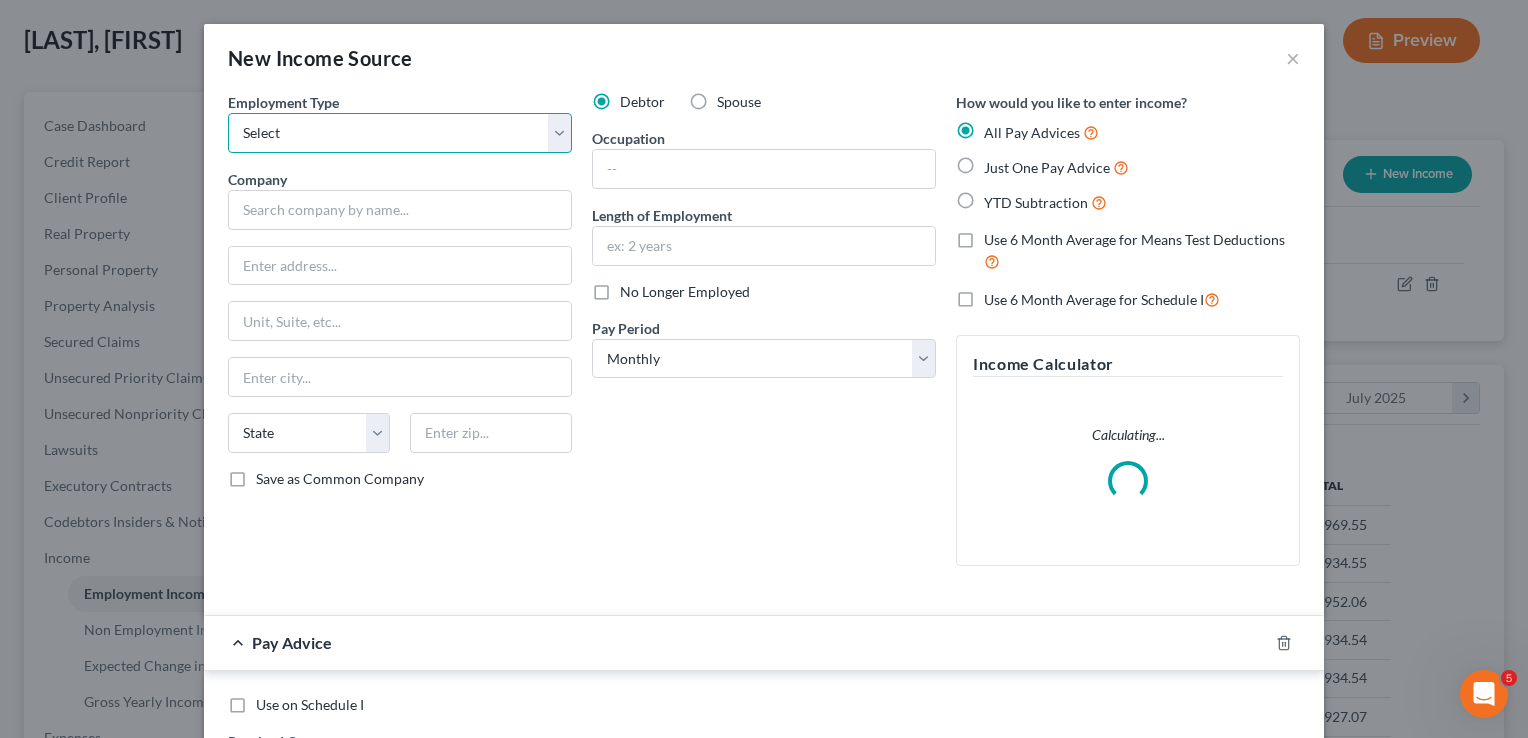 click on "Select Full or Part Time Employment Self Employment" at bounding box center (400, 133) 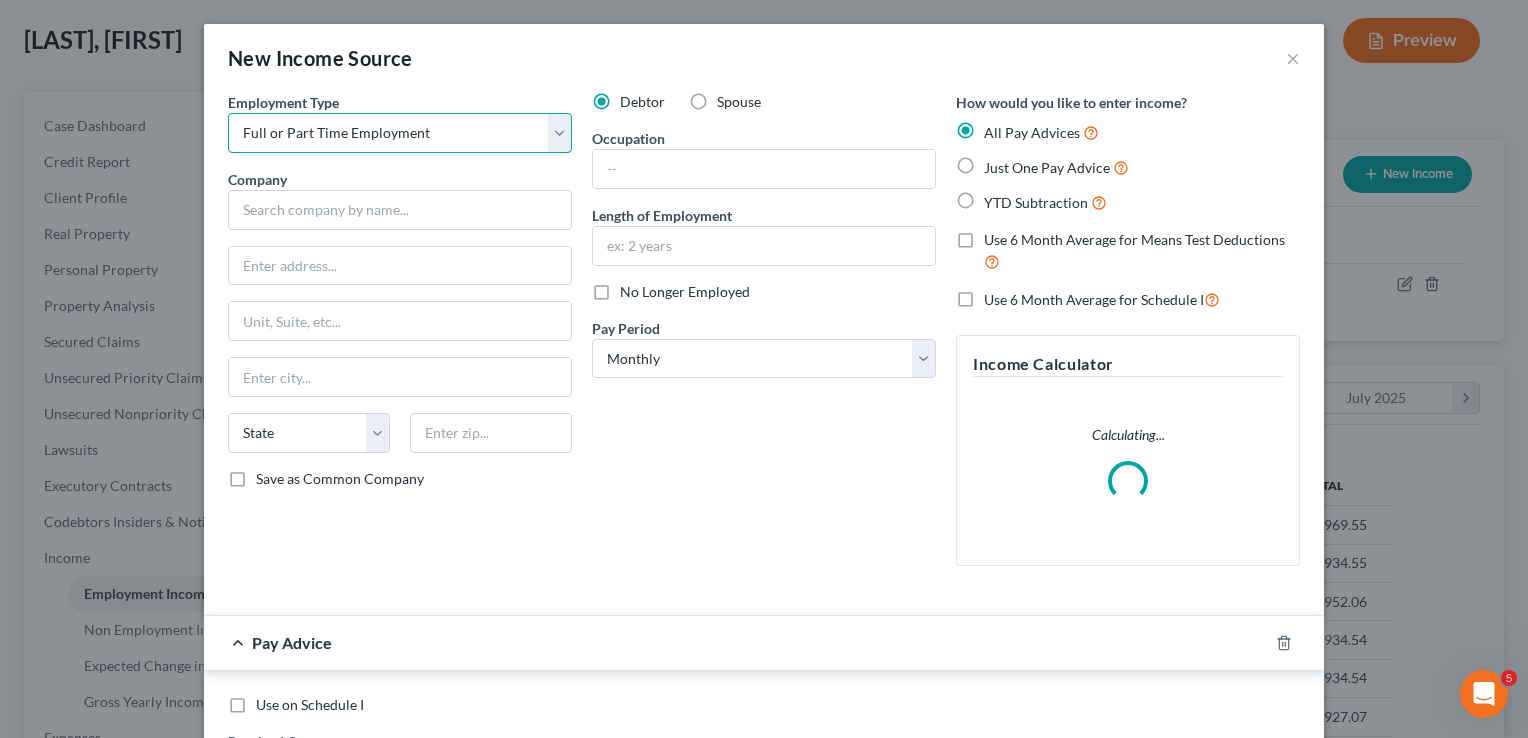 click on "Select Full or Part Time Employment Self Employment" at bounding box center [400, 133] 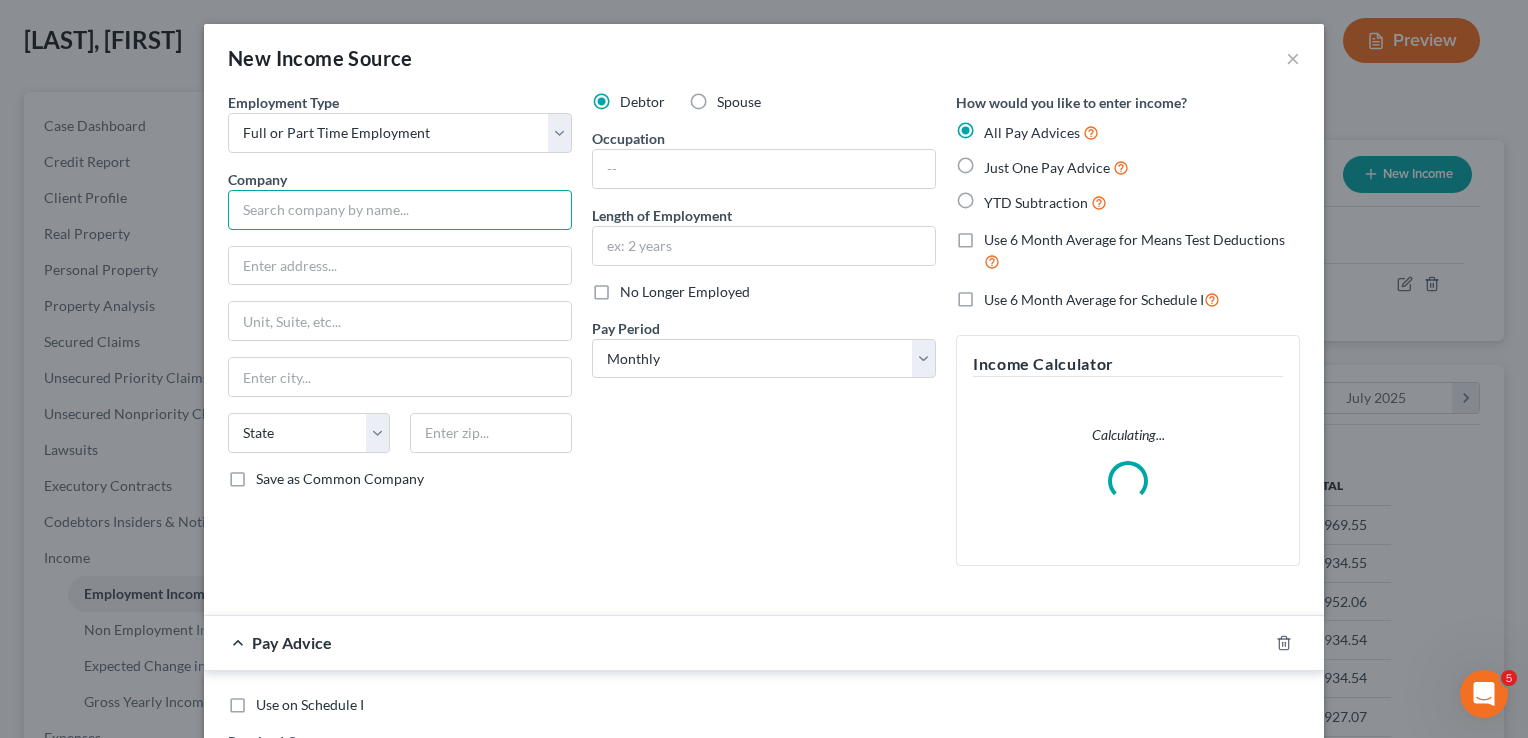 click at bounding box center [400, 210] 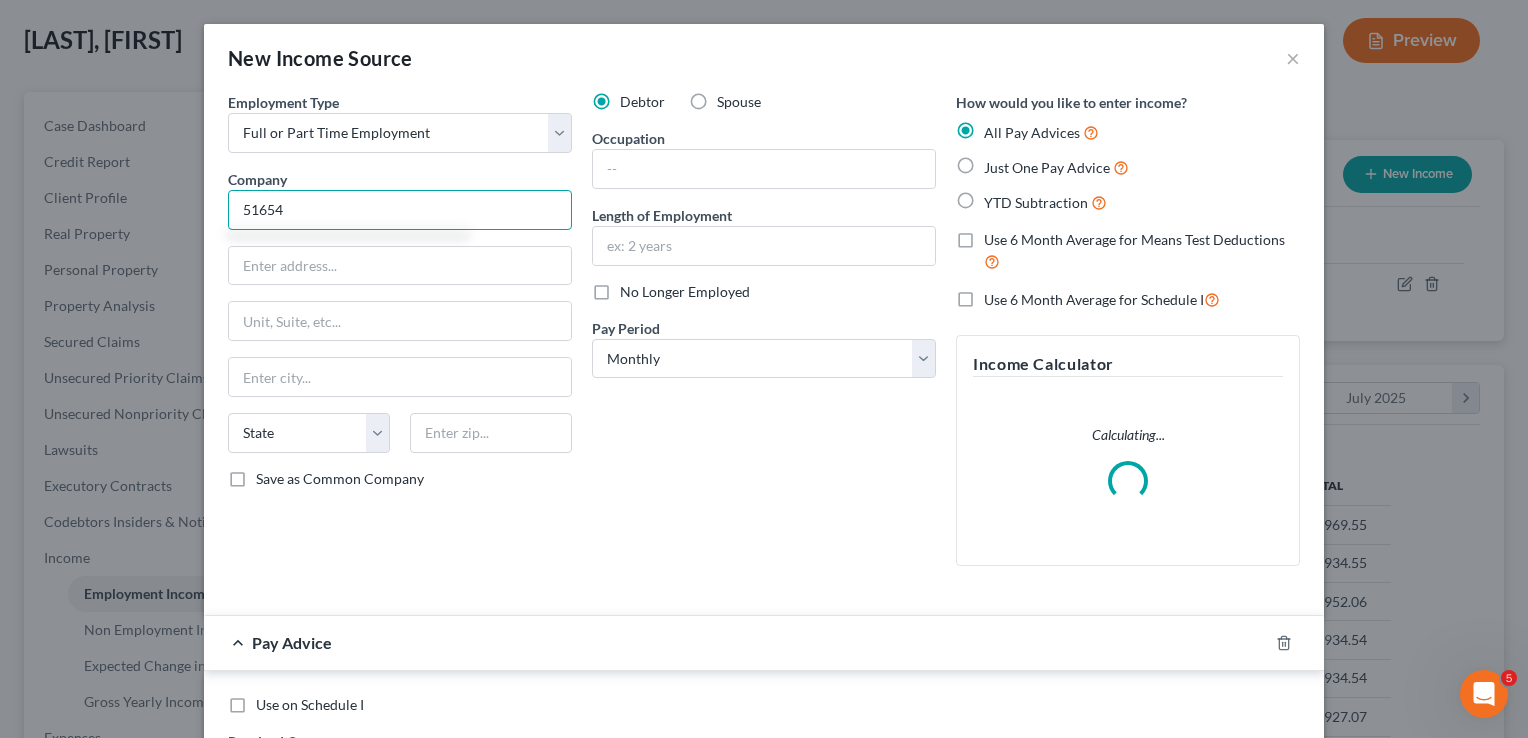 type on "51654" 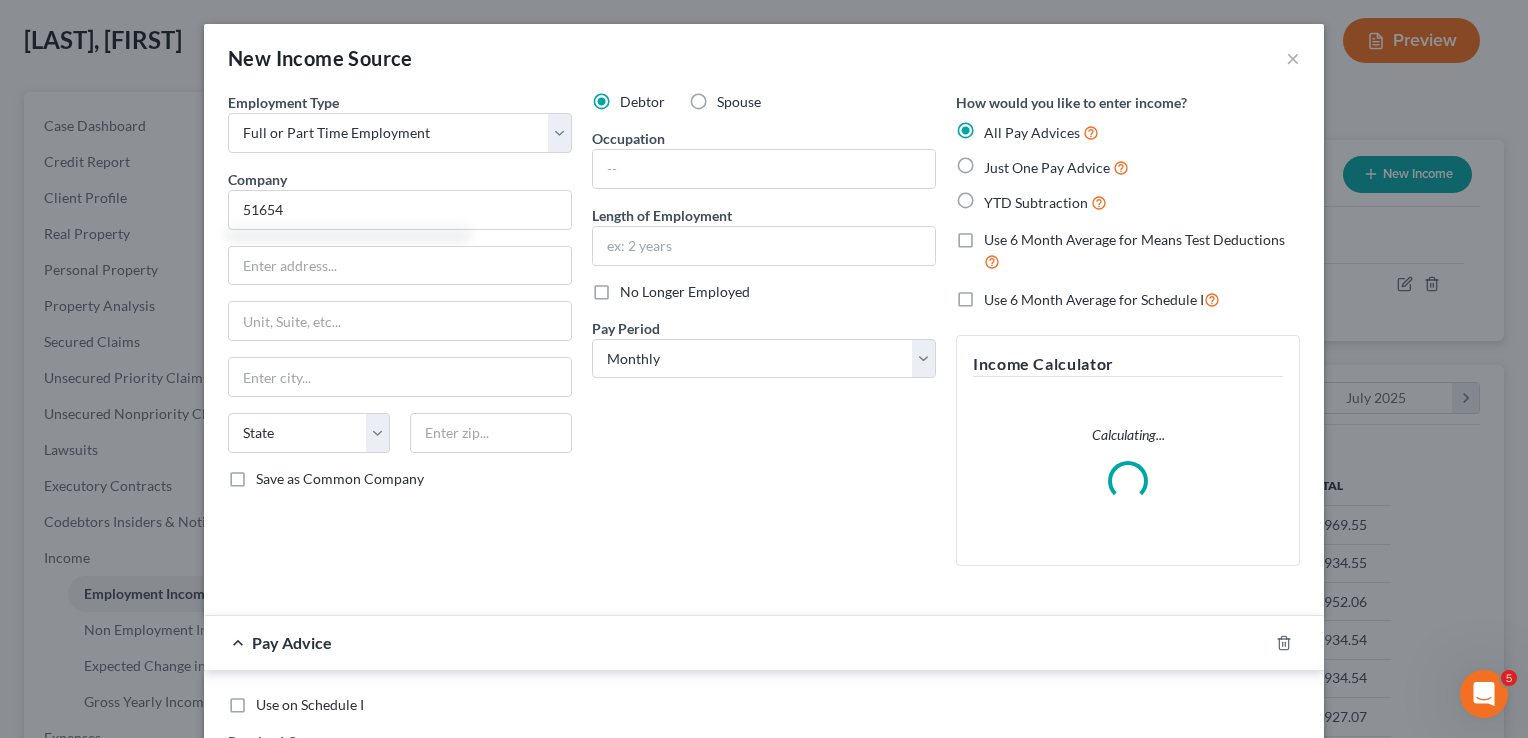 click on "Debtor Spouse Occupation Length of Employment No Longer Employed
Pay Period
*
Select Monthly Twice Monthly Every Other Week Weekly" at bounding box center [764, 337] 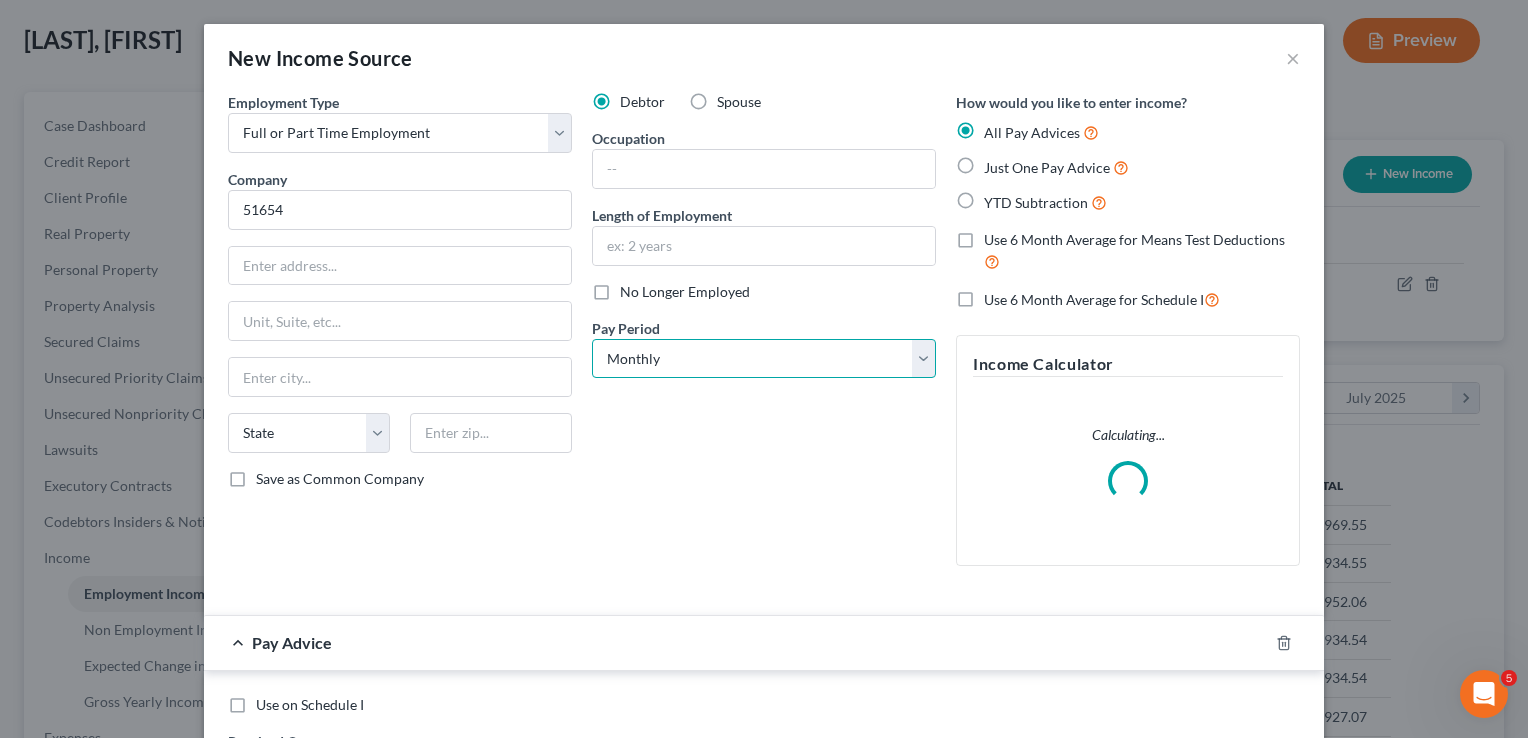 click on "Select Monthly Twice Monthly Every Other Week Weekly" at bounding box center (764, 359) 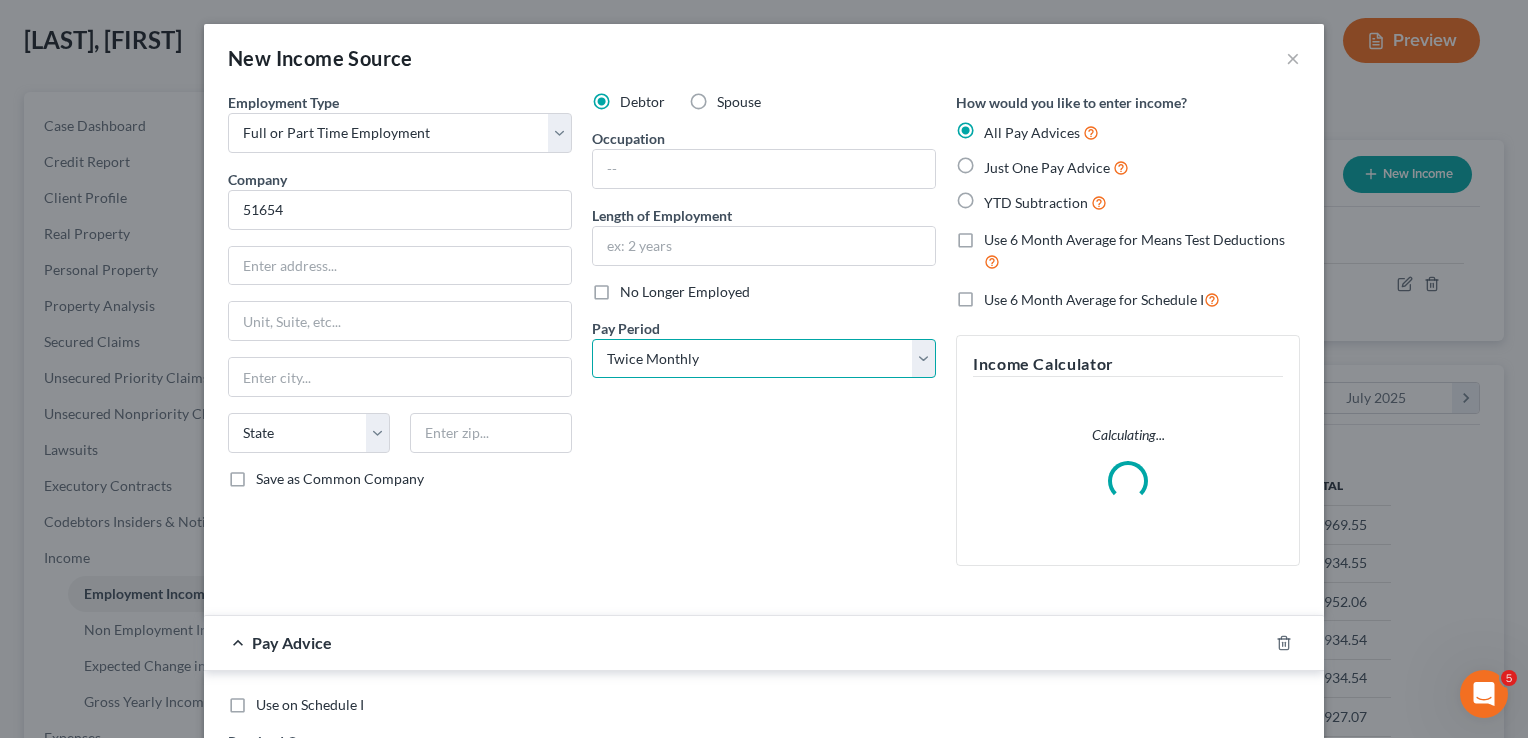 click on "Select Monthly Twice Monthly Every Other Week Weekly" at bounding box center [764, 359] 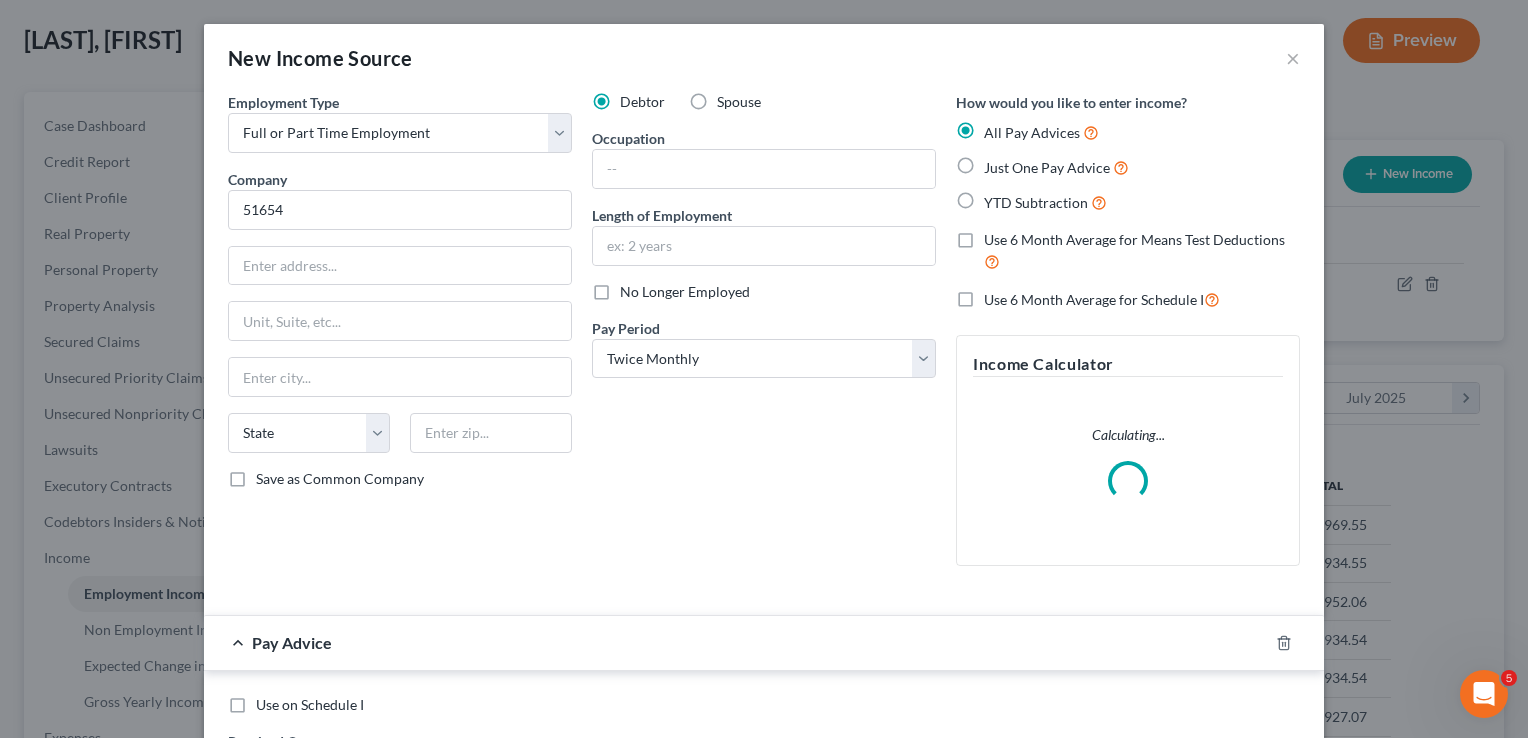 click on "Debtor Spouse Occupation Length of Employment No Longer Employed
Pay Period
*
Select Monthly Twice Monthly Every Other Week Weekly" at bounding box center [764, 337] 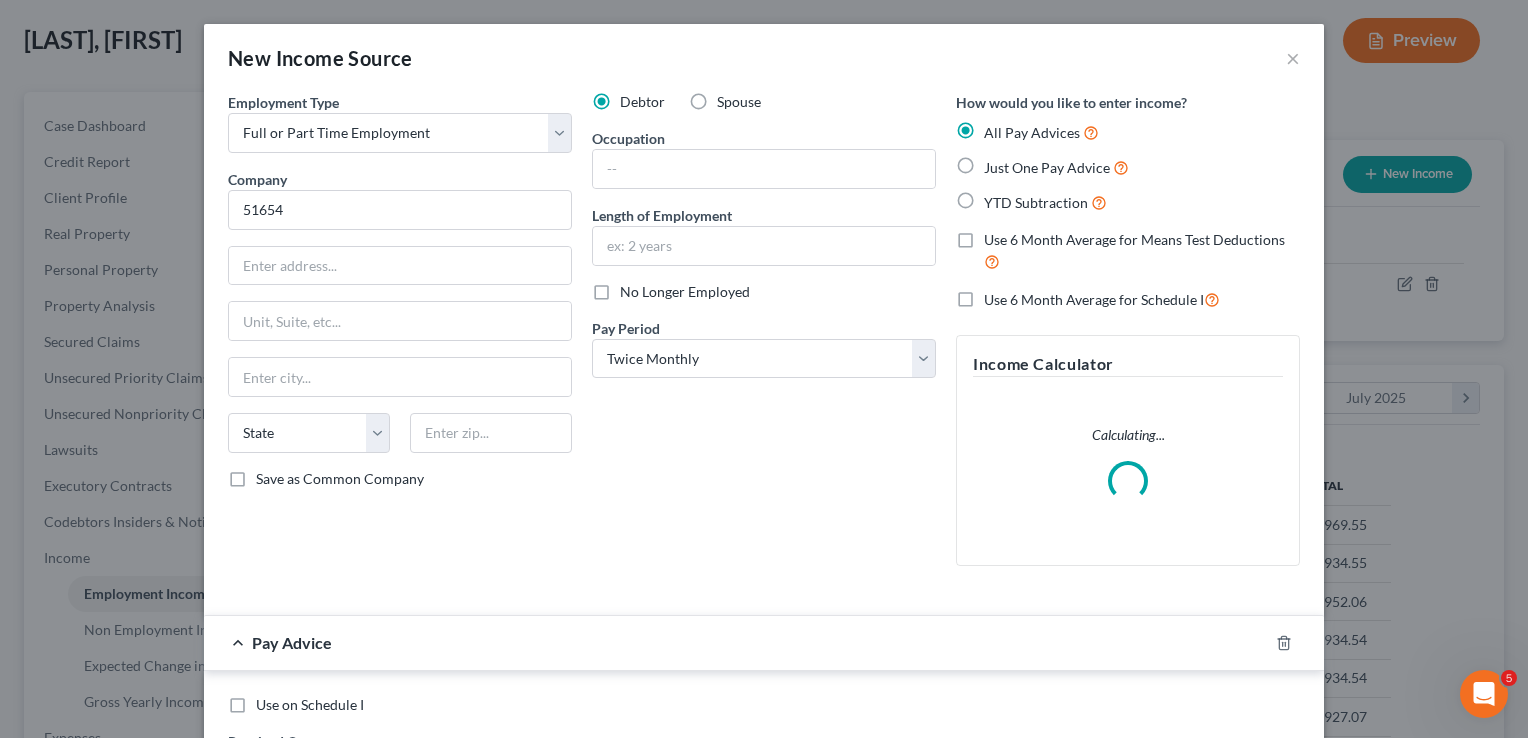 click on "Just One Pay Advice" at bounding box center [1056, 167] 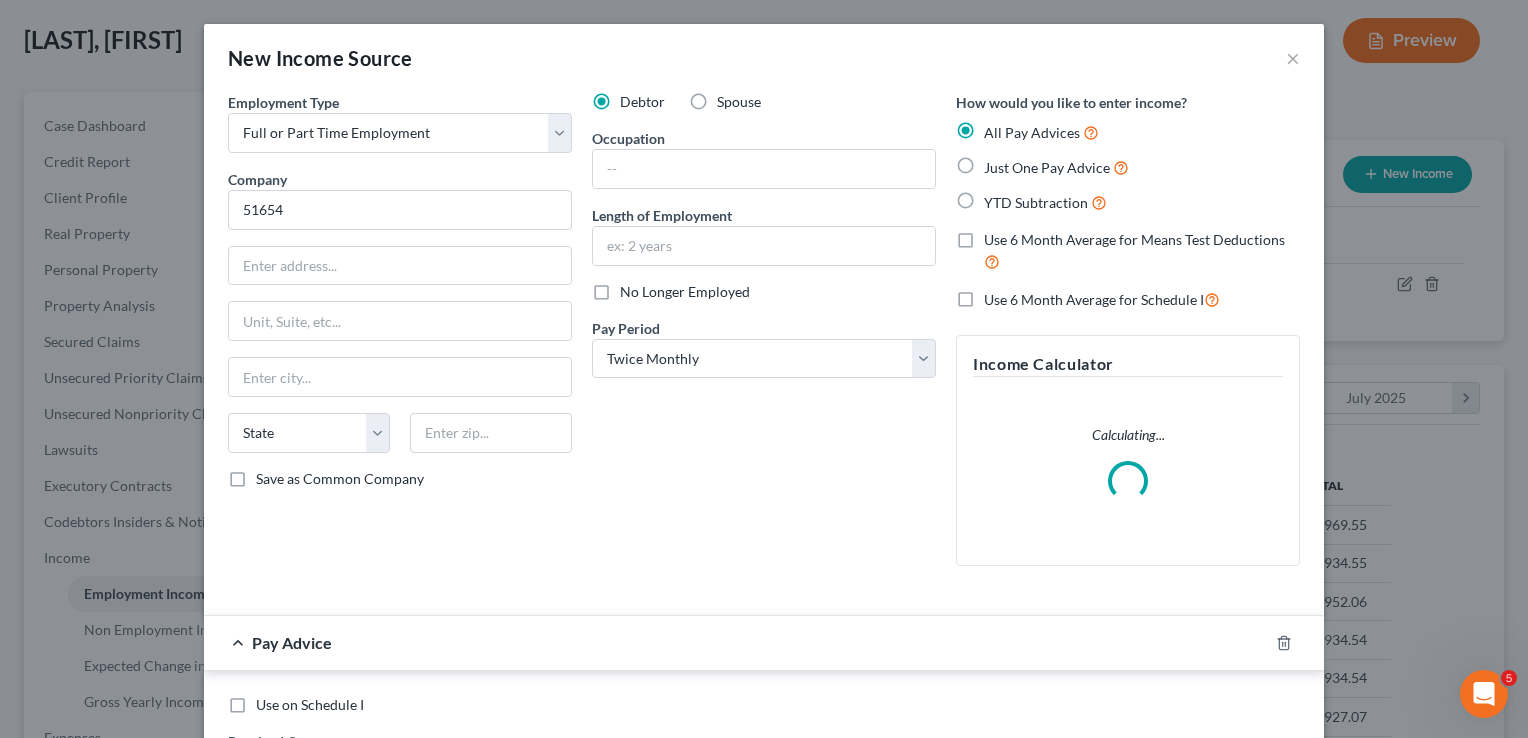 click on "Just One Pay Advice" at bounding box center (998, 162) 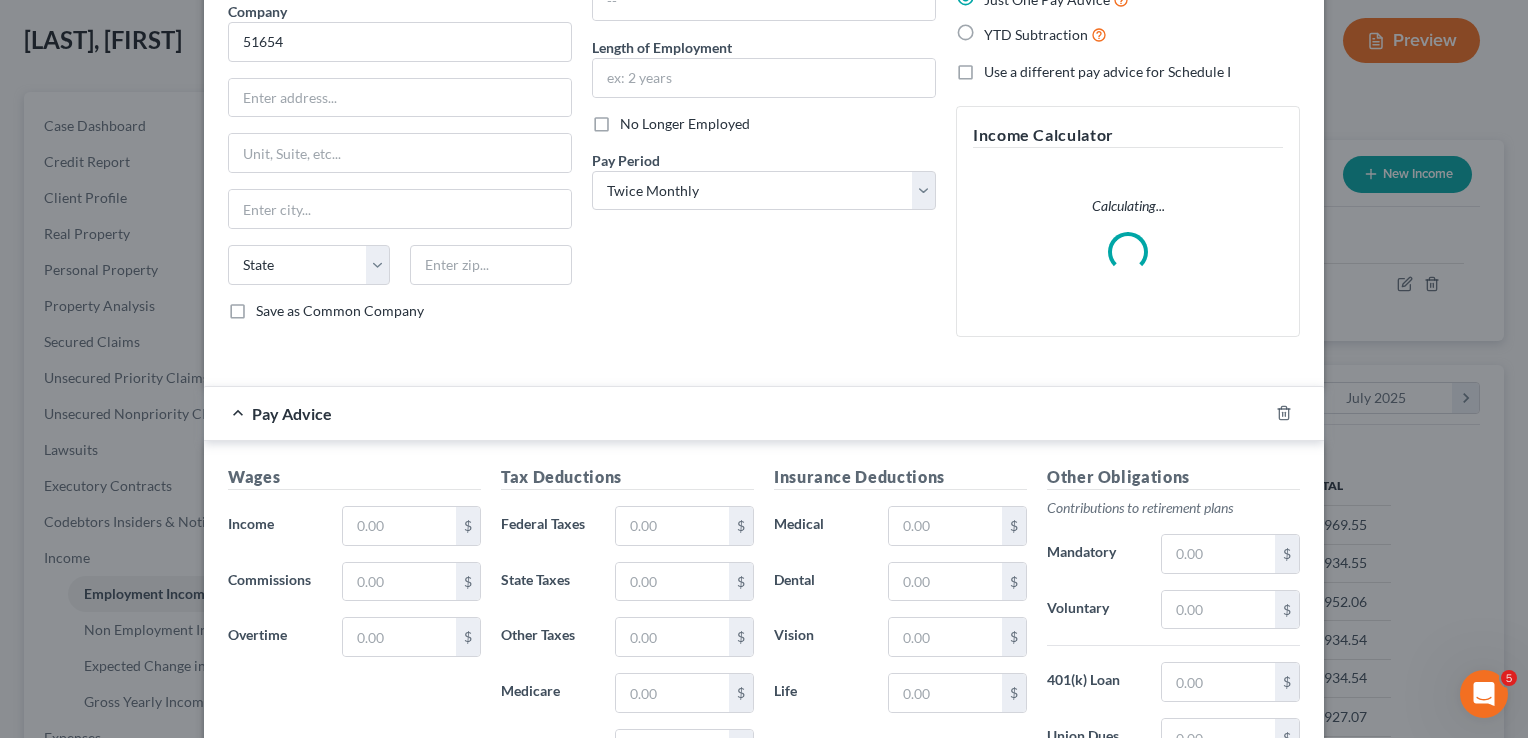 scroll, scrollTop: 300, scrollLeft: 0, axis: vertical 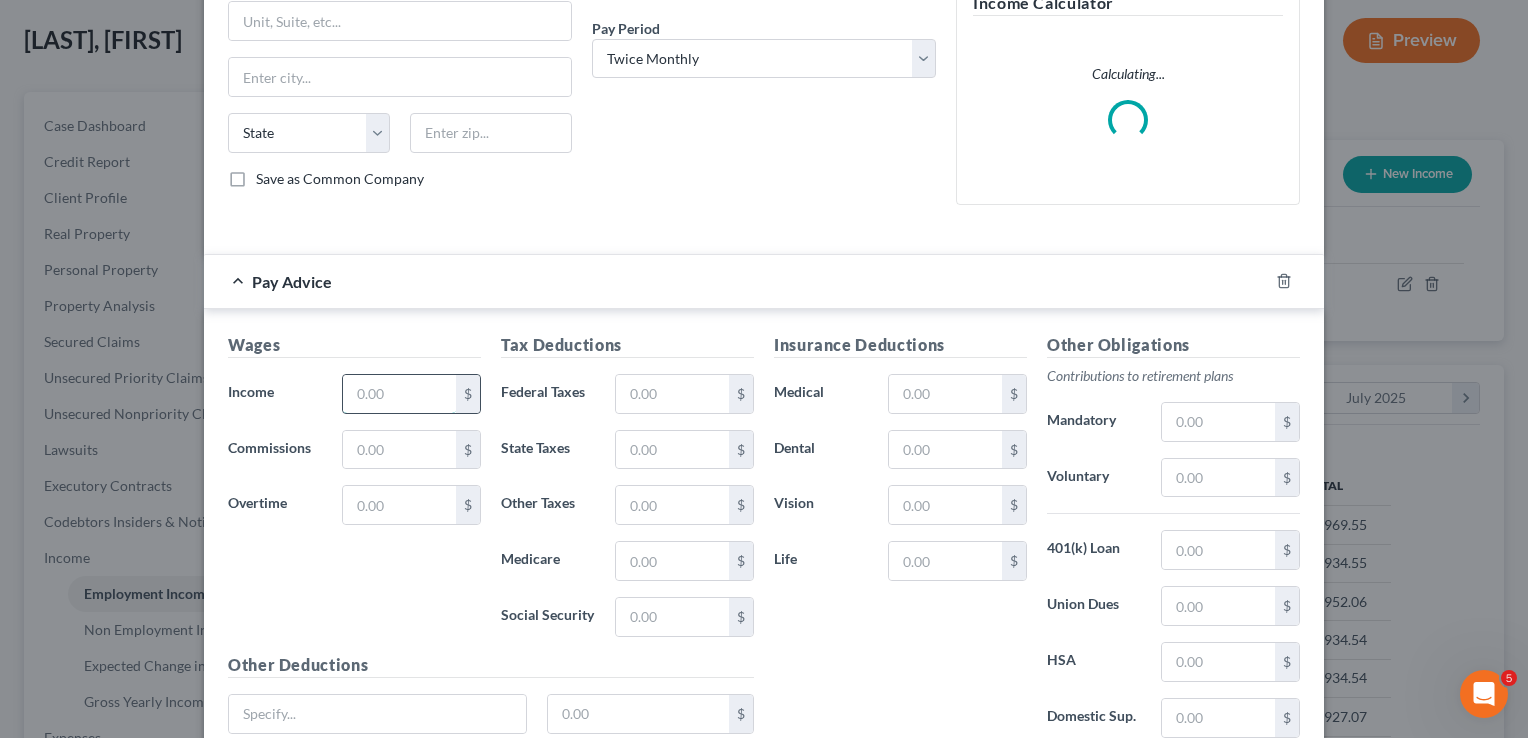 click at bounding box center (399, 394) 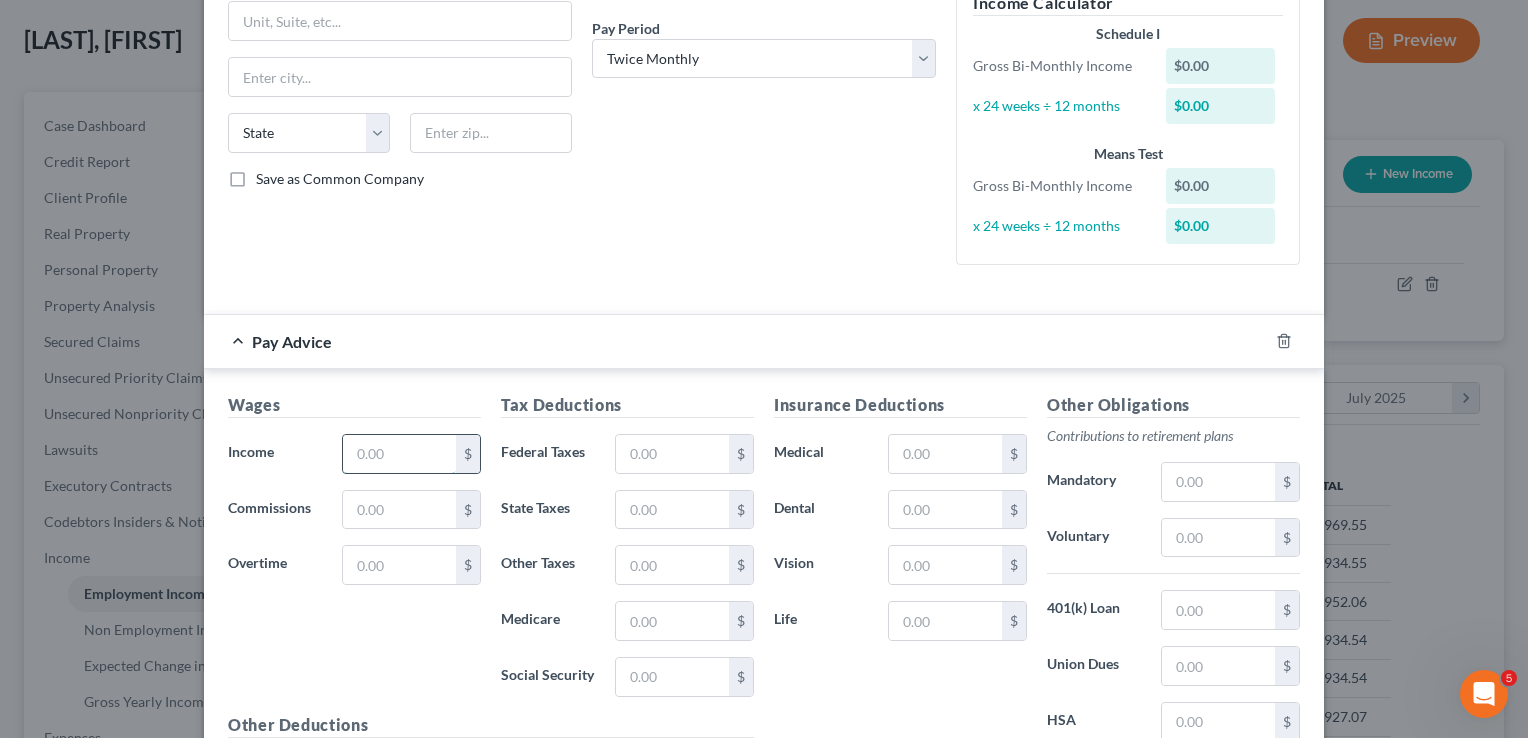 click at bounding box center (399, 454) 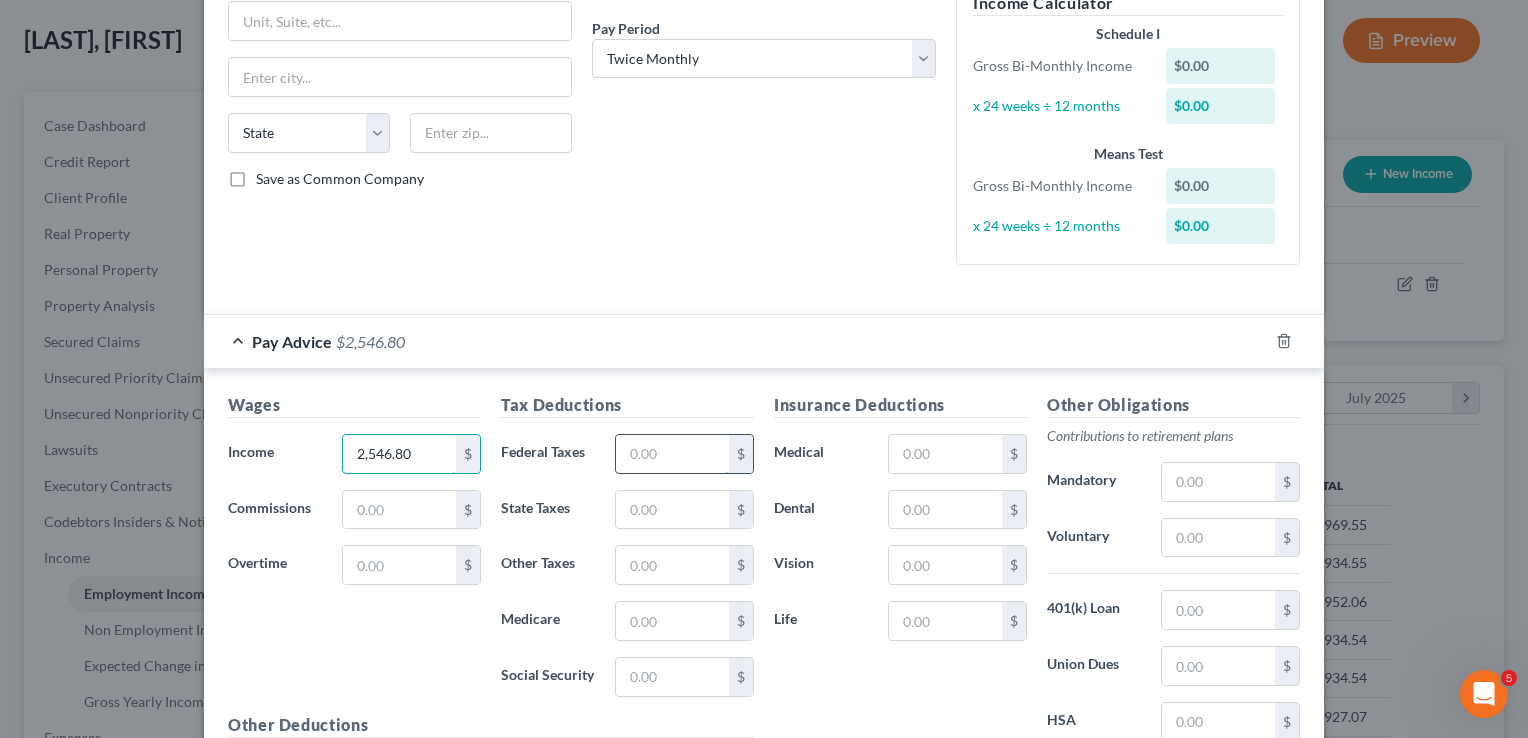 type on "2,546.80" 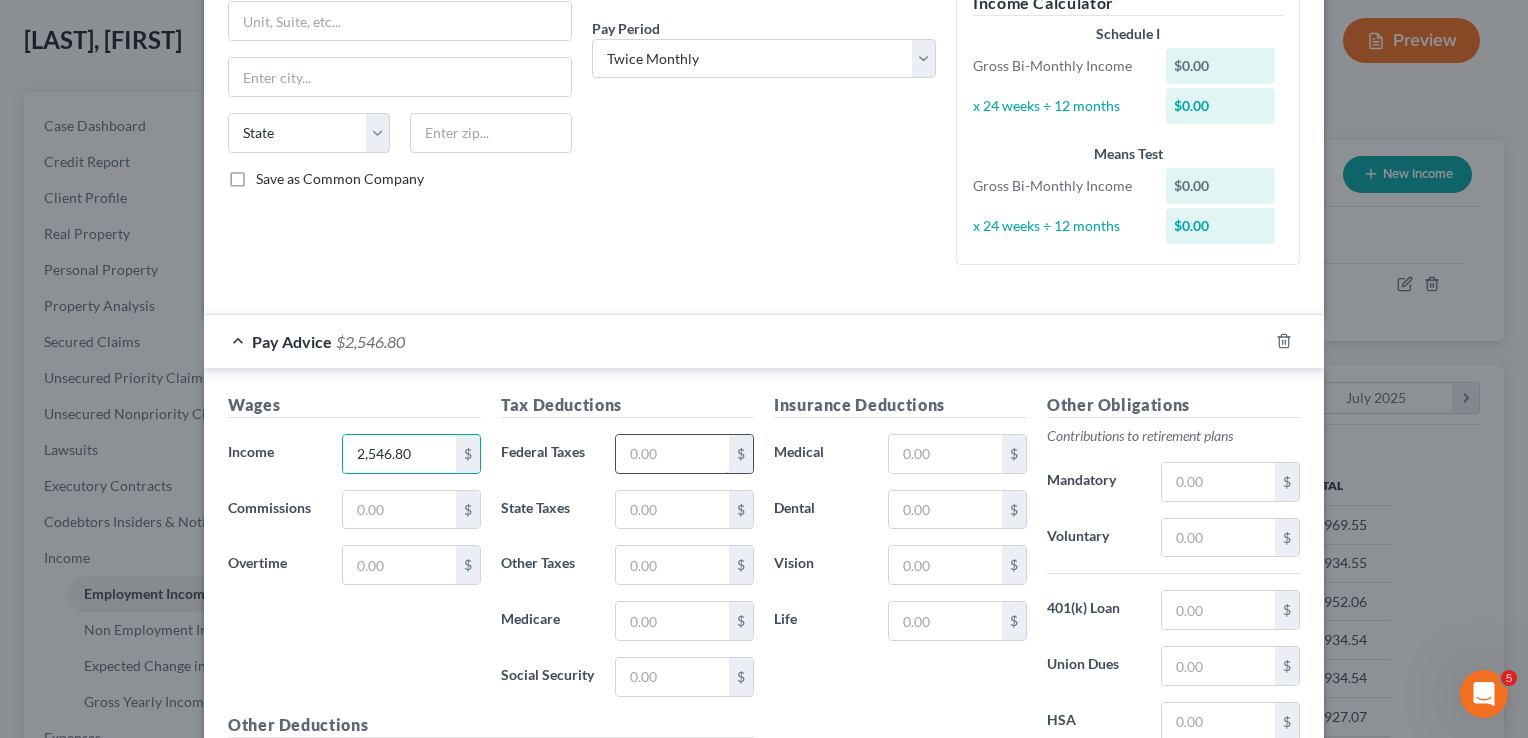 click at bounding box center [672, 454] 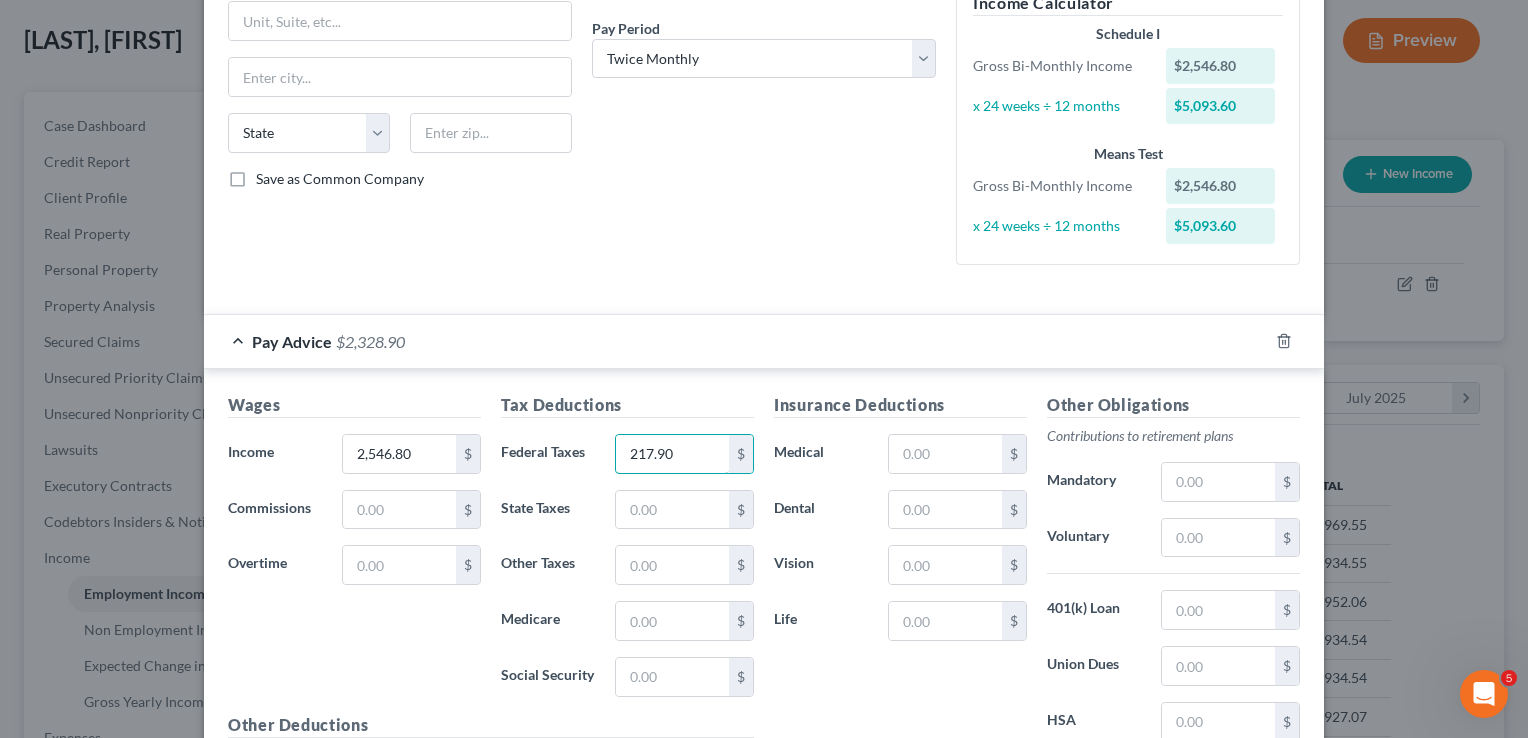 scroll, scrollTop: 400, scrollLeft: 0, axis: vertical 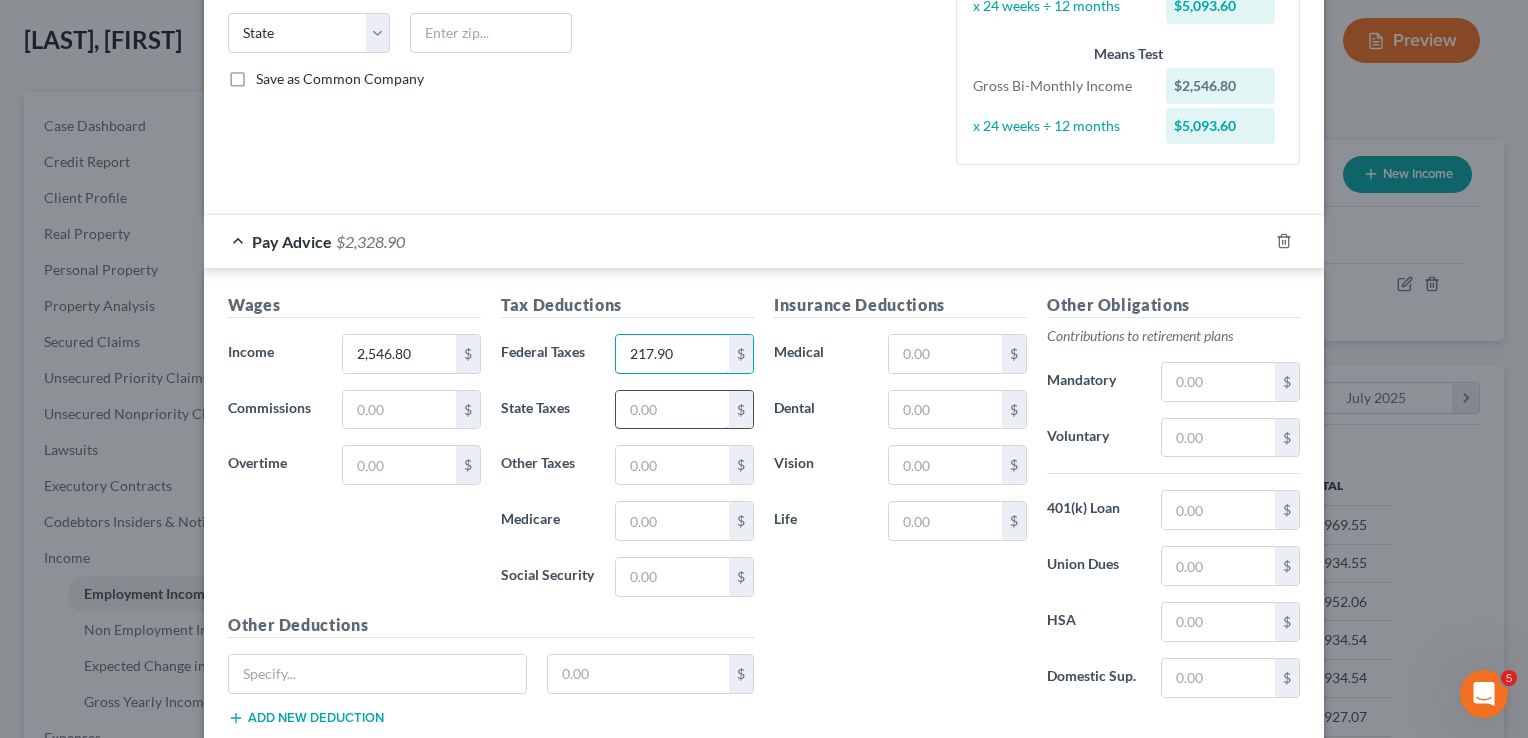 type on "217.90" 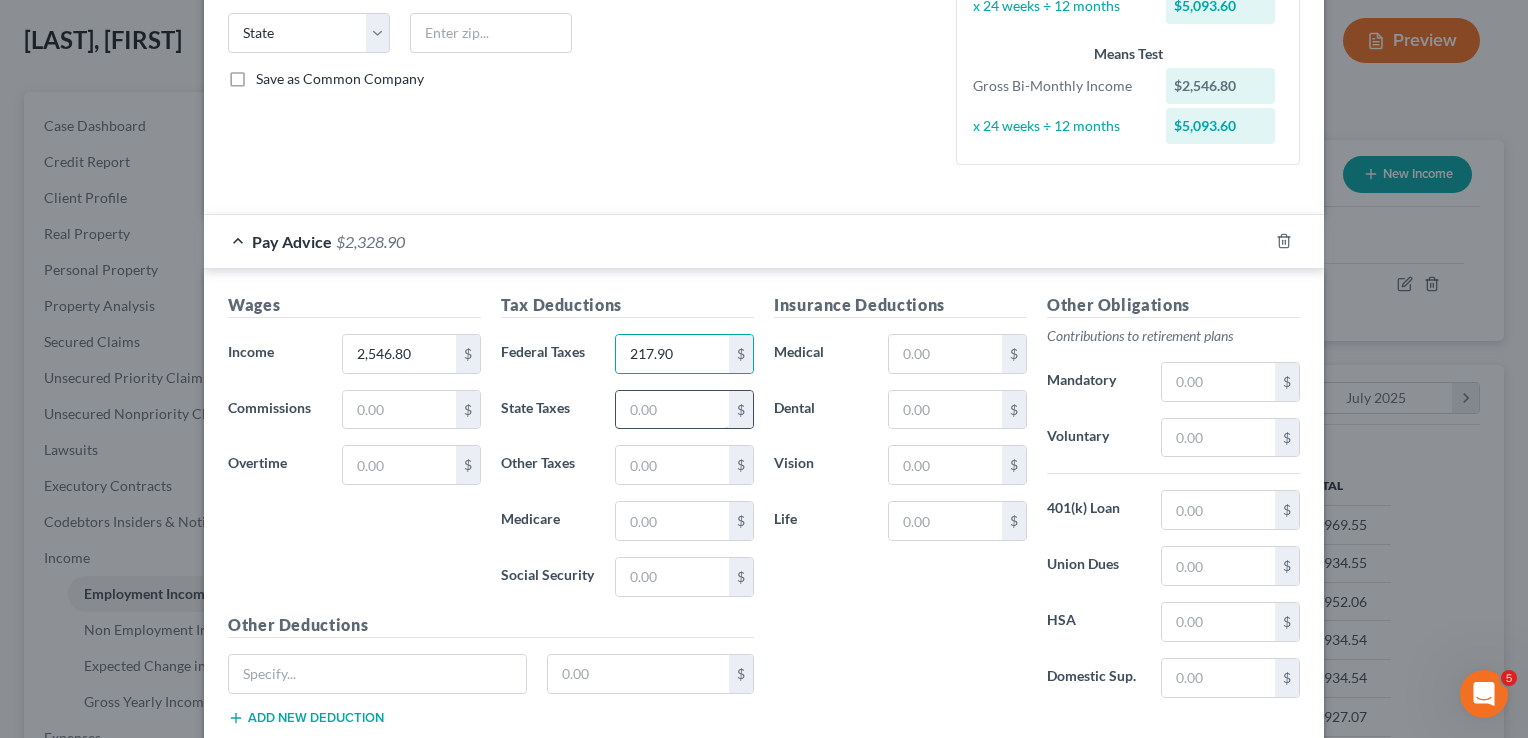 click at bounding box center [672, 410] 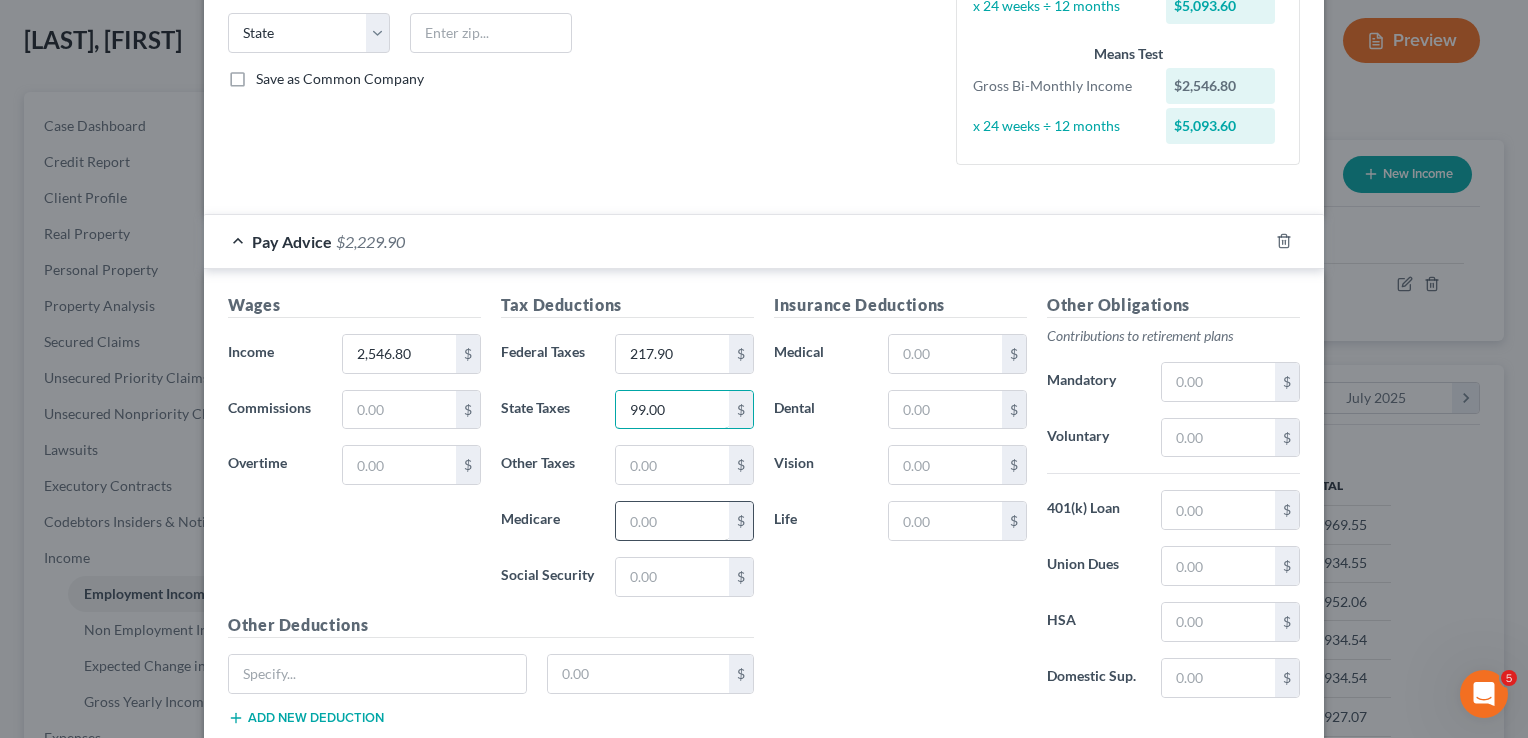 type on "99.00" 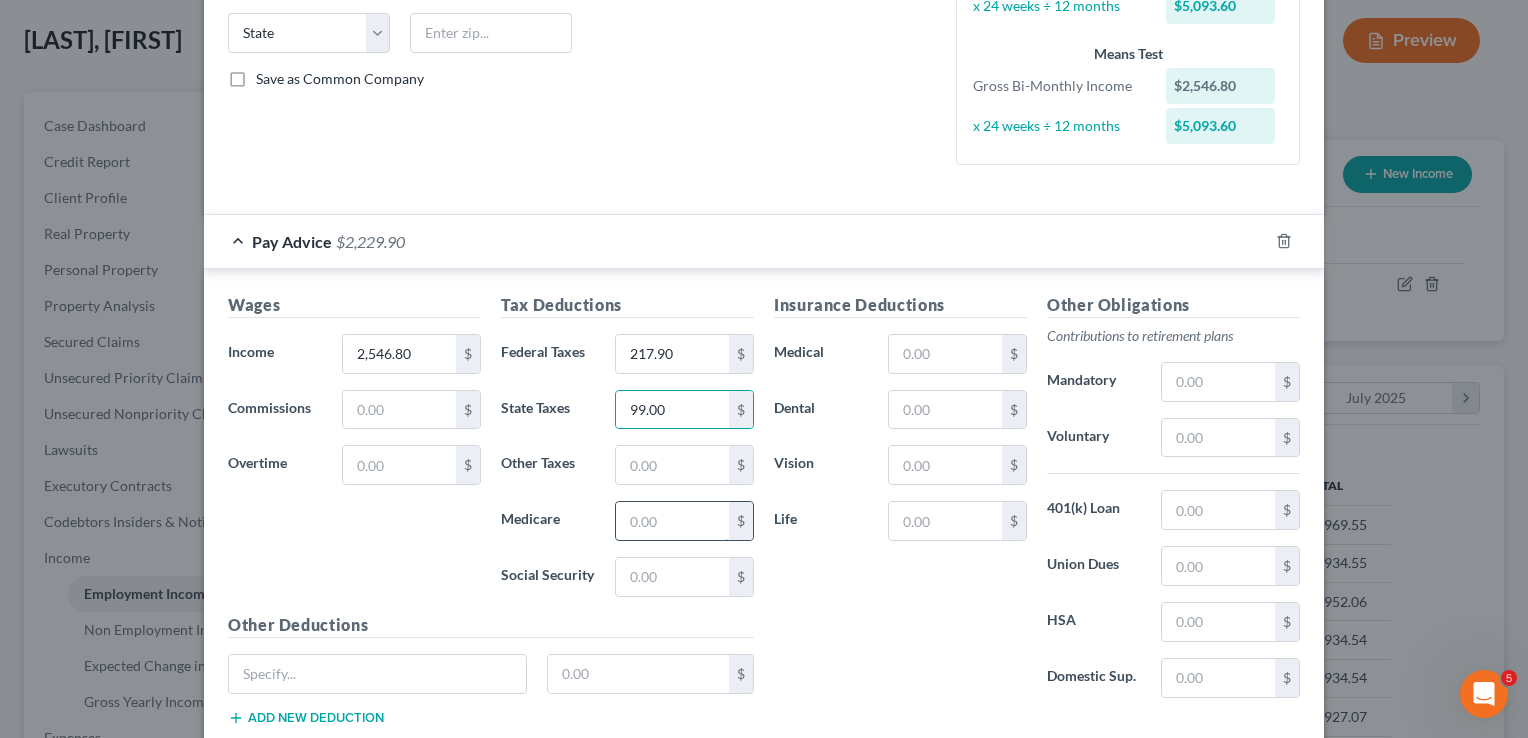click at bounding box center (672, 521) 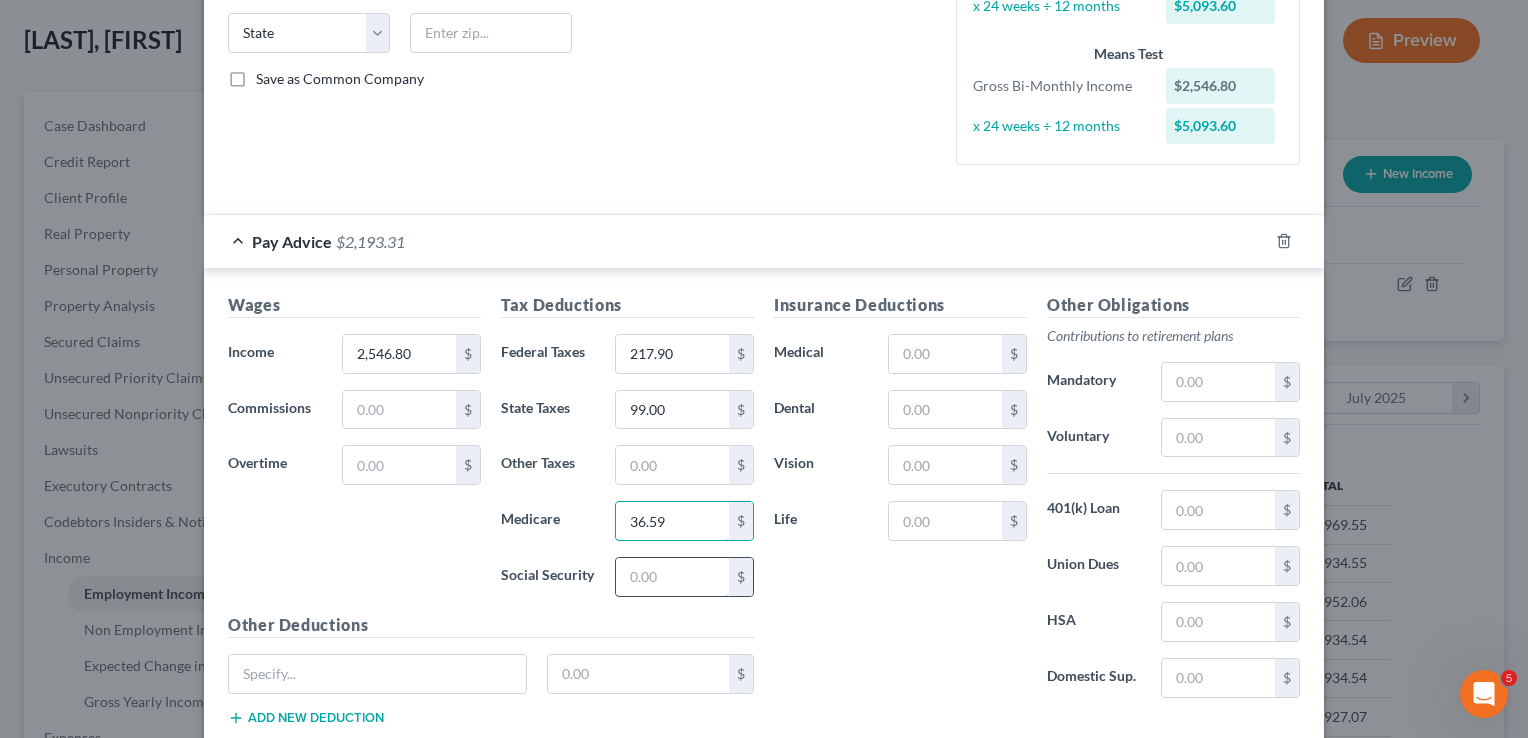 type on "36.59" 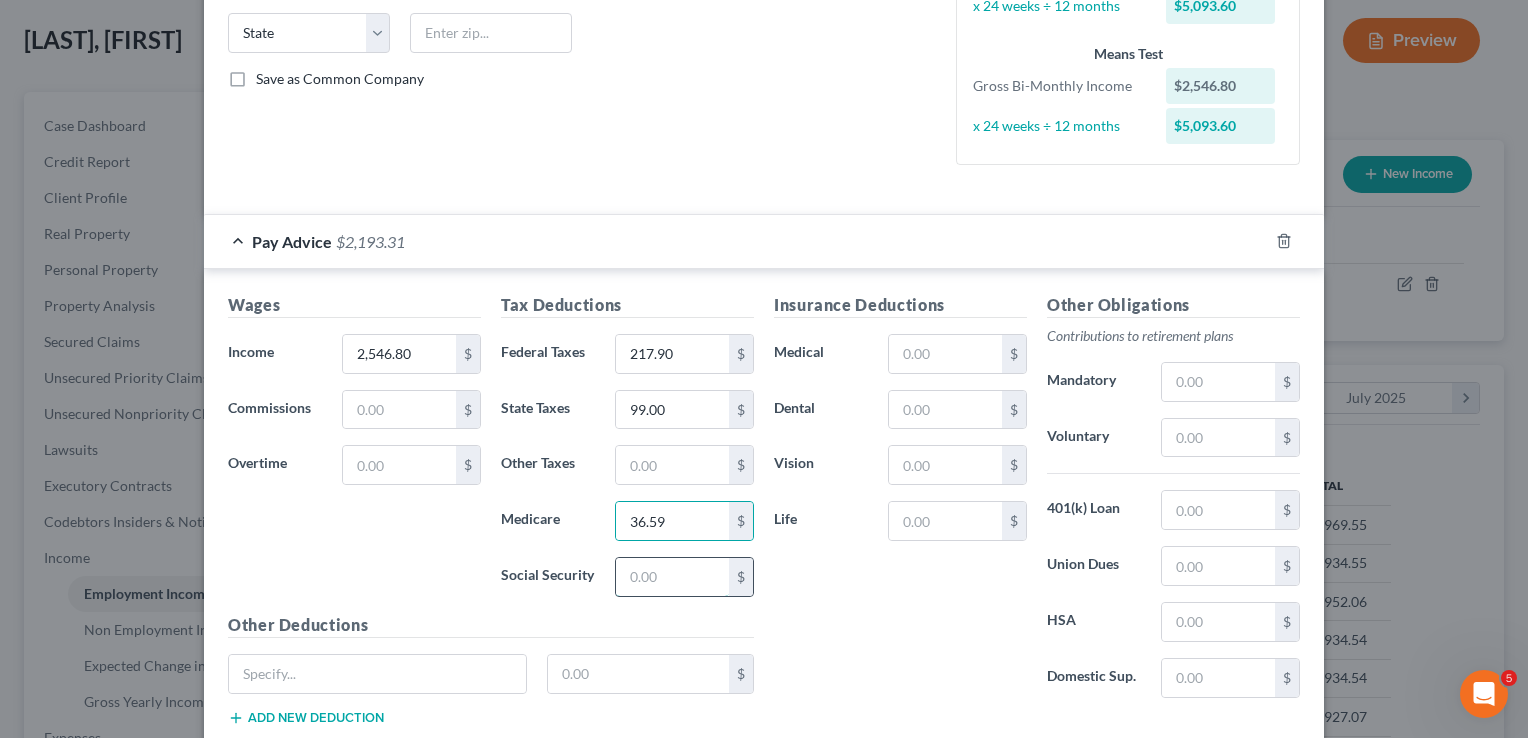 click at bounding box center (672, 577) 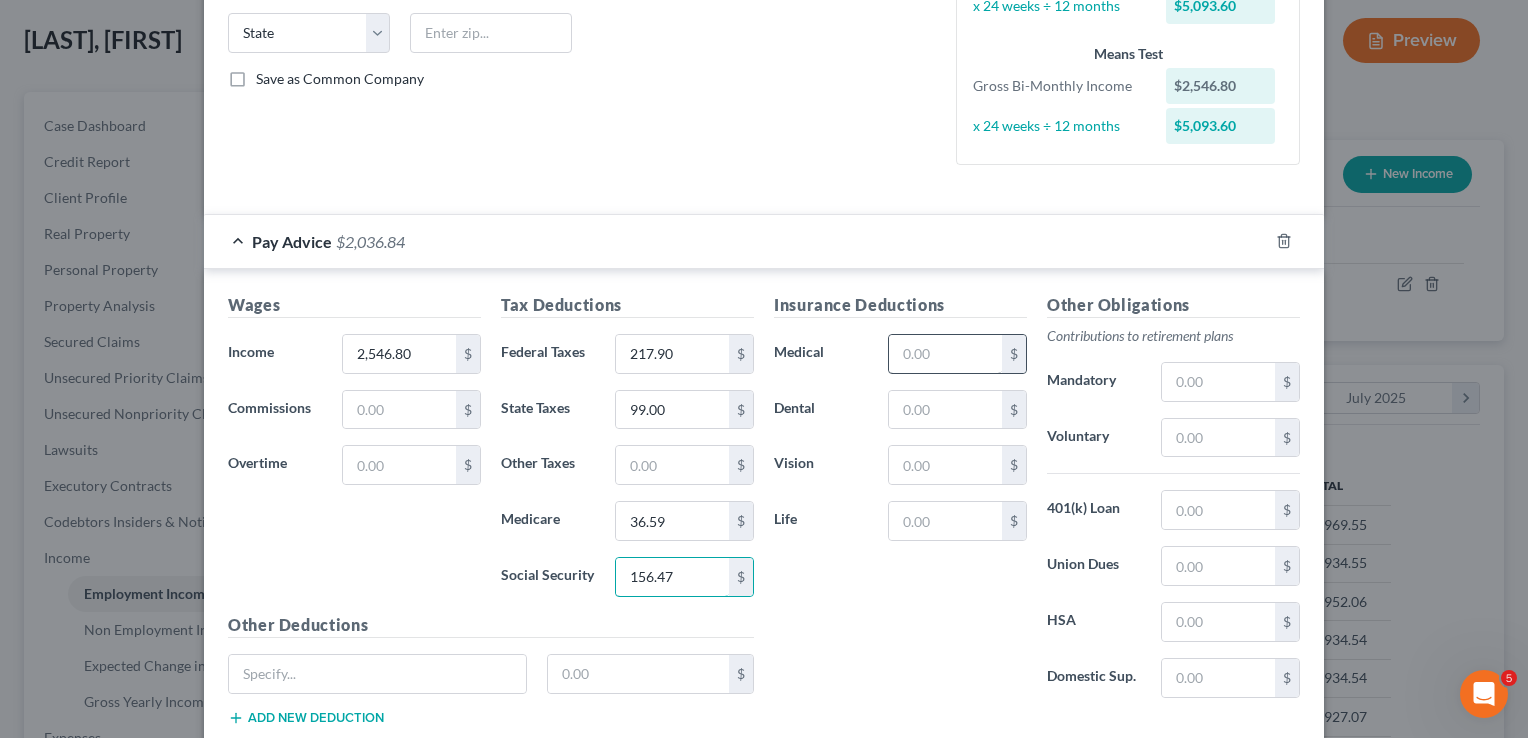type on "156.47" 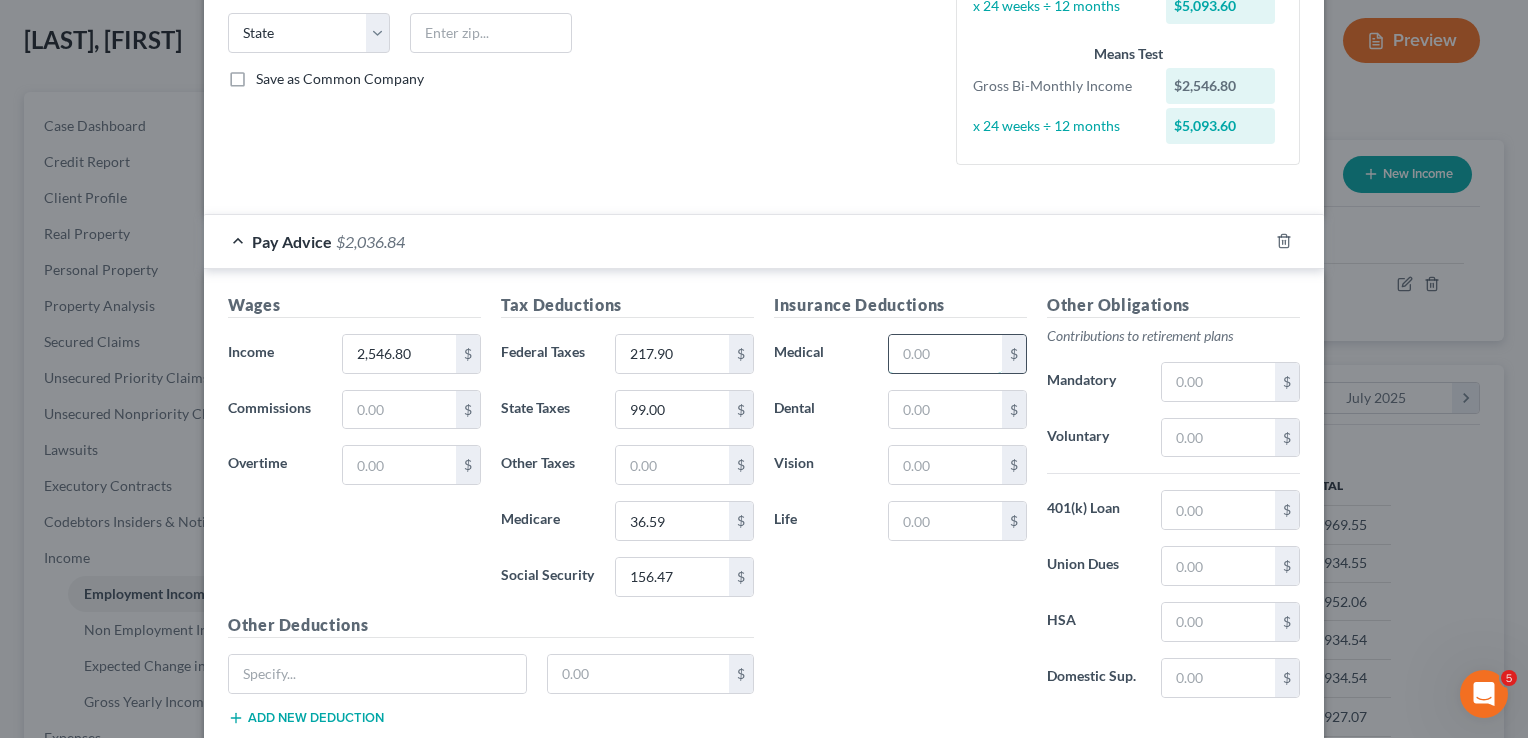 click at bounding box center [945, 354] 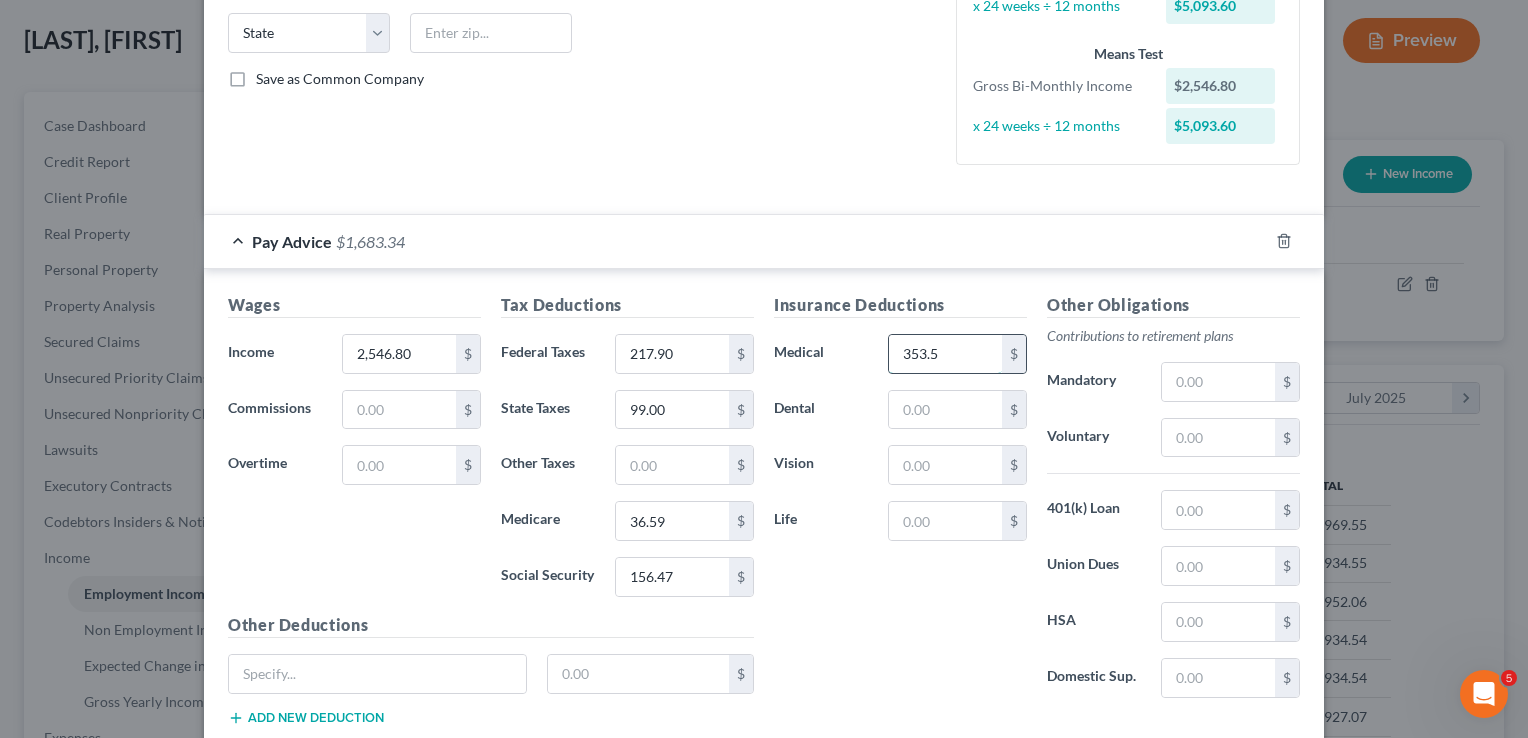 type on "353.50" 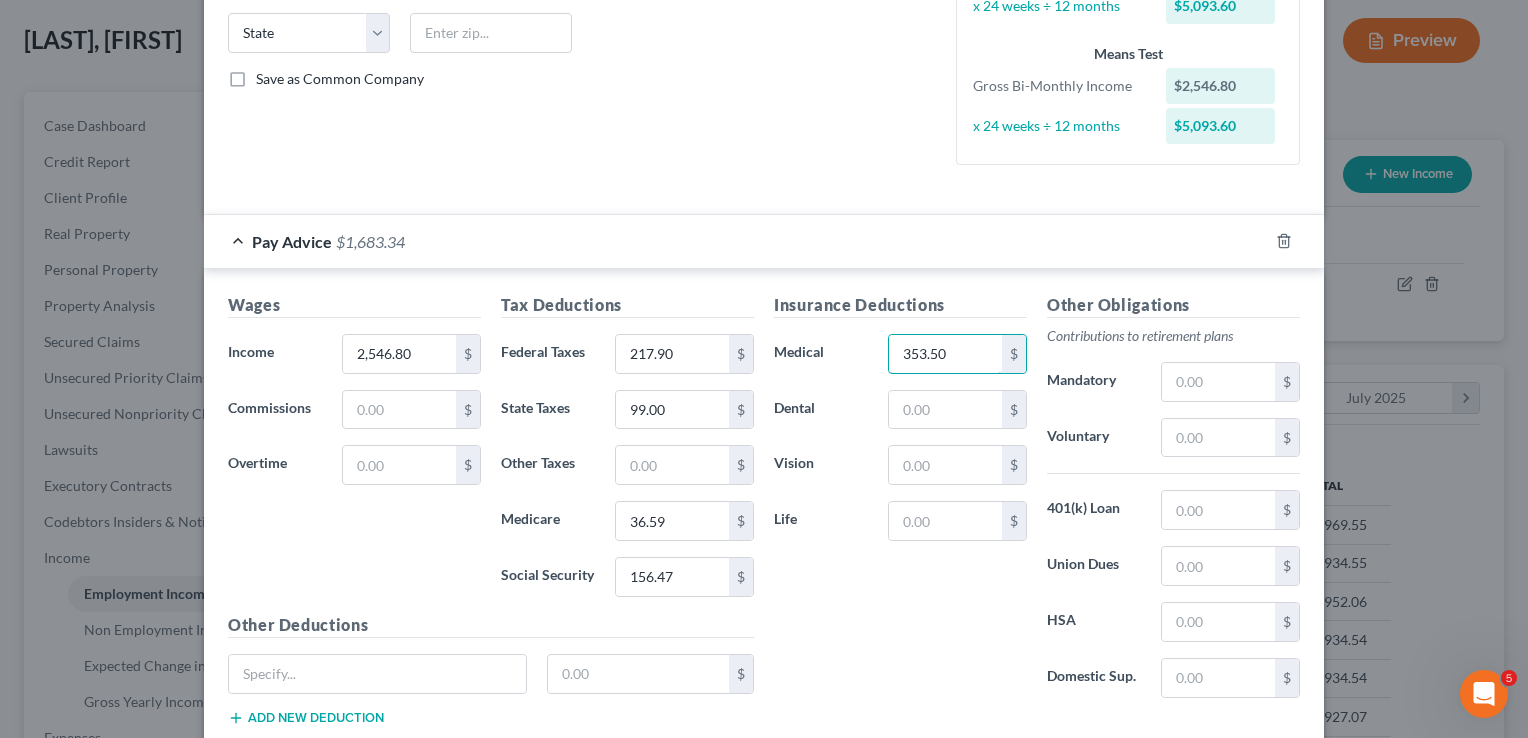 drag, startPoint x: 948, startPoint y: 350, endPoint x: 861, endPoint y: 356, distance: 87.20665 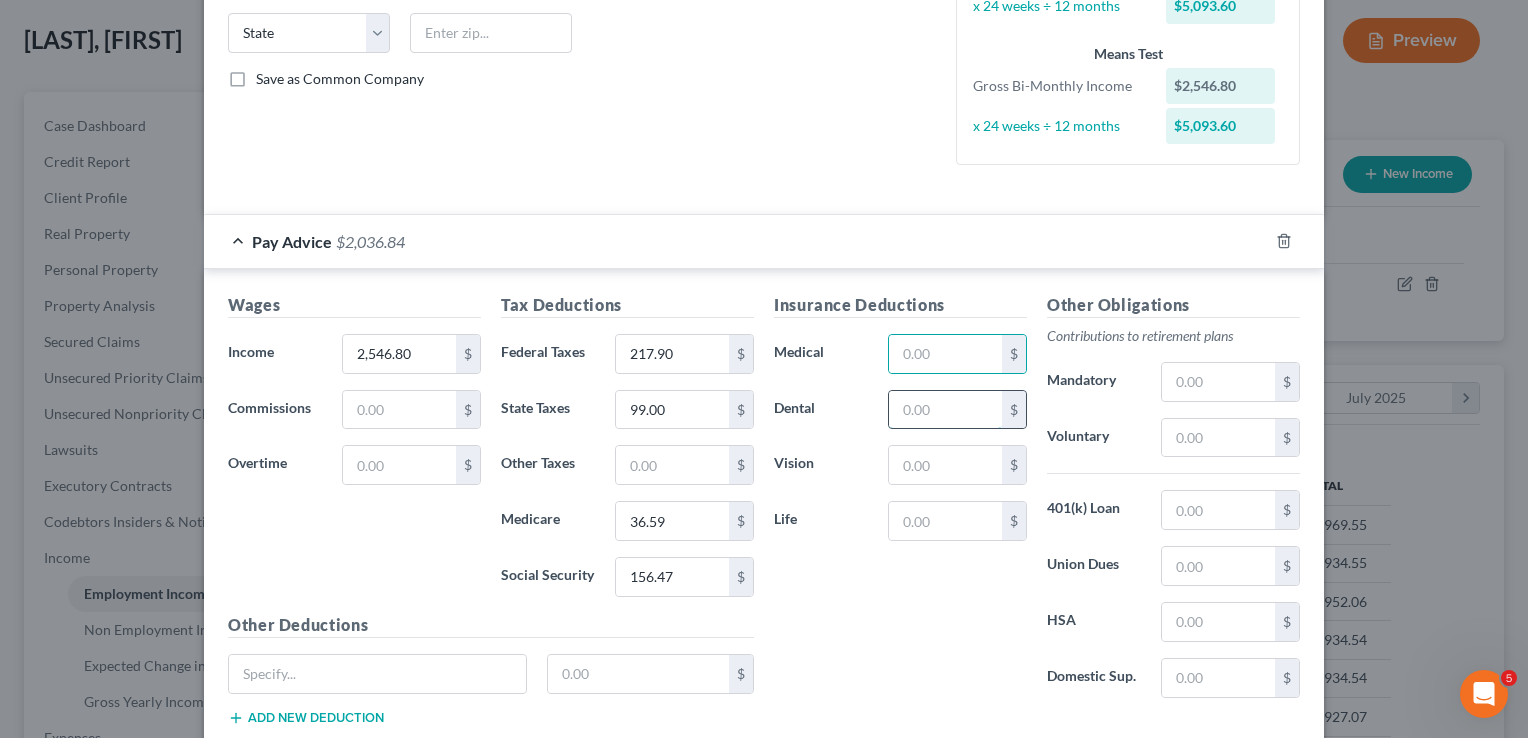 click at bounding box center [945, 410] 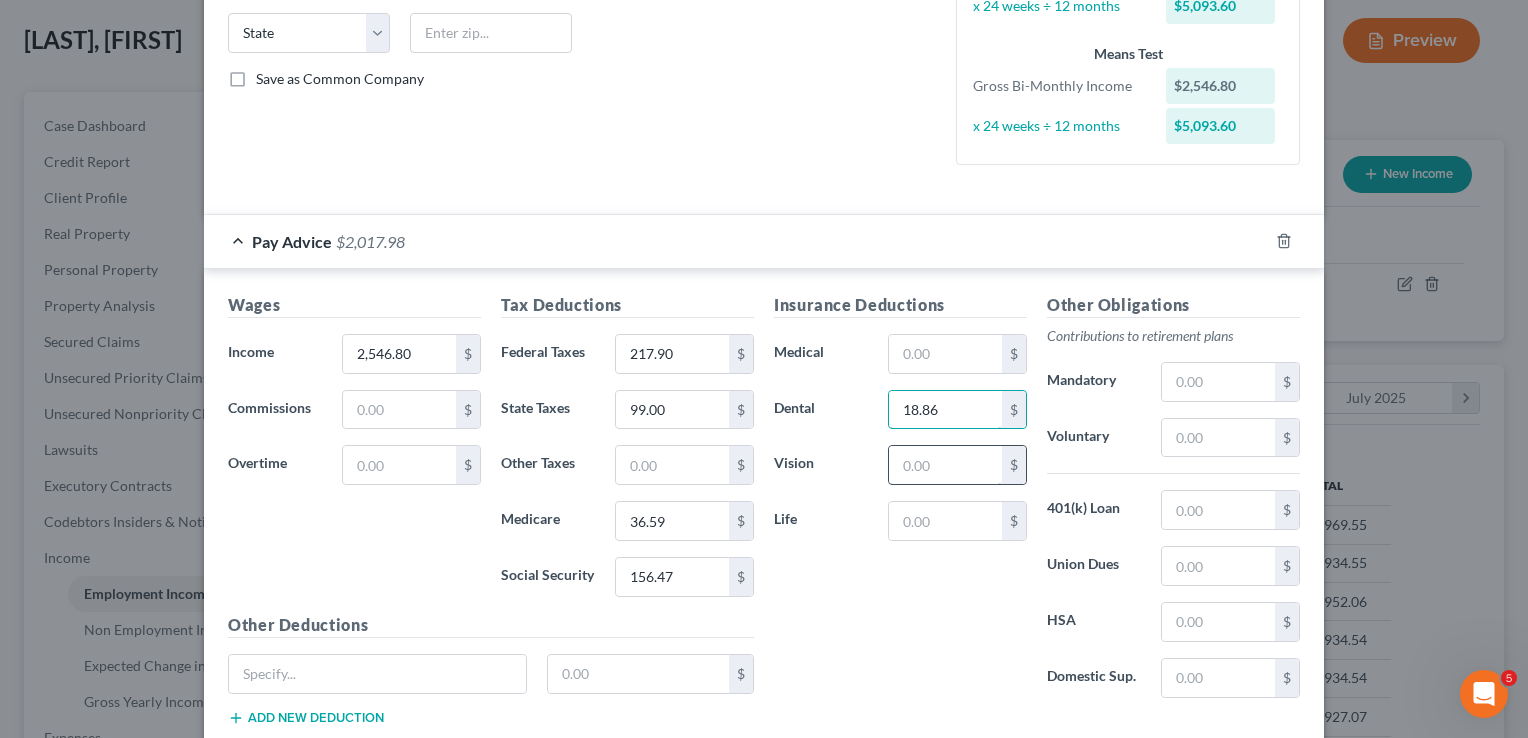type on "18.86" 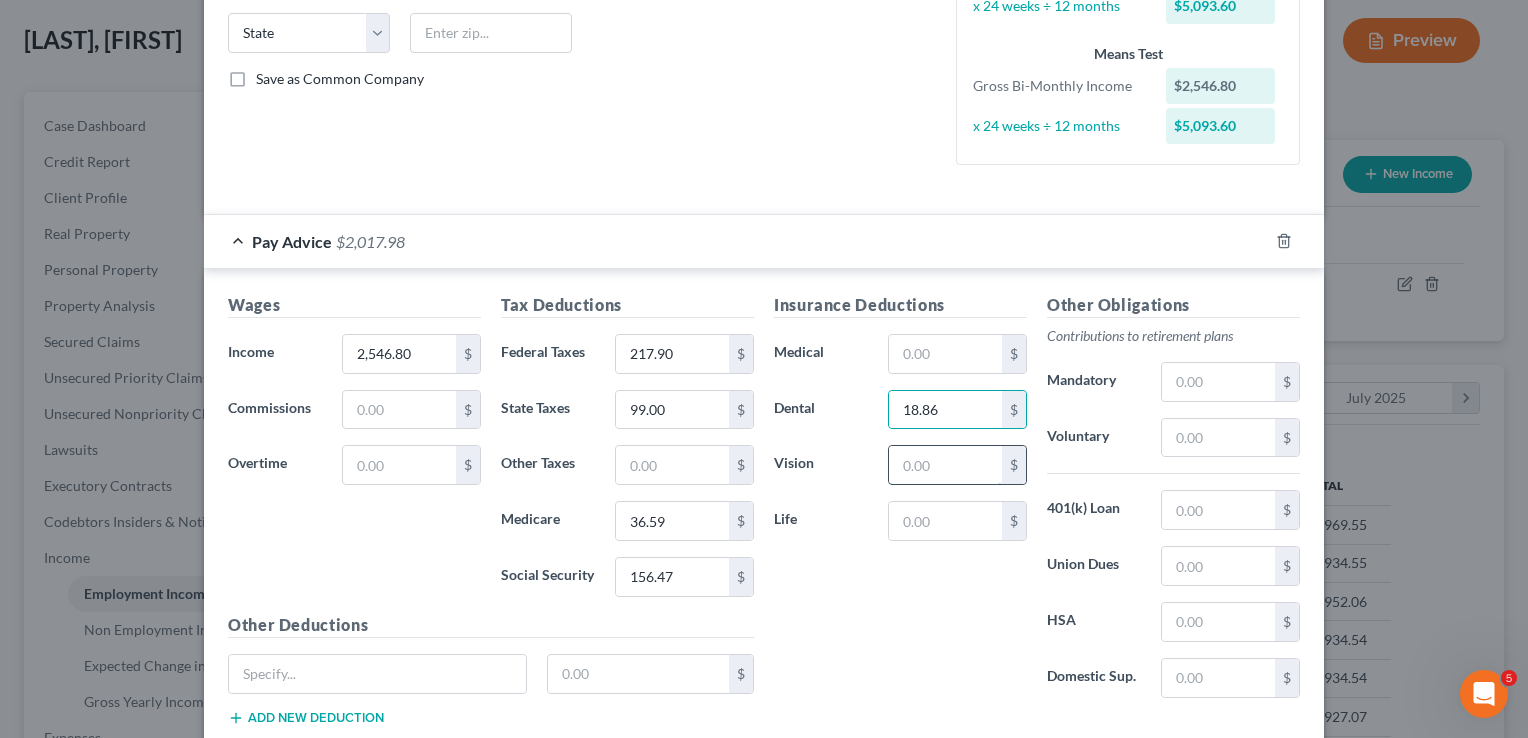 click at bounding box center (945, 465) 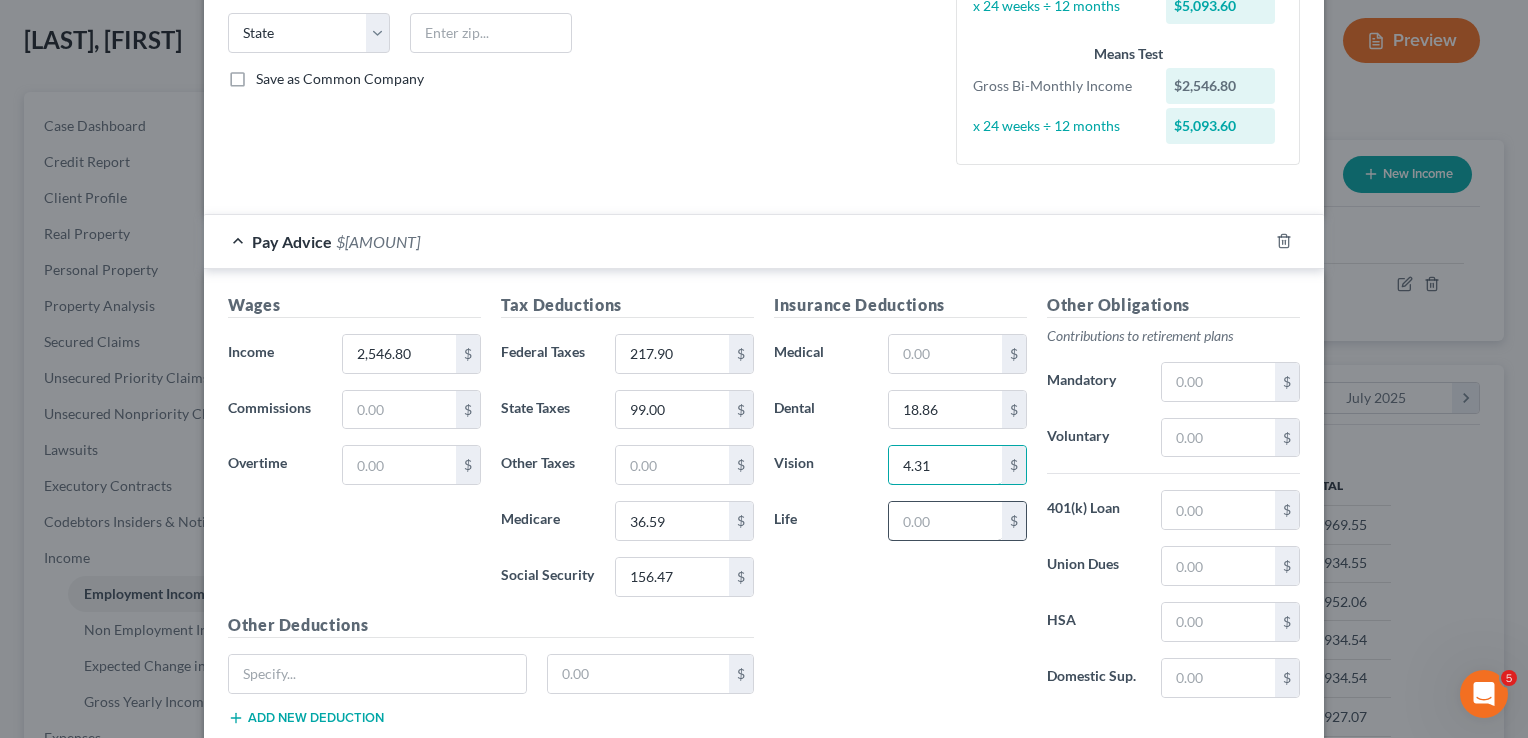 type on "4.31" 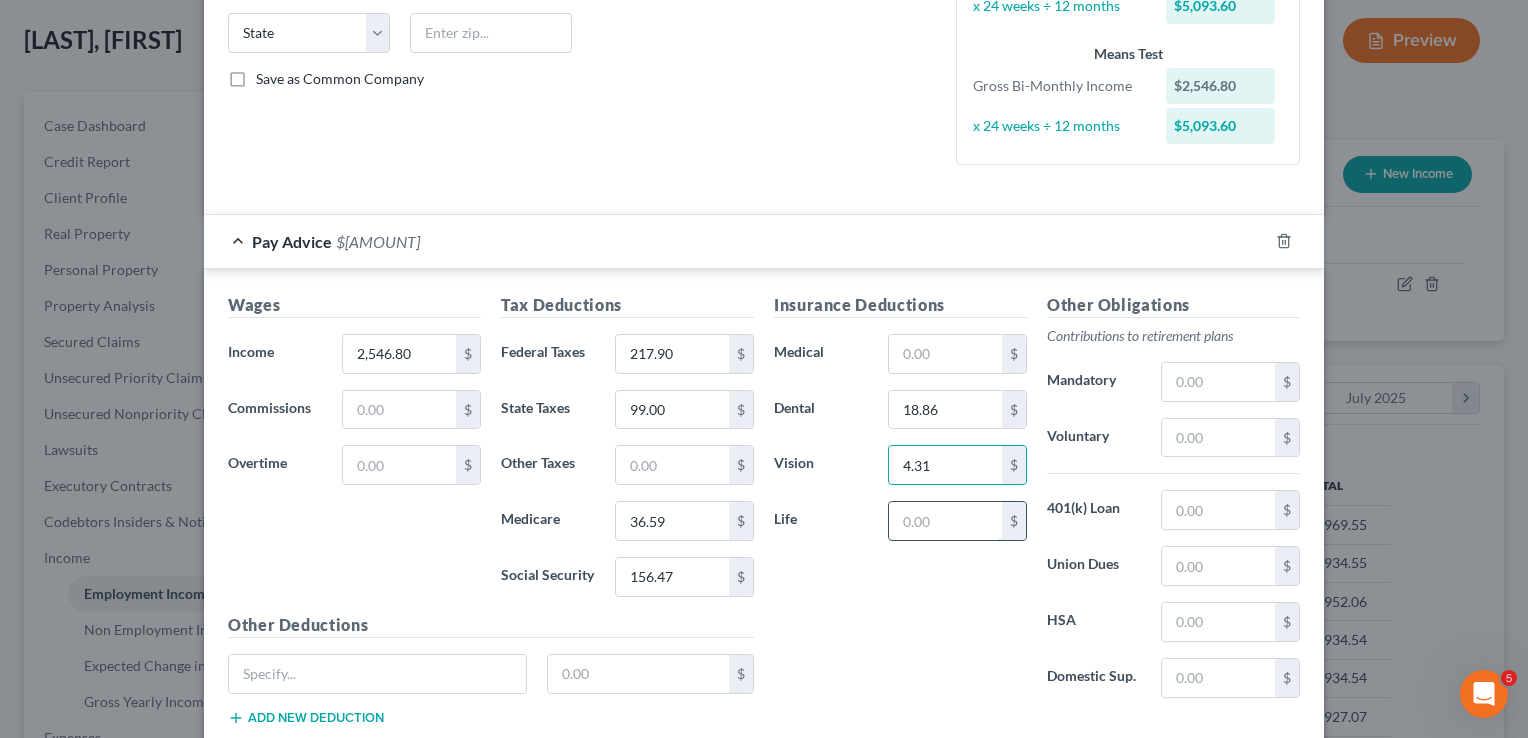 click at bounding box center (945, 521) 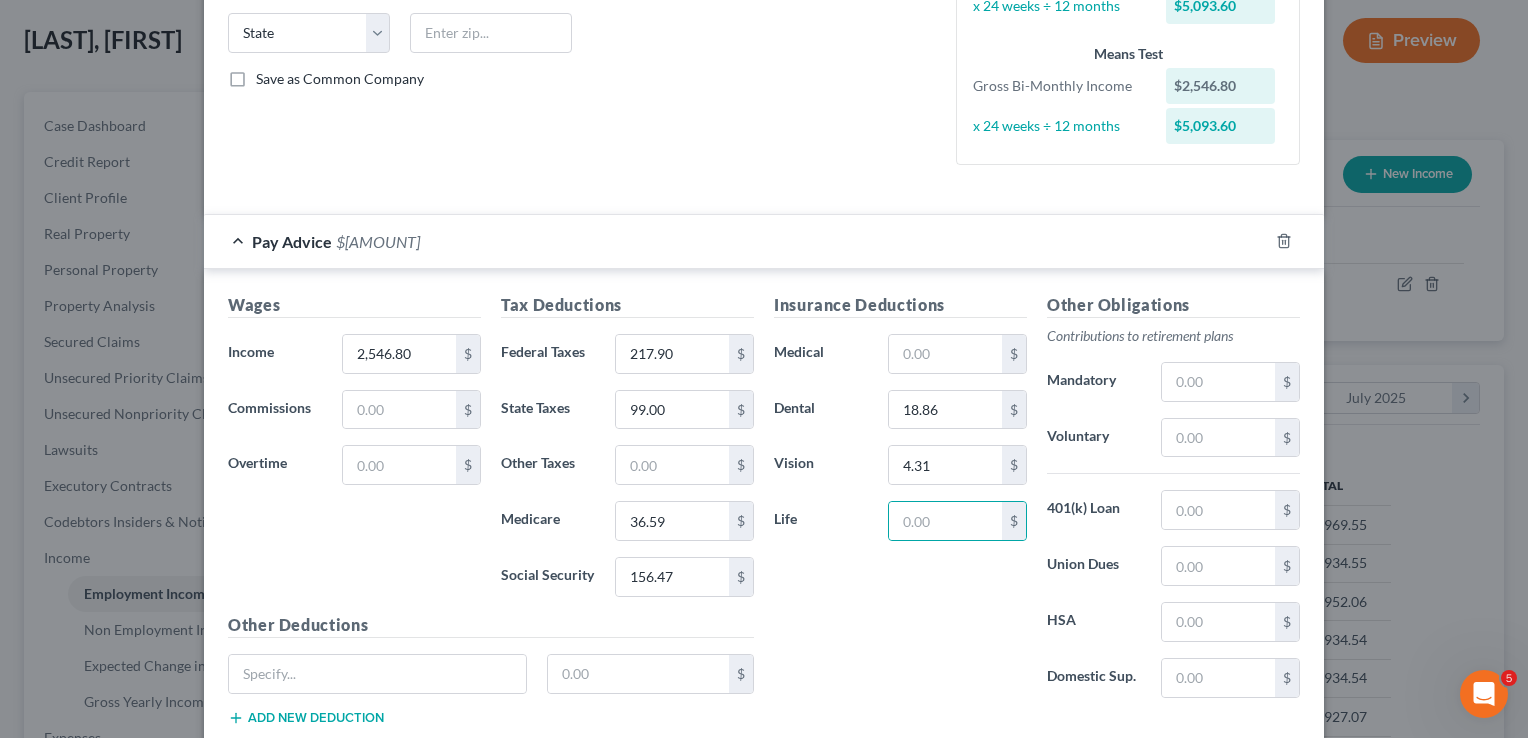 click on "Insurance Deductions Medical $ Dental 18.86 $ Vision 4.31 $ Life $" at bounding box center [900, 503] 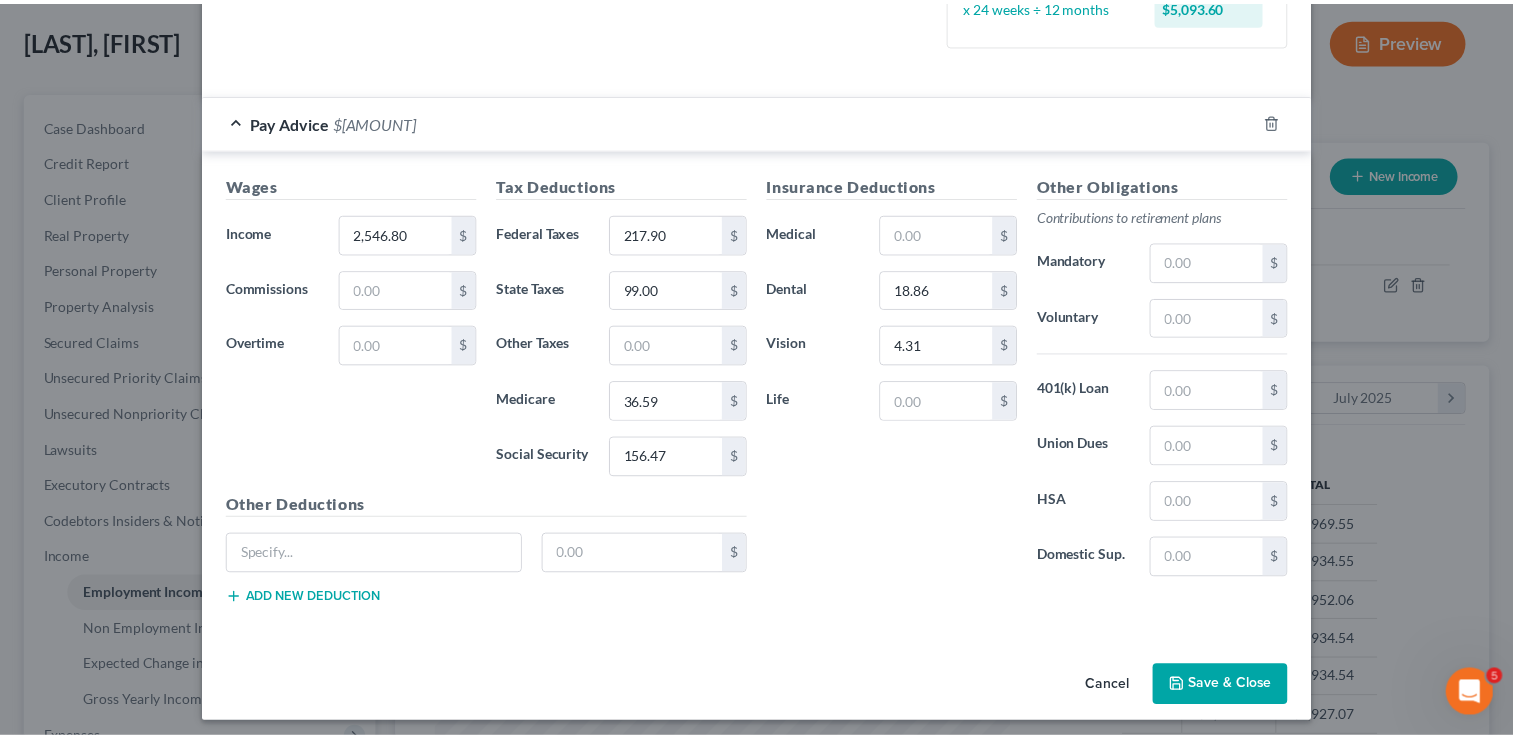 scroll, scrollTop: 524, scrollLeft: 0, axis: vertical 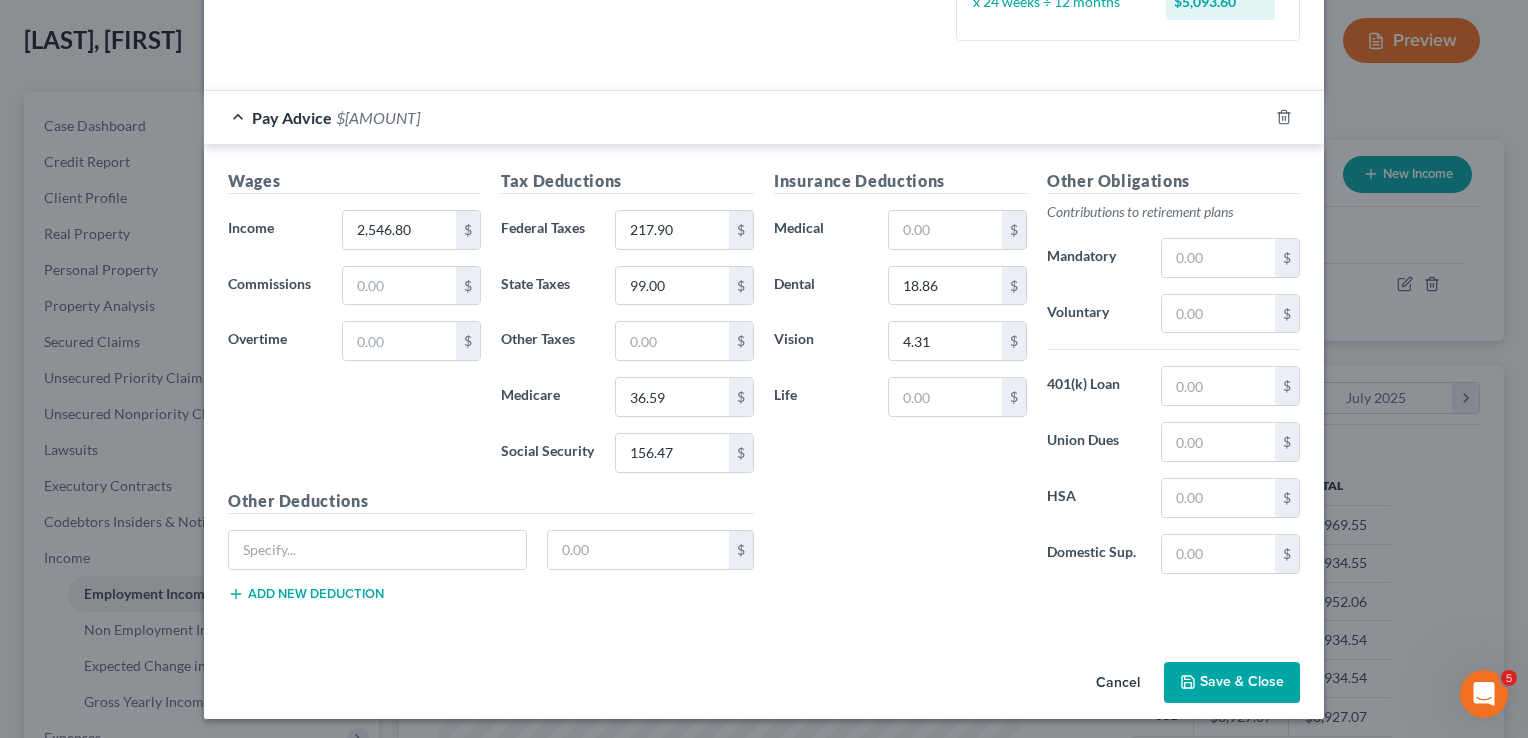 click on "Save & Close" at bounding box center (1232, 683) 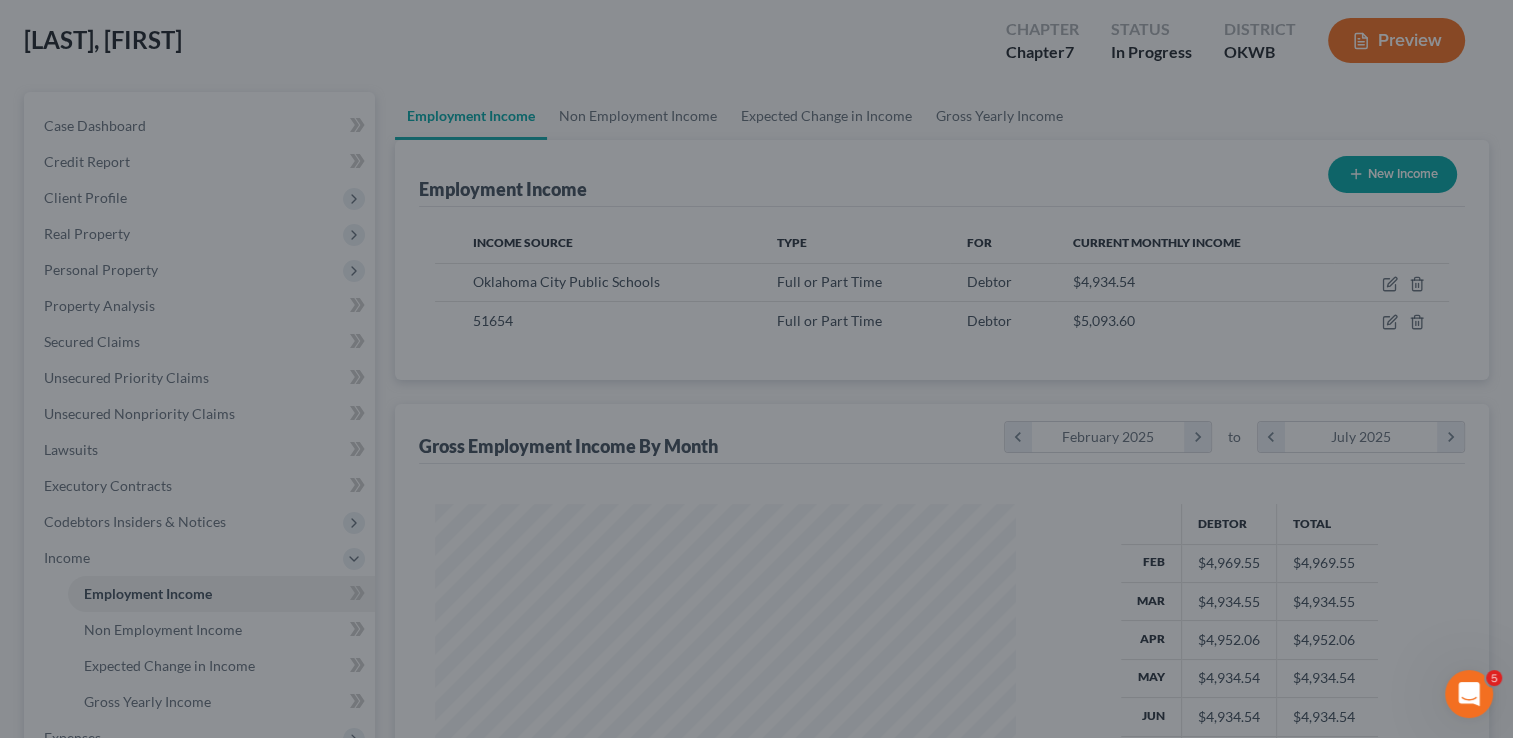scroll, scrollTop: 356, scrollLeft: 615, axis: both 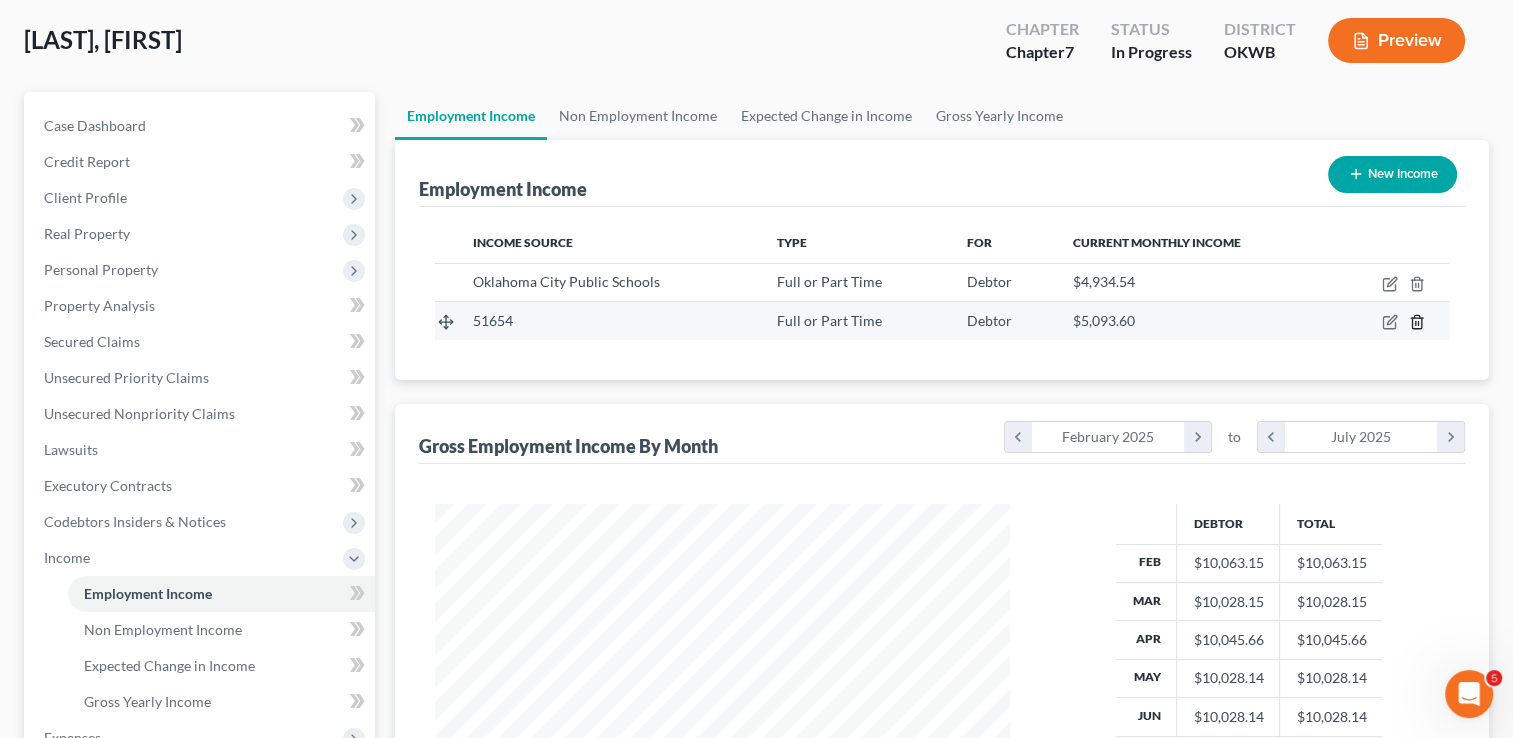 click 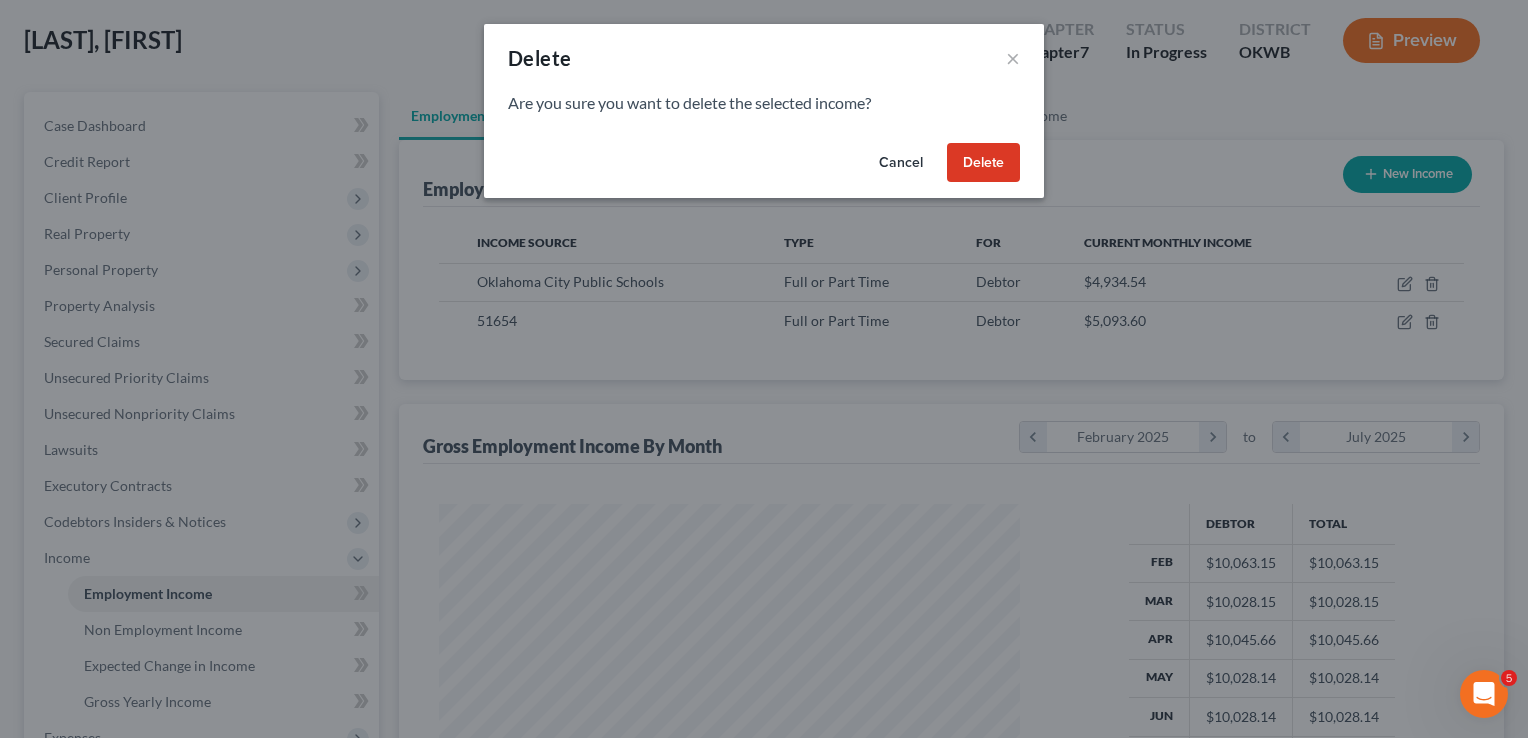 click on "Delete" at bounding box center (983, 163) 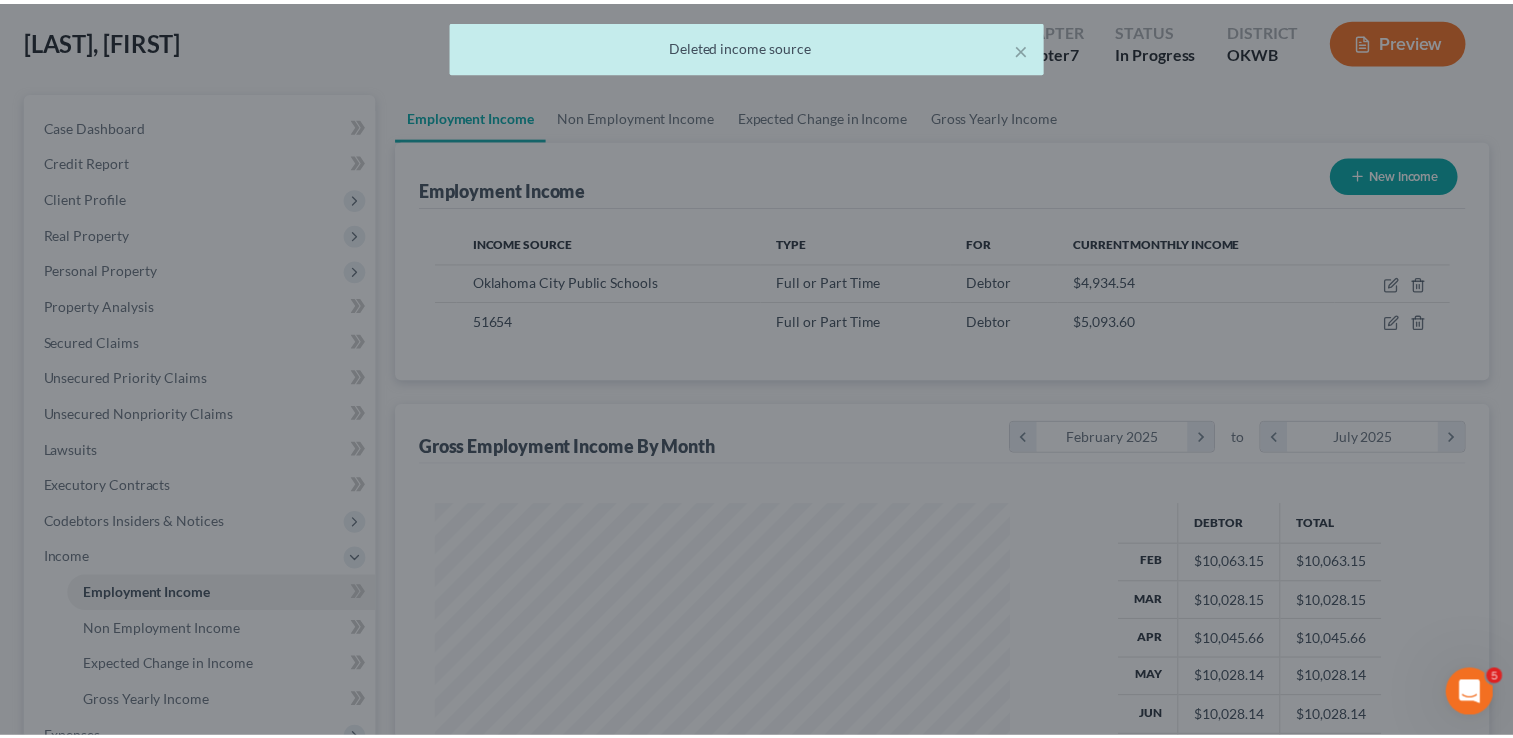 scroll, scrollTop: 356, scrollLeft: 615, axis: both 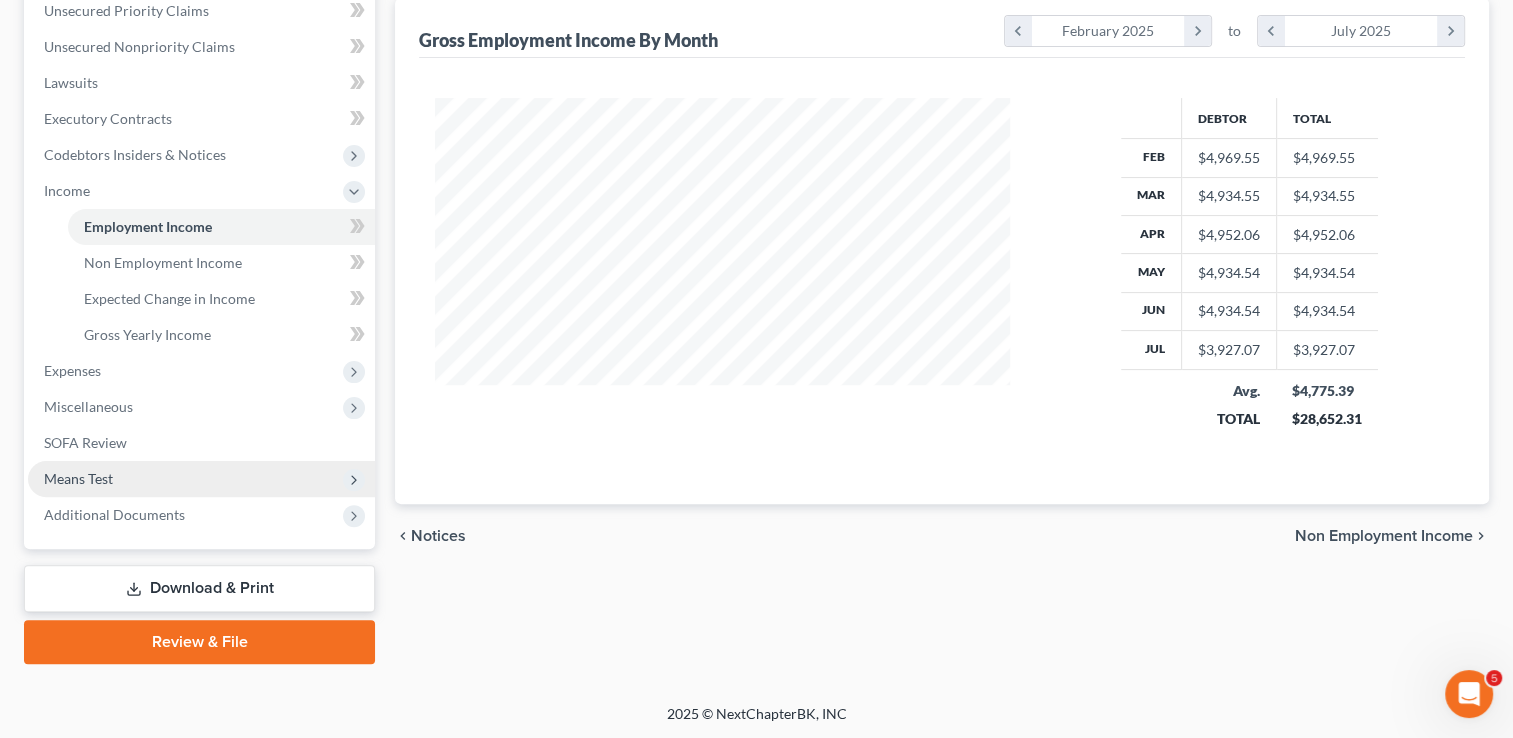 click on "Means Test" at bounding box center (78, 478) 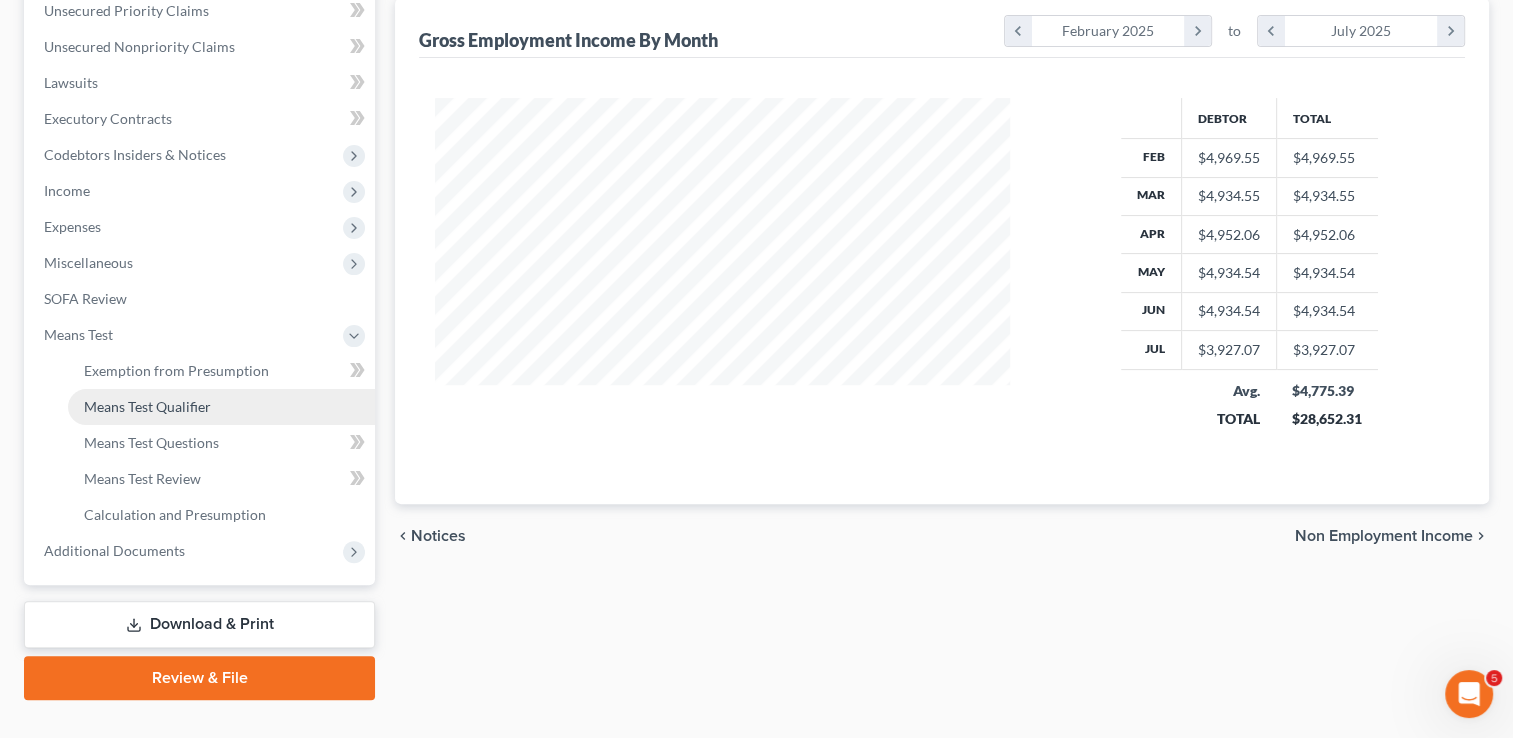 click on "Means Test Qualifier" at bounding box center (147, 406) 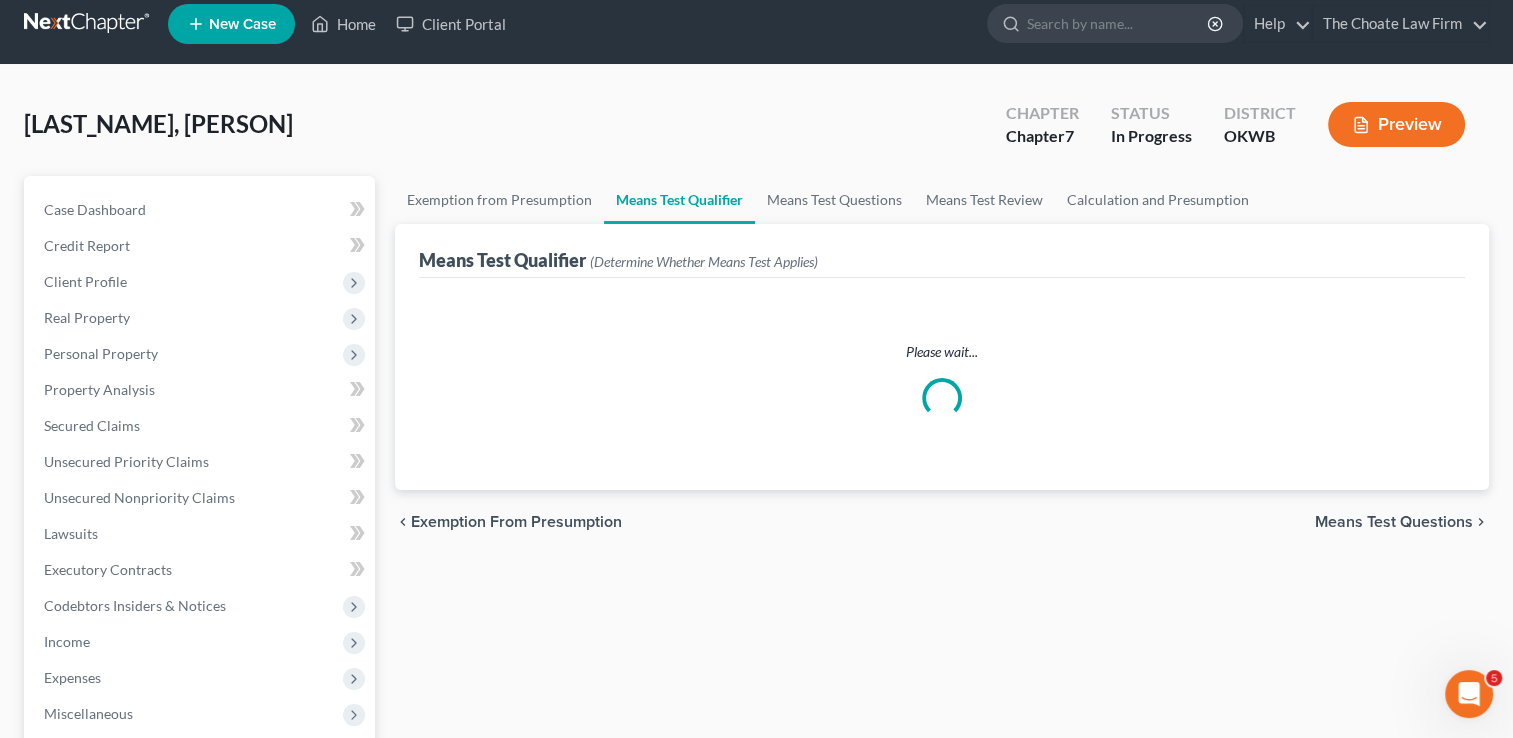 scroll, scrollTop: 0, scrollLeft: 0, axis: both 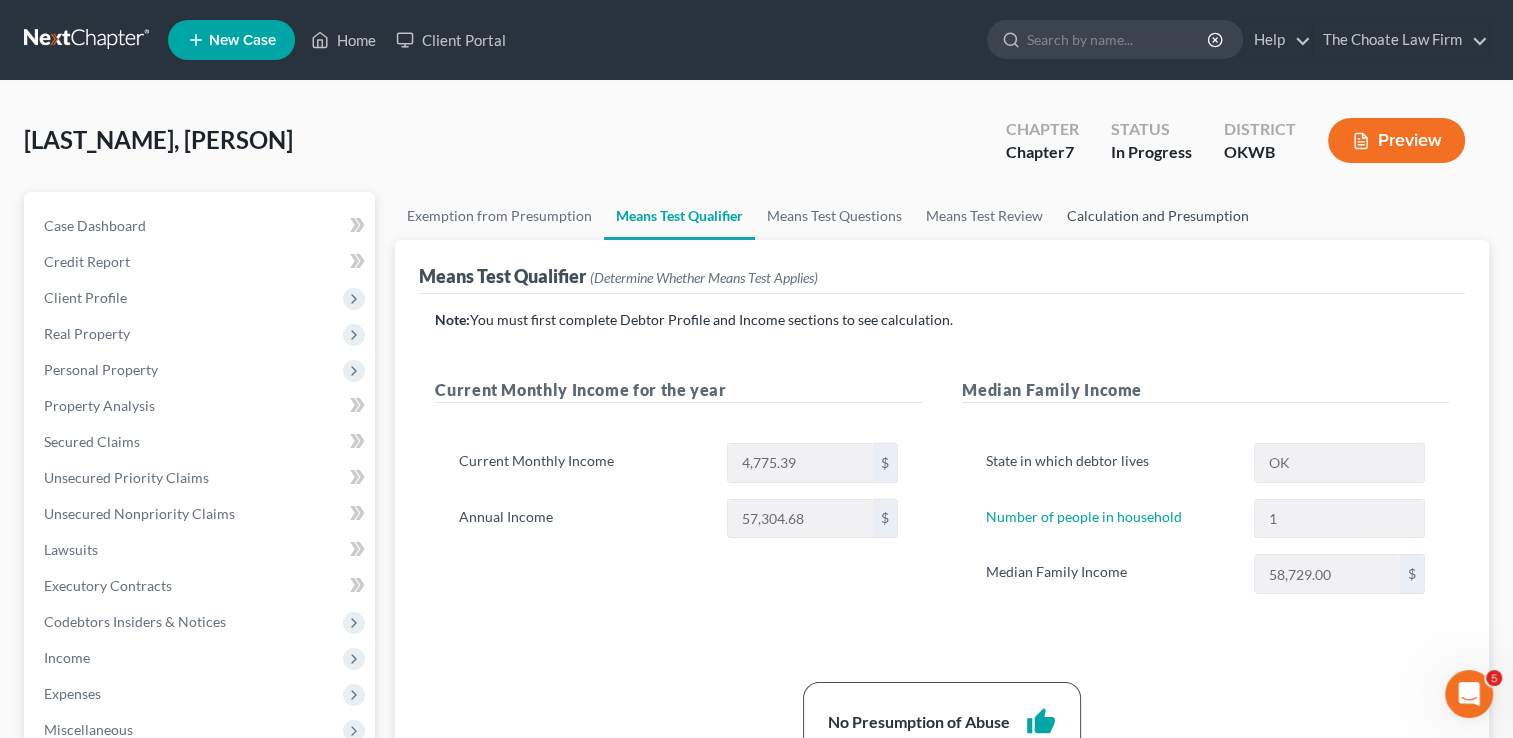 click on "Calculation and Presumption" at bounding box center [1158, 216] 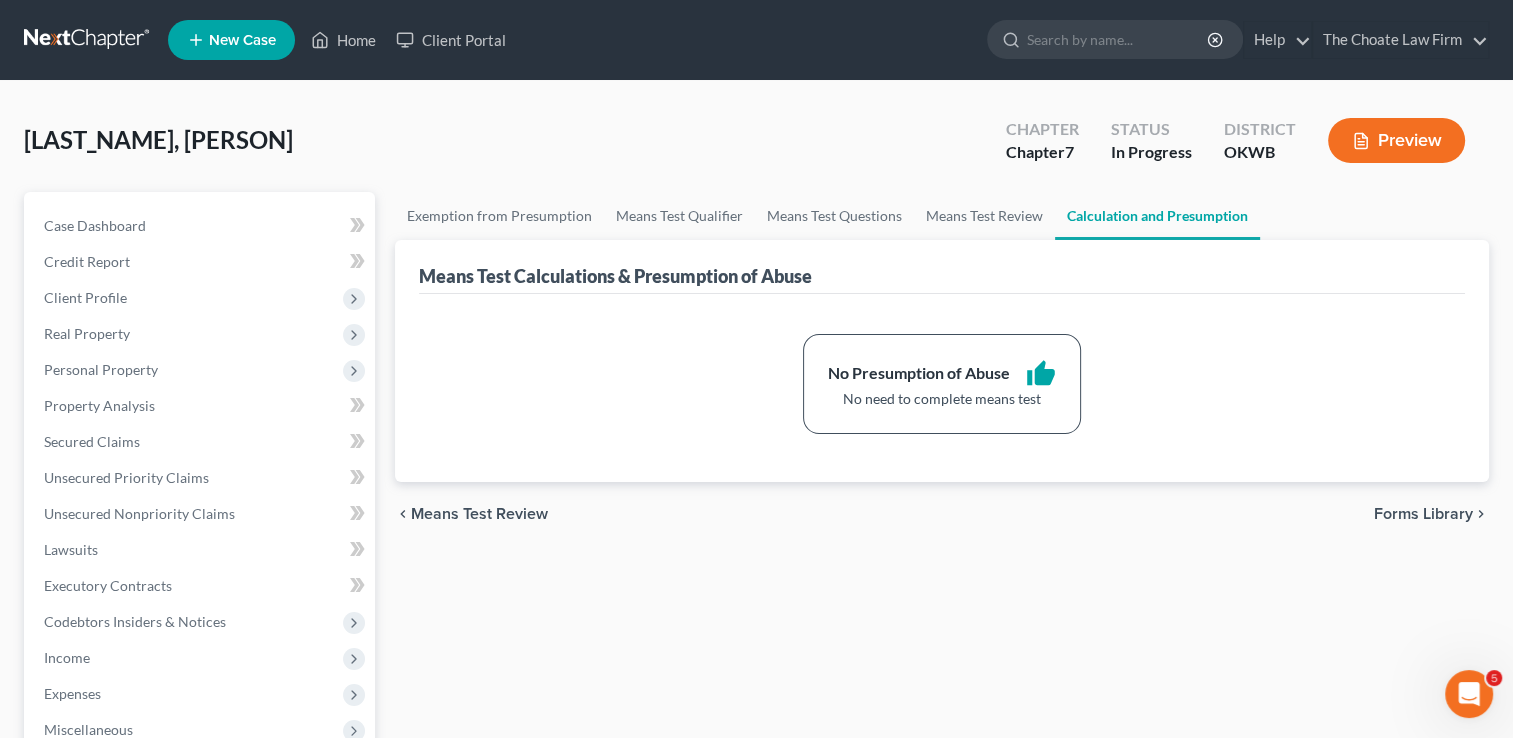 scroll, scrollTop: 100, scrollLeft: 0, axis: vertical 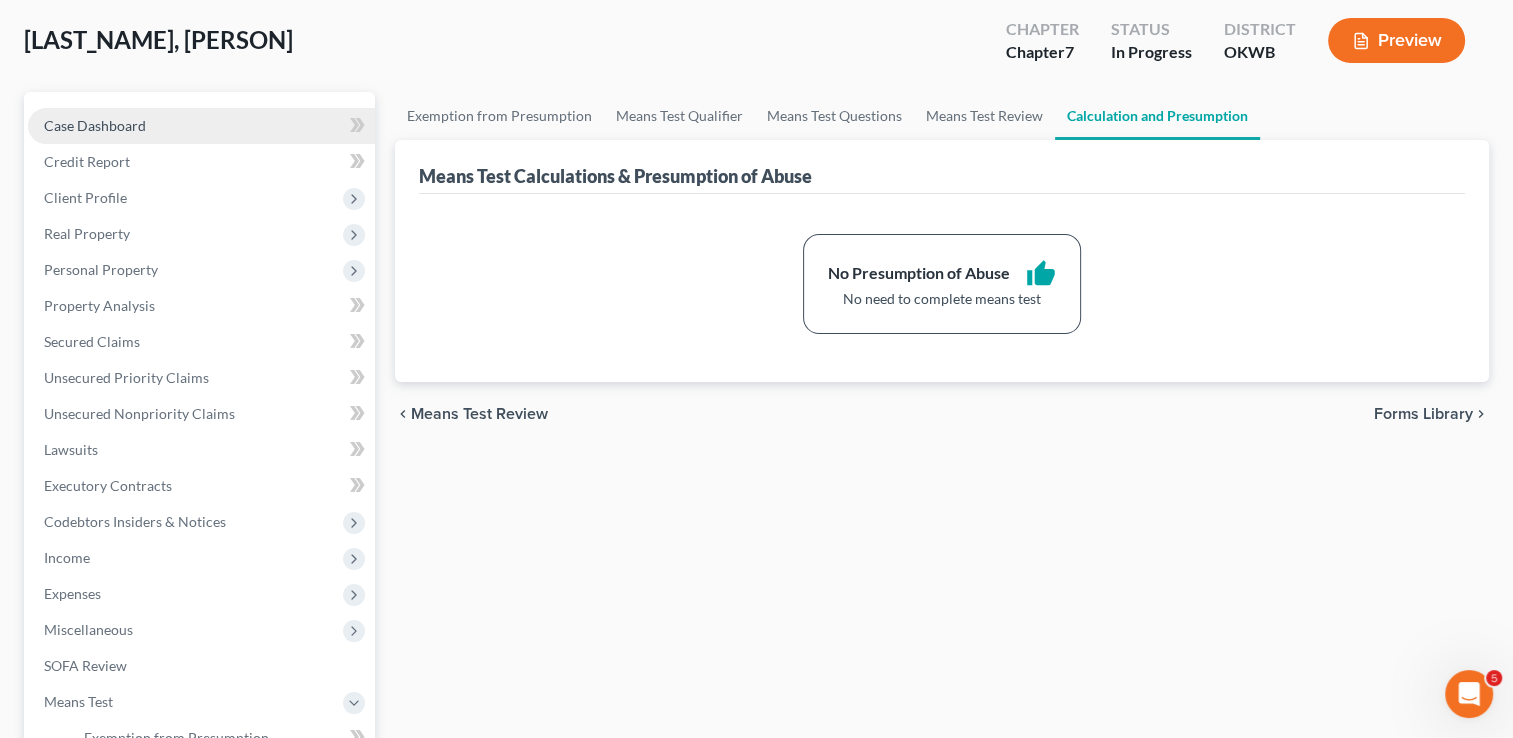 click on "Case Dashboard" at bounding box center (95, 125) 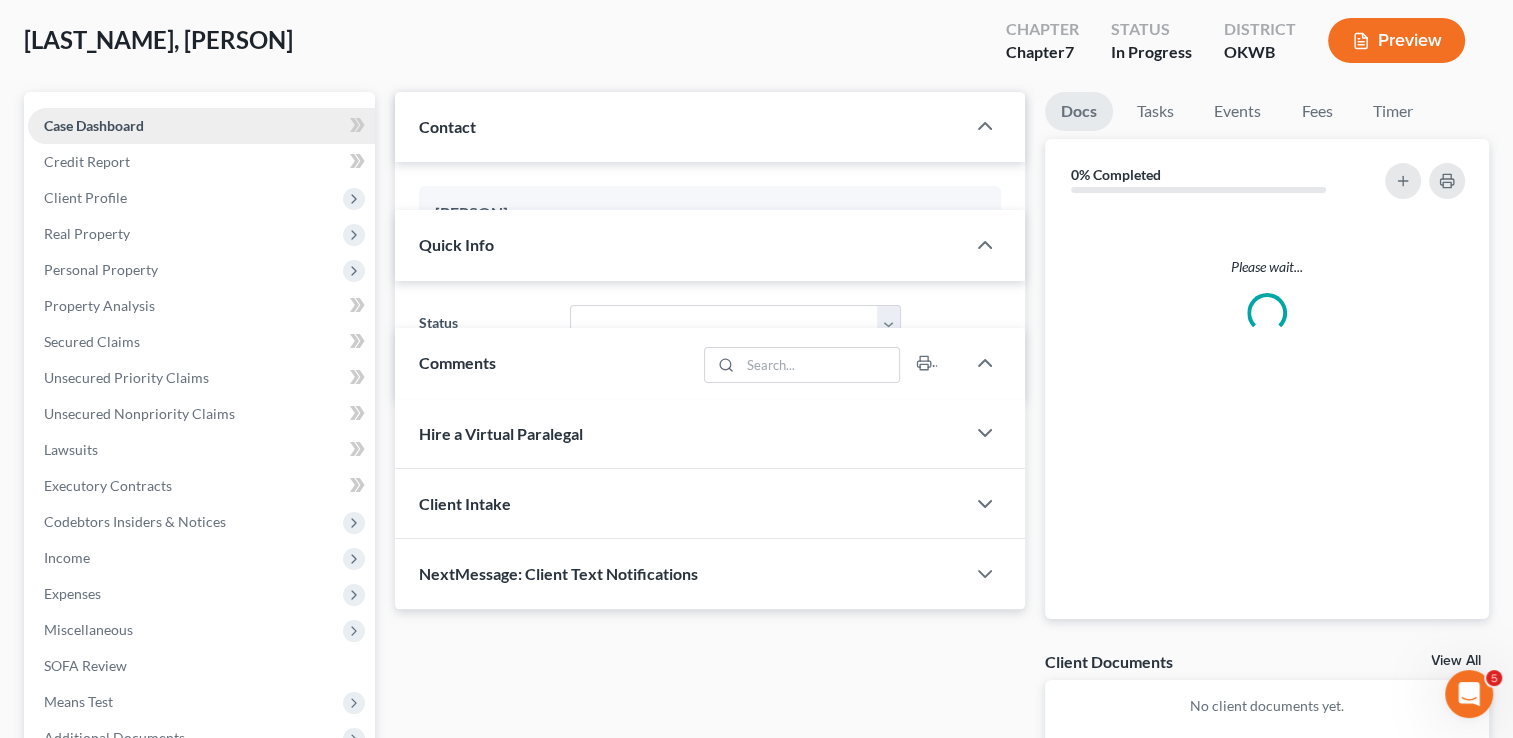 scroll, scrollTop: 0, scrollLeft: 0, axis: both 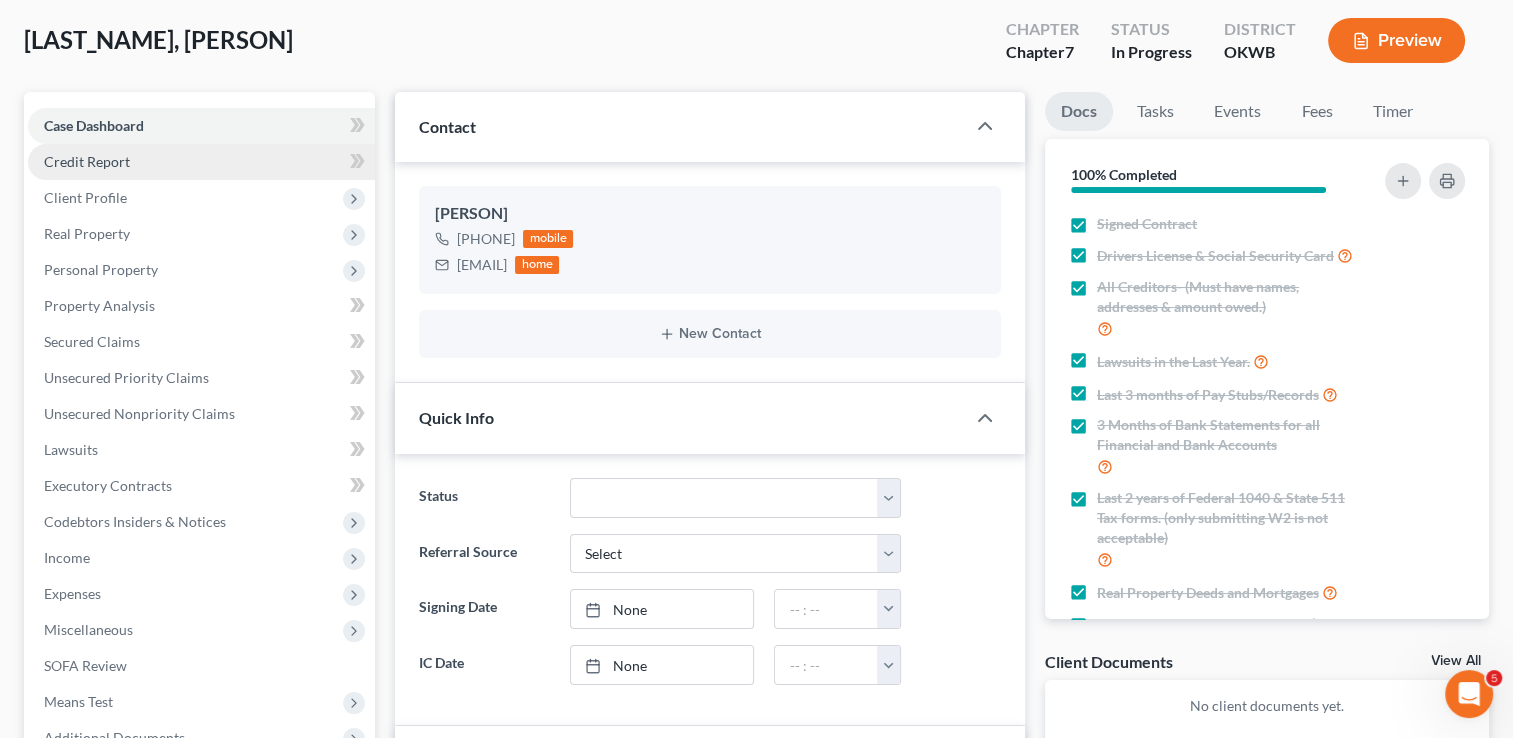click on "Credit Report" at bounding box center [201, 162] 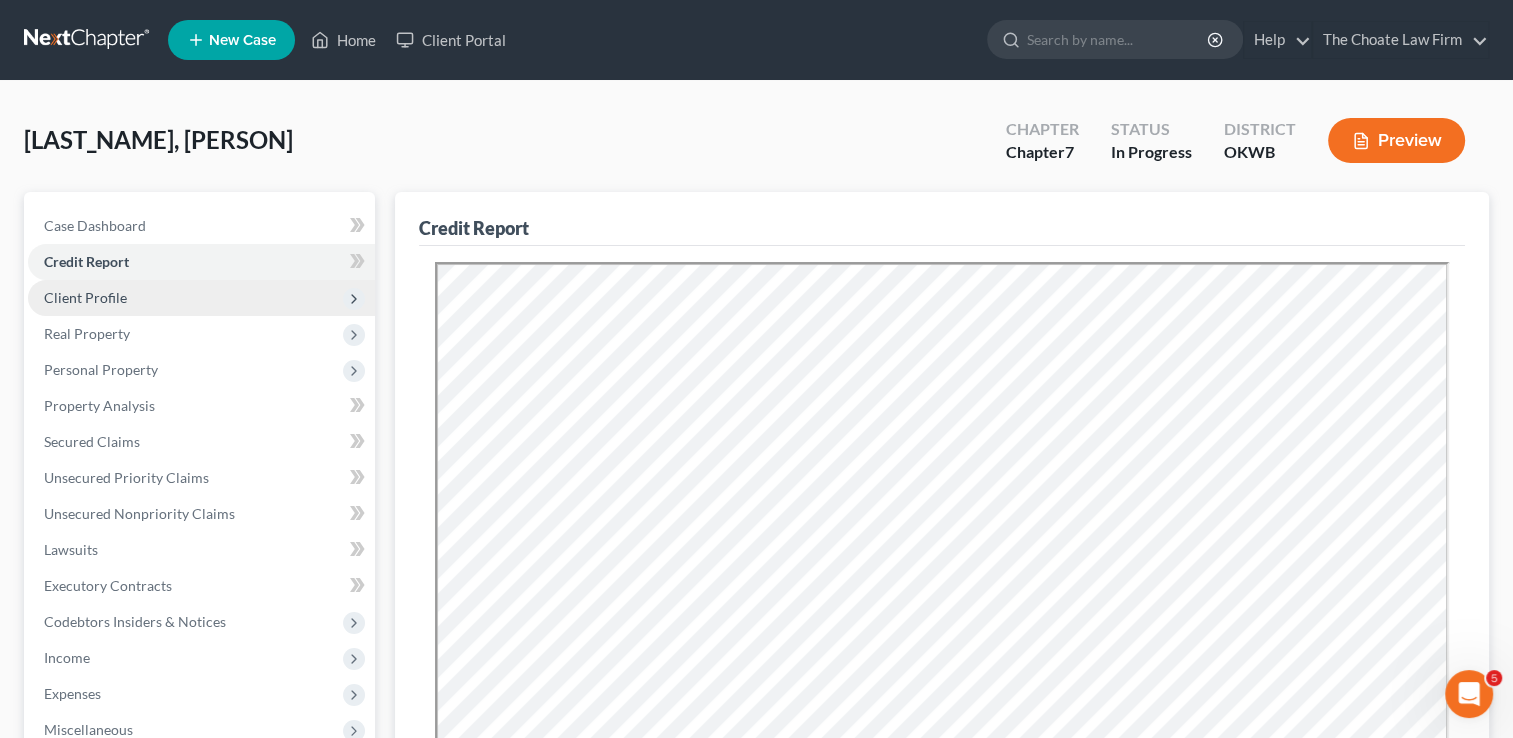 scroll, scrollTop: 0, scrollLeft: 0, axis: both 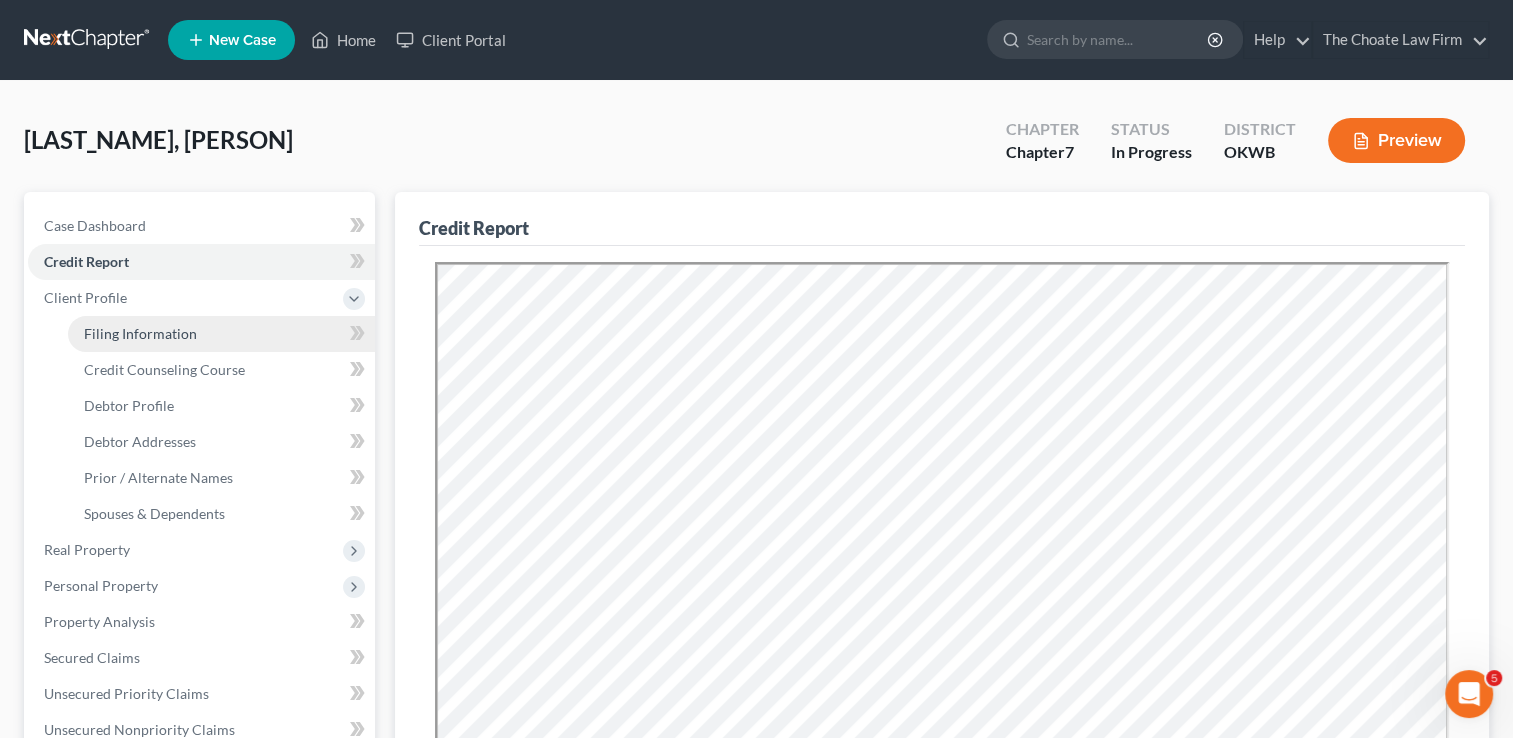 click on "Filing Information" at bounding box center (140, 333) 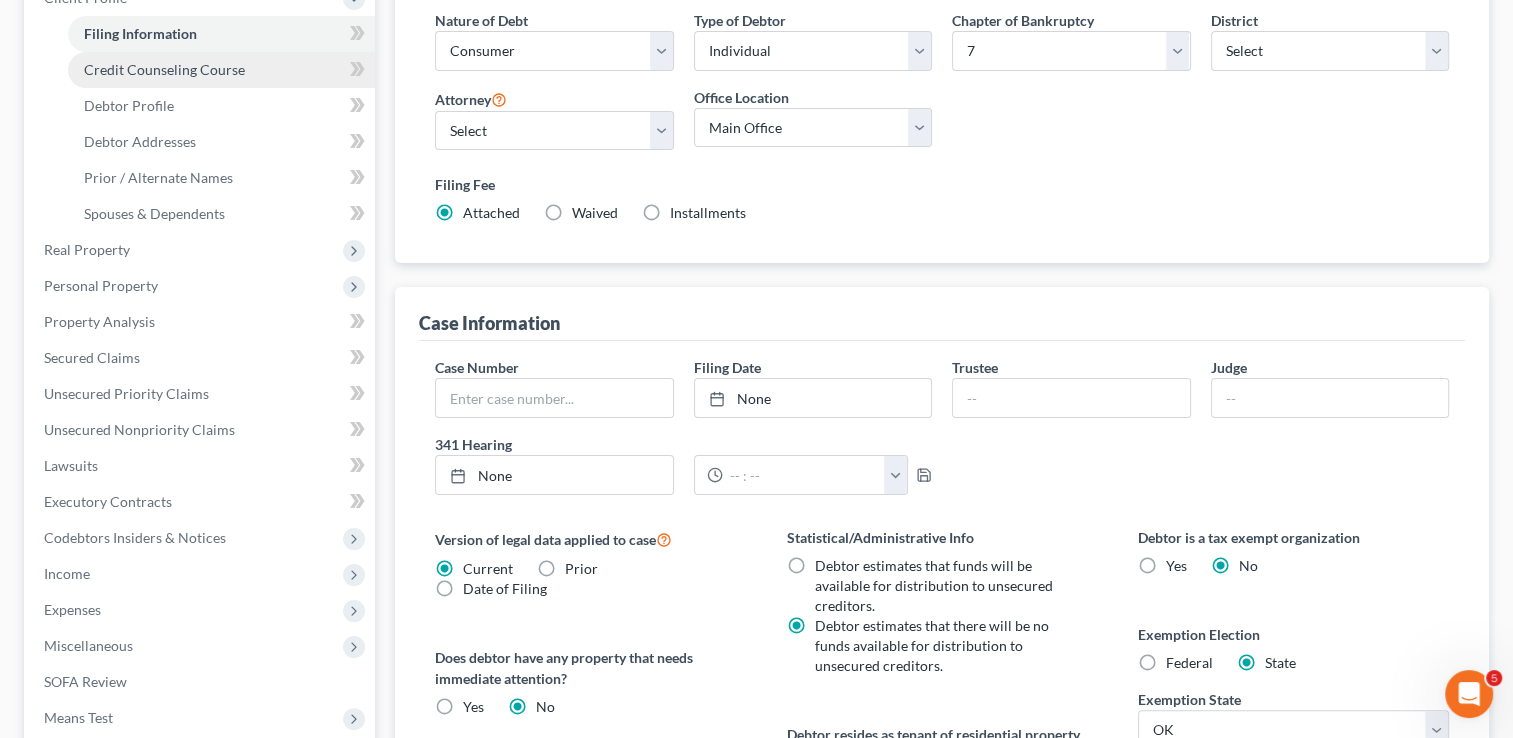 click on "Credit Counseling Course" at bounding box center (164, 69) 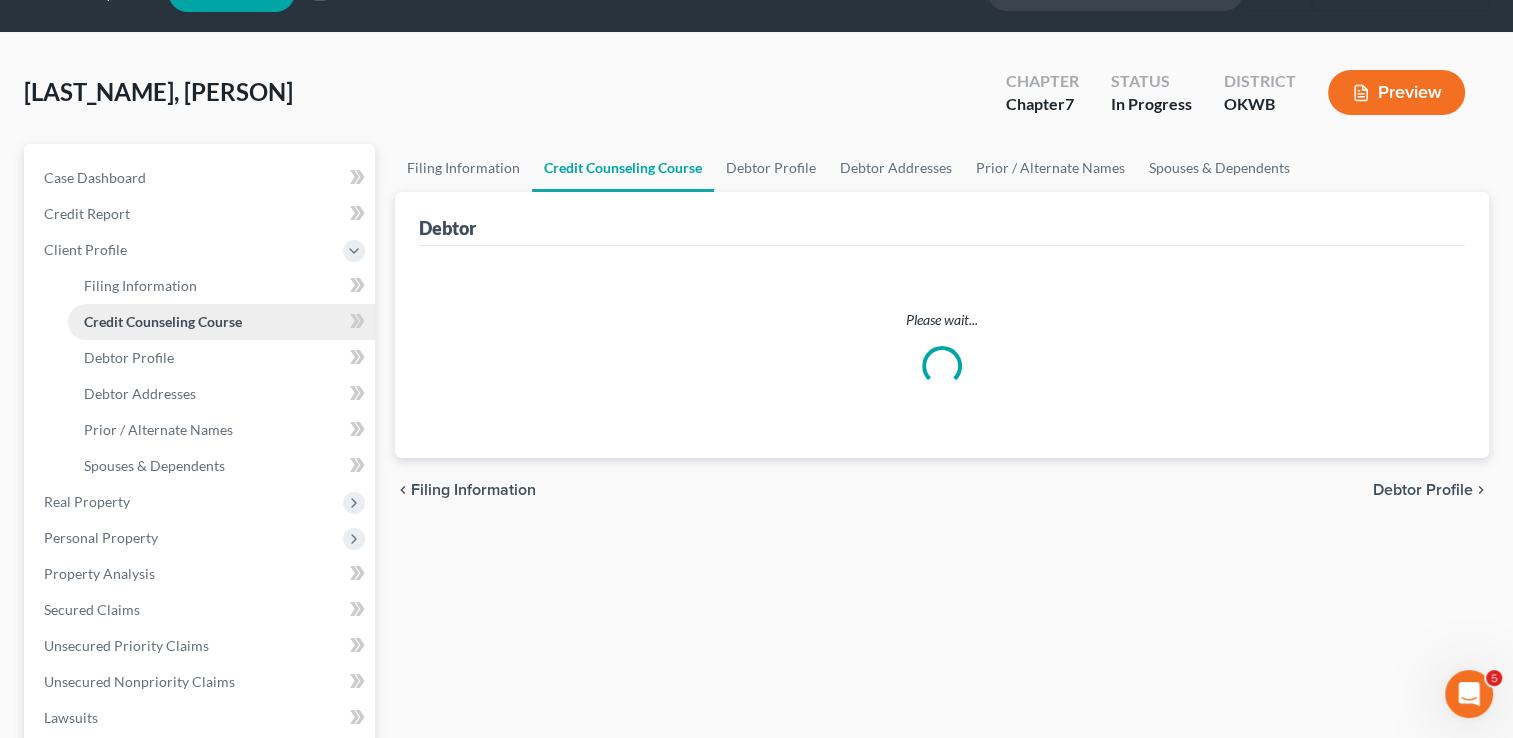 scroll, scrollTop: 0, scrollLeft: 0, axis: both 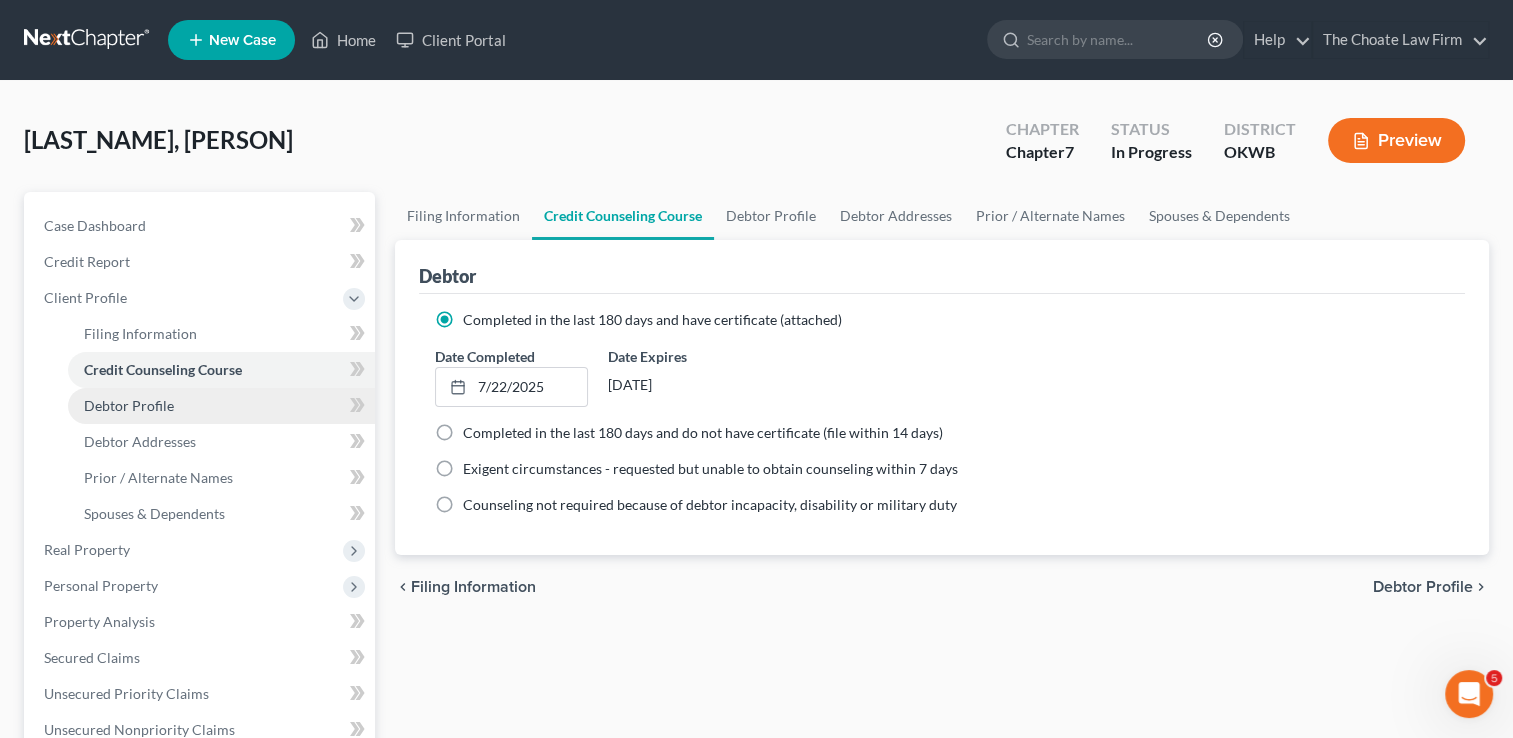 click on "Debtor Profile" at bounding box center (129, 405) 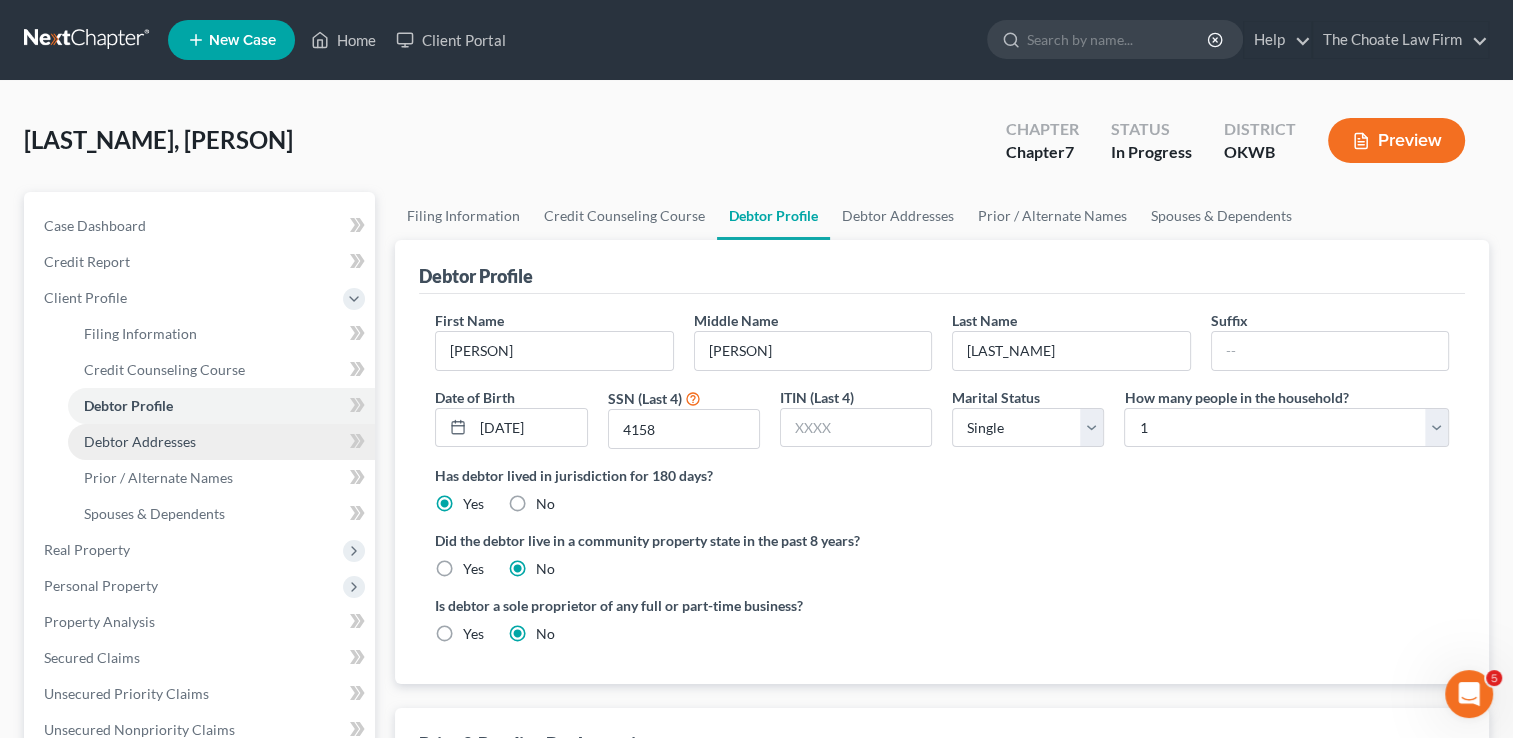 click on "Debtor Addresses" at bounding box center [140, 441] 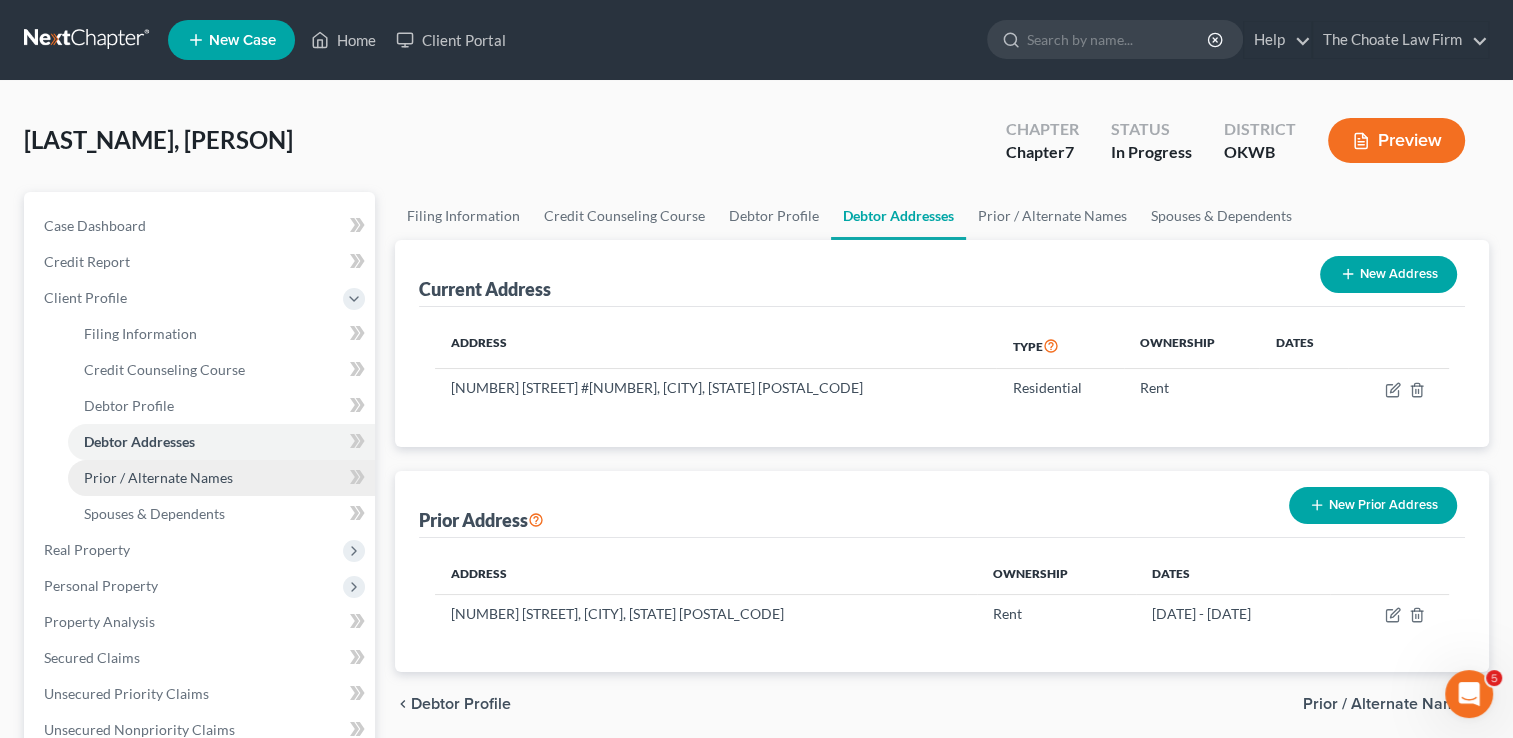 click on "Prior / Alternate Names" at bounding box center [158, 477] 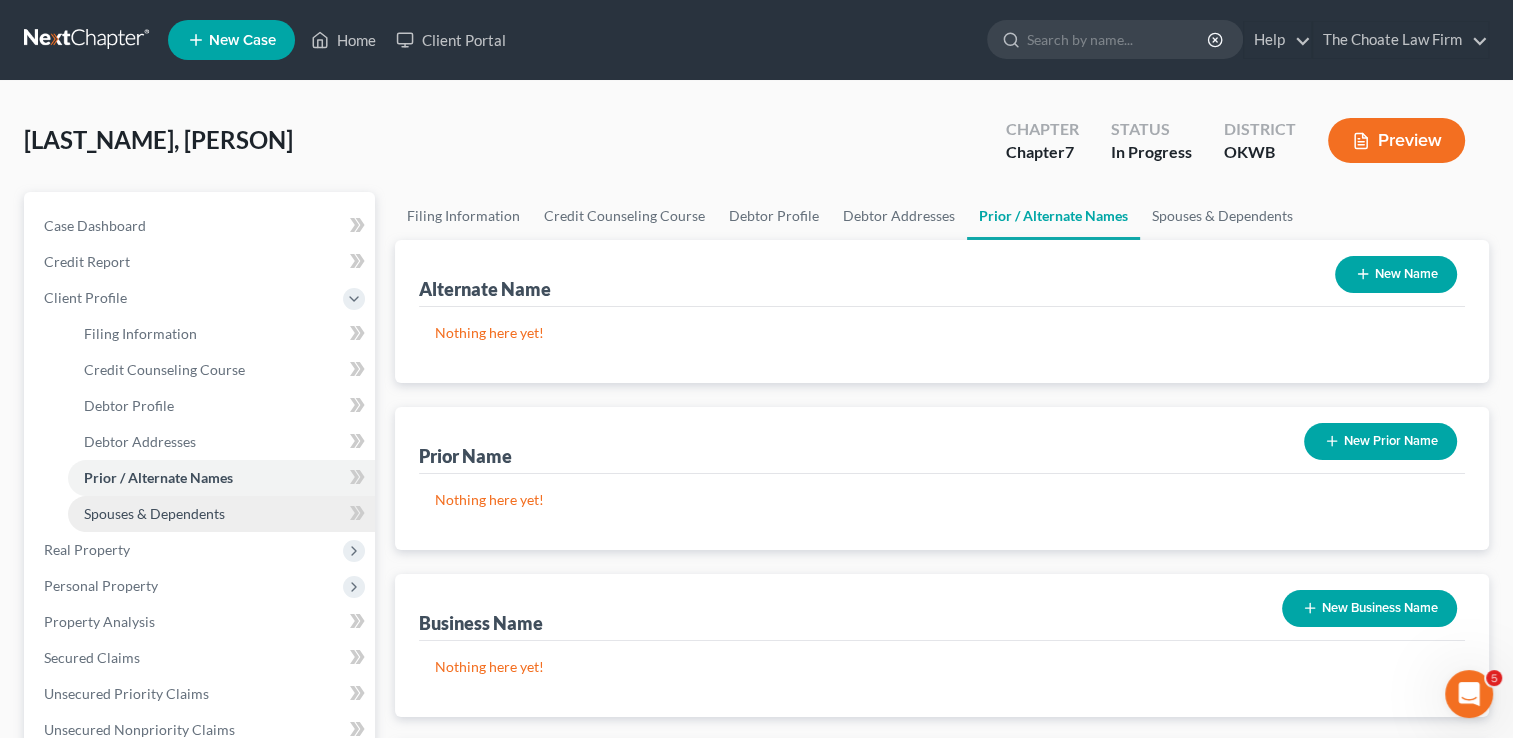 click on "Spouses & Dependents" at bounding box center (154, 513) 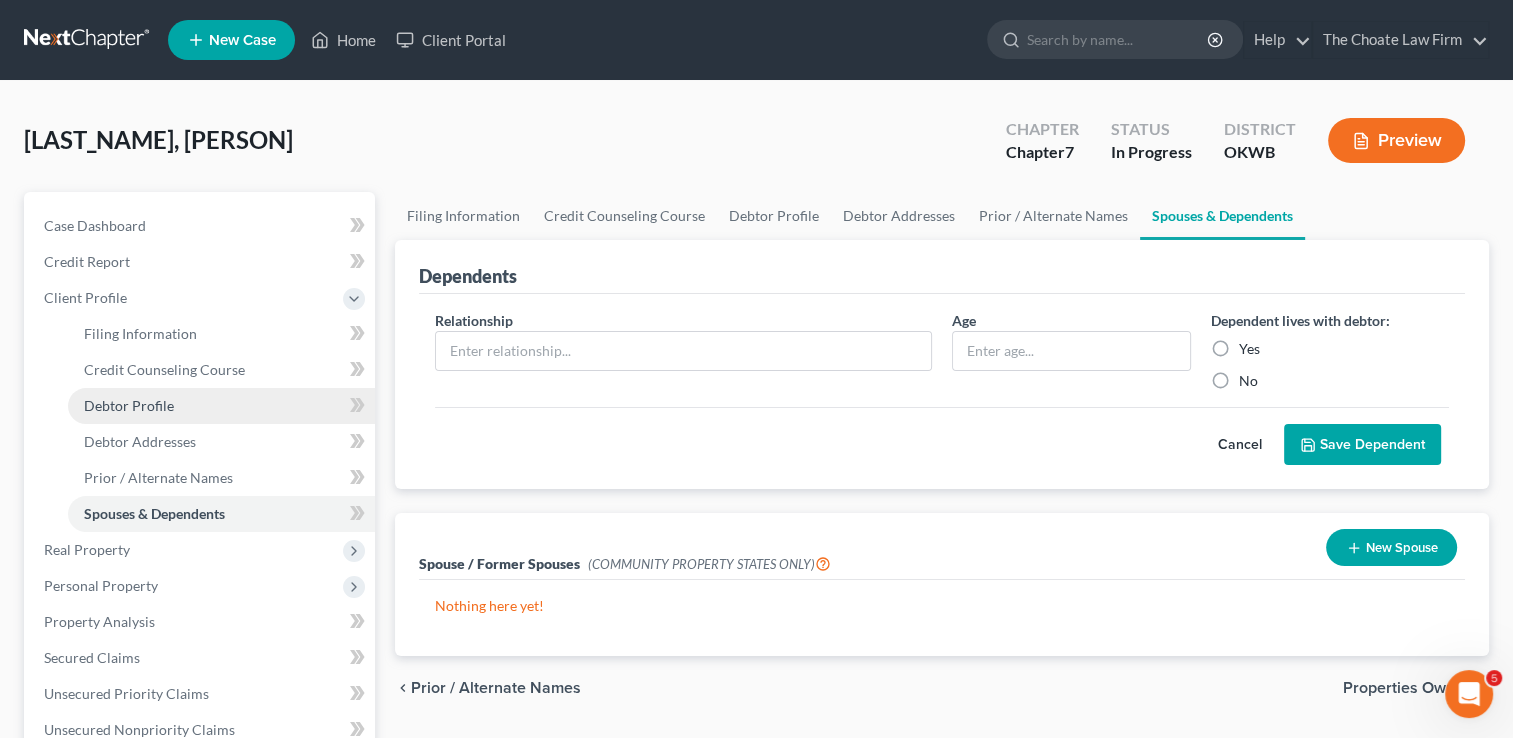click on "Debtor Profile" at bounding box center [129, 405] 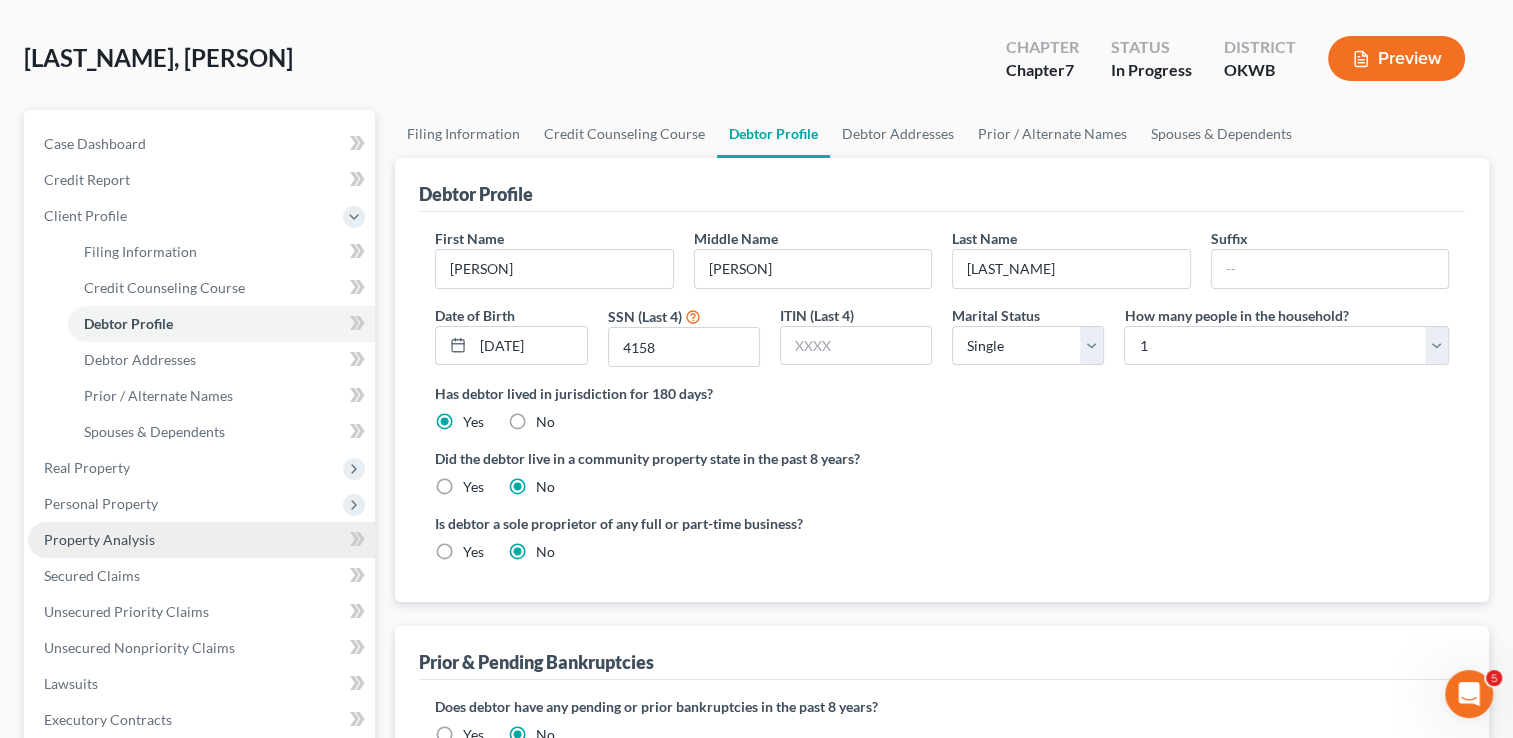 scroll, scrollTop: 200, scrollLeft: 0, axis: vertical 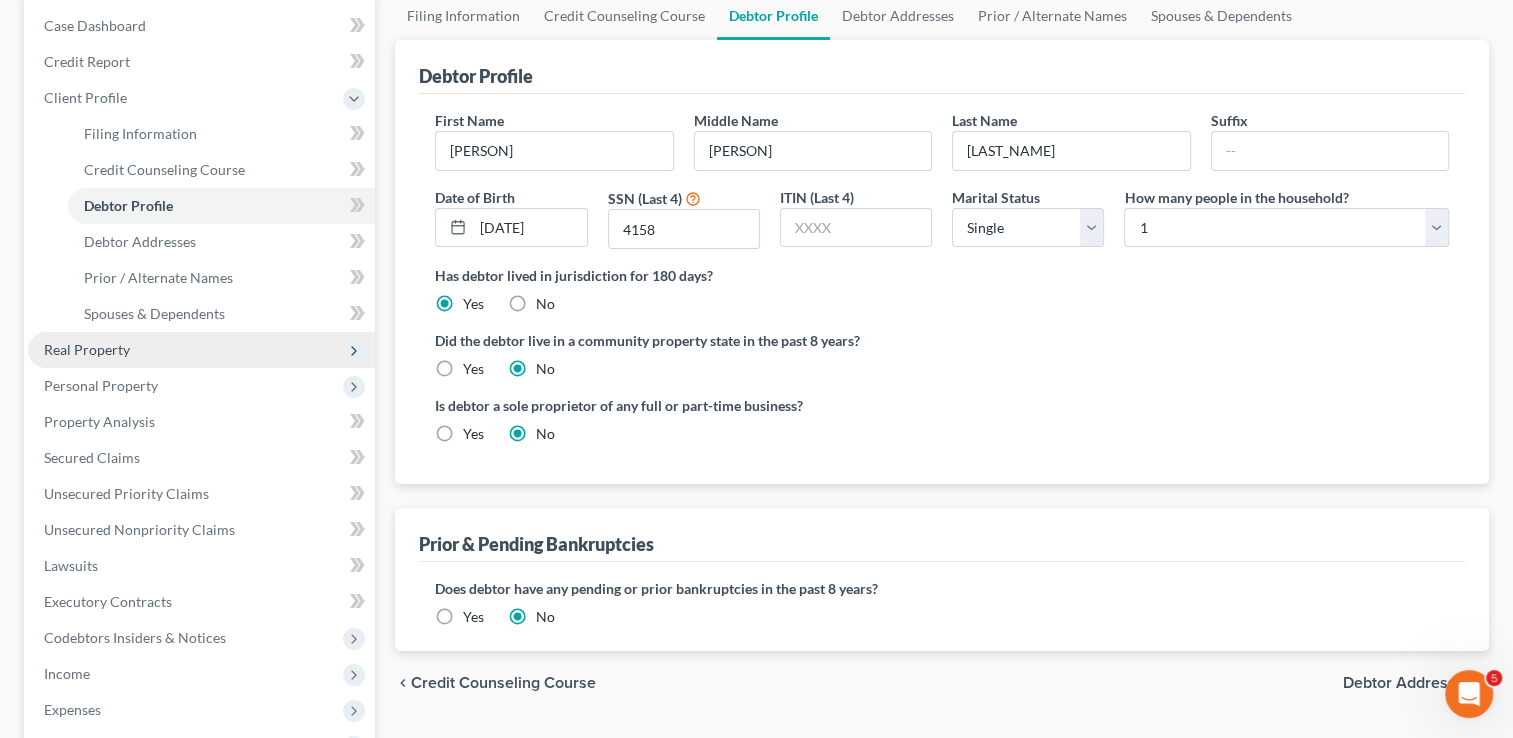 click on "Real Property" at bounding box center (87, 349) 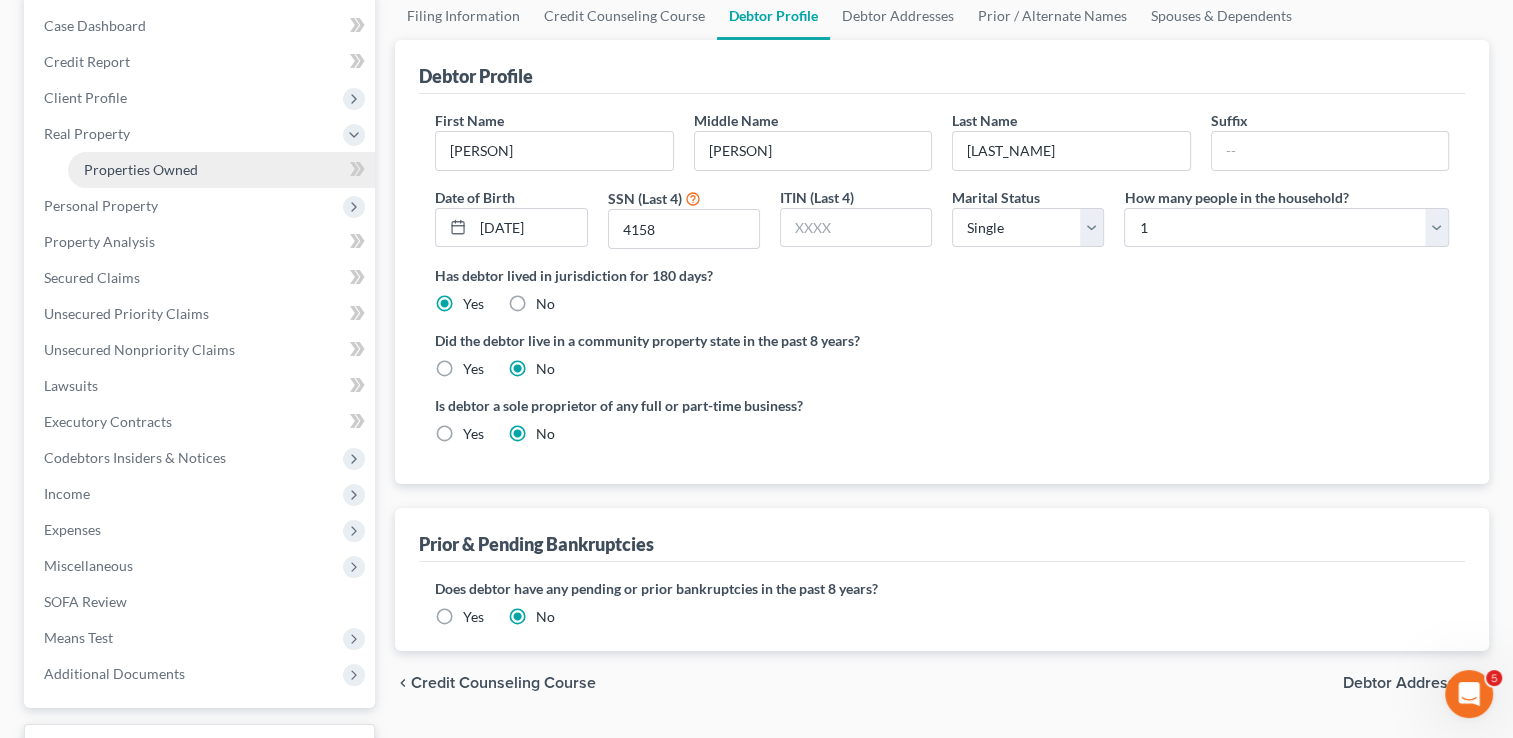 click on "Properties Owned" at bounding box center [141, 169] 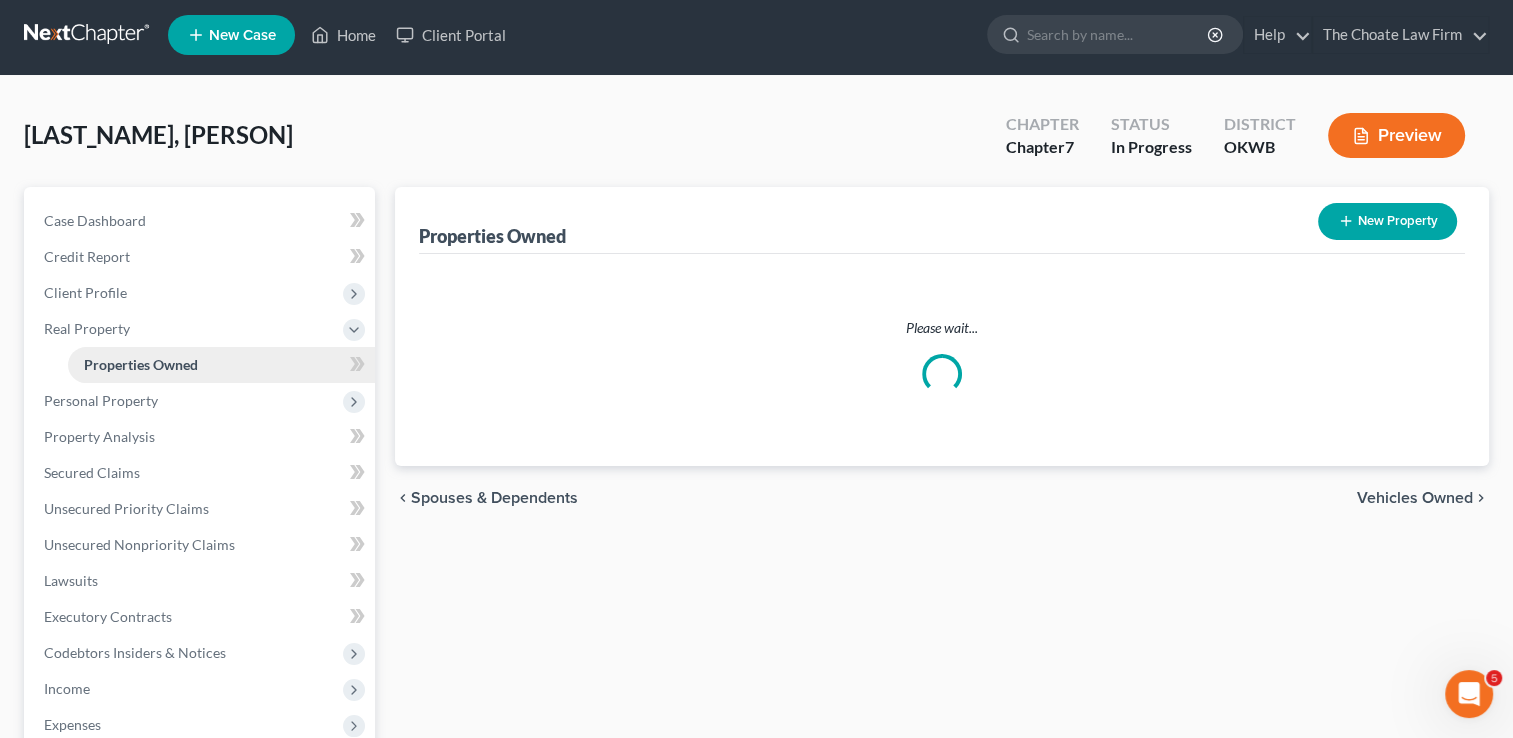 scroll, scrollTop: 0, scrollLeft: 0, axis: both 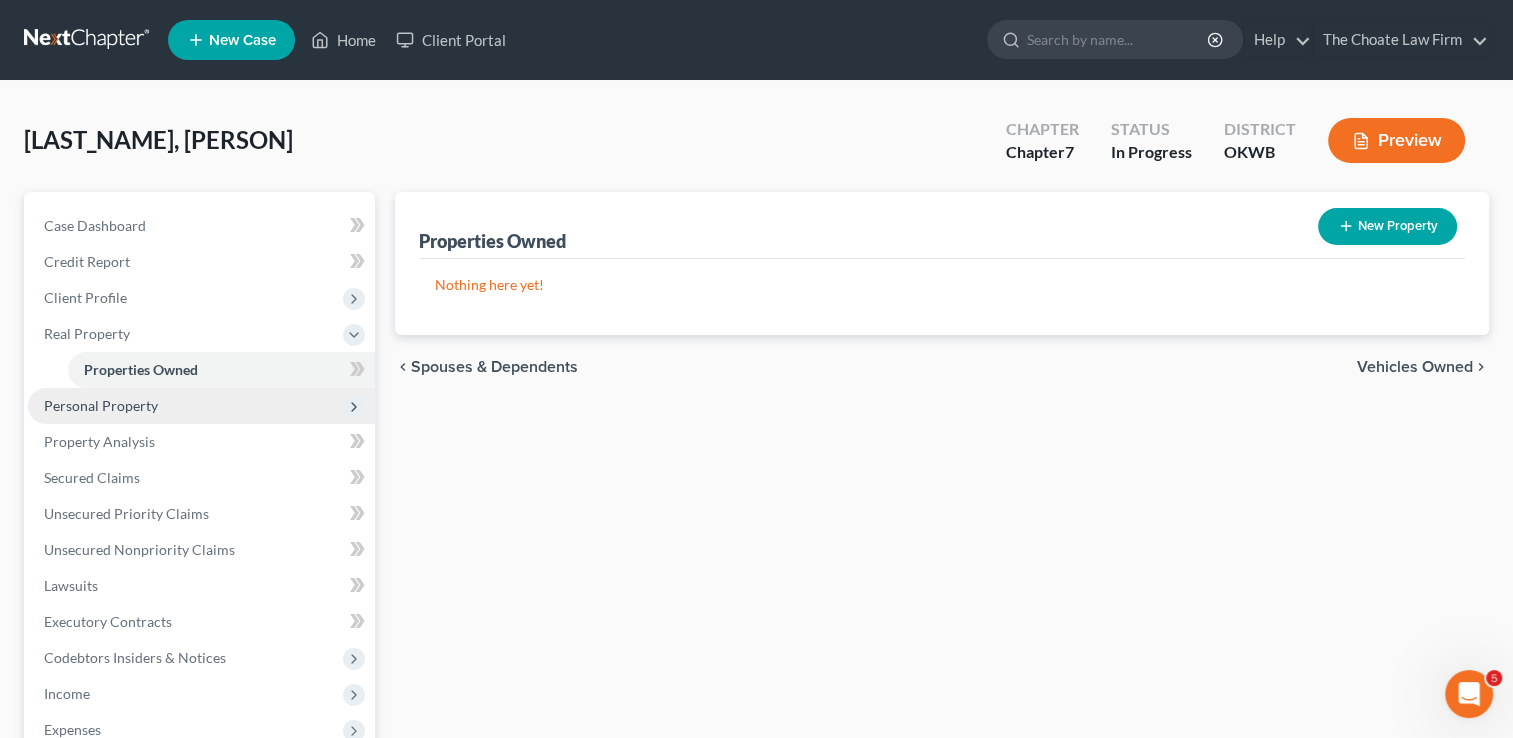 click on "Personal Property" at bounding box center [101, 405] 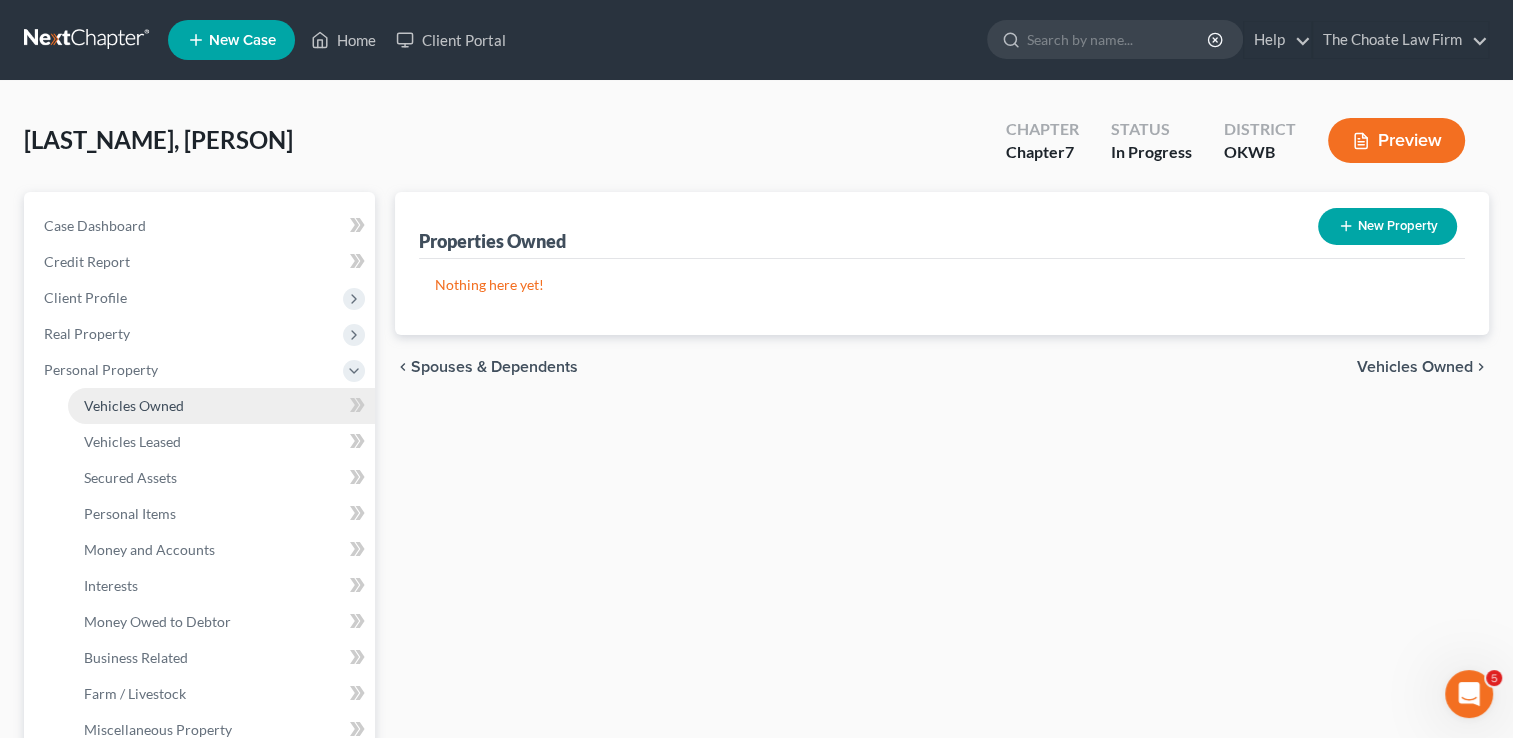 click on "Vehicles Owned" at bounding box center (134, 405) 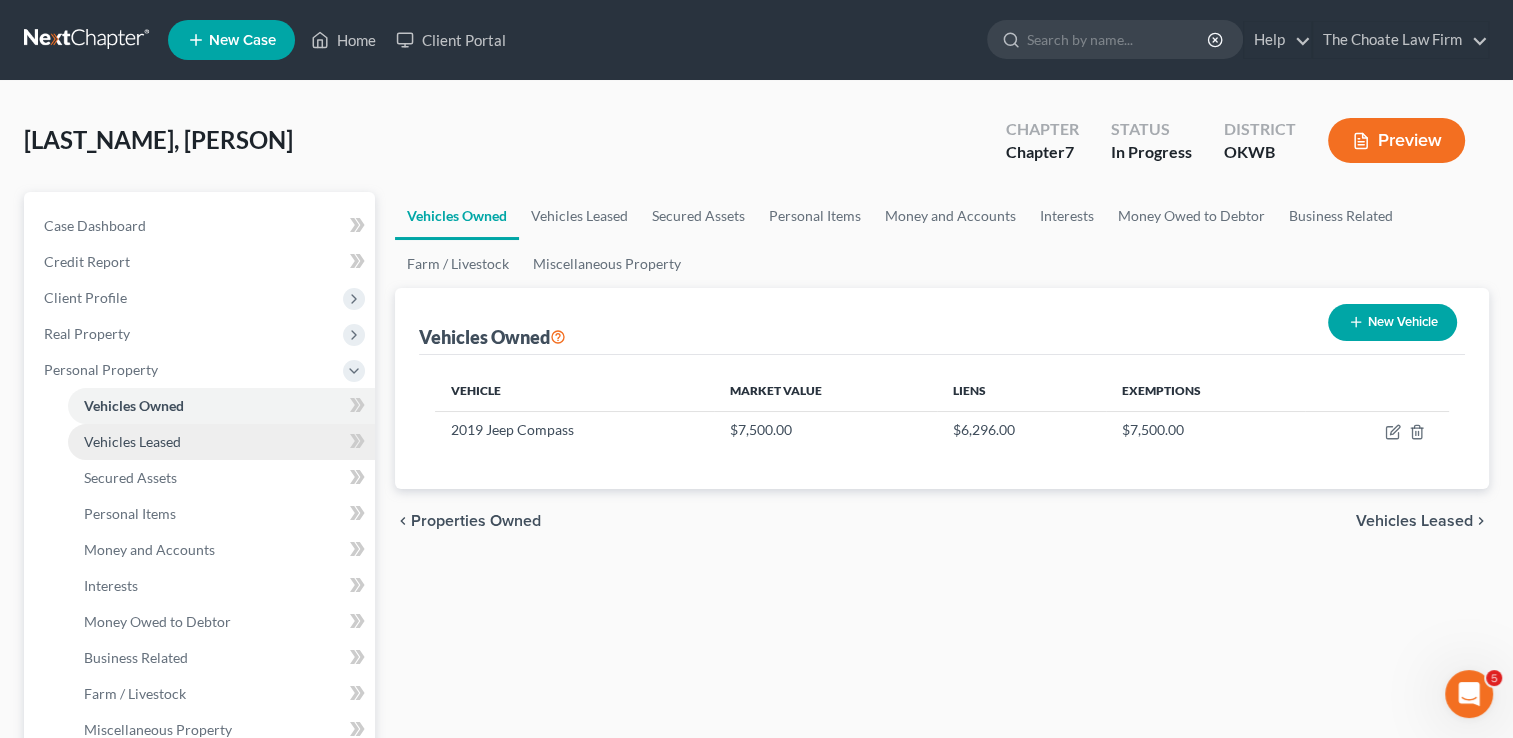 click on "Vehicles Leased" at bounding box center [221, 442] 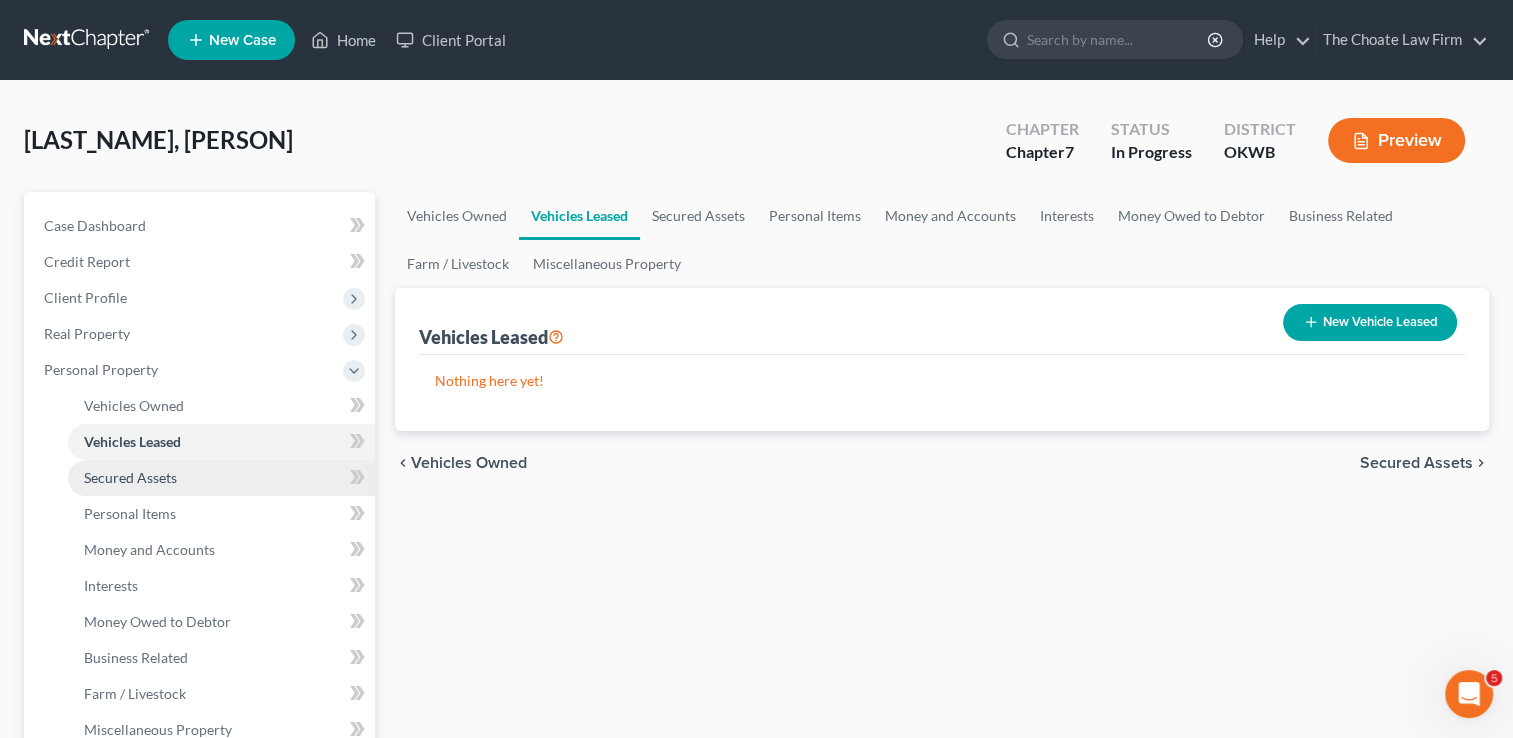 click on "Secured Assets" at bounding box center (221, 478) 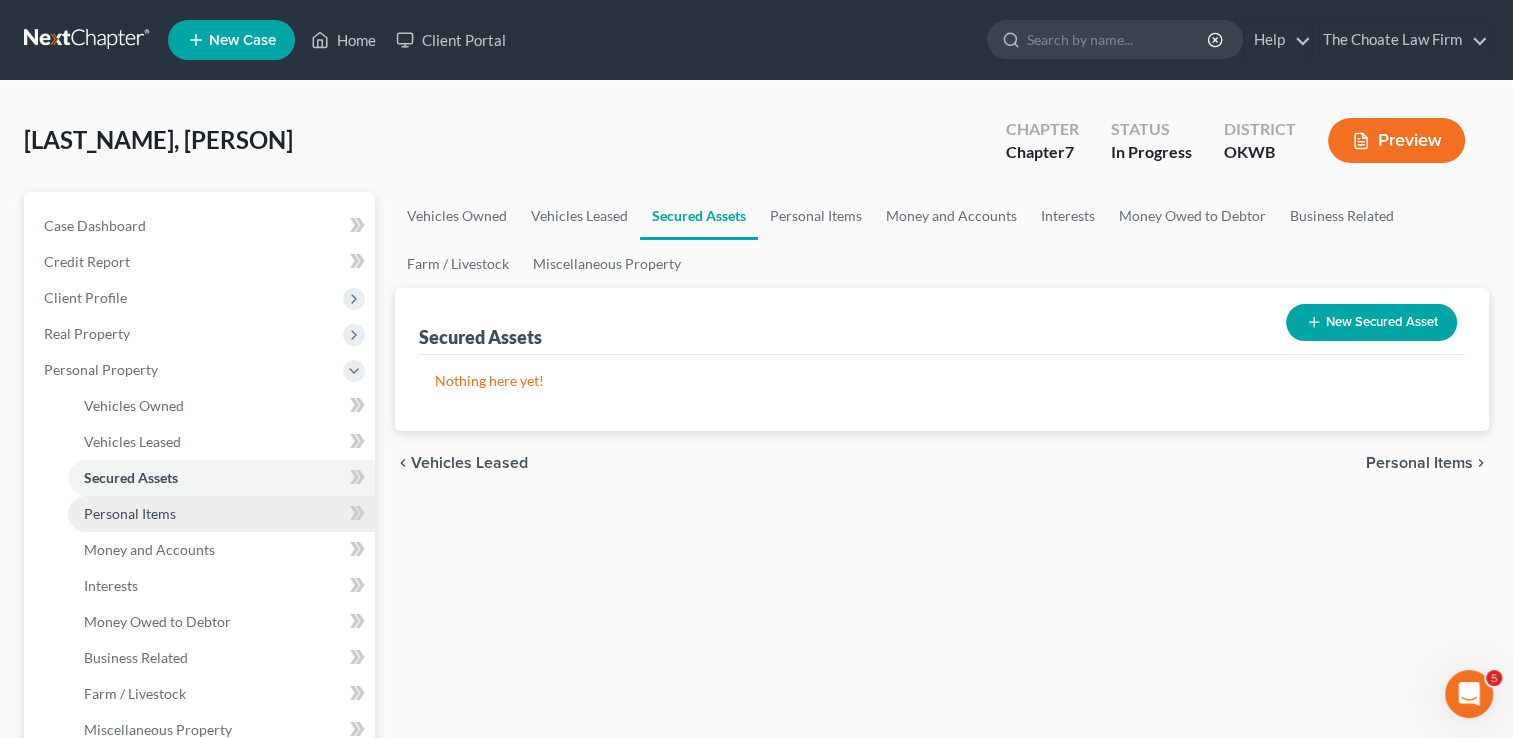 click on "Personal Items" at bounding box center [221, 514] 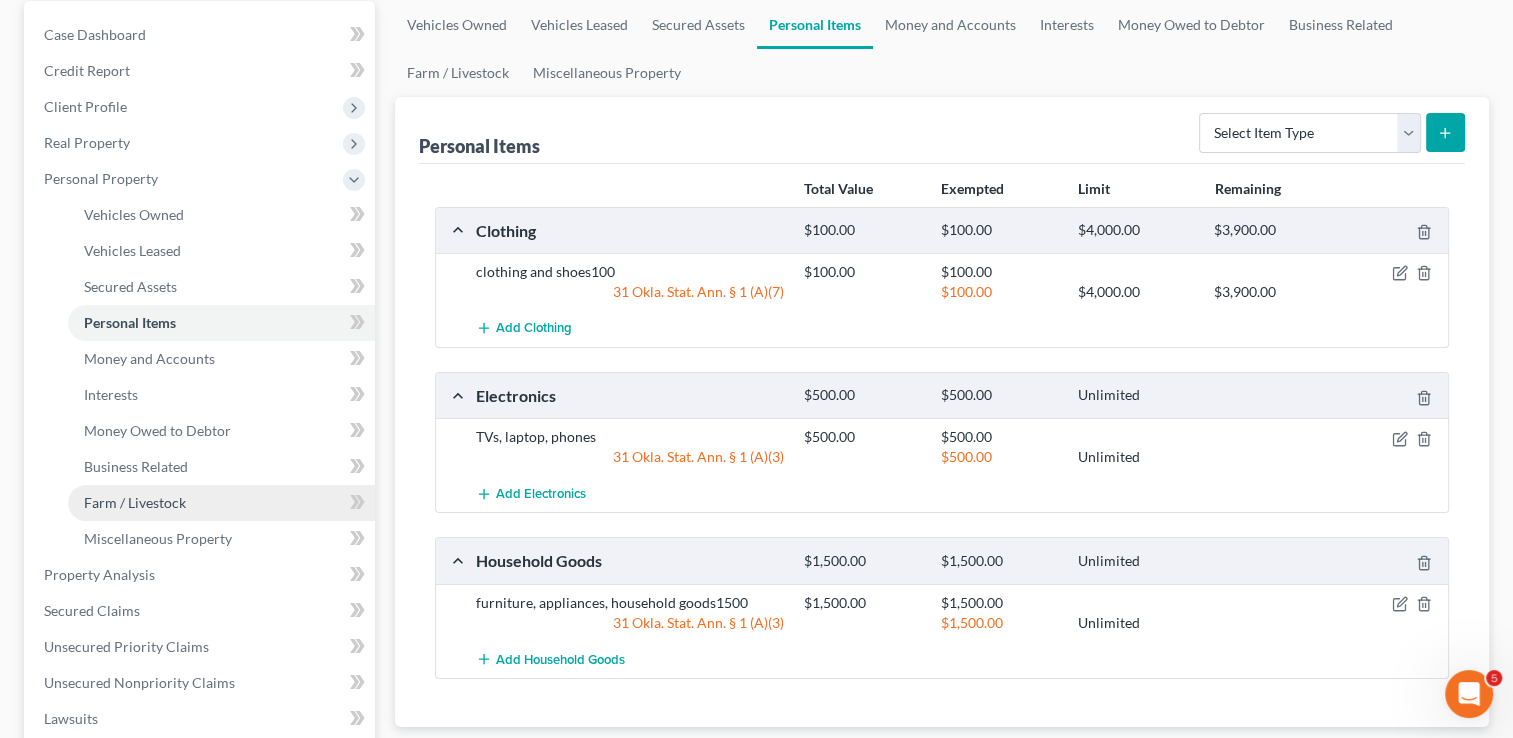 scroll, scrollTop: 200, scrollLeft: 0, axis: vertical 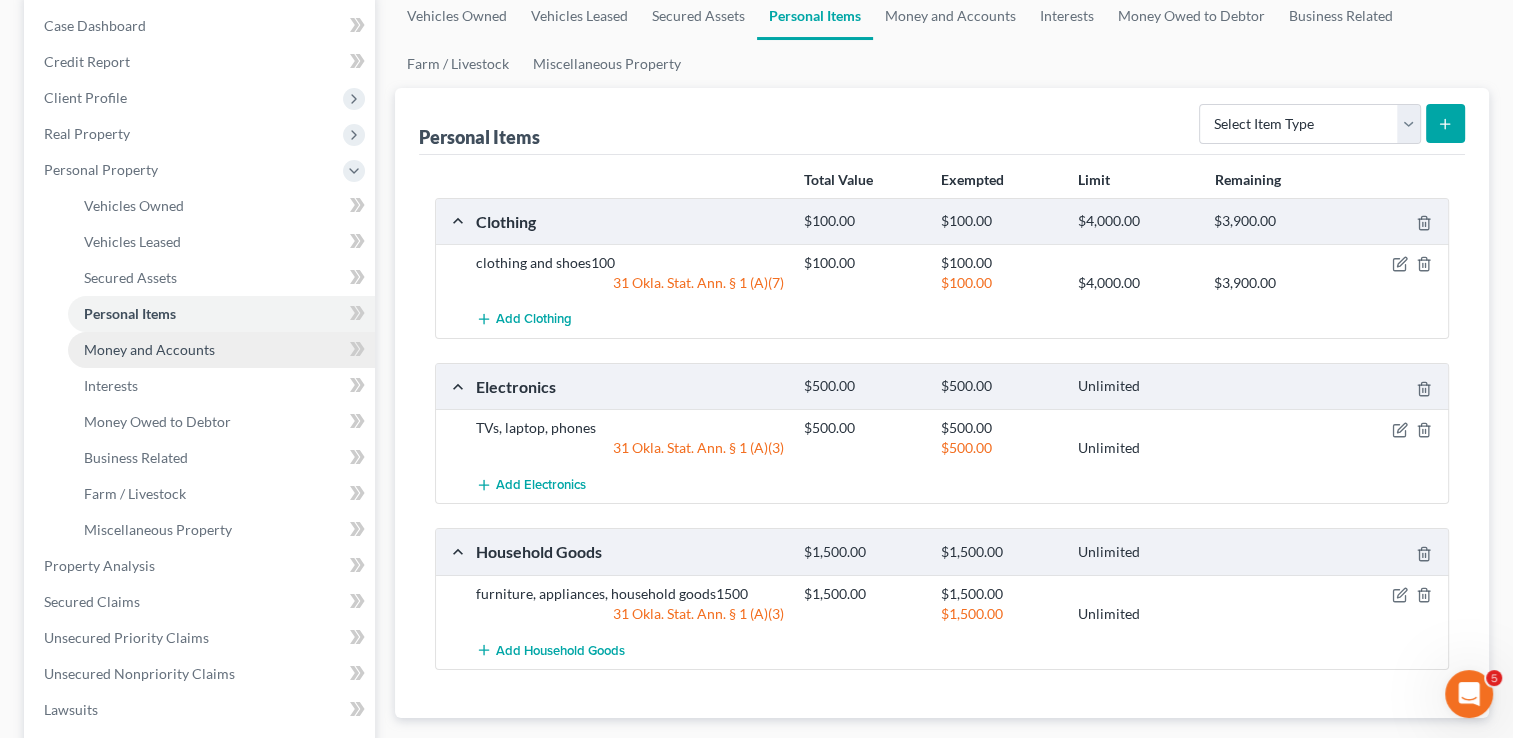 click on "Money and Accounts" at bounding box center [149, 349] 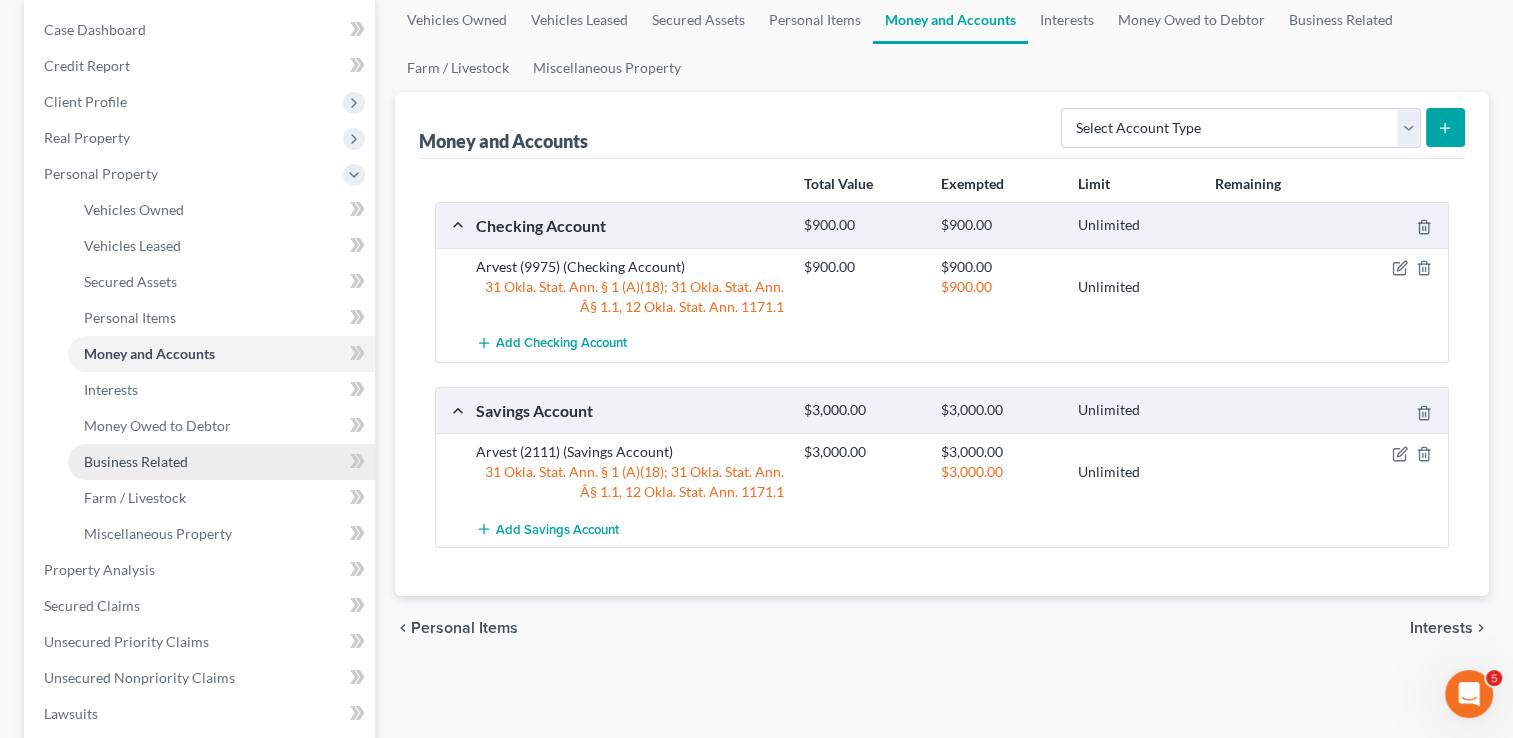 scroll, scrollTop: 200, scrollLeft: 0, axis: vertical 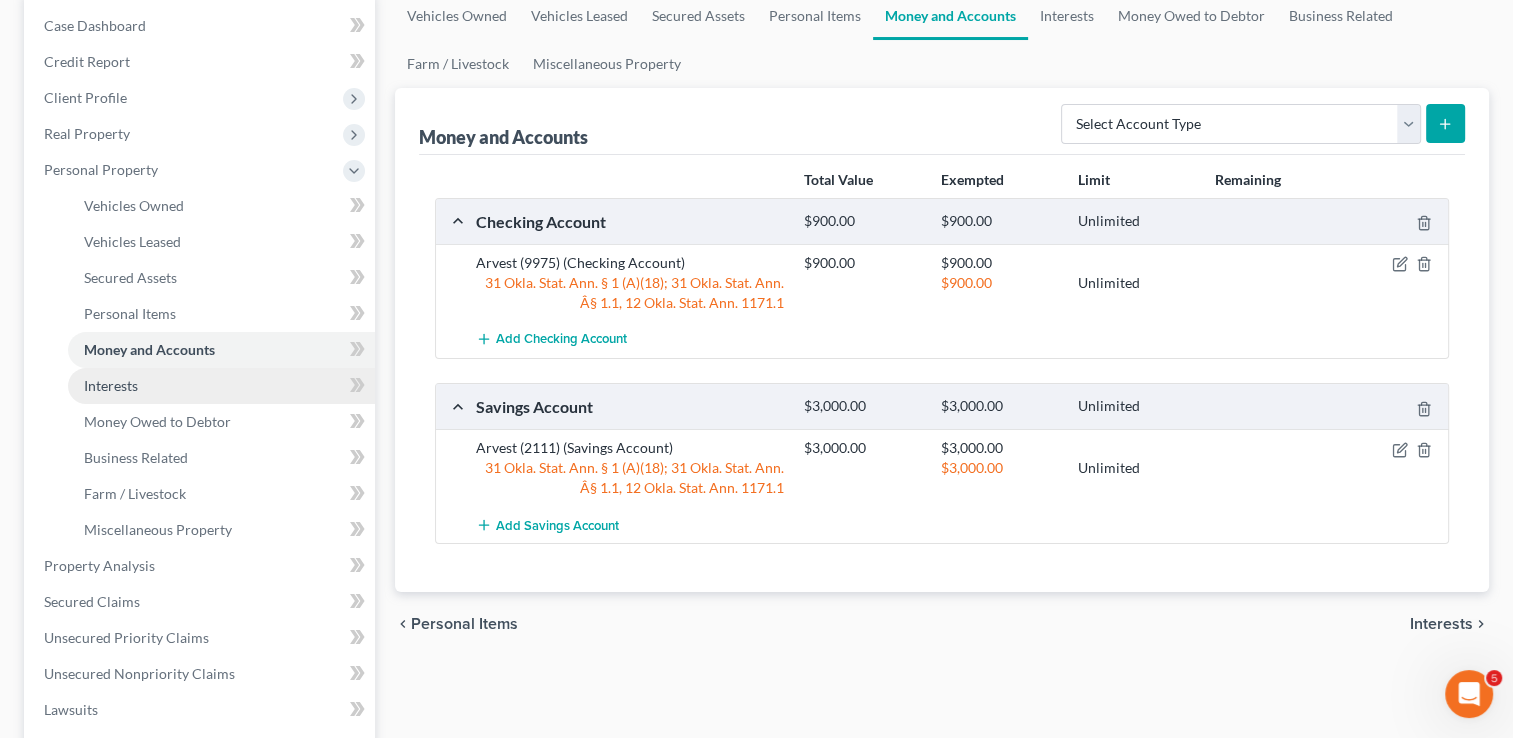 click on "Interests" at bounding box center [221, 386] 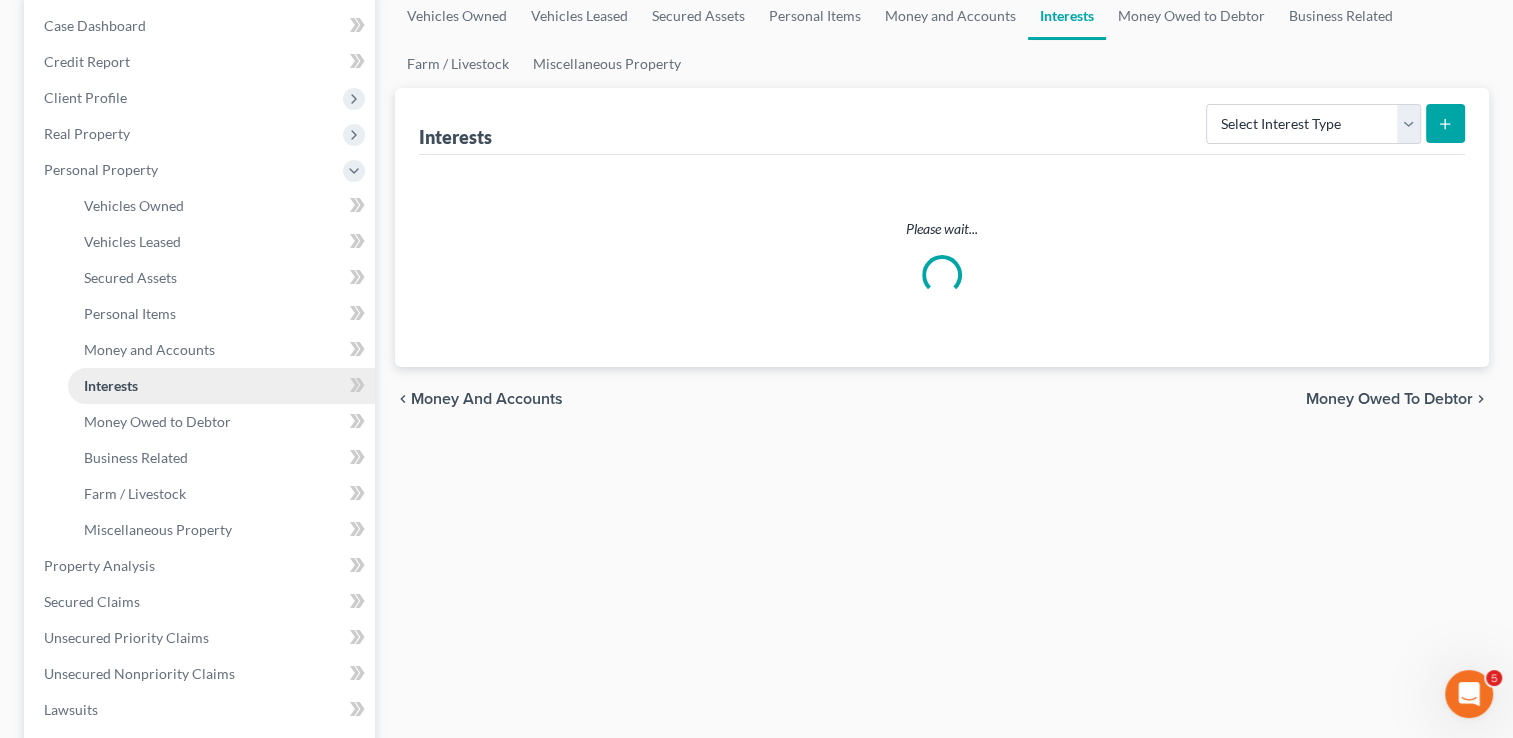 scroll, scrollTop: 0, scrollLeft: 0, axis: both 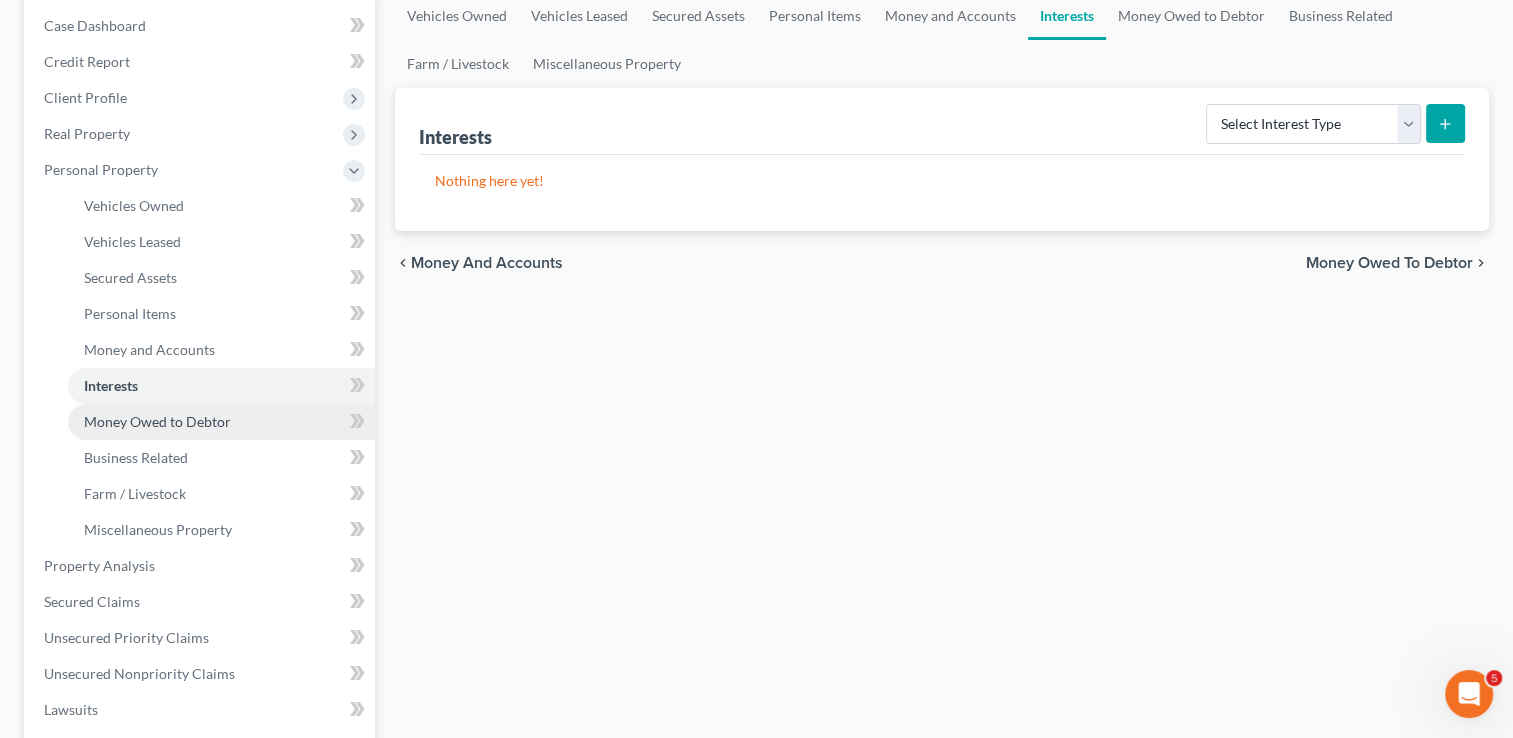 click on "Money Owed to Debtor" at bounding box center (157, 421) 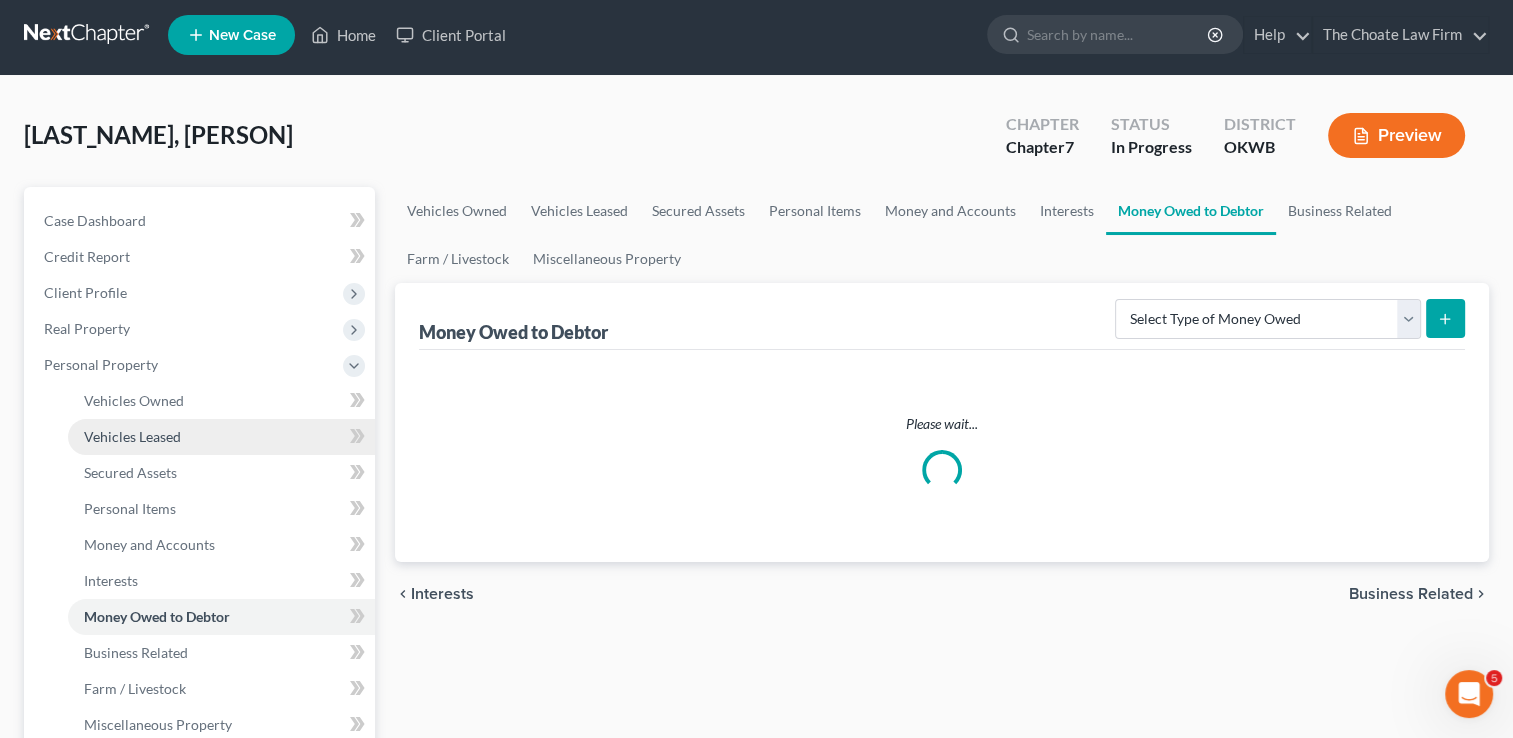 scroll, scrollTop: 0, scrollLeft: 0, axis: both 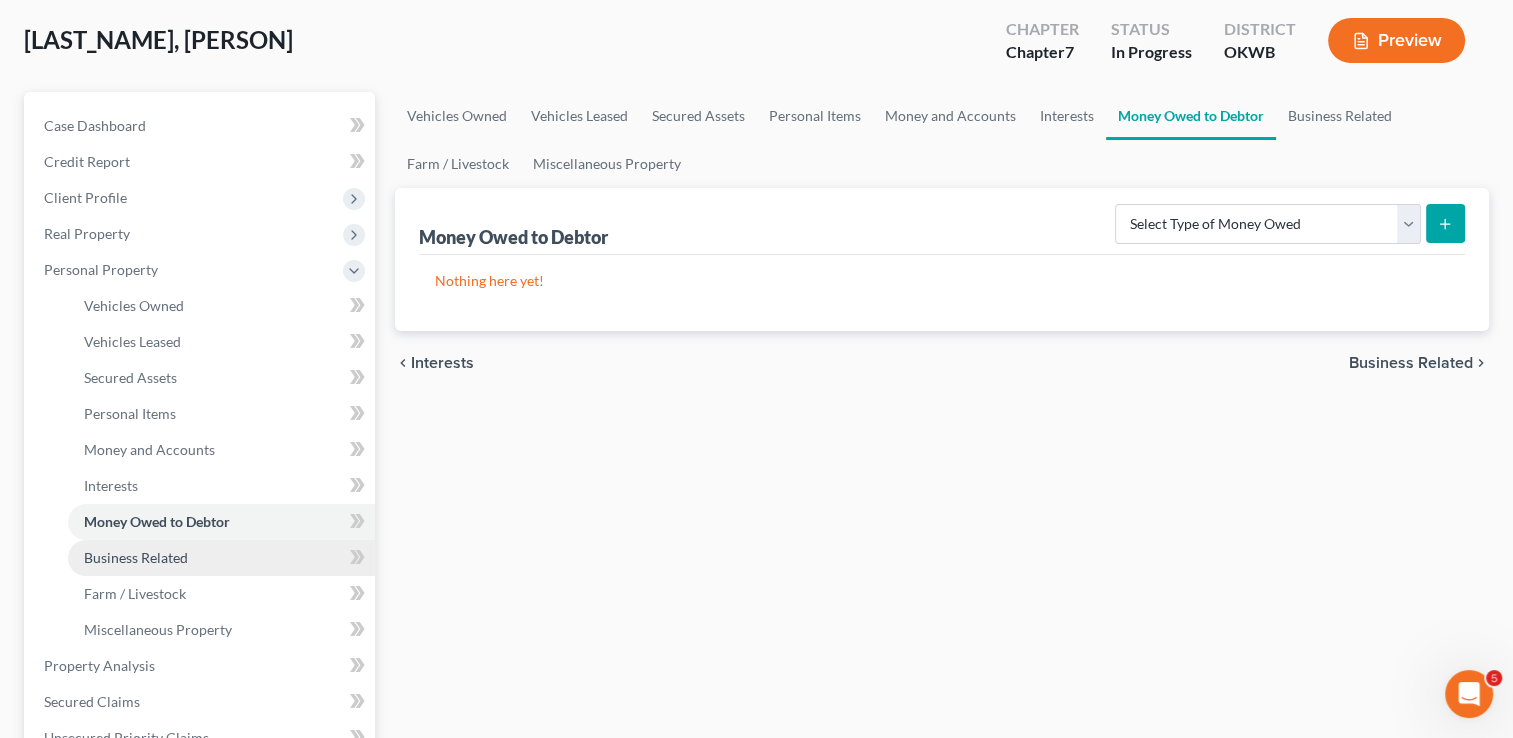 click on "Business Related" at bounding box center (136, 557) 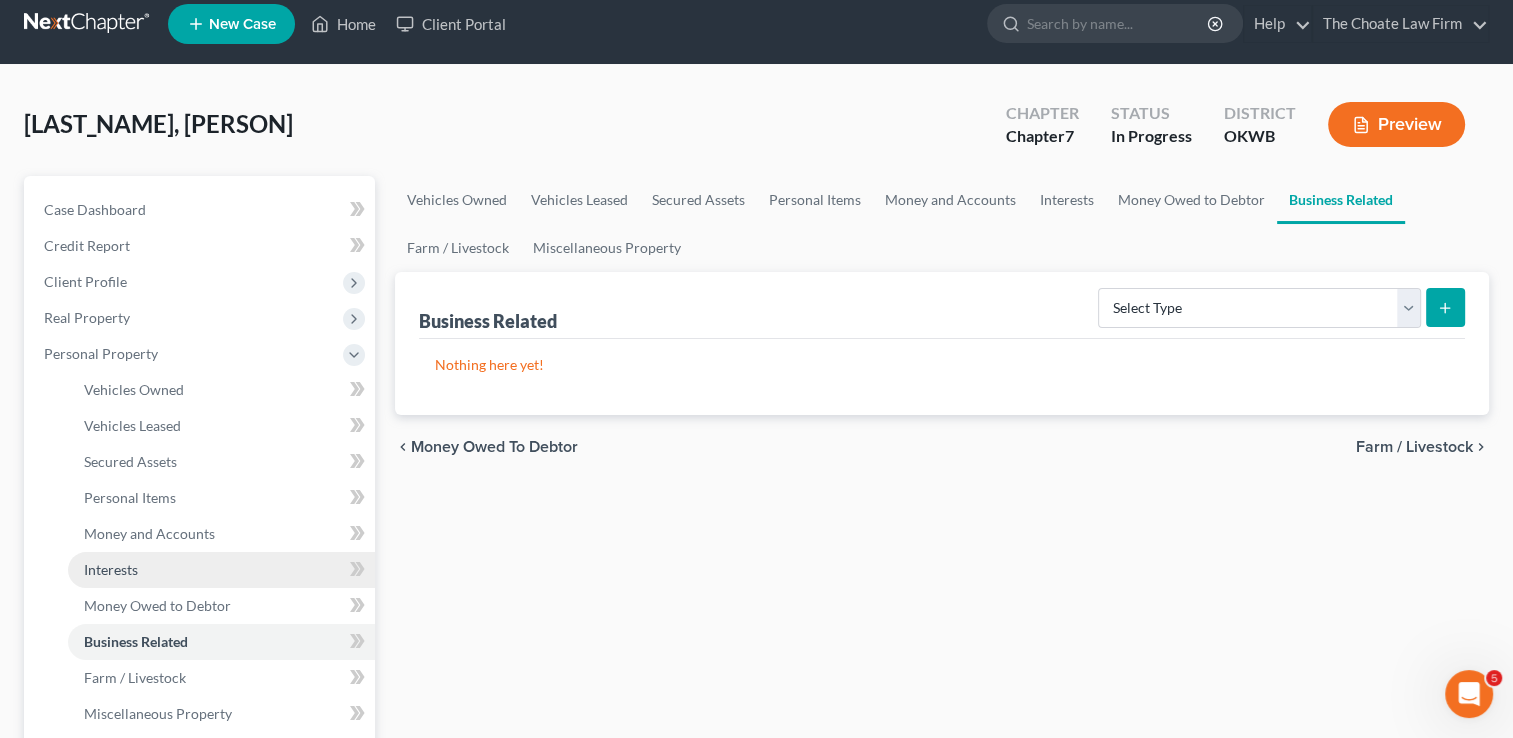 scroll, scrollTop: 0, scrollLeft: 0, axis: both 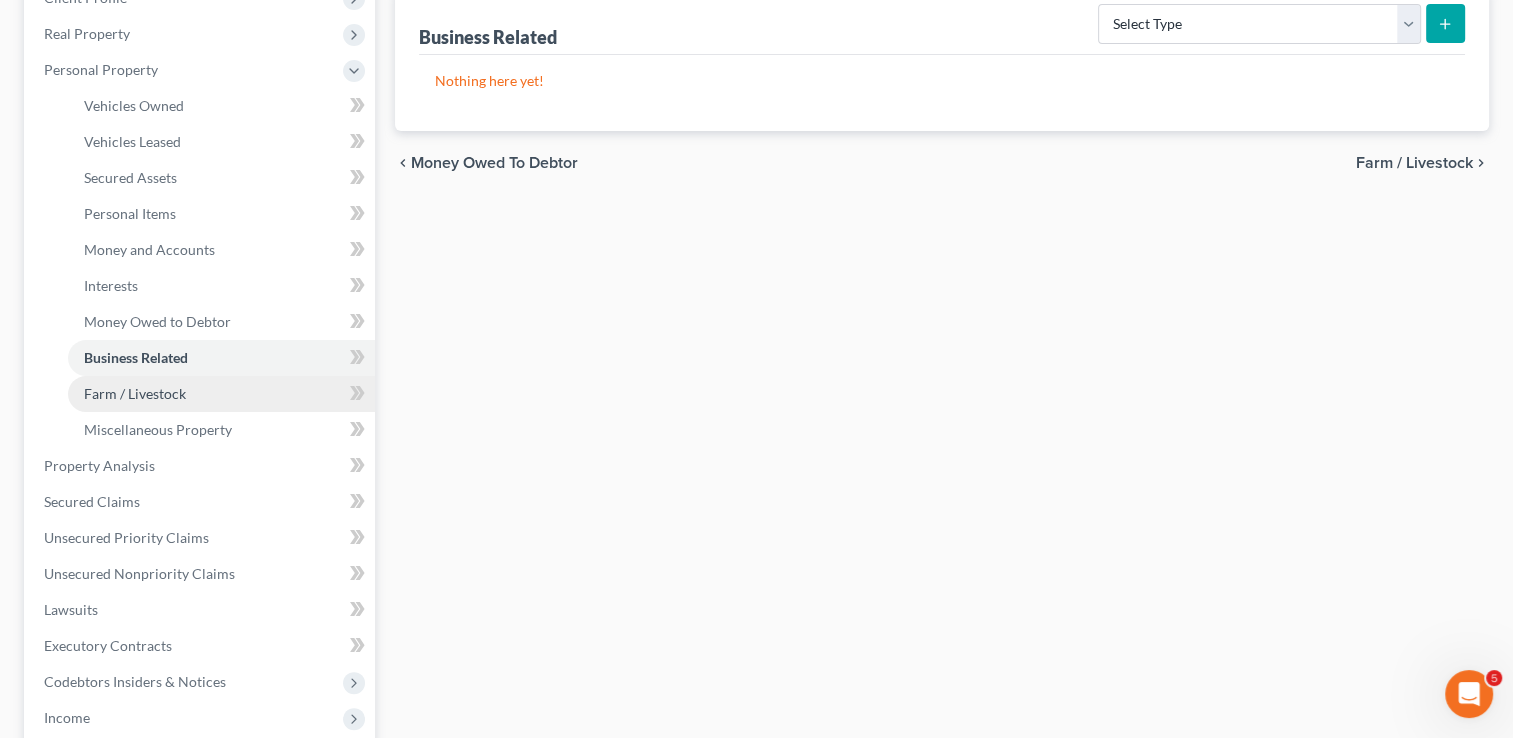 click on "Farm / Livestock" at bounding box center (135, 393) 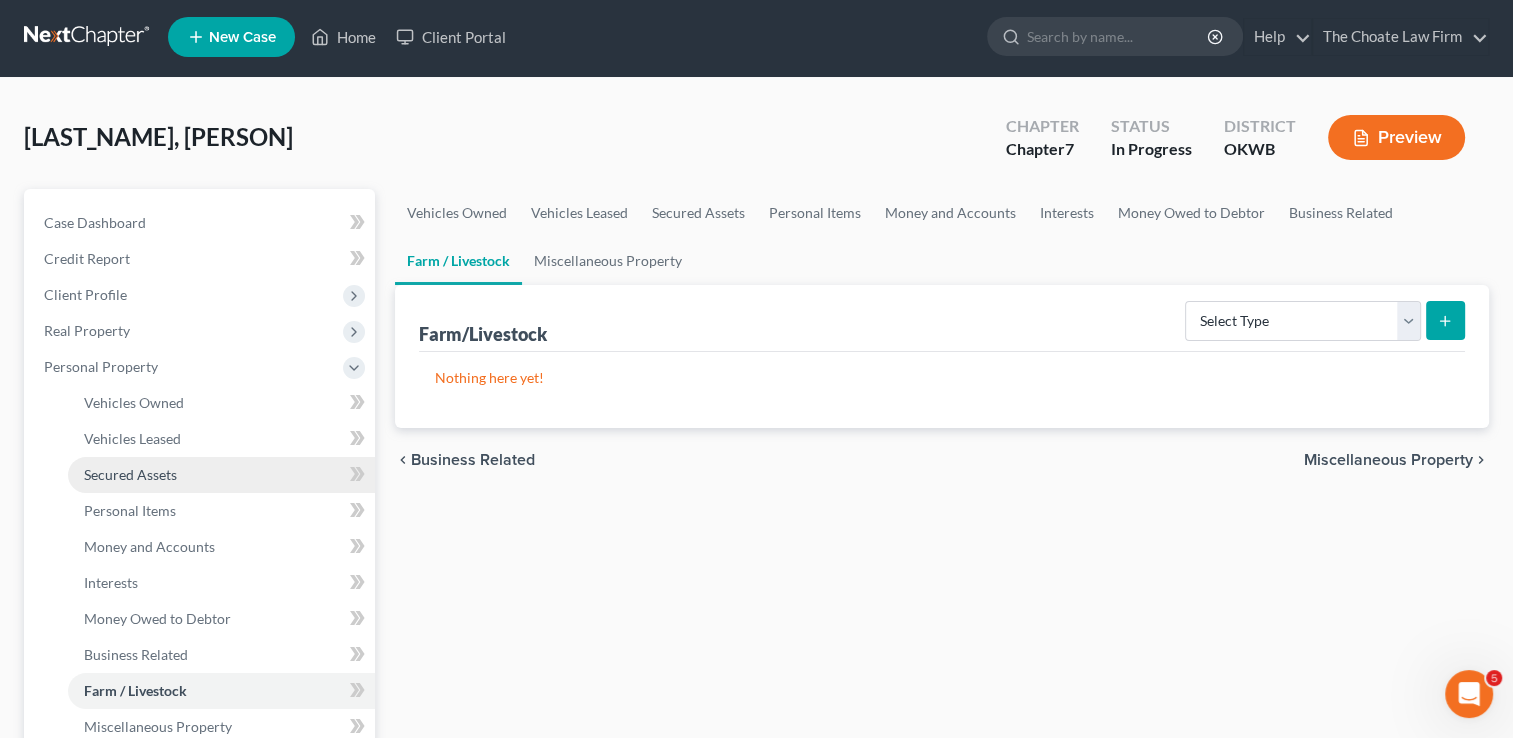 scroll, scrollTop: 0, scrollLeft: 0, axis: both 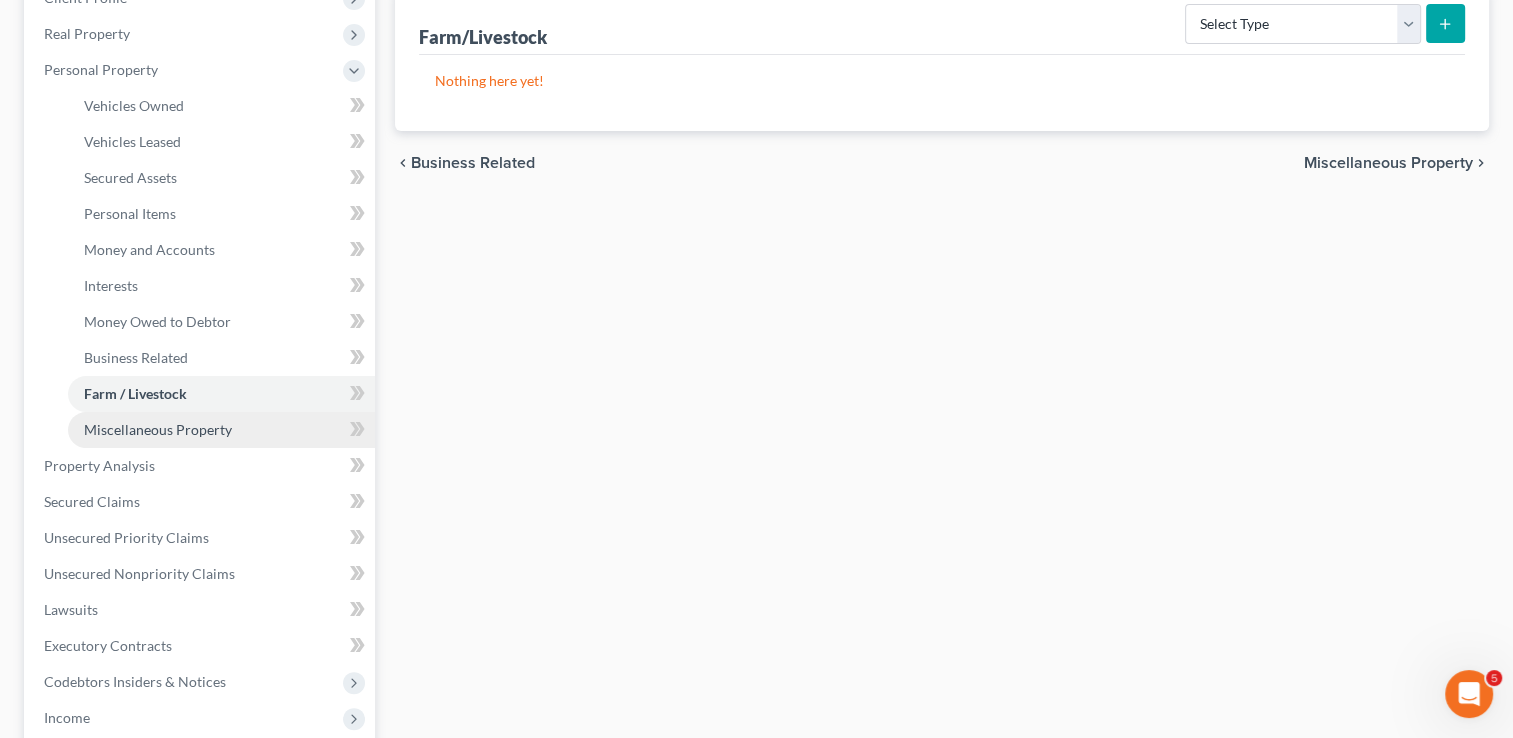 click on "Miscellaneous Property" at bounding box center (158, 429) 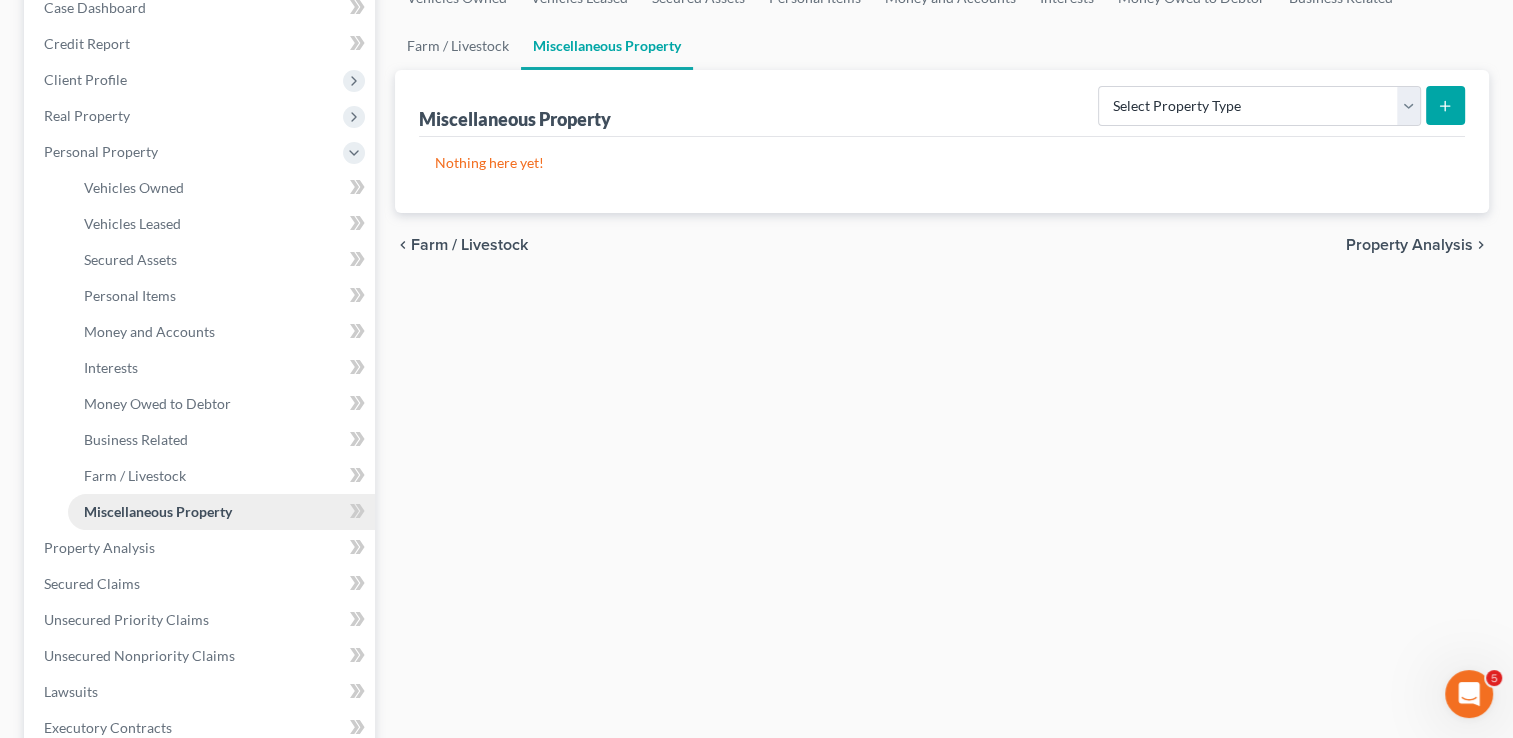 scroll, scrollTop: 0, scrollLeft: 0, axis: both 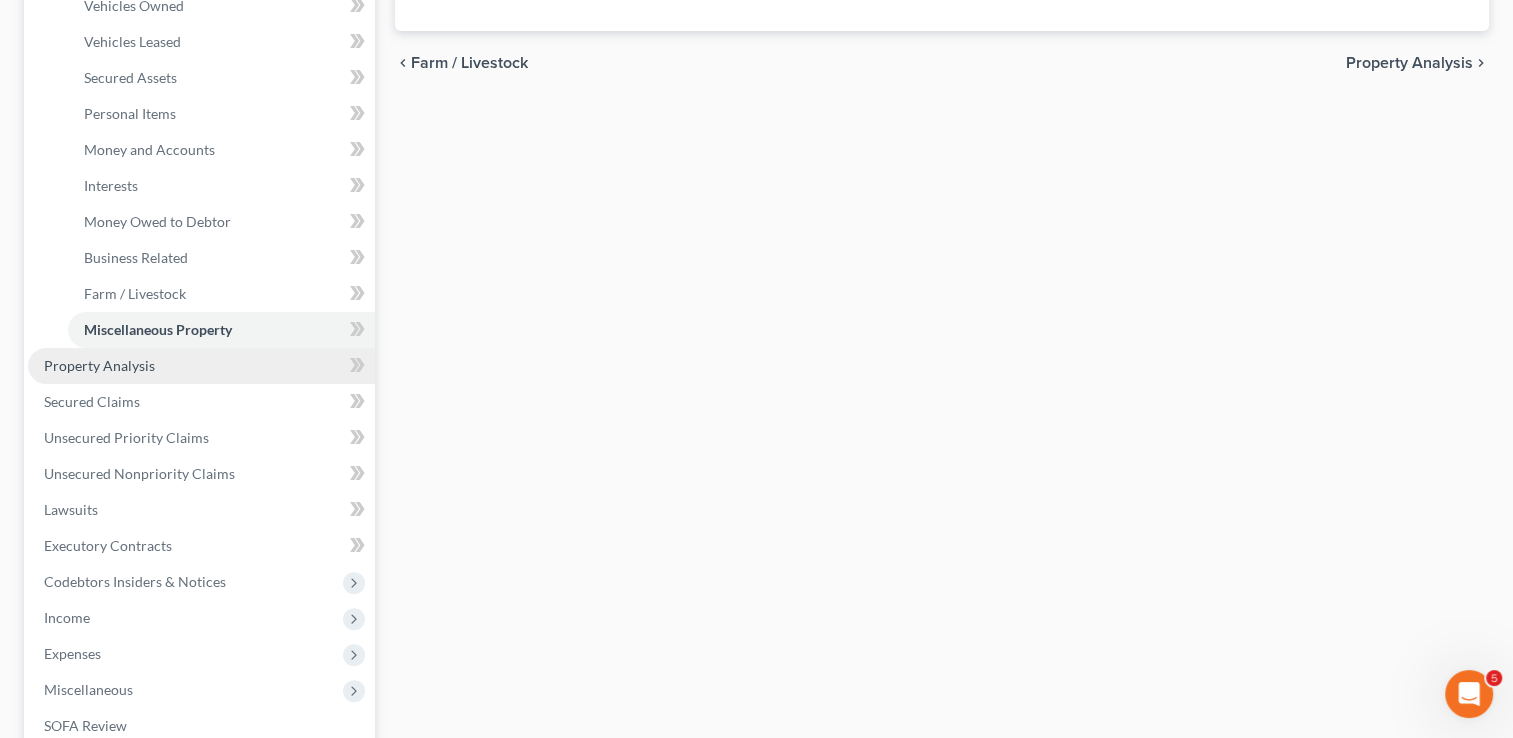 click on "Property Analysis" at bounding box center [99, 365] 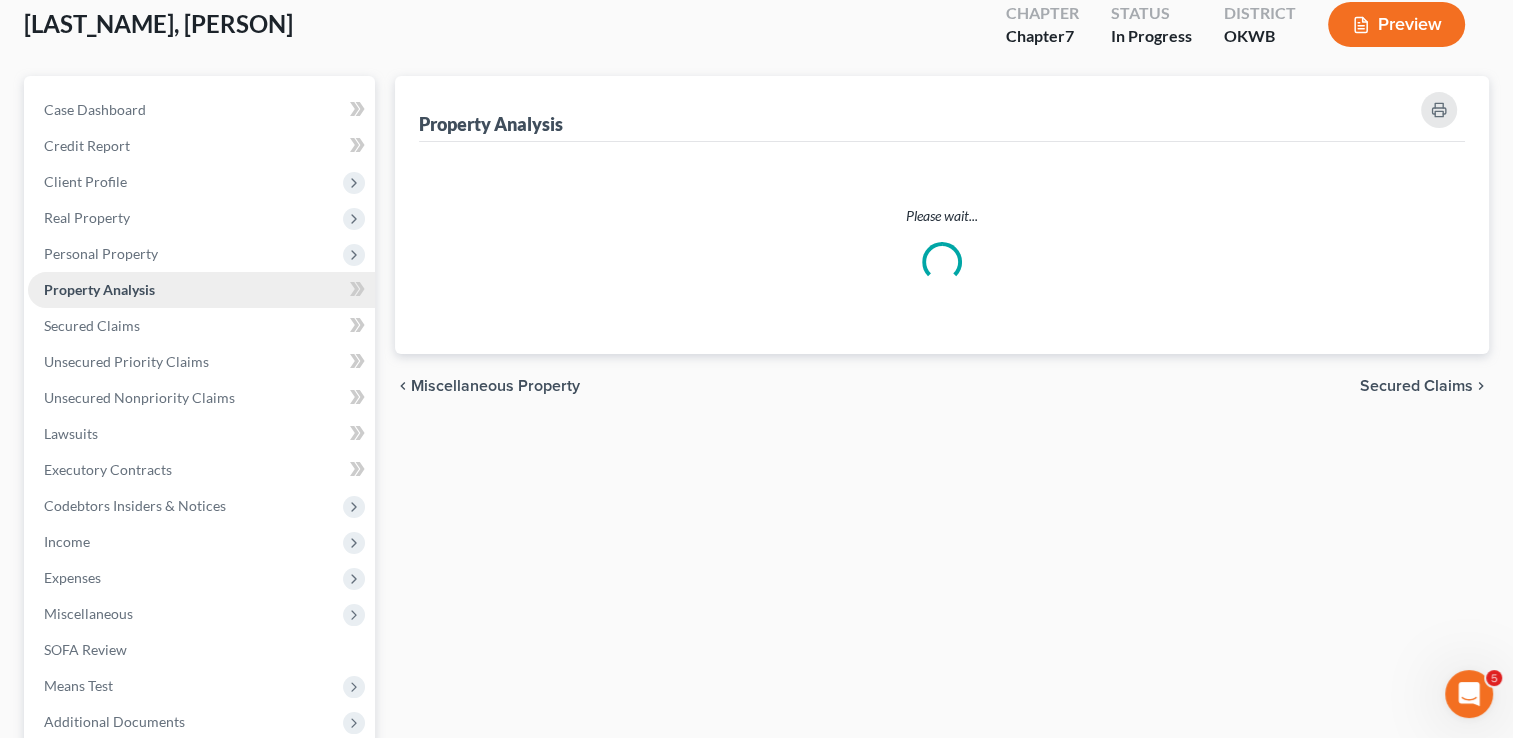 scroll, scrollTop: 0, scrollLeft: 0, axis: both 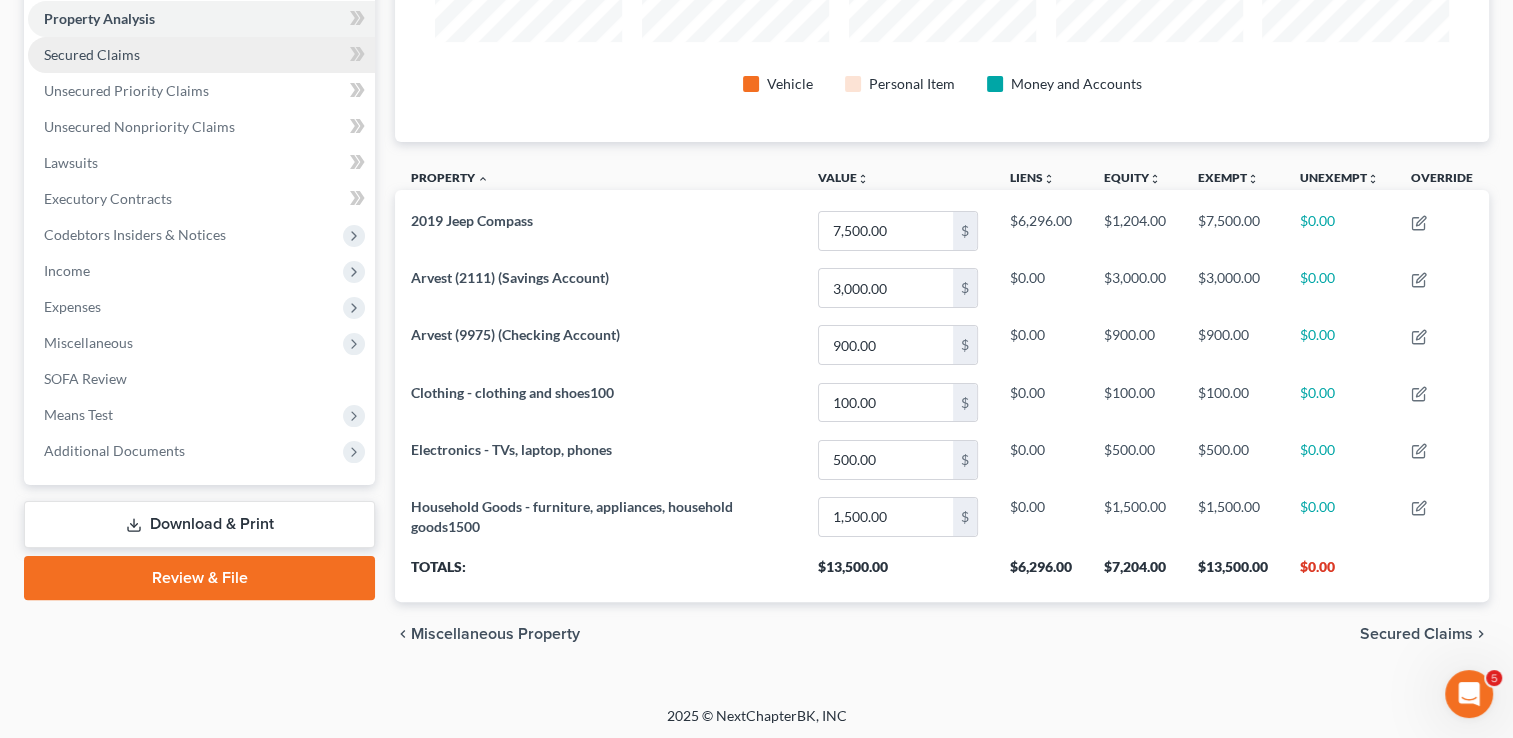 click on "Secured Claims" at bounding box center (92, 54) 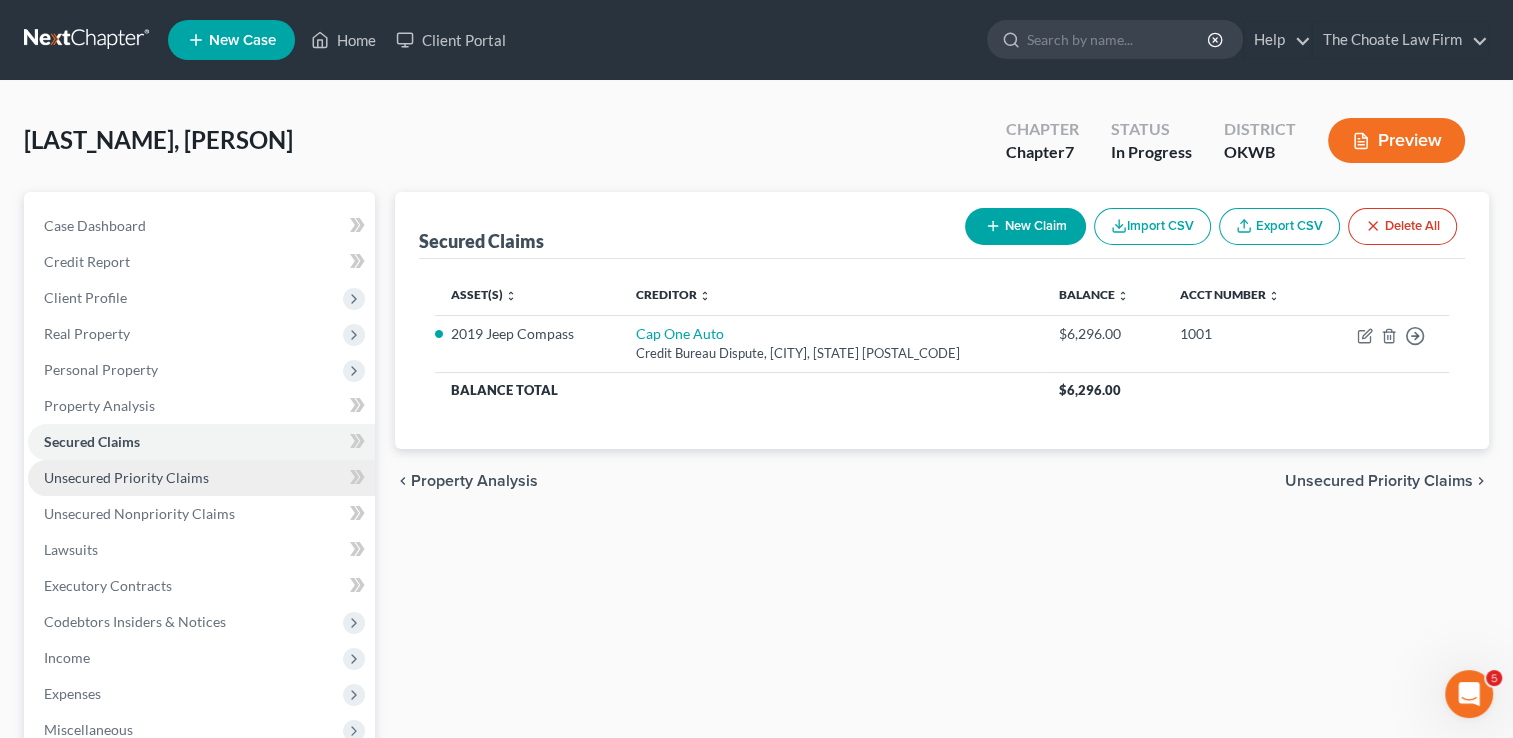 click on "Unsecured Priority Claims" at bounding box center (126, 477) 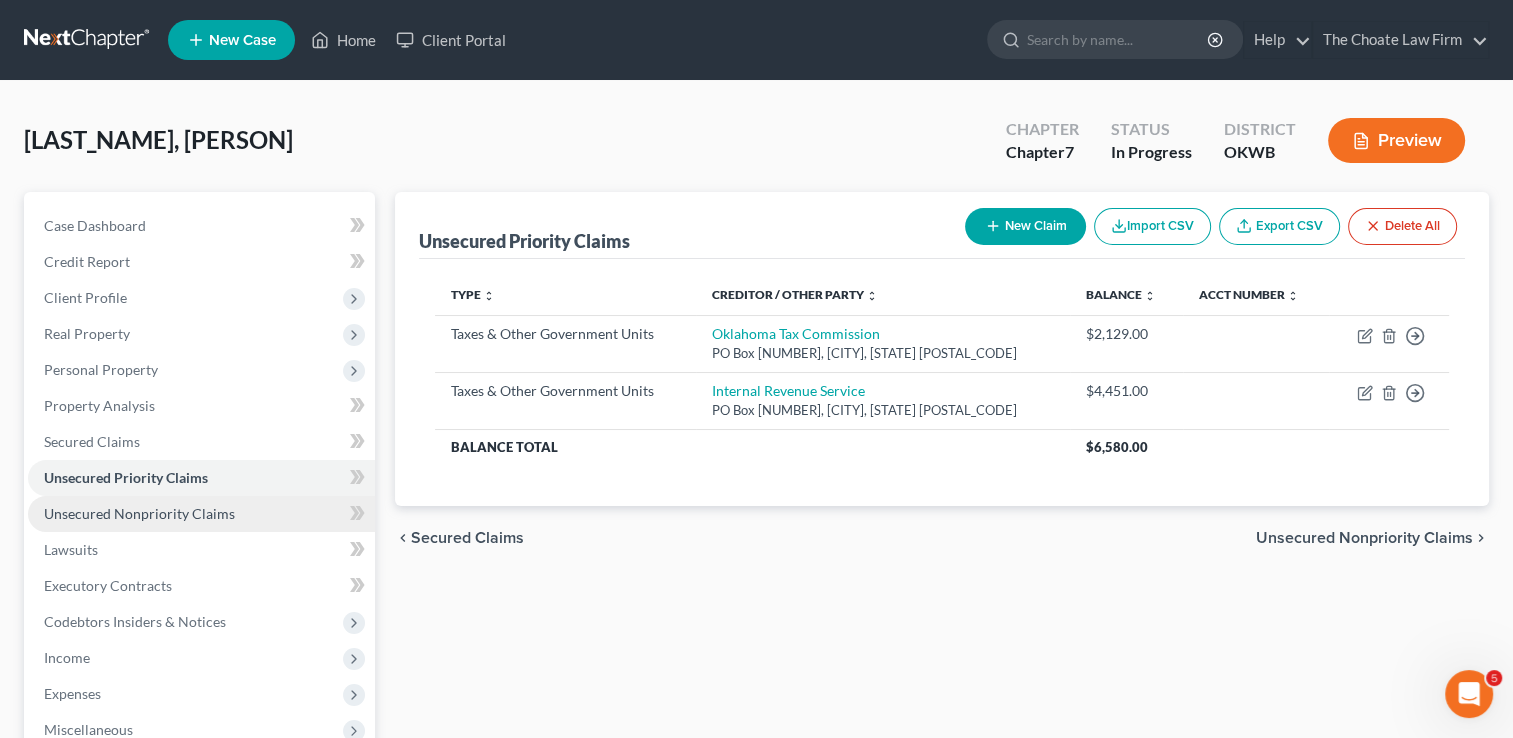 click on "Unsecured Nonpriority Claims" at bounding box center (139, 513) 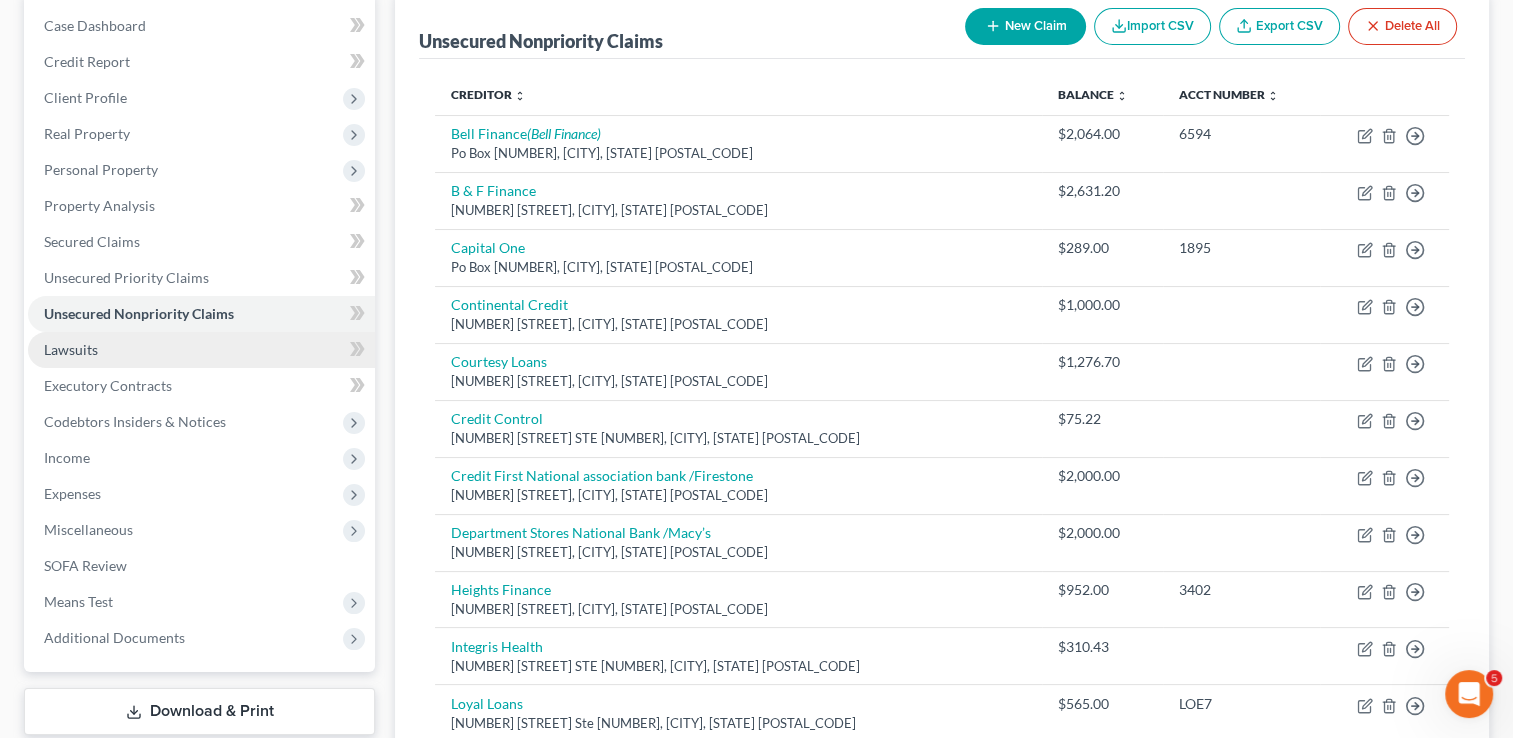 click on "Lawsuits" at bounding box center [71, 349] 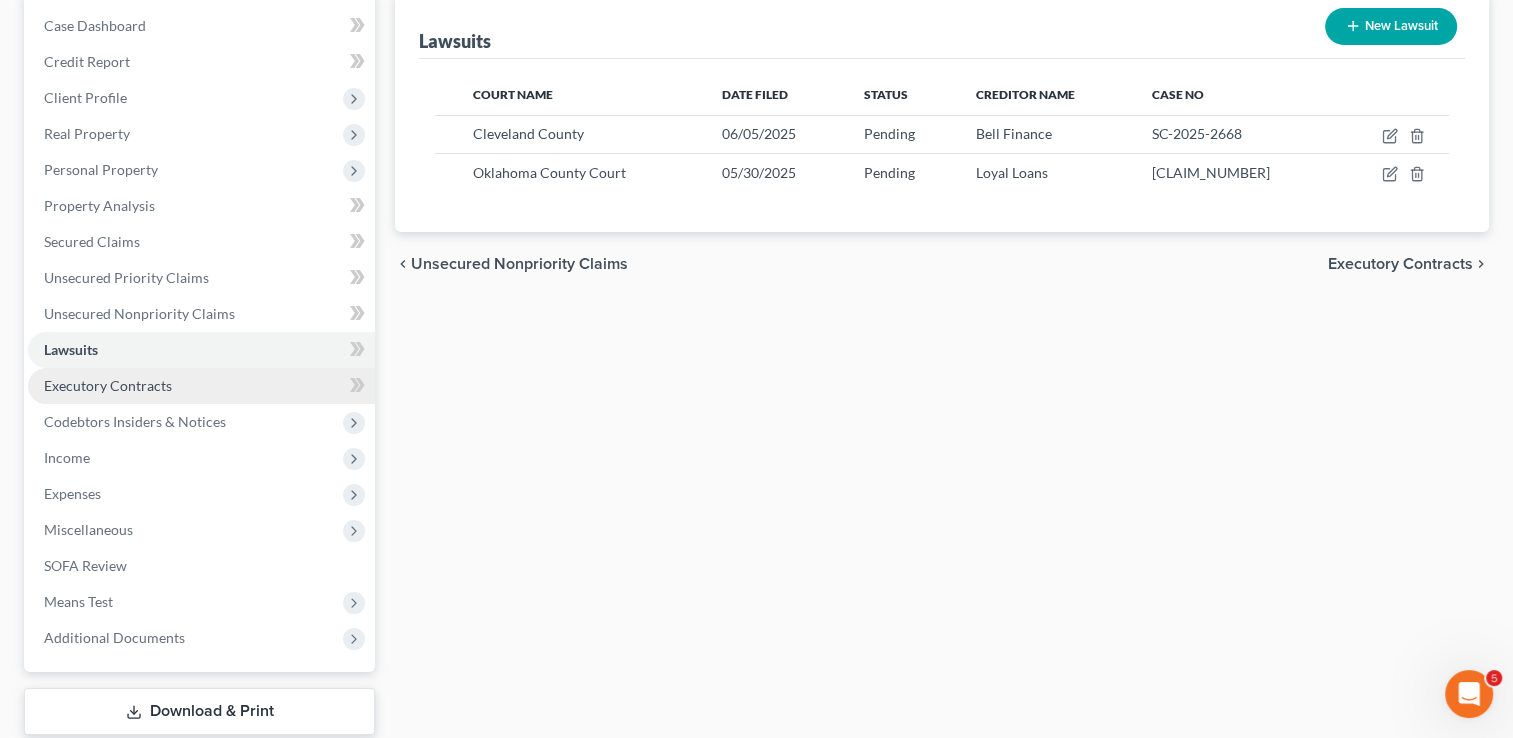 click on "Executory Contracts" at bounding box center (108, 385) 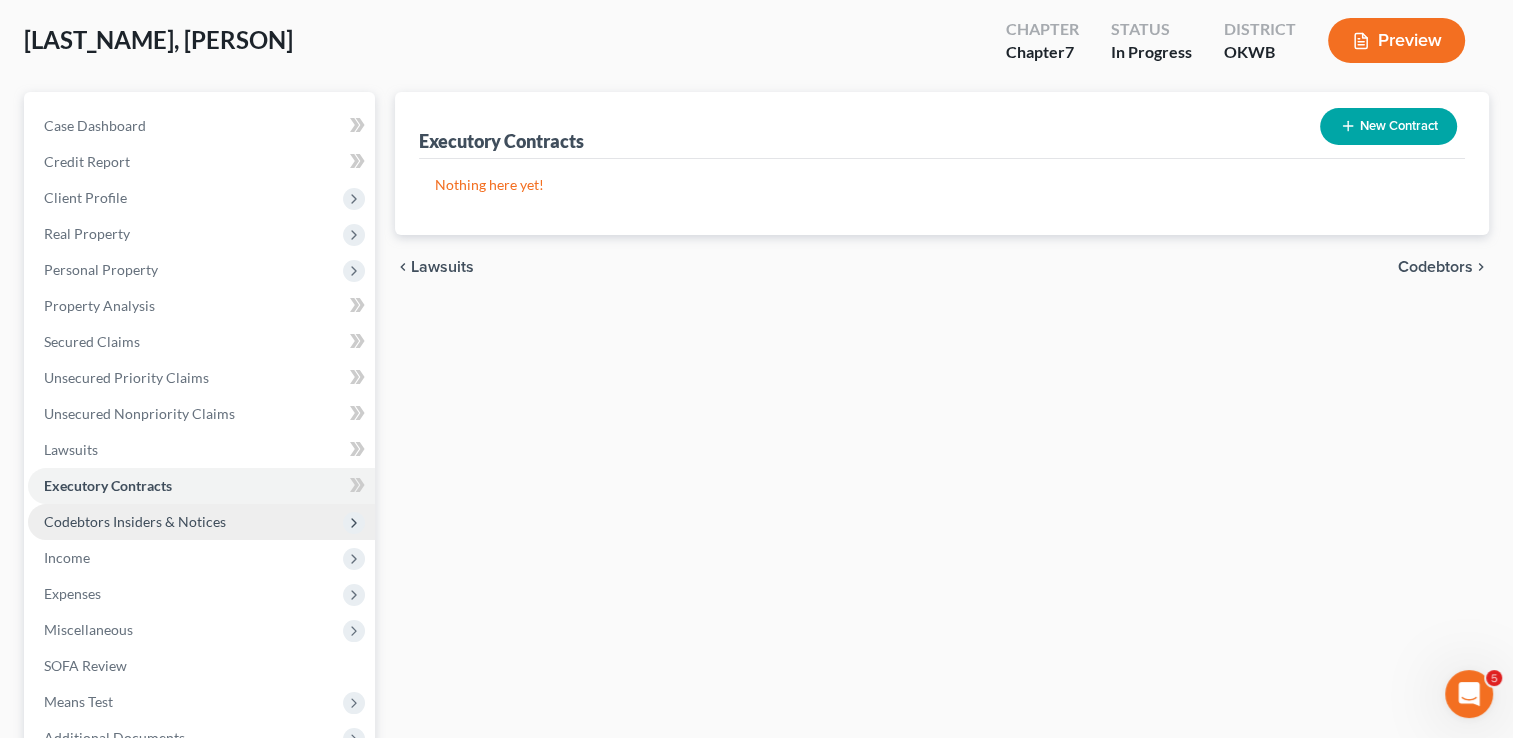 click on "Codebtors Insiders & Notices" at bounding box center [135, 521] 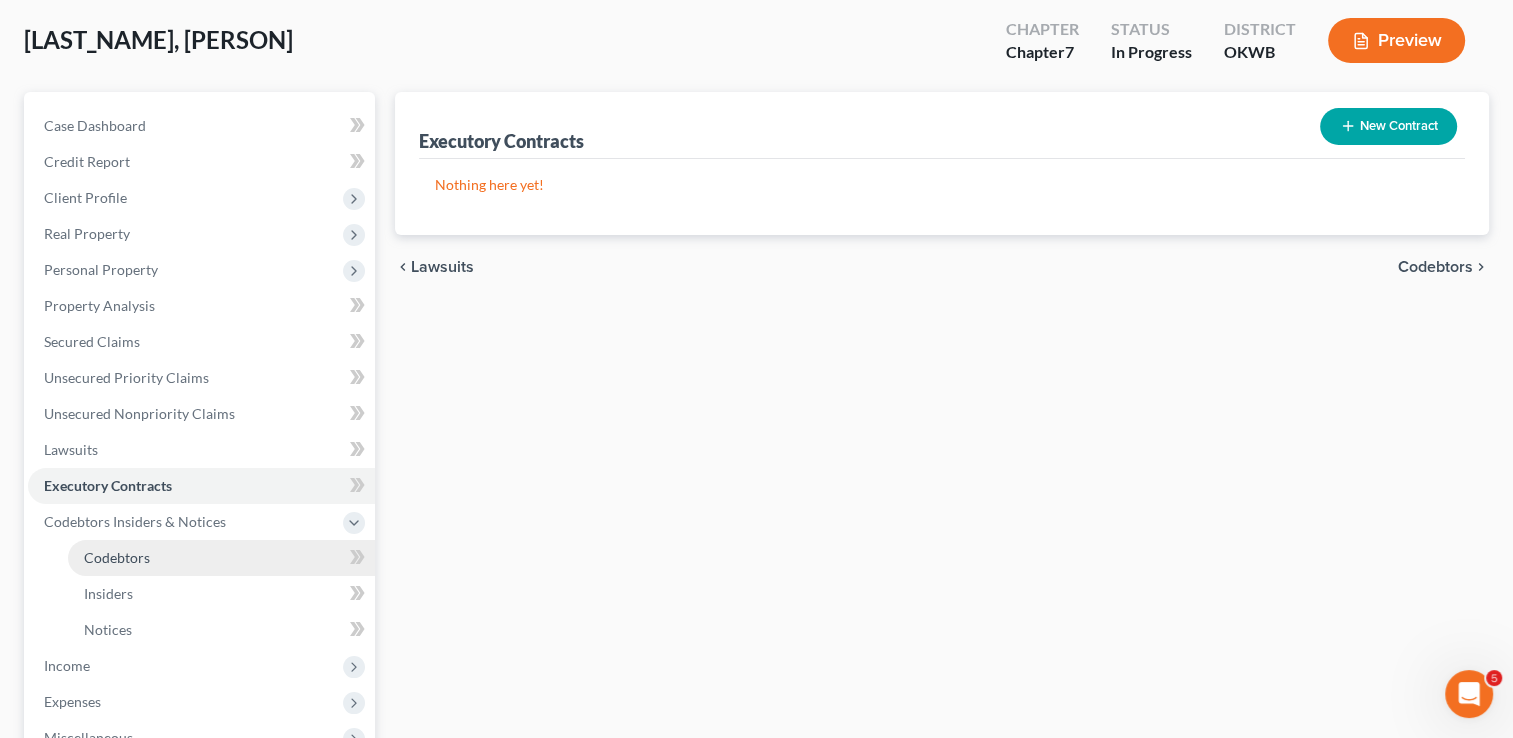 click on "Codebtors" at bounding box center (117, 557) 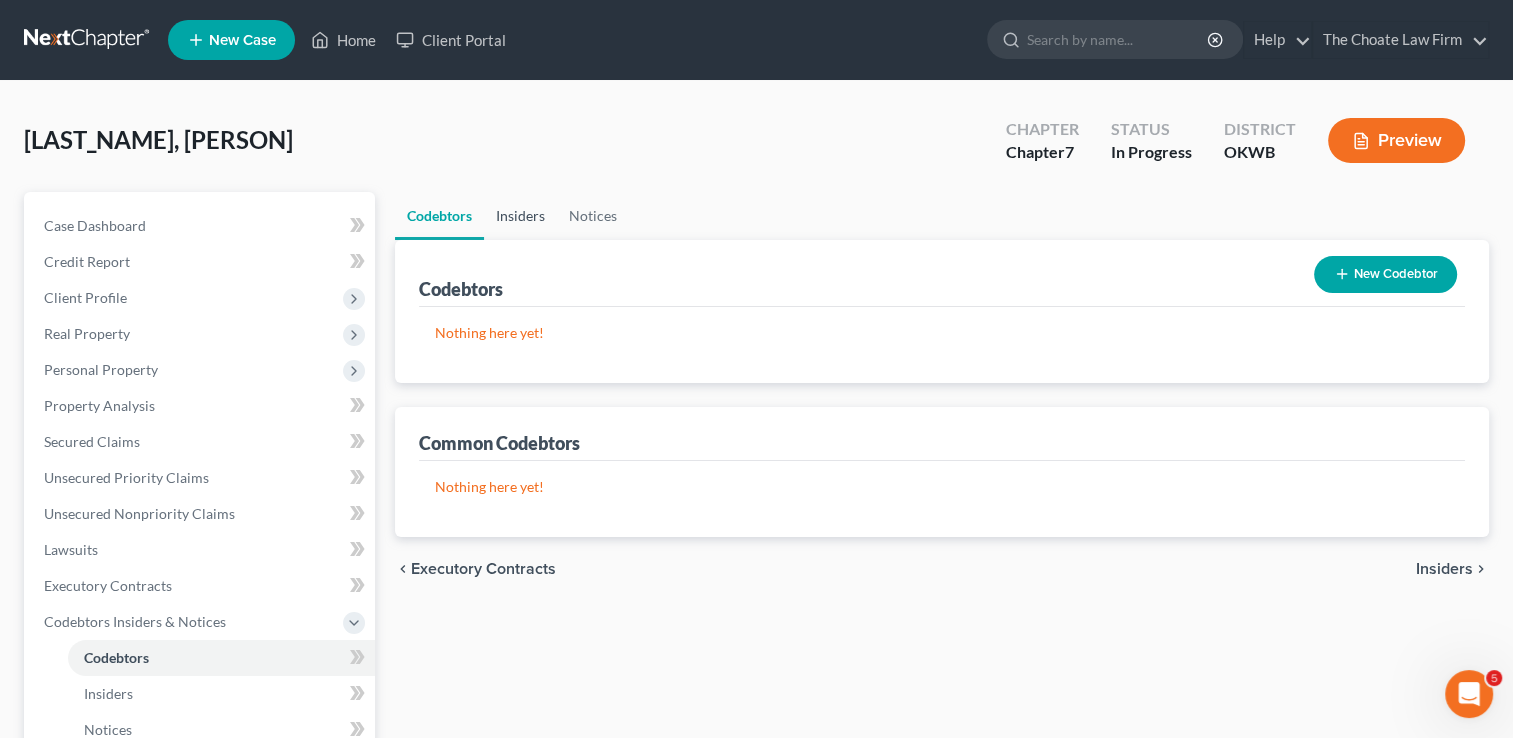 click on "Insiders" at bounding box center [520, 216] 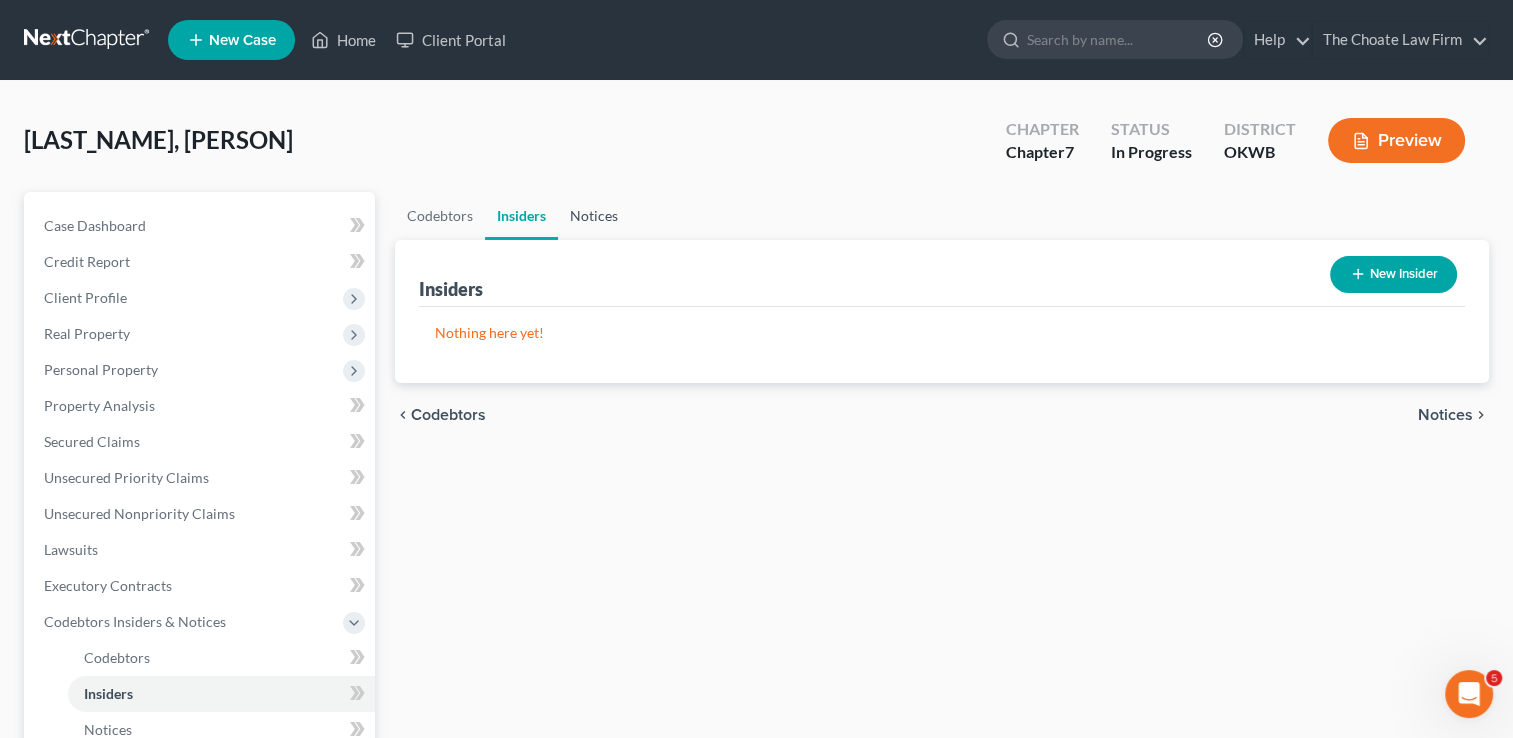click on "Notices" at bounding box center (594, 216) 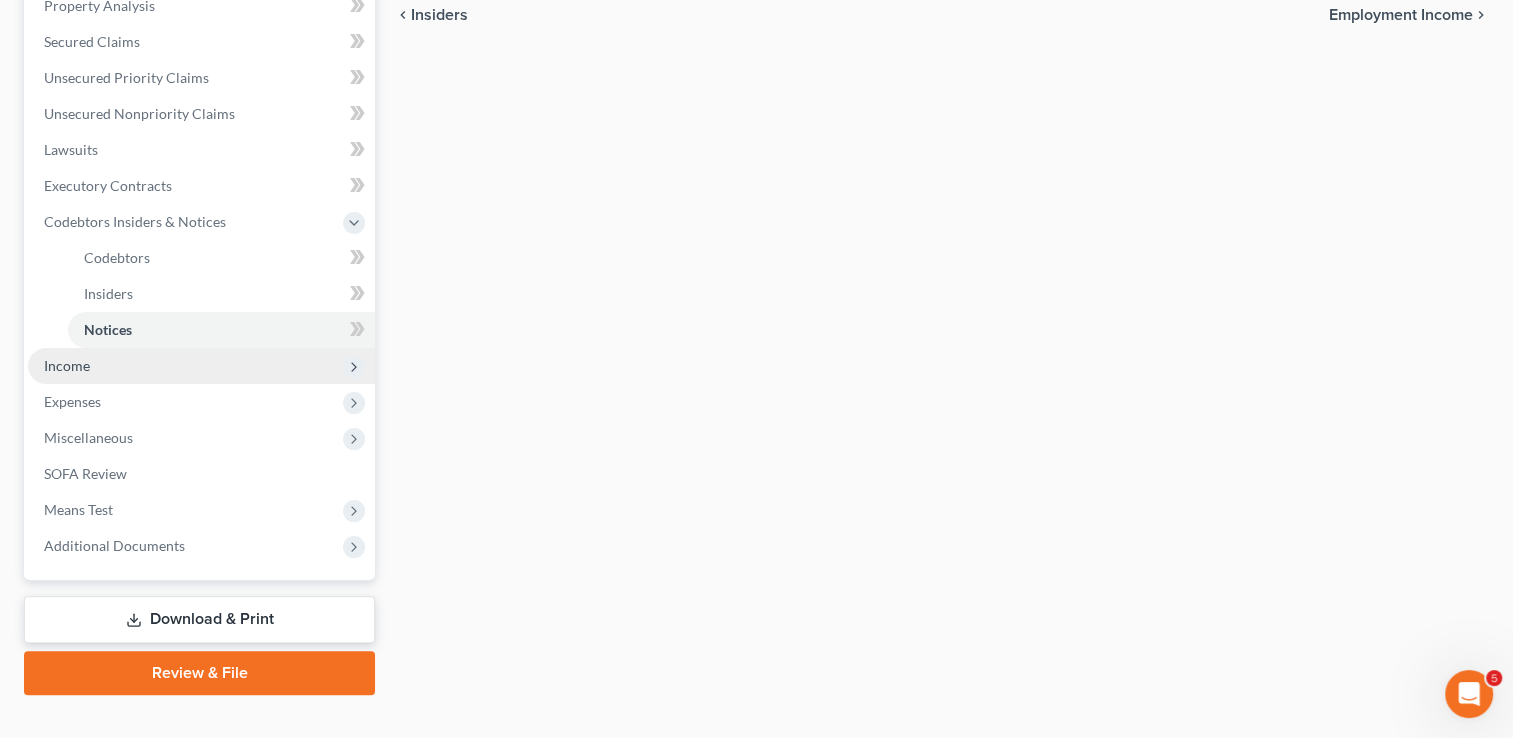 click on "Income" at bounding box center (67, 365) 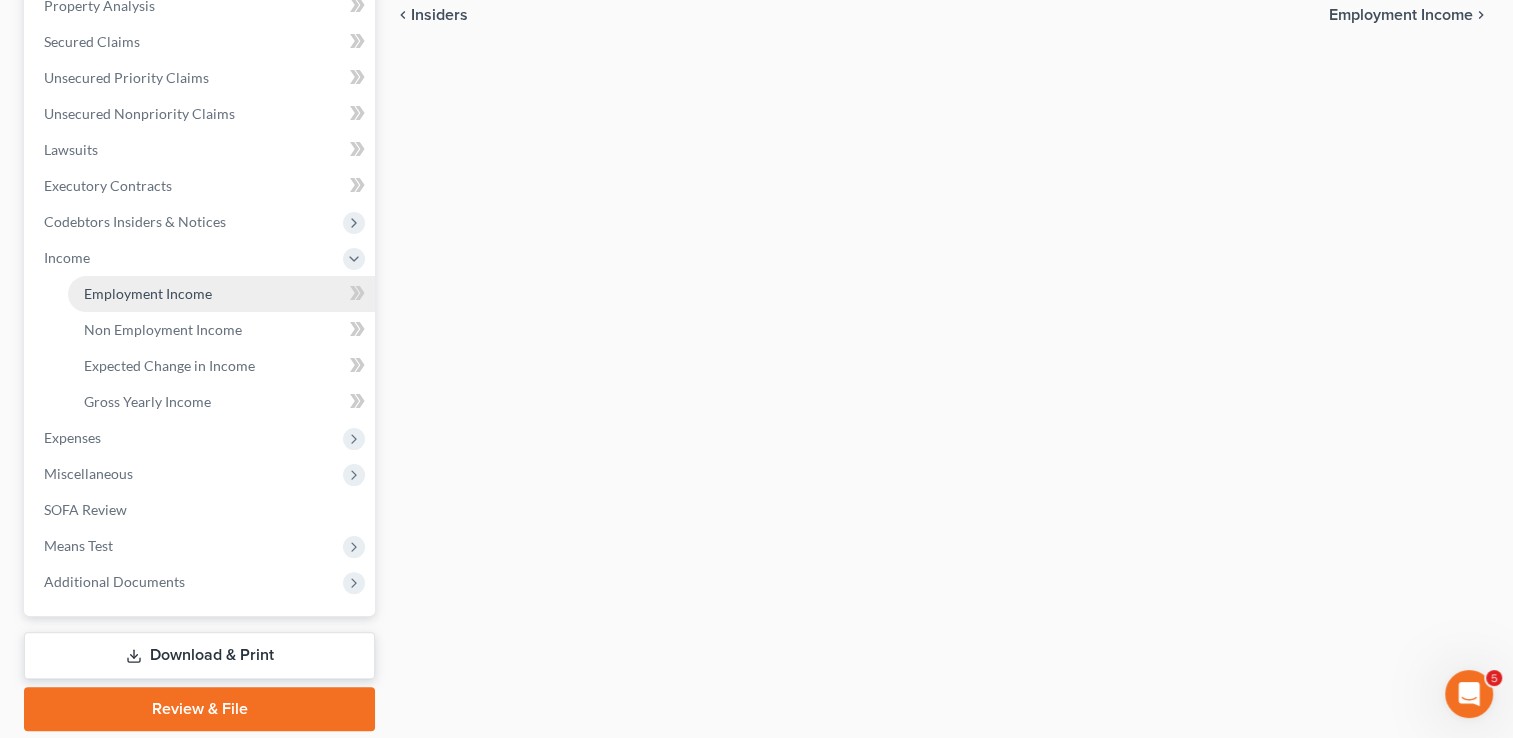 click on "Employment Income" at bounding box center (148, 293) 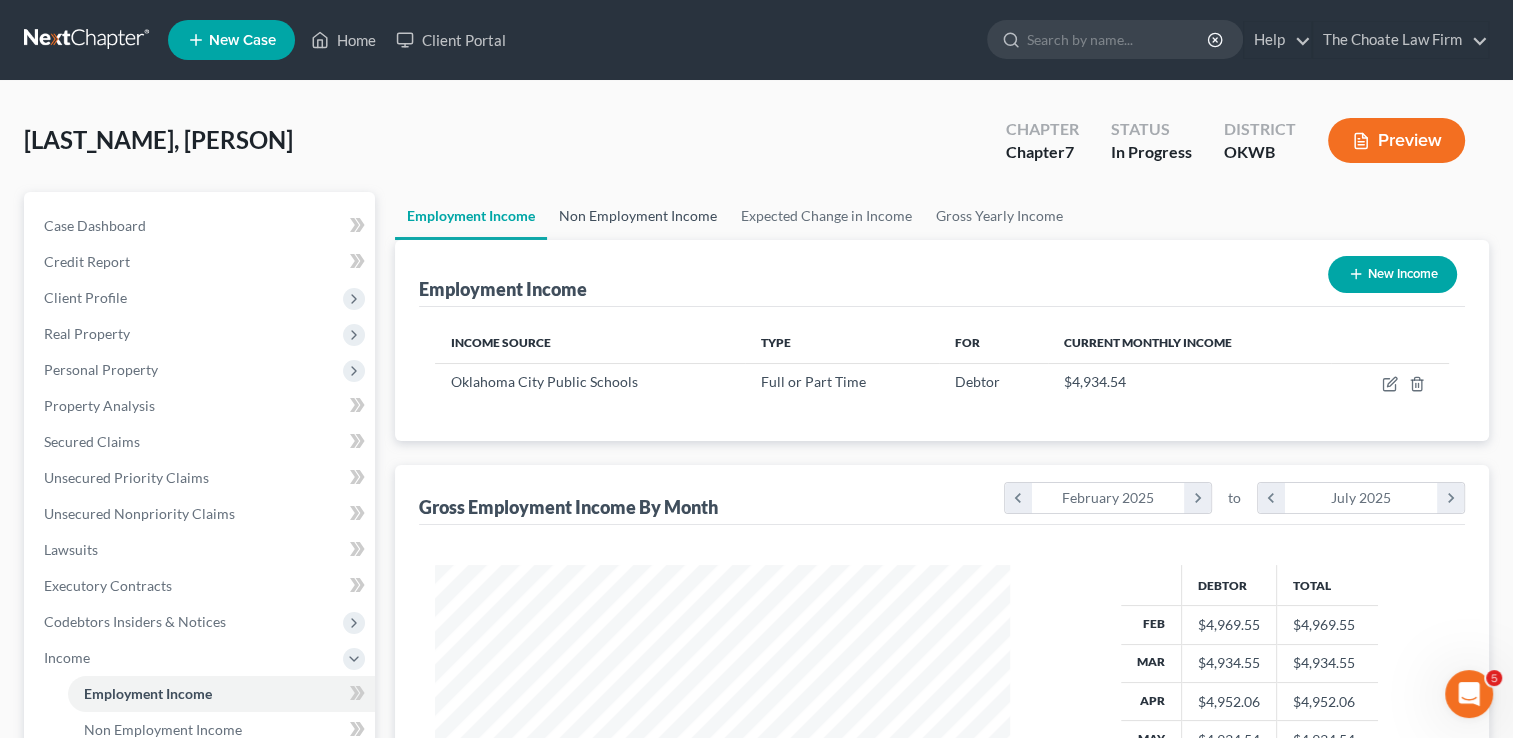 click on "Non Employment Income" at bounding box center (638, 216) 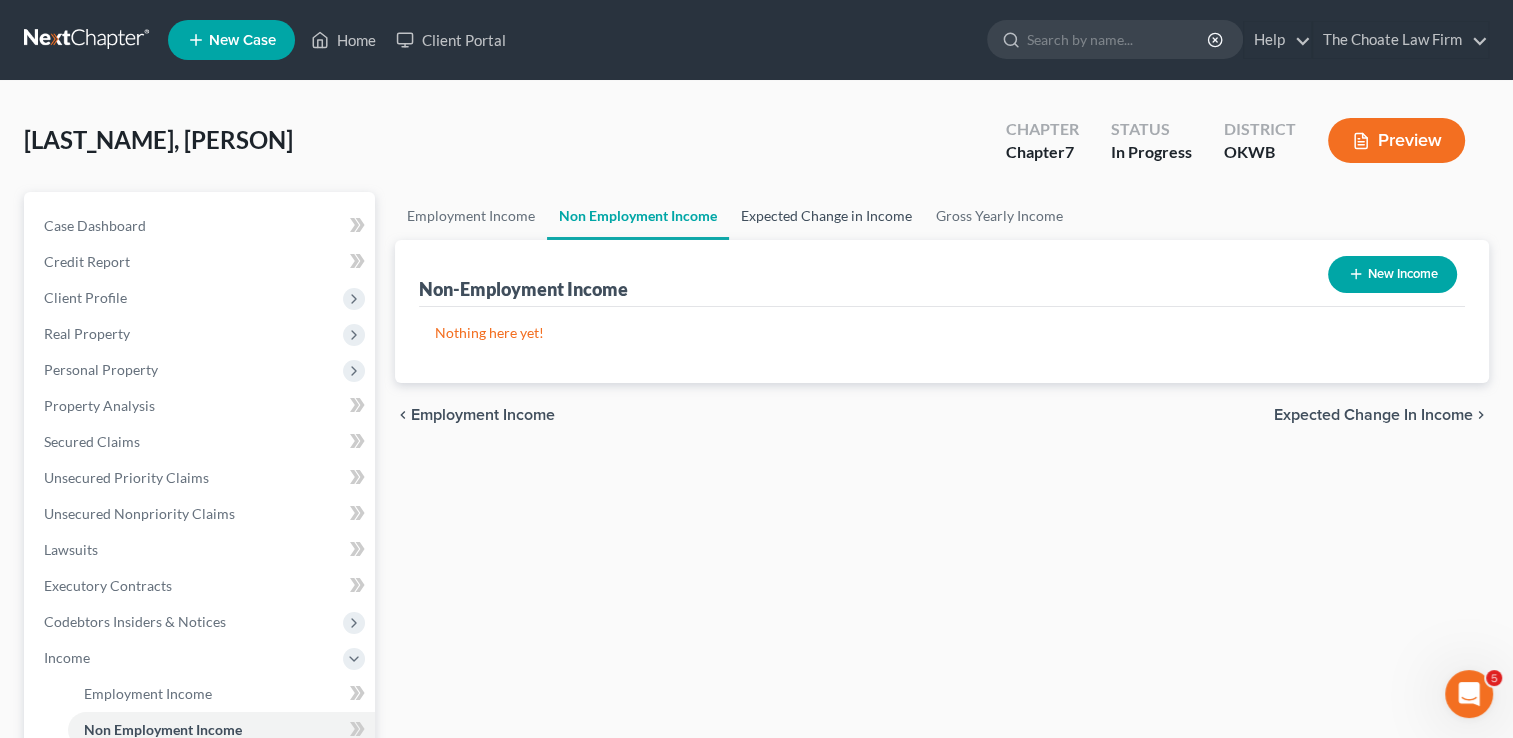 click on "Expected Change in Income" at bounding box center (826, 216) 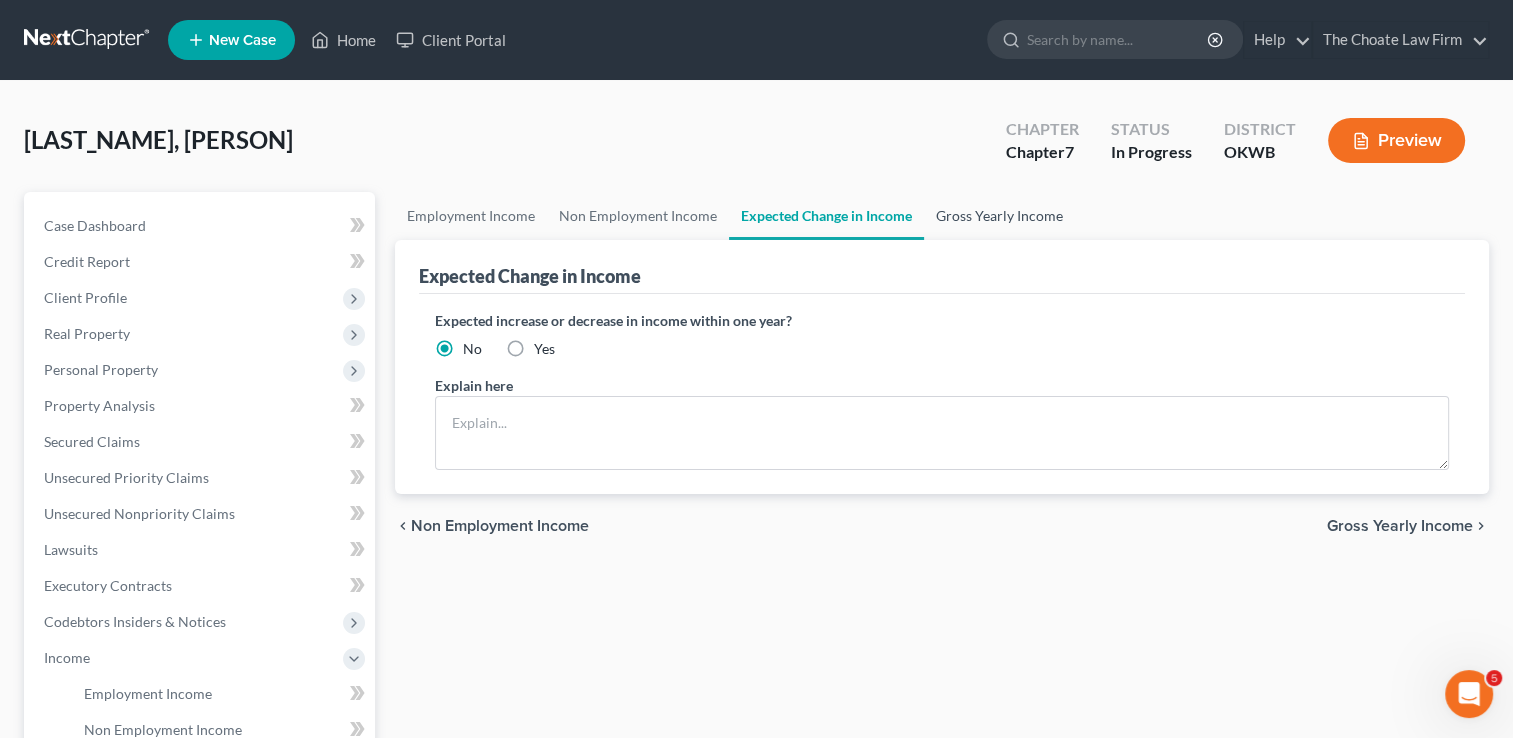 click on "Gross Yearly Income" at bounding box center [999, 216] 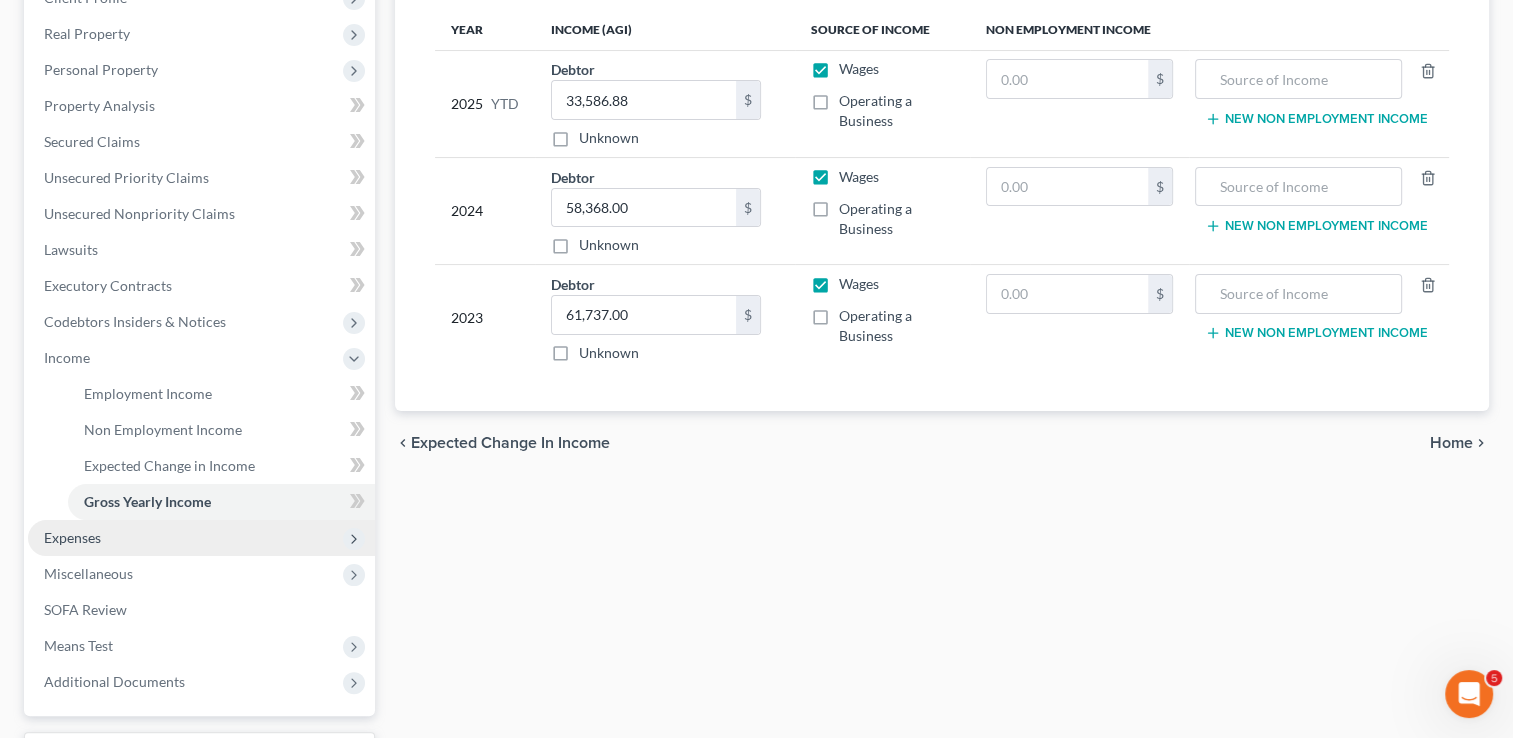click on "Expenses" at bounding box center [72, 537] 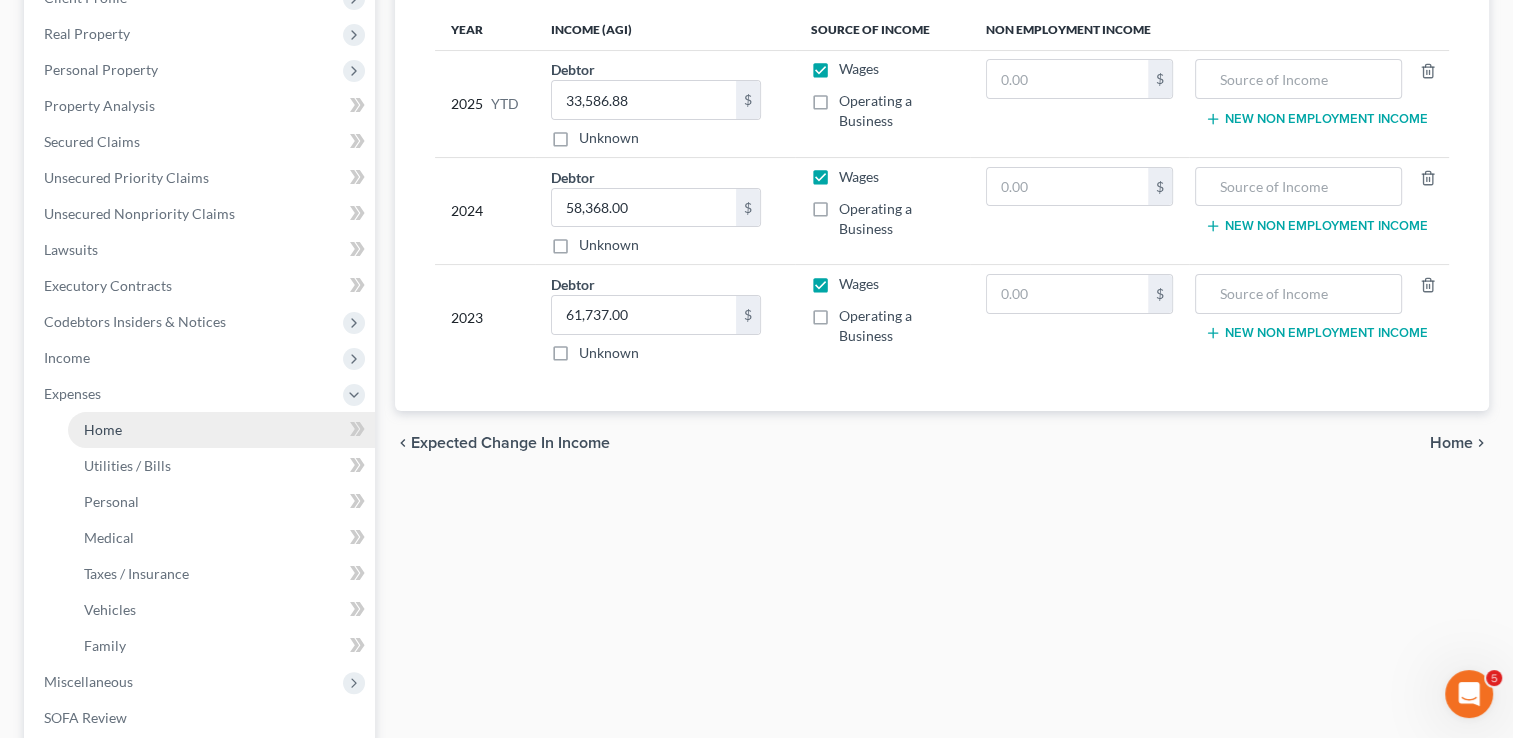 click on "Home" at bounding box center (221, 430) 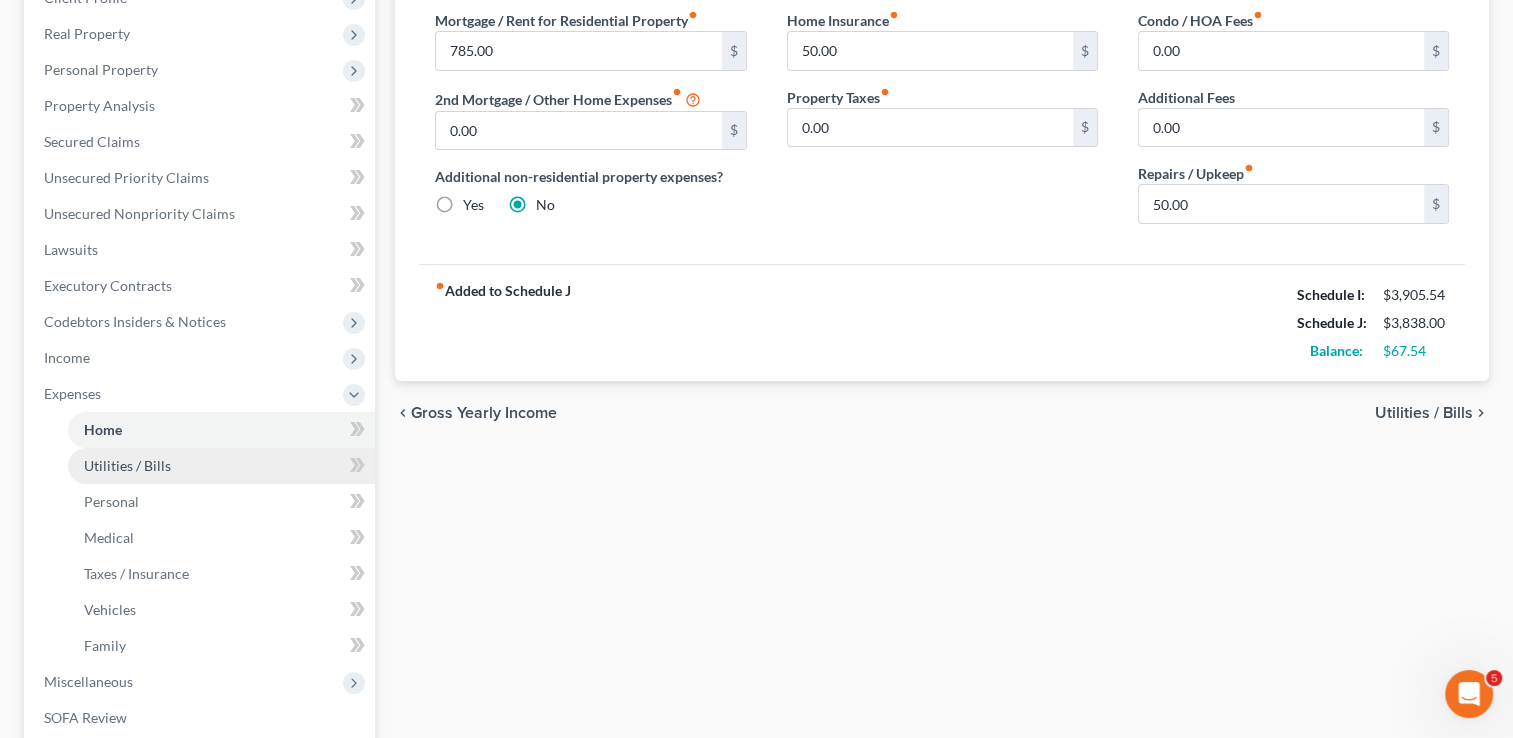 click on "Utilities / Bills" at bounding box center (127, 465) 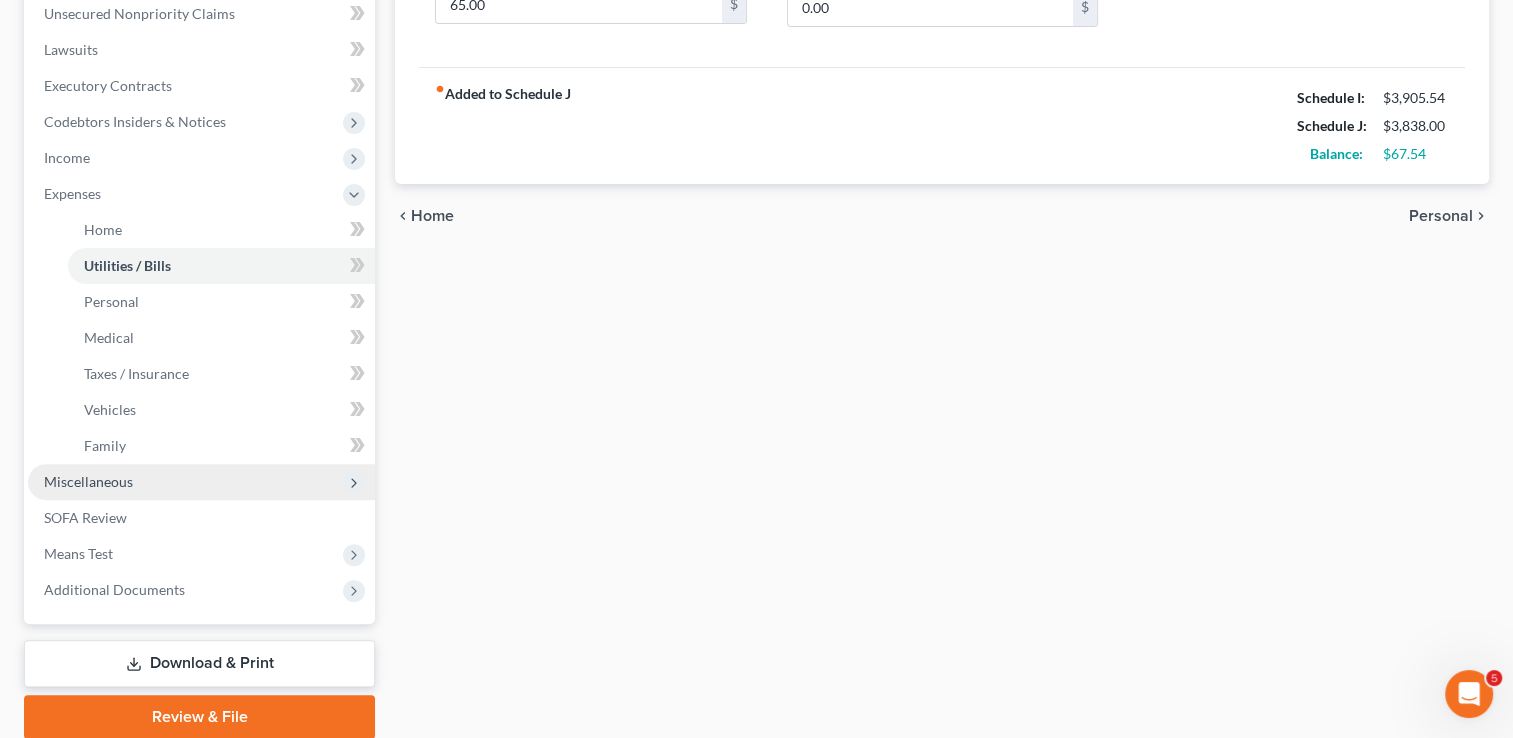 click on "Miscellaneous" at bounding box center (88, 481) 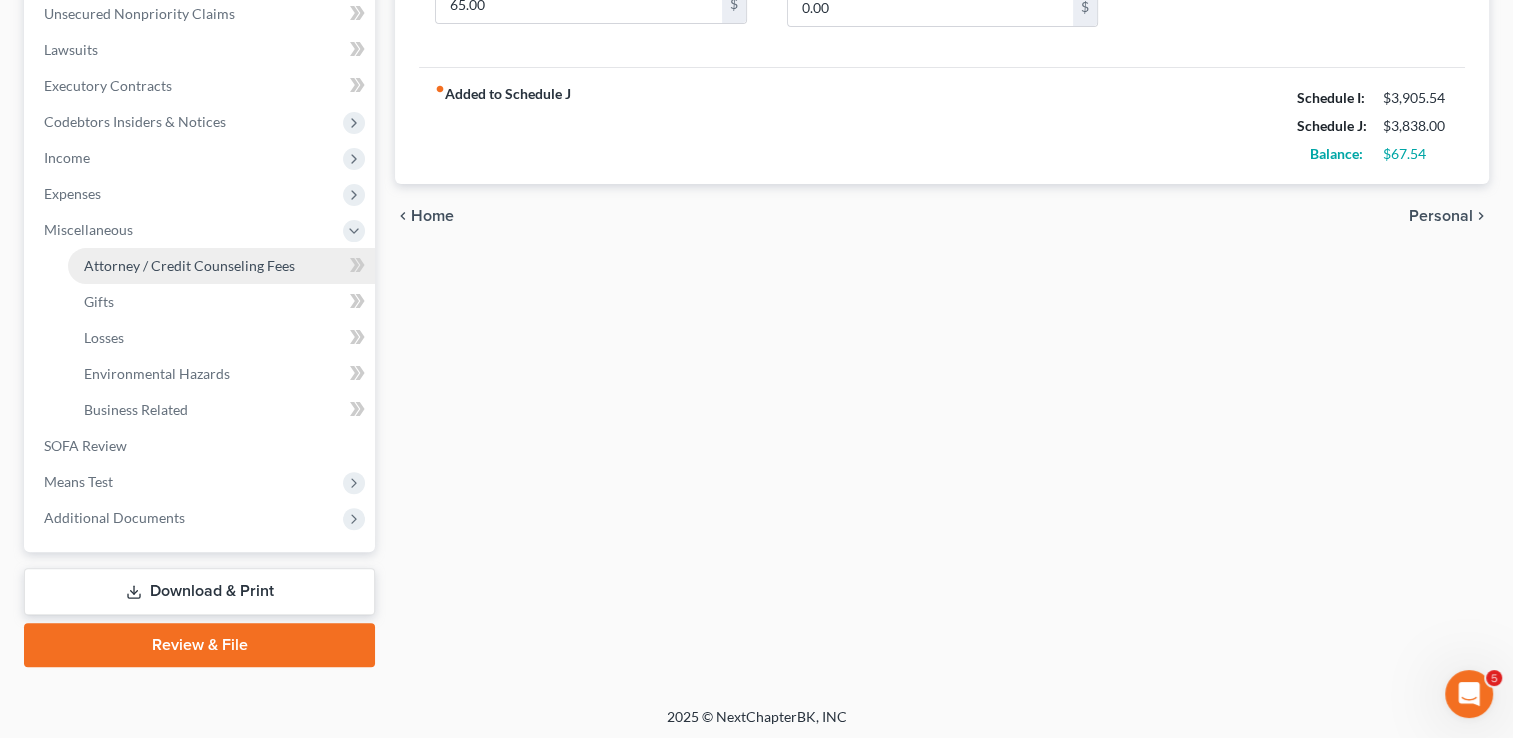 click on "Attorney / Credit Counseling Fees" at bounding box center [189, 265] 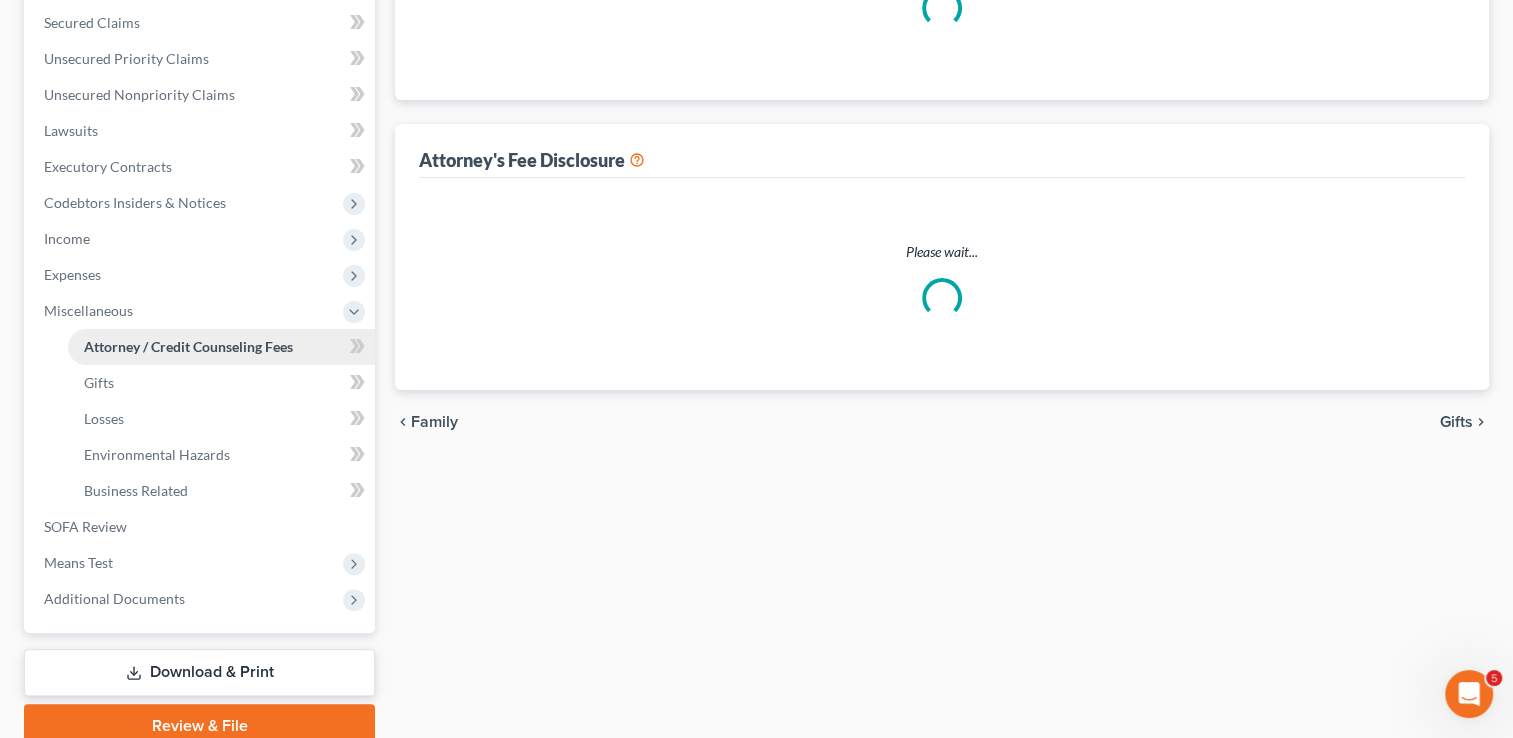 select on "0" 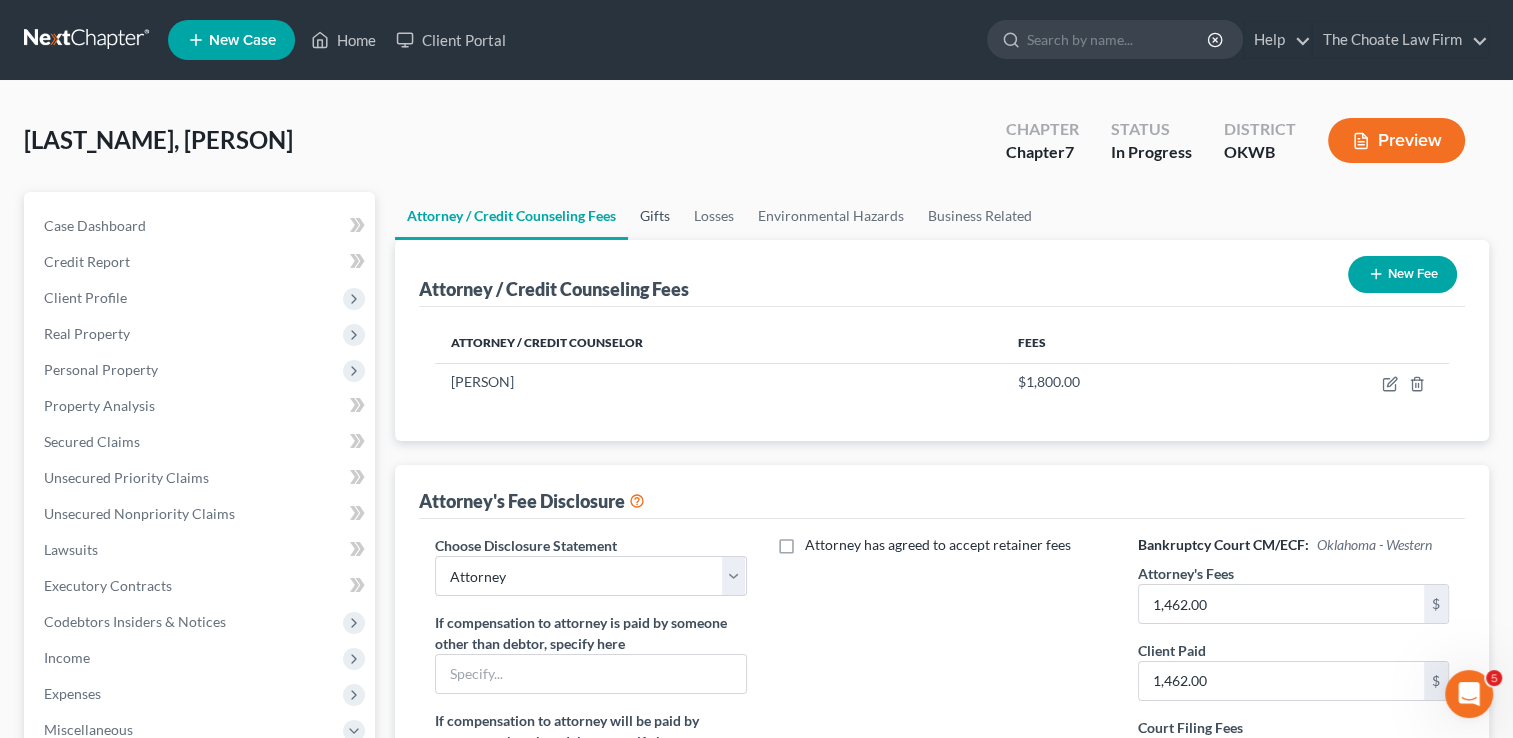 click on "Gifts" at bounding box center [655, 216] 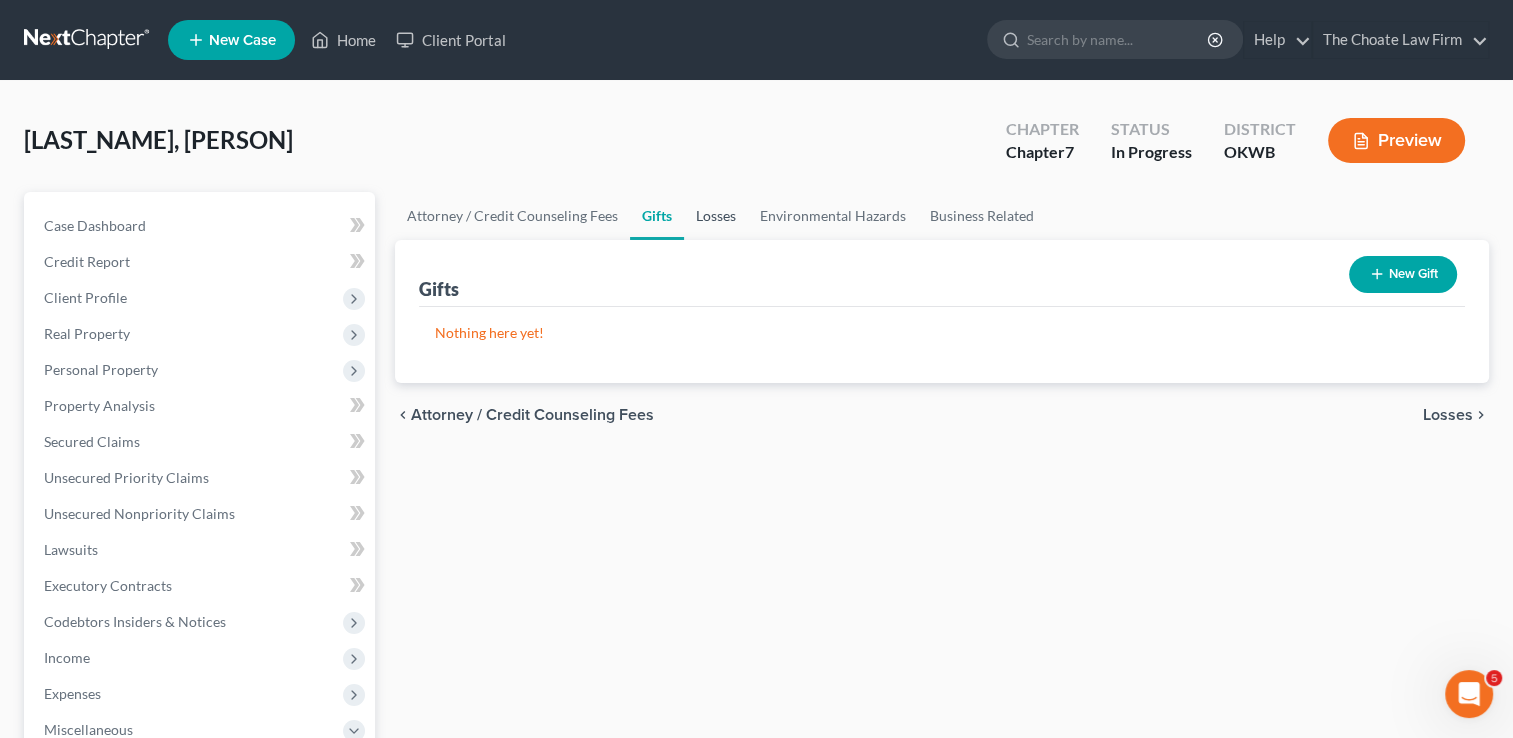 click on "Losses" at bounding box center (716, 216) 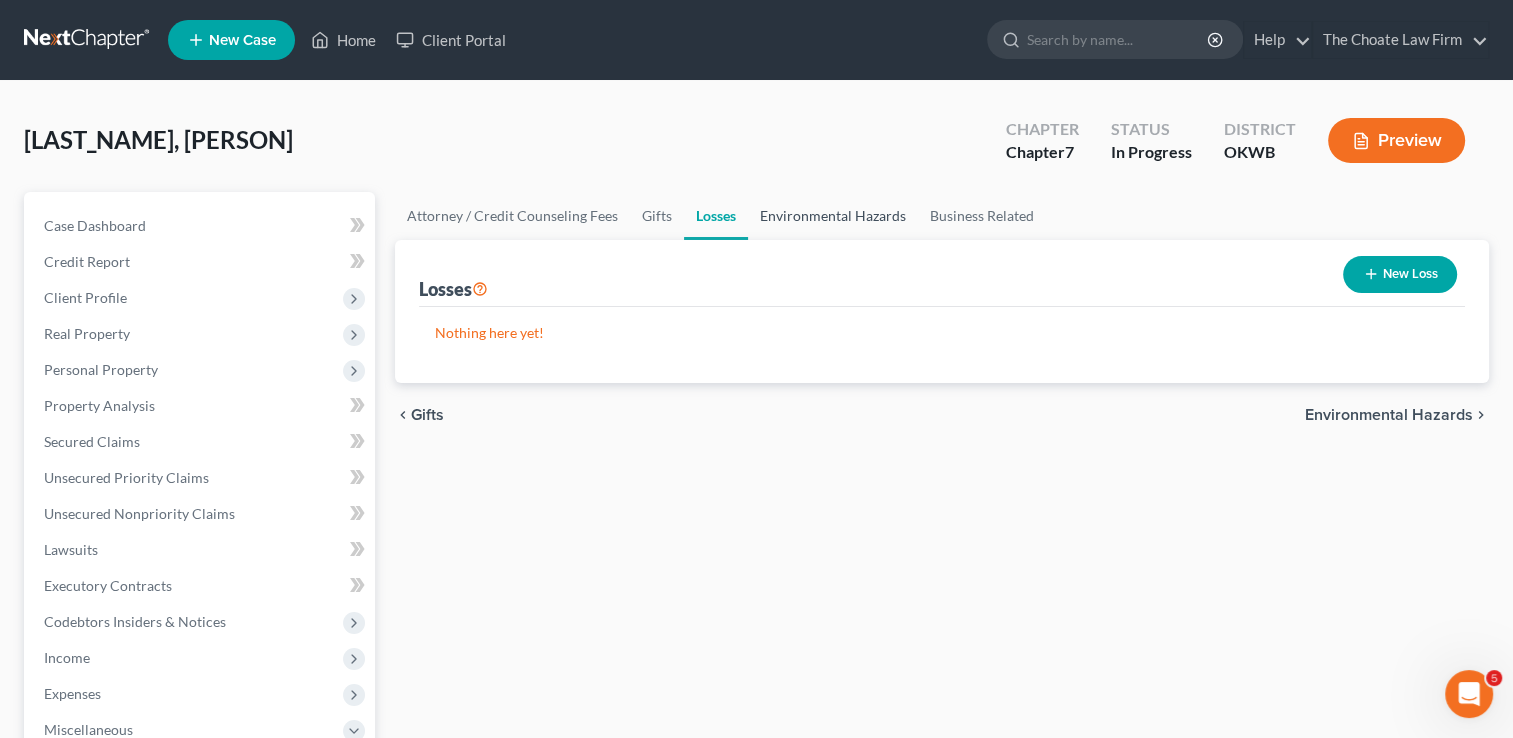 click on "Environmental Hazards" at bounding box center [833, 216] 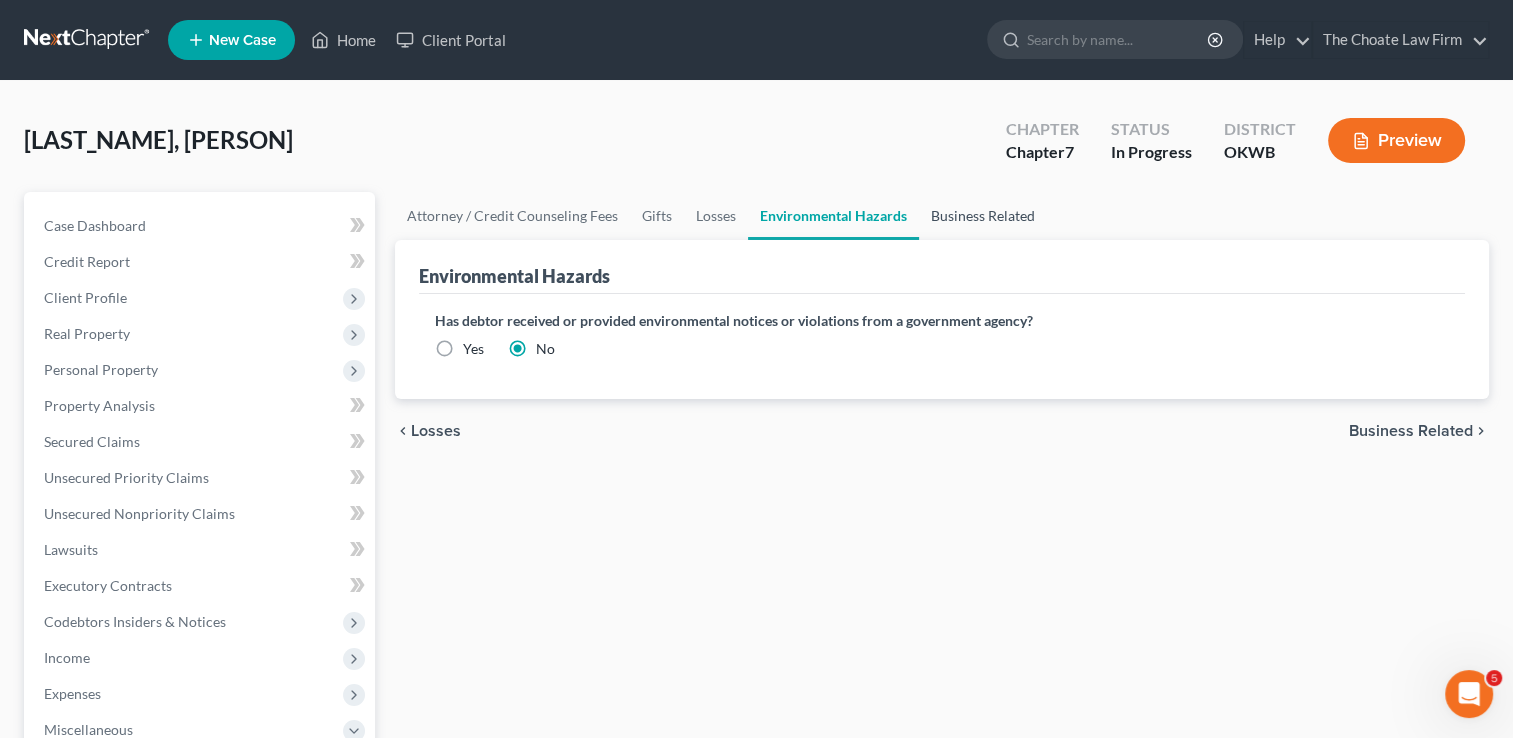 click on "Business Related" at bounding box center (983, 216) 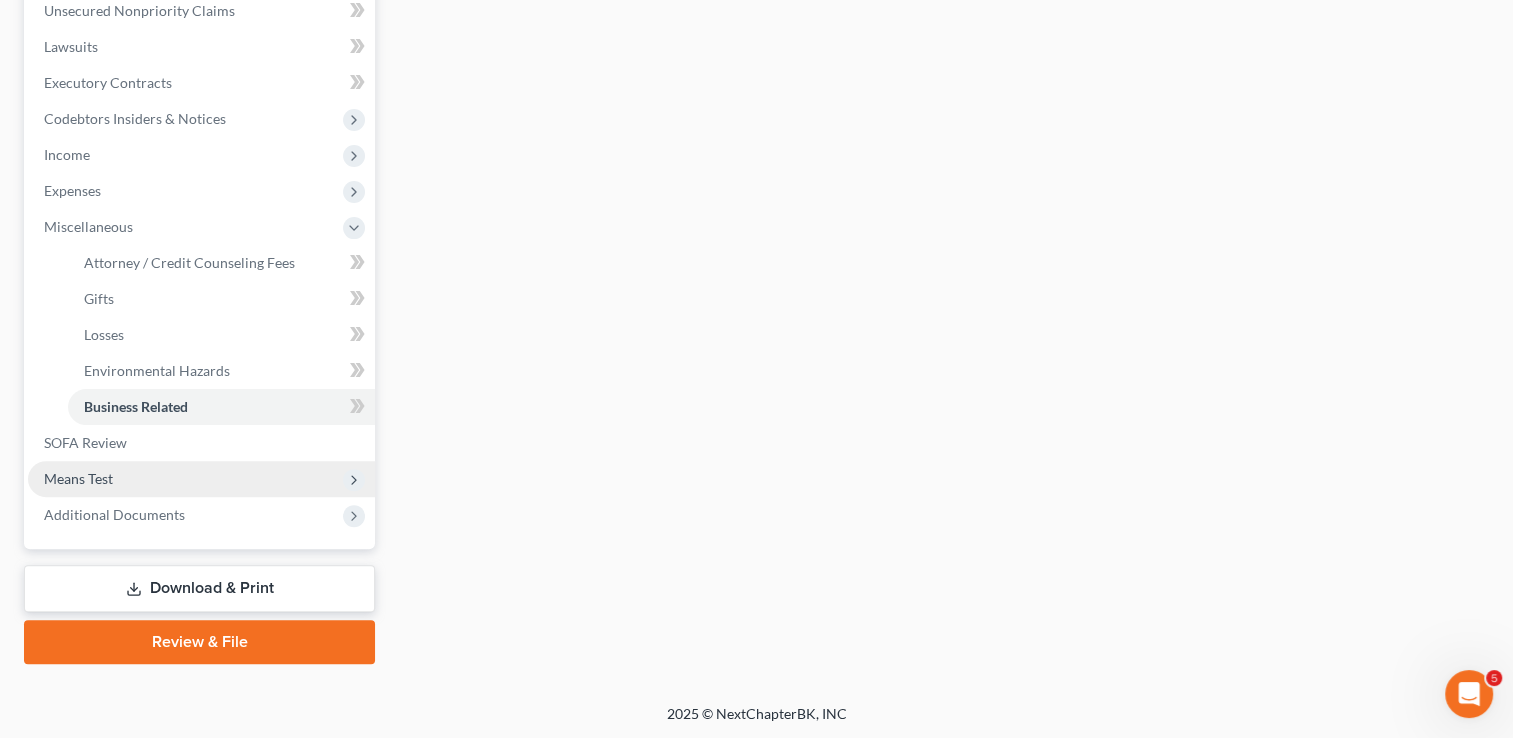 click on "Means Test" at bounding box center [78, 478] 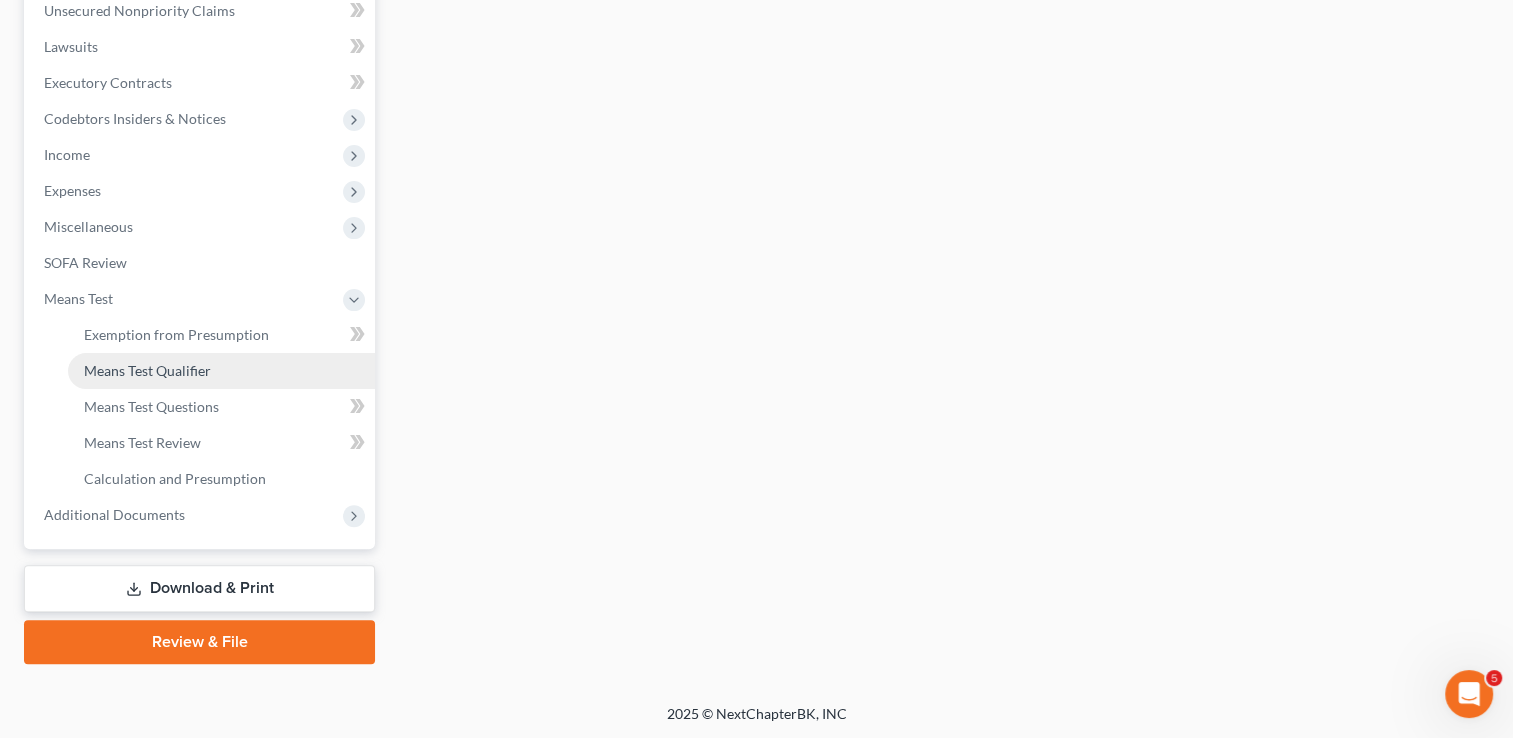 click on "Means Test Qualifier" at bounding box center (147, 370) 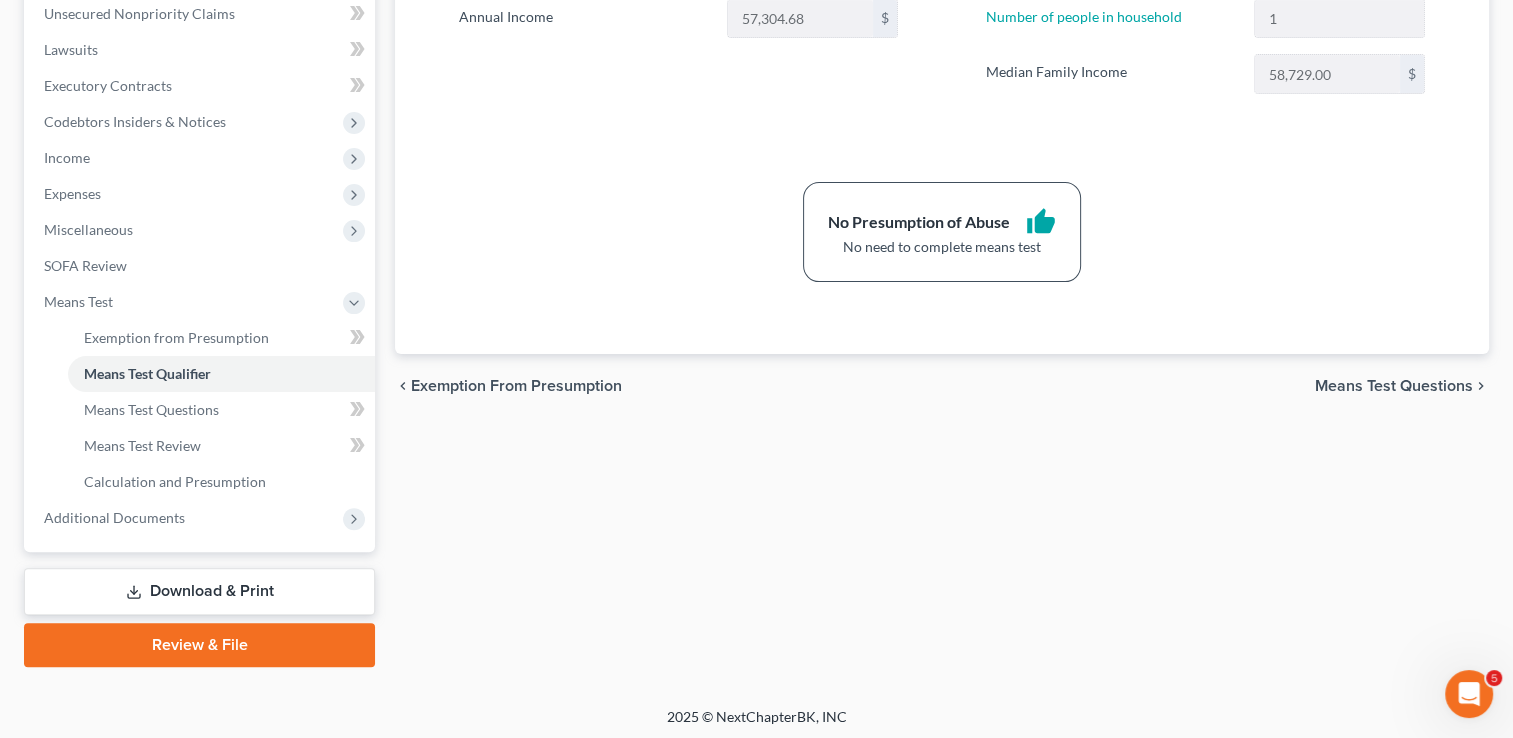 click on "Download & Print" at bounding box center (199, 591) 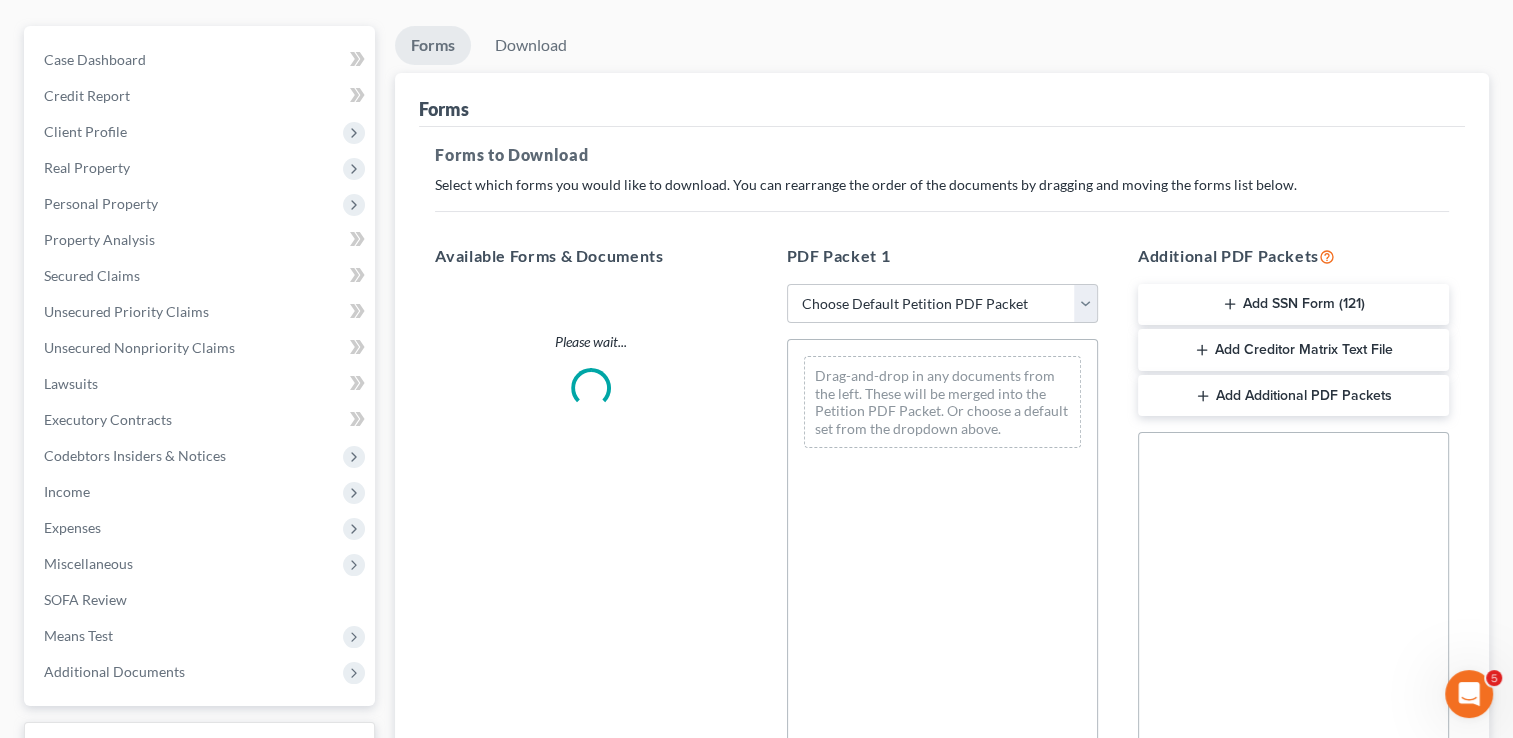 scroll, scrollTop: 14, scrollLeft: 0, axis: vertical 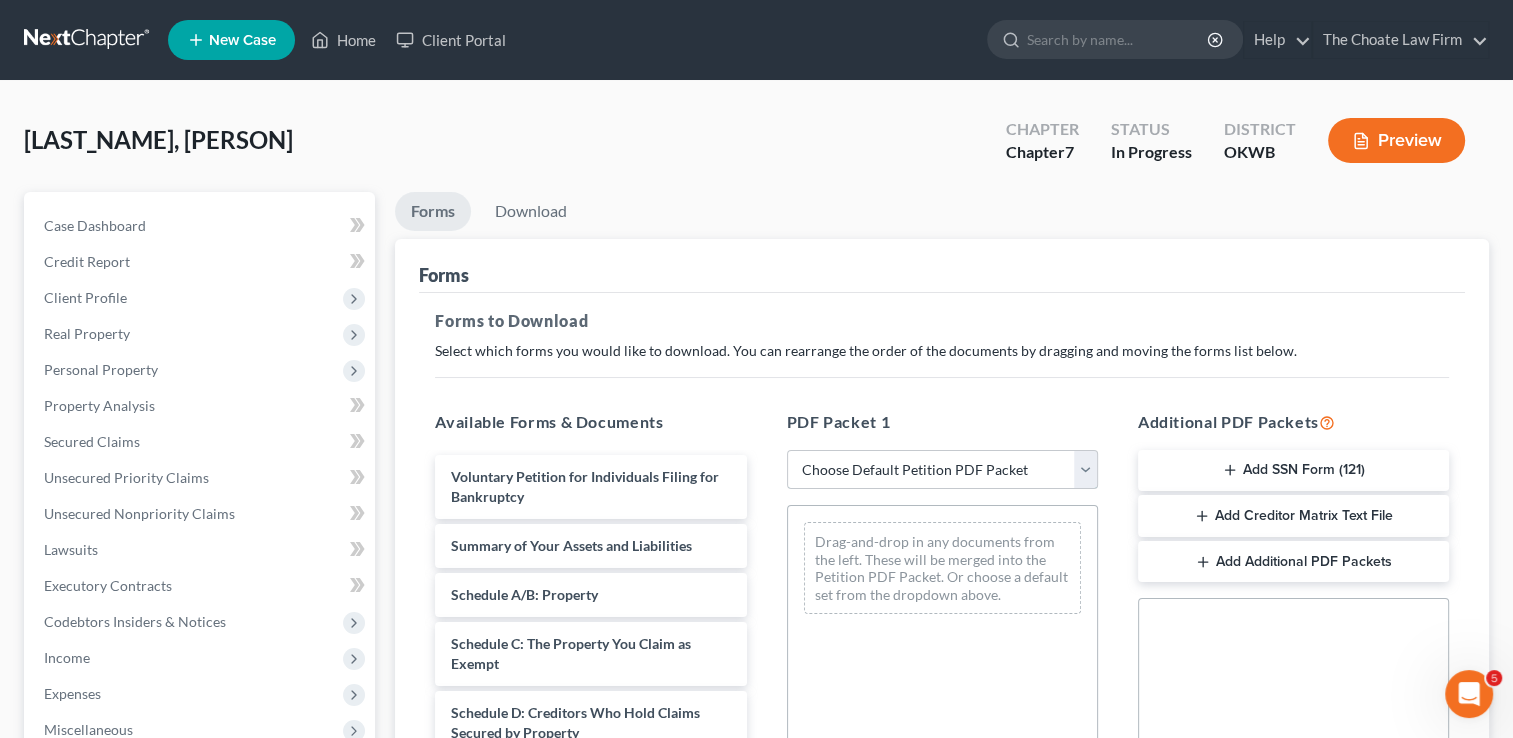 click on "Choose Default Petition PDF Packet Complete Bankruptcy Petition (all forms and schedules) Emergency Filing Forms (Petition and Creditor List Only) Amended Forms Signature Pages Only" at bounding box center (942, 470) 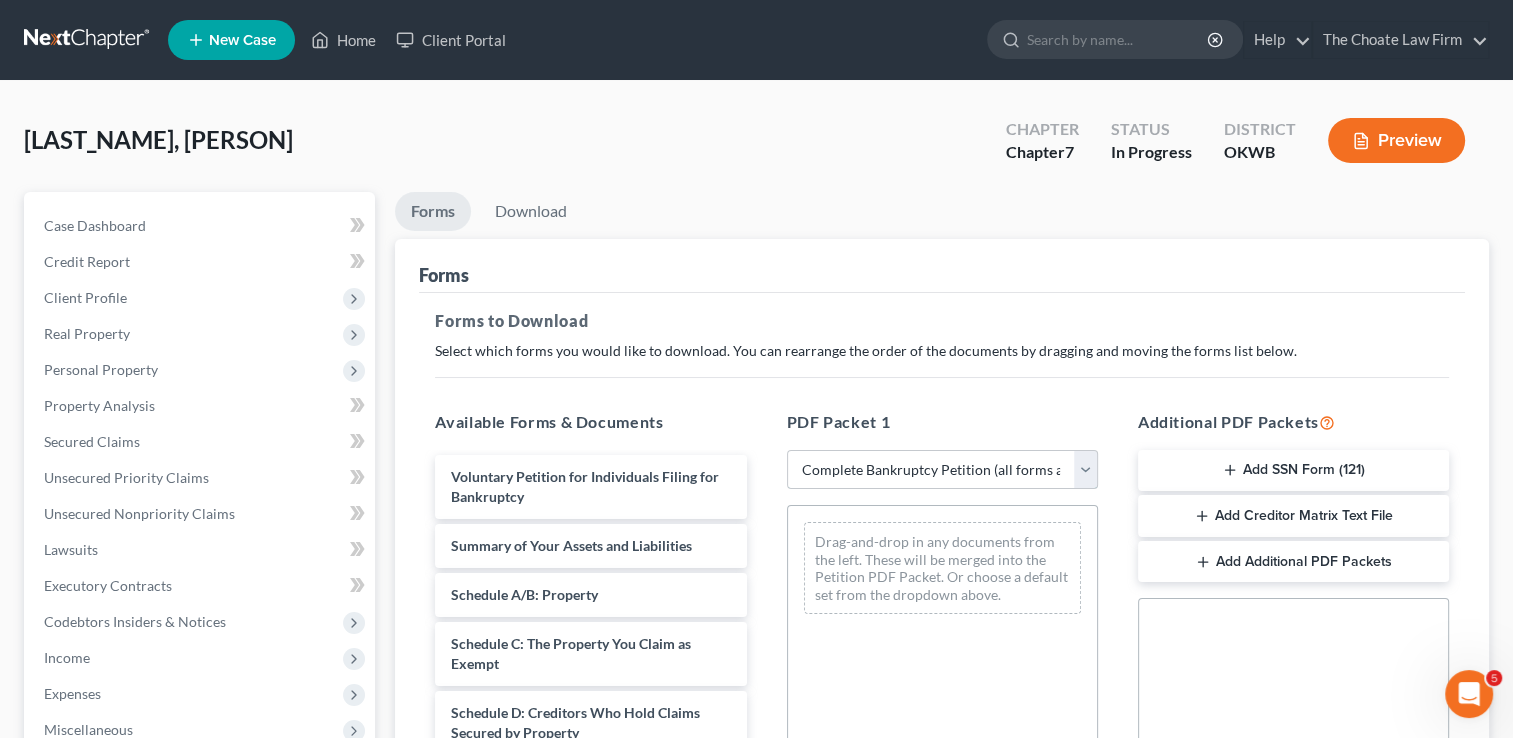 click on "Choose Default Petition PDF Packet Complete Bankruptcy Petition (all forms and schedules) Emergency Filing Forms (Petition and Creditor List Only) Amended Forms Signature Pages Only" at bounding box center (942, 470) 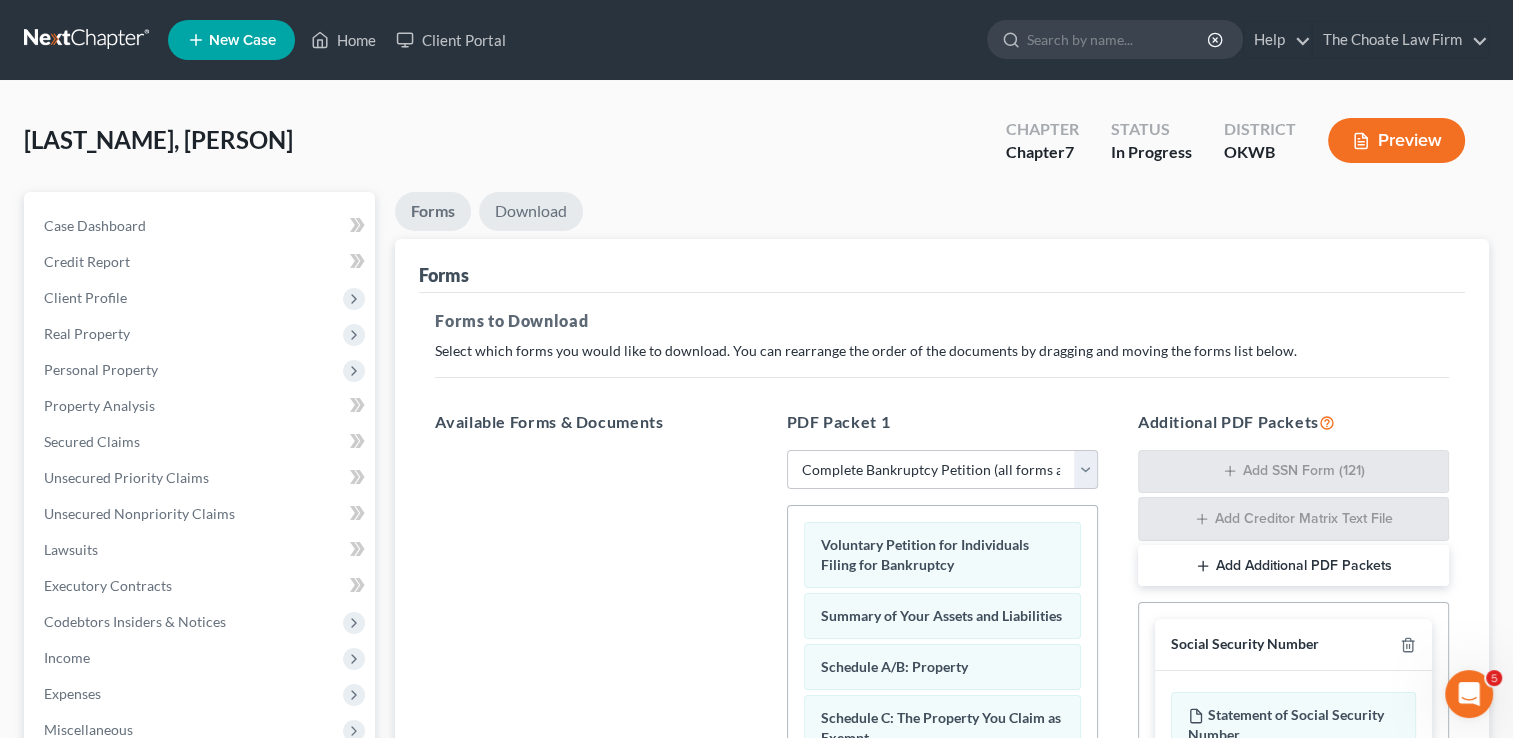 click on "Download" at bounding box center [531, 211] 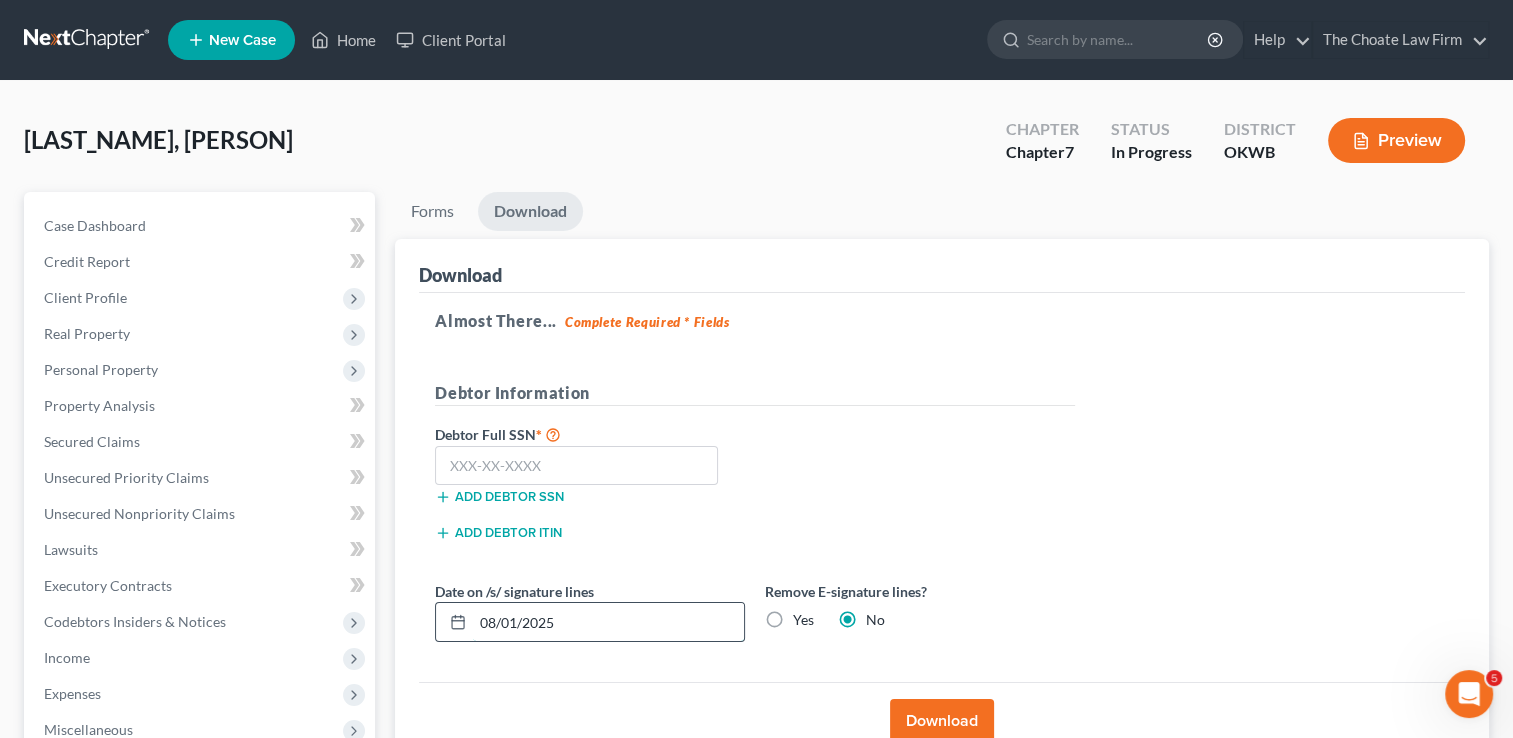 click on "08/01/2025" at bounding box center [608, 622] 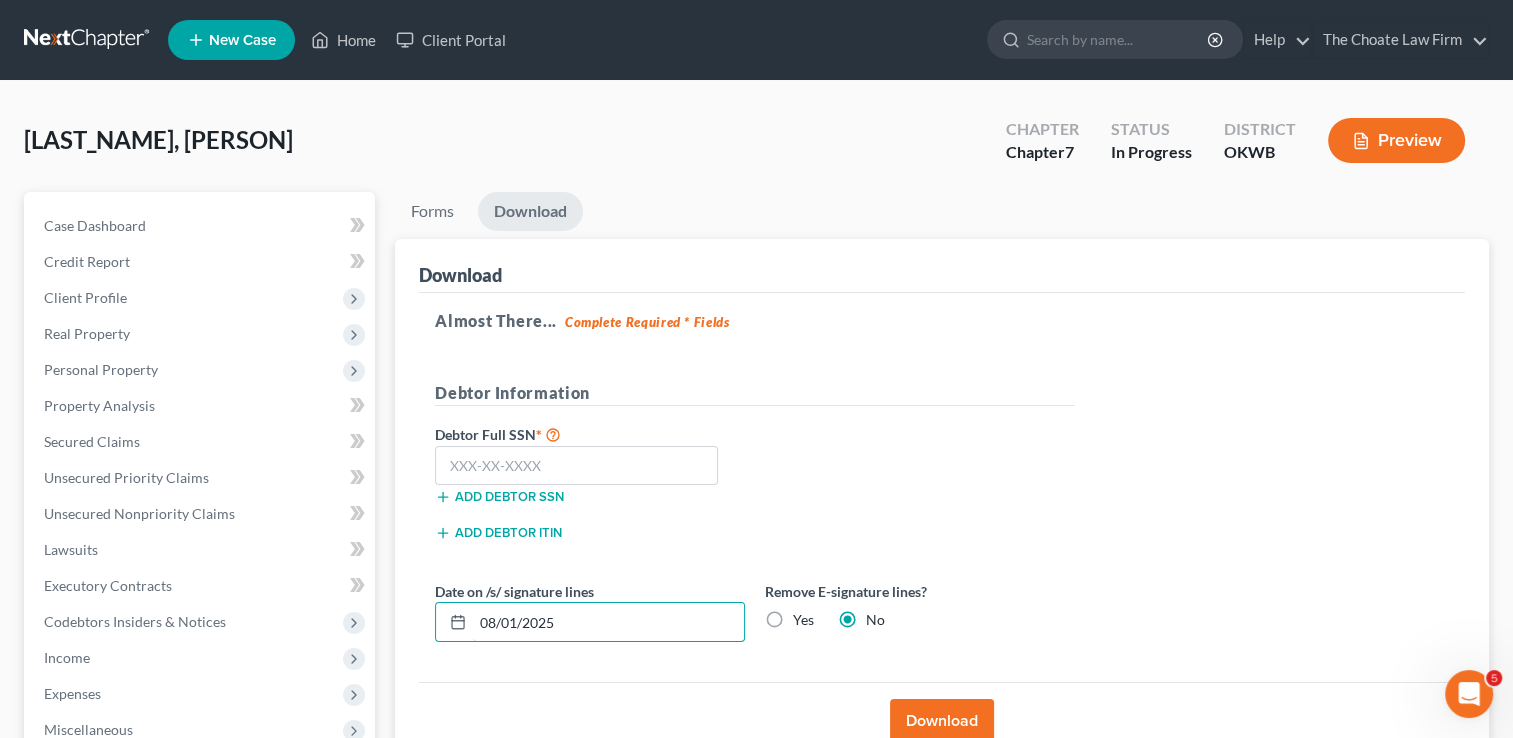 drag, startPoint x: 536, startPoint y: 618, endPoint x: 484, endPoint y: 679, distance: 80.1561 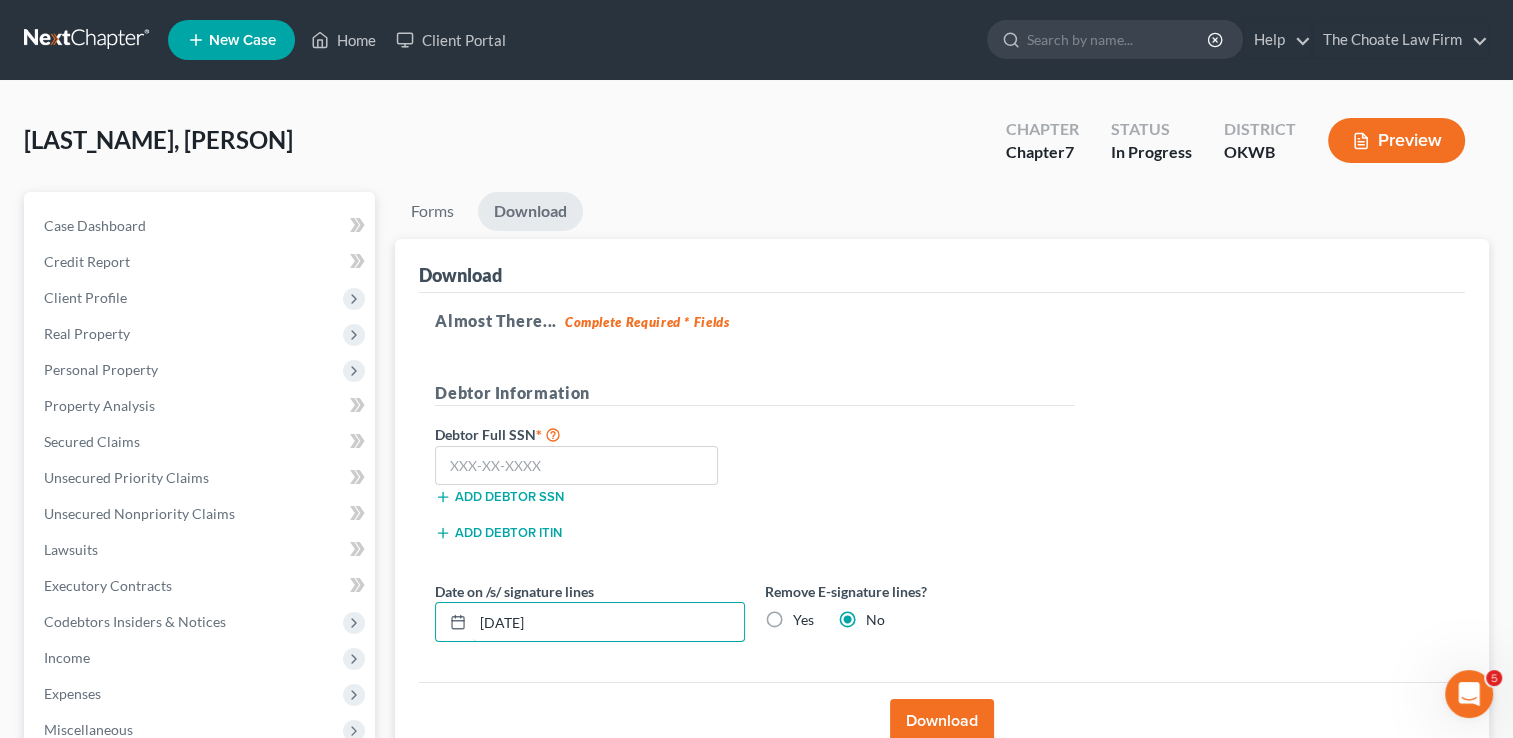 type on "08/05/2025" 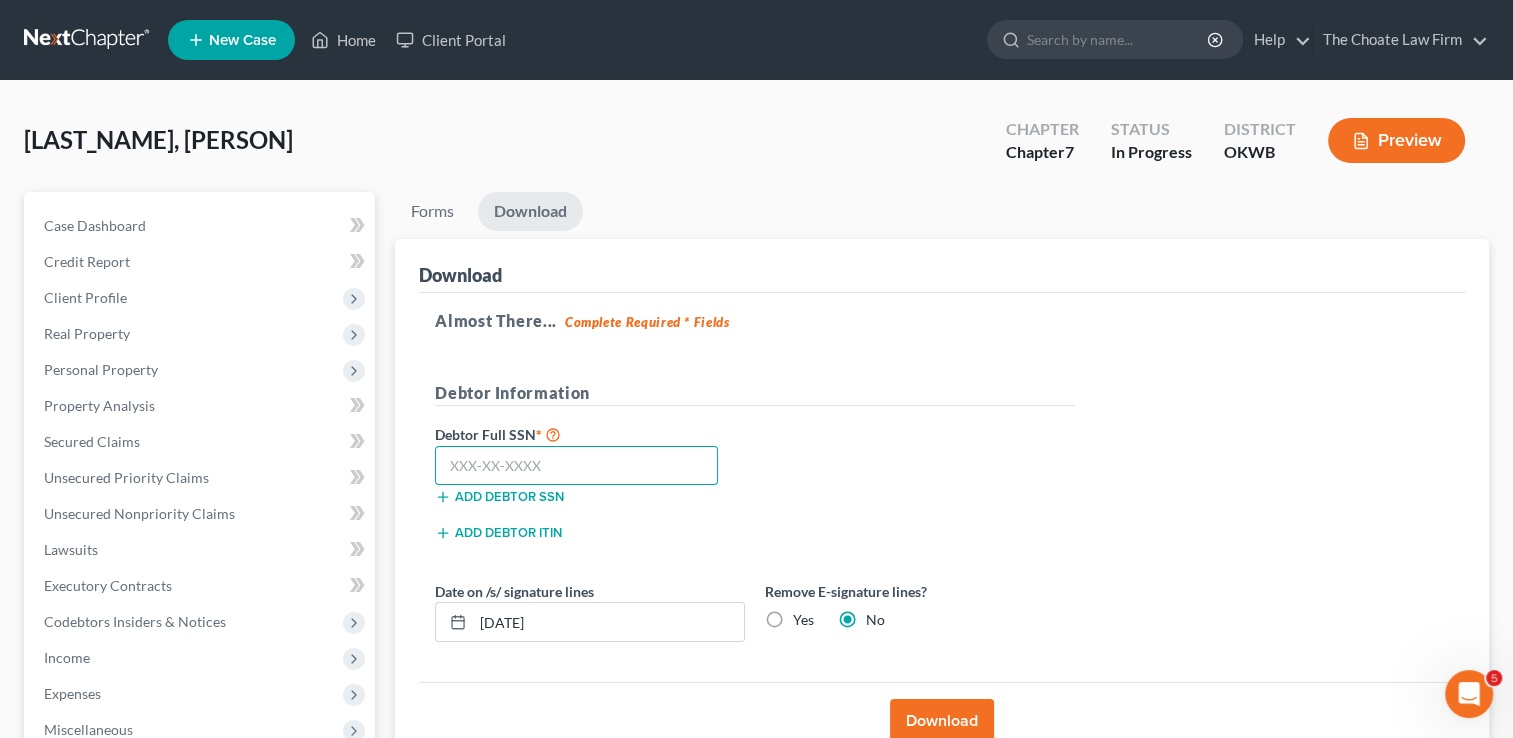 drag, startPoint x: 598, startPoint y: 463, endPoint x: 728, endPoint y: 453, distance: 130.38405 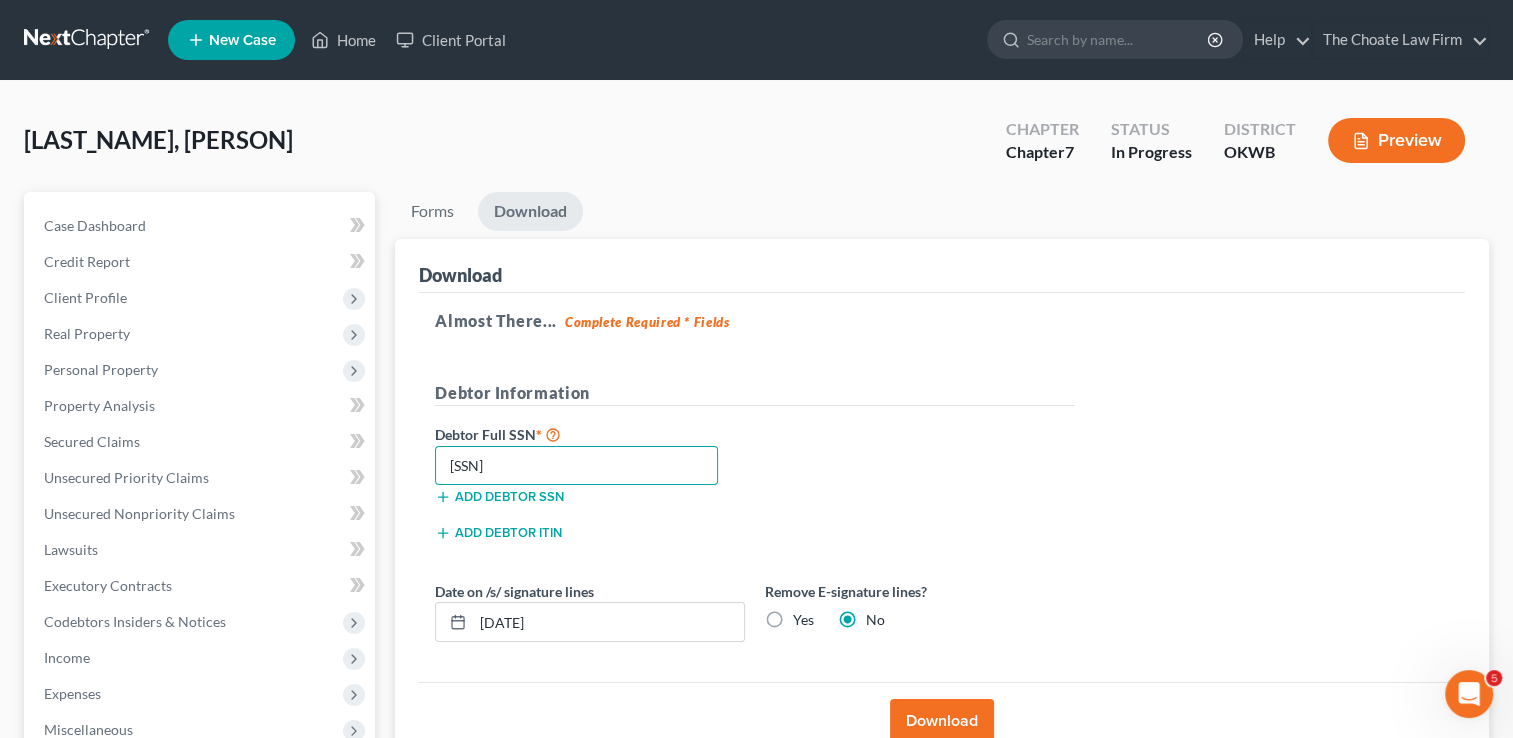 type on "444-62-4158" 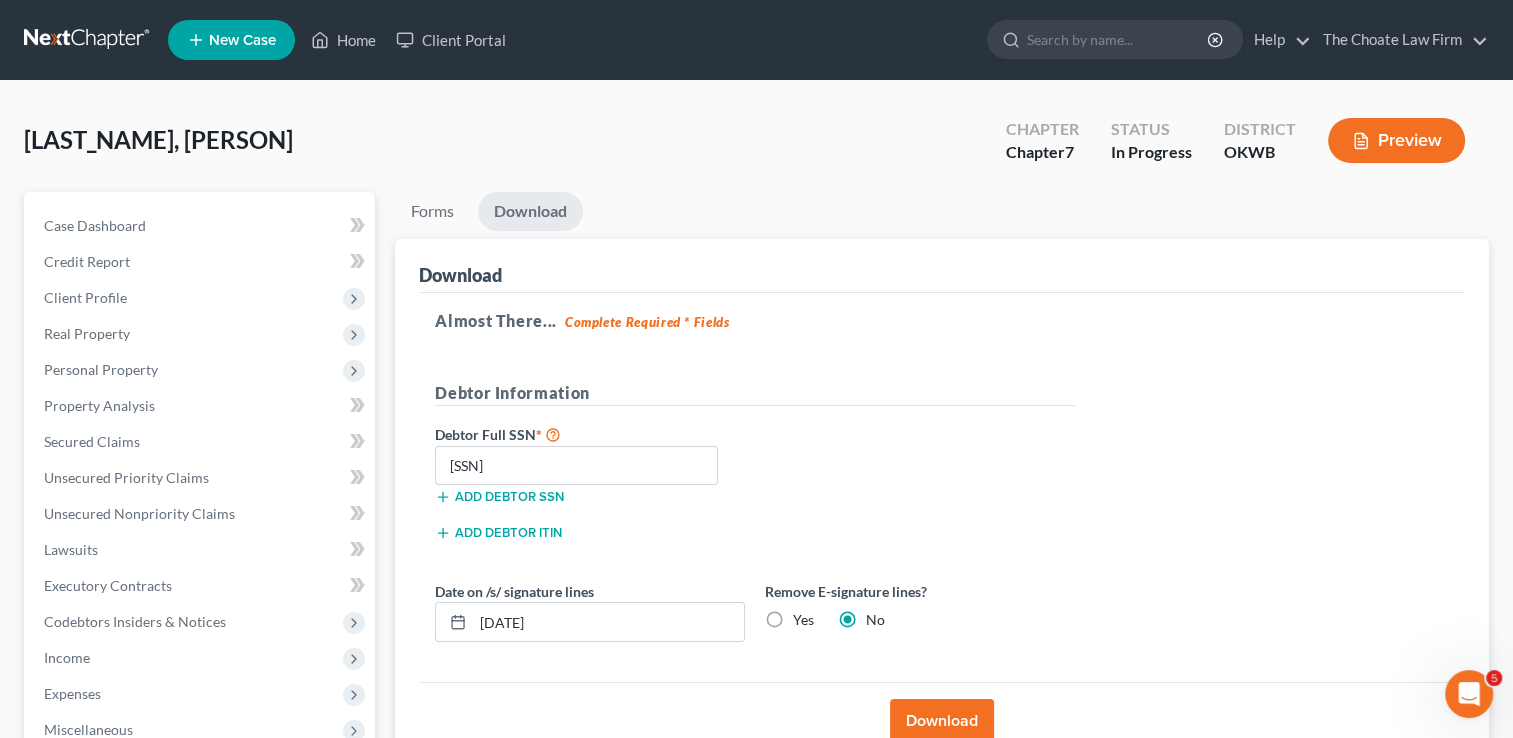 click on "Download" at bounding box center [942, 721] 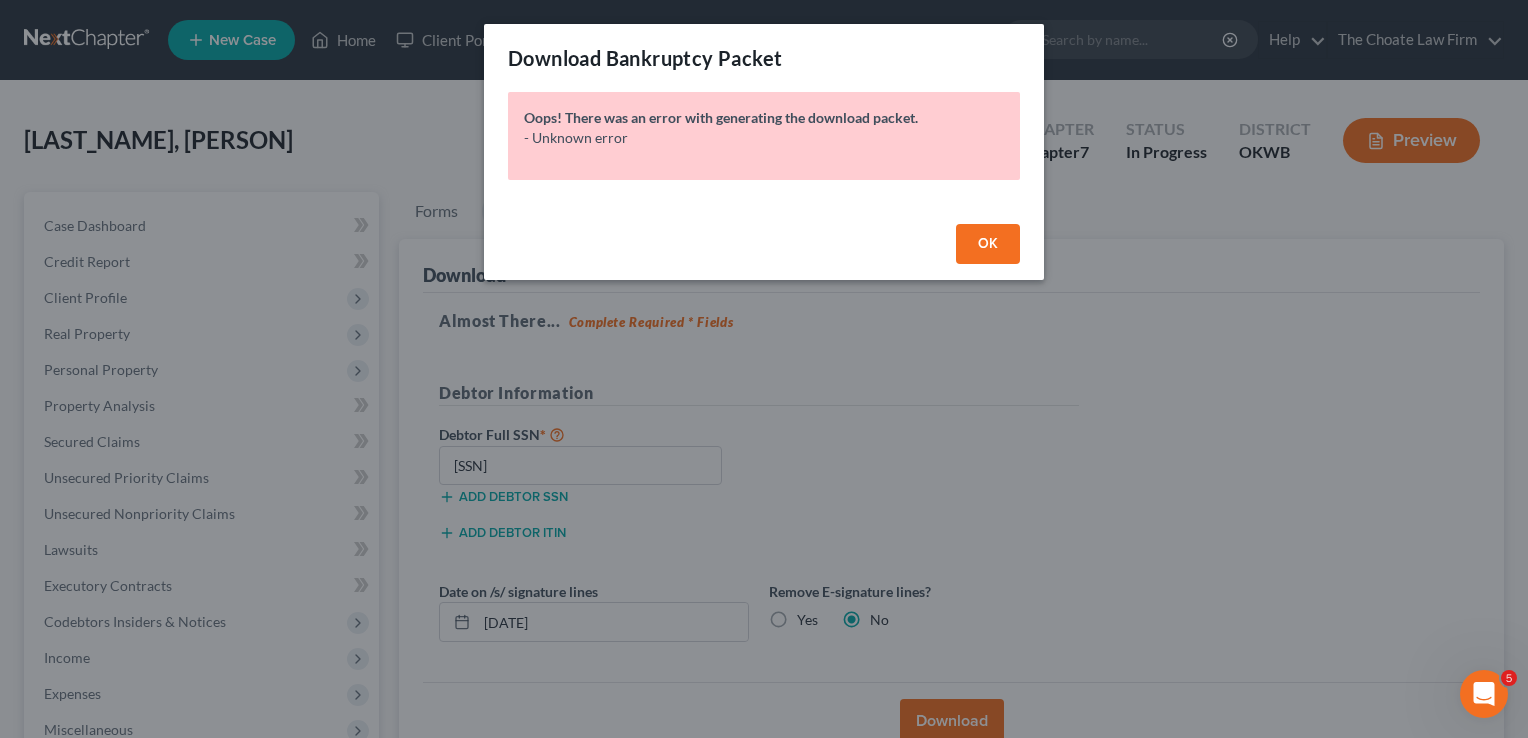 click on "OK" at bounding box center [988, 243] 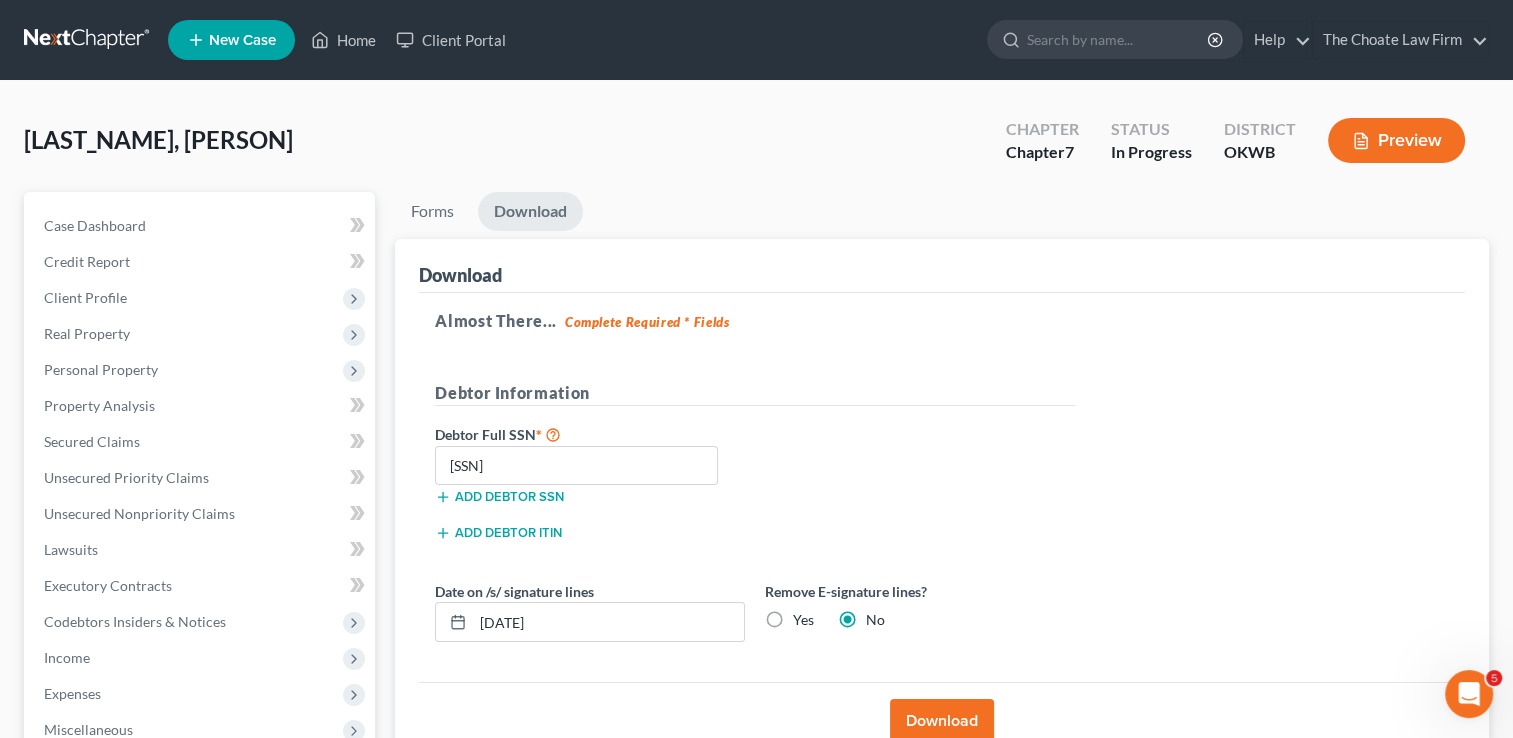 click on "Download" at bounding box center [942, 721] 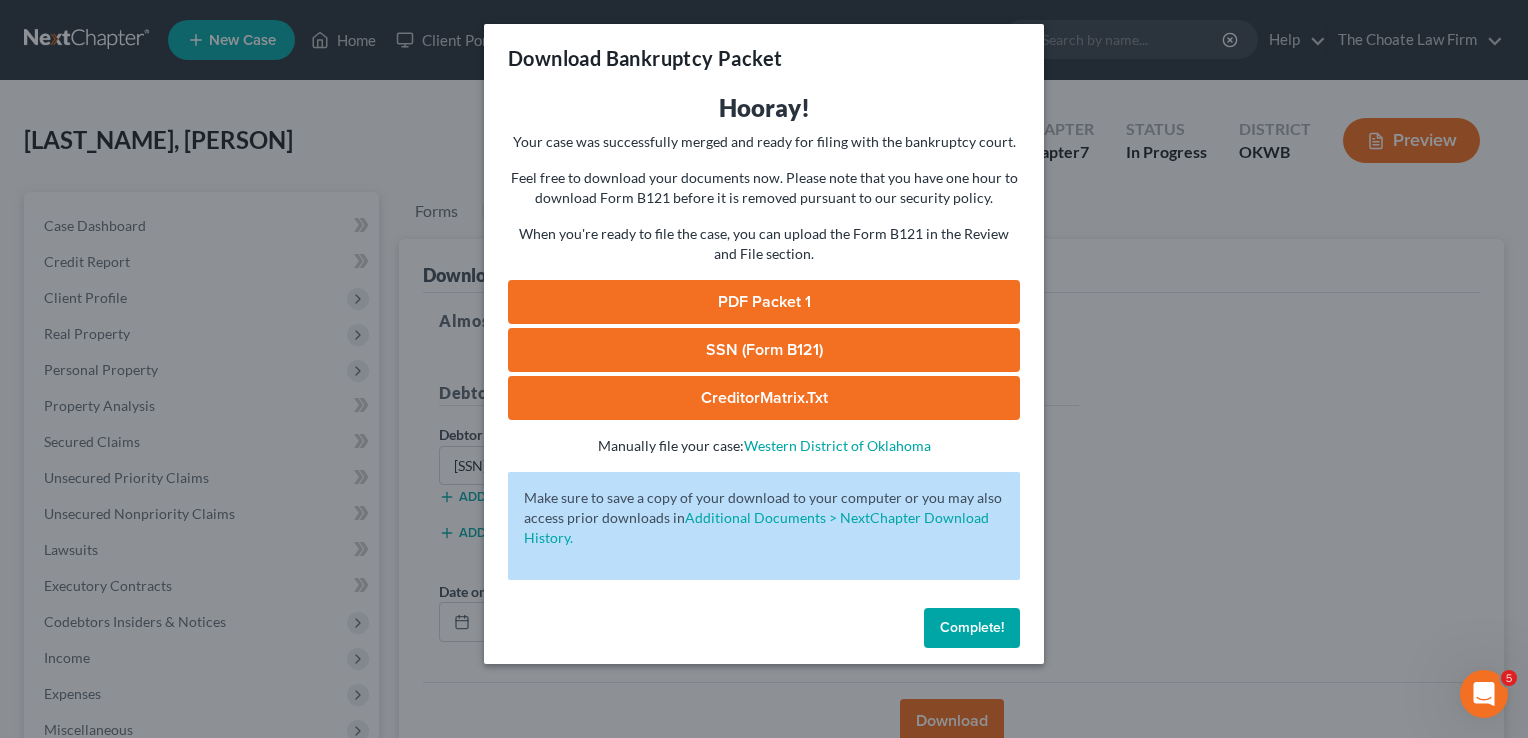 click on "SSN (Form B121)" at bounding box center [764, 350] 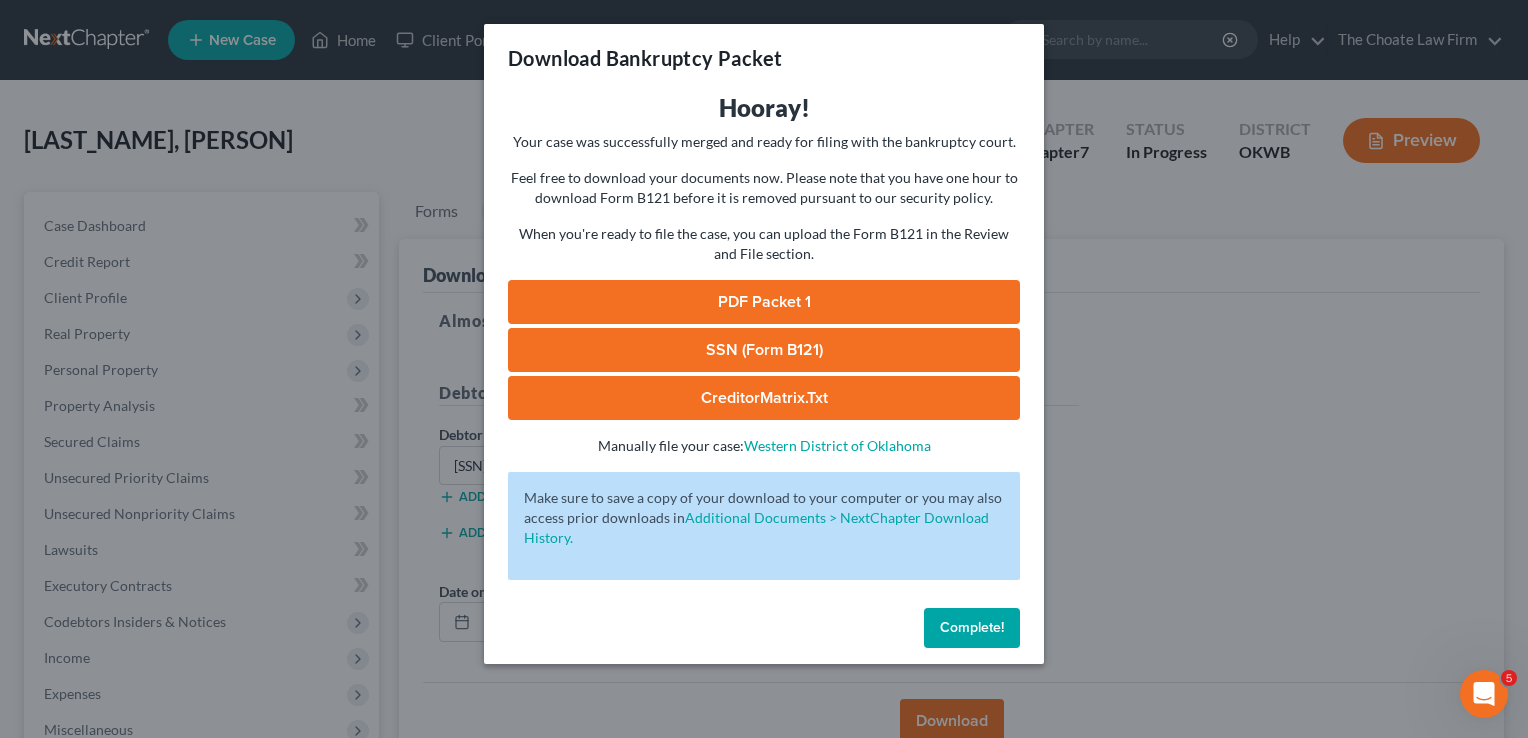 click on "PDF Packet 1" at bounding box center (764, 302) 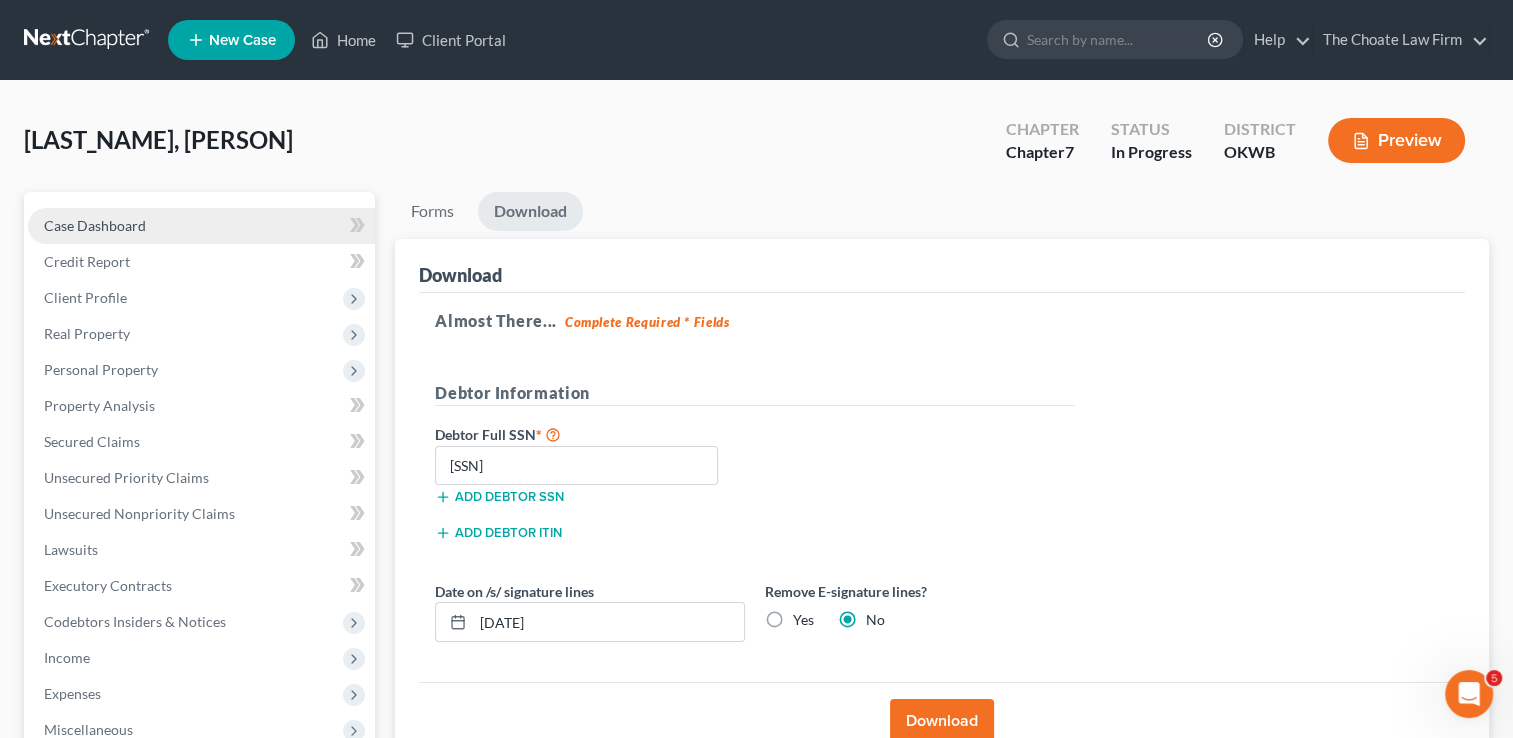 click on "Case Dashboard" at bounding box center [95, 225] 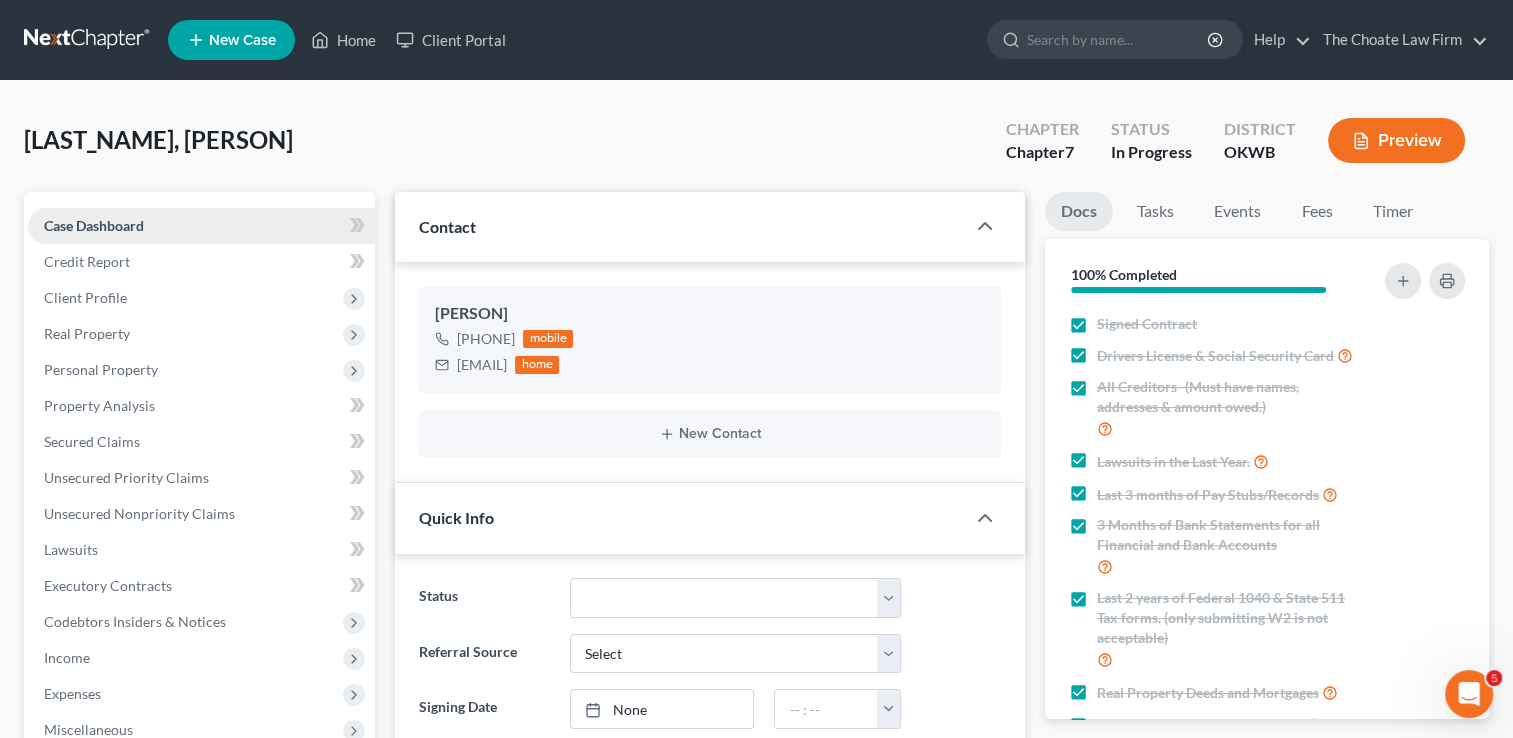 scroll, scrollTop: 2117, scrollLeft: 0, axis: vertical 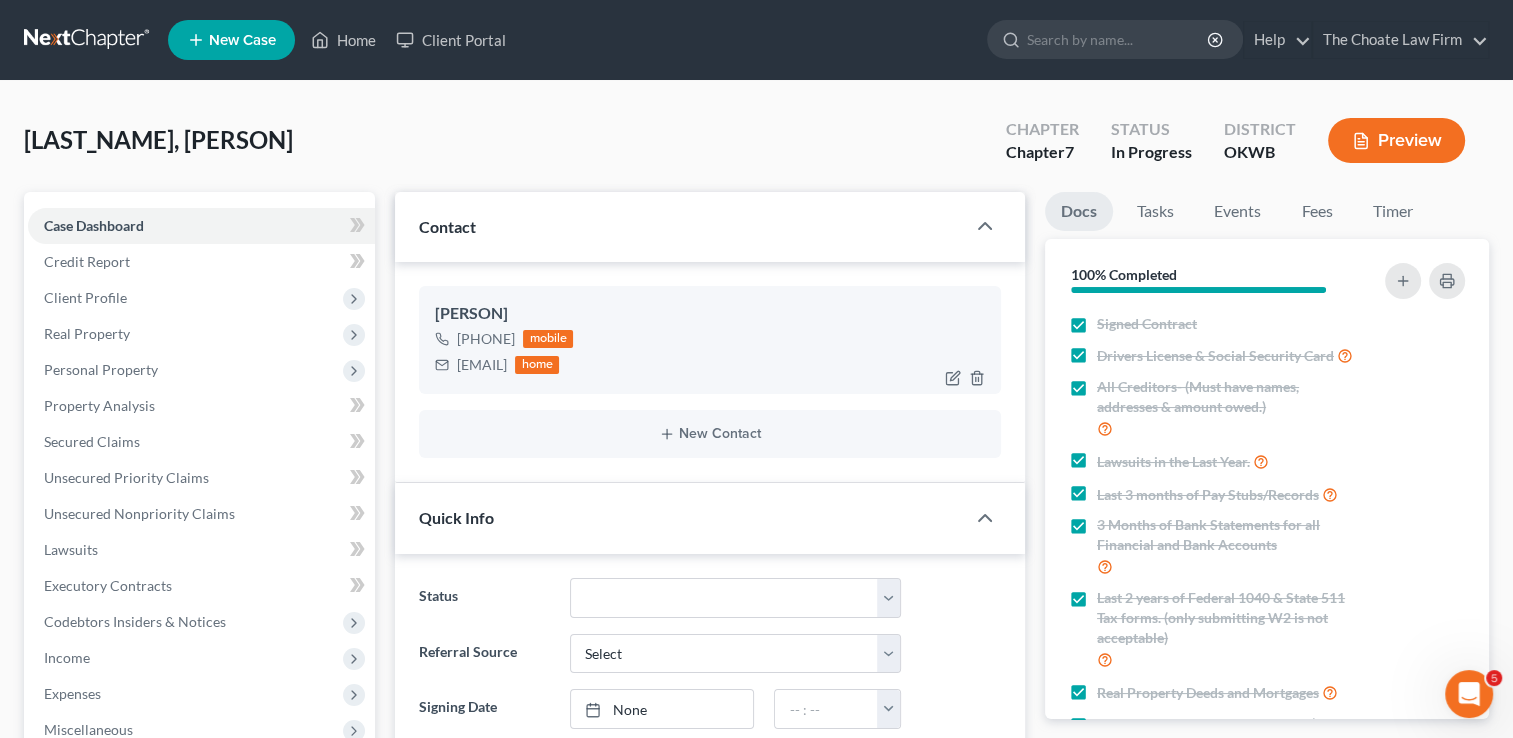 drag, startPoint x: 460, startPoint y: 366, endPoint x: 593, endPoint y: 372, distance: 133.13527 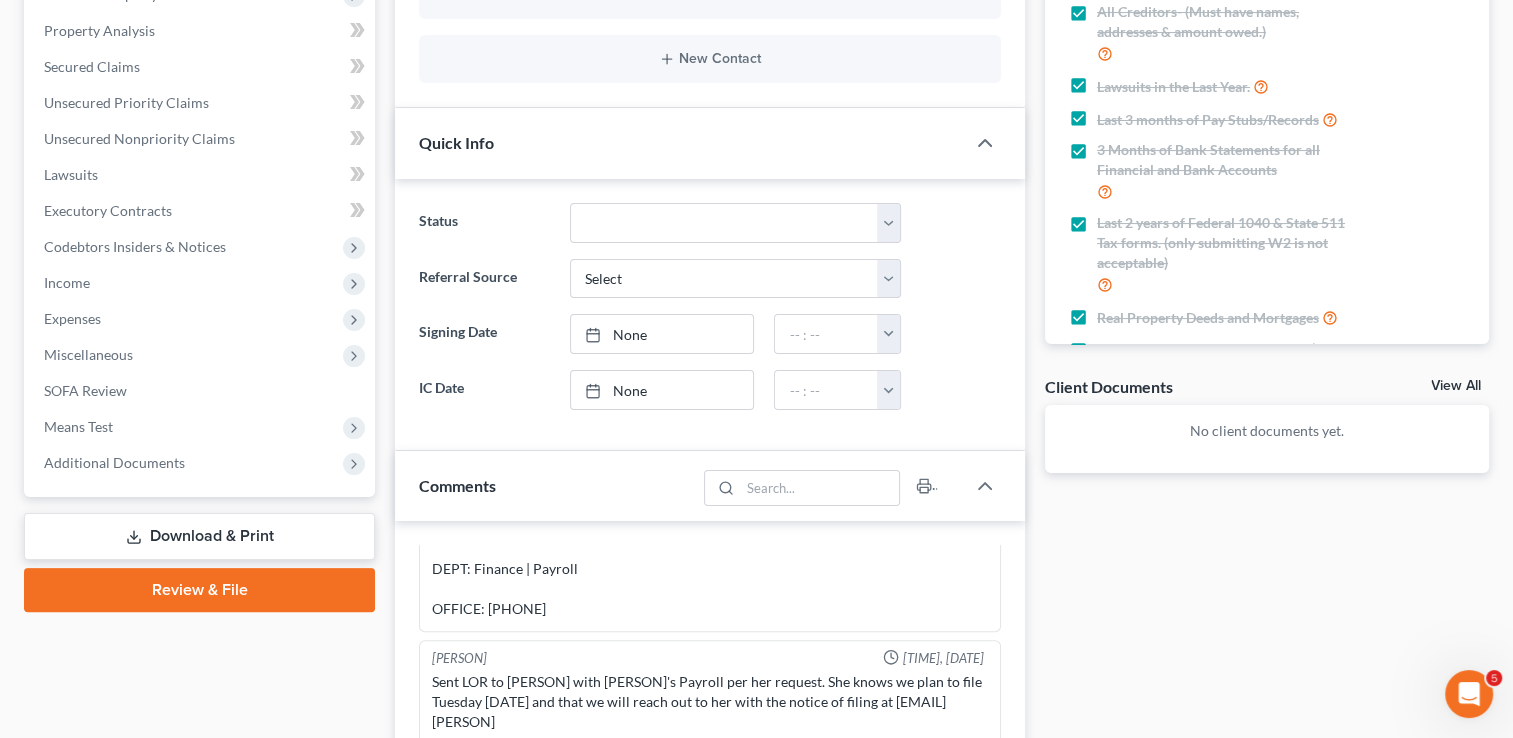 scroll, scrollTop: 356, scrollLeft: 0, axis: vertical 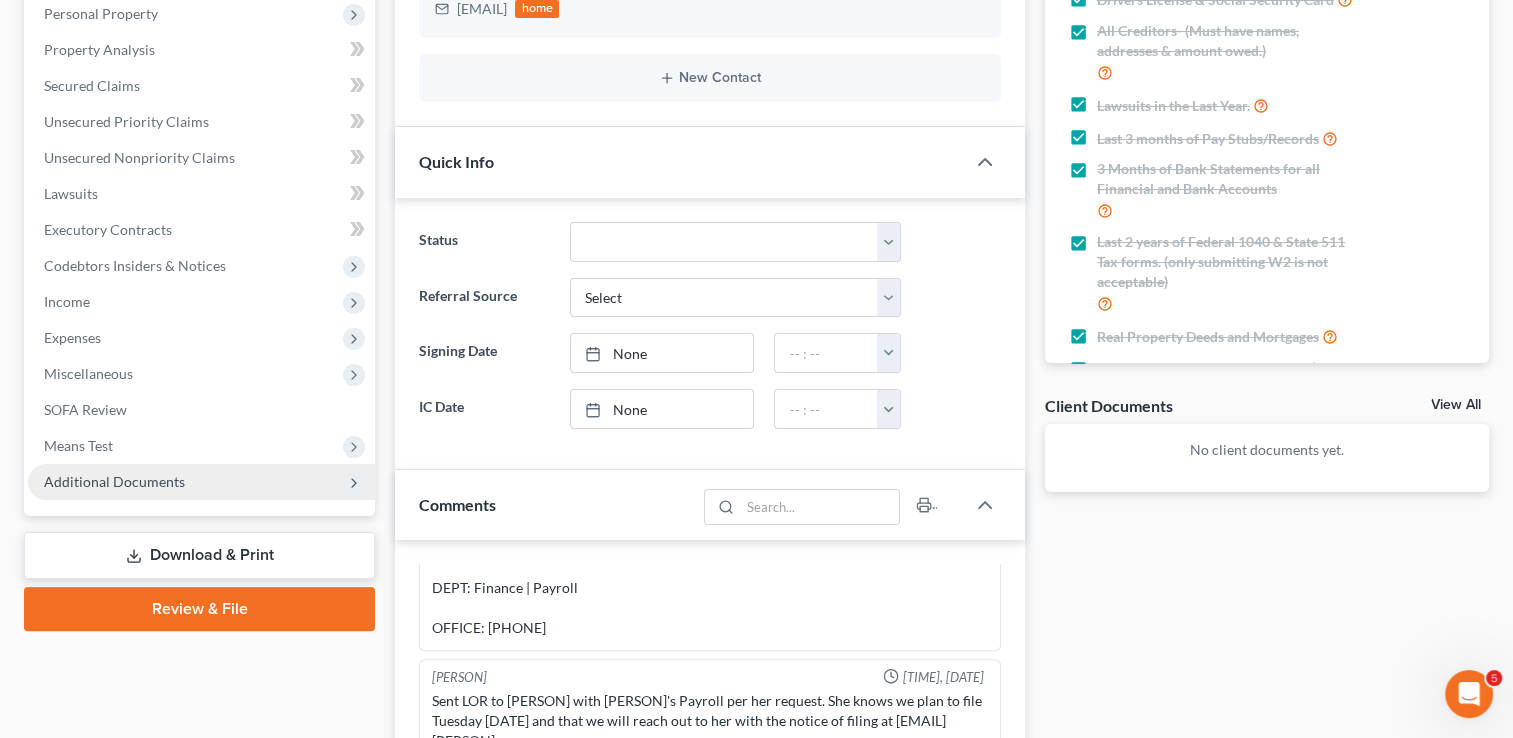 click on "Additional Documents" at bounding box center (114, 481) 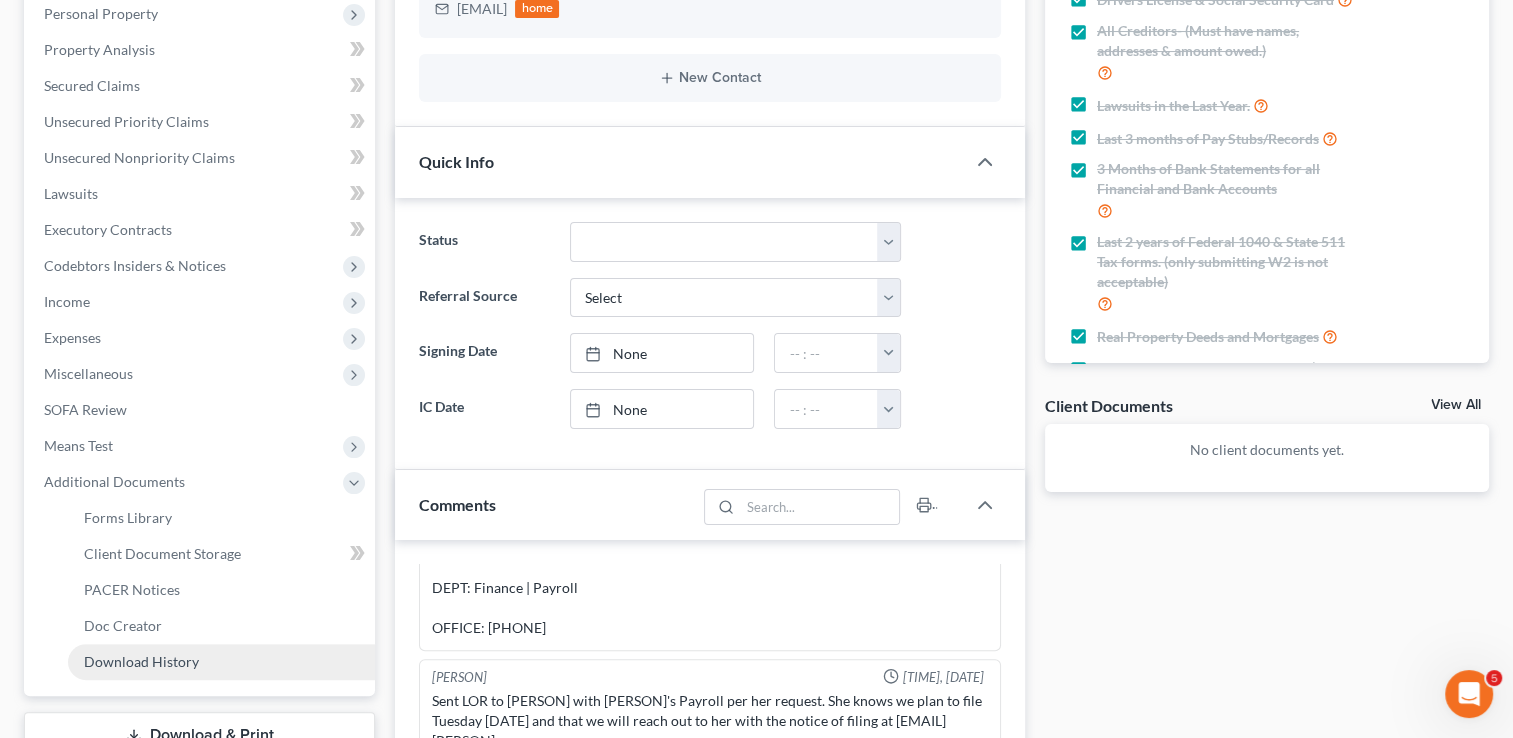 click on "Download History" at bounding box center [141, 661] 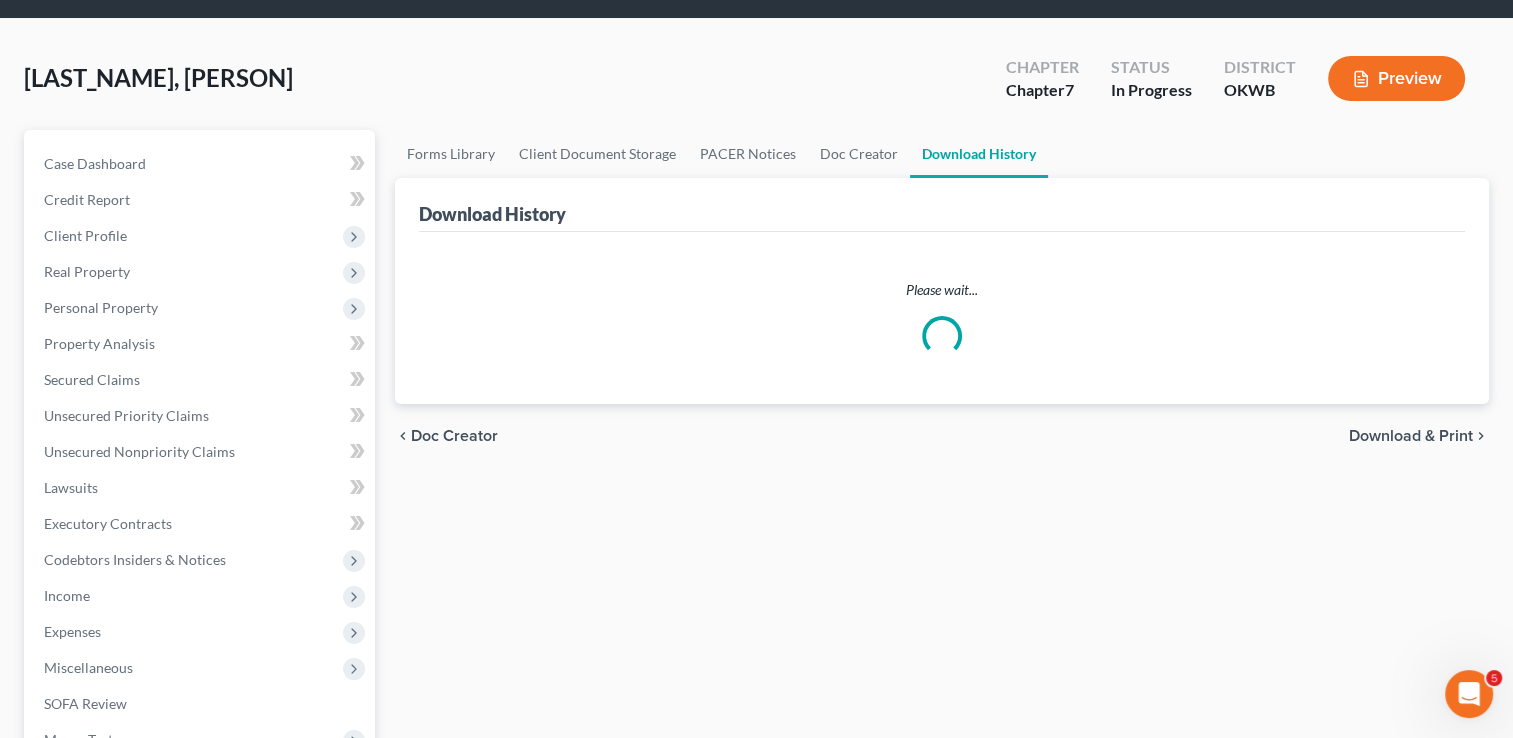 scroll, scrollTop: 0, scrollLeft: 0, axis: both 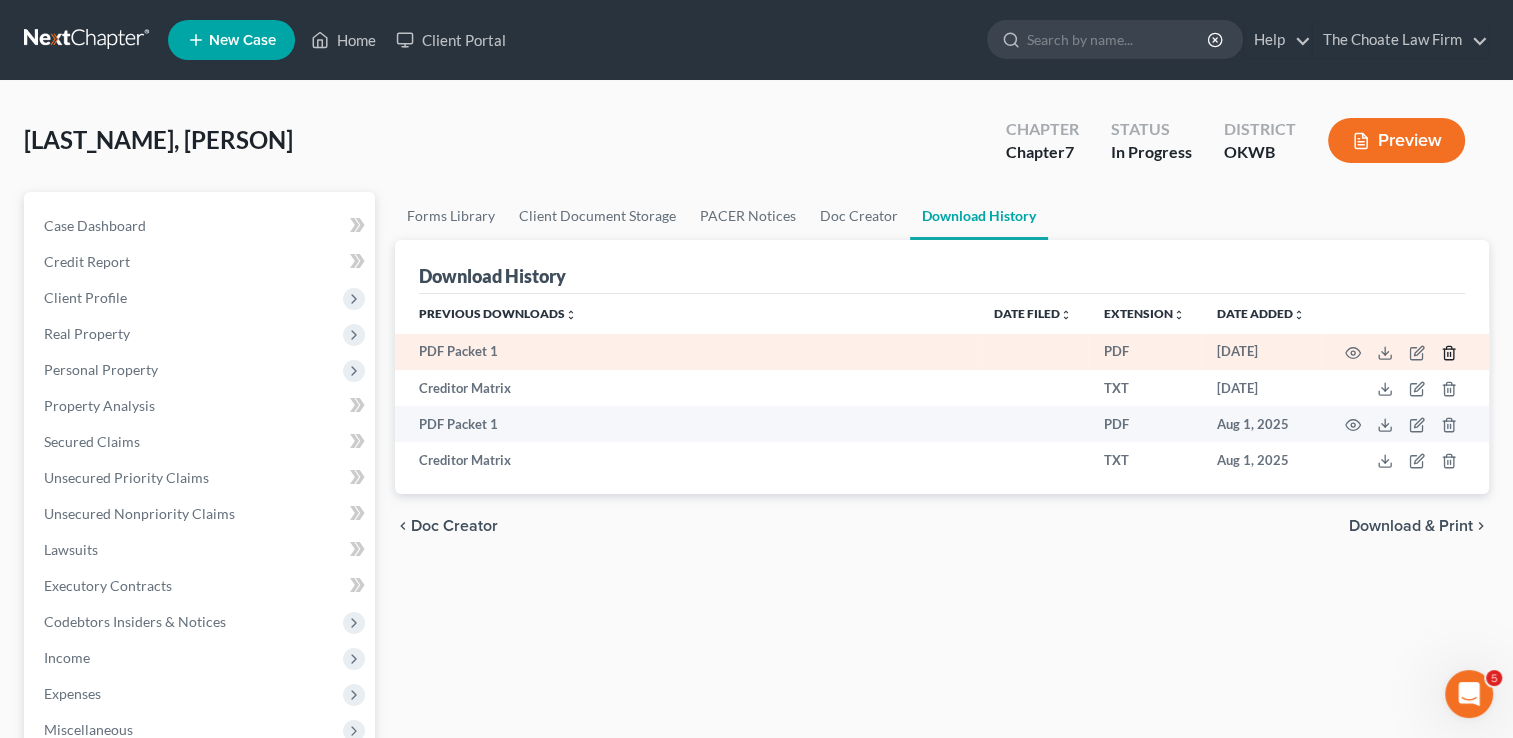 click 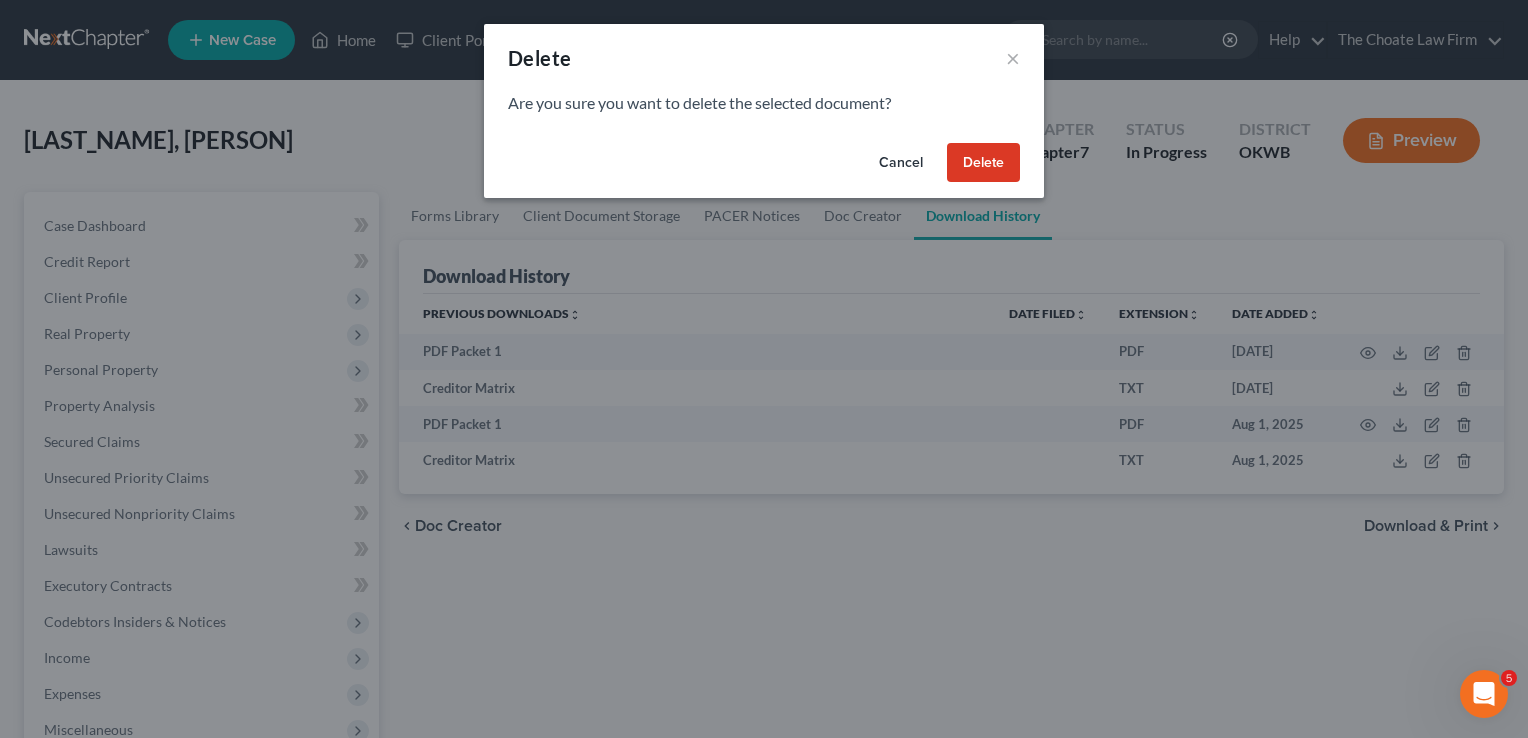click on "Delete" at bounding box center [983, 163] 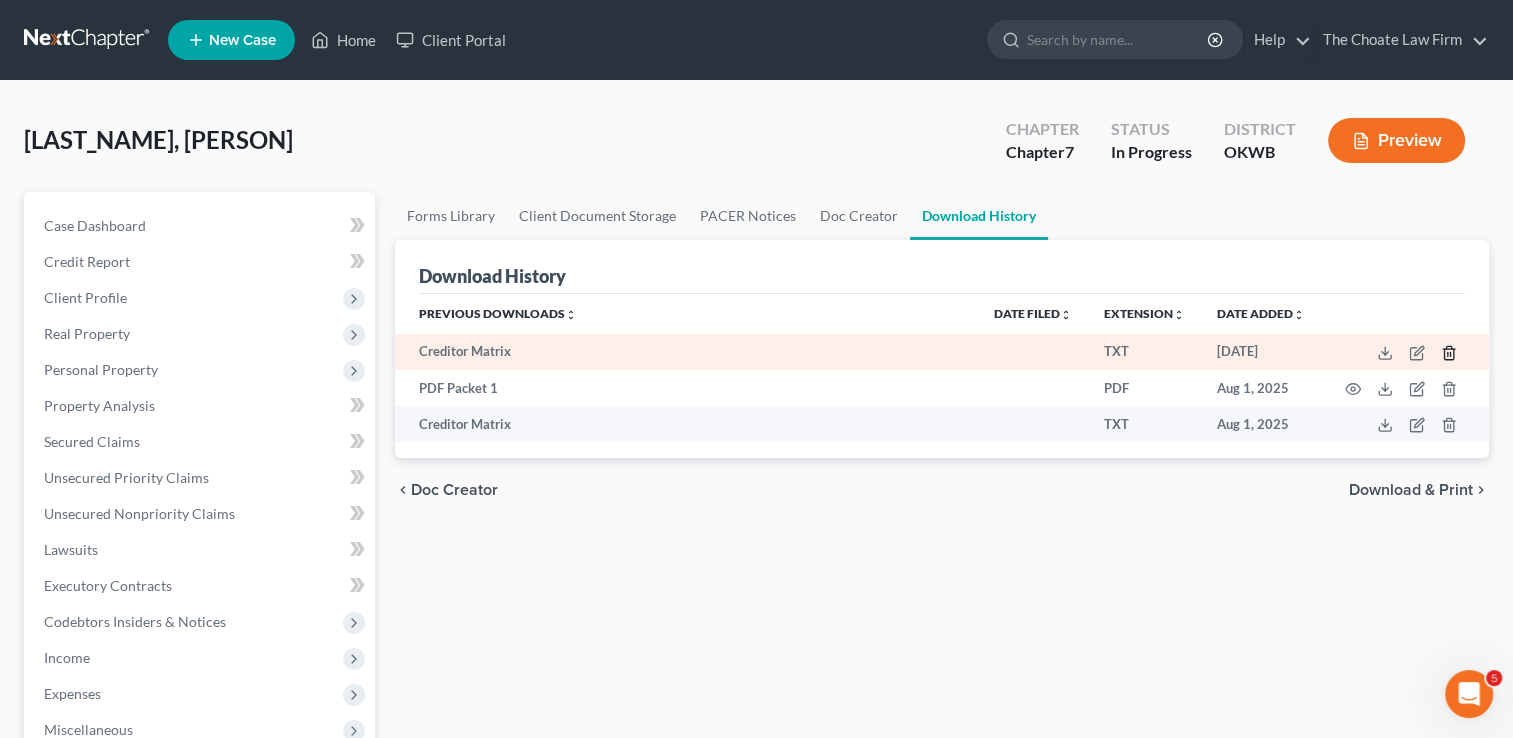 click 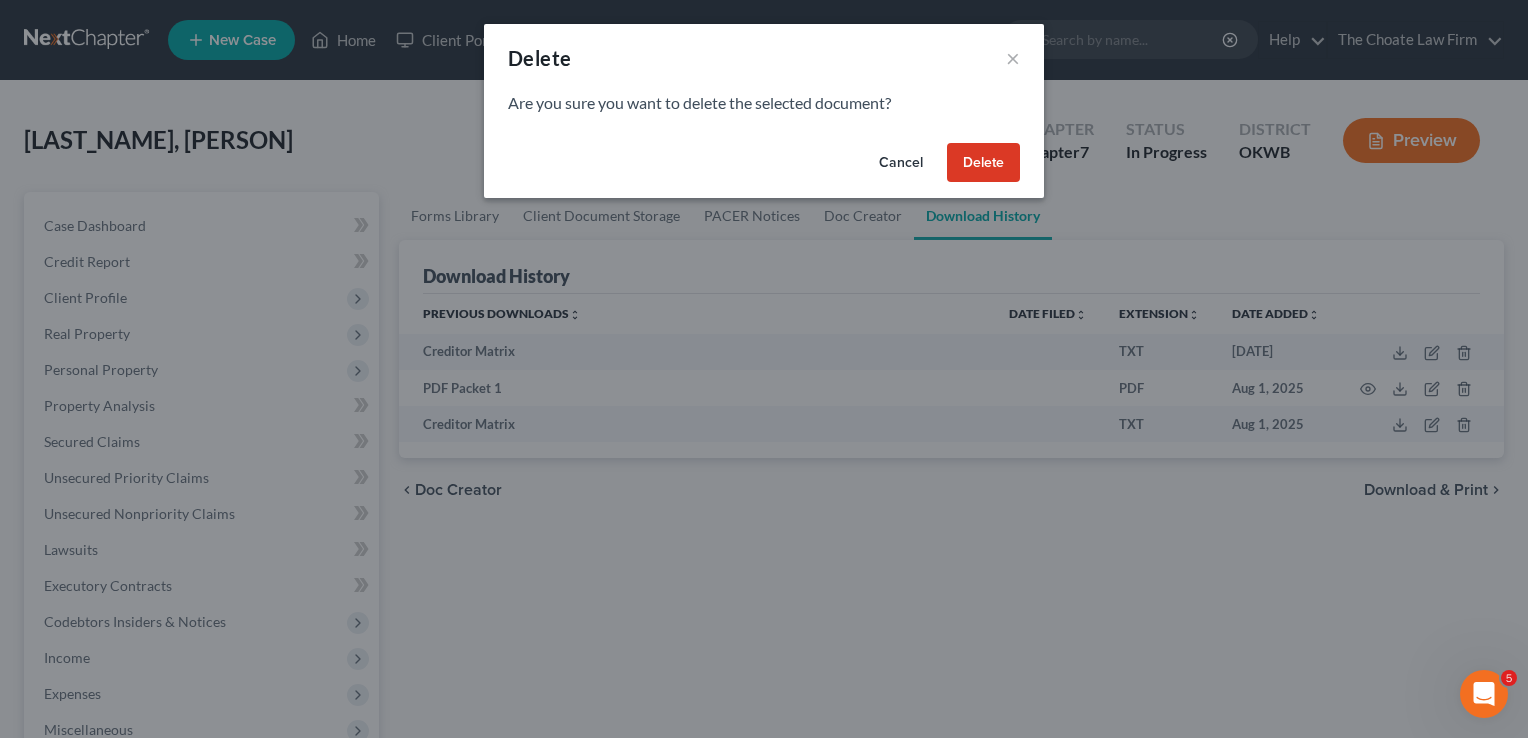 click on "Delete" at bounding box center [983, 163] 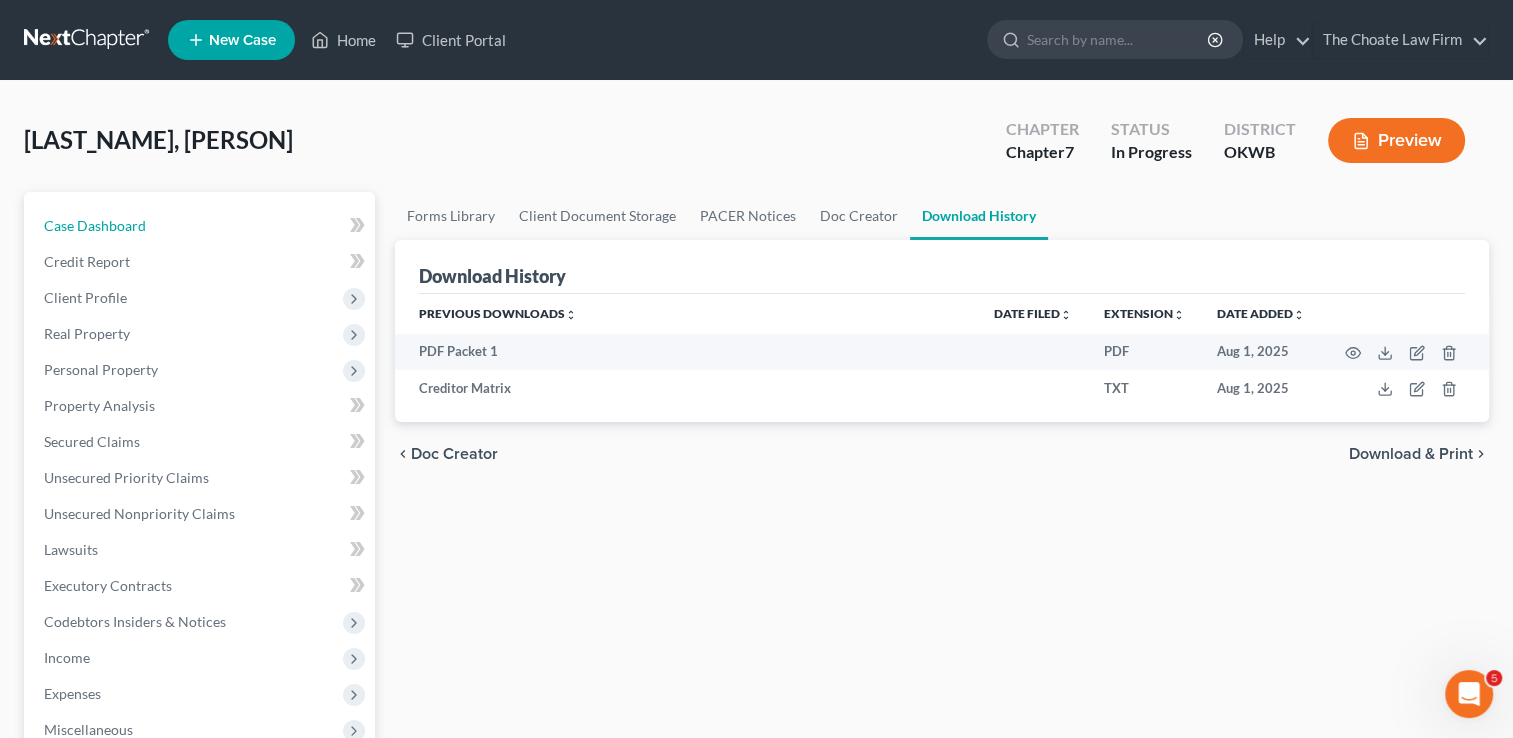 drag, startPoint x: 149, startPoint y: 226, endPoint x: 1523, endPoint y: 430, distance: 1389.0615 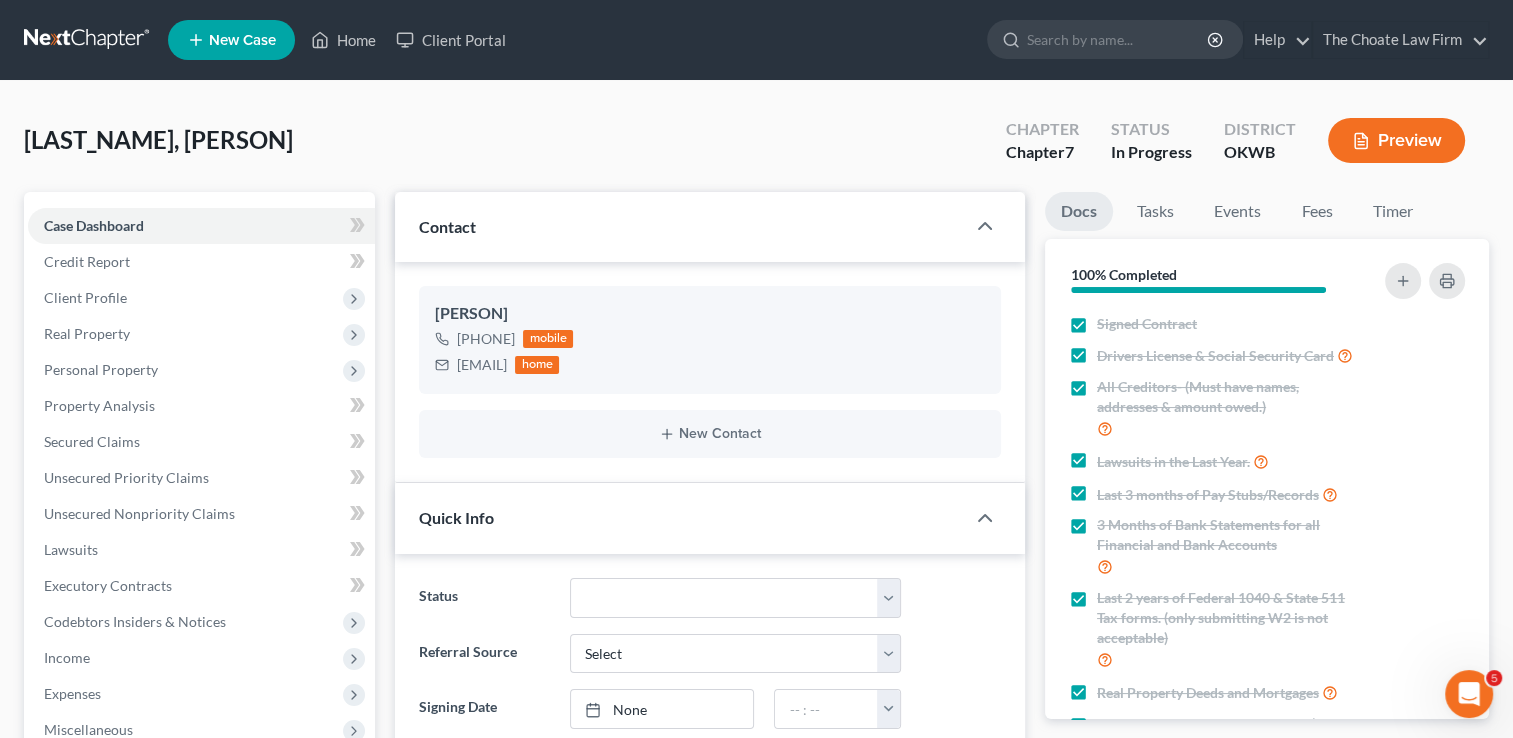 scroll, scrollTop: 2117, scrollLeft: 0, axis: vertical 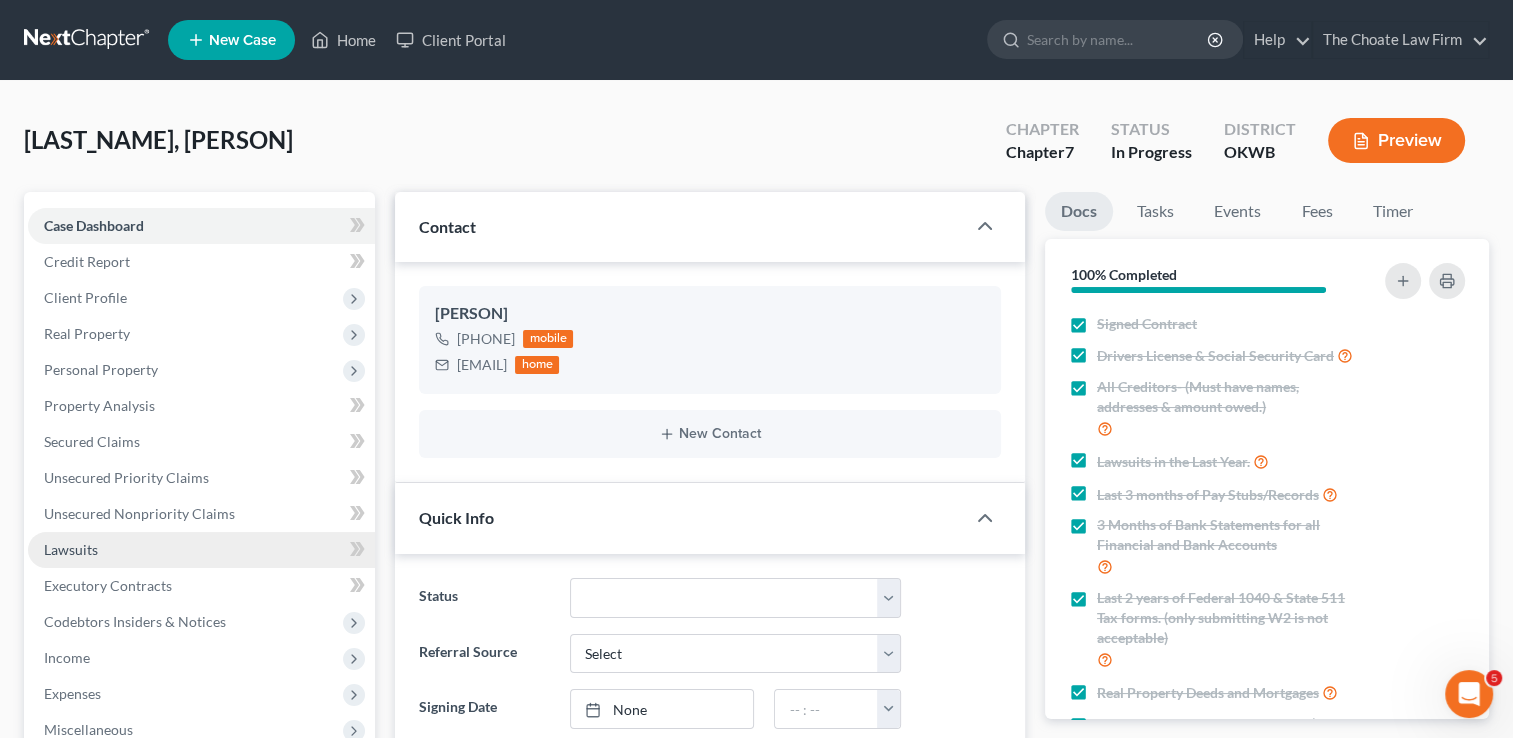 click on "Lawsuits" at bounding box center (71, 549) 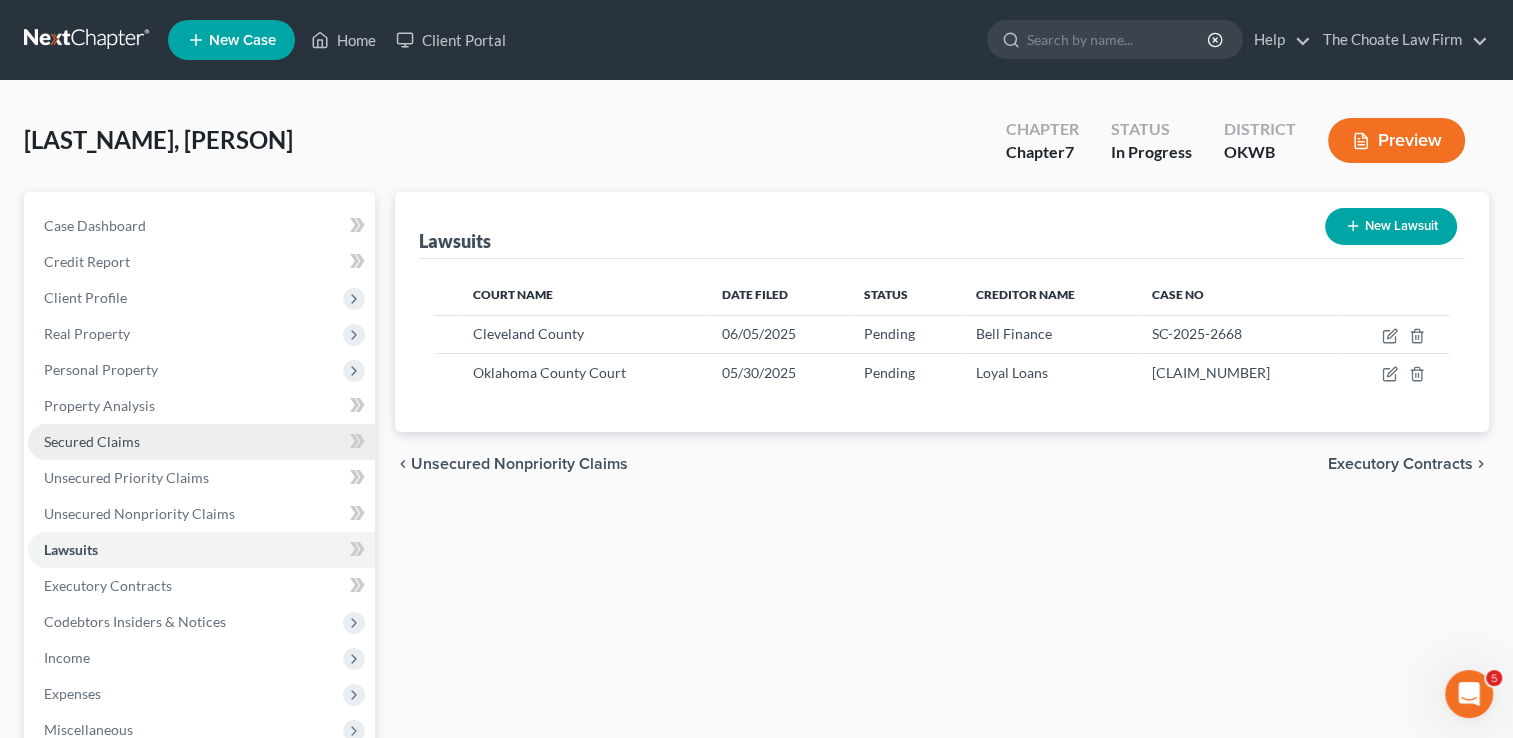click on "Secured Claims" at bounding box center (201, 442) 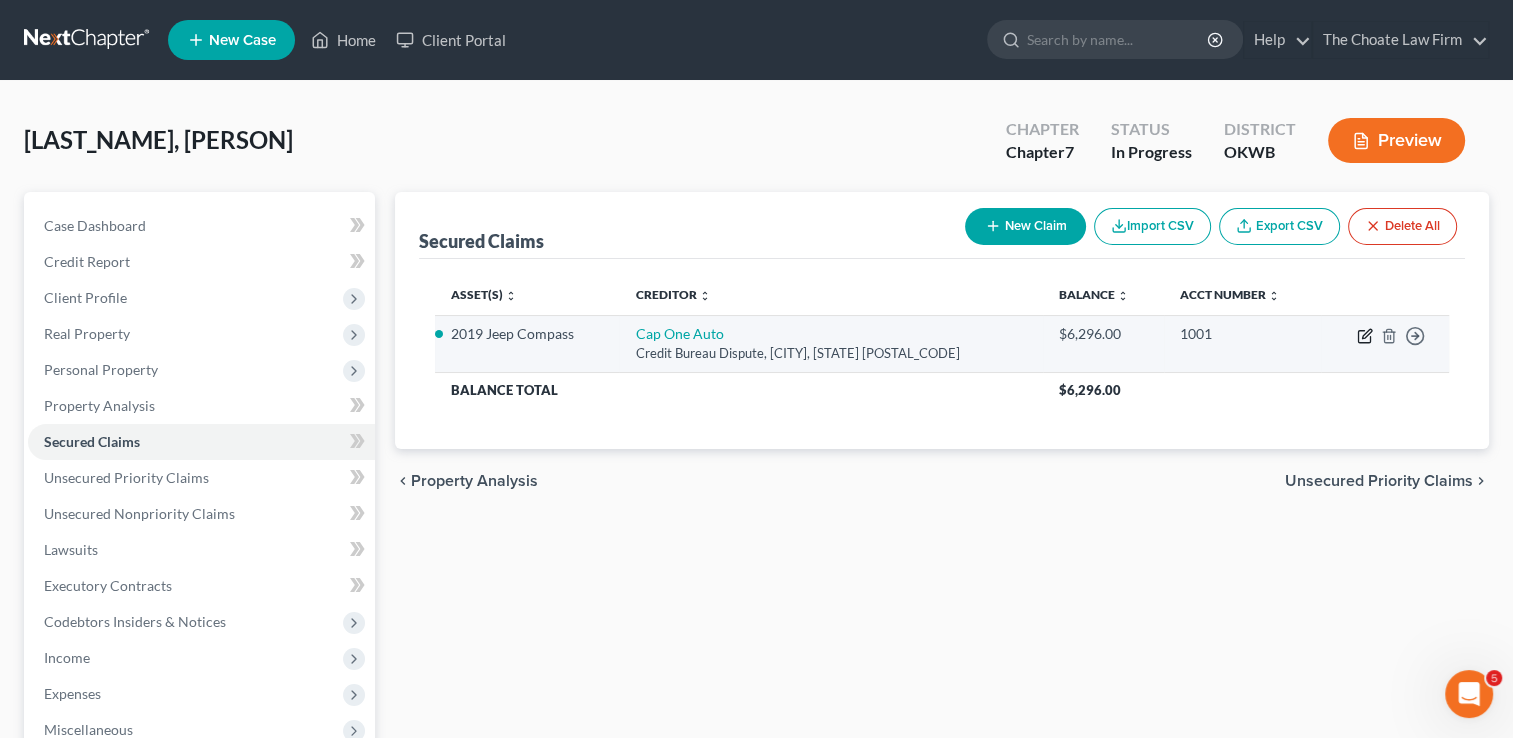 click 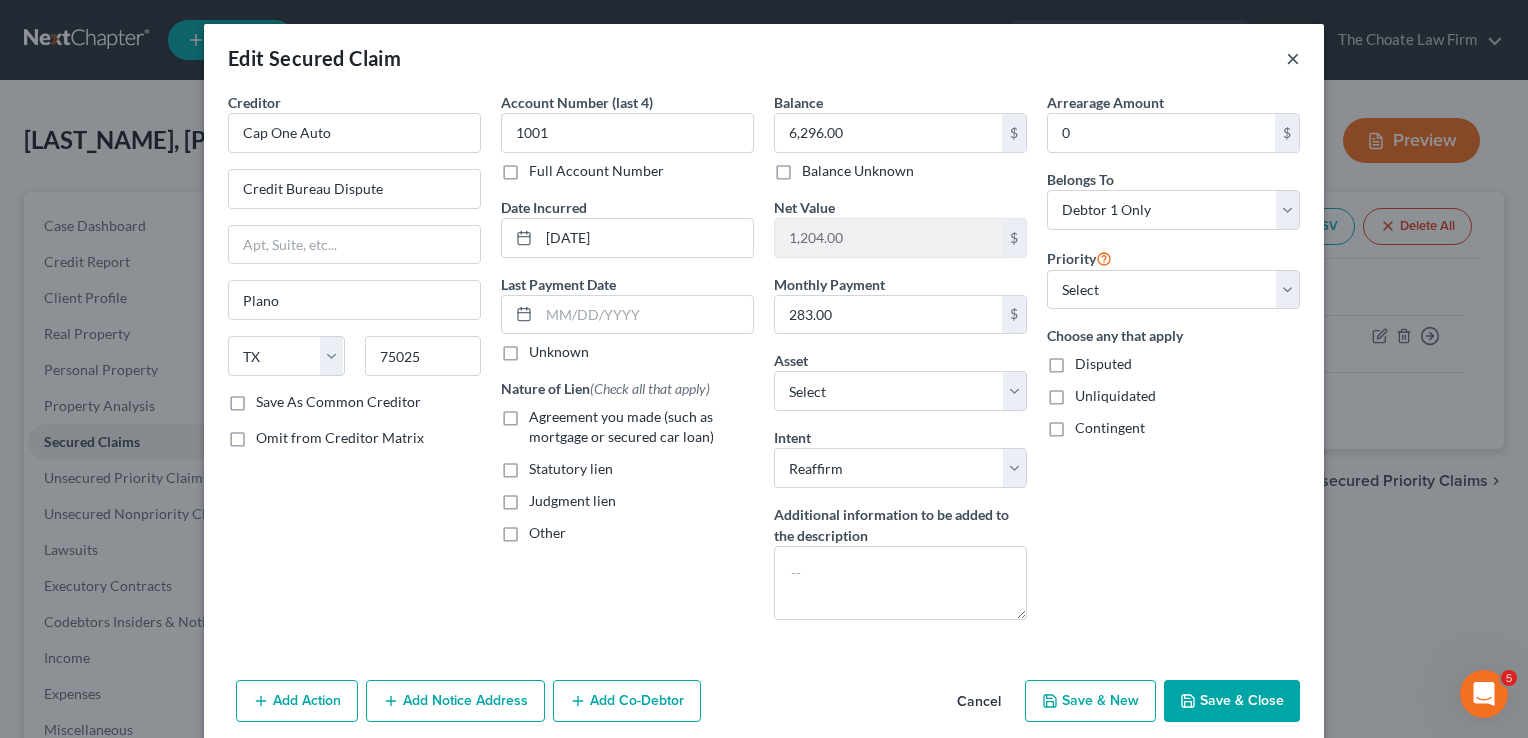 click on "×" at bounding box center [1293, 58] 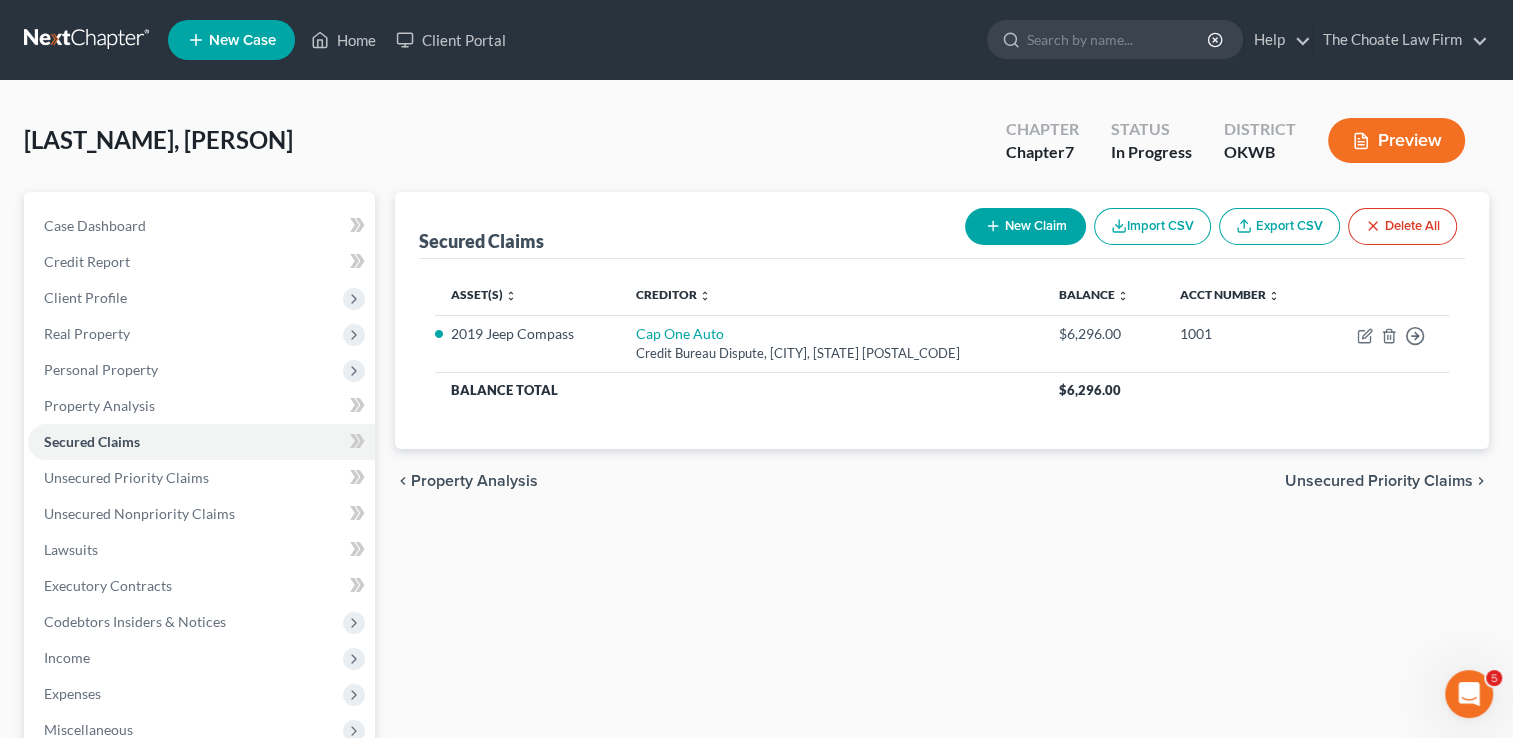 click on "Secured Claims New Claim
Import CSV
Export CSV Delete All
Asset(s)  expand_more   expand_less   unfold_more Creditor  expand_more   expand_less   unfold_more Balance  expand_more   expand_less   unfold_more Acct Number  expand_more   expand_less   unfold_more 2019 Jeep Compass Cap One Auto Credit Bureau Dispute, Plano, TX 75025 $6,296.00 1001 Move to E Move to F Move to G Move to Notice Only Balance Total $6,296.00
Previous
1
Next
chevron_left
Property Analysis
Unsecured Priority Claims
chevron_right" at bounding box center [942, 589] 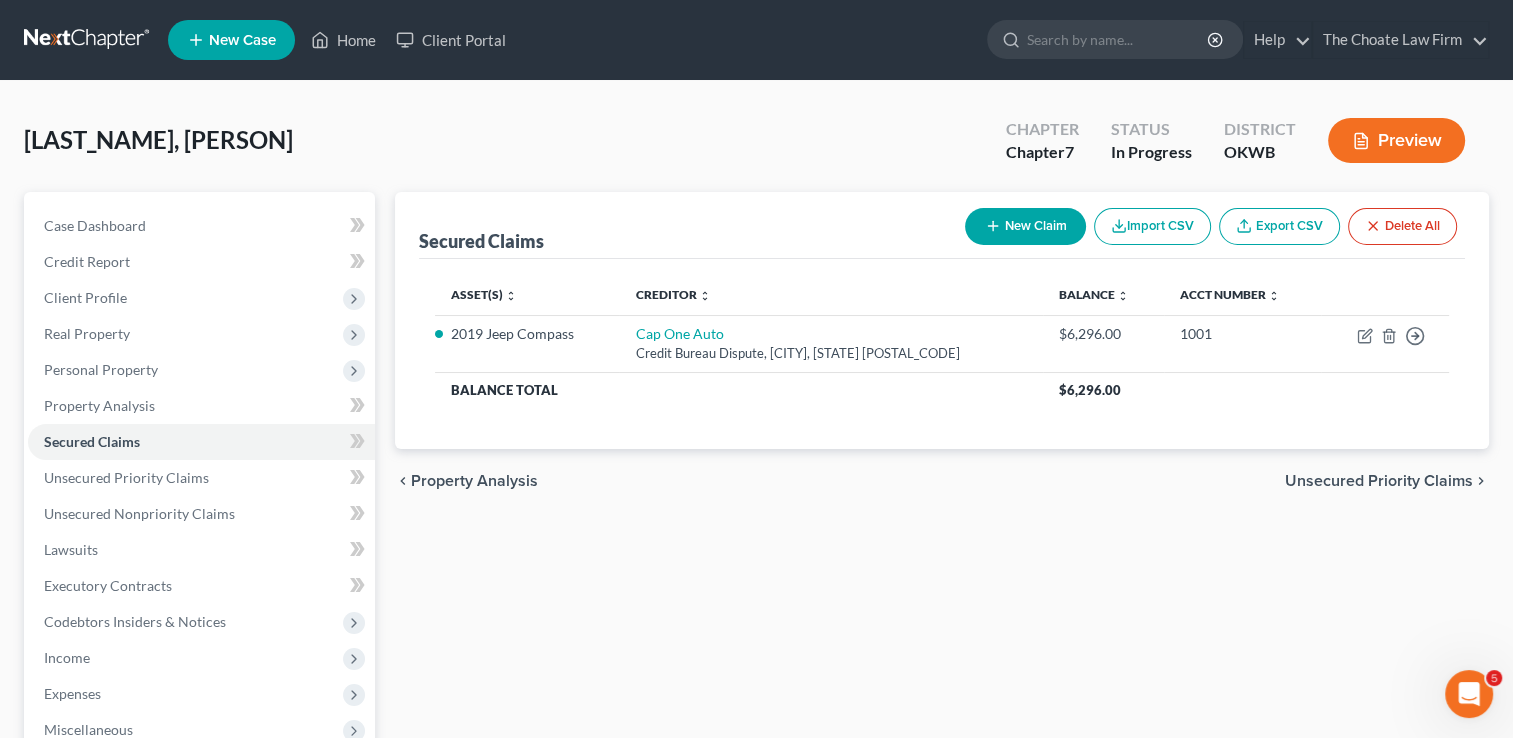 click at bounding box center [88, 40] 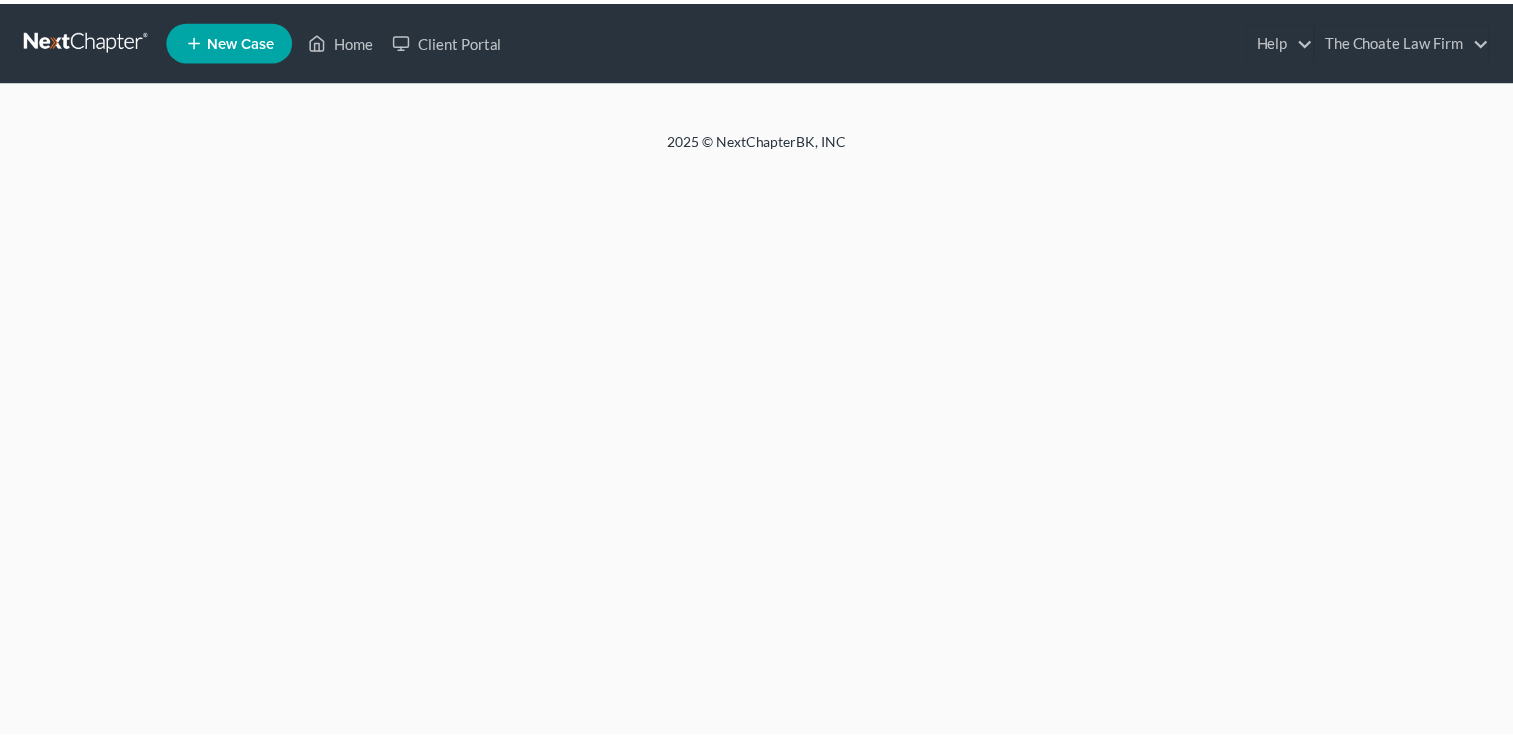 scroll, scrollTop: 0, scrollLeft: 0, axis: both 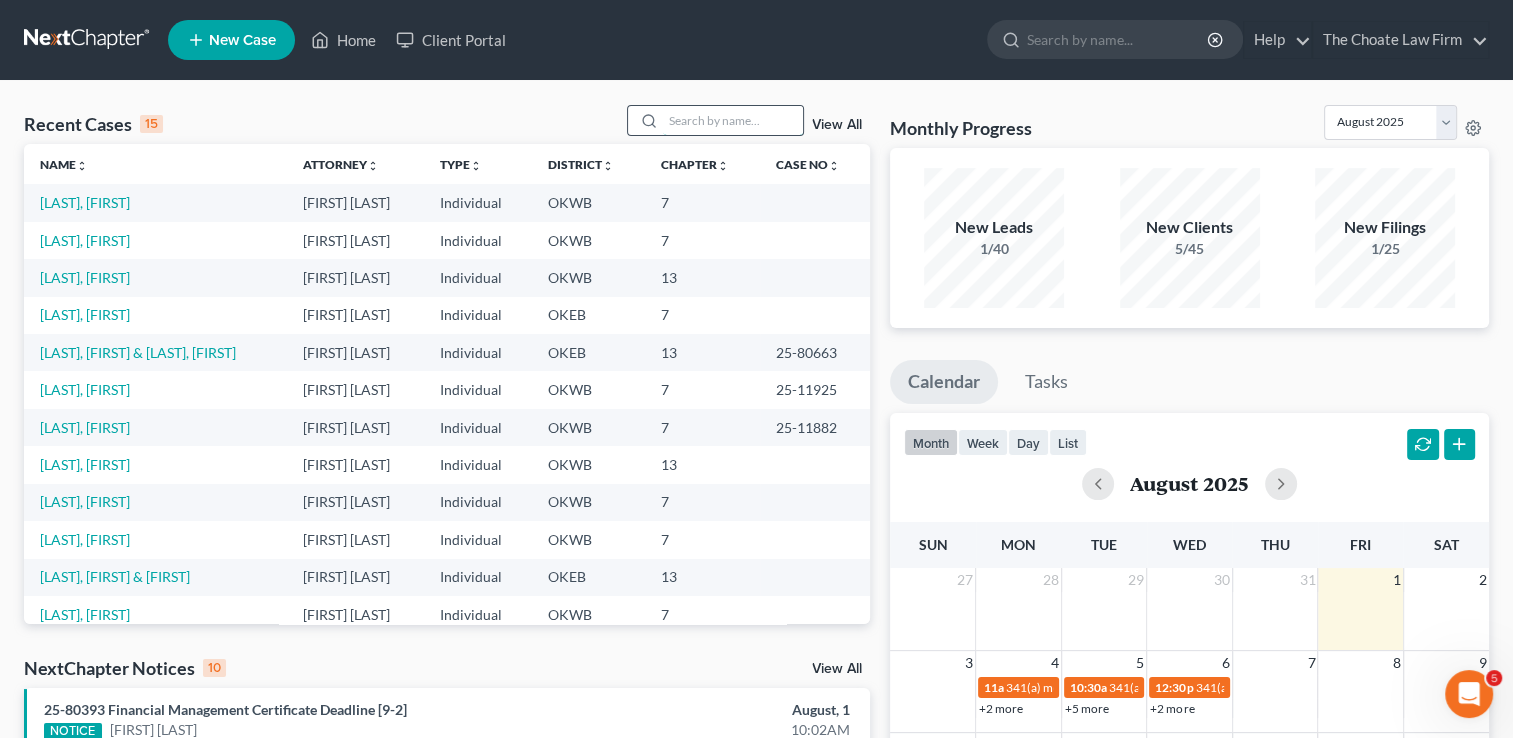 click at bounding box center (733, 120) 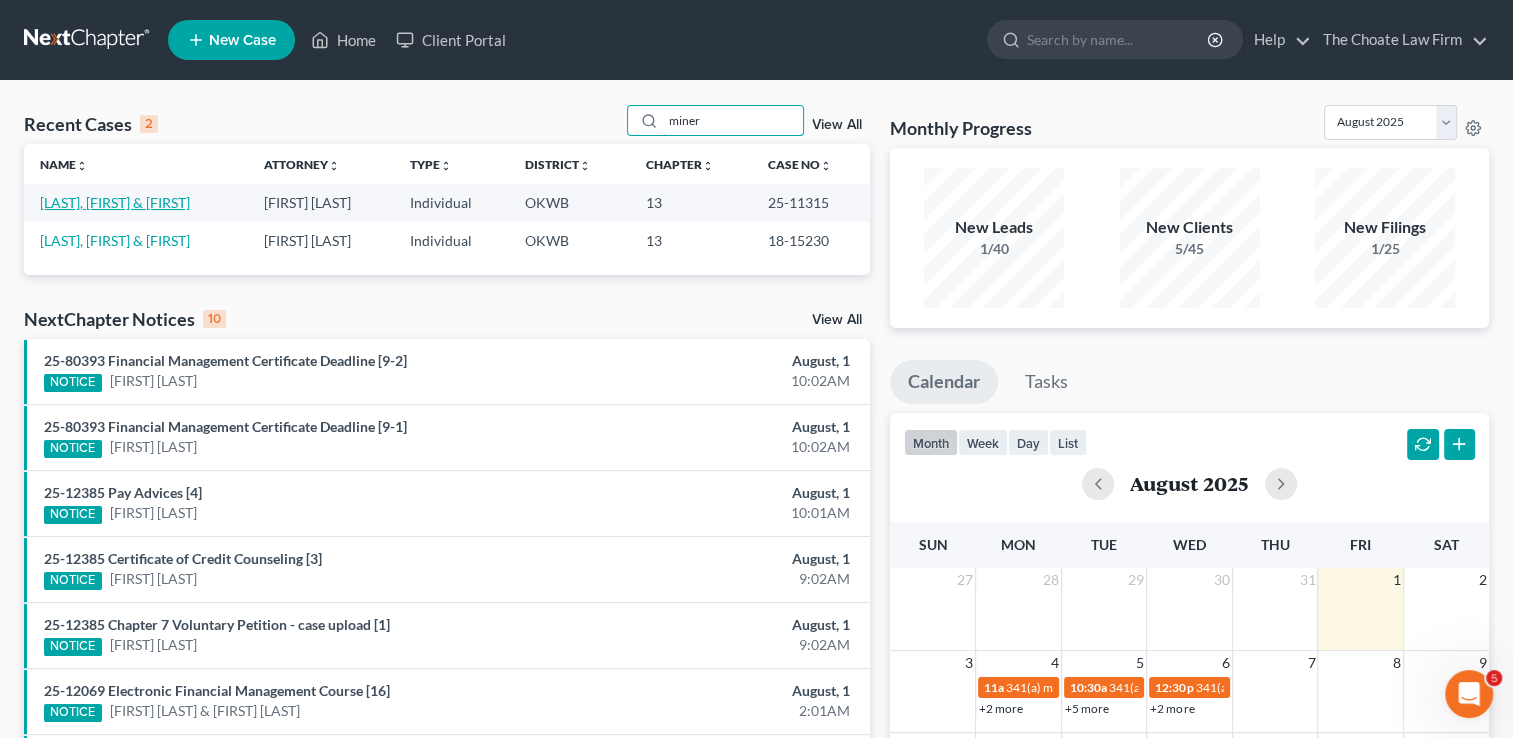 type on "miner" 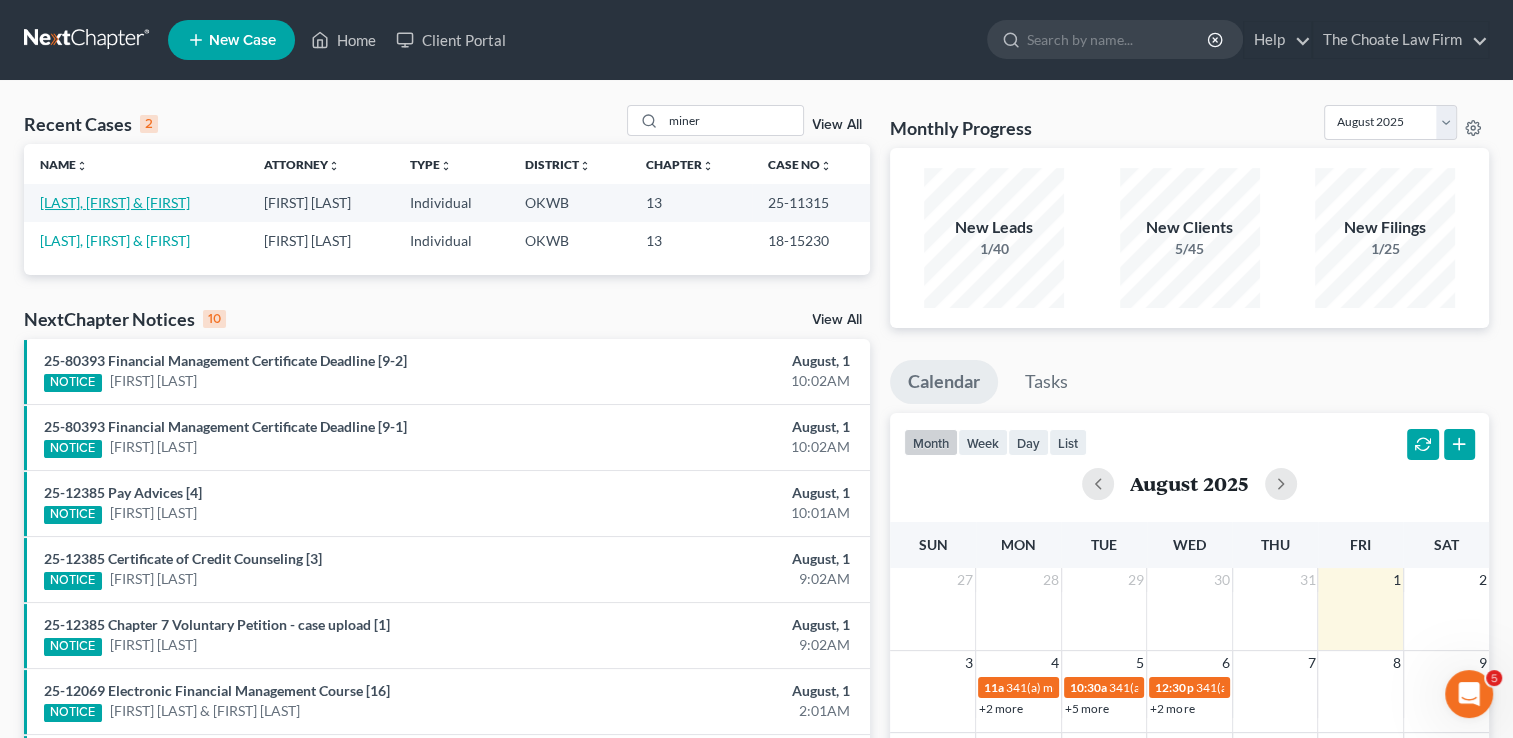 click on "[LAST], [FIRST] & [FIRST]" at bounding box center (115, 202) 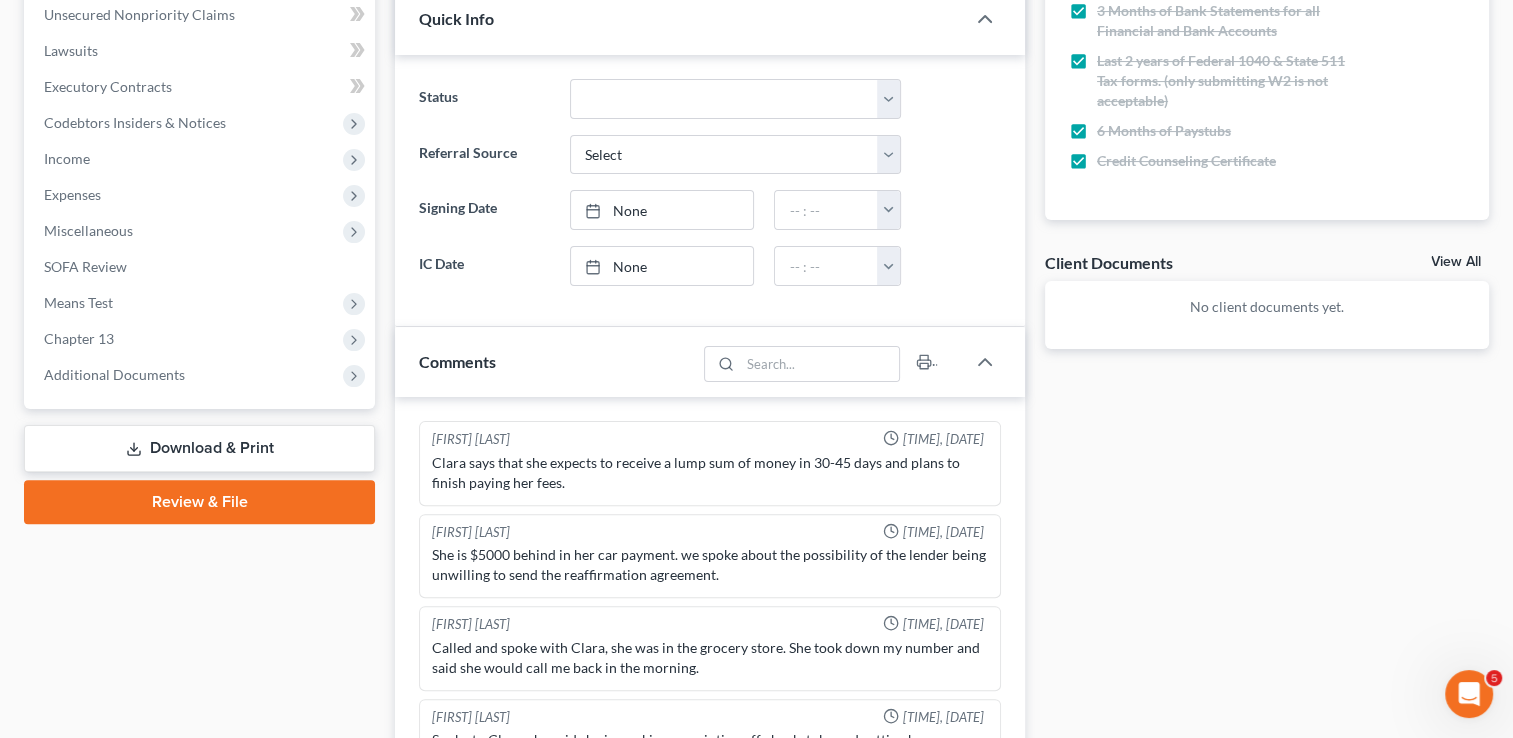 scroll, scrollTop: 500, scrollLeft: 0, axis: vertical 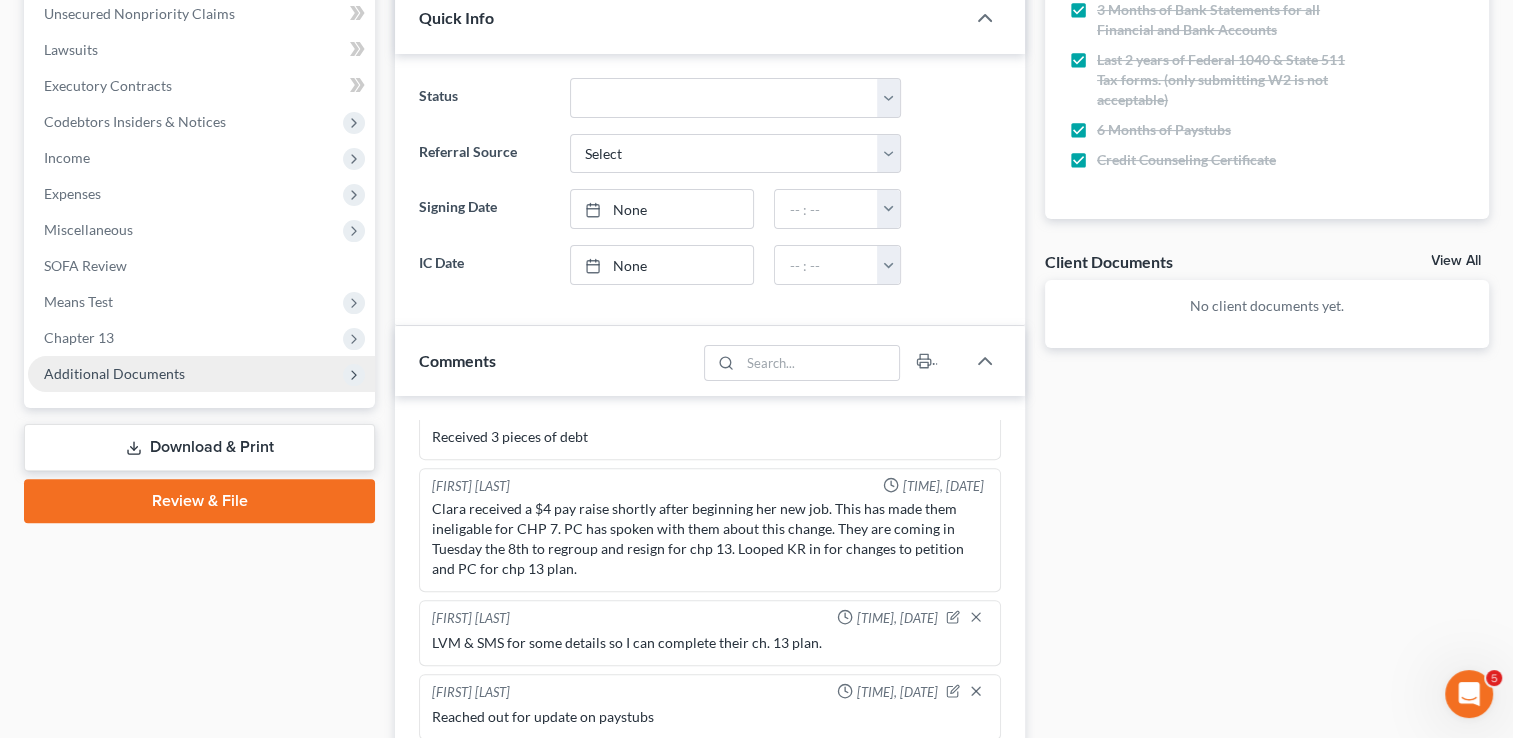 click on "Additional Documents" at bounding box center (114, 373) 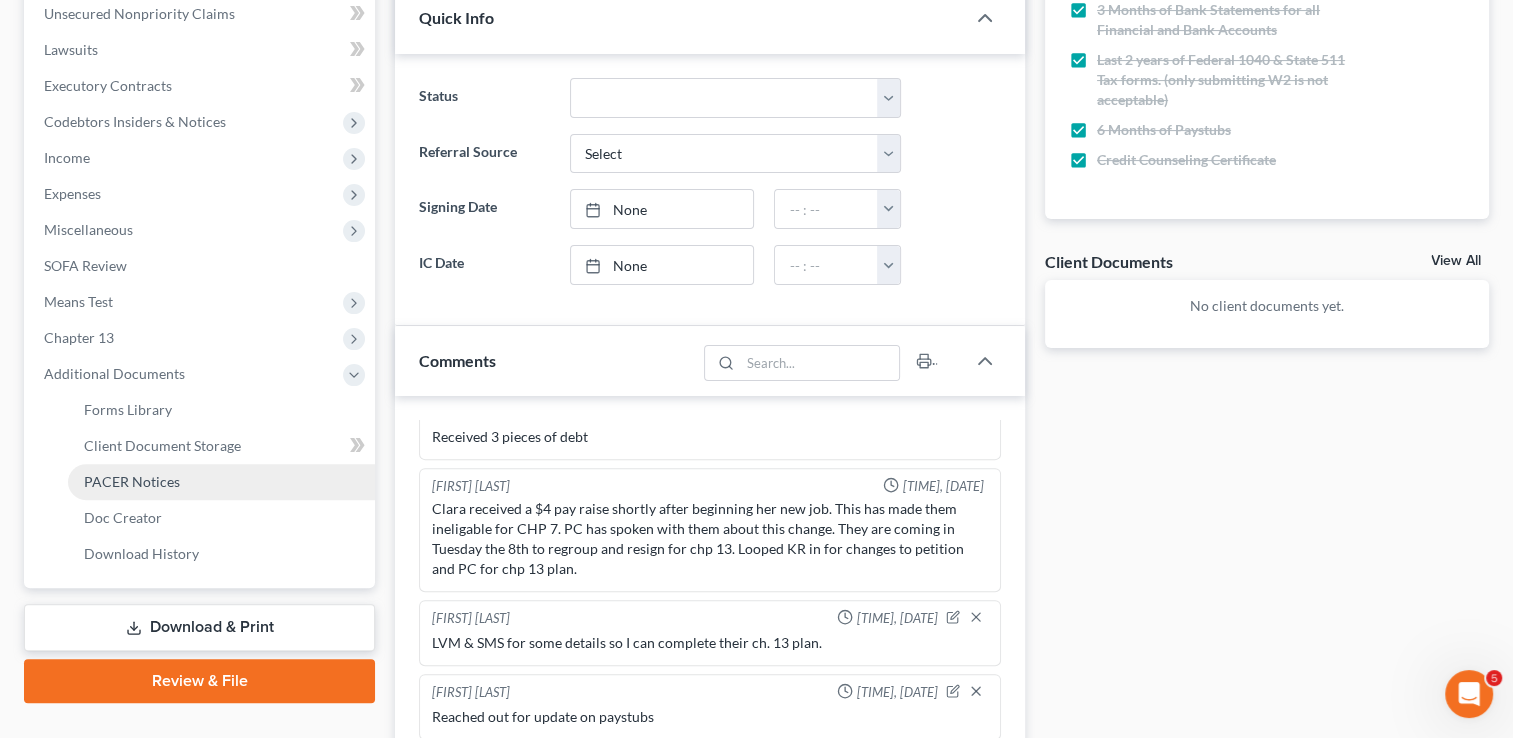 click on "PACER Notices" at bounding box center (132, 481) 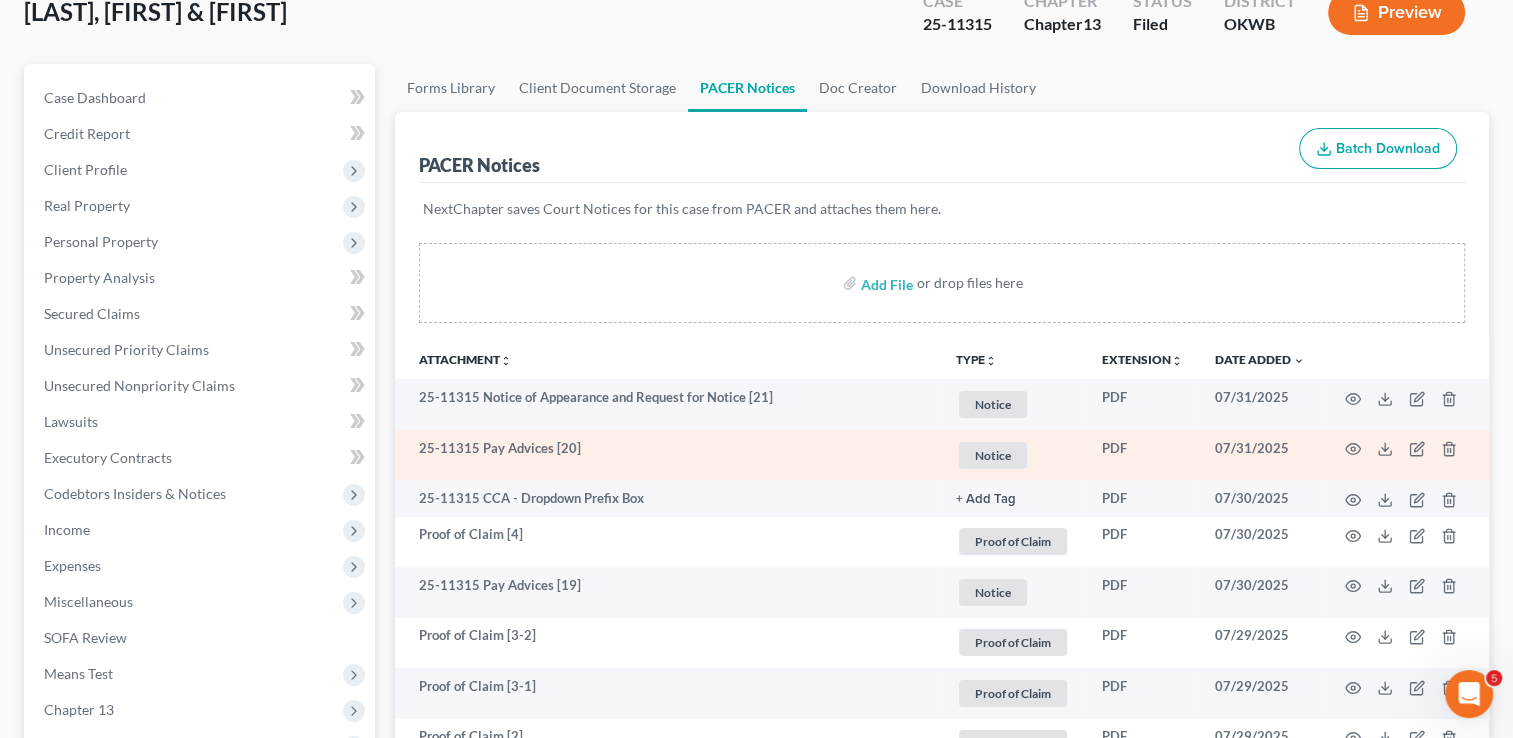 scroll, scrollTop: 200, scrollLeft: 0, axis: vertical 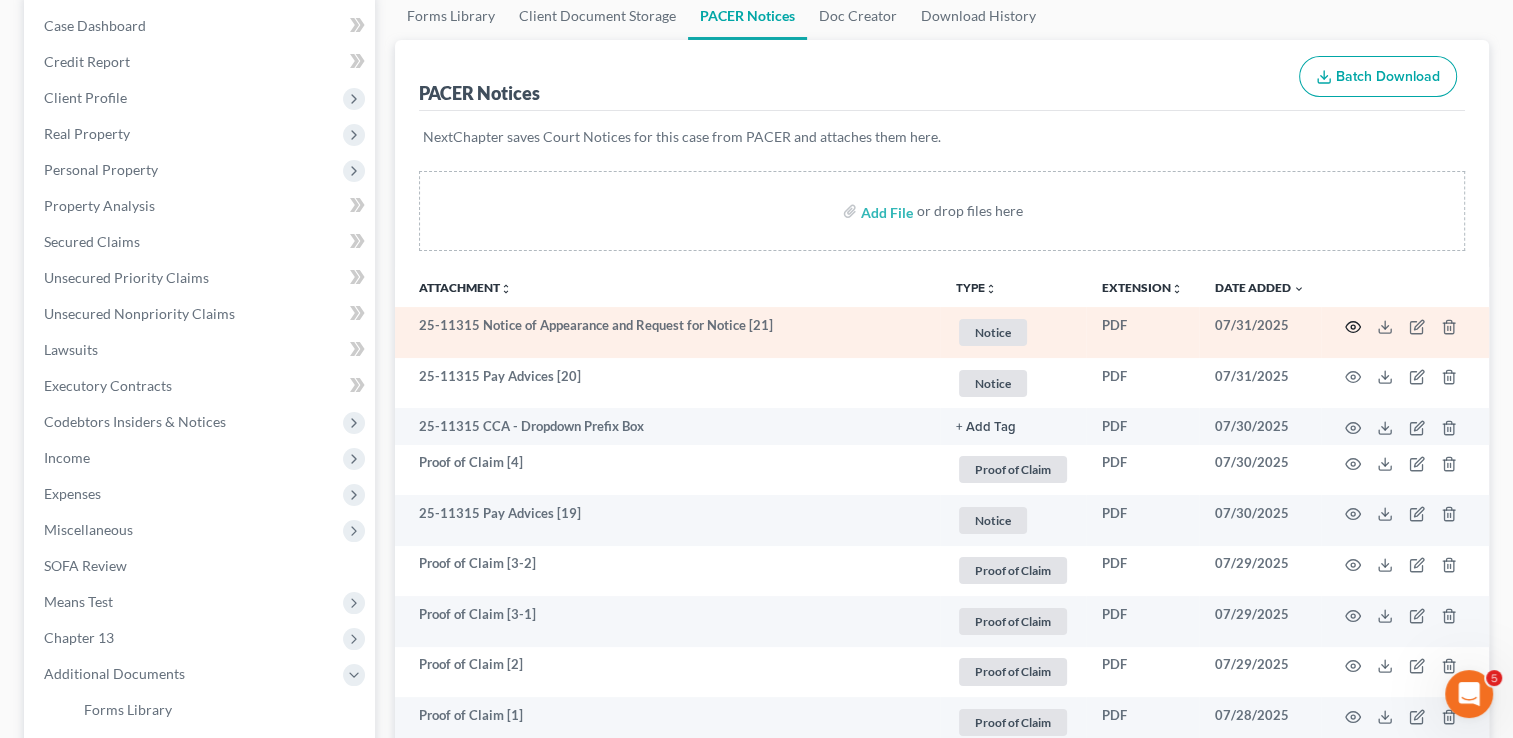 click 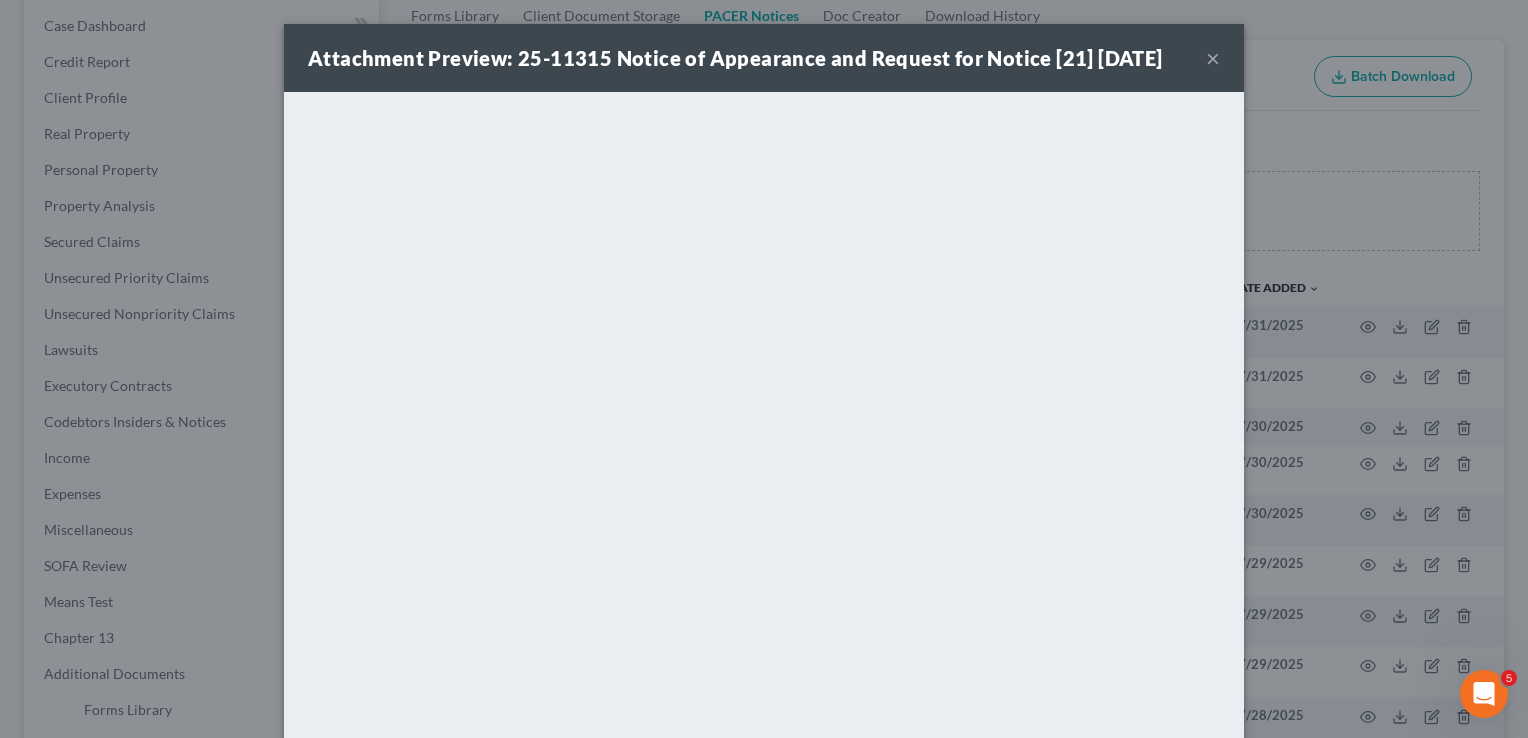 click on "×" at bounding box center (1213, 58) 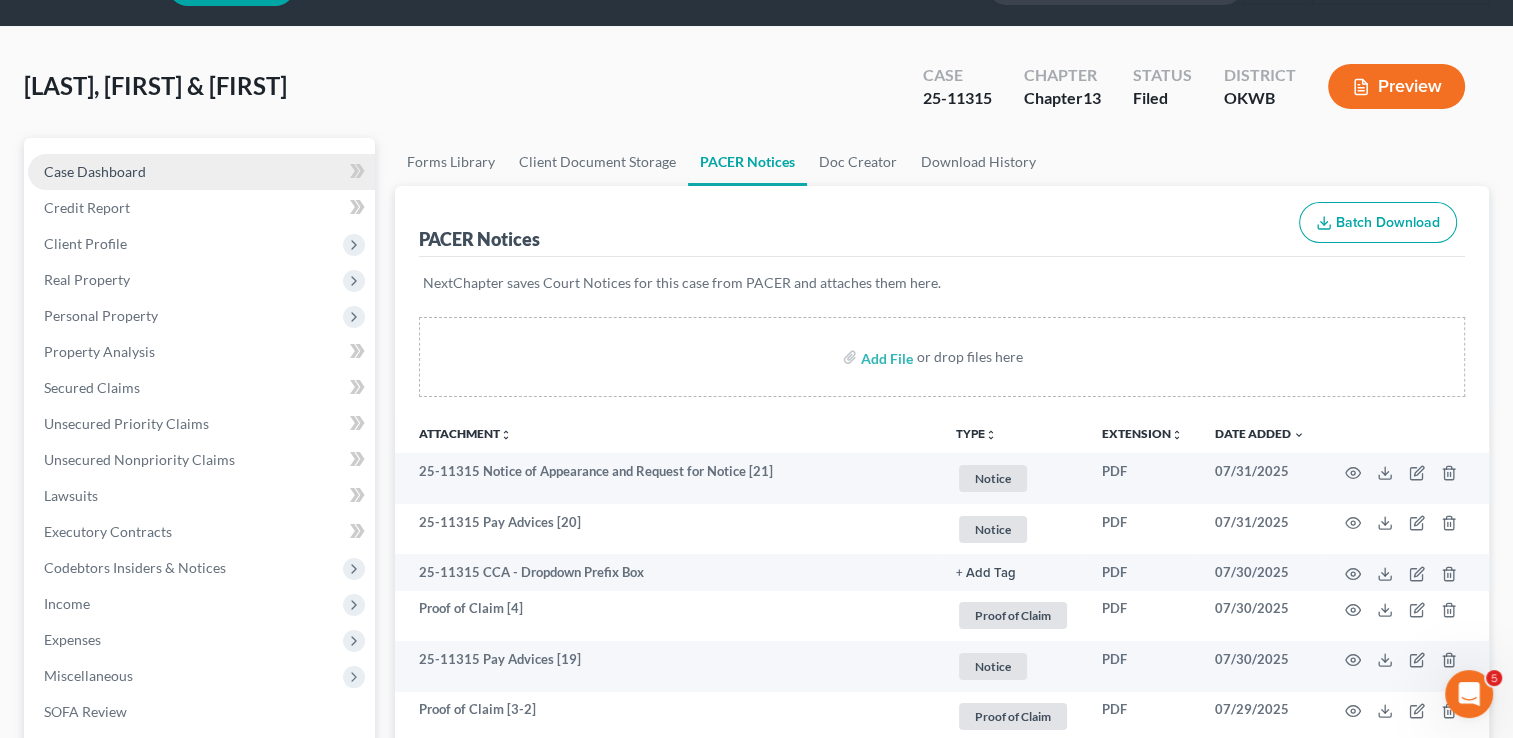 scroll, scrollTop: 0, scrollLeft: 0, axis: both 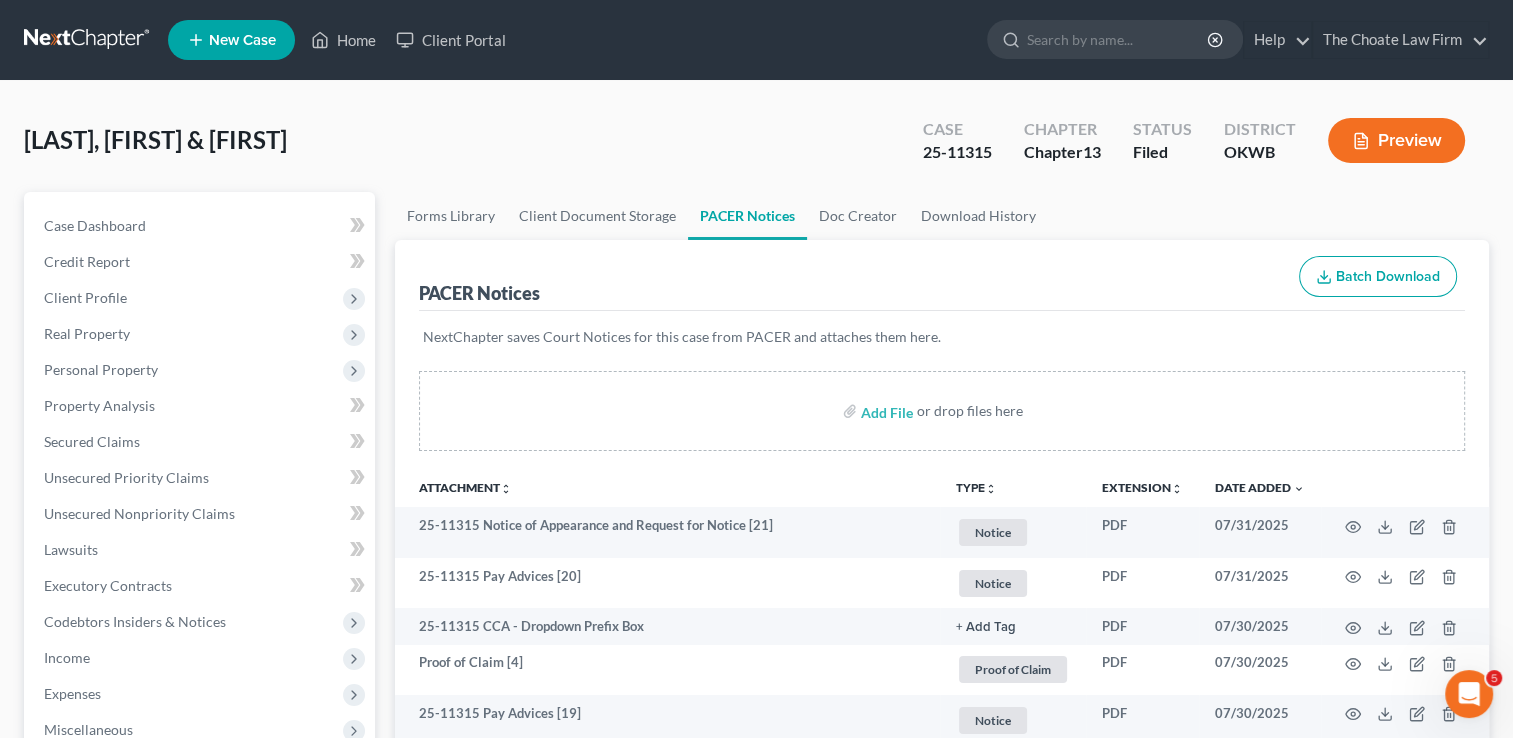 click at bounding box center [88, 40] 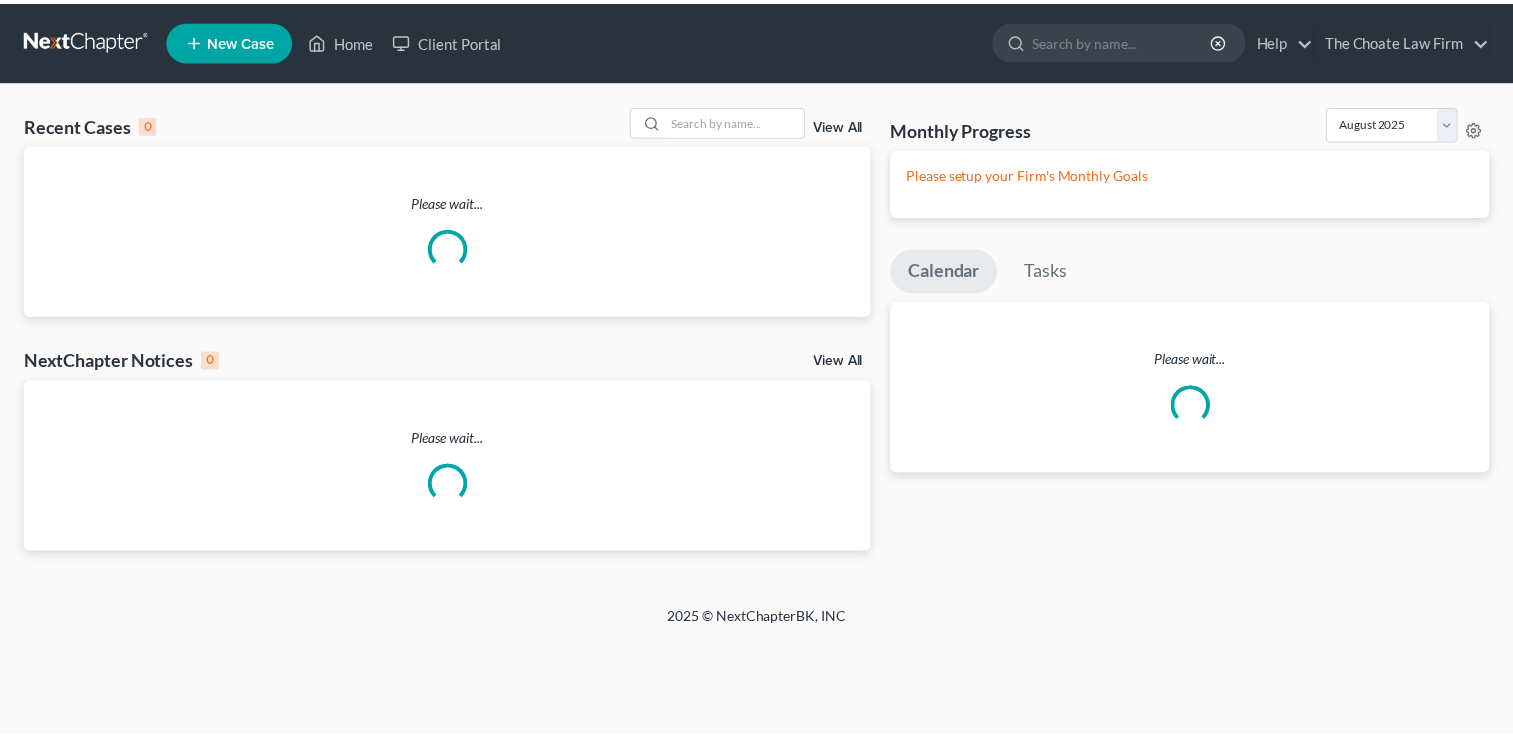 scroll, scrollTop: 0, scrollLeft: 0, axis: both 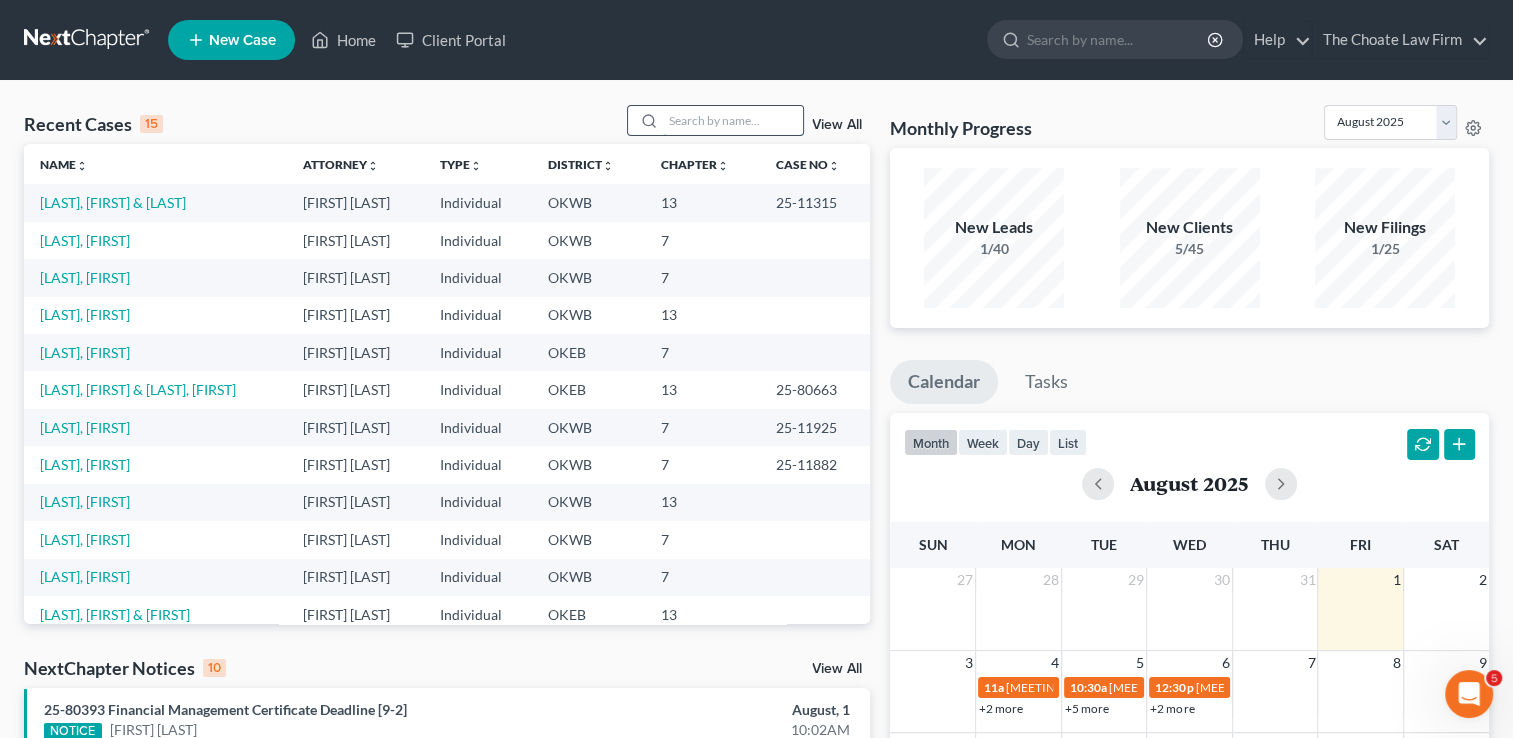 click at bounding box center [733, 120] 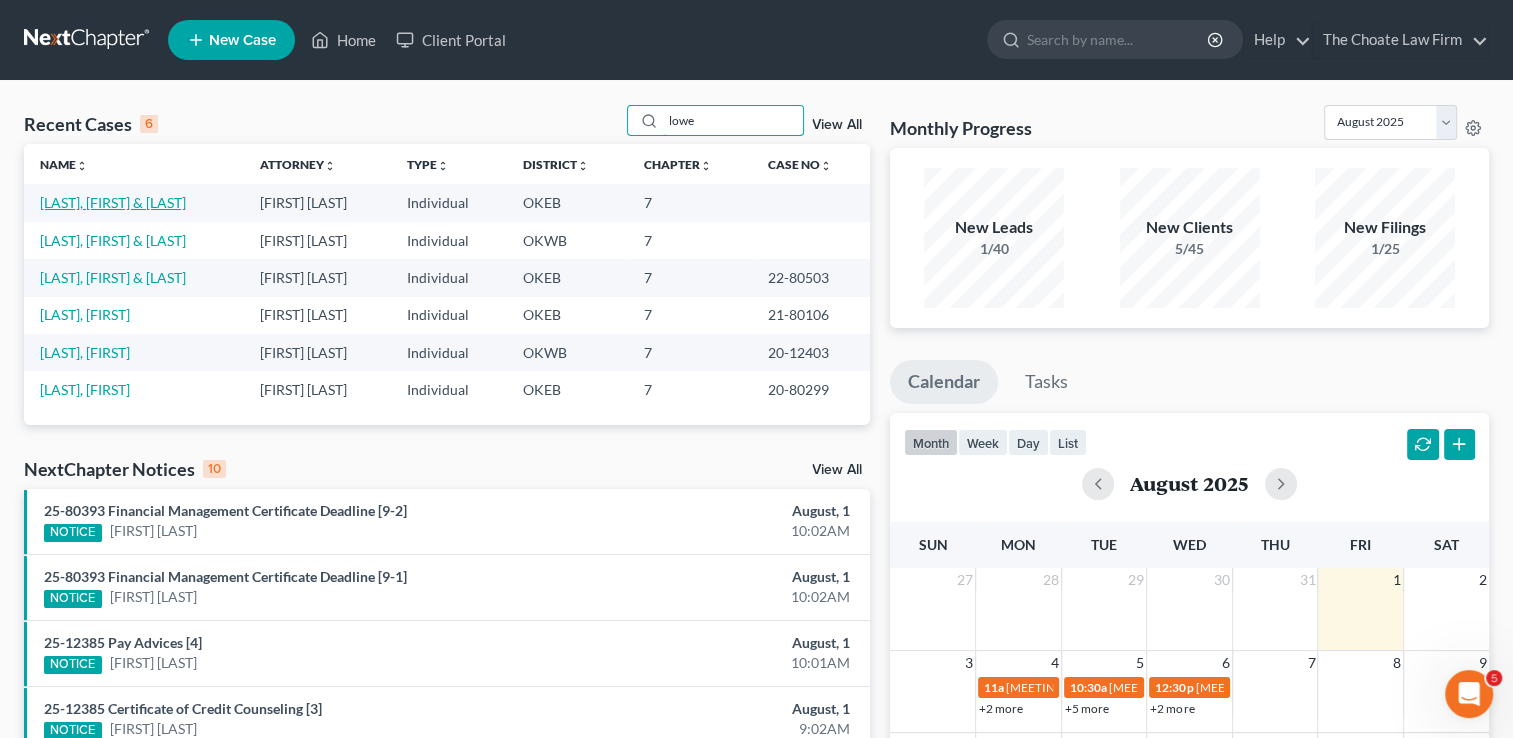 type on "lowe" 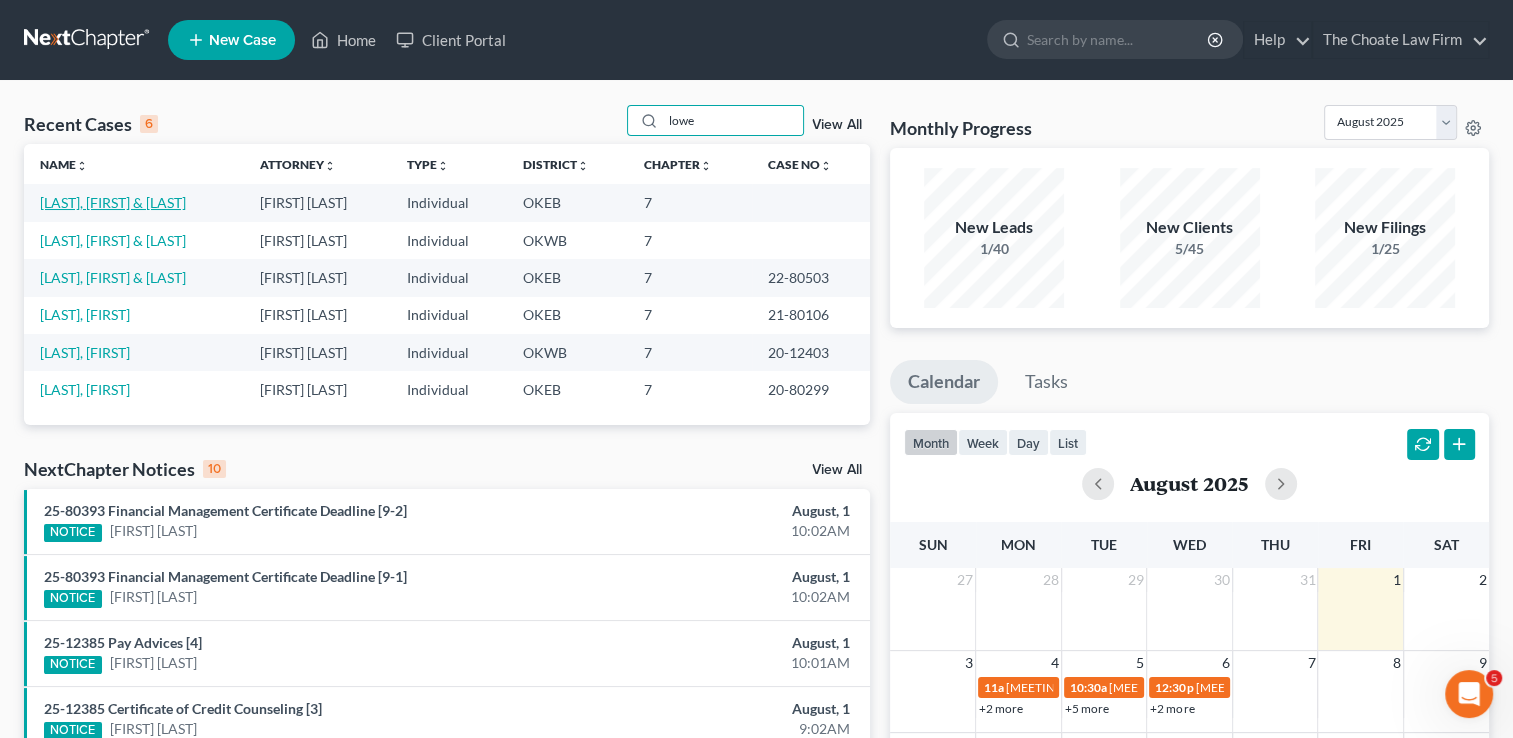 click on "[LAST], [FIRST] & [FIRST]" at bounding box center (113, 202) 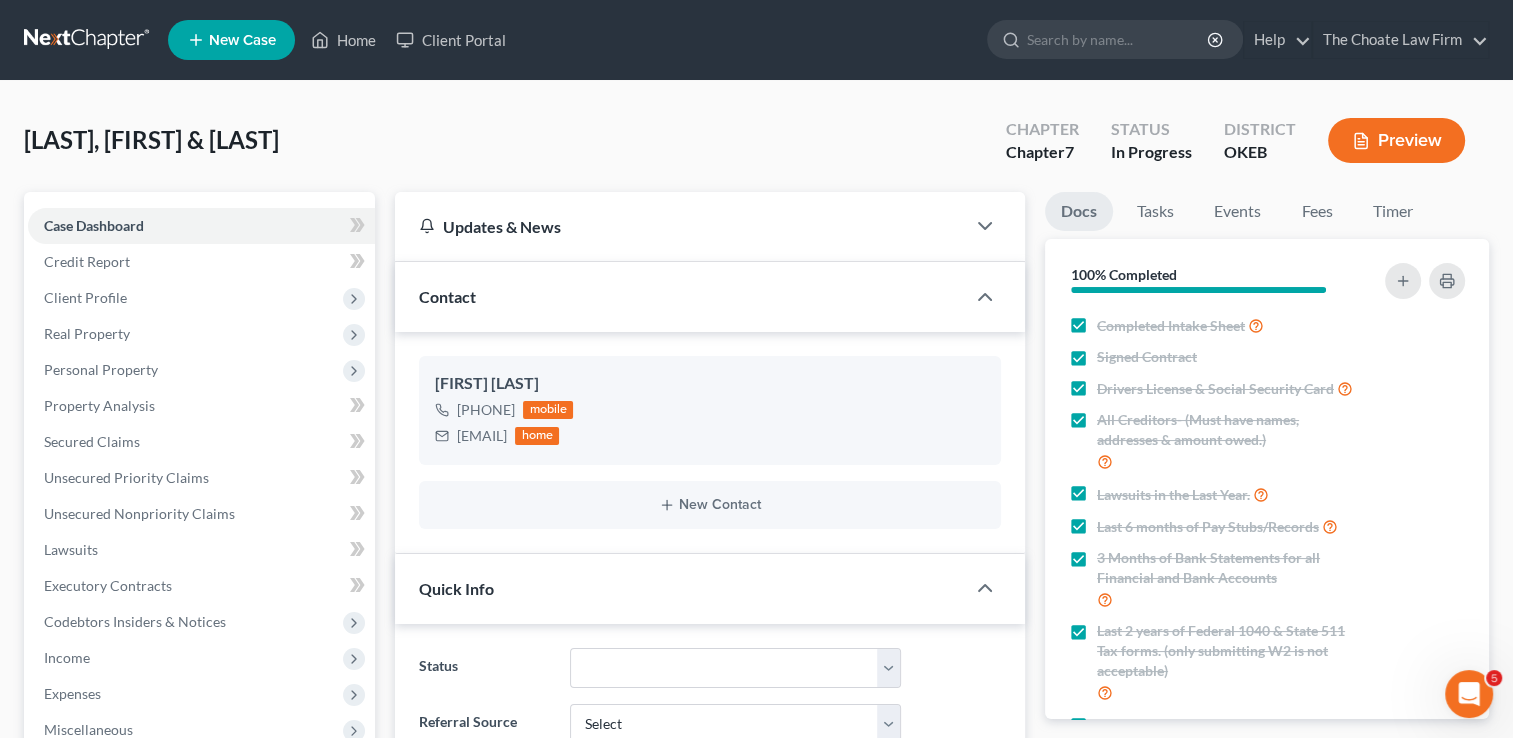 scroll, scrollTop: 804, scrollLeft: 0, axis: vertical 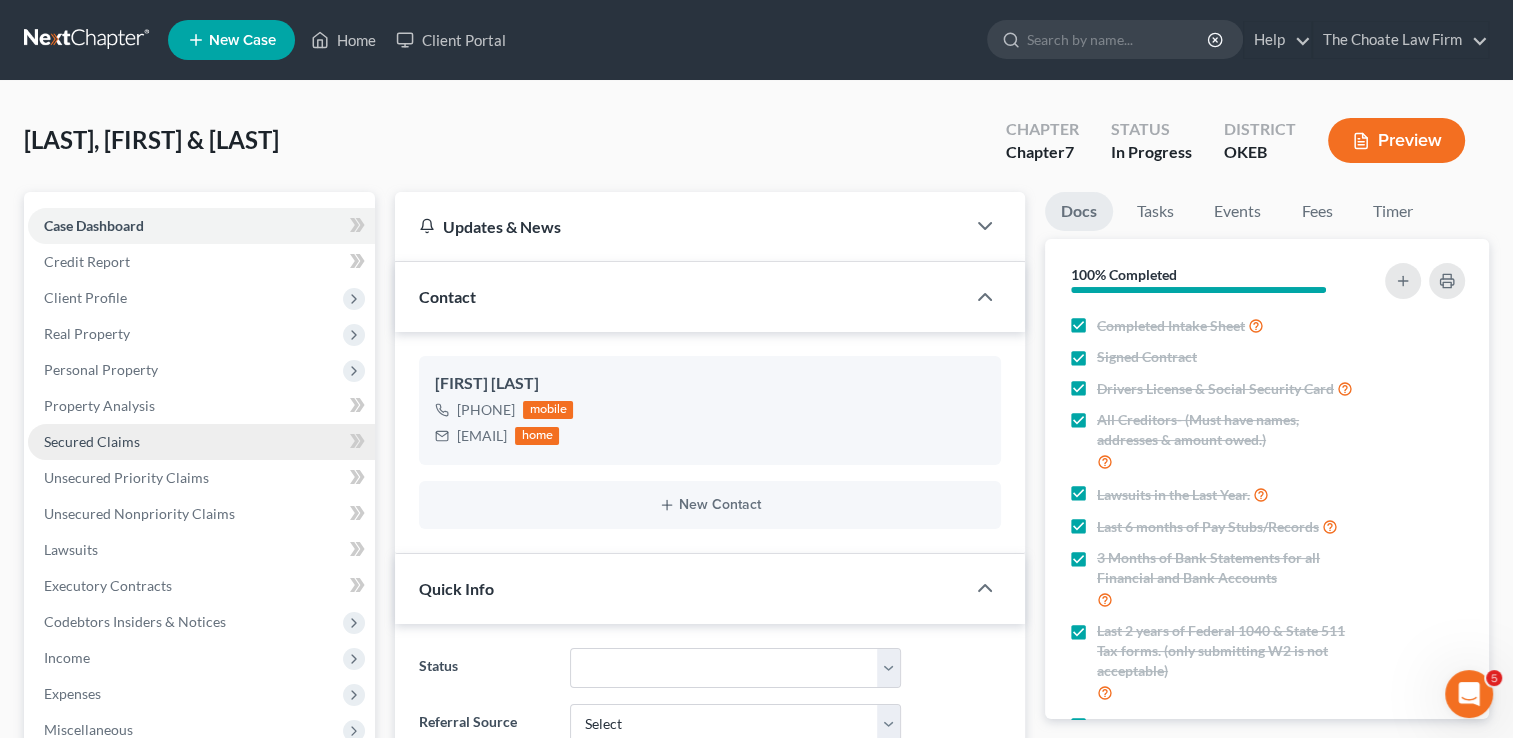 click on "Secured Claims" at bounding box center (92, 441) 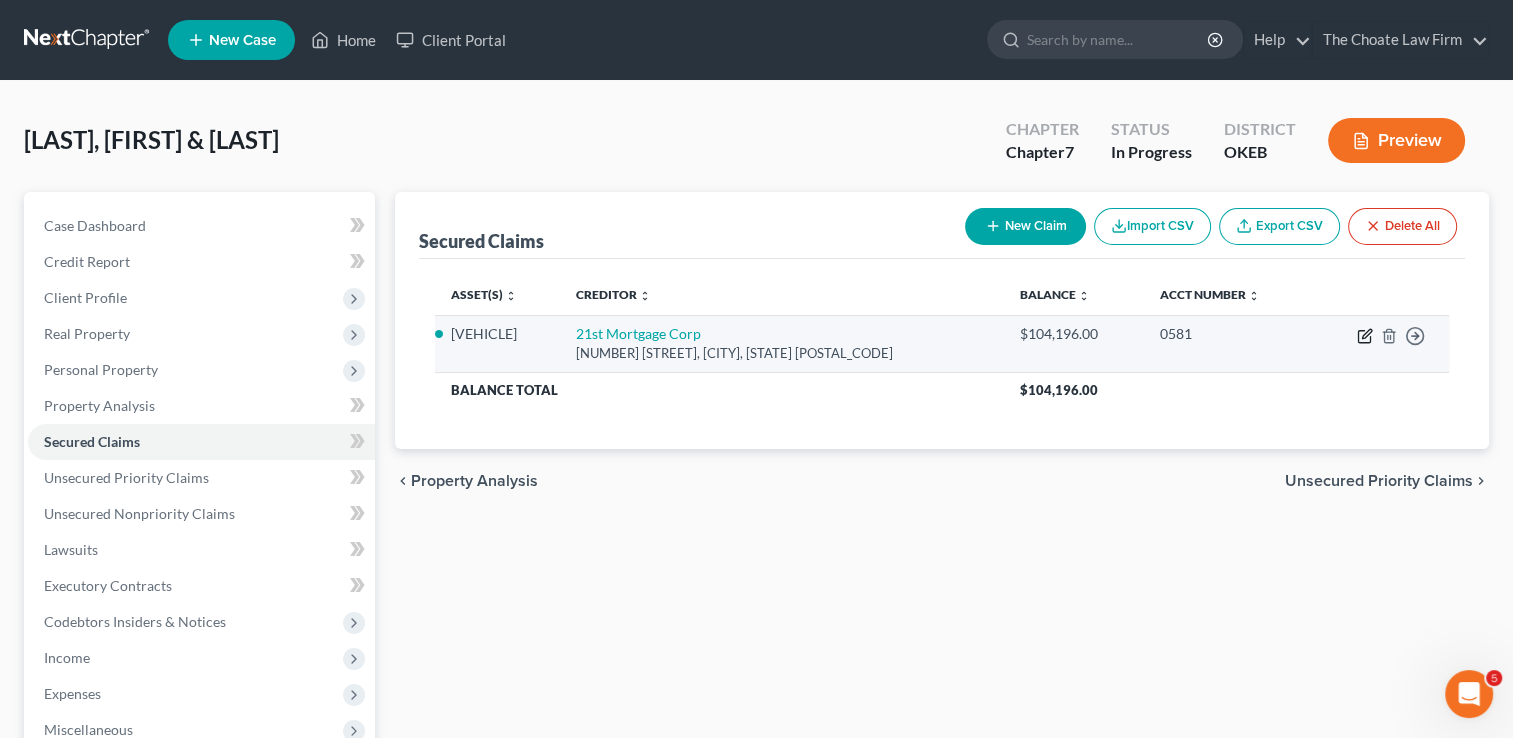 click 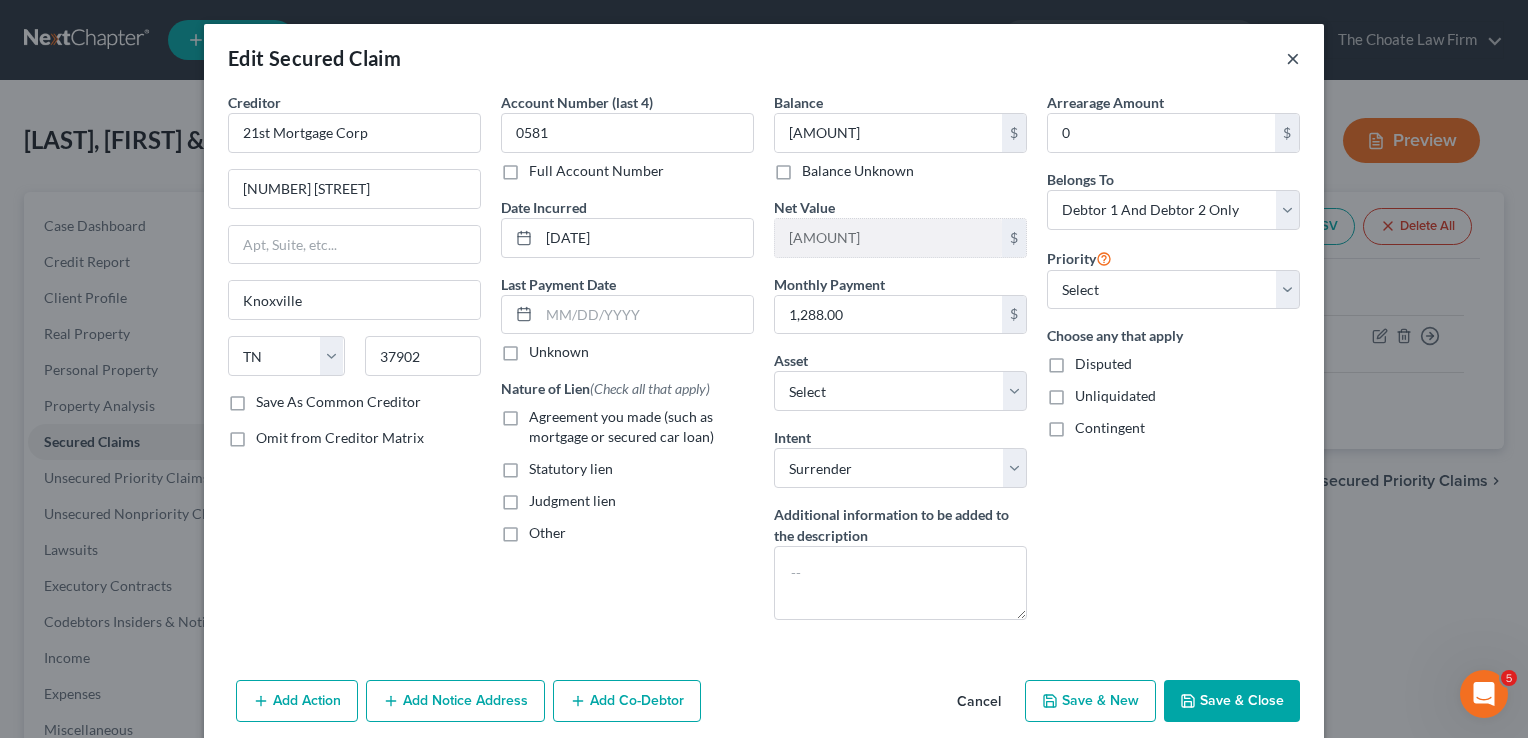 click on "×" at bounding box center [1293, 58] 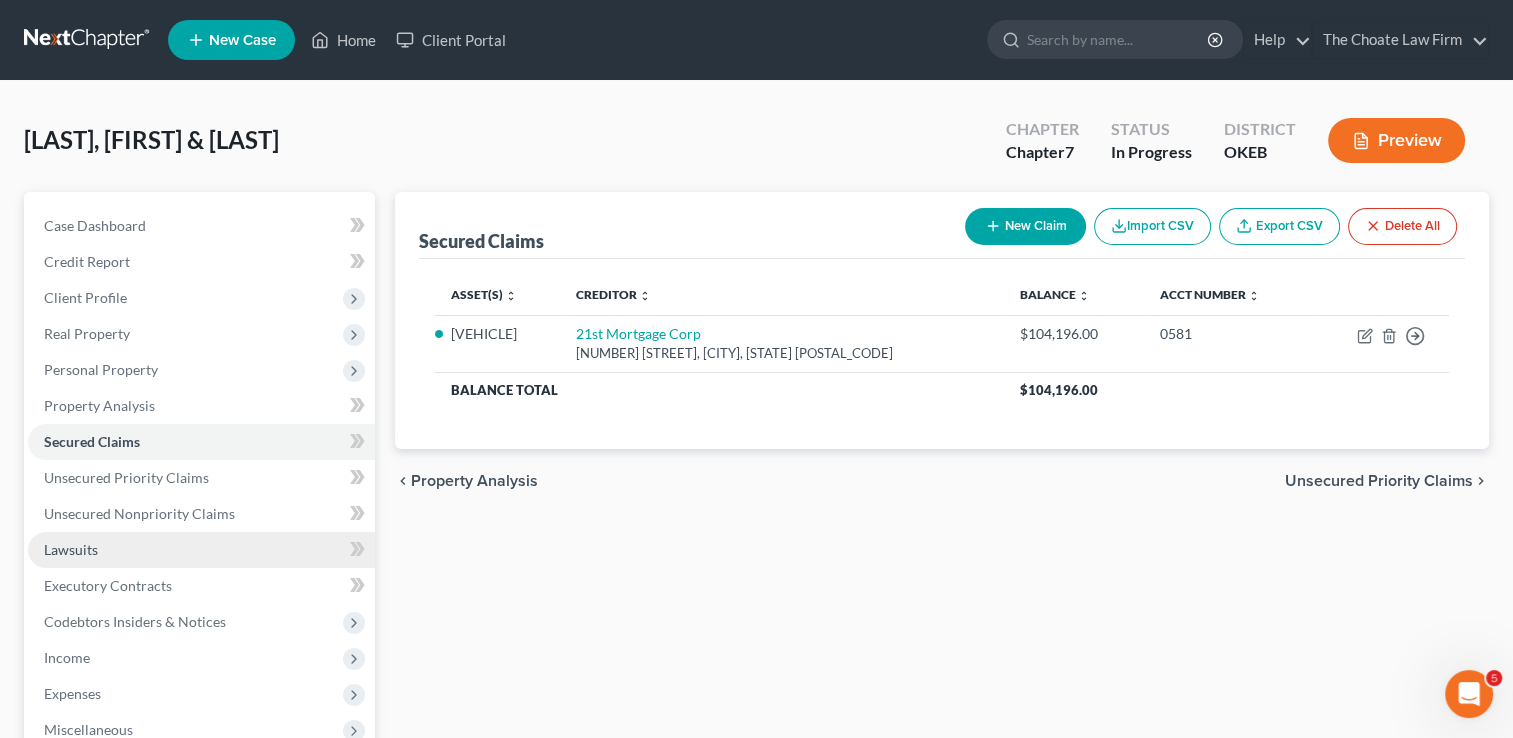 click on "Lawsuits" at bounding box center [71, 549] 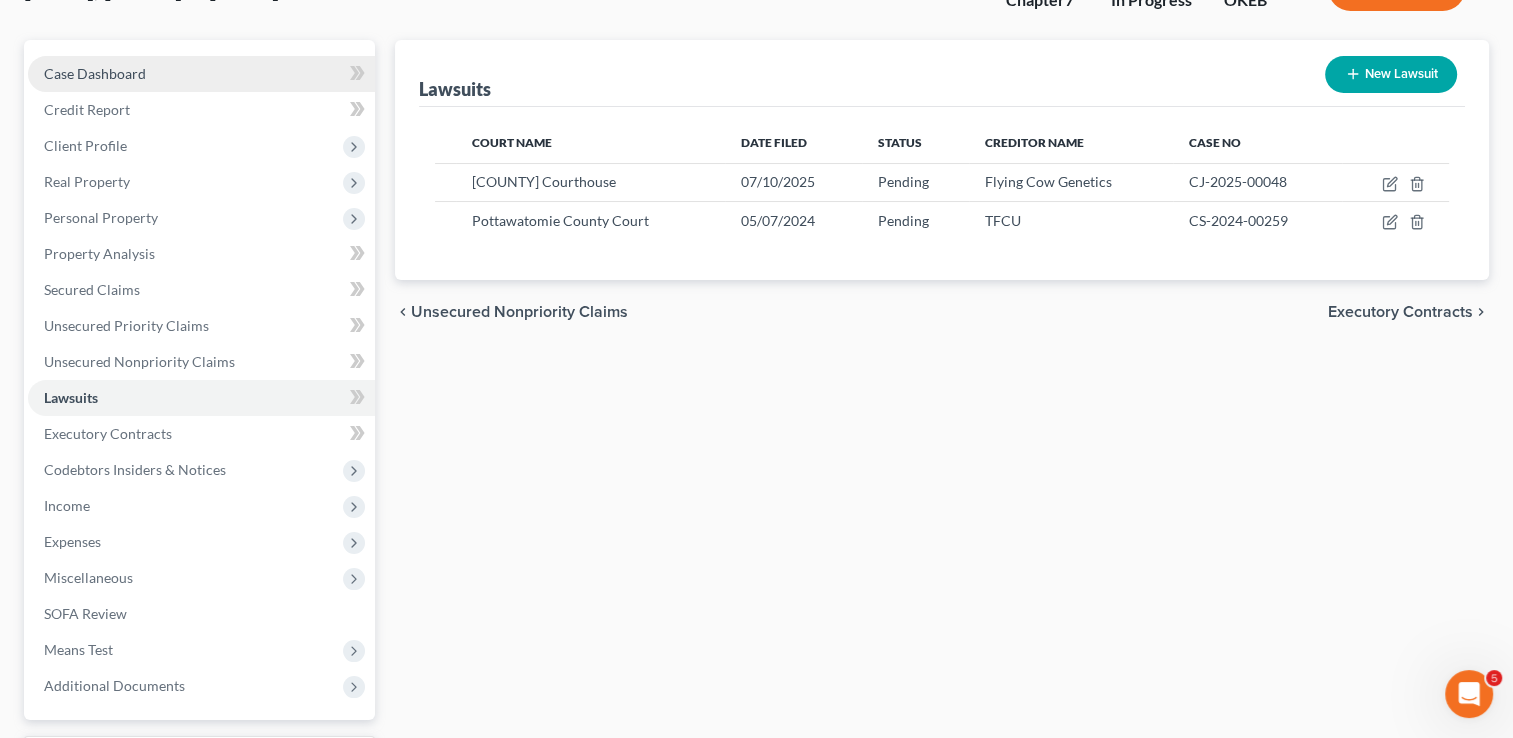 scroll, scrollTop: 200, scrollLeft: 0, axis: vertical 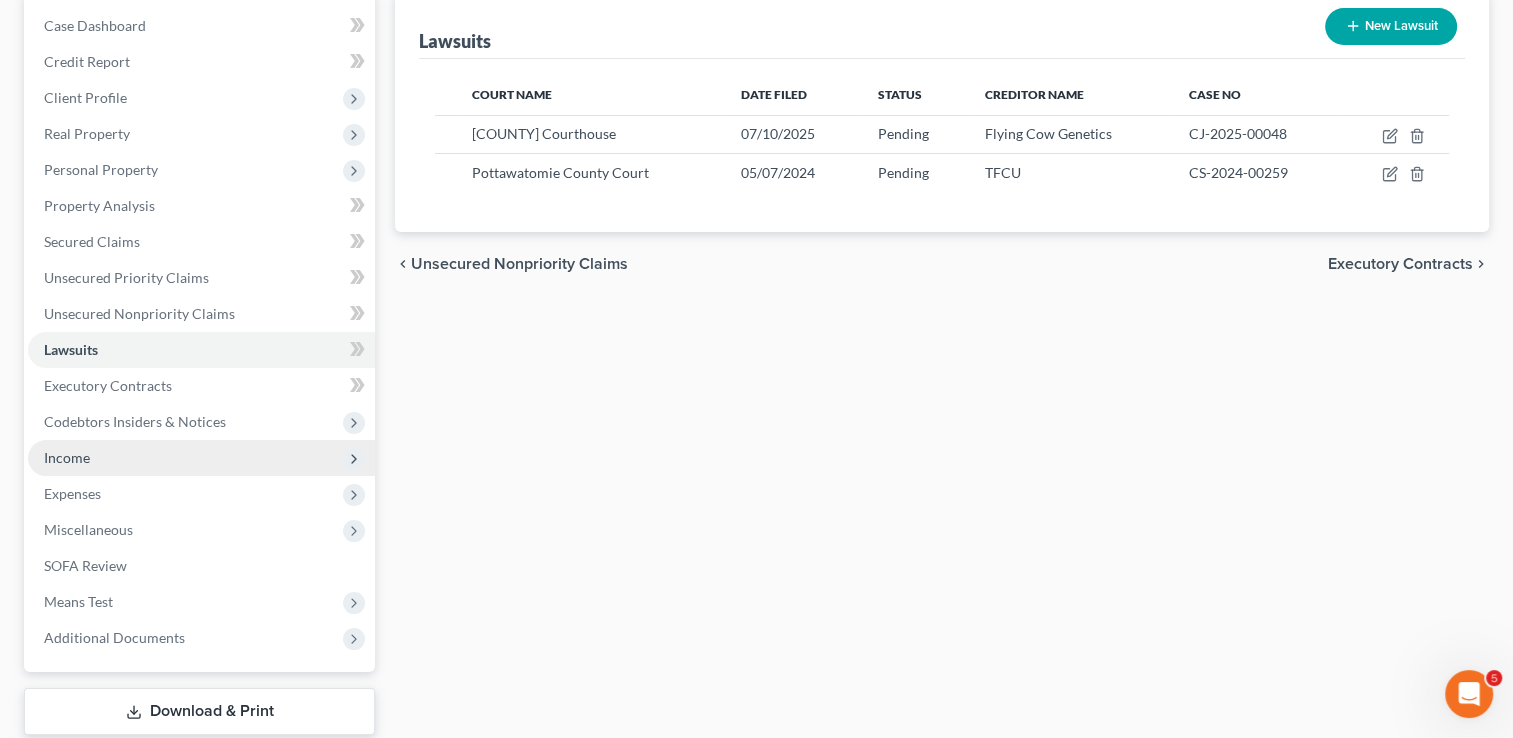 click on "Income" at bounding box center (201, 458) 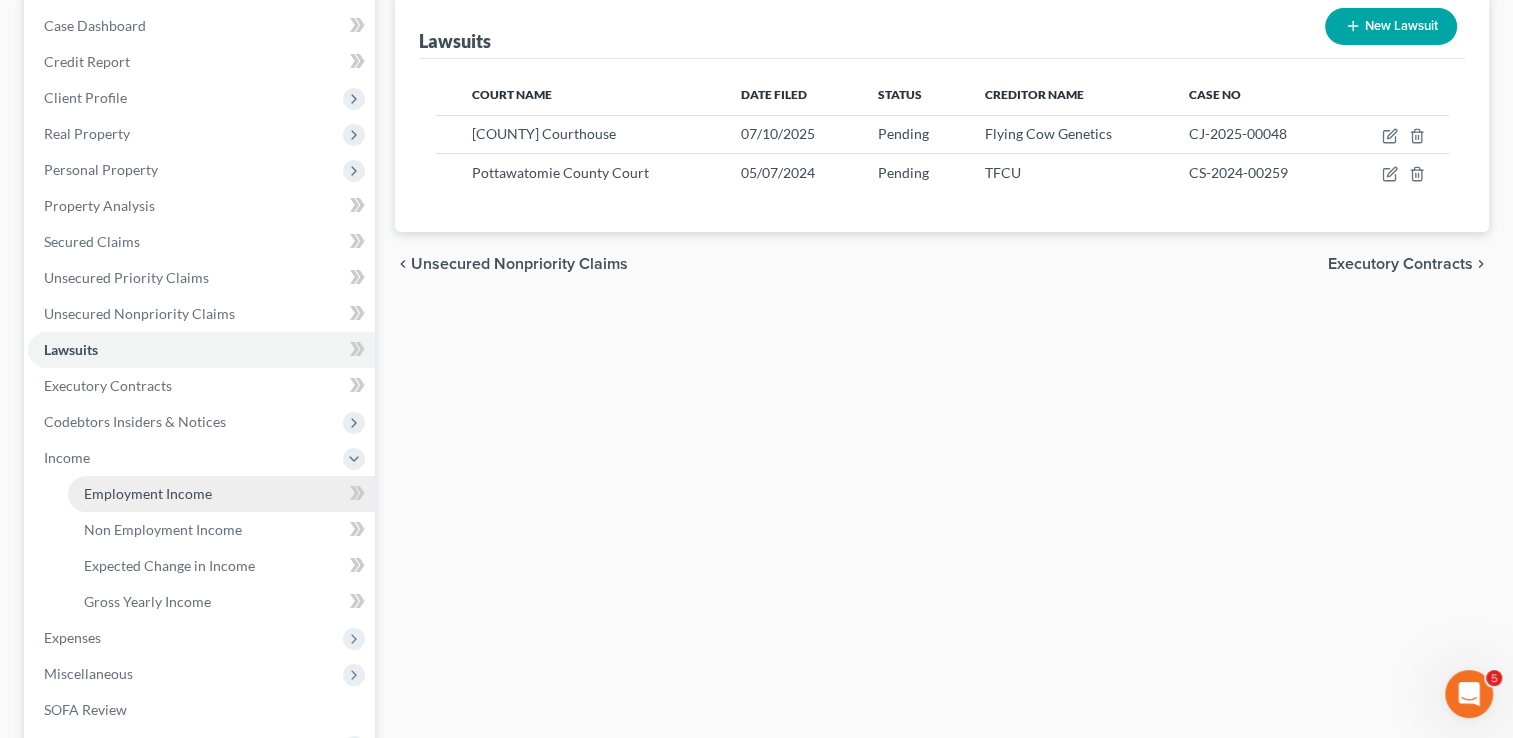 click on "Employment Income" at bounding box center (148, 493) 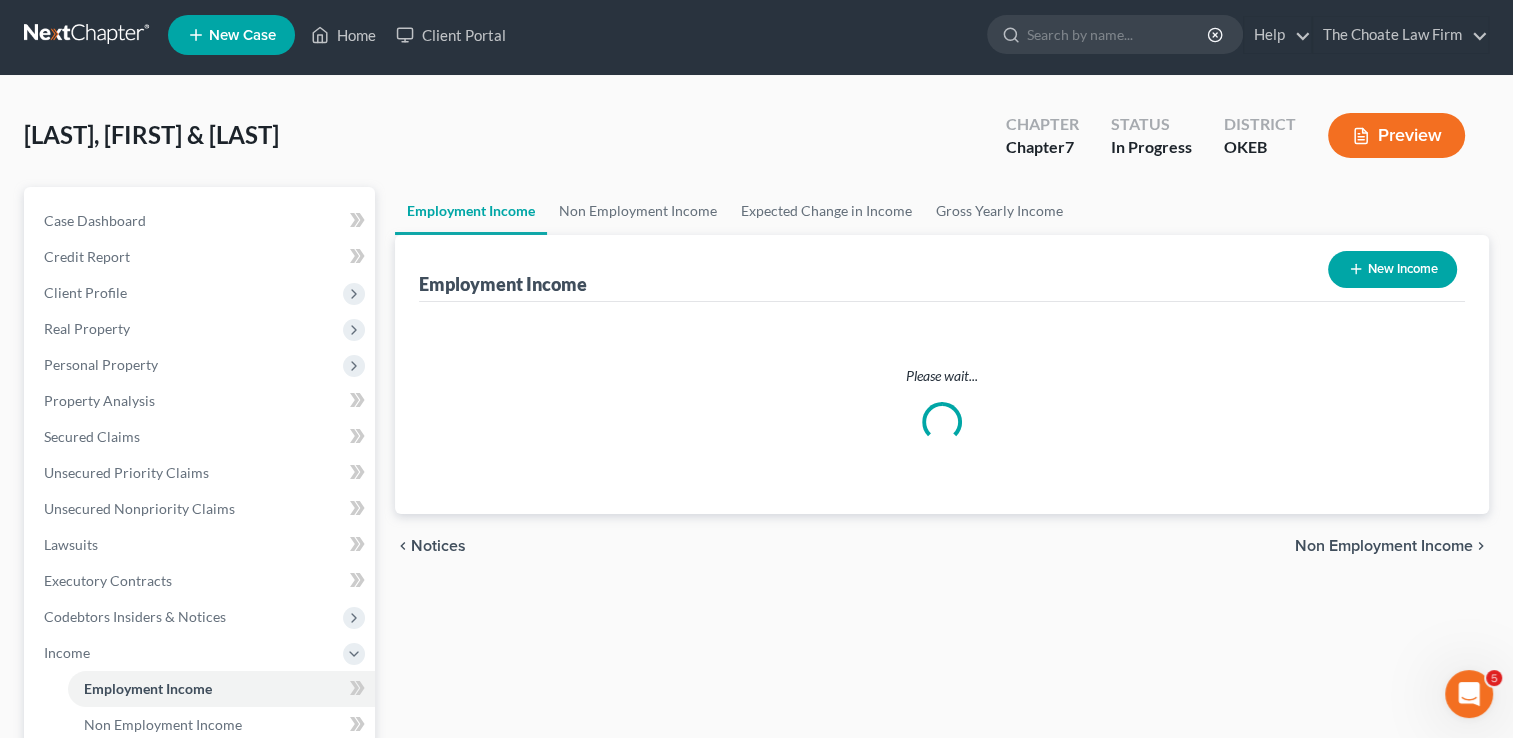 scroll, scrollTop: 0, scrollLeft: 0, axis: both 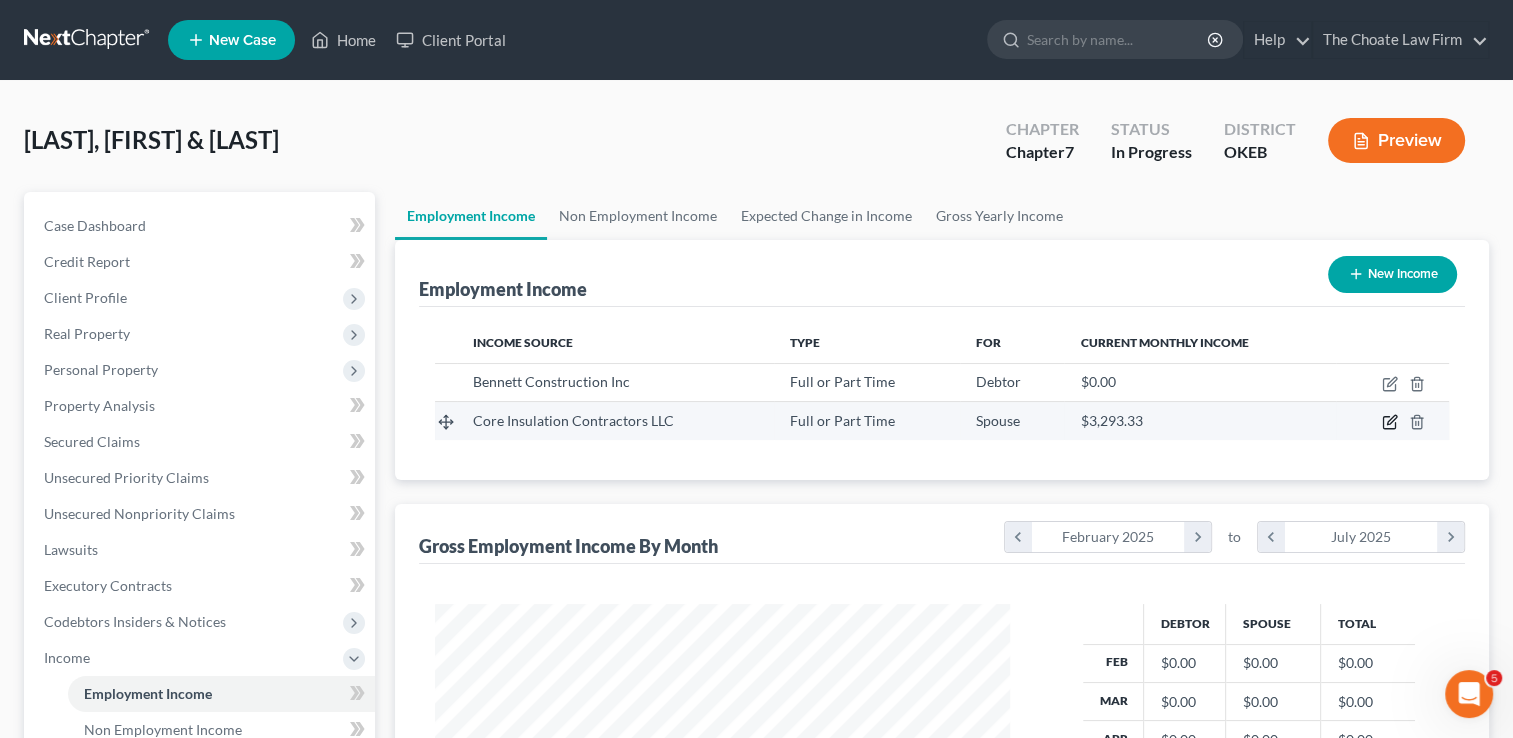 click 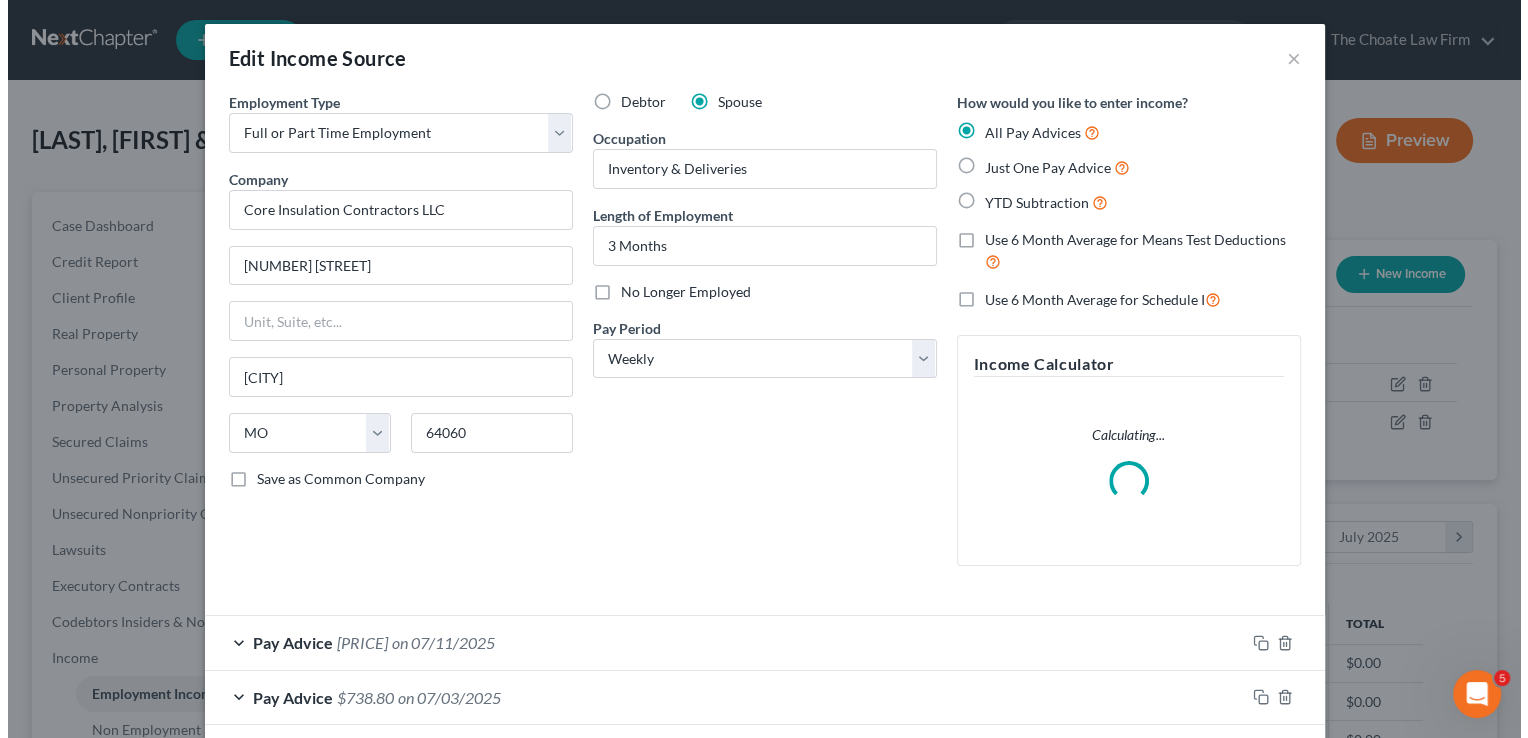 scroll, scrollTop: 999643, scrollLeft: 999378, axis: both 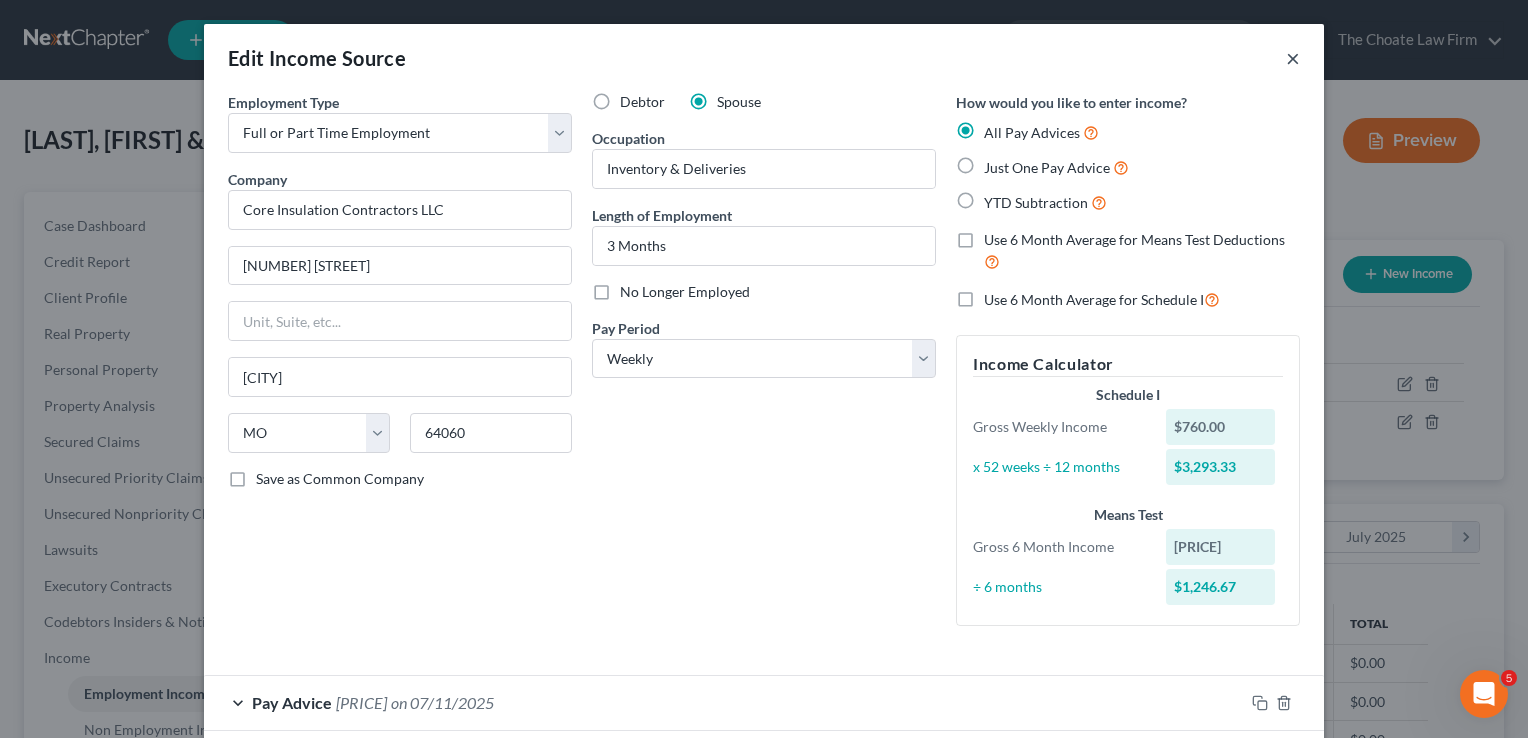 click on "×" at bounding box center [1293, 58] 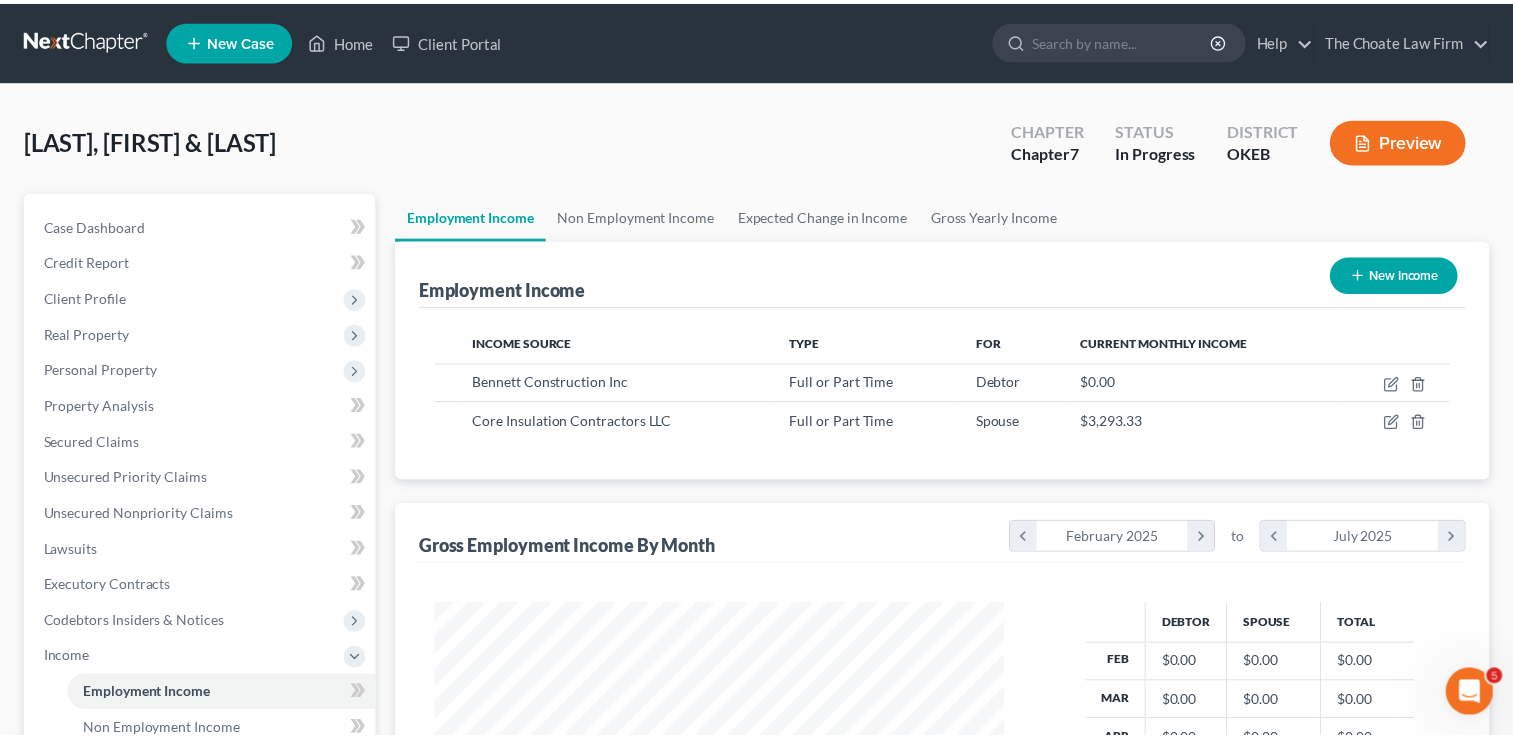 scroll, scrollTop: 356, scrollLeft: 615, axis: both 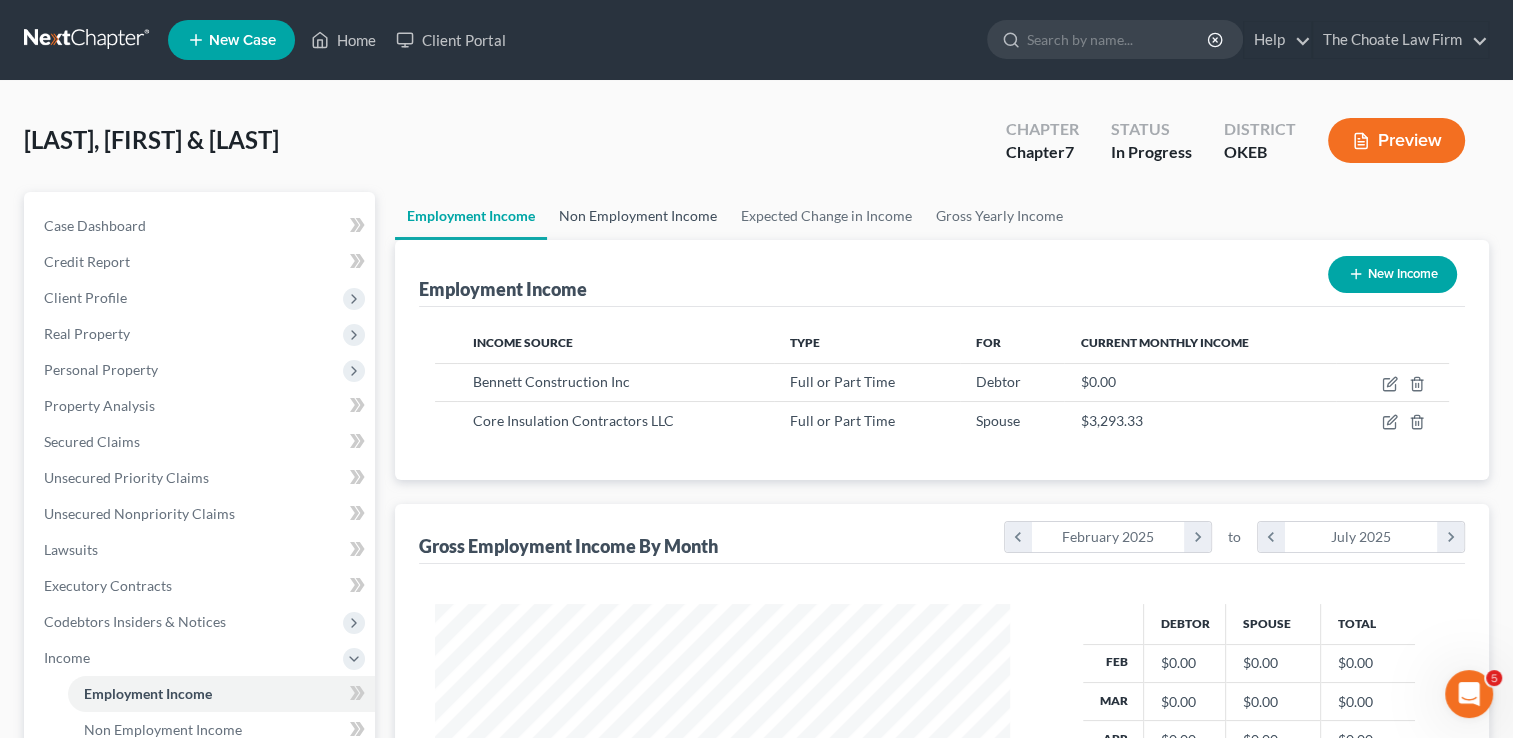 click on "Non Employment Income" at bounding box center (638, 216) 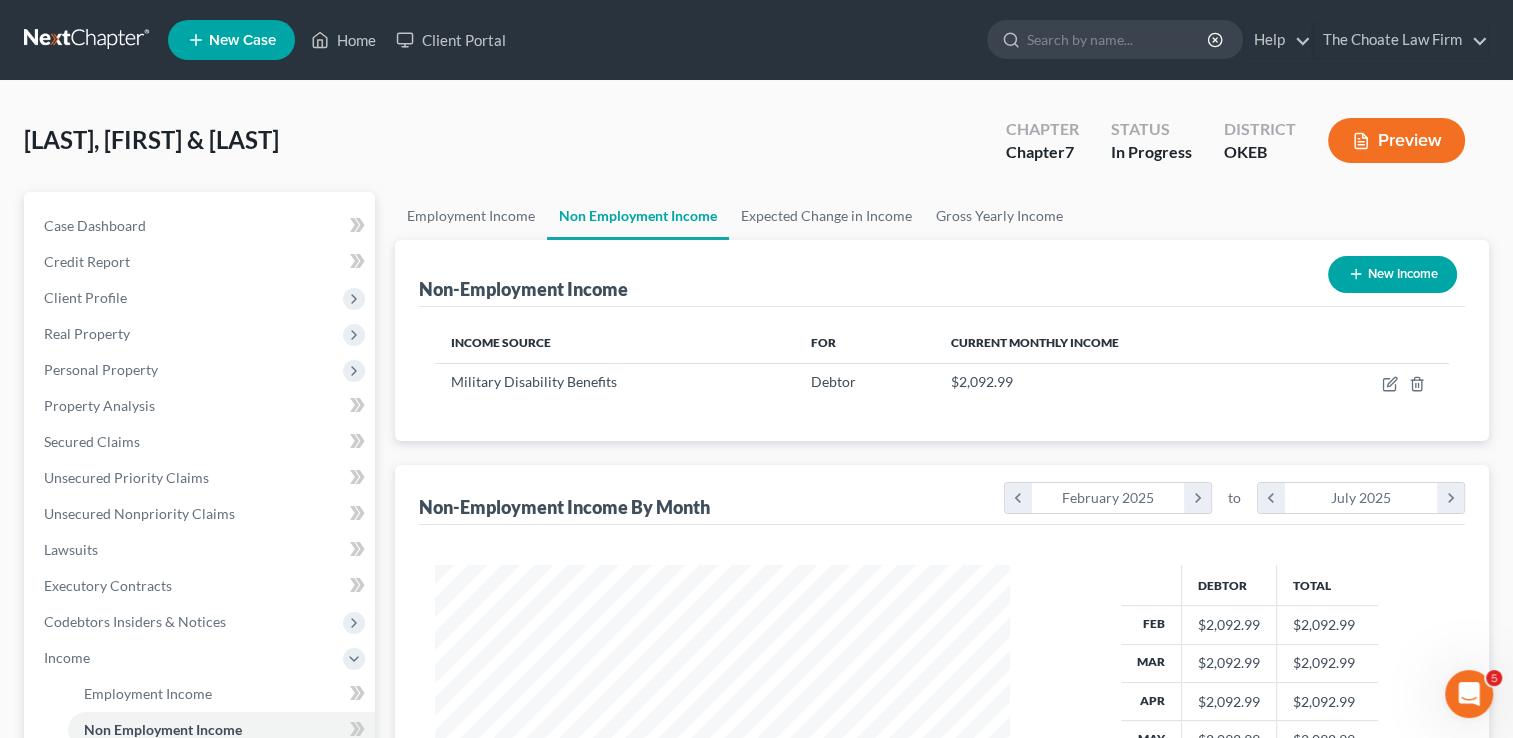 scroll, scrollTop: 999643, scrollLeft: 999385, axis: both 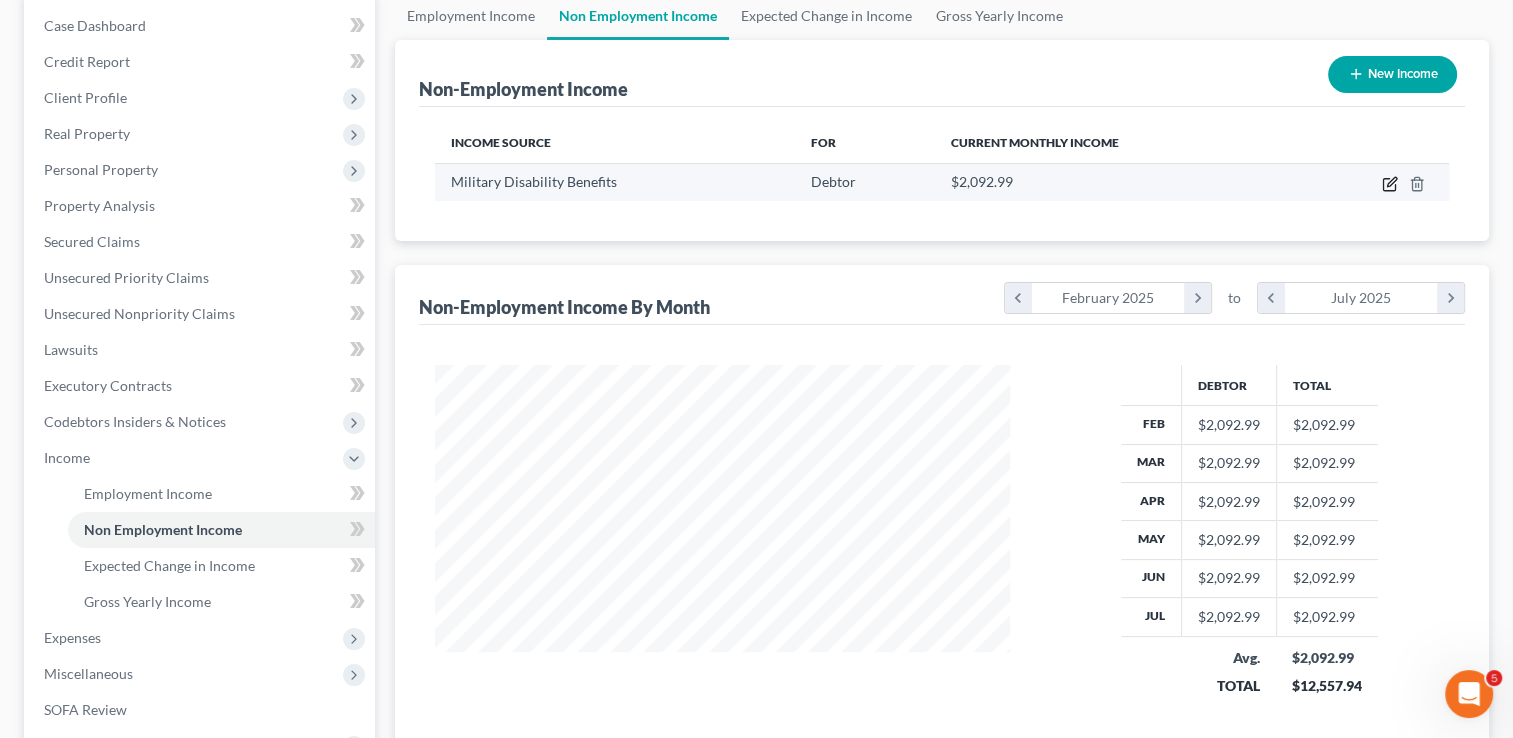 click 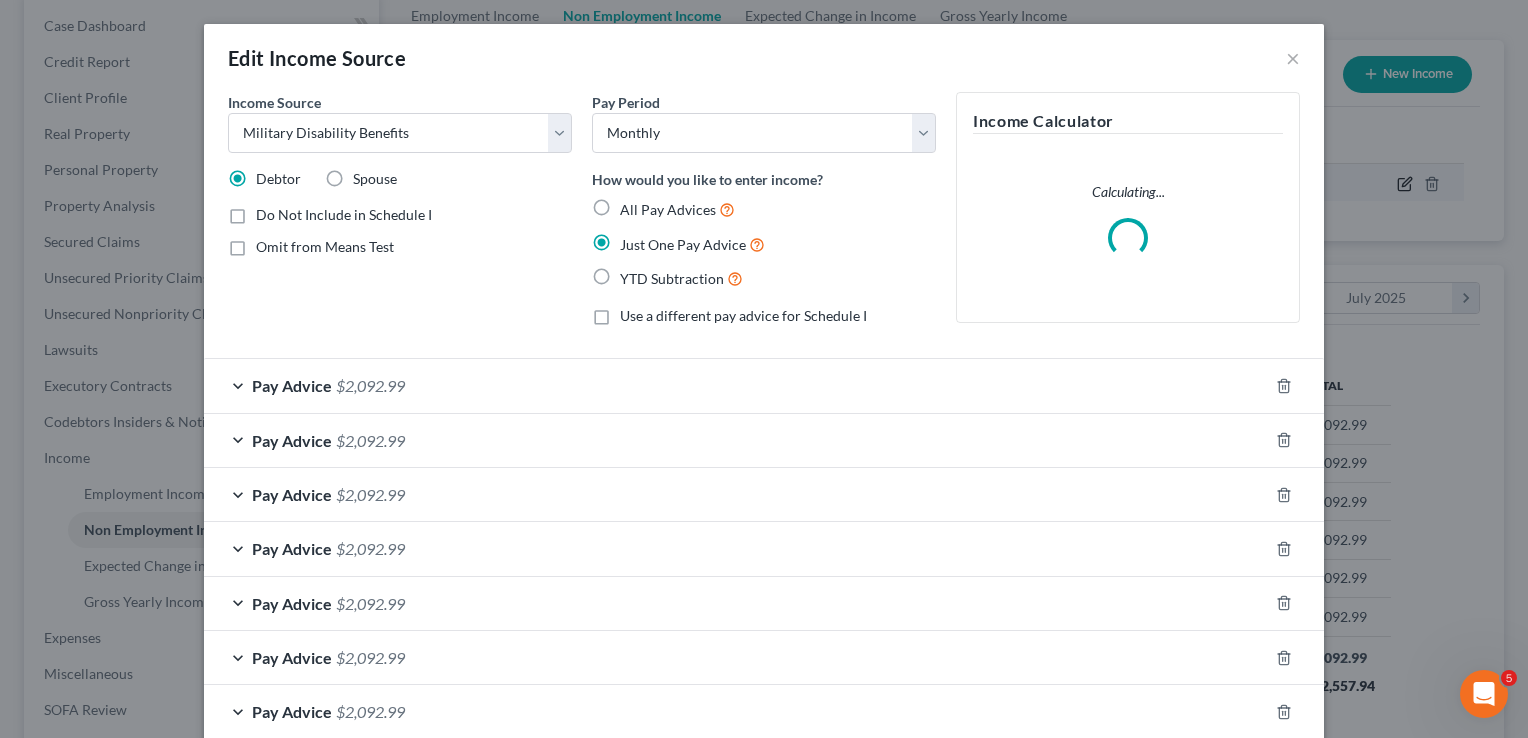 scroll, scrollTop: 999643, scrollLeft: 999378, axis: both 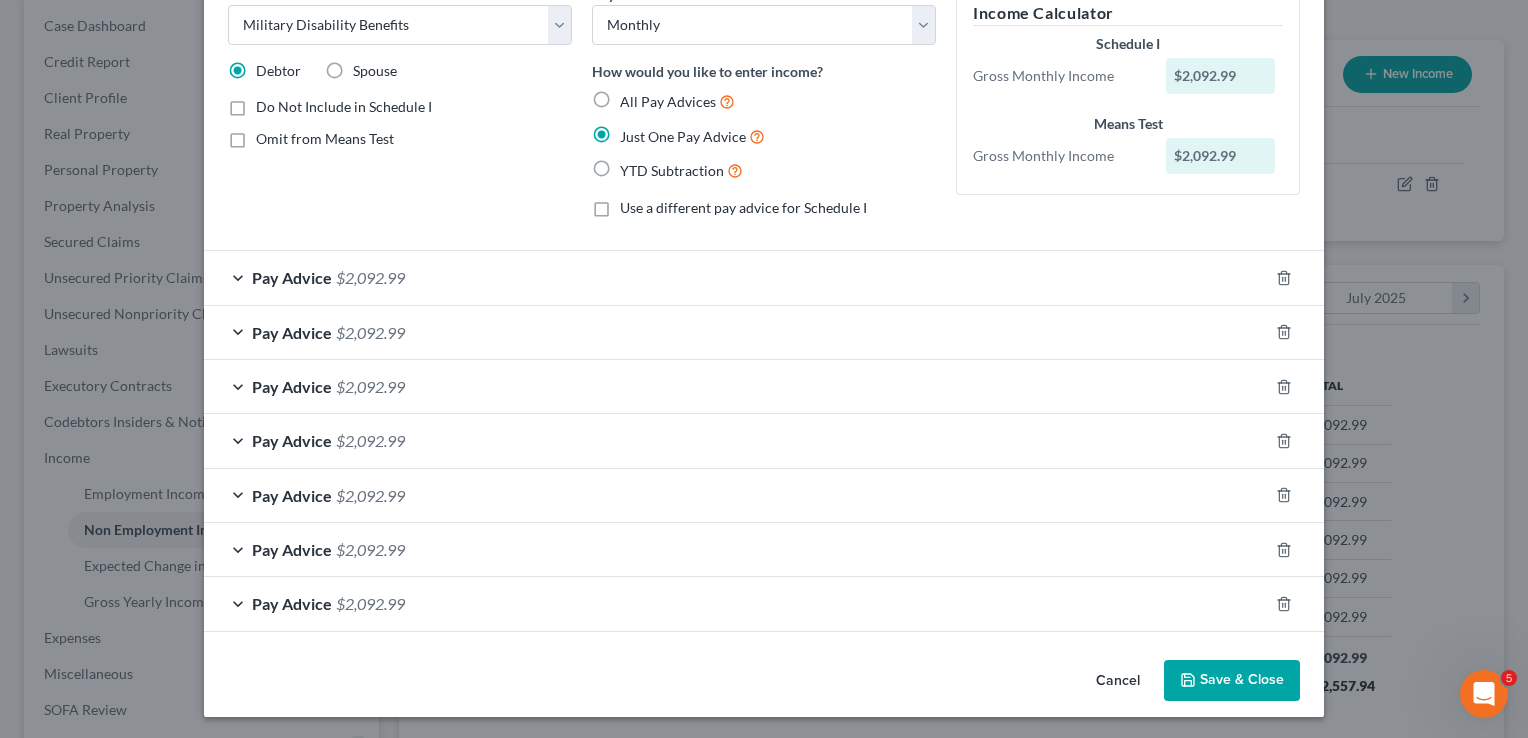 click on "Pay Advice $2,092.99" at bounding box center (736, 603) 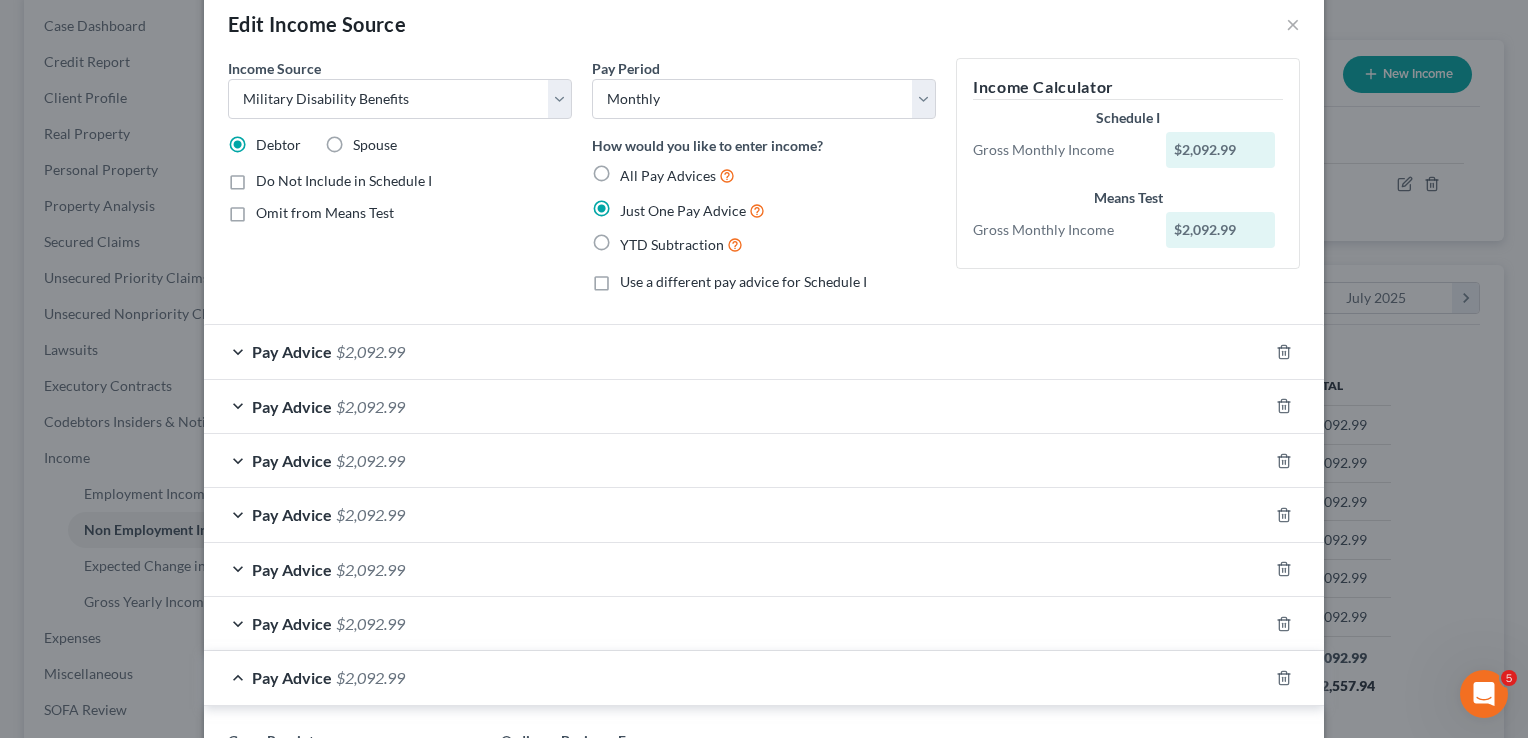 scroll, scrollTop: 0, scrollLeft: 0, axis: both 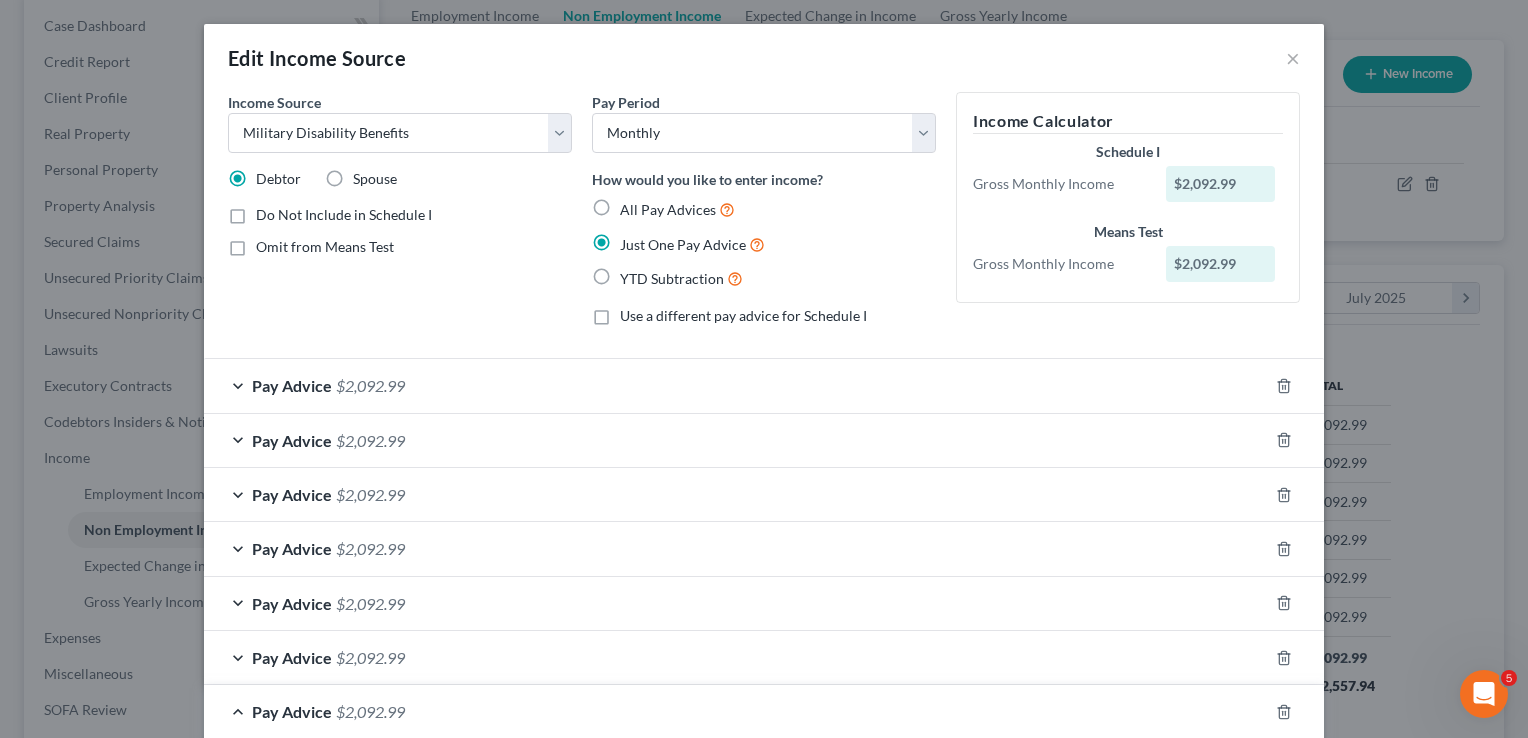 click on "All Pay Advices" at bounding box center [677, 209] 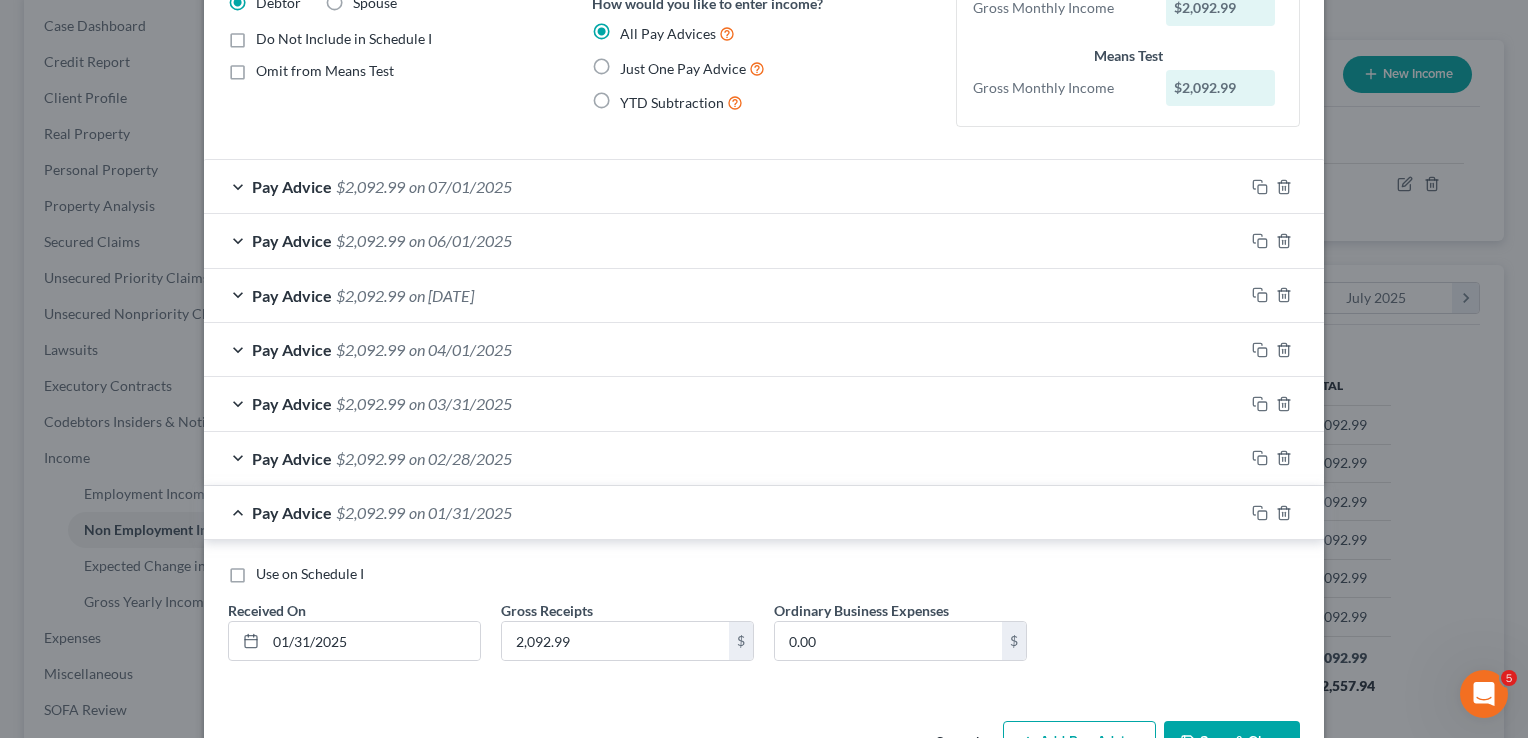 scroll, scrollTop: 200, scrollLeft: 0, axis: vertical 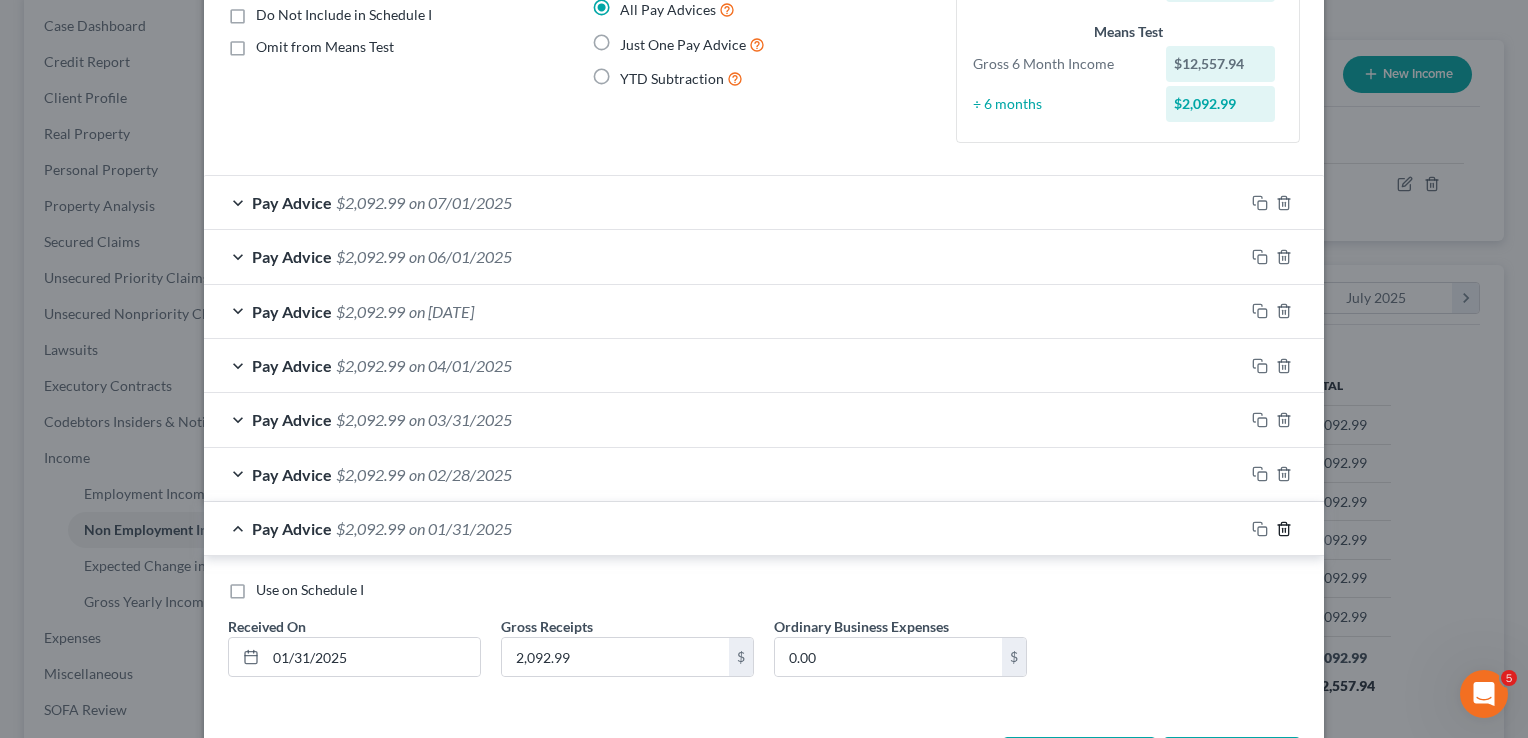 click 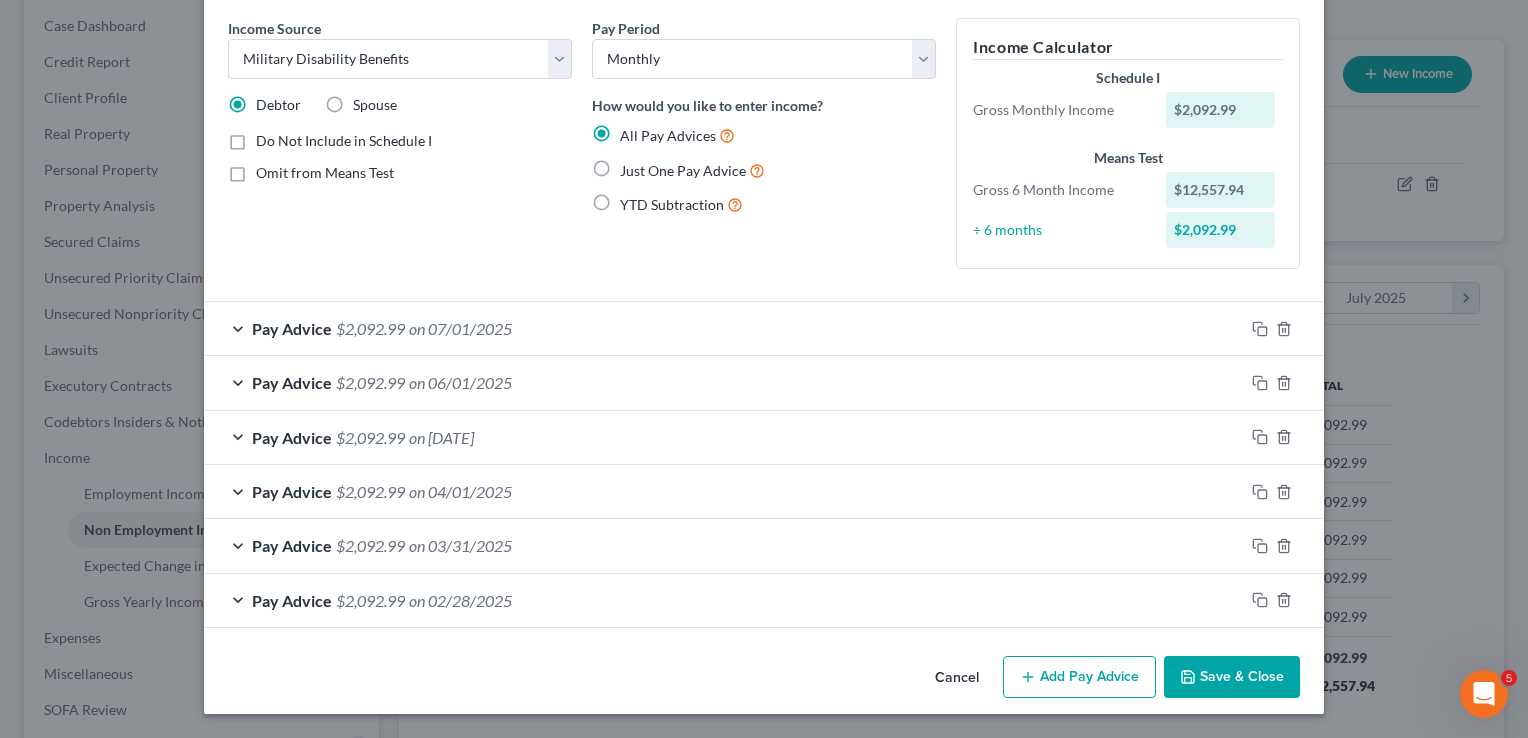 scroll, scrollTop: 71, scrollLeft: 0, axis: vertical 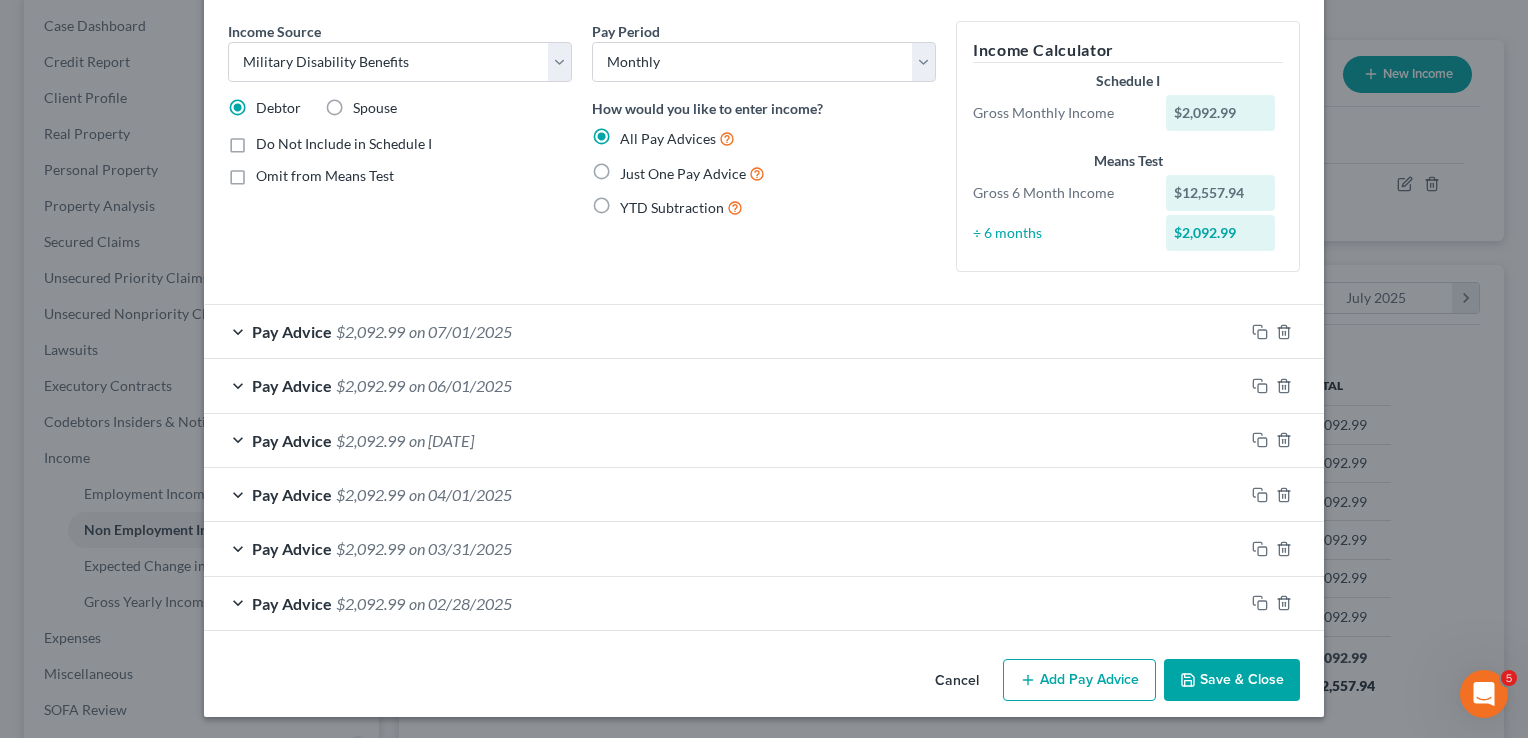 click on "Add Pay Advice" at bounding box center [1079, 680] 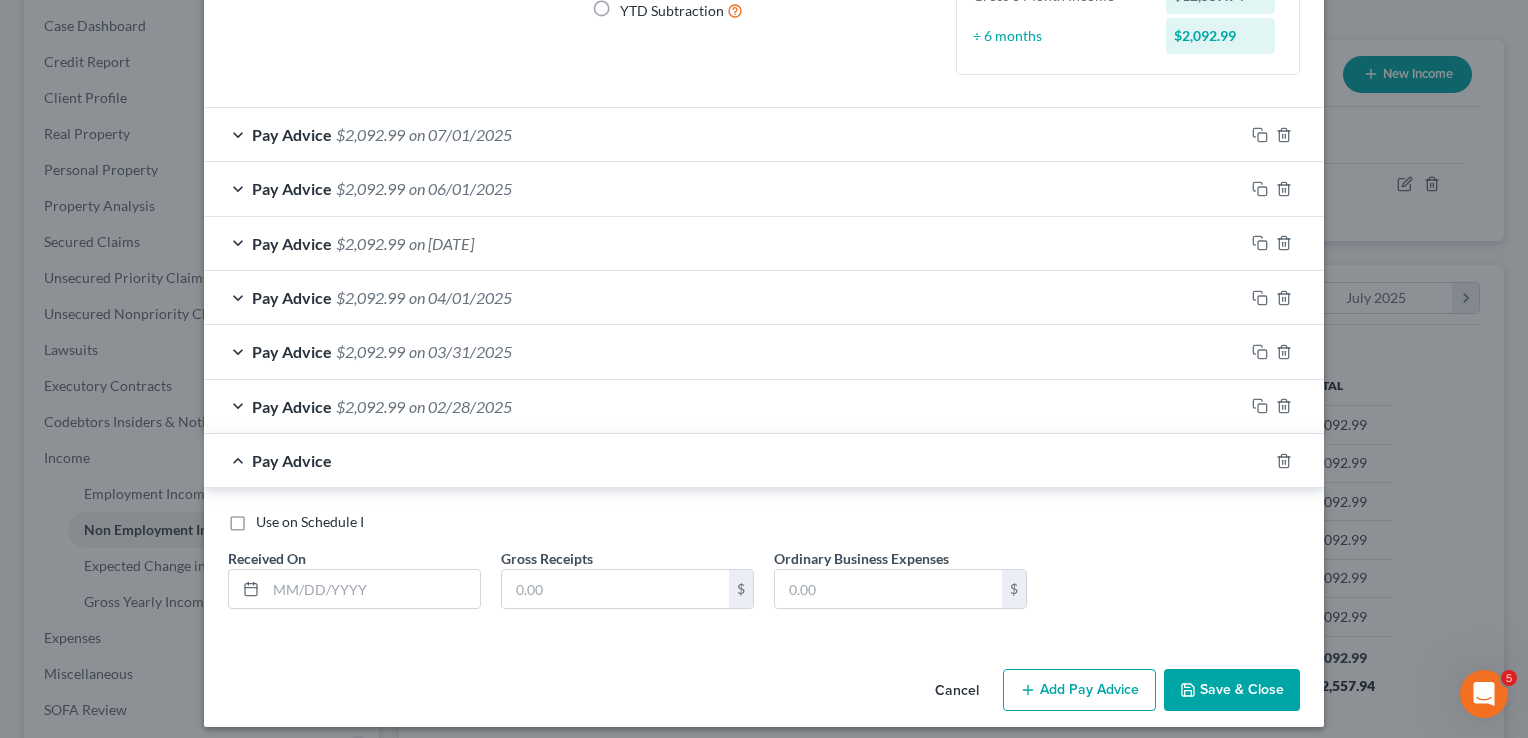 scroll, scrollTop: 271, scrollLeft: 0, axis: vertical 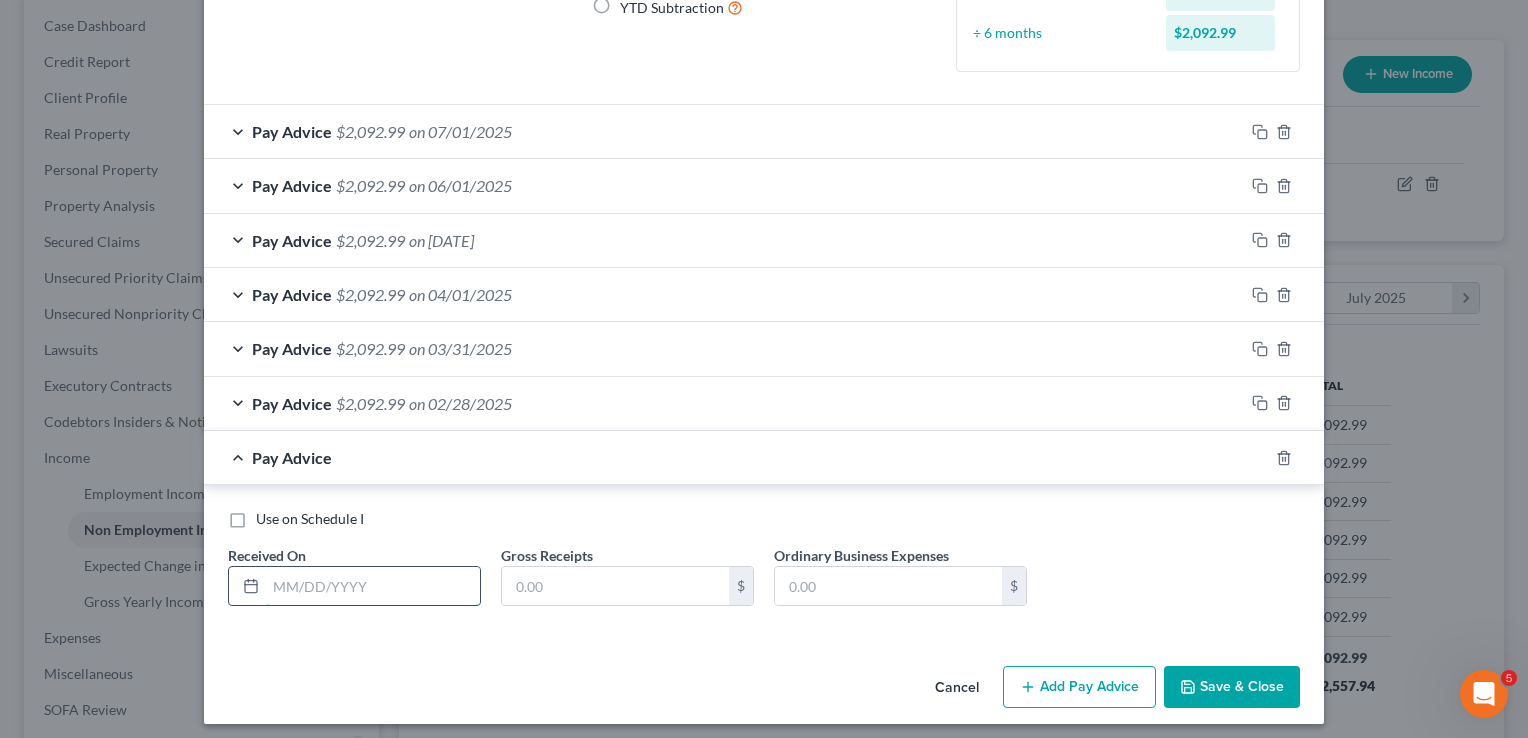 click at bounding box center [373, 586] 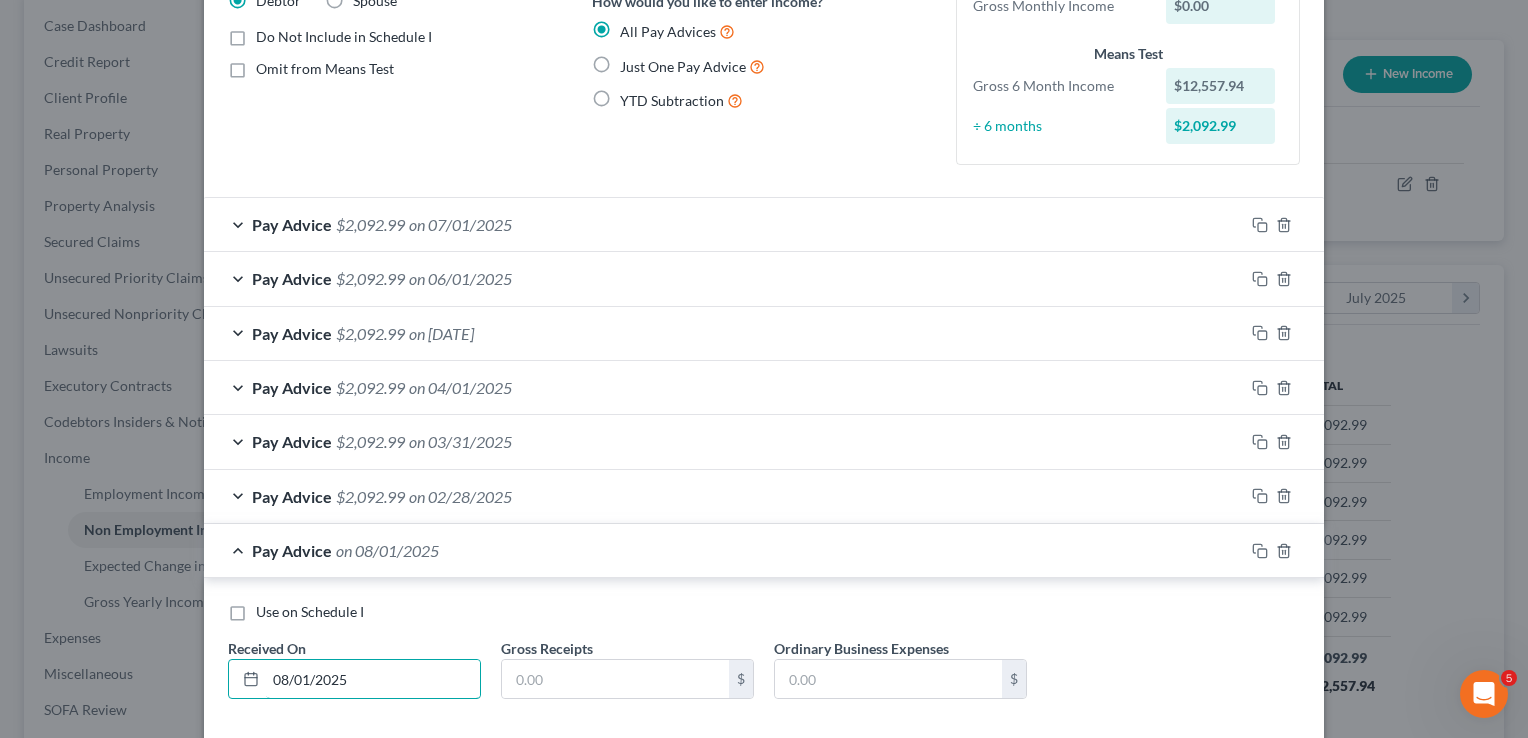 scroll, scrollTop: 200, scrollLeft: 0, axis: vertical 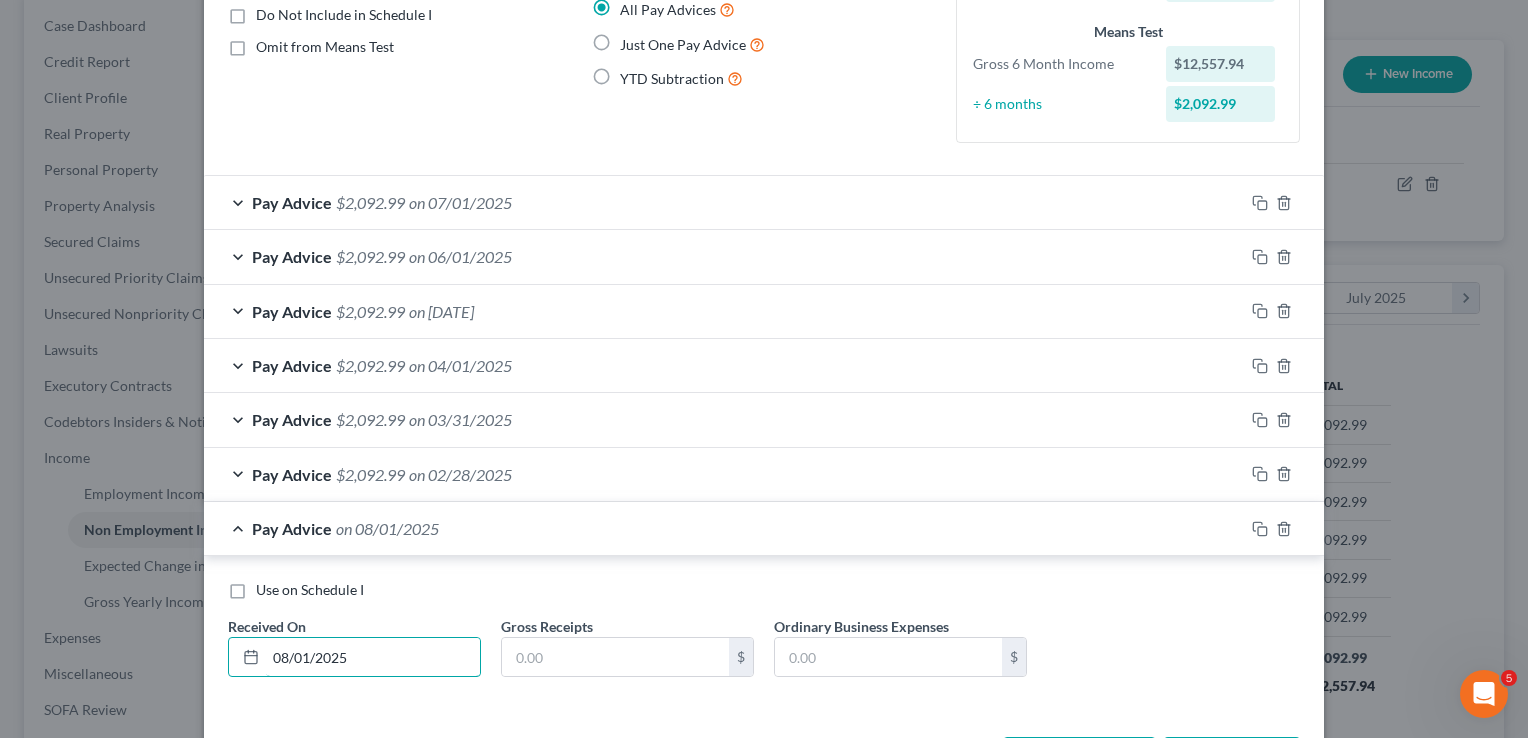 type on "08/01/2025" 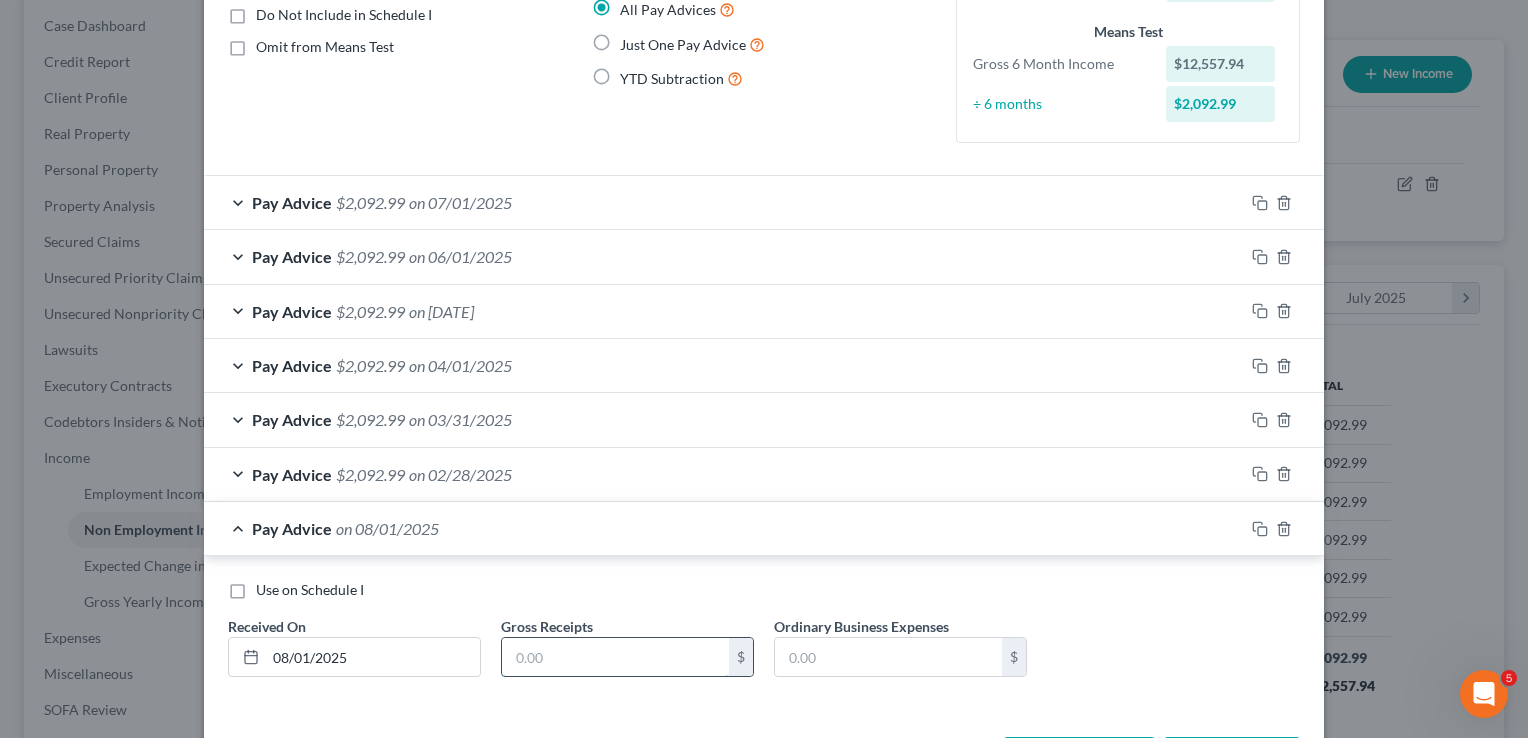 drag, startPoint x: 570, startPoint y: 665, endPoint x: 623, endPoint y: 657, distance: 53.600372 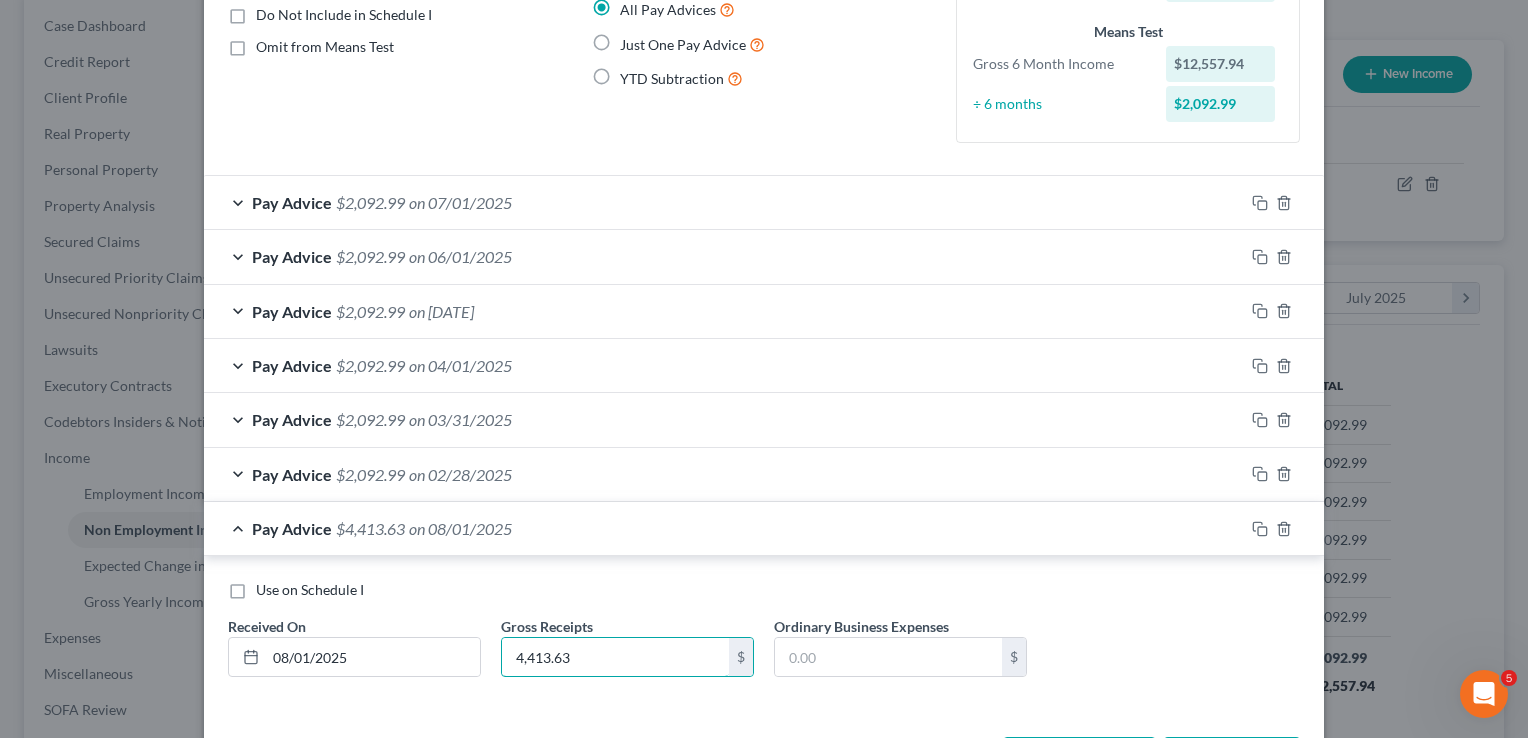 type on "4,413.63" 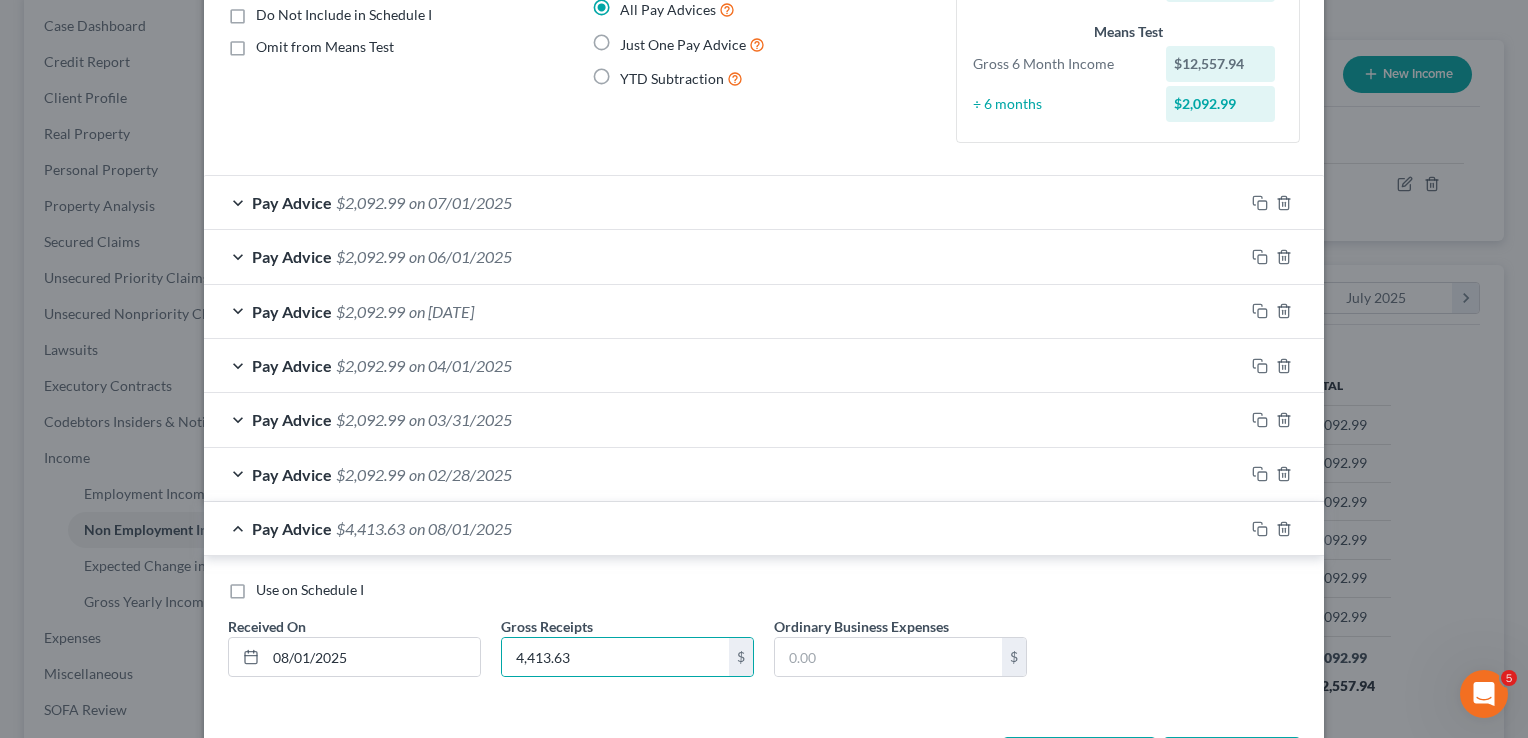 click on "Use on Schedule I
Received On
*
08/01/2025 Gross Receipts 4,413.63 $ Ordinary Business Expenses $" at bounding box center (764, 636) 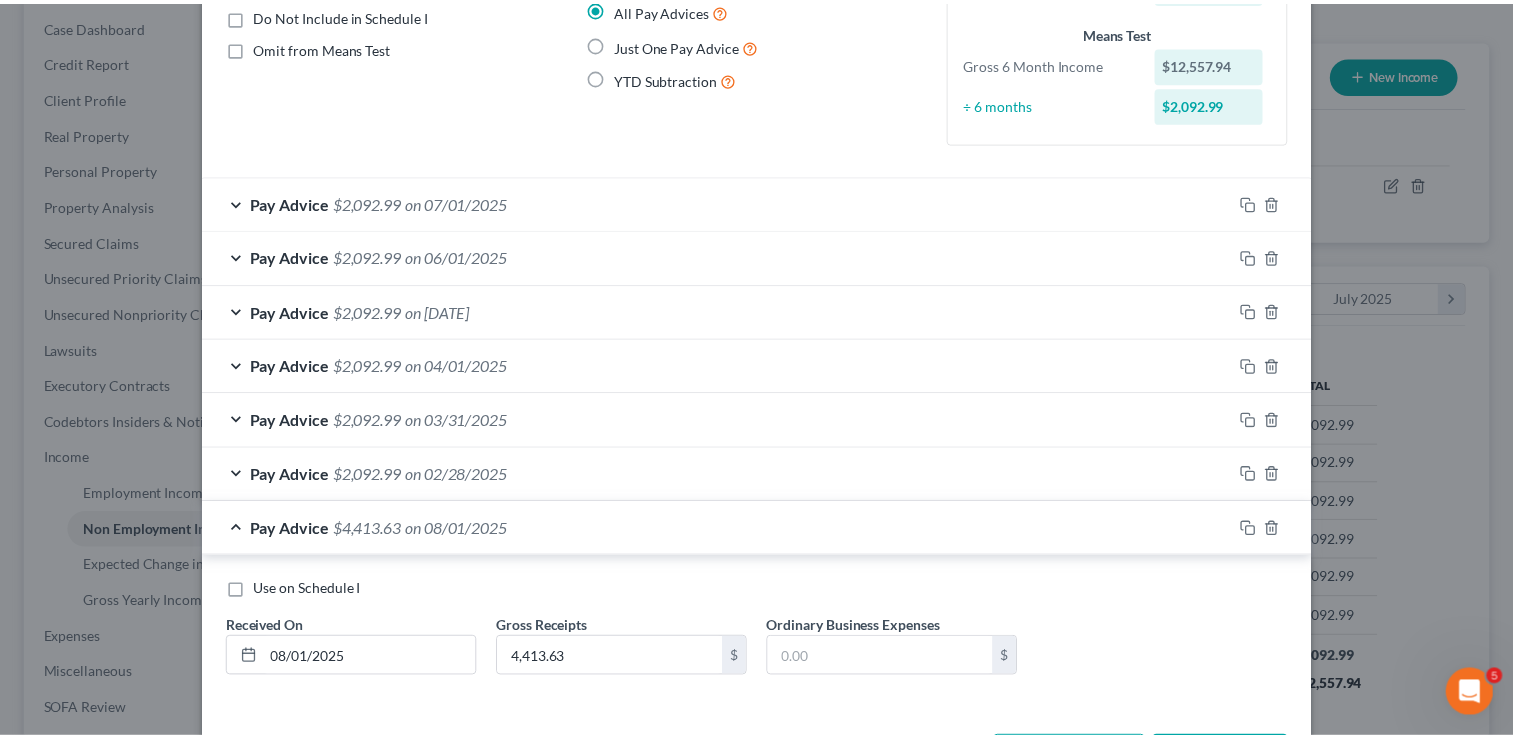 scroll, scrollTop: 277, scrollLeft: 0, axis: vertical 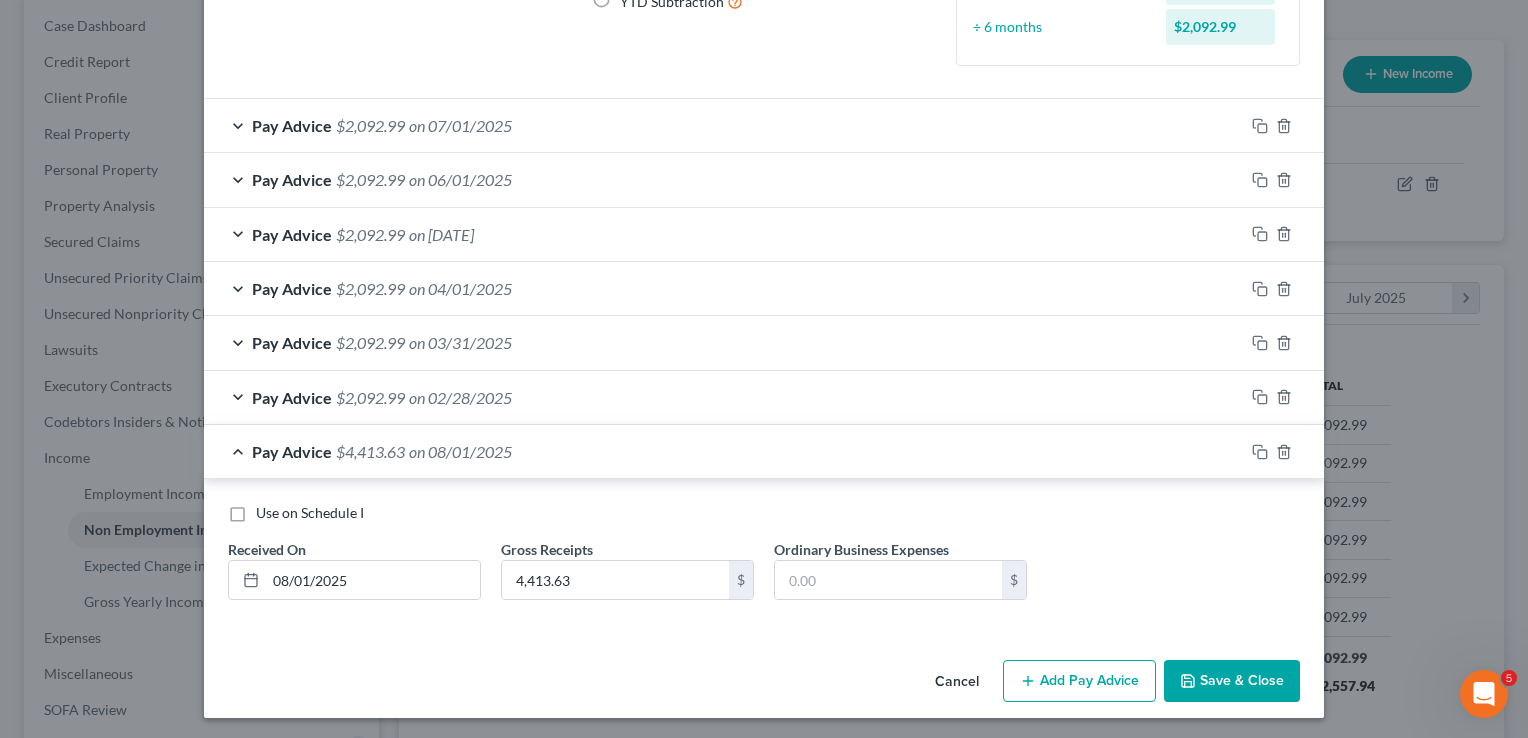 click on "Save & Close" at bounding box center (1232, 681) 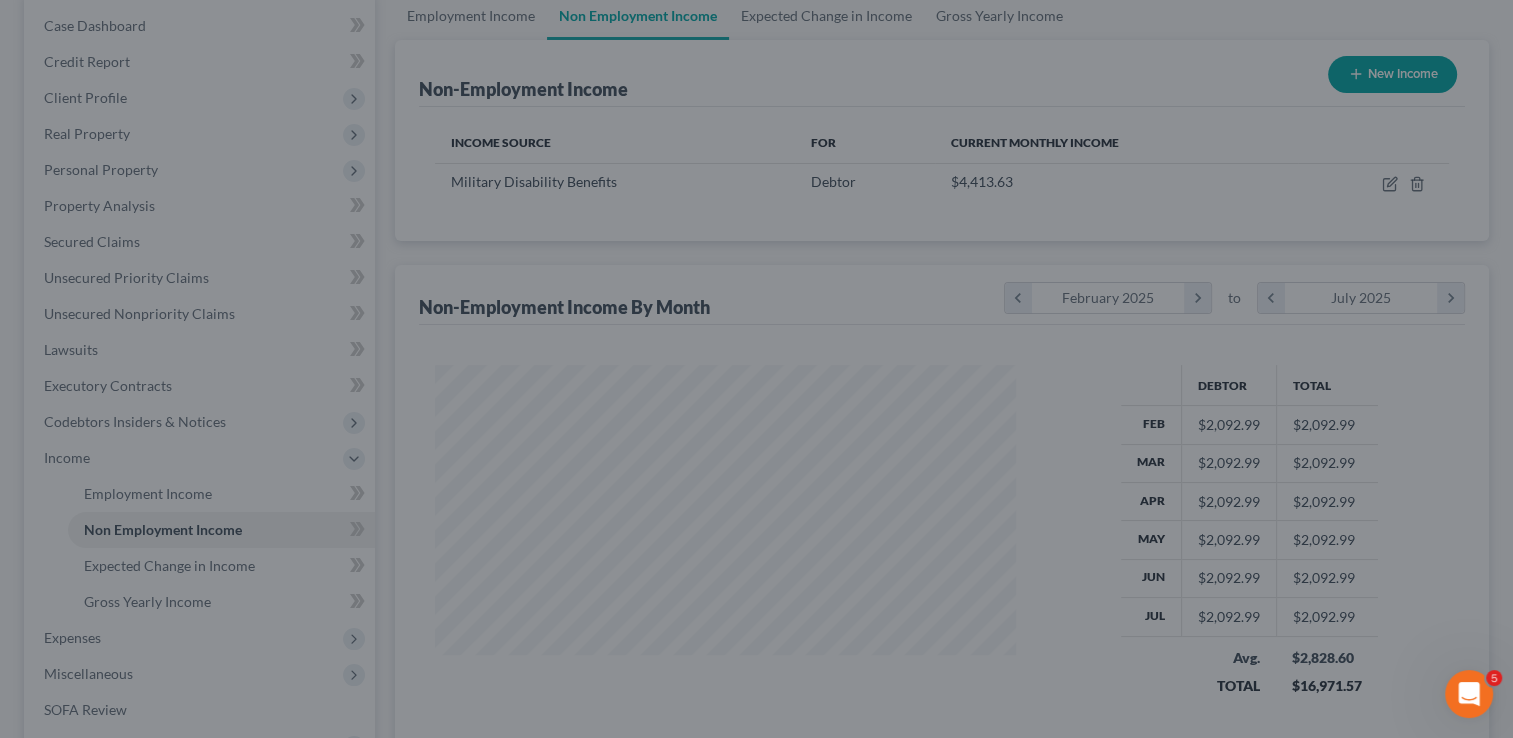 scroll, scrollTop: 356, scrollLeft: 615, axis: both 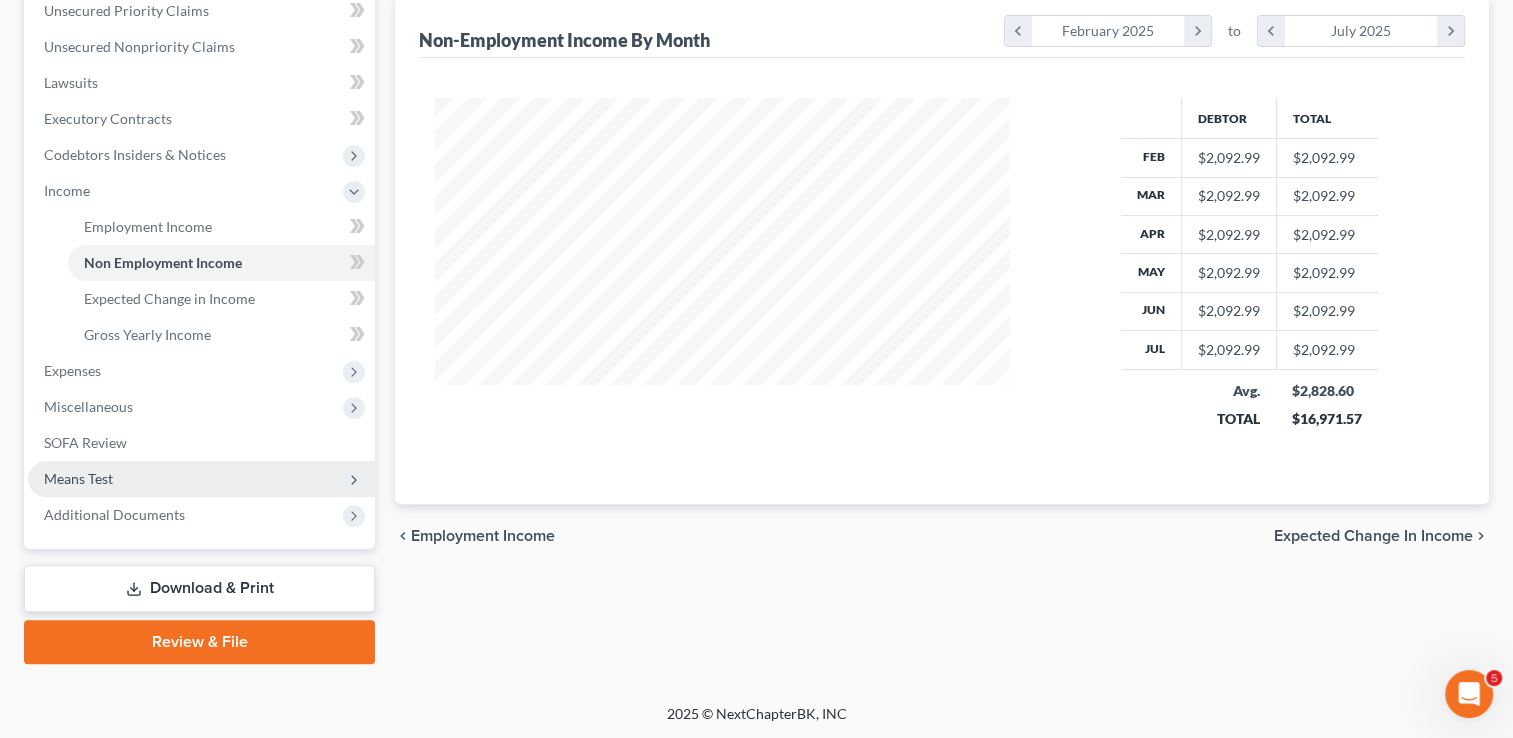click on "Means Test" at bounding box center (78, 478) 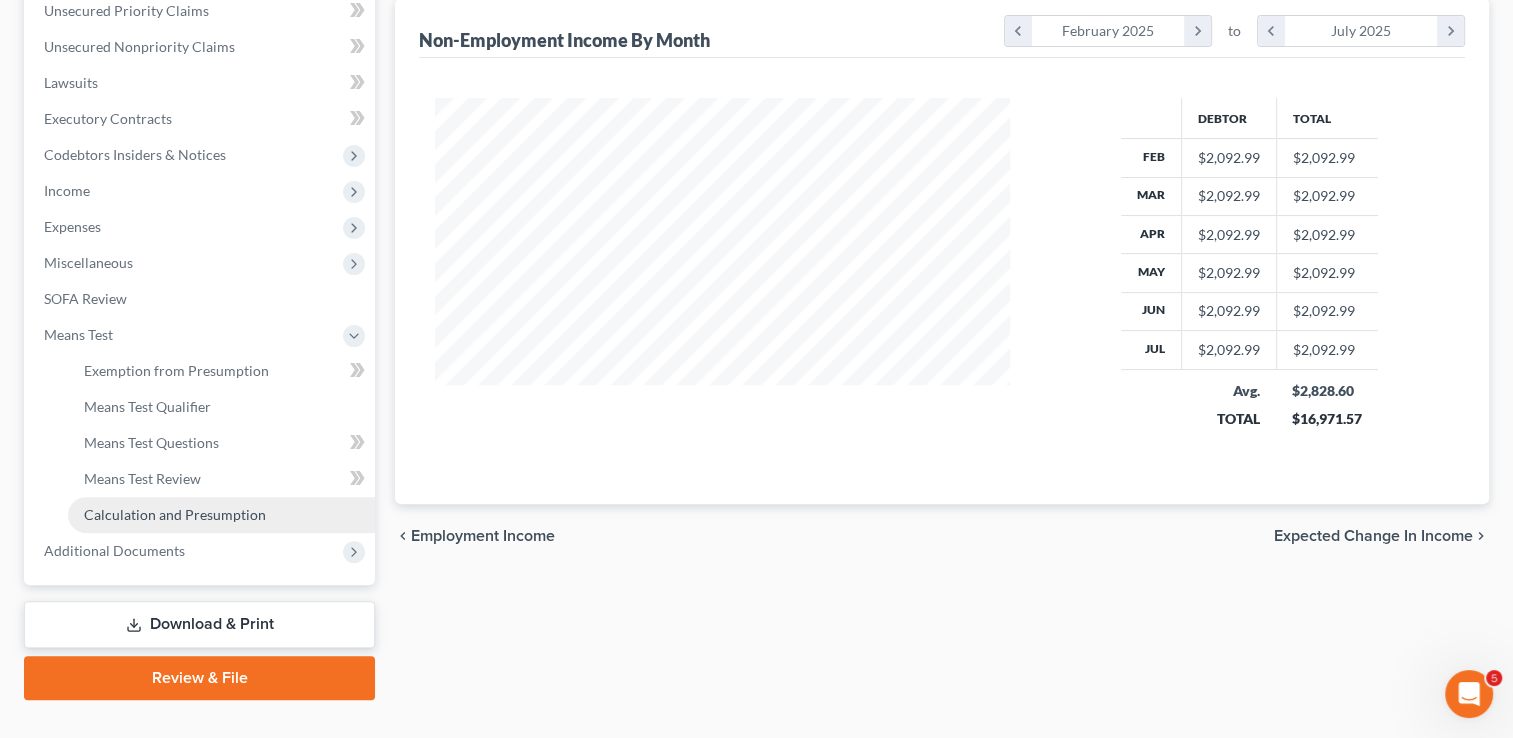 click on "Calculation and Presumption" at bounding box center [175, 514] 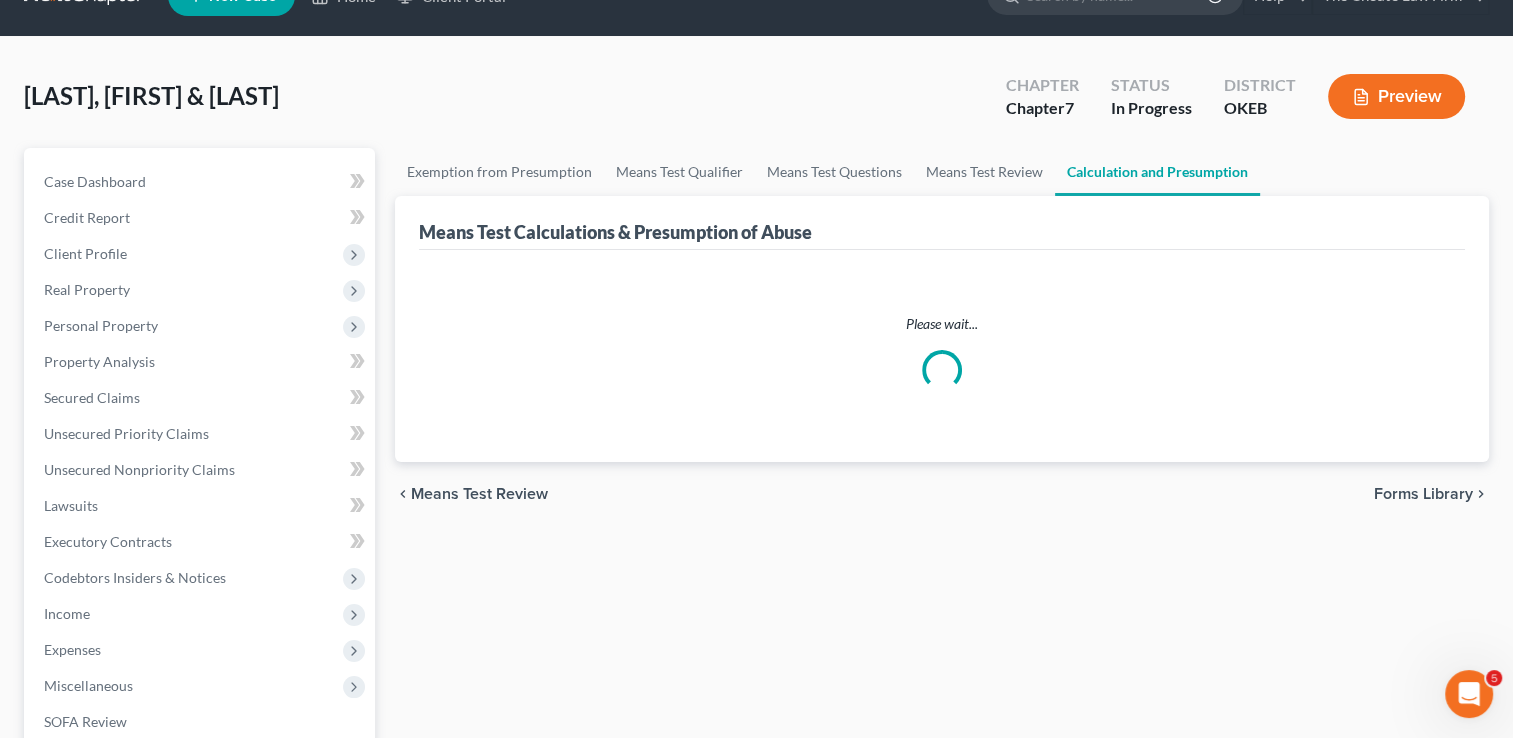 scroll, scrollTop: 0, scrollLeft: 0, axis: both 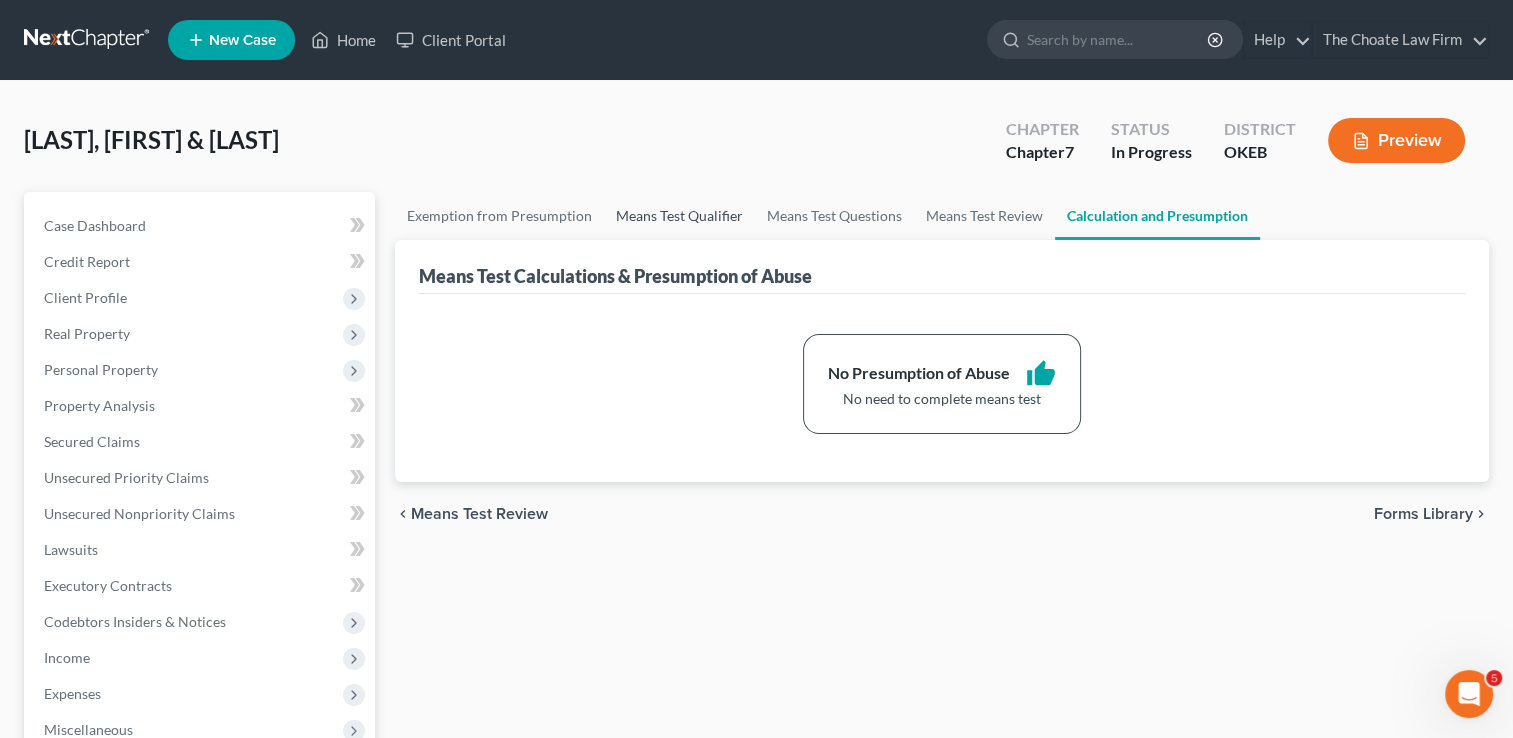 click on "Means Test Qualifier" at bounding box center (679, 216) 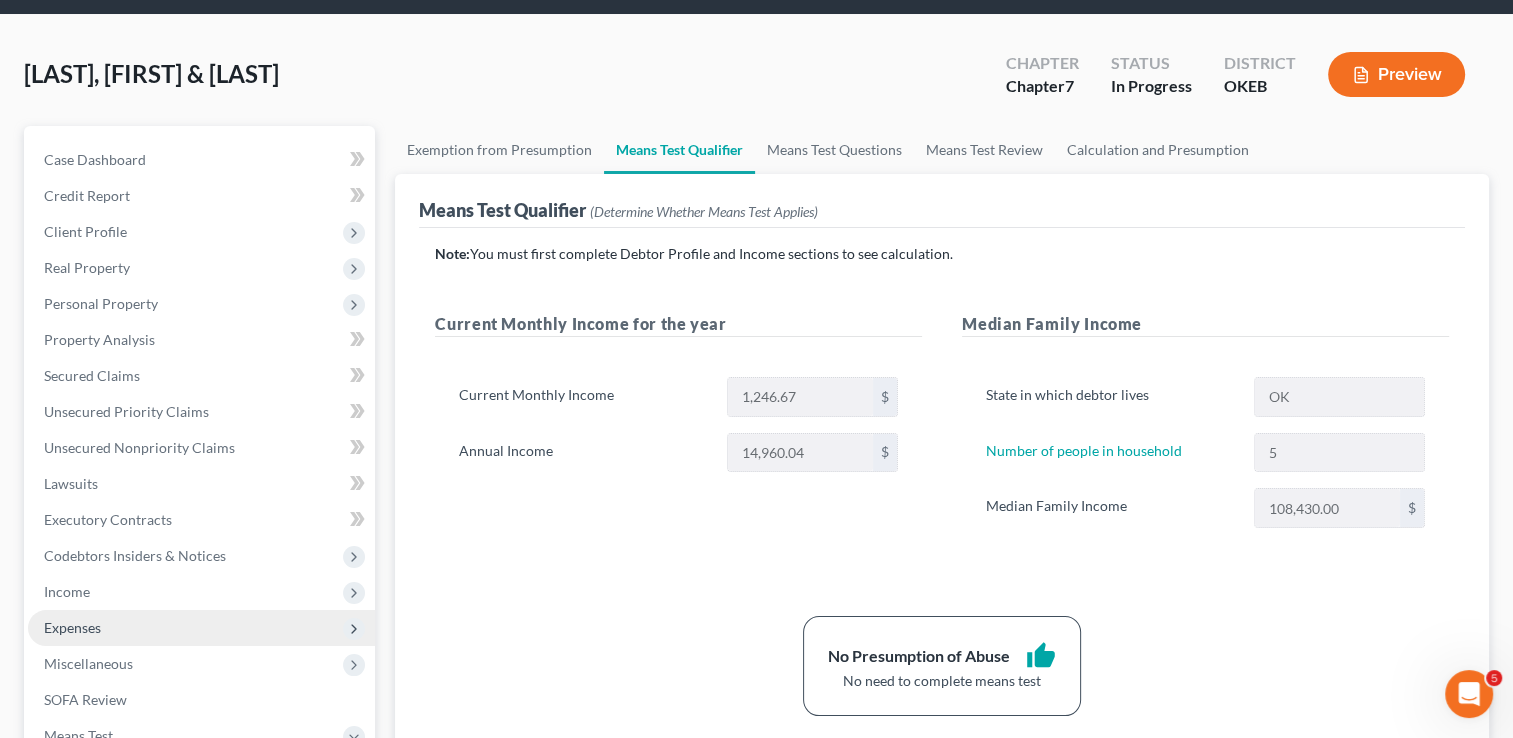 scroll, scrollTop: 100, scrollLeft: 0, axis: vertical 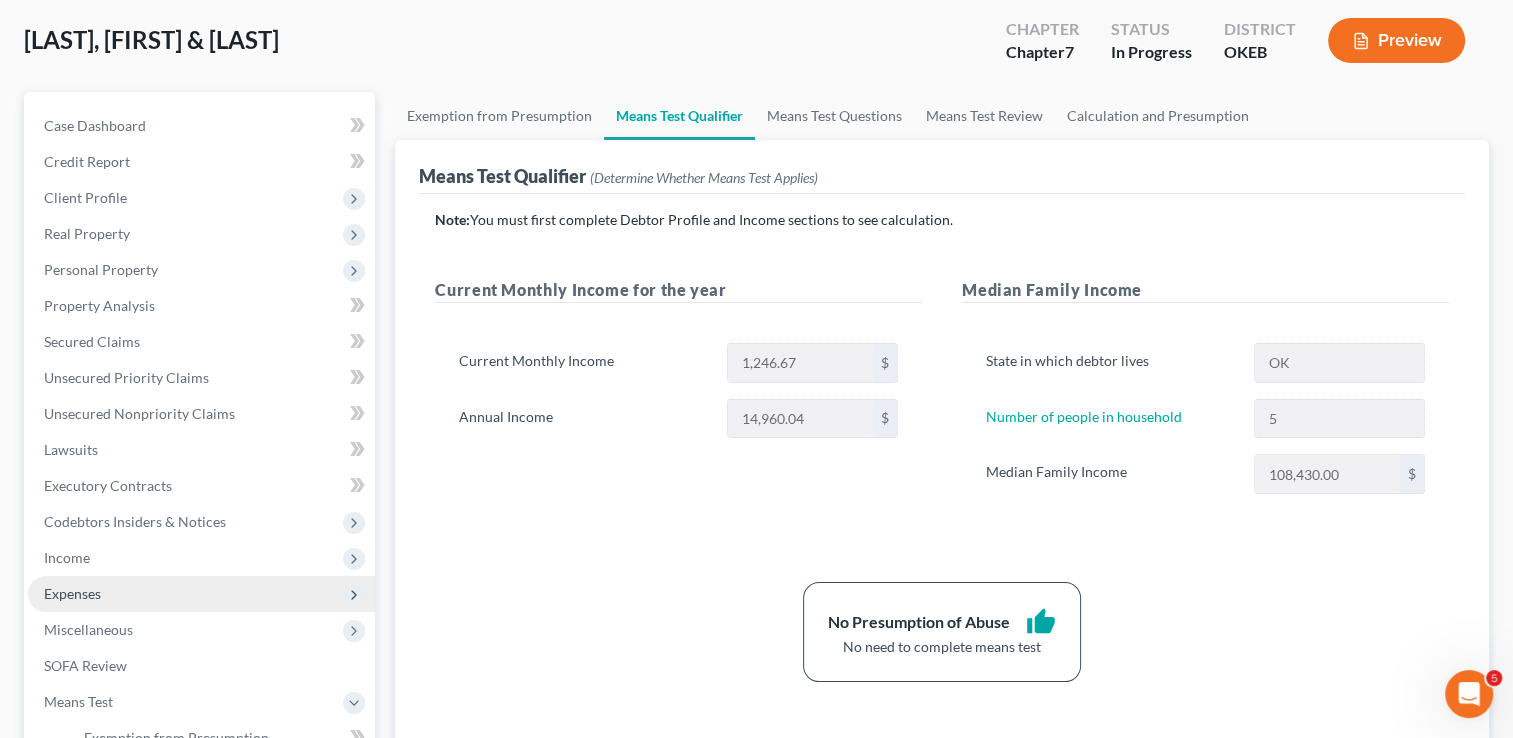 click on "Expenses" at bounding box center (72, 593) 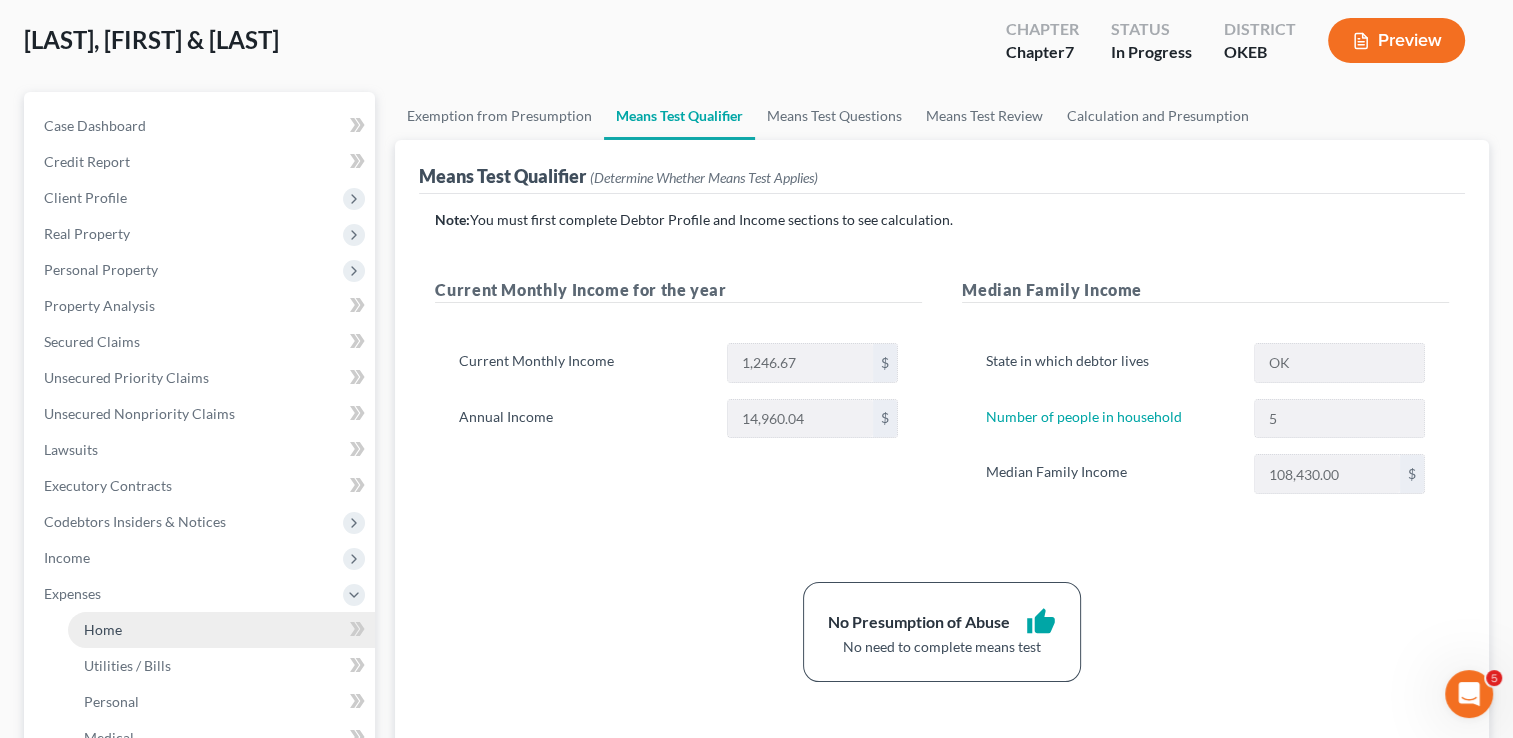 click on "Home" at bounding box center (221, 630) 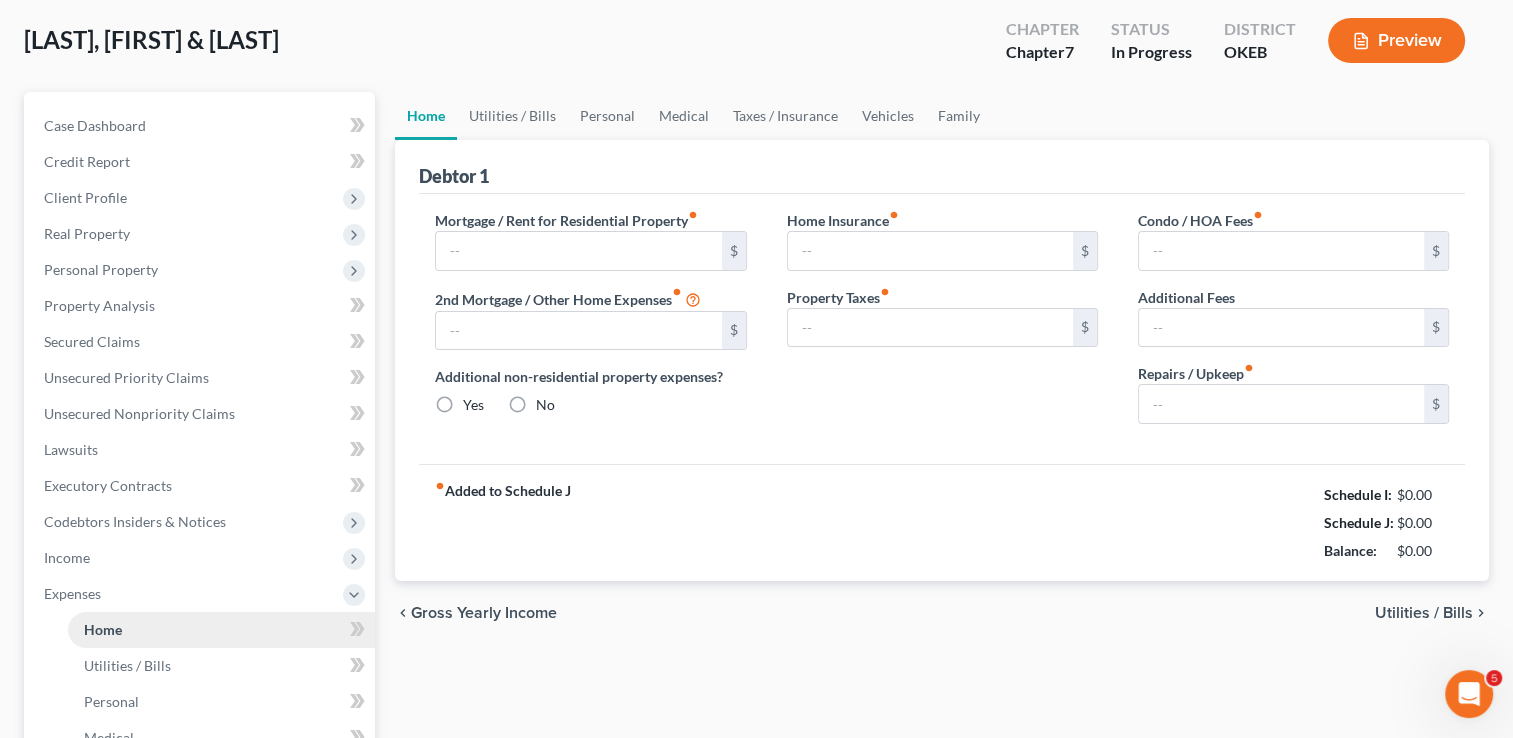 type on "800.00" 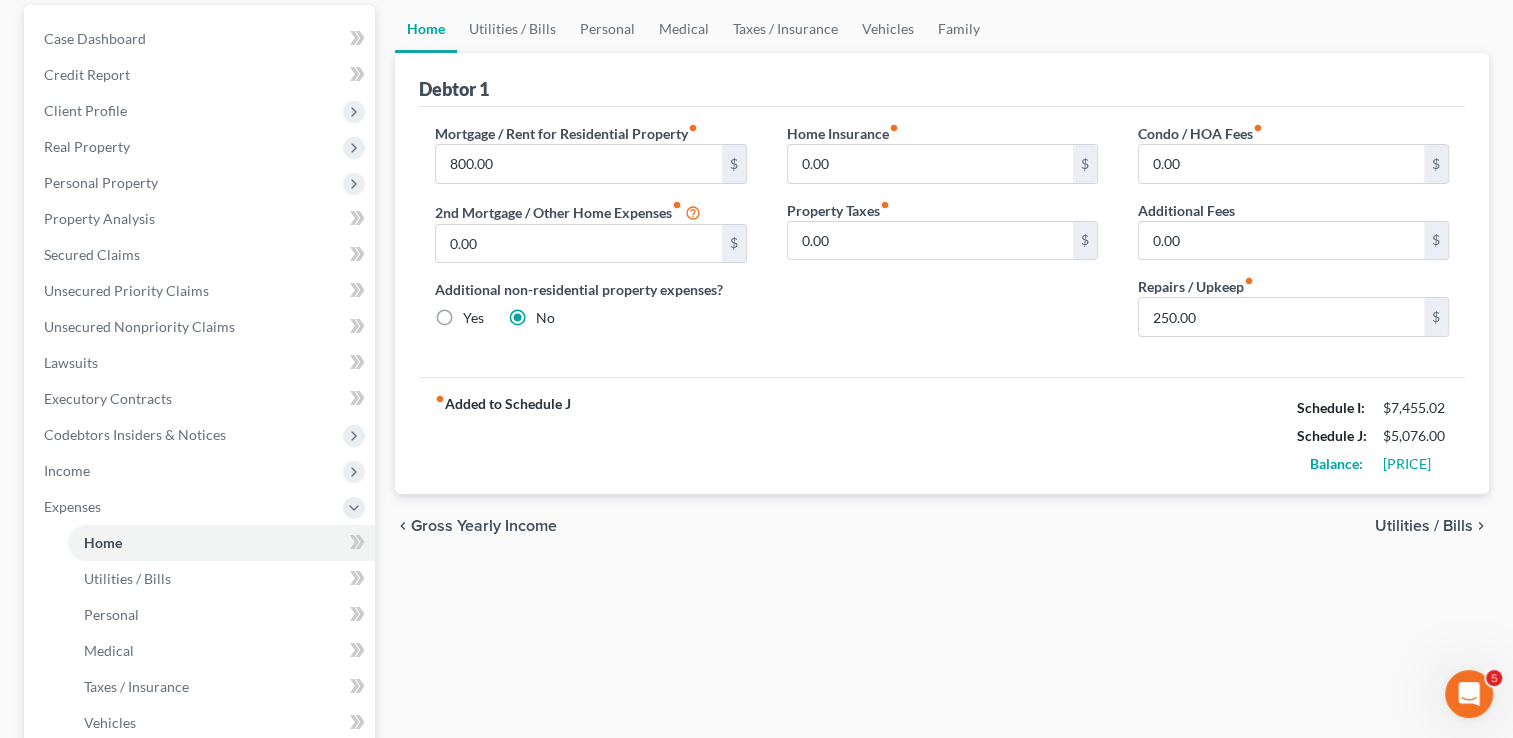 scroll, scrollTop: 200, scrollLeft: 0, axis: vertical 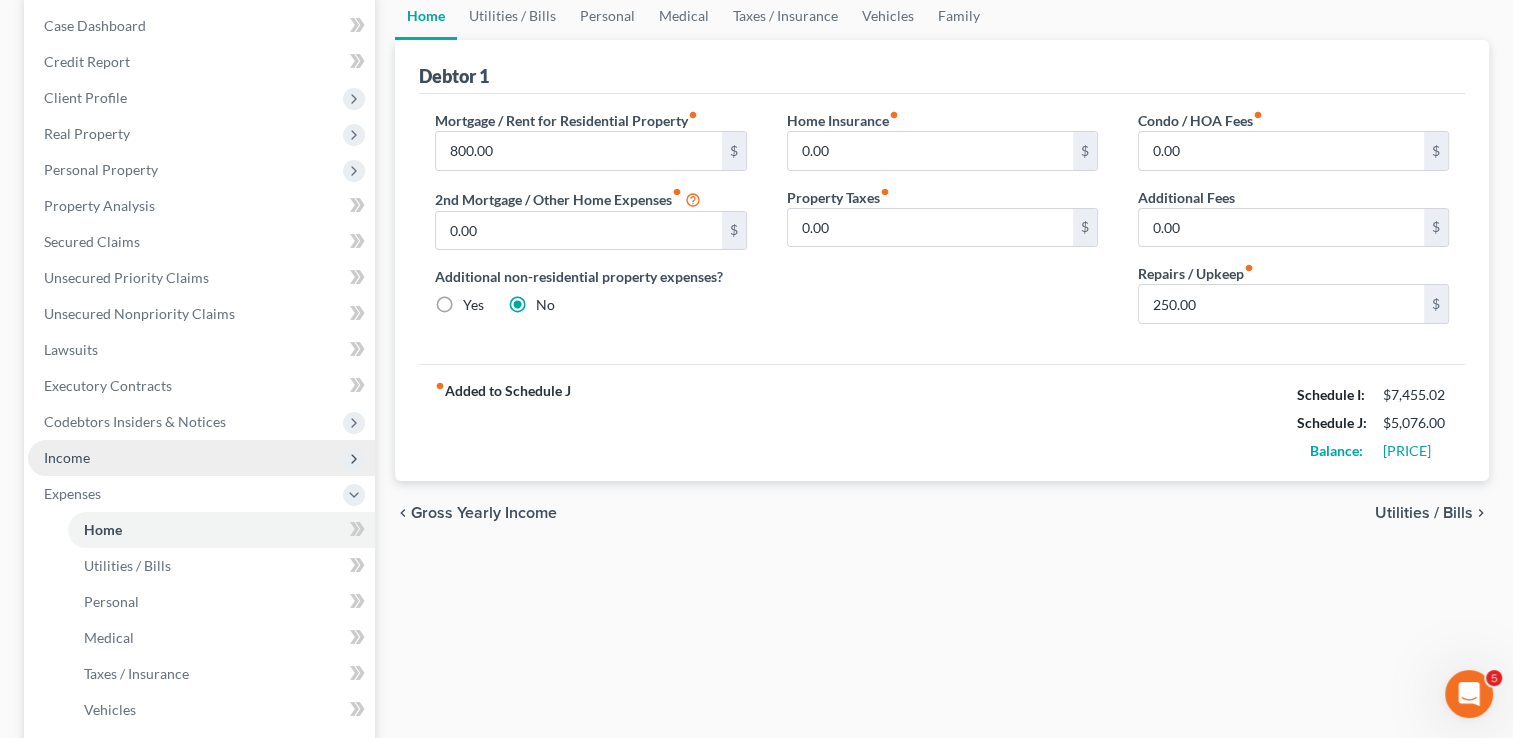 click on "Income" at bounding box center (67, 457) 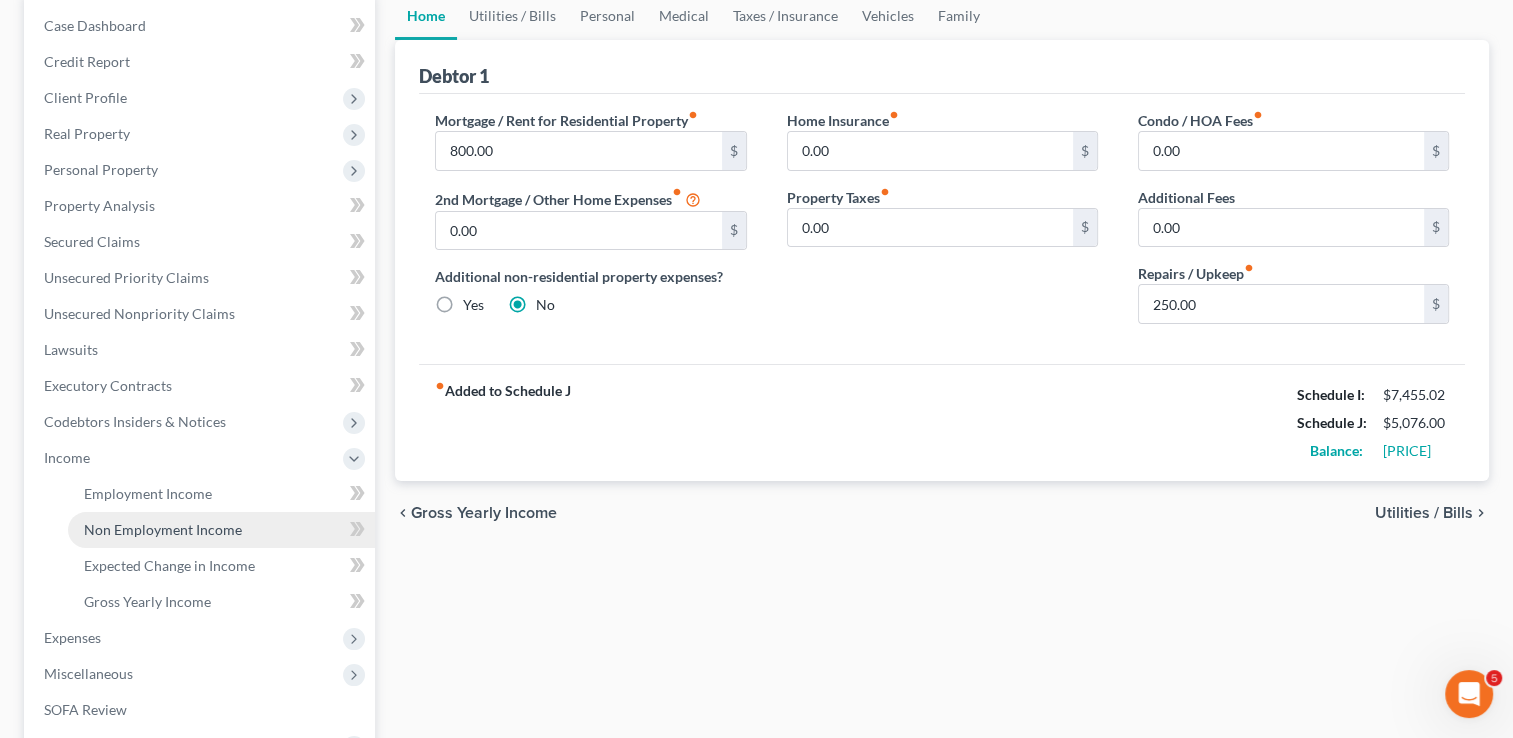 click on "Non Employment Income" at bounding box center [163, 529] 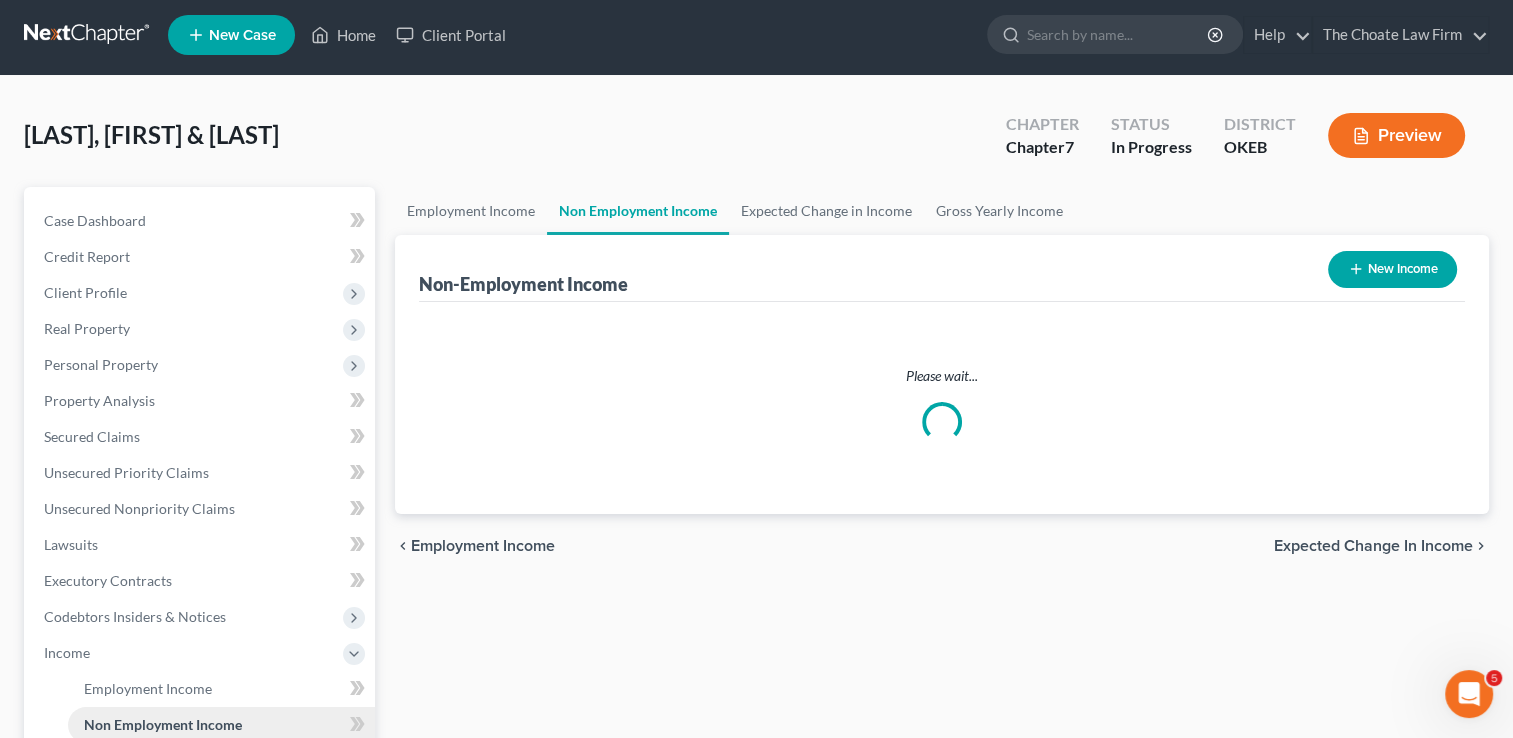 scroll, scrollTop: 0, scrollLeft: 0, axis: both 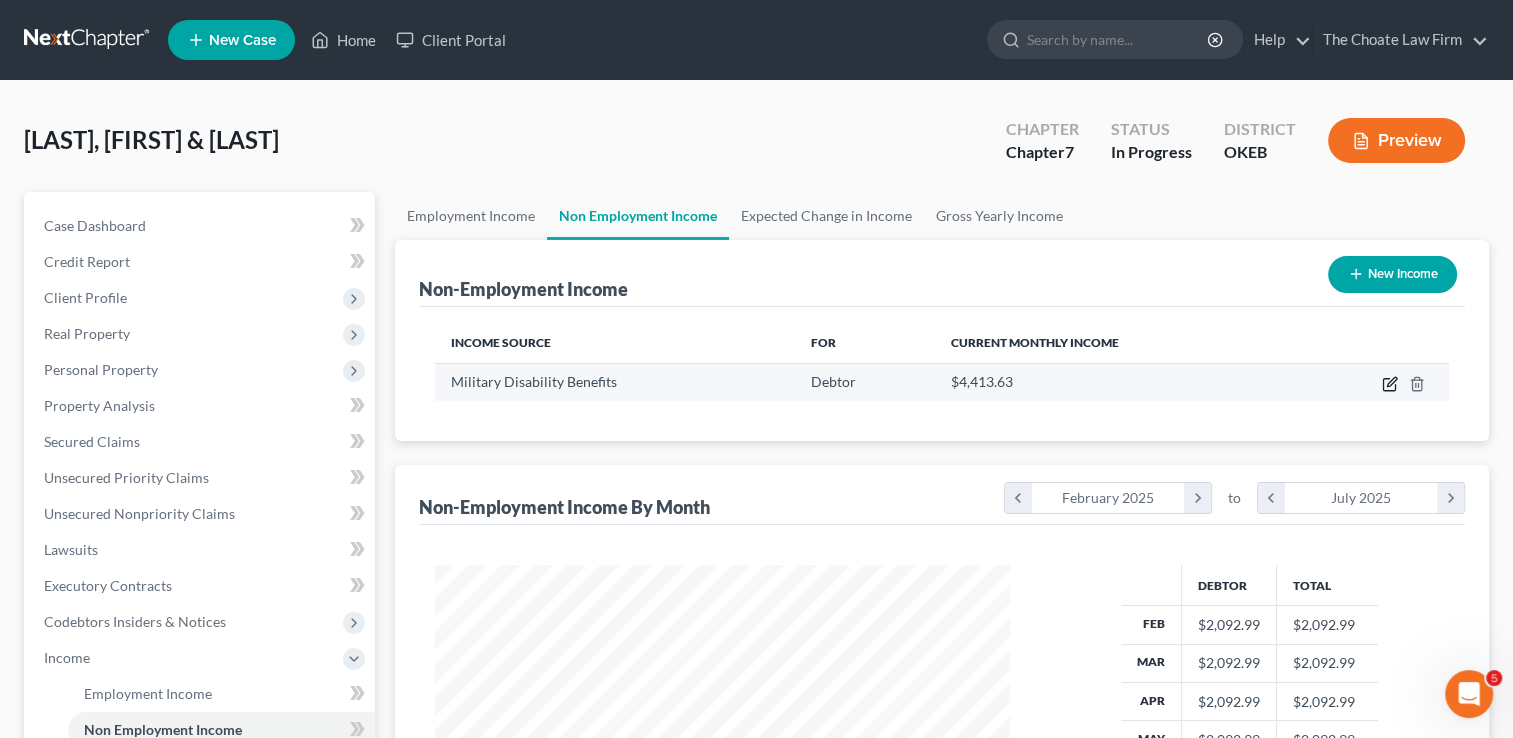 click 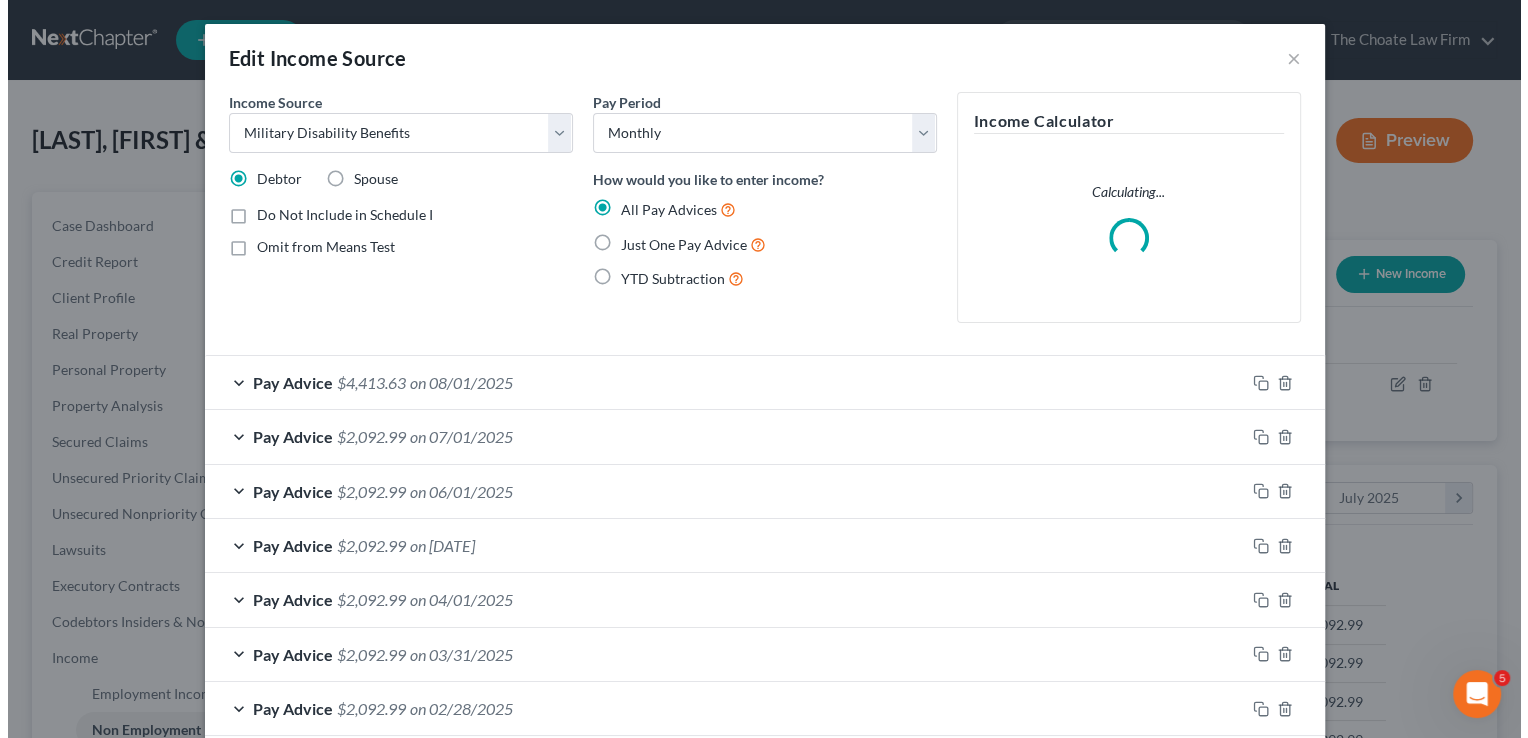 scroll, scrollTop: 999643, scrollLeft: 999378, axis: both 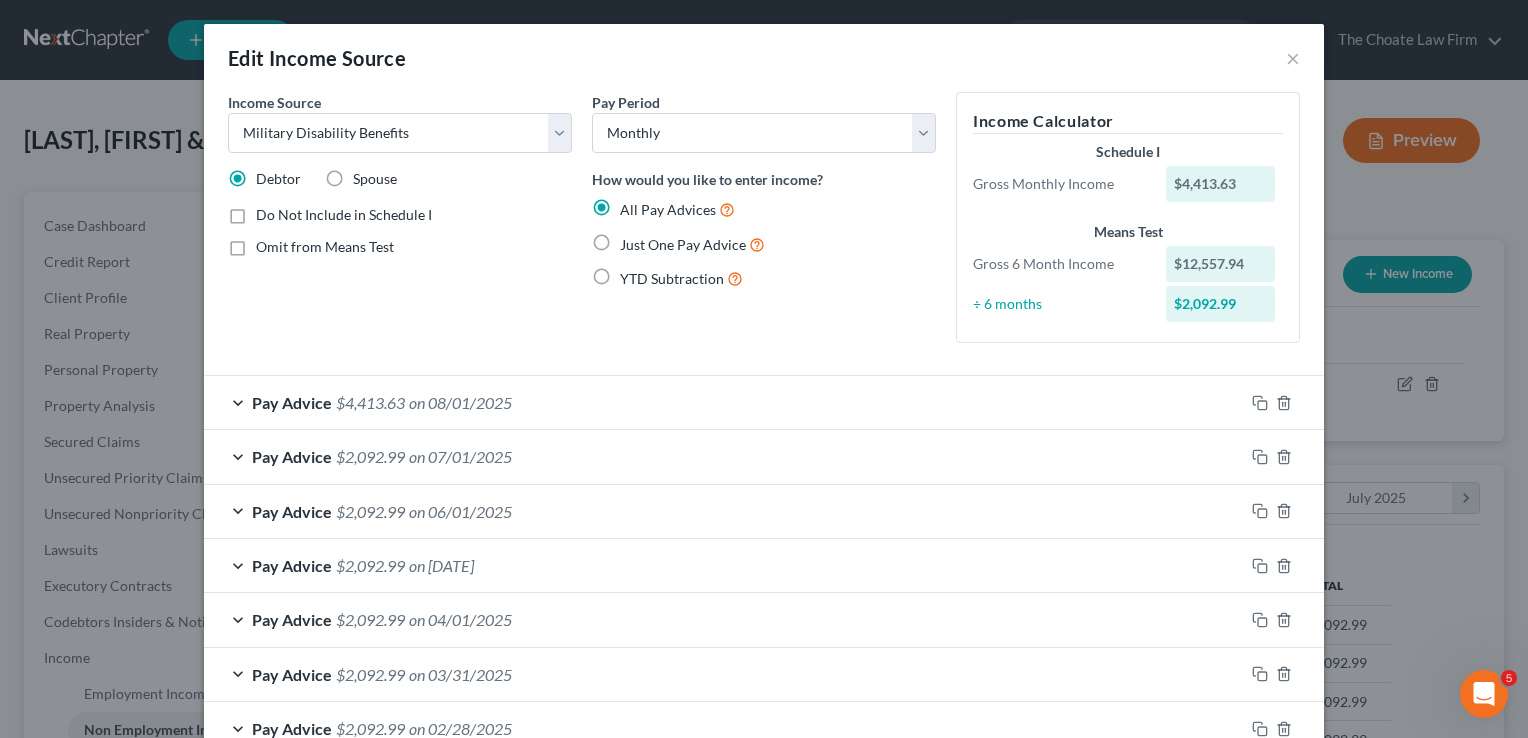 click on "Pay Advice $2,092.99 on 07/01/2025" at bounding box center (724, 456) 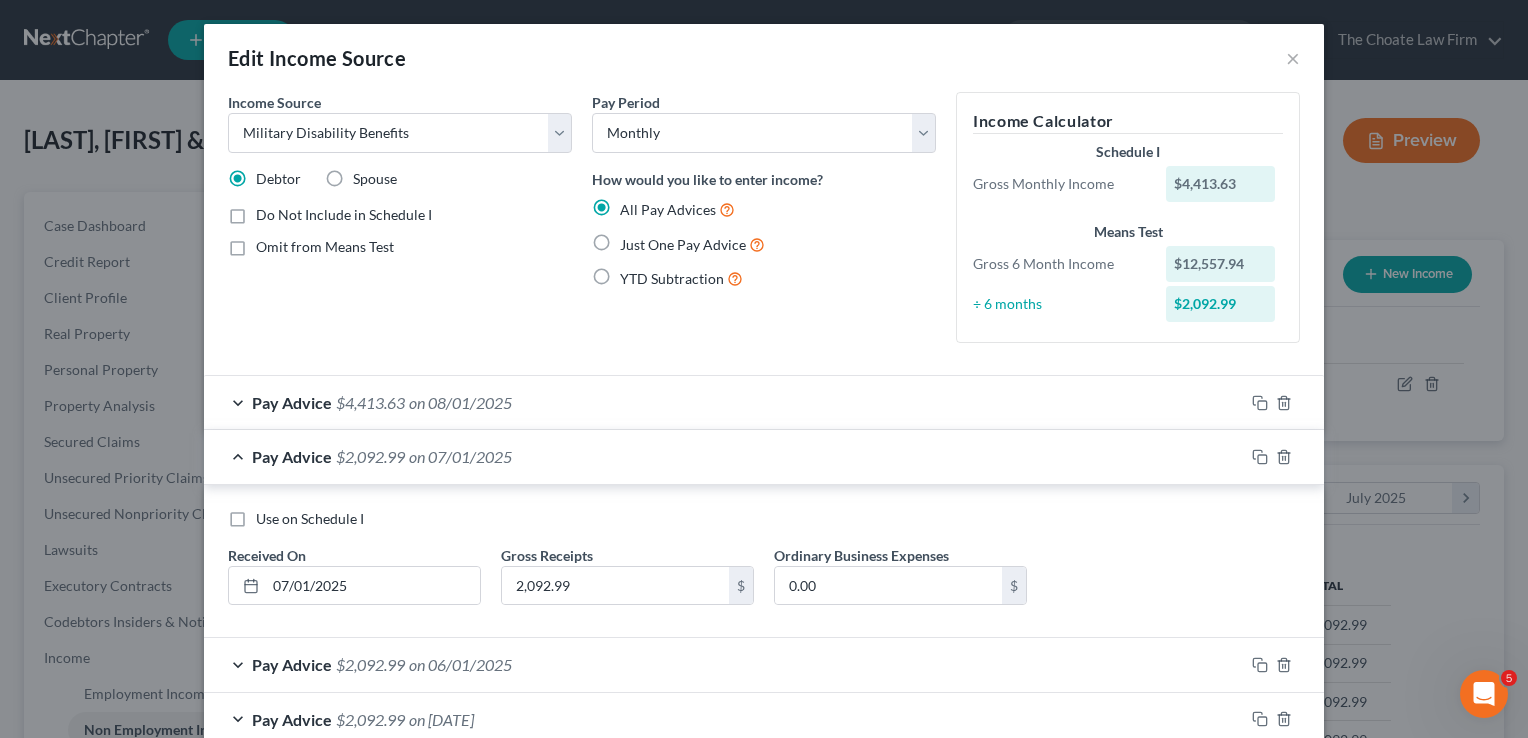 click on "Use on Schedule I" at bounding box center [310, 519] 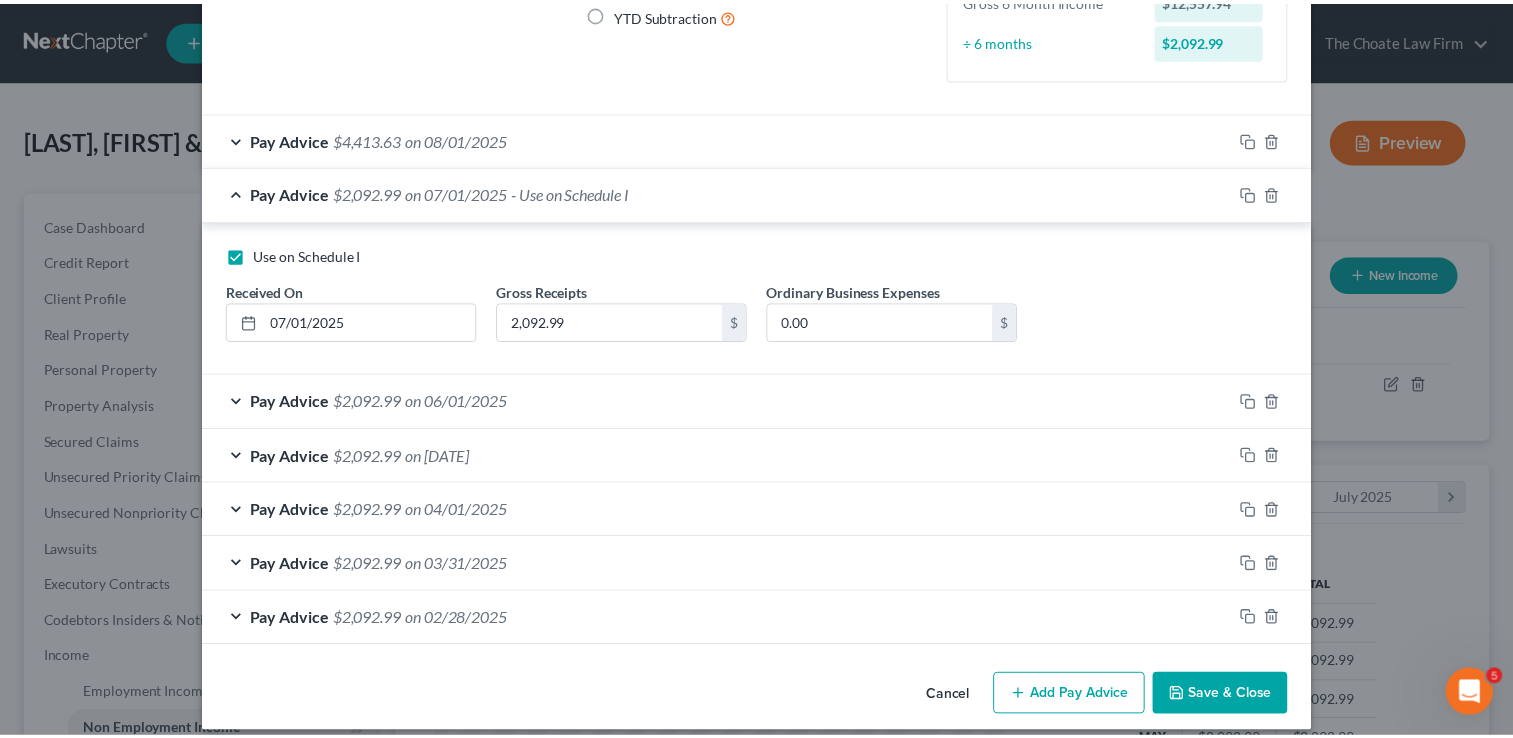 scroll, scrollTop: 278, scrollLeft: 0, axis: vertical 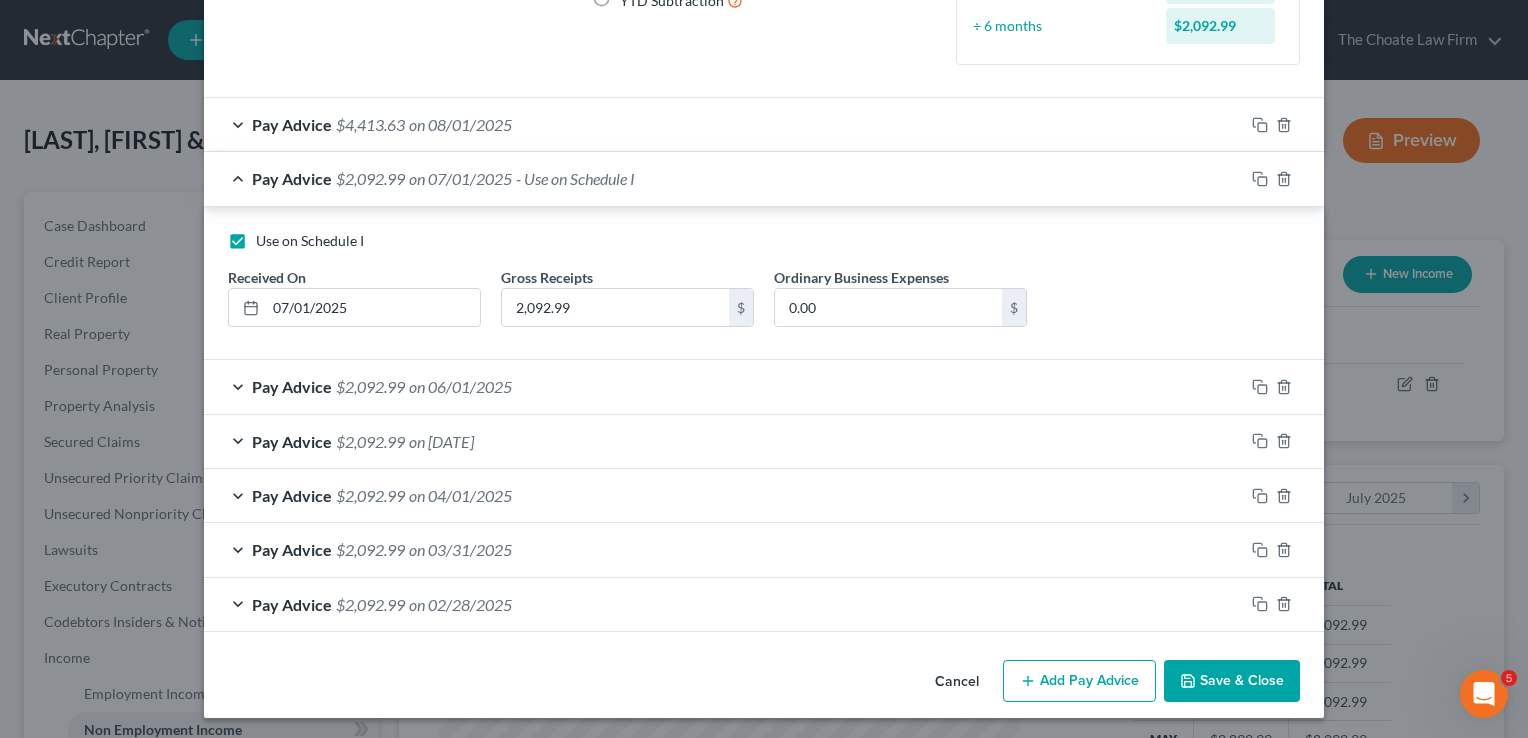 click on "Save & Close" at bounding box center (1232, 681) 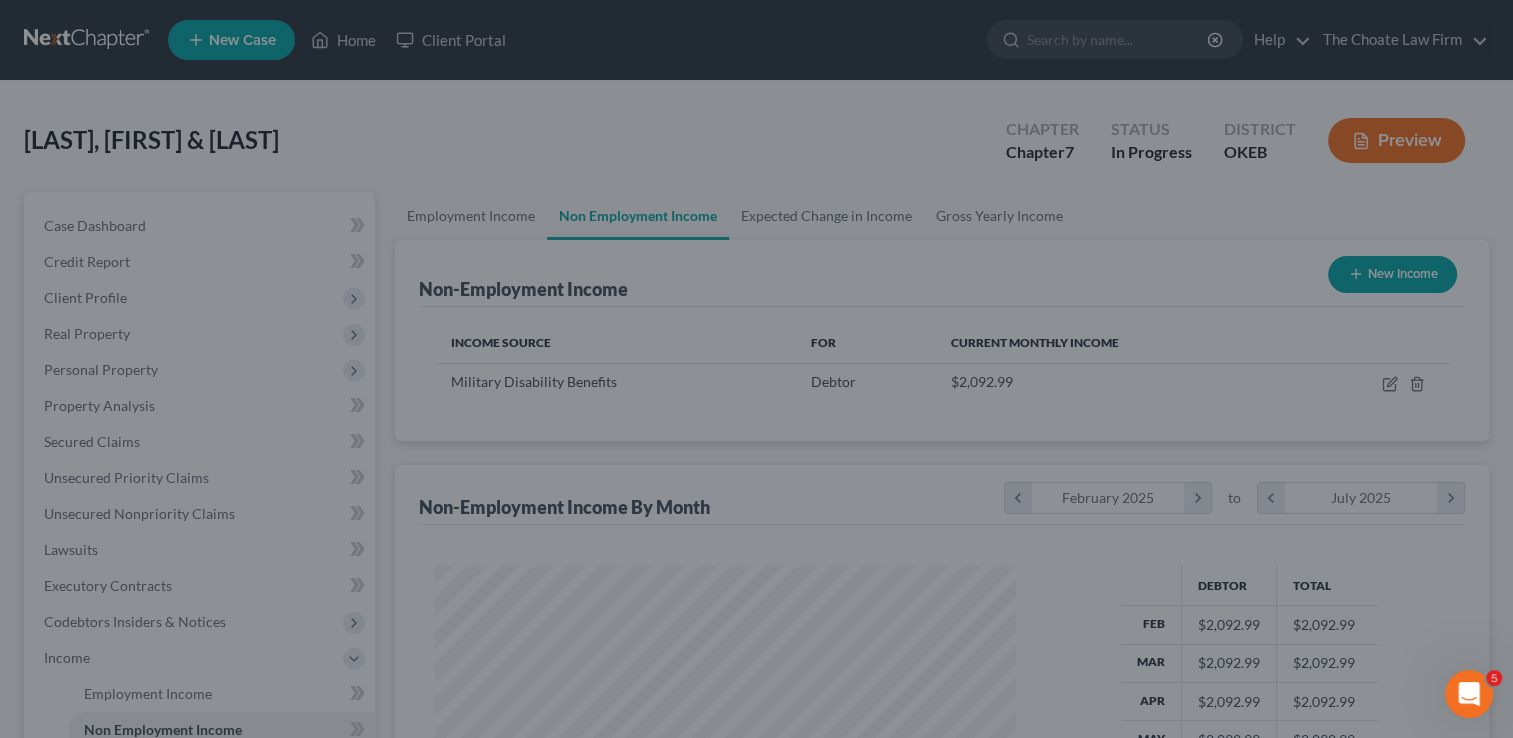 scroll, scrollTop: 356, scrollLeft: 615, axis: both 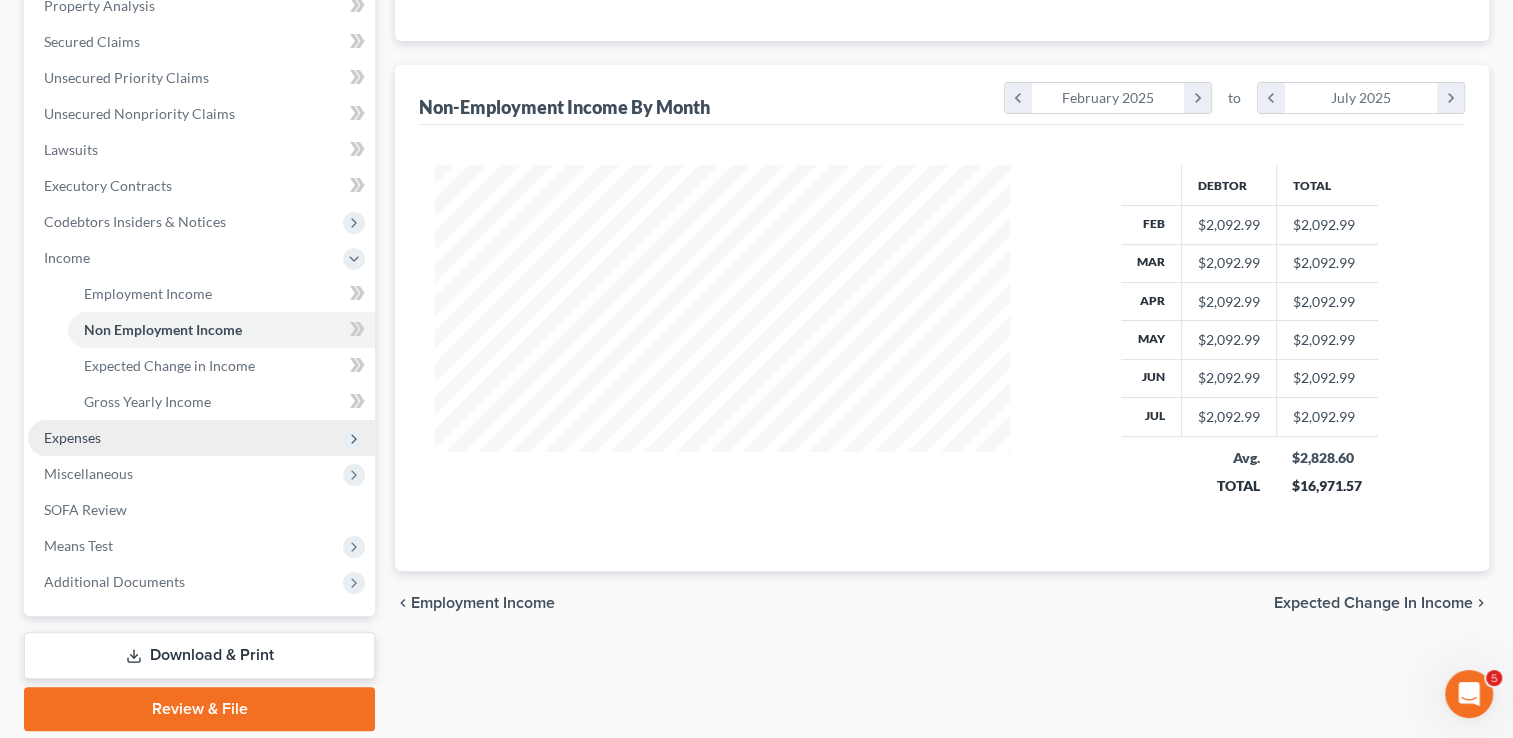 click on "Expenses" at bounding box center [201, 438] 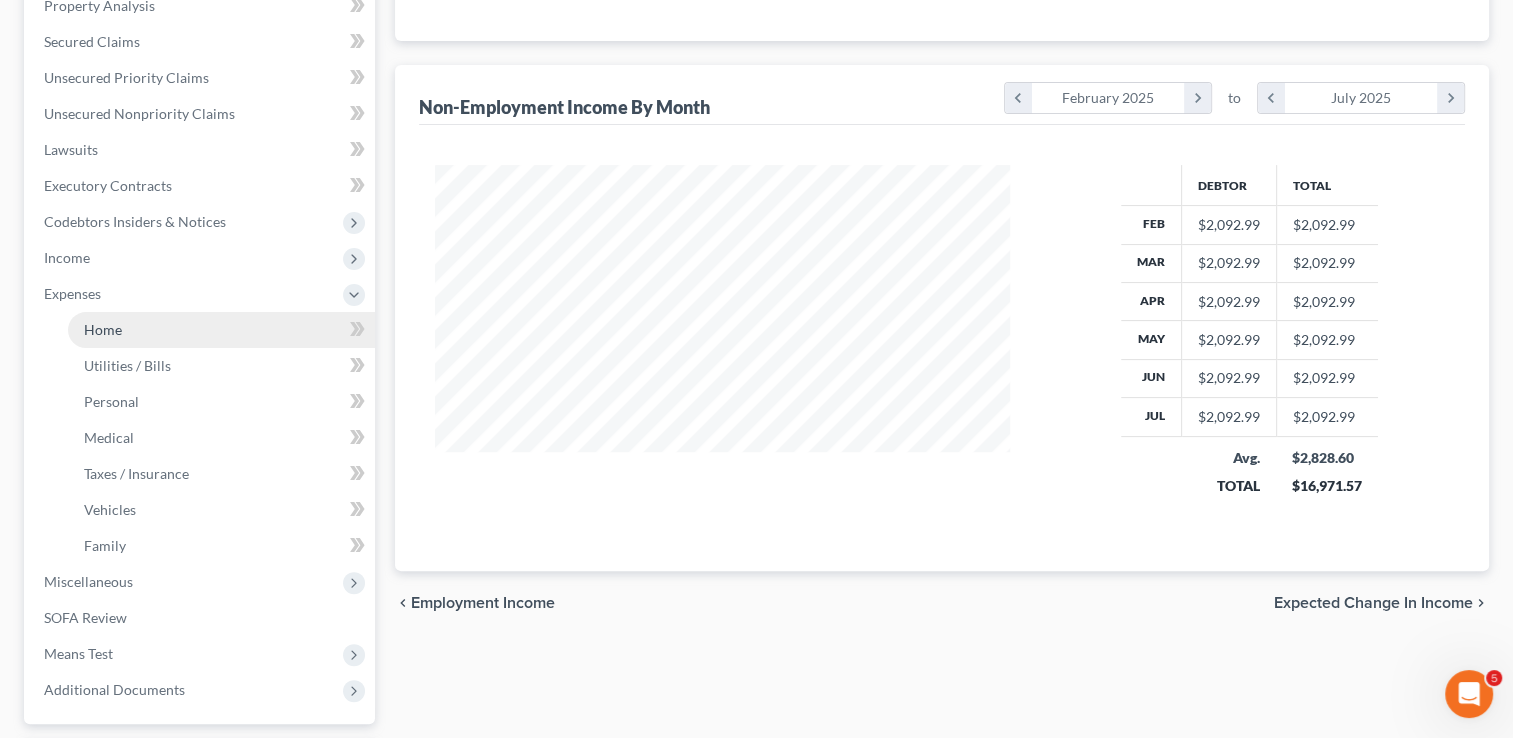 click on "Home" at bounding box center [221, 330] 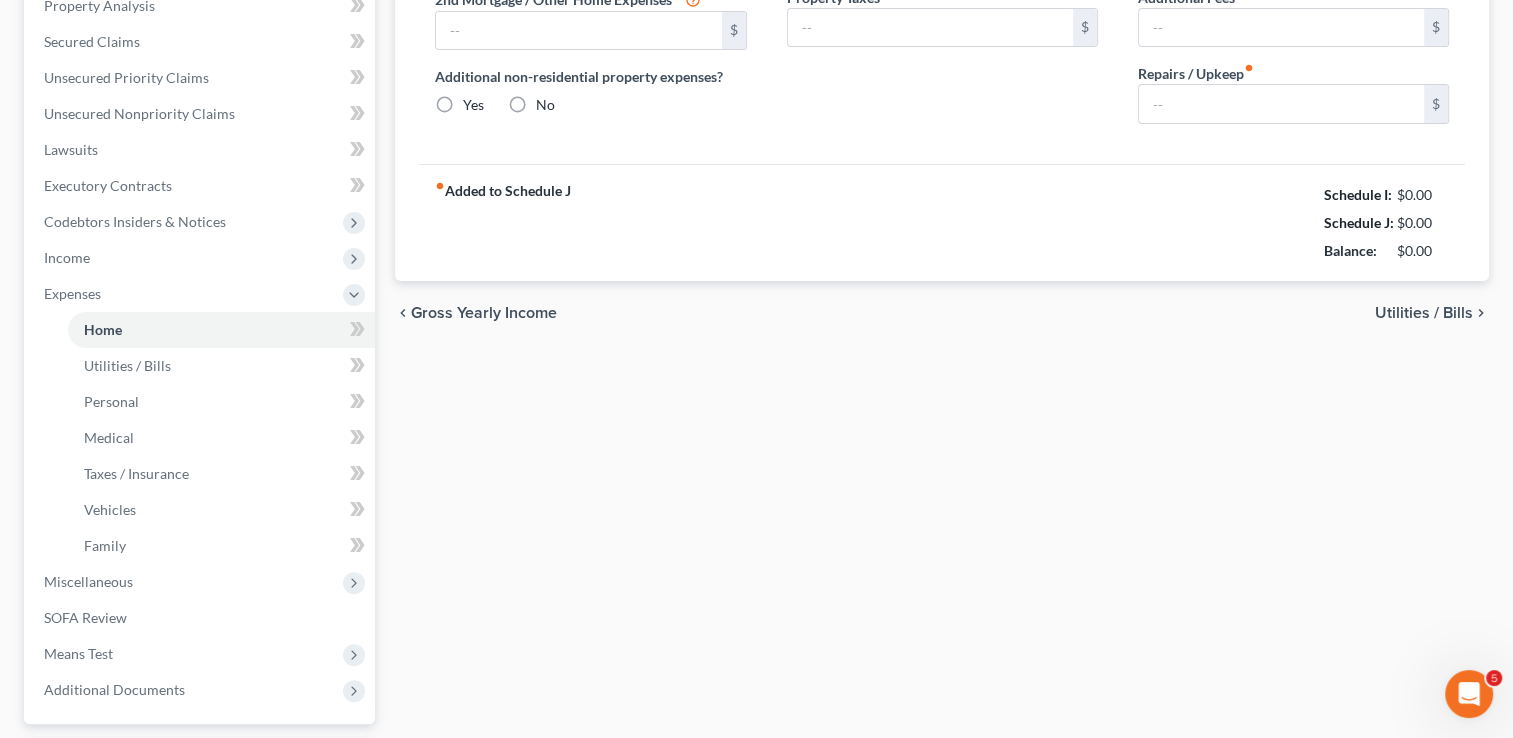 scroll, scrollTop: 292, scrollLeft: 0, axis: vertical 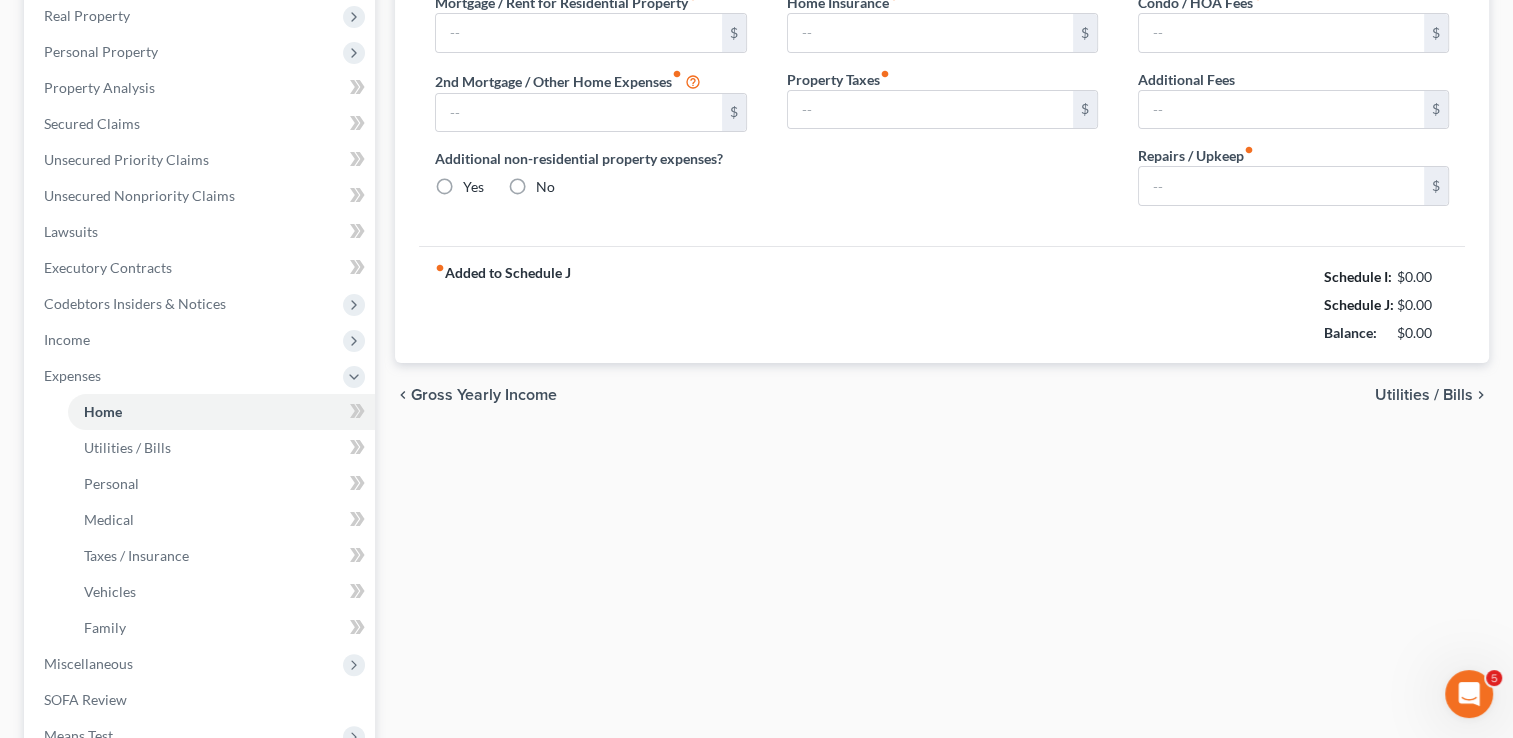 type on "800.00" 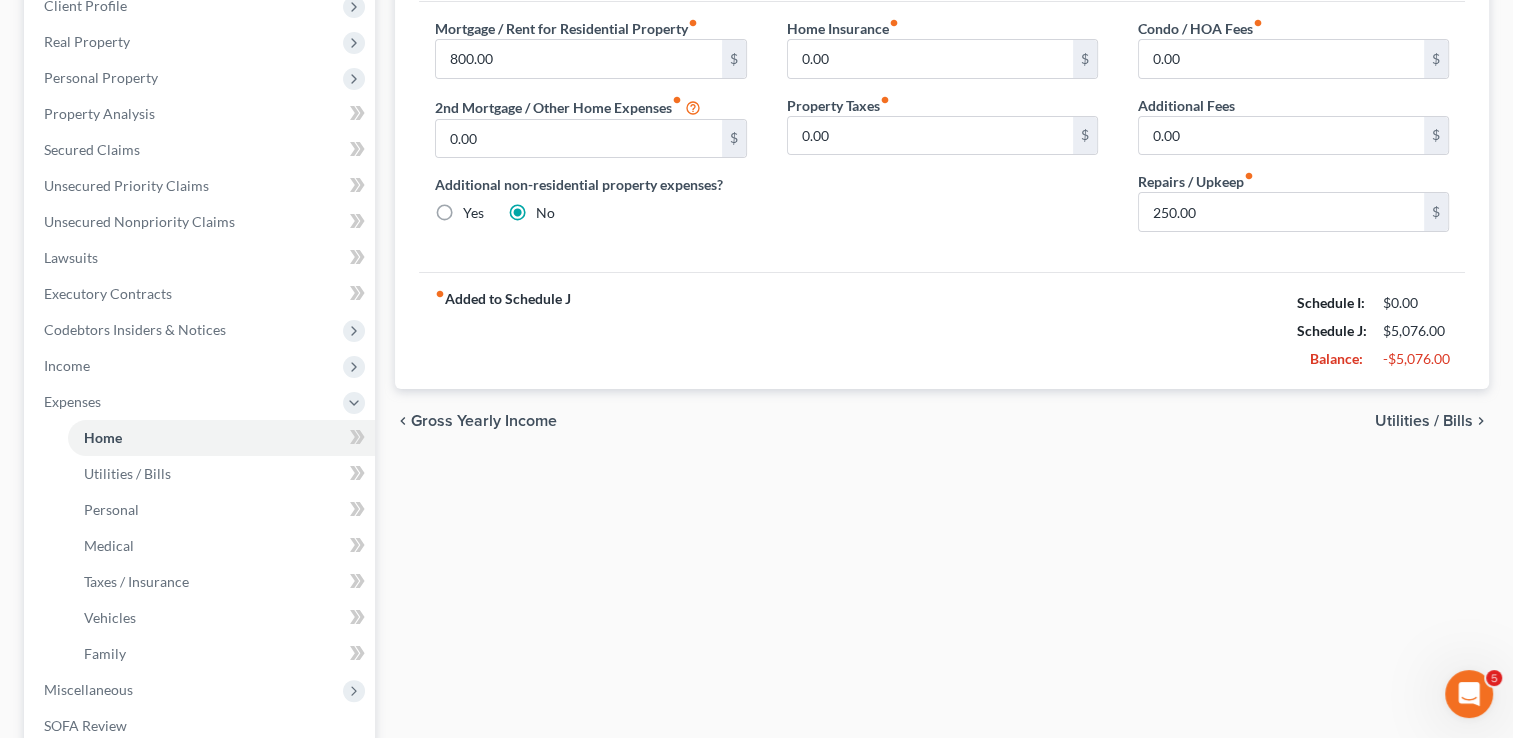 scroll, scrollTop: 0, scrollLeft: 0, axis: both 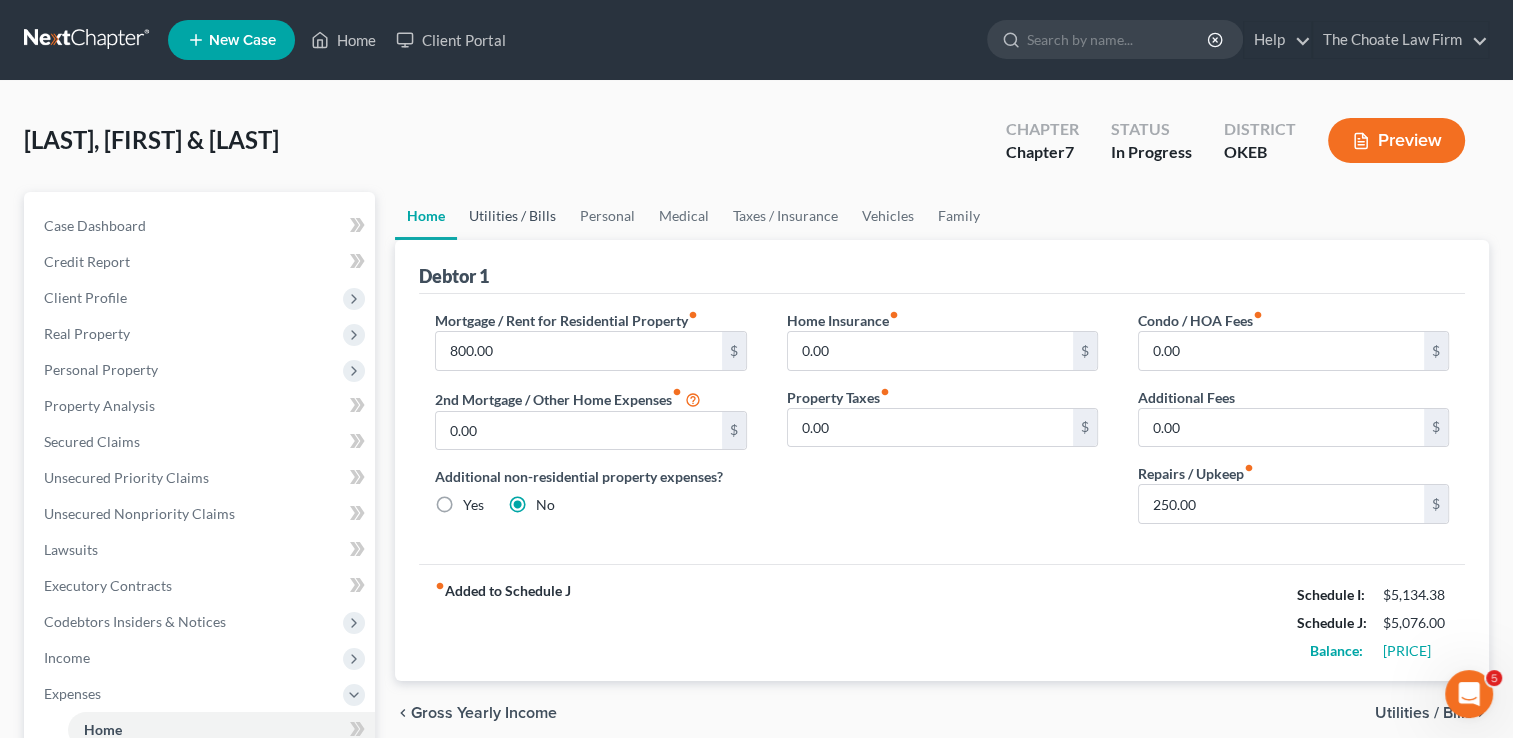 click on "Utilities / Bills" at bounding box center (512, 216) 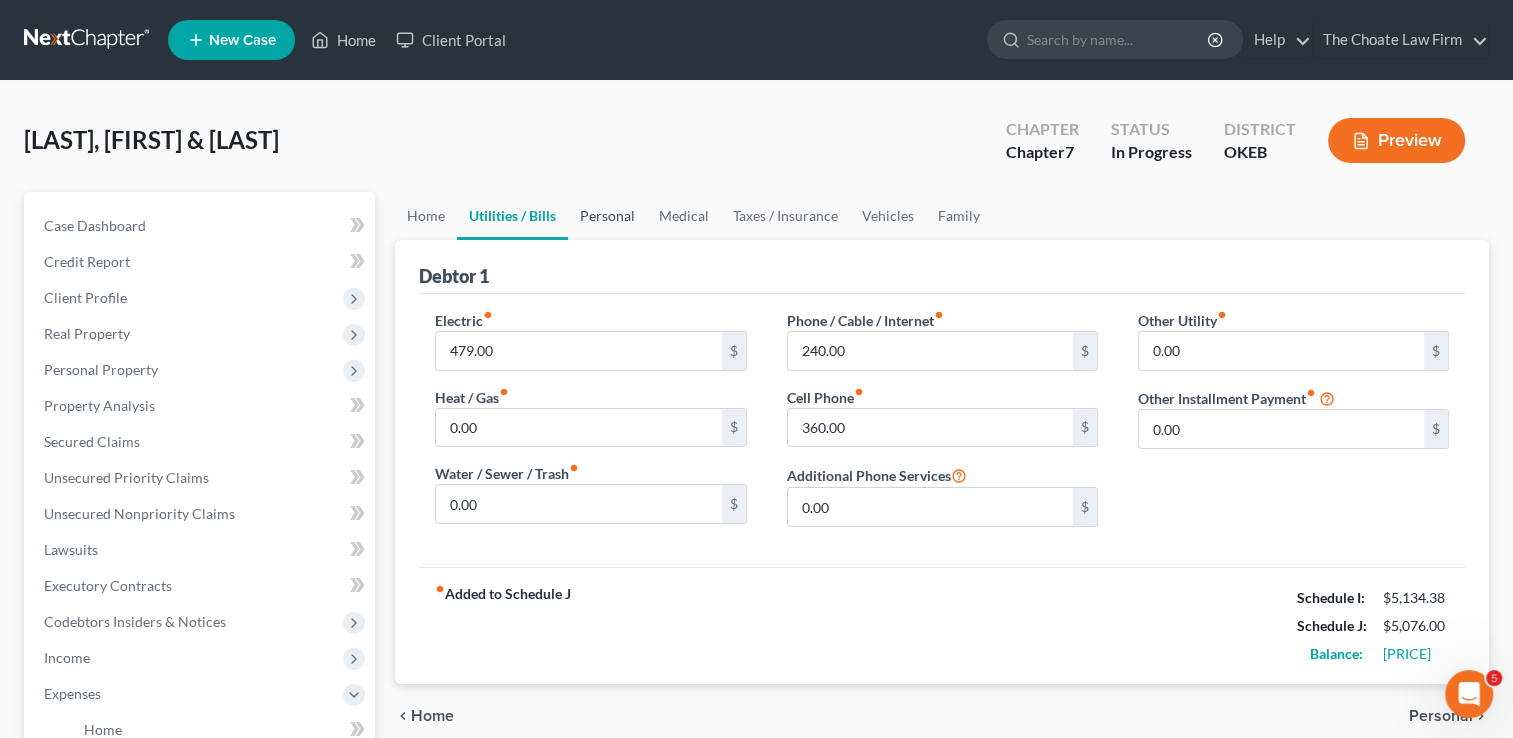 click on "Personal" at bounding box center [607, 216] 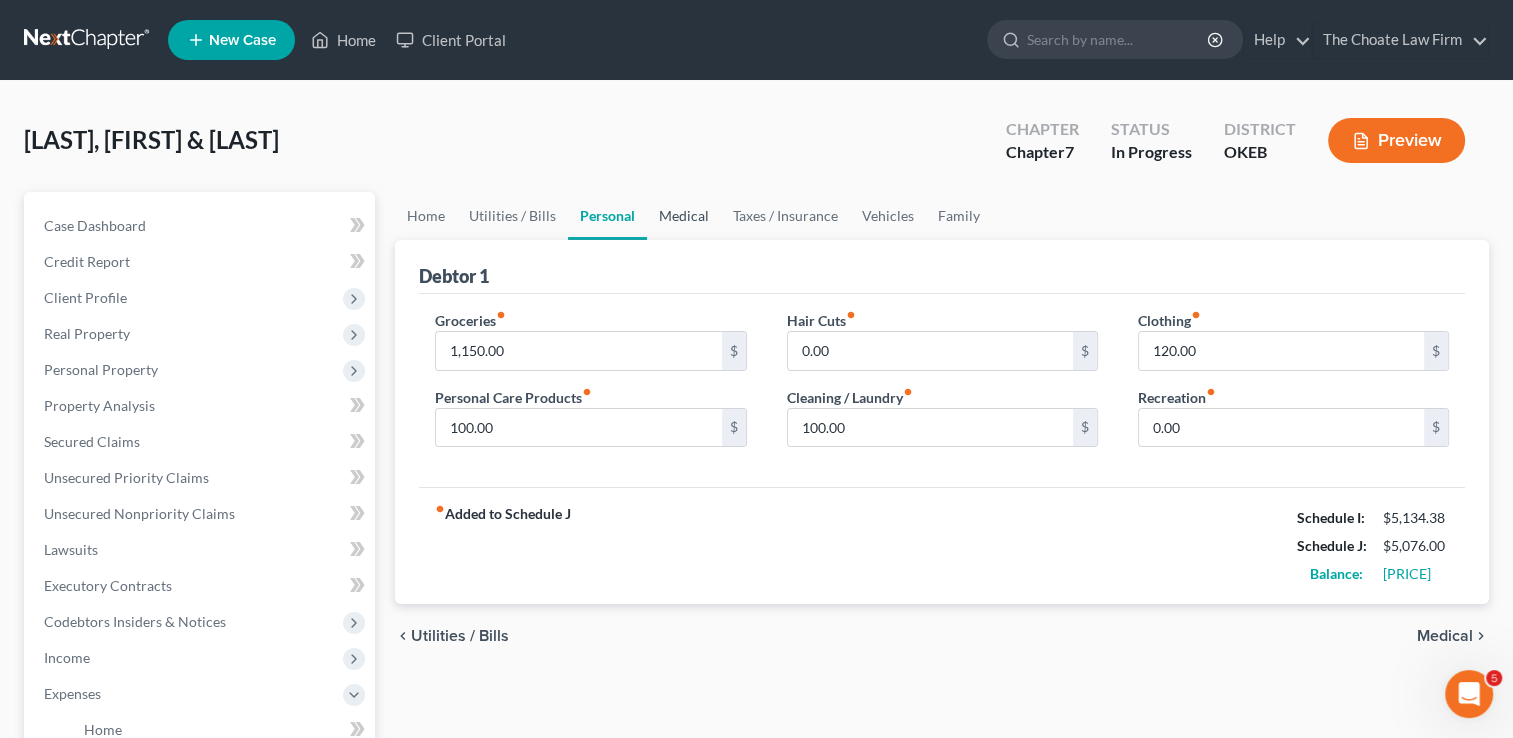 click on "Medical" at bounding box center (684, 216) 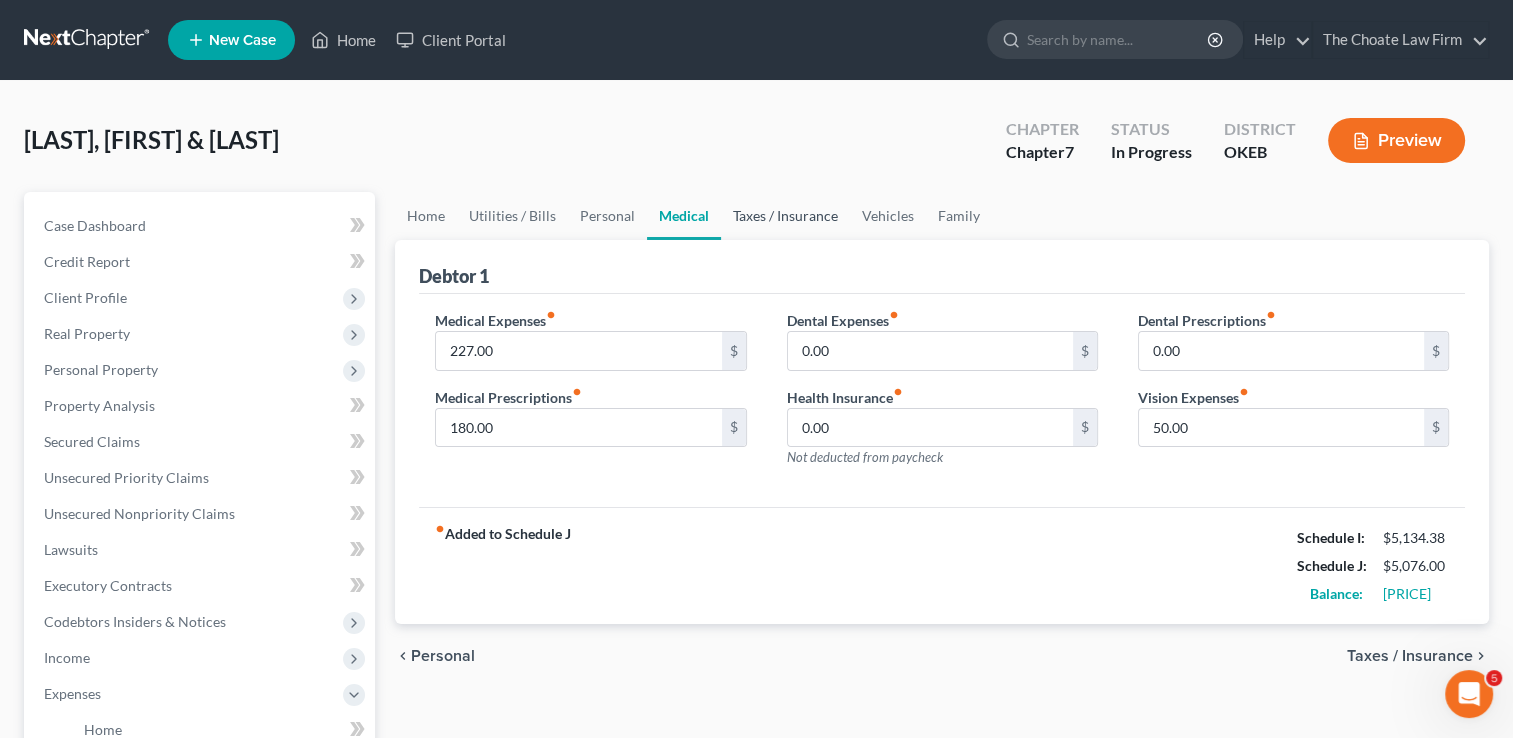 click on "Taxes / Insurance" at bounding box center [785, 216] 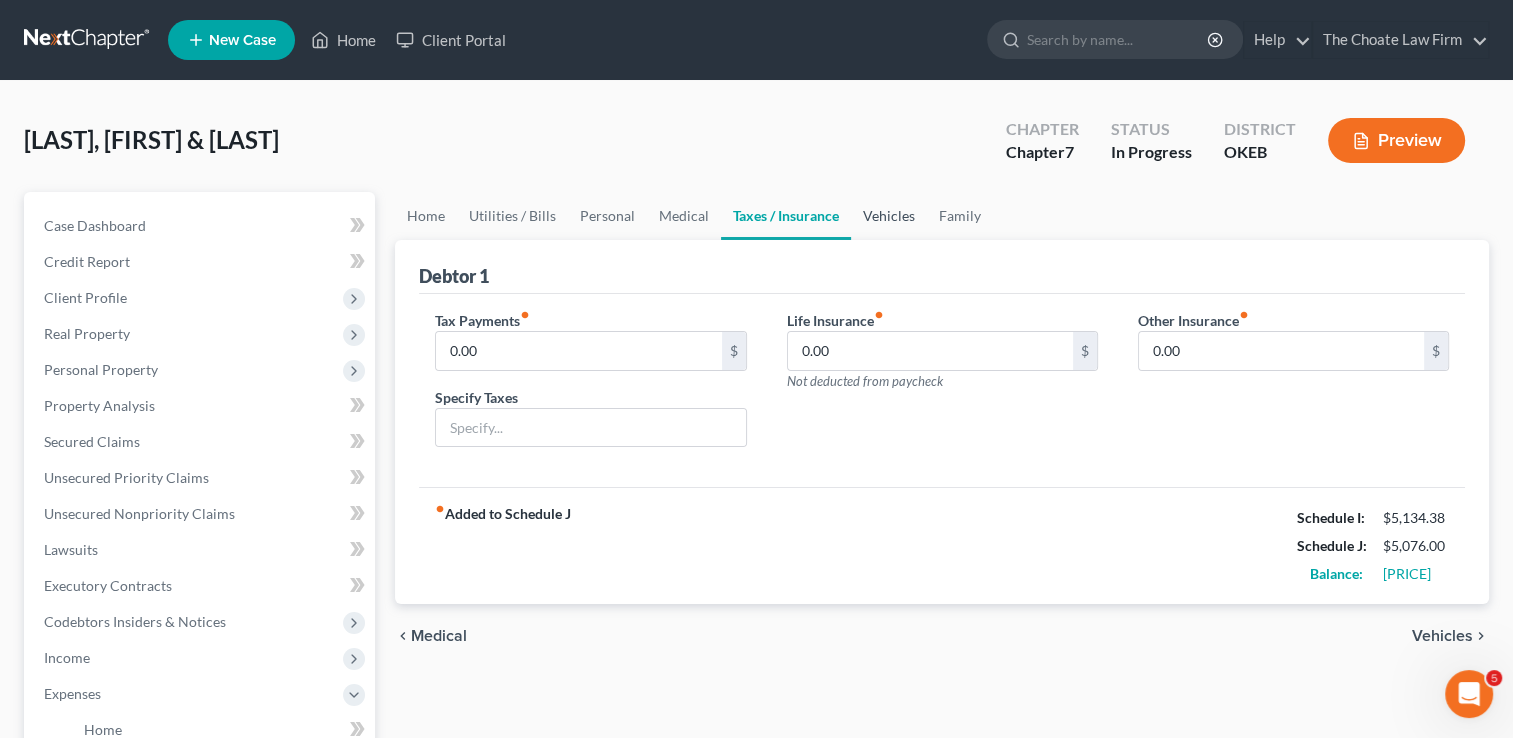 click on "Vehicles" at bounding box center (889, 216) 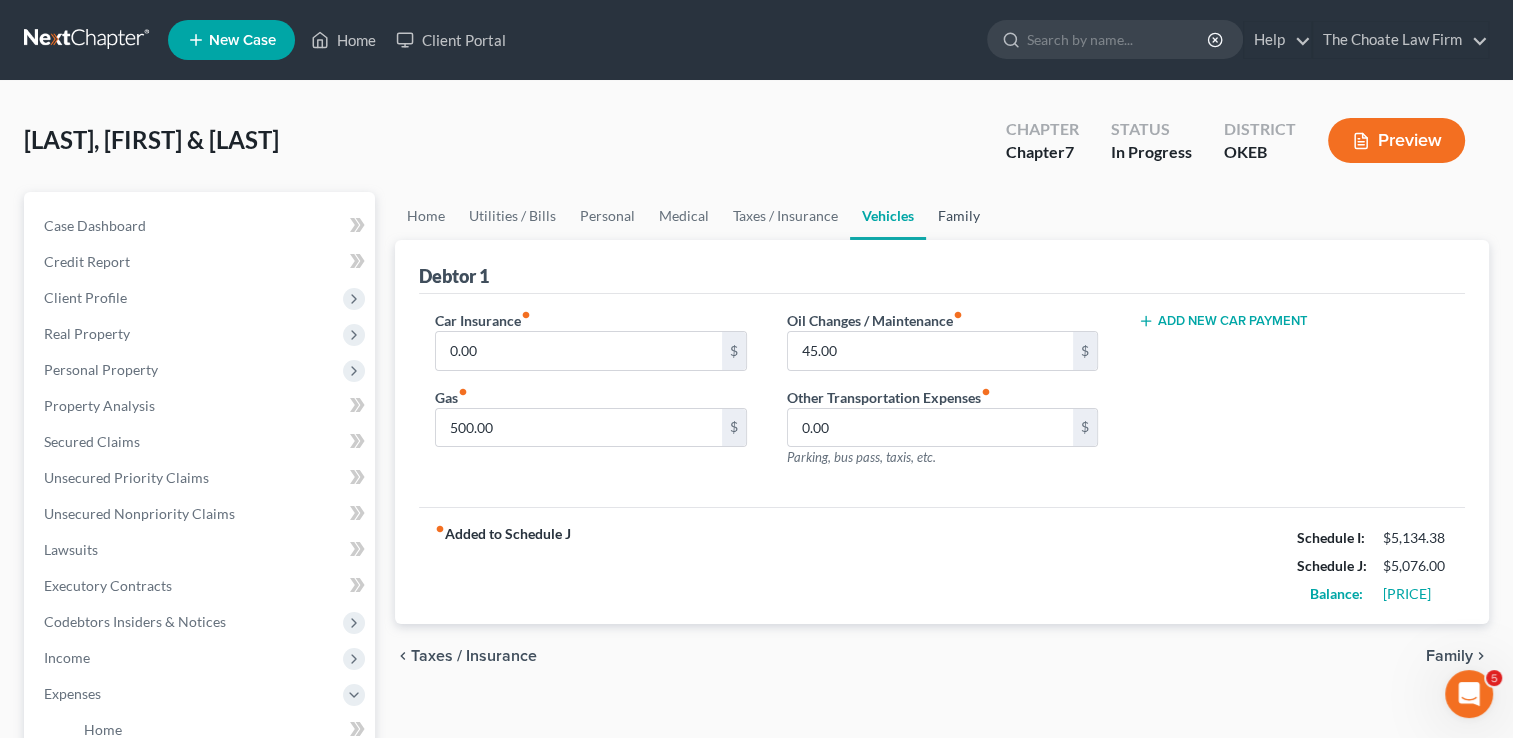 click on "Family" at bounding box center (959, 216) 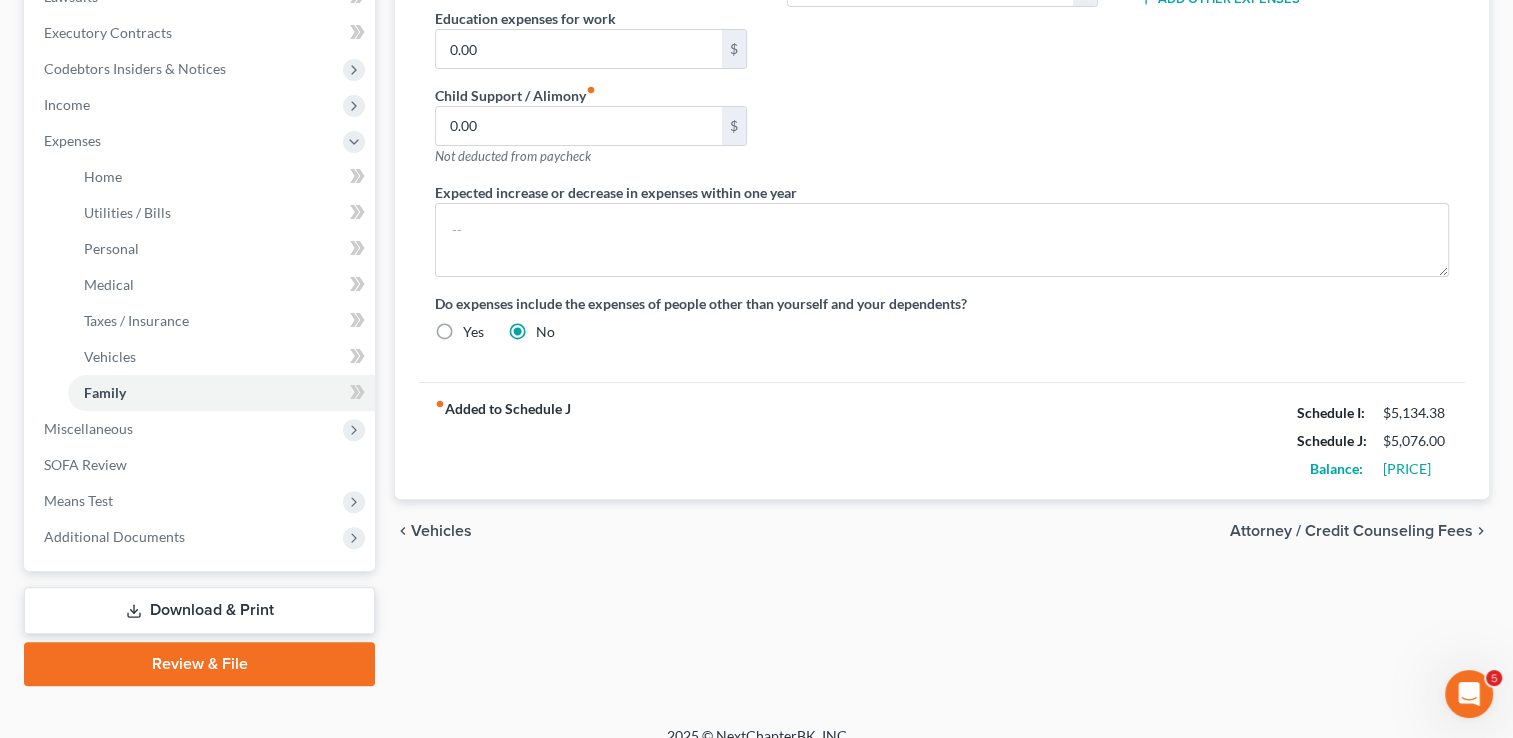 scroll, scrollTop: 575, scrollLeft: 0, axis: vertical 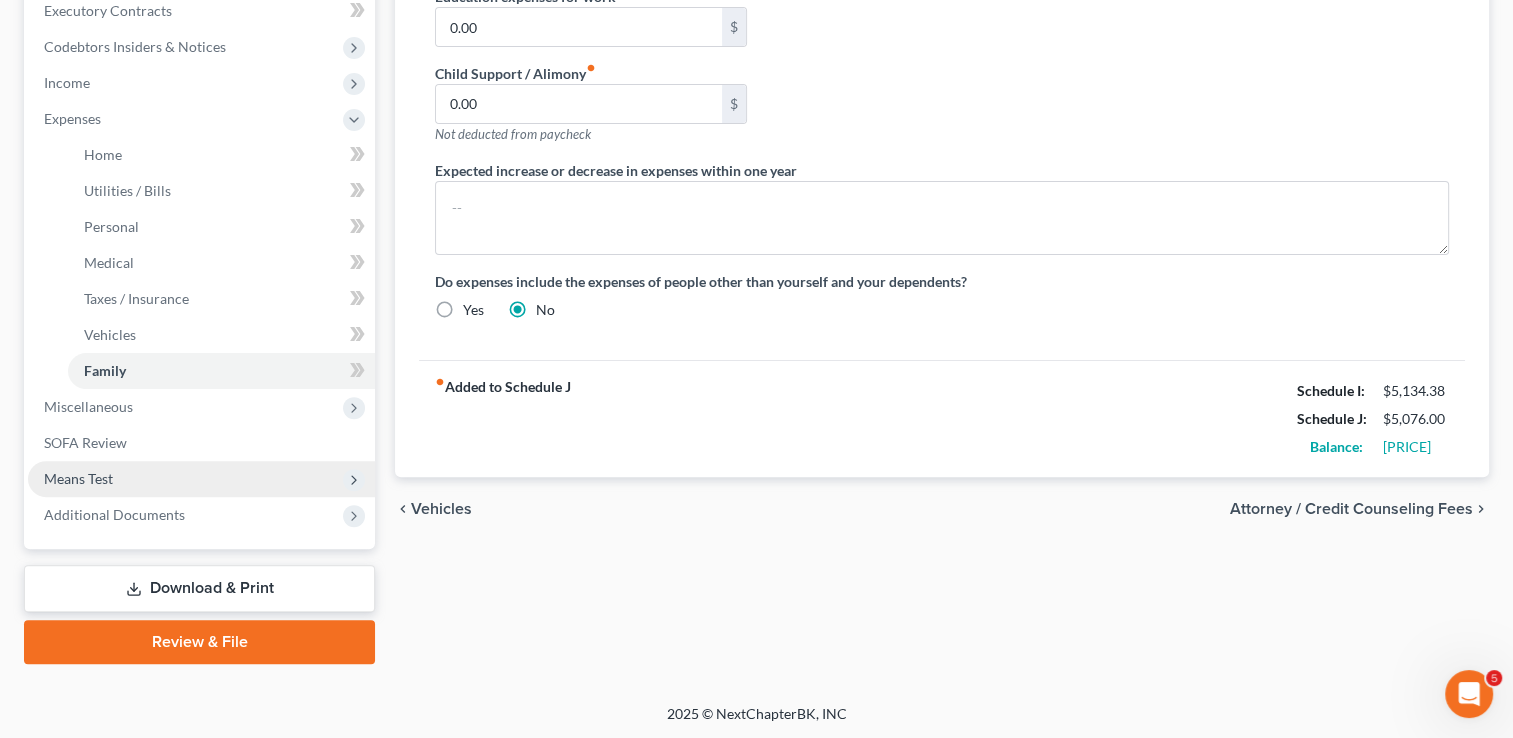click on "Means Test" at bounding box center (201, 479) 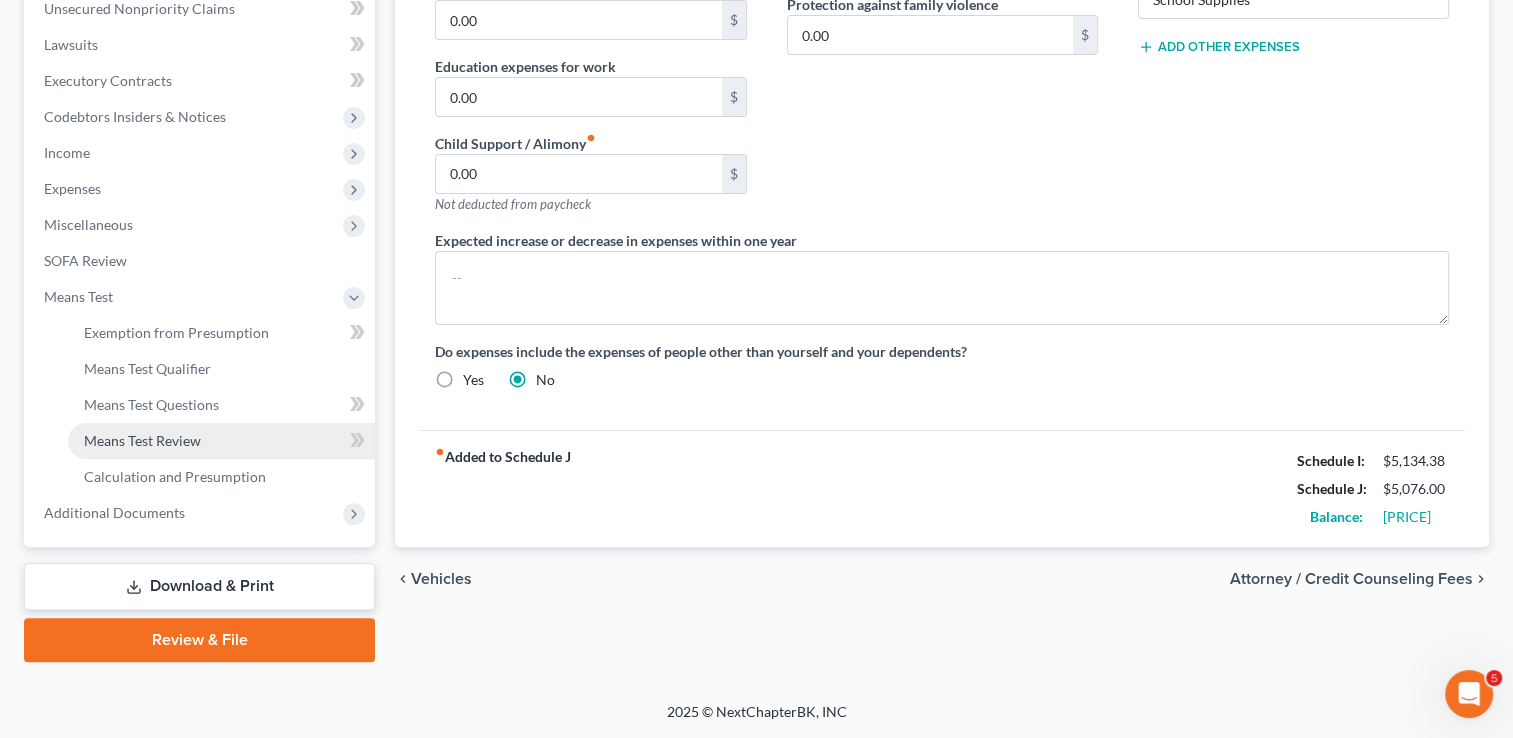 scroll, scrollTop: 503, scrollLeft: 0, axis: vertical 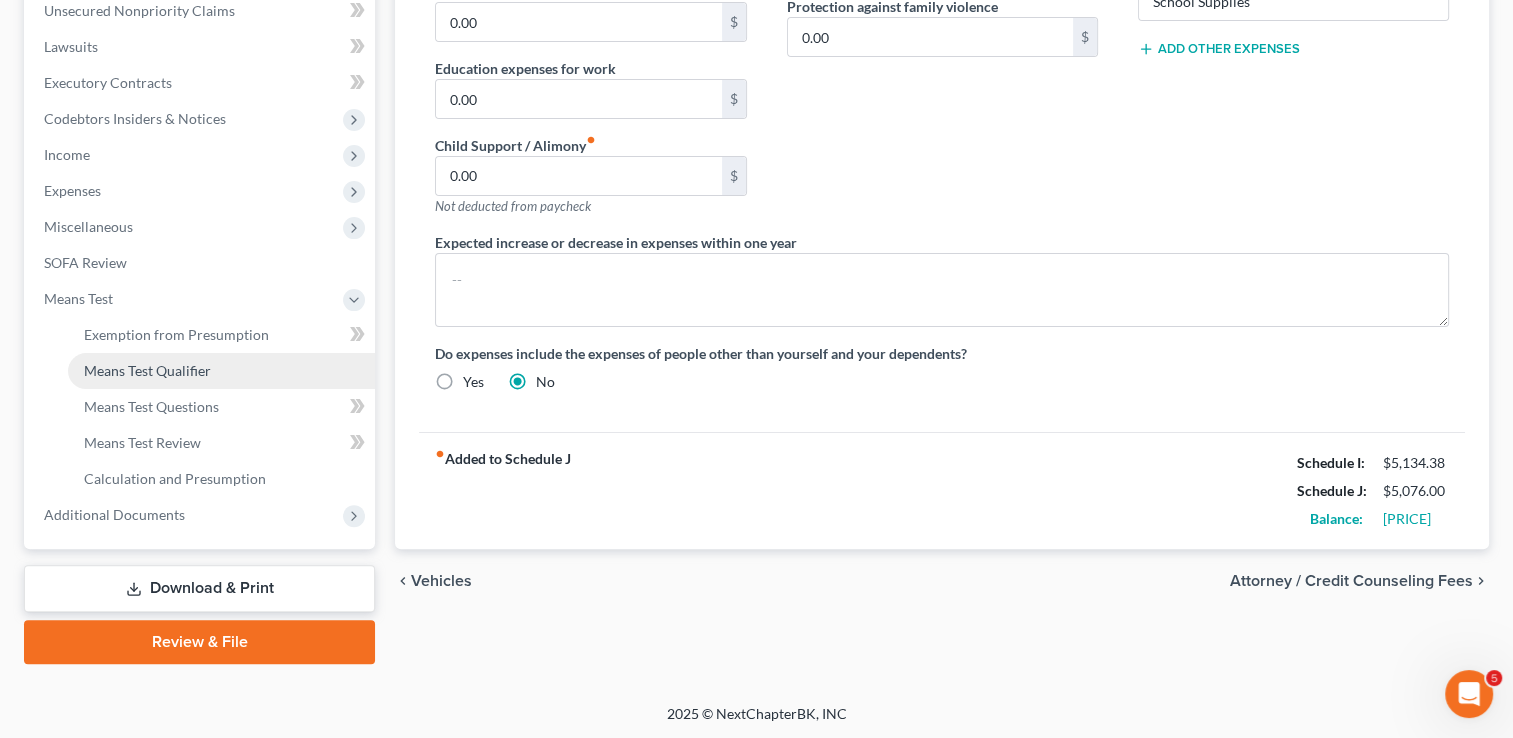 click on "Means Test Qualifier" at bounding box center (147, 370) 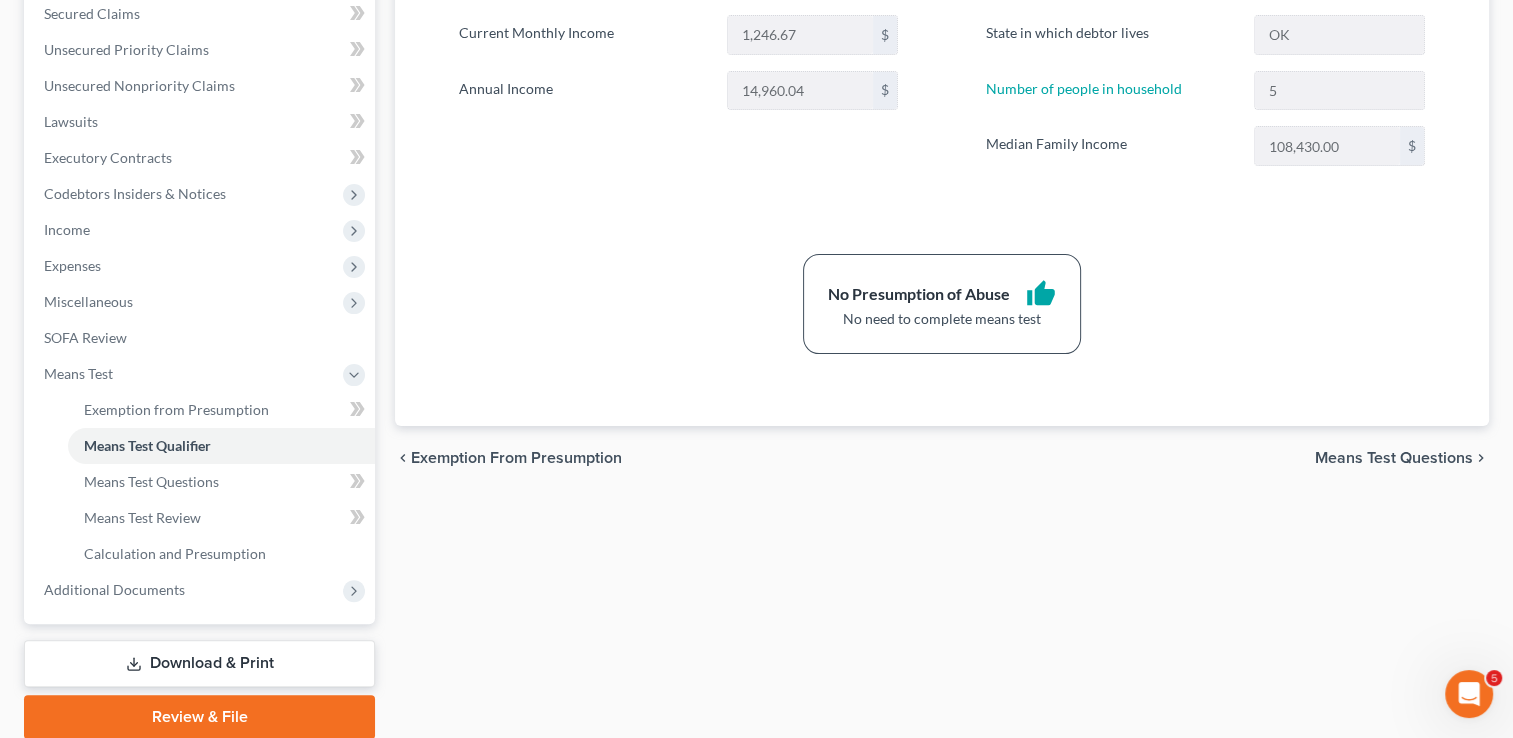 scroll, scrollTop: 503, scrollLeft: 0, axis: vertical 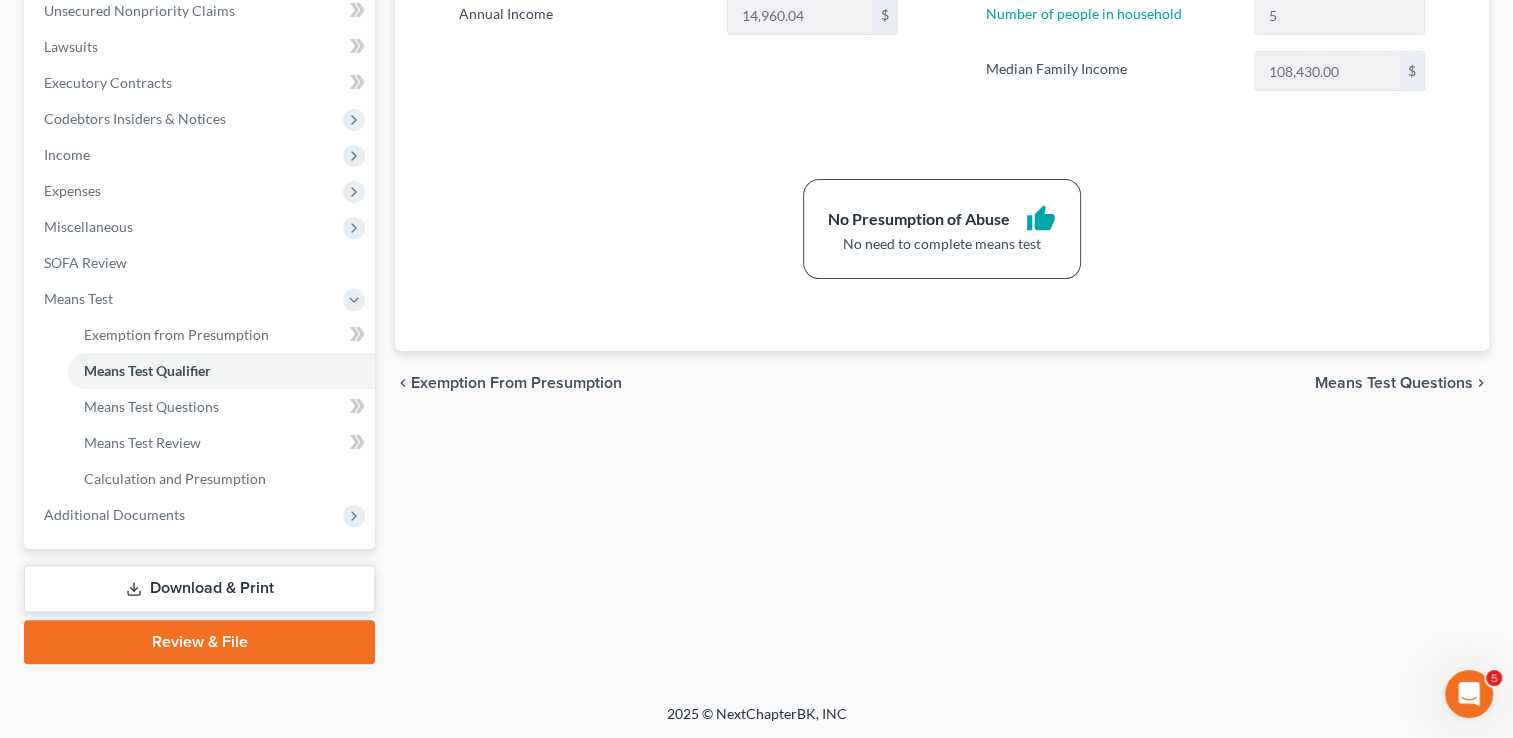 click on "Download & Print" at bounding box center (199, 588) 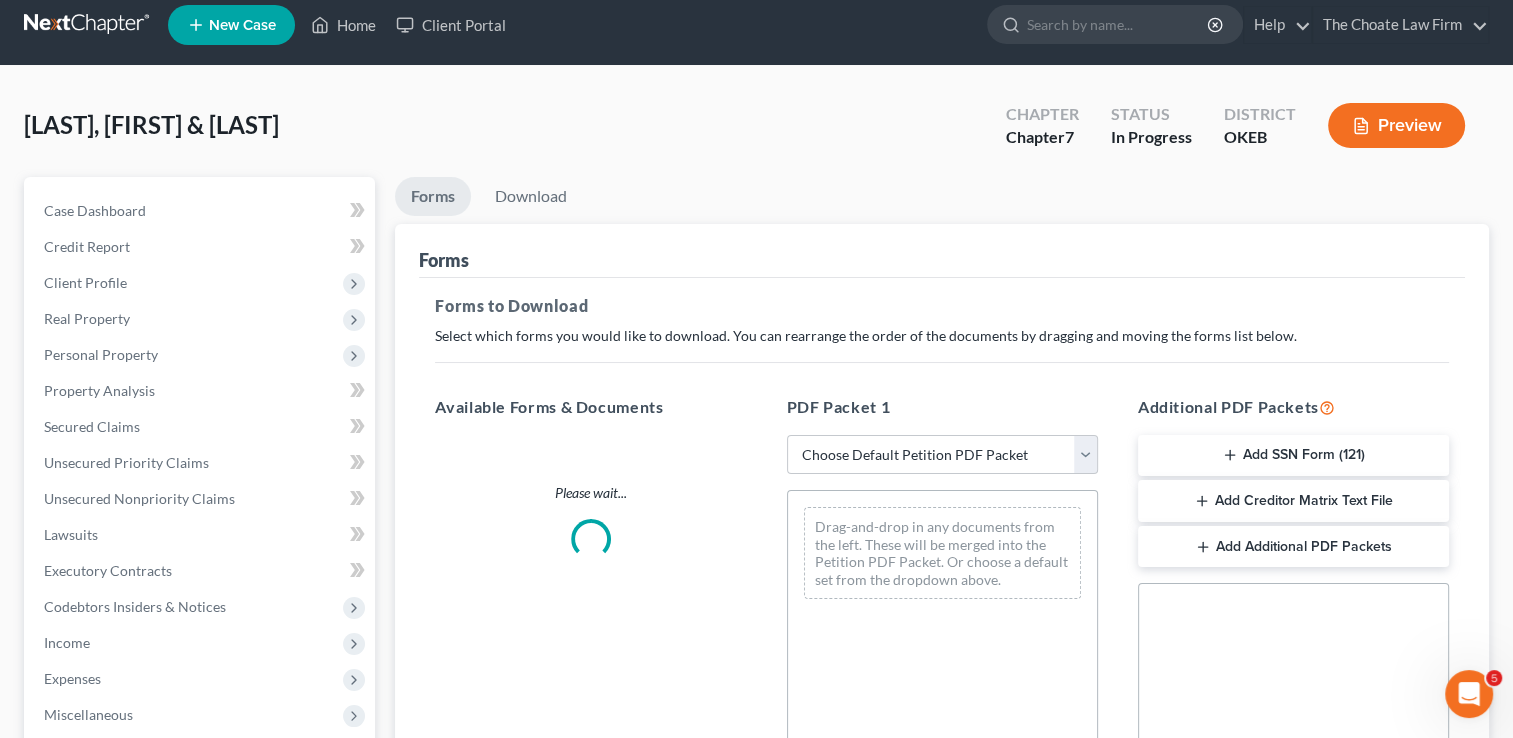 scroll, scrollTop: 0, scrollLeft: 0, axis: both 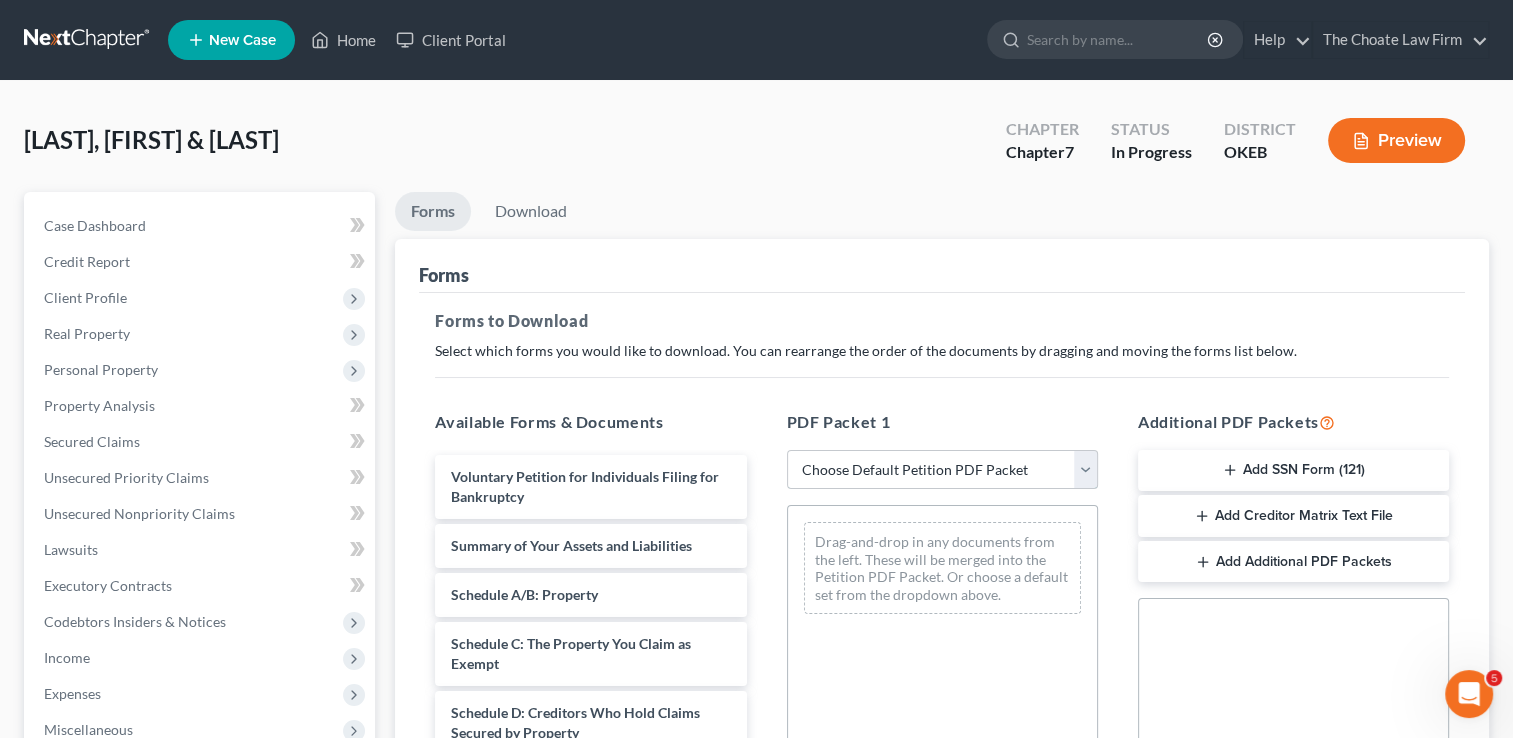 click on "Choose Default Petition PDF Packet Complete Bankruptcy Petition (all forms and schedules) Emergency Filing Forms (Petition and Creditor List Only) Amended Forms Signature Pages Only" at bounding box center (942, 470) 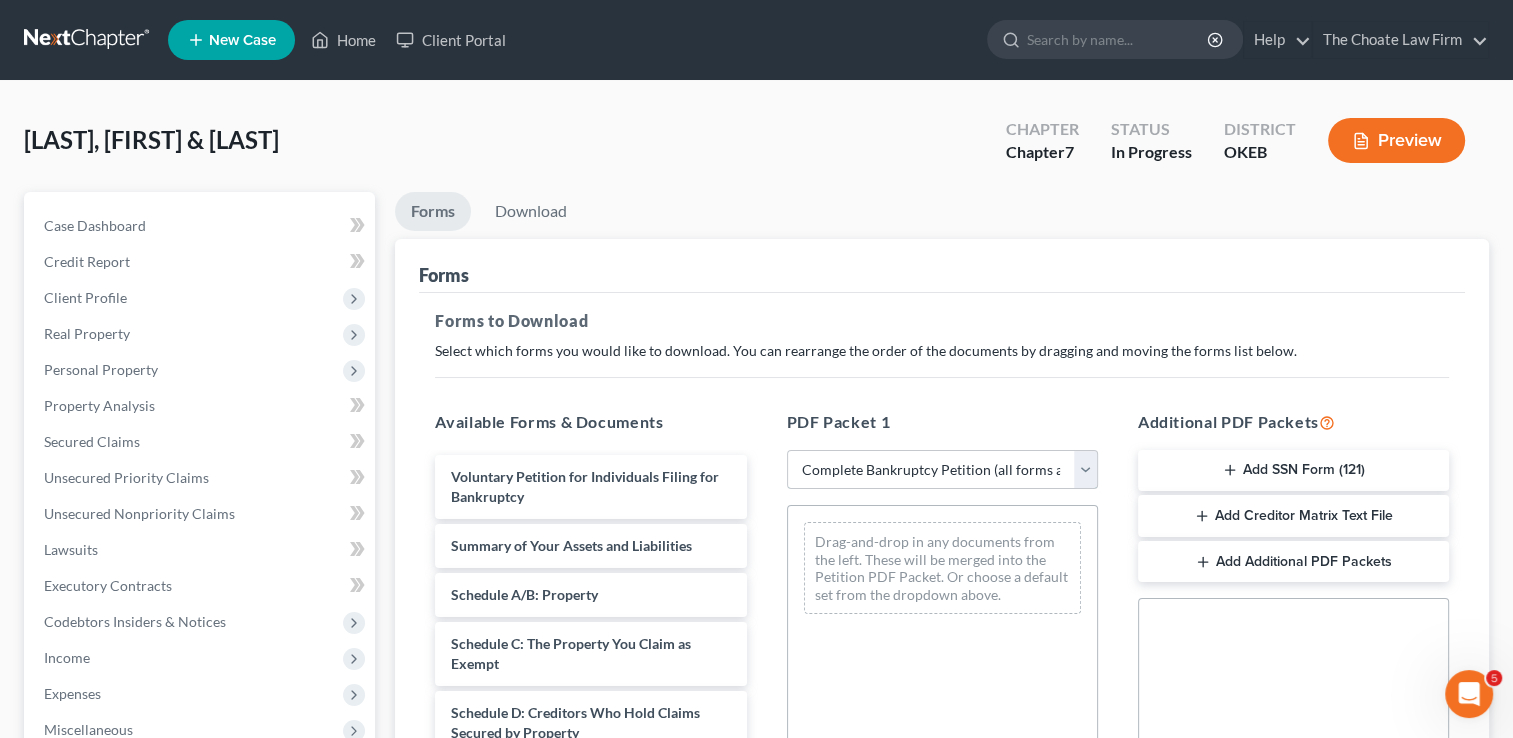 click on "Choose Default Petition PDF Packet Complete Bankruptcy Petition (all forms and schedules) Emergency Filing Forms (Petition and Creditor List Only) Amended Forms Signature Pages Only" at bounding box center [942, 470] 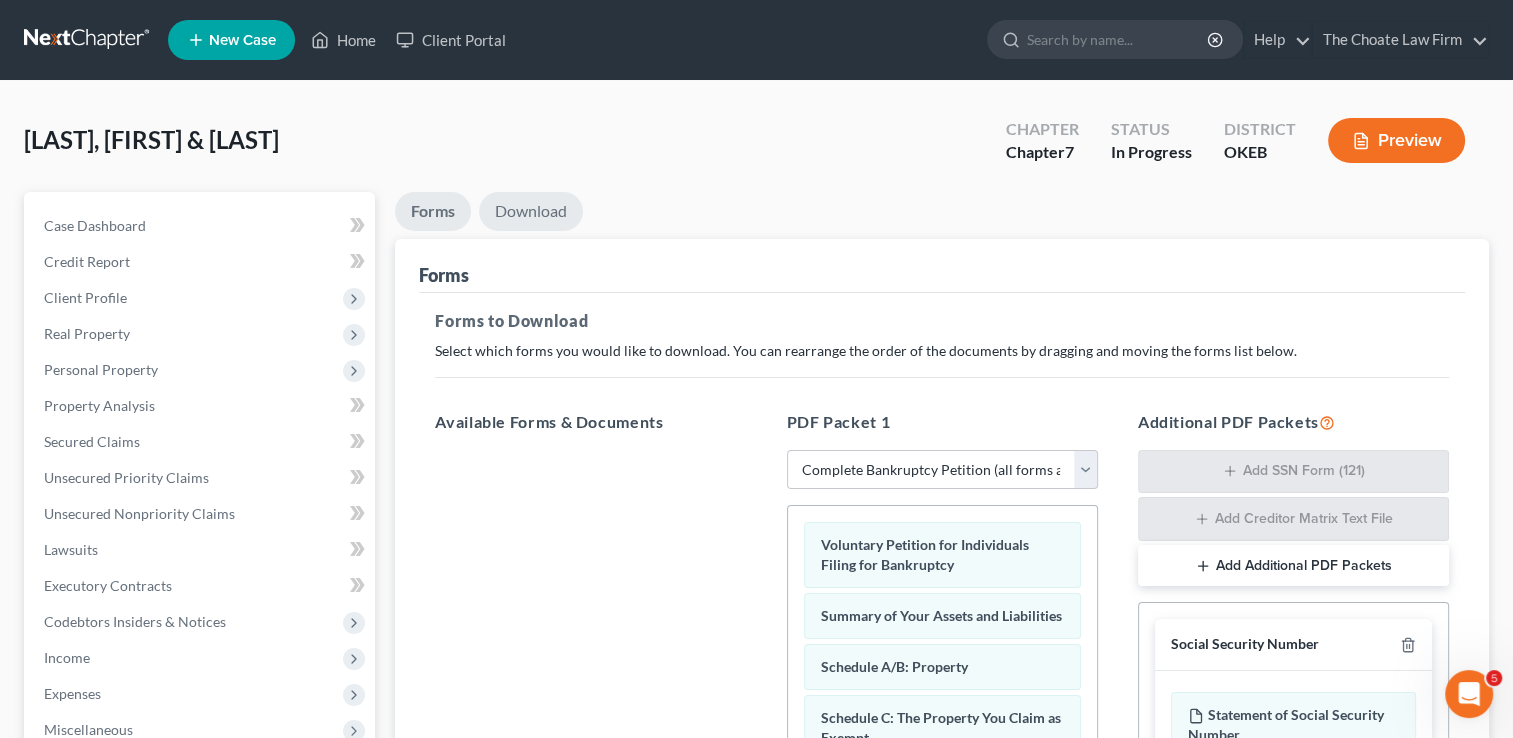 click on "Download" at bounding box center [531, 211] 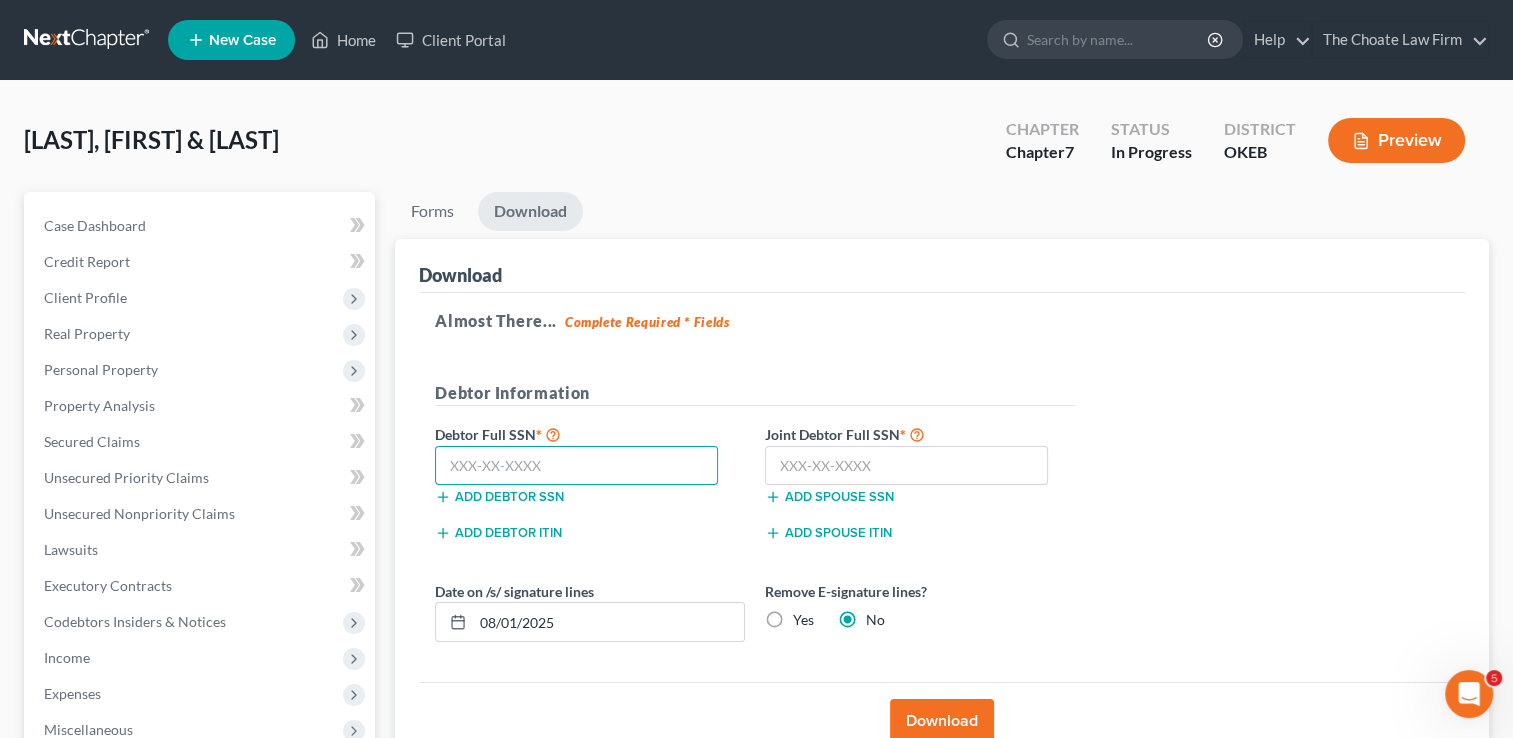 click at bounding box center [576, 466] 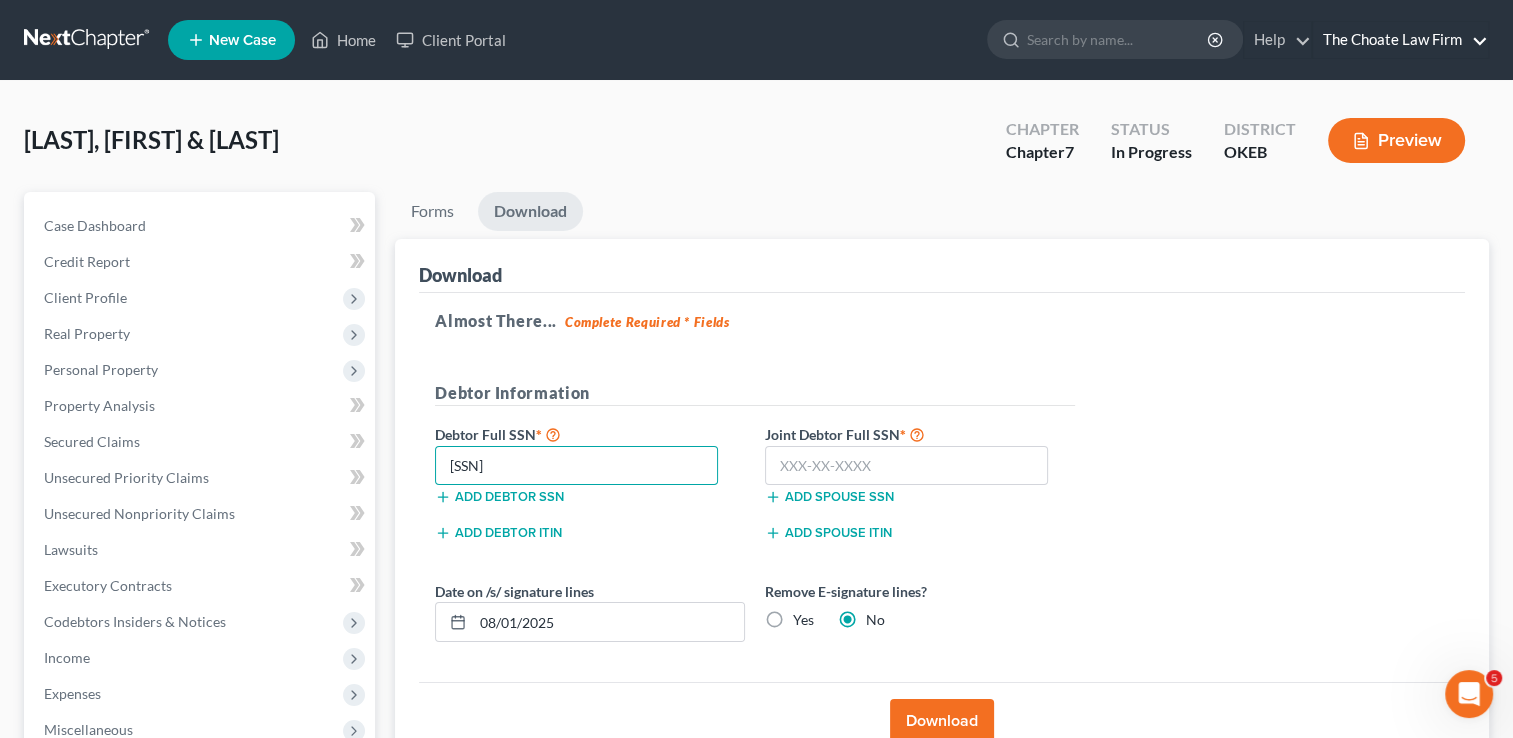 type on "445-94-1661" 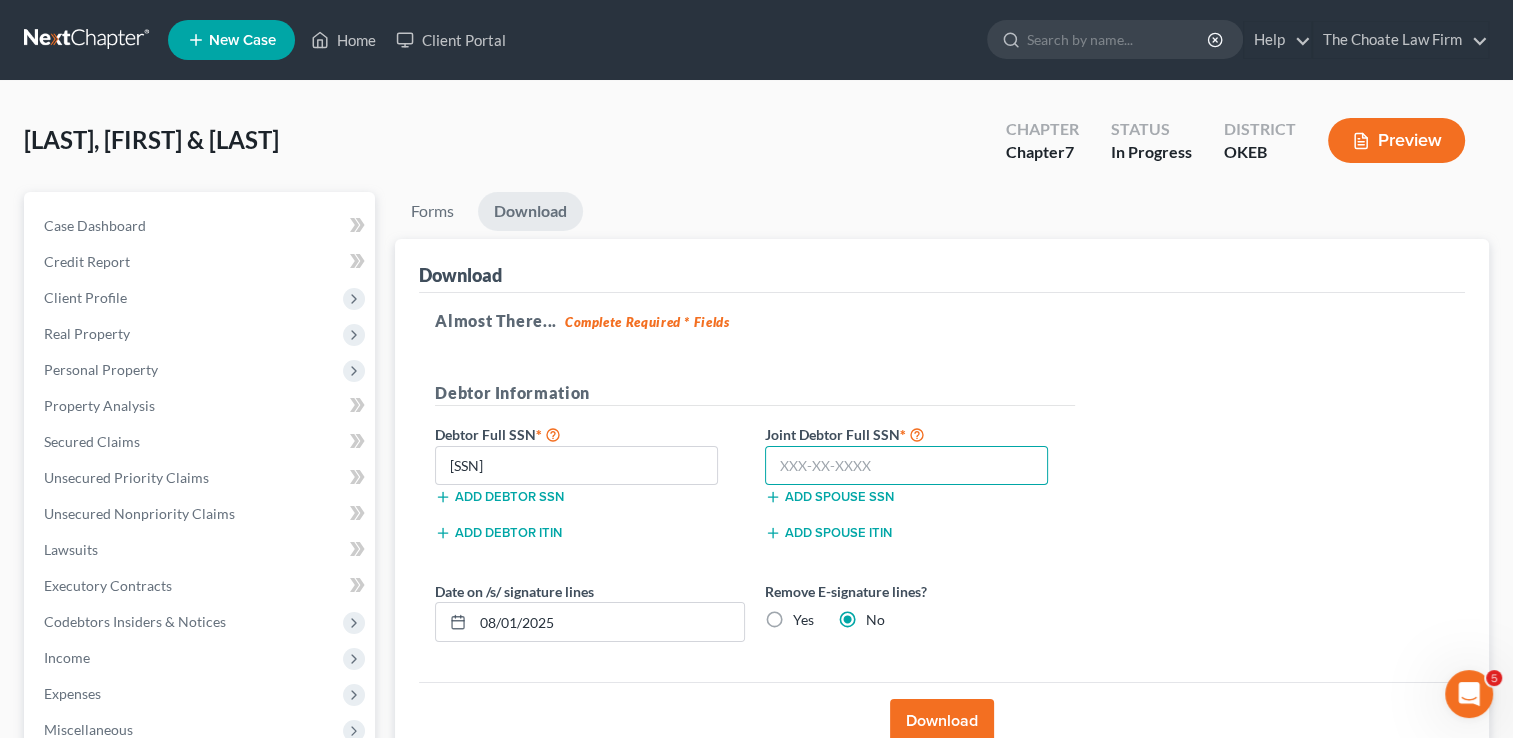 click at bounding box center [906, 466] 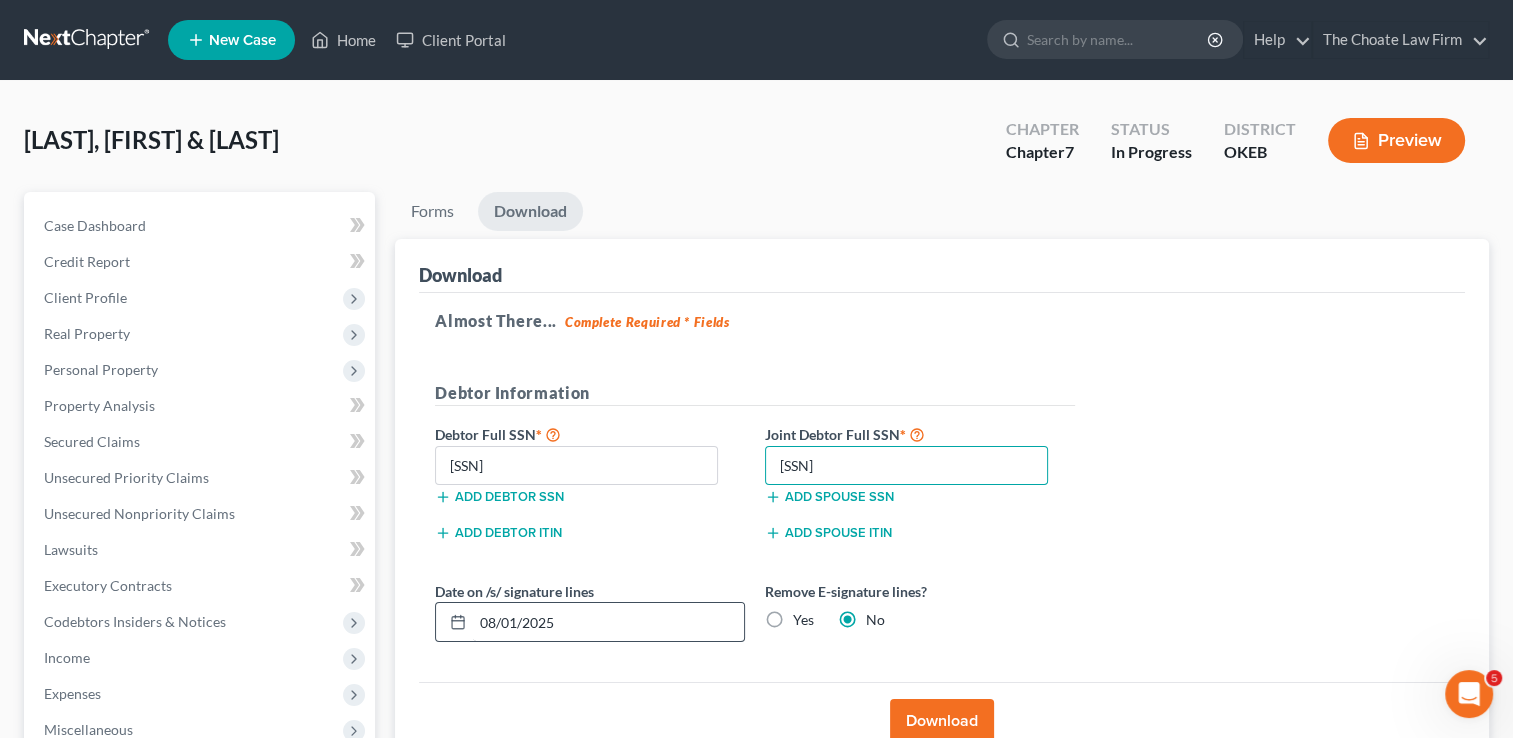type on "443-06-1406" 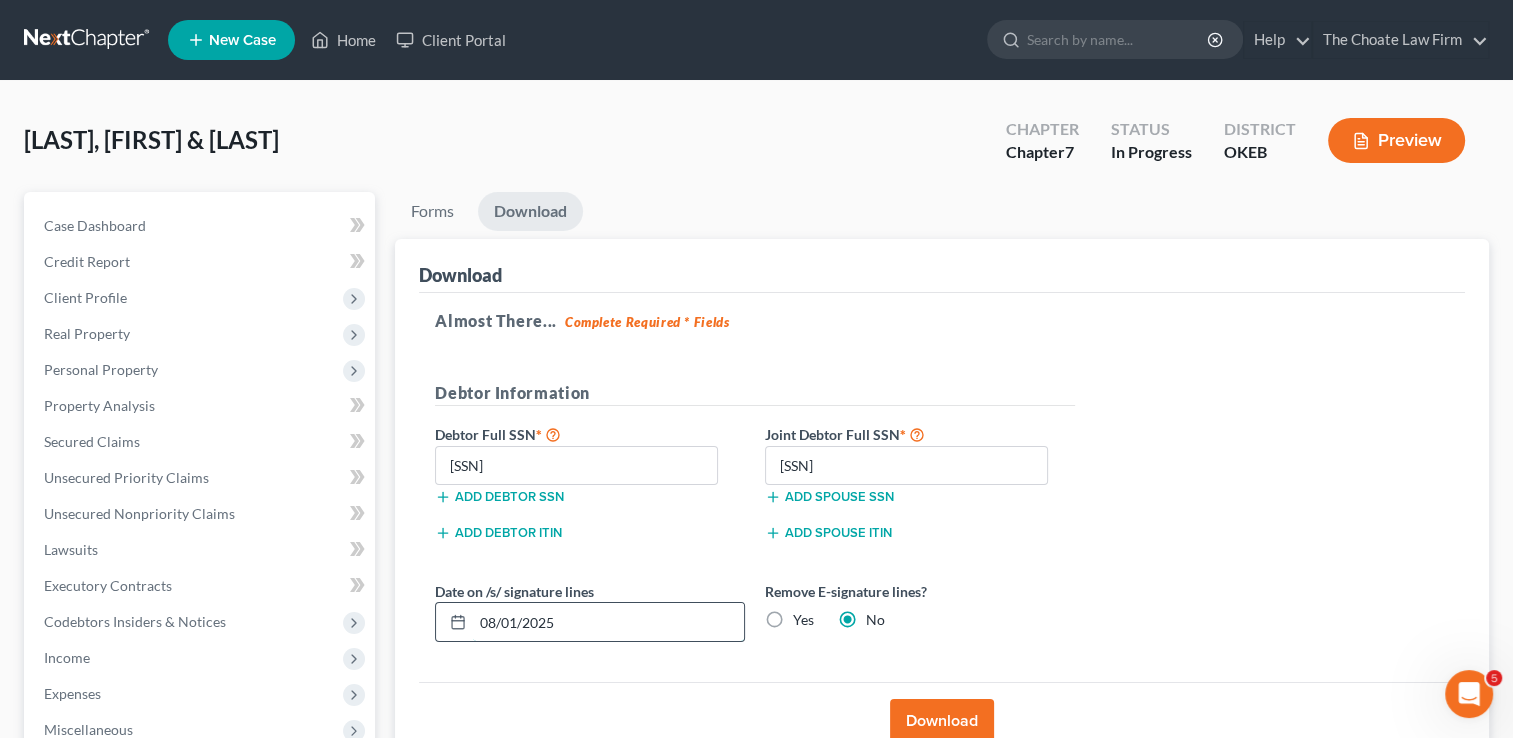 click on "08/01/2025" at bounding box center [608, 622] 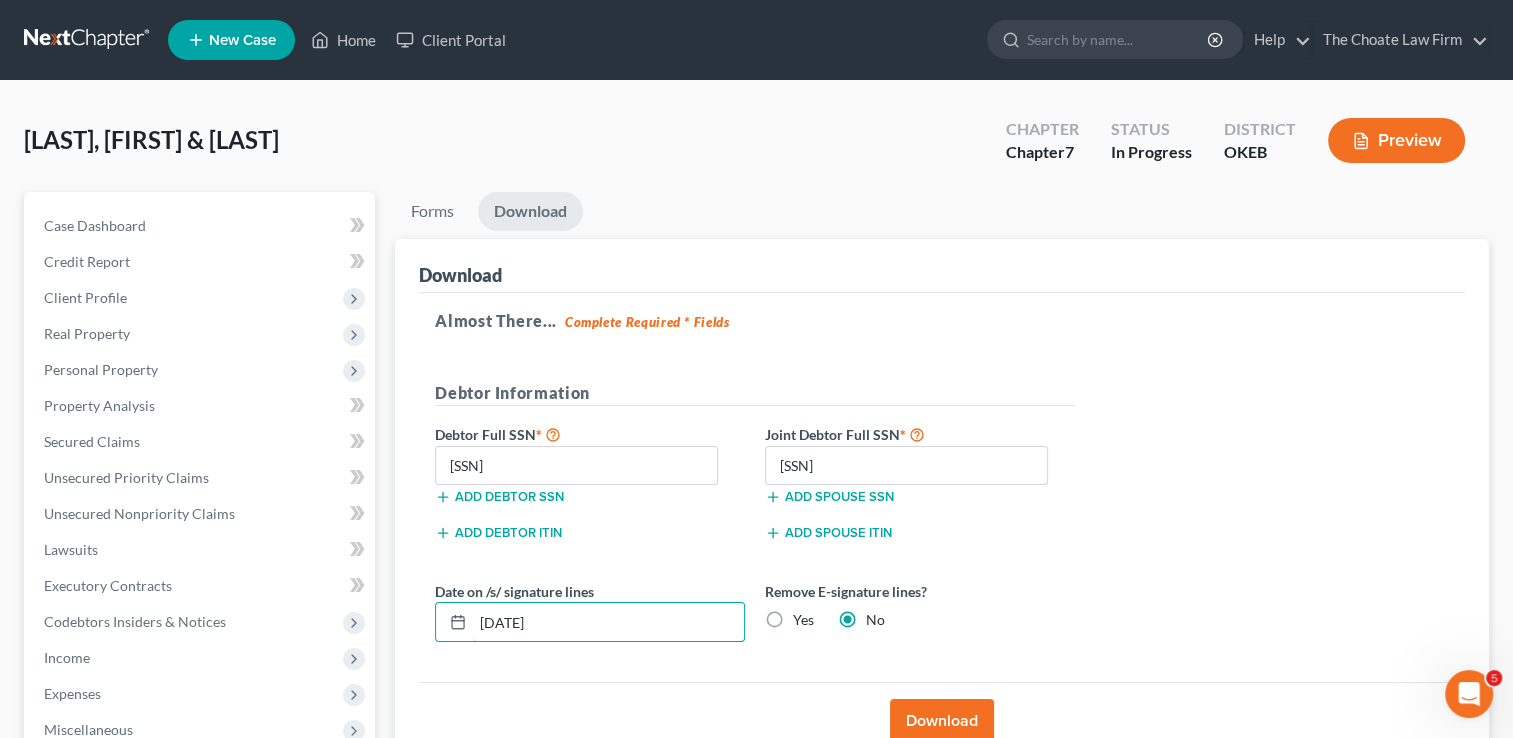 type on "08/05/2025" 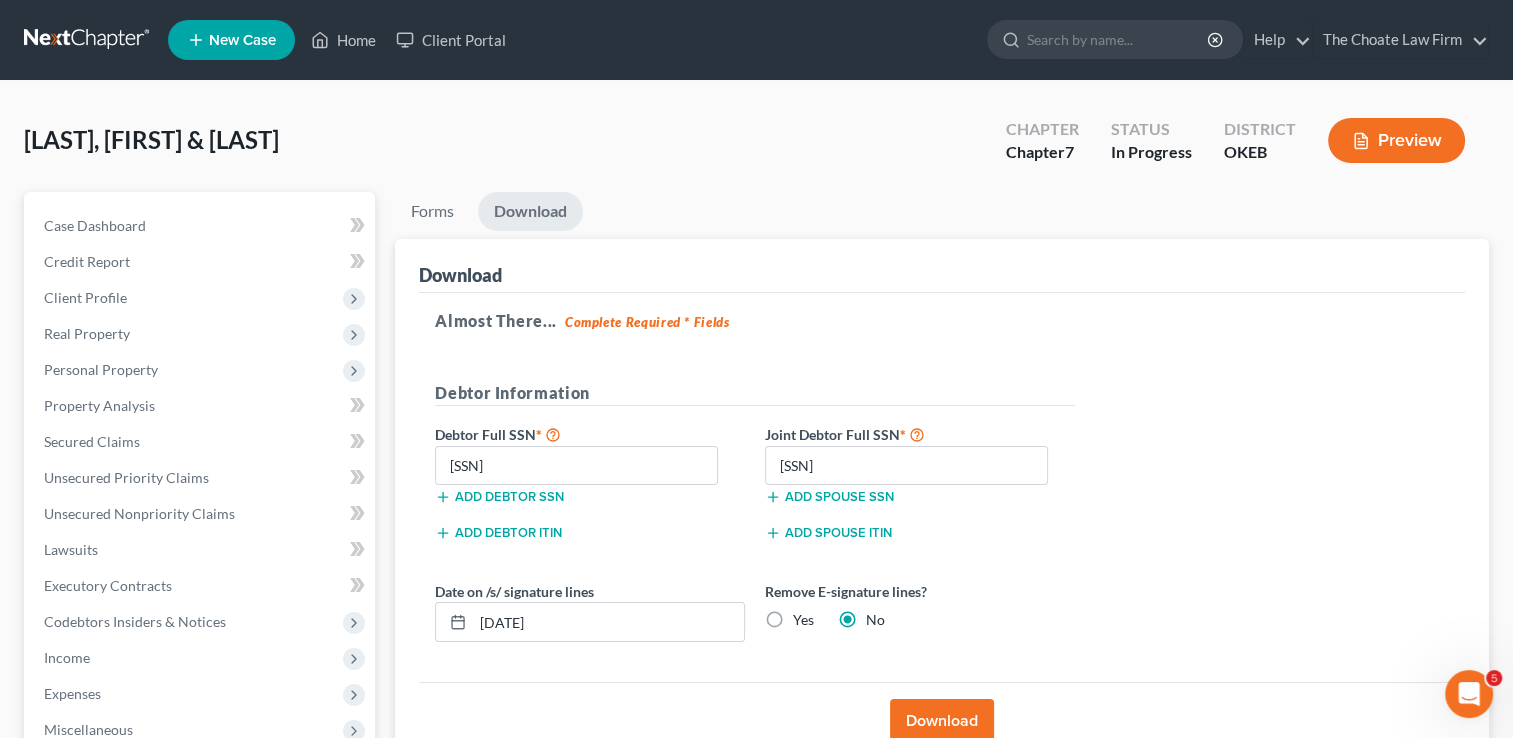 click on "Download" at bounding box center (942, 721) 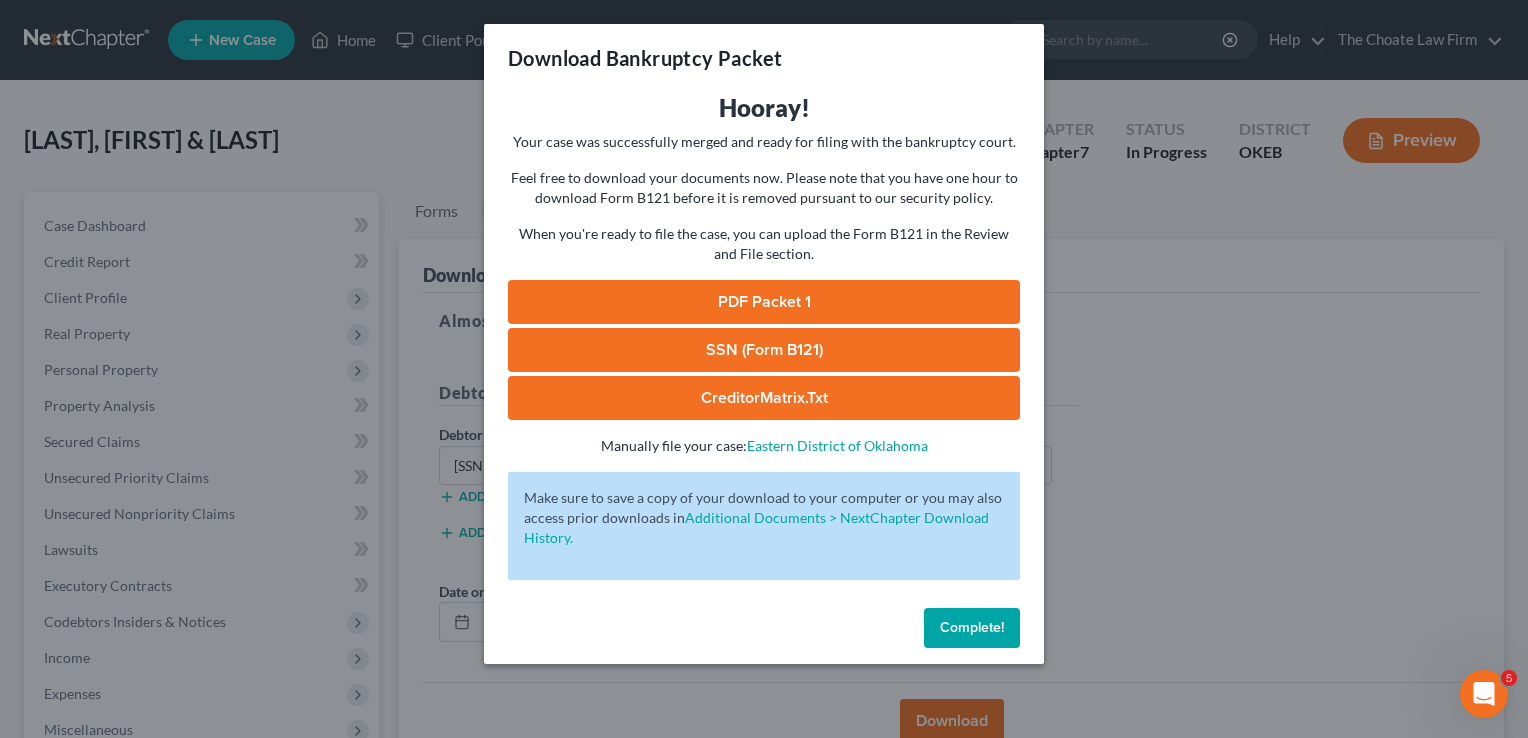 click on "SSN (Form B121)" at bounding box center [764, 350] 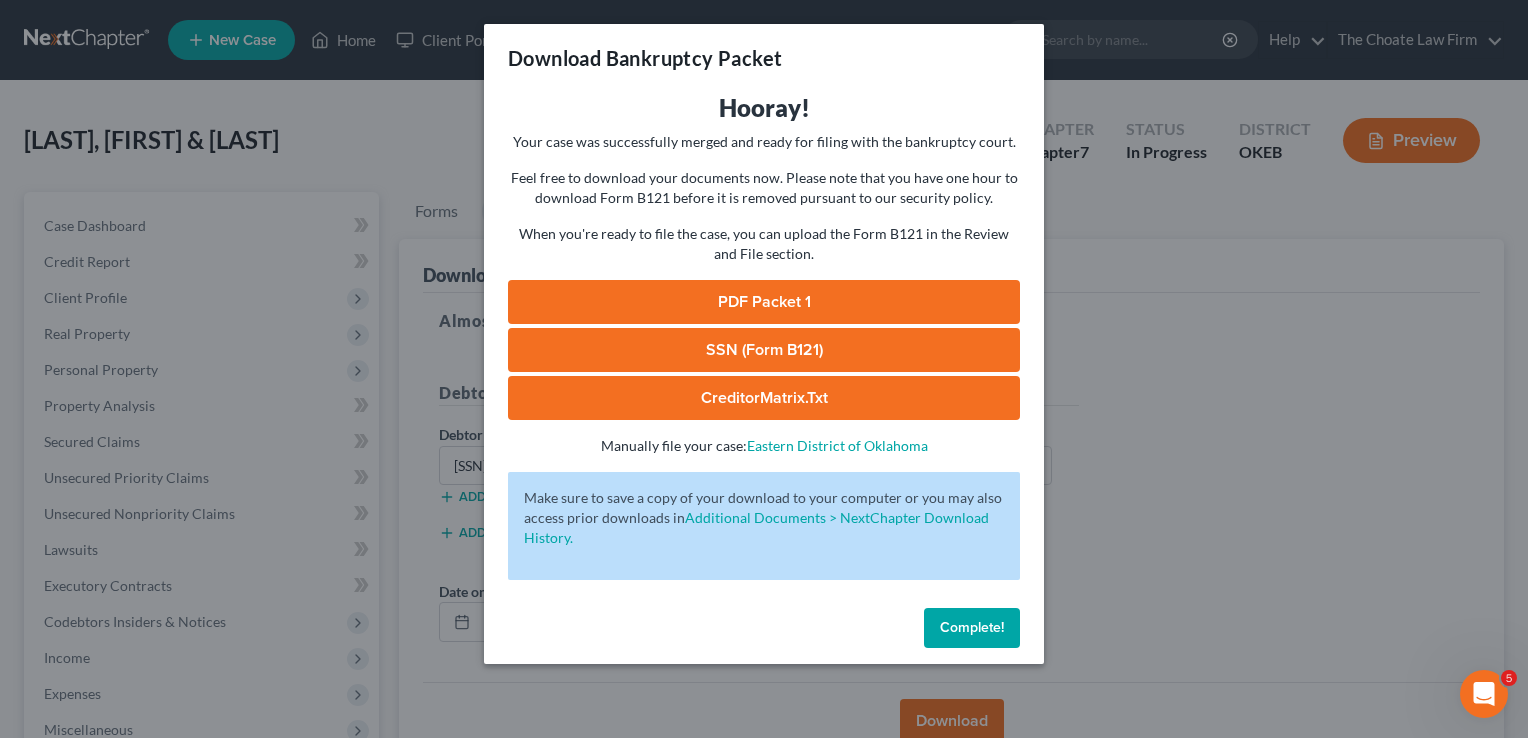 click on "PDF Packet 1" at bounding box center (764, 302) 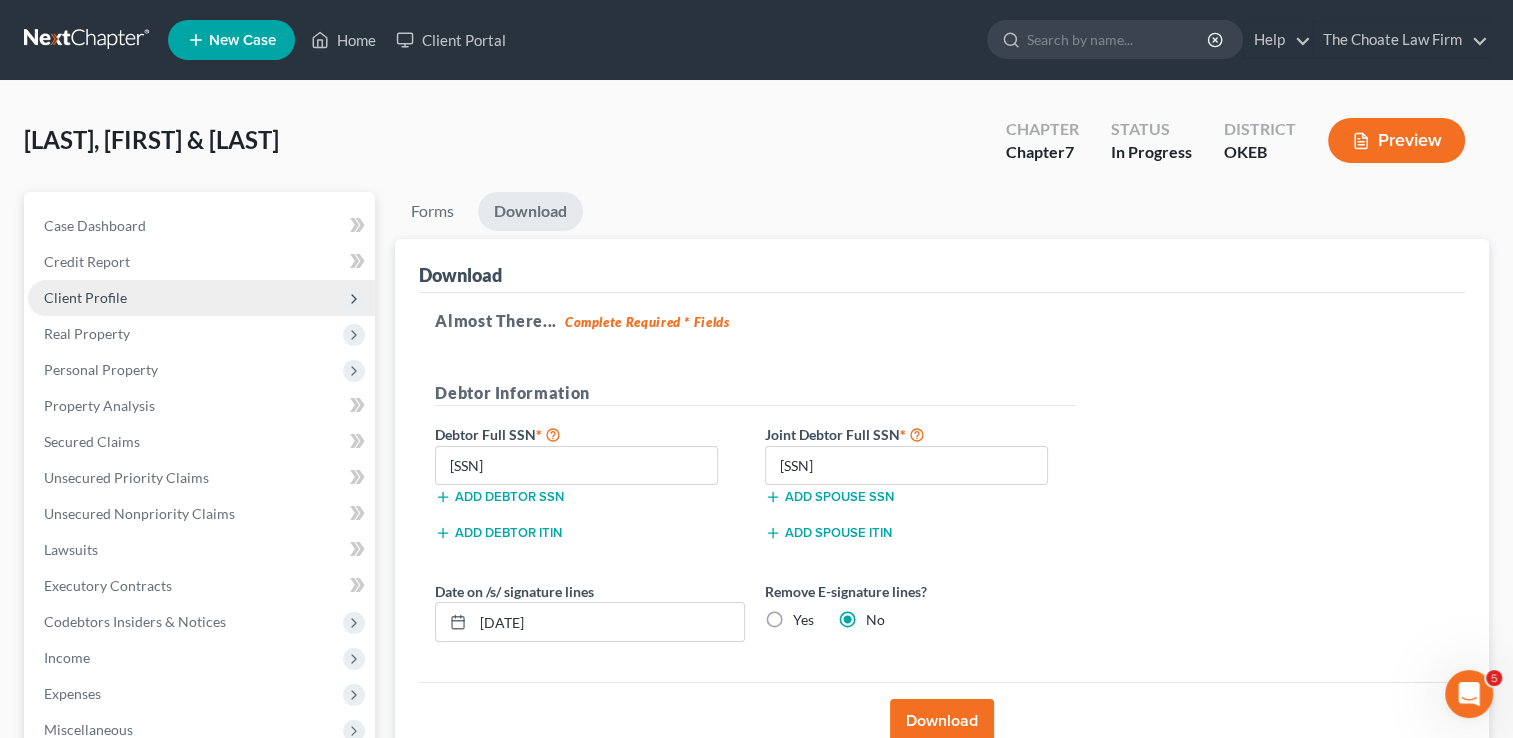 click on "Client Profile" at bounding box center (85, 297) 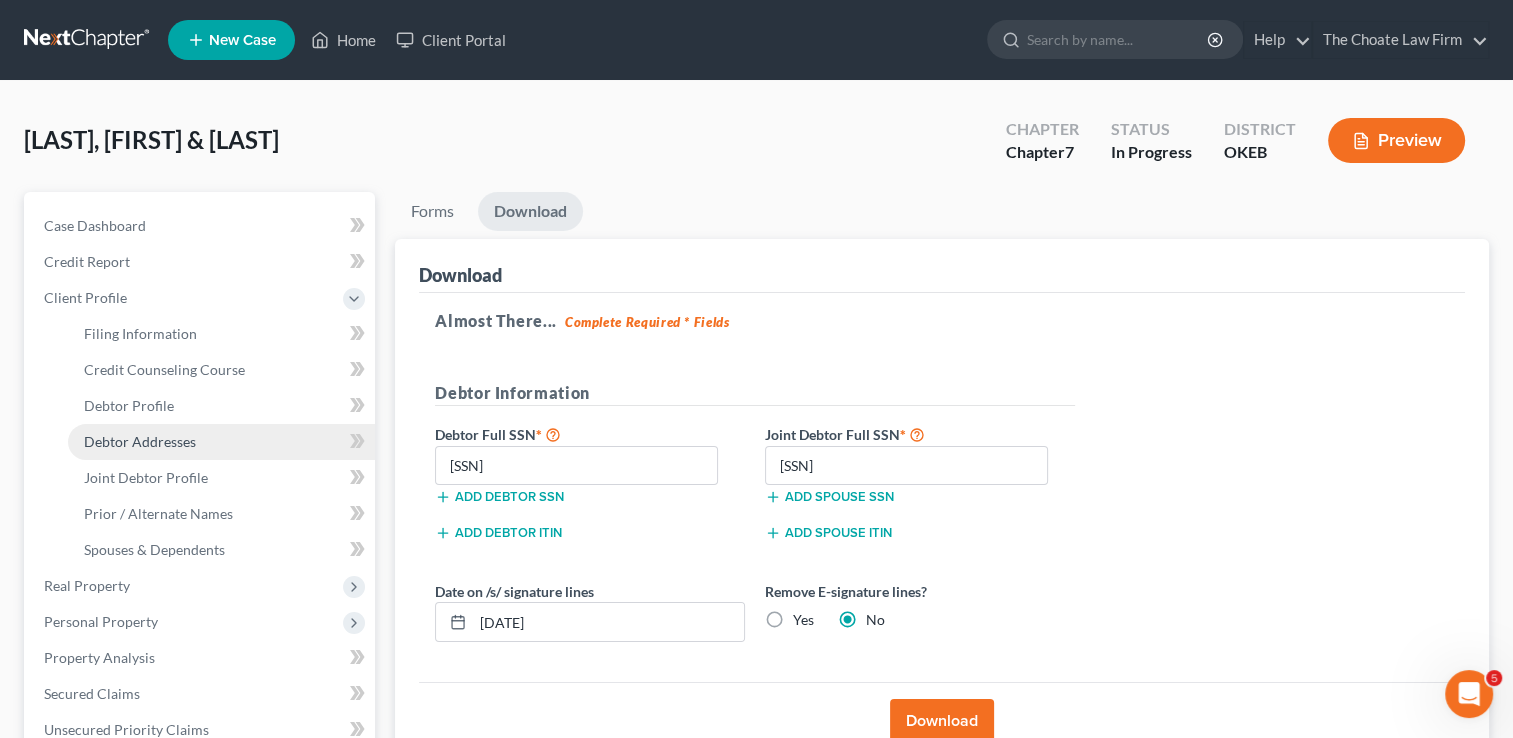 click on "Debtor Addresses" at bounding box center [140, 441] 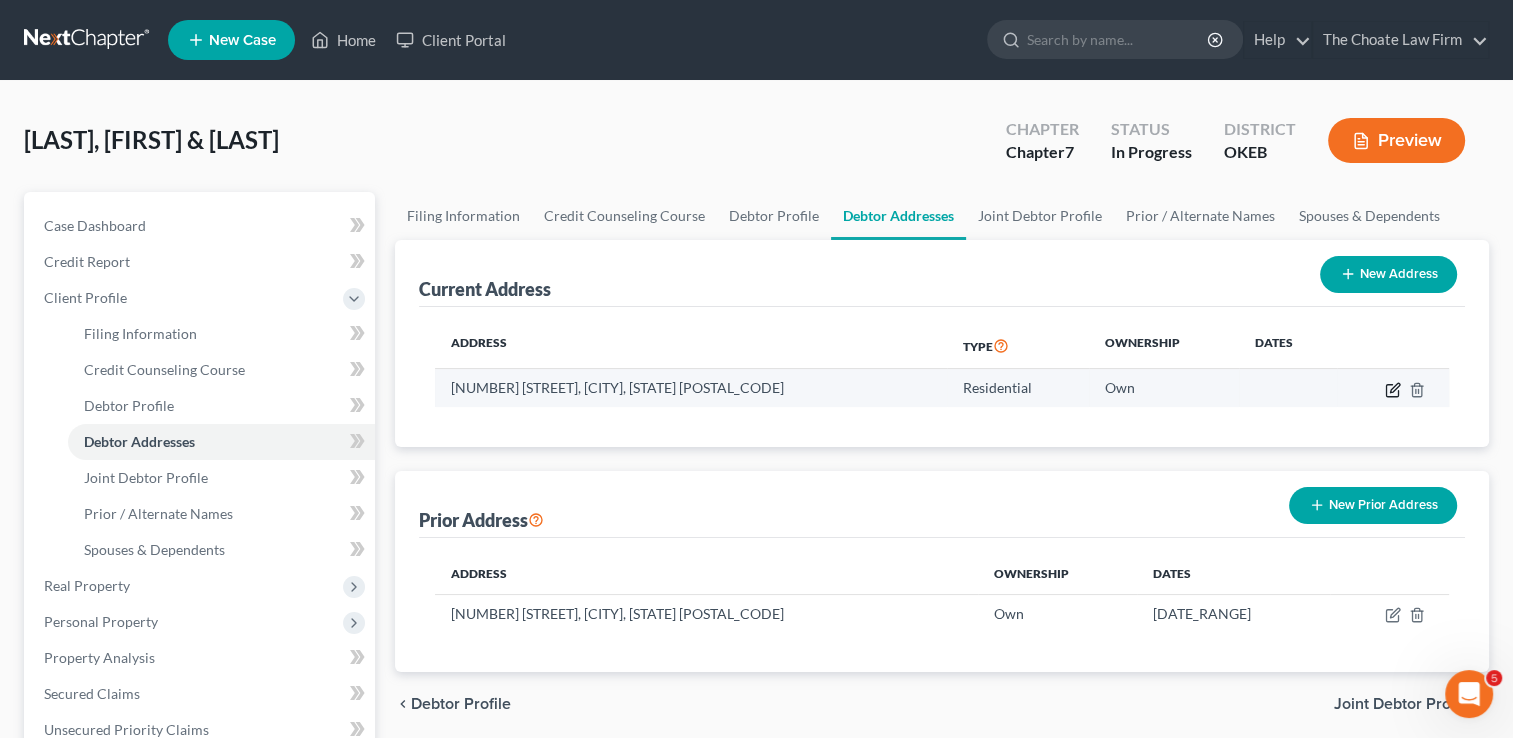 click 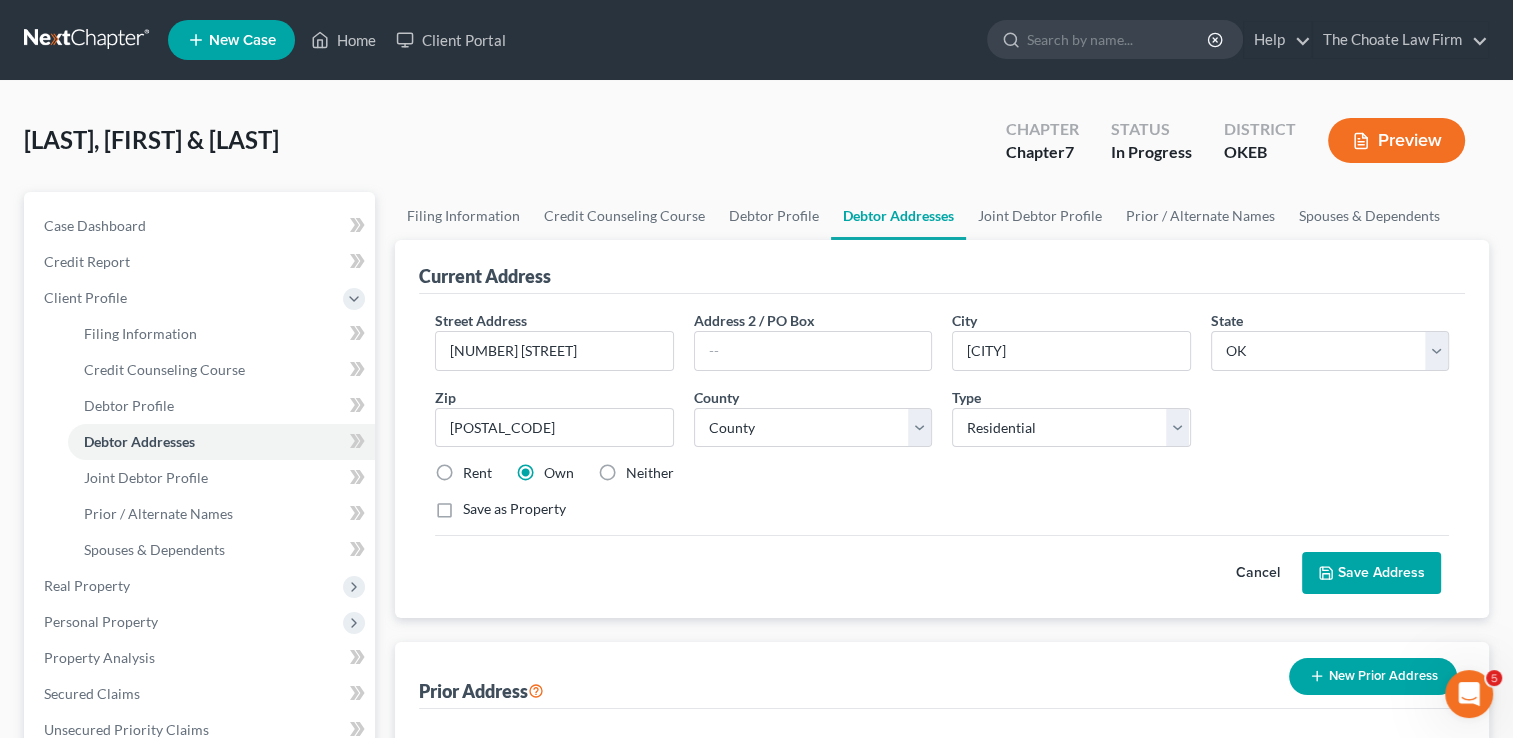 click on "Cancel" at bounding box center (1258, 573) 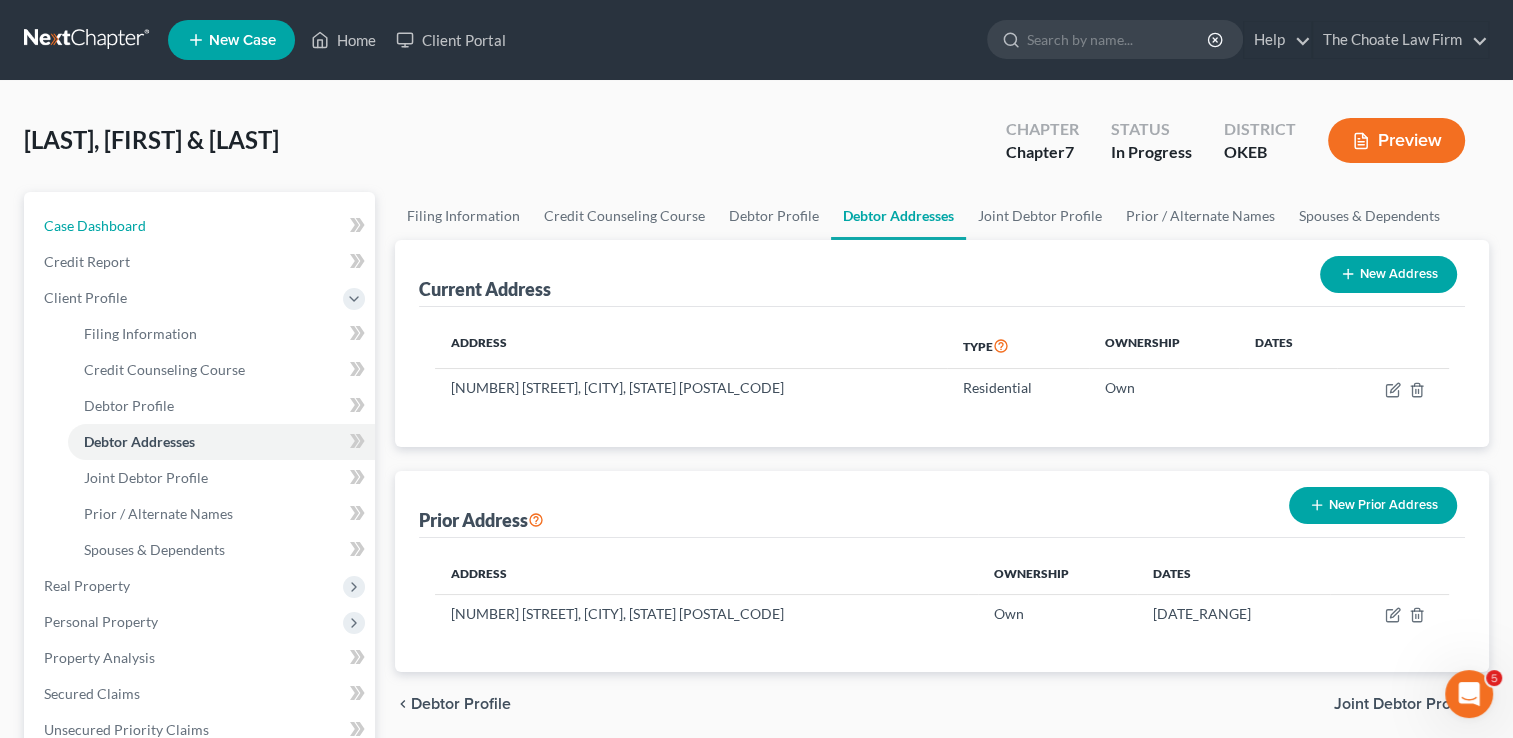 drag, startPoint x: 98, startPoint y: 226, endPoint x: 185, endPoint y: 65, distance: 183.00273 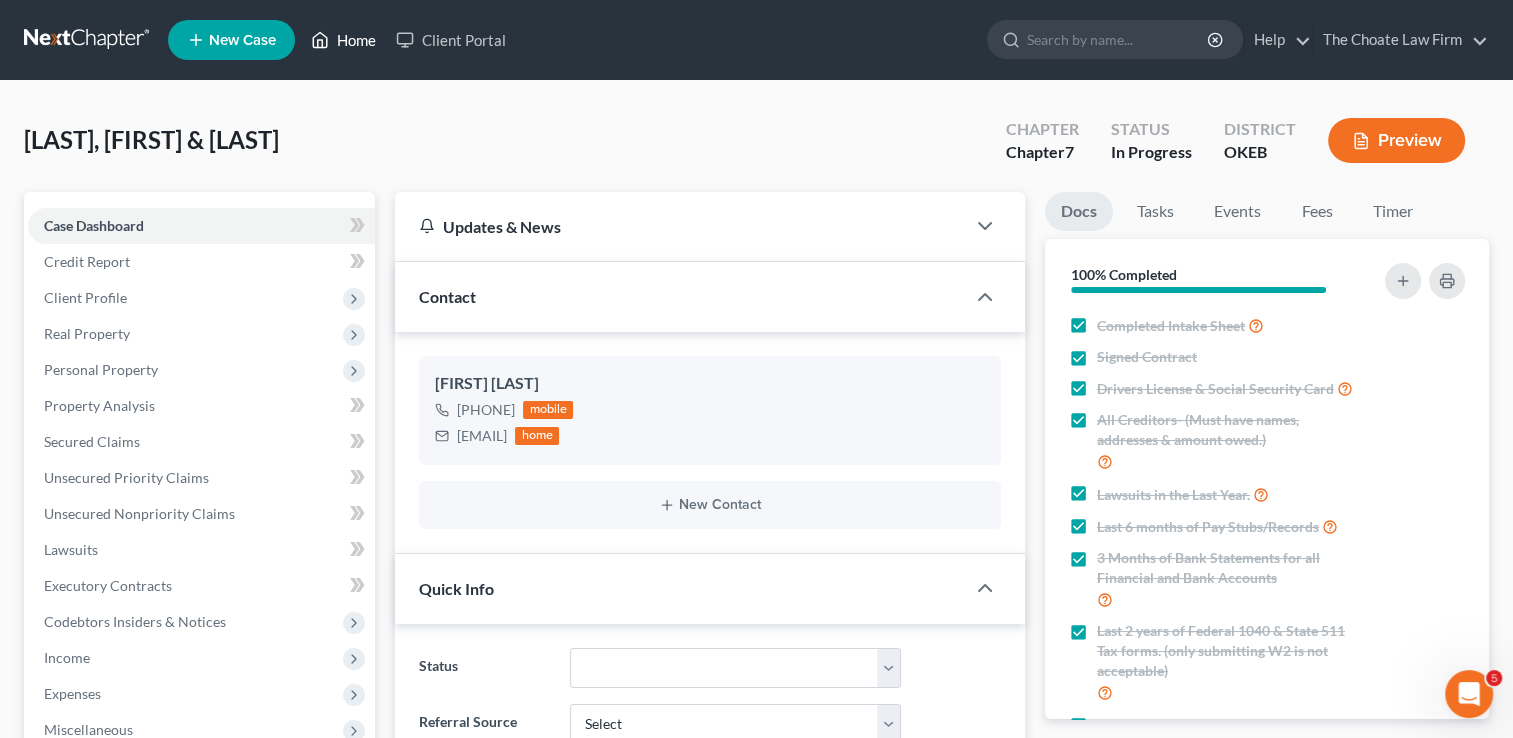 scroll, scrollTop: 804, scrollLeft: 0, axis: vertical 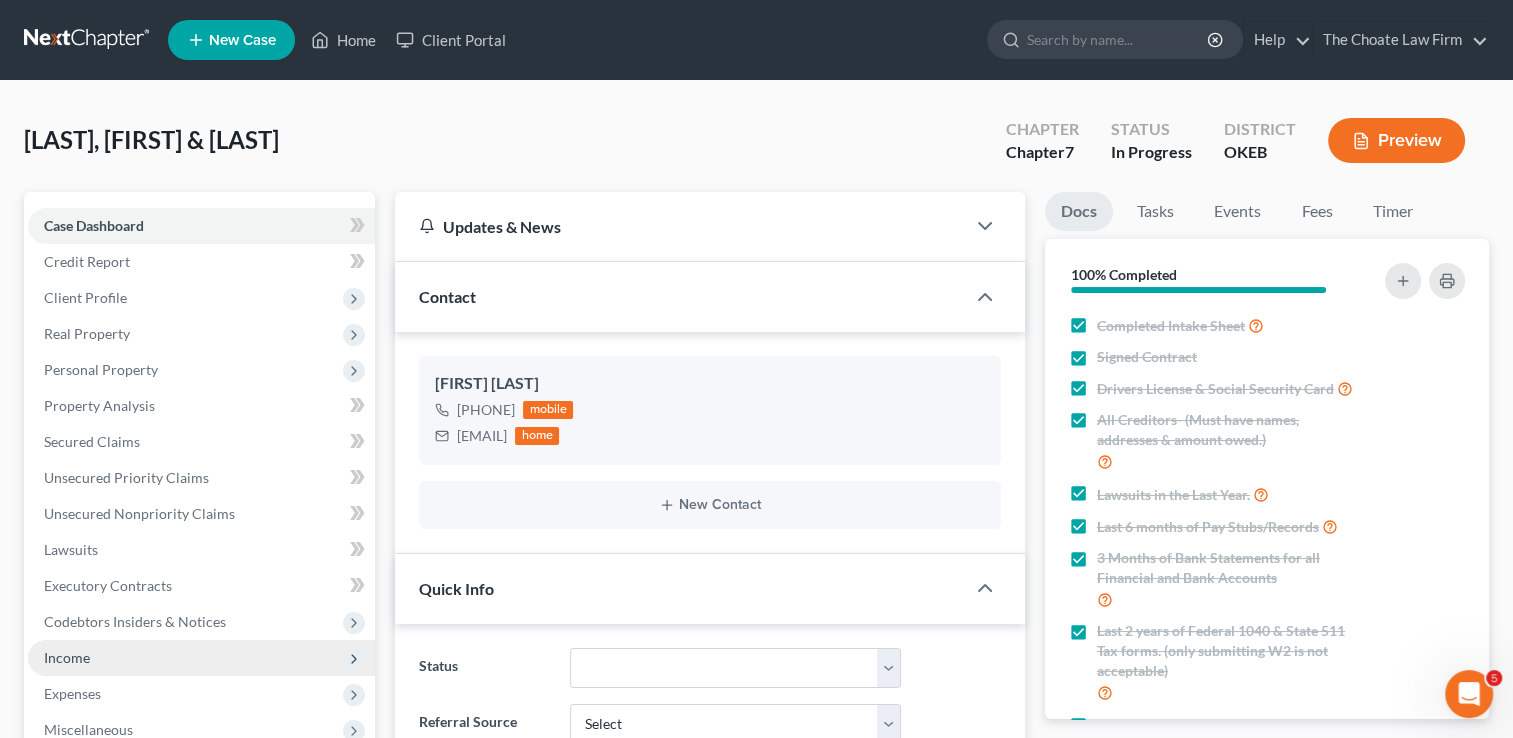 click on "Income" at bounding box center (67, 657) 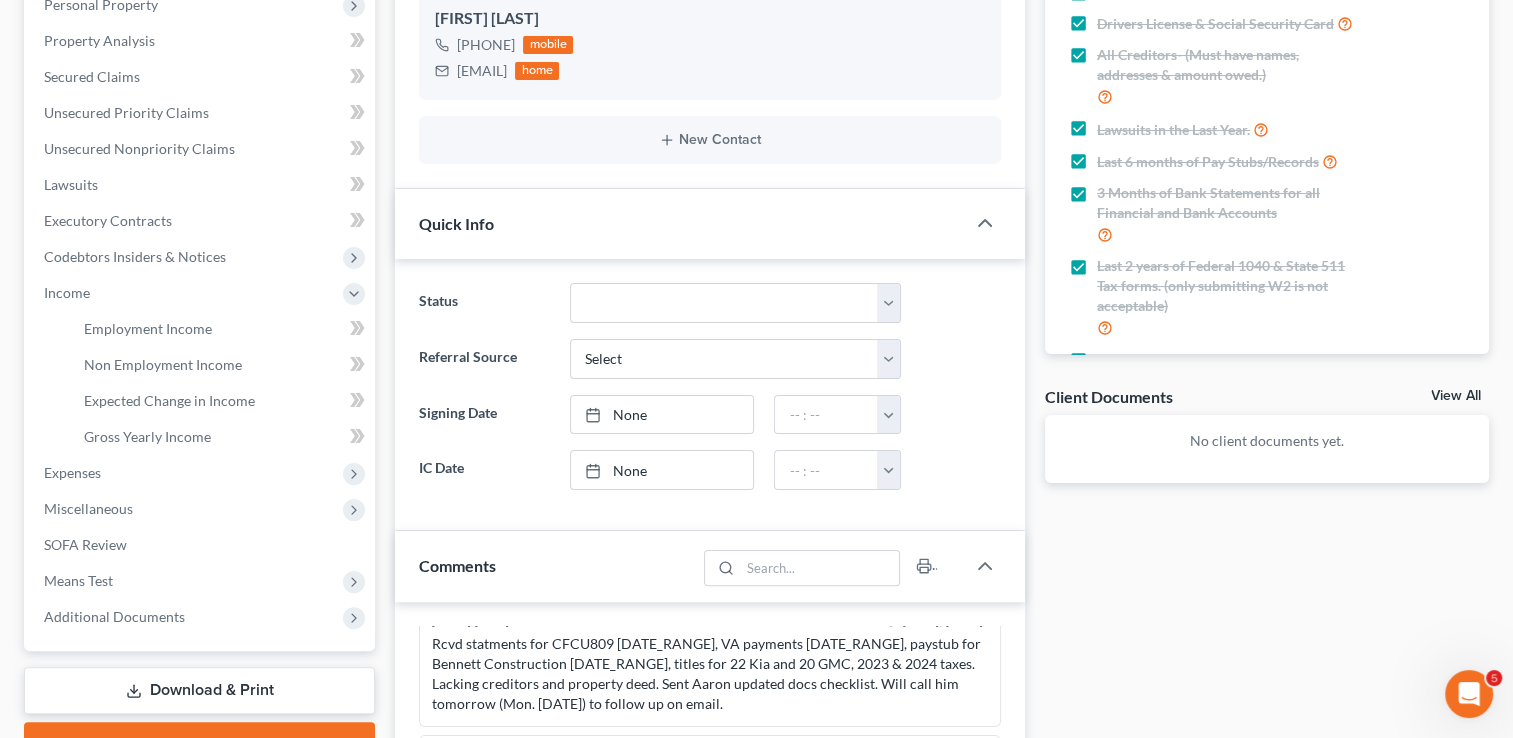 scroll, scrollTop: 400, scrollLeft: 0, axis: vertical 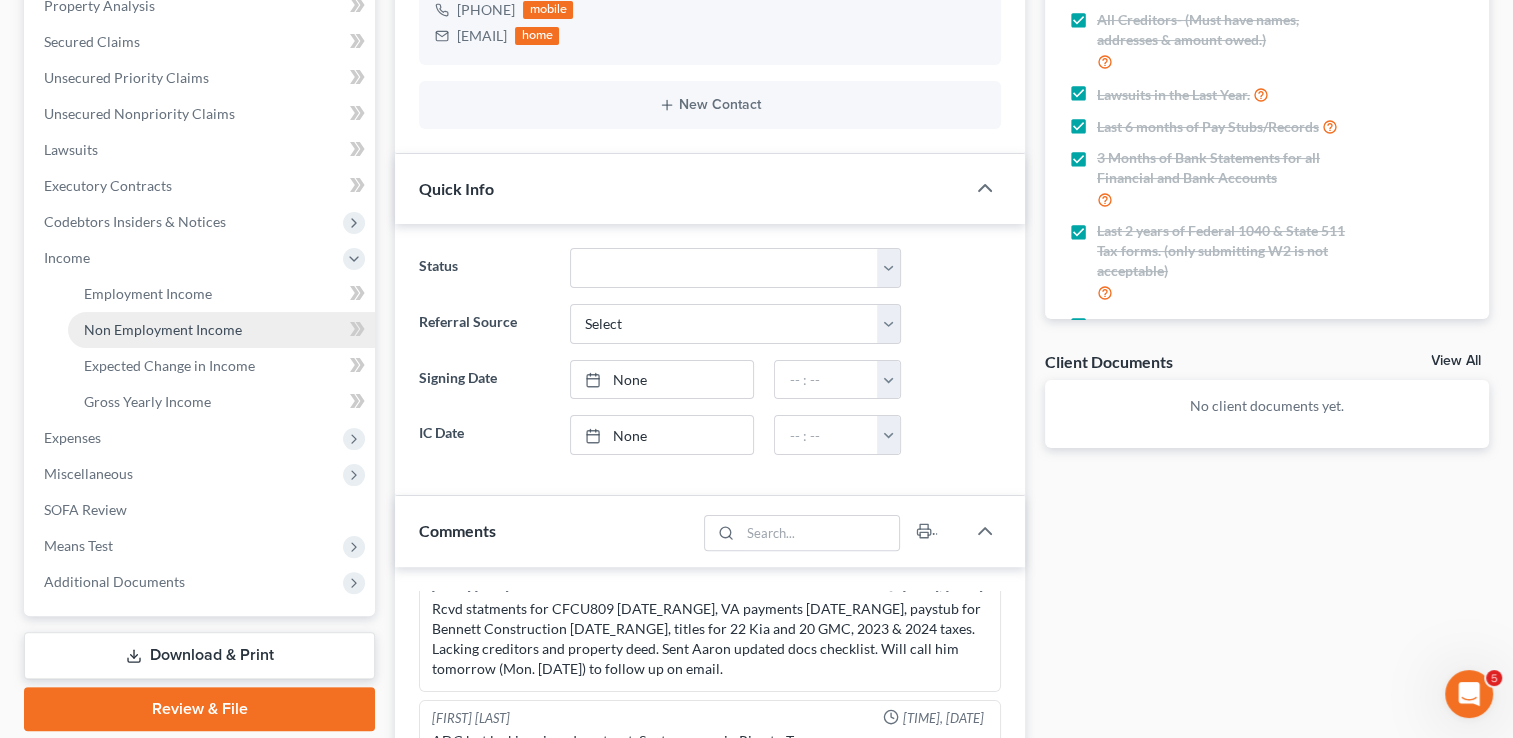 click on "Non Employment Income" at bounding box center [163, 329] 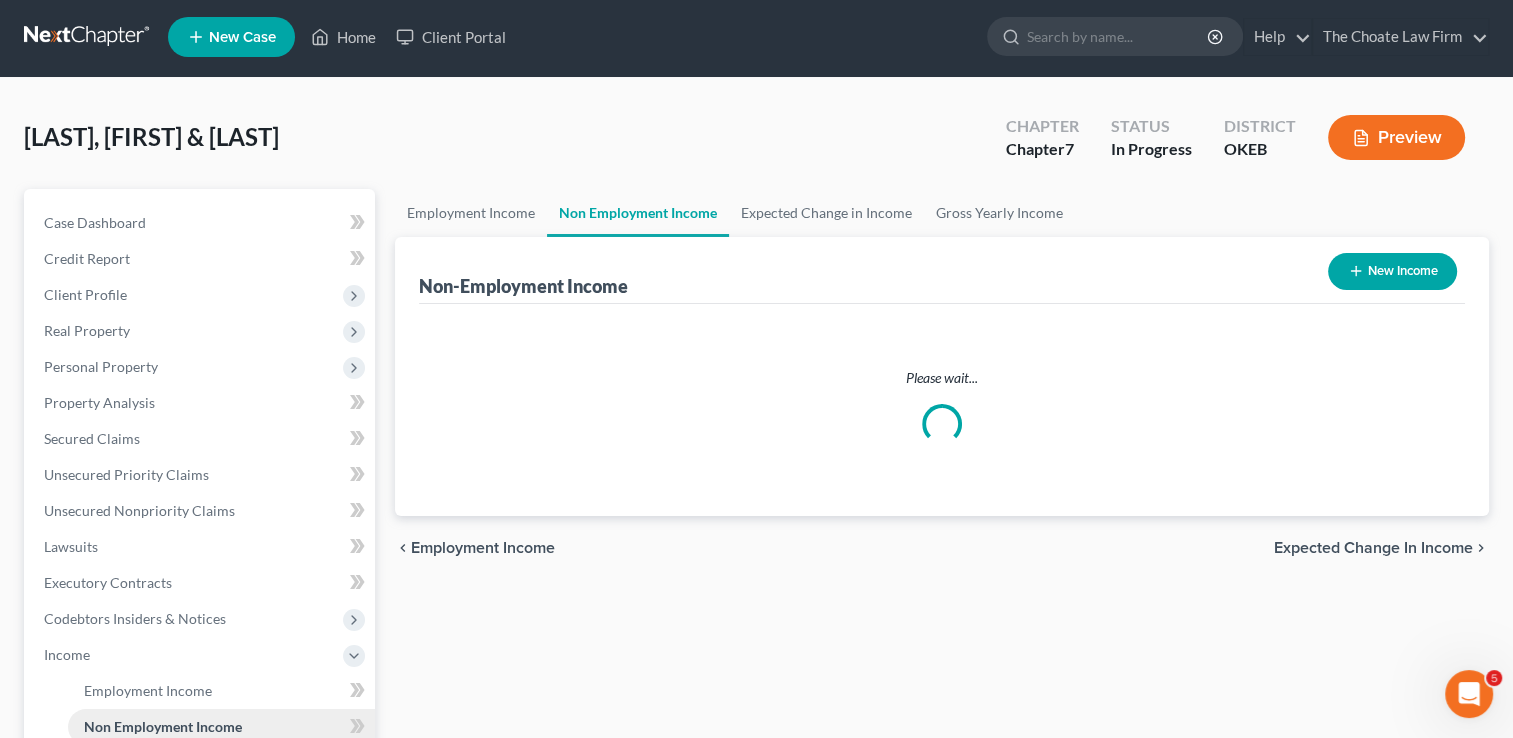 scroll, scrollTop: 0, scrollLeft: 0, axis: both 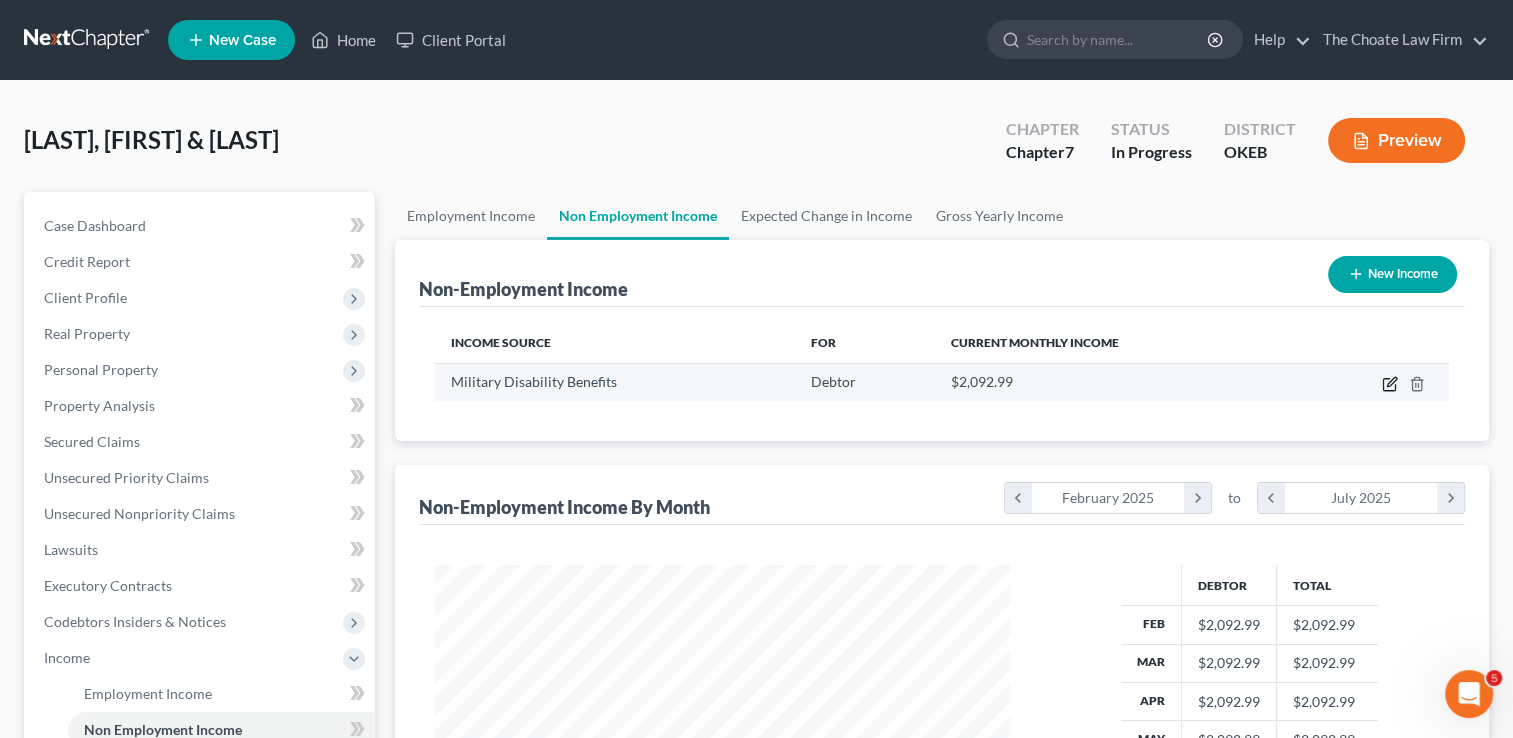click 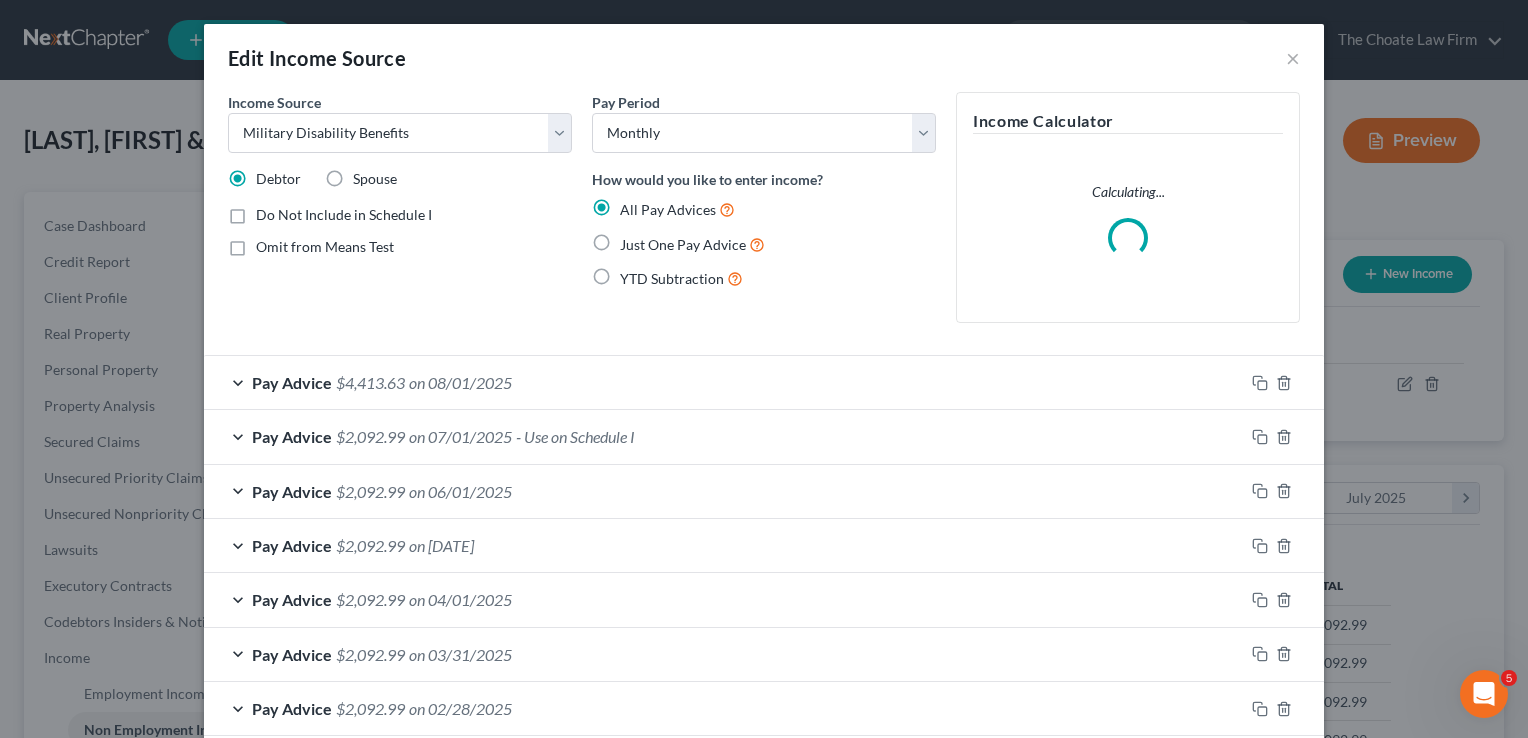 scroll, scrollTop: 999643, scrollLeft: 999378, axis: both 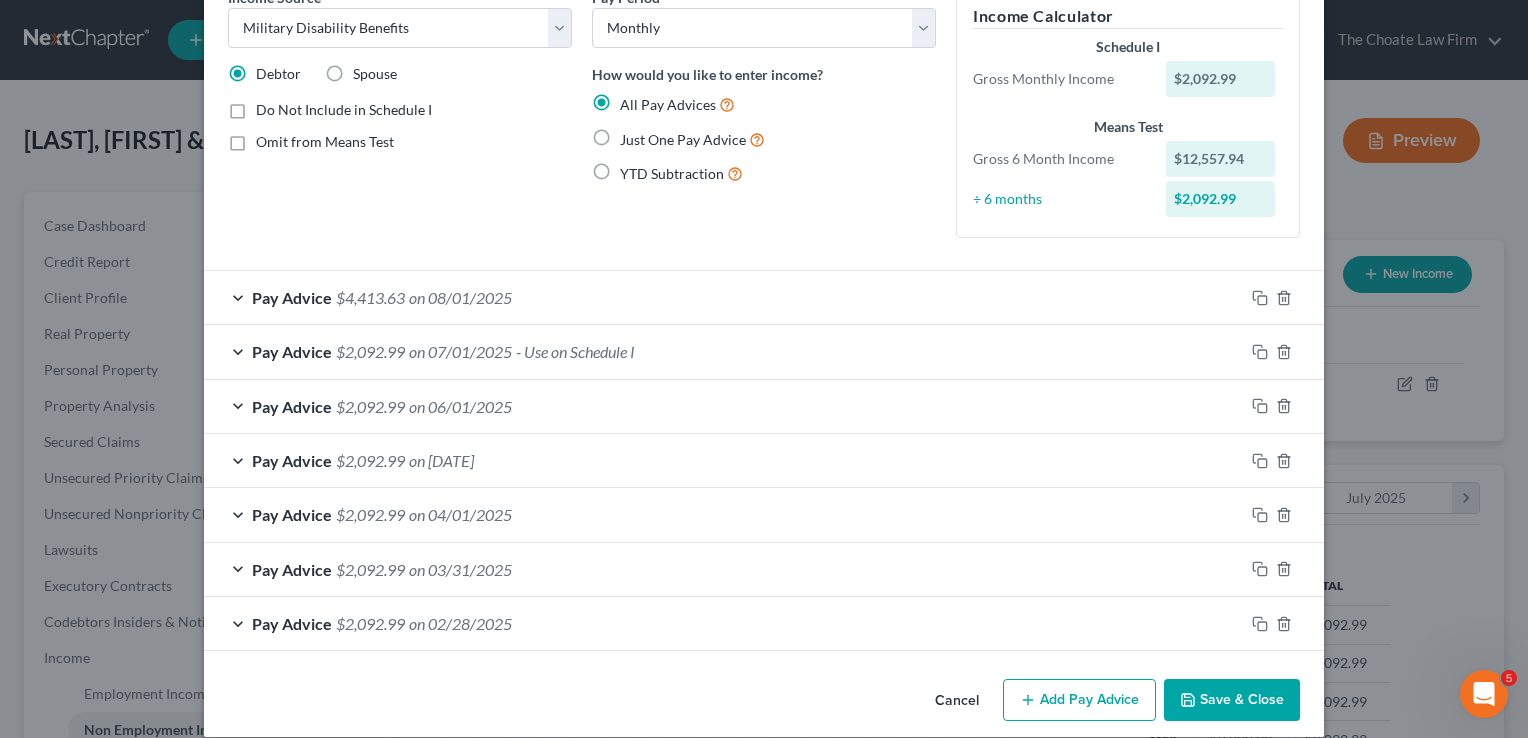 click on "Pay Advice $2,092.99 on 06/01/2025" at bounding box center [724, 406] 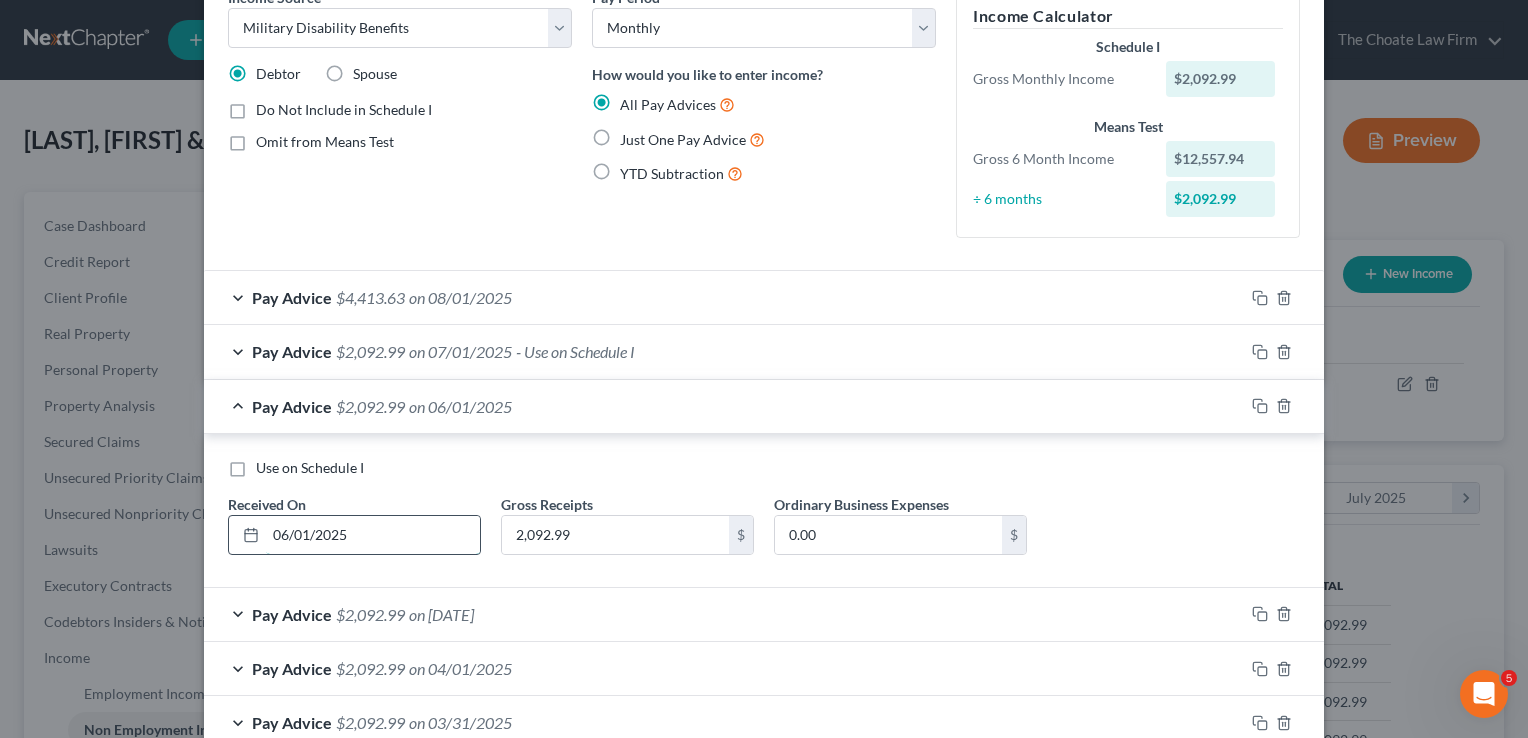 drag, startPoint x: 364, startPoint y: 532, endPoint x: 259, endPoint y: 528, distance: 105.076164 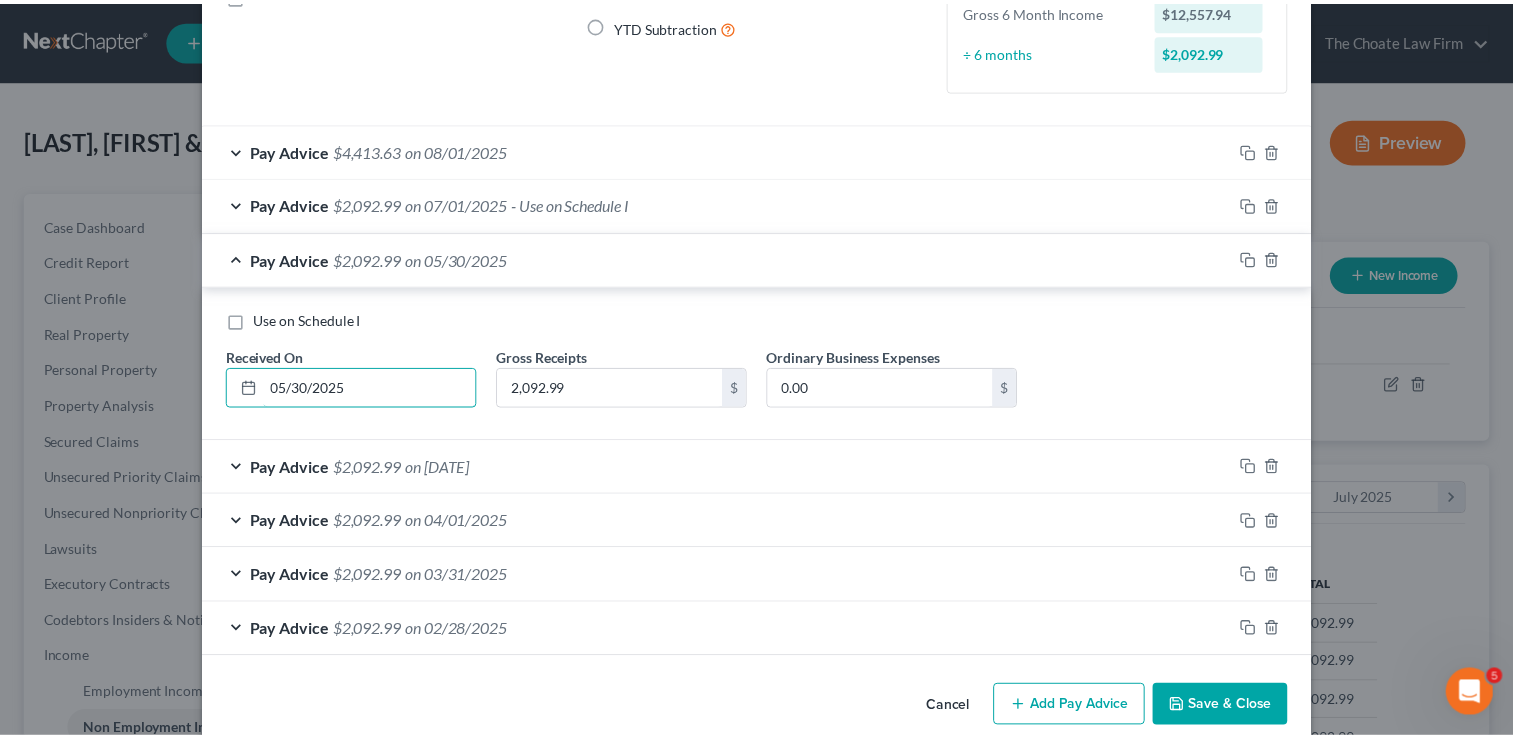 scroll, scrollTop: 278, scrollLeft: 0, axis: vertical 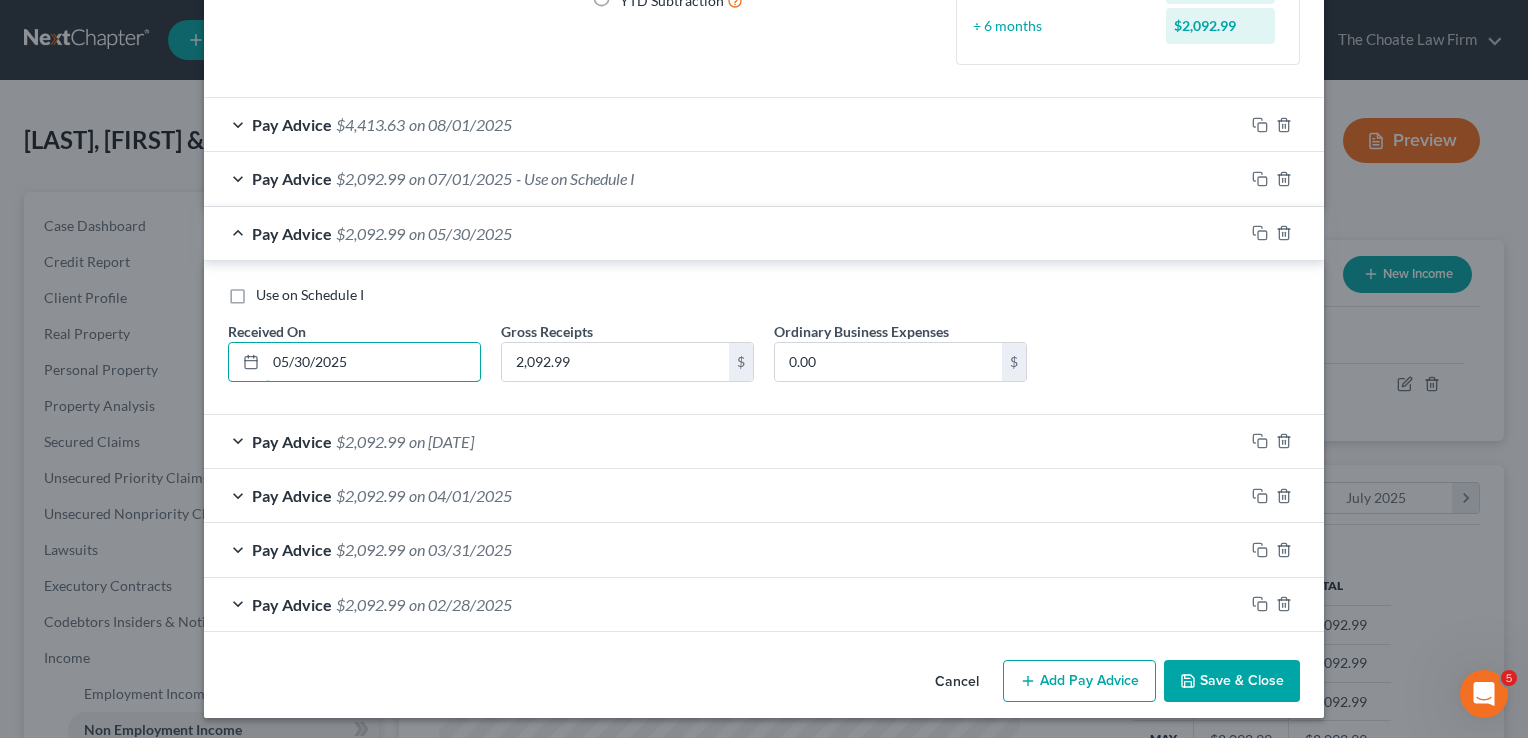 type on "05/30/2025" 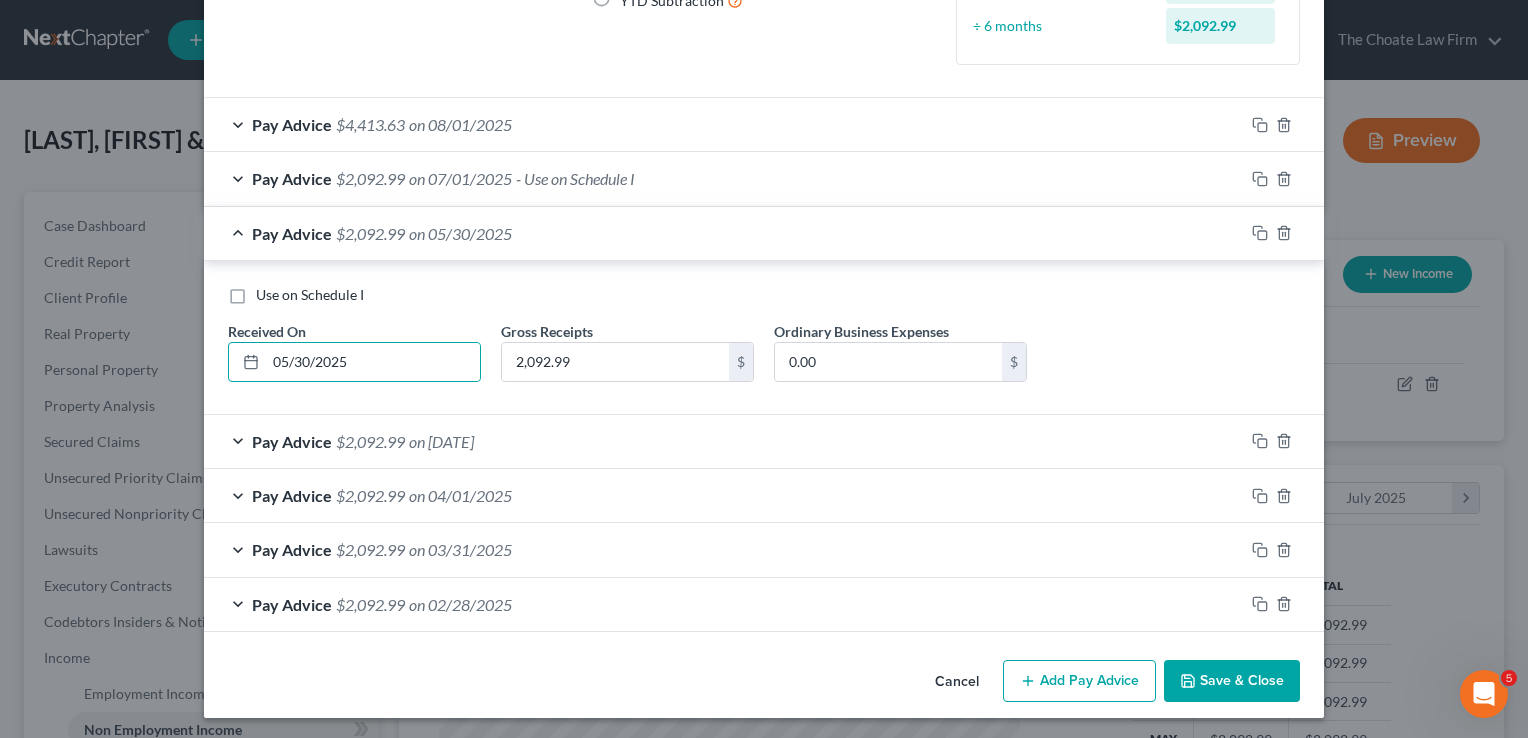 click on "Save & Close" at bounding box center (1232, 681) 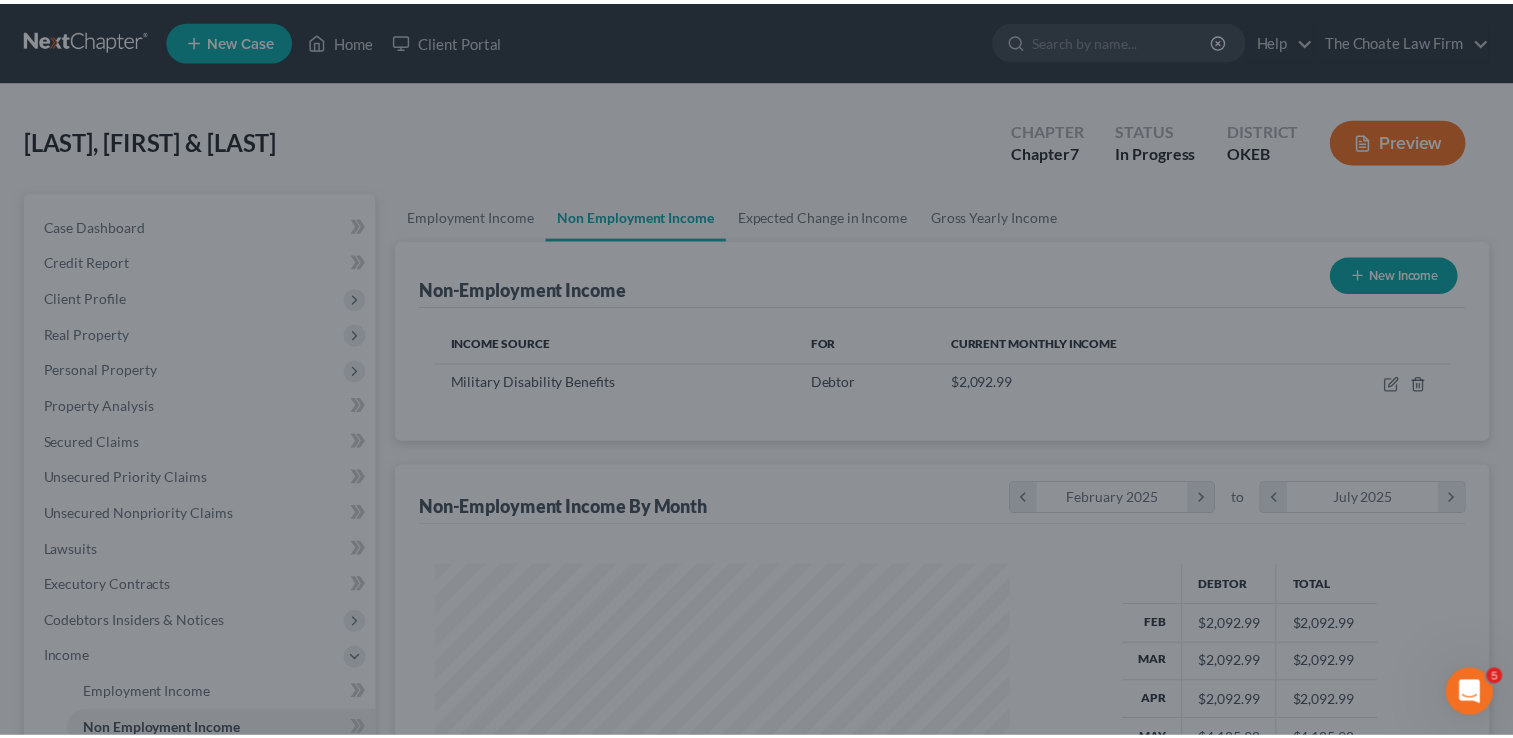 scroll, scrollTop: 356, scrollLeft: 615, axis: both 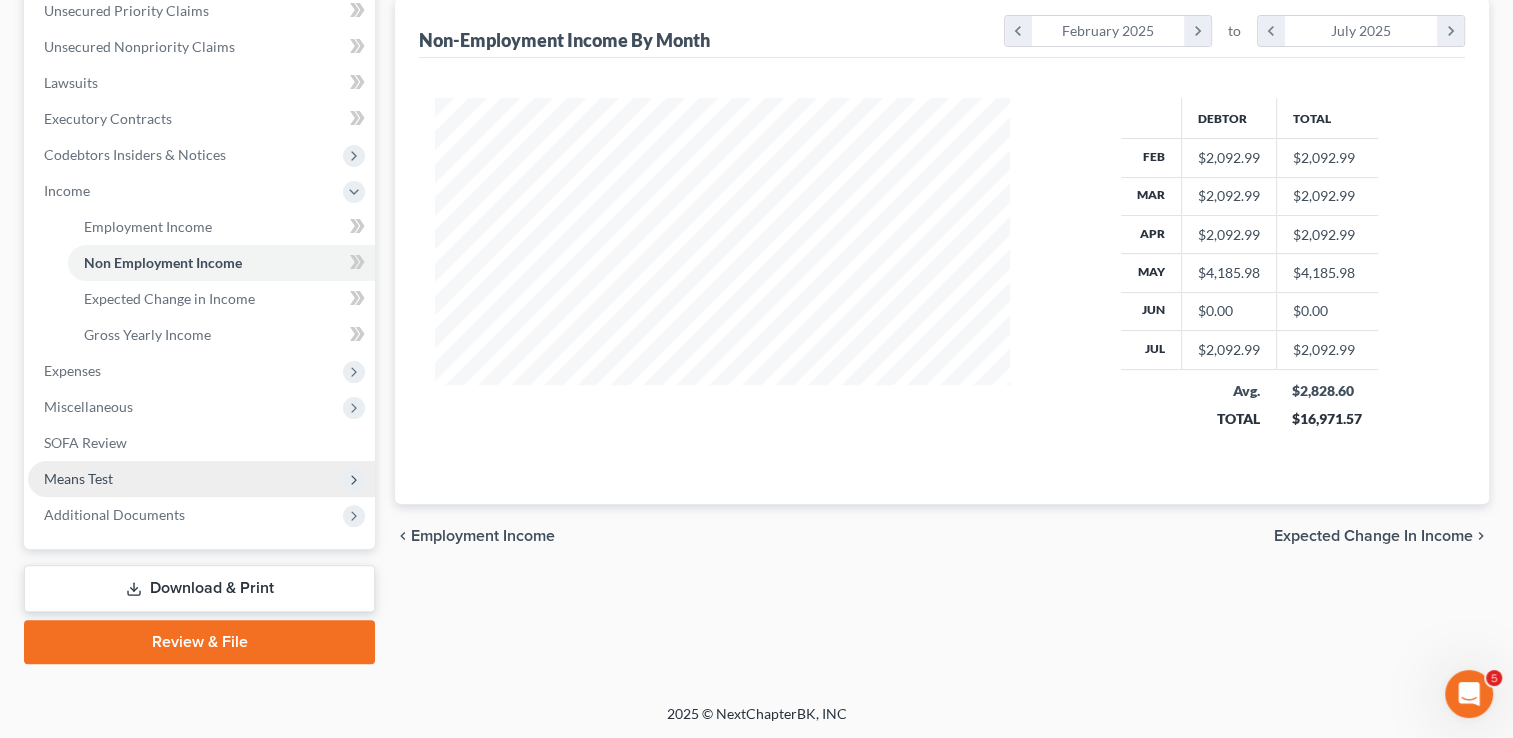 click on "Means Test" at bounding box center (78, 478) 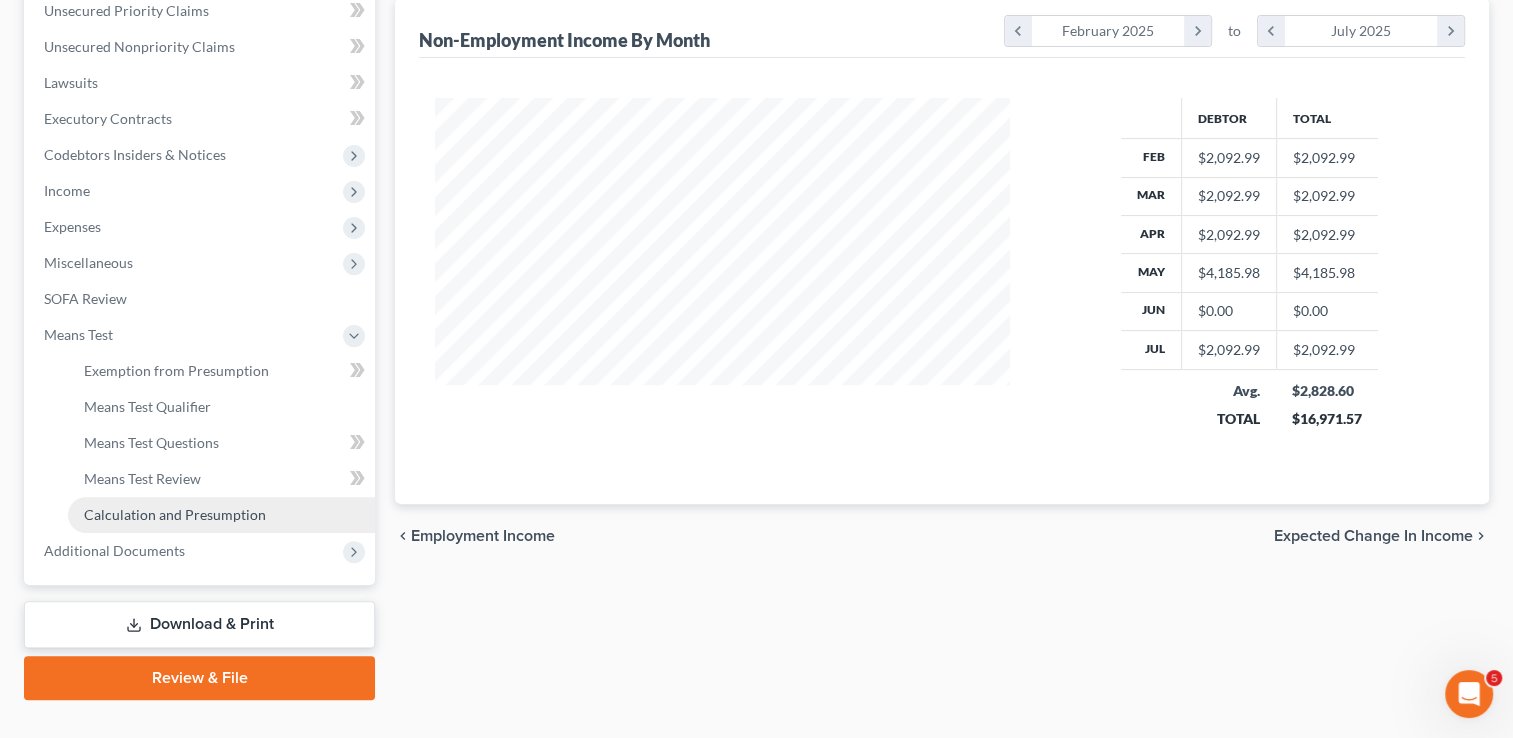 click on "Calculation and Presumption" at bounding box center (175, 514) 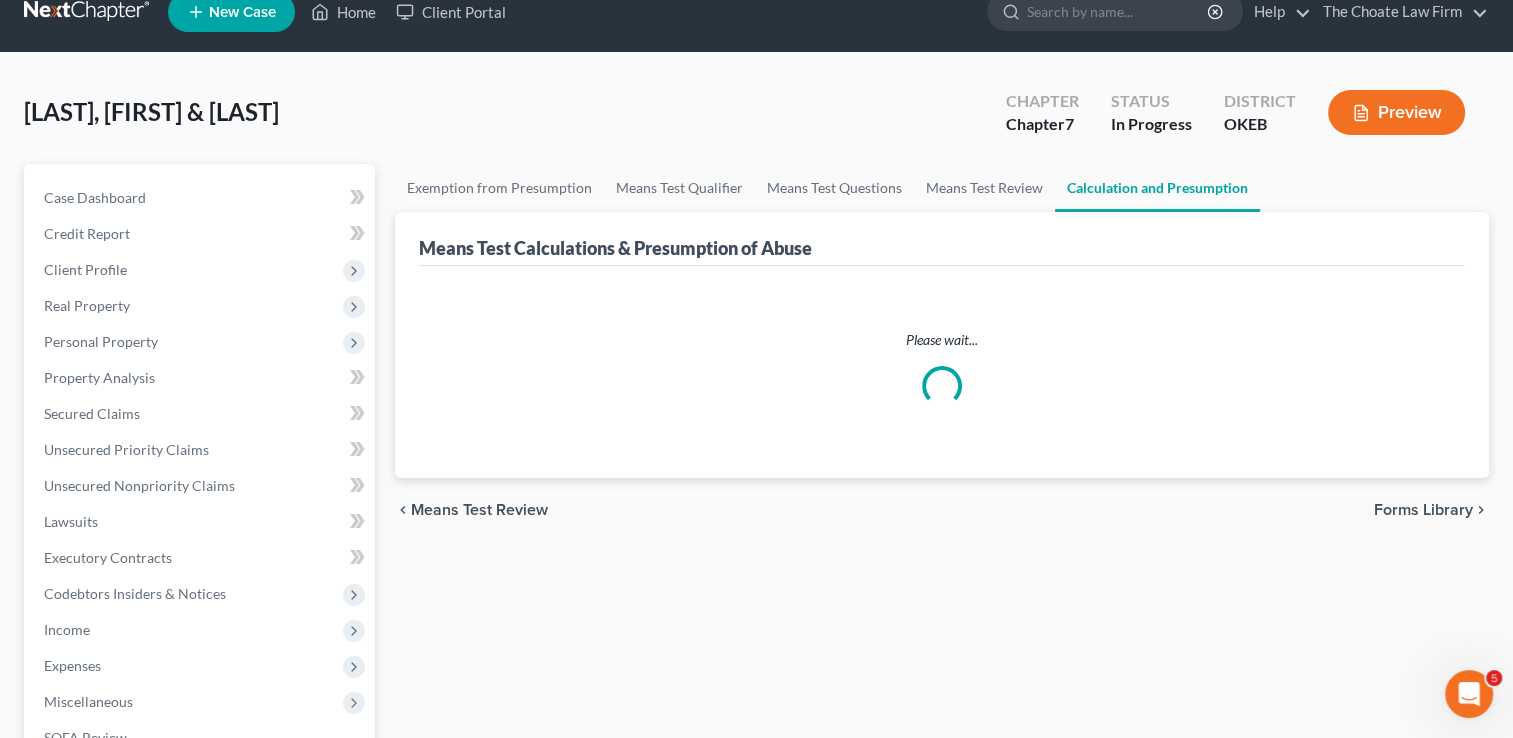 scroll, scrollTop: 0, scrollLeft: 0, axis: both 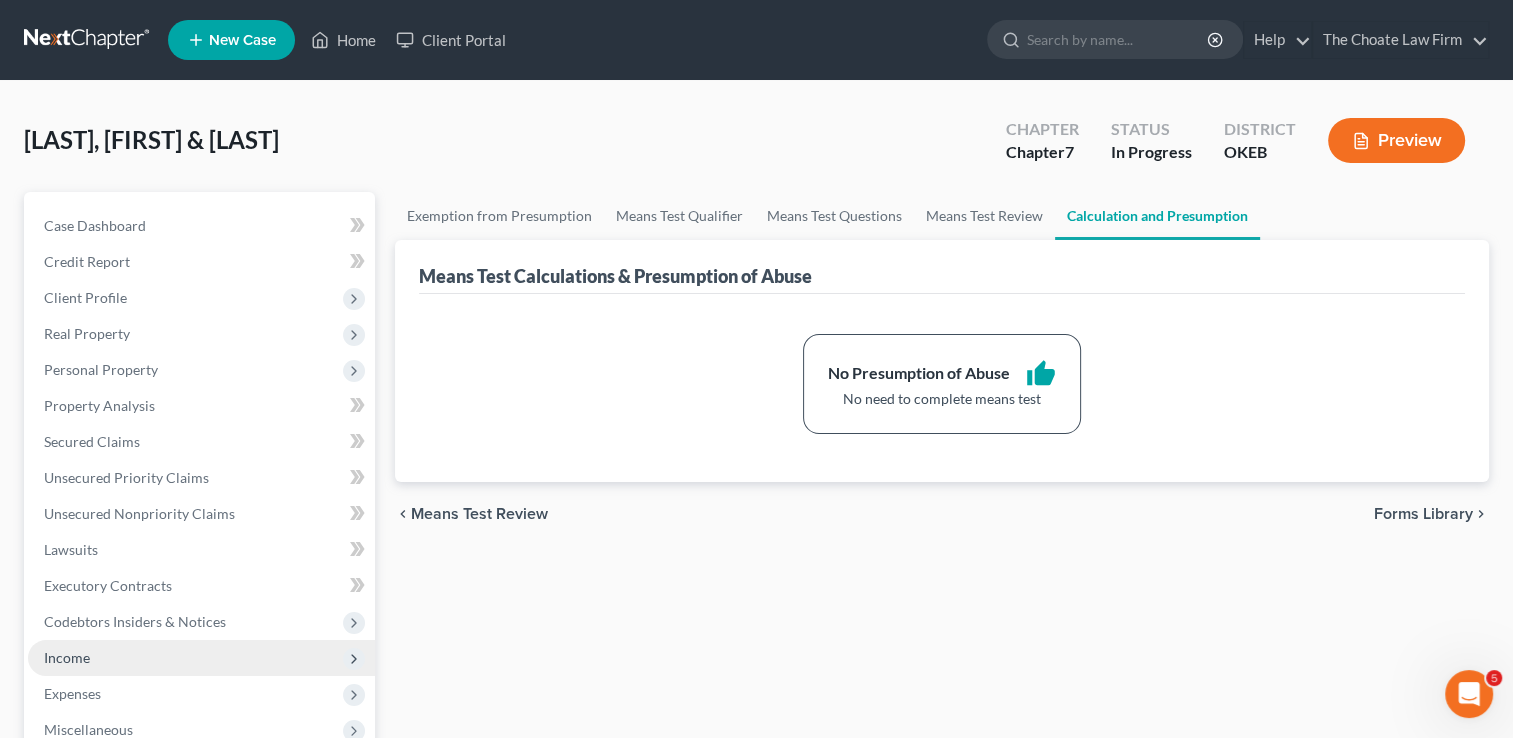 click on "Income" at bounding box center (67, 657) 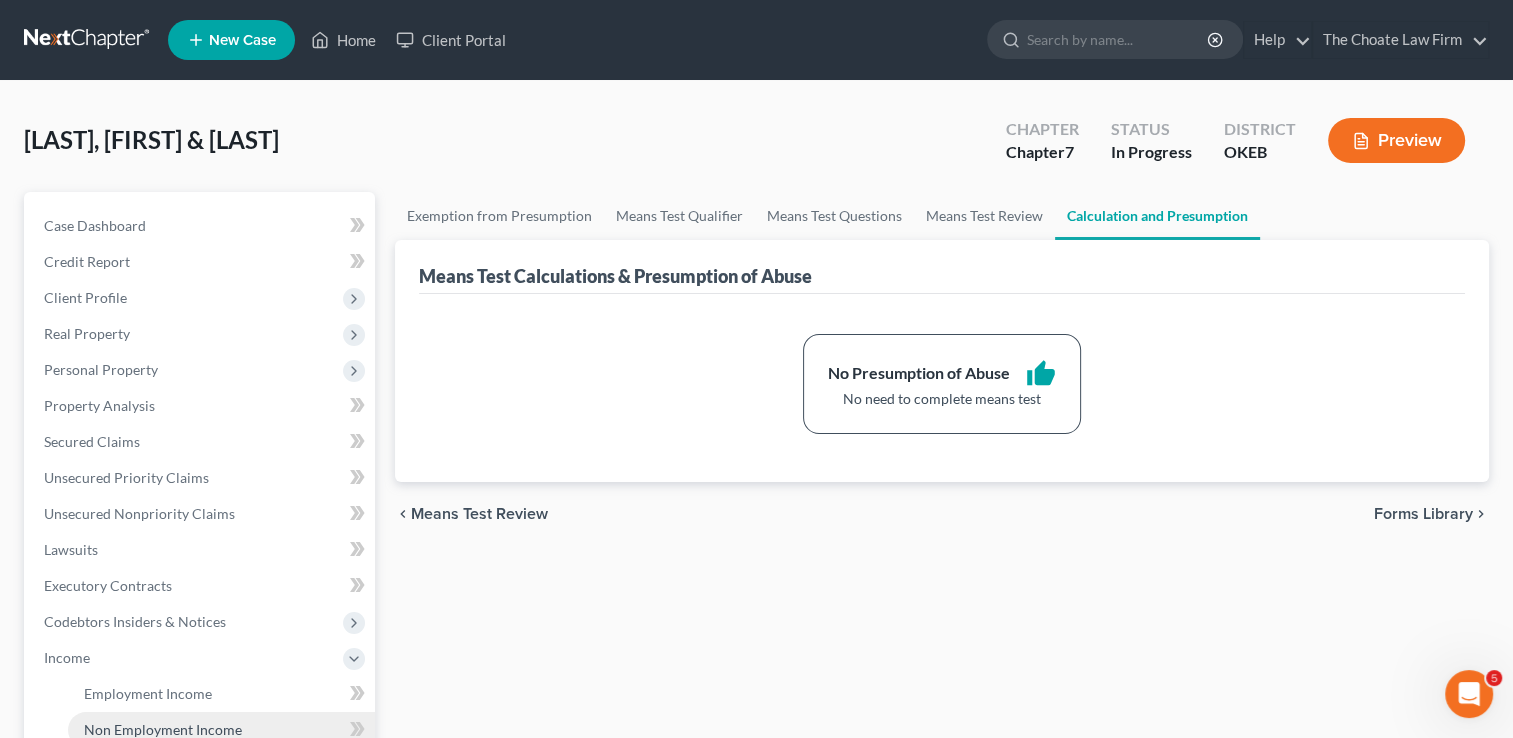 click on "Non Employment Income" at bounding box center (163, 729) 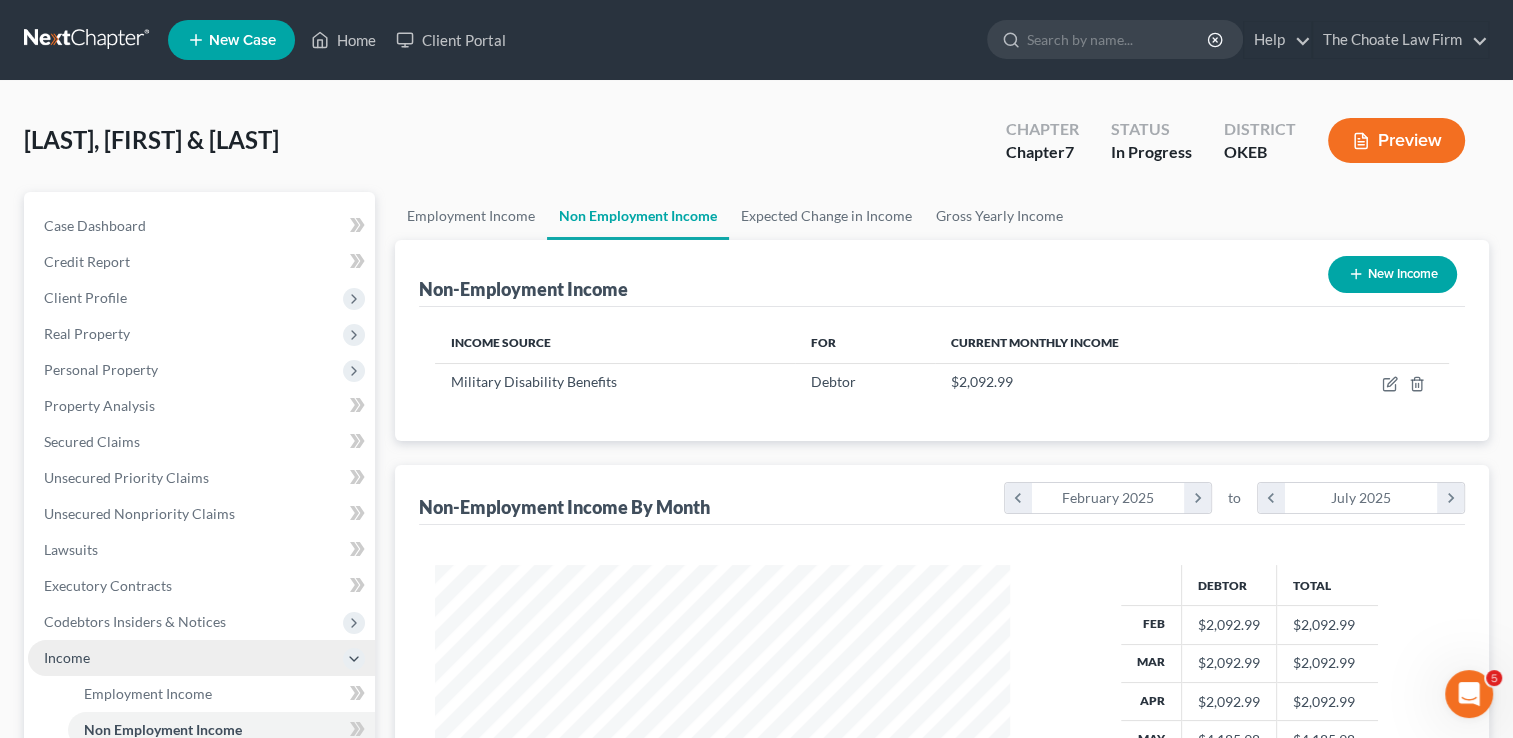 scroll, scrollTop: 999643, scrollLeft: 999385, axis: both 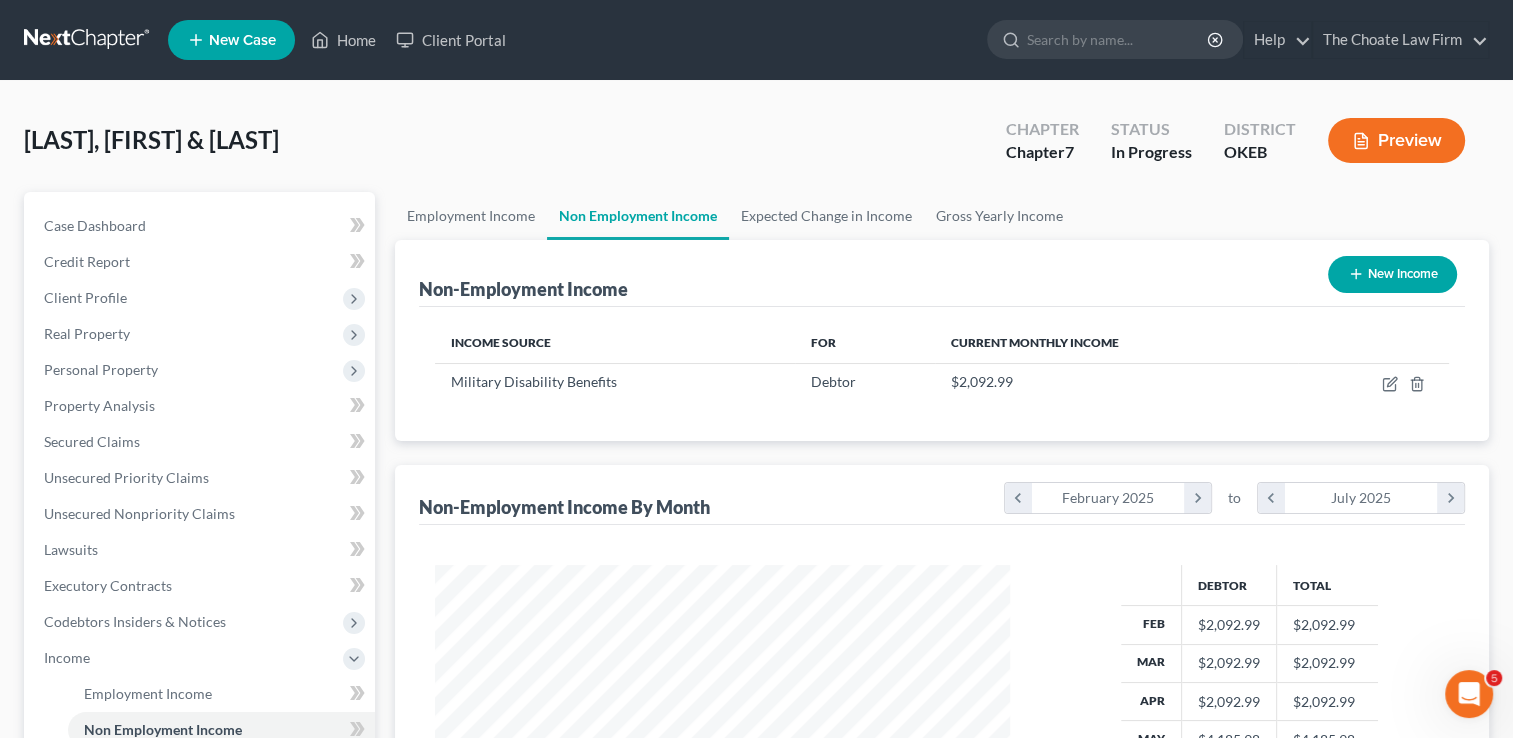 click at bounding box center (88, 40) 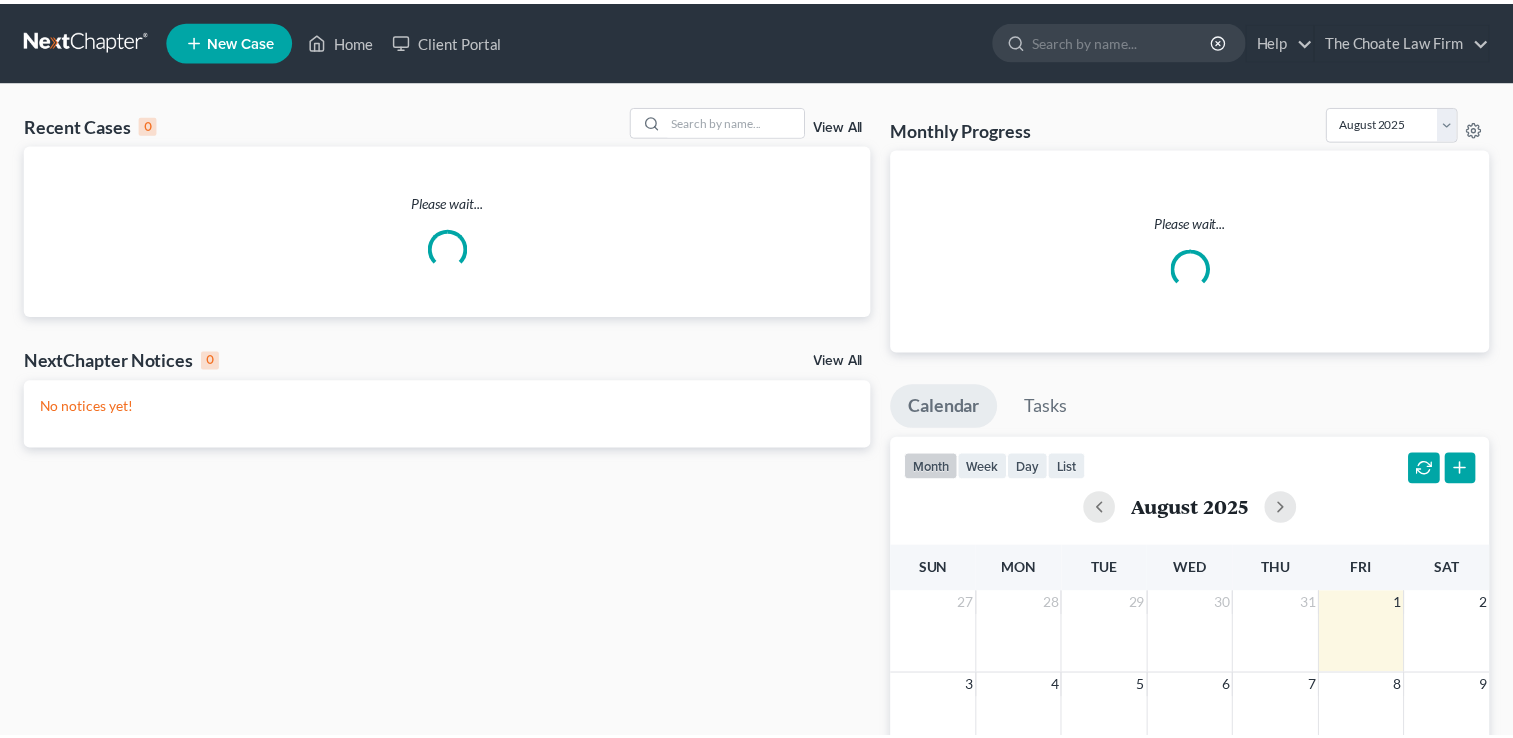 scroll, scrollTop: 0, scrollLeft: 0, axis: both 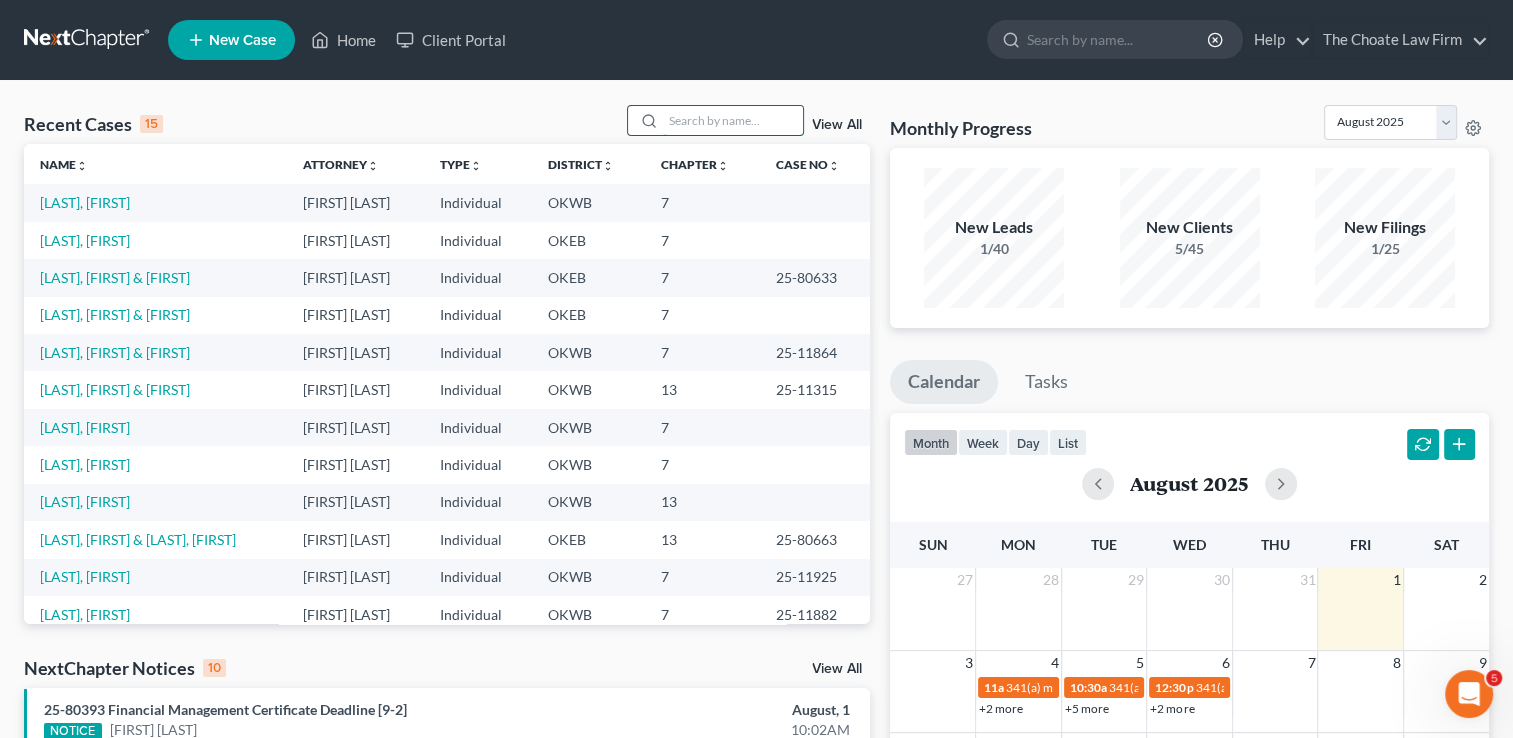 click at bounding box center (733, 120) 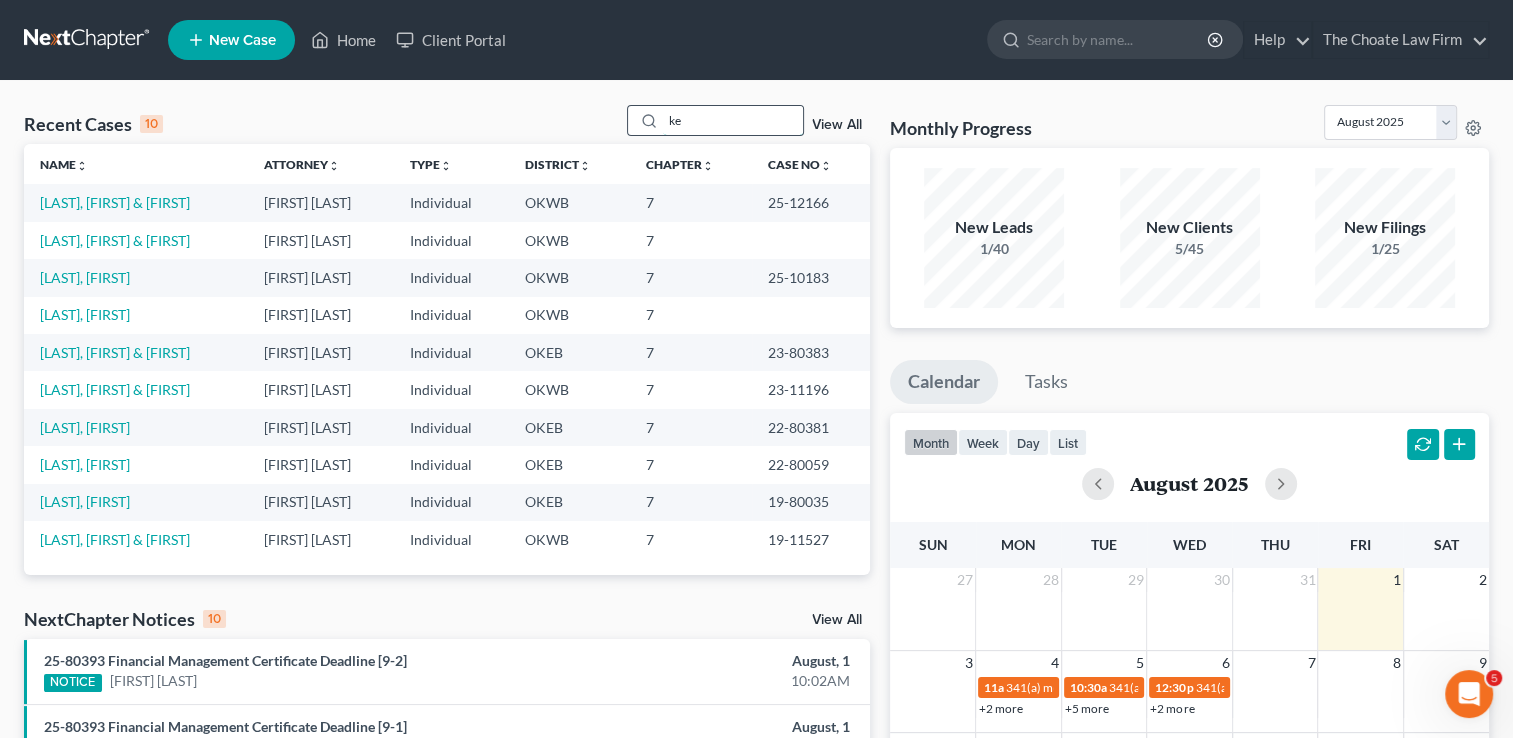 type on "k" 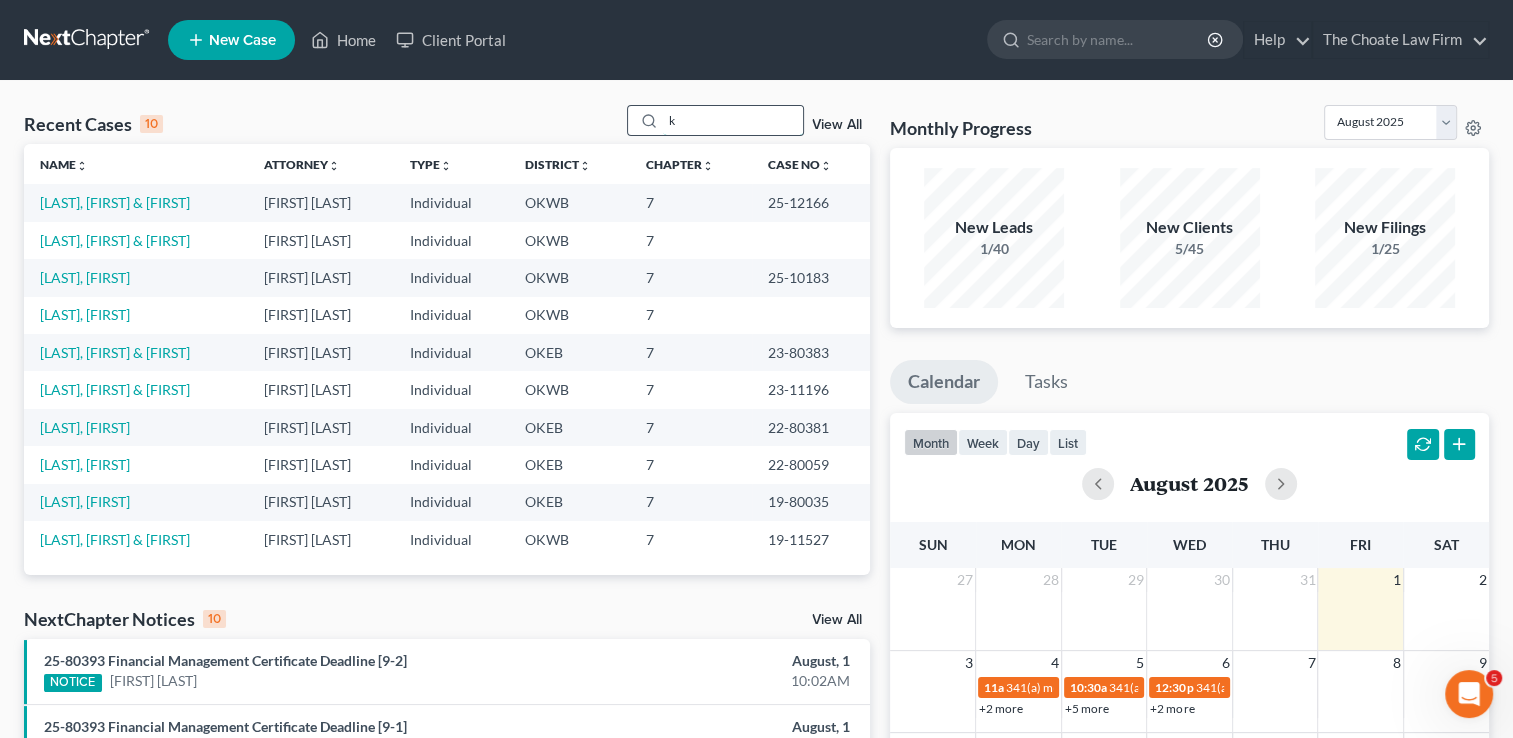 type 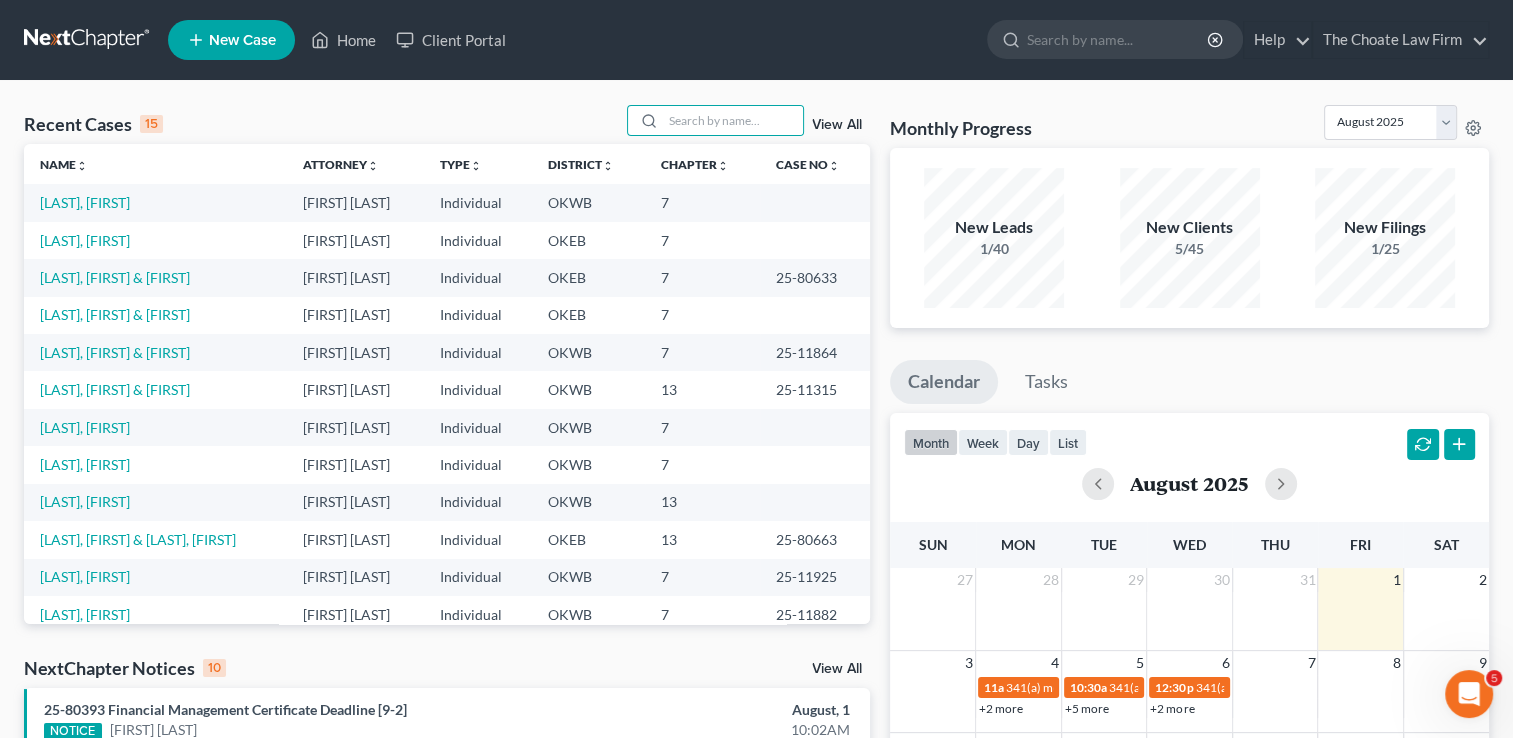 click at bounding box center (88, 40) 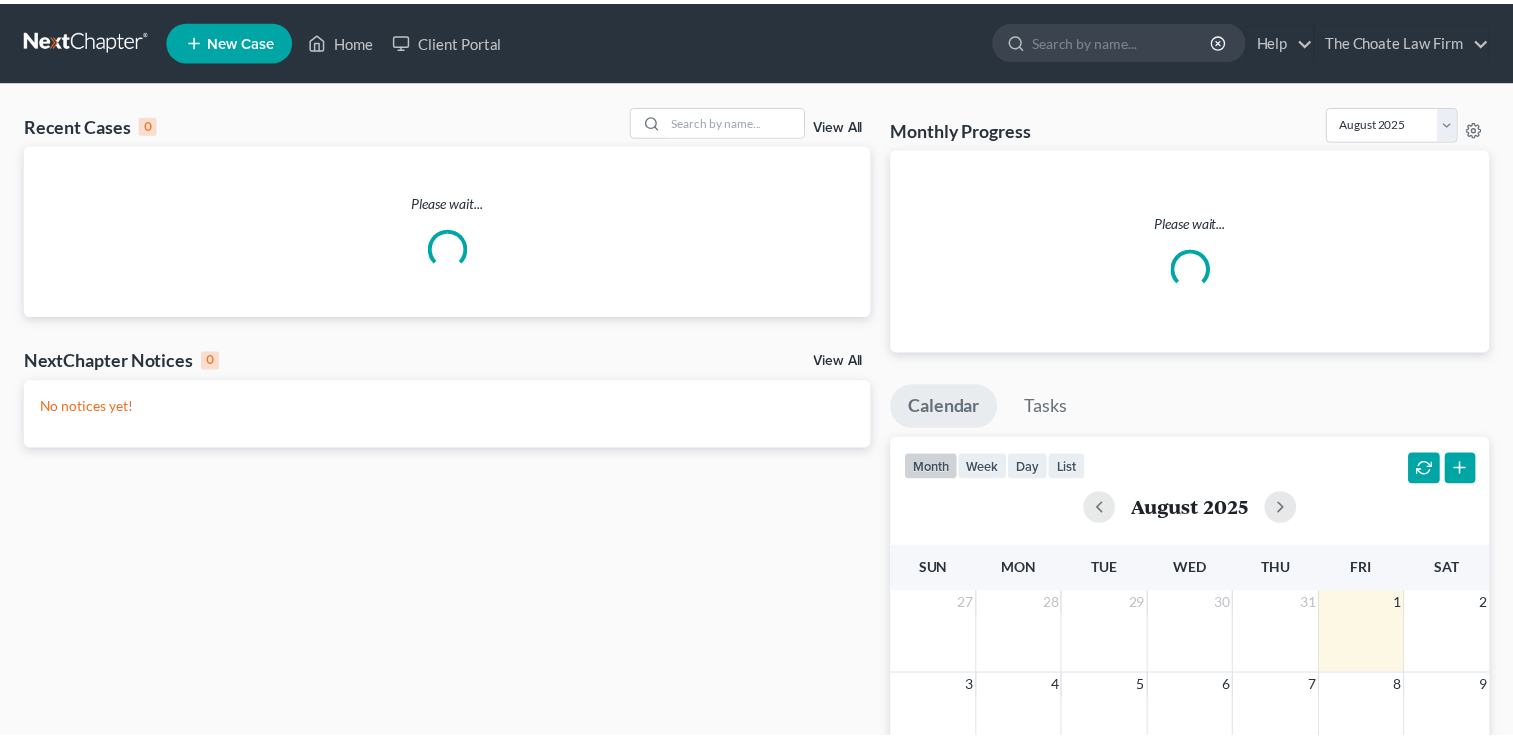 scroll, scrollTop: 0, scrollLeft: 0, axis: both 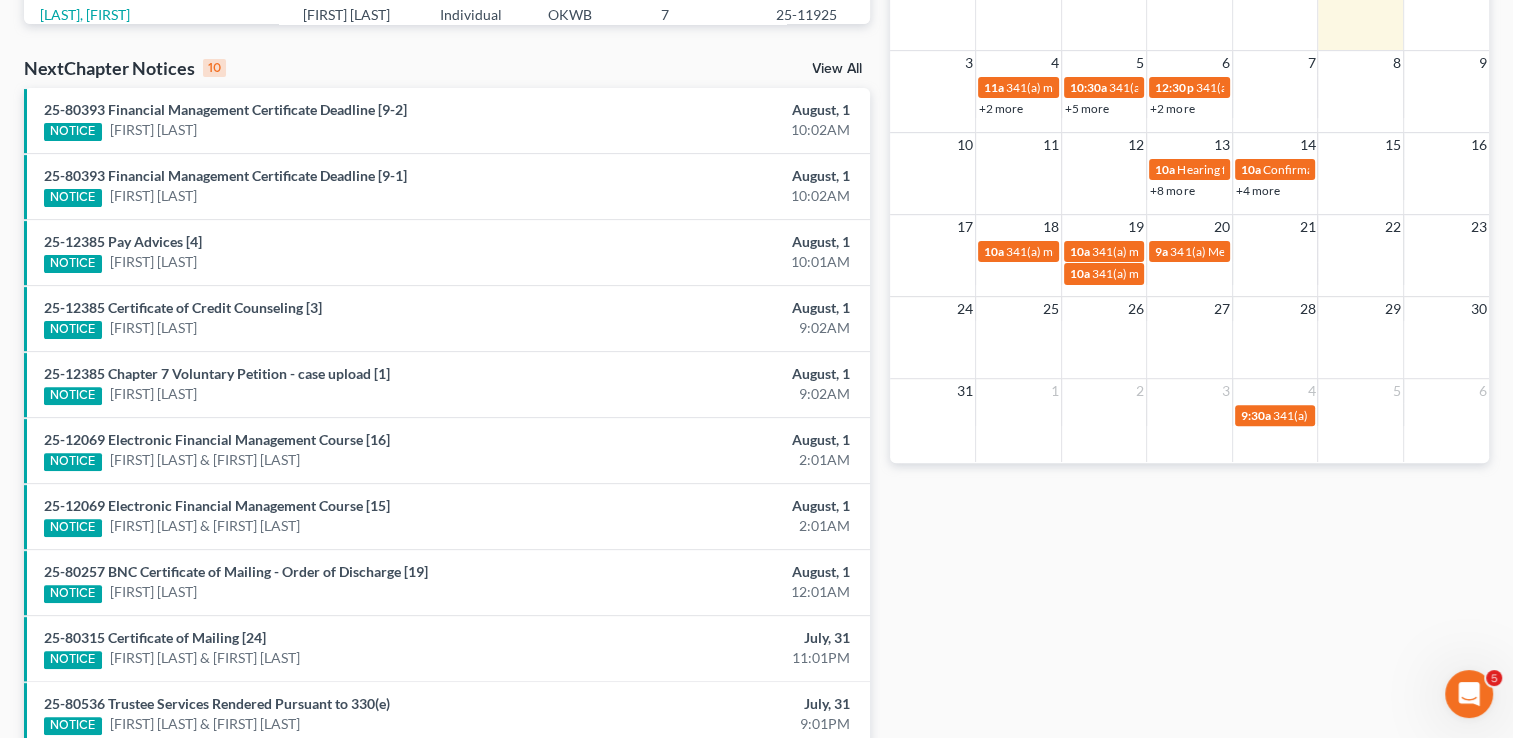 click on "View All" at bounding box center (837, 69) 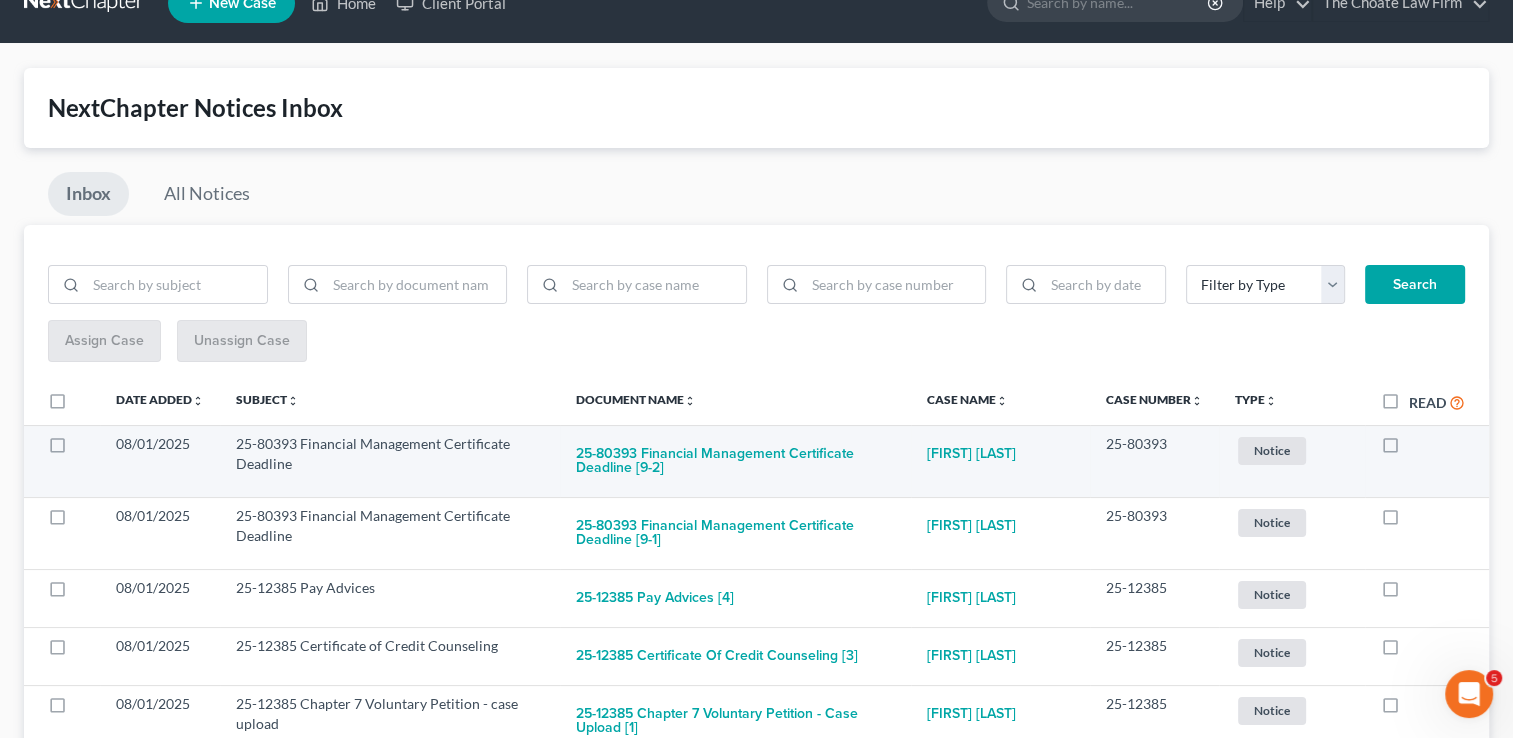 scroll, scrollTop: 0, scrollLeft: 0, axis: both 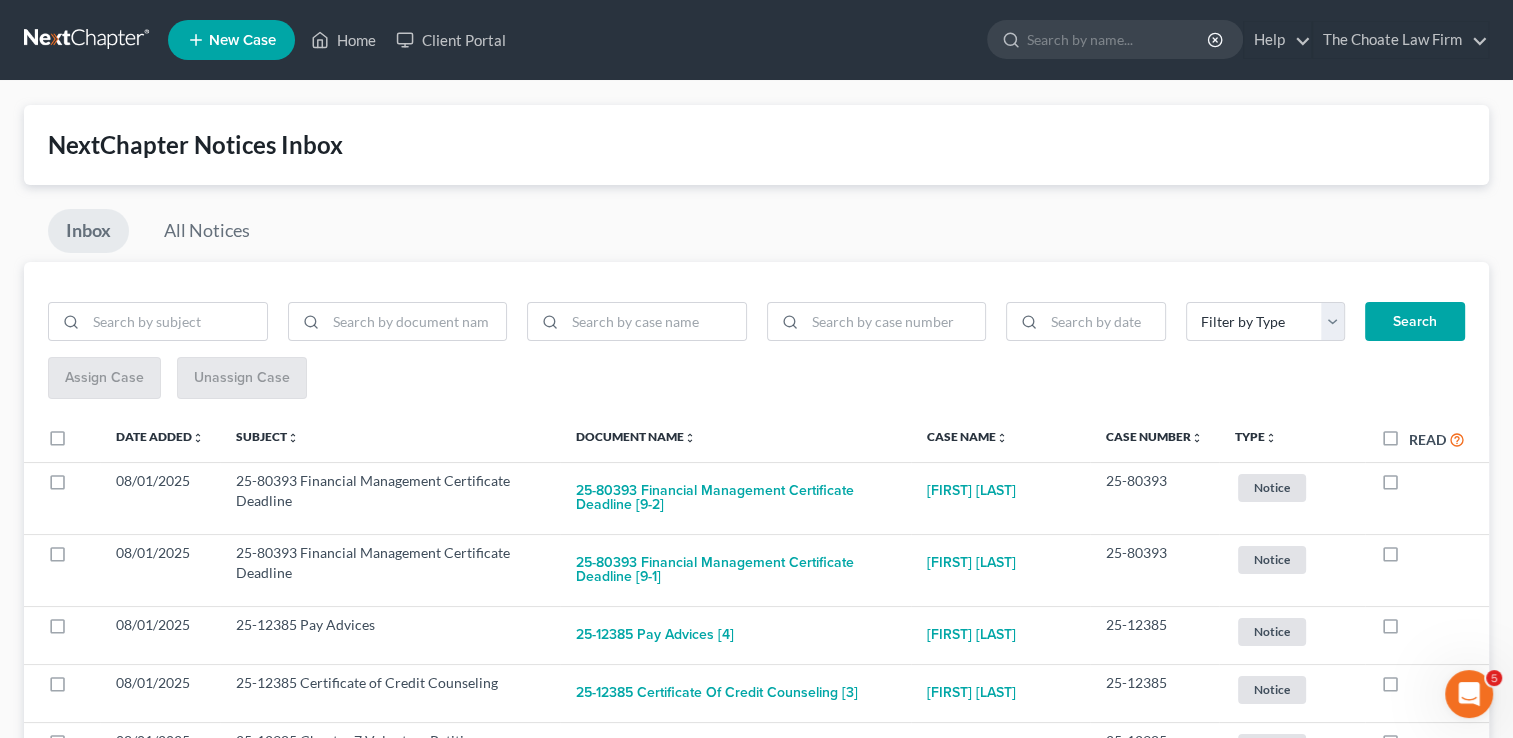 click at bounding box center [88, 40] 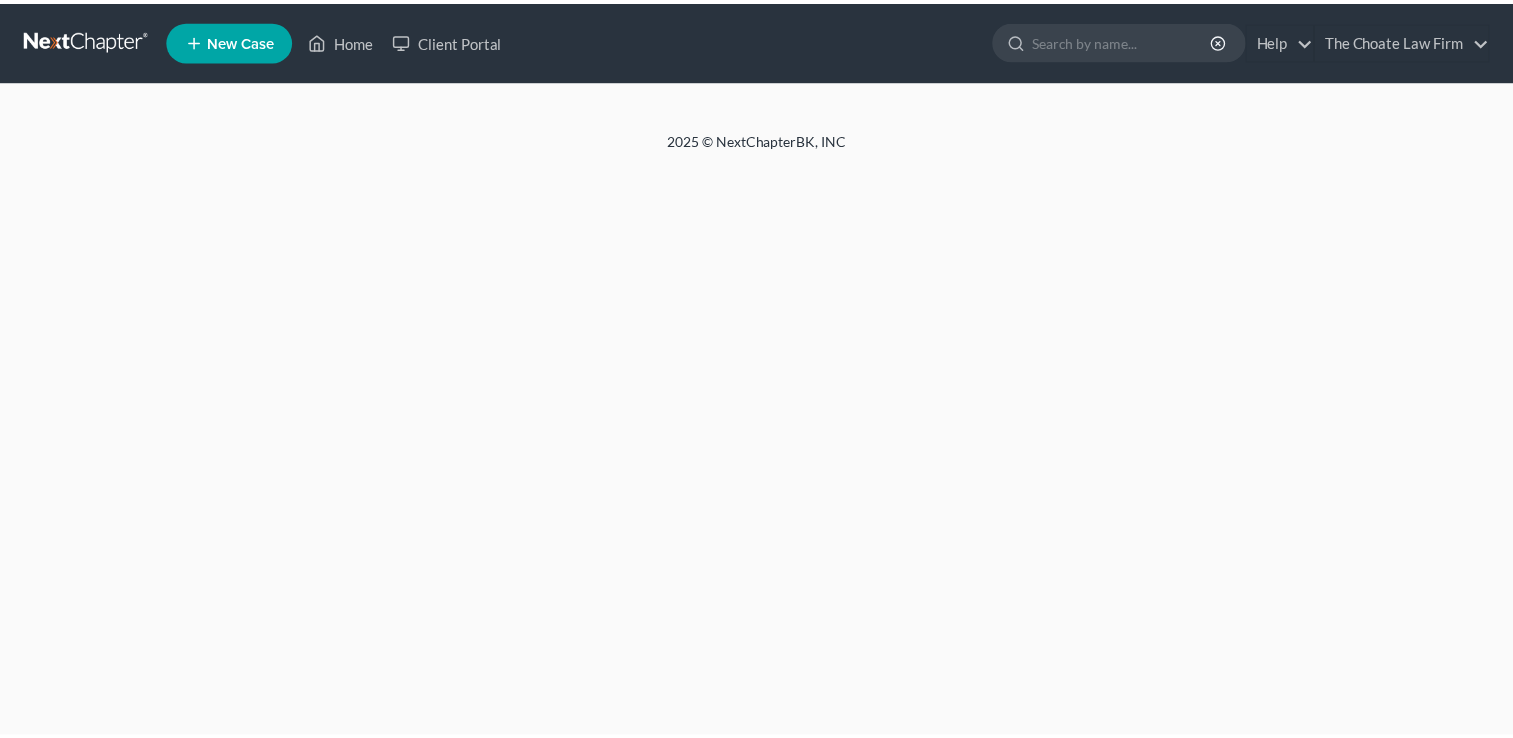 scroll, scrollTop: 0, scrollLeft: 0, axis: both 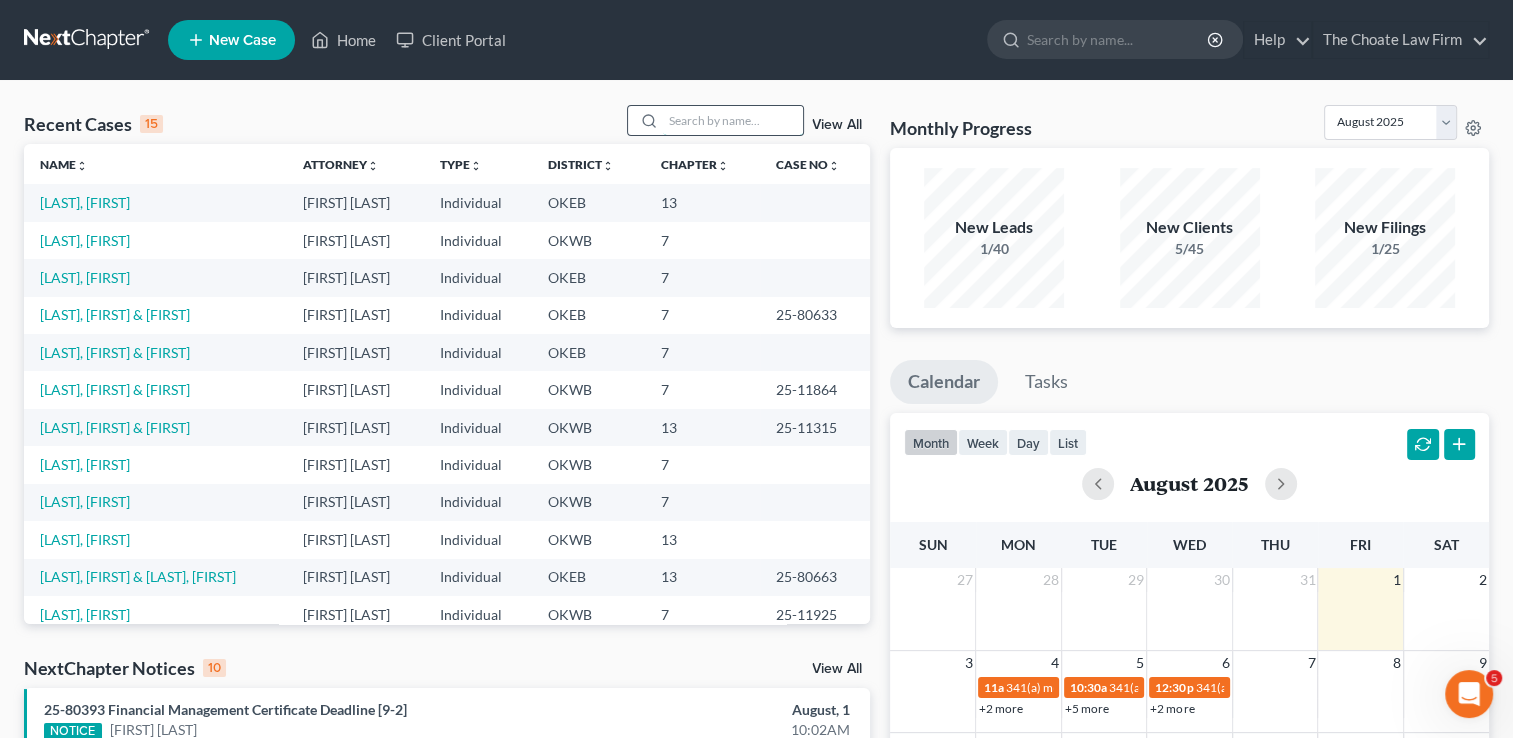 click at bounding box center (733, 120) 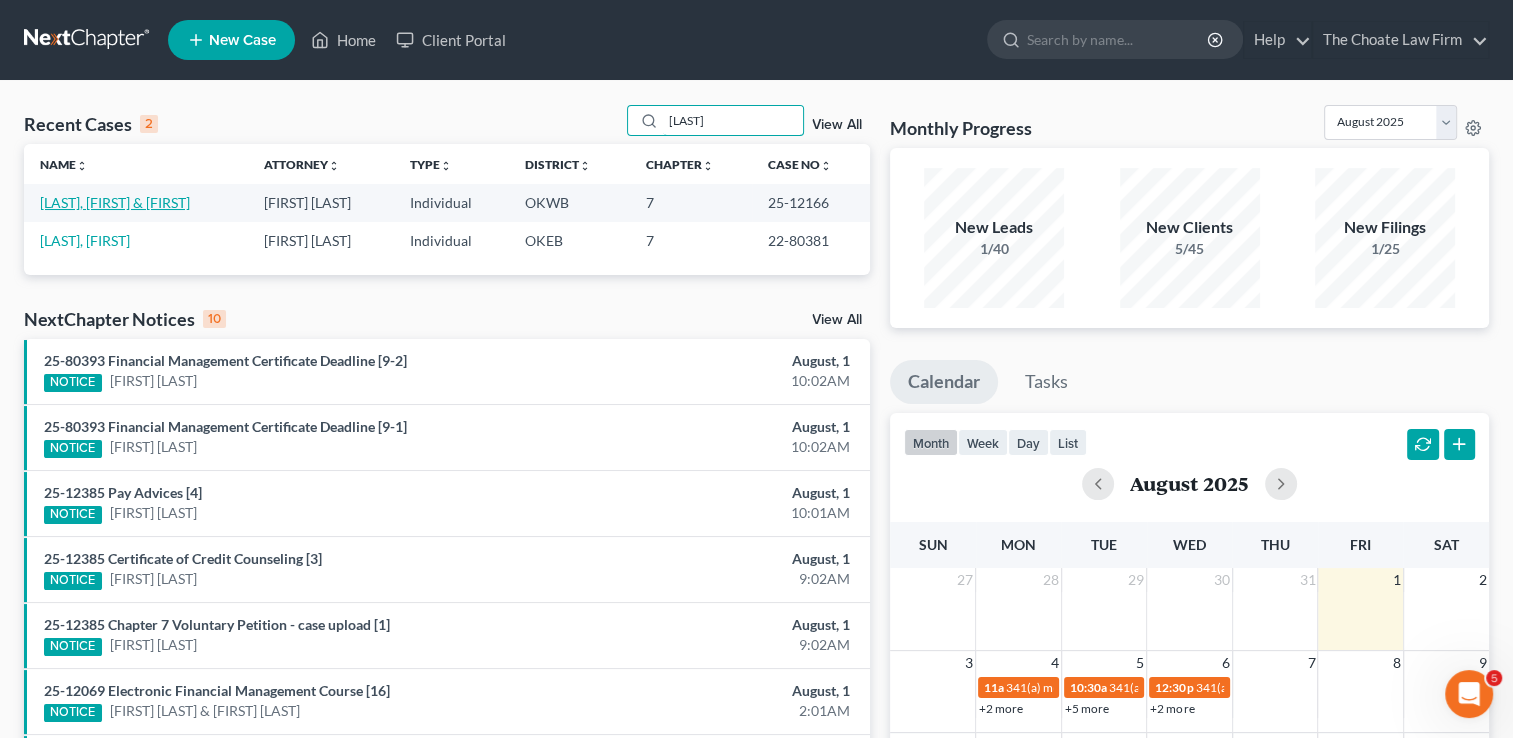 type on "[LAST]" 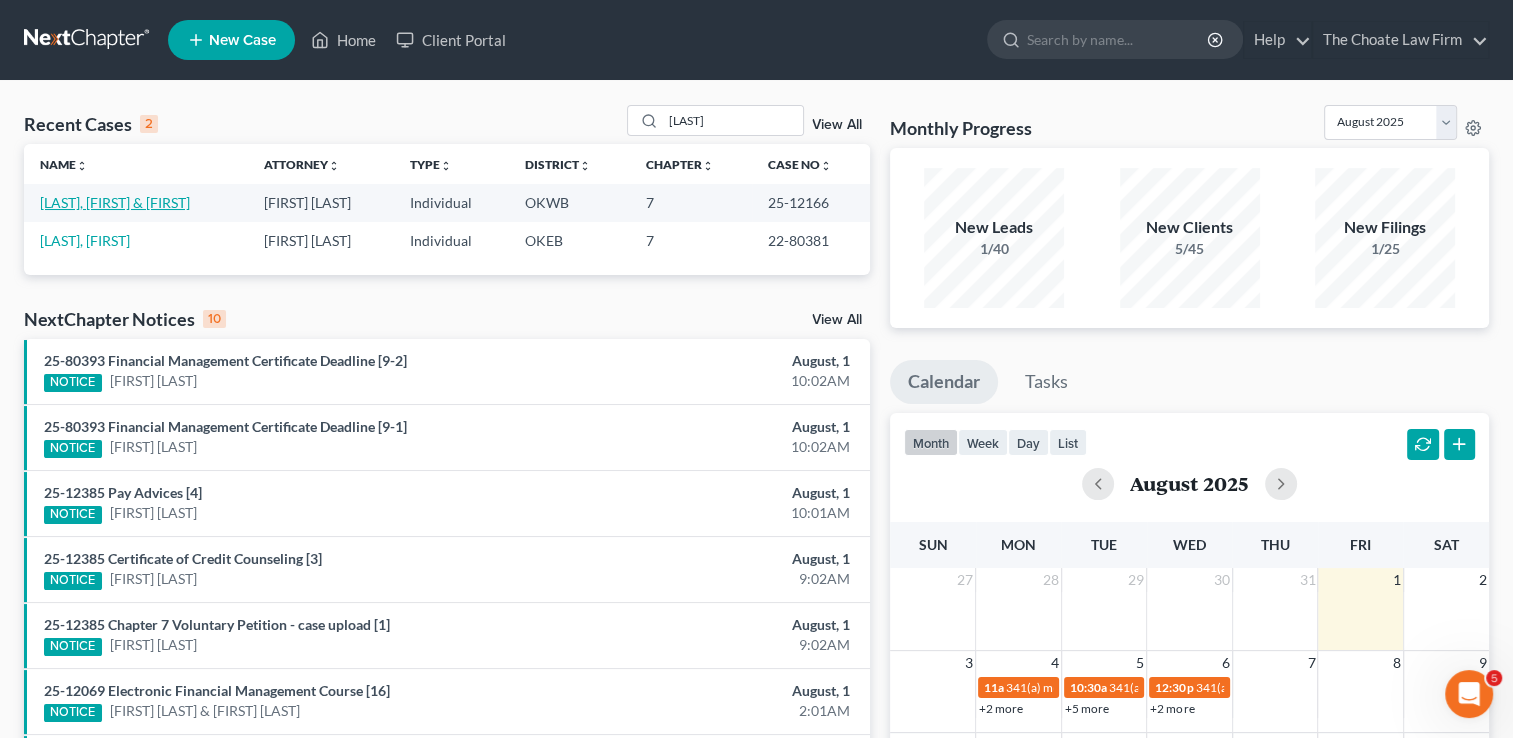 click on "[LAST], [FIRST] & [FIRST]" at bounding box center [115, 202] 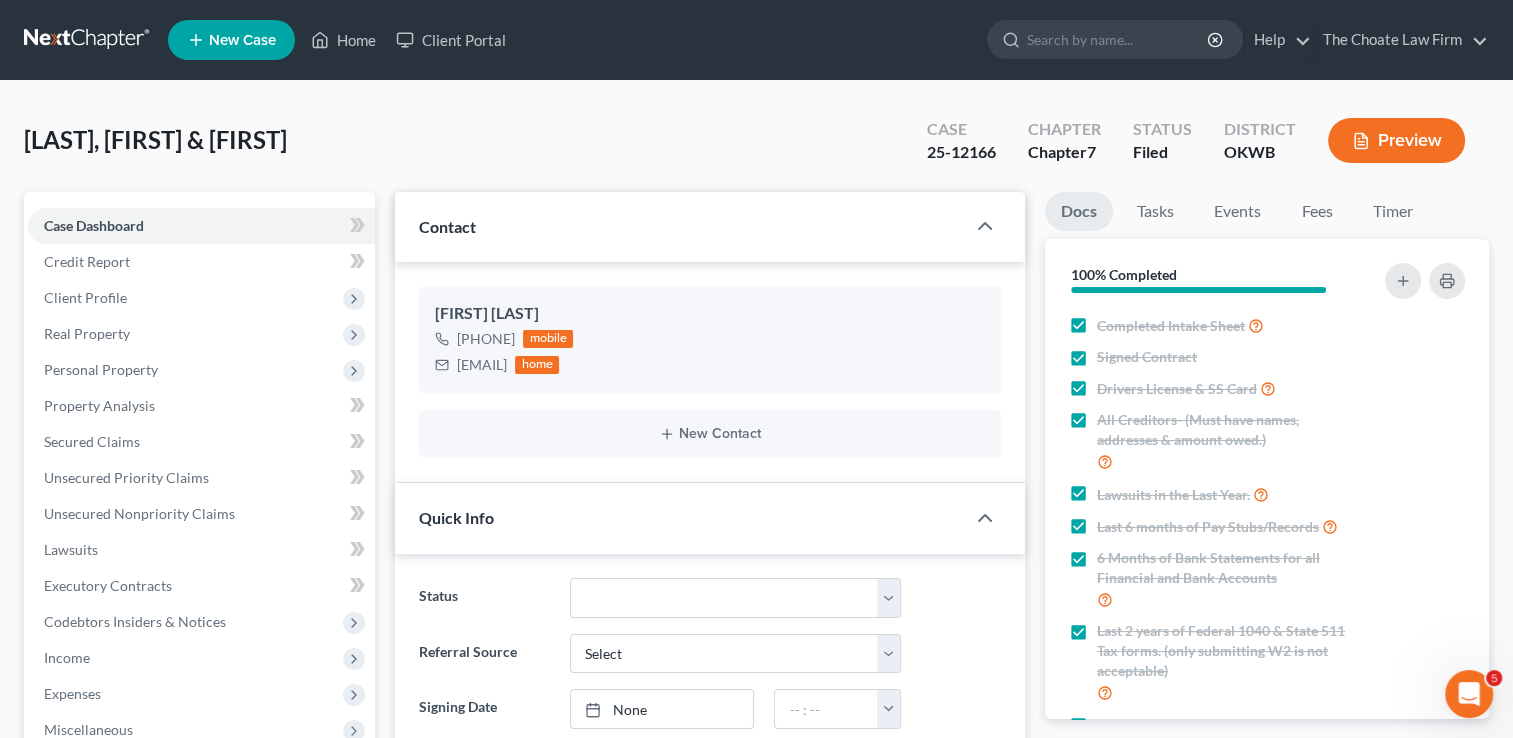 scroll, scrollTop: 832, scrollLeft: 0, axis: vertical 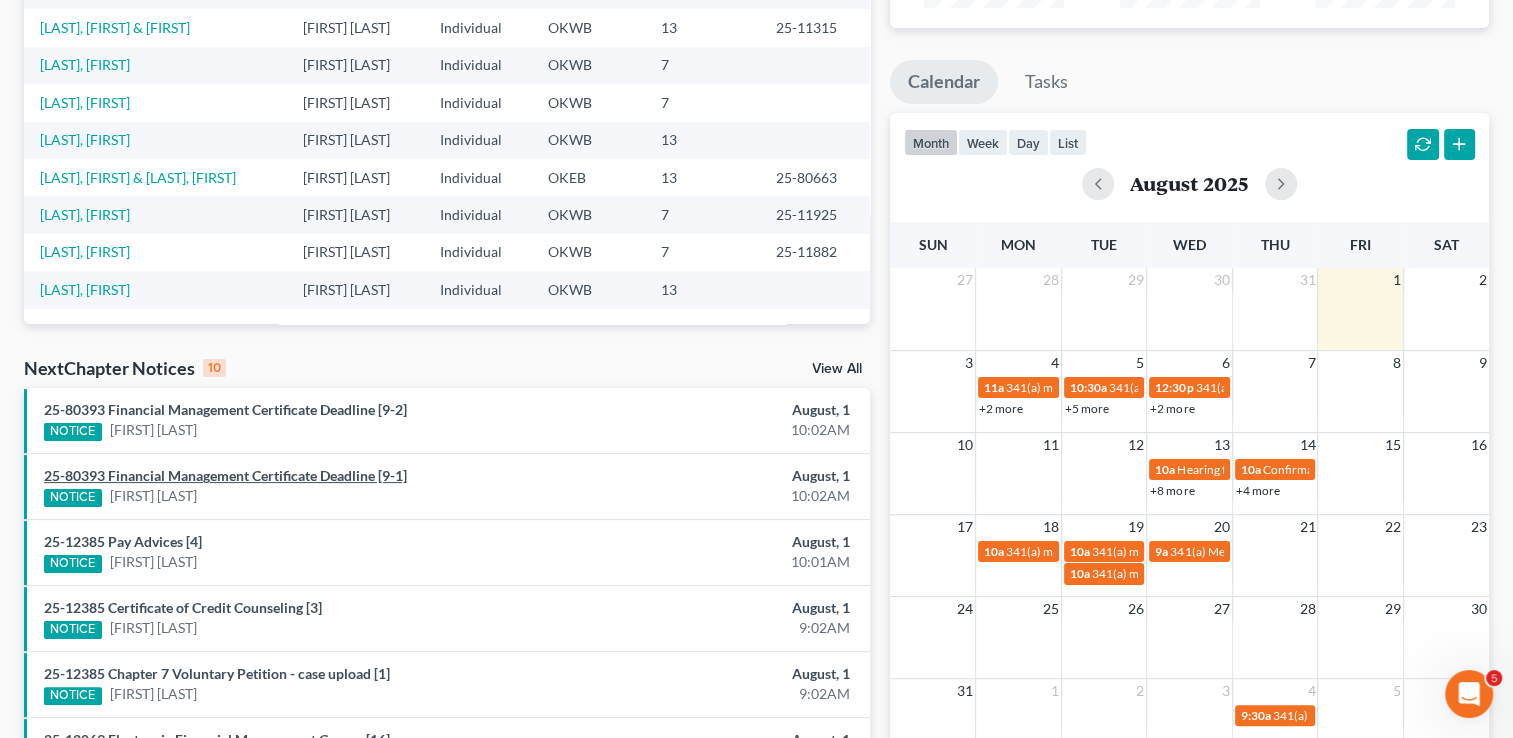 click on "25-80393 Financial Management Certificate Deadline [9-1]" at bounding box center [225, 475] 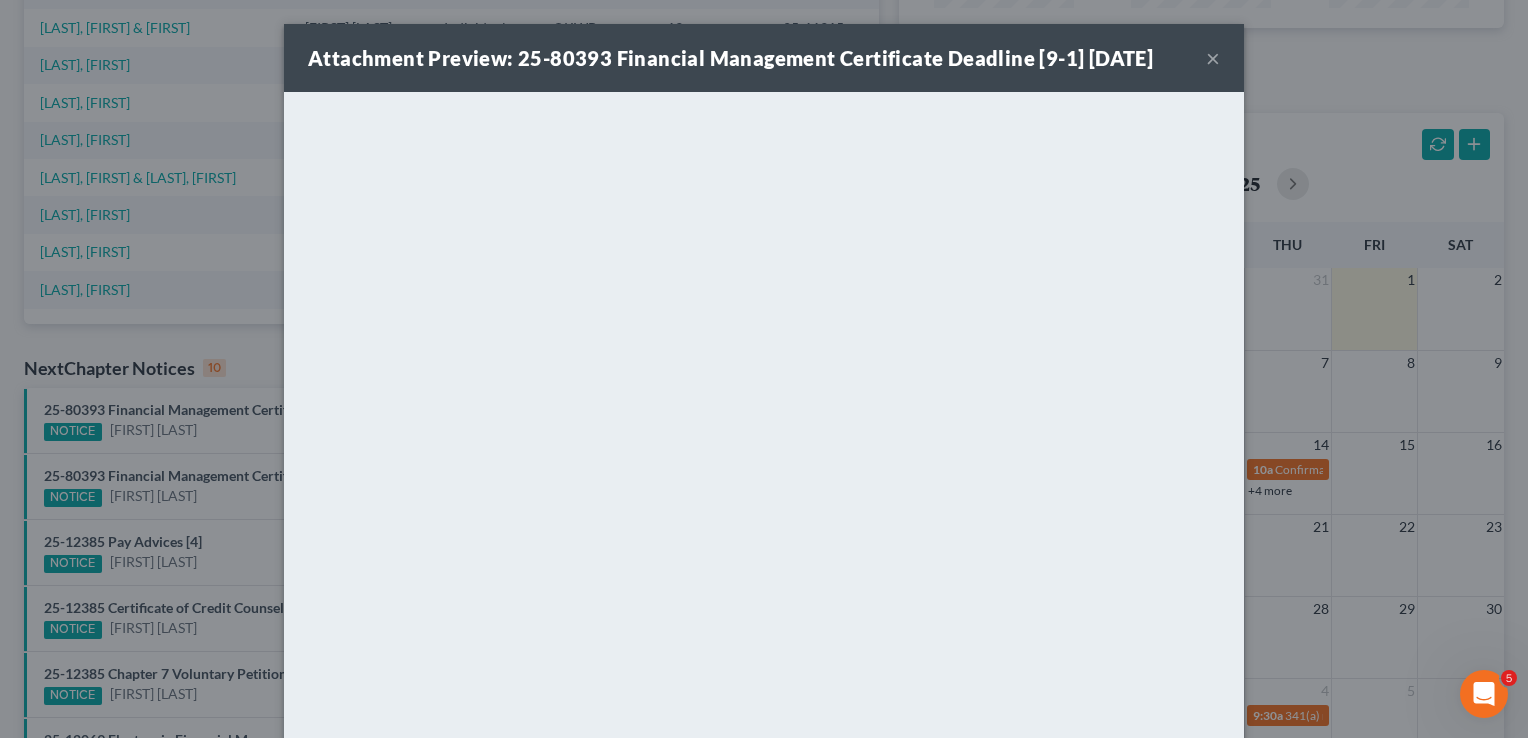 click on "×" at bounding box center [1213, 58] 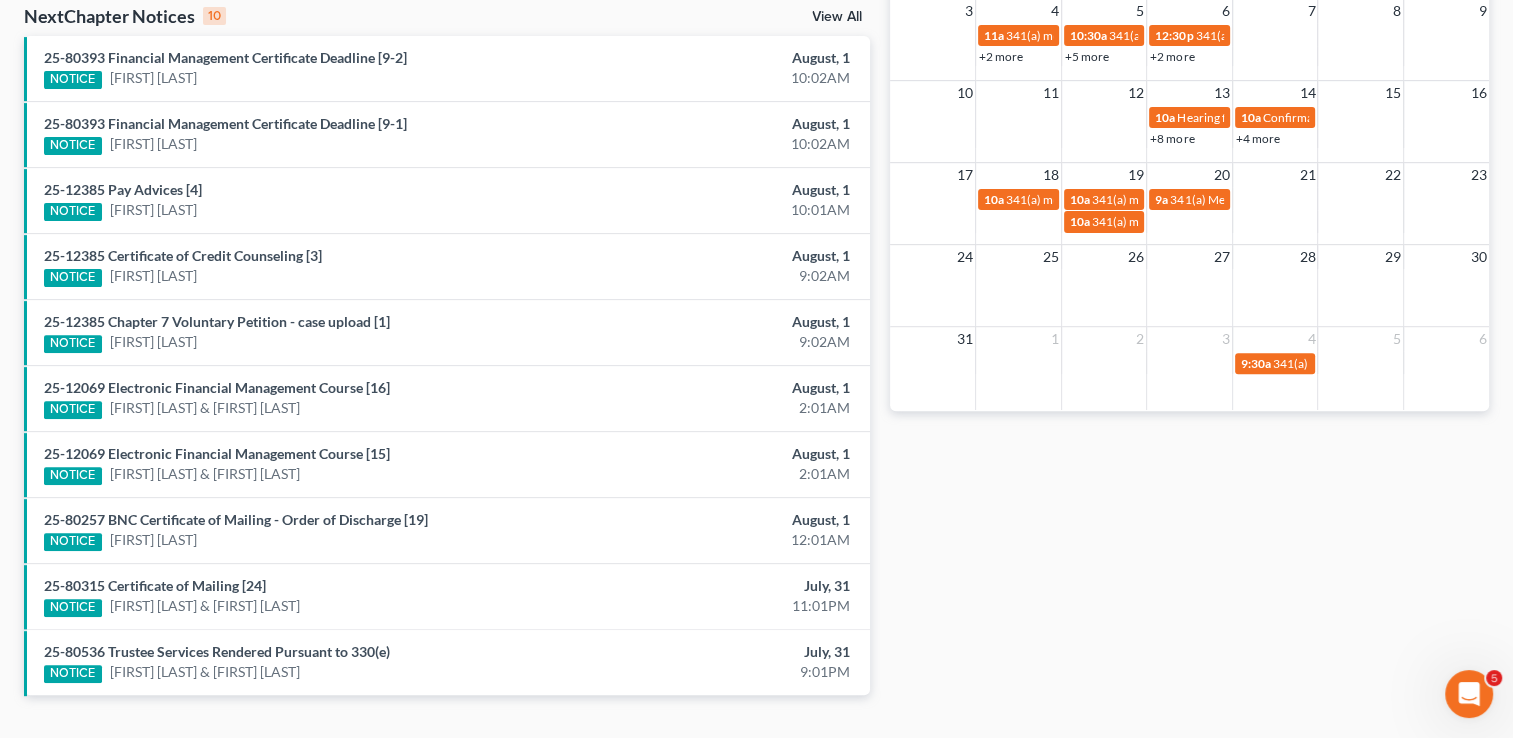 scroll, scrollTop: 692, scrollLeft: 0, axis: vertical 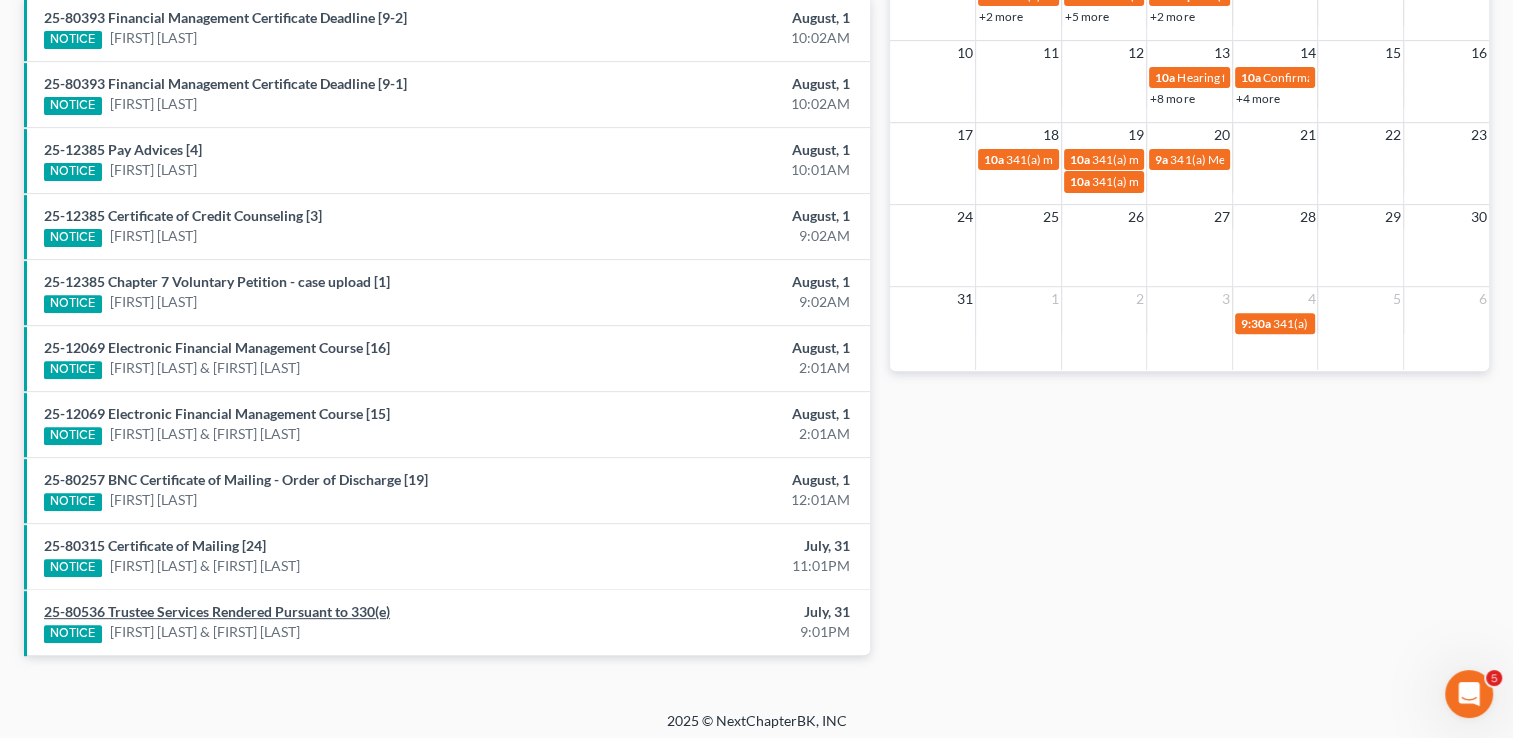 click on "25-80536 Trustee Services Rendered Pursuant to 330(e)" at bounding box center [217, 611] 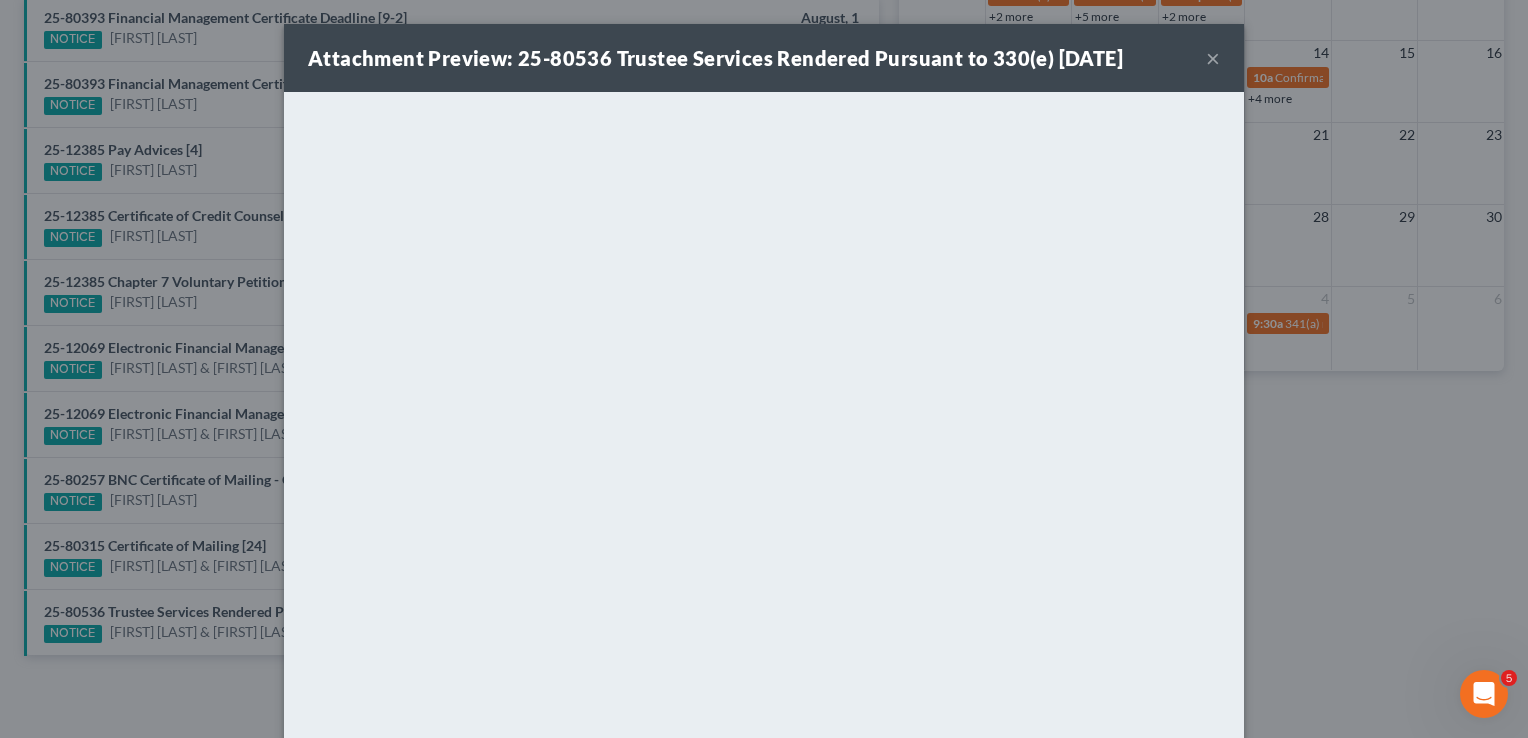 click on "×" at bounding box center (1213, 58) 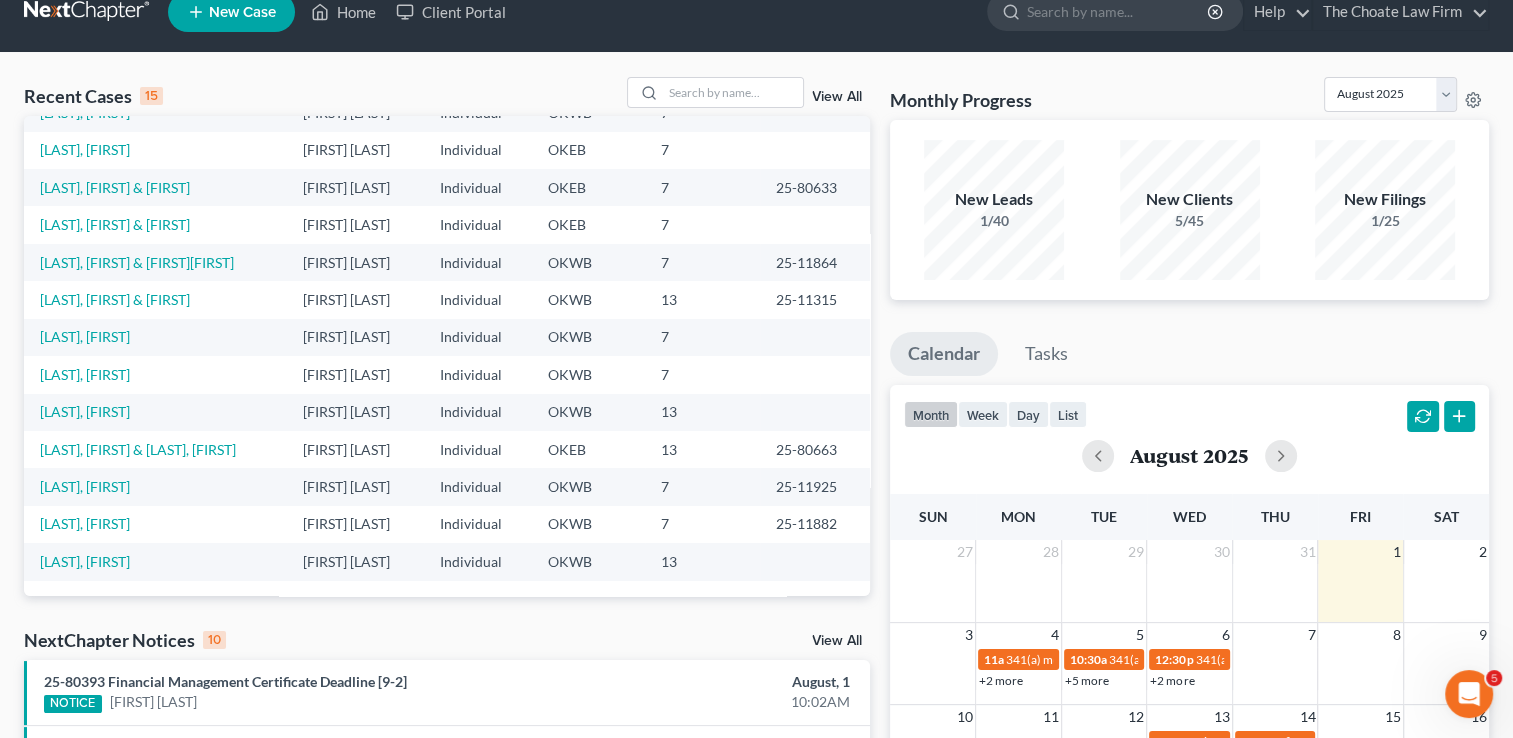 scroll, scrollTop: 0, scrollLeft: 0, axis: both 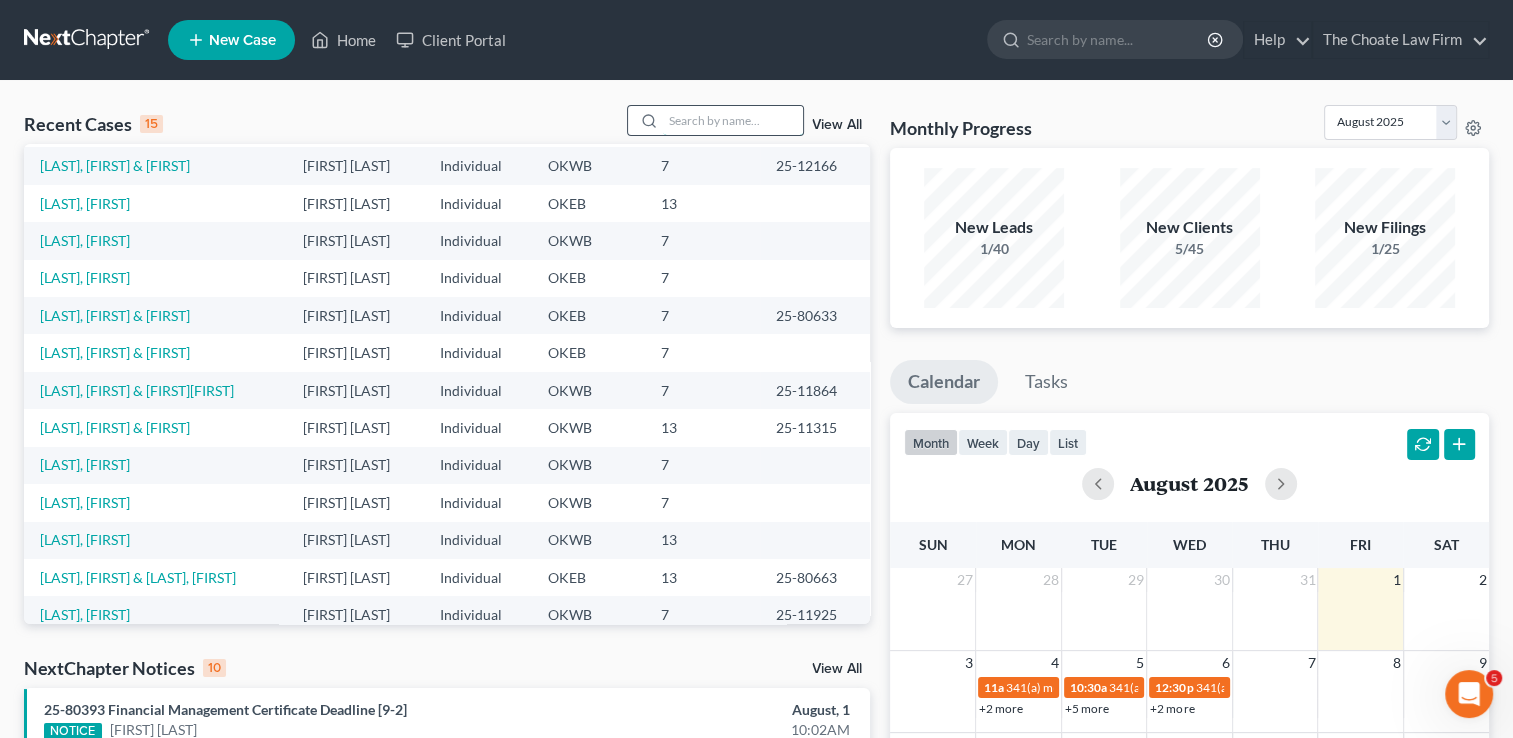 click at bounding box center [733, 120] 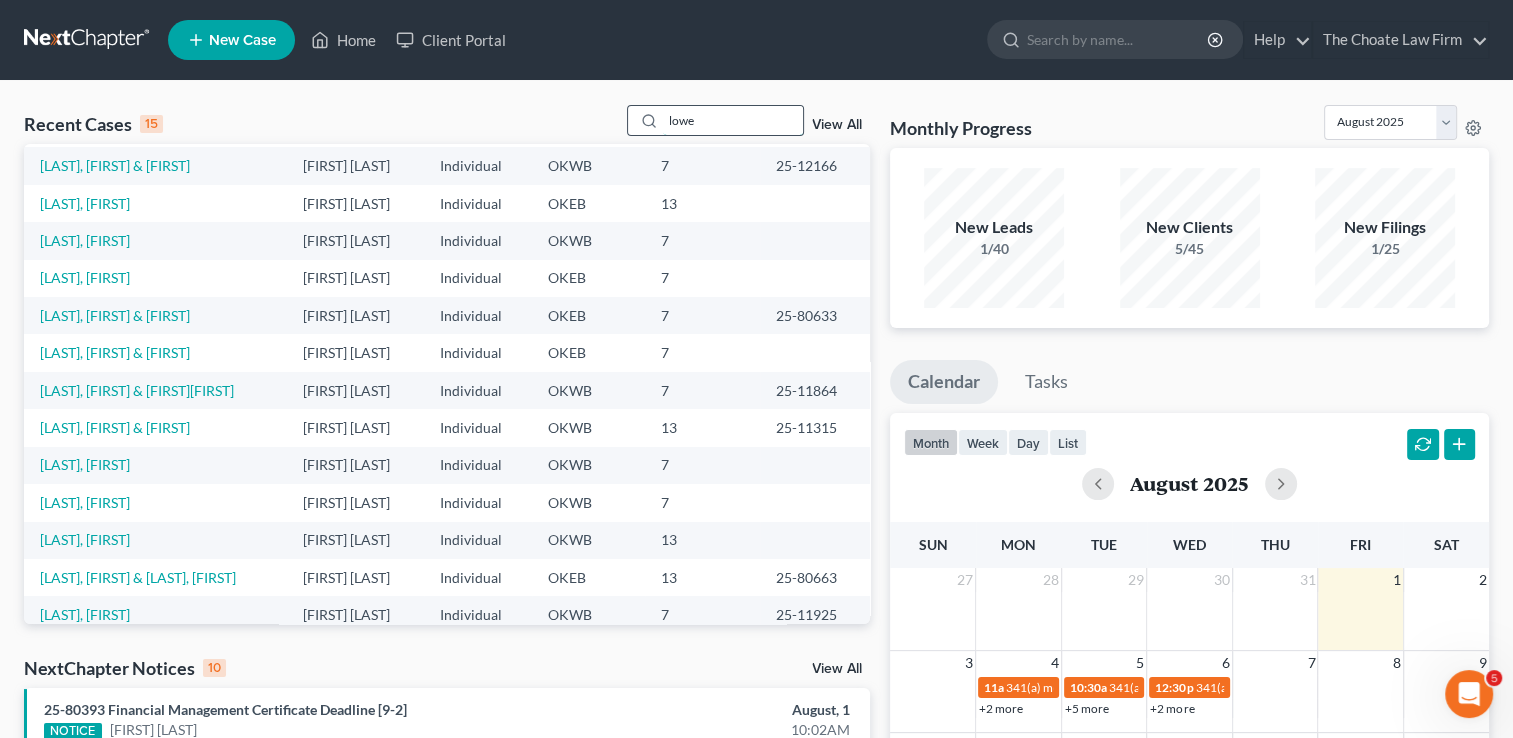 scroll, scrollTop: 0, scrollLeft: 0, axis: both 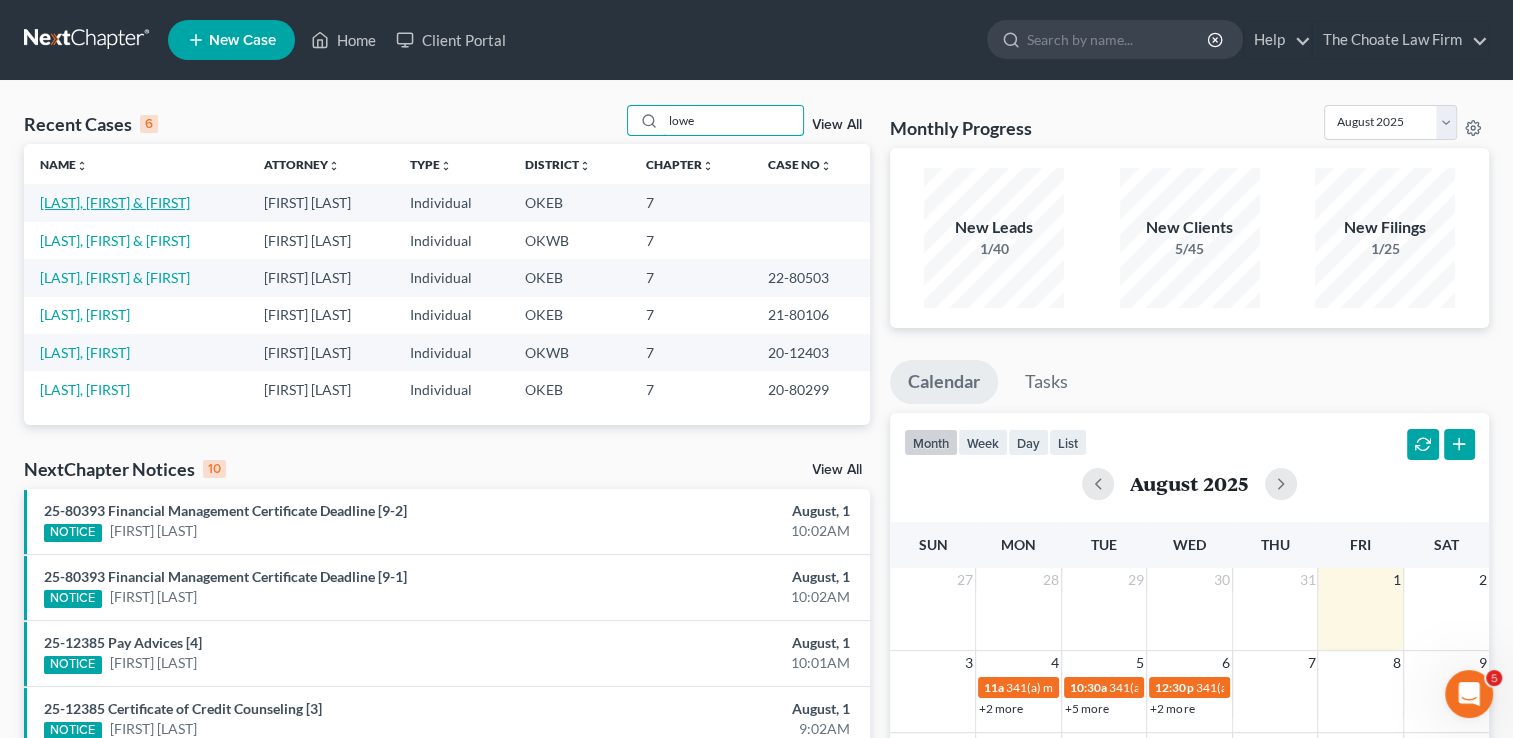 type on "lowe" 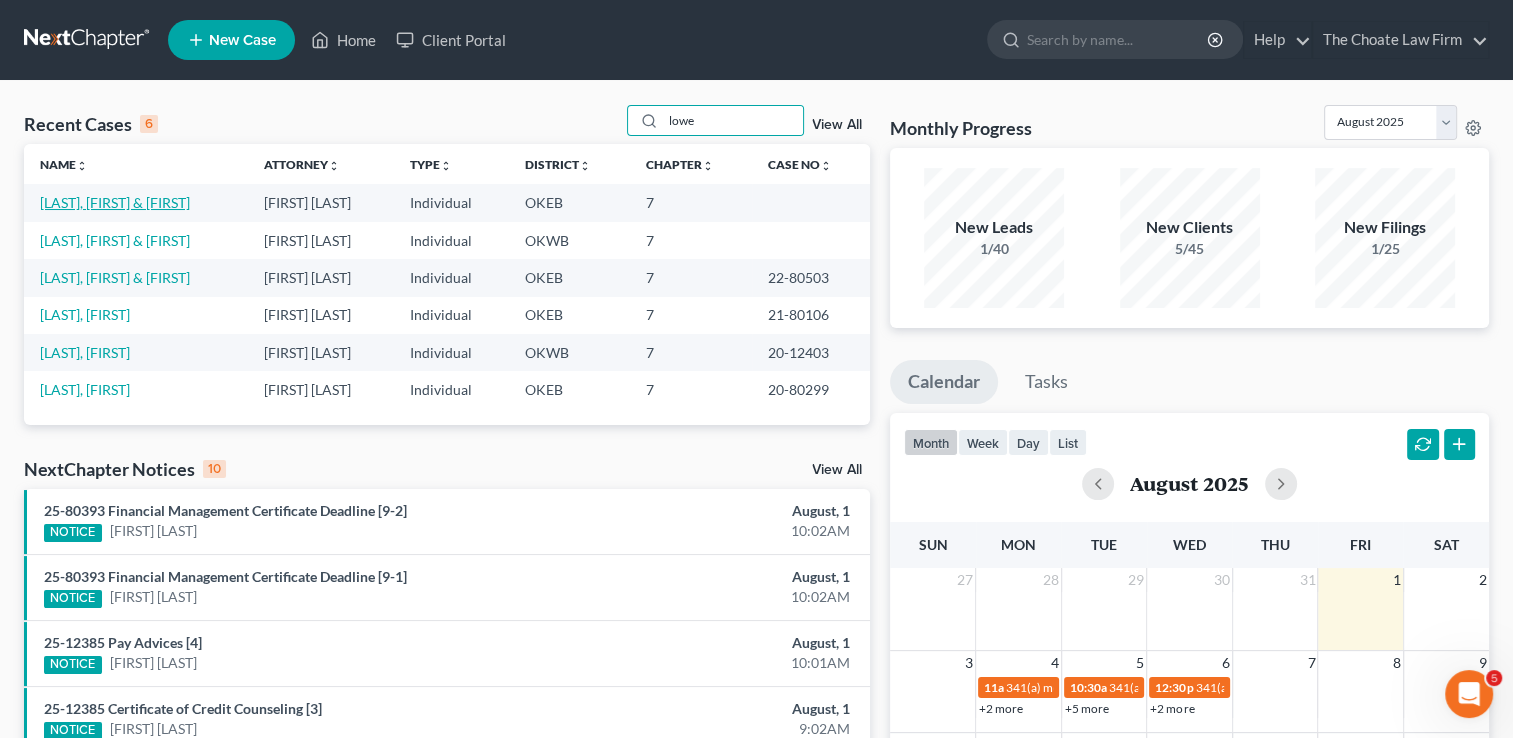 click on "[LAST], [FIRST] & [FIRST]" at bounding box center [115, 202] 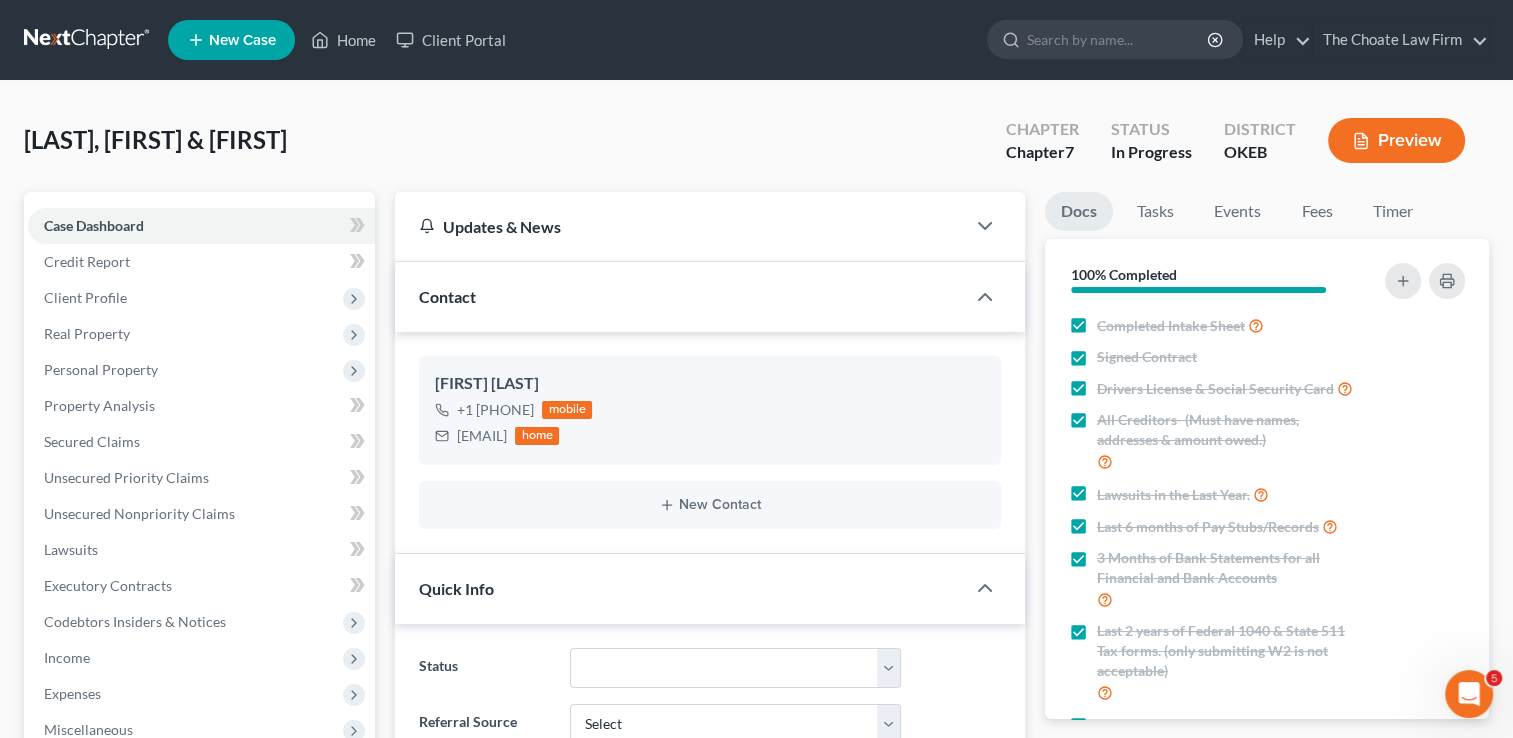 scroll, scrollTop: 400, scrollLeft: 0, axis: vertical 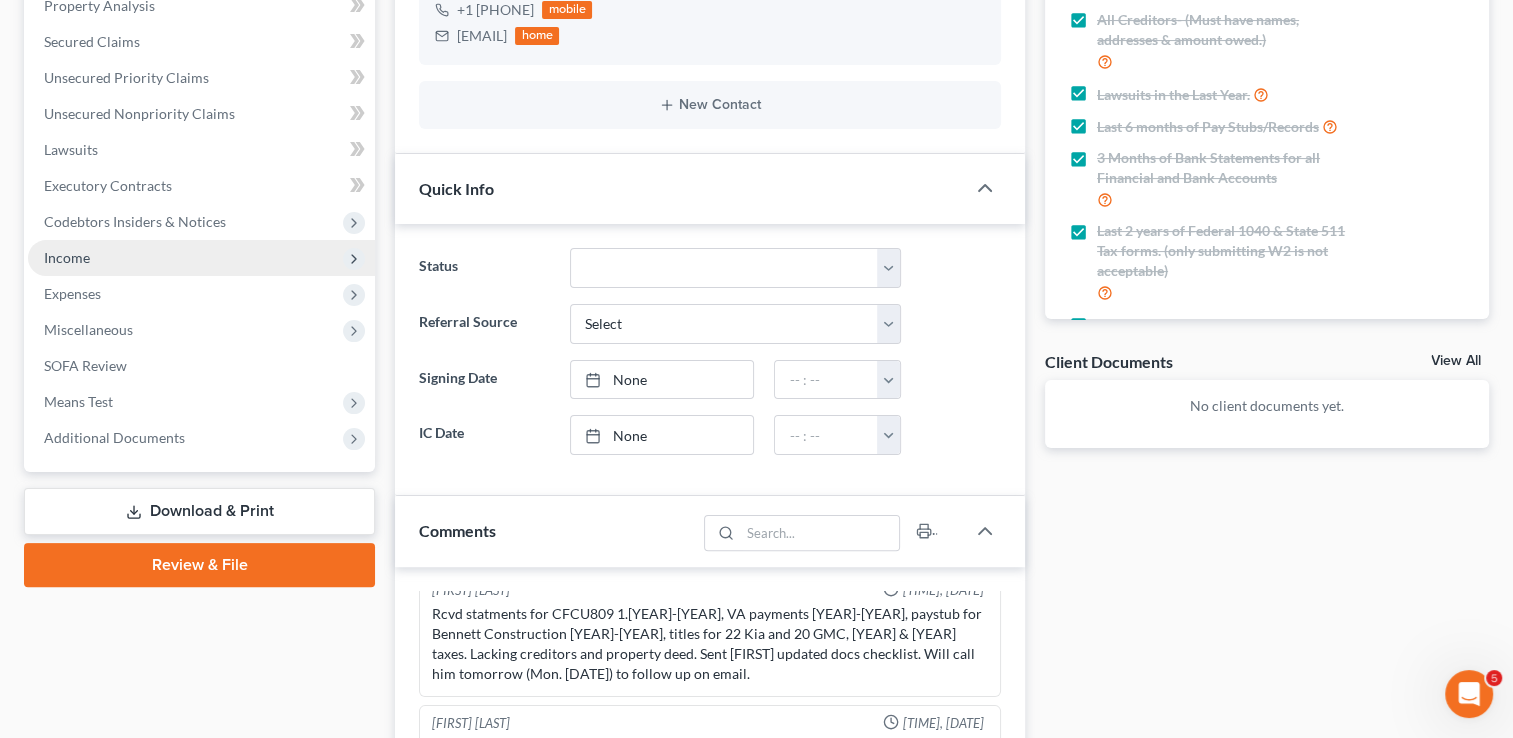 click on "Income" at bounding box center [67, 257] 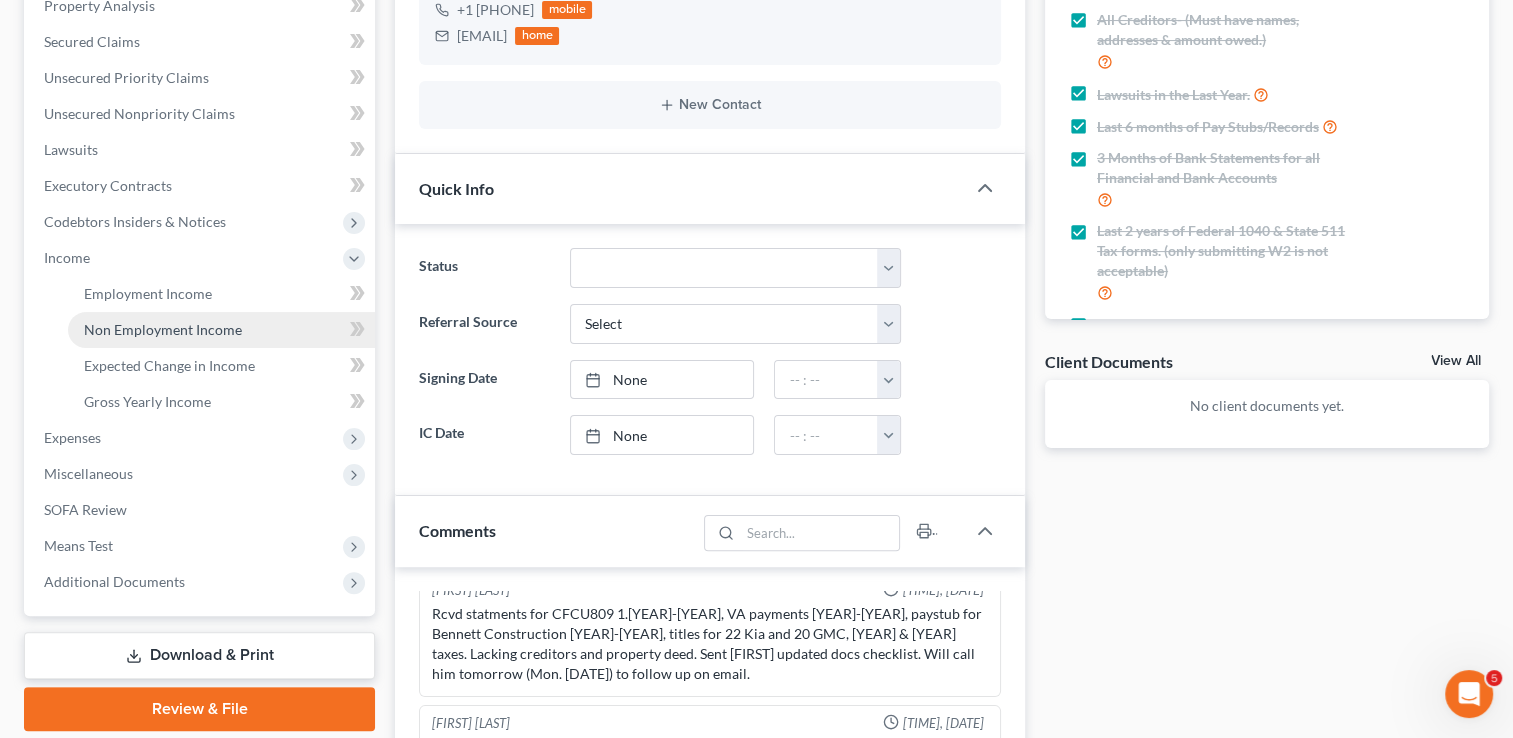 click on "Non Employment Income" at bounding box center [221, 330] 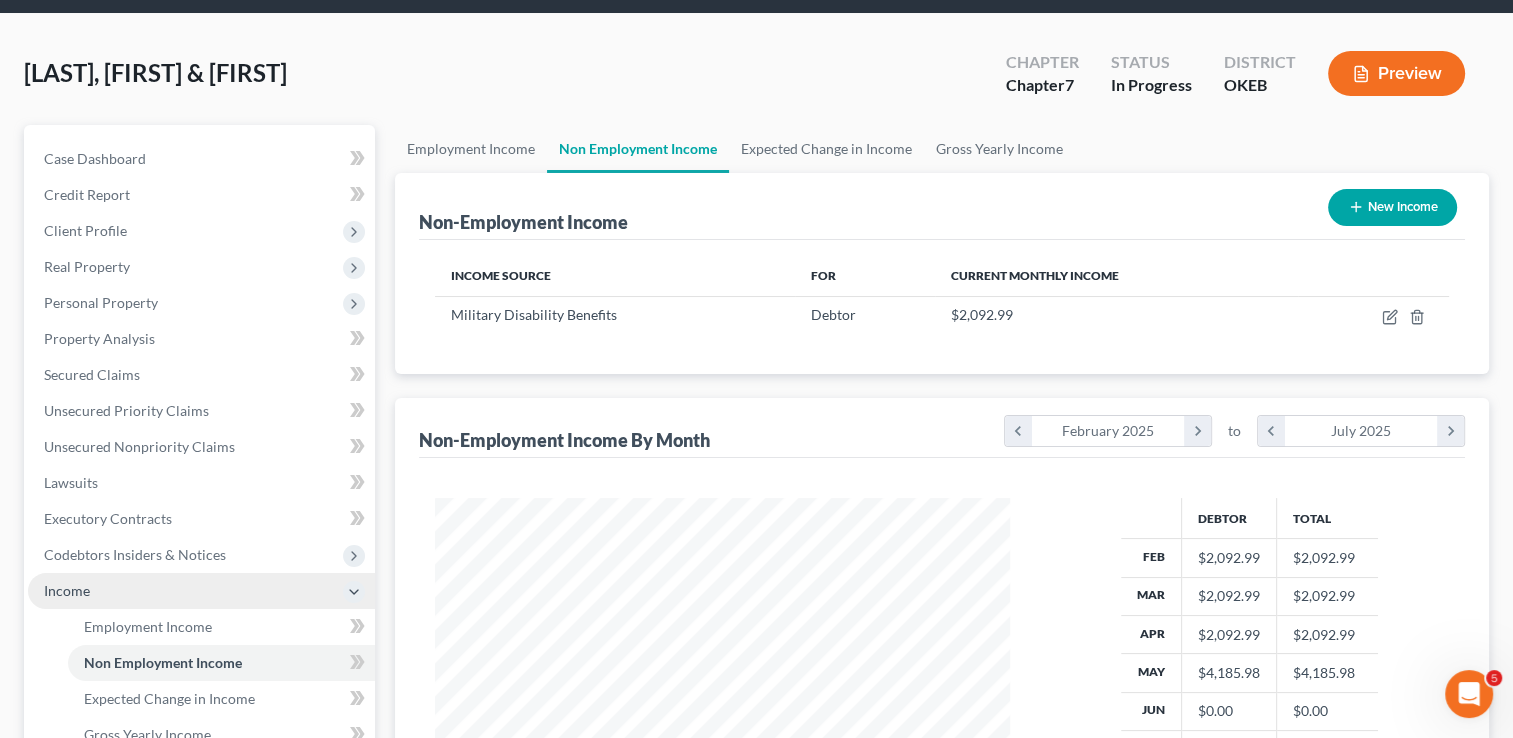 scroll, scrollTop: 0, scrollLeft: 0, axis: both 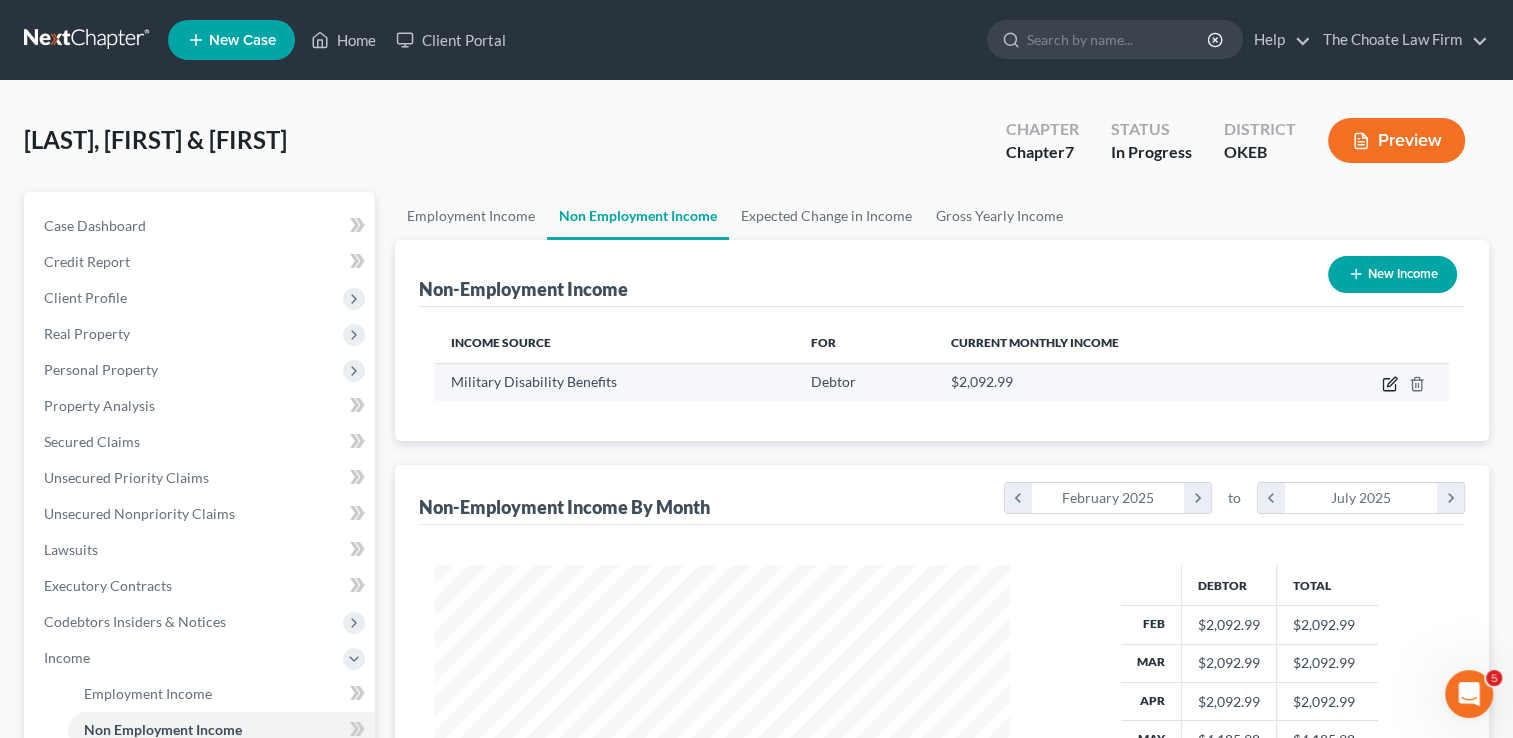 click 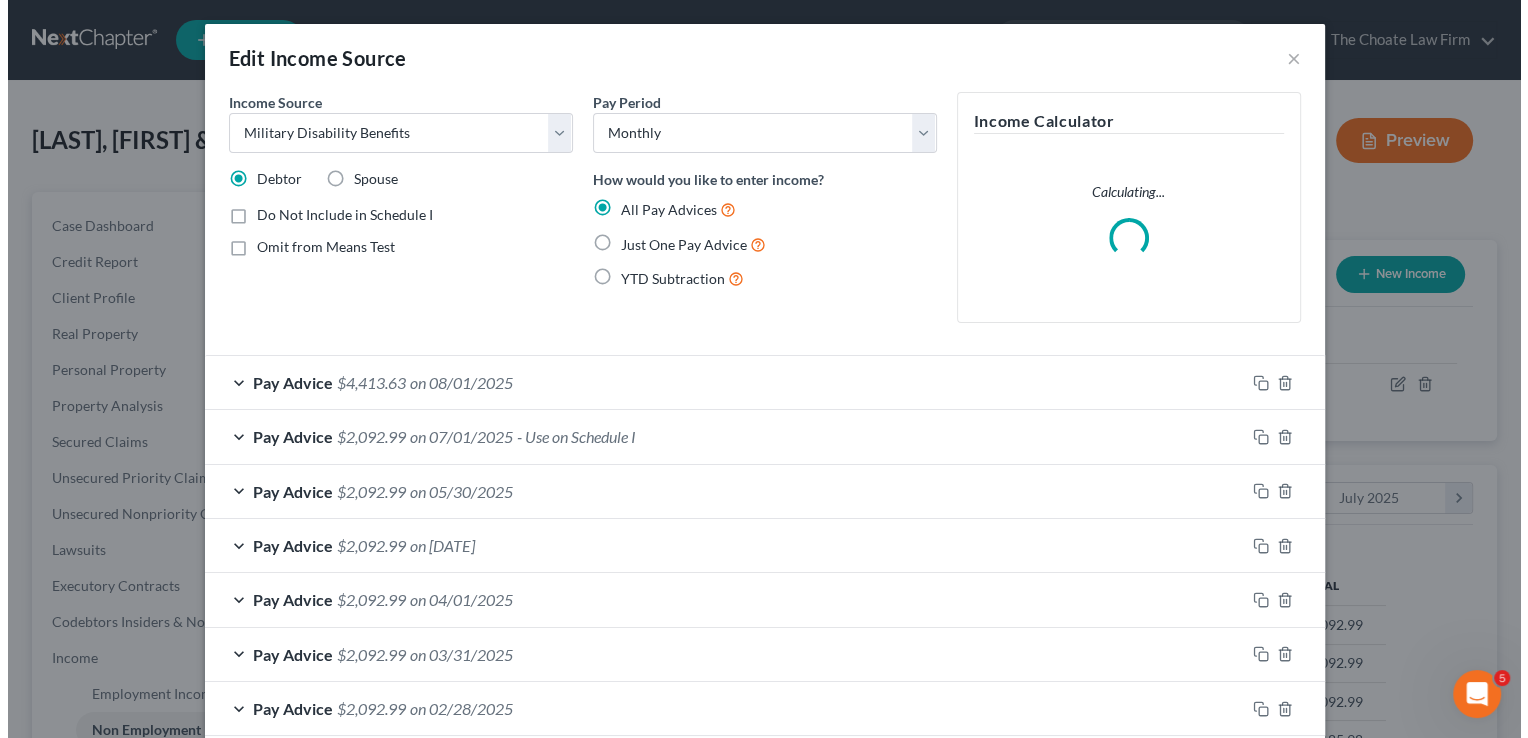 scroll, scrollTop: 999643, scrollLeft: 999378, axis: both 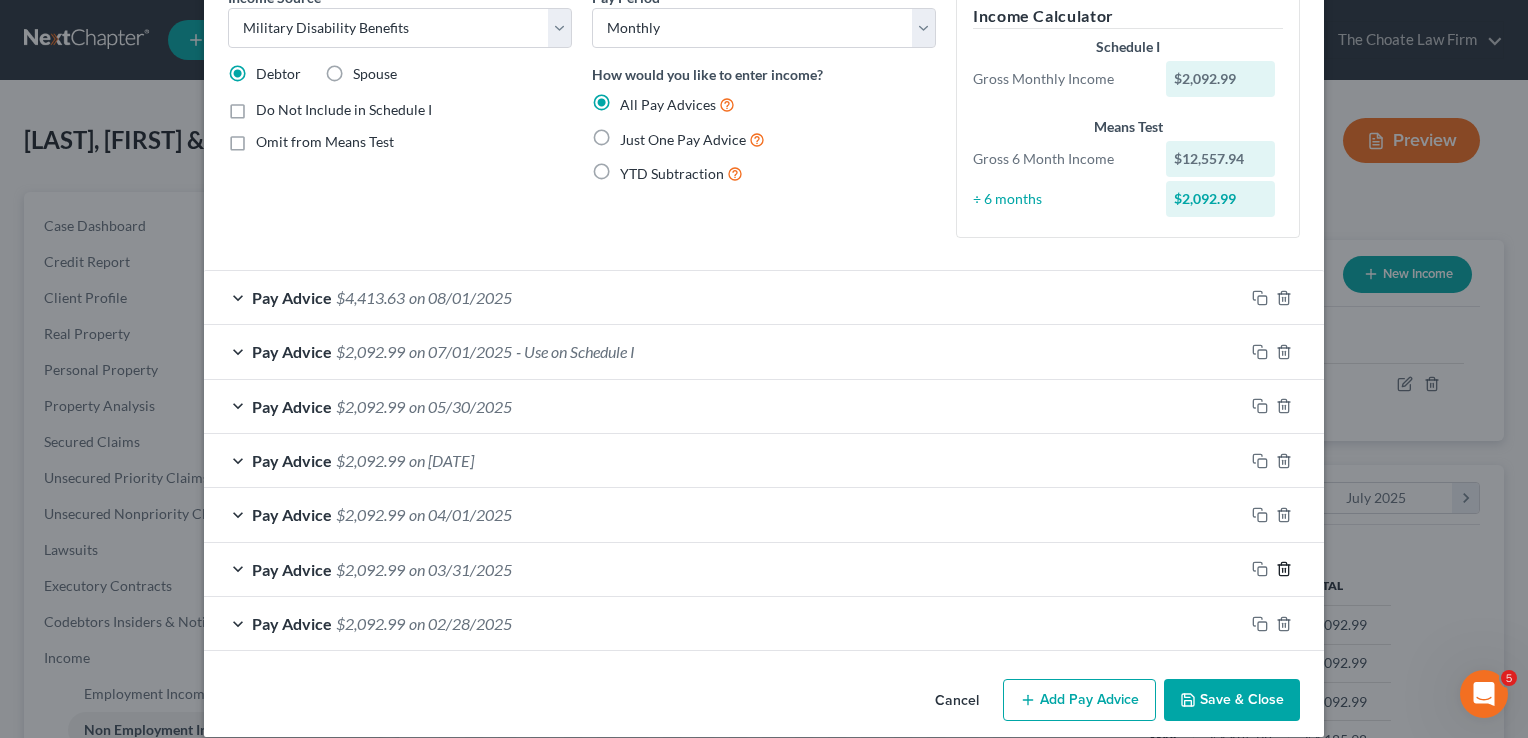 click 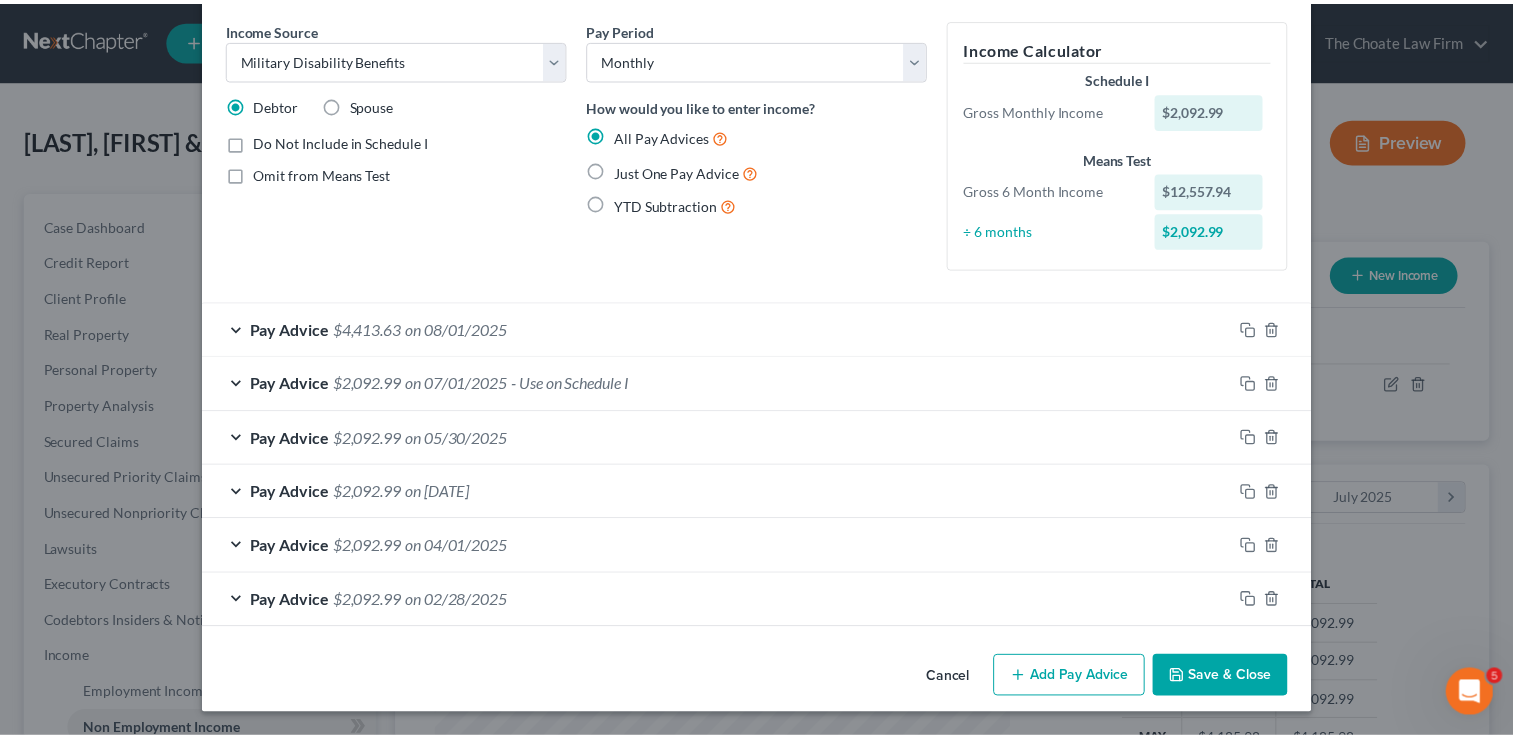 scroll, scrollTop: 71, scrollLeft: 0, axis: vertical 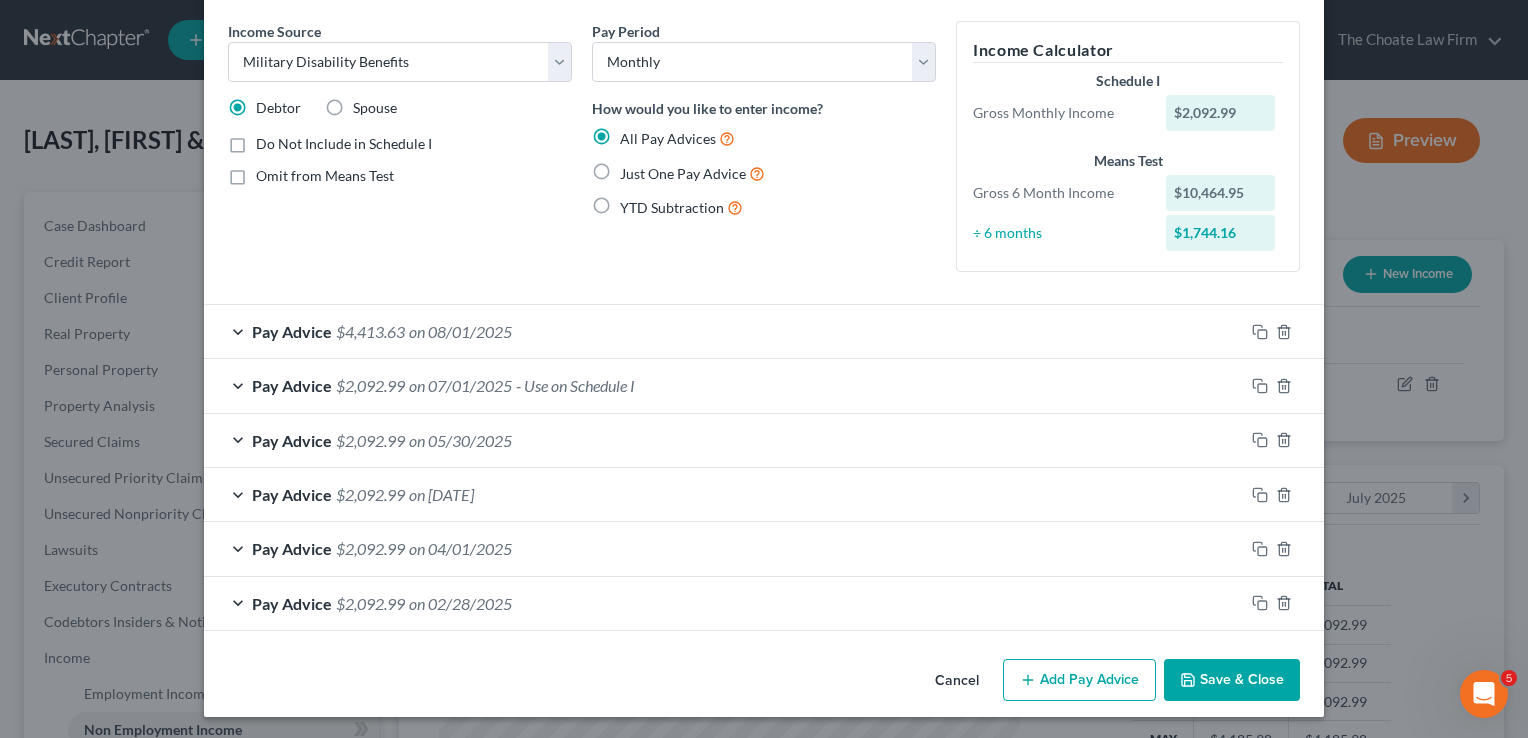 click on "Save & Close" at bounding box center (1232, 680) 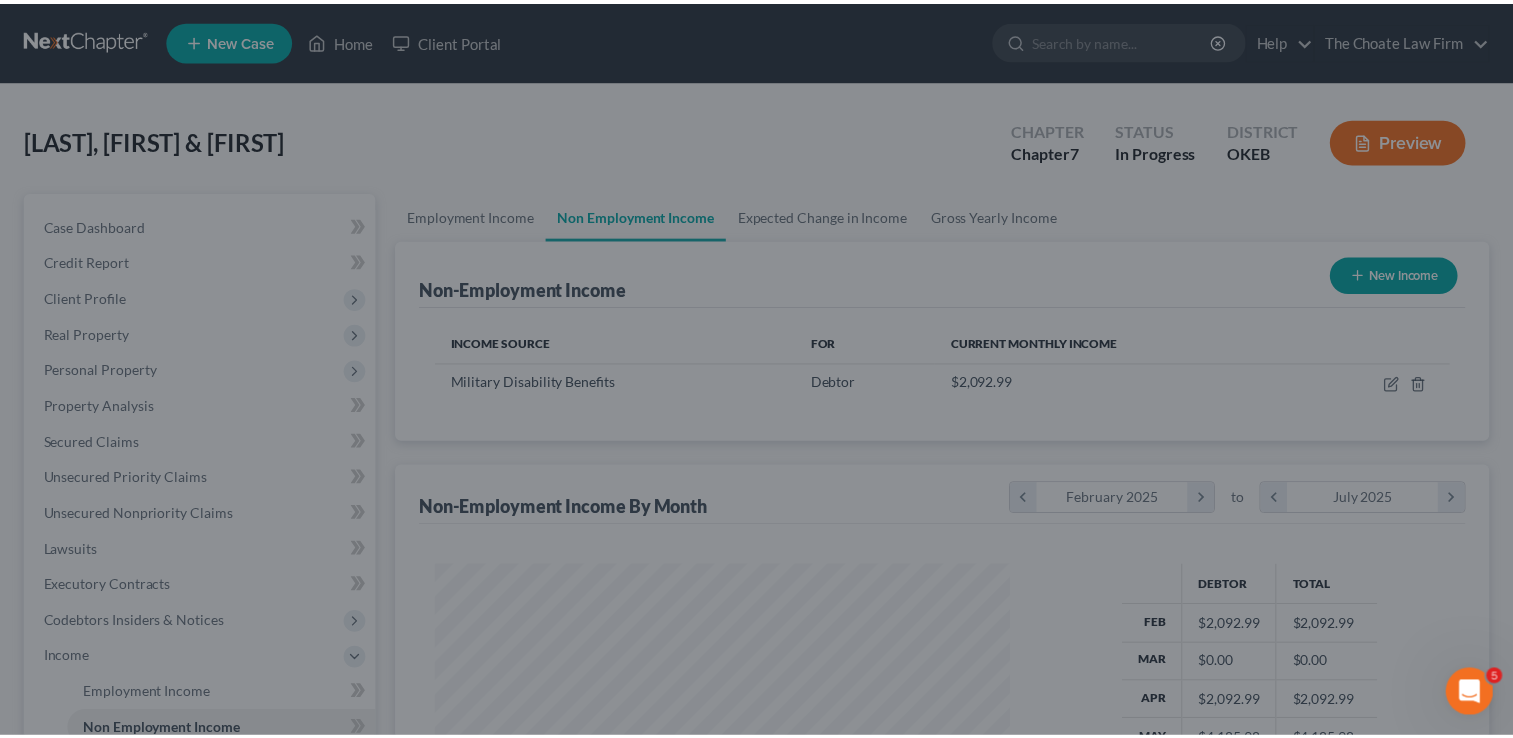 scroll, scrollTop: 356, scrollLeft: 615, axis: both 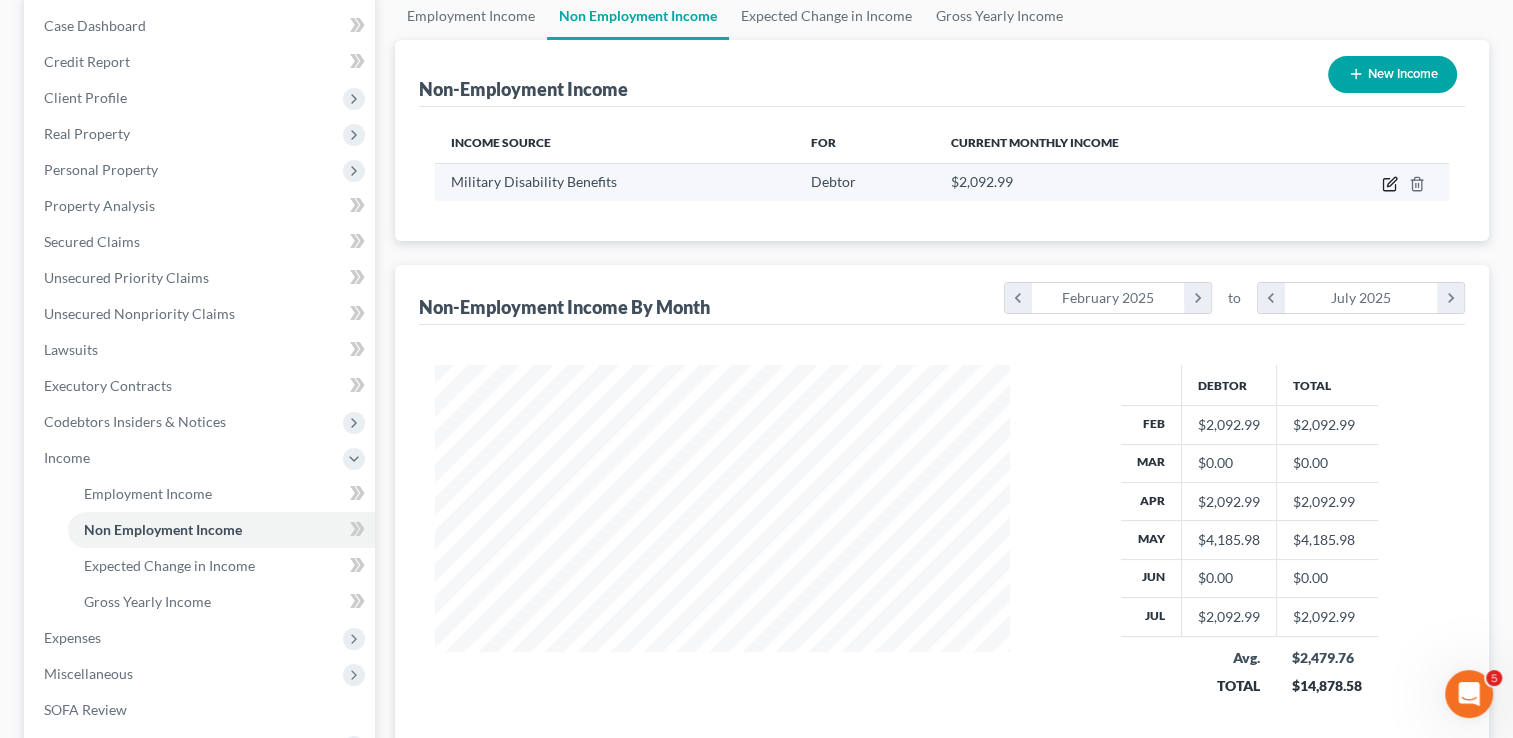 click 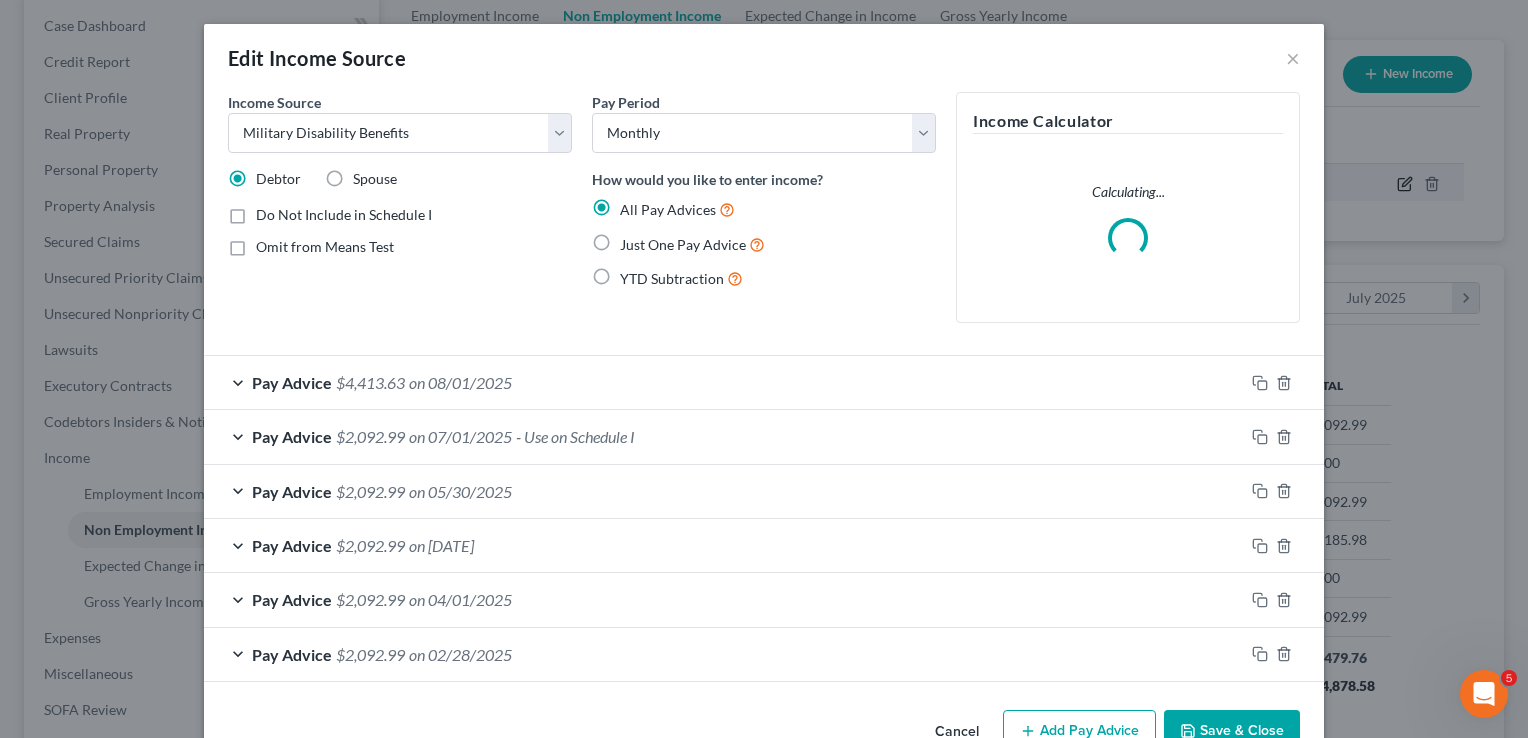 scroll, scrollTop: 999643, scrollLeft: 999378, axis: both 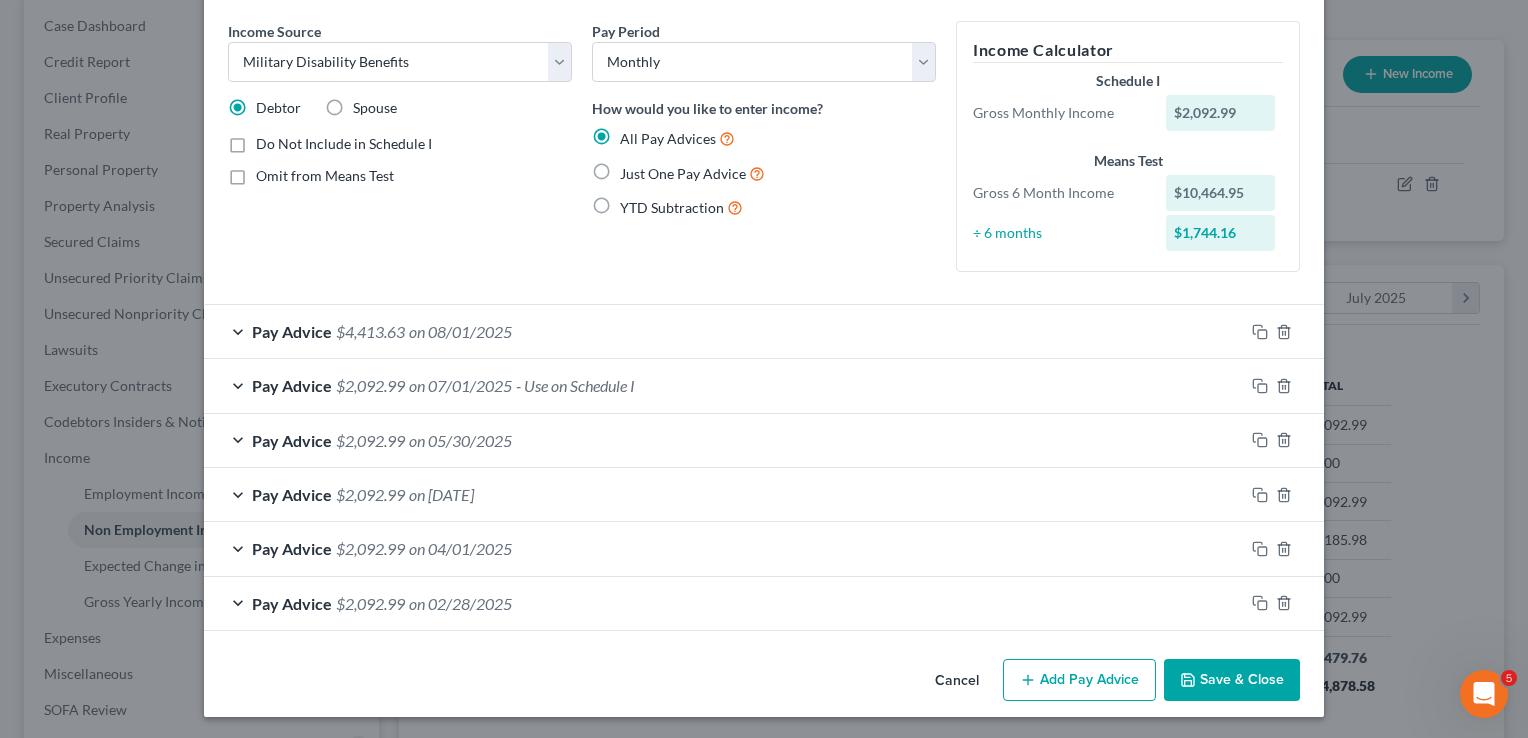 click on "Save & Close" at bounding box center [1232, 680] 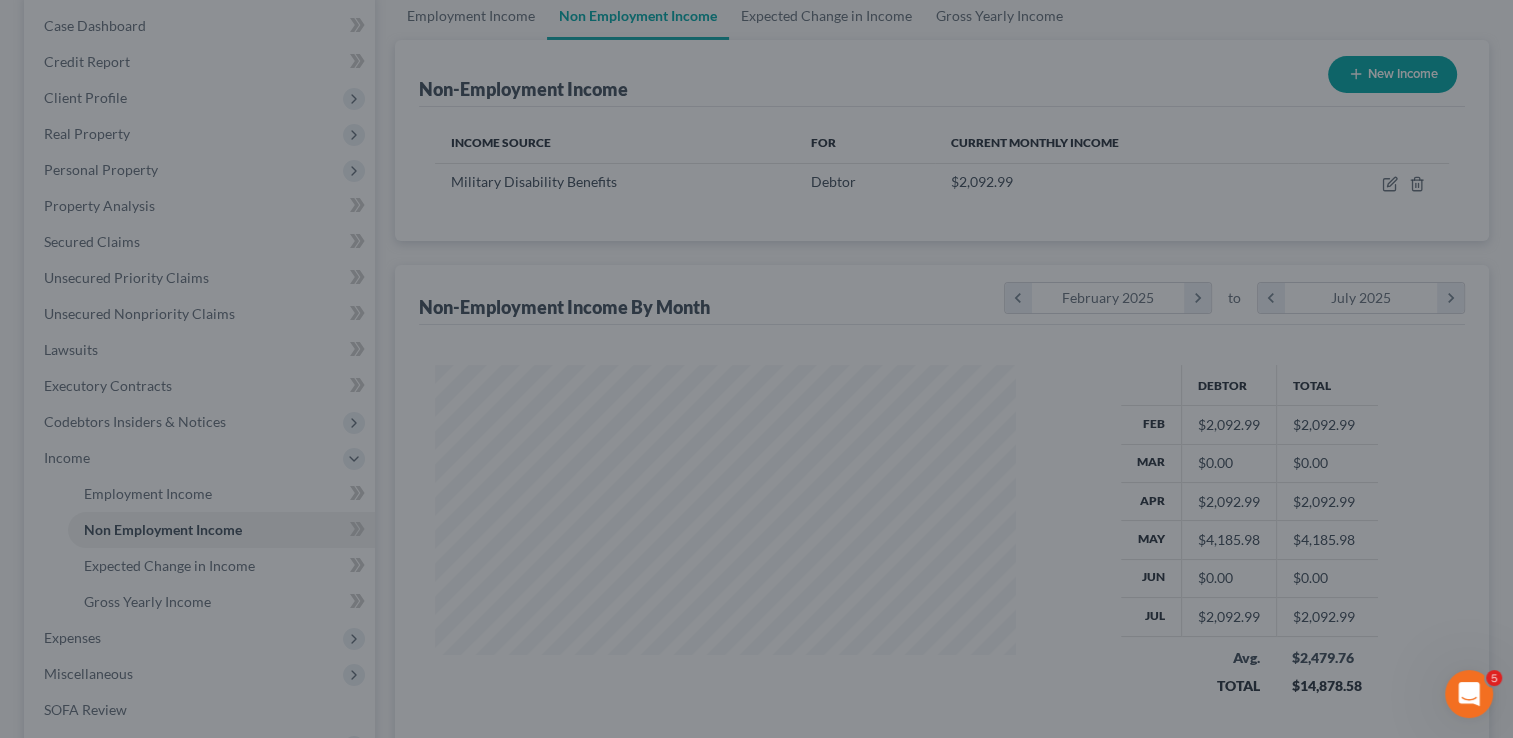 scroll, scrollTop: 356, scrollLeft: 615, axis: both 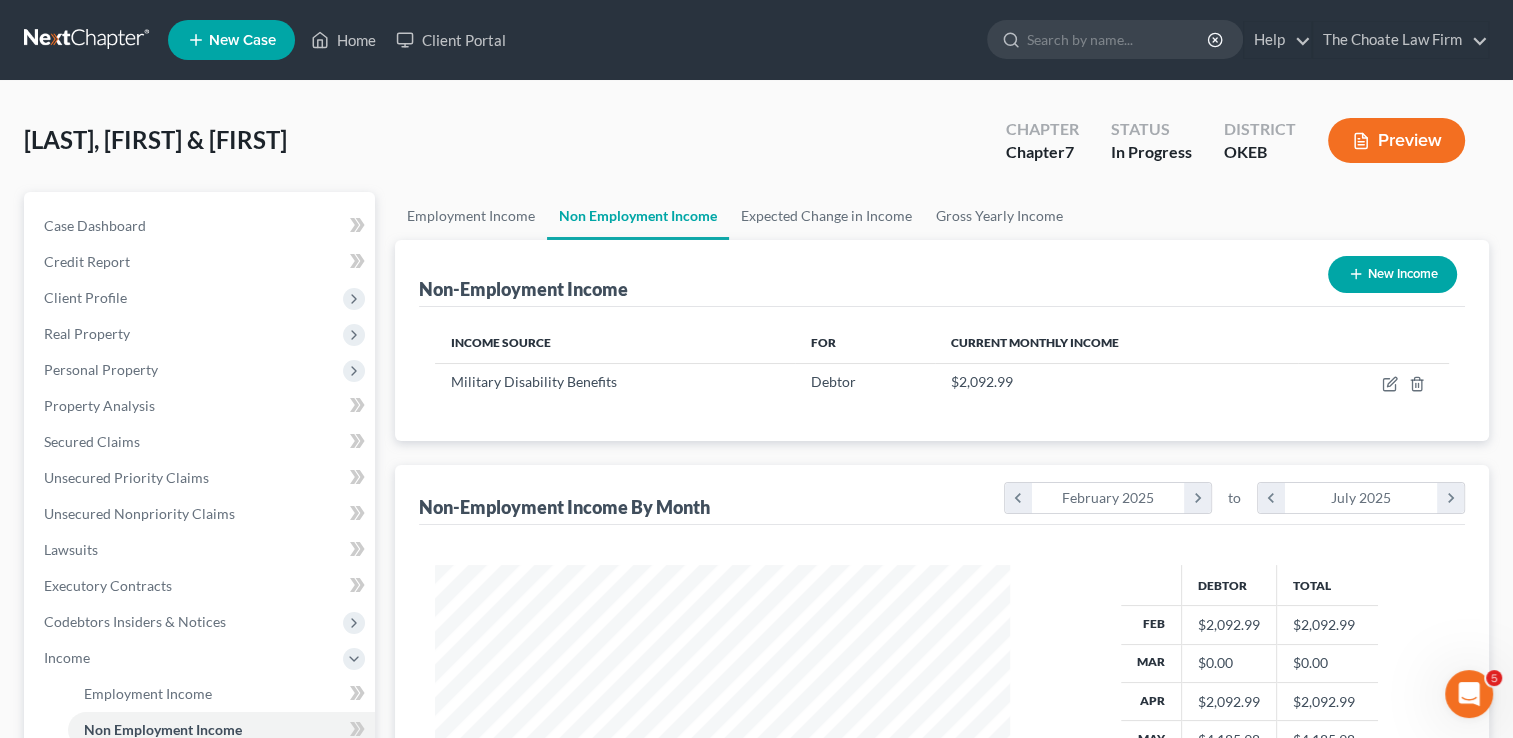 click at bounding box center (88, 40) 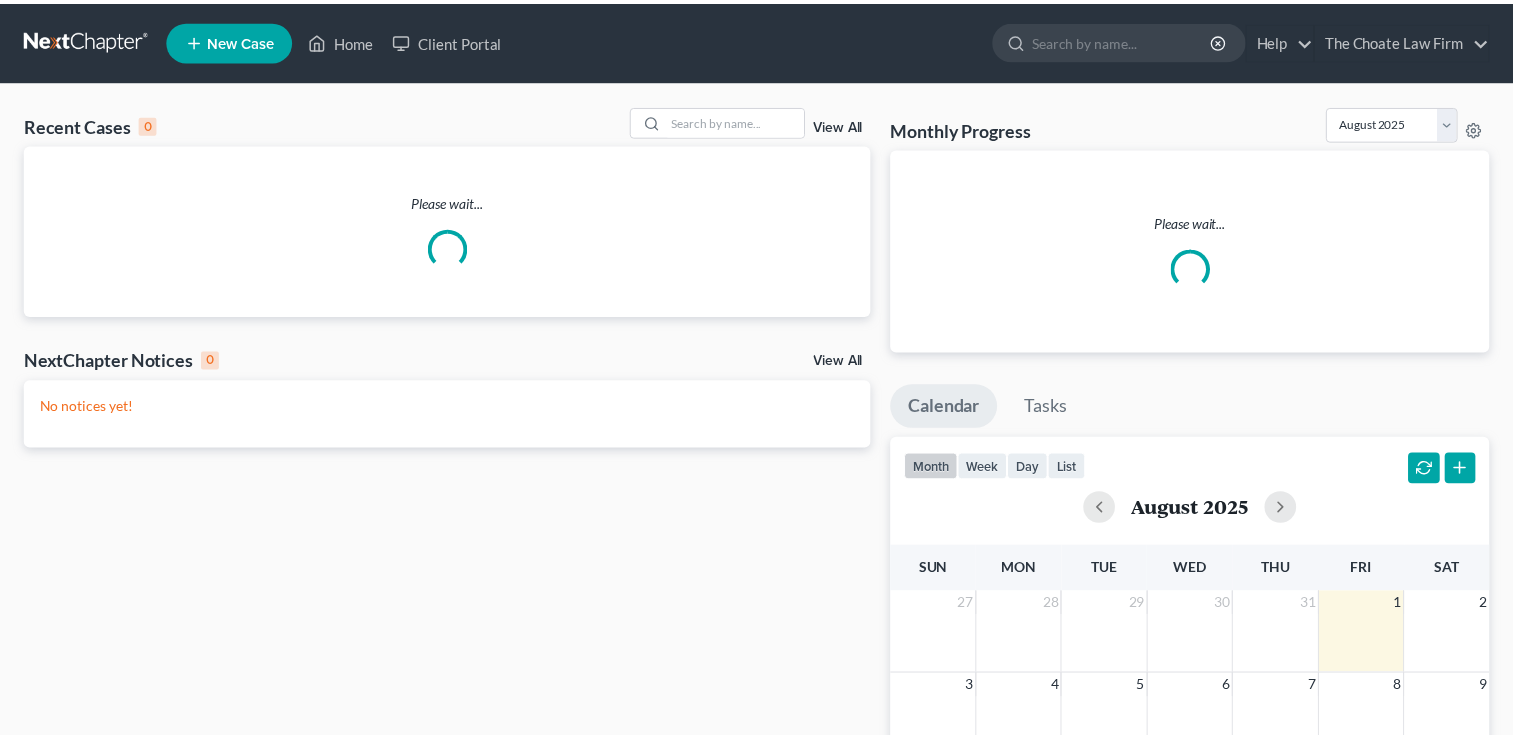 scroll, scrollTop: 0, scrollLeft: 0, axis: both 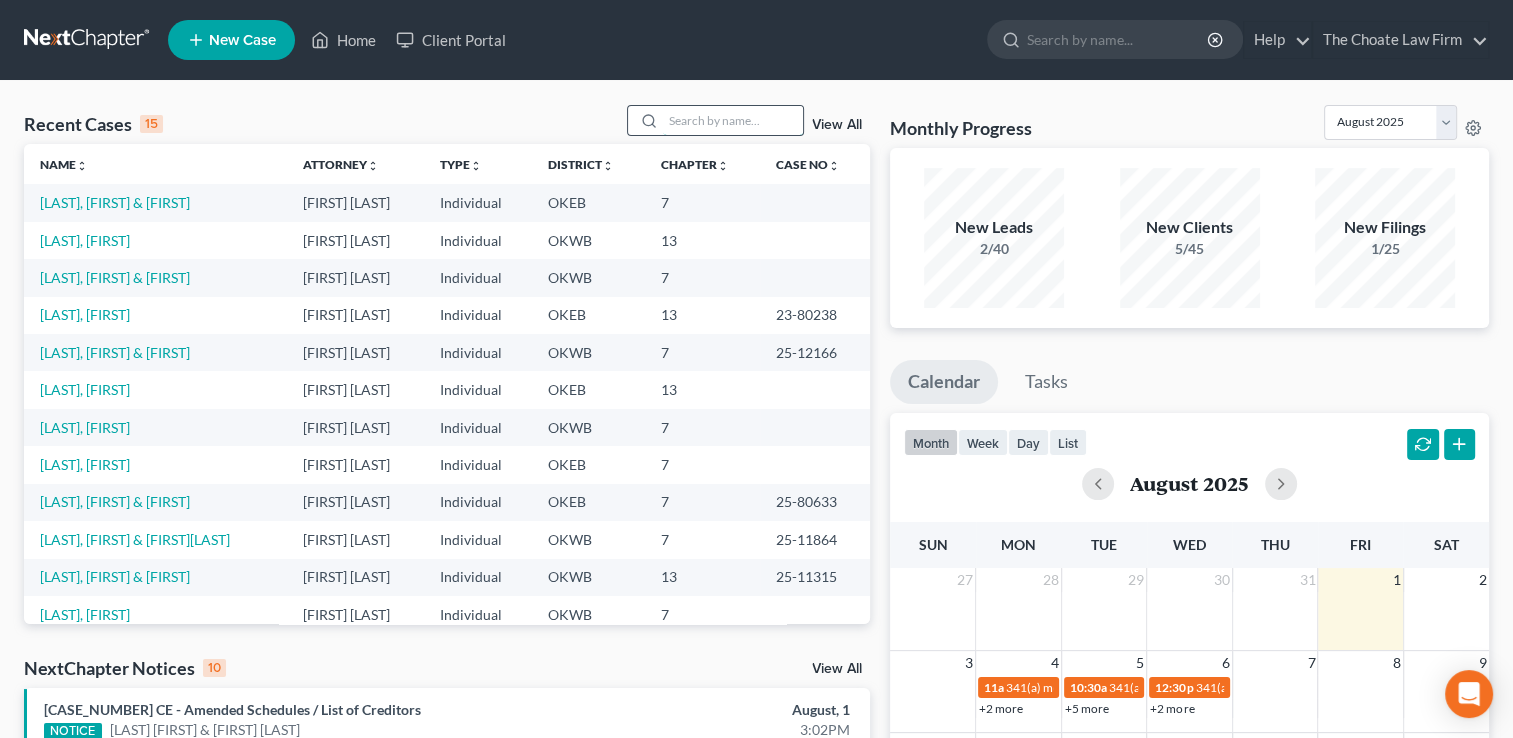 click at bounding box center [733, 120] 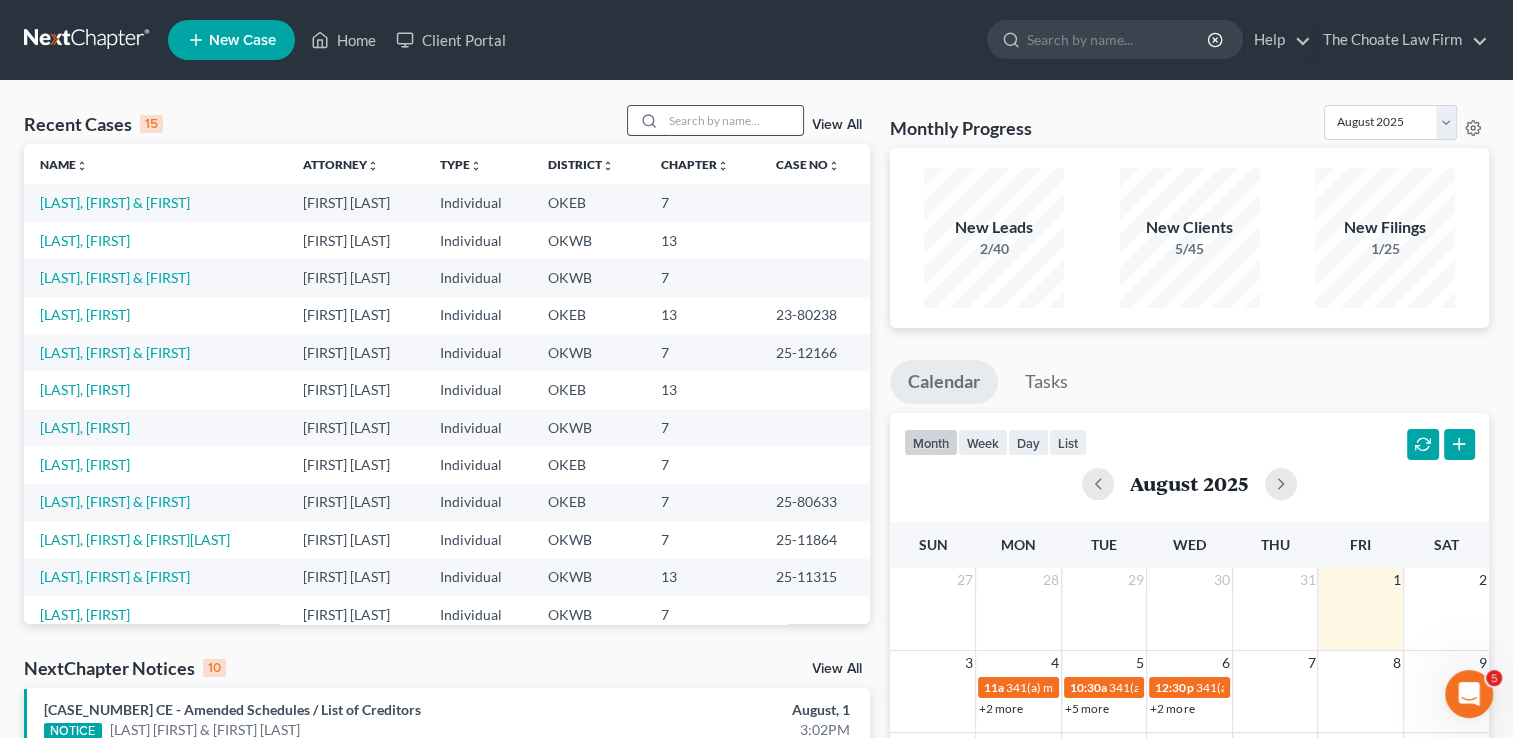scroll, scrollTop: 0, scrollLeft: 0, axis: both 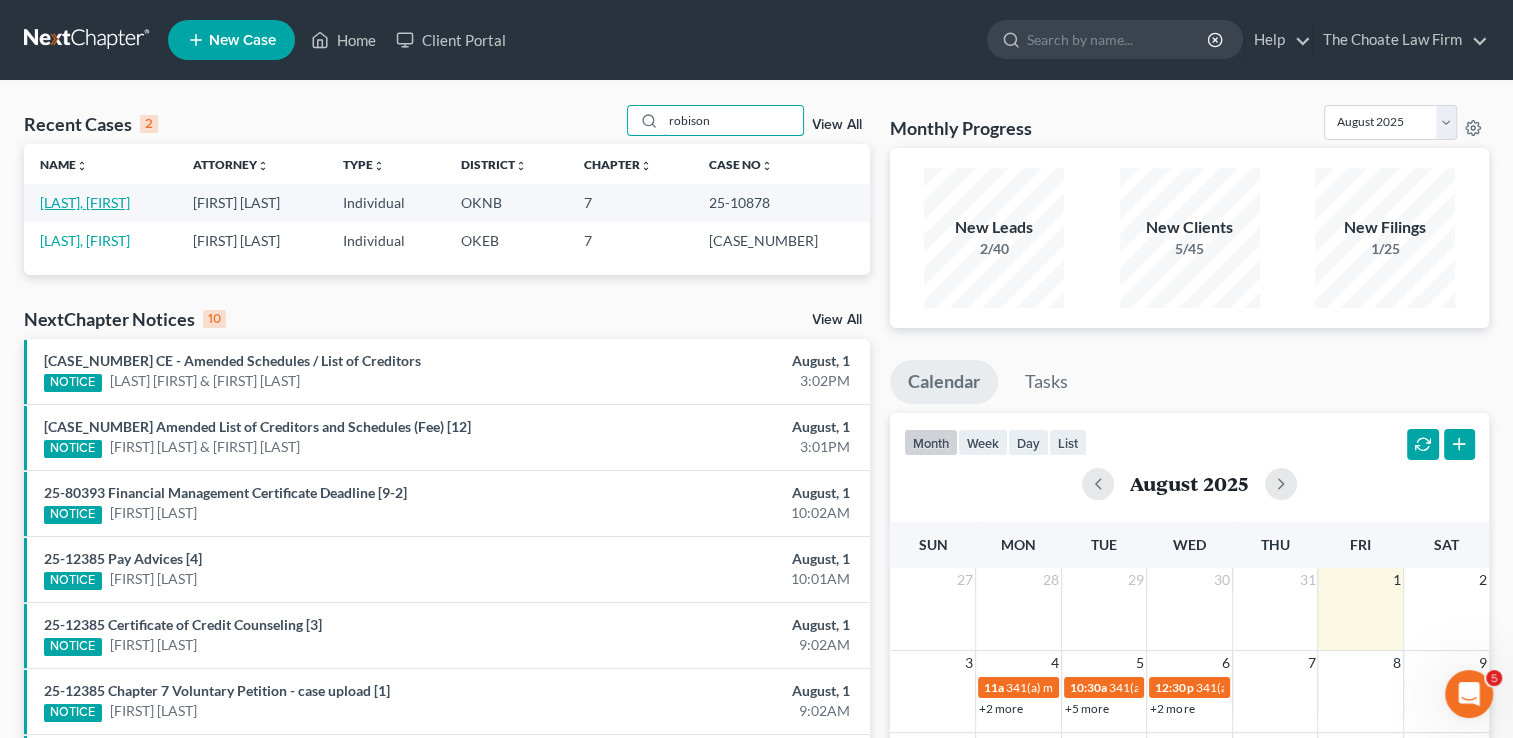type on "robison" 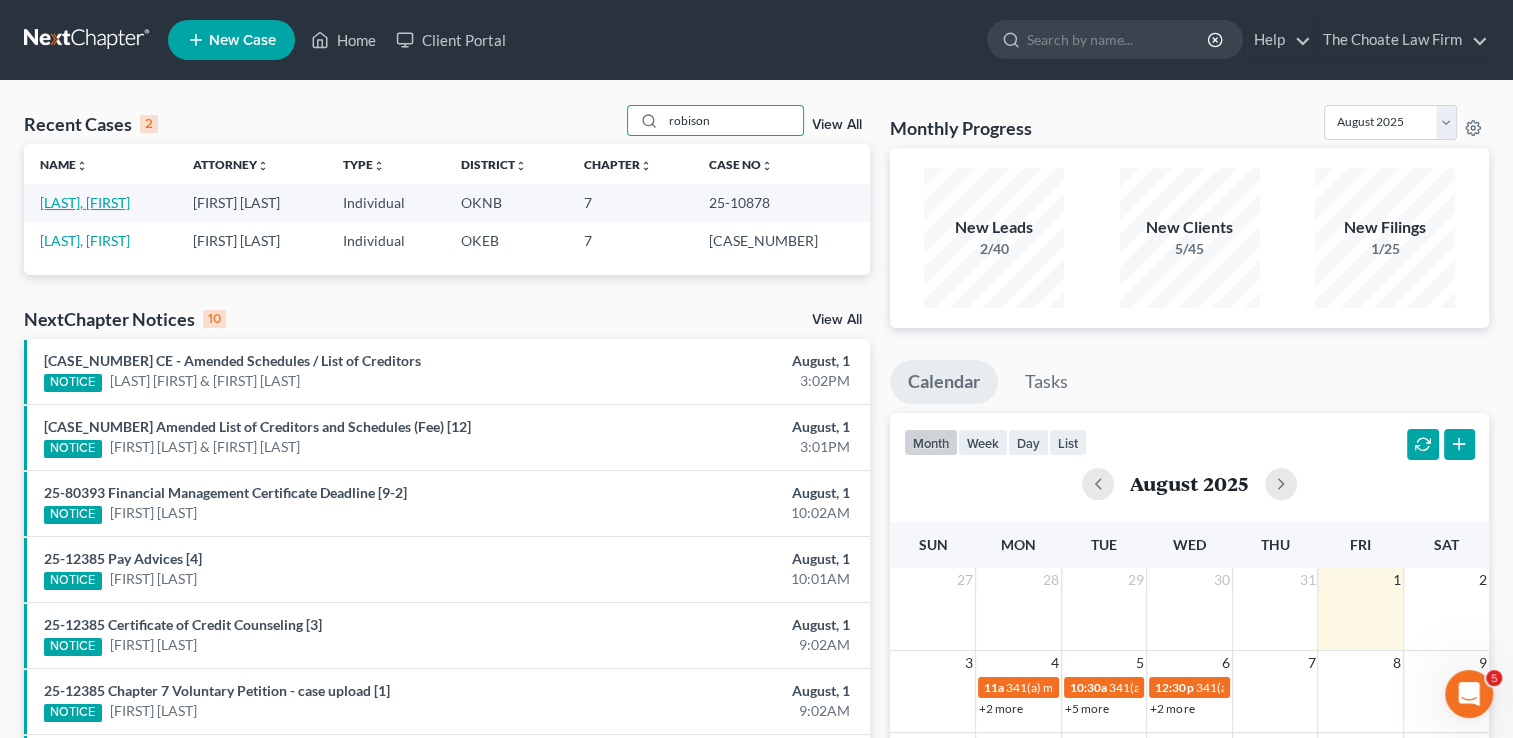 click on "[LAST], [FIRST]" at bounding box center [85, 202] 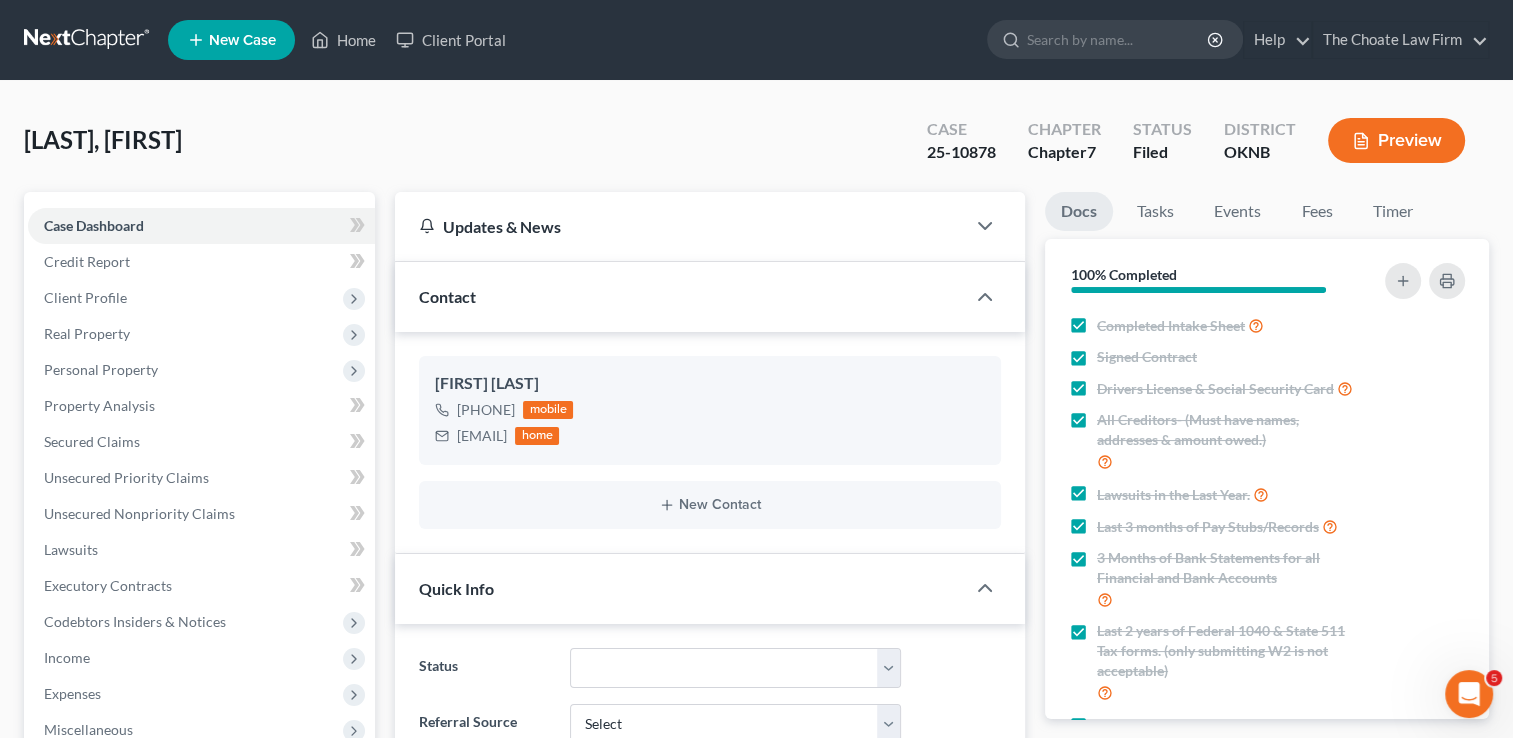 scroll, scrollTop: 1221, scrollLeft: 0, axis: vertical 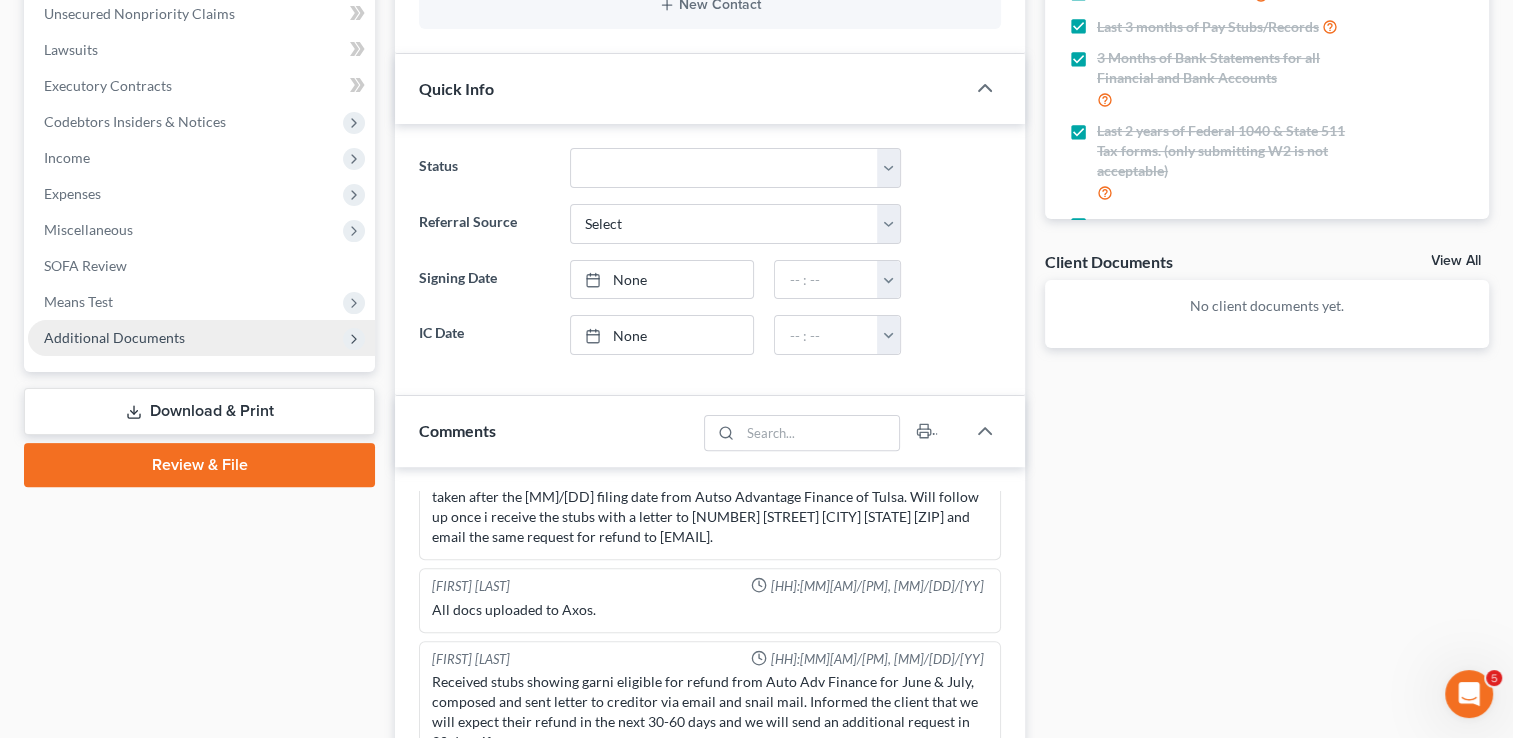 click on "Additional Documents" at bounding box center (114, 337) 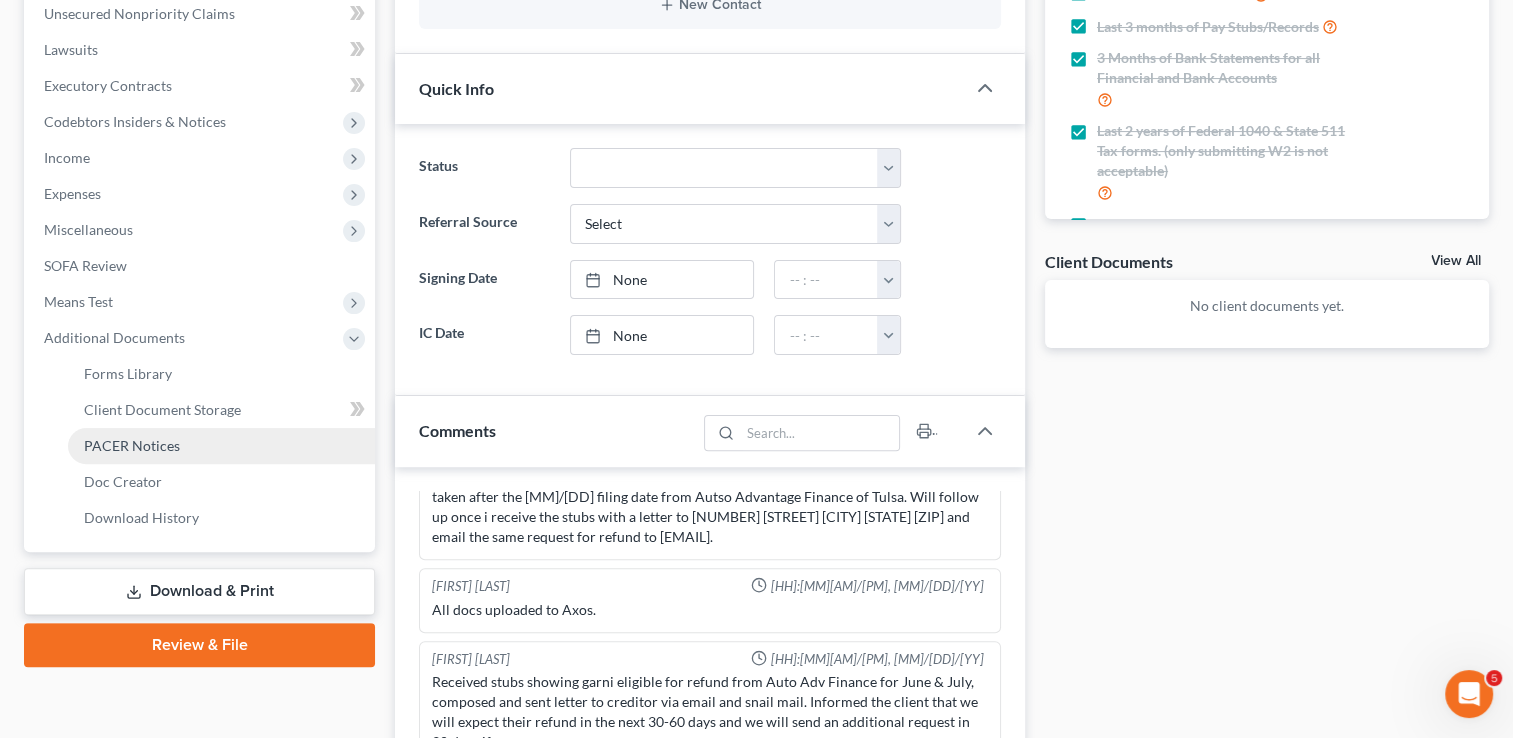 click on "PACER Notices" at bounding box center (132, 445) 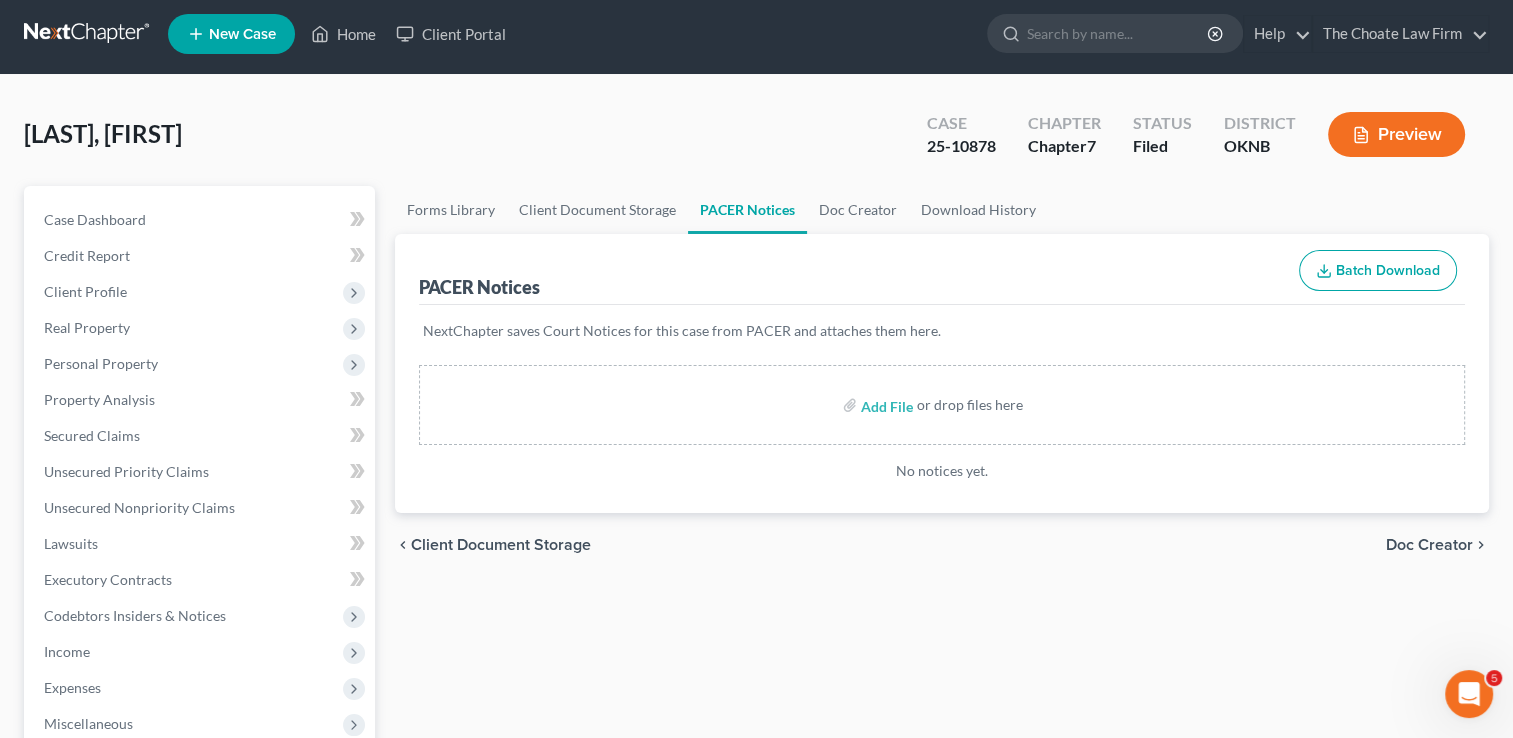 scroll, scrollTop: 0, scrollLeft: 0, axis: both 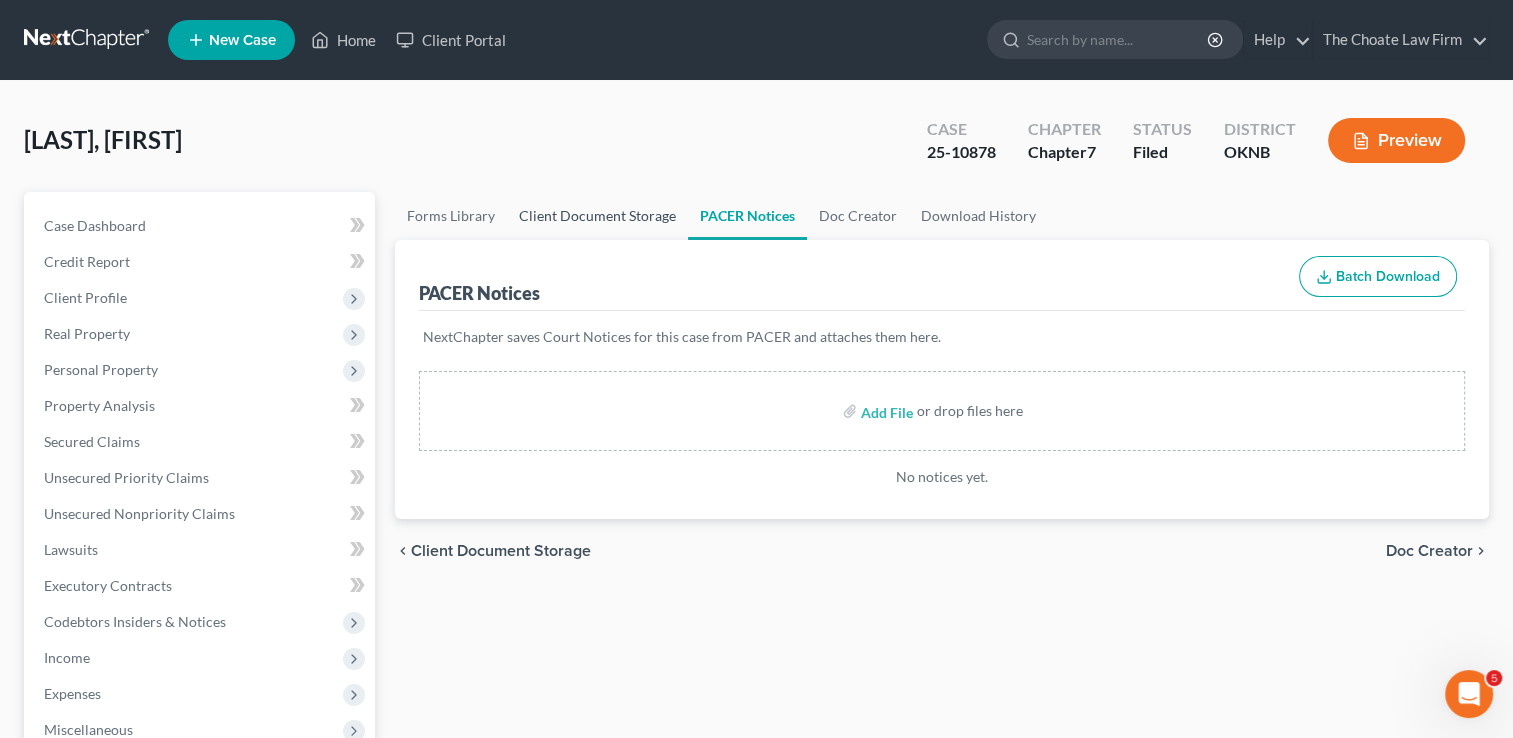 click on "Client Document Storage" at bounding box center [597, 216] 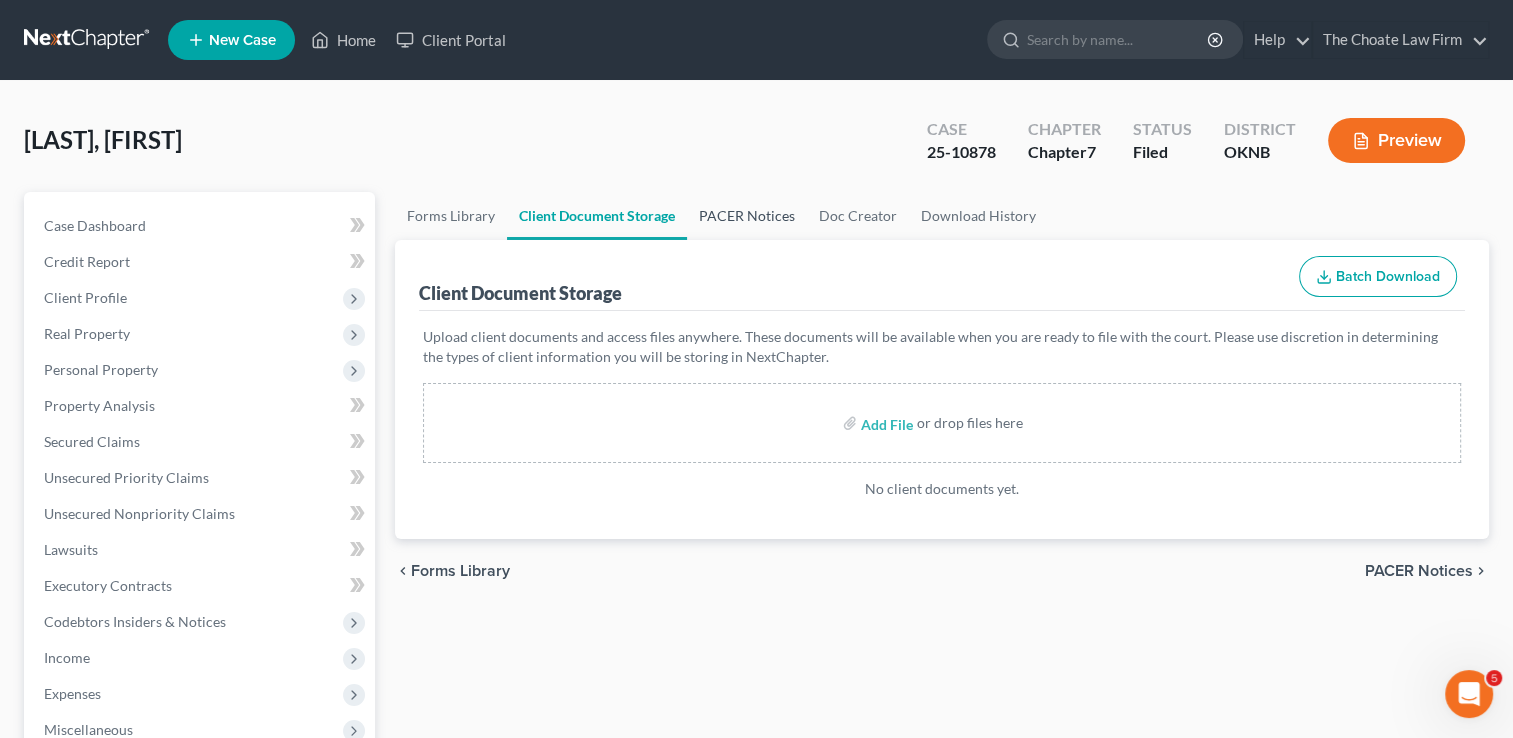 click on "PACER Notices" at bounding box center (747, 216) 